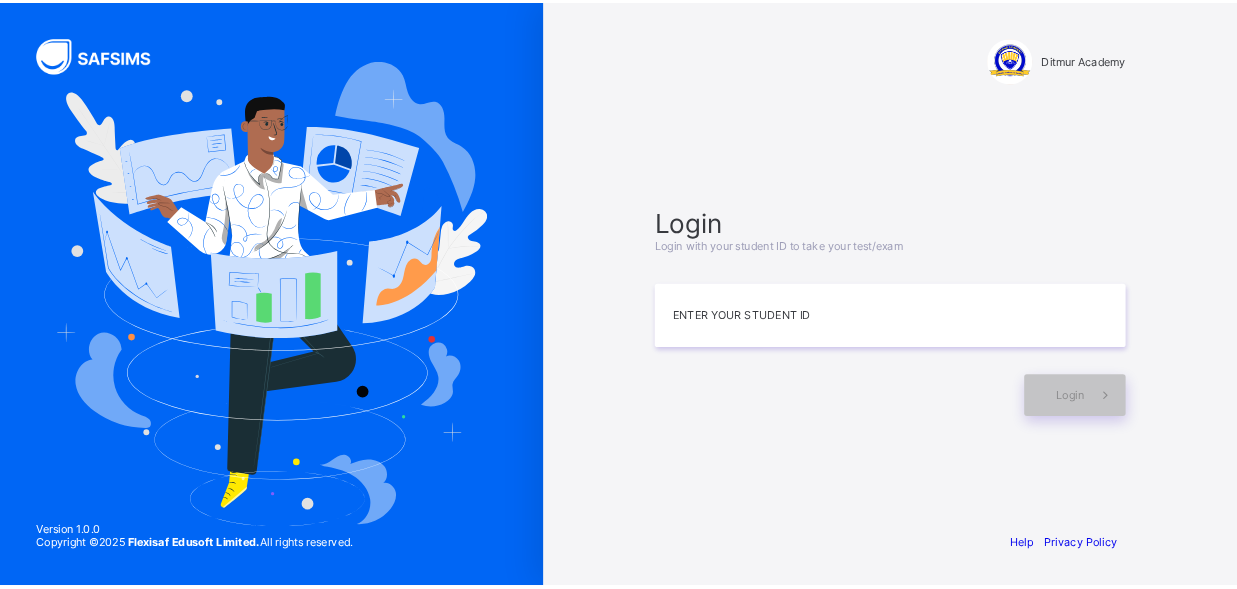scroll, scrollTop: 0, scrollLeft: 0, axis: both 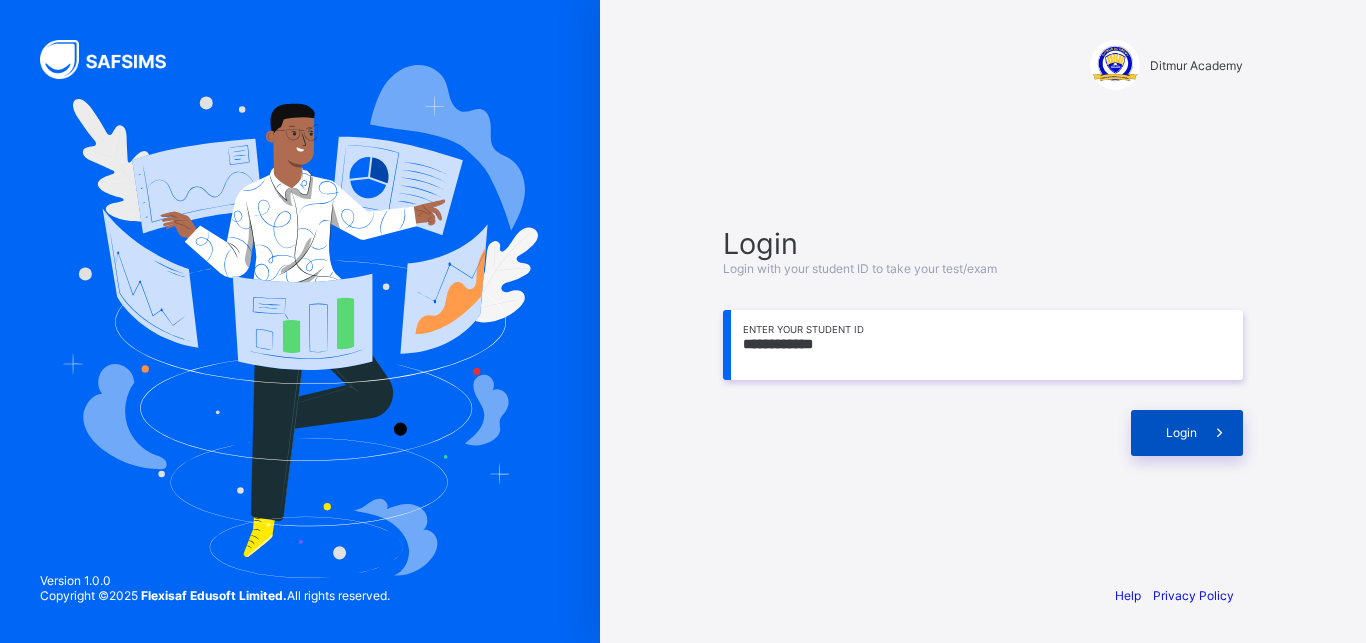 type on "**********" 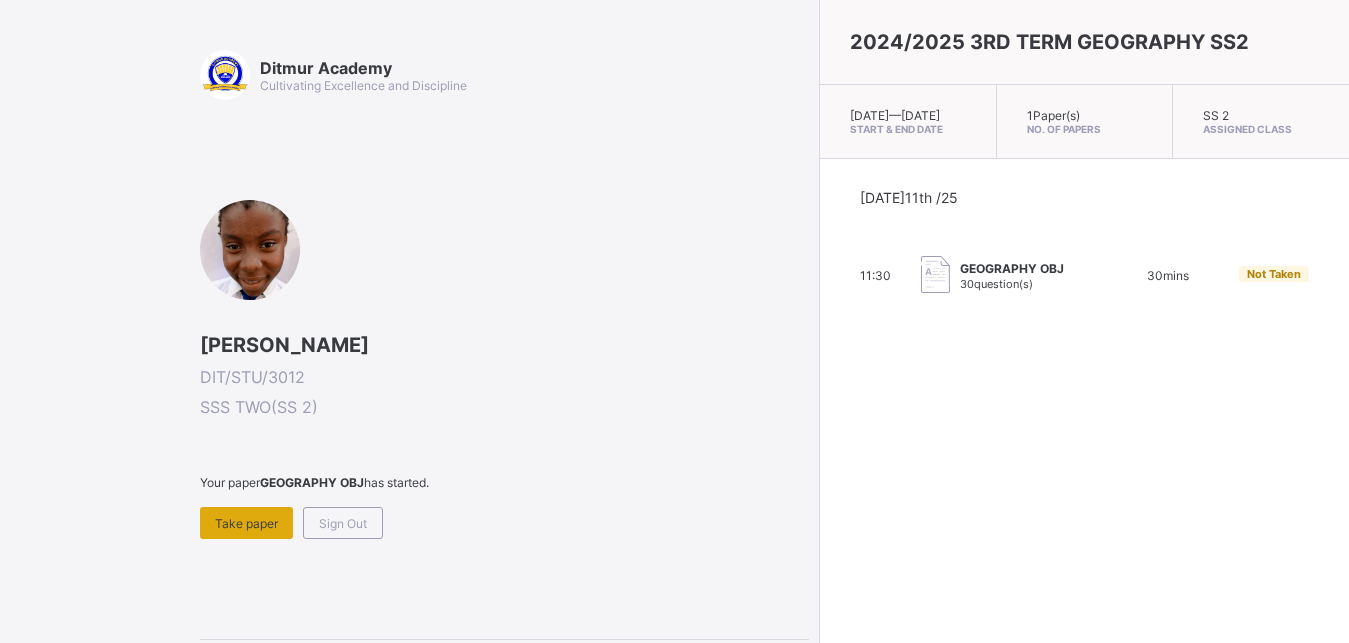 click on "Take paper" at bounding box center (246, 523) 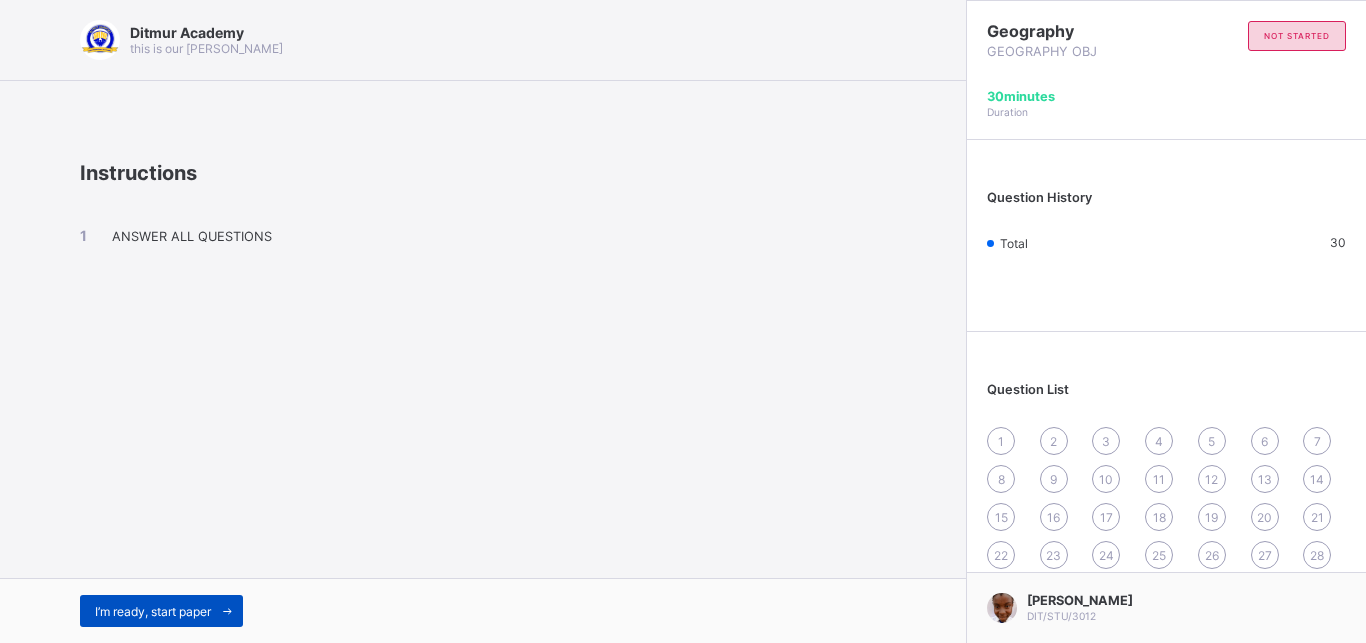 click on "I’m ready, start paper" at bounding box center (161, 611) 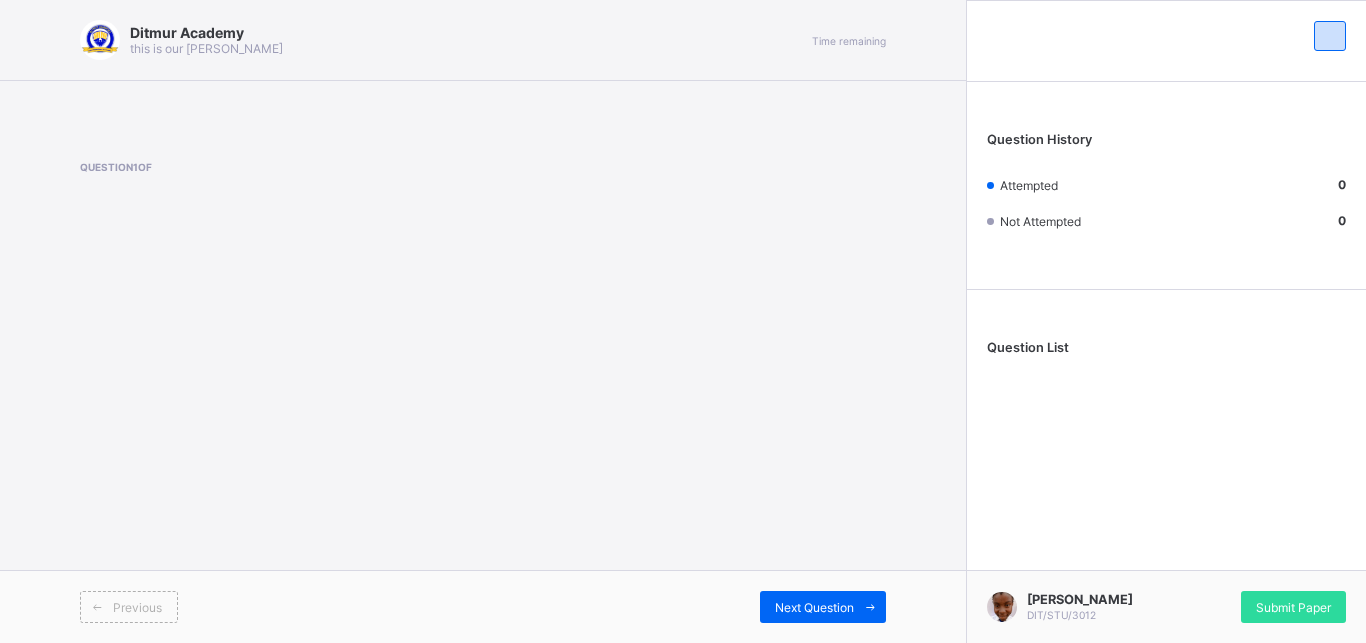 click on "Ditmur Academy this is our [PERSON_NAME] Time remaining Question  1  of  Previous Next Question" at bounding box center (483, 321) 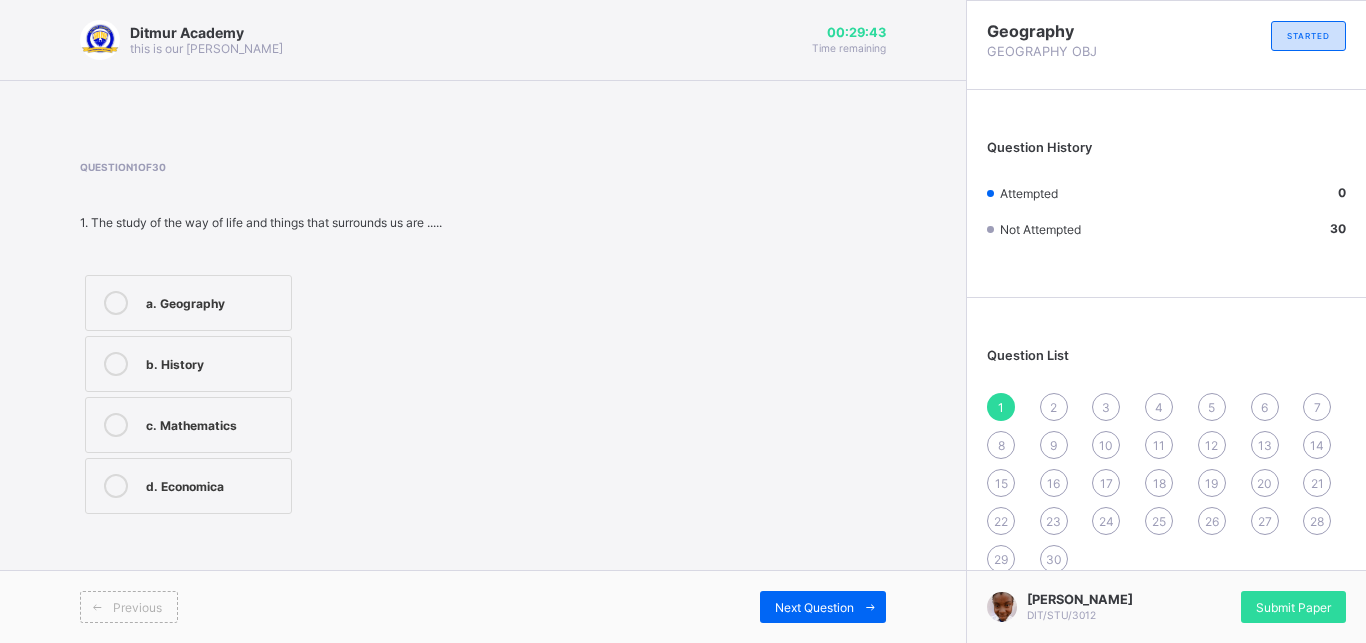 click on "a. Geography" at bounding box center [213, 303] 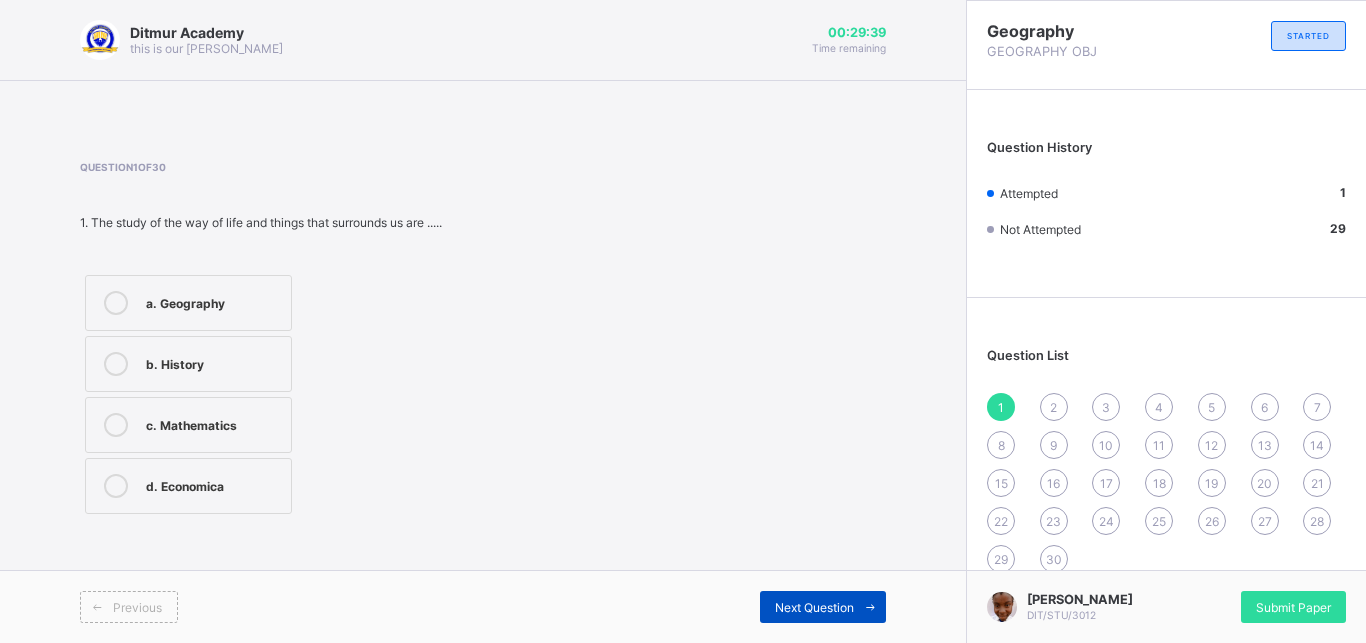 click at bounding box center (870, 607) 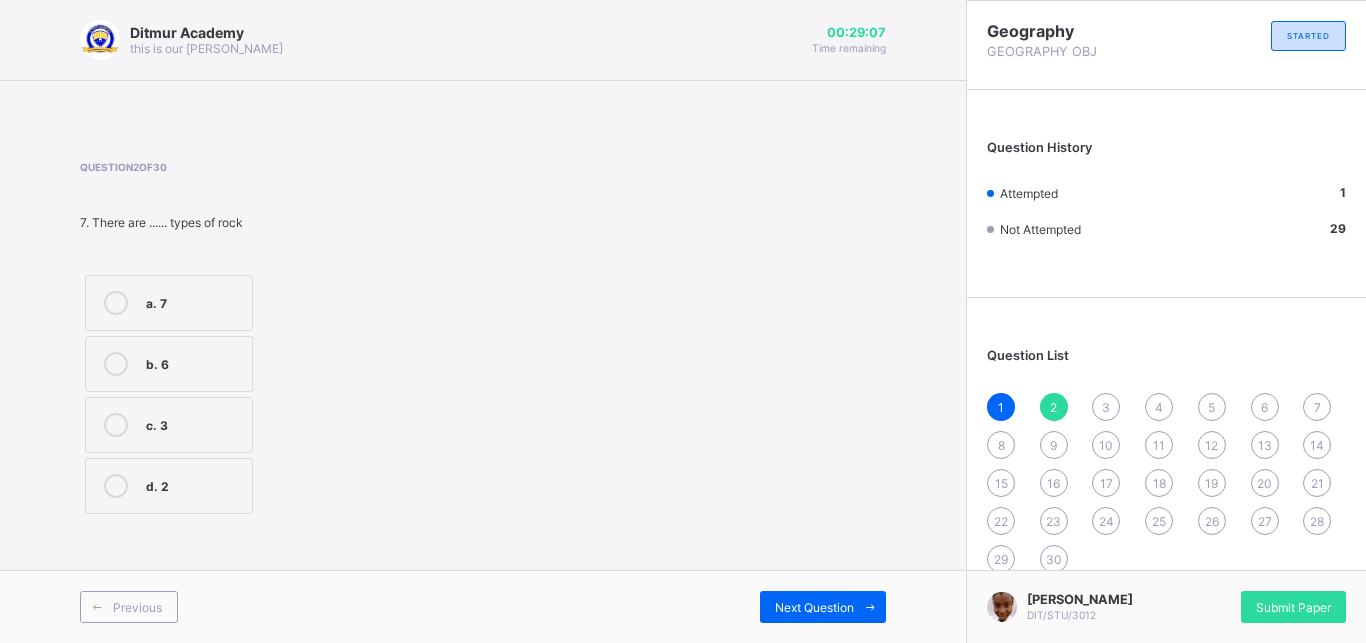 click on "c. 3" at bounding box center [169, 425] 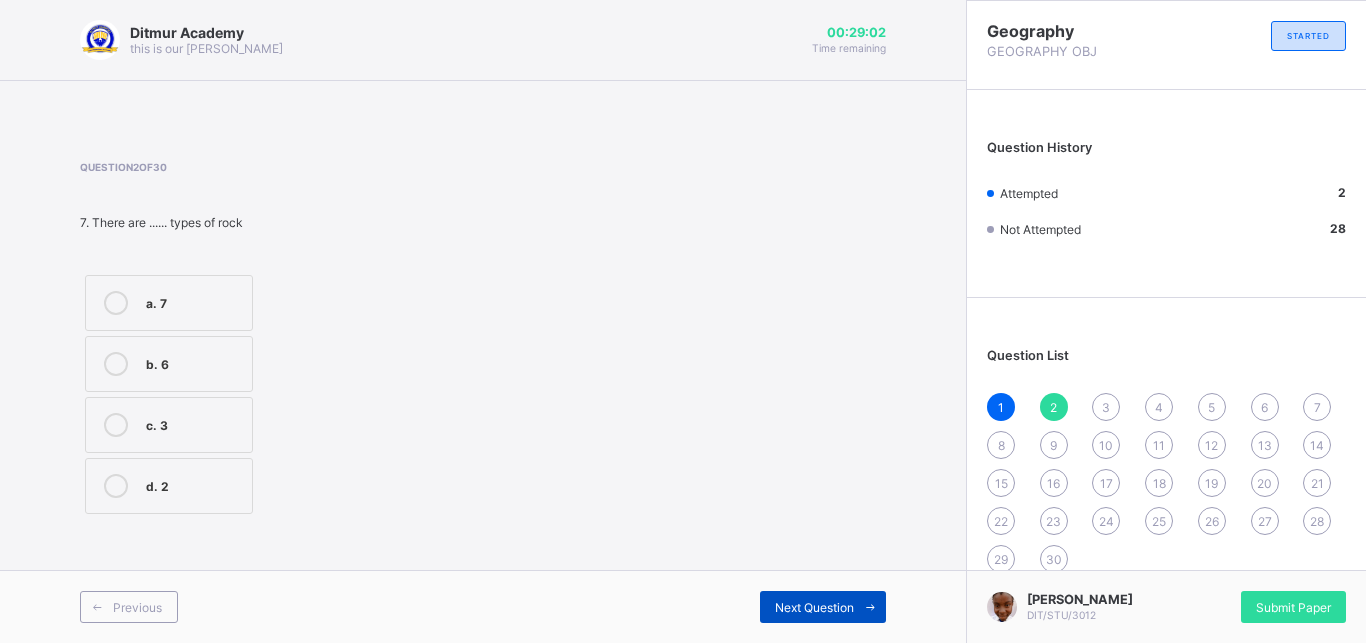 click on "Next Question" at bounding box center [814, 607] 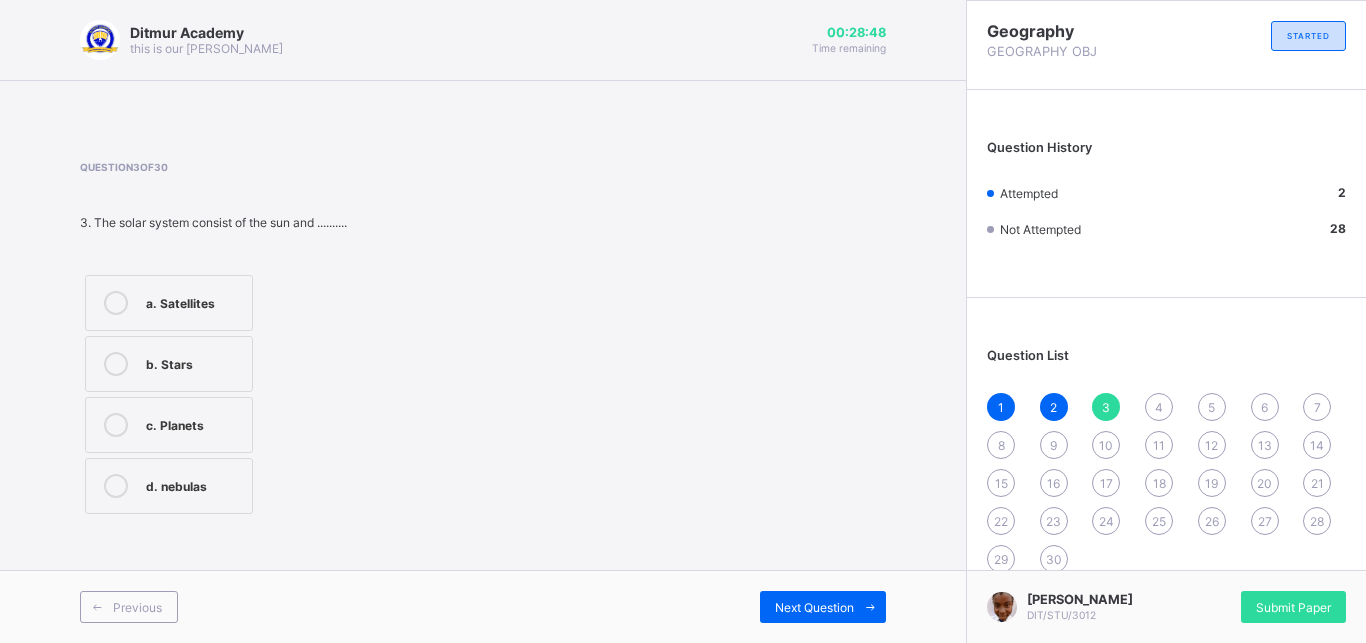 click on "a. Satellites" at bounding box center [194, 303] 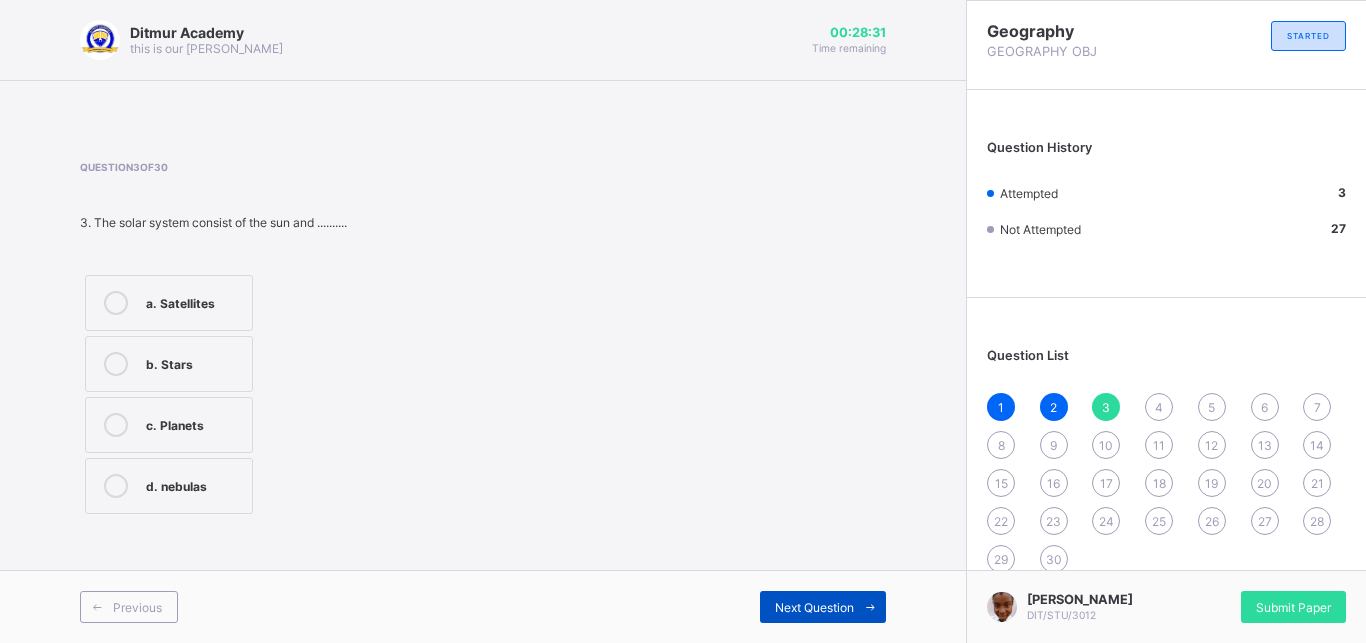 click on "Next Question" at bounding box center [823, 607] 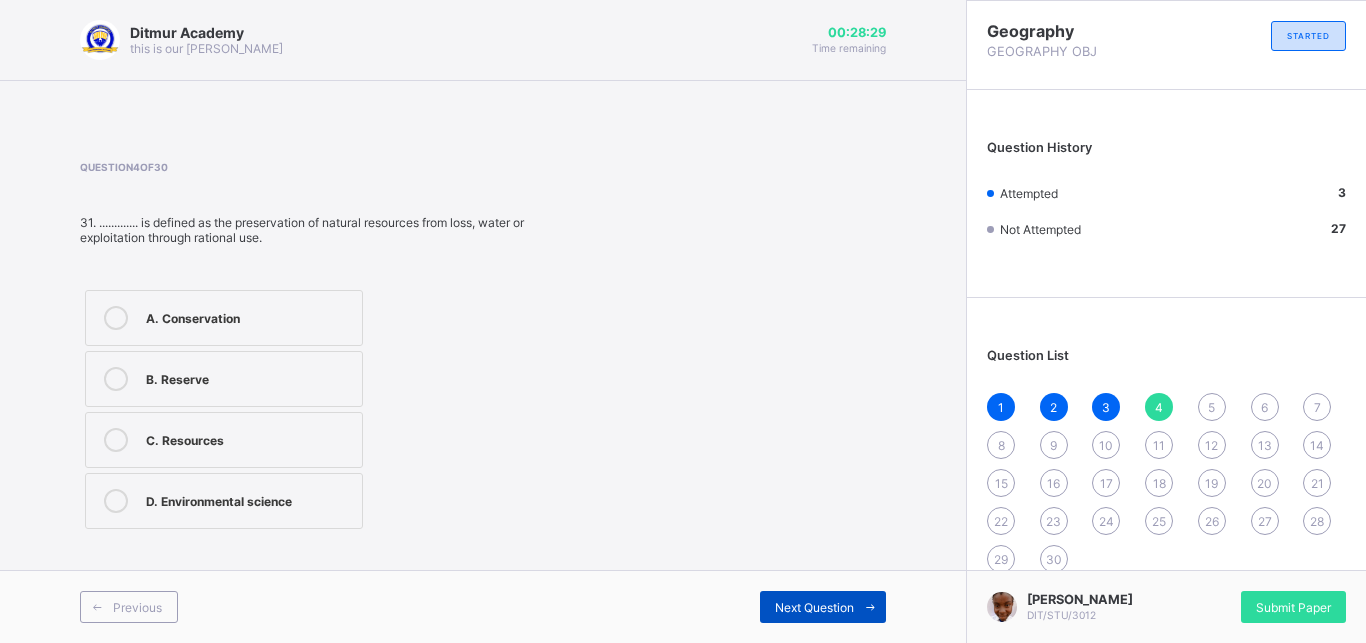 click on "Next Question" at bounding box center (823, 607) 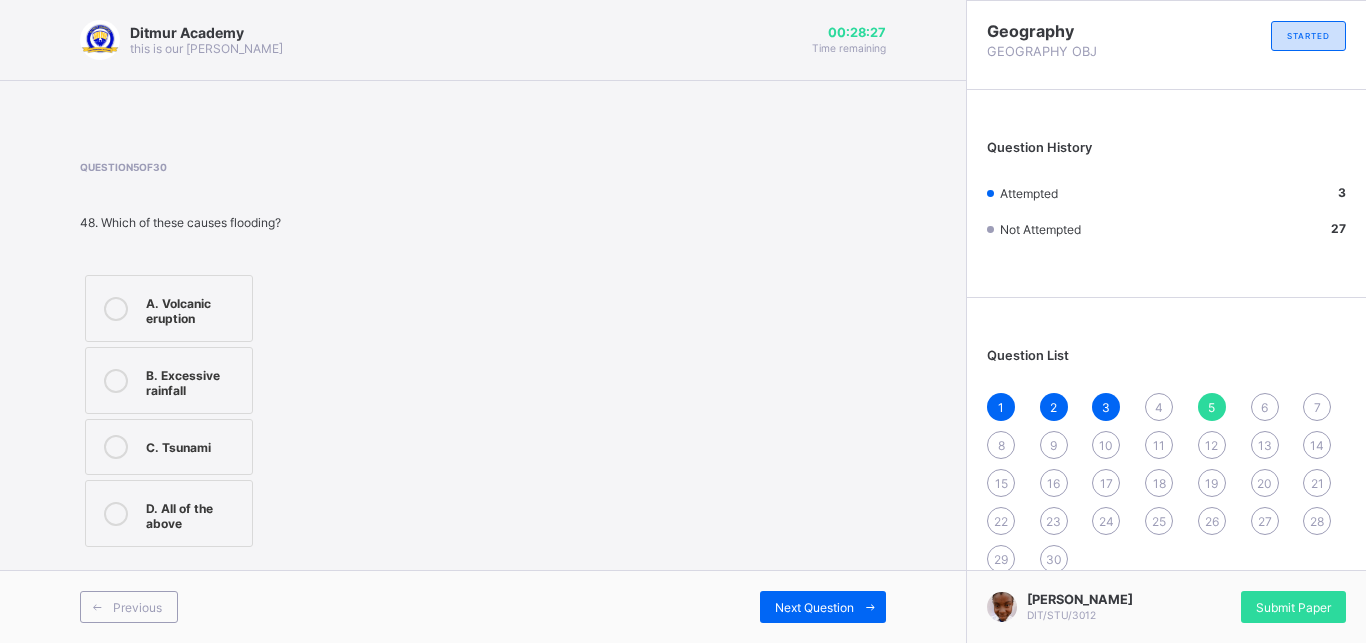 click on "4" at bounding box center [1159, 407] 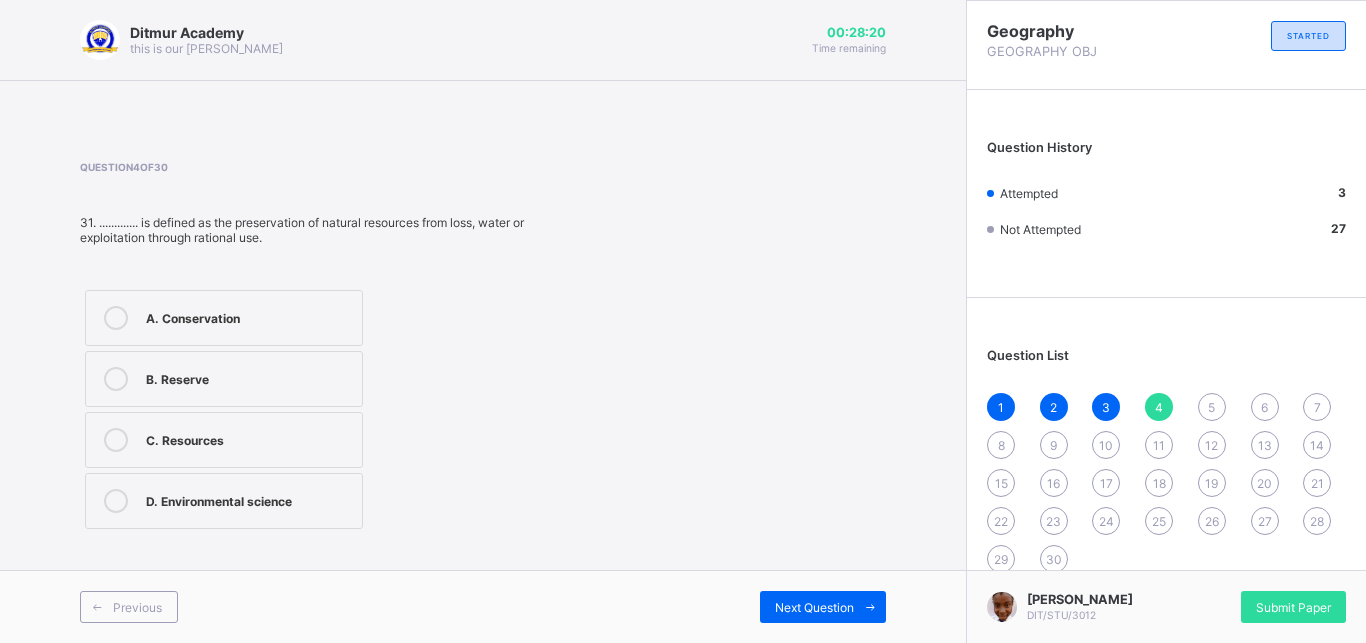 click on "A. Conservation" at bounding box center (224, 318) 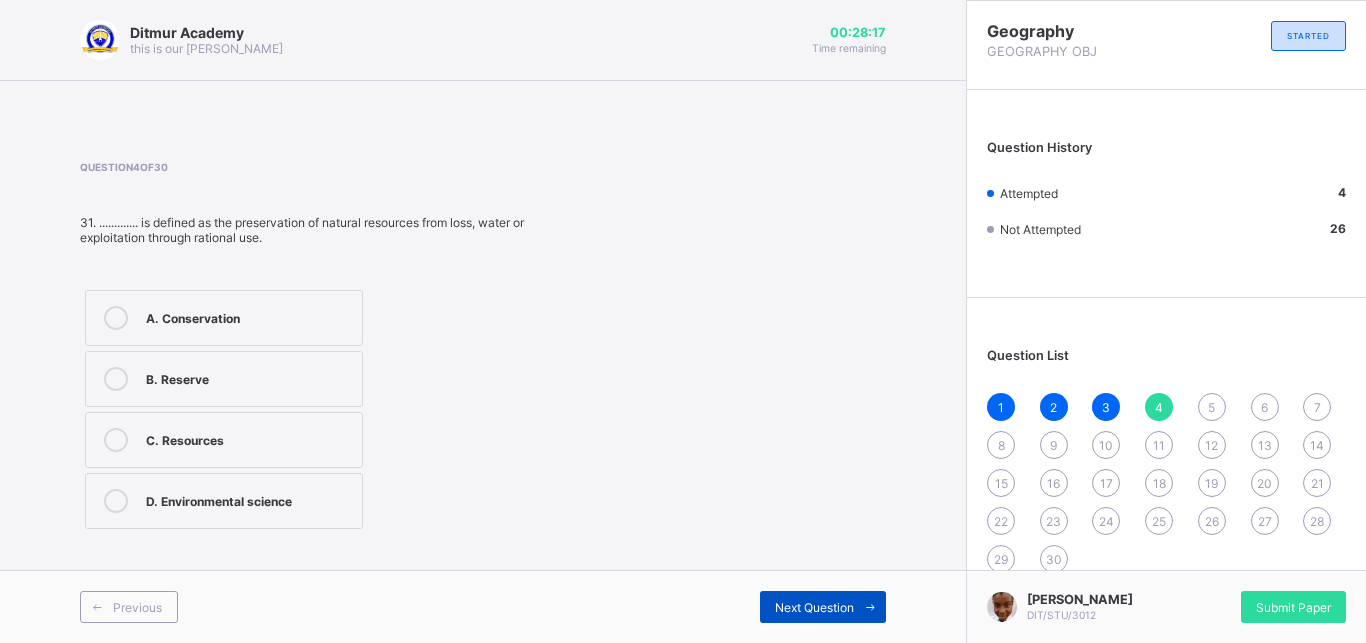 click on "Next Question" at bounding box center (814, 607) 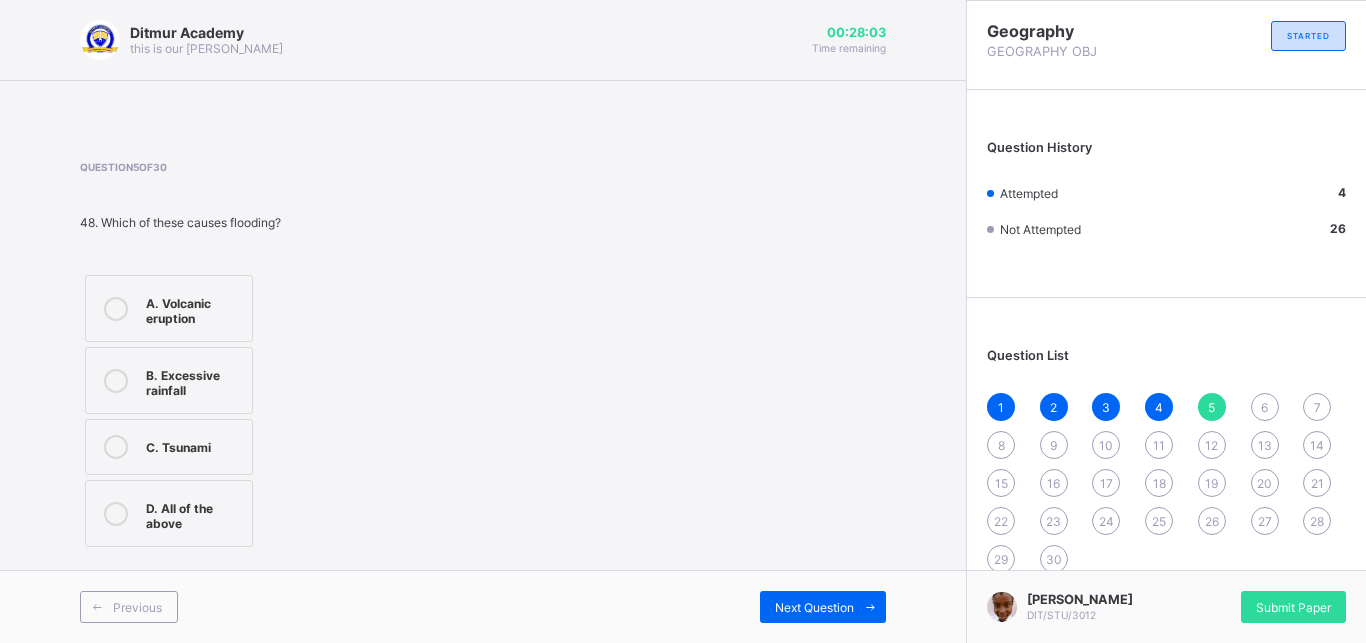 click on "B. Excessive rainfall" at bounding box center (169, 380) 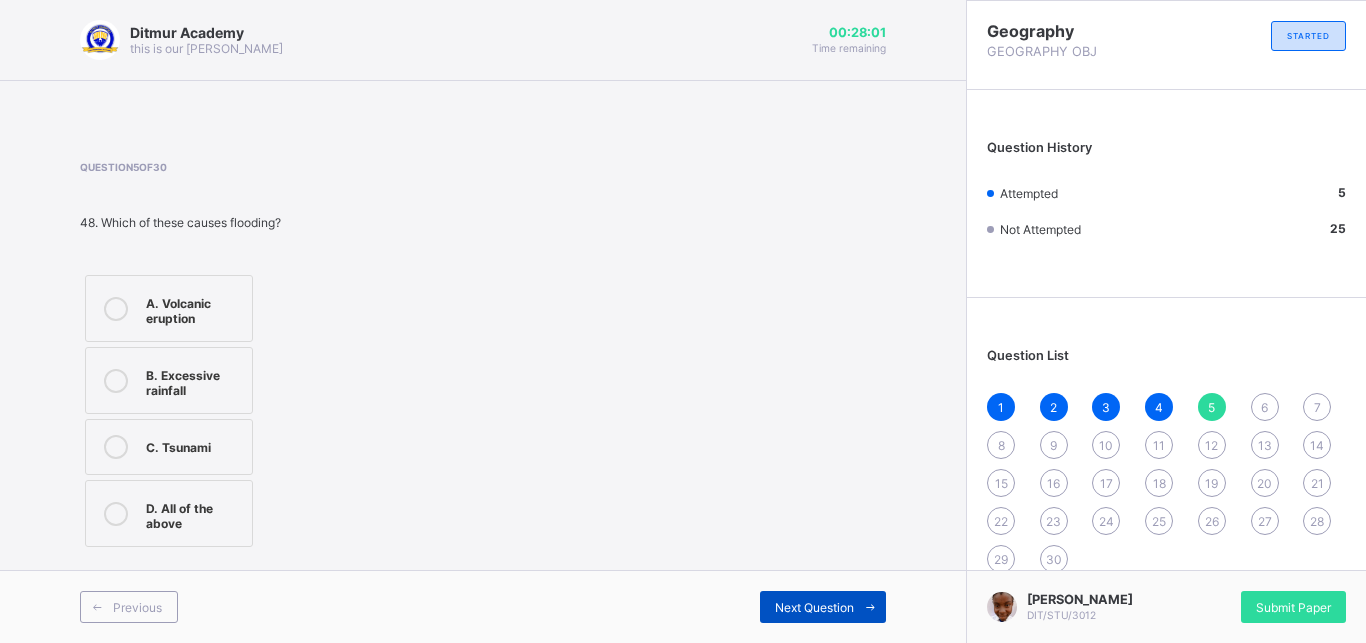 click on "Next Question" at bounding box center (823, 607) 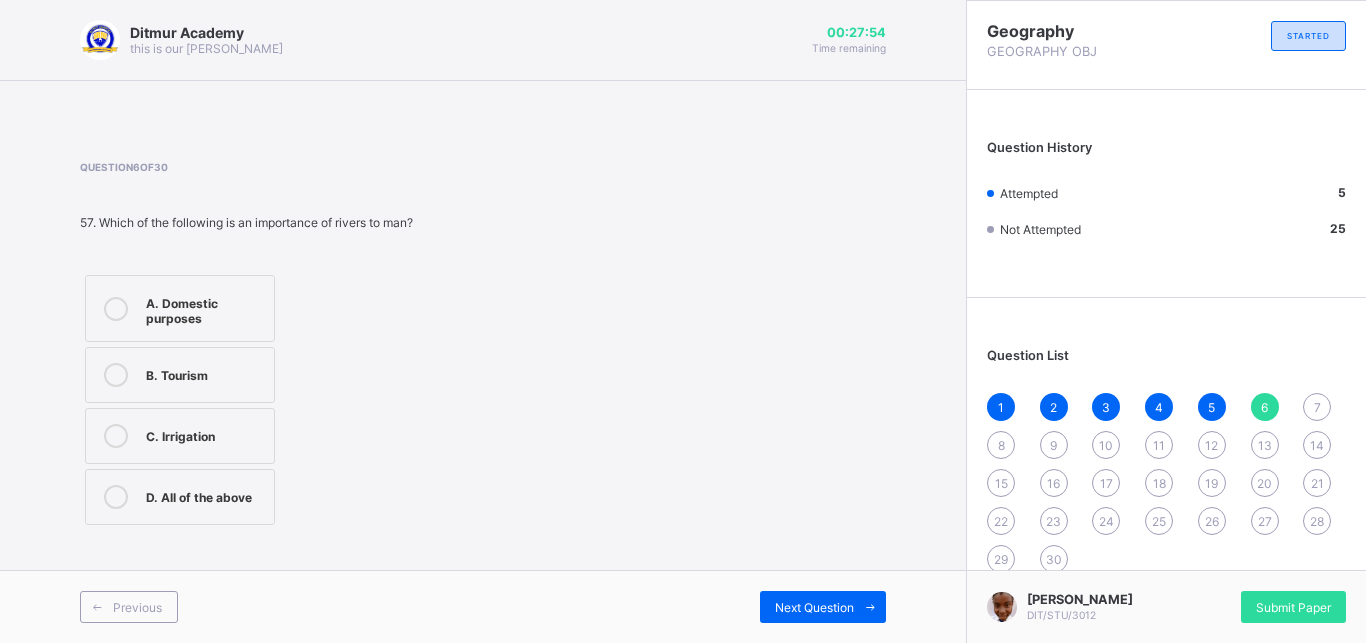 click on "D. All of the above" at bounding box center (205, 495) 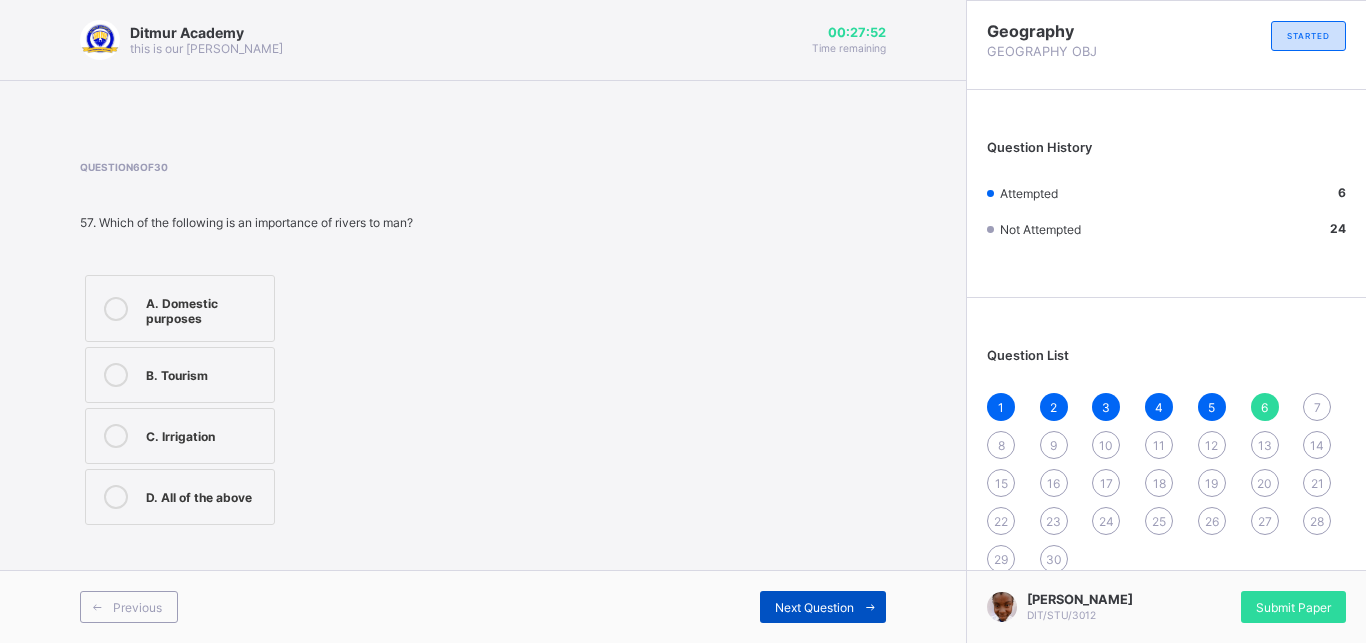 click on "Next Question" at bounding box center (814, 607) 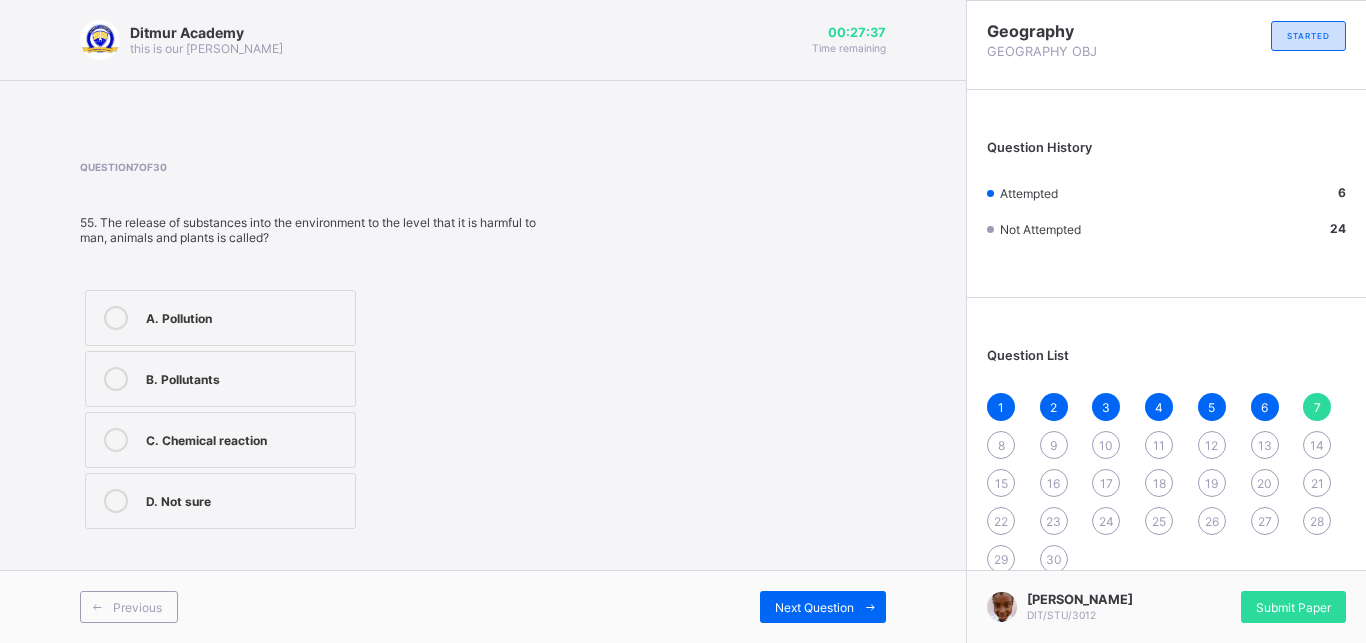 click on "B. Pollutants" at bounding box center (245, 377) 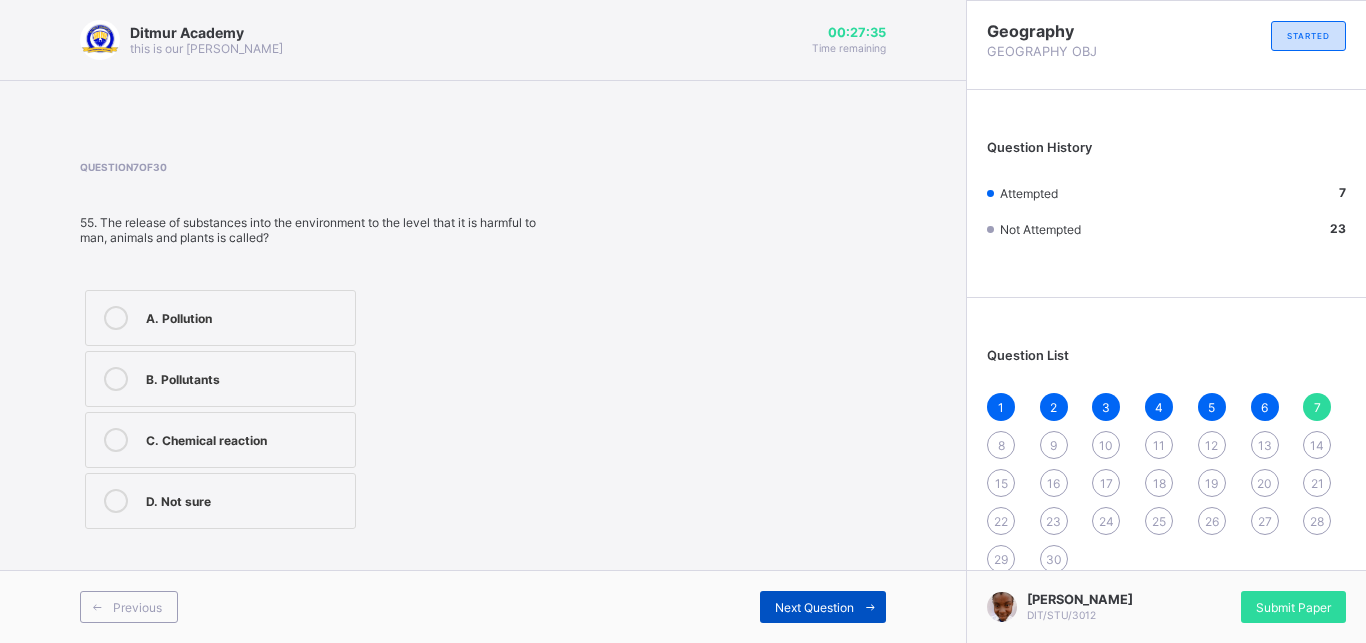 click on "Next Question" at bounding box center [814, 607] 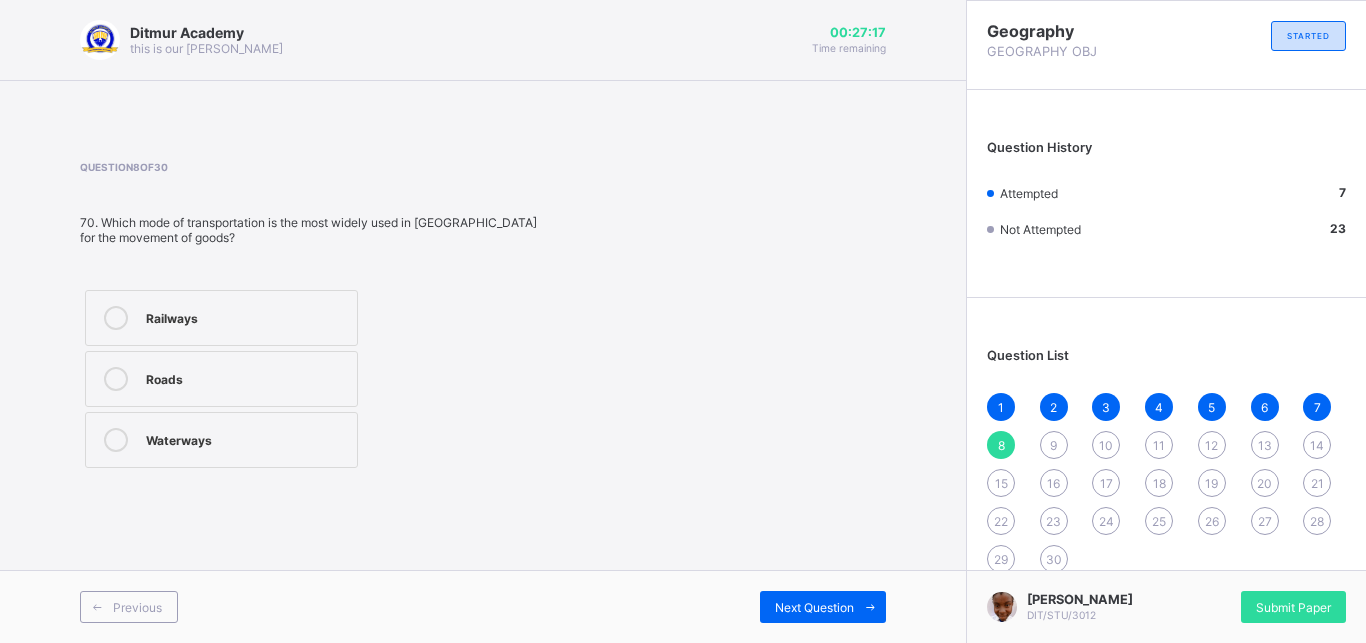 click on "Waterways" at bounding box center [246, 438] 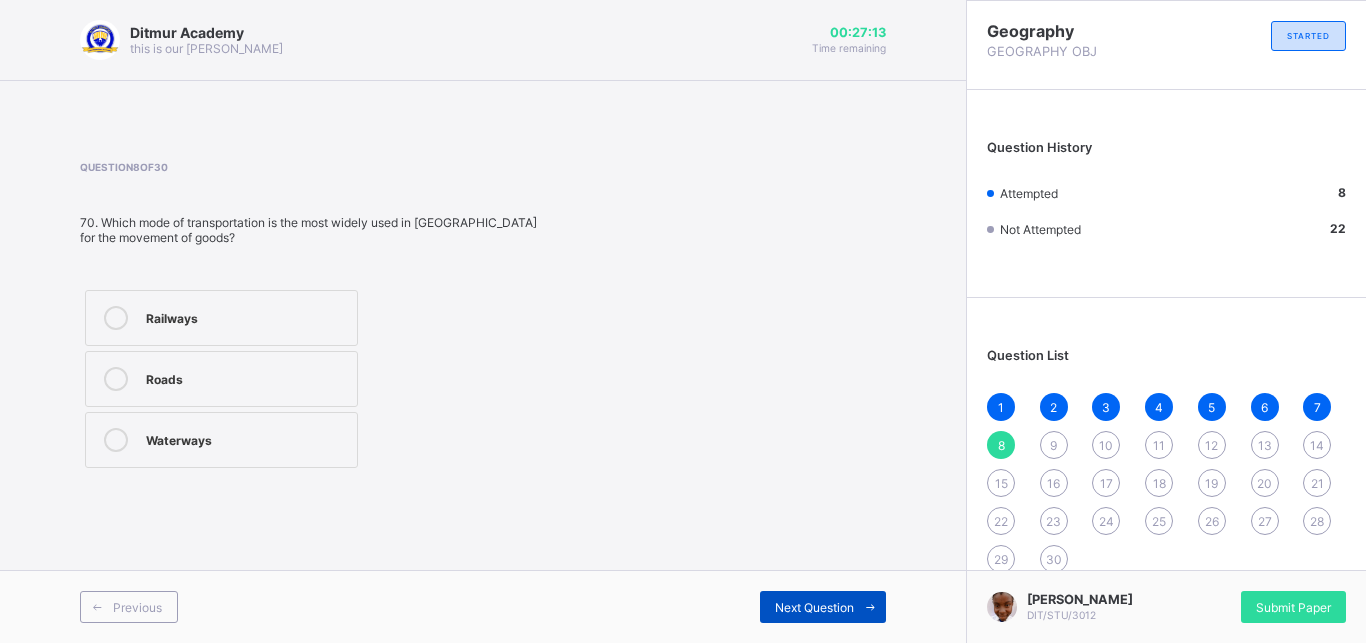 click on "Next Question" at bounding box center (814, 607) 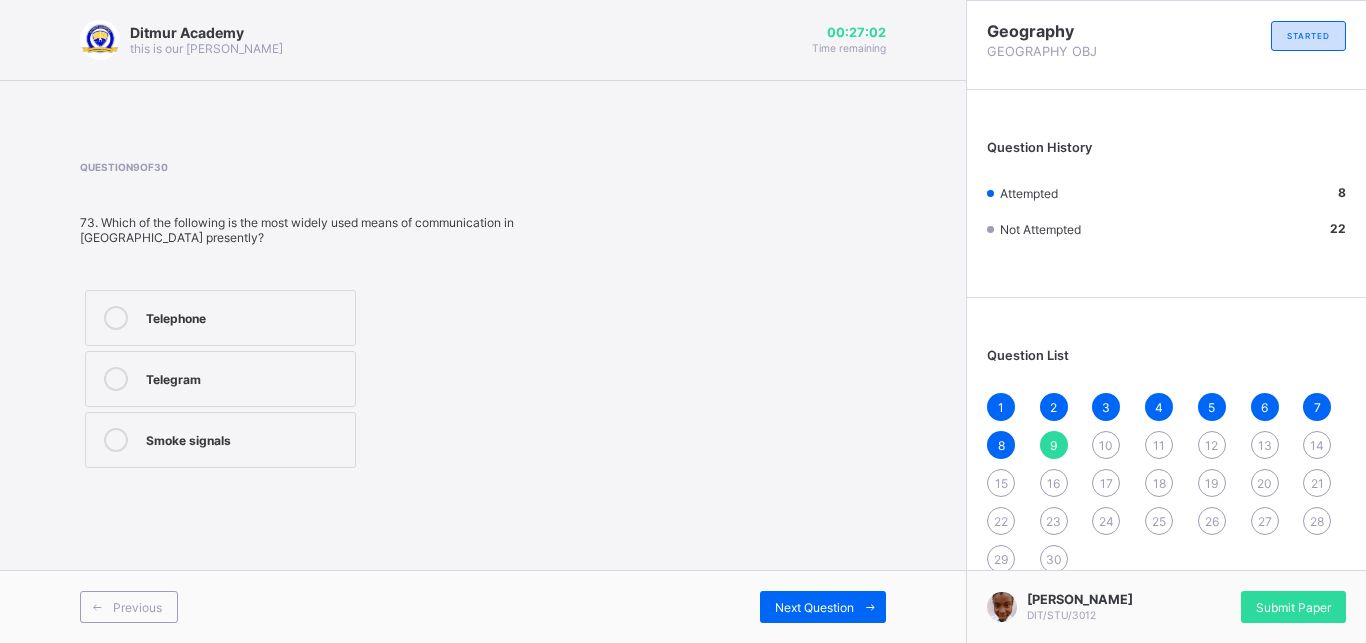 click on "Smoke signals" at bounding box center [220, 440] 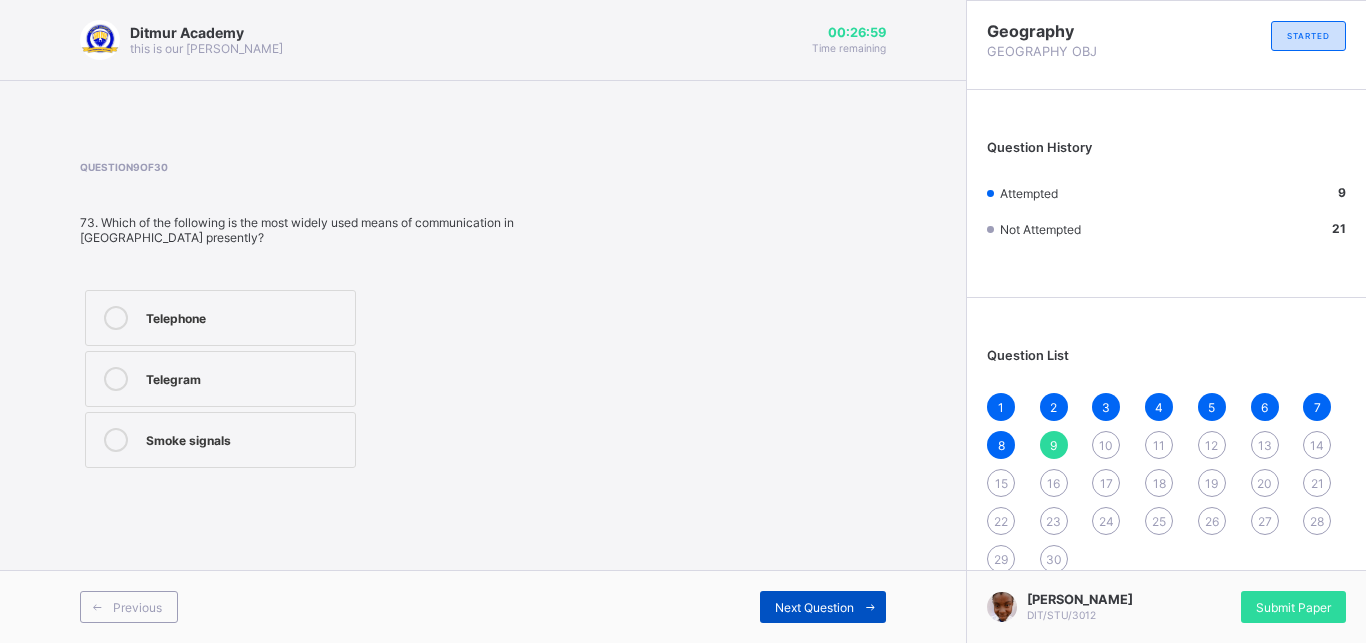 click on "Next Question" at bounding box center (814, 607) 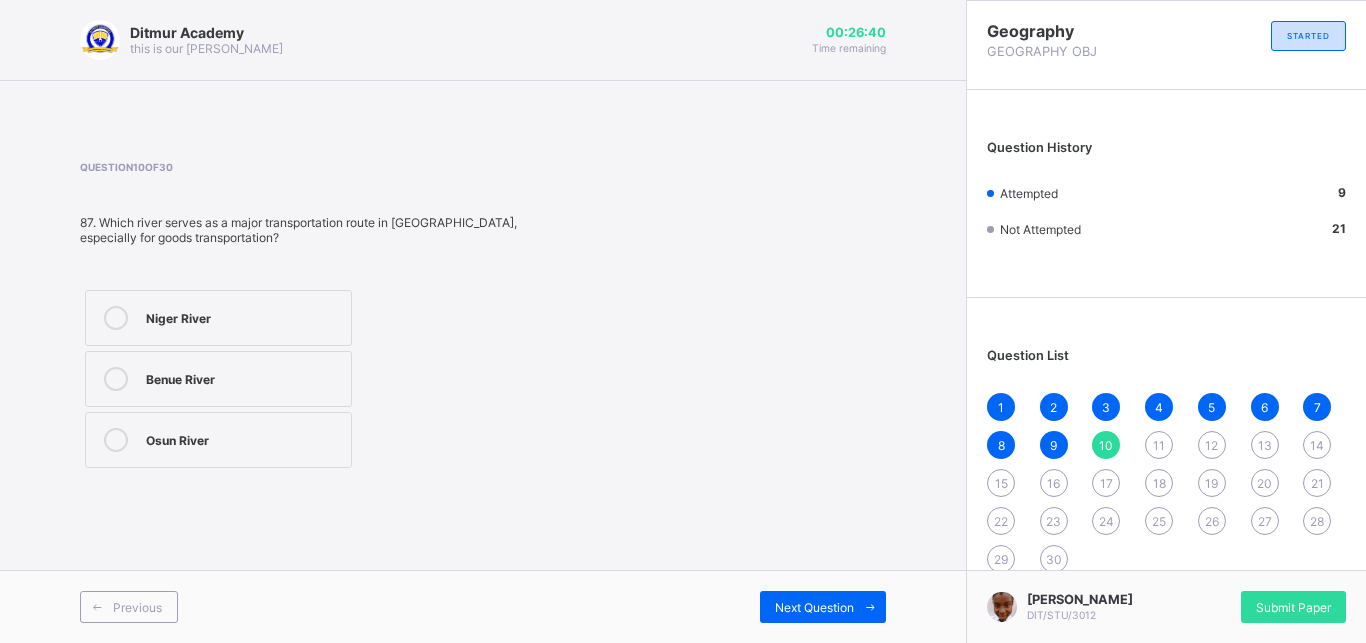 click on "Niger River" at bounding box center (218, 318) 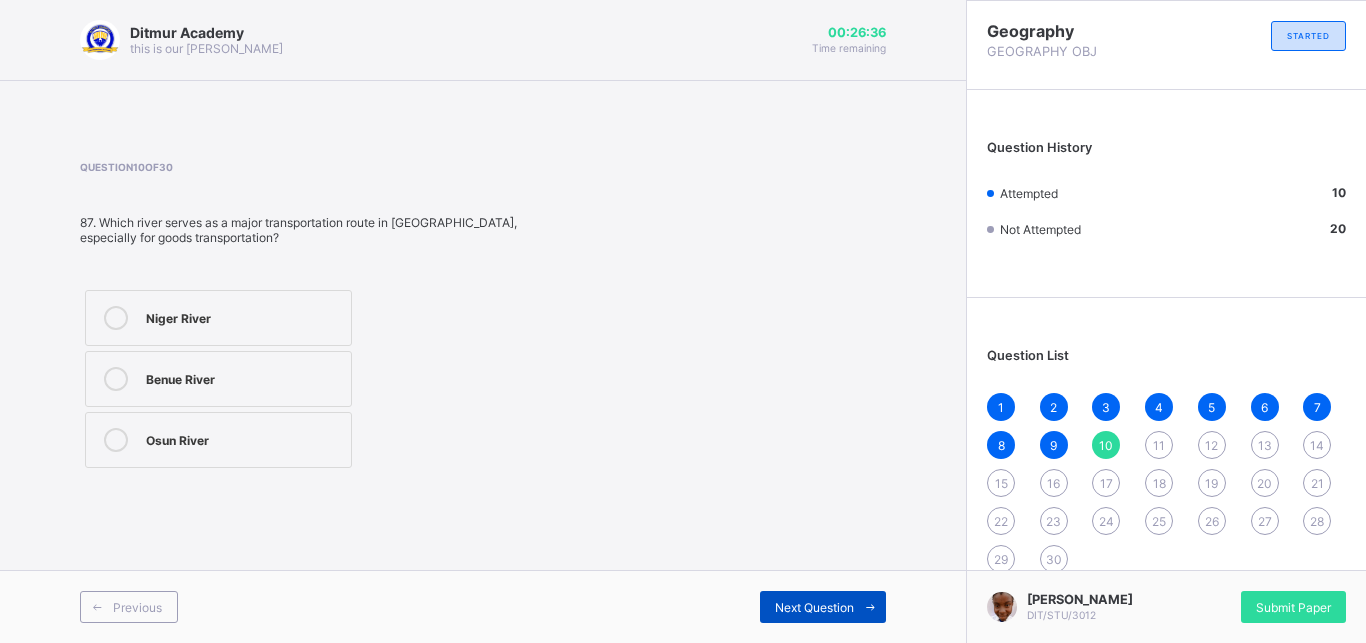 click on "Next Question" at bounding box center [823, 607] 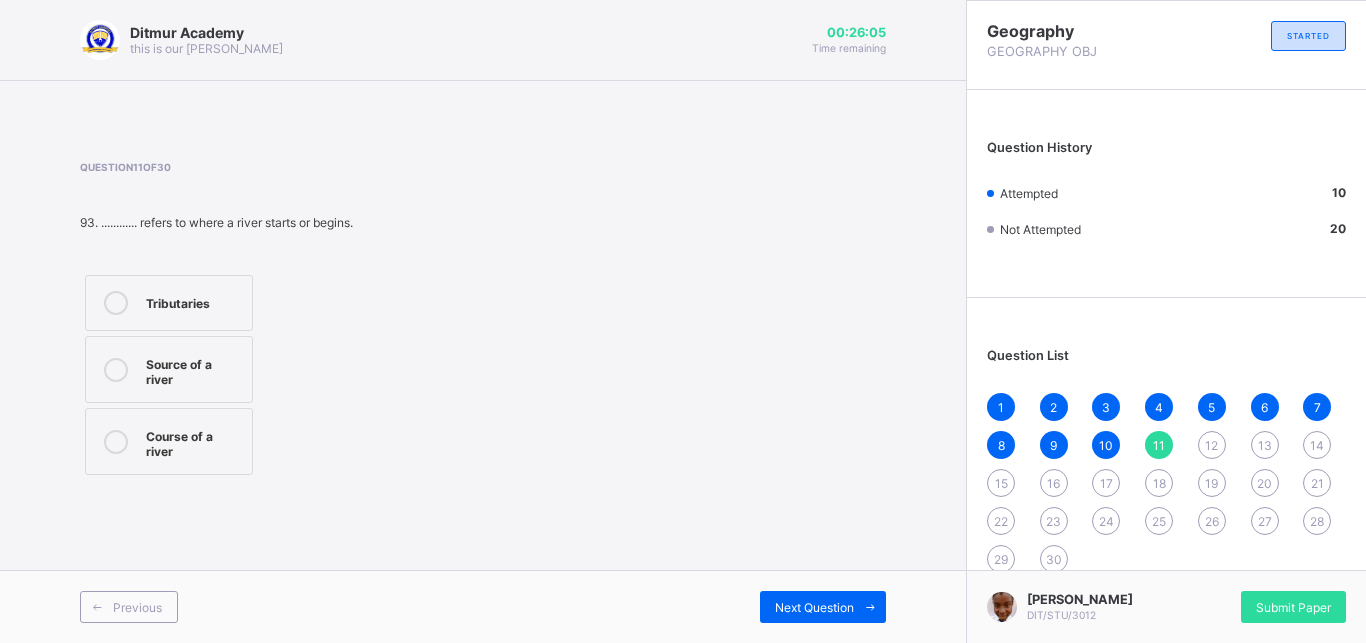click at bounding box center [116, 369] 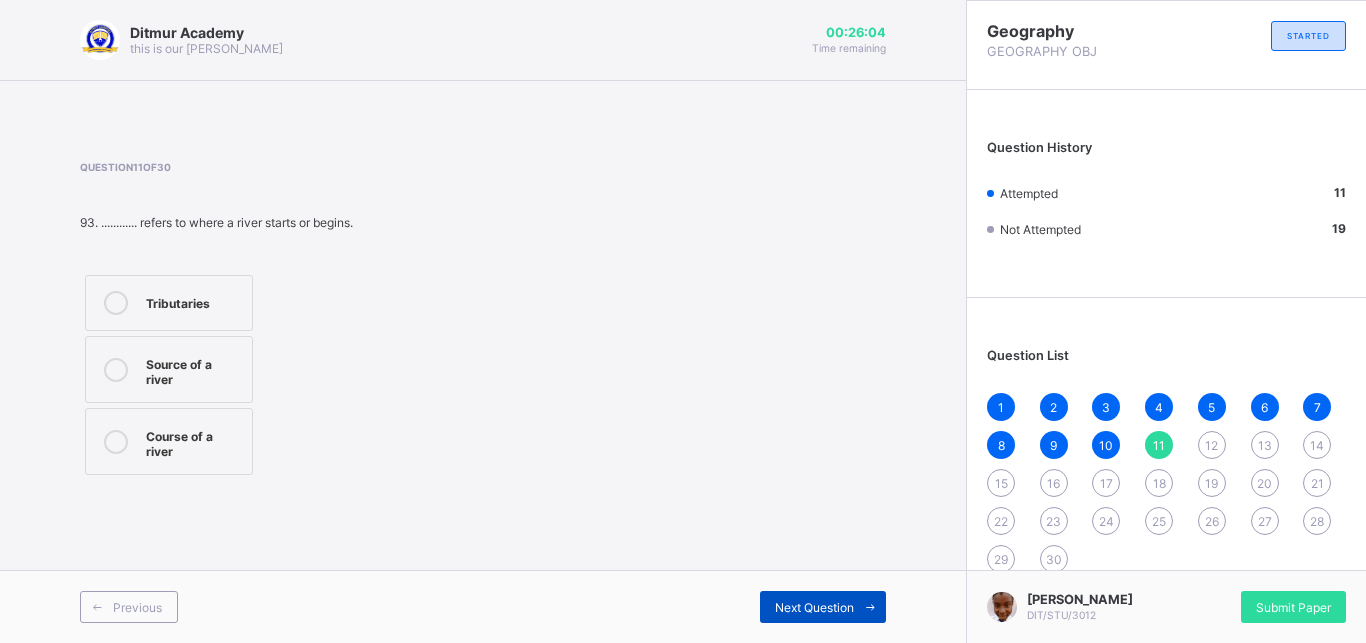 click on "Next Question" at bounding box center (814, 607) 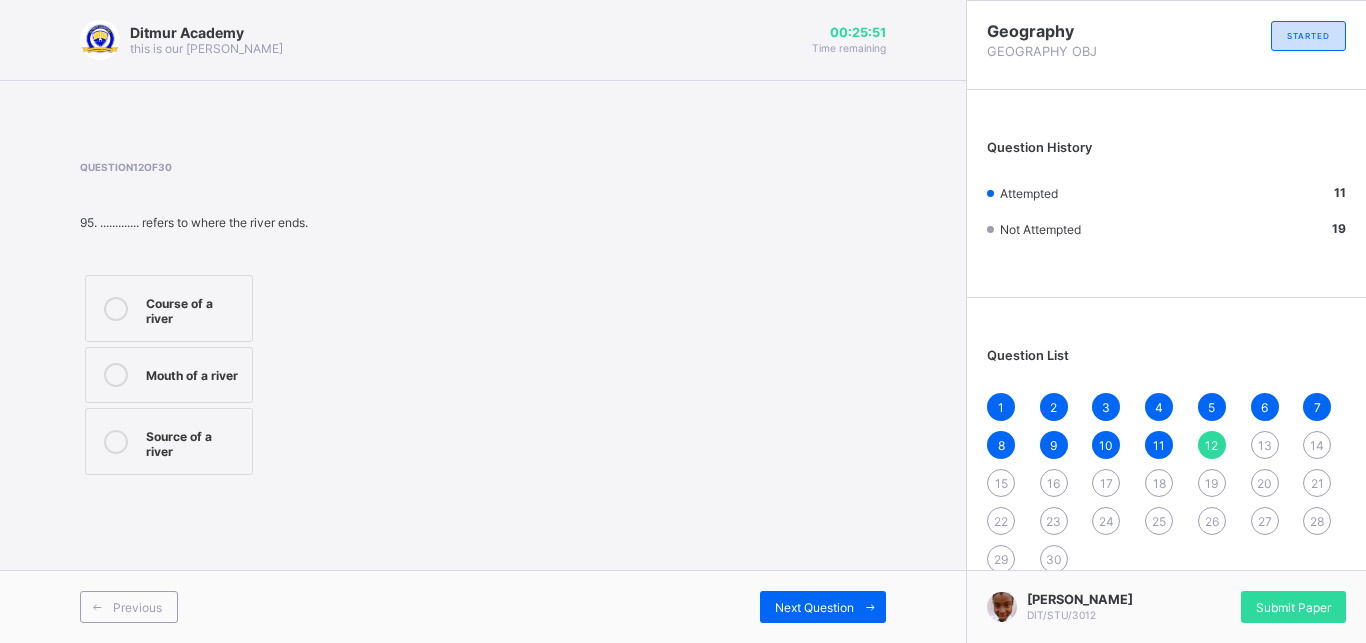 click at bounding box center [116, 375] 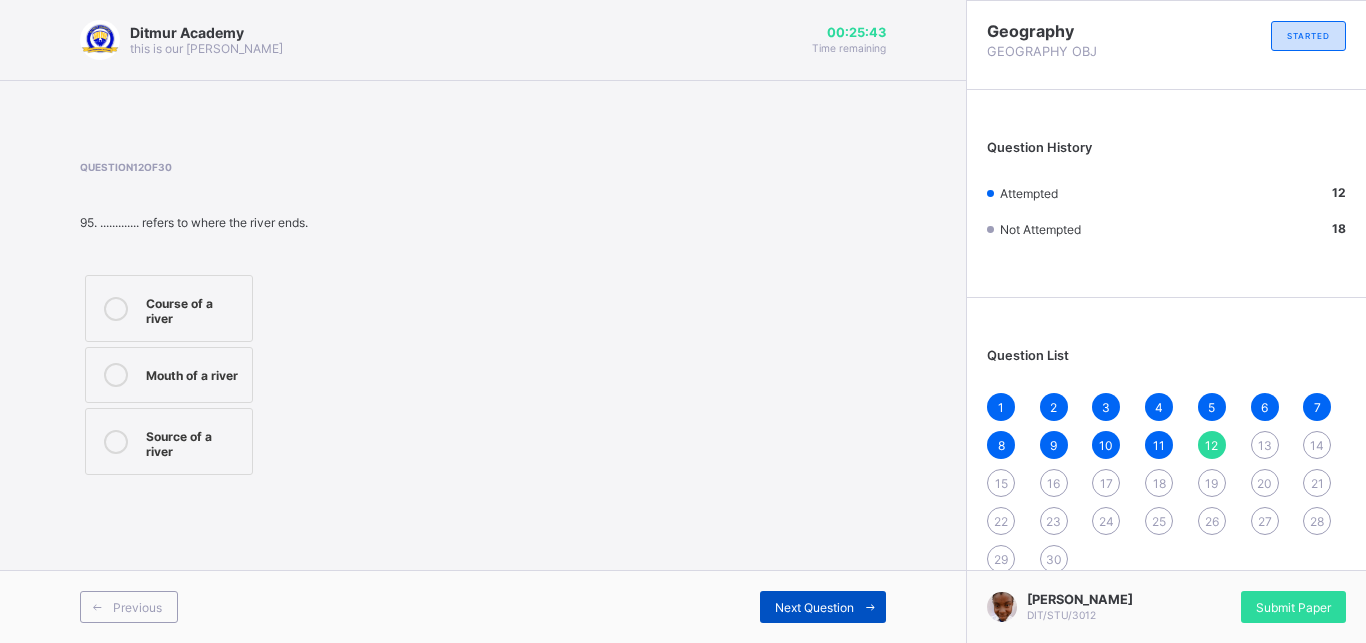 click on "Next Question" at bounding box center (823, 607) 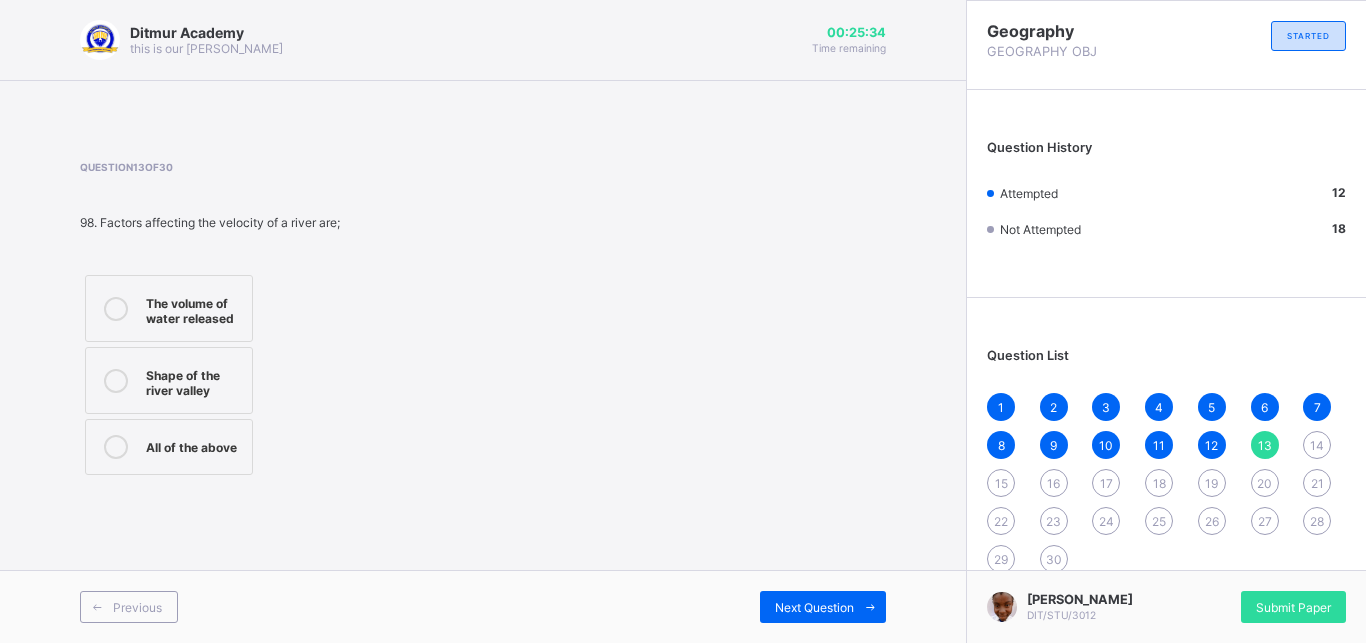 click at bounding box center [116, 447] 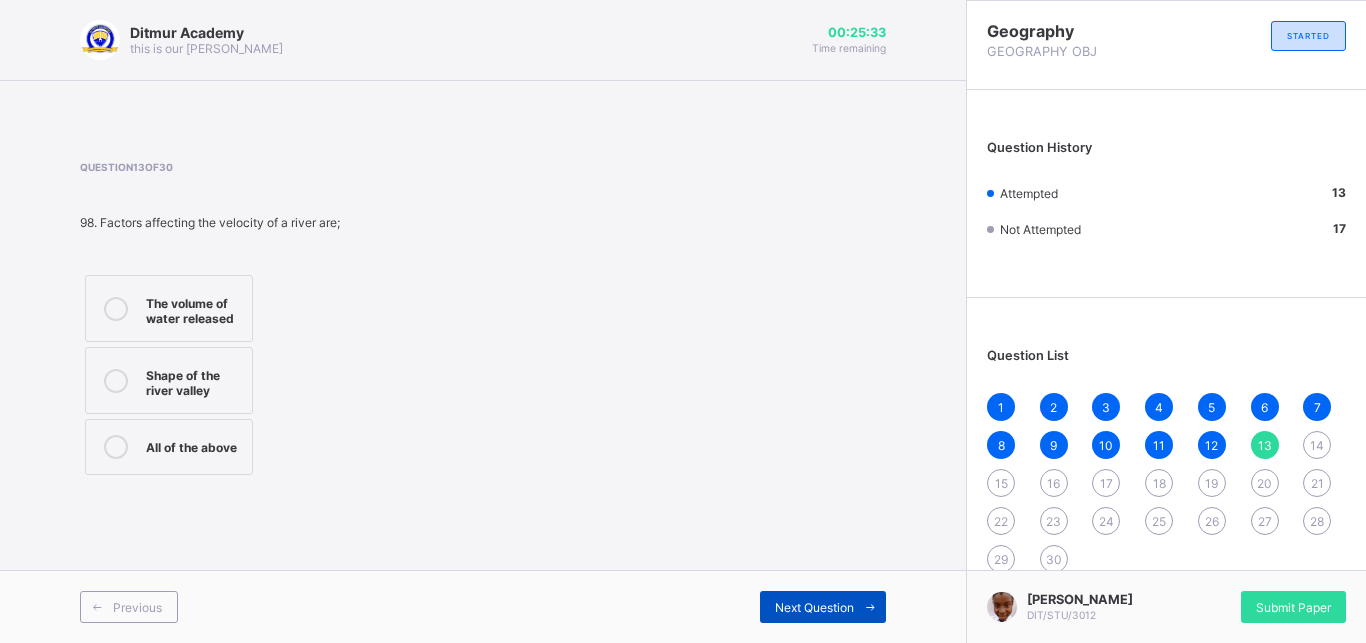 click on "Next Question" at bounding box center [814, 607] 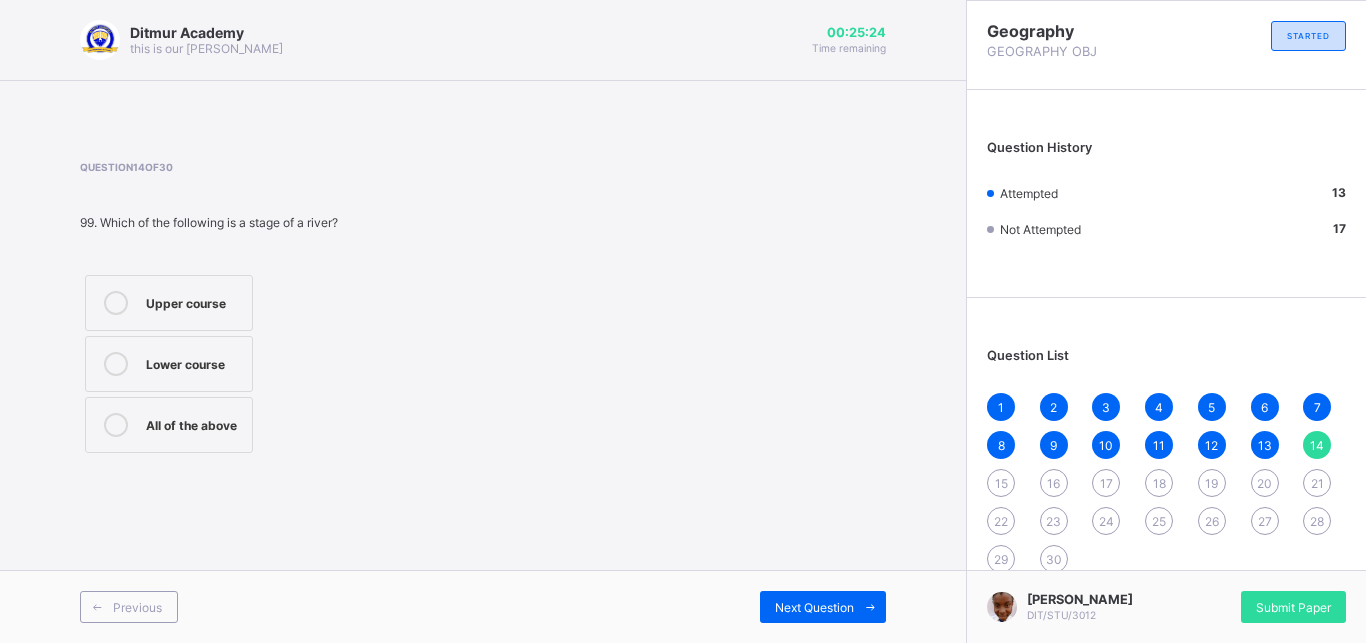 click at bounding box center [116, 425] 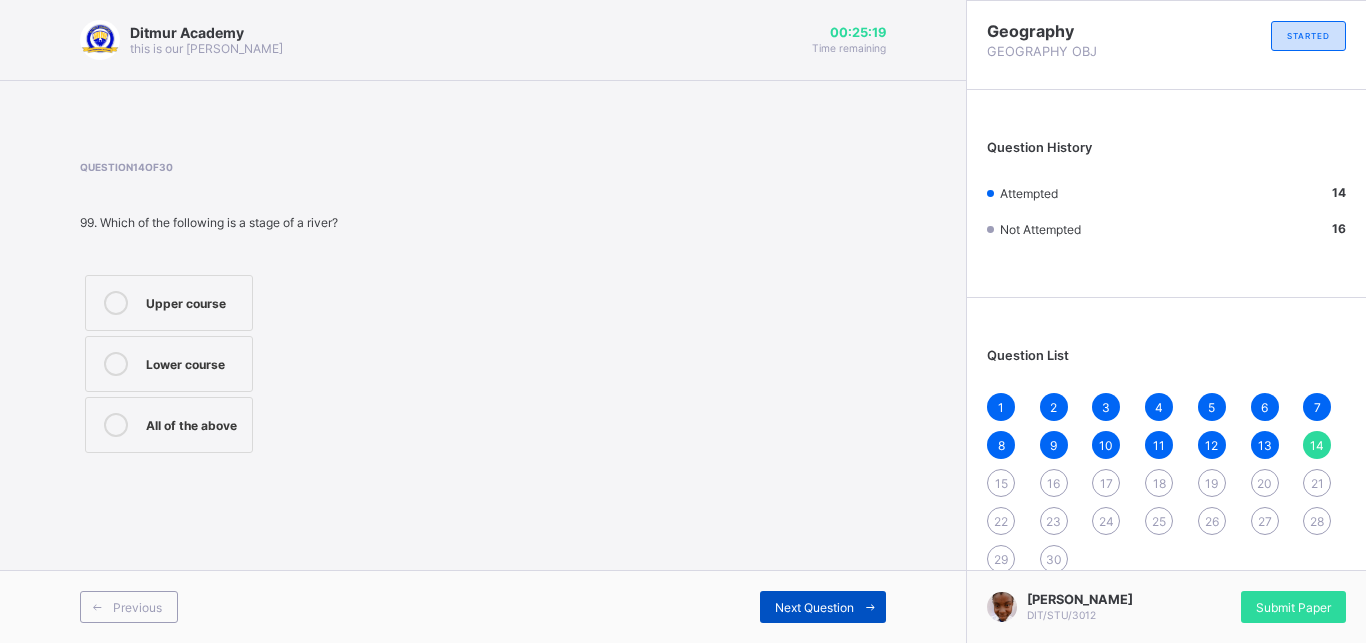 click on "Next Question" at bounding box center (814, 607) 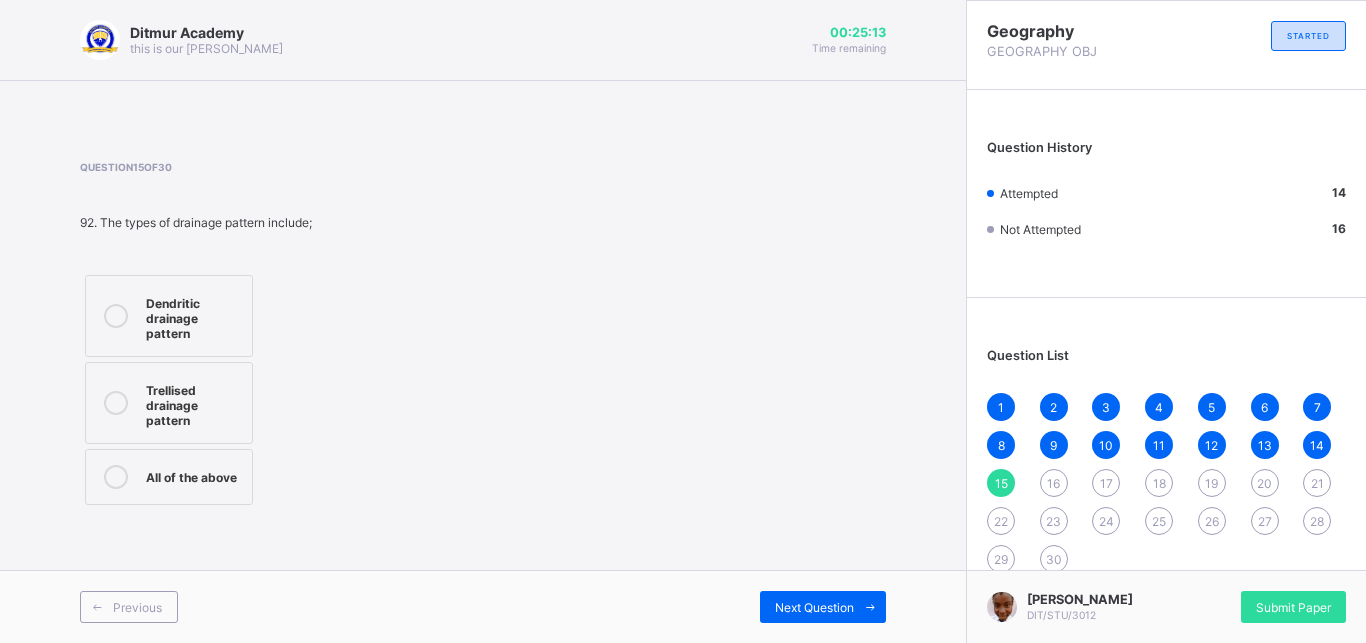 click at bounding box center [116, 477] 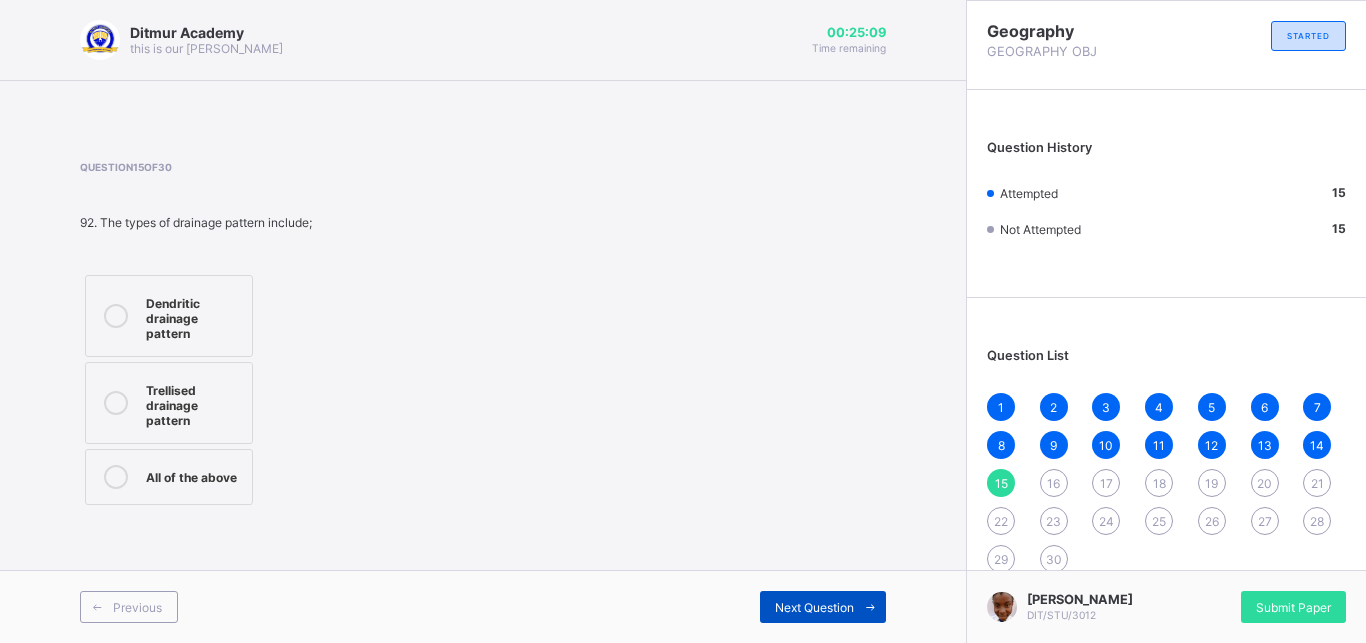 click on "Next Question" at bounding box center [814, 607] 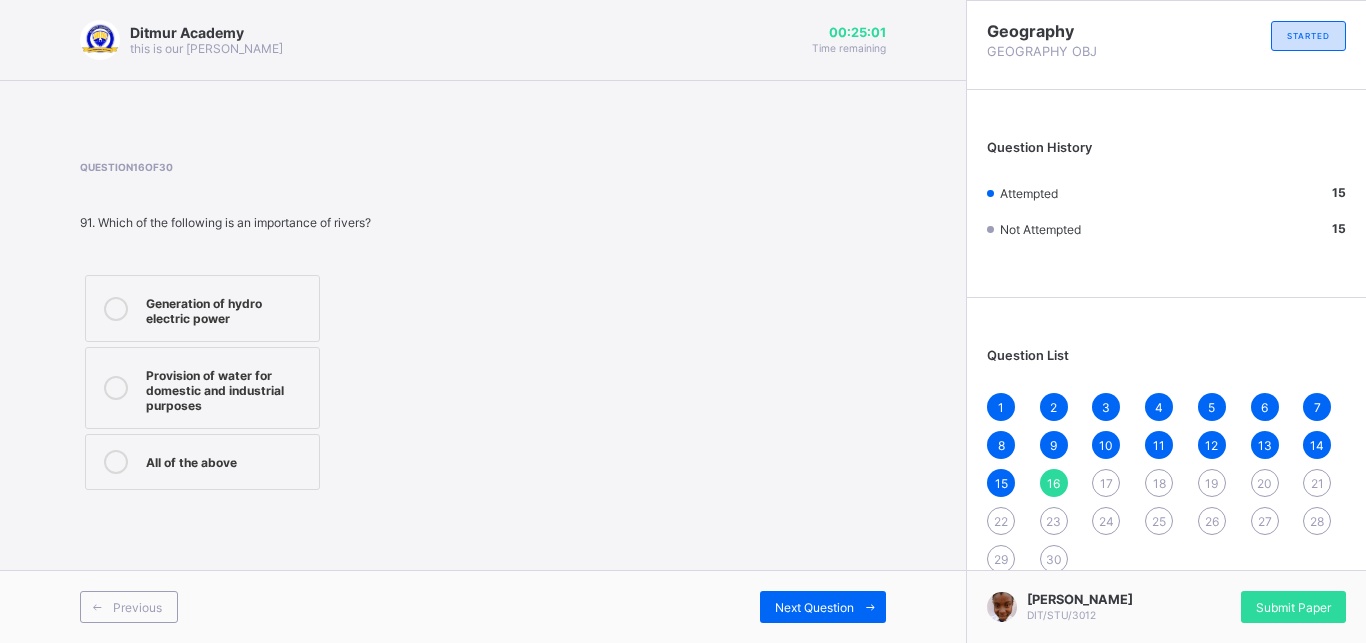 click at bounding box center [116, 462] 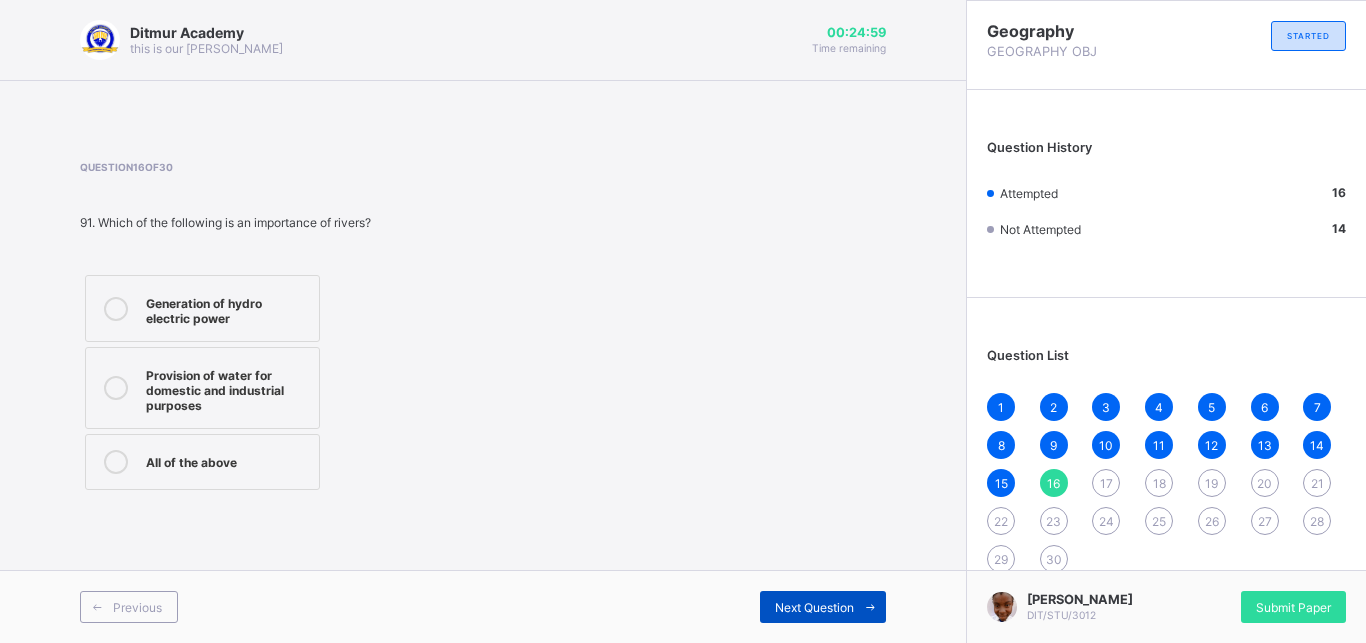 click on "Next Question" at bounding box center (814, 607) 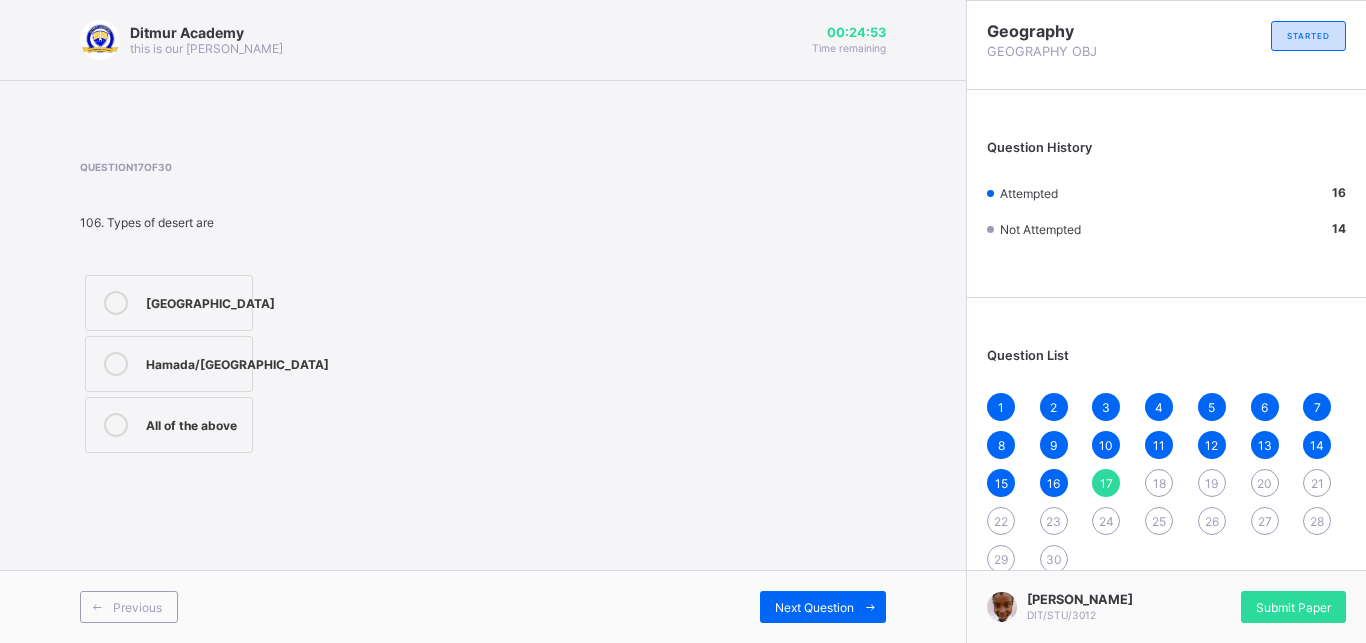 click on "All of the above" at bounding box center [169, 425] 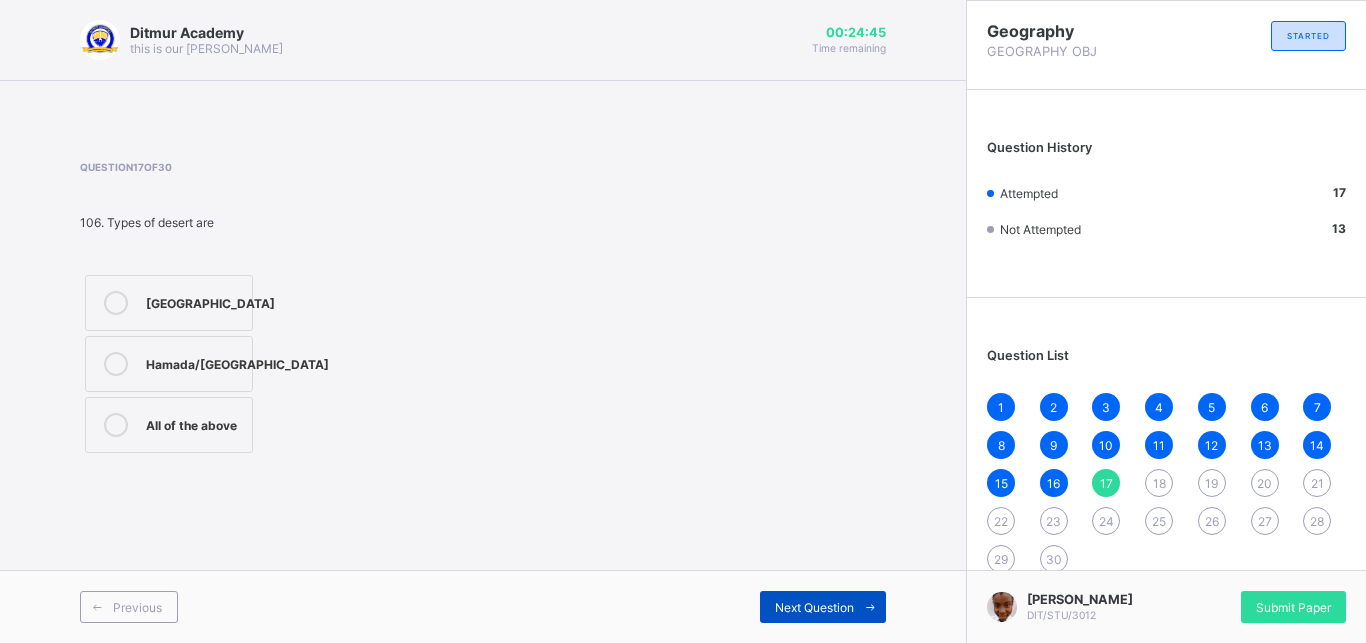 click on "Next Question" at bounding box center [814, 607] 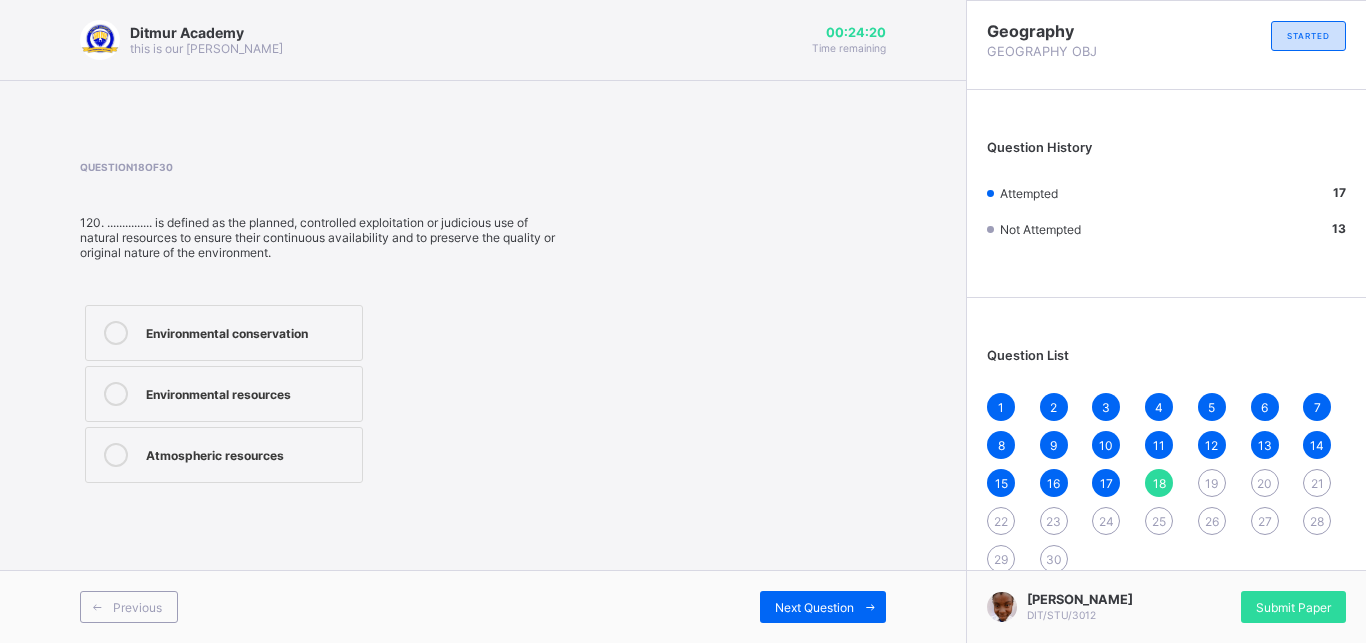 click on "Environmental conservation" at bounding box center (249, 331) 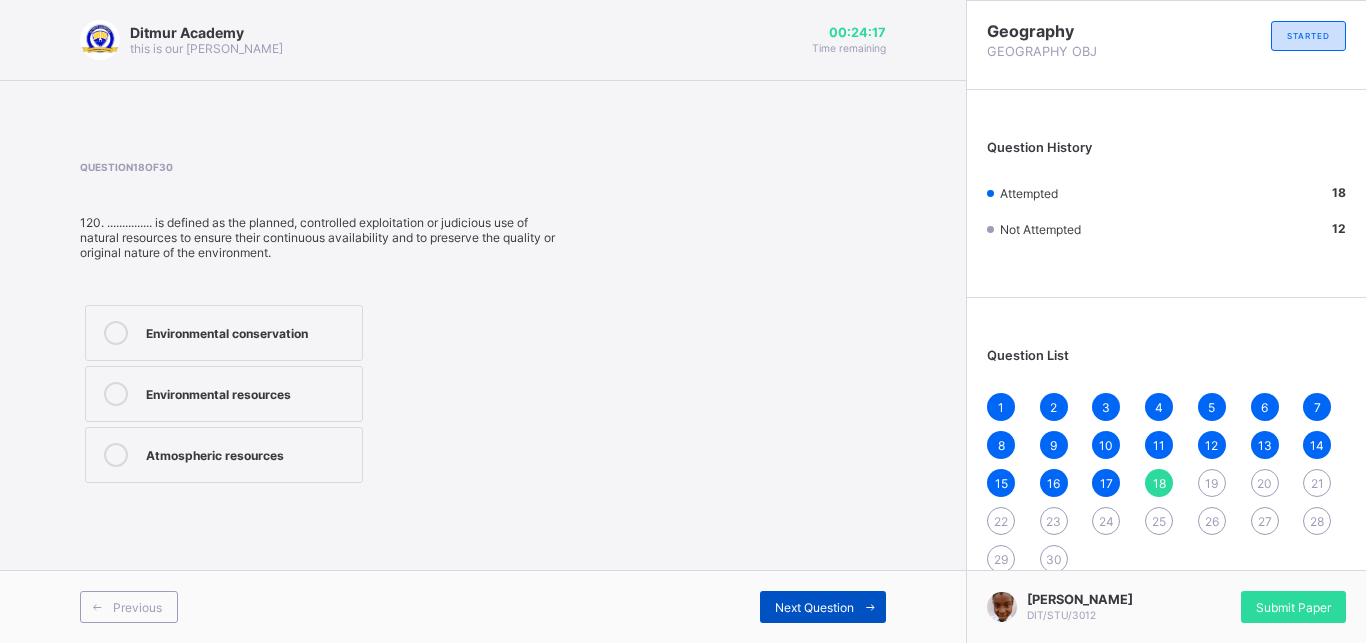 click on "Next Question" at bounding box center (814, 607) 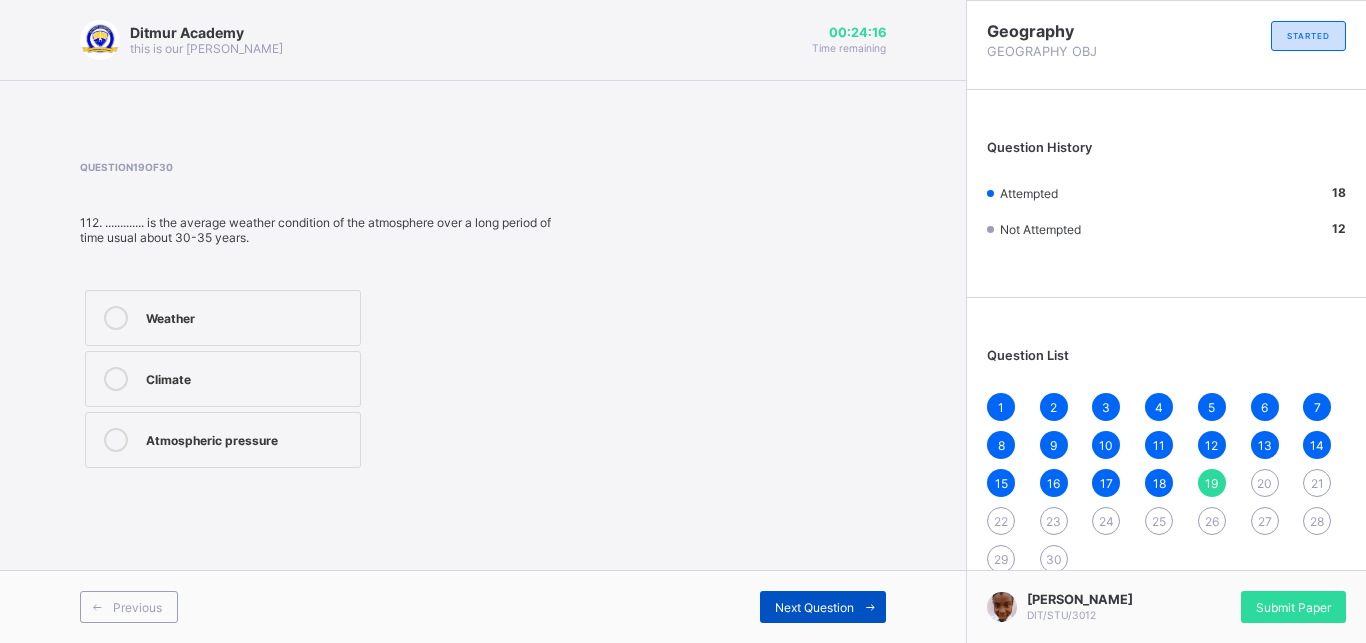 click on "Next Question" at bounding box center [814, 607] 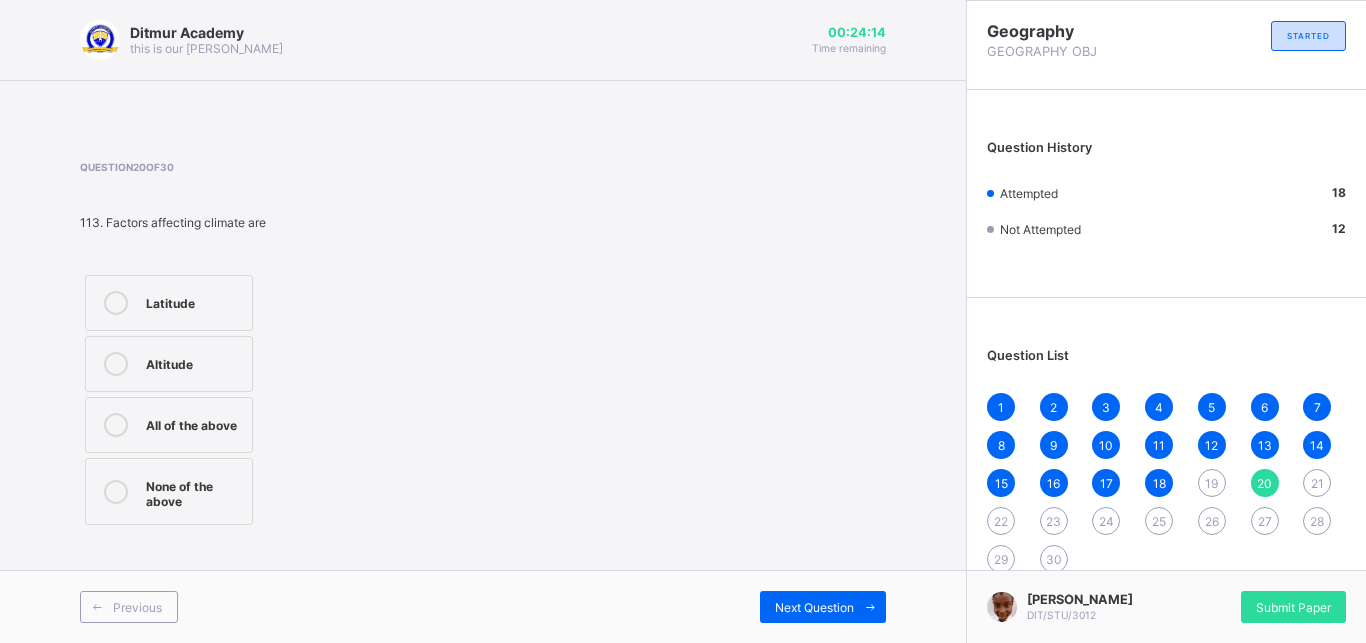 click on "19" at bounding box center (1212, 483) 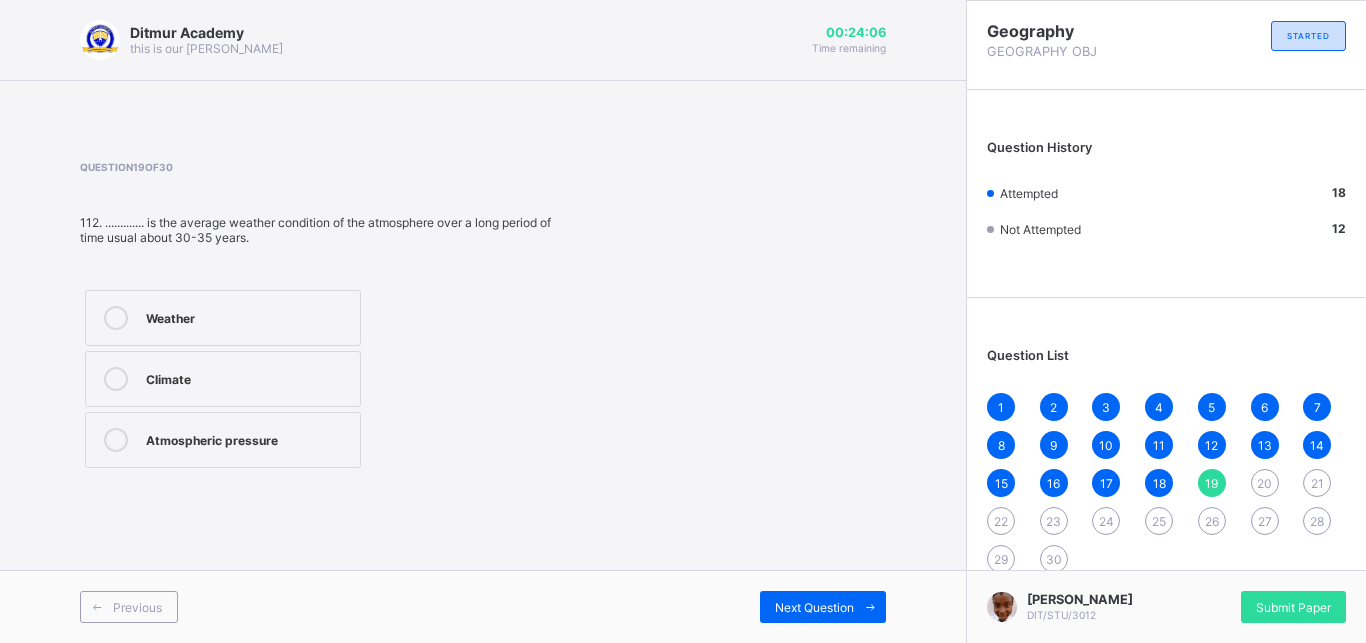 click on "Climate" at bounding box center (223, 379) 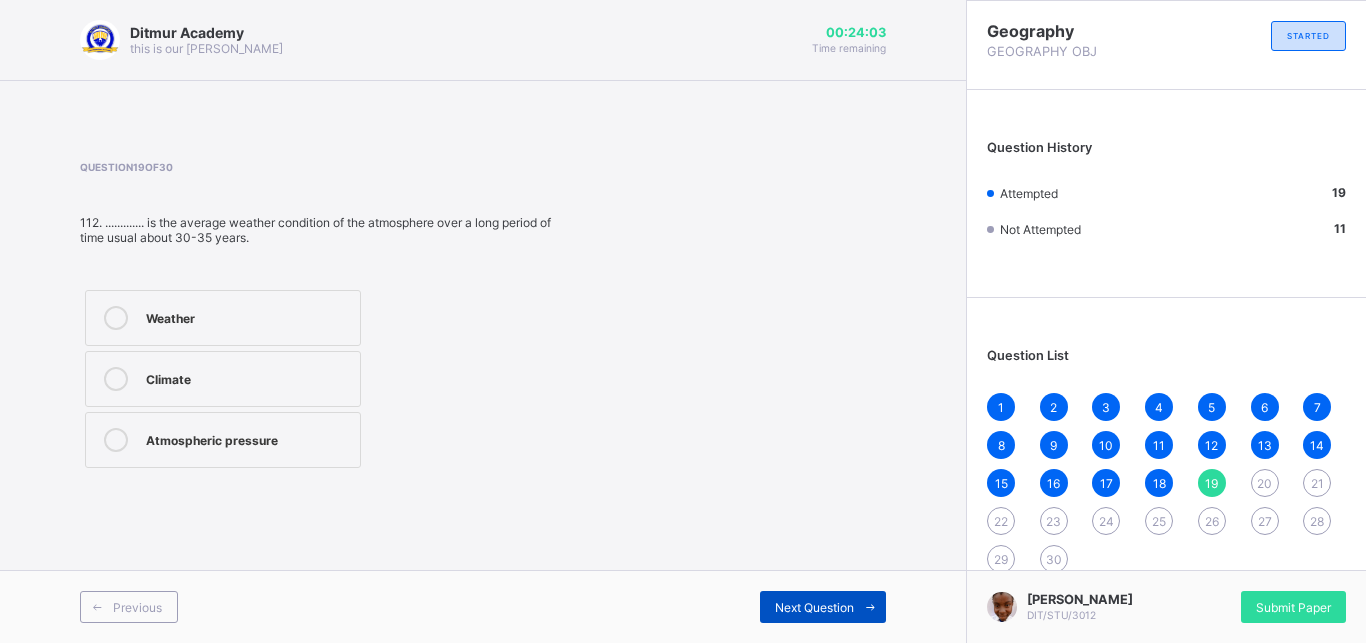 click on "Next Question" at bounding box center (823, 607) 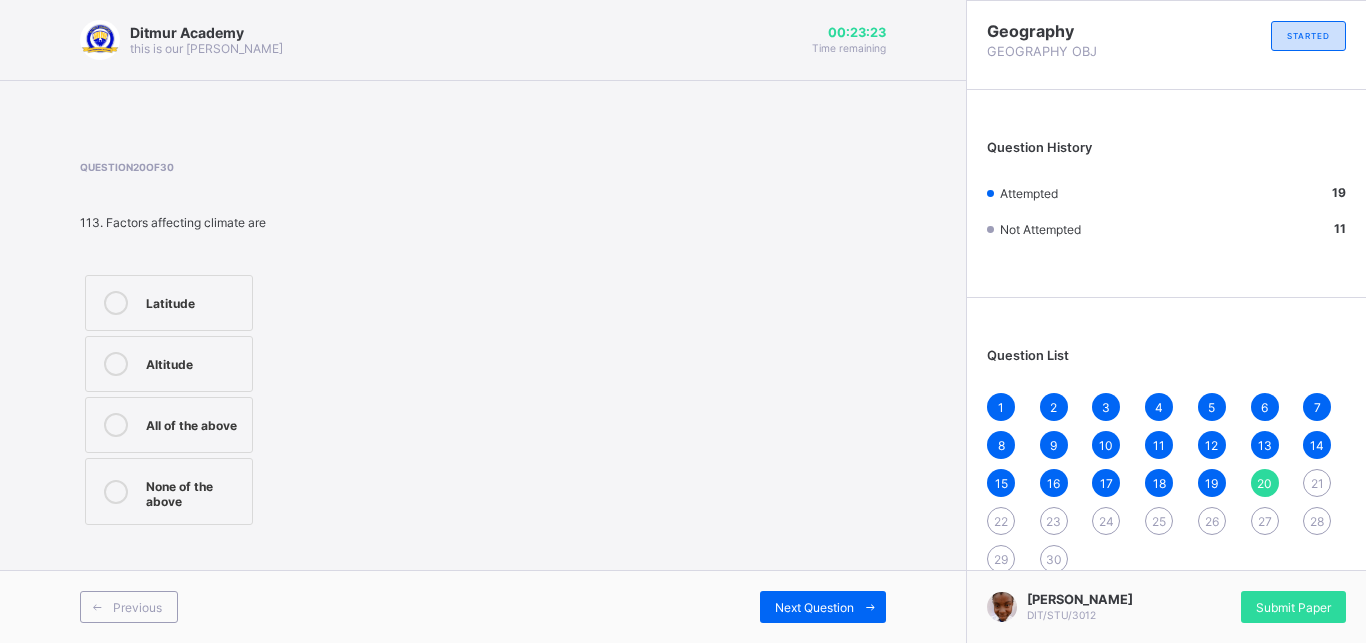 click at bounding box center [116, 425] 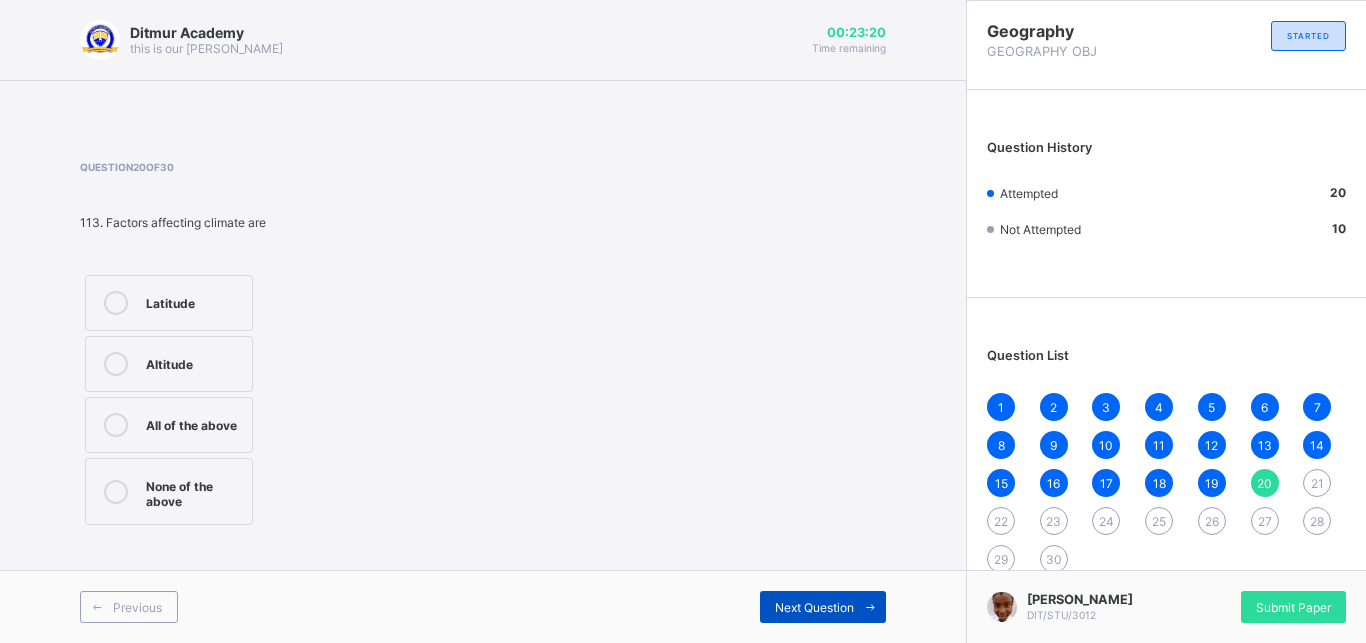 click on "Next Question" at bounding box center (814, 607) 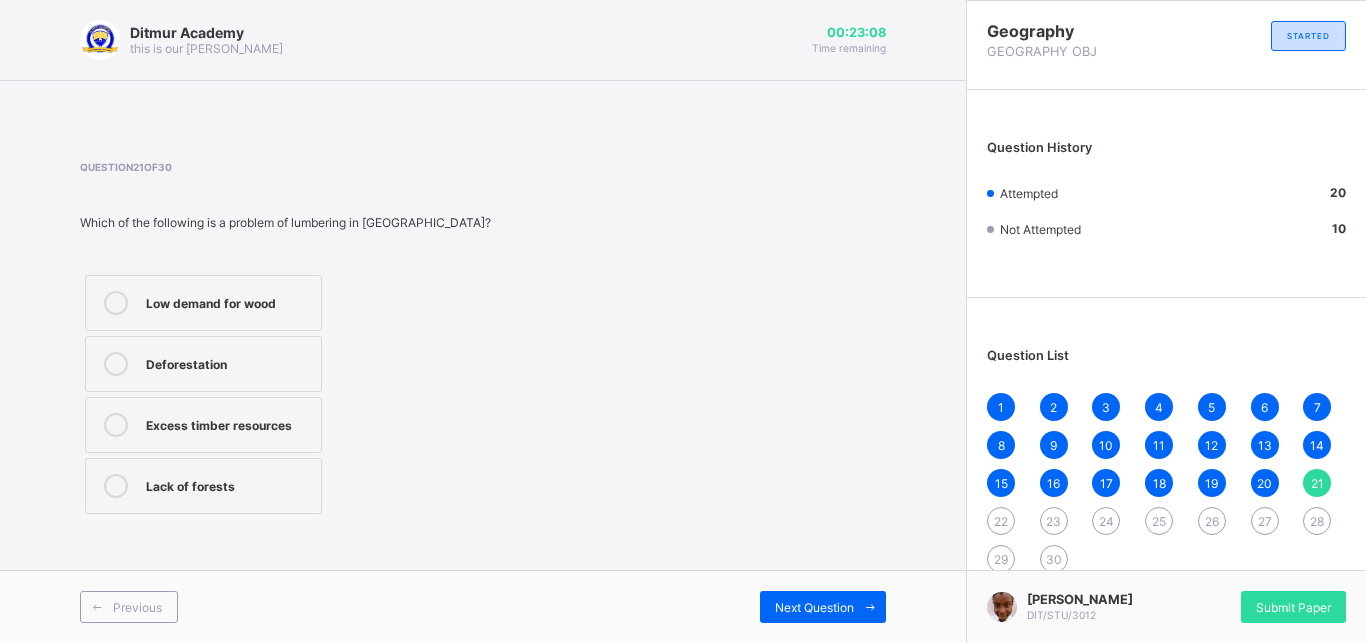 click on "Deforestation" at bounding box center (203, 364) 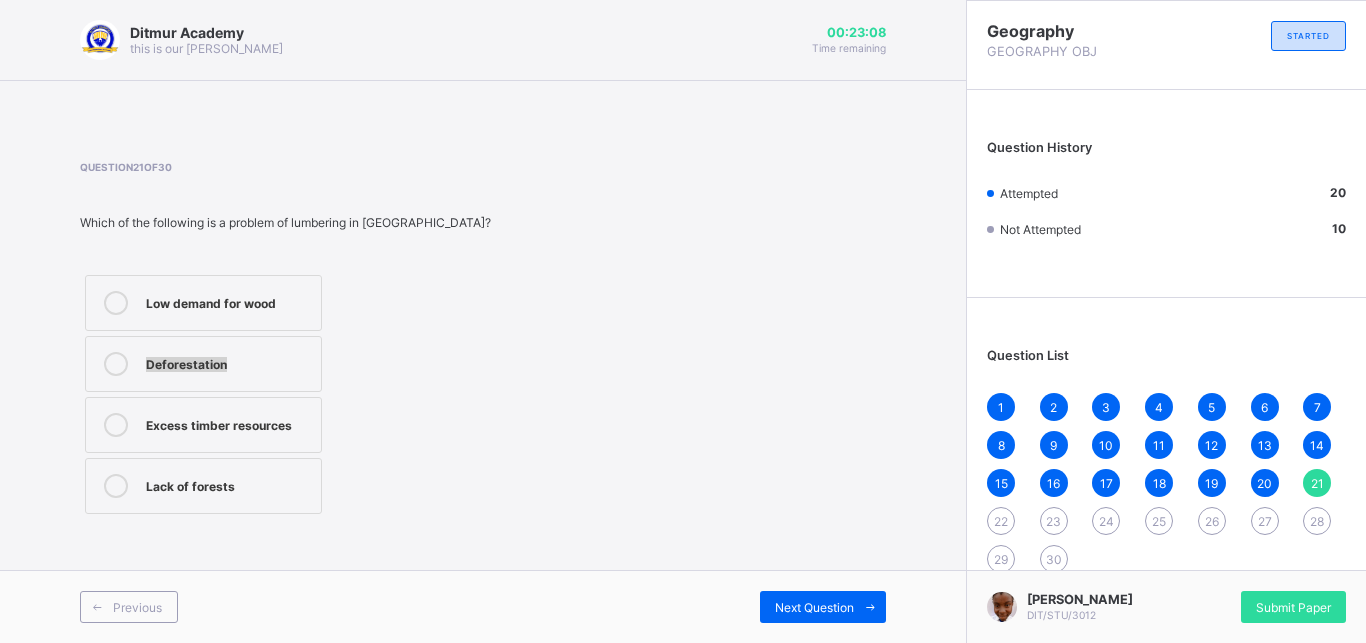 click on "Deforestation" at bounding box center [203, 364] 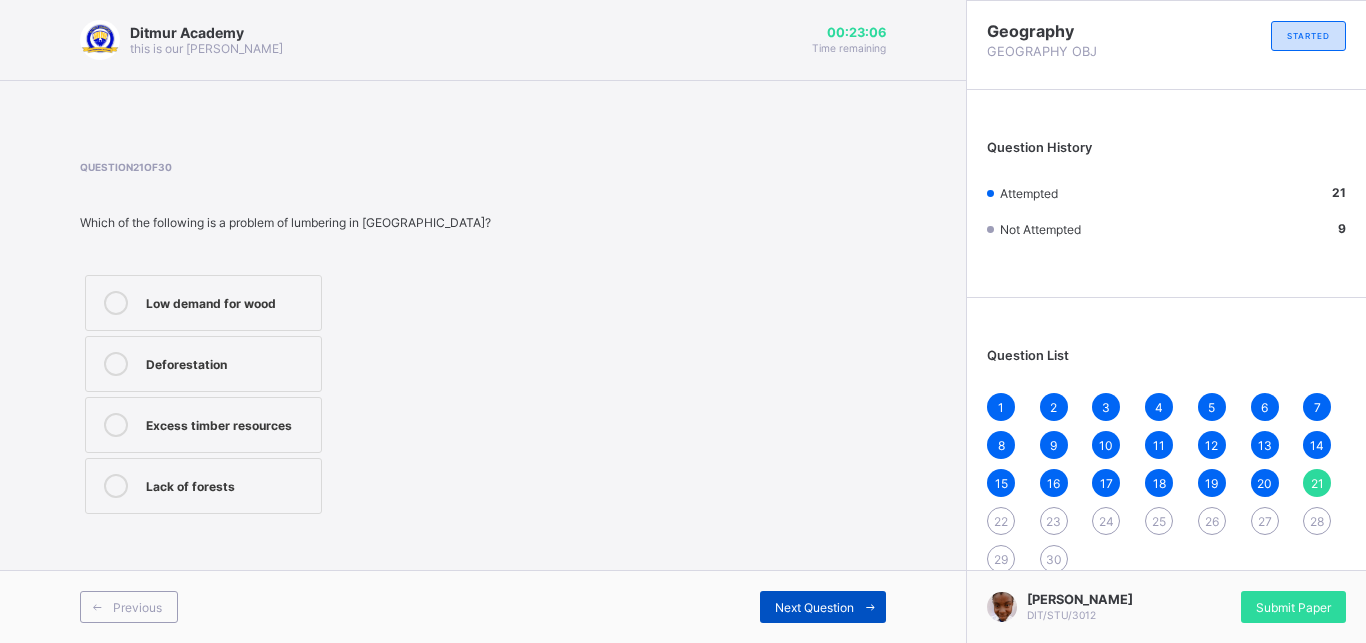 click on "Next Question" at bounding box center (823, 607) 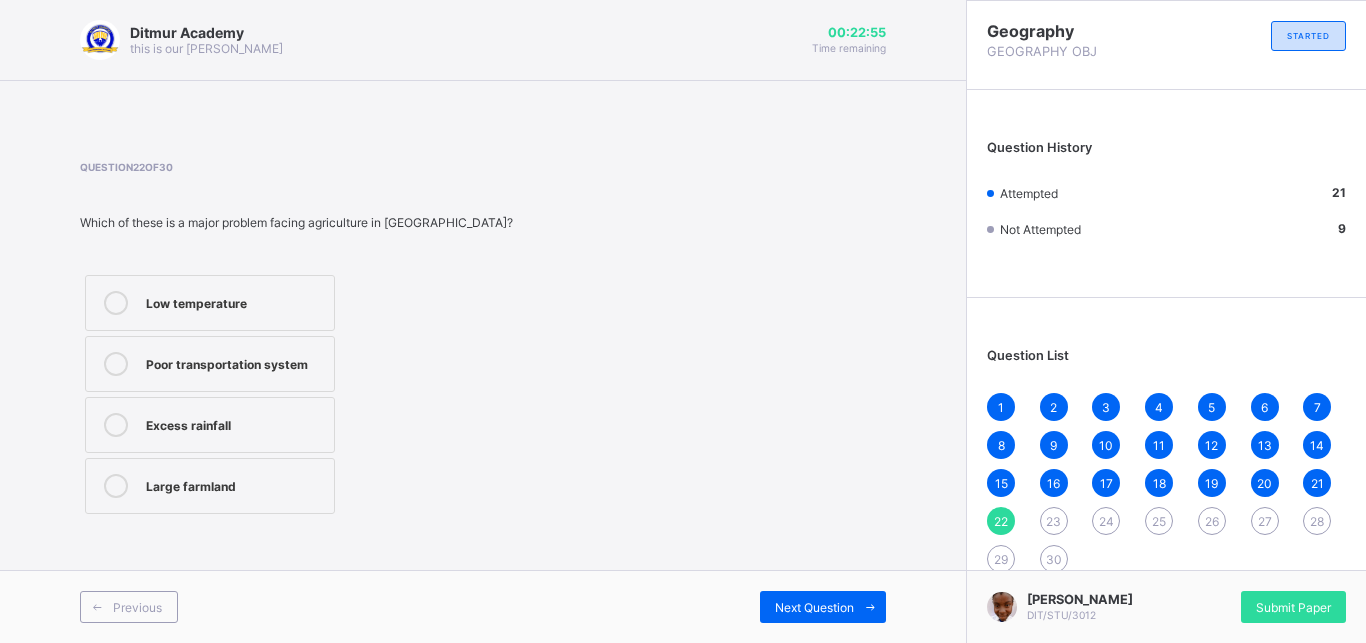 click on "Poor transportation system" at bounding box center [235, 362] 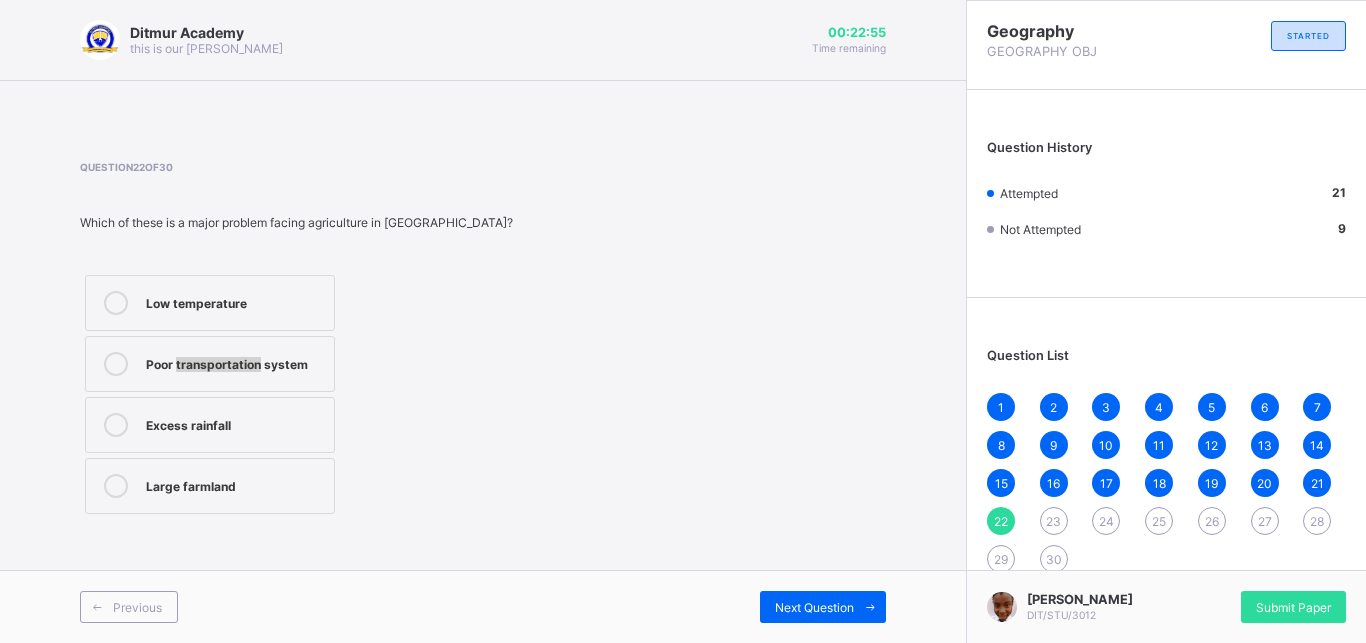 click on "Poor transportation system" at bounding box center [235, 362] 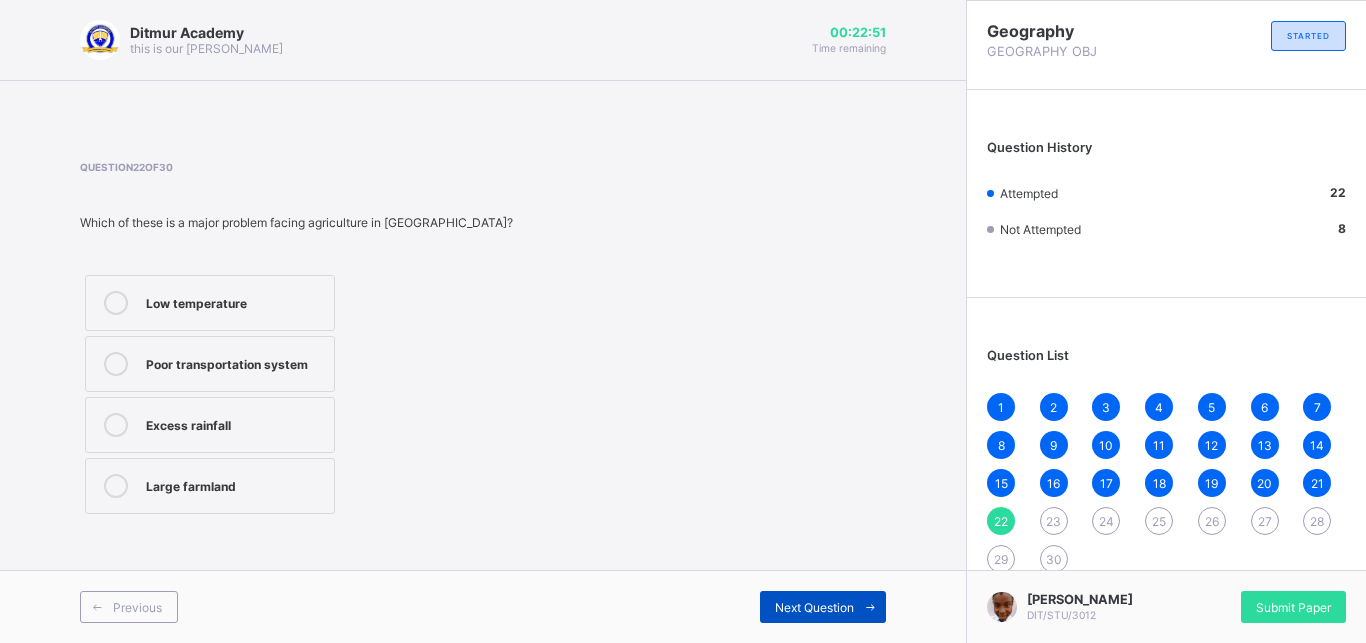 click on "Next Question" at bounding box center [814, 607] 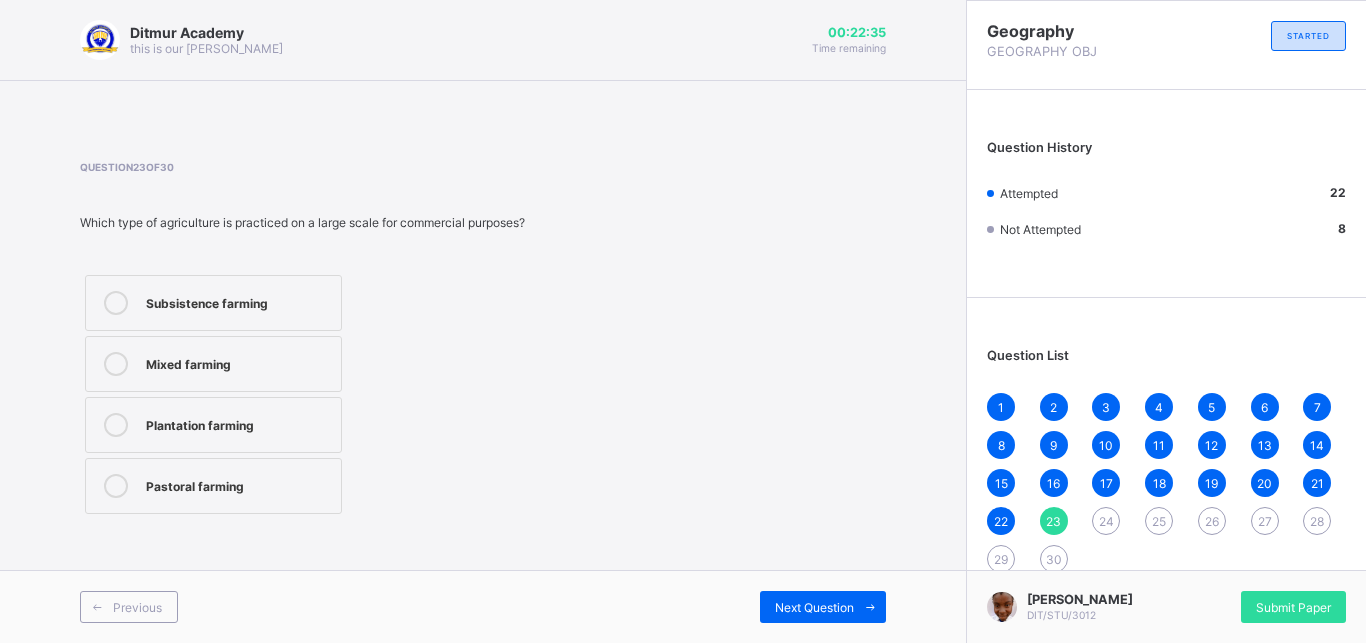 click on "Mixed farming" at bounding box center (213, 364) 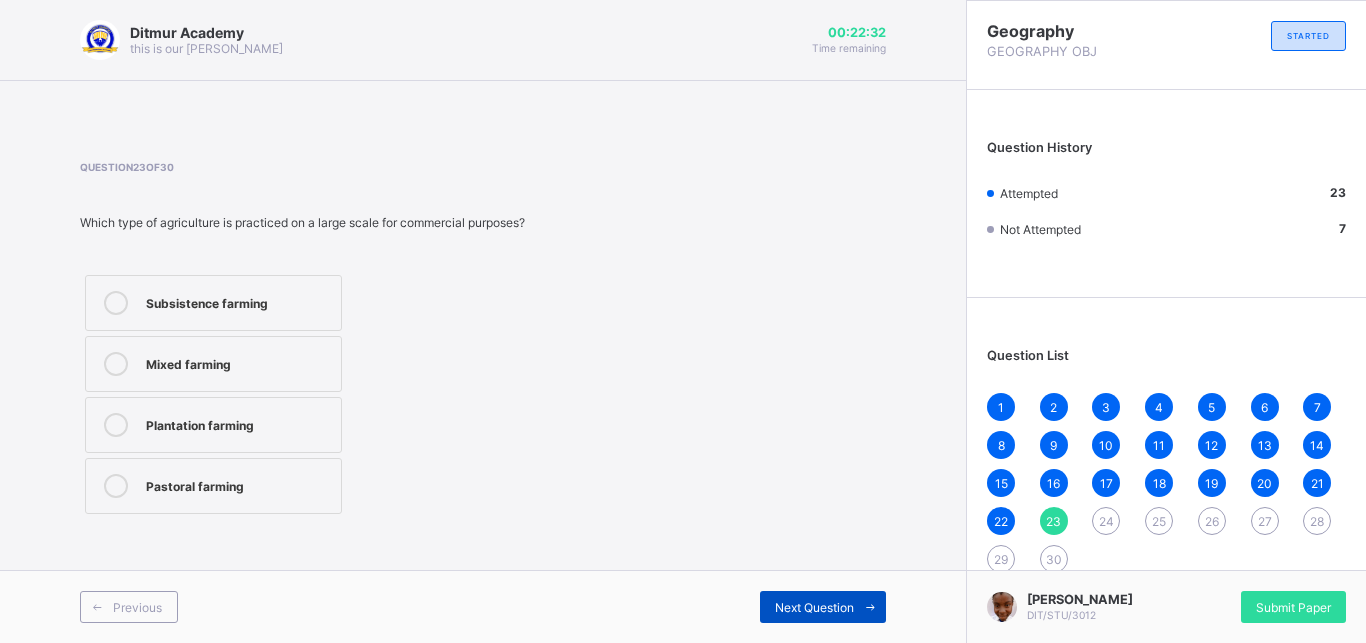 click on "Next Question" at bounding box center [814, 607] 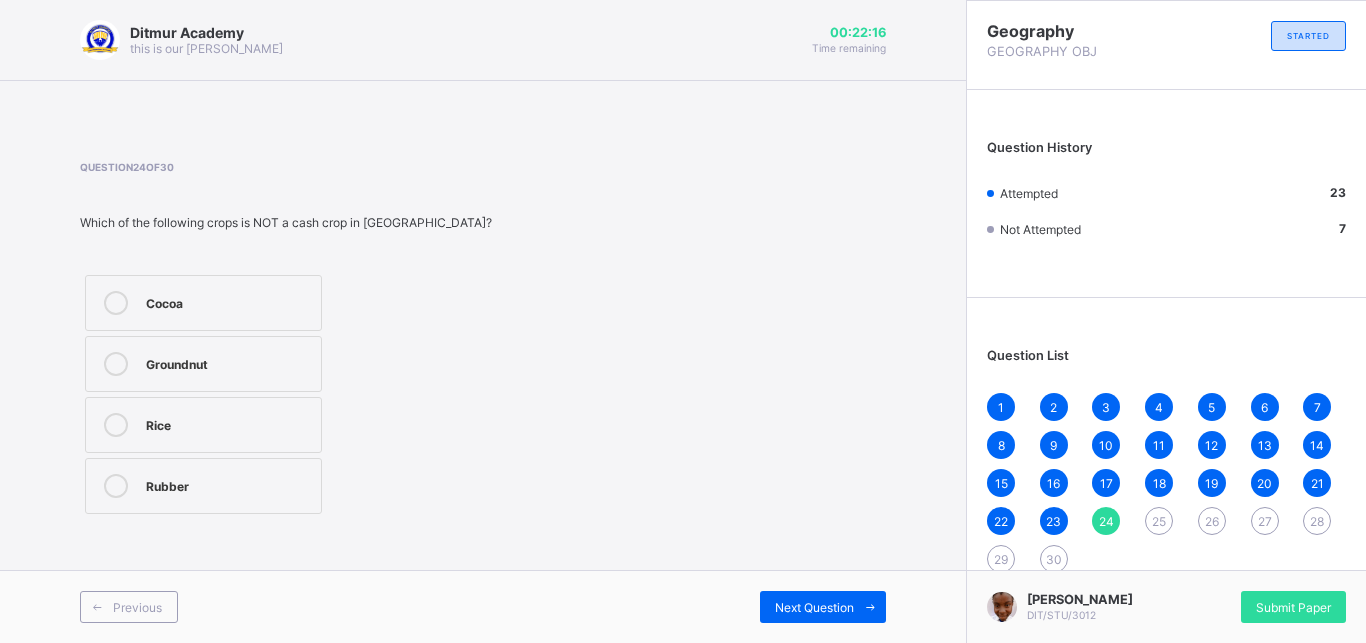 click on "Groundnut" at bounding box center [228, 362] 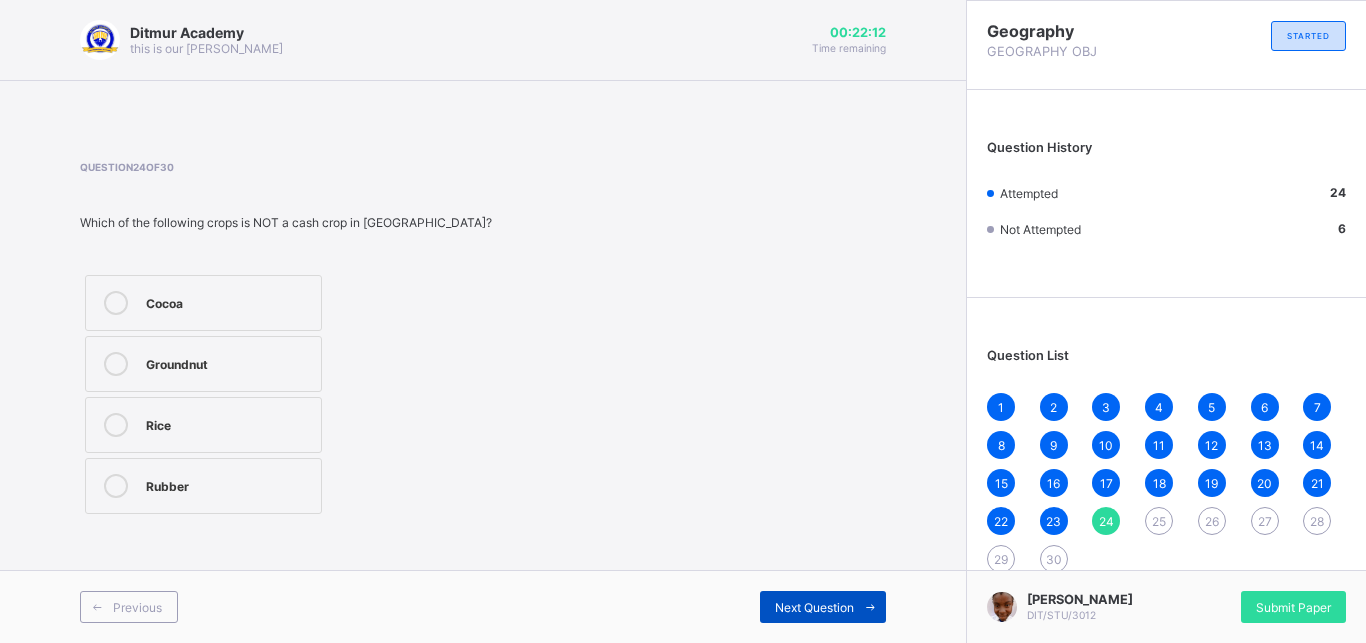 click on "Next Question" at bounding box center [814, 607] 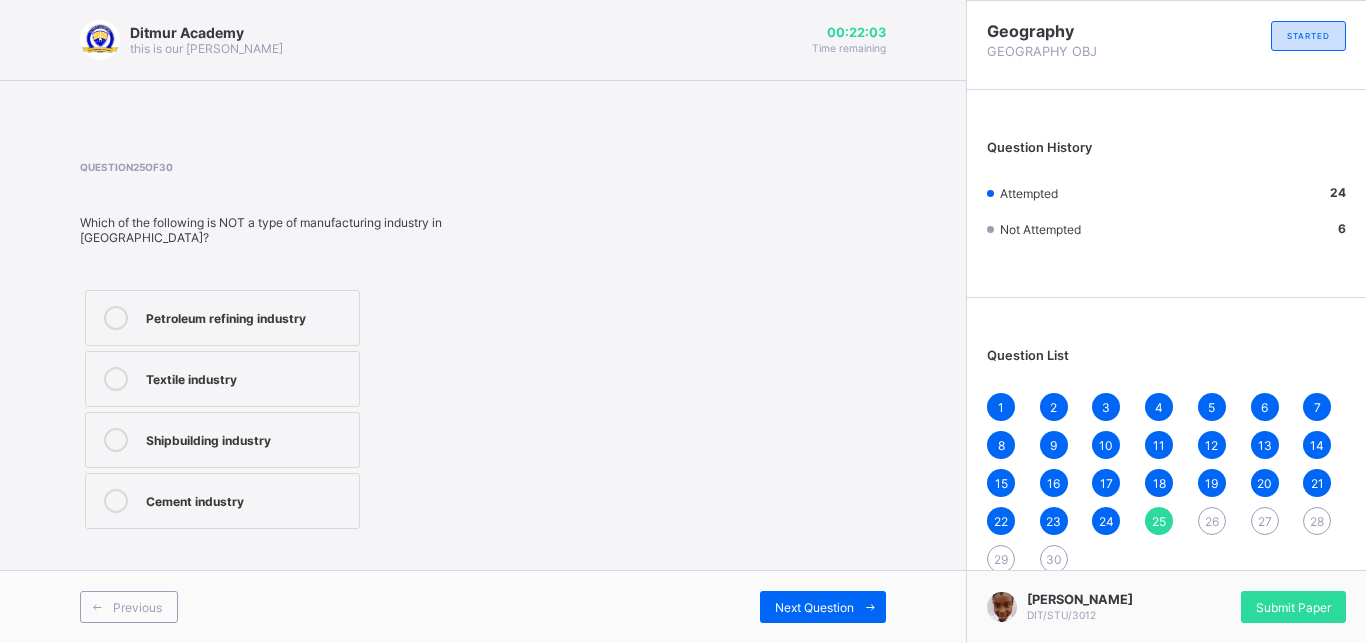 click on "Shipbuilding industry" at bounding box center (222, 440) 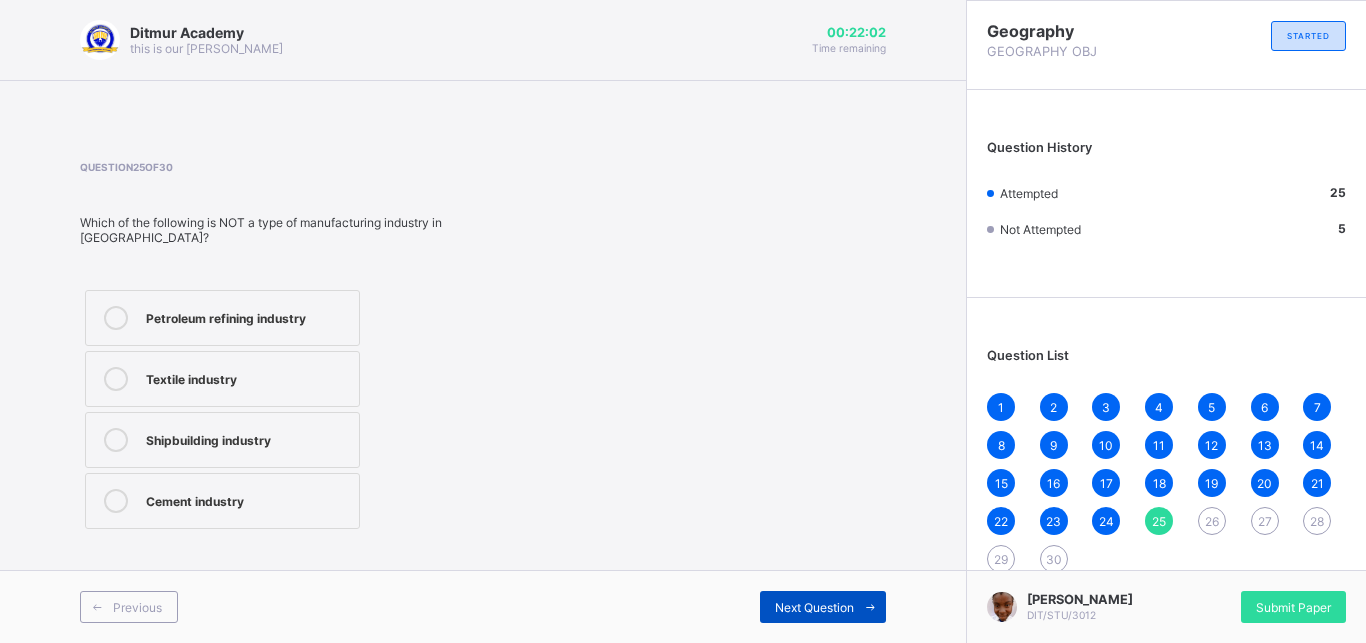click on "Next Question" at bounding box center [814, 607] 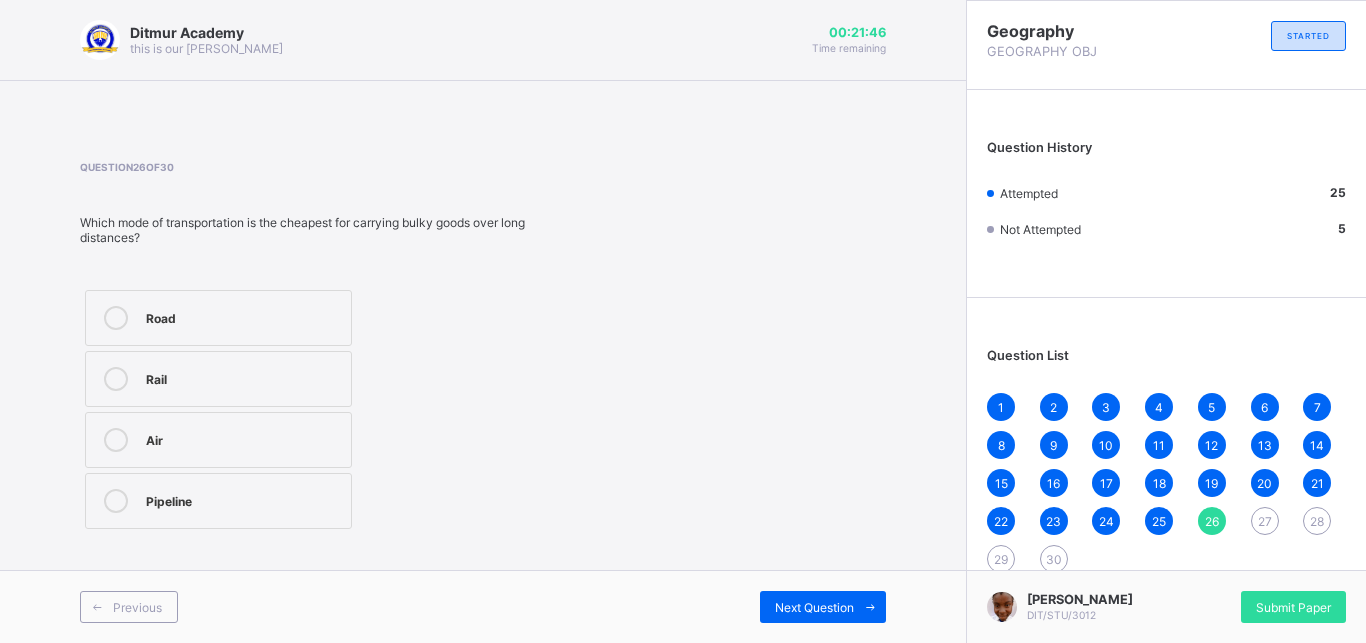 click on "Rail" at bounding box center (243, 379) 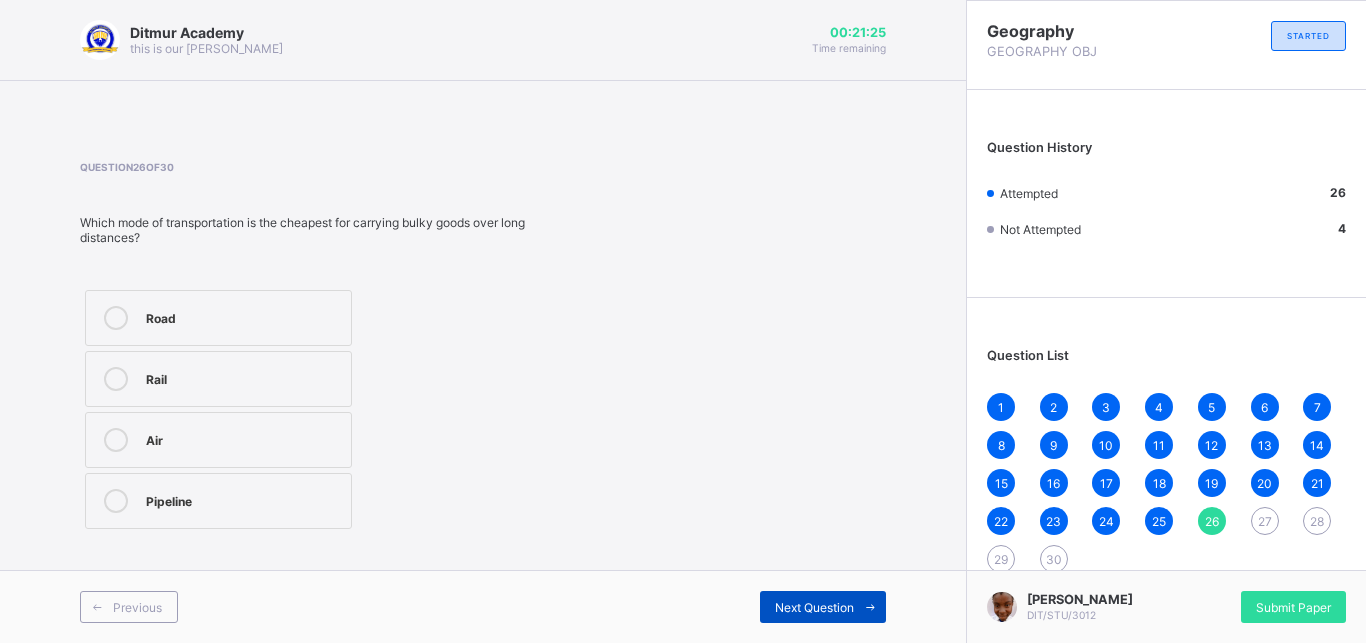 click on "Next Question" at bounding box center [814, 607] 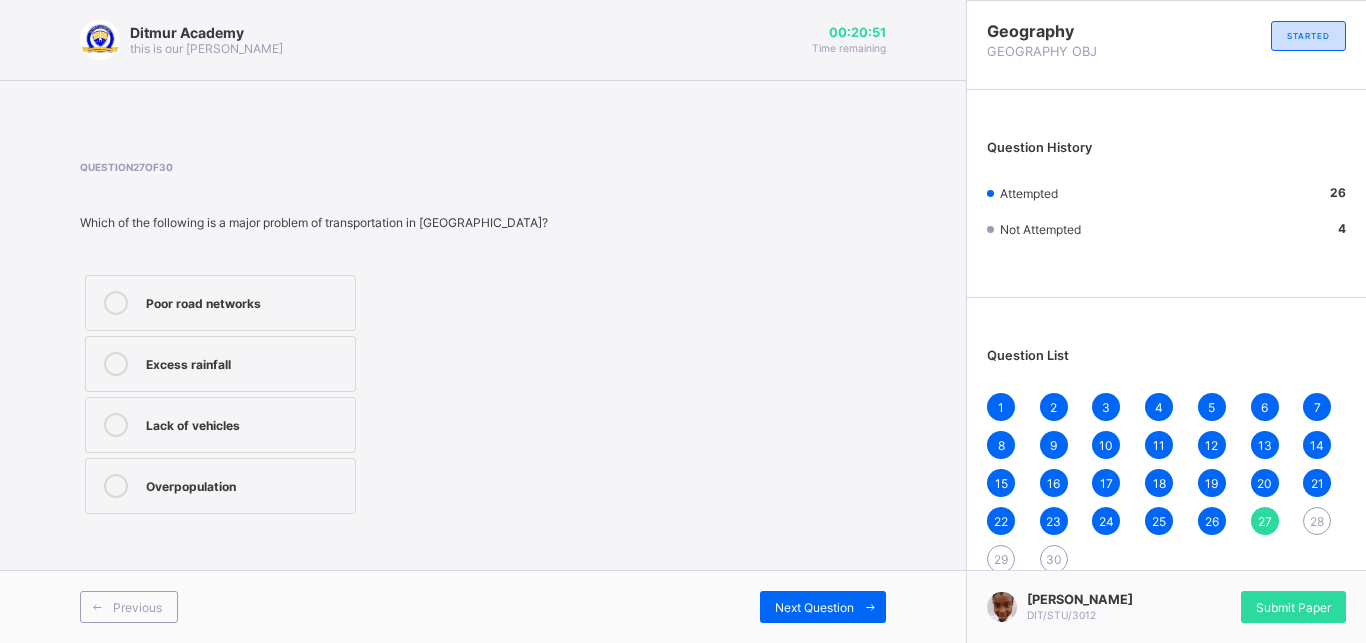 click on "Poor road networks" at bounding box center [220, 303] 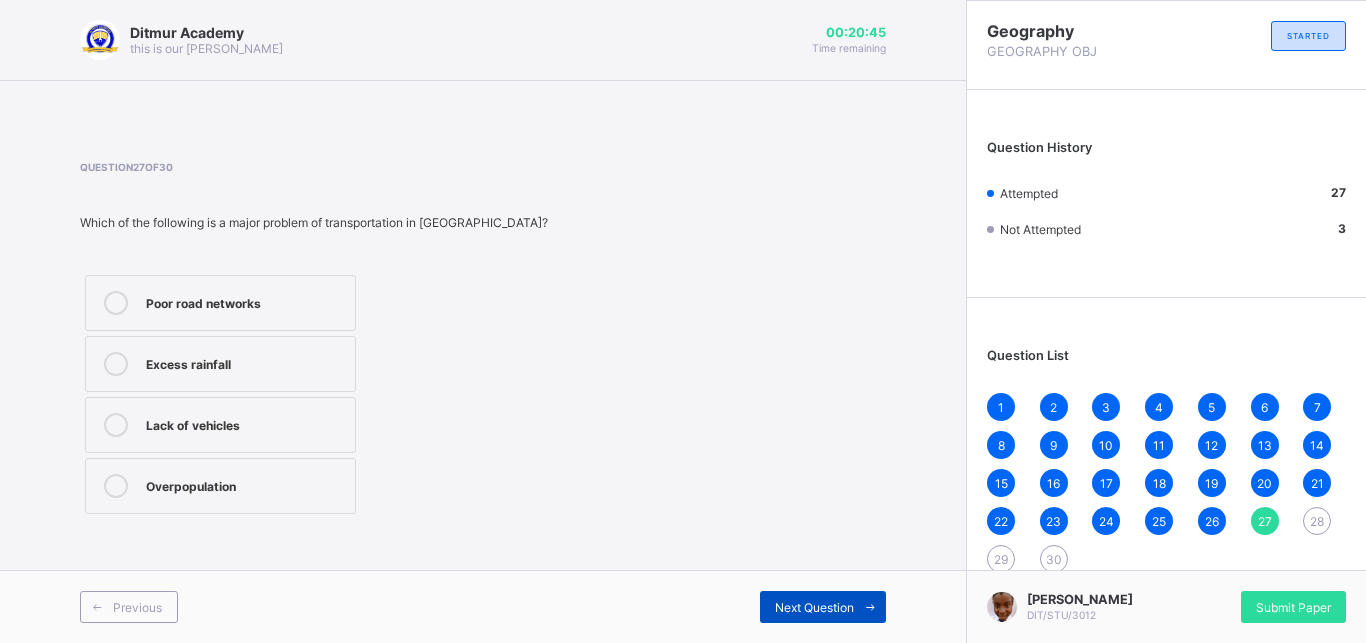 click on "Next Question" at bounding box center [823, 607] 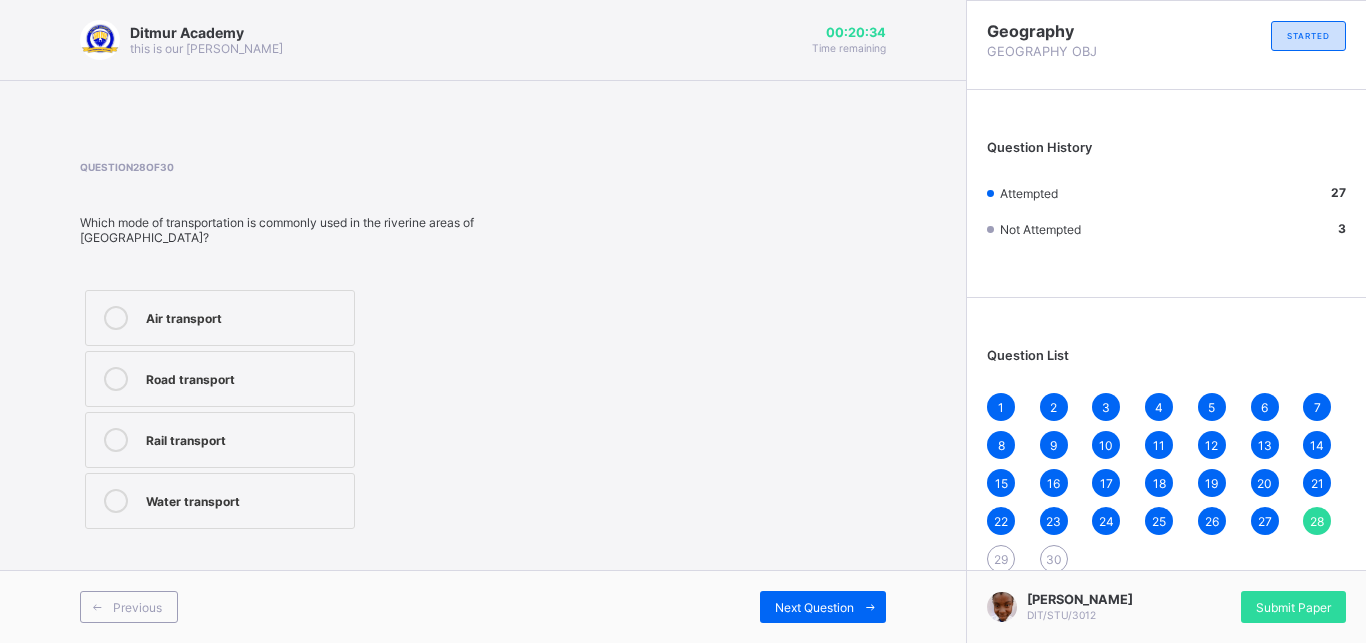 click on "Water transport" at bounding box center (220, 501) 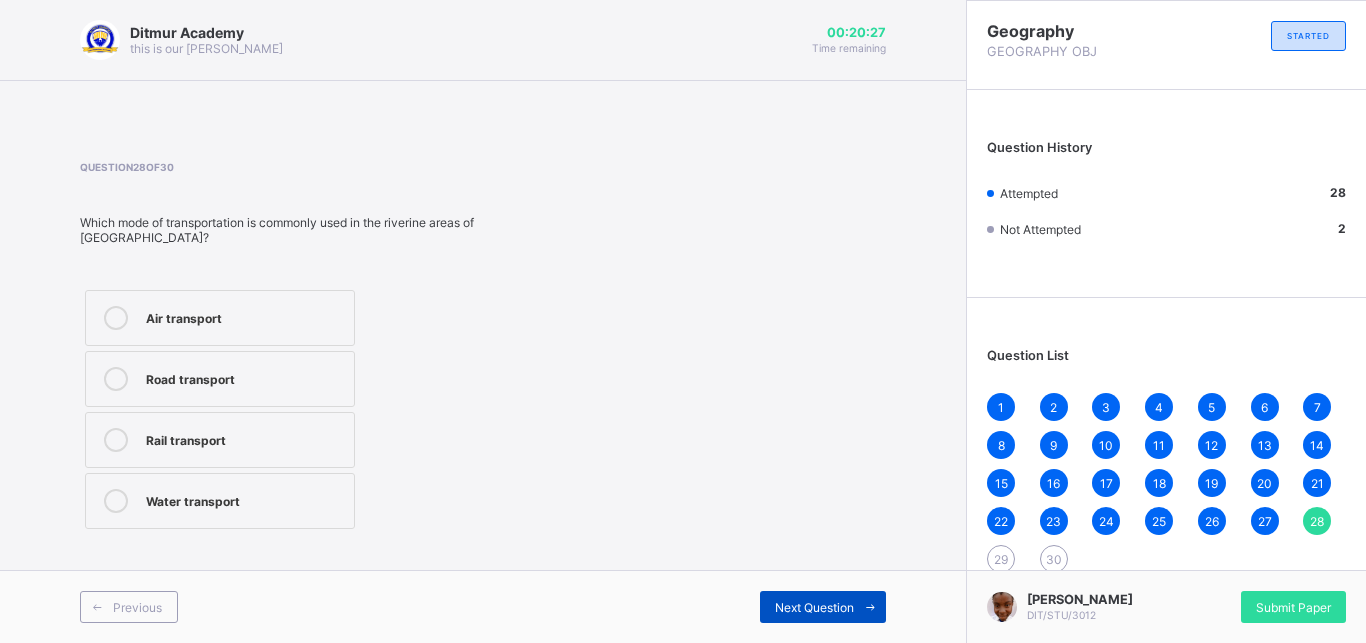 click on "Next Question" at bounding box center (814, 607) 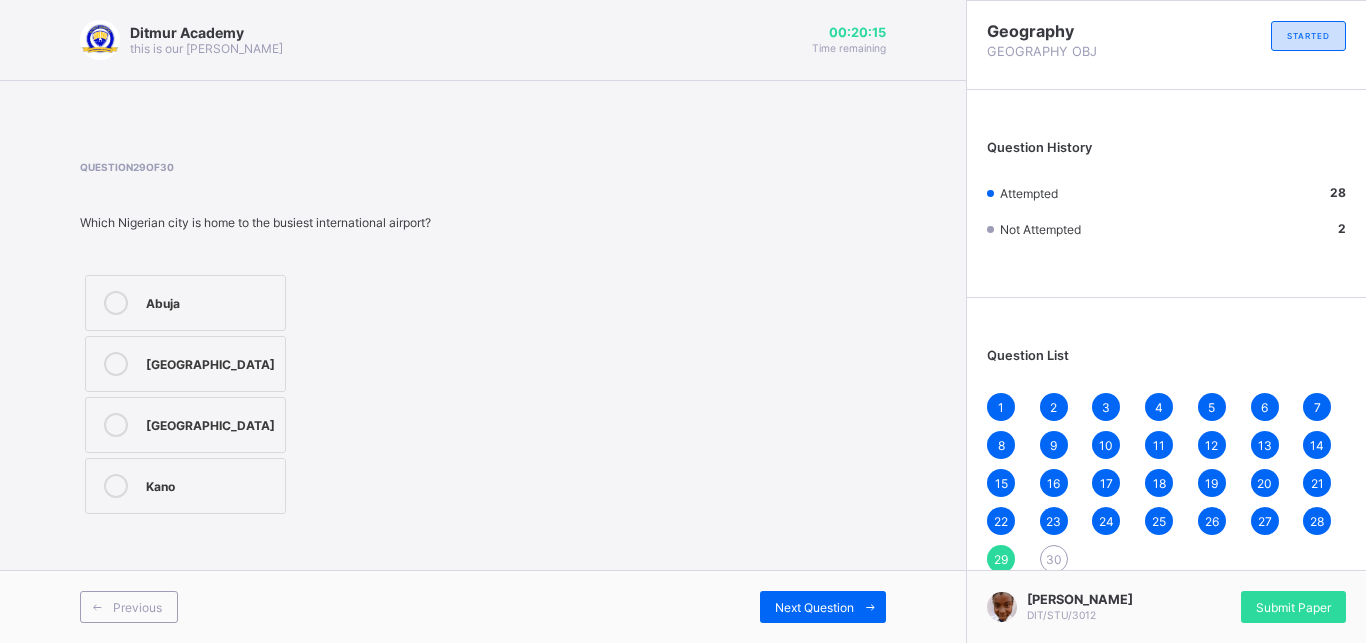click on "[GEOGRAPHIC_DATA]" at bounding box center [210, 423] 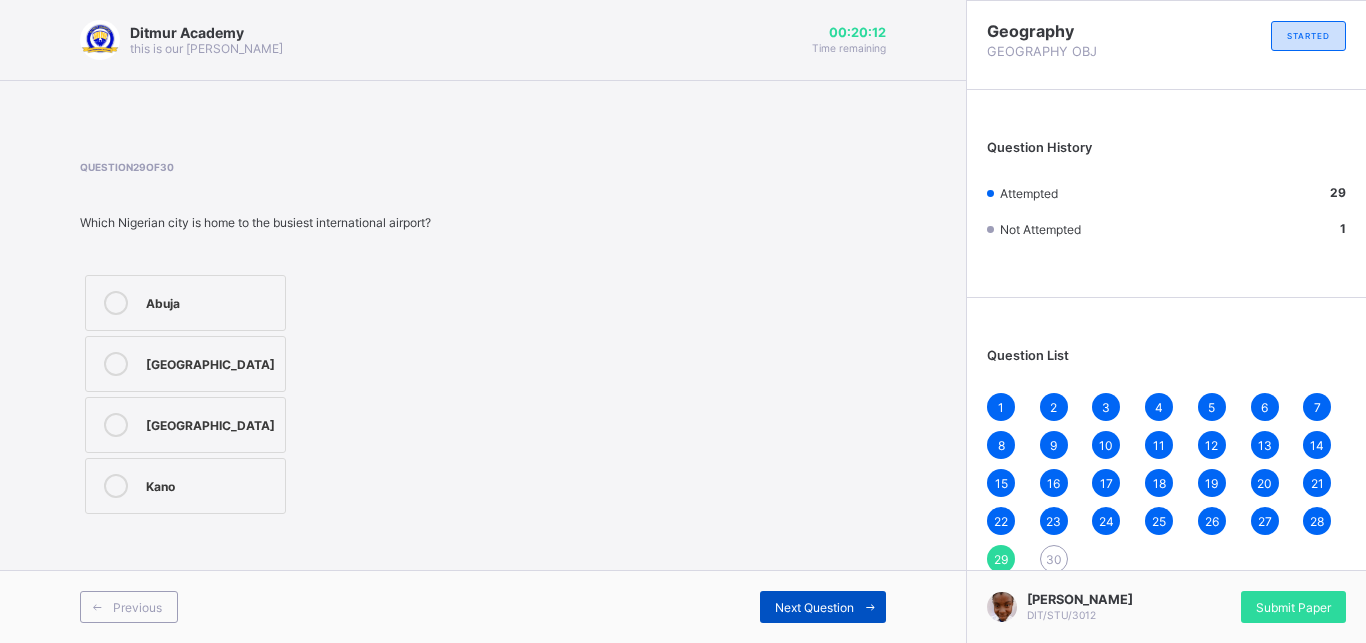 click on "Next Question" at bounding box center (814, 607) 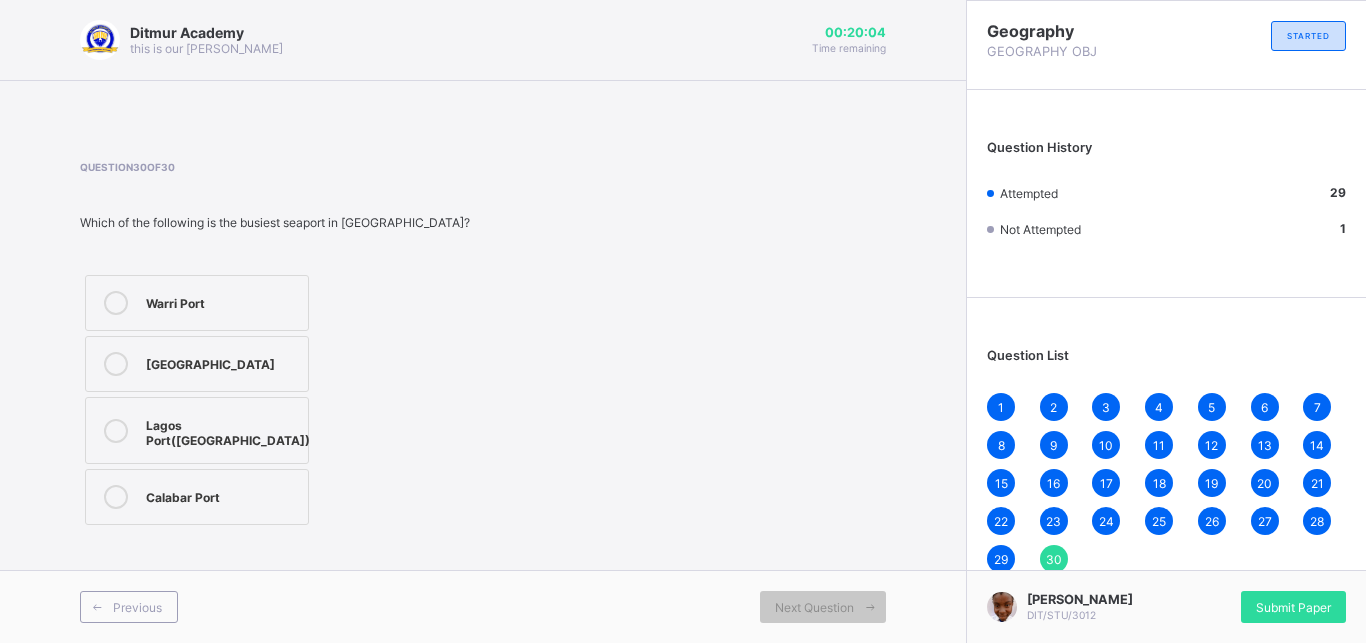 click on "Lagos Port([GEOGRAPHIC_DATA])" at bounding box center (228, 430) 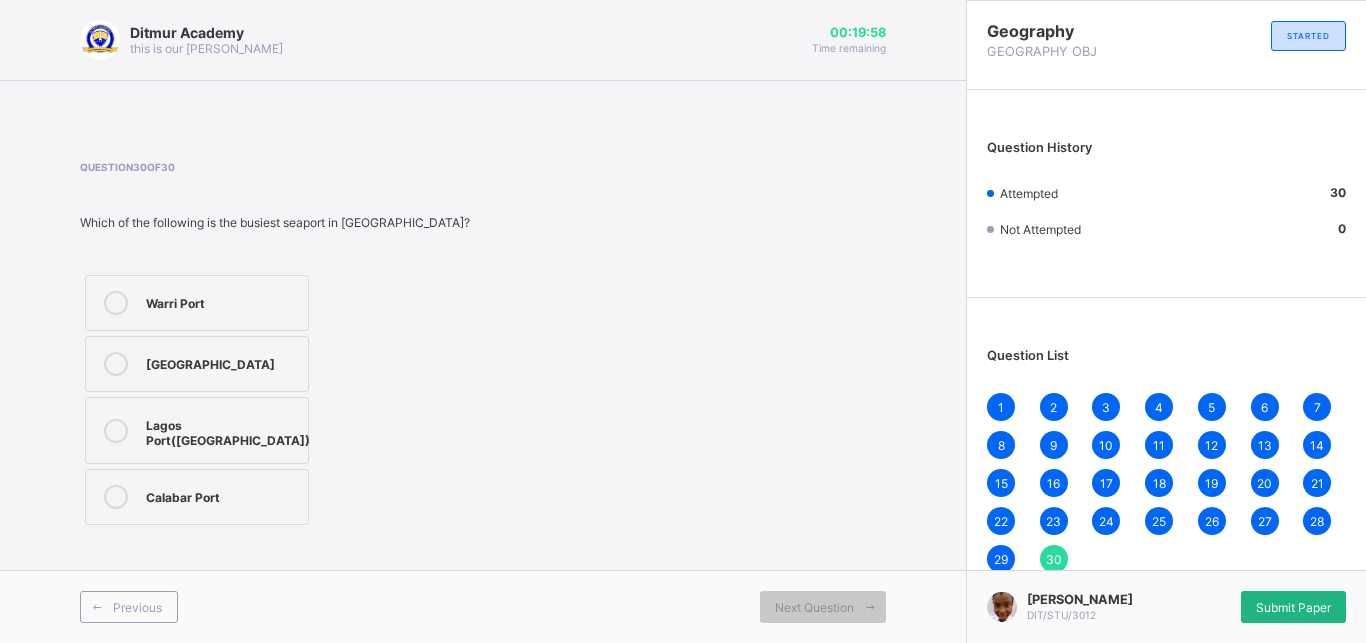 click on "Submit Paper" at bounding box center (1293, 607) 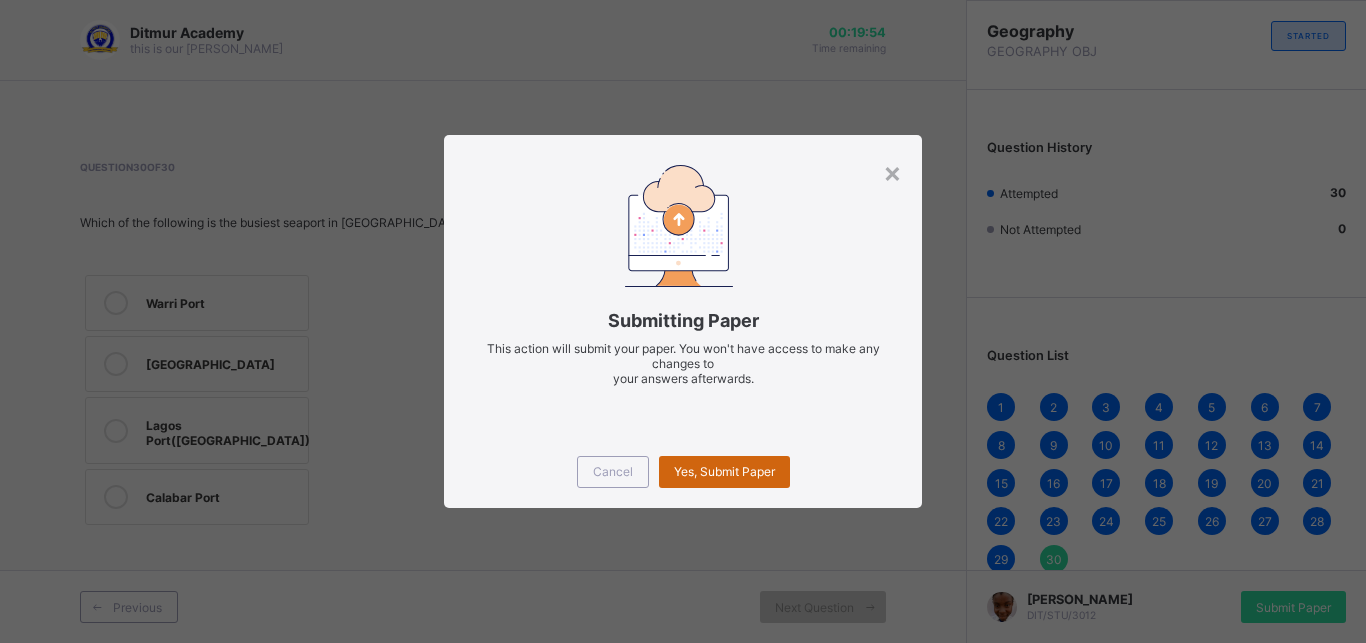 click on "Yes, Submit Paper" at bounding box center (724, 471) 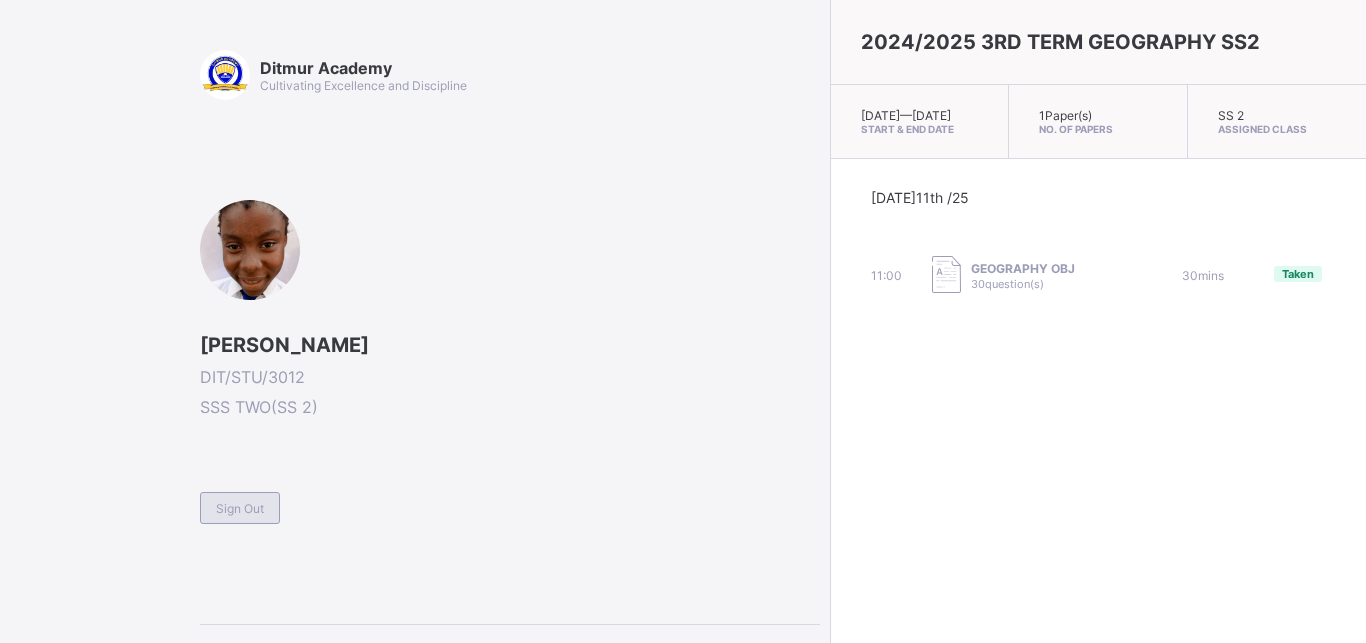 click on "Sign Out" at bounding box center (240, 508) 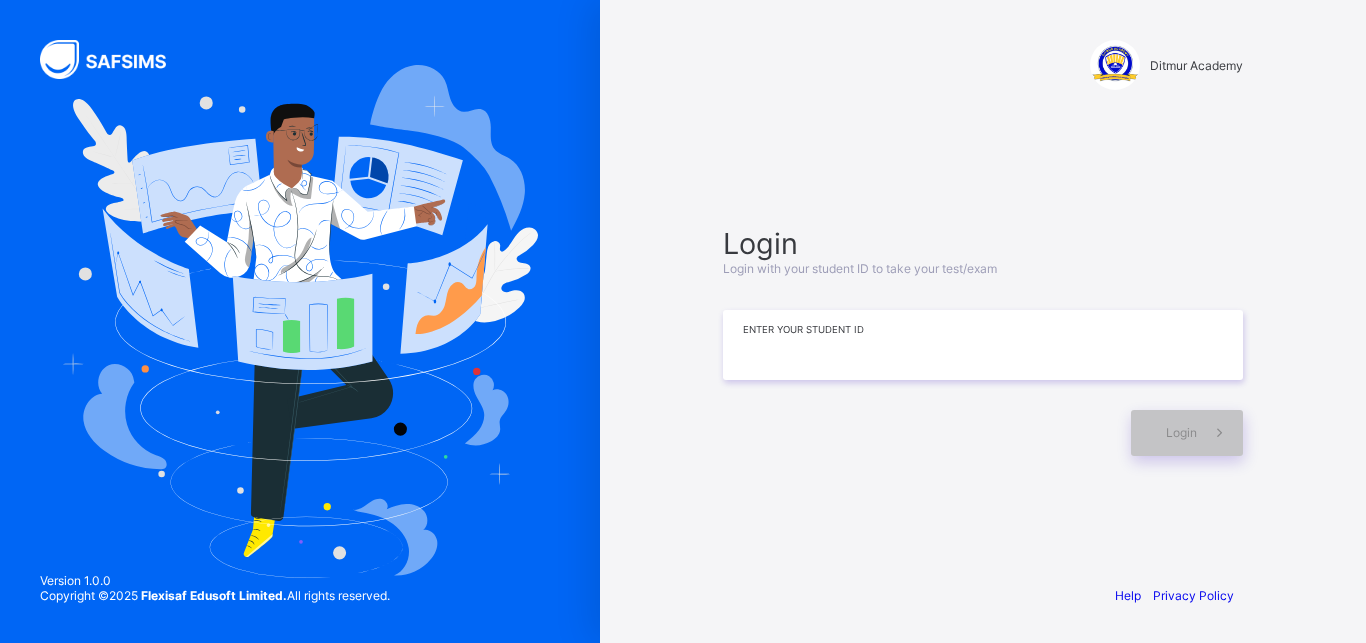 click at bounding box center (983, 345) 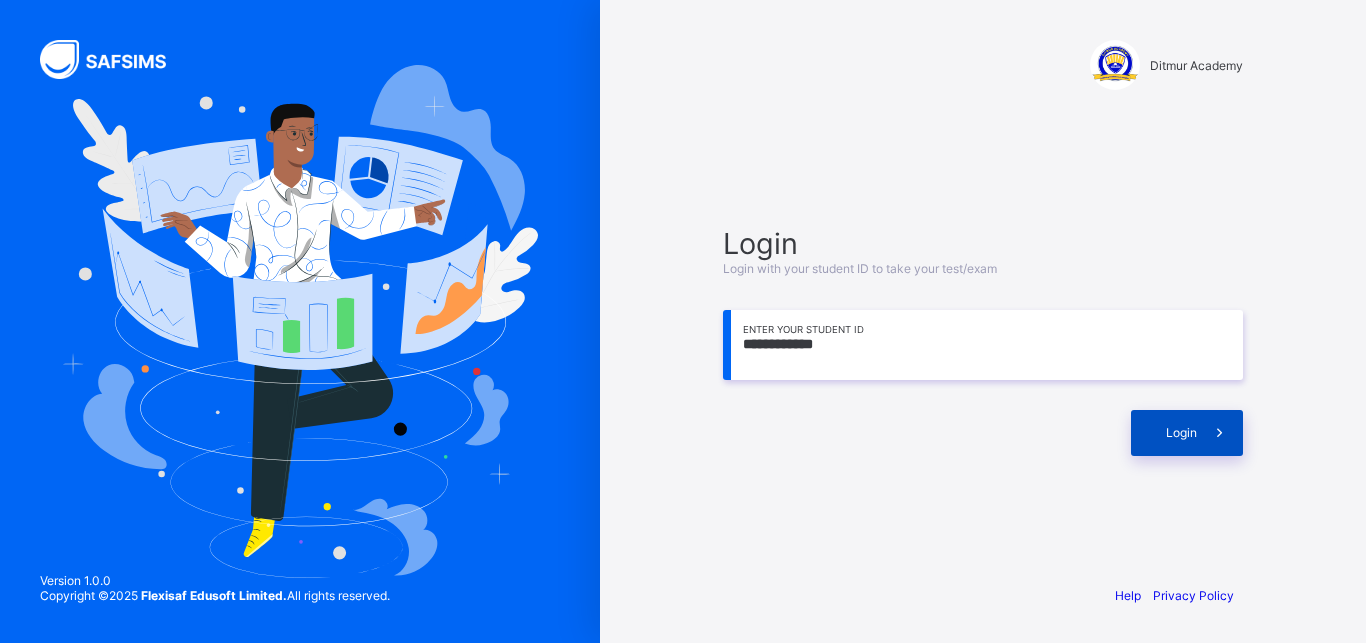 type on "**********" 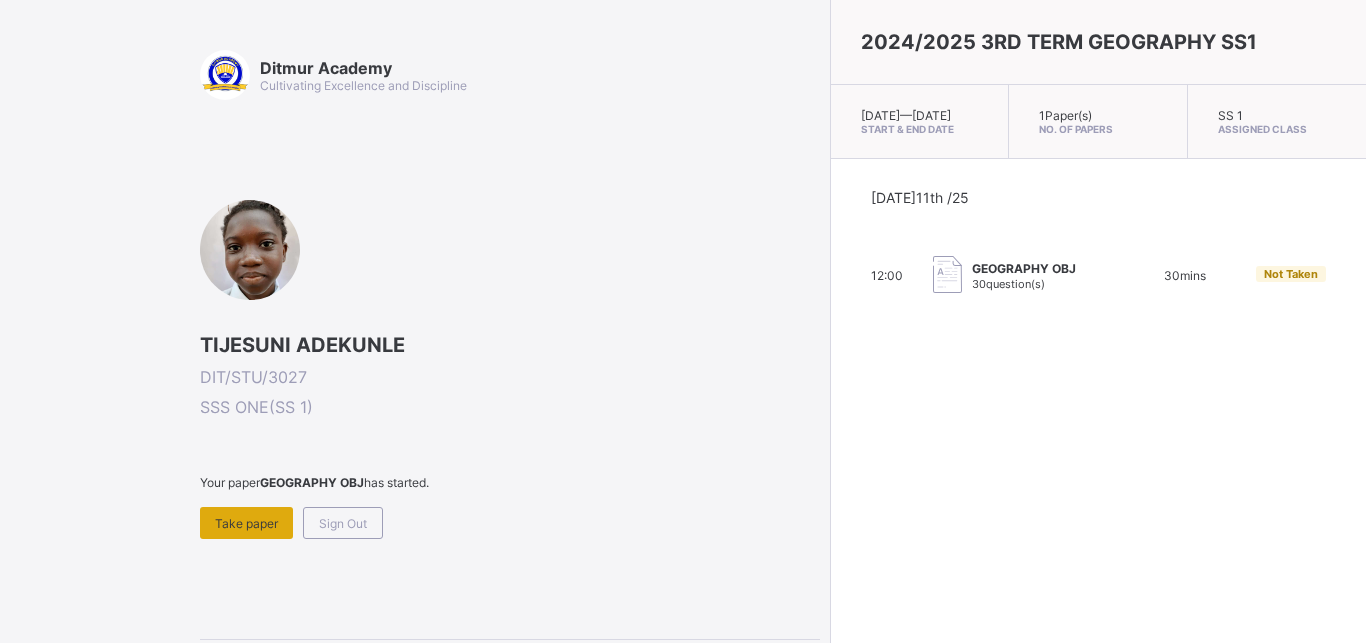 click on "Take paper" at bounding box center (246, 523) 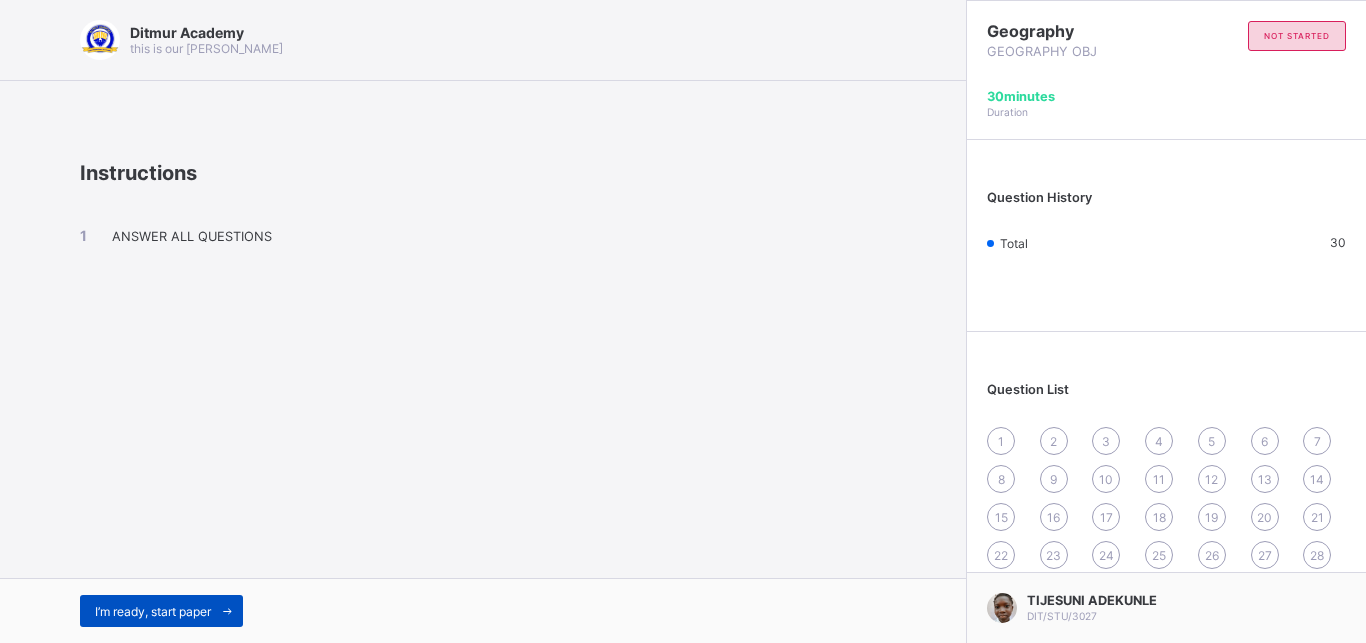 click on "I’m ready, start paper" at bounding box center (153, 611) 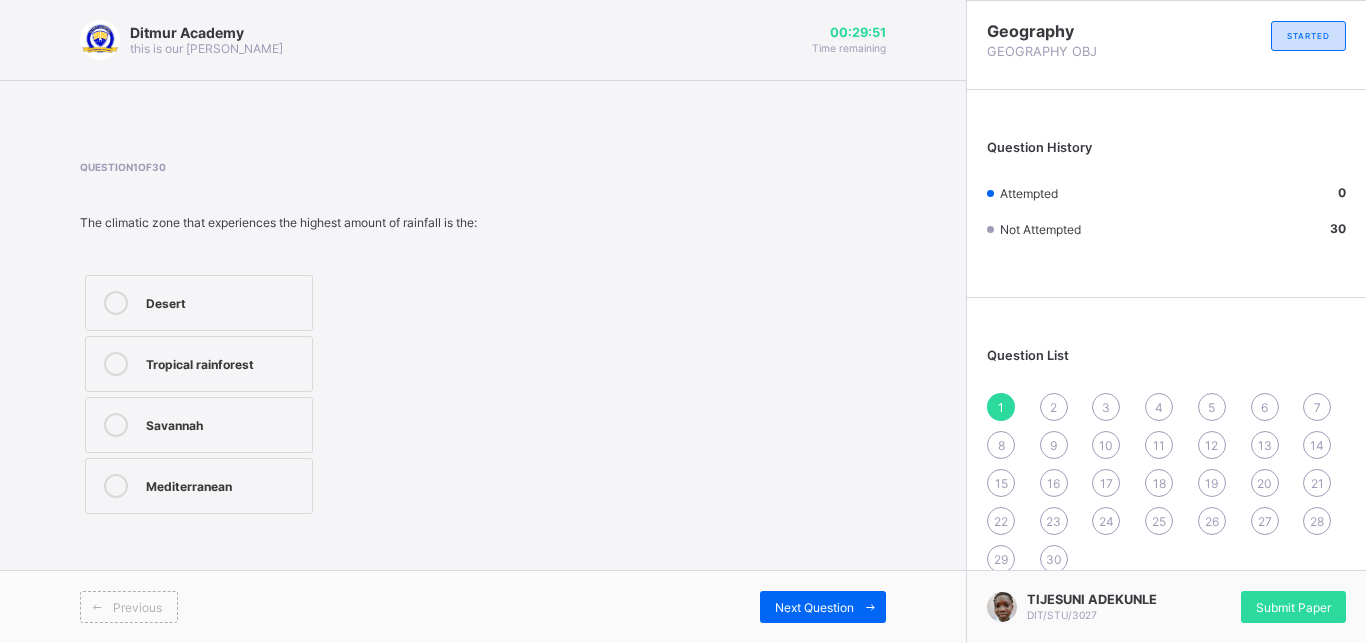 click on "Tropical rainforest" at bounding box center [199, 364] 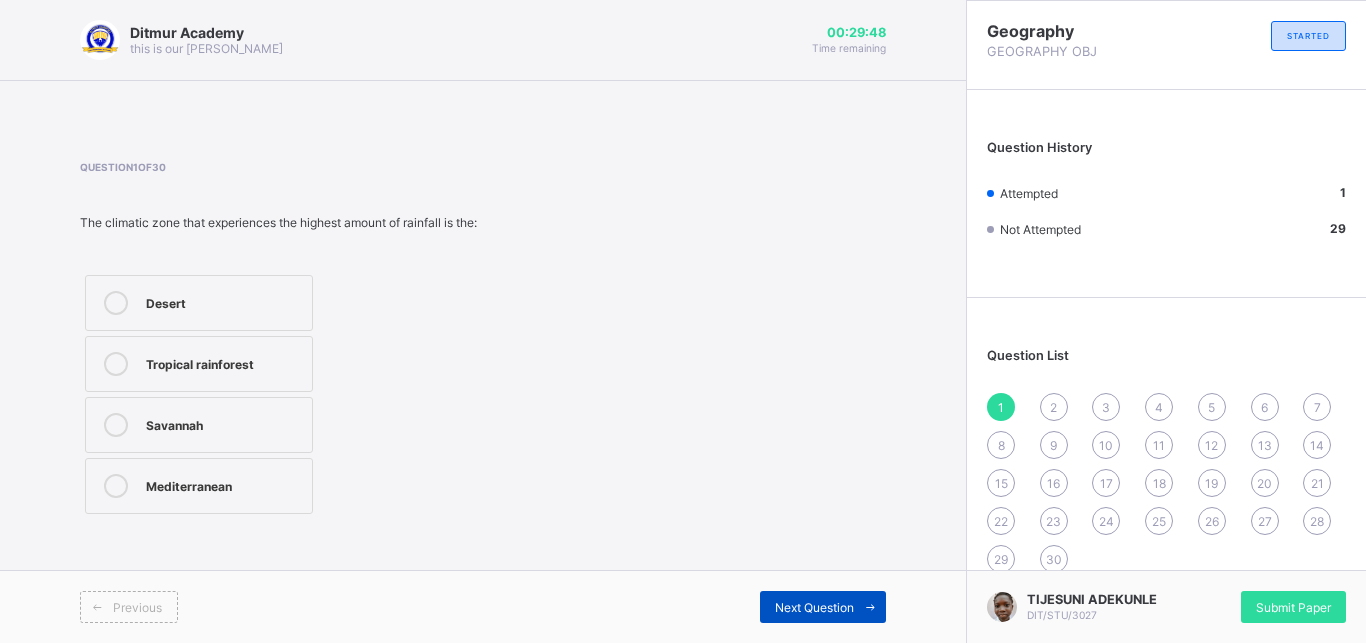 click on "Next Question" at bounding box center (814, 607) 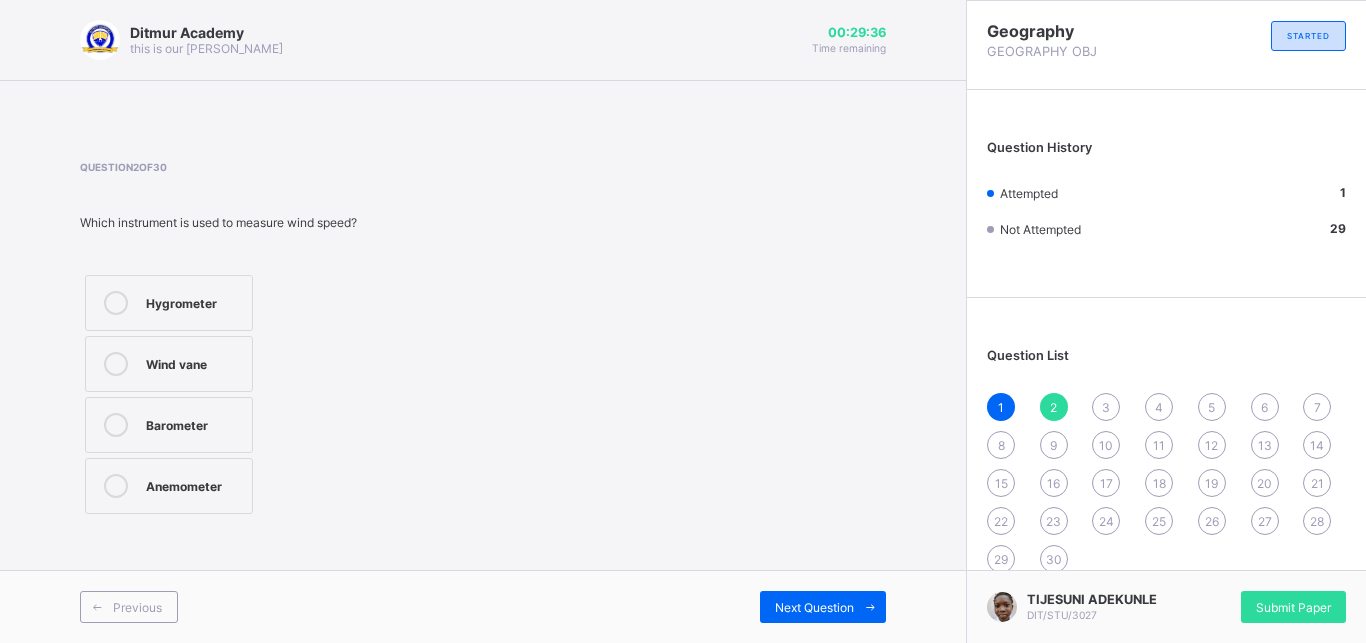 click on "Anemometer" at bounding box center [169, 486] 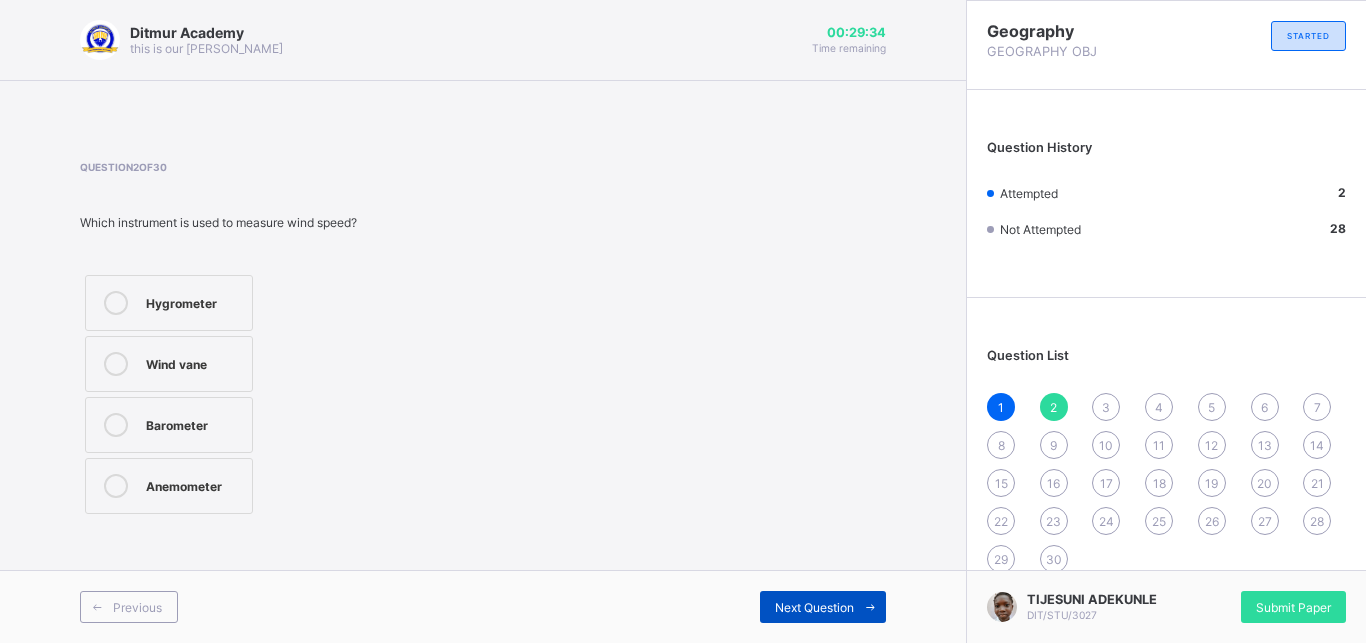 click on "Next Question" at bounding box center [814, 607] 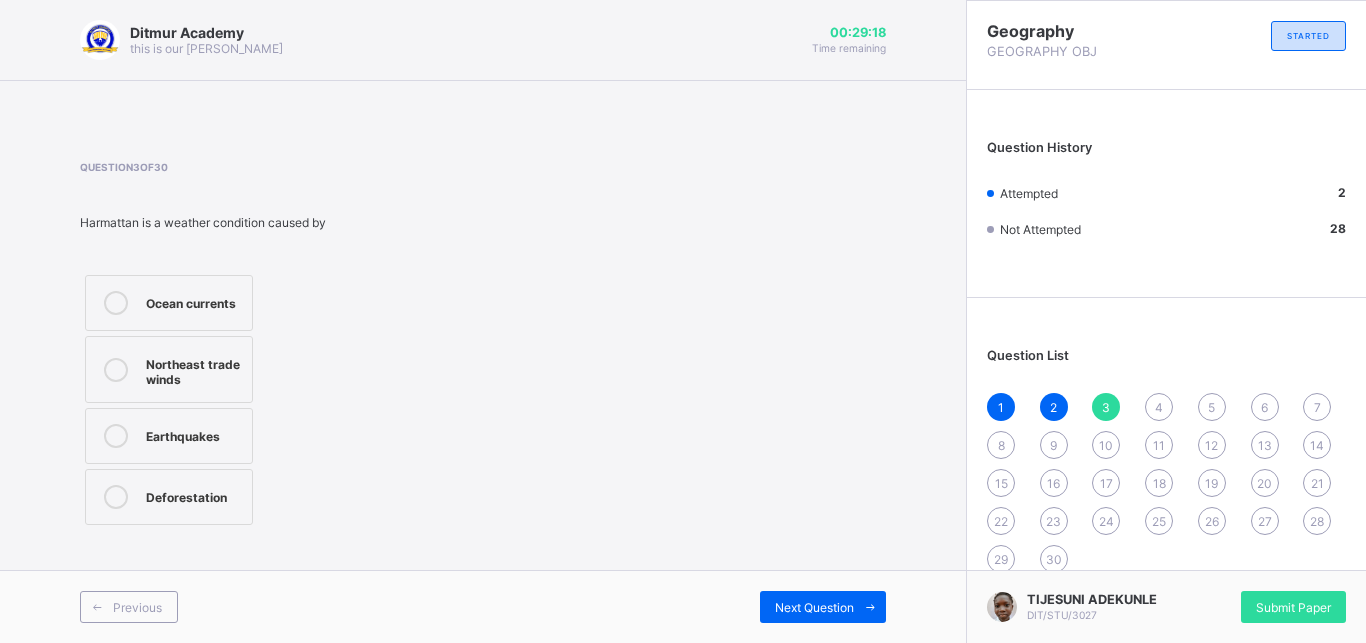 click on "Northeast trade winds" at bounding box center [169, 369] 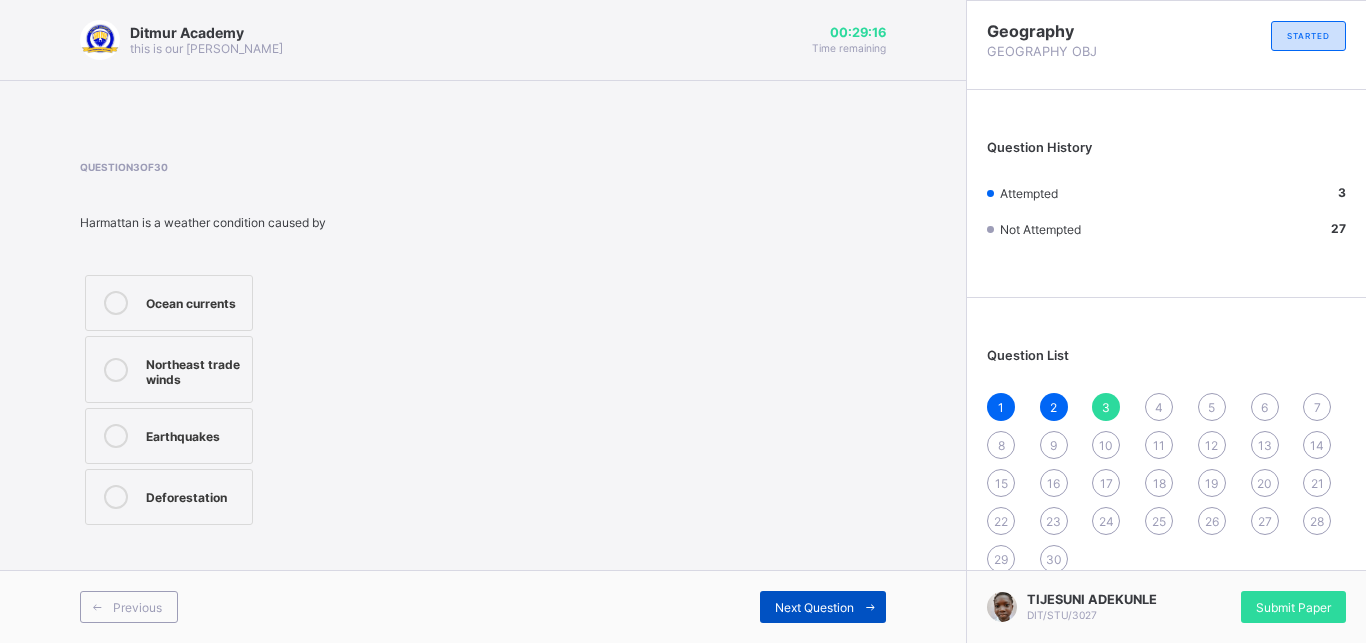 click on "Next Question" at bounding box center (823, 607) 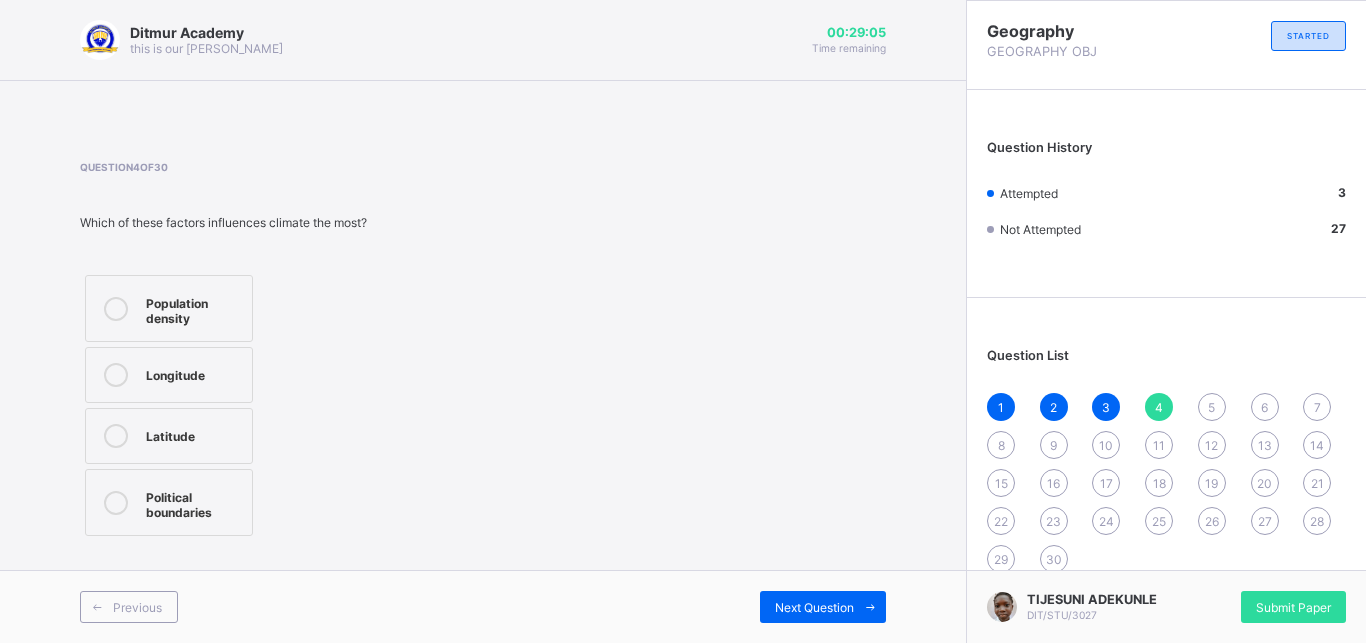 click on "Latitude" at bounding box center [169, 436] 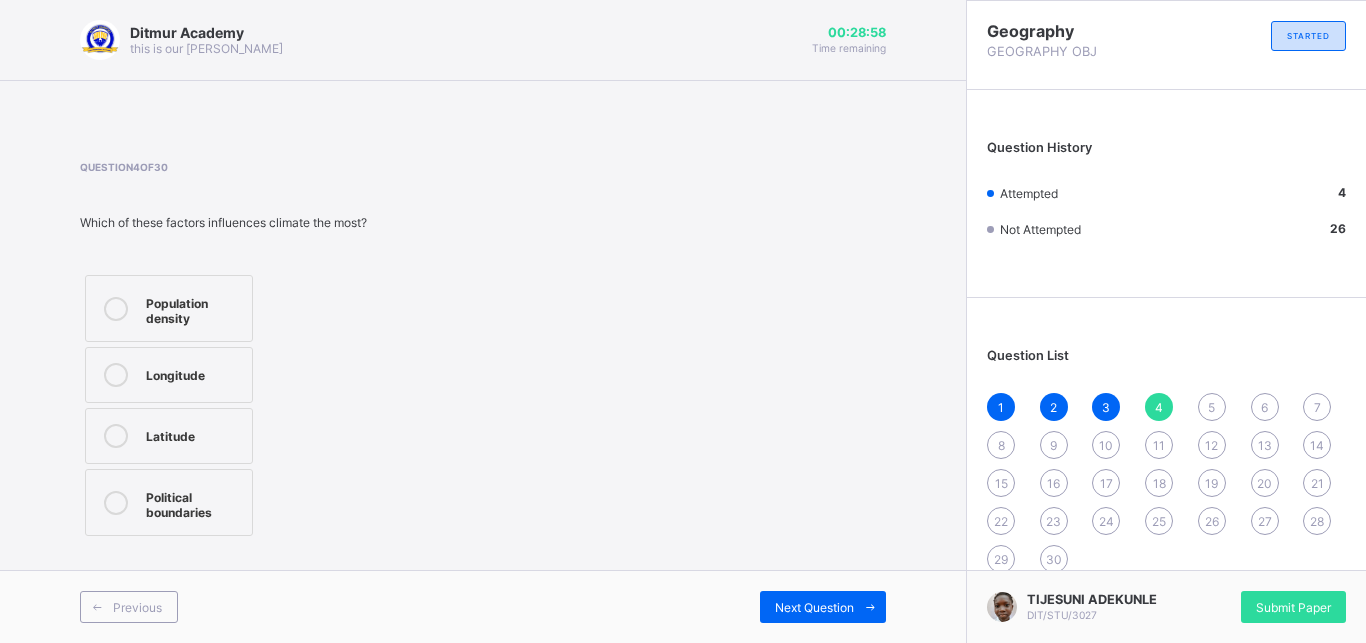 click on "Longitude" at bounding box center (194, 373) 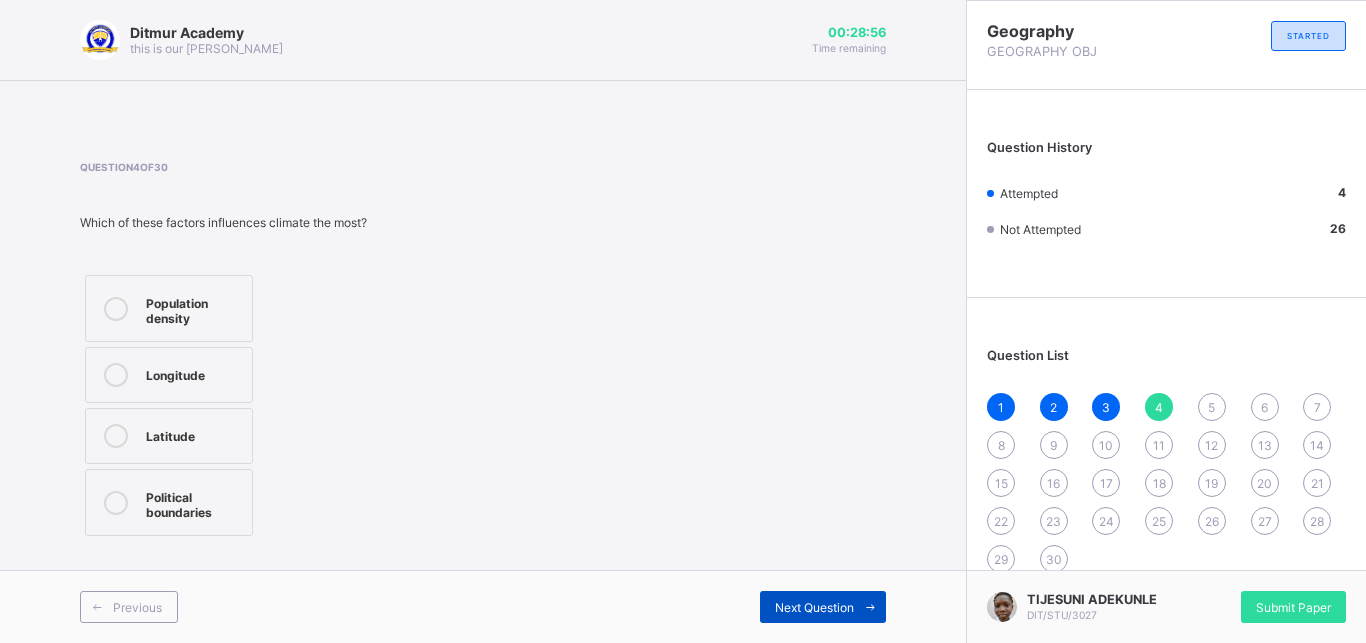 click at bounding box center (870, 607) 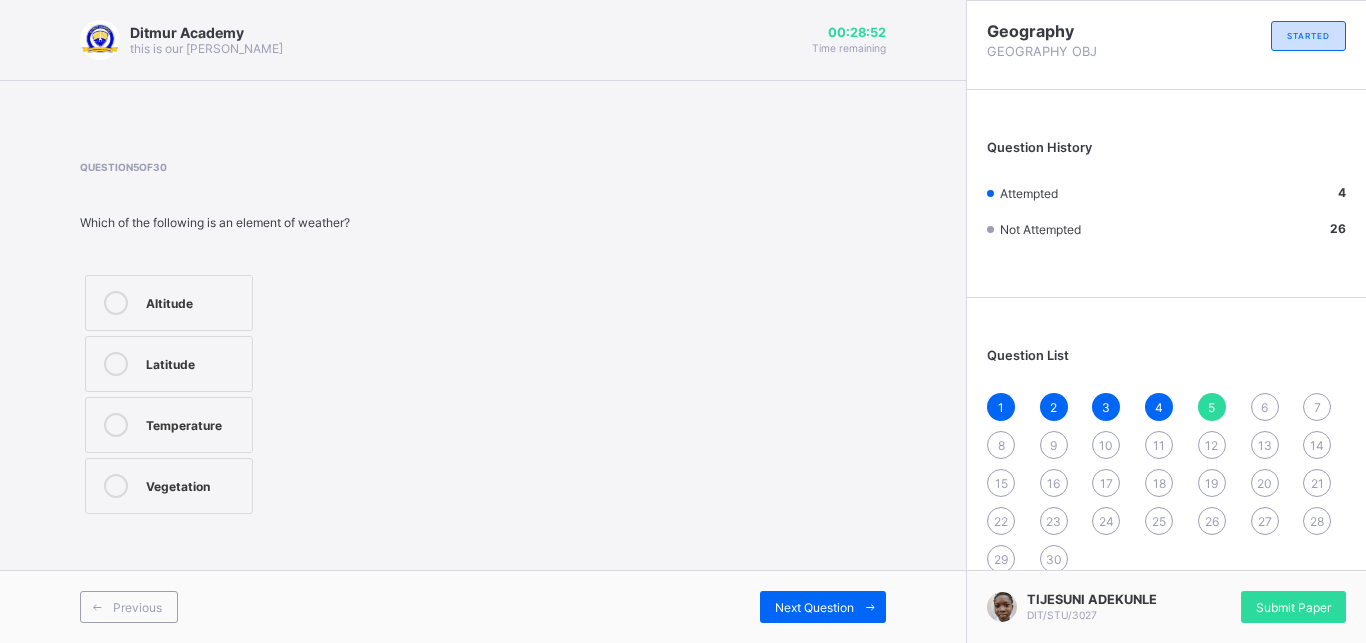 click on "Temperature" at bounding box center (169, 425) 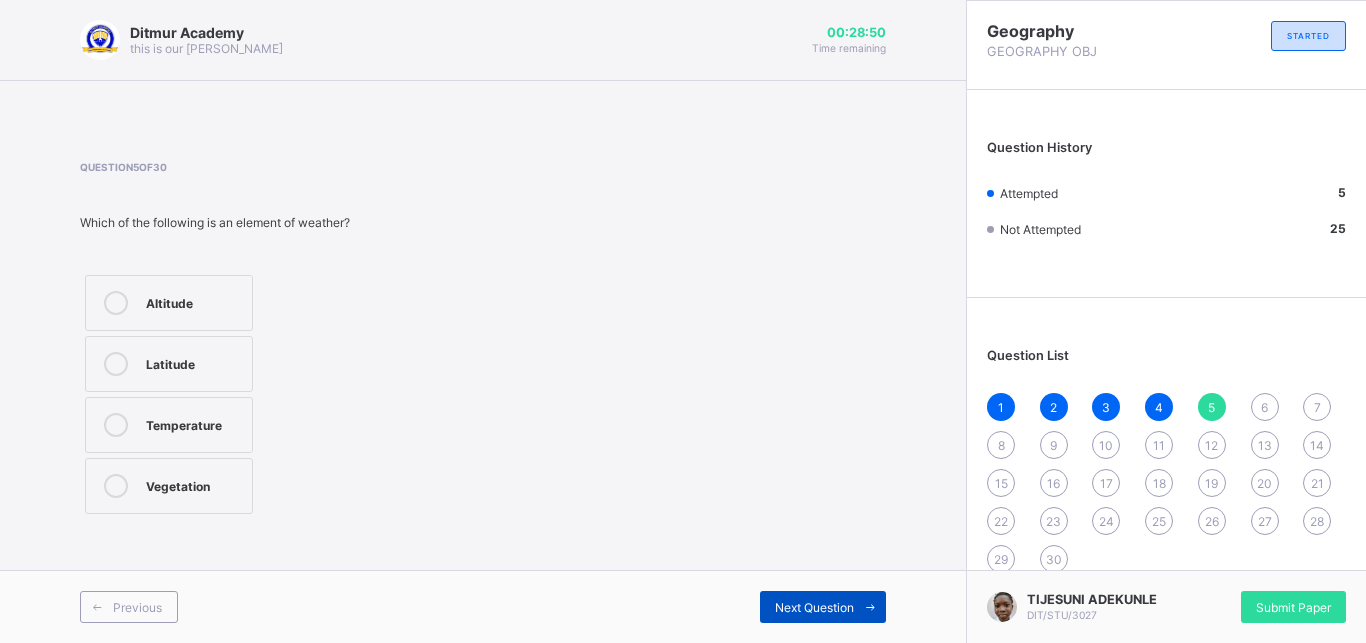 click on "Next Question" at bounding box center [814, 607] 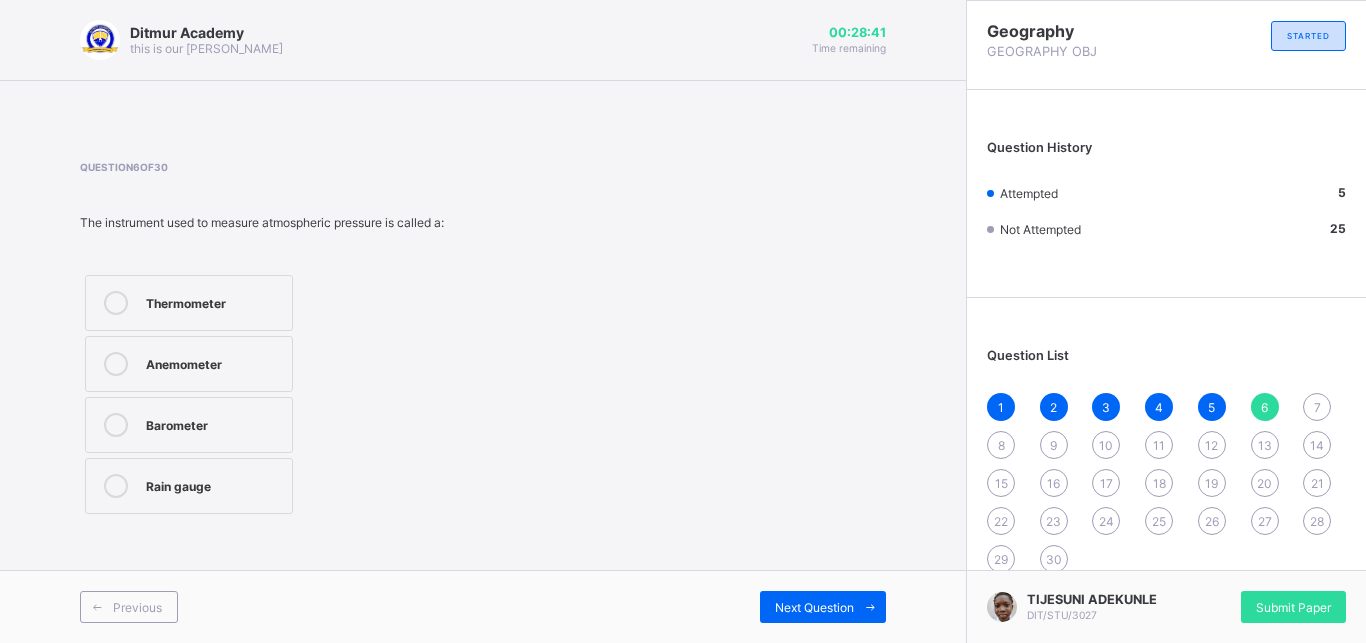 click on "Barometer" at bounding box center (189, 425) 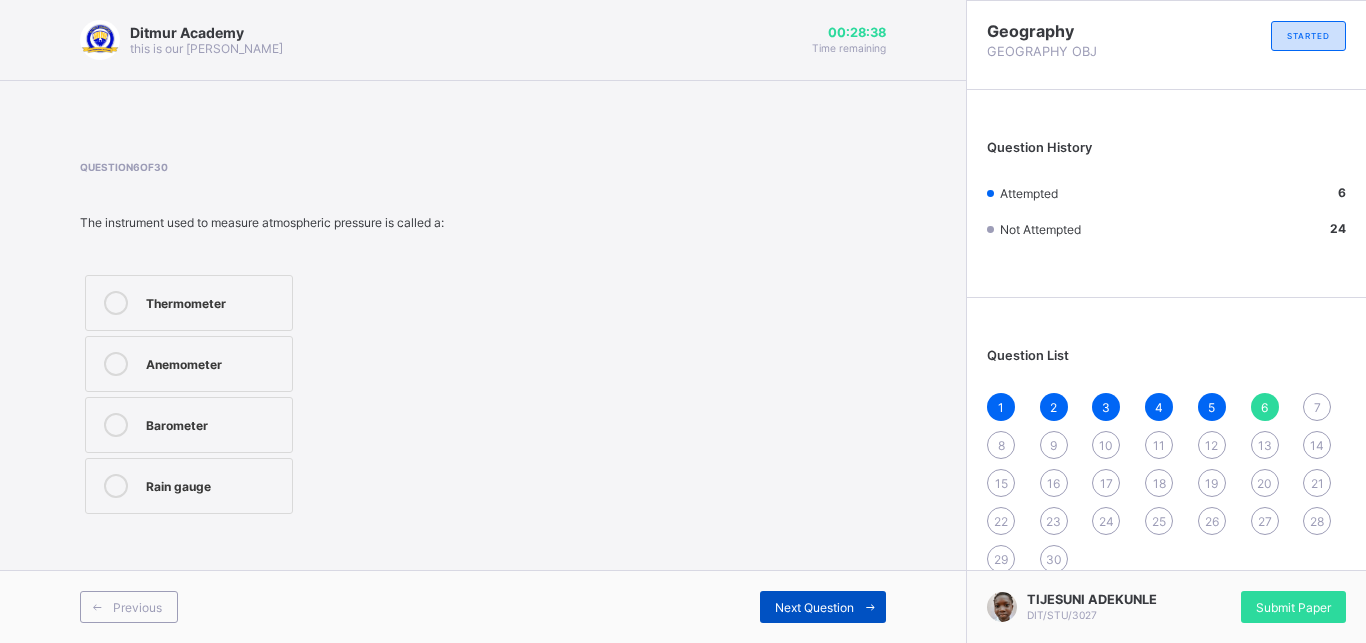 click on "Next Question" at bounding box center (823, 607) 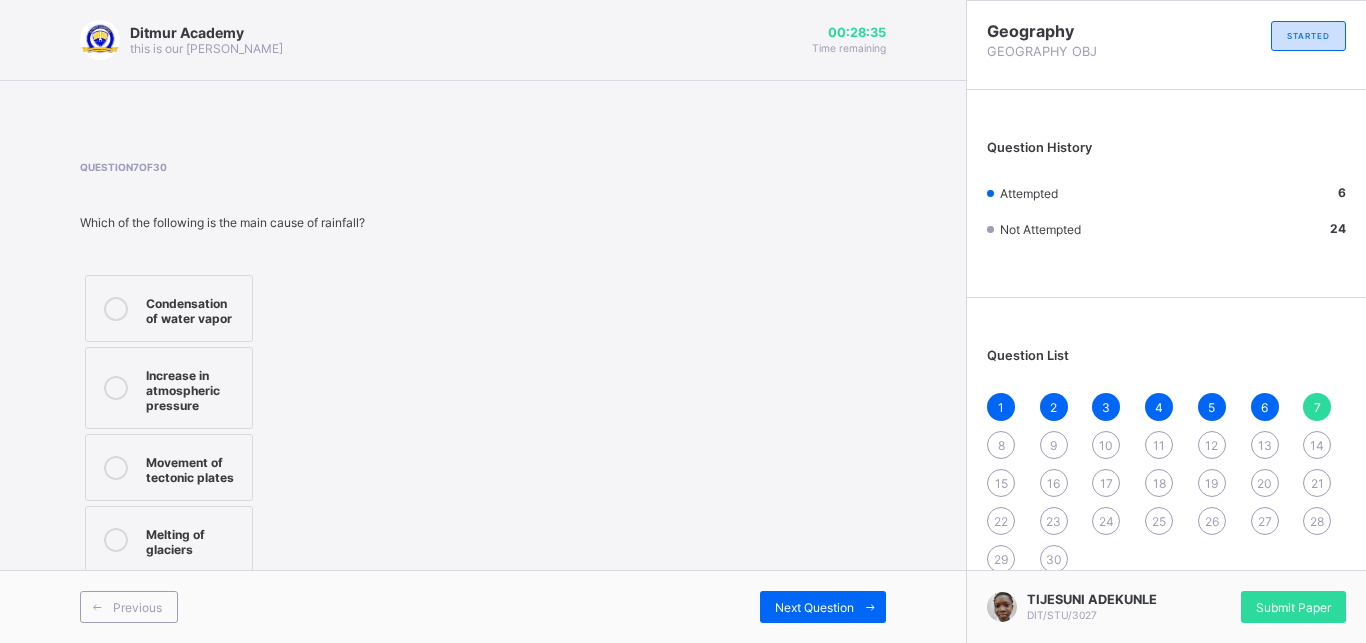 click on "Question  7  of  30 Which of the following is the main cause of rainfall? Condensation of water vapor Increase in atmospheric pressure Movement of tectonic plates Melting of glaciers" at bounding box center [228, 369] 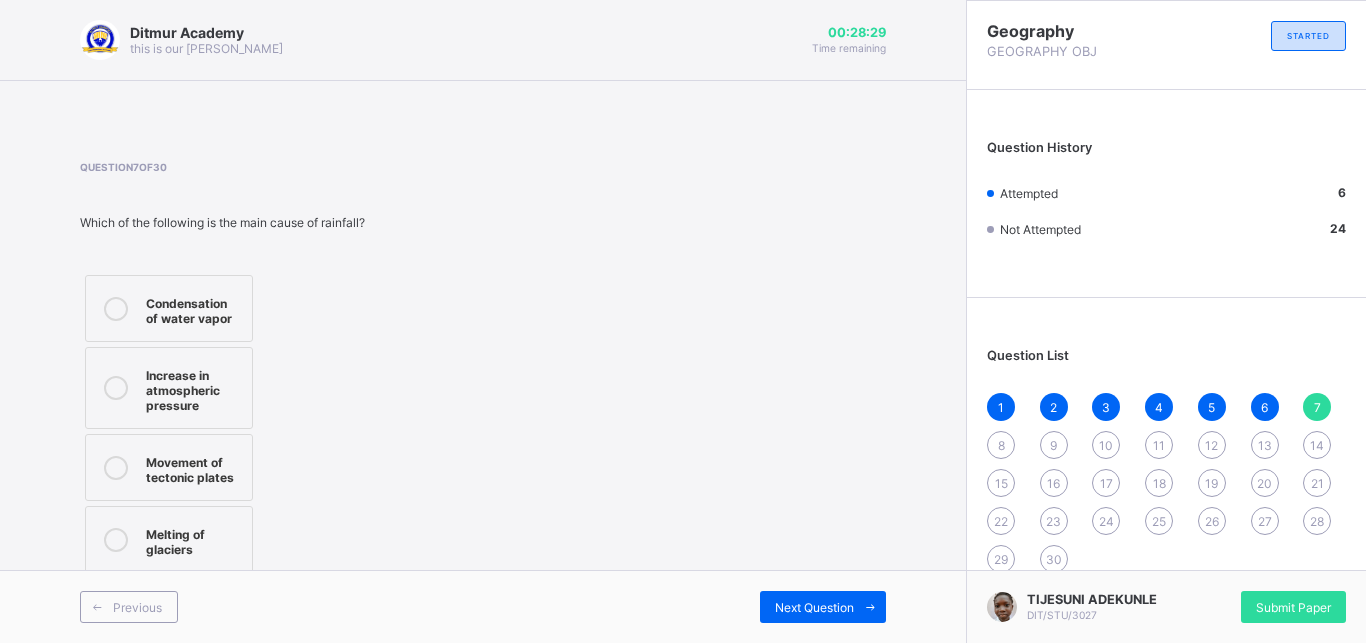 click on "Condensation of water vapor" at bounding box center (169, 308) 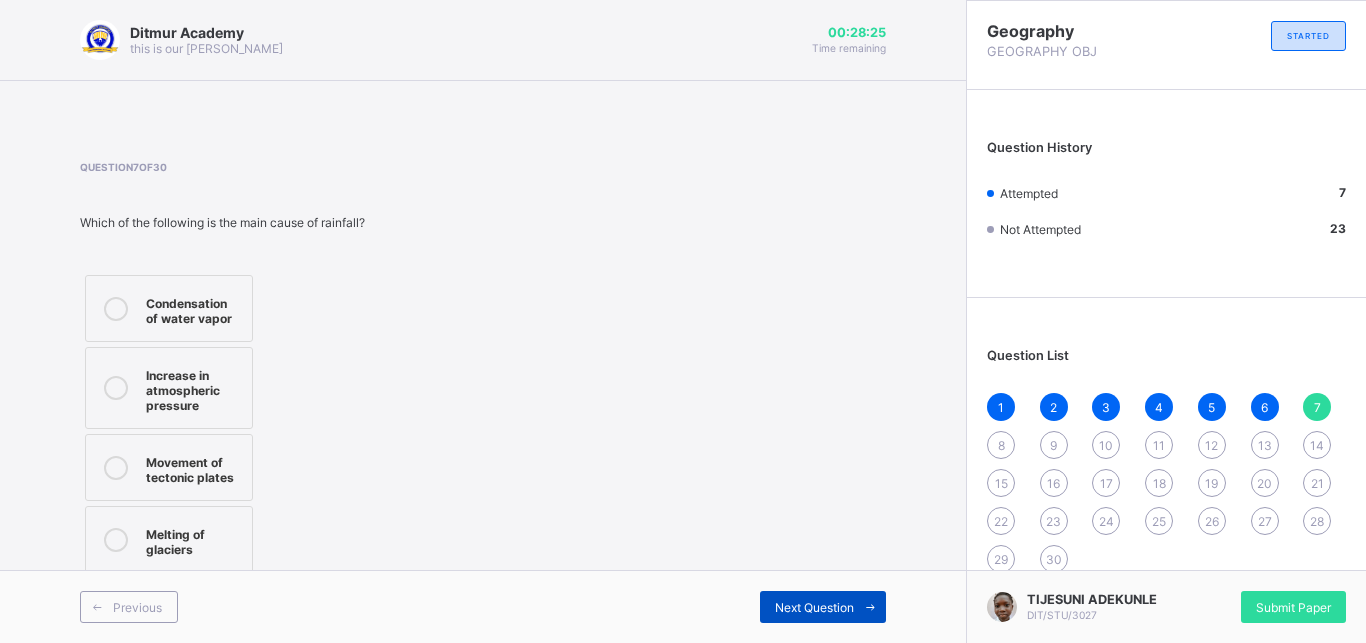 click at bounding box center (870, 607) 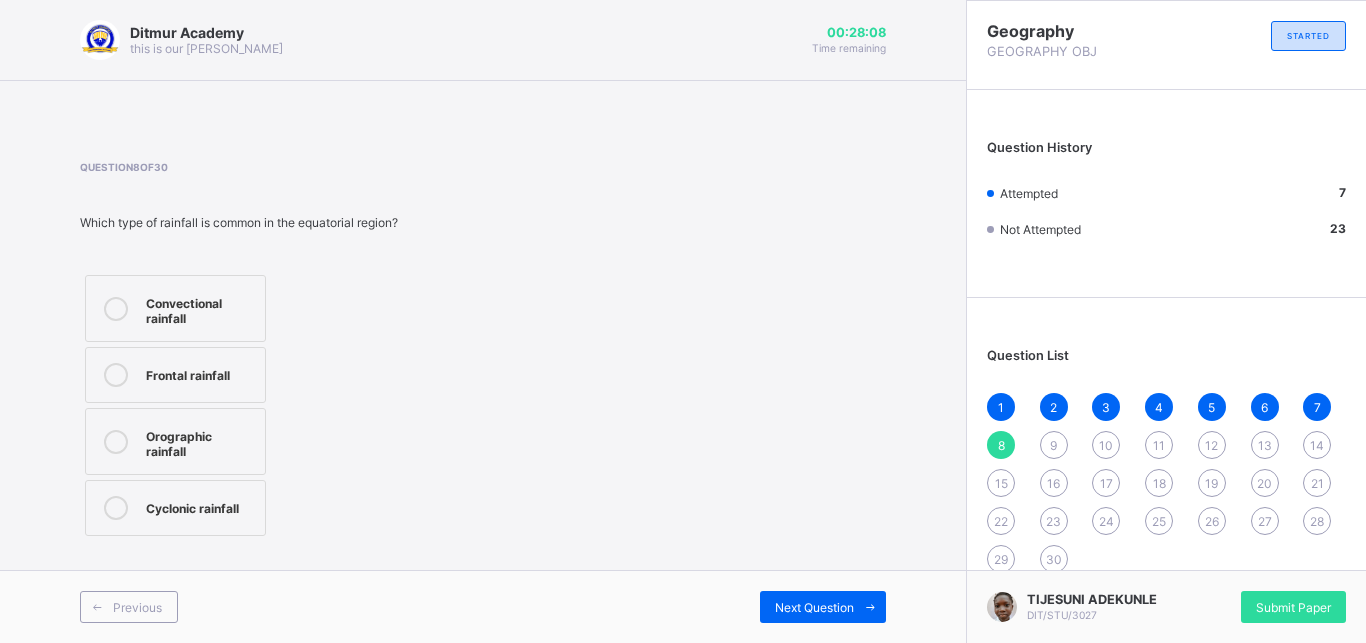 click on "Convectional rainfall" at bounding box center (200, 308) 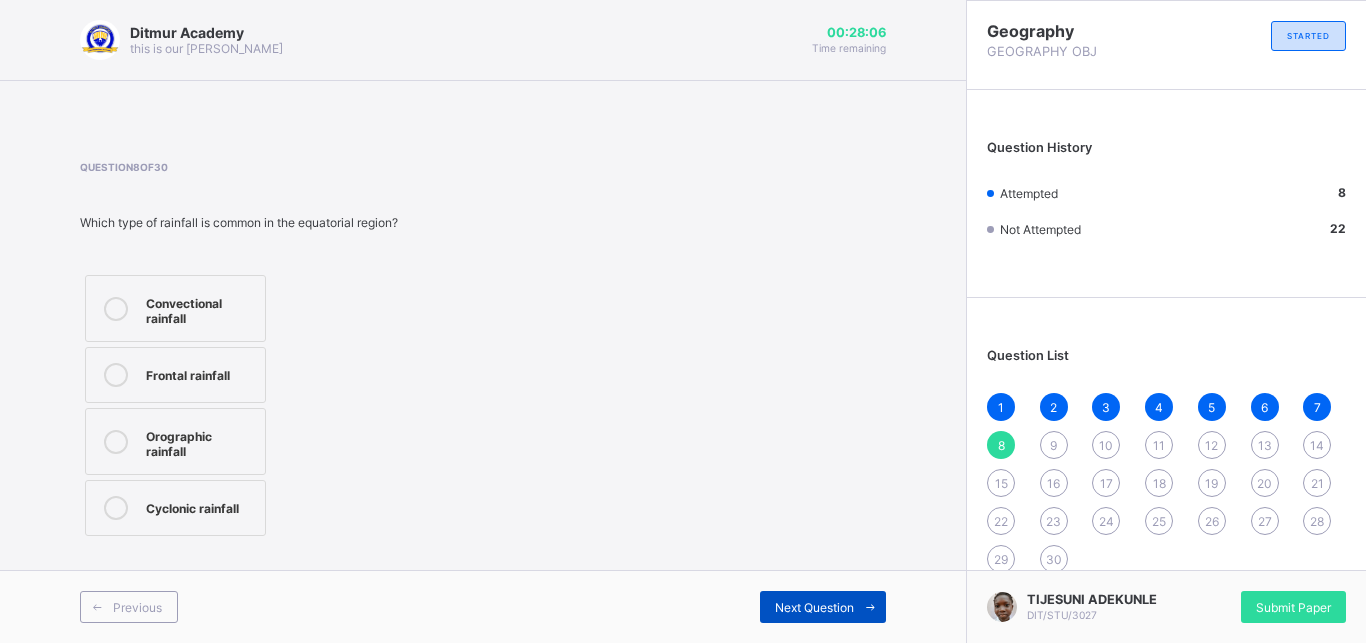 click on "Next Question" at bounding box center (814, 607) 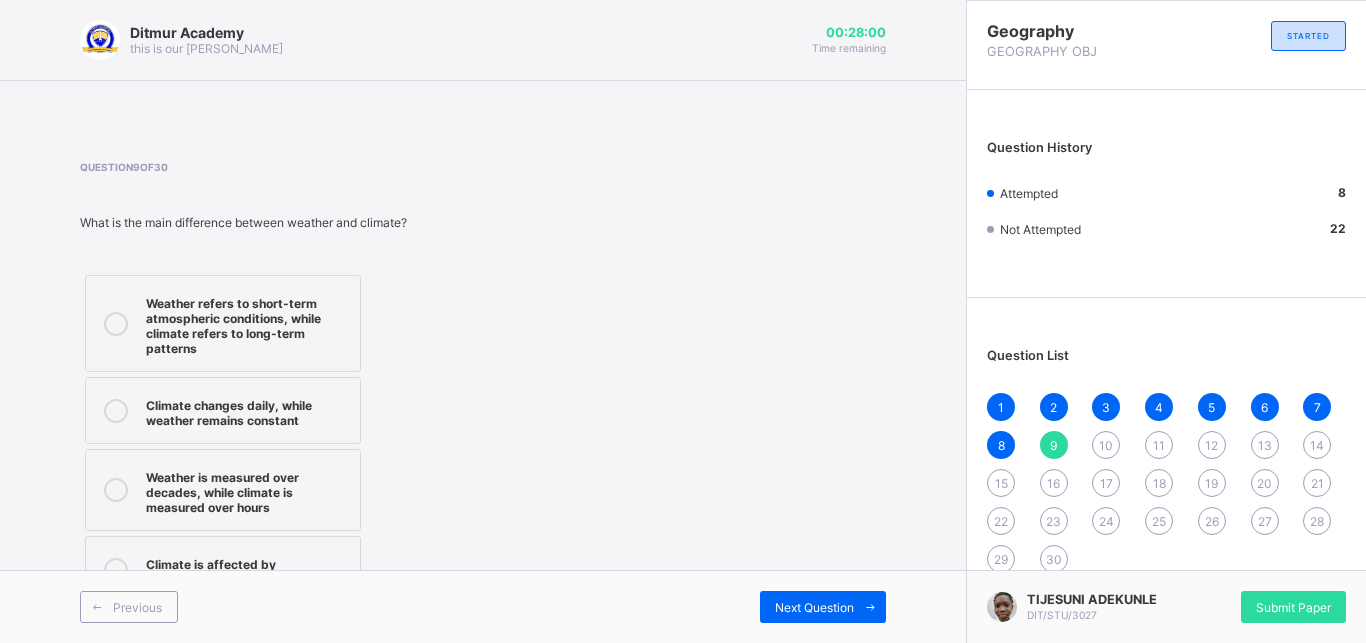 click on "Weather refers to short-term atmospheric conditions, while climate refers to long-term patterns" at bounding box center (248, 323) 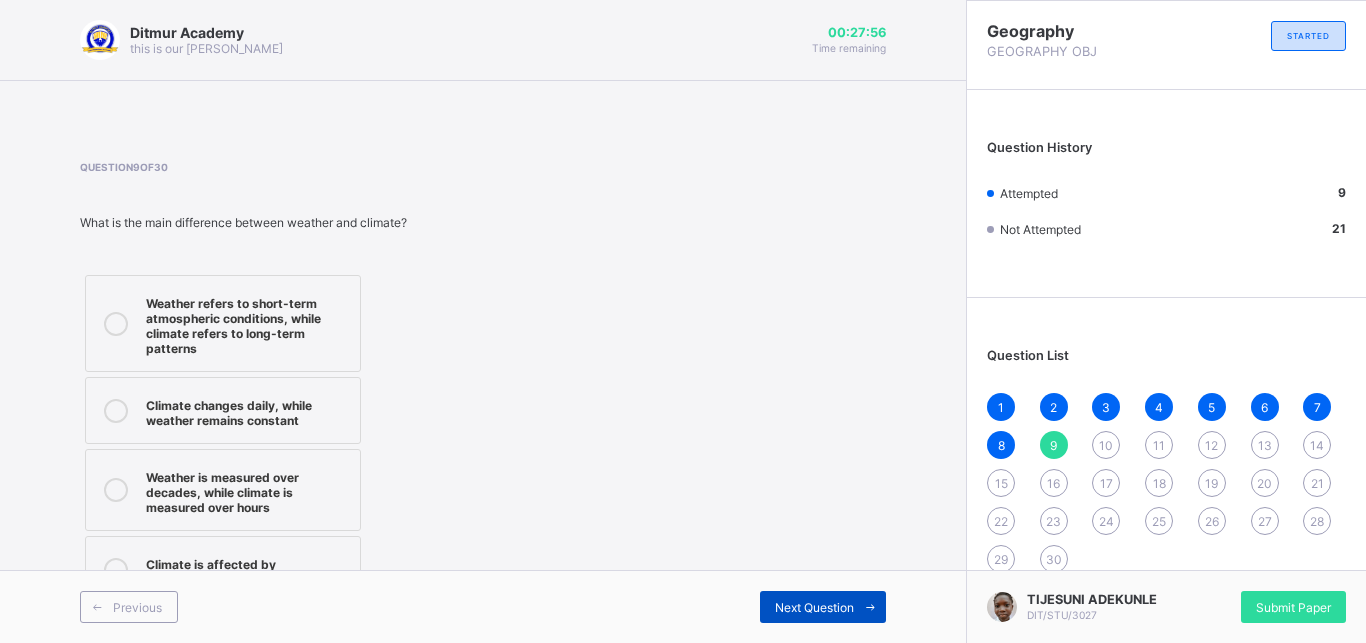 click on "Next Question" at bounding box center (823, 607) 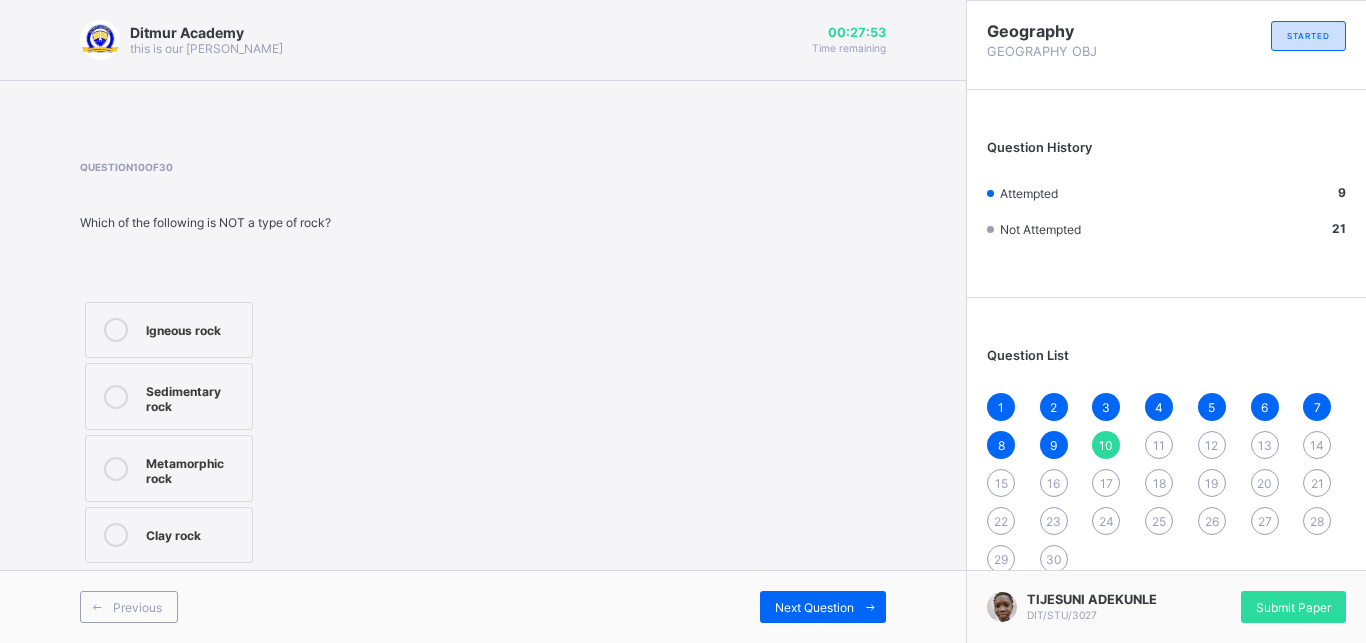 click on "Clay rock" at bounding box center [169, 535] 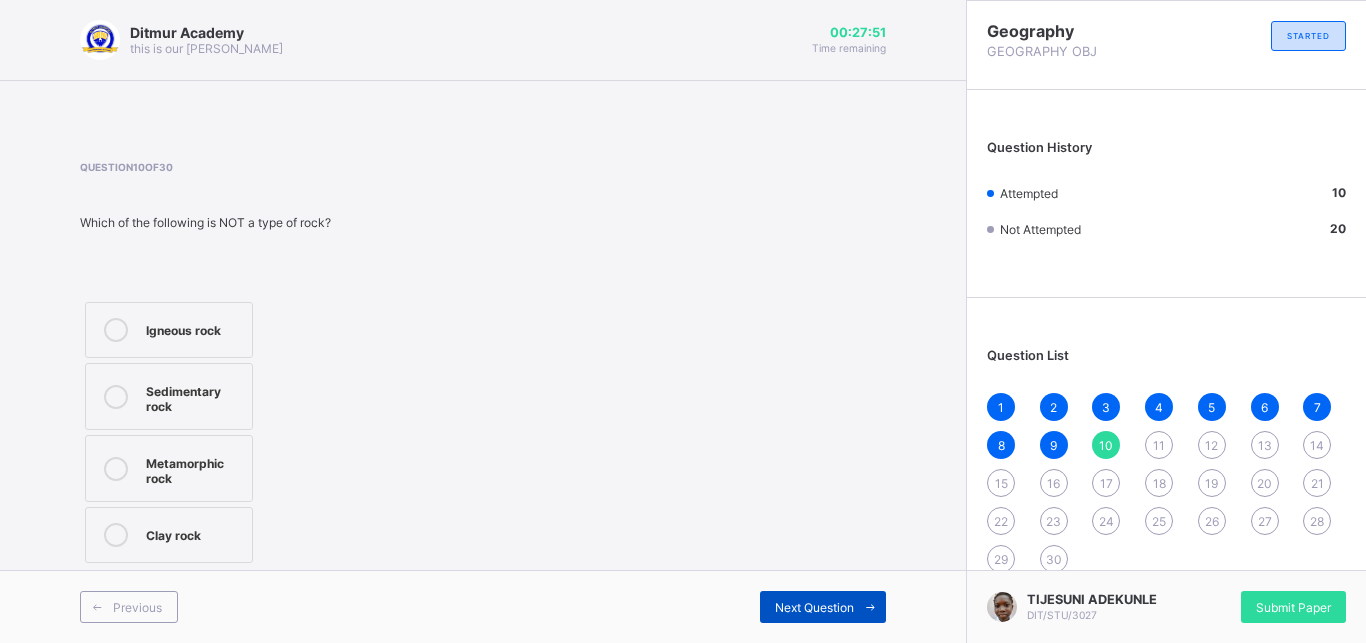 click on "Next Question" at bounding box center (823, 607) 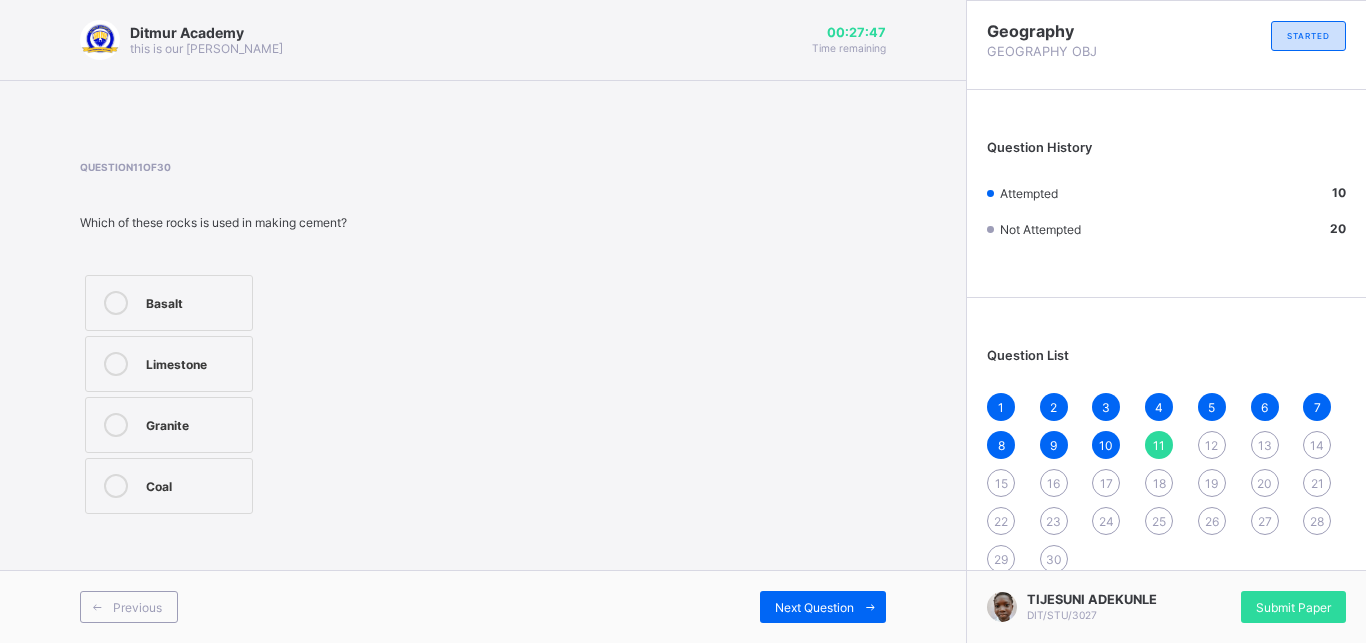 click on "Limestone" at bounding box center (169, 364) 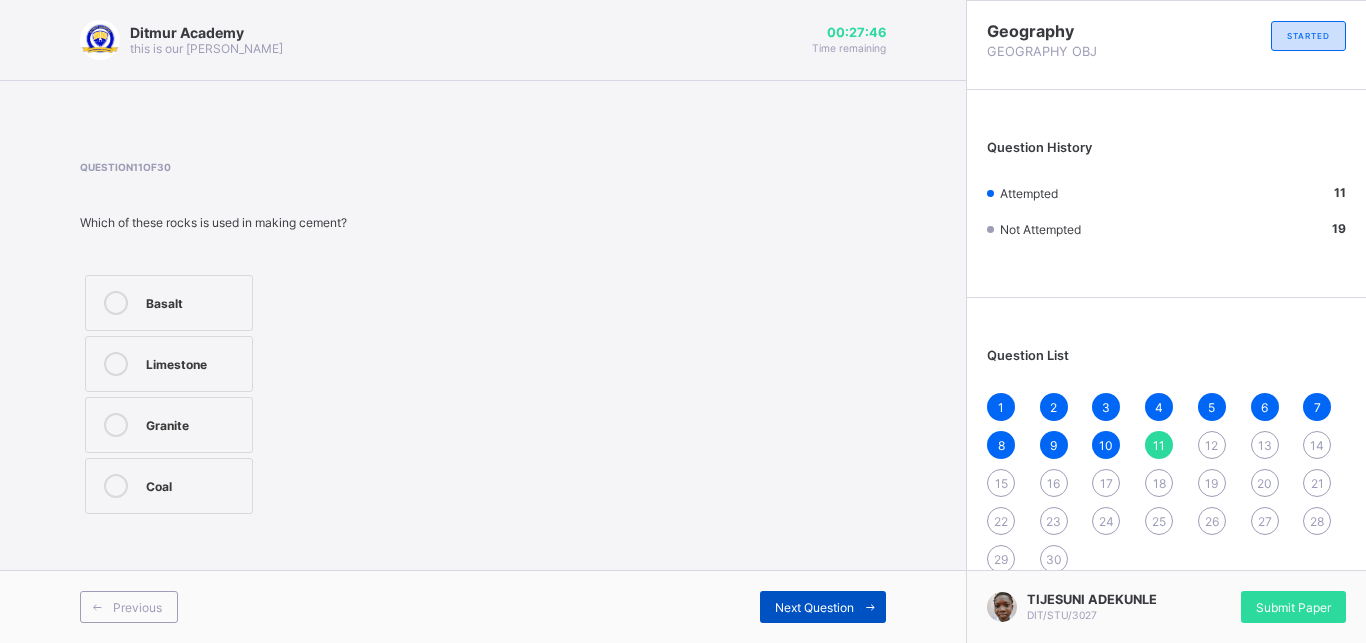 click on "Next Question" at bounding box center [823, 607] 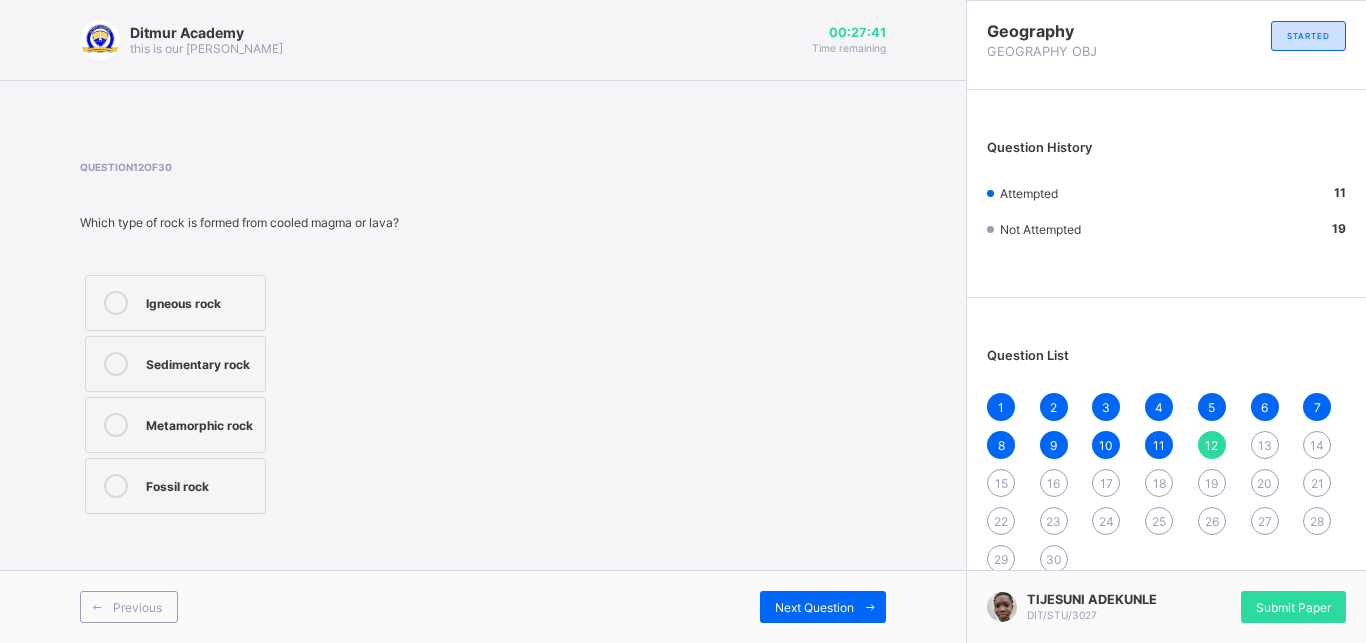 click on "Igneous rock" at bounding box center [175, 303] 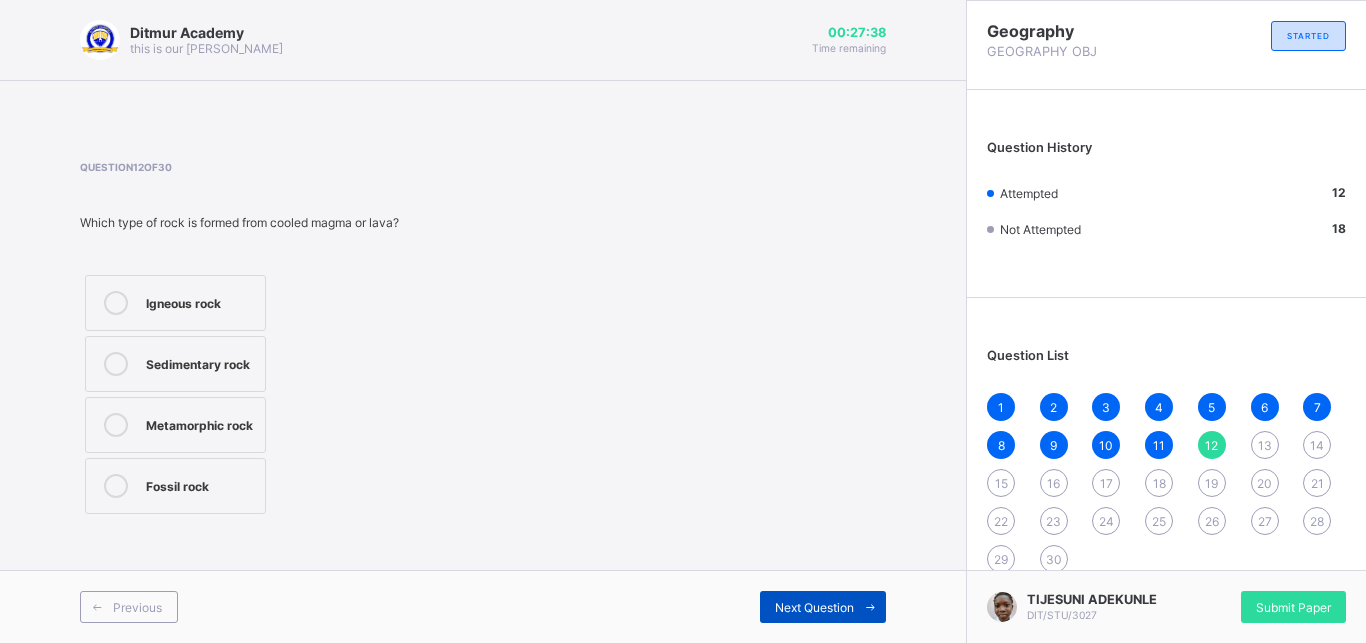 click on "Next Question" at bounding box center [814, 607] 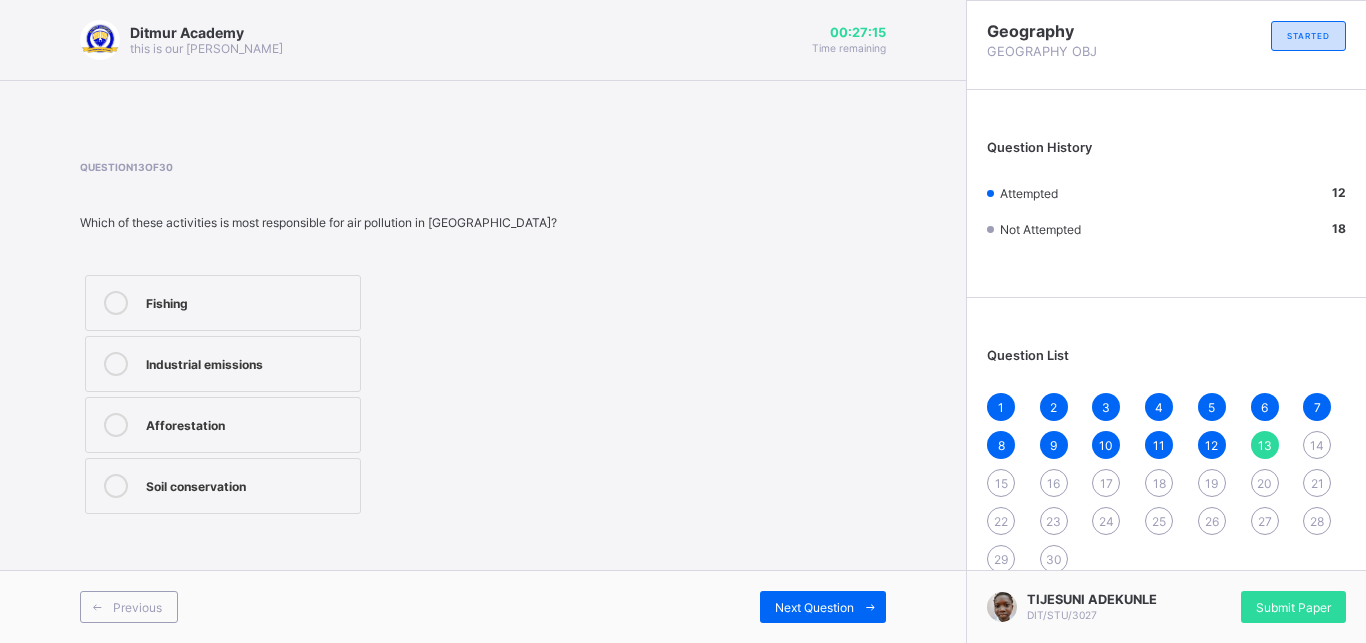 click on "Industrial emissions" at bounding box center [223, 364] 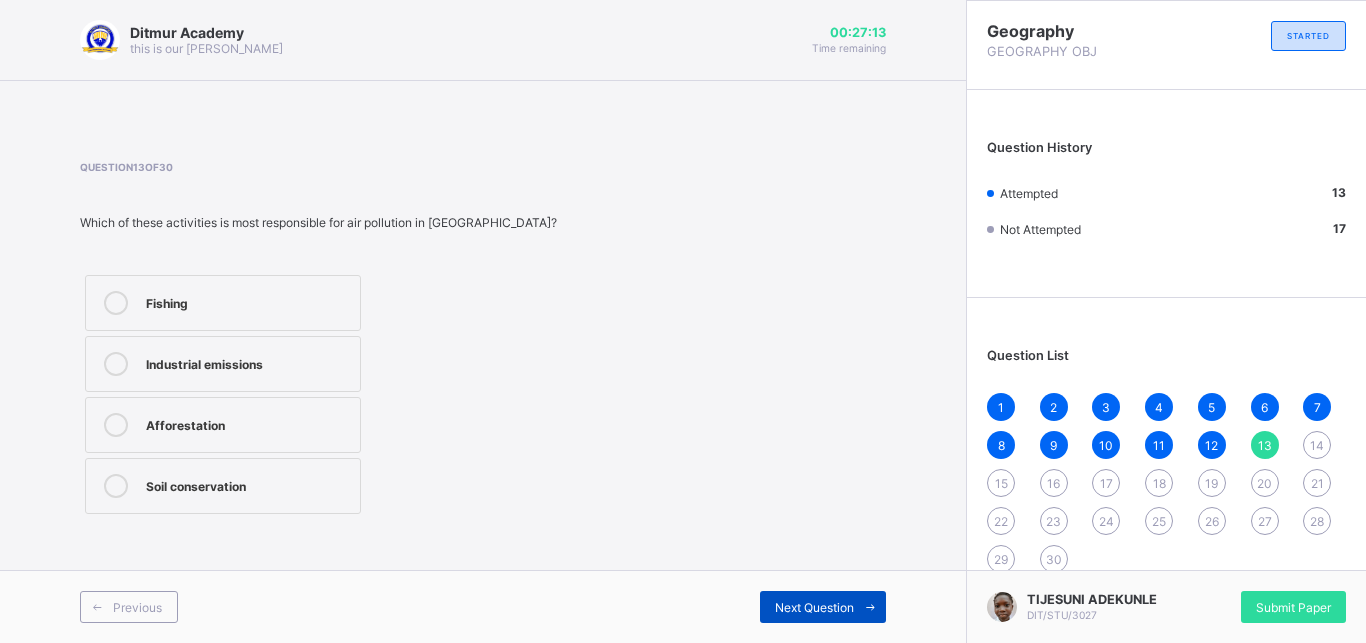 click on "Next Question" at bounding box center [823, 607] 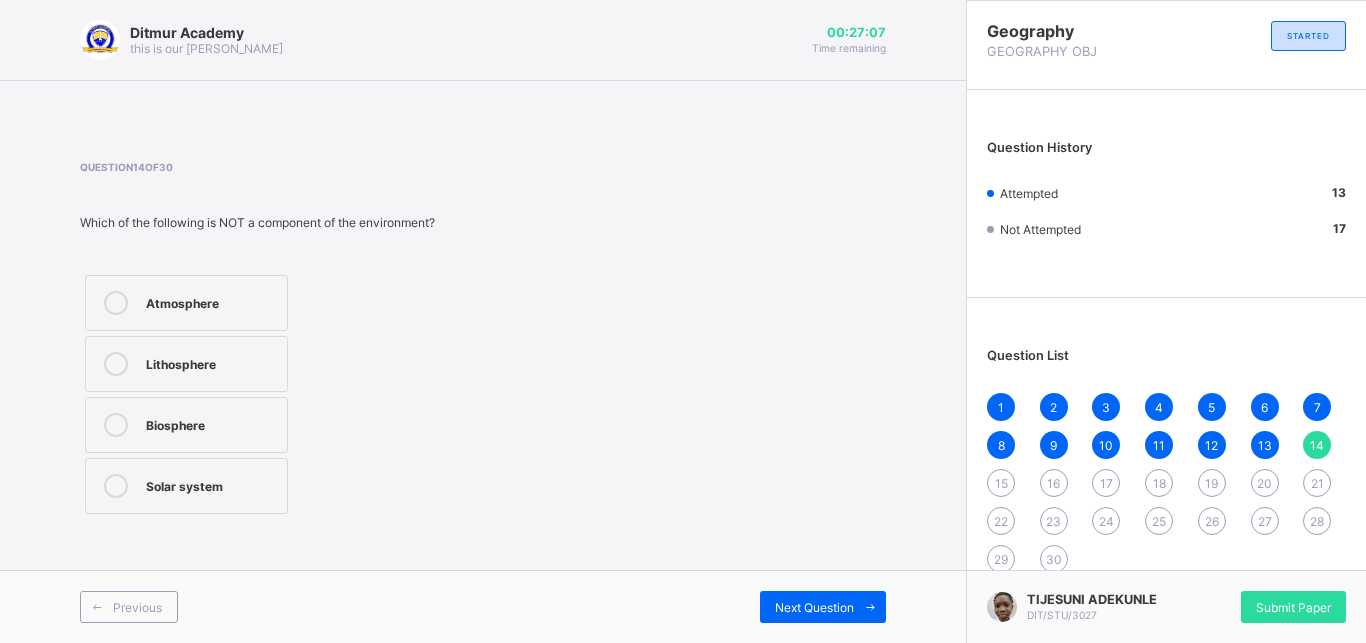click on "Solar system" at bounding box center (211, 484) 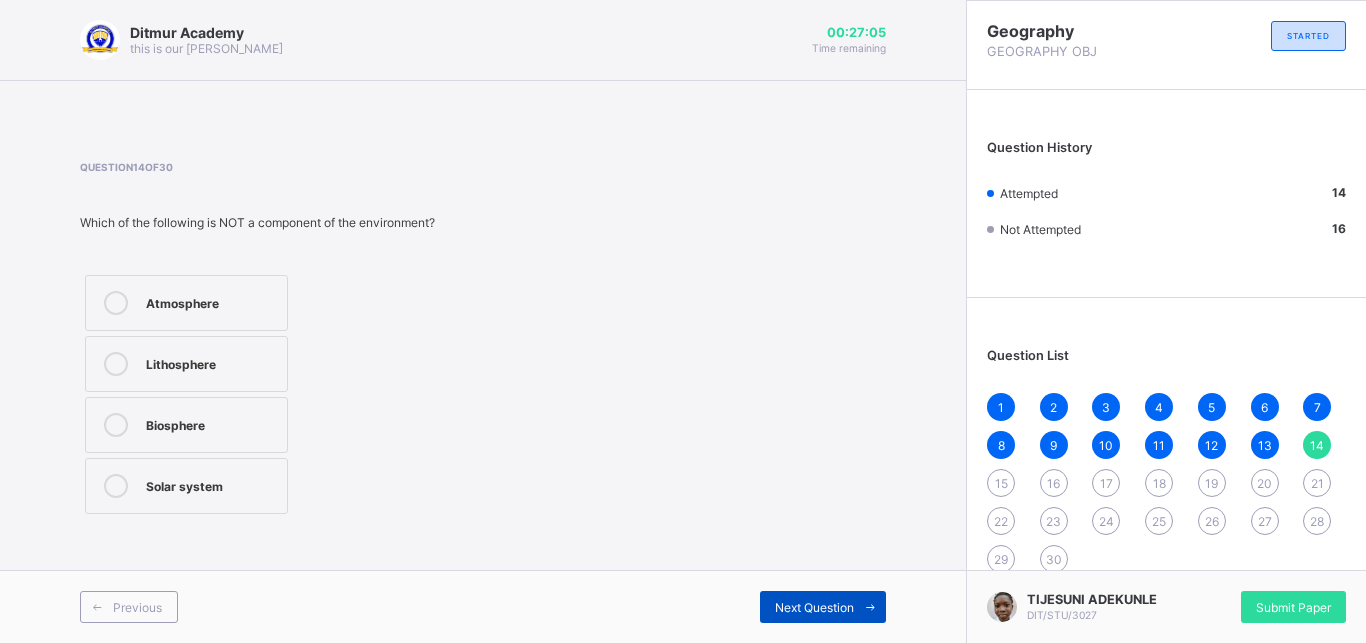 click on "Next Question" at bounding box center (823, 607) 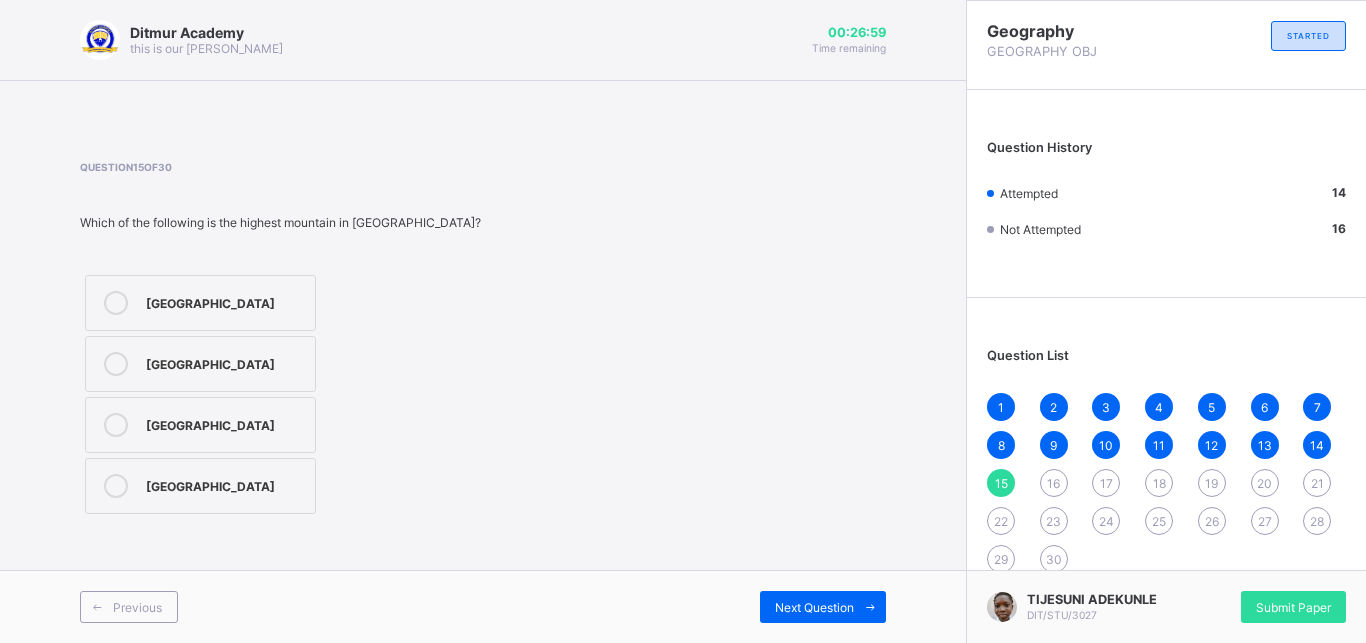 click on "[GEOGRAPHIC_DATA]" at bounding box center (225, 362) 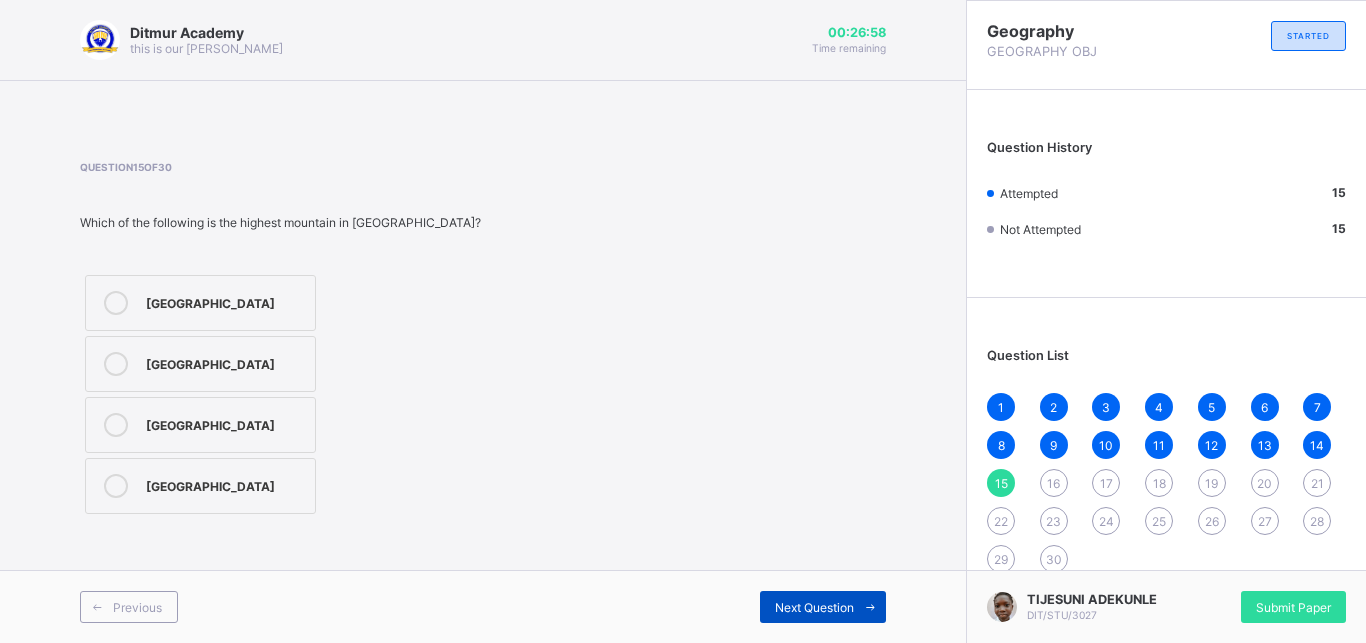 click on "Next Question" at bounding box center (814, 607) 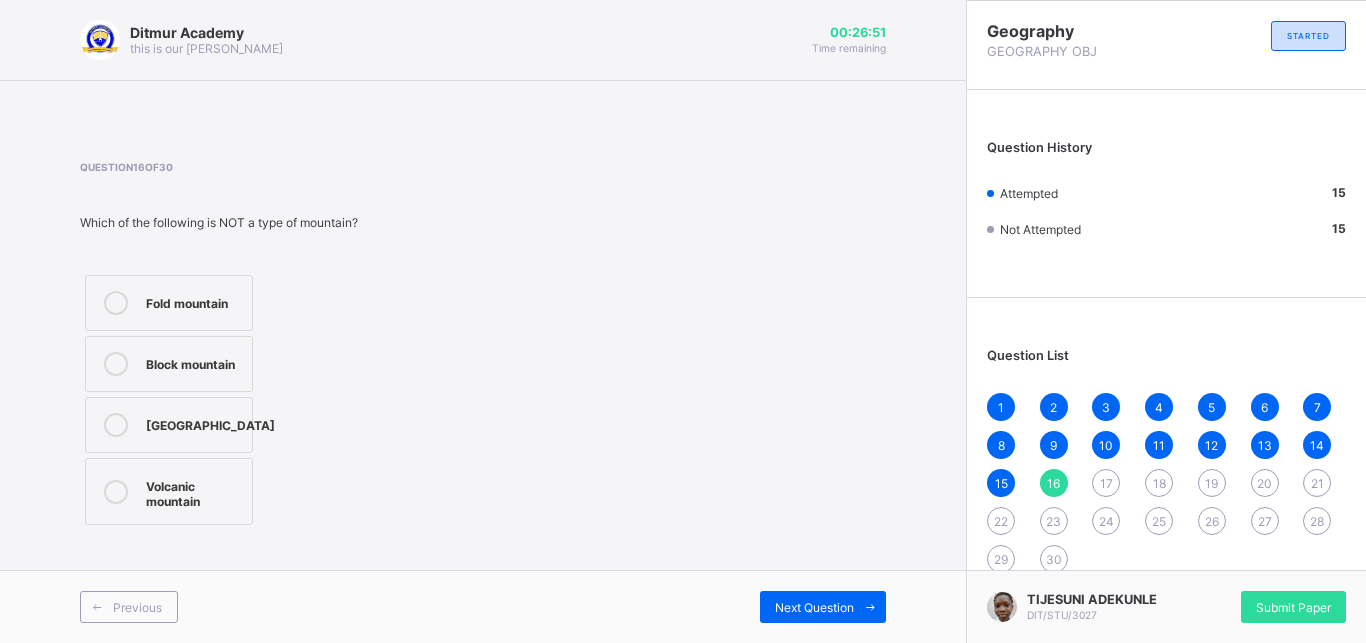 click on "[GEOGRAPHIC_DATA]" at bounding box center [169, 425] 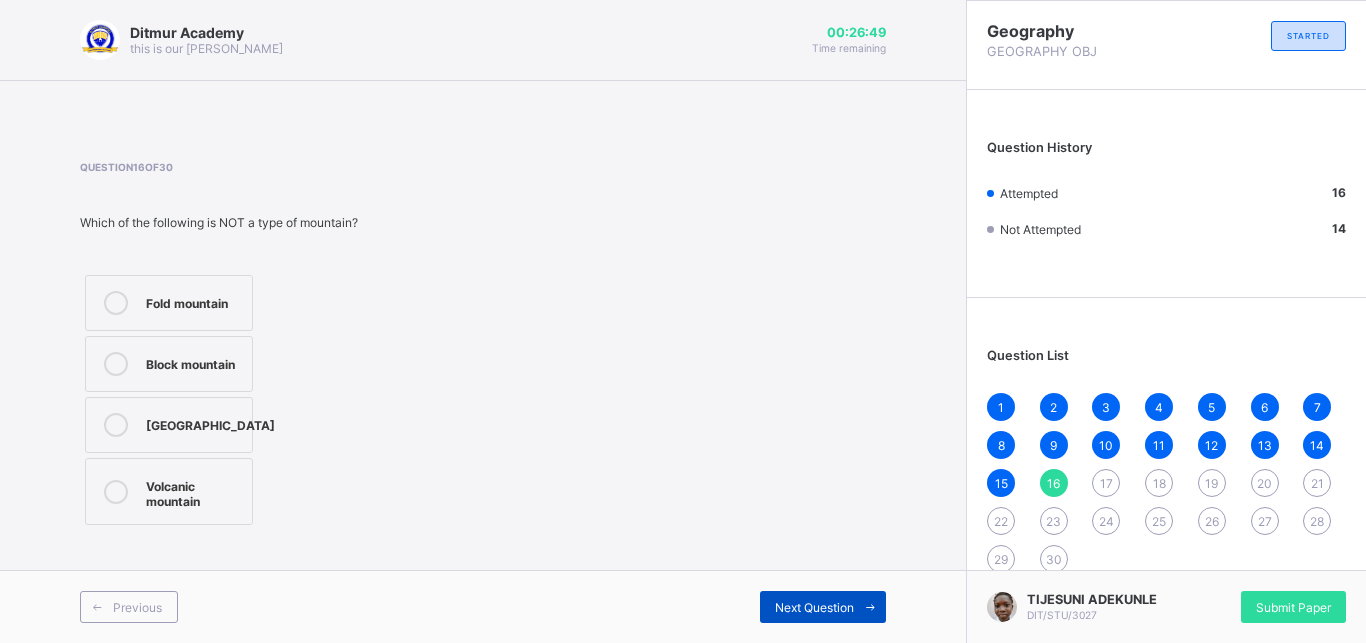 click at bounding box center (870, 607) 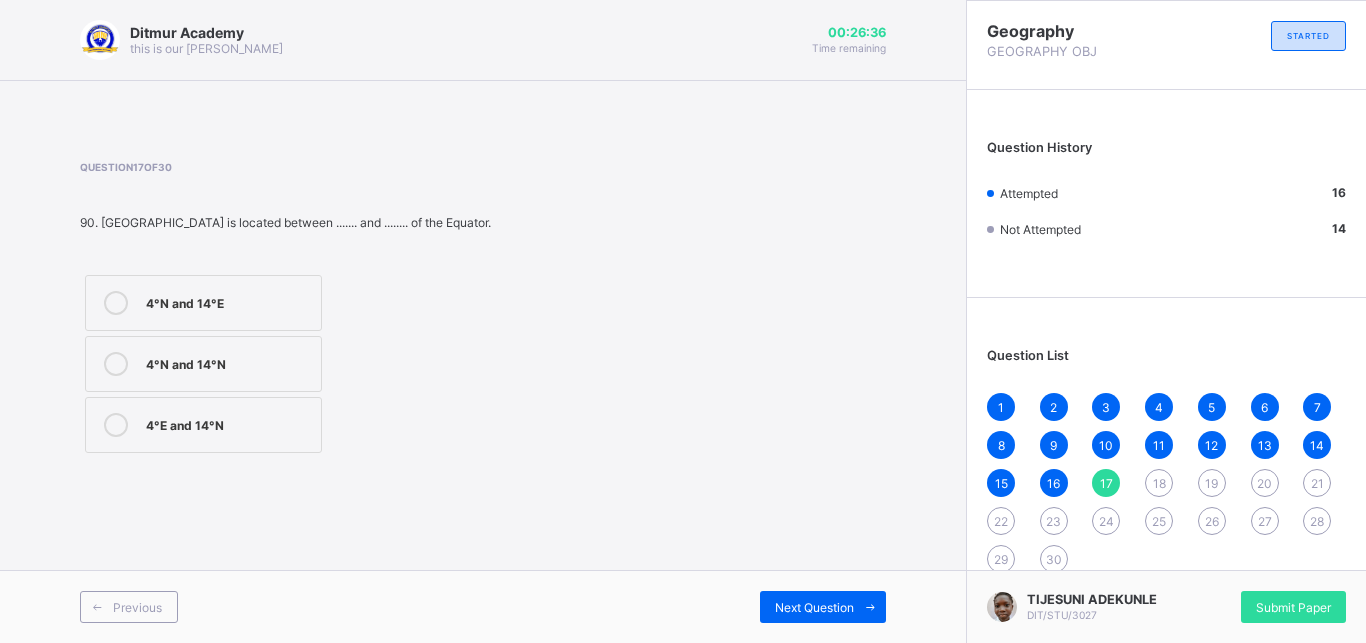 click on "4°N and 14°N" at bounding box center [228, 364] 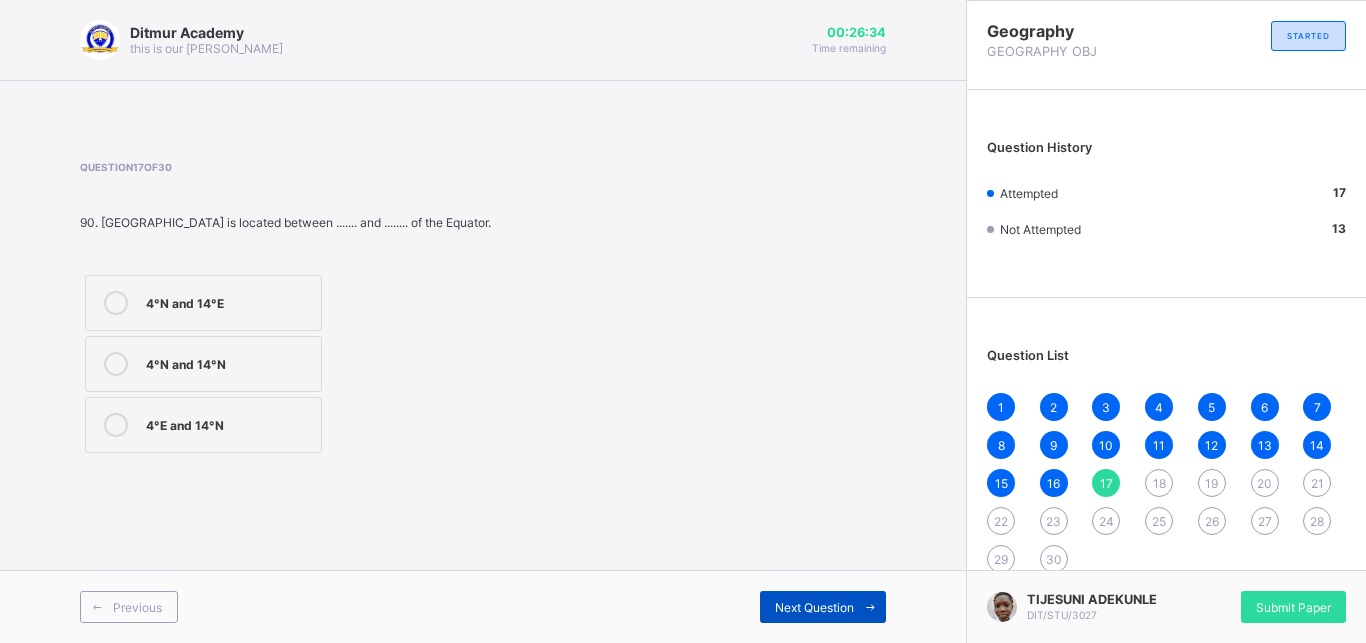 click on "Next Question" at bounding box center [814, 607] 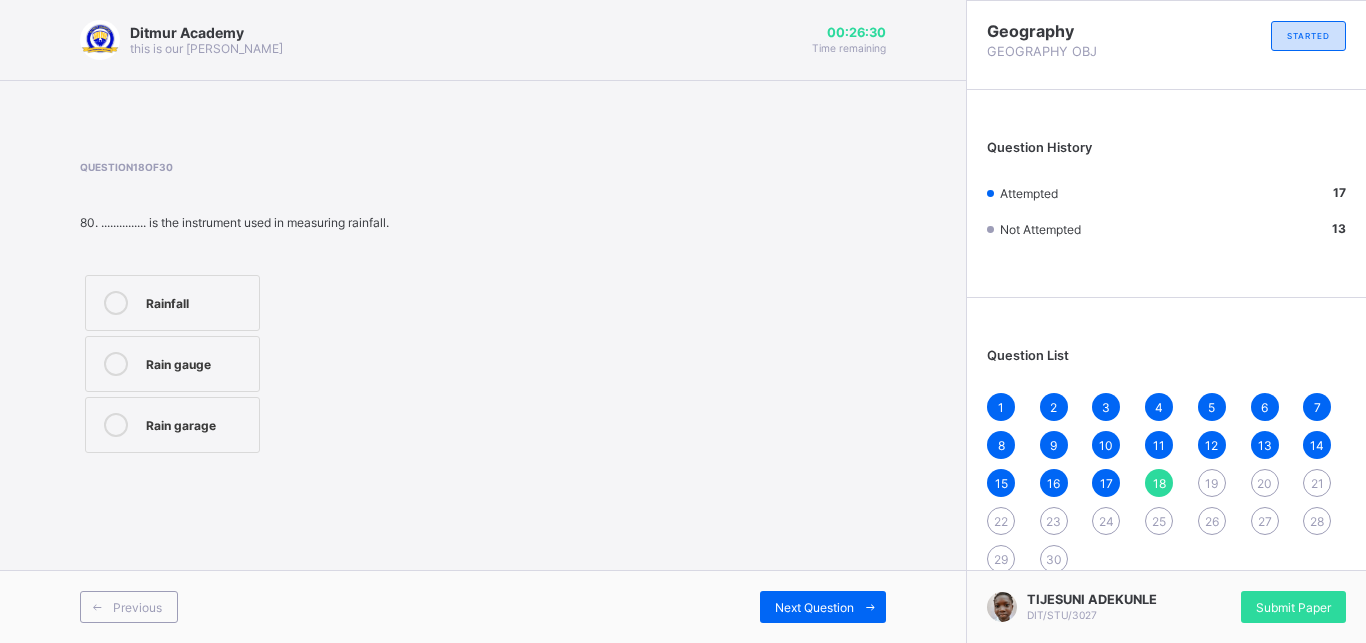 click on "Rain gauge" at bounding box center [197, 364] 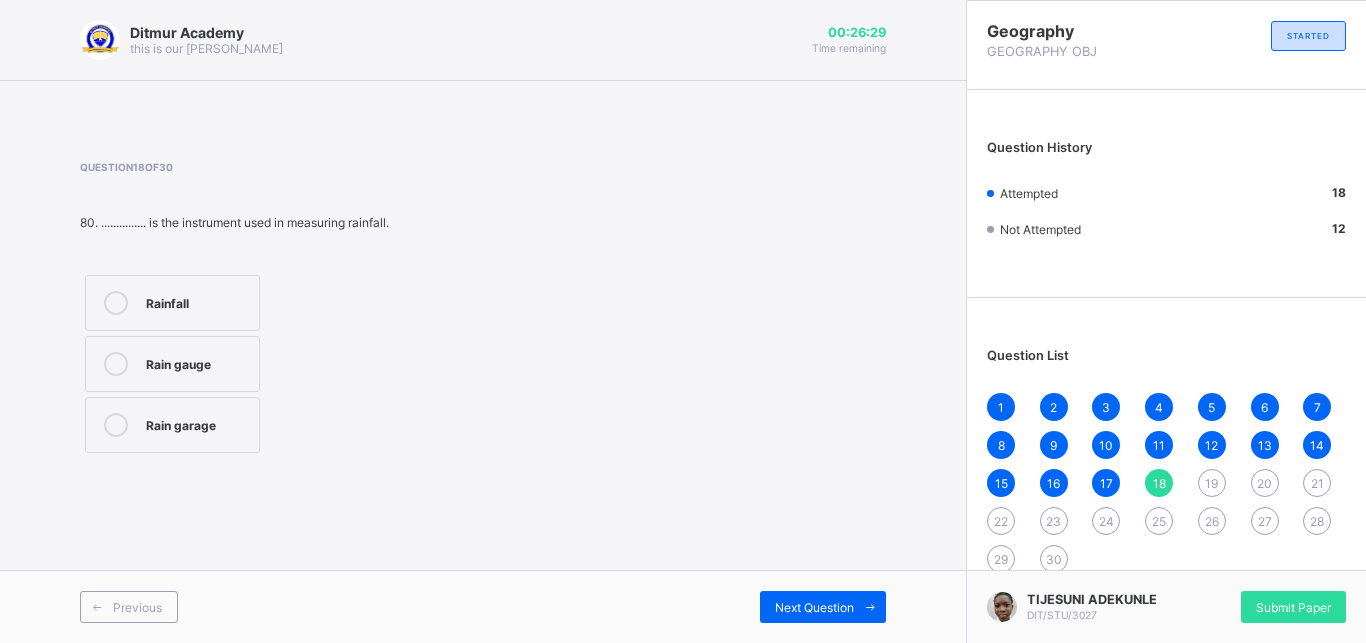 click on "Previous Next Question" at bounding box center (483, 606) 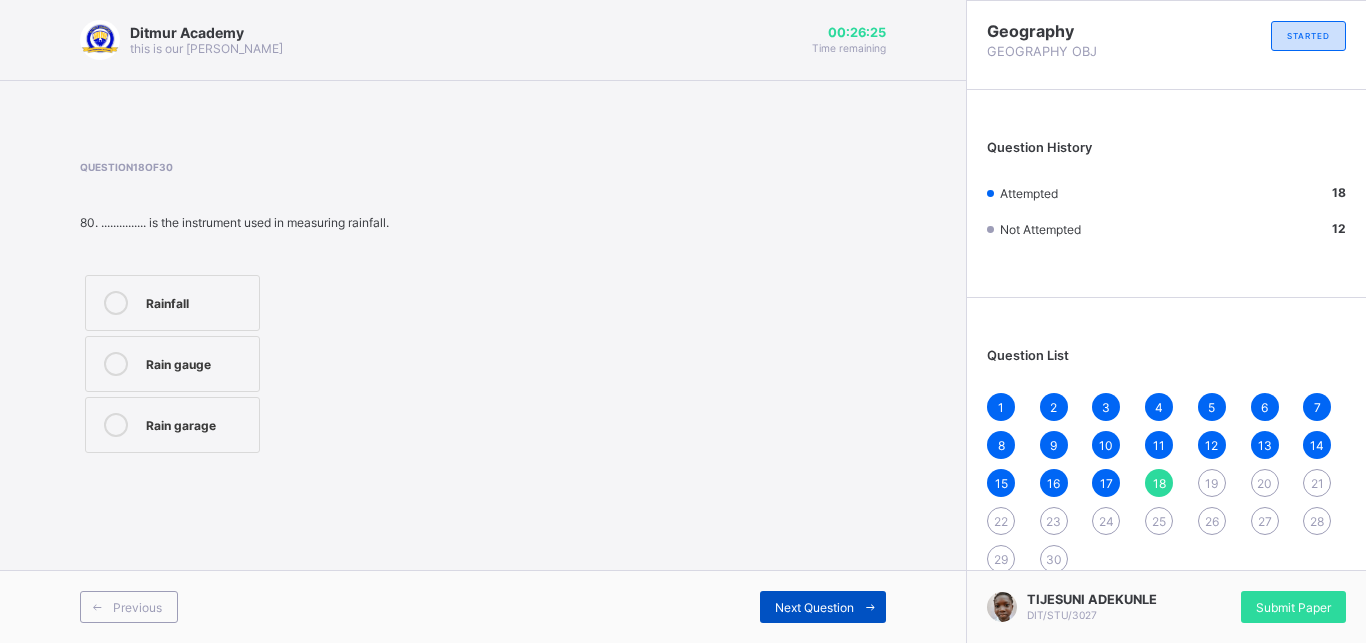 click on "Next Question" at bounding box center [814, 607] 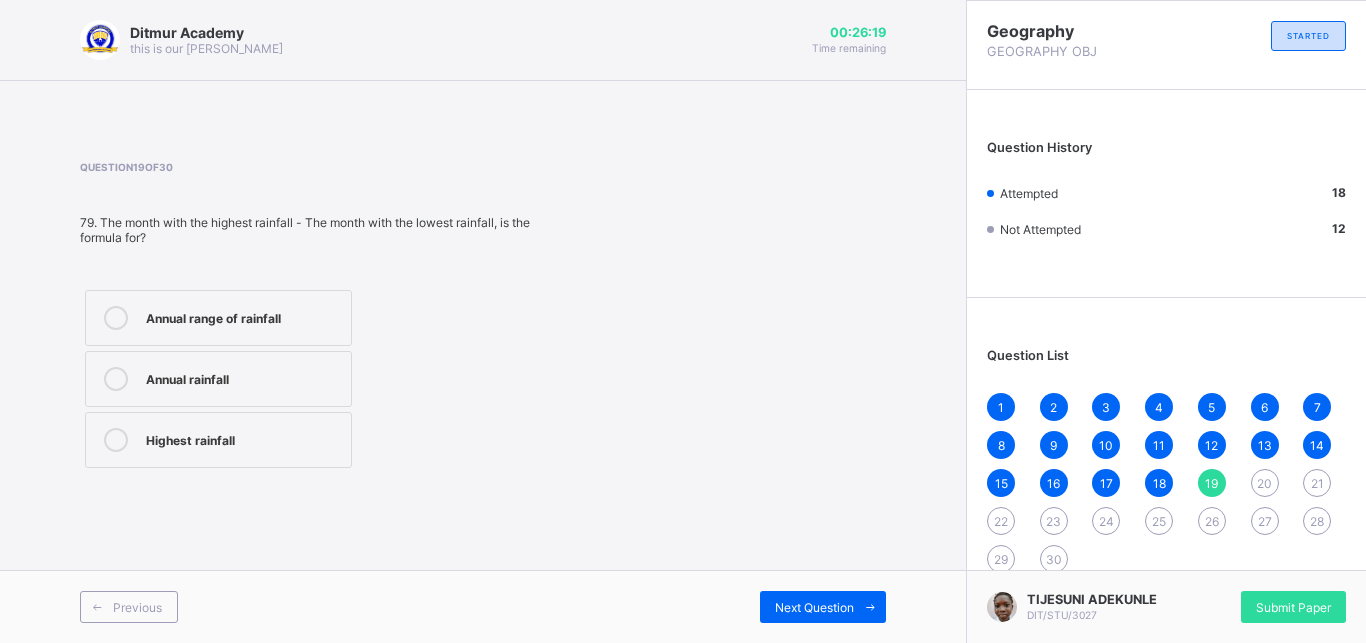 click on "Annual range of rainfall" at bounding box center [218, 318] 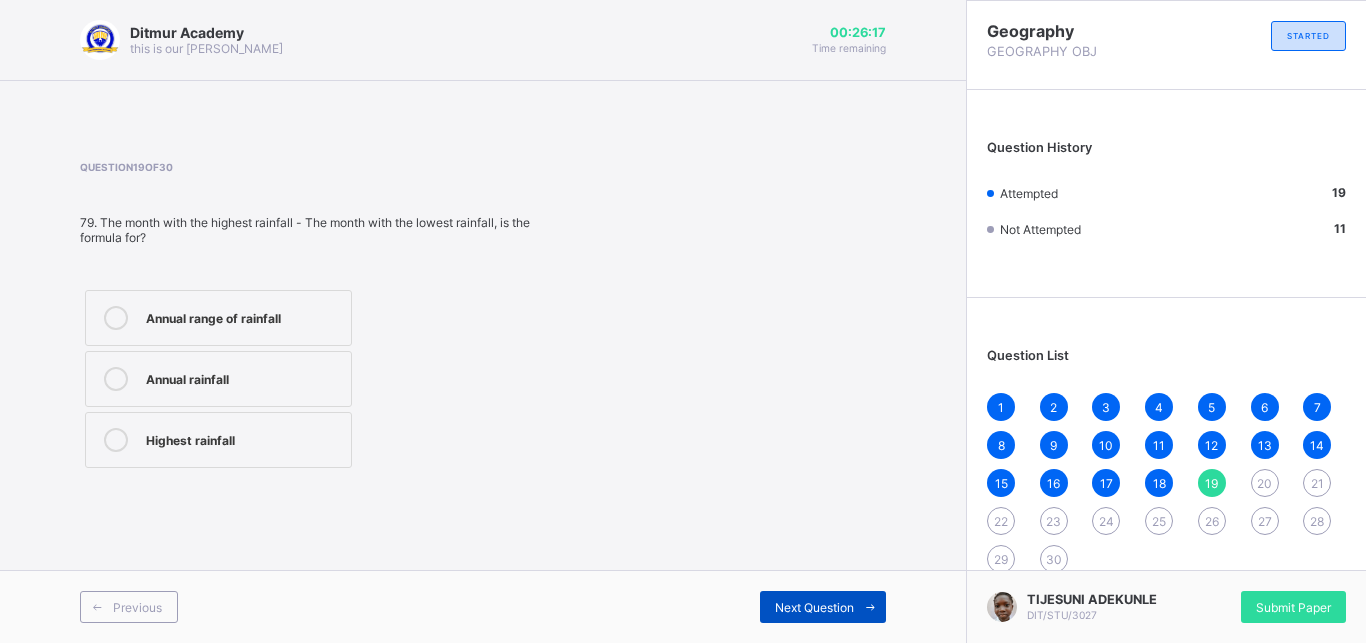 click on "Next Question" at bounding box center [814, 607] 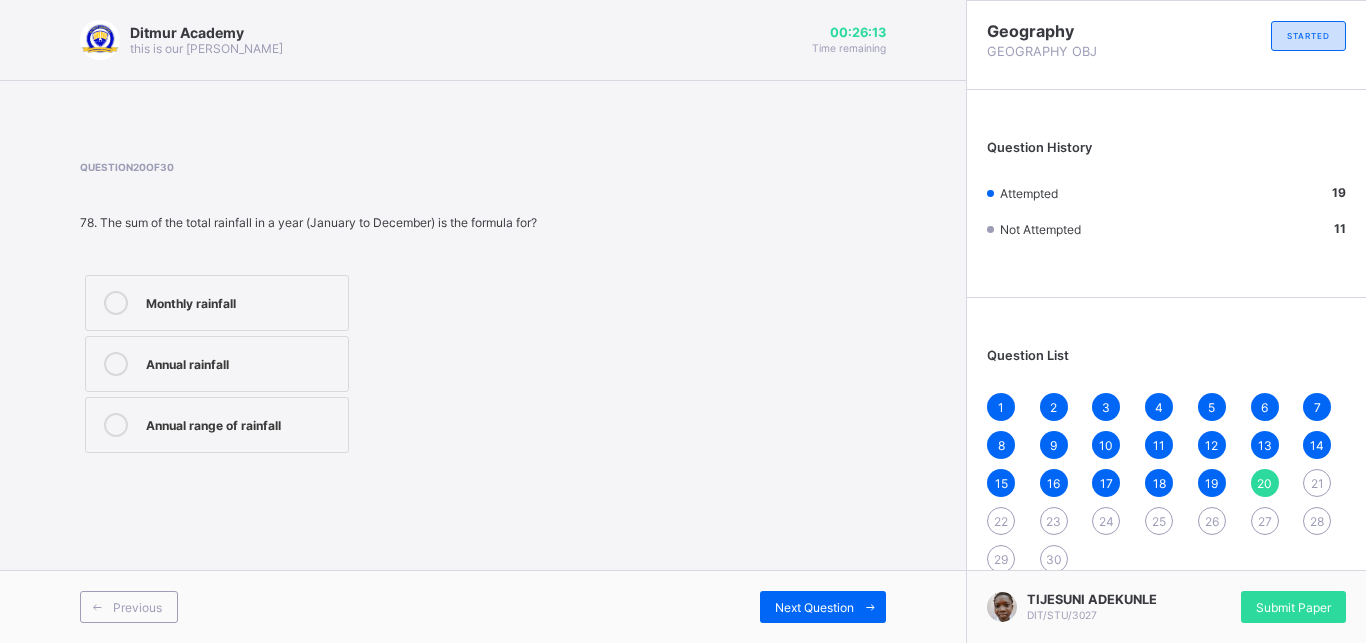 click on "Annual rainfall" at bounding box center [242, 362] 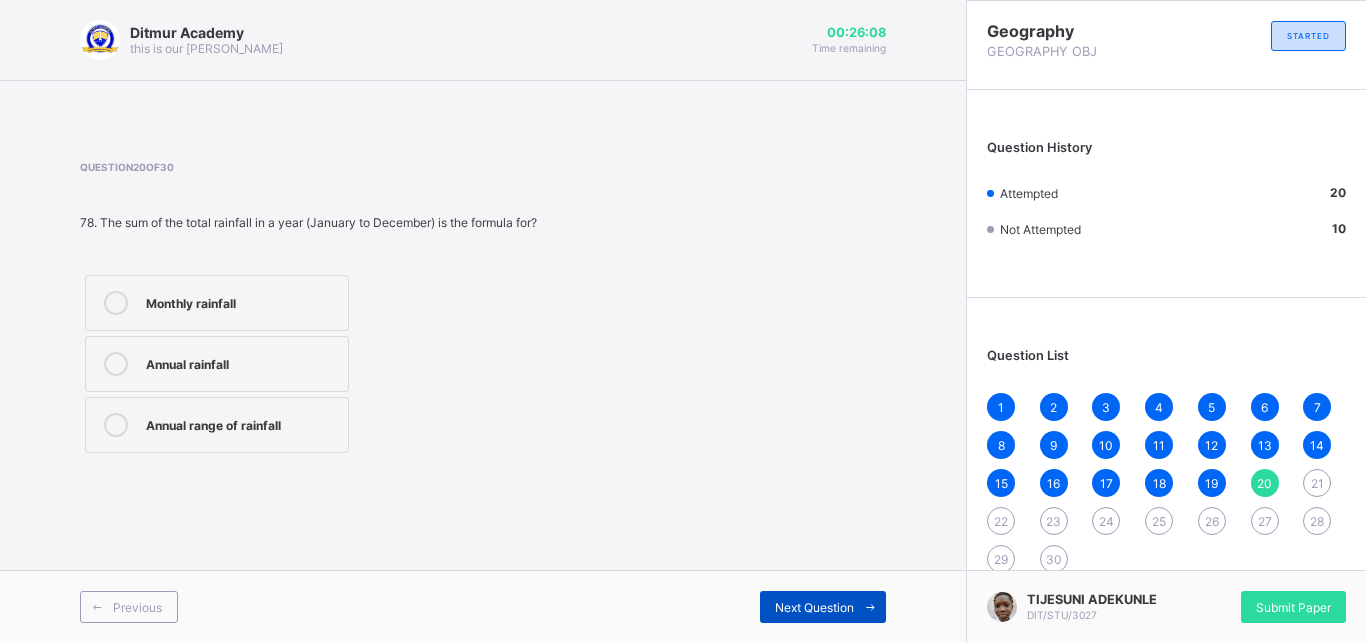 click on "Next Question" at bounding box center [814, 607] 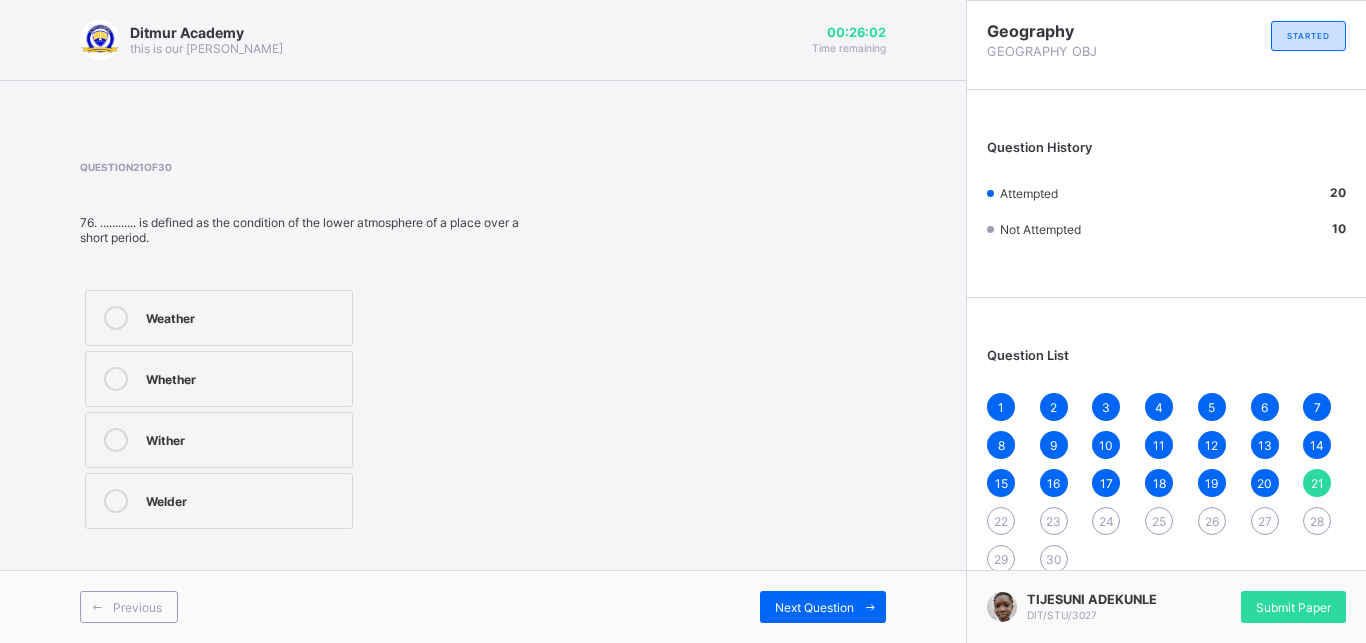 click on "Weather" at bounding box center (244, 316) 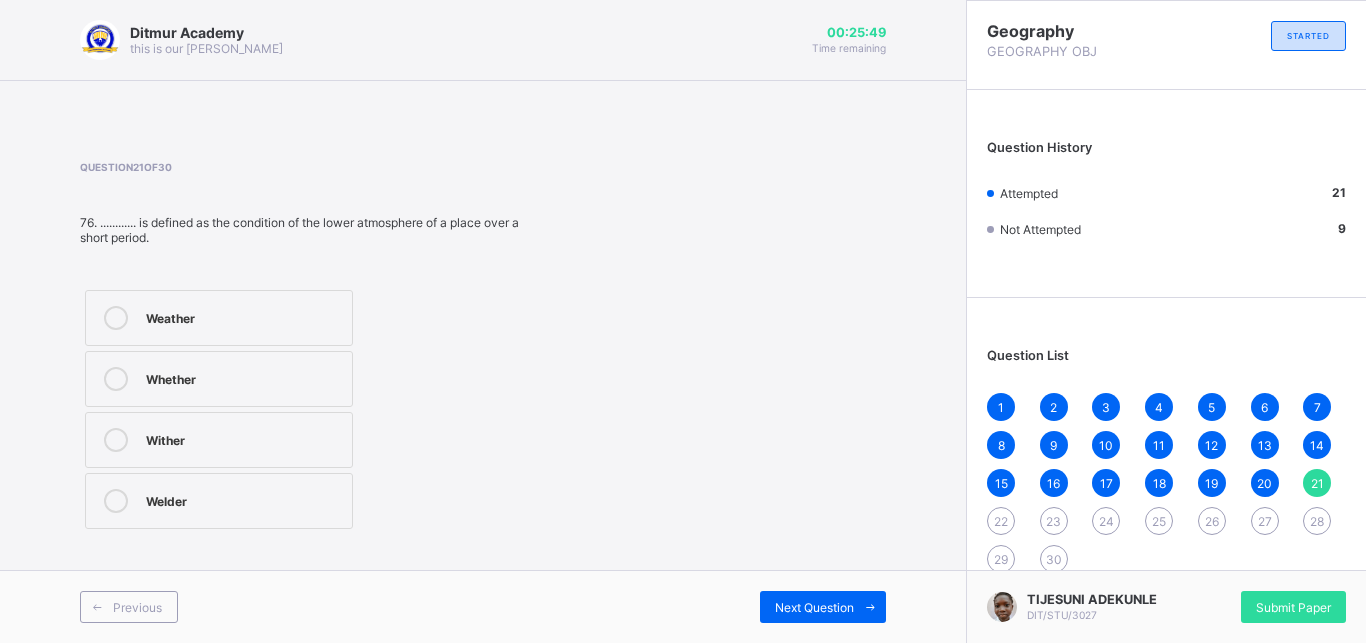 click on "10" at bounding box center [1106, 445] 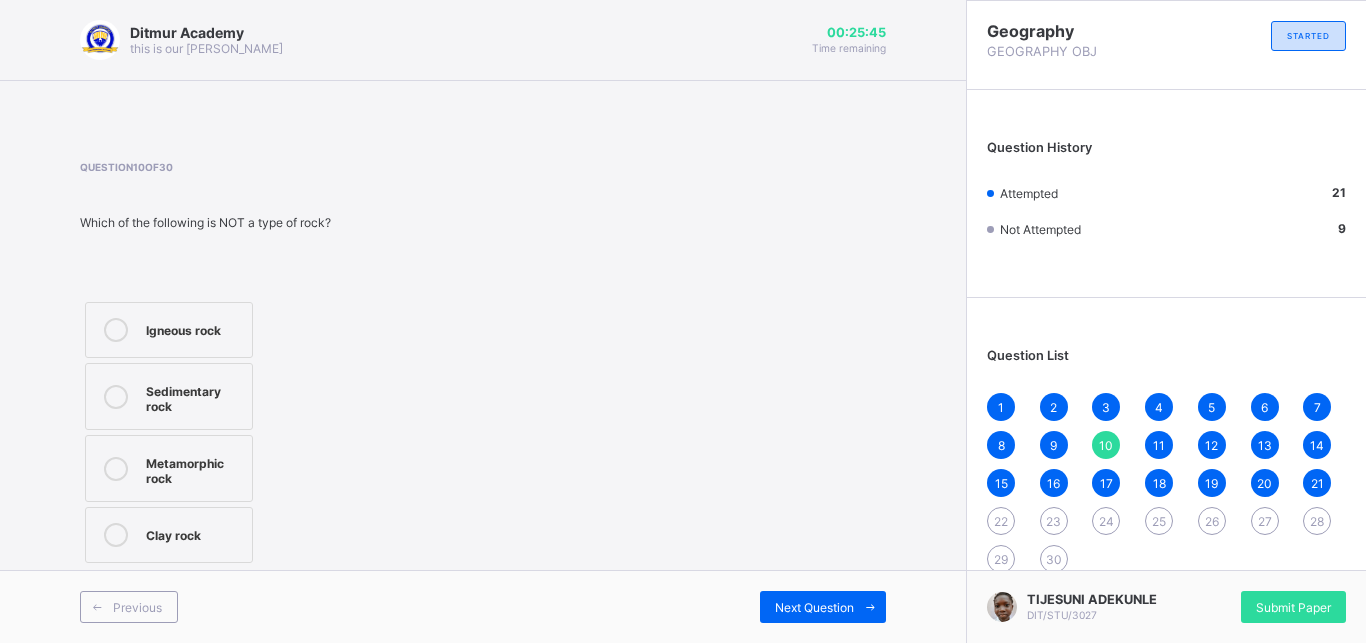 click on "13" at bounding box center (1265, 445) 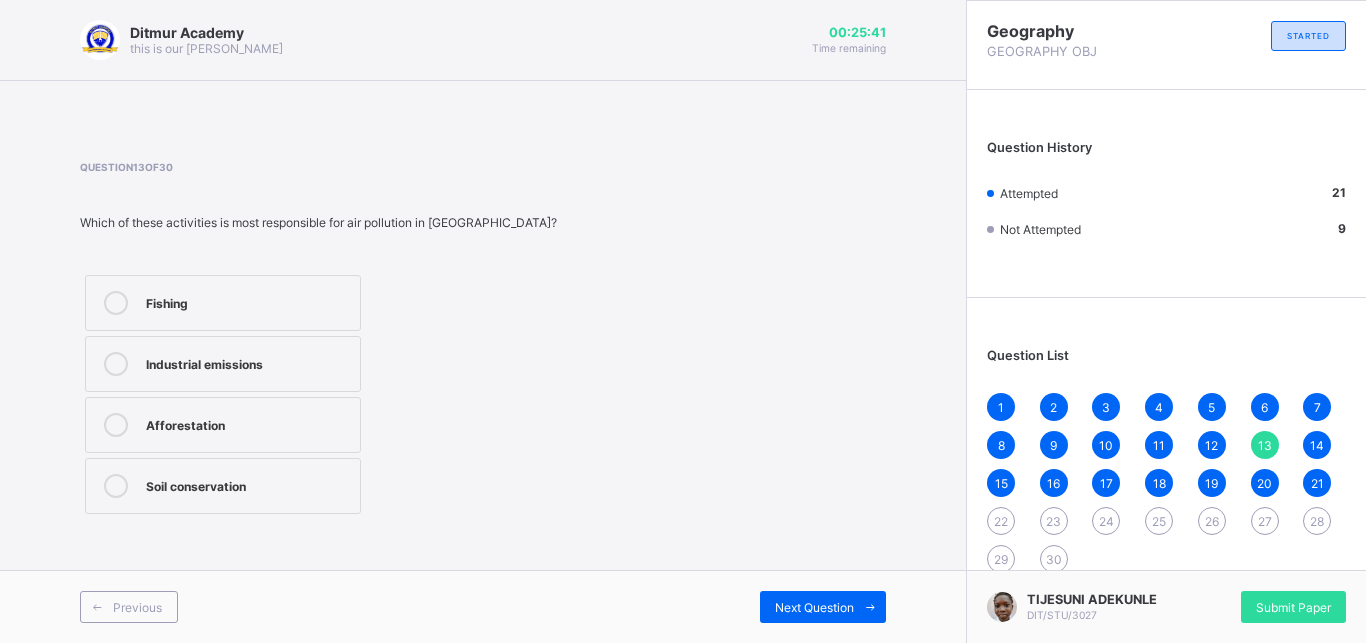 click on "15" at bounding box center (1001, 483) 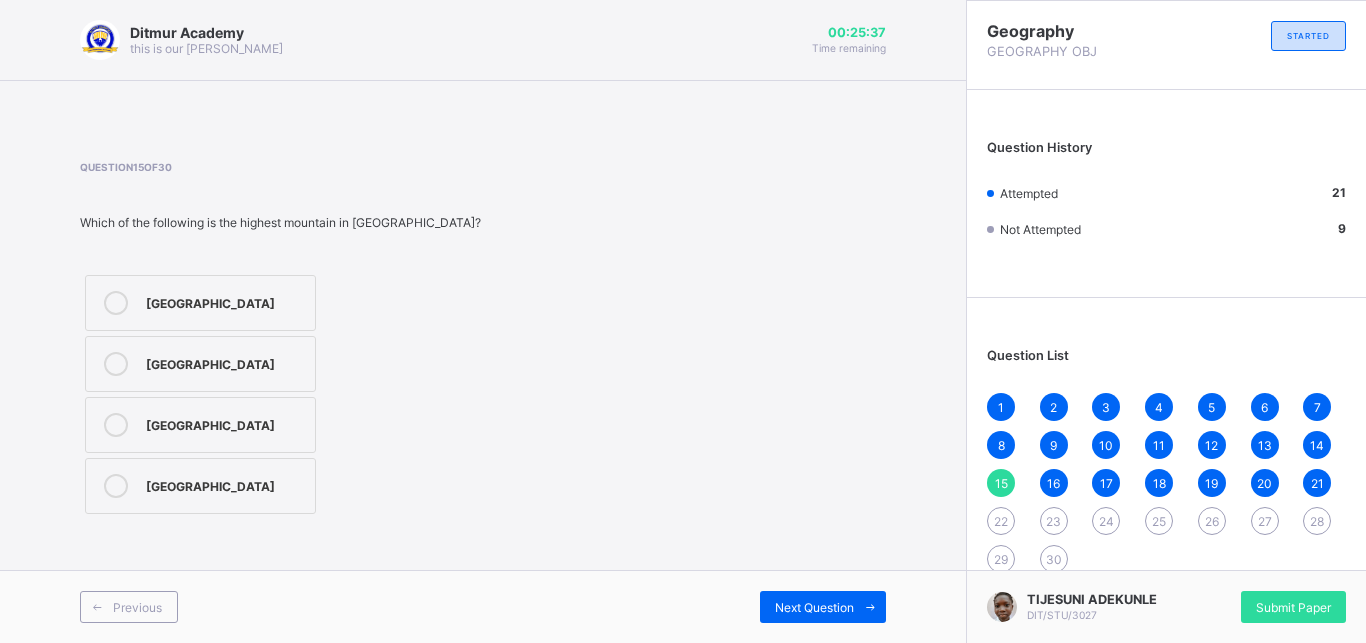 click on "16" at bounding box center (1053, 483) 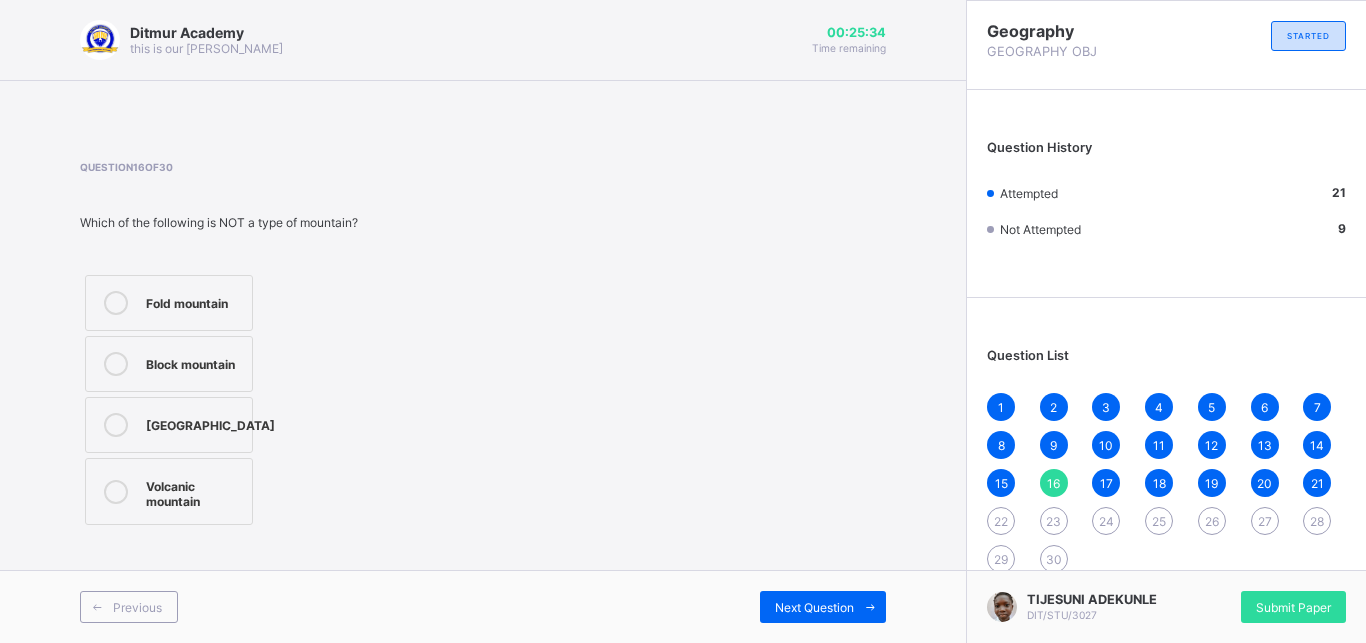 click on "17" at bounding box center (1106, 483) 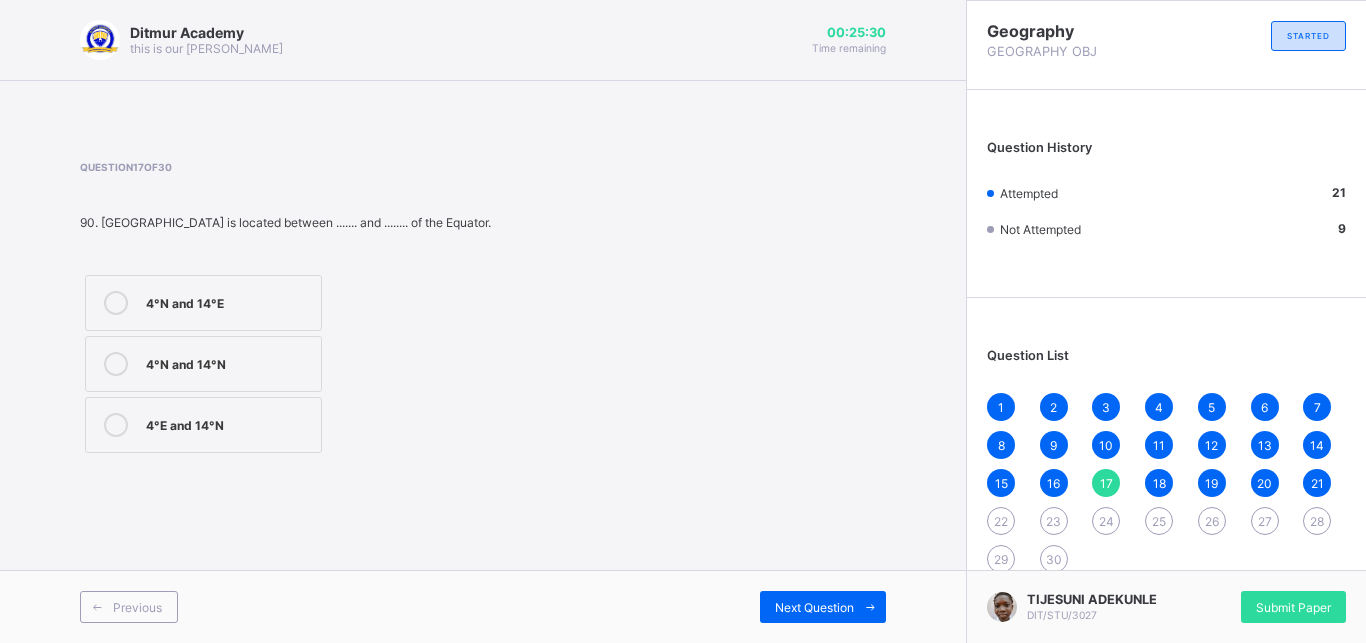 click on "18" at bounding box center [1159, 483] 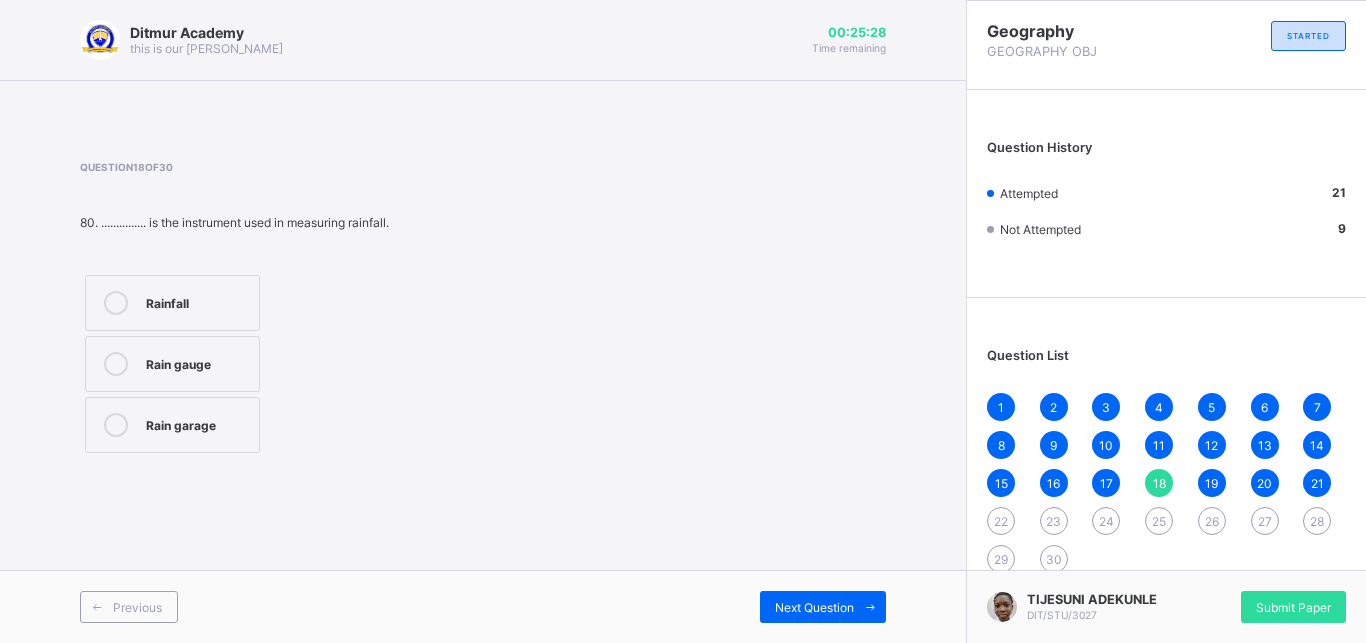 click on "8" at bounding box center [1001, 445] 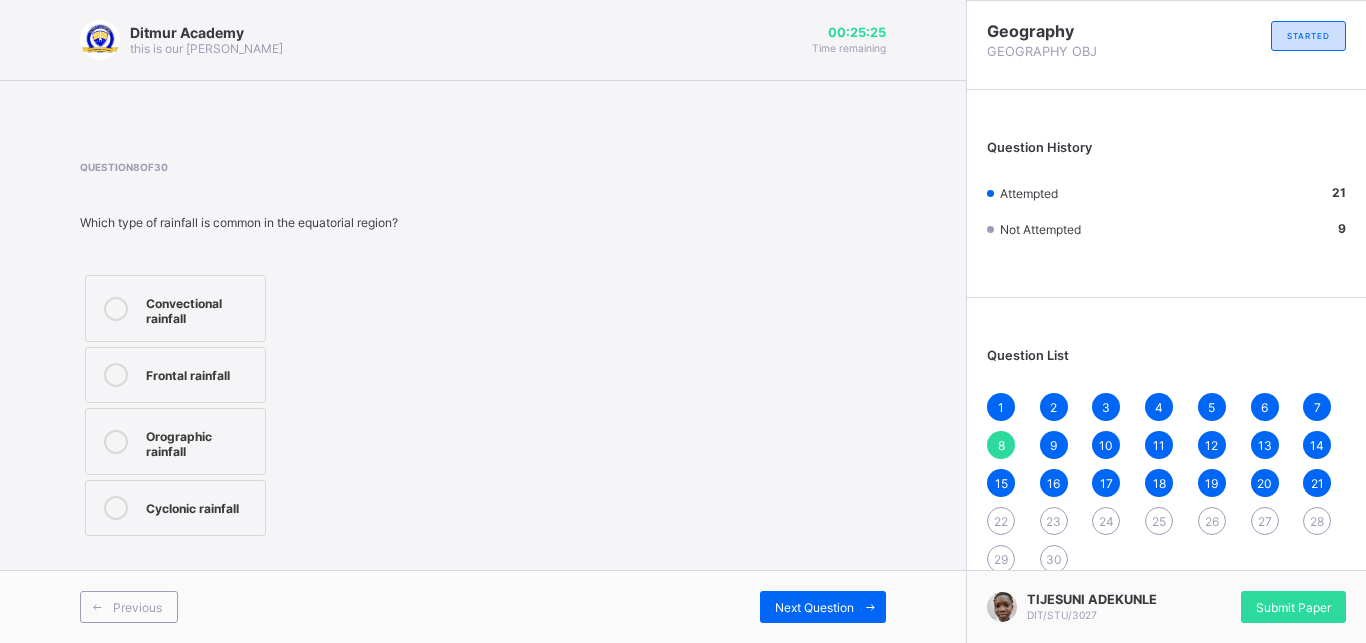 click on "9" at bounding box center (1053, 445) 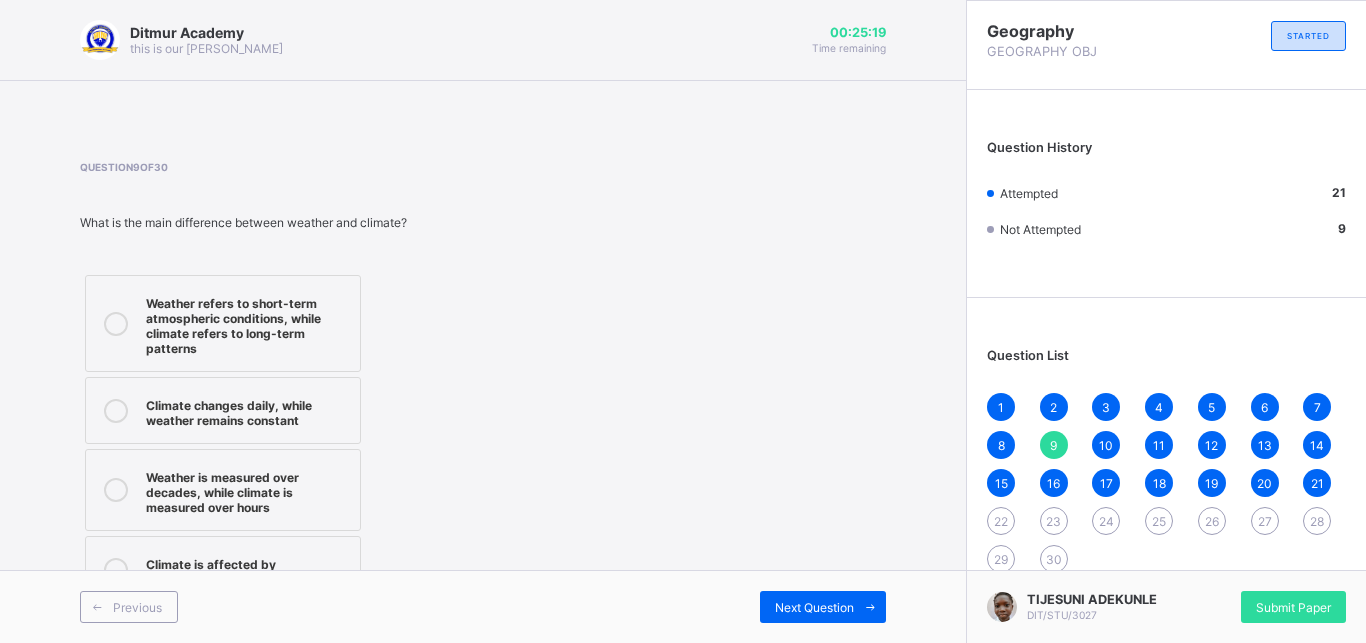 click on "22" at bounding box center (1001, 521) 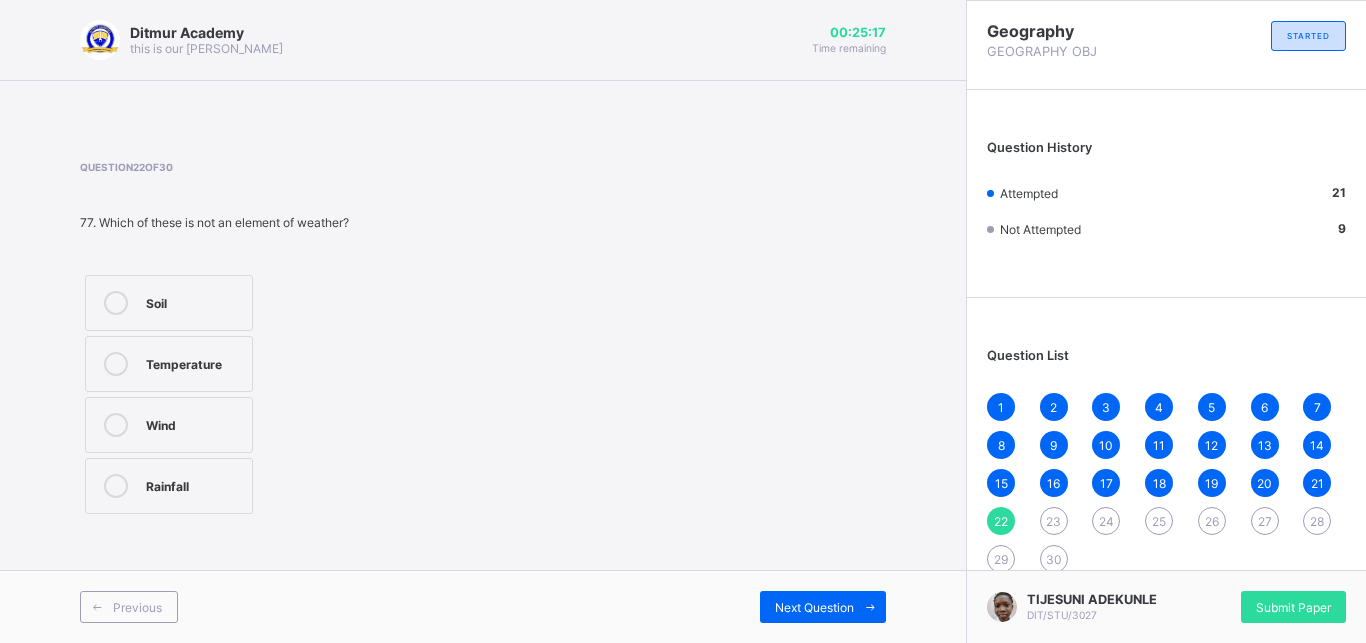 click on "21" at bounding box center (1317, 483) 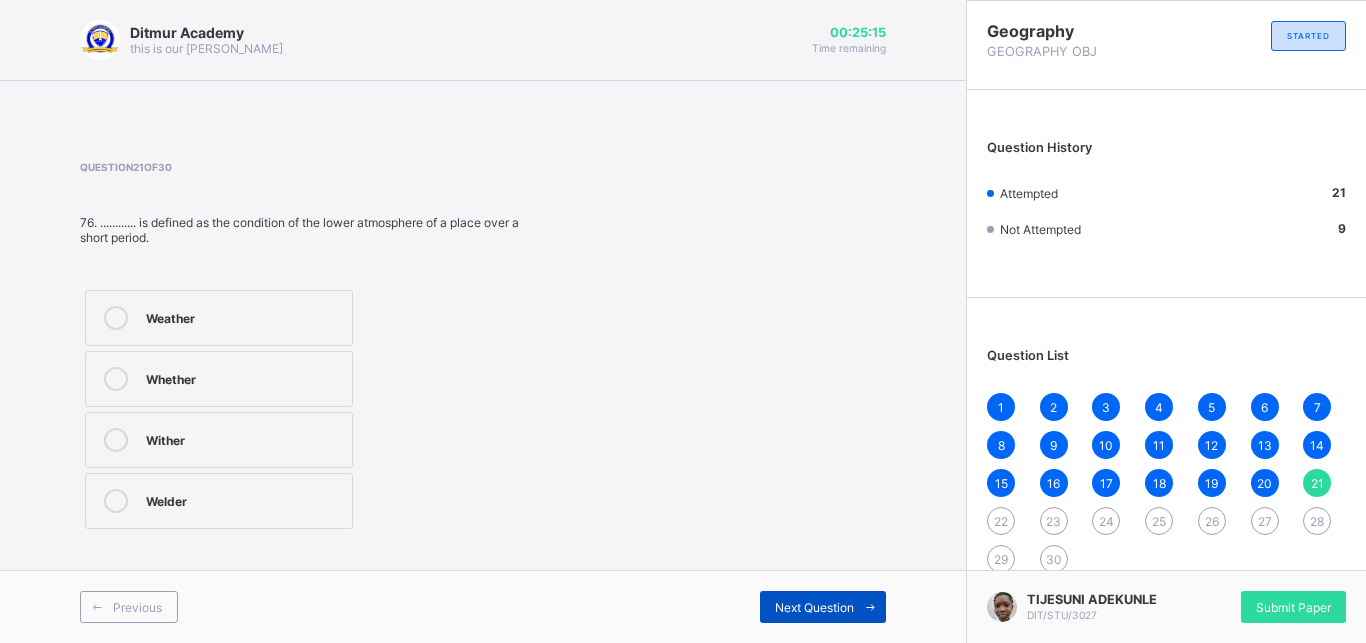 click on "Next Question" at bounding box center (814, 607) 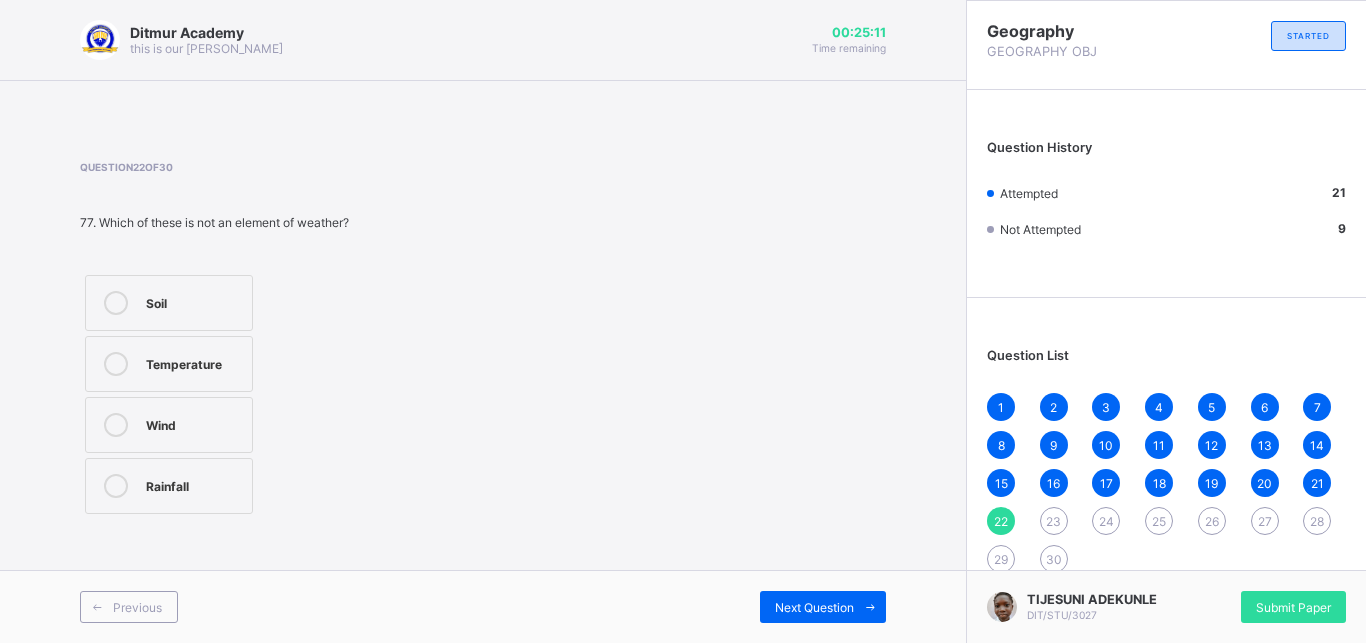 click on "Soil" at bounding box center (169, 303) 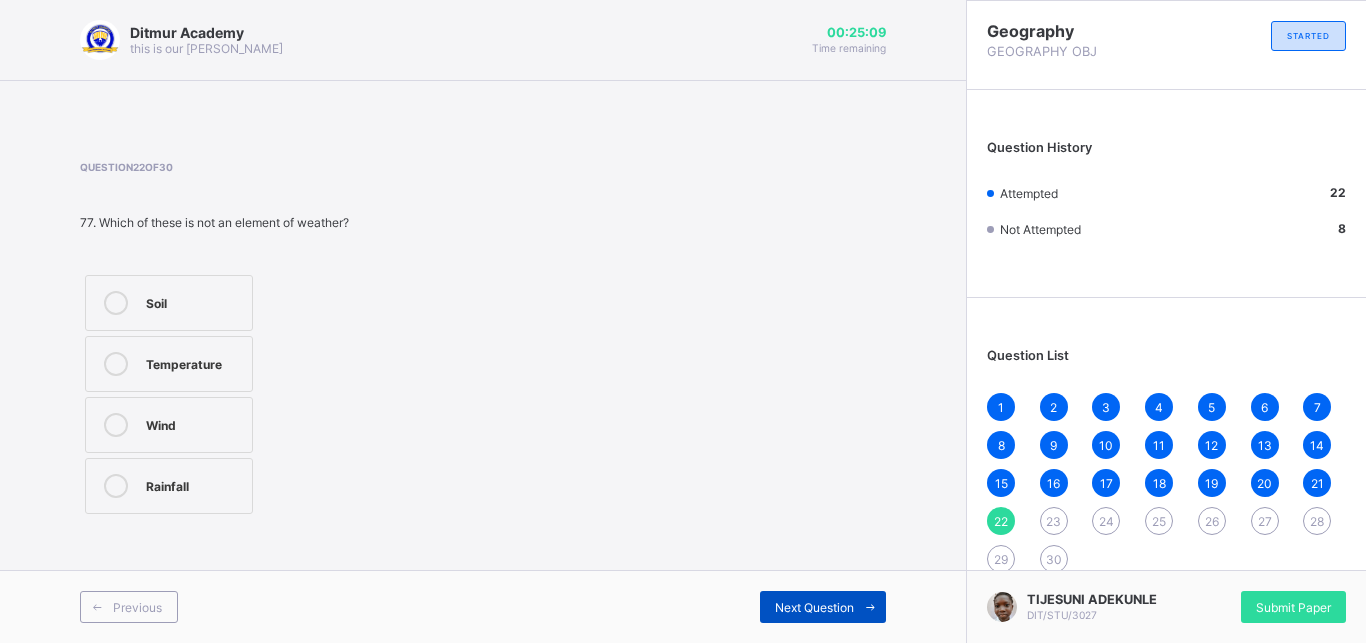click on "Next Question" at bounding box center [814, 607] 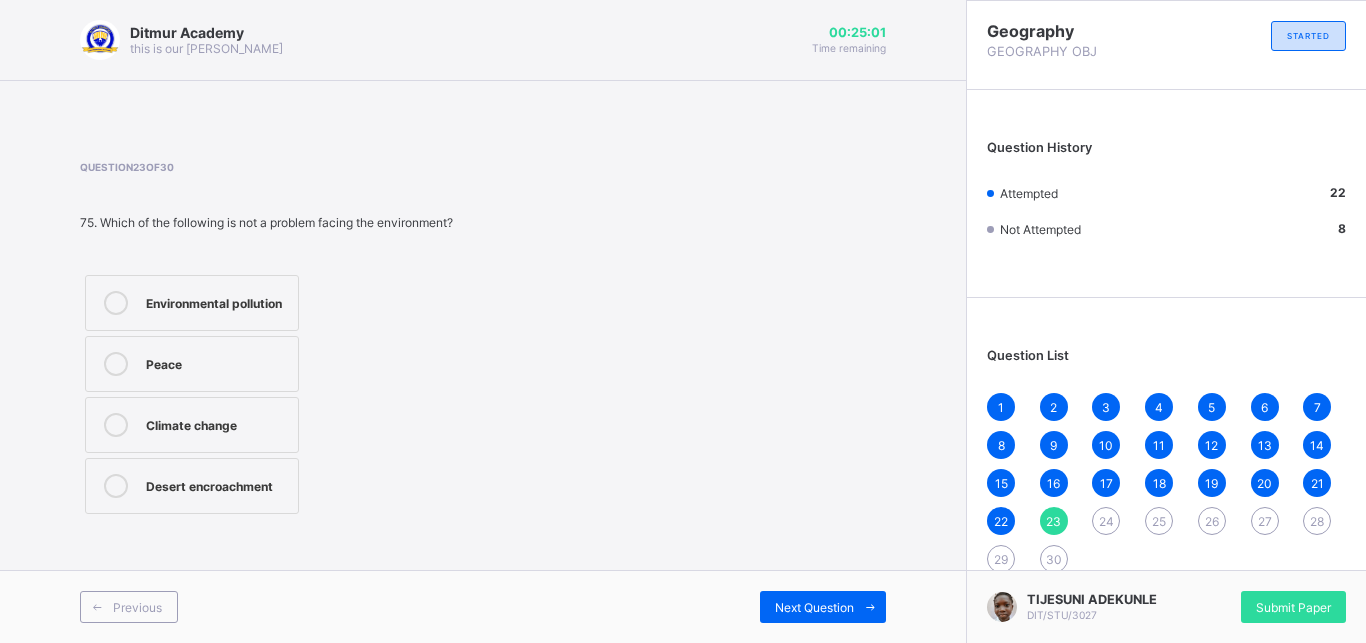click on "Peace" at bounding box center (217, 362) 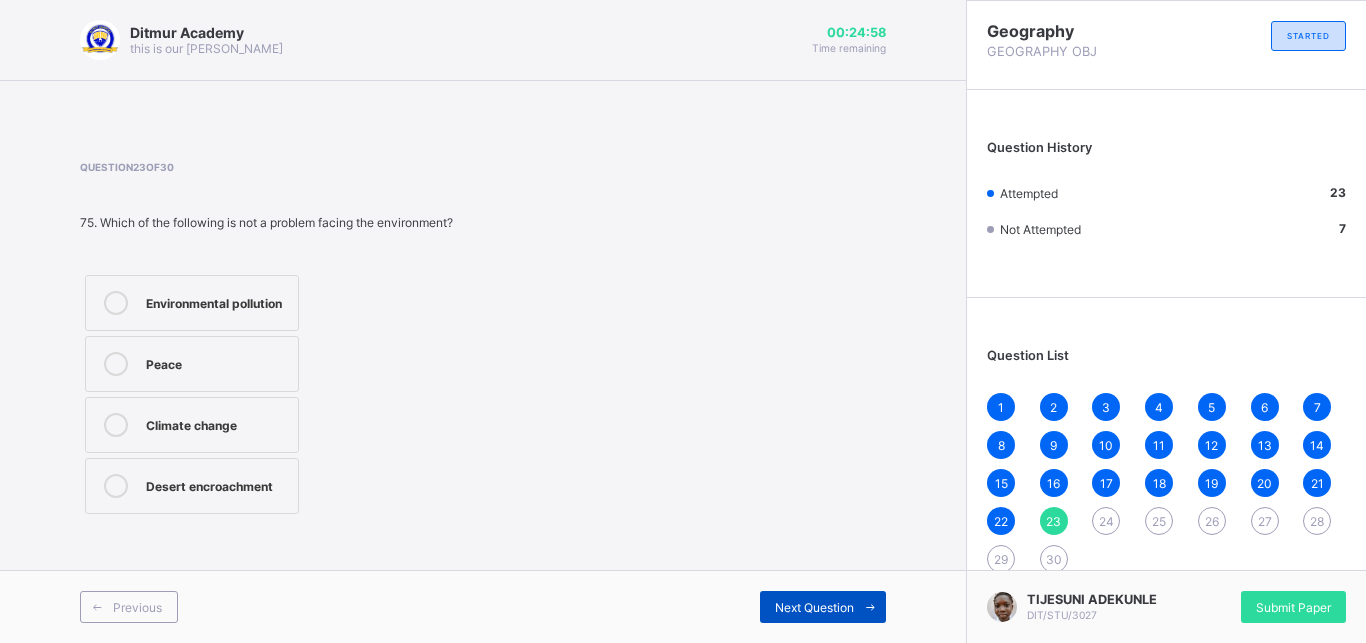 click at bounding box center (870, 607) 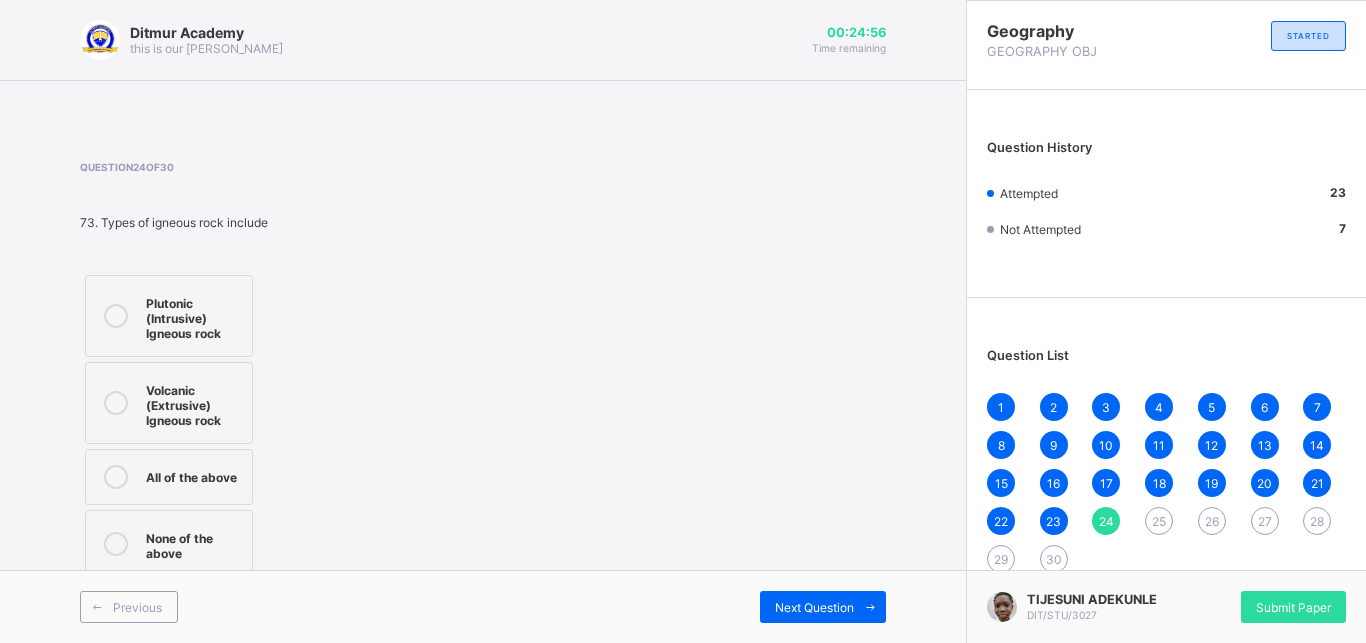 click on "Question  24  of  30 73. Types of igneous rock include  Plutonic (Intrusive) Igneous rock  Volcanic (Extrusive) Igneous rock  All of the above  None of the above" at bounding box center (483, 371) 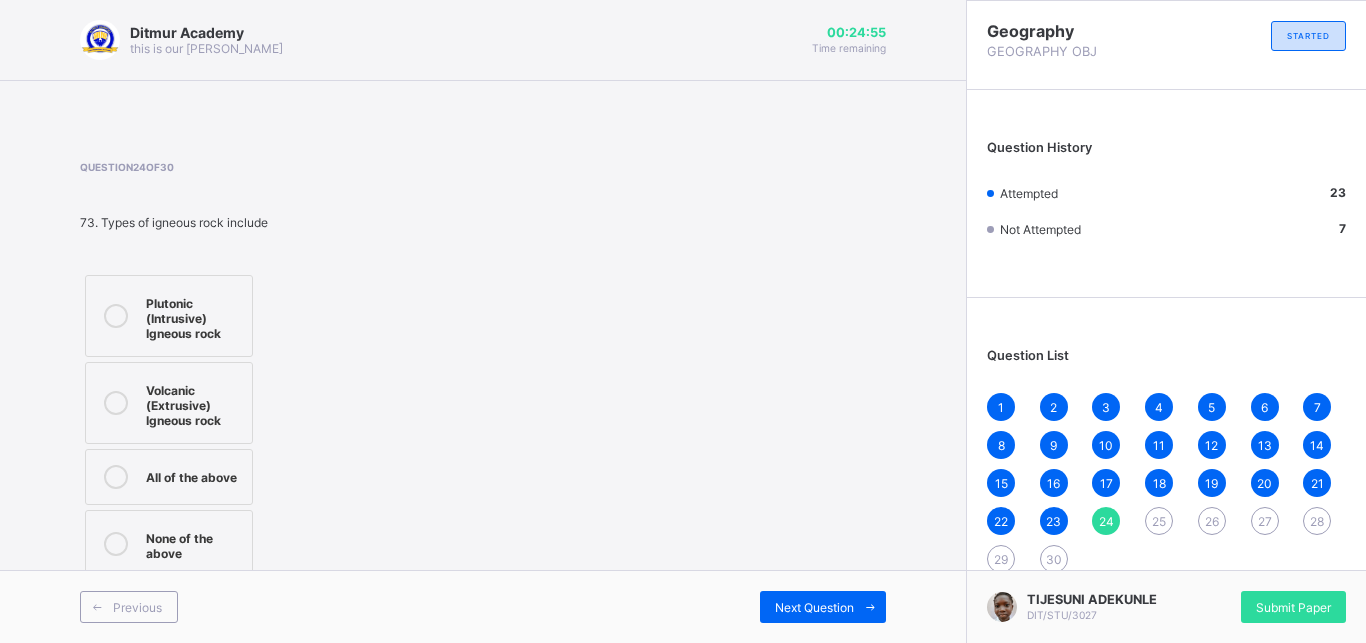 click on "Question  24  of  30 73. Types of igneous rock include  Plutonic (Intrusive) Igneous rock  Volcanic (Extrusive) Igneous rock  All of the above  None of the above" at bounding box center (483, 371) 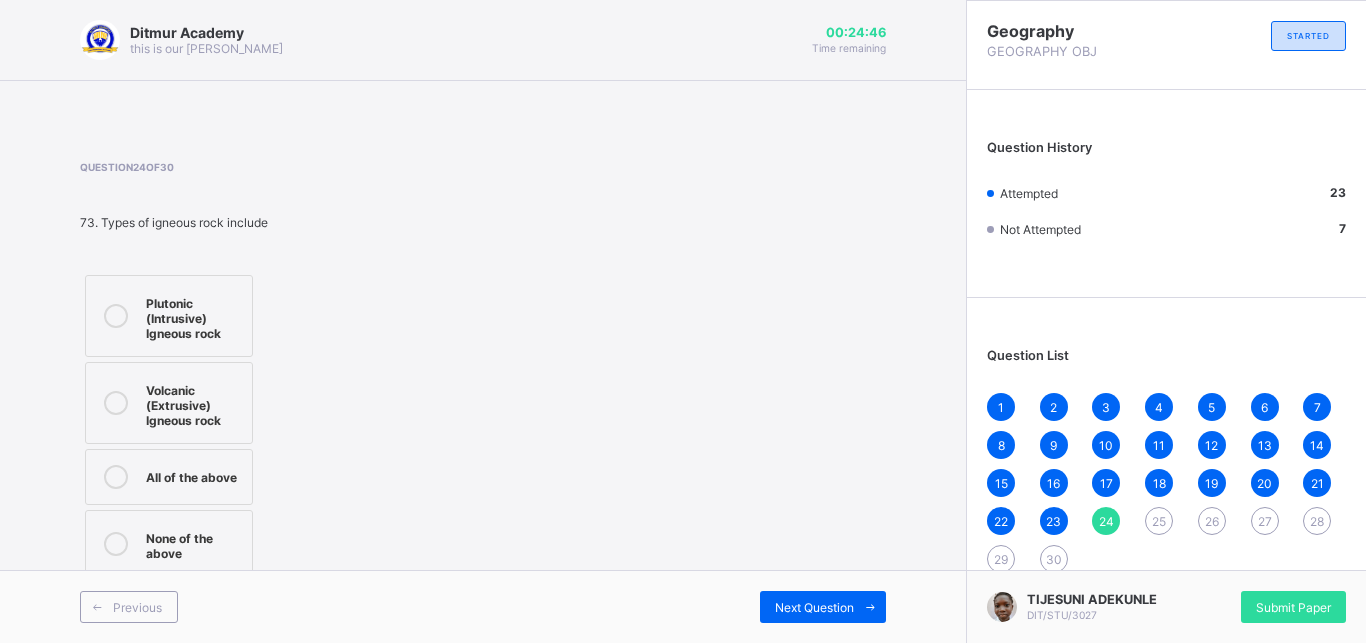 click on "All of the above" at bounding box center [194, 475] 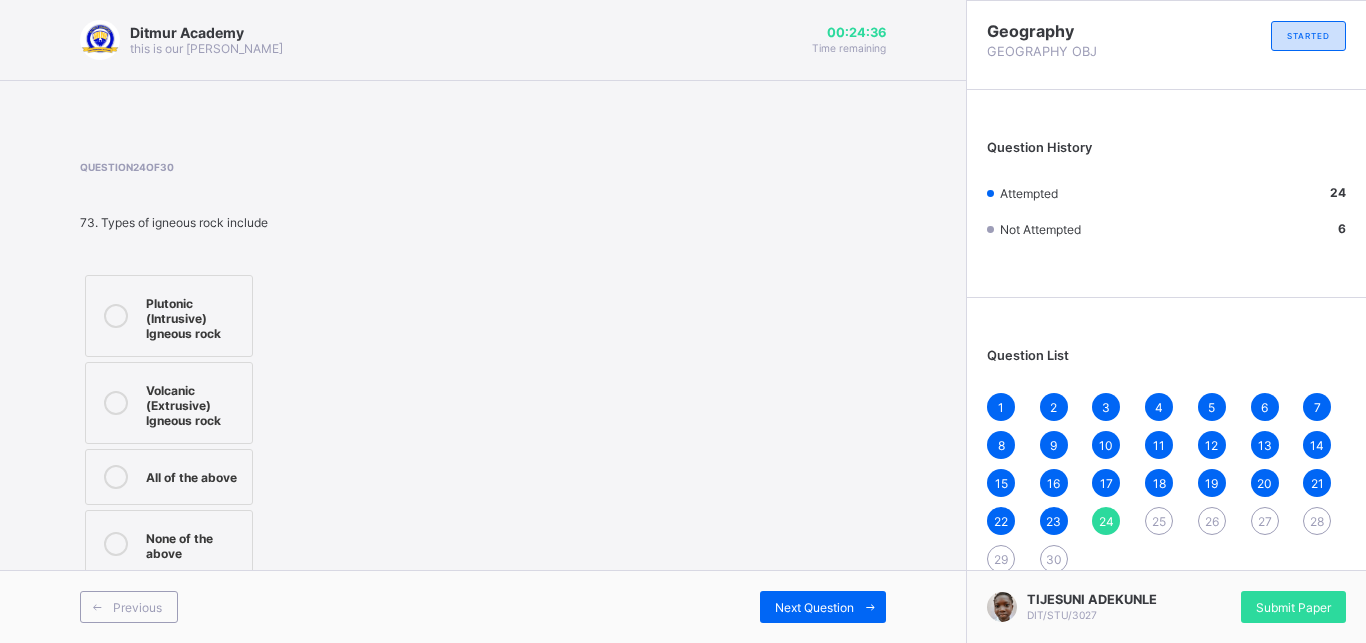 click on "Volcanic (Extrusive) Igneous rock" at bounding box center (194, 403) 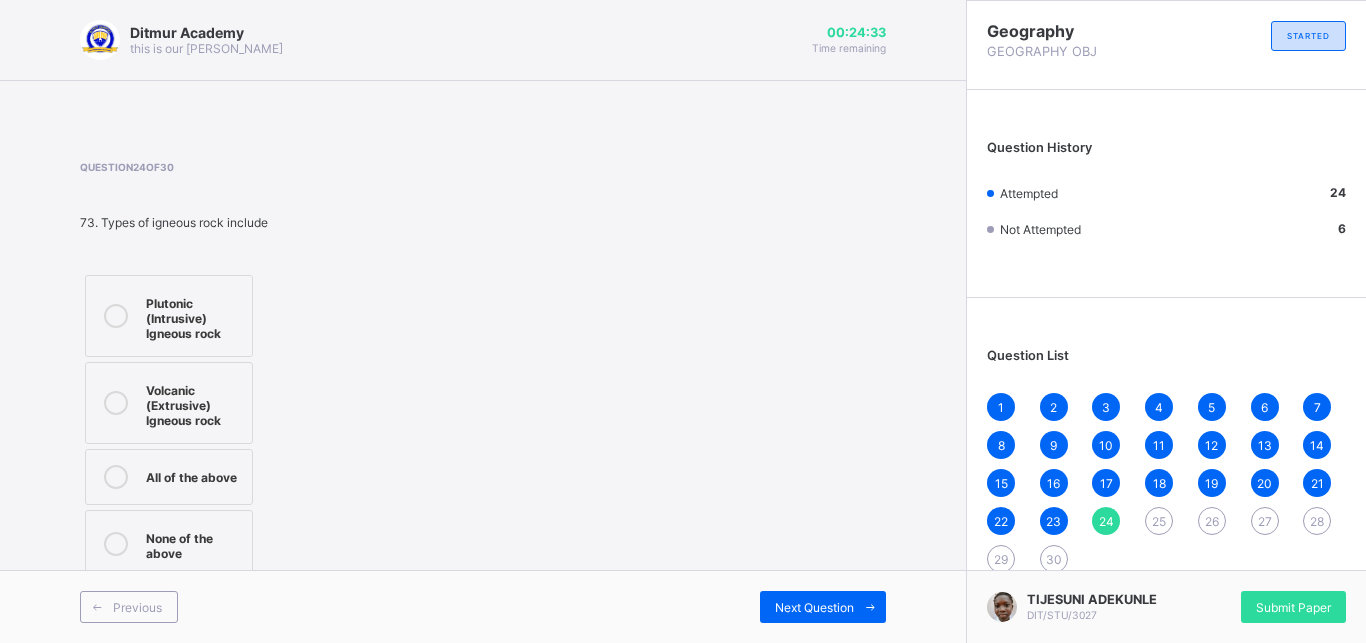 click on "All of the above" at bounding box center (169, 477) 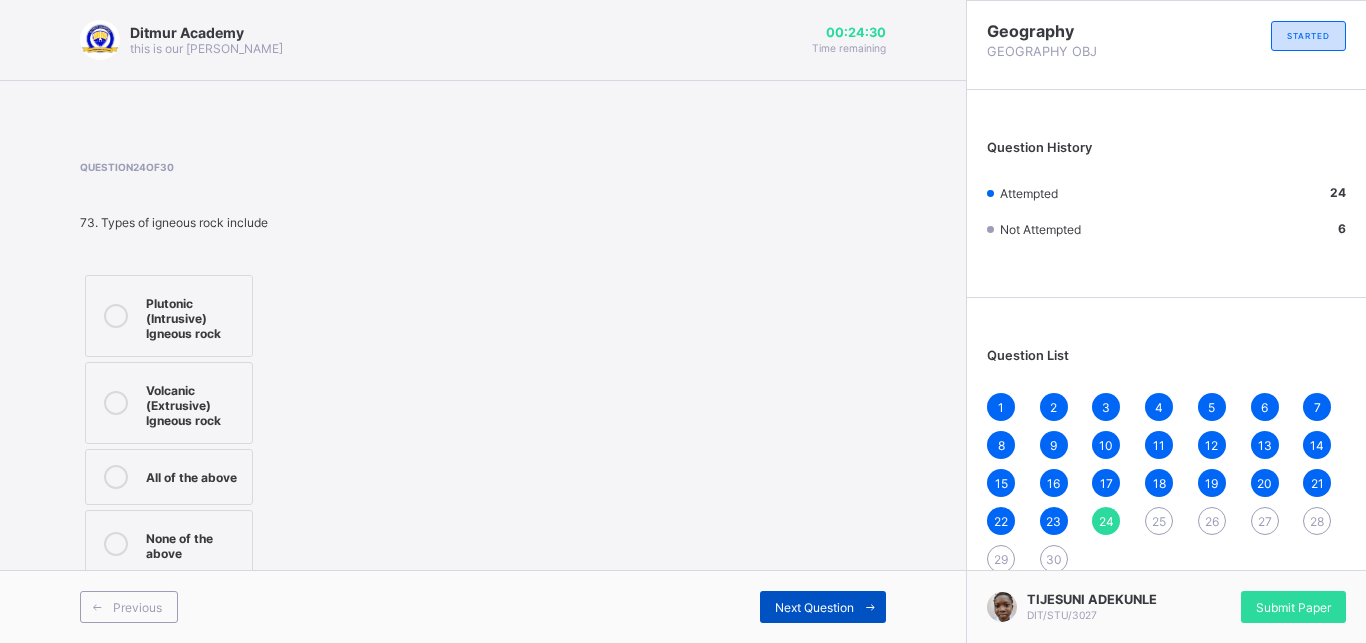 click on "Next Question" at bounding box center [814, 607] 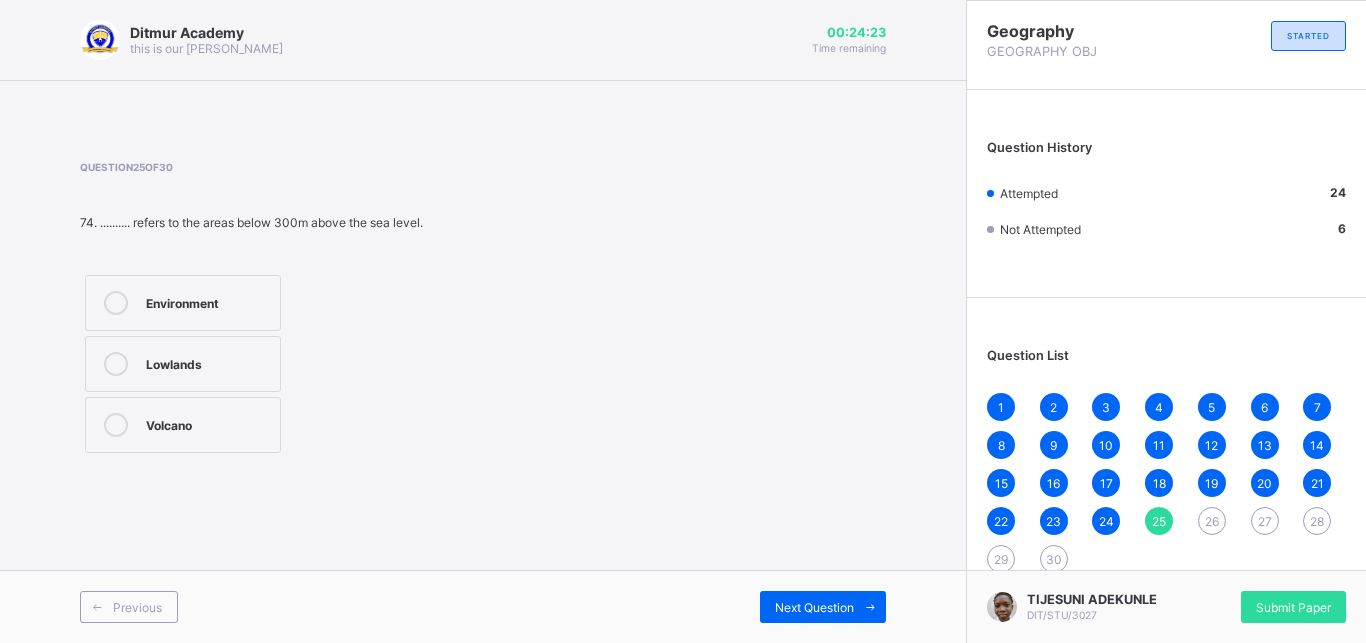 click on "Lowlands" at bounding box center [208, 364] 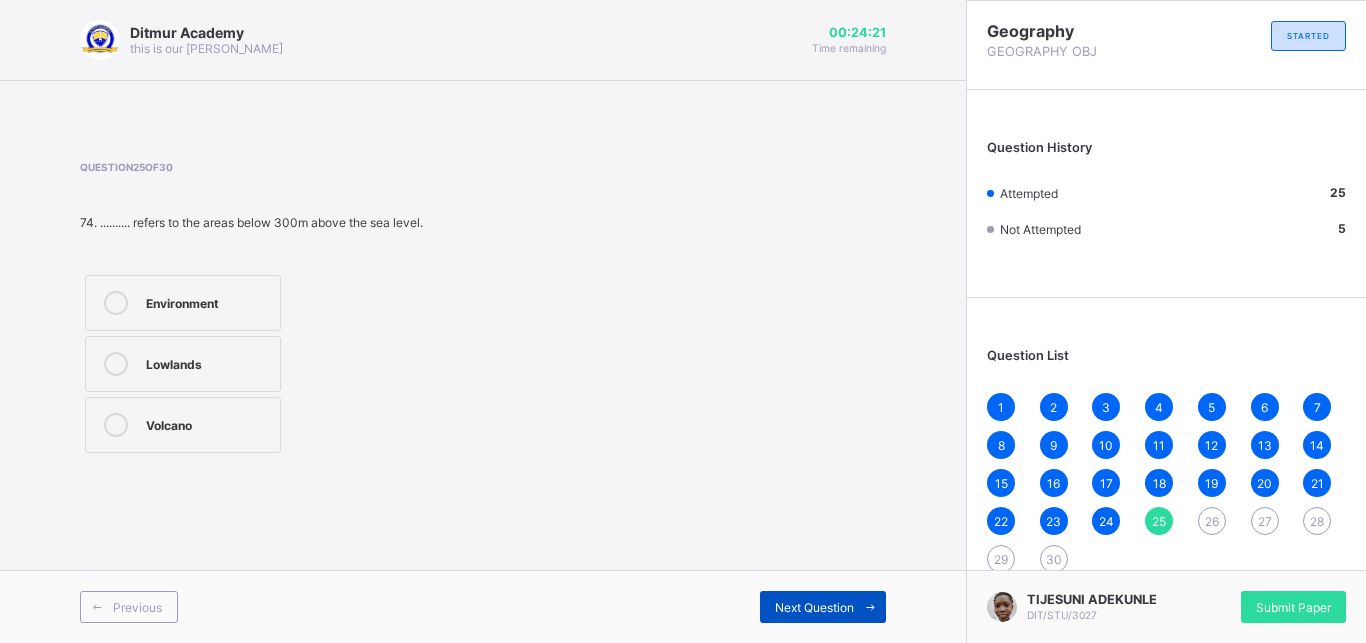 click on "Next Question" at bounding box center (814, 607) 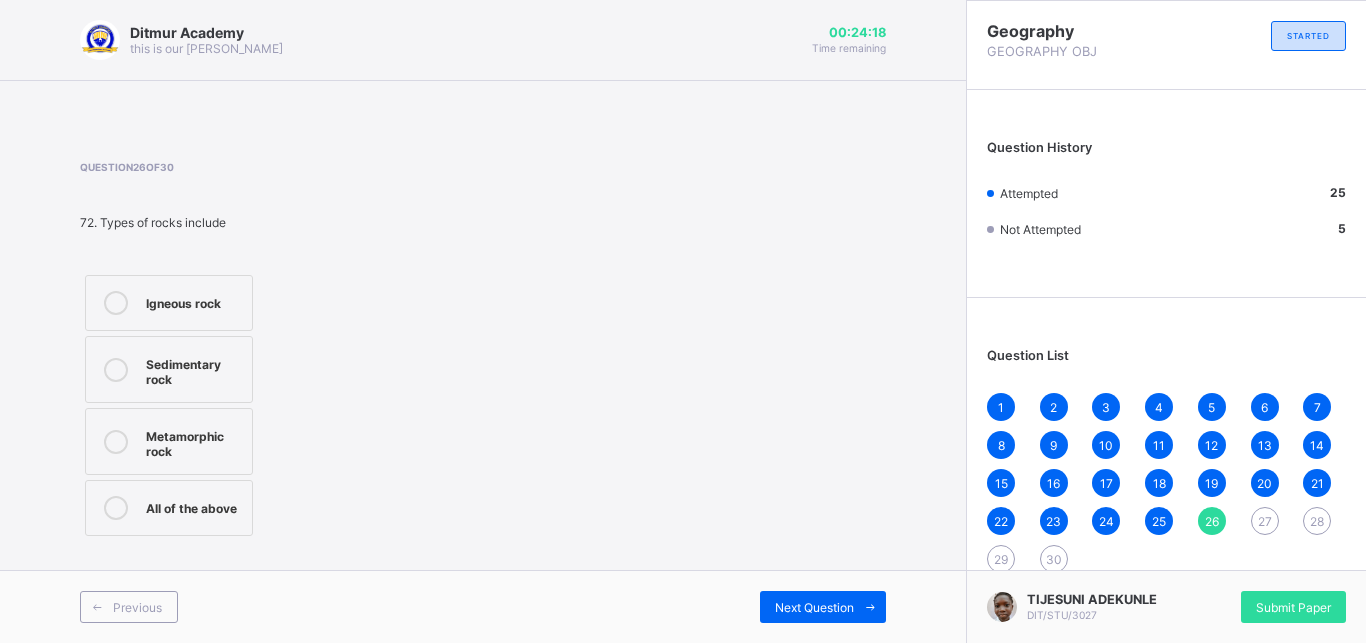 click on "All of the above" at bounding box center [194, 508] 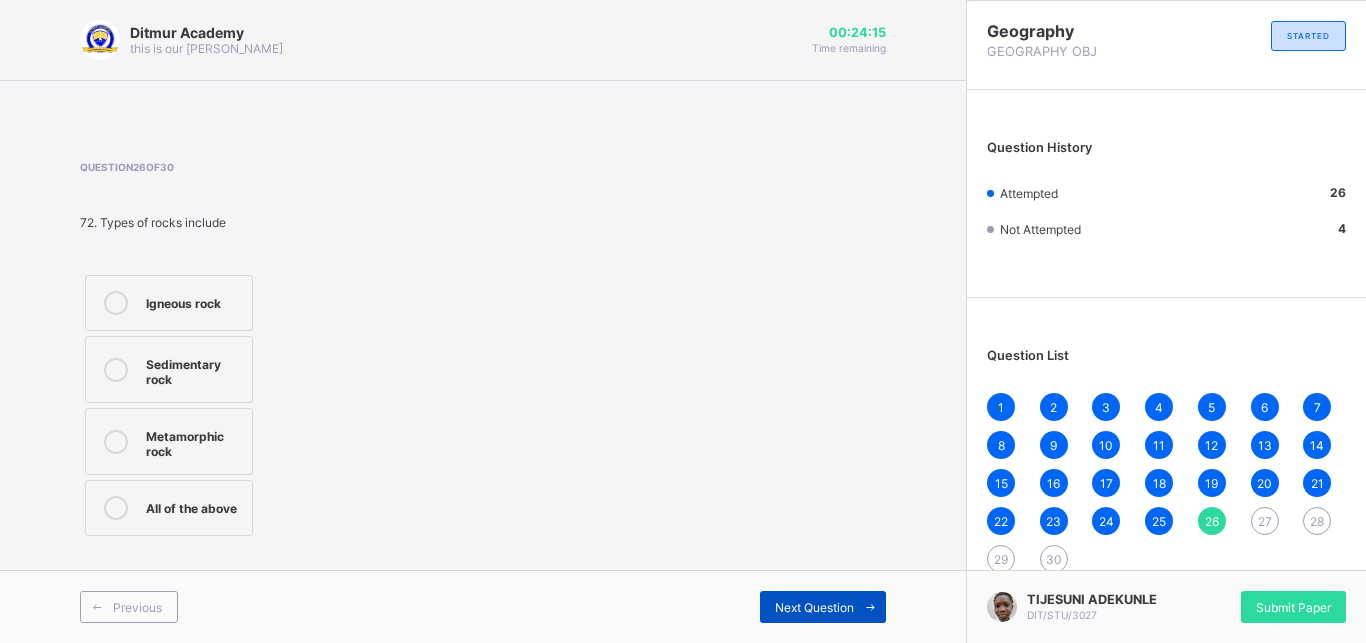 click on "Next Question" at bounding box center [814, 607] 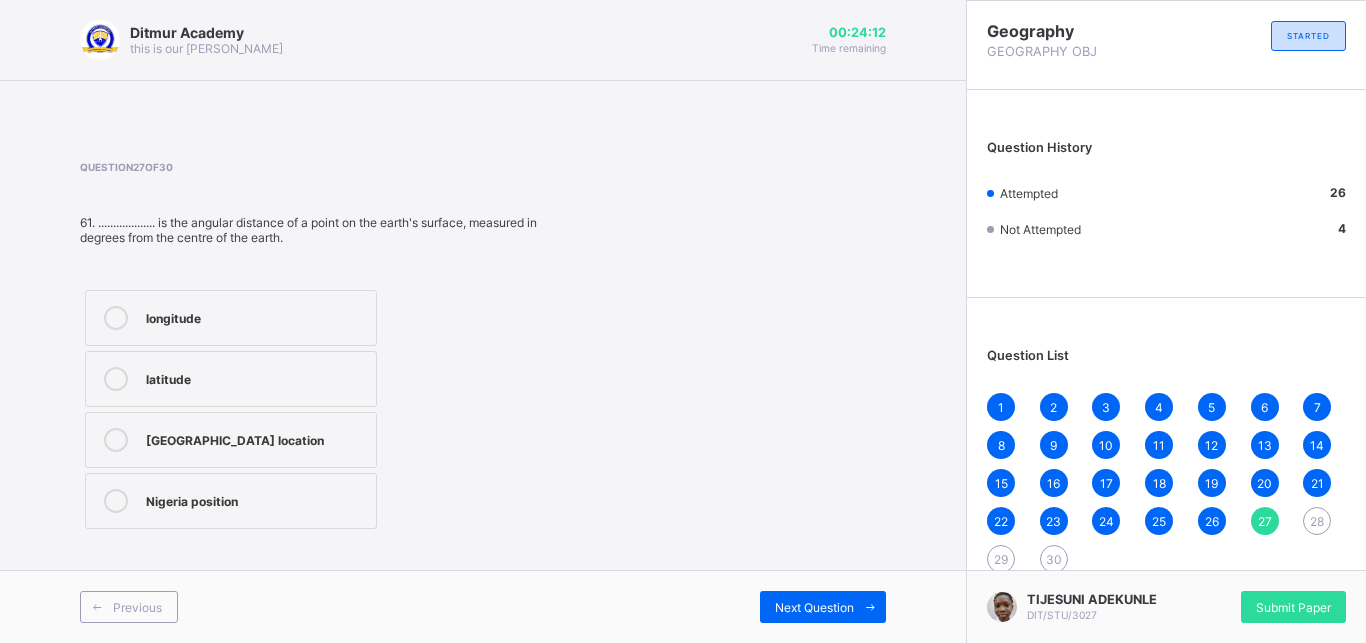 click on "longitude latitude [GEOGRAPHIC_DATA] location [GEOGRAPHIC_DATA] position" at bounding box center (332, 409) 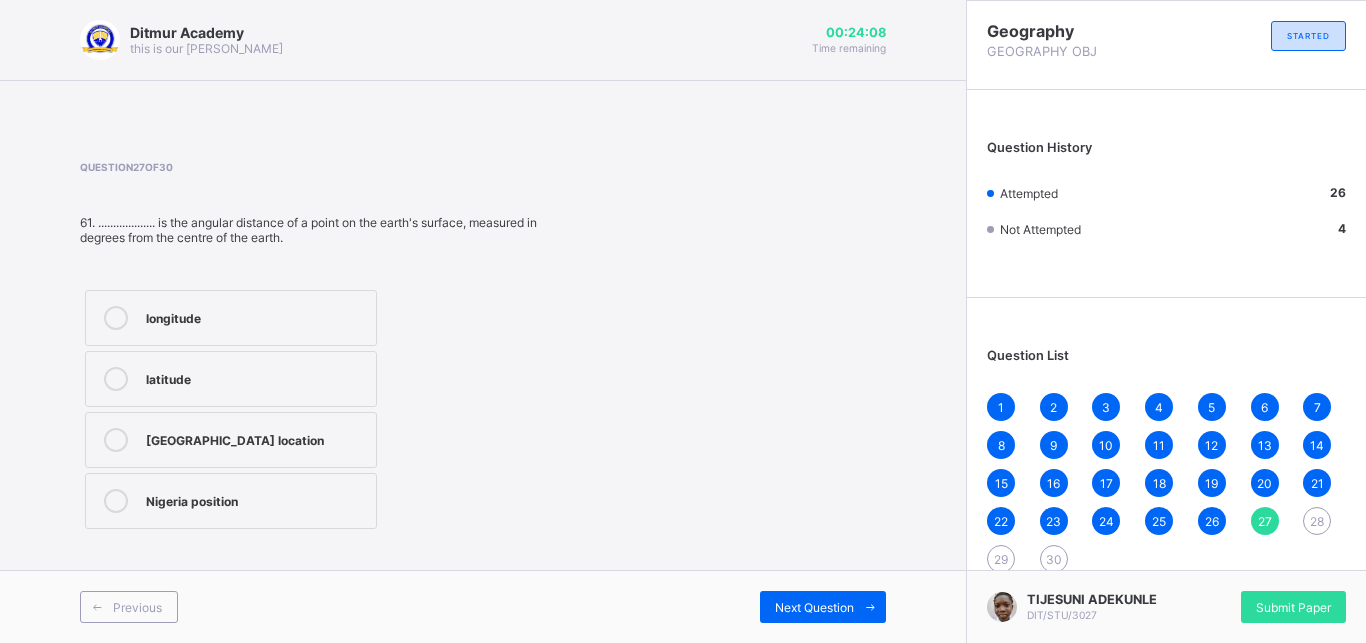 click on "longitude" at bounding box center [231, 318] 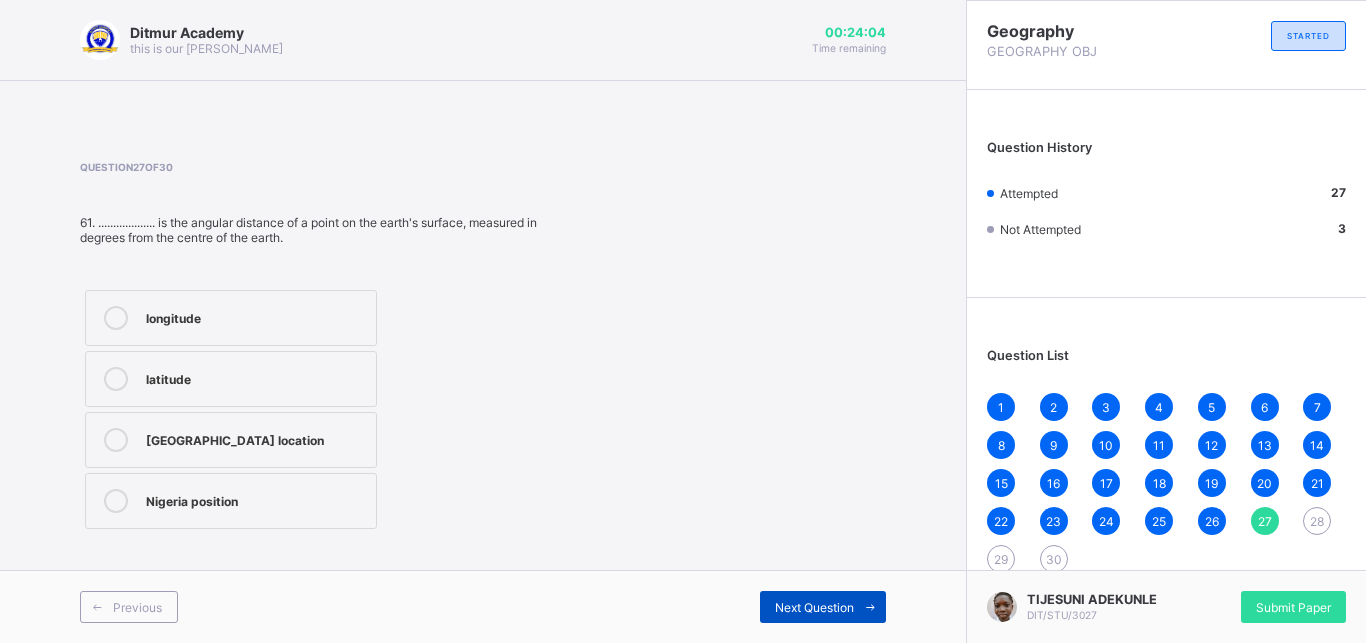 click at bounding box center [870, 607] 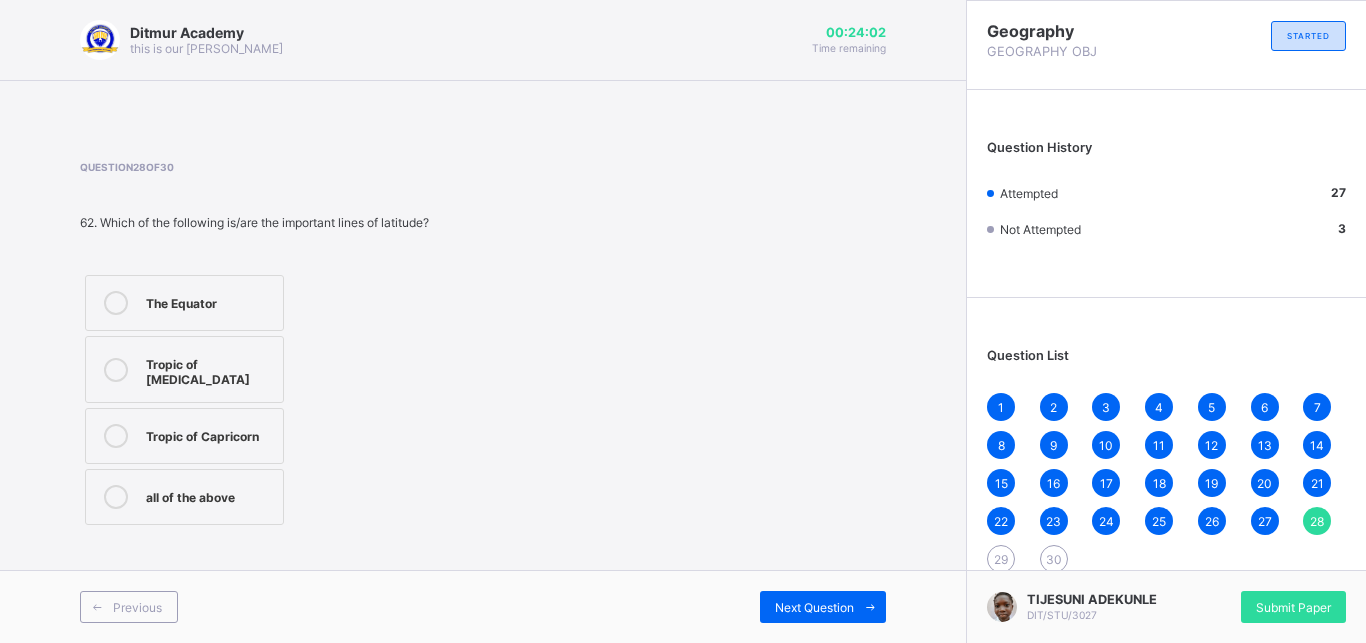 click on "Question  28  of  30 62. Which of the following is/are the important lines of latitude? The Equator Tropic of [MEDICAL_DATA]  Tropic of Capricorn  all of the above" at bounding box center (483, 345) 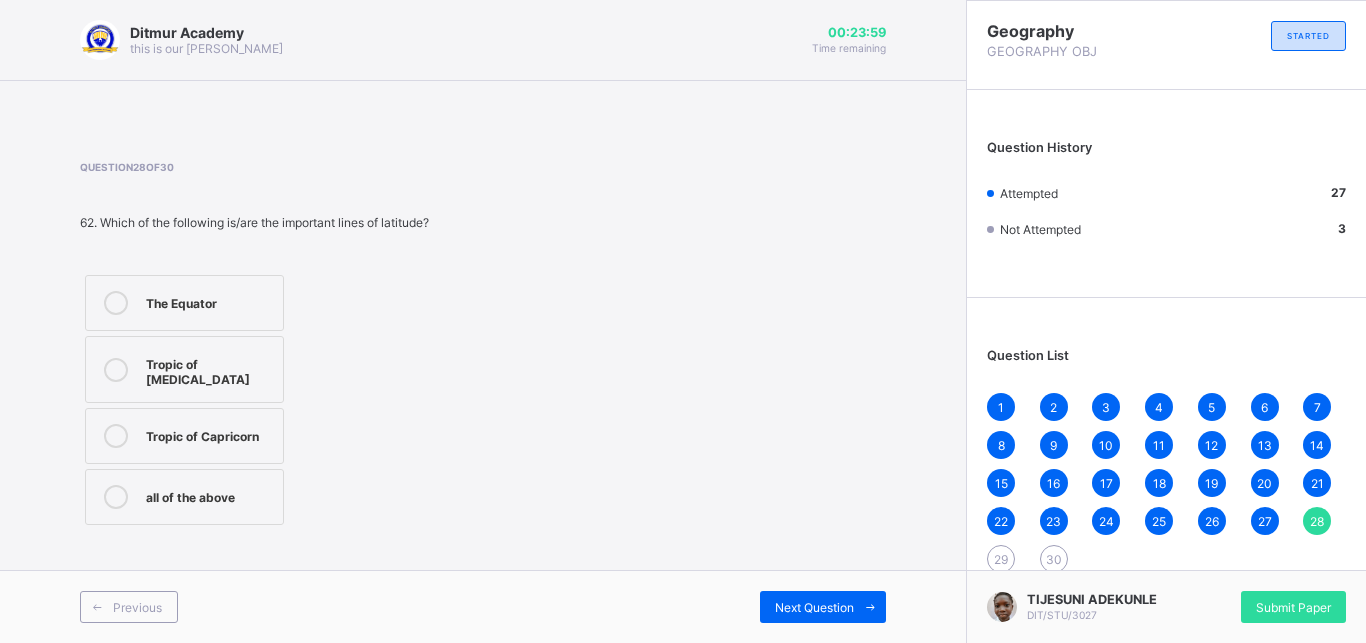 click on "The Equator" at bounding box center (209, 301) 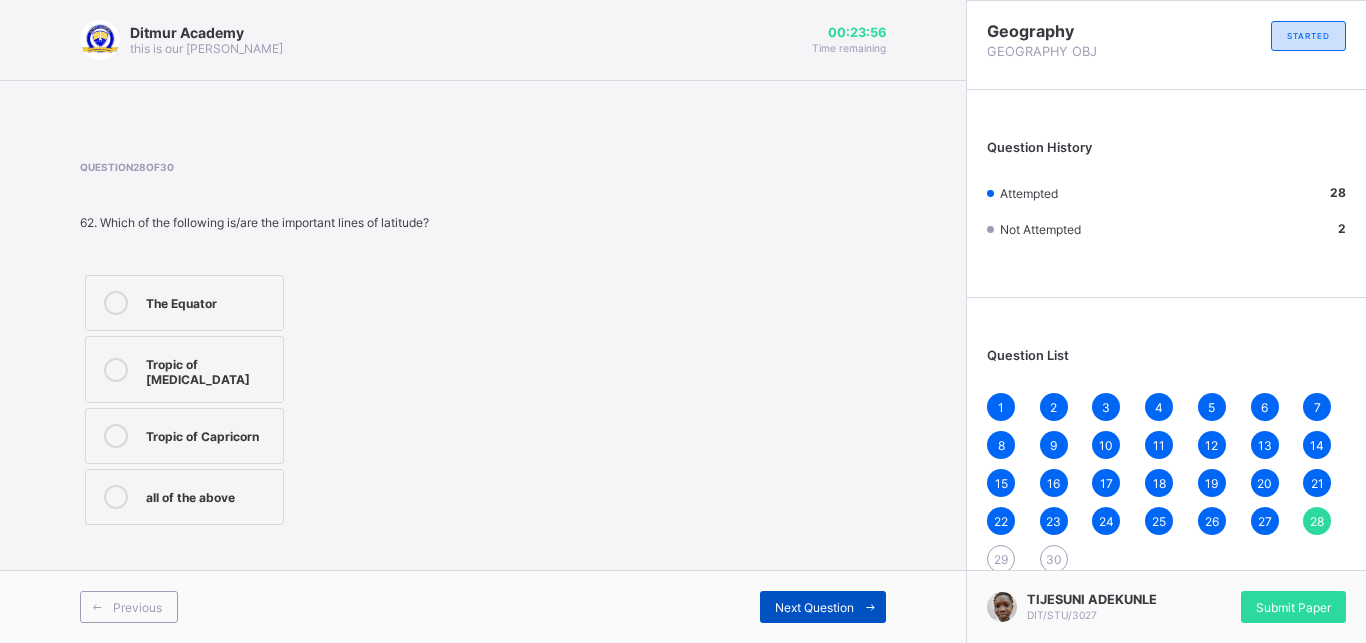 click on "Next Question" at bounding box center (814, 607) 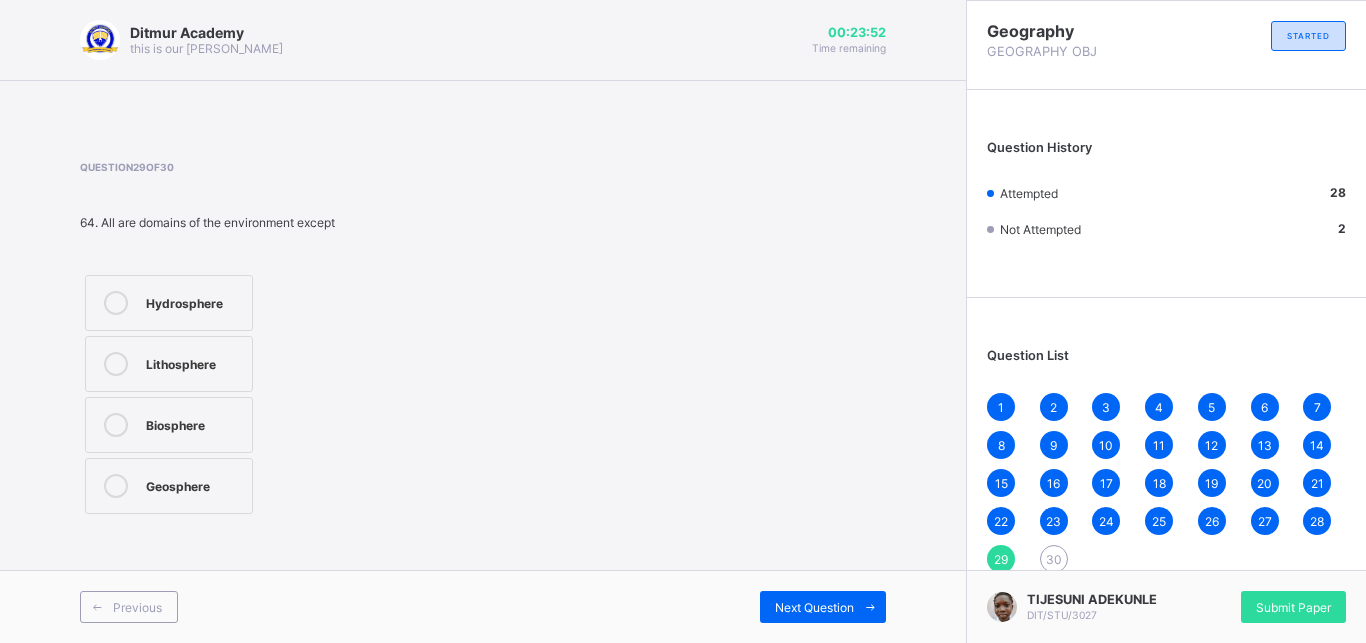 click on "Geosphere" at bounding box center (169, 486) 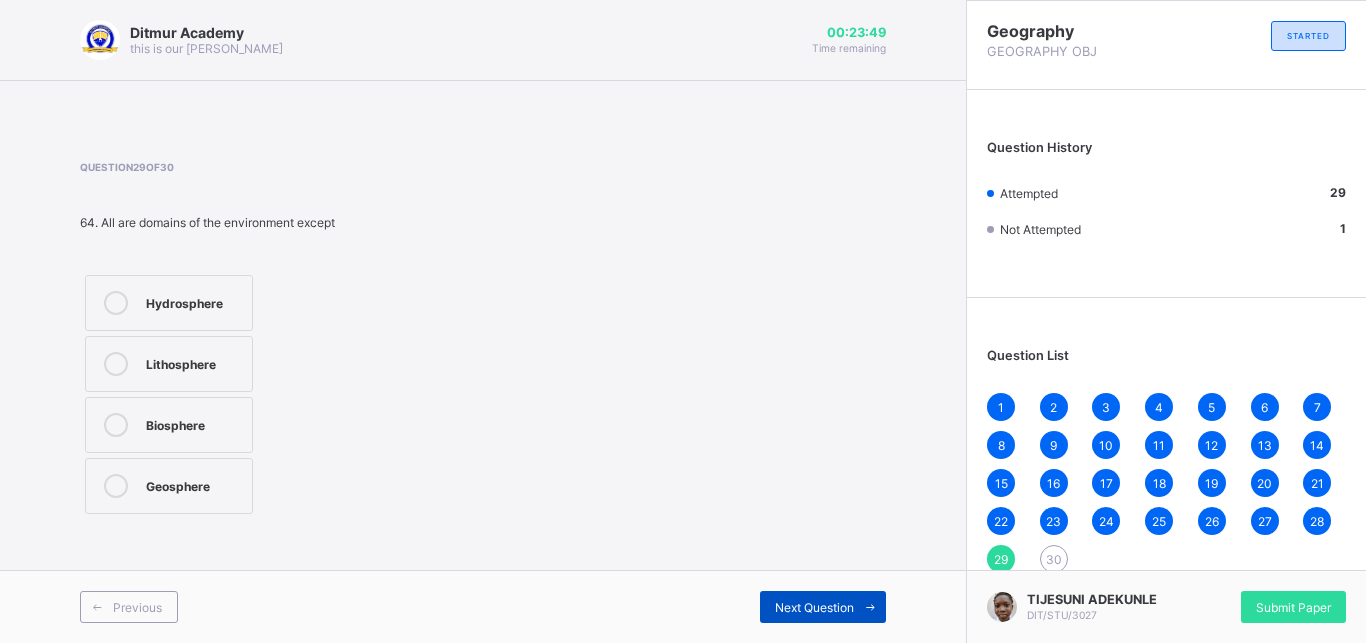 click on "Next Question" at bounding box center (814, 607) 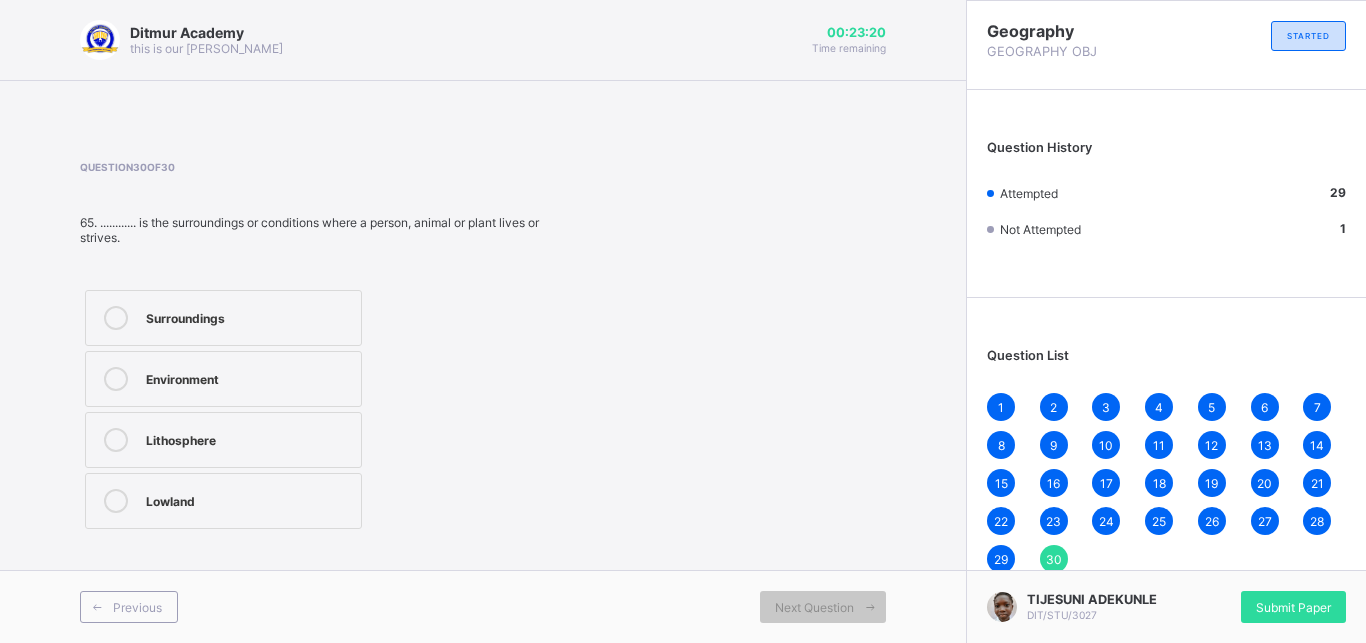 click on "Lithosphere" at bounding box center [223, 440] 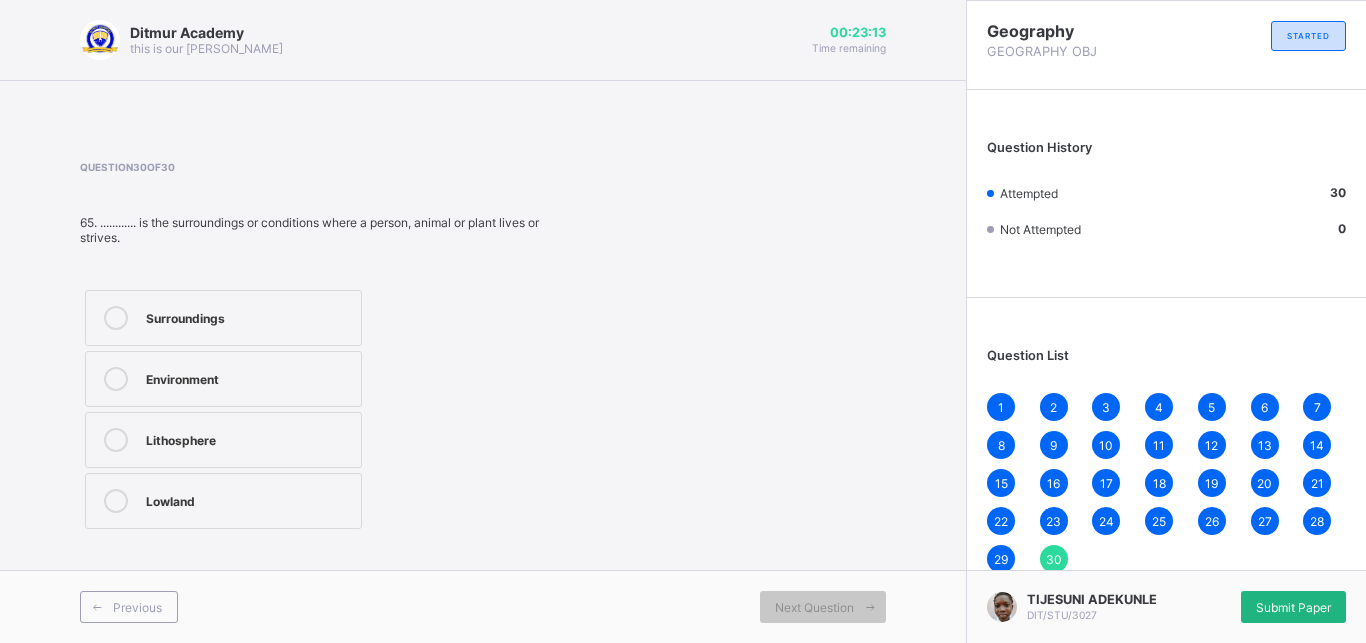 click on "Submit Paper" at bounding box center [1293, 607] 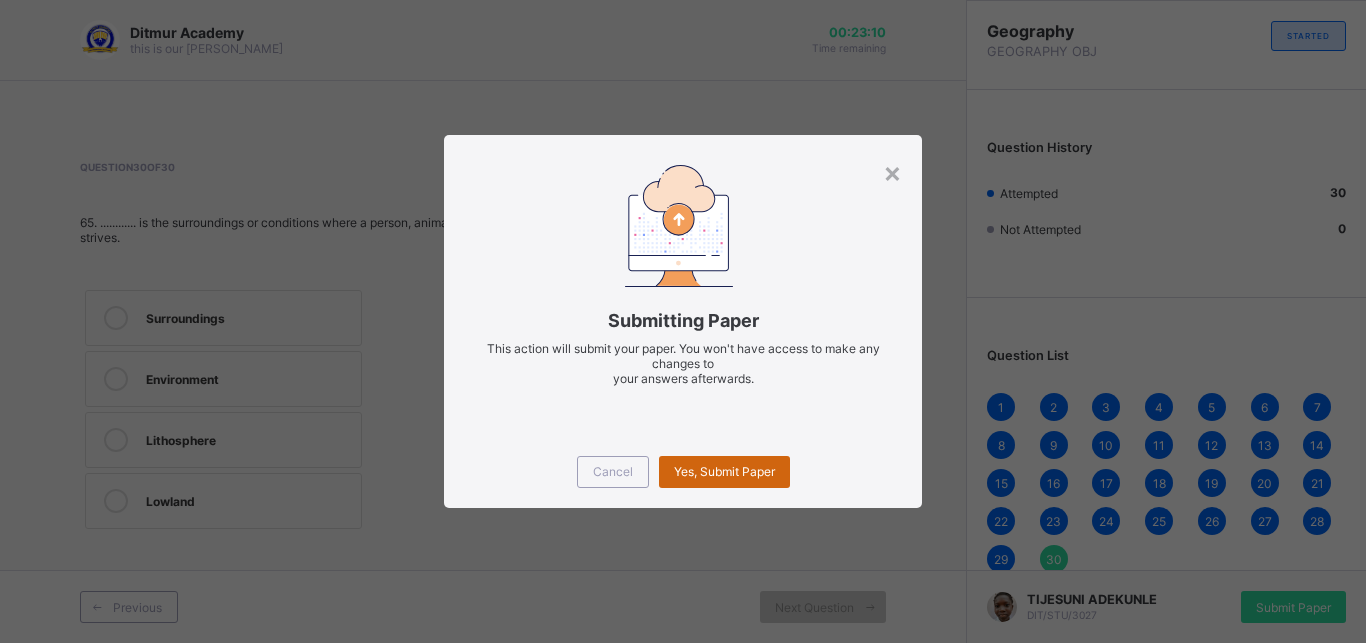 click on "Yes, Submit Paper" at bounding box center (724, 471) 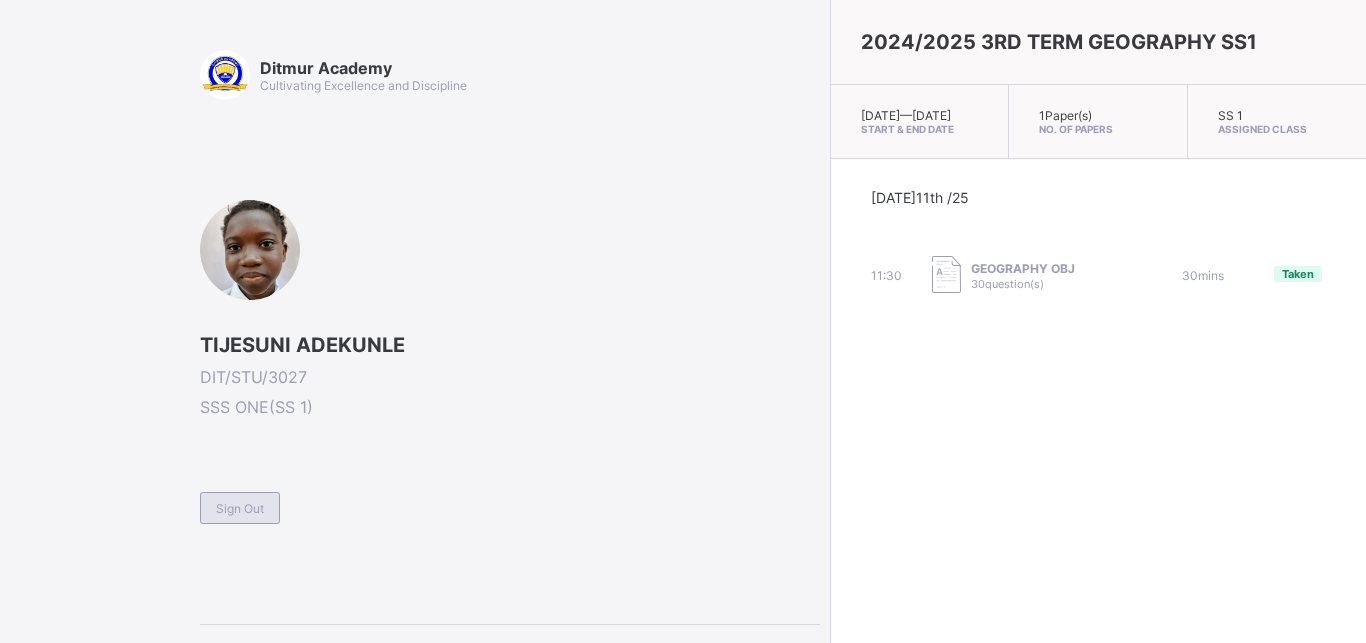 click on "Sign Out" at bounding box center [240, 508] 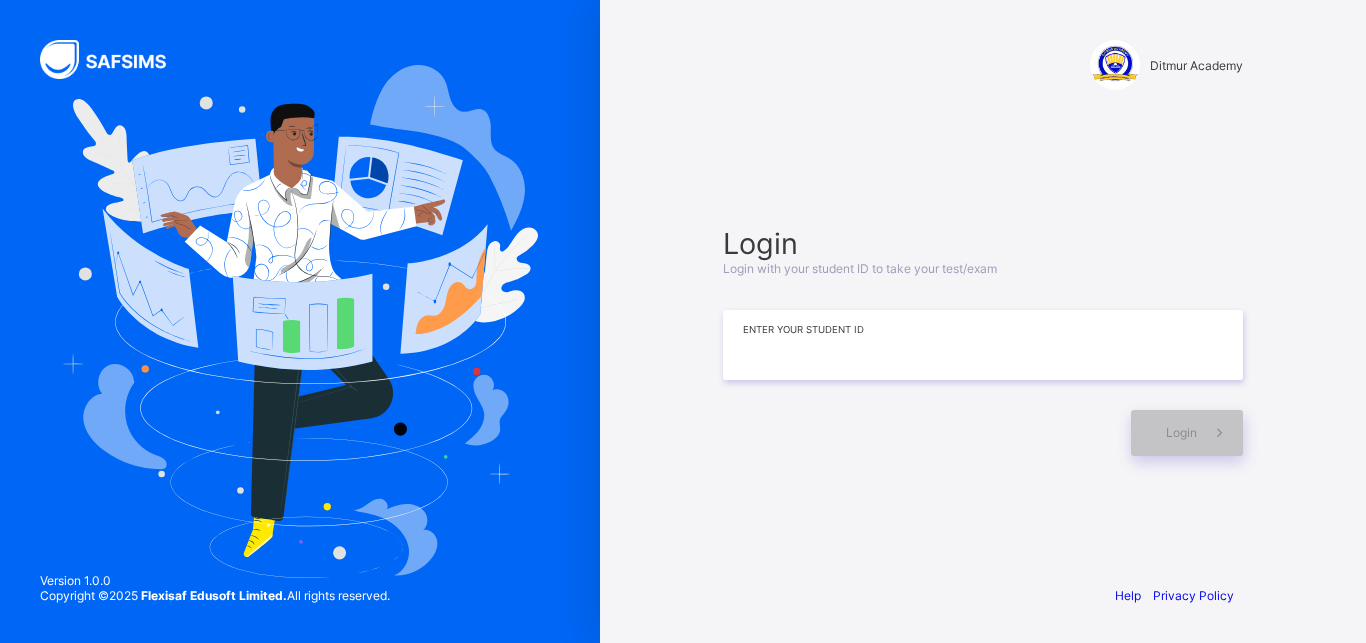 click at bounding box center [983, 345] 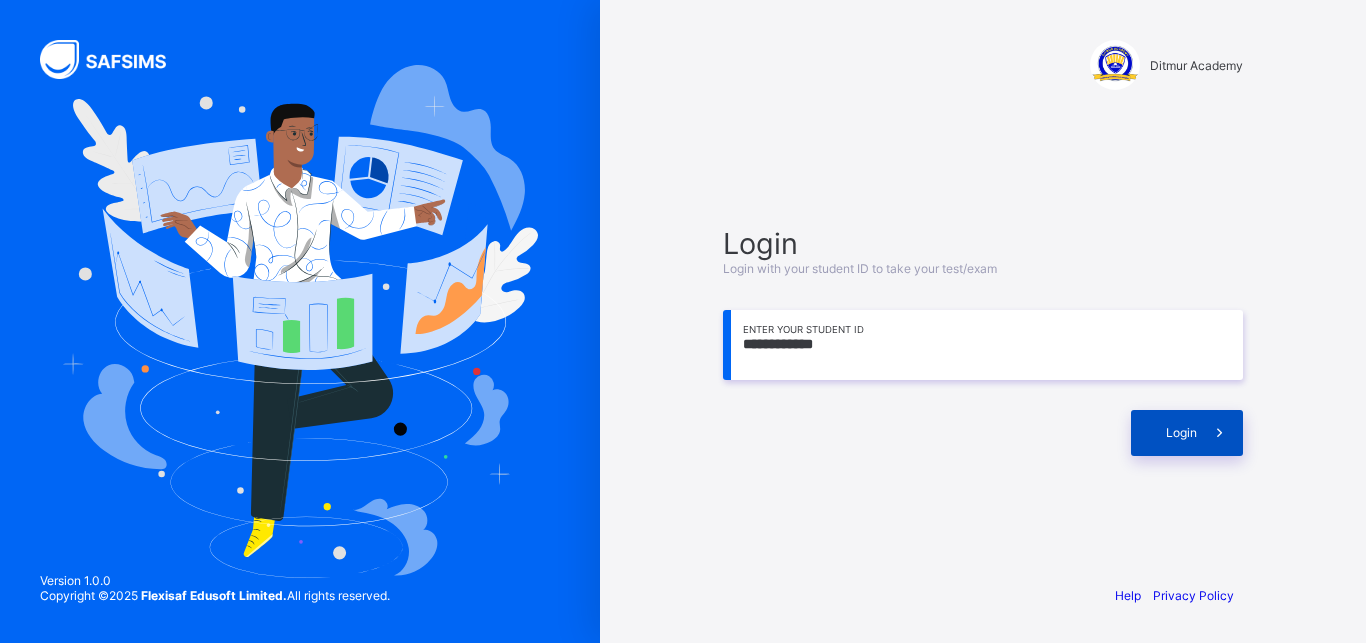type on "**********" 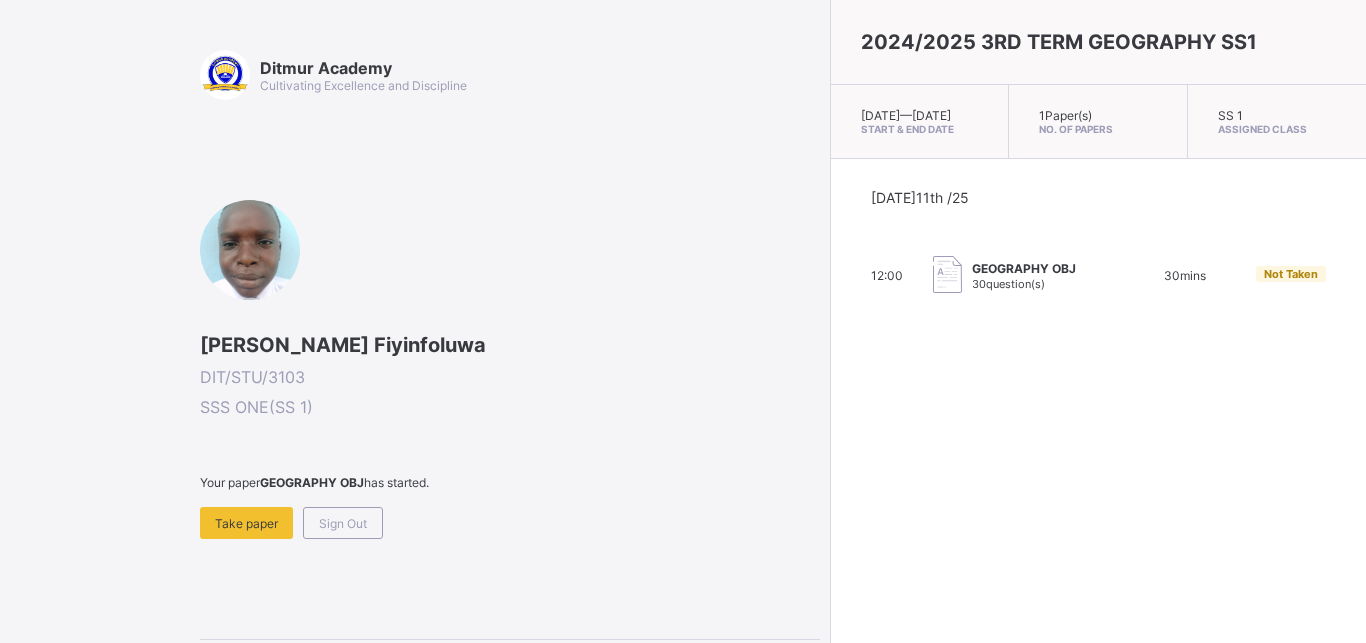 click at bounding box center [250, 250] 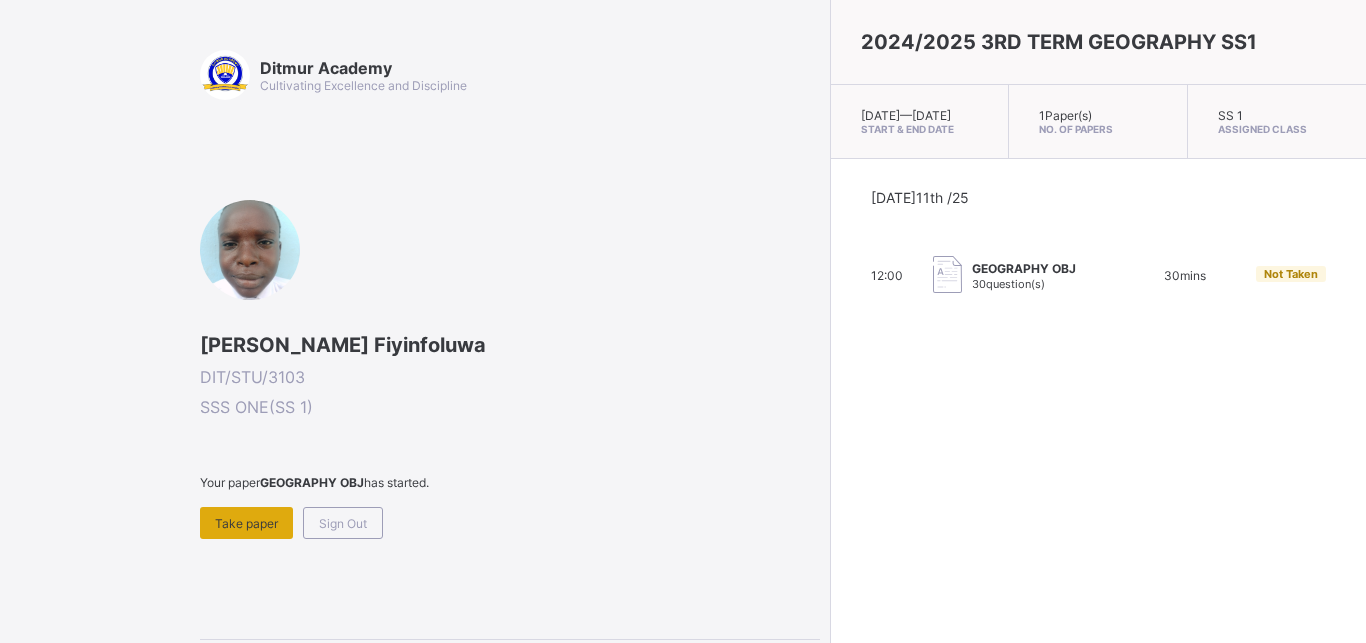 click on "Take paper" at bounding box center (246, 523) 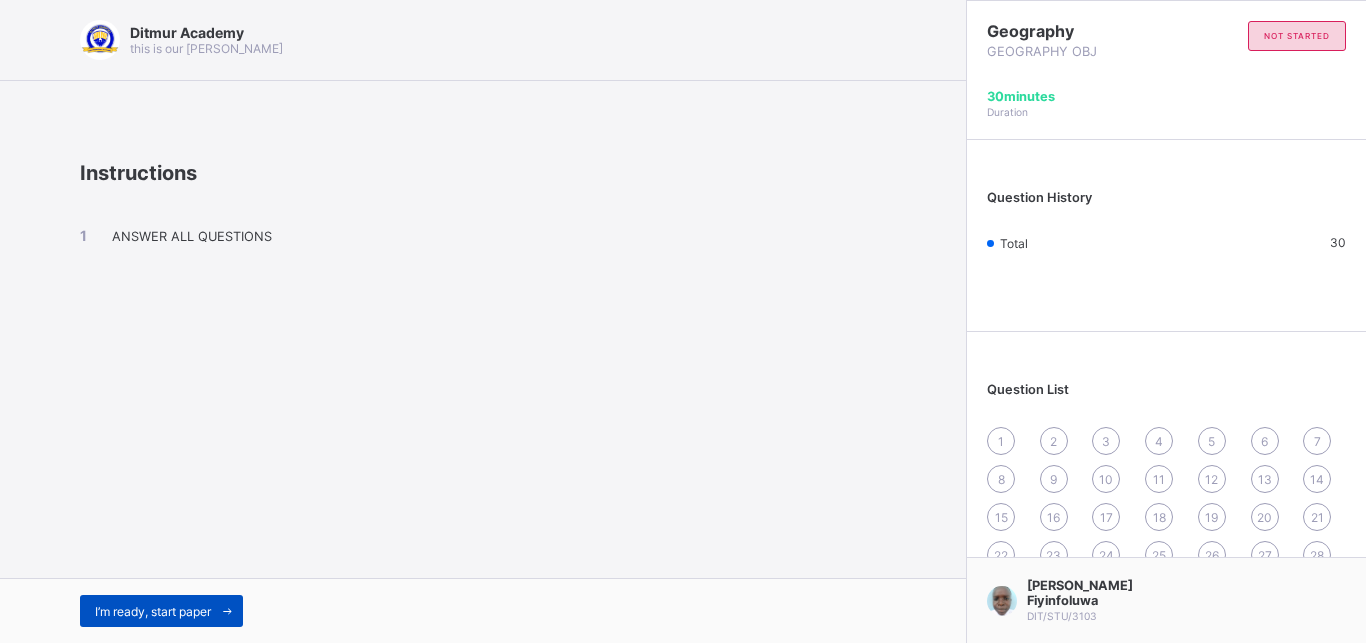 click on "I’m ready, start paper" at bounding box center [153, 611] 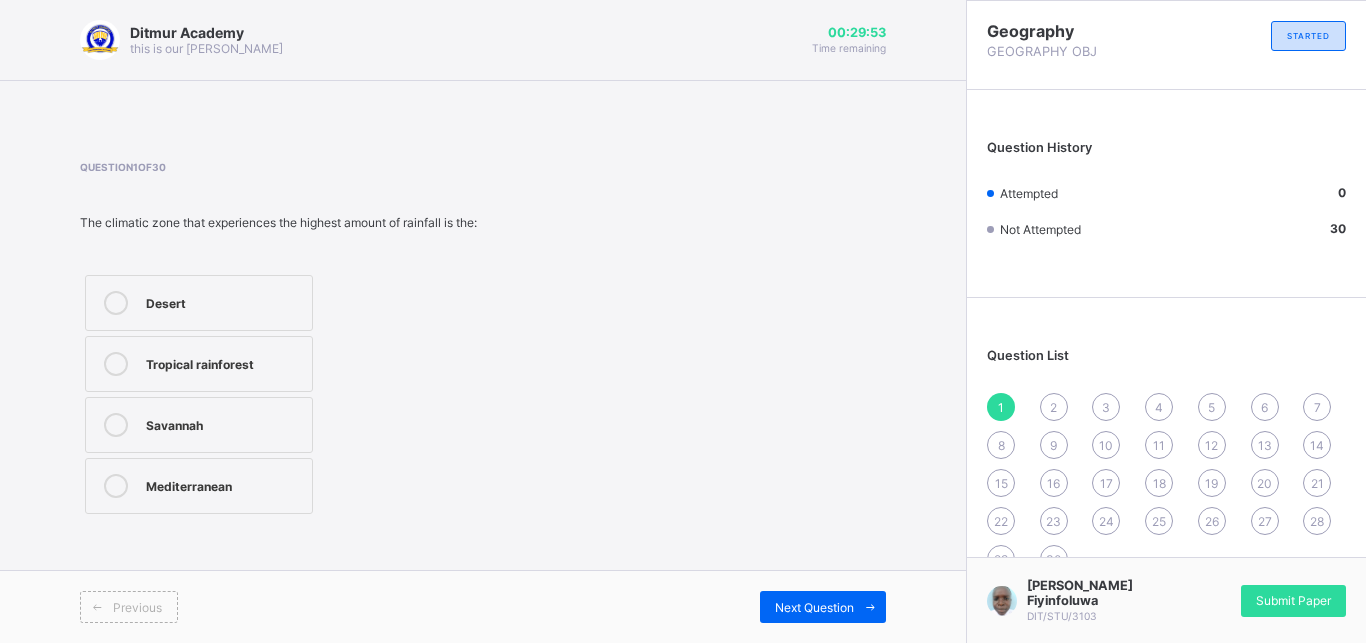 click on "The climatic zone that experiences the highest amount of rainfall is the:" at bounding box center [278, 222] 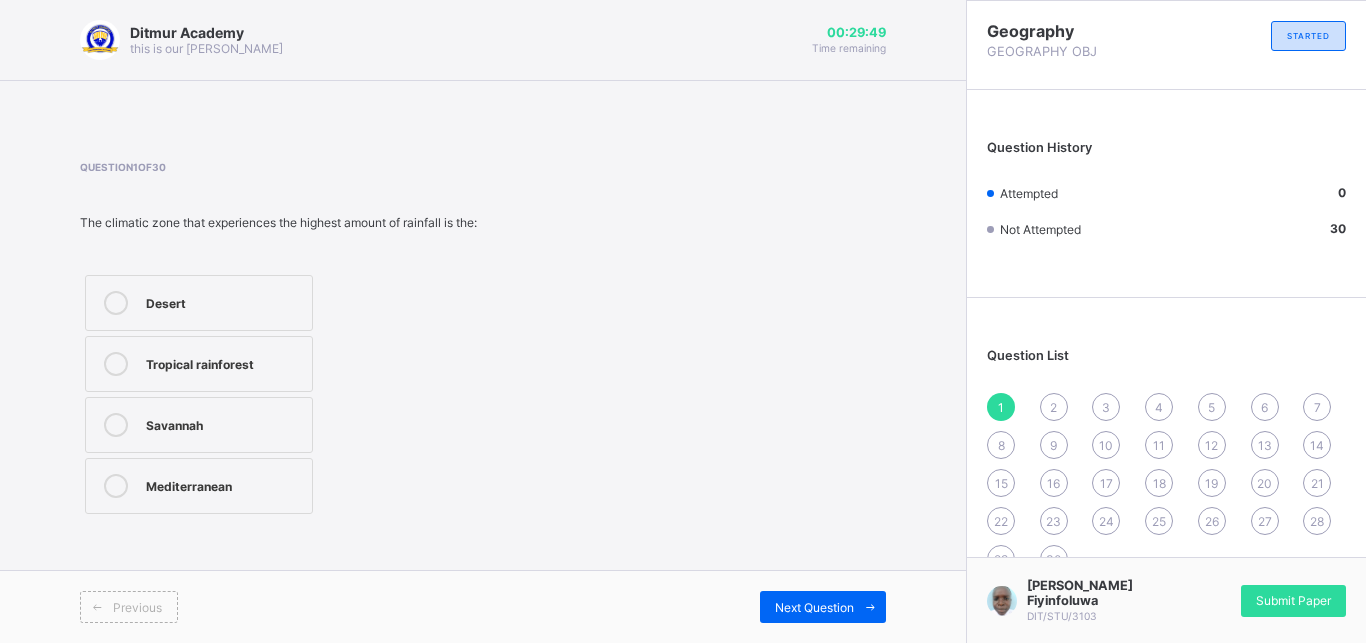 click on "Tropical rainforest" at bounding box center [199, 364] 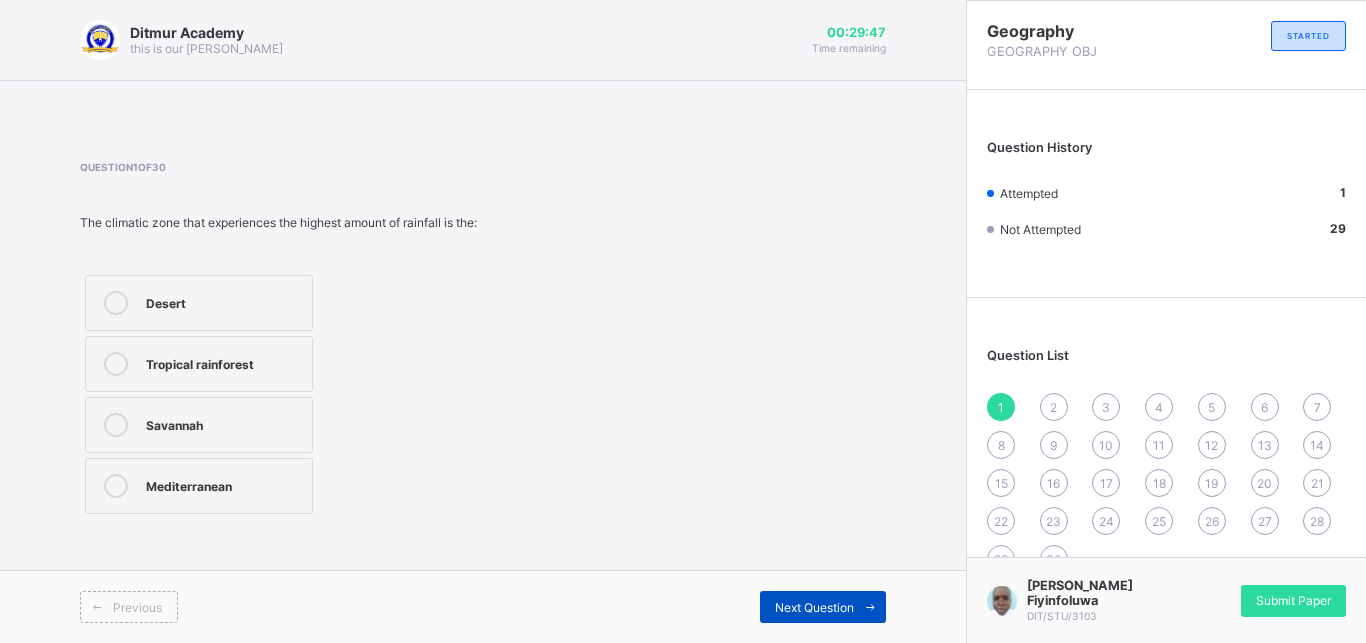 click at bounding box center [870, 607] 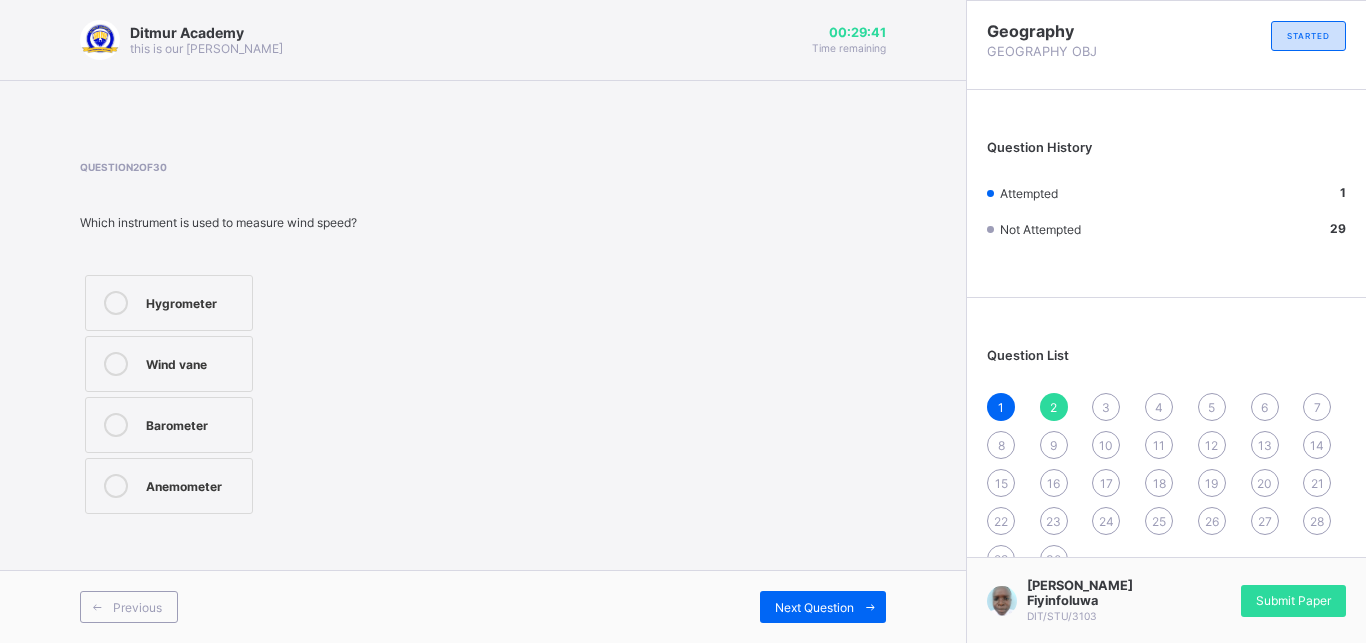 click on "Wind vane" at bounding box center (169, 364) 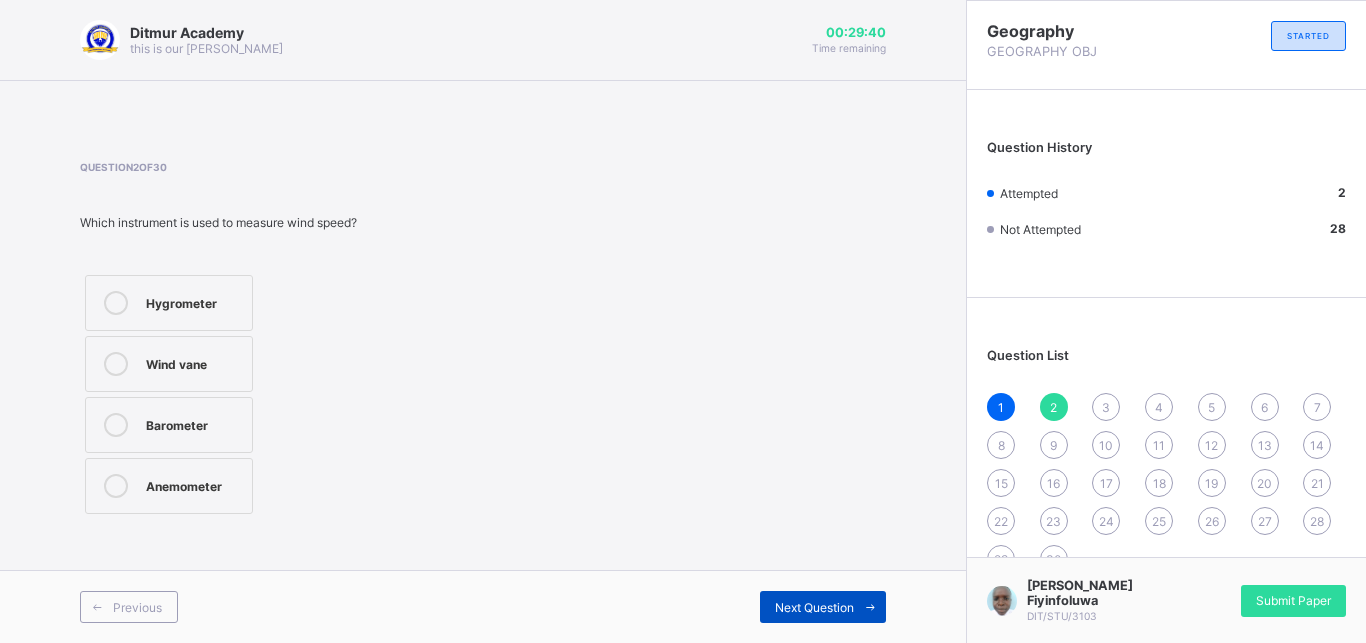 click on "Next Question" at bounding box center [823, 607] 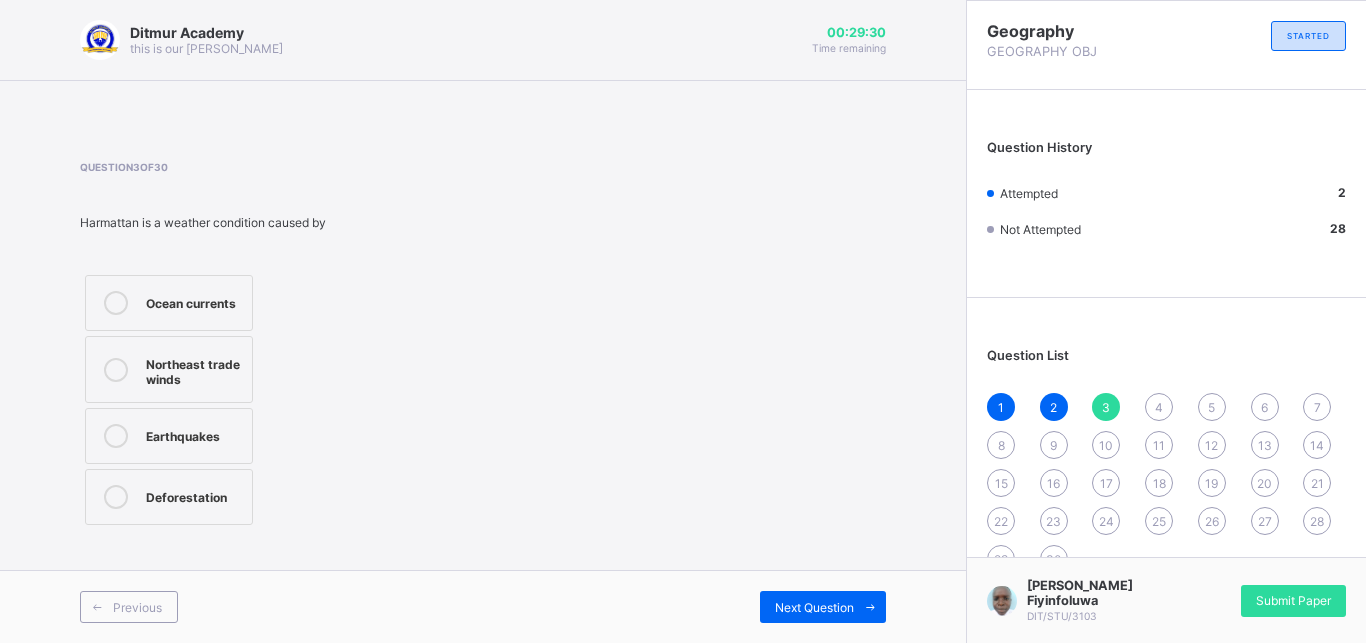 click on "Ocean currents" at bounding box center (194, 301) 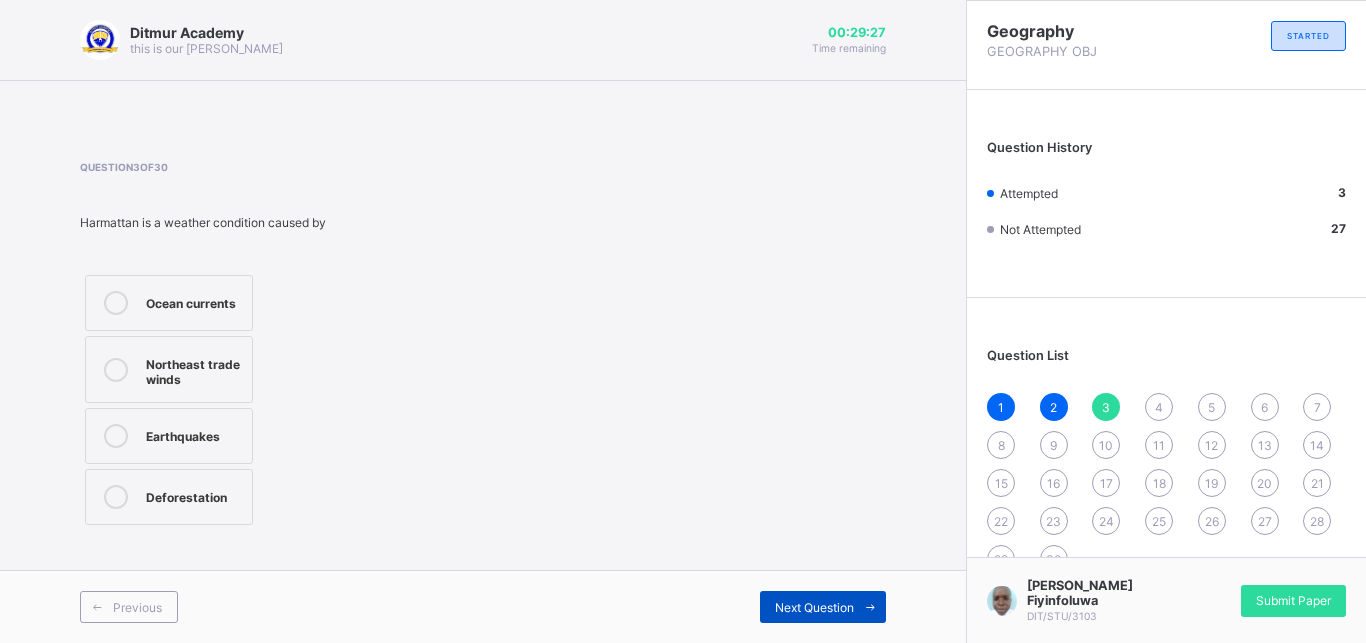 click at bounding box center (870, 607) 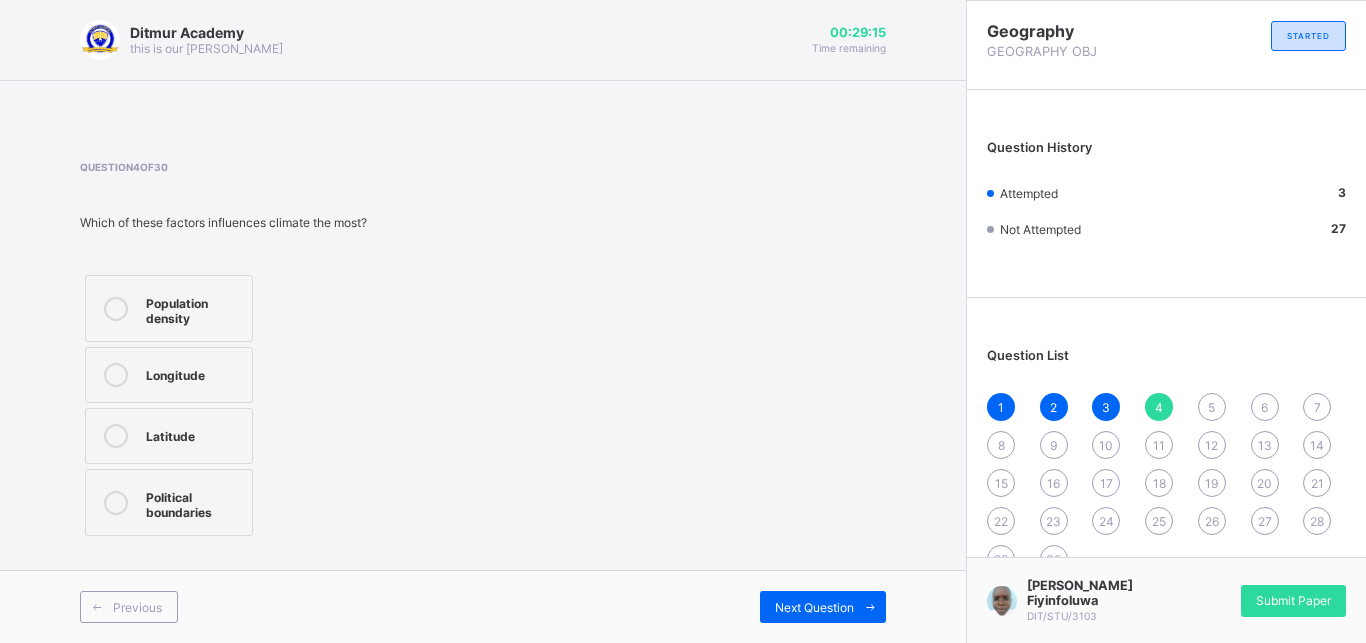 click on "Population density" at bounding box center [169, 308] 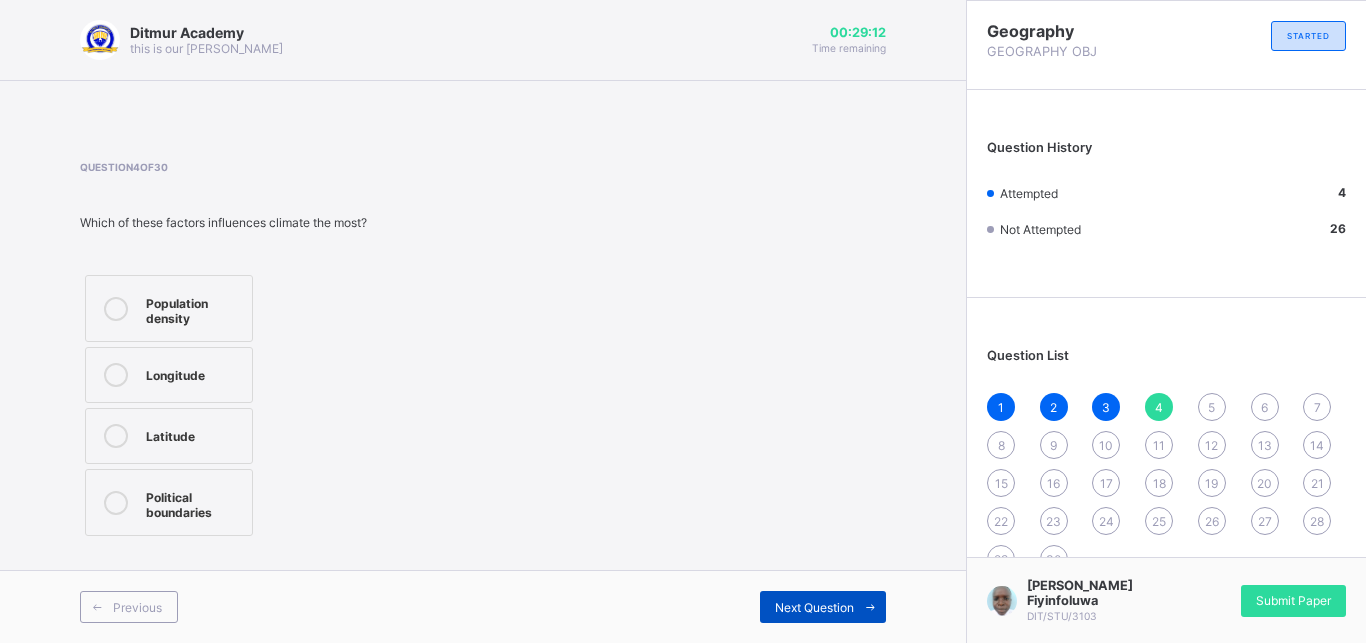 click on "Next Question" at bounding box center [814, 607] 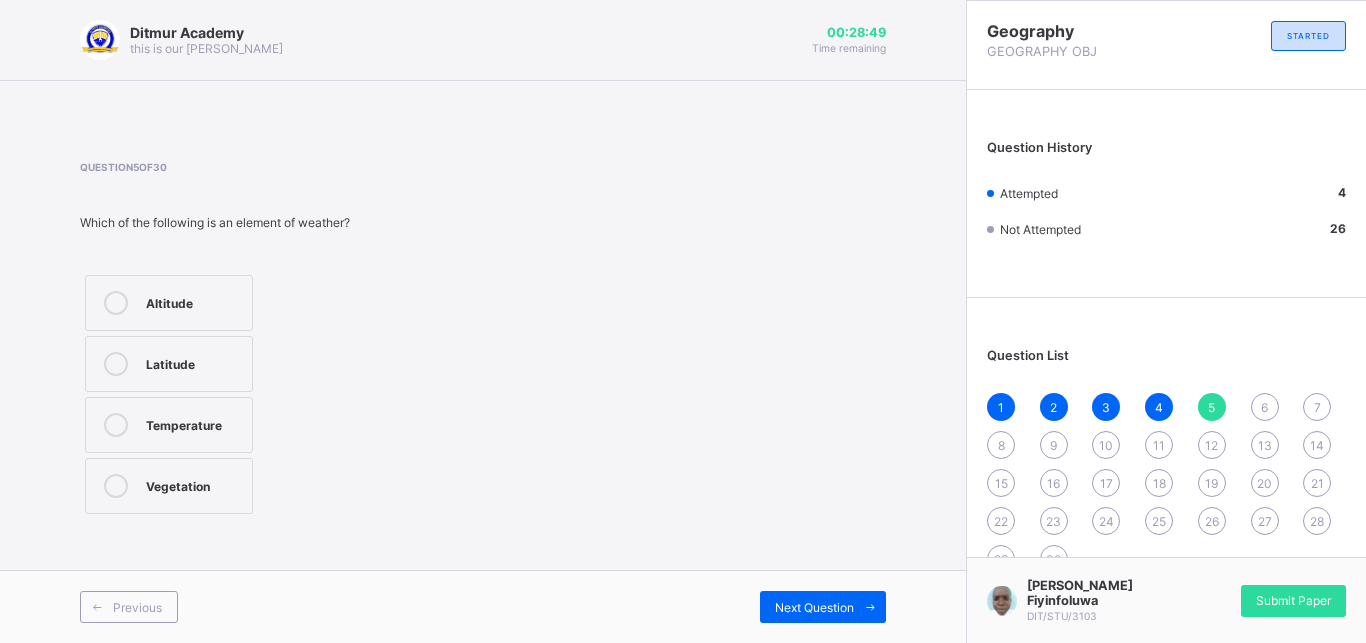 click on "Temperature" at bounding box center (169, 425) 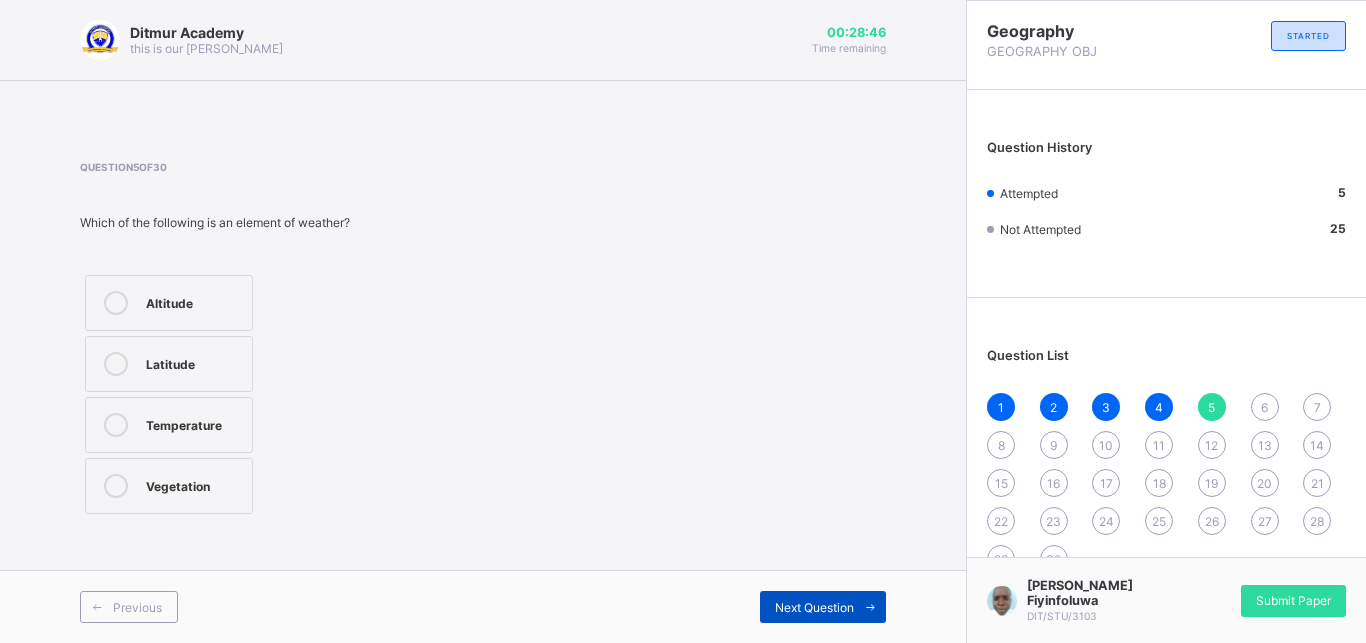 click on "Next Question" at bounding box center [823, 607] 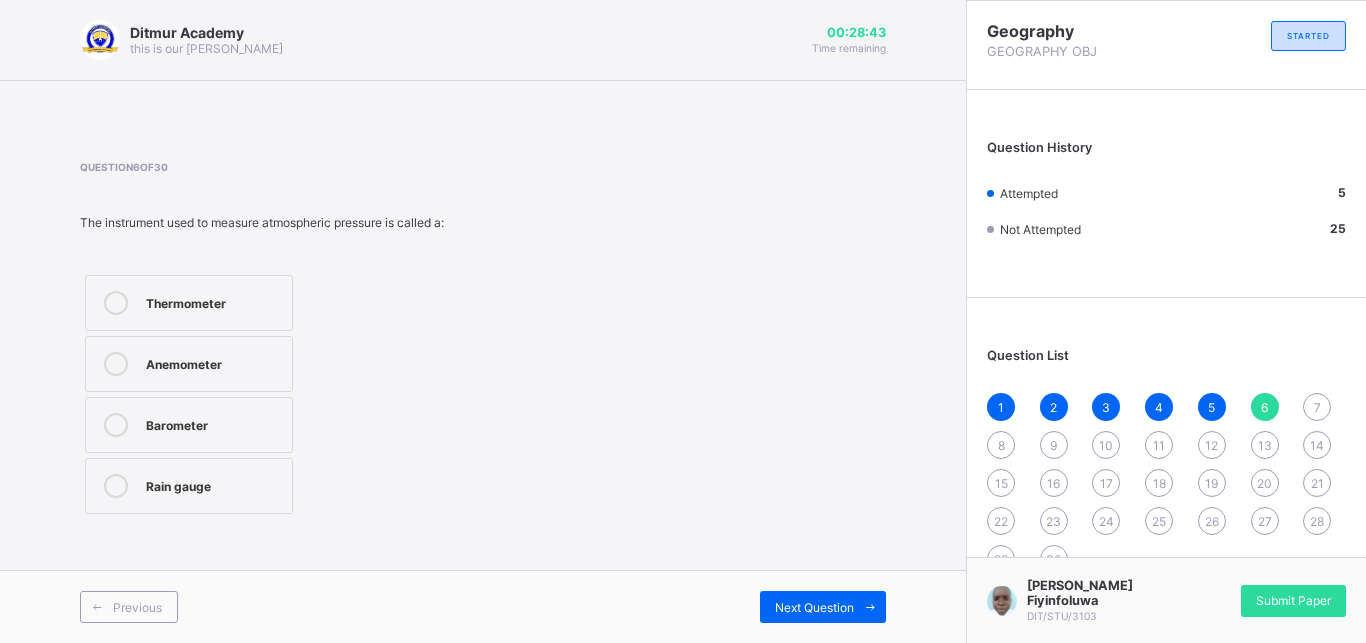 click on "Barometer" at bounding box center [189, 425] 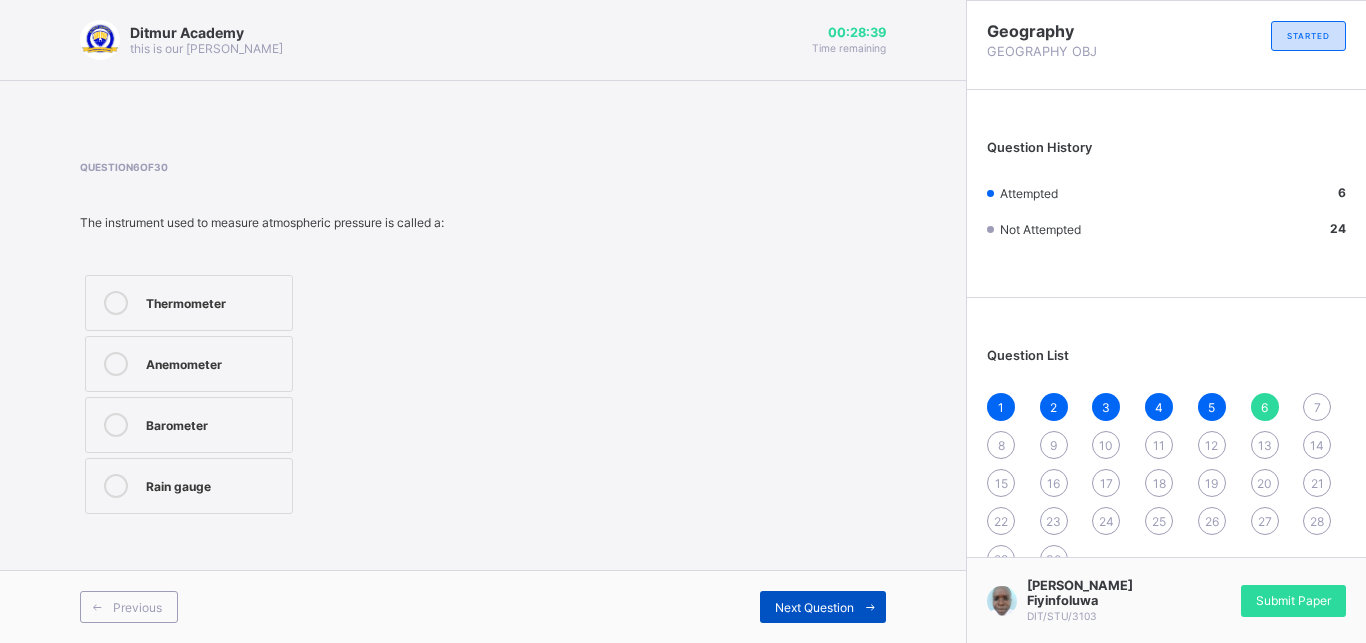 click at bounding box center (870, 607) 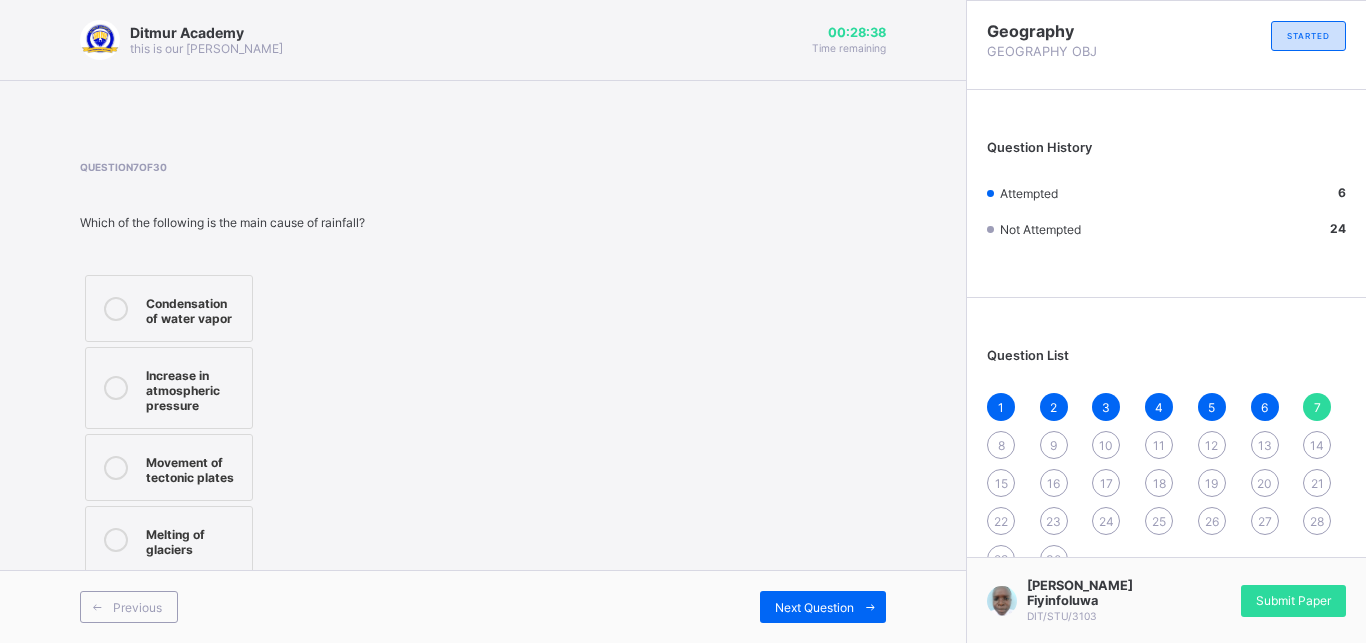 drag, startPoint x: 138, startPoint y: 286, endPoint x: 255, endPoint y: 214, distance: 137.37904 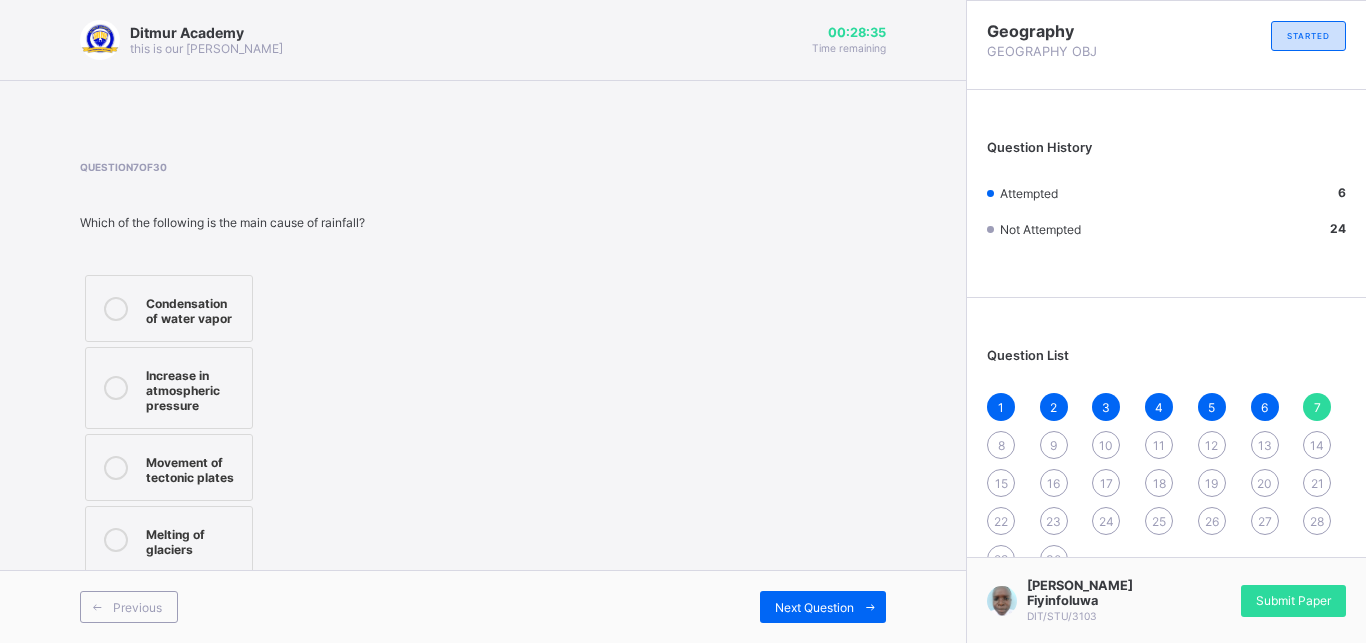 click on "Condensation of water vapor" at bounding box center [194, 308] 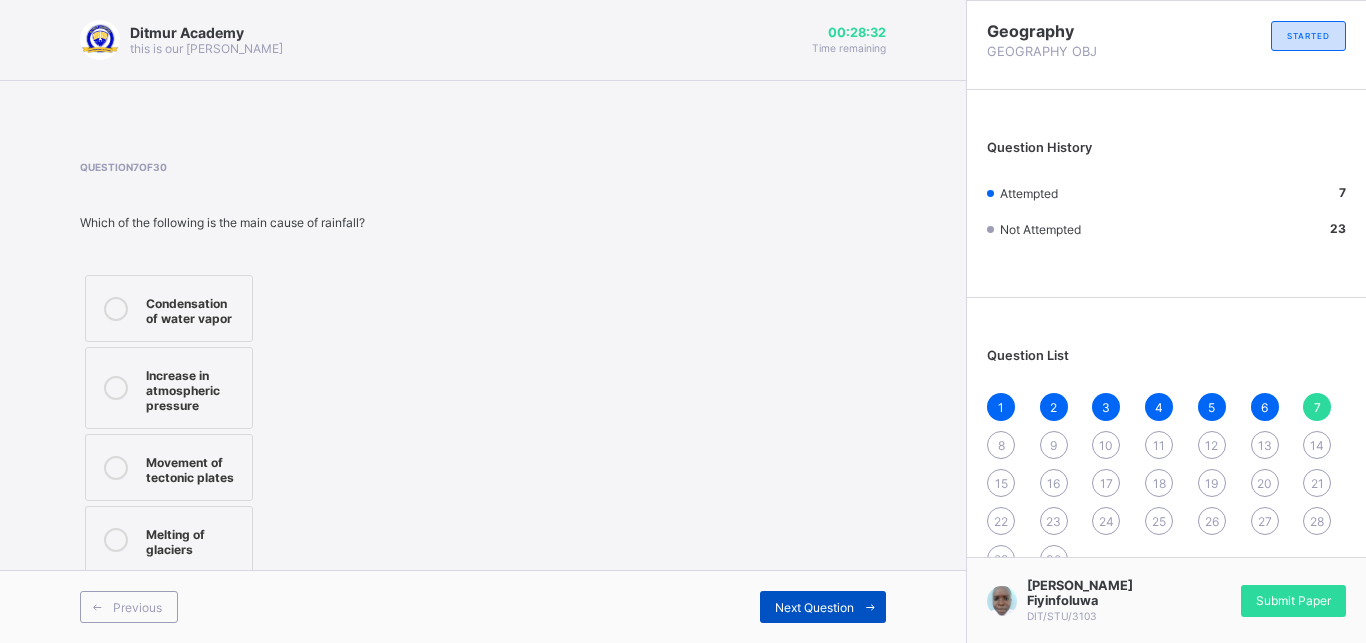 click at bounding box center [870, 607] 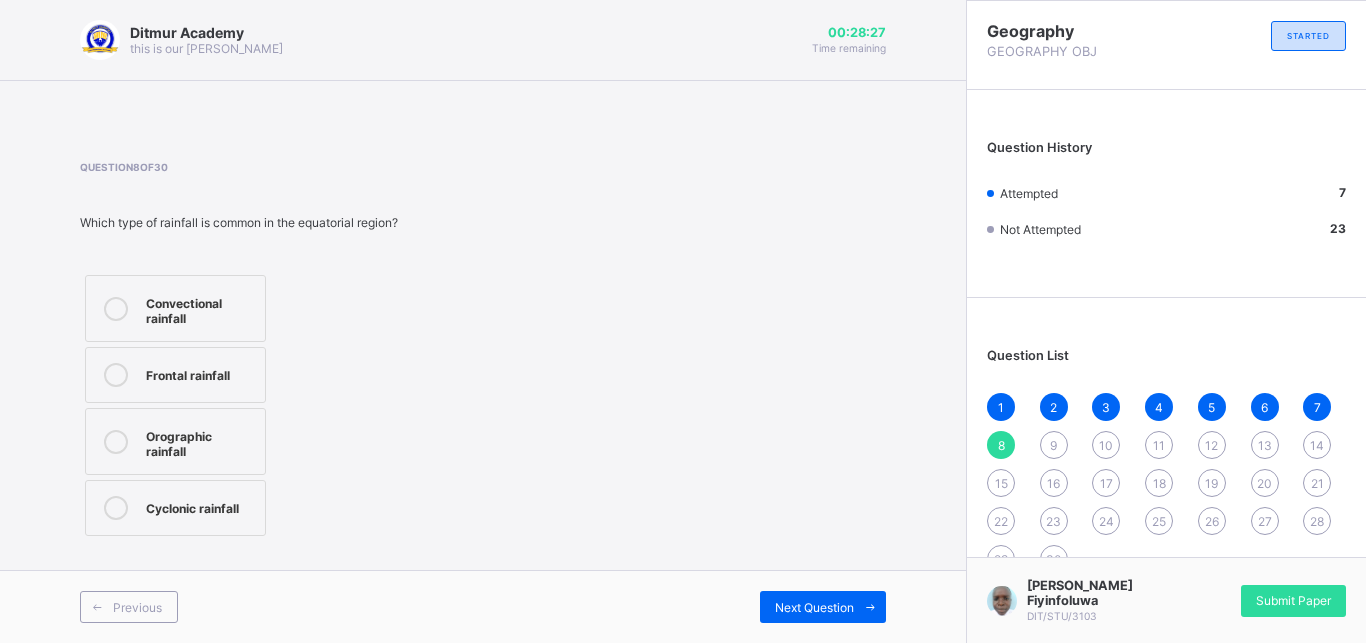 click on "Convectional rainfall" at bounding box center (200, 308) 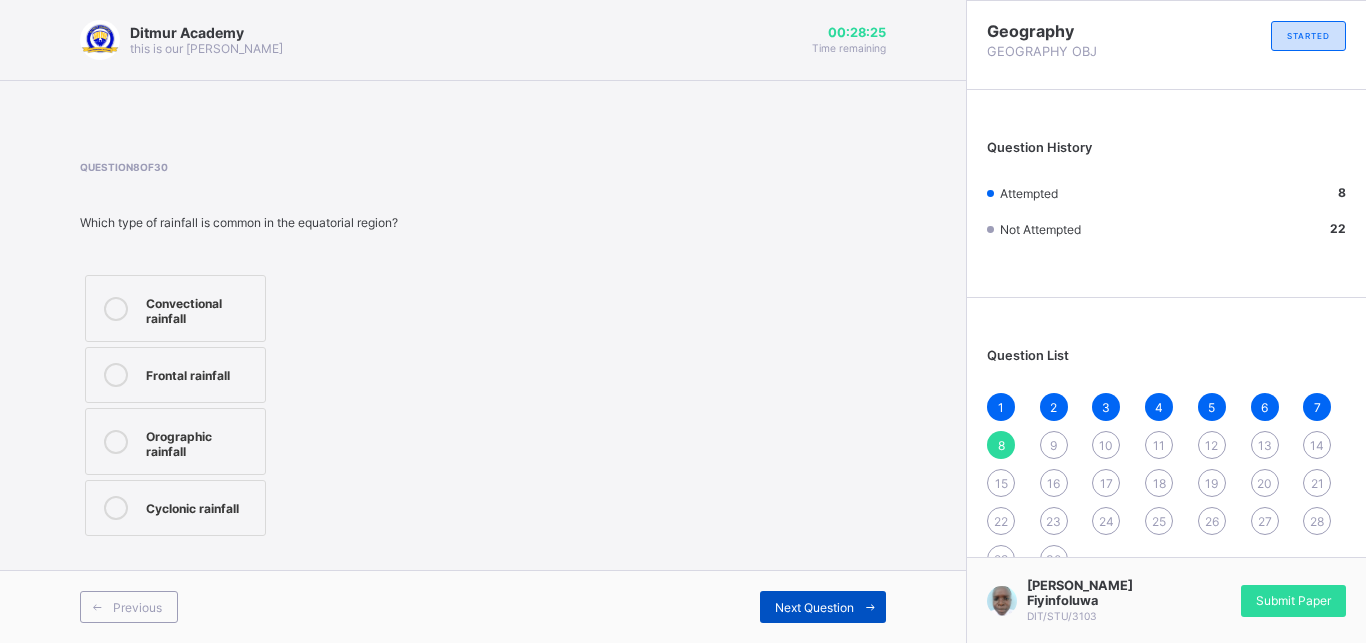 click on "Next Question" at bounding box center (823, 607) 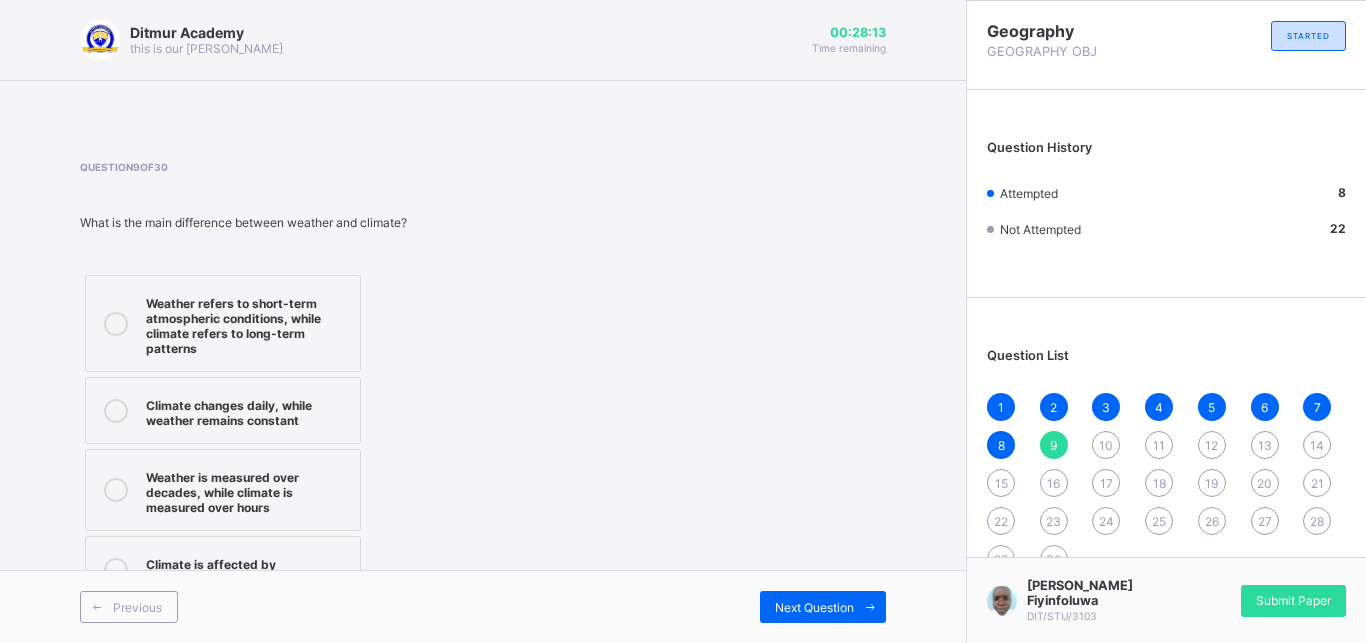 click at bounding box center [116, 323] 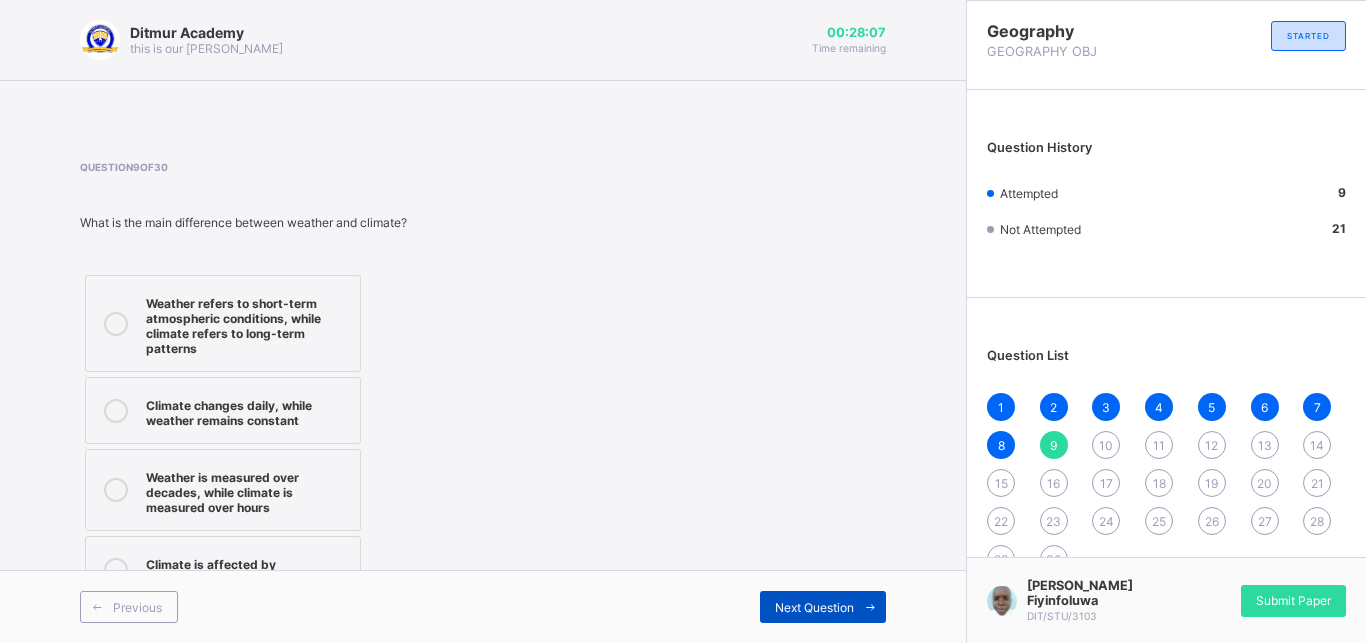 click on "Next Question" at bounding box center (823, 607) 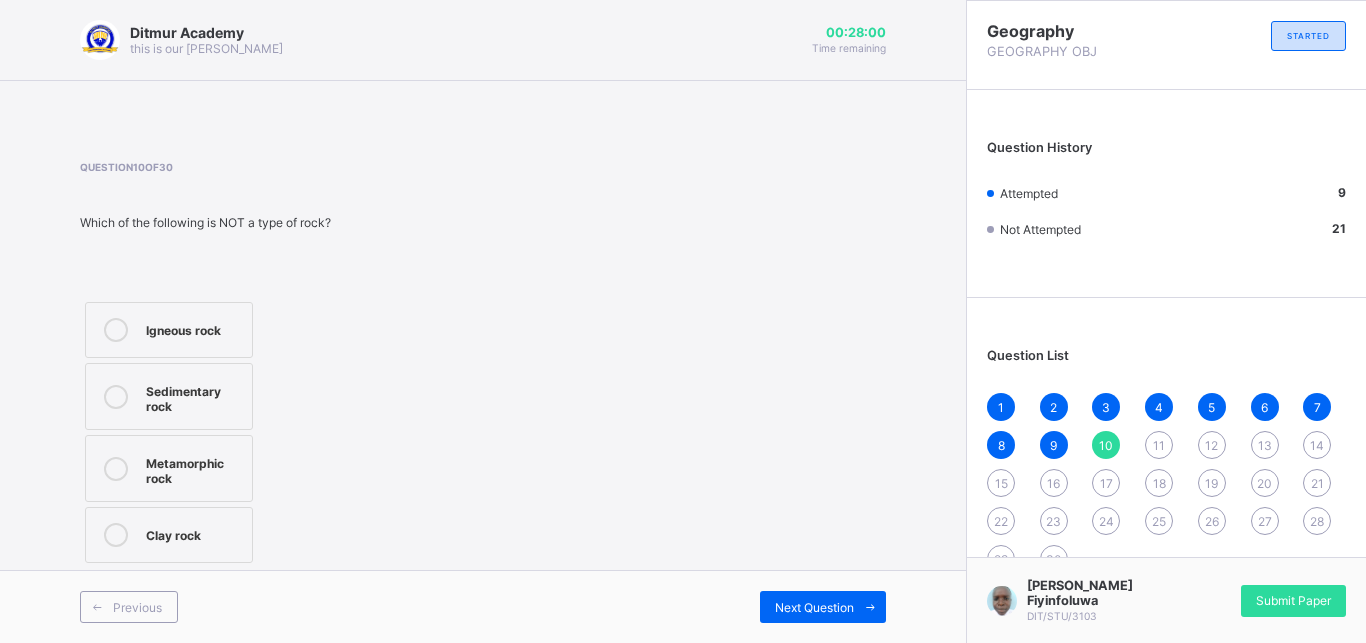 click on "Clay rock" at bounding box center (194, 533) 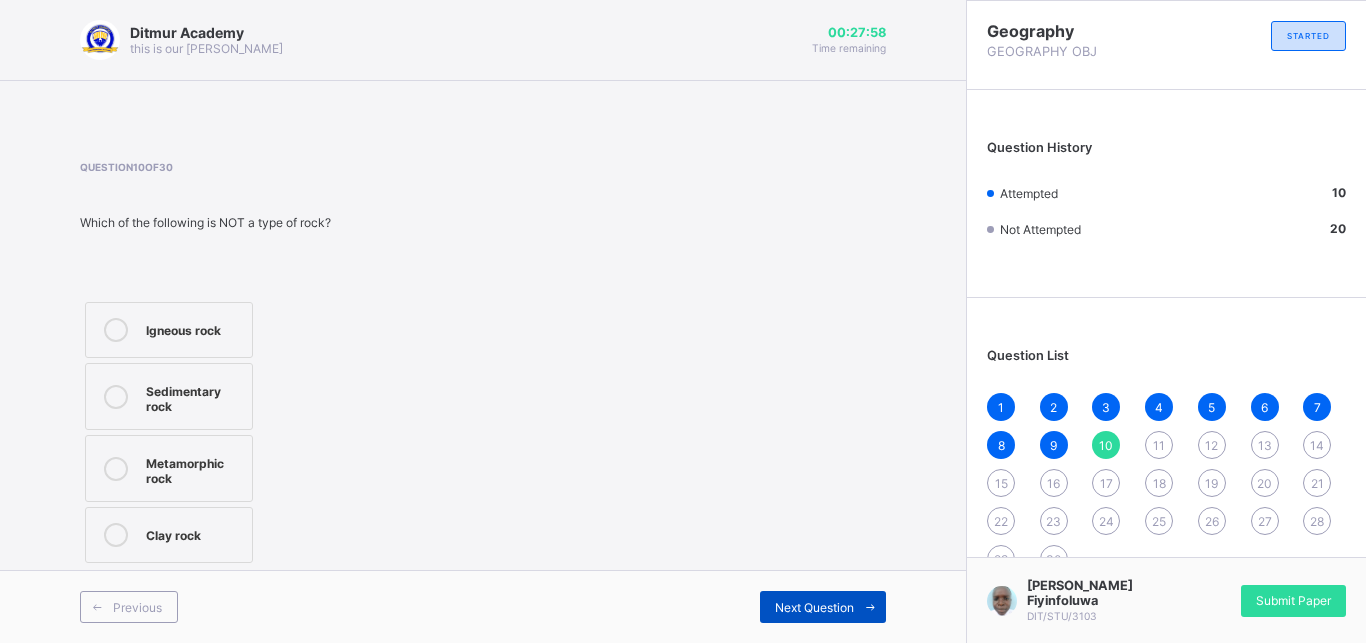 click on "Next Question" at bounding box center (814, 607) 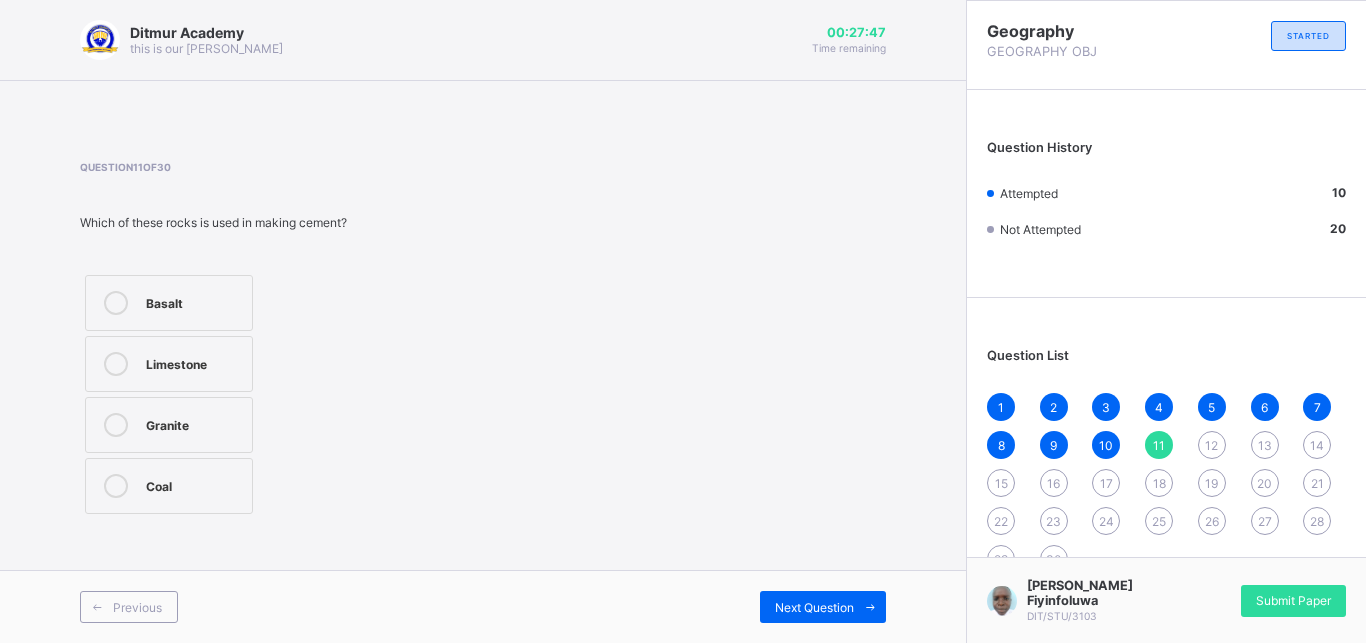 click on "Granite" at bounding box center [169, 425] 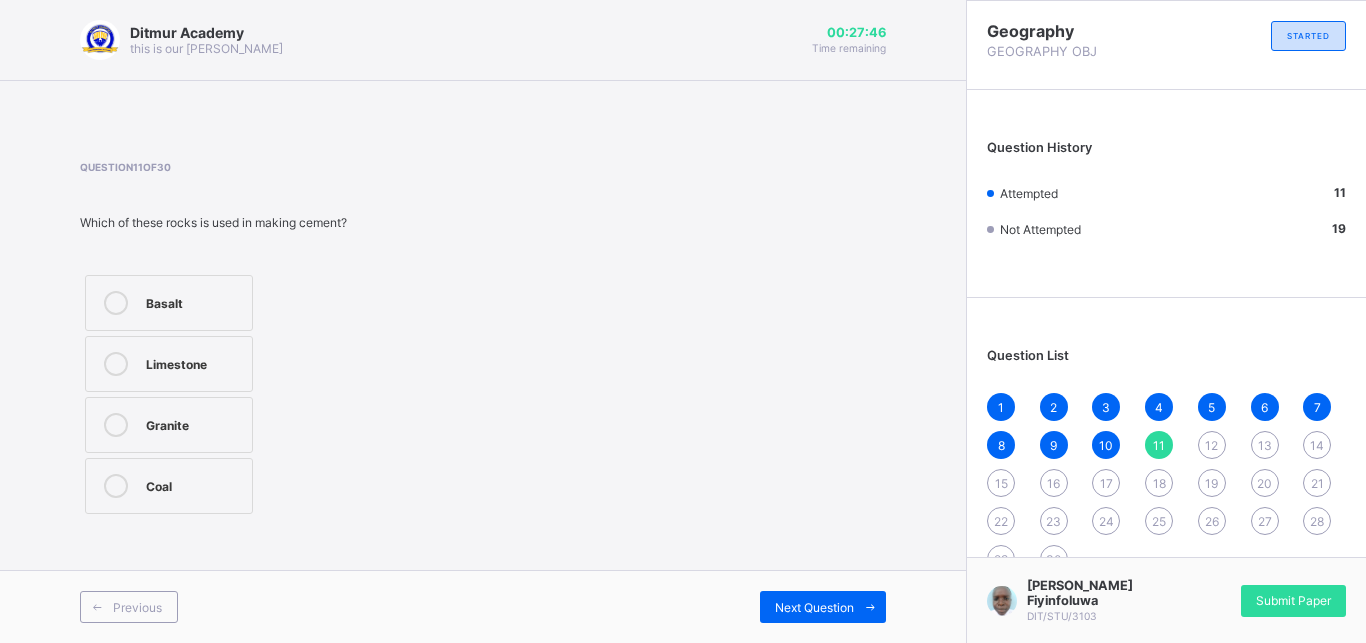 click on "Limestone" at bounding box center (194, 362) 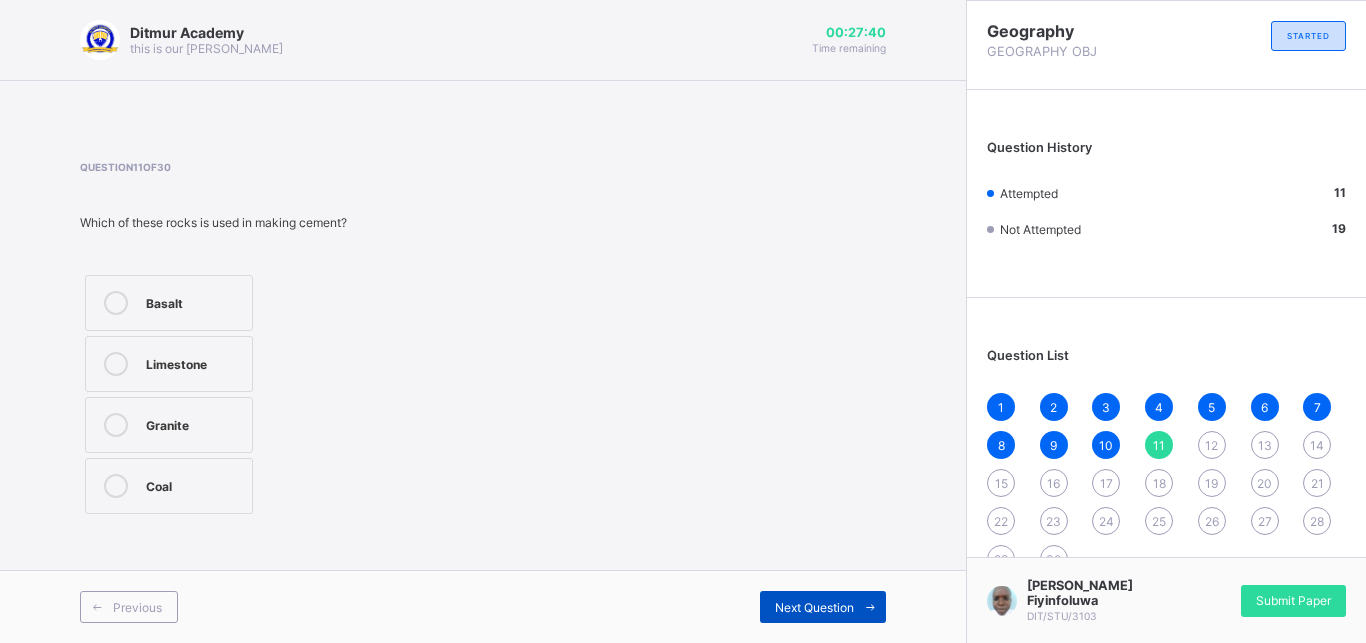 click on "Next Question" at bounding box center (823, 607) 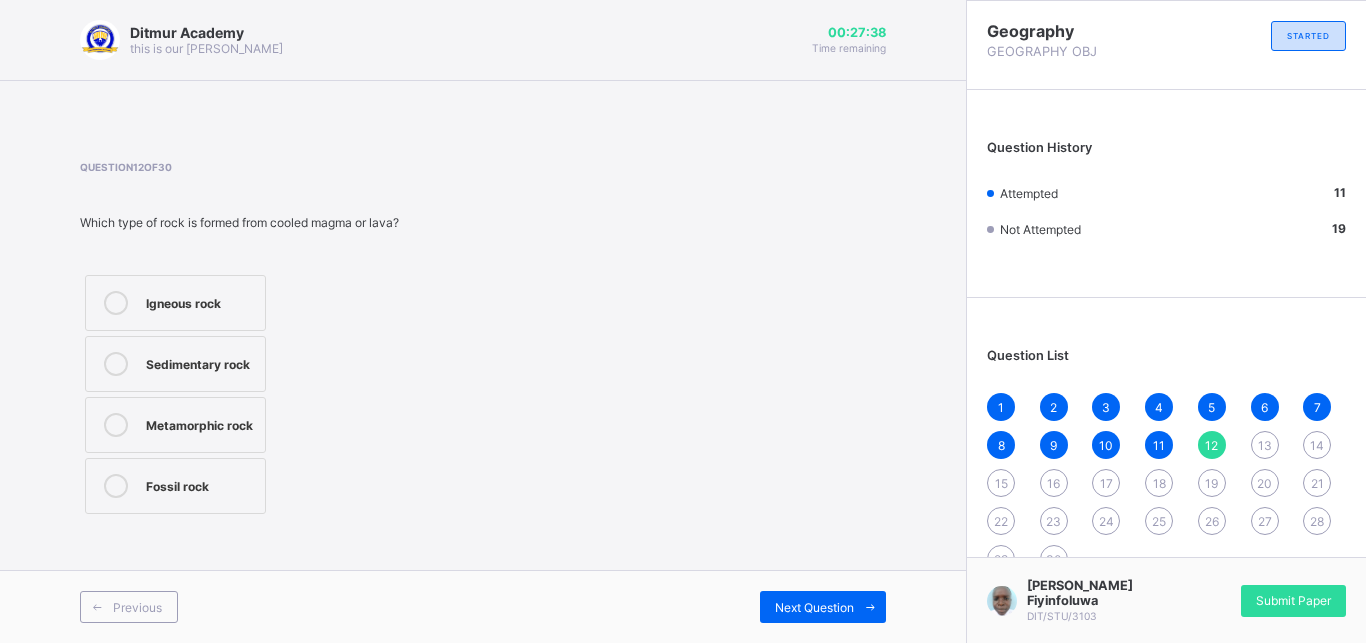drag, startPoint x: 320, startPoint y: 432, endPoint x: 250, endPoint y: 393, distance: 80.13114 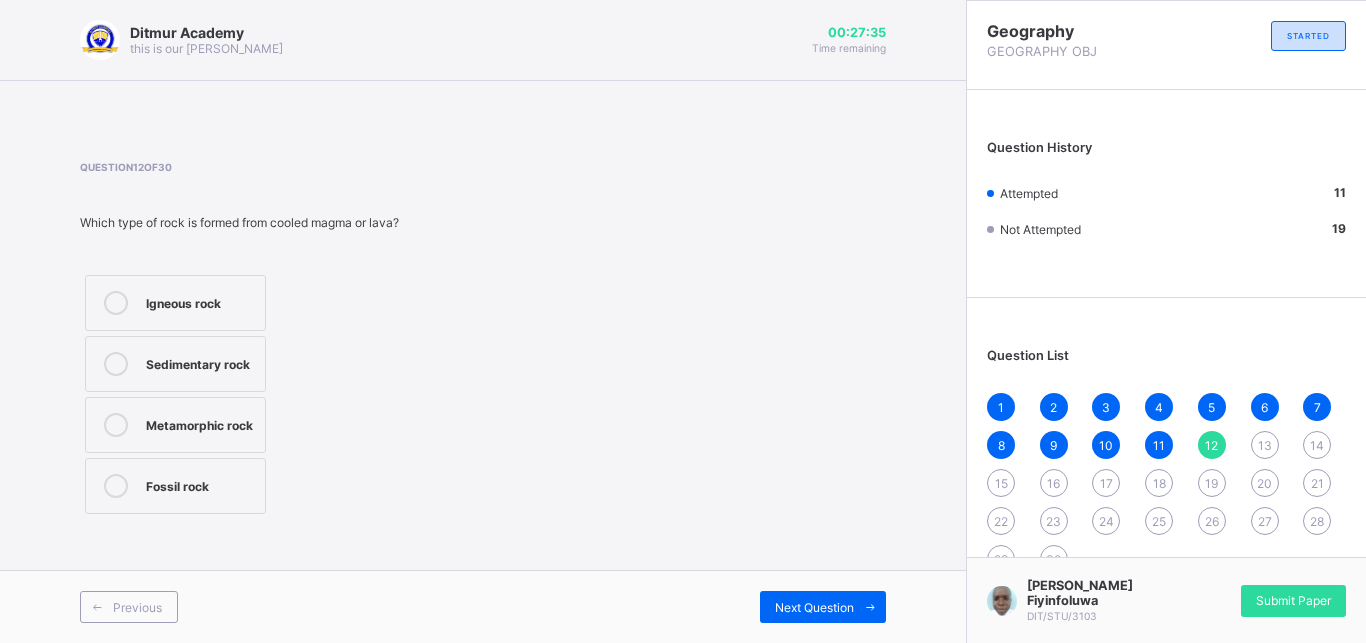 click on "Igneous rock" at bounding box center (175, 303) 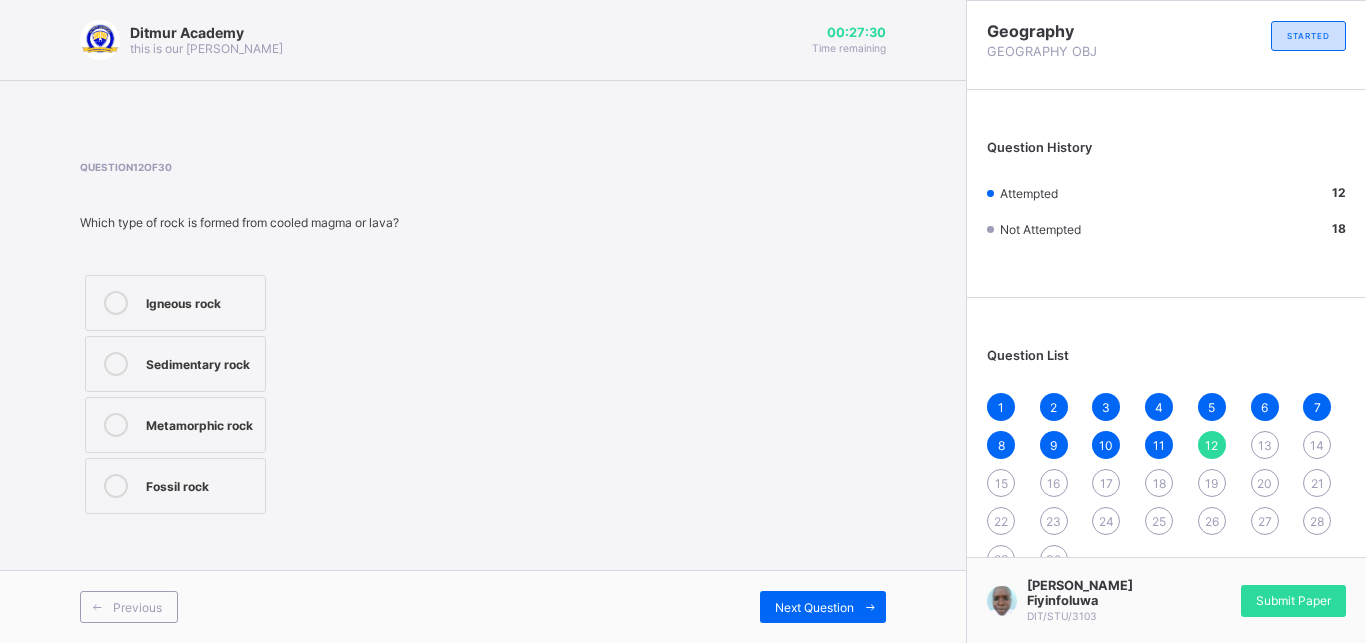 click on "Metamorphic rock" at bounding box center [175, 425] 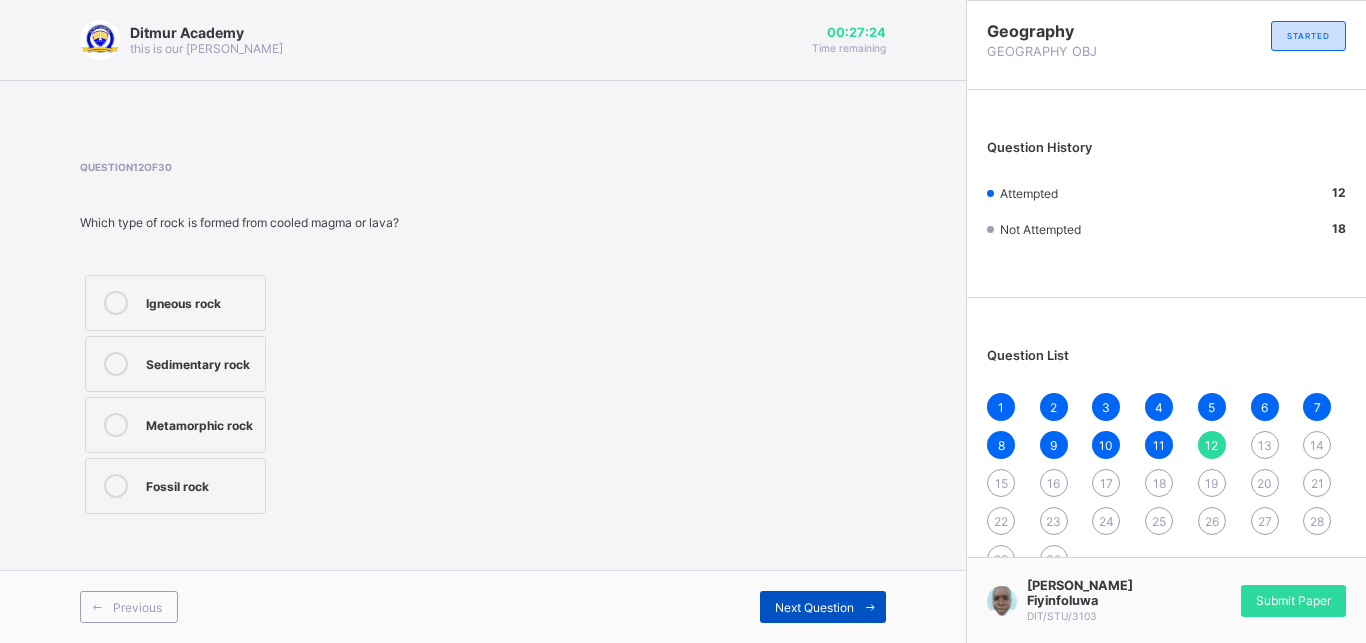 click on "Next Question" at bounding box center [823, 607] 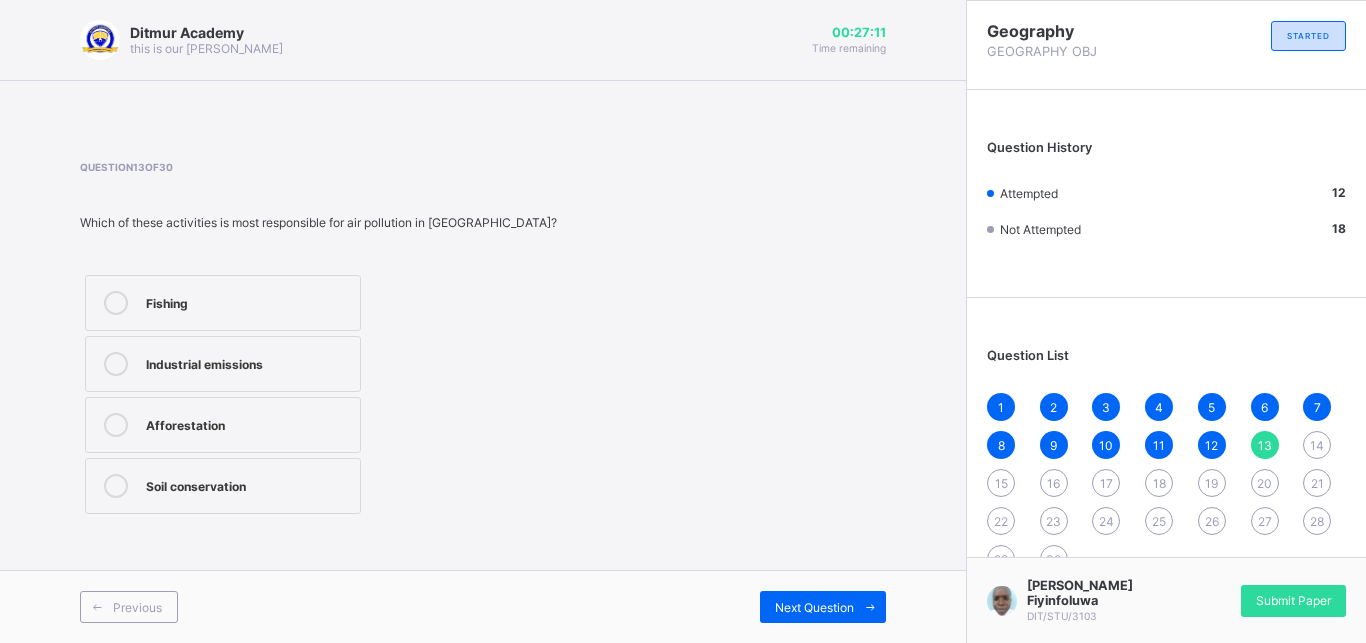 click on "Industrial emissions" at bounding box center (223, 364) 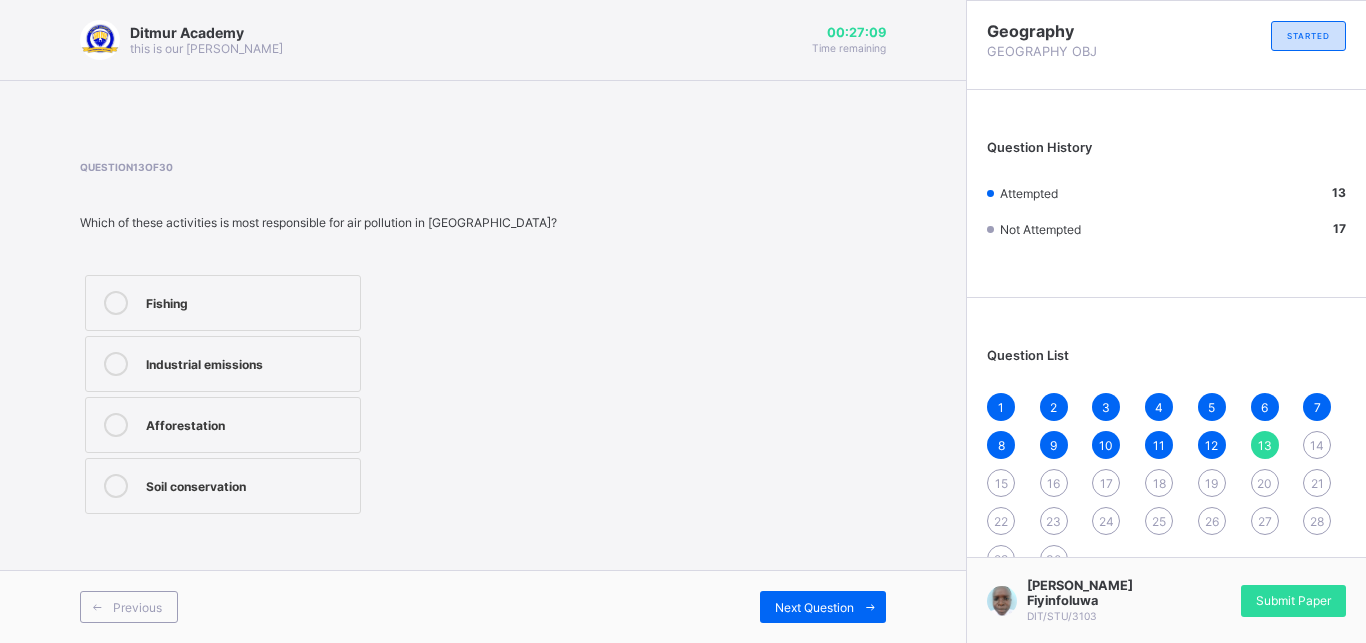 click on "Soil conservation" at bounding box center (223, 486) 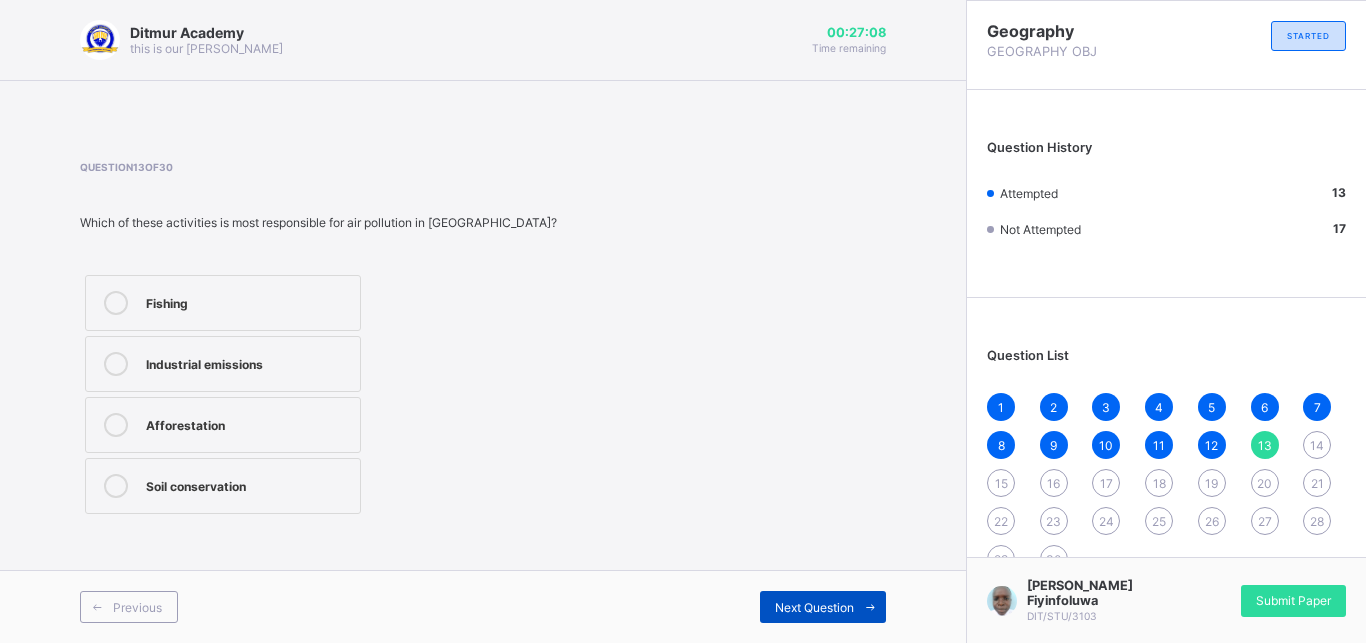 click on "Next Question" at bounding box center [814, 607] 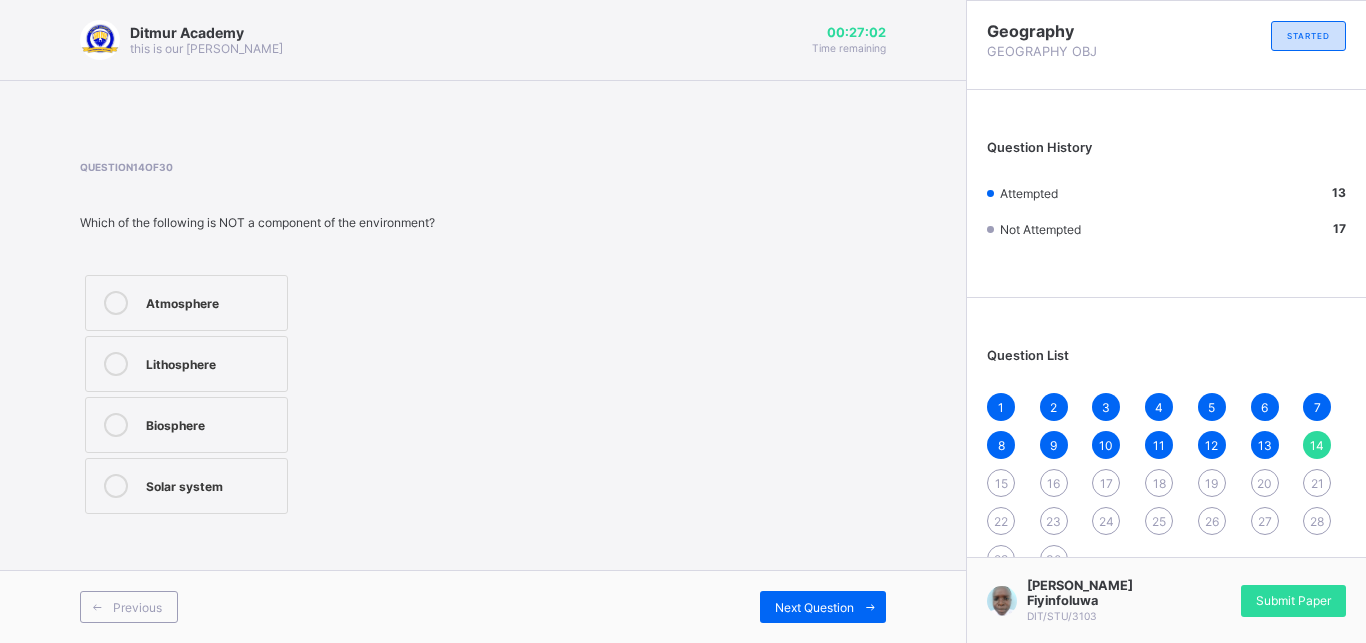 click on "Lithosphere" at bounding box center [186, 364] 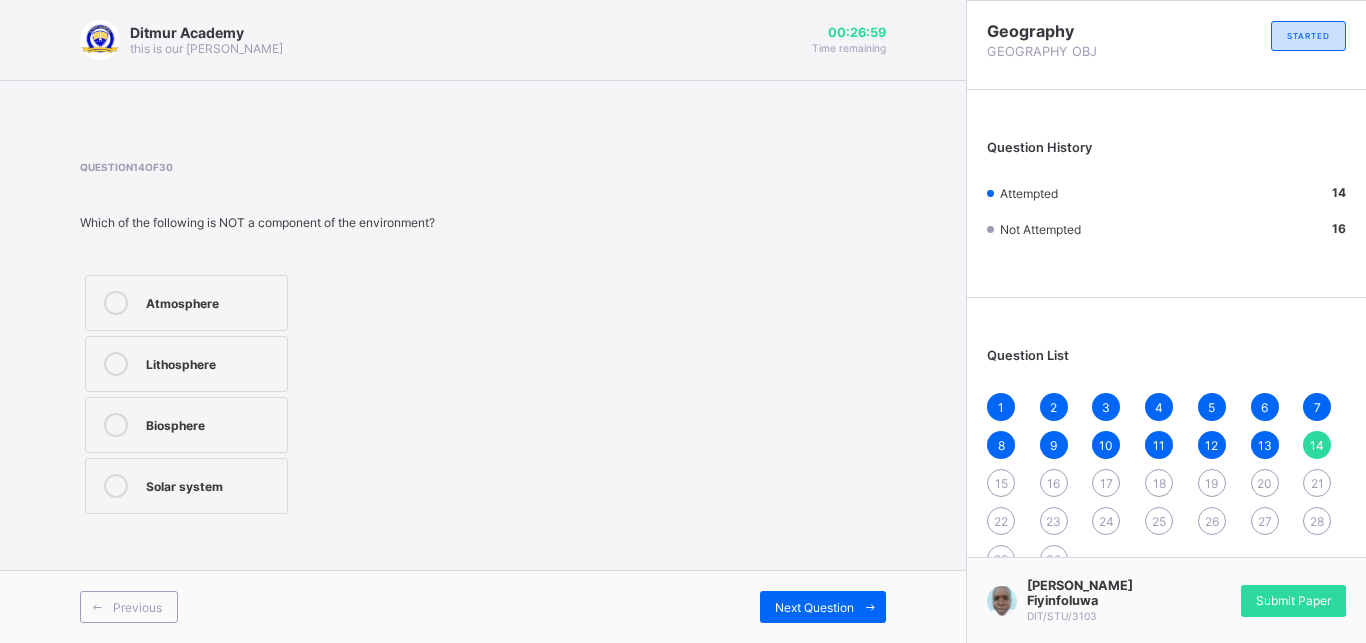 click on "Solar system" at bounding box center [186, 486] 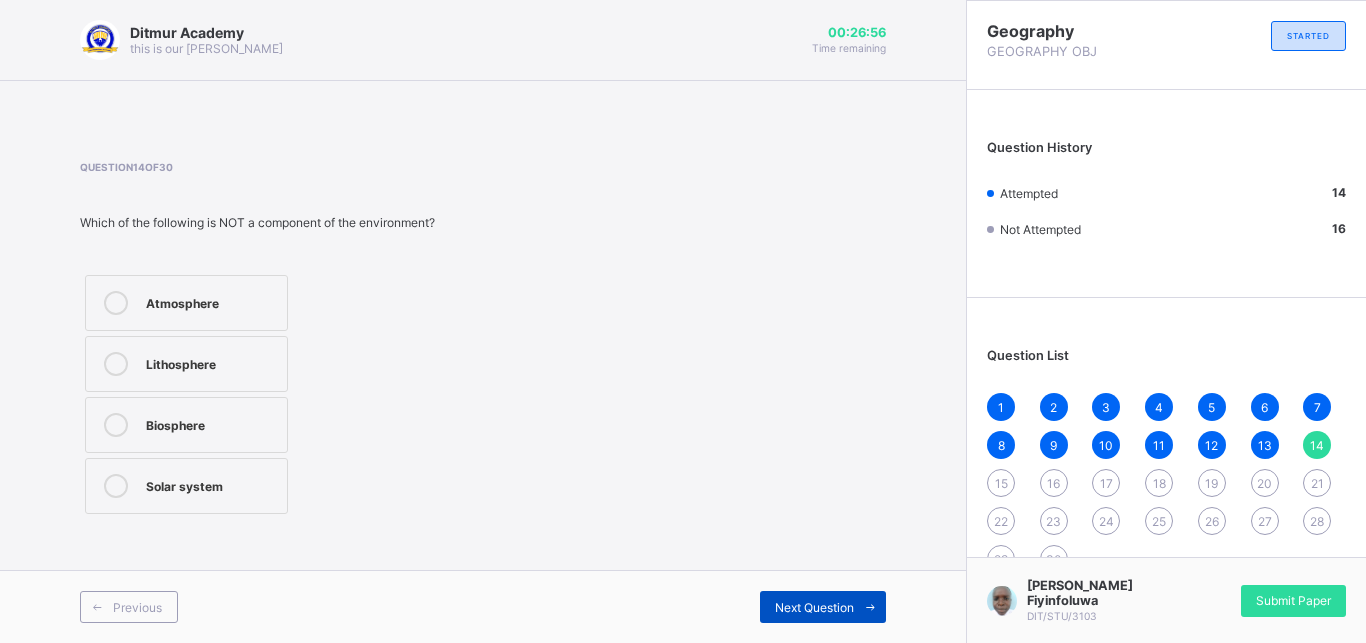 click on "Next Question" at bounding box center [823, 607] 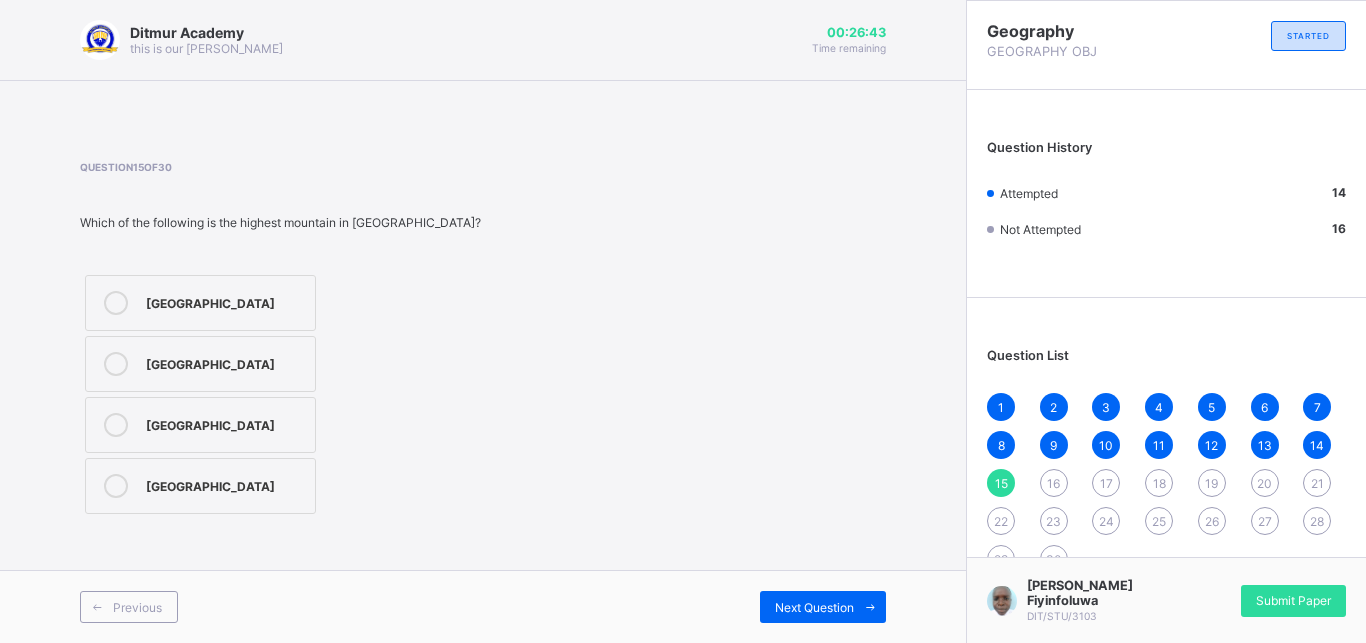 click on "[GEOGRAPHIC_DATA]" at bounding box center [225, 484] 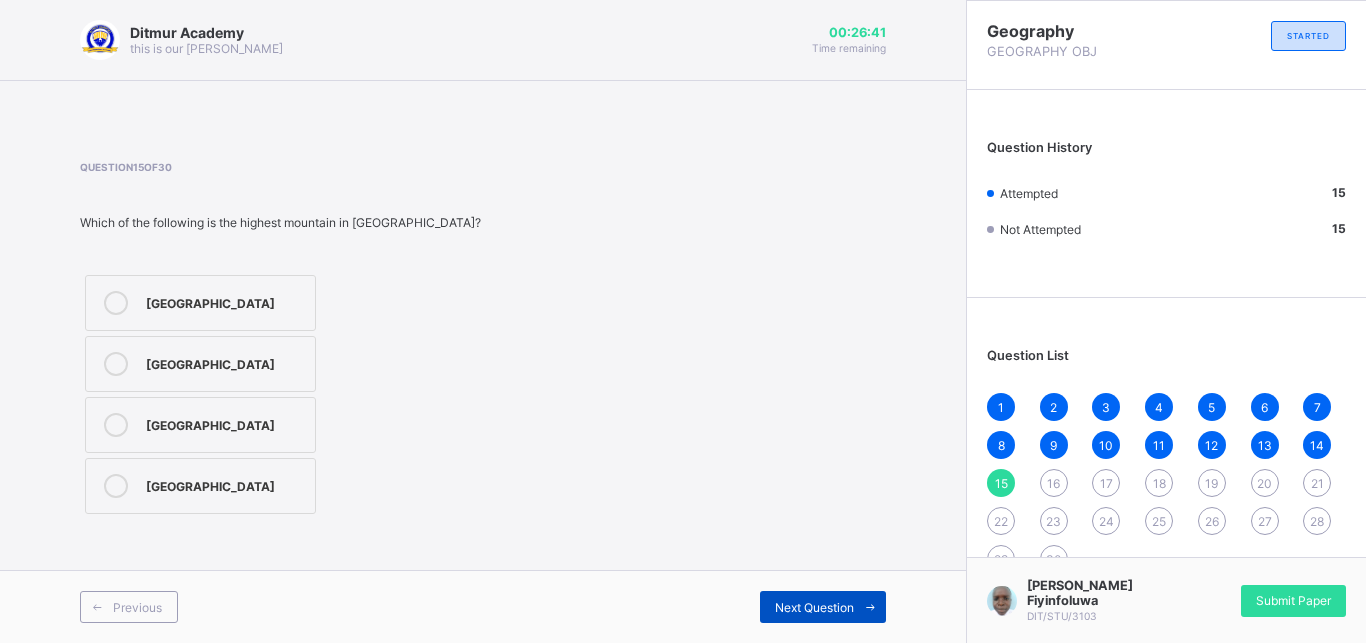 click on "Next Question" at bounding box center (814, 607) 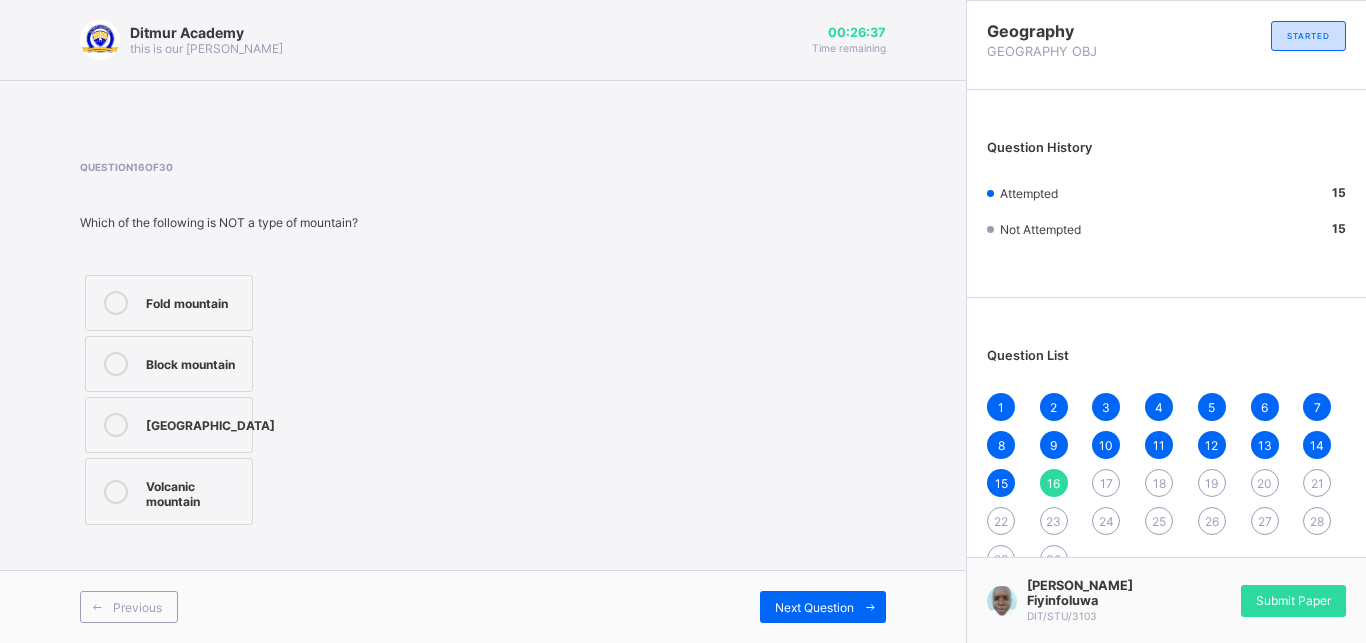 click on "Question  16  of  30 Which of the following is NOT a type of mountain? Fold mountain Block mountain Plateau mountain Volcanic mountain" at bounding box center [483, 345] 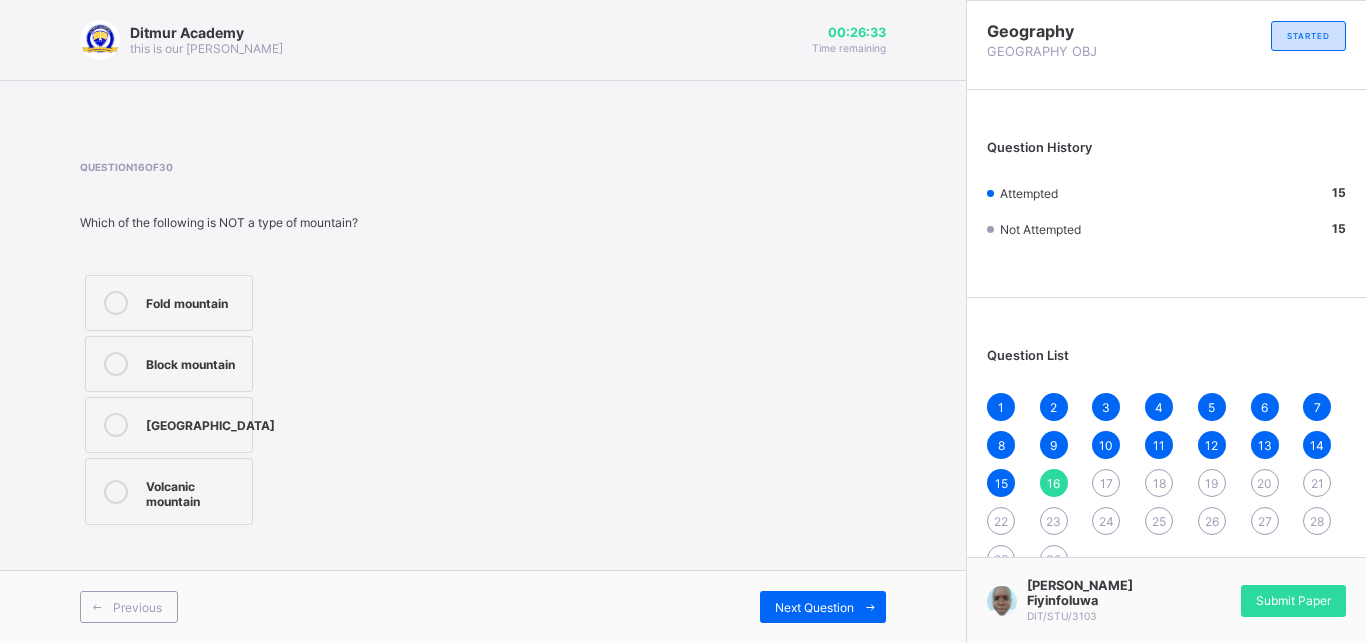 click on "[GEOGRAPHIC_DATA]" at bounding box center (169, 425) 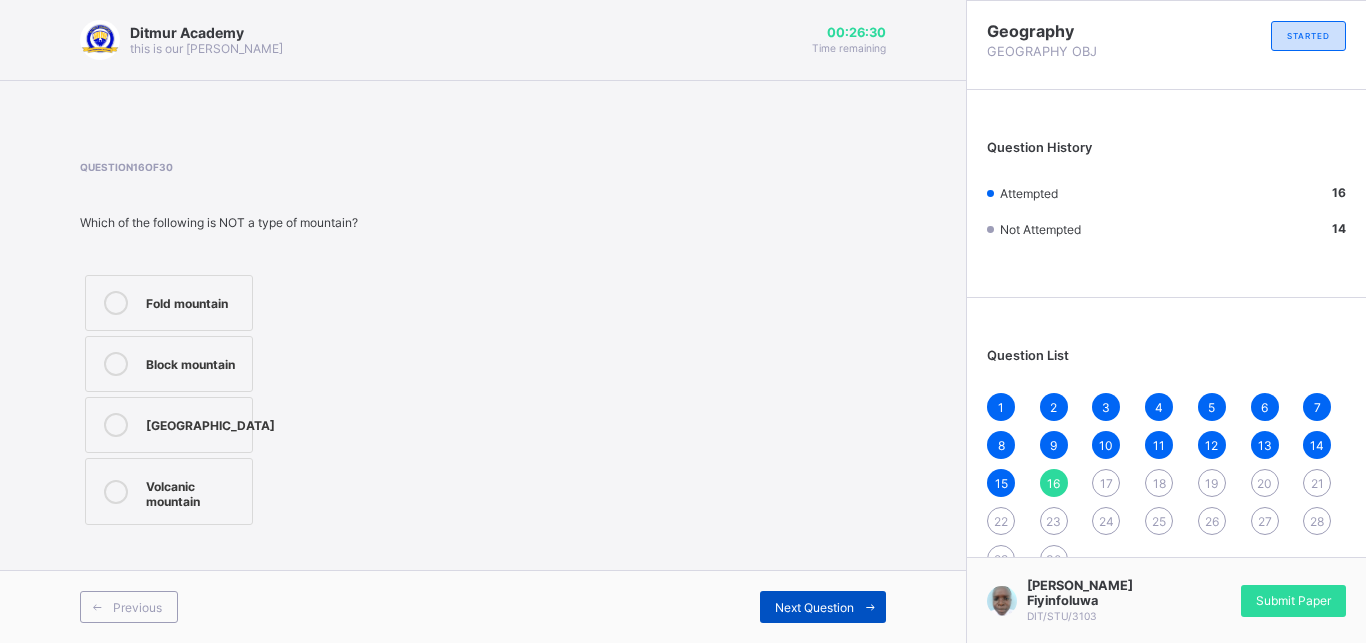 click on "Next Question" at bounding box center [823, 607] 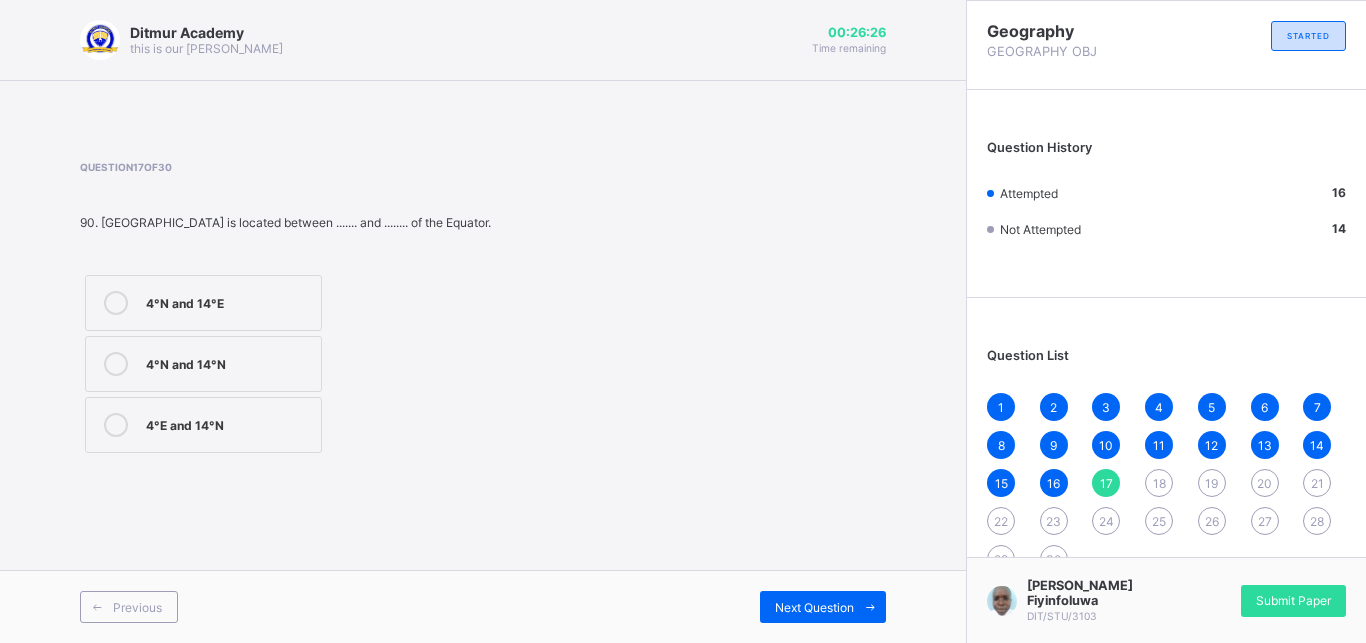click on "4°N and 14°E" at bounding box center (203, 303) 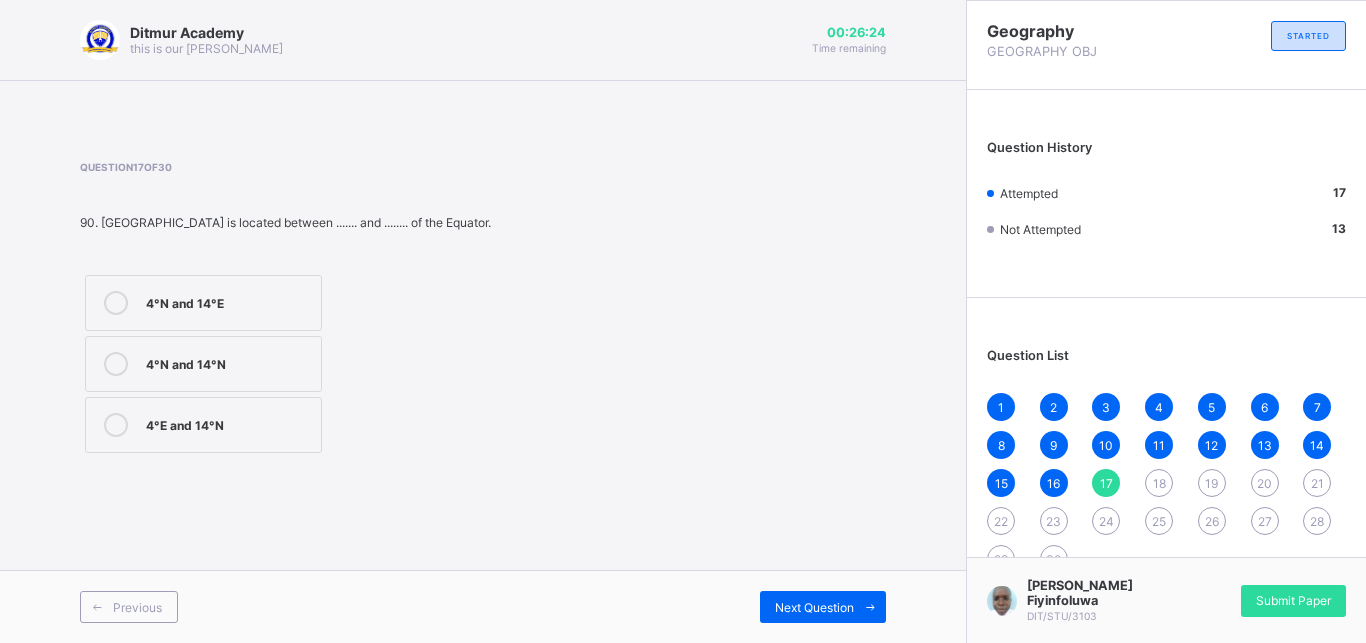 click on "4°N and 14°N" at bounding box center (203, 364) 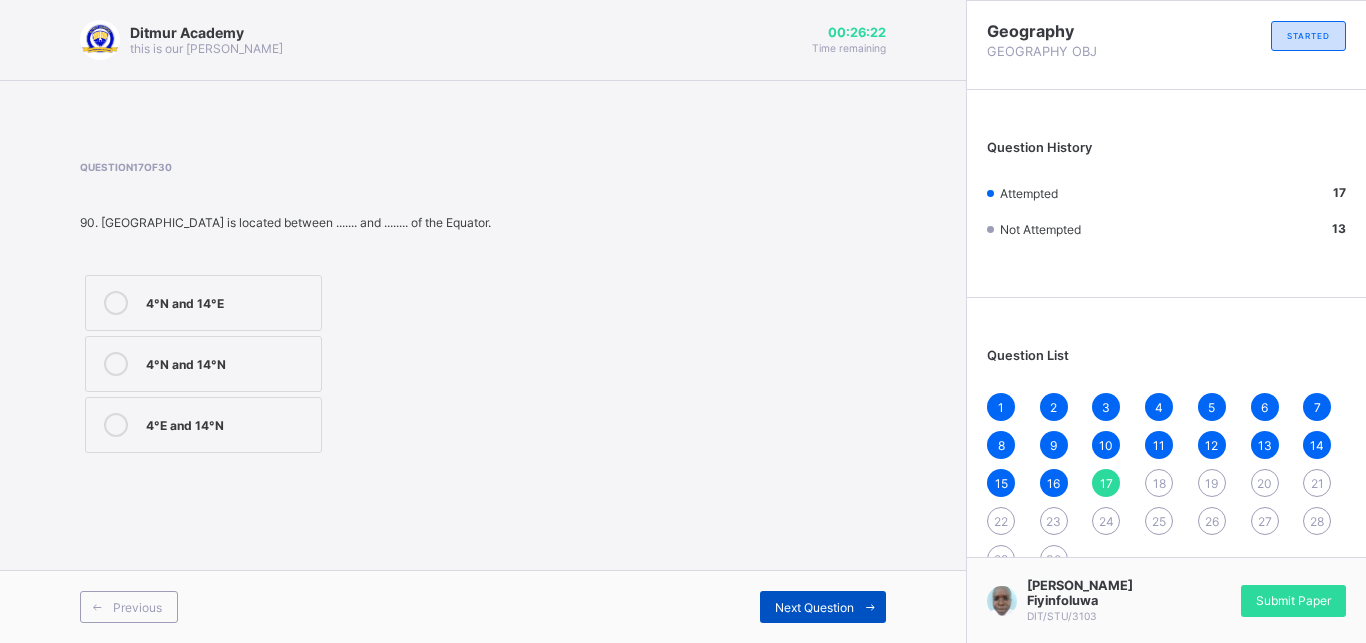 click on "Next Question" at bounding box center [814, 607] 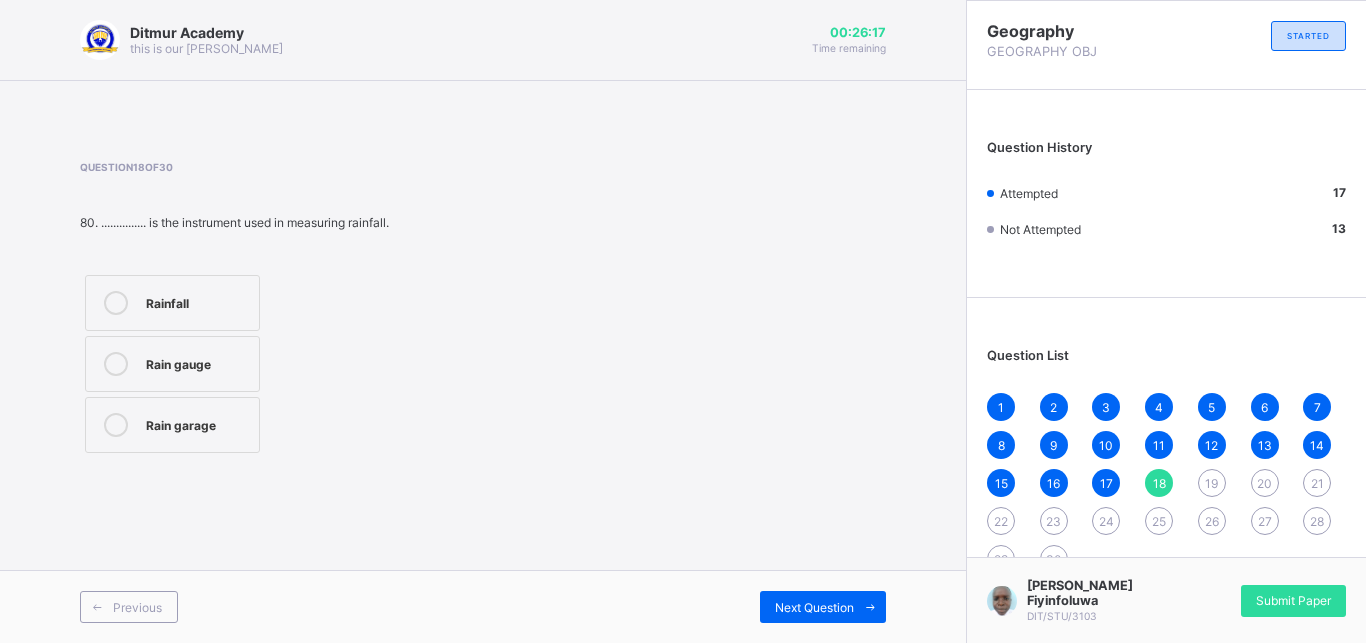 click on "Rain gauge" at bounding box center (172, 364) 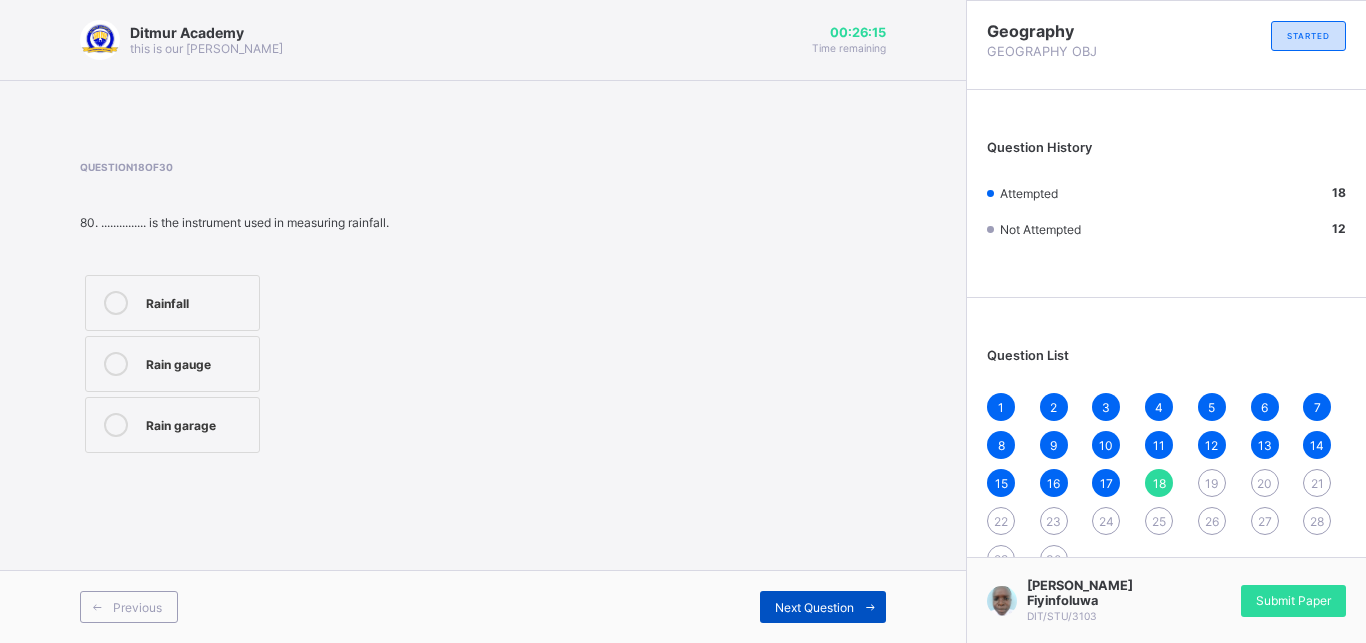click on "Next Question" at bounding box center (823, 607) 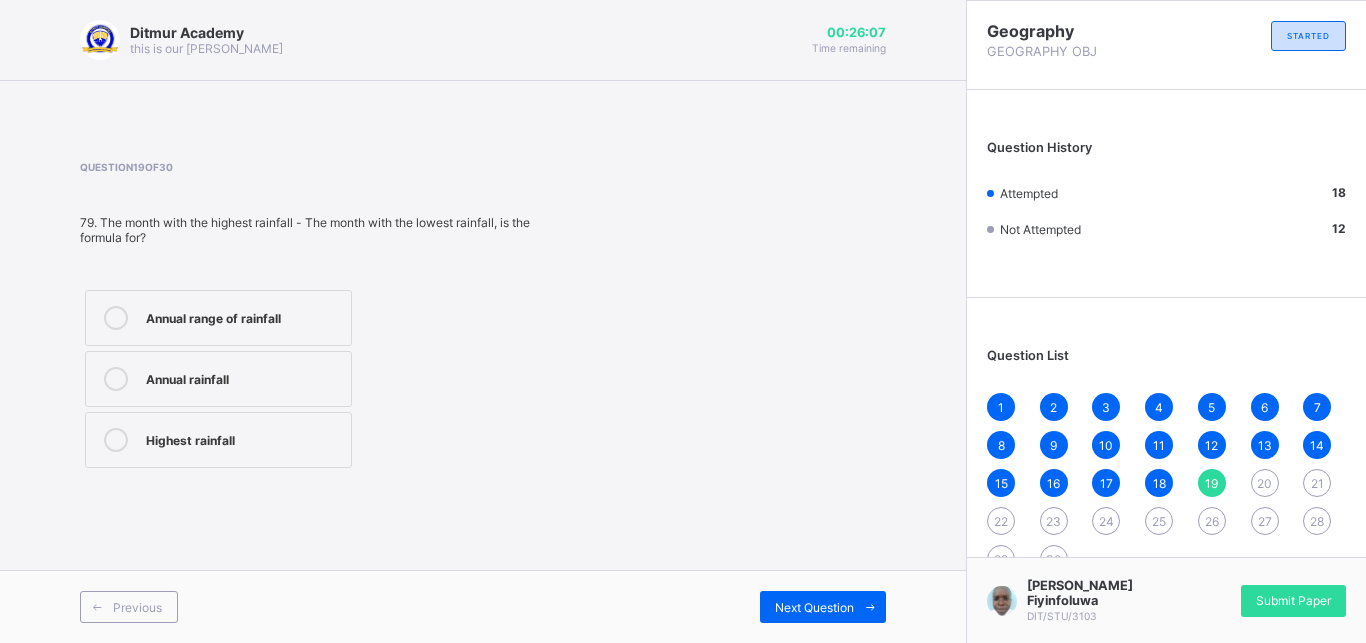 click on "Annual range of rainfall" at bounding box center (243, 316) 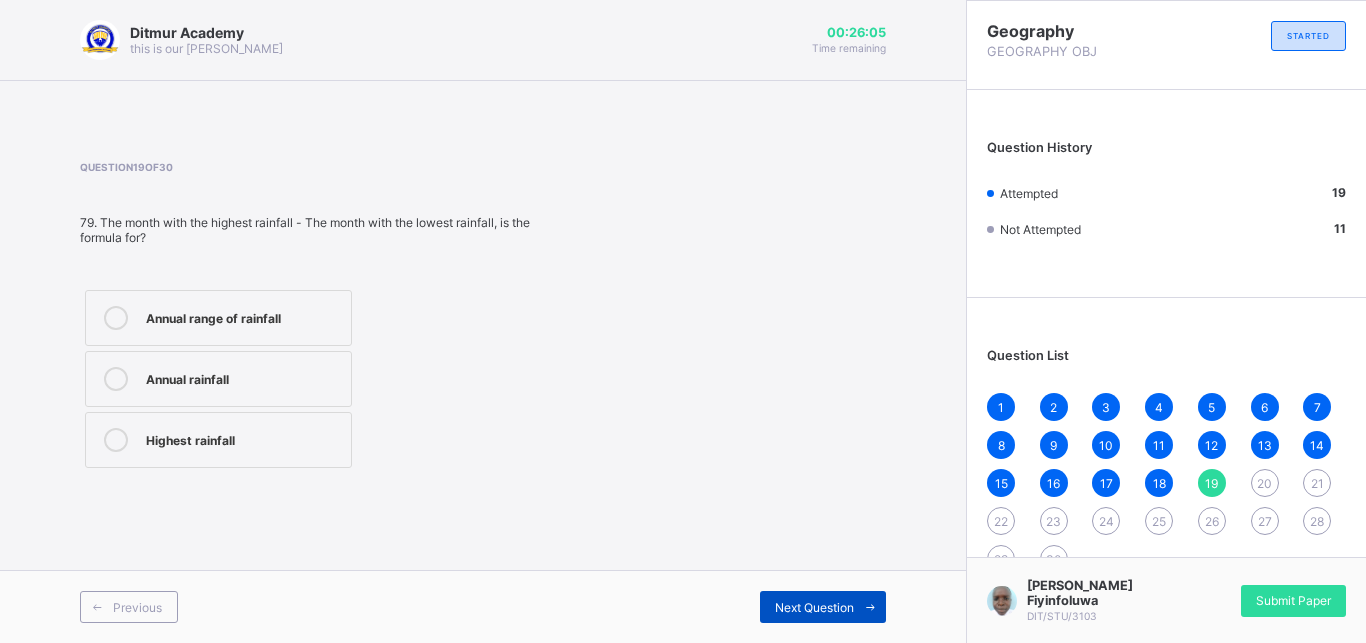 click on "Next Question" at bounding box center [823, 607] 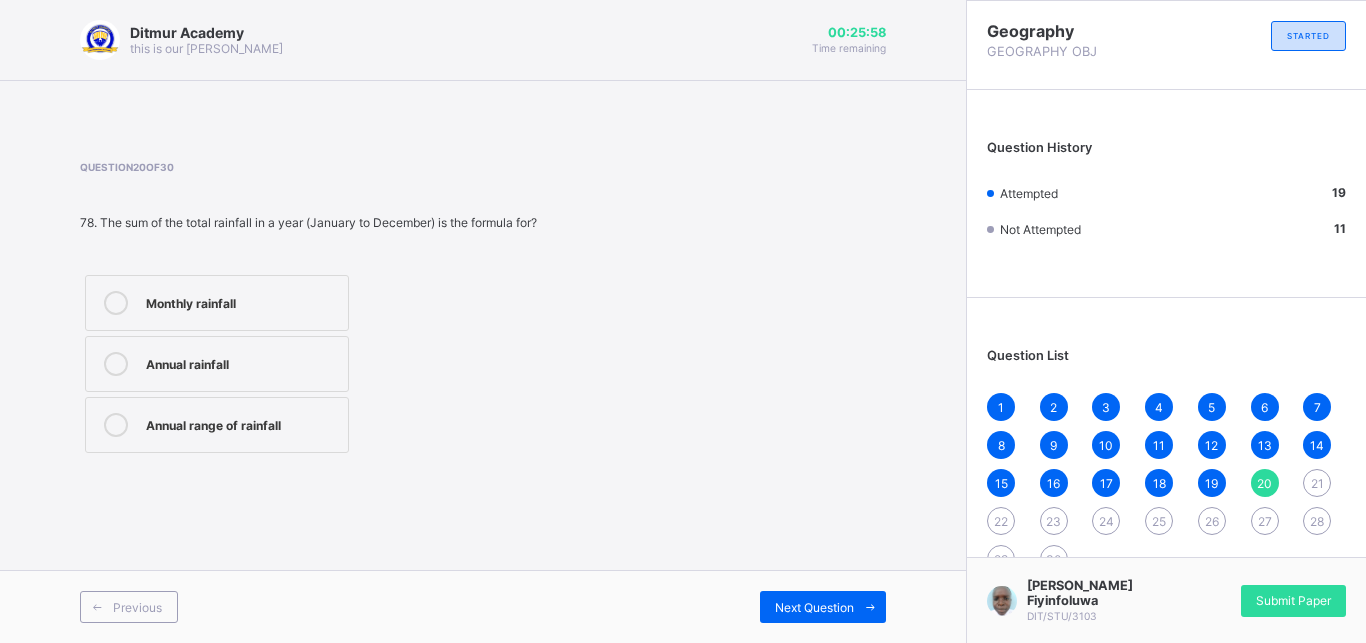 click on "Annual rainfall" at bounding box center [217, 364] 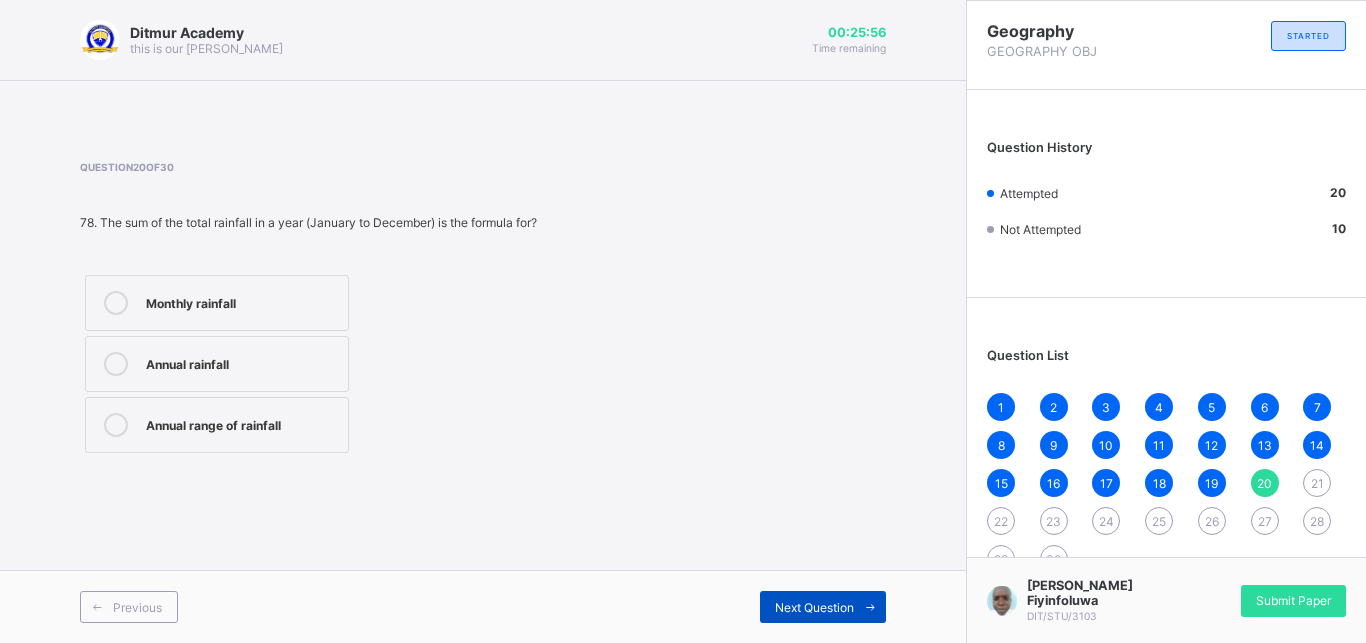 click on "Next Question" at bounding box center [823, 607] 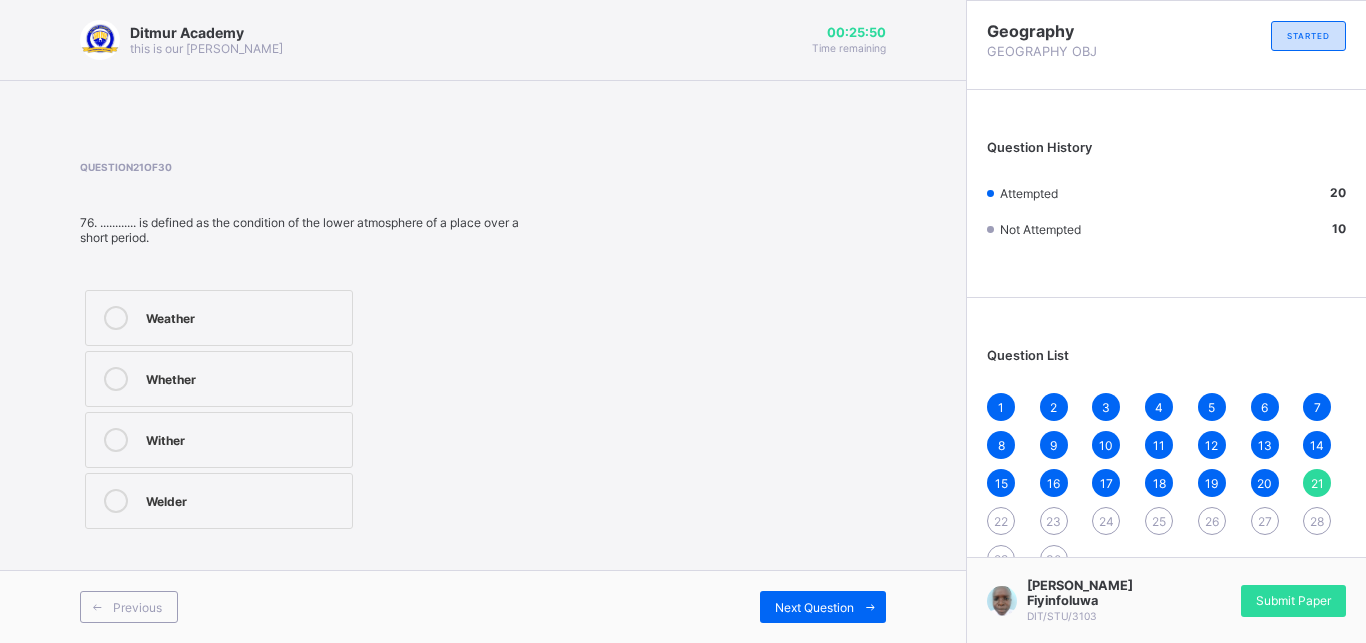 click on "Weather" at bounding box center (244, 318) 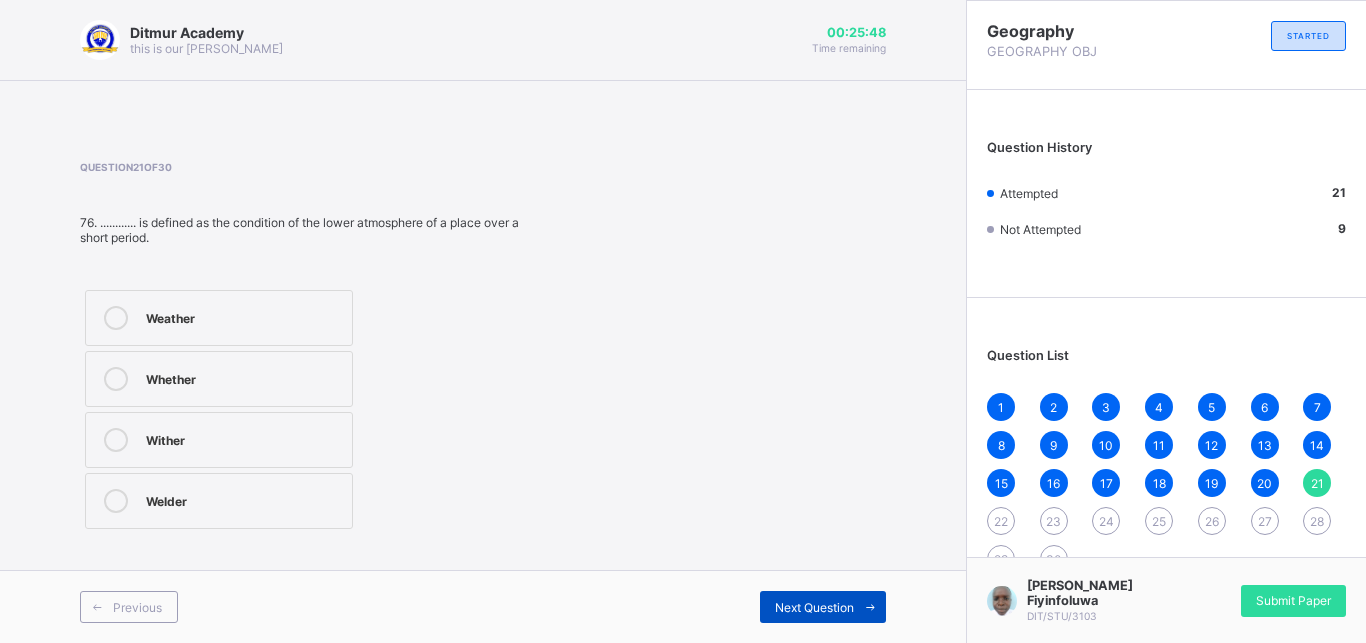 click on "Next Question" at bounding box center [814, 607] 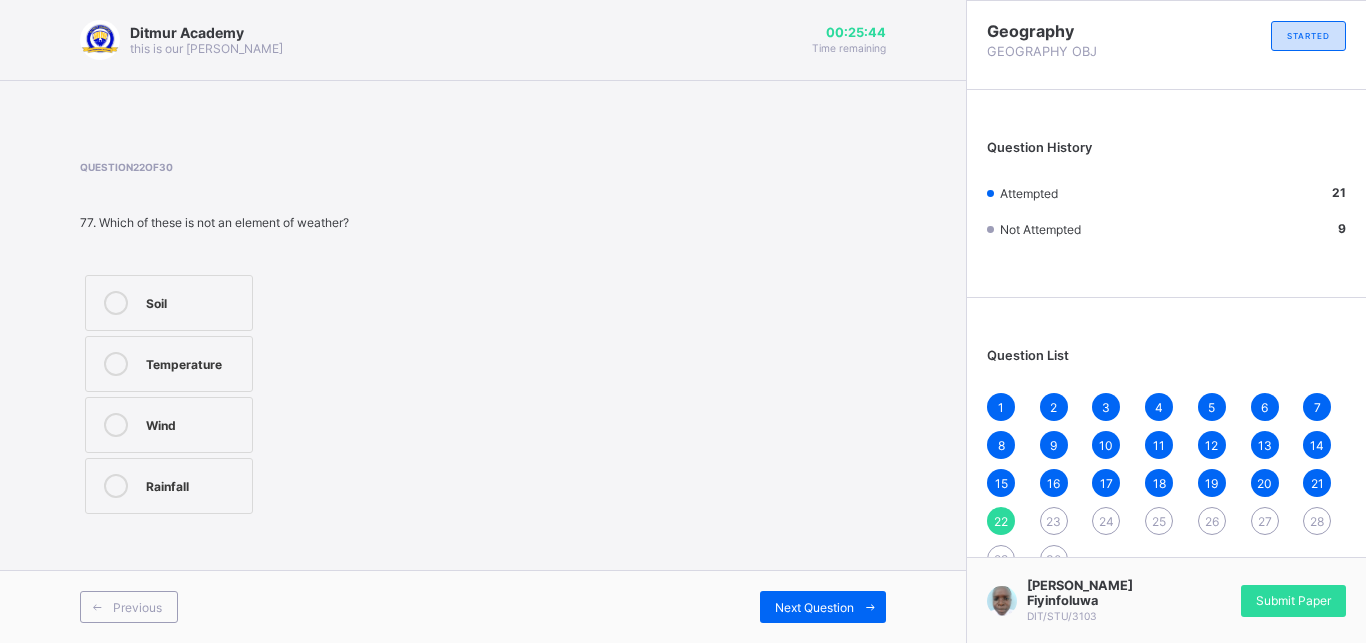 click on "Soil" at bounding box center [194, 301] 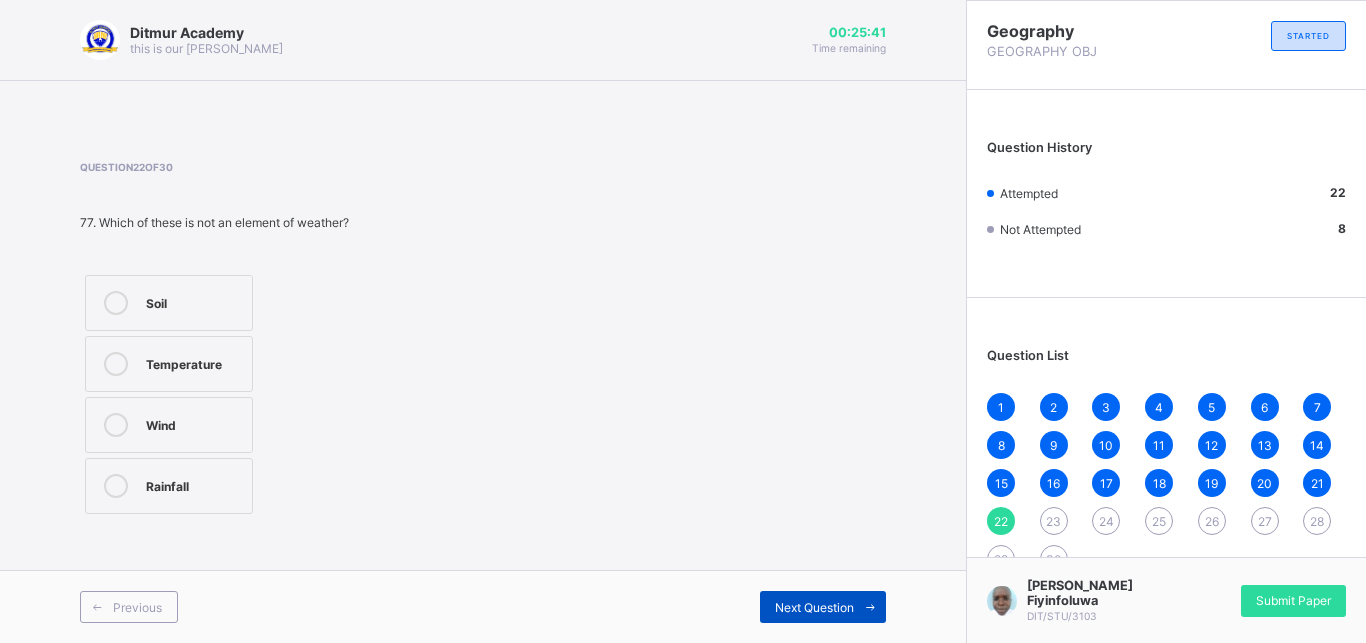 click on "Next Question" at bounding box center [814, 607] 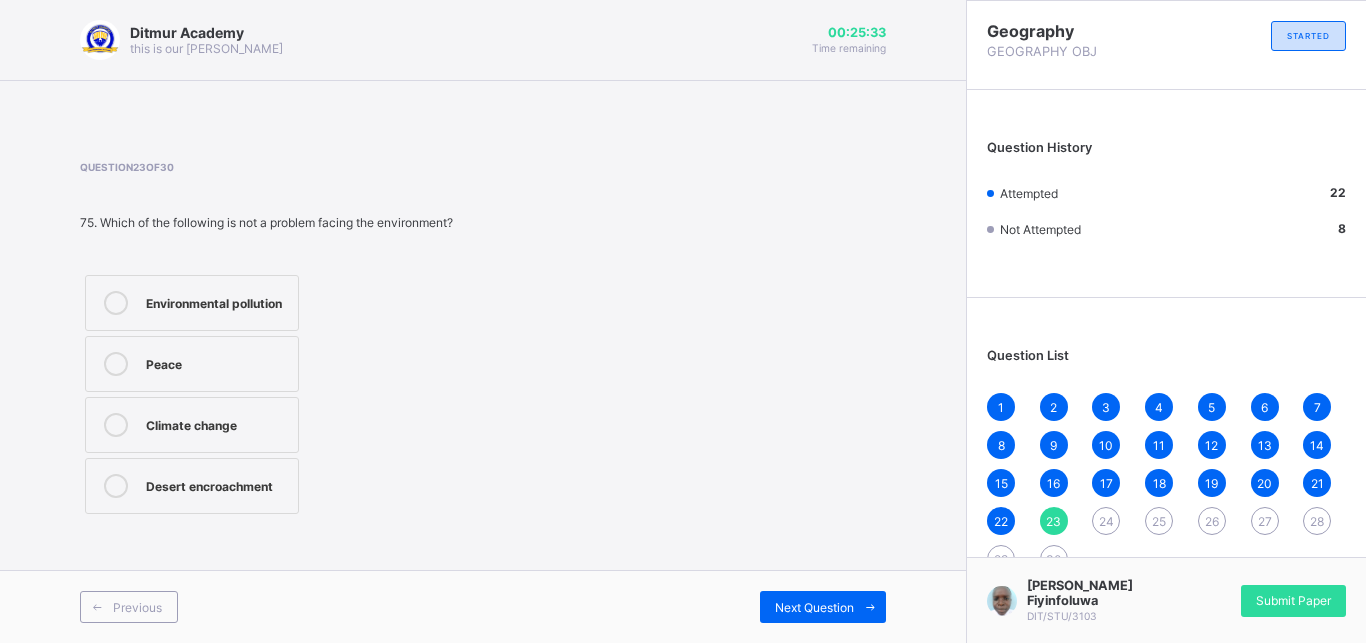 click on "Peace" at bounding box center (217, 362) 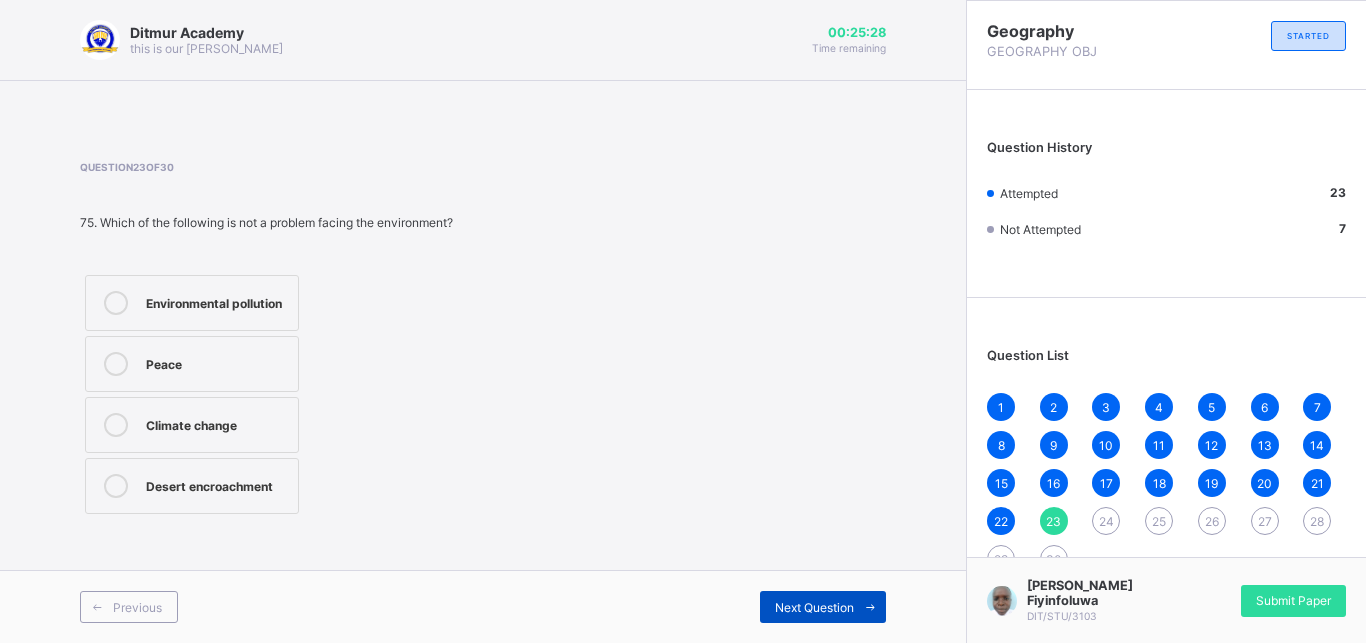 click on "Next Question" at bounding box center (823, 607) 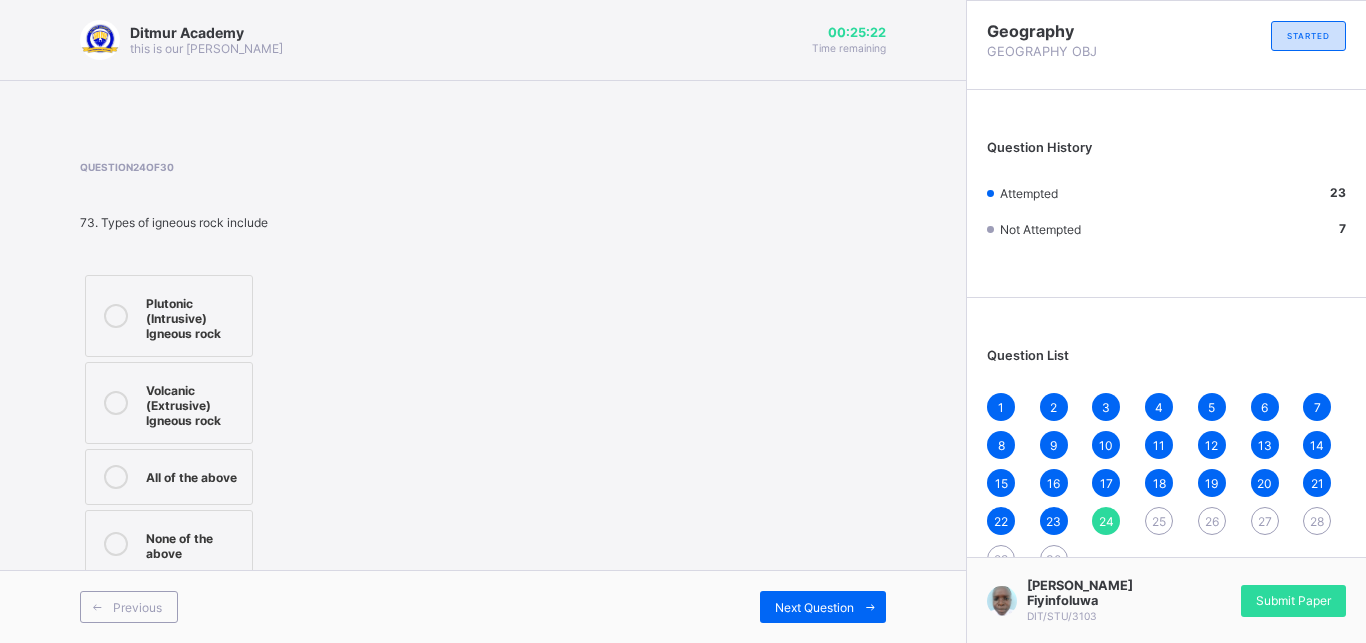 click on "Volcanic (Extrusive) Igneous rock" at bounding box center [169, 403] 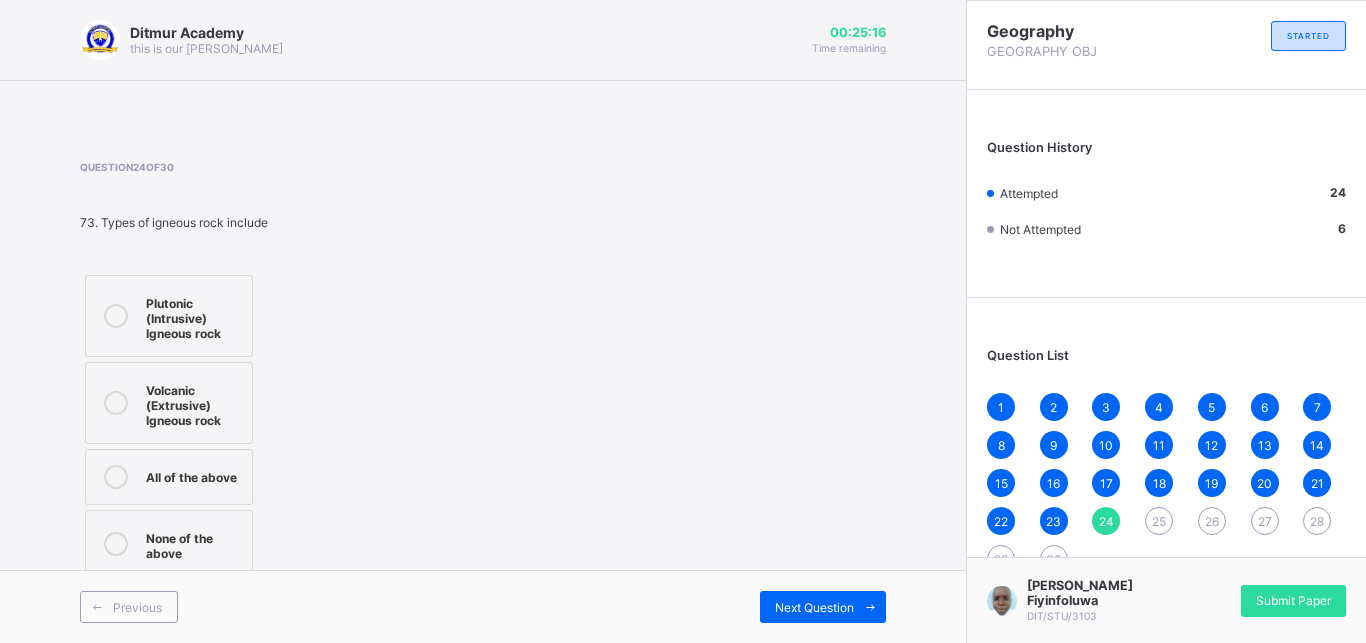 click on "Previous Next Question" at bounding box center [483, 606] 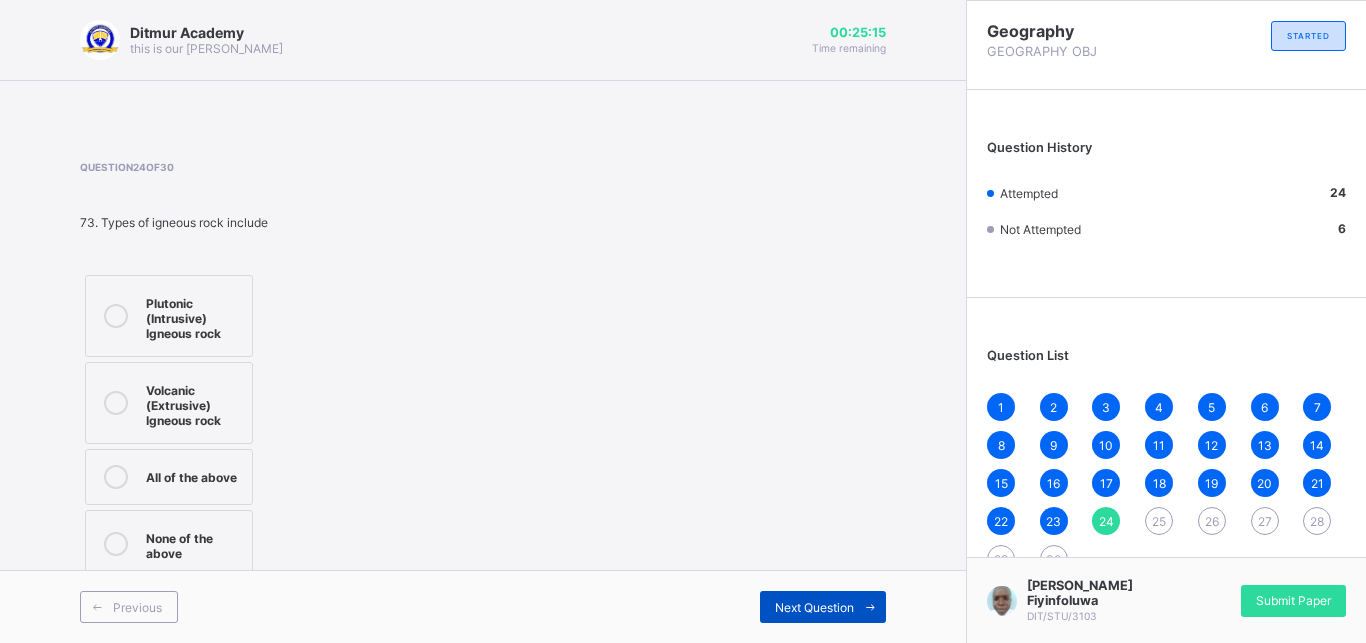 click on "Next Question" at bounding box center [814, 607] 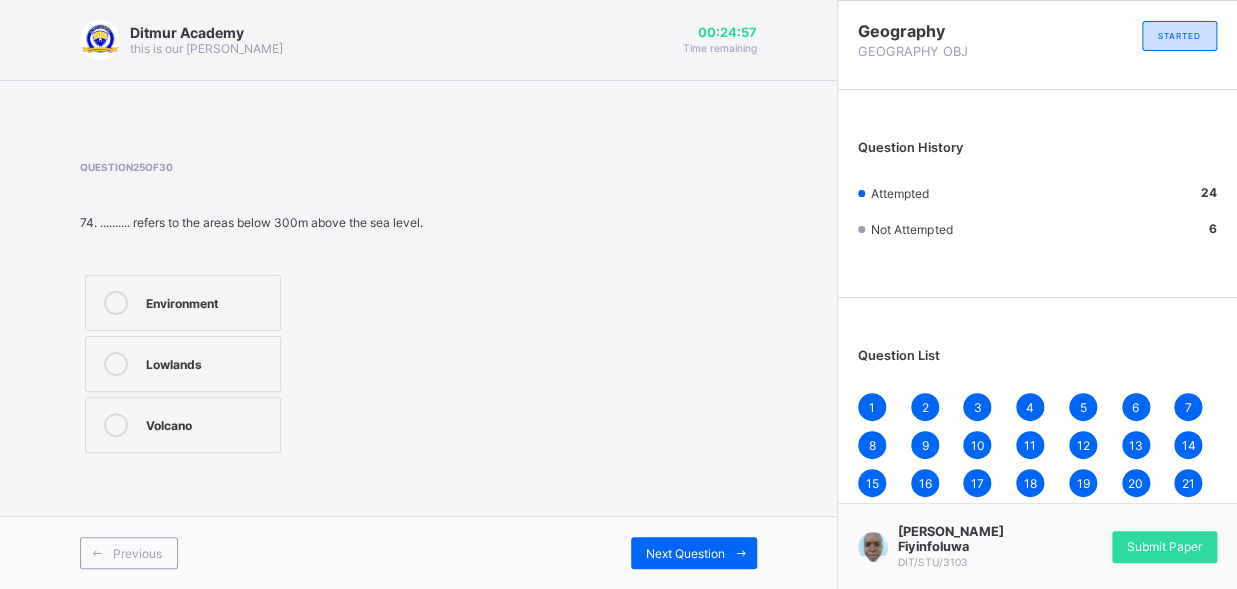 scroll, scrollTop: 3, scrollLeft: 0, axis: vertical 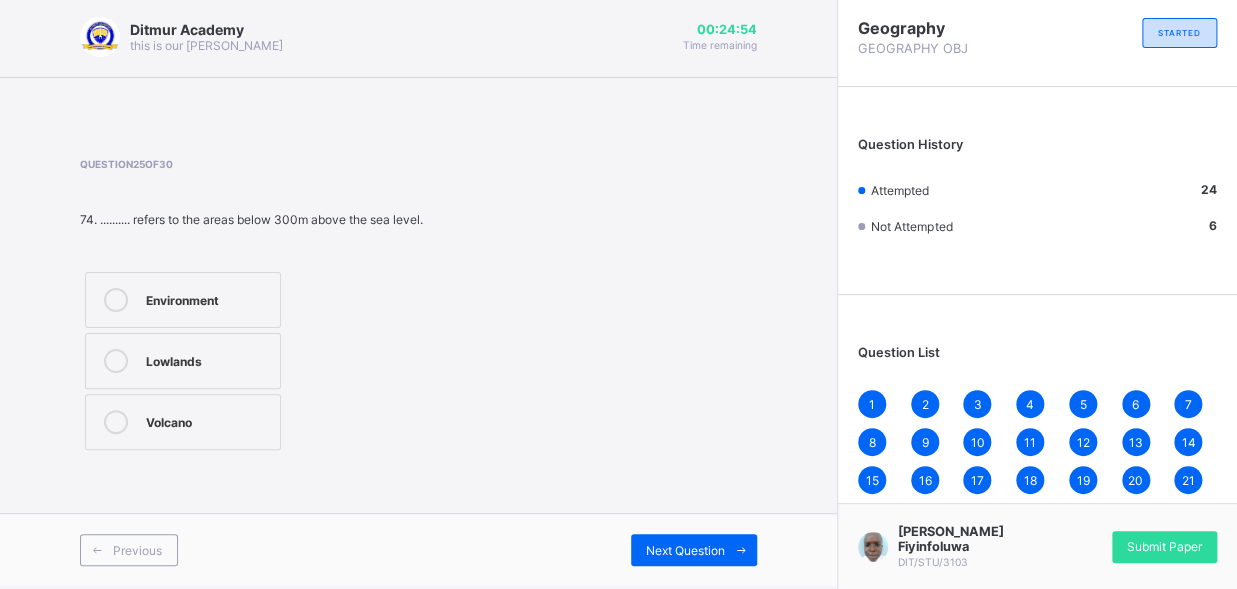 click on "Lowlands" at bounding box center [208, 359] 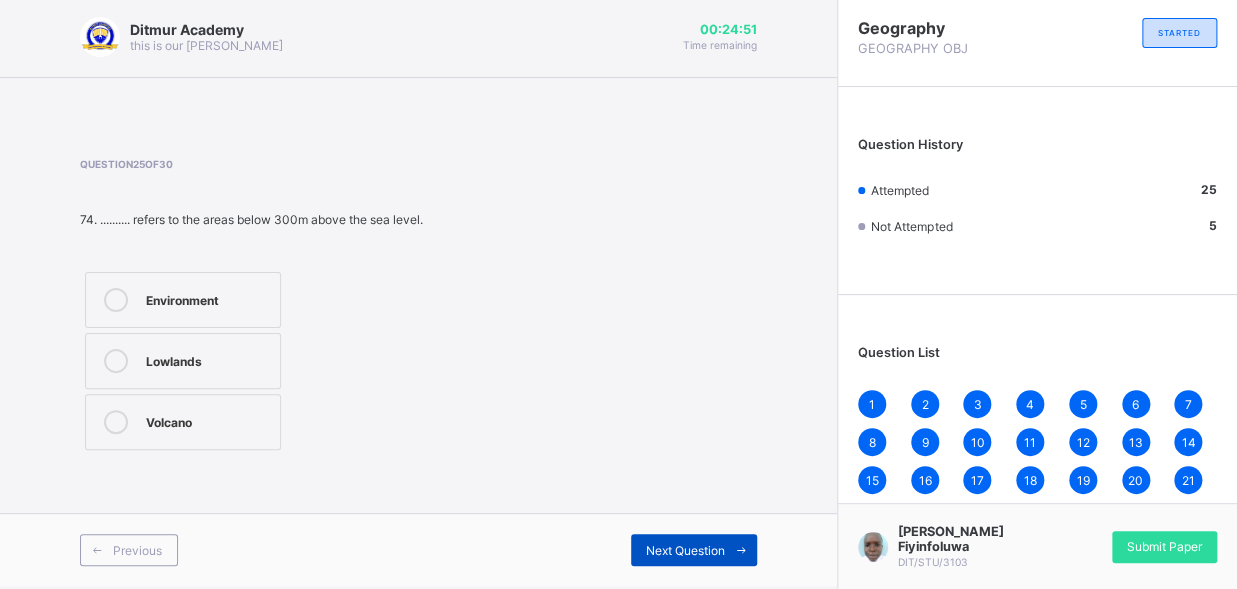 click on "Next Question" at bounding box center (685, 550) 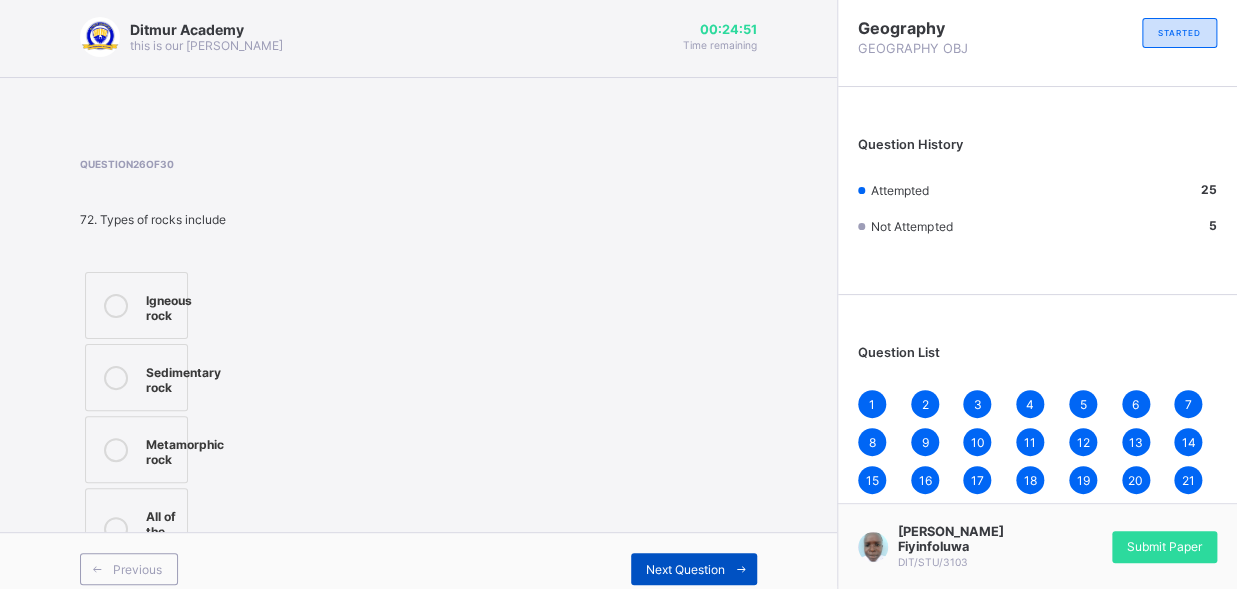 click on "Previous Next Question" at bounding box center [418, 568] 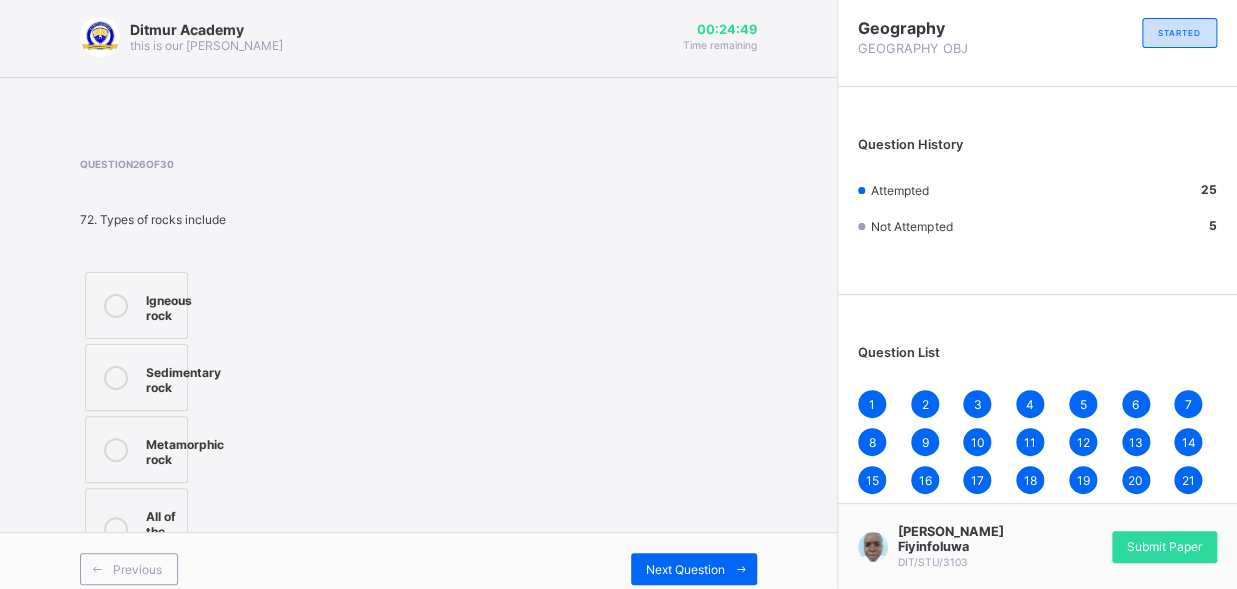 click on "Question  26  of  30 72. Types of rocks include Igneous rock  Sedimentary rock  Metamorphic rock  All of the above" at bounding box center (418, 366) 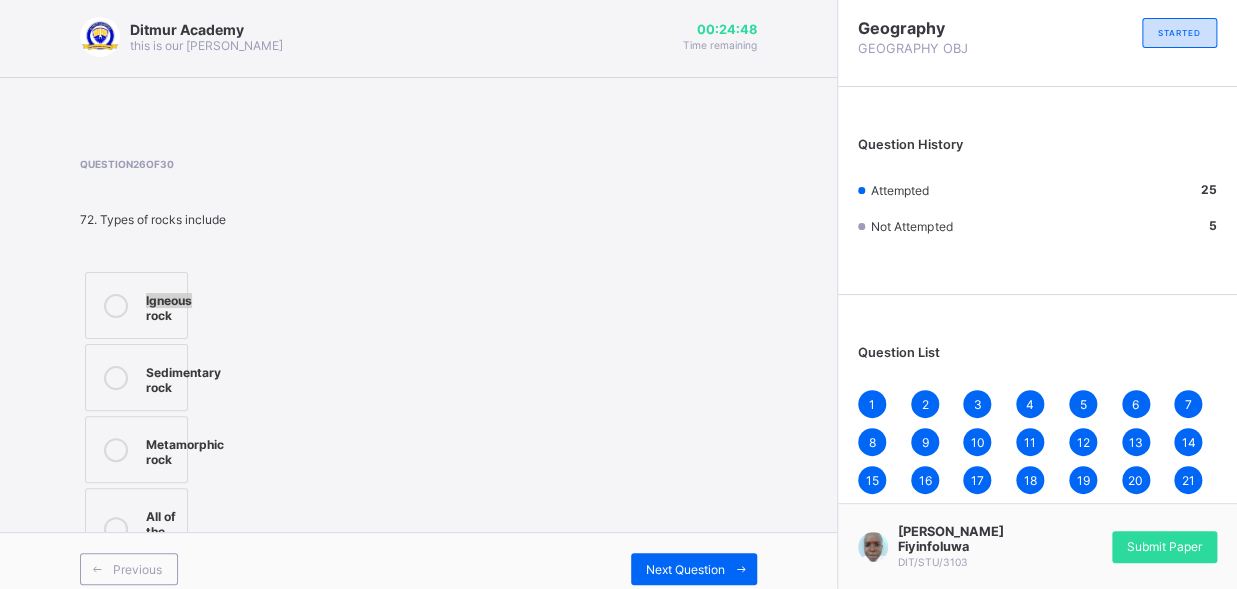 click on "Question  26  of  30 72. Types of rocks include Igneous rock  Sedimentary rock  Metamorphic rock  All of the above" at bounding box center (418, 366) 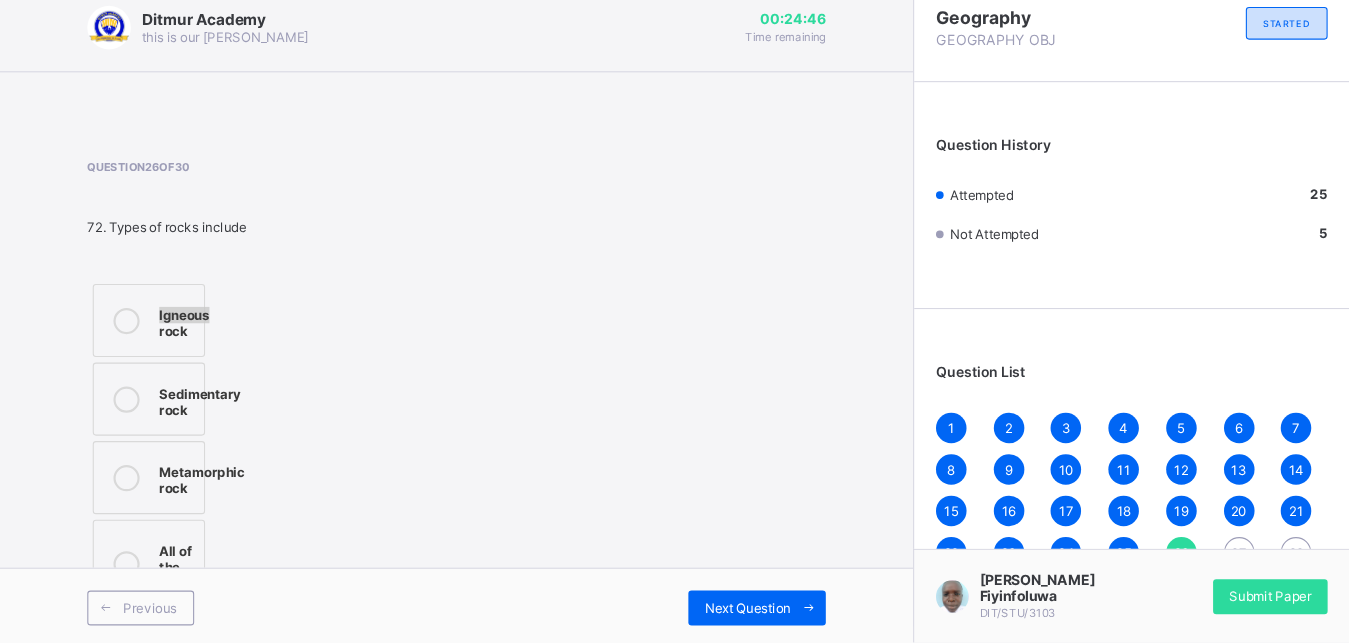 scroll, scrollTop: 0, scrollLeft: 0, axis: both 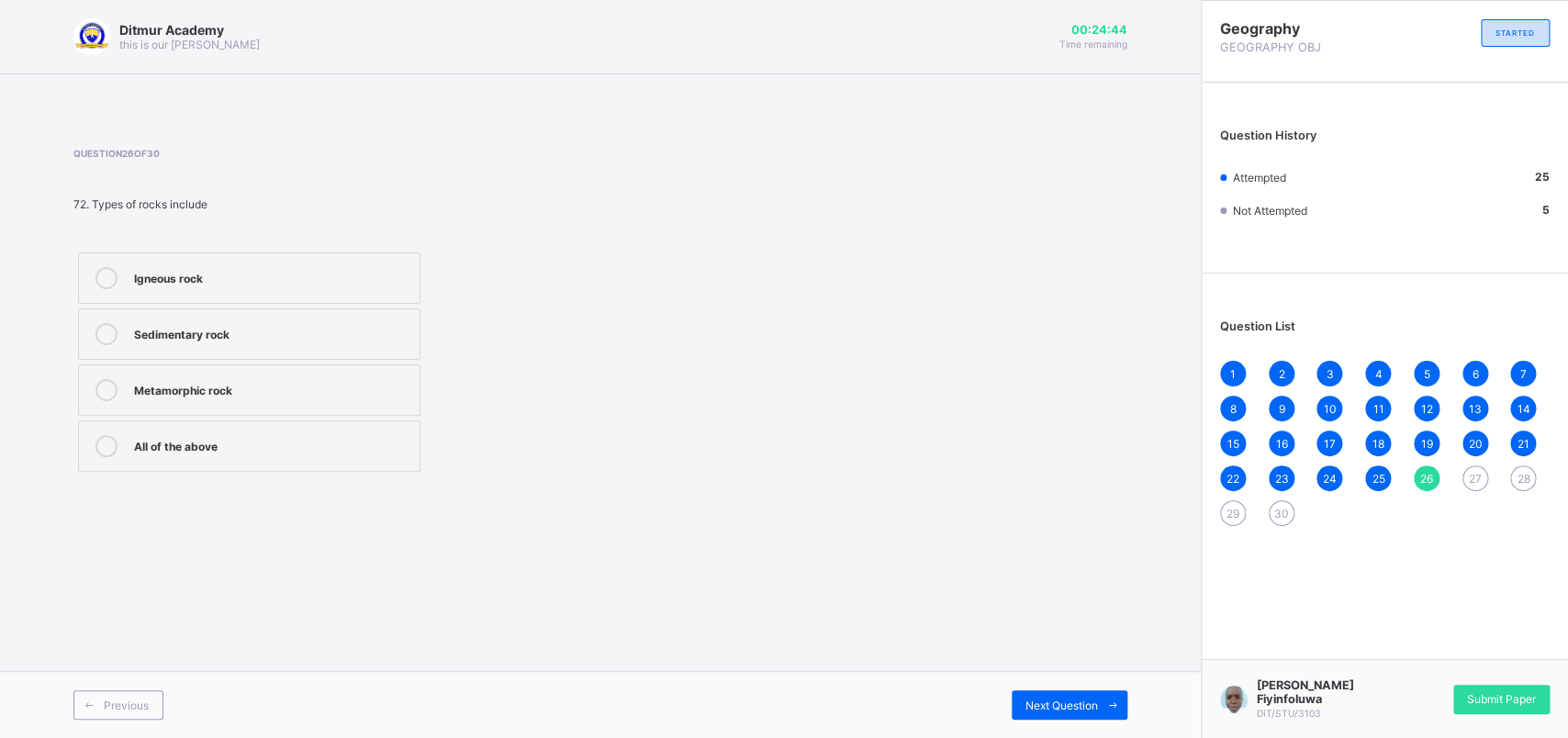 click on "Question  26  of  30 72. Types of rocks include Igneous rock  Sedimentary rock  Metamorphic rock  All of the above" at bounding box center [600, 312] 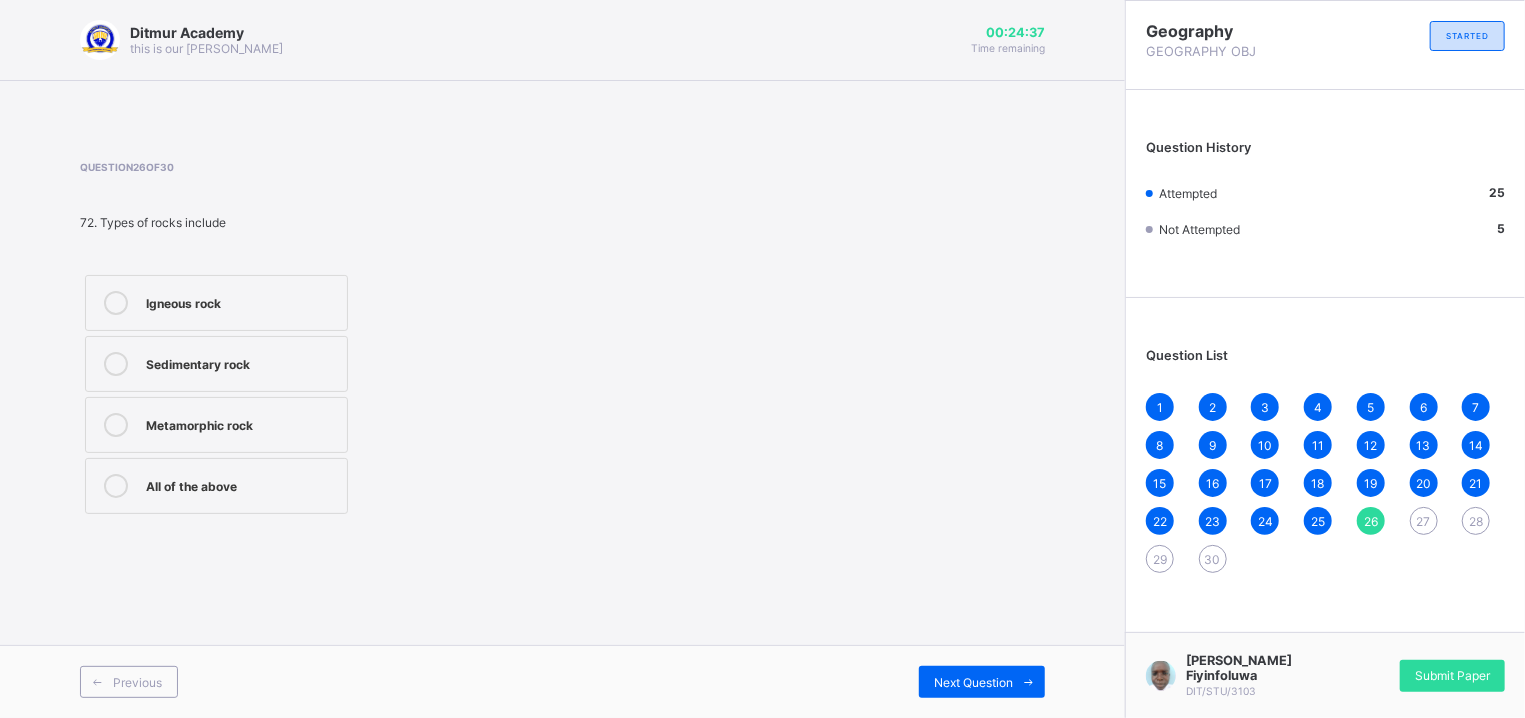 click on "All of the above" at bounding box center [216, 486] 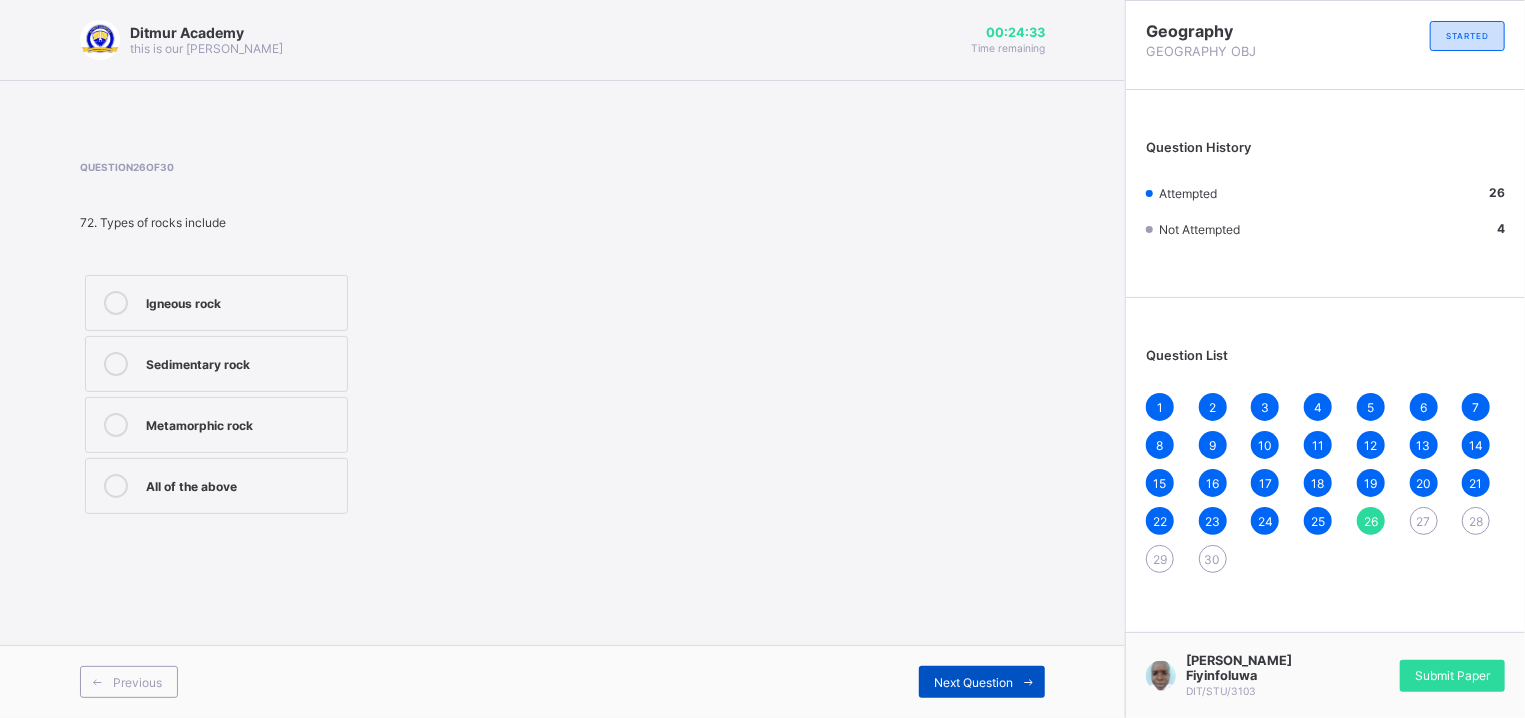 click on "Next Question" at bounding box center [982, 682] 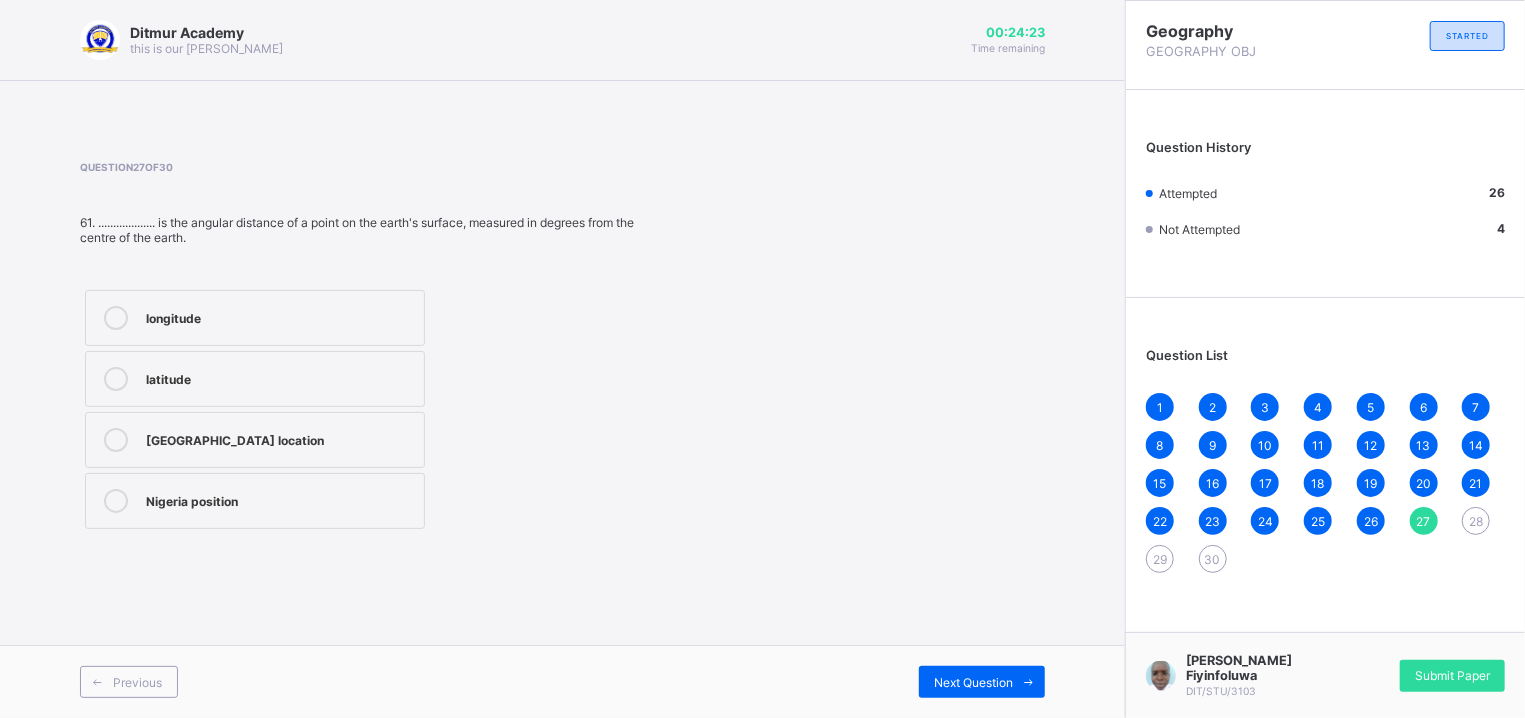 click on "longitude latitude [GEOGRAPHIC_DATA] location [GEOGRAPHIC_DATA] position" at bounding box center (255, 409) 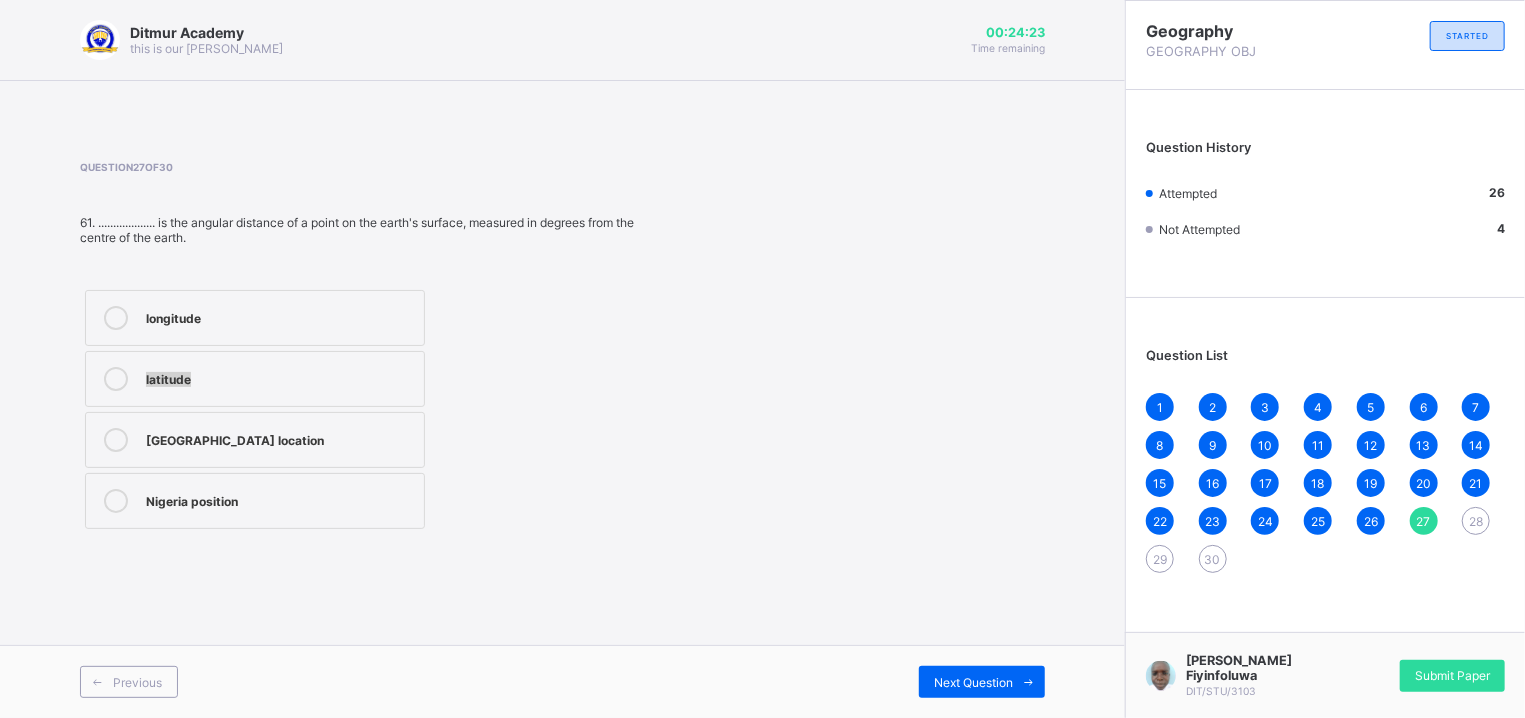 click on "longitude latitude [GEOGRAPHIC_DATA] location [GEOGRAPHIC_DATA] position" at bounding box center (255, 409) 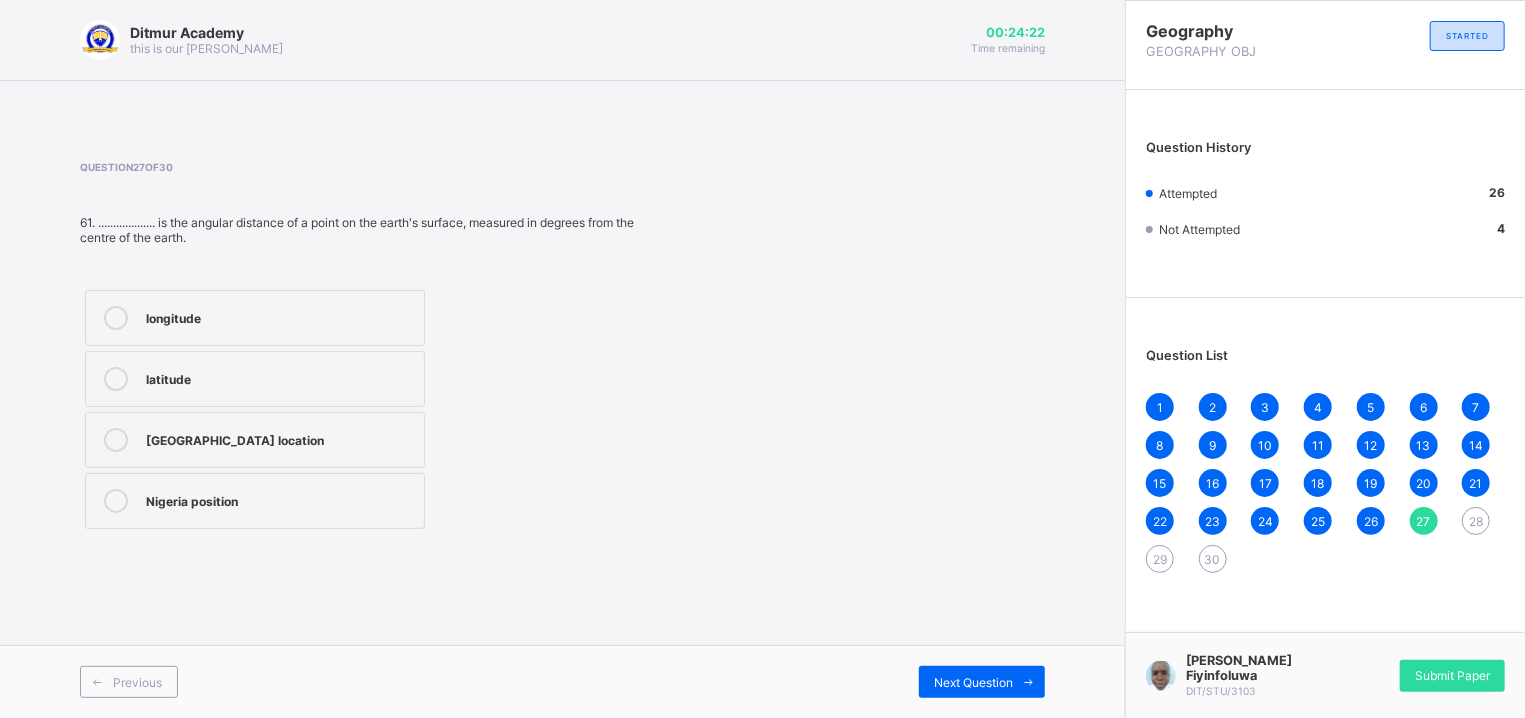 click on "latitude" at bounding box center (255, 379) 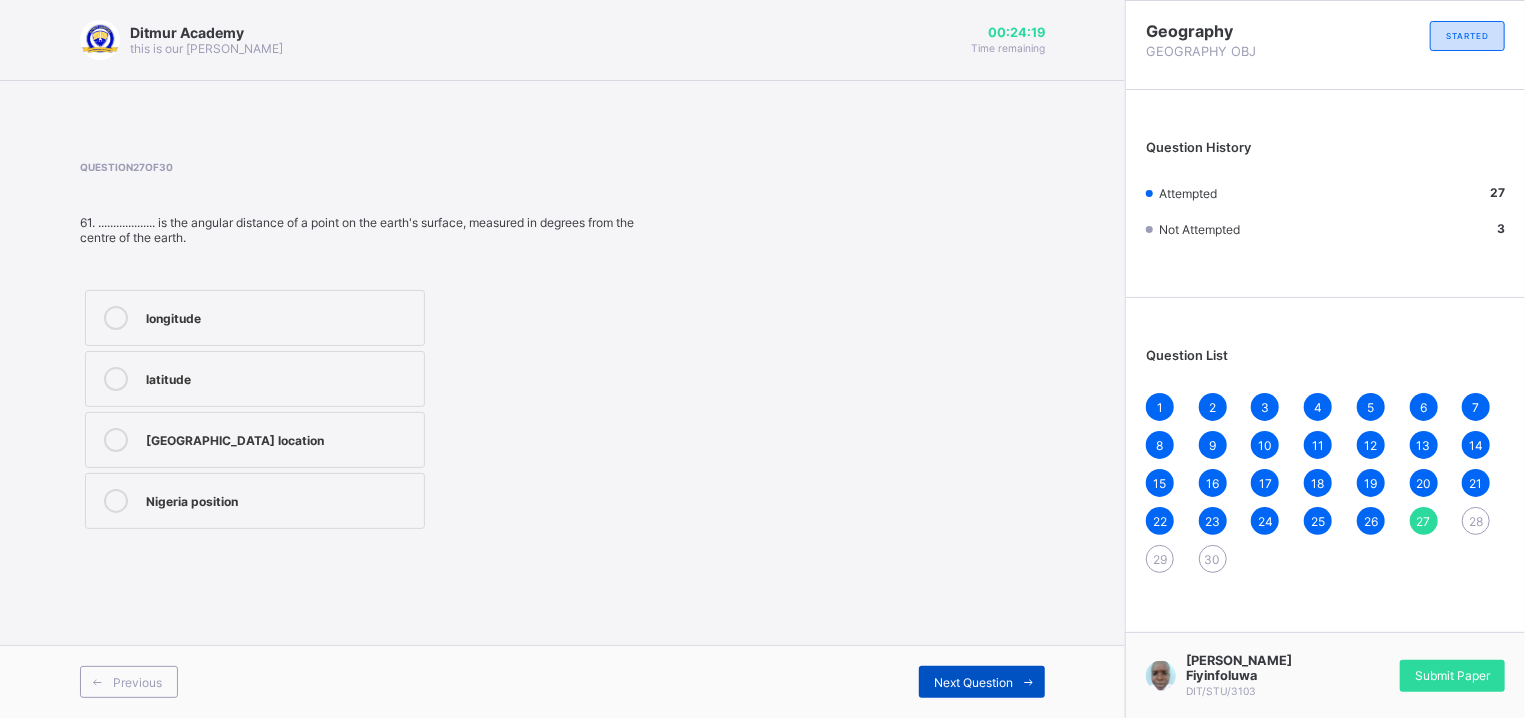 click on "Next Question" at bounding box center [973, 682] 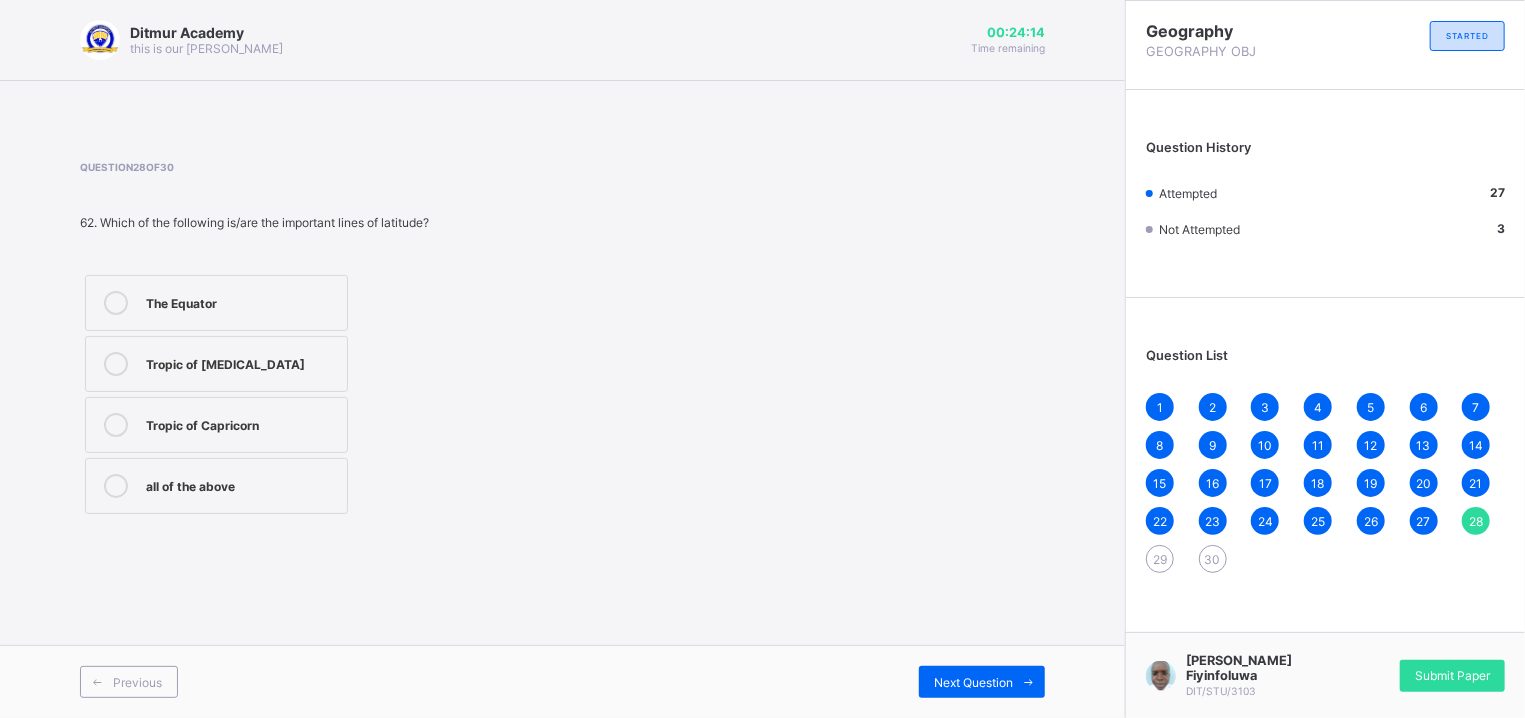click on "The Equator" at bounding box center [216, 303] 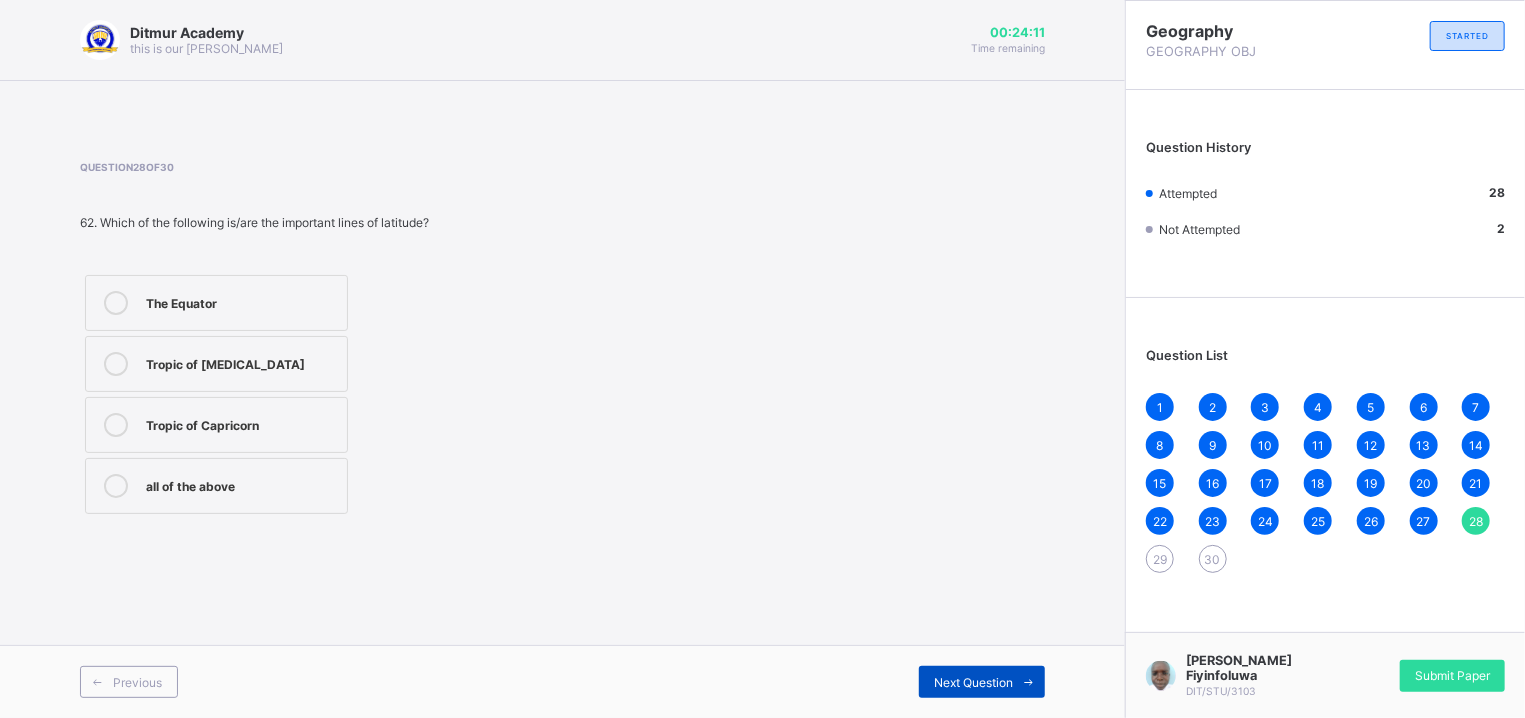 click on "Next Question" at bounding box center (973, 682) 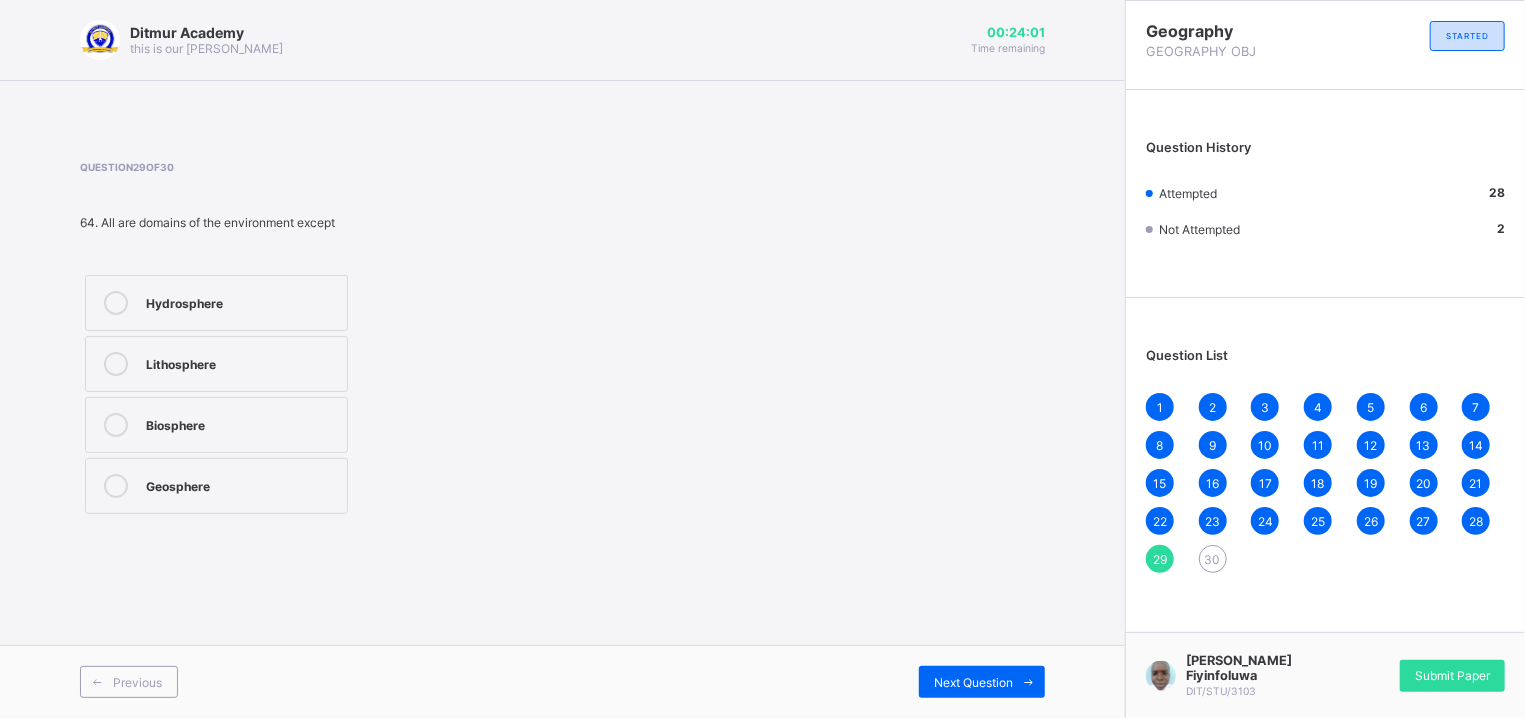 click on "Geosphere" at bounding box center [241, 484] 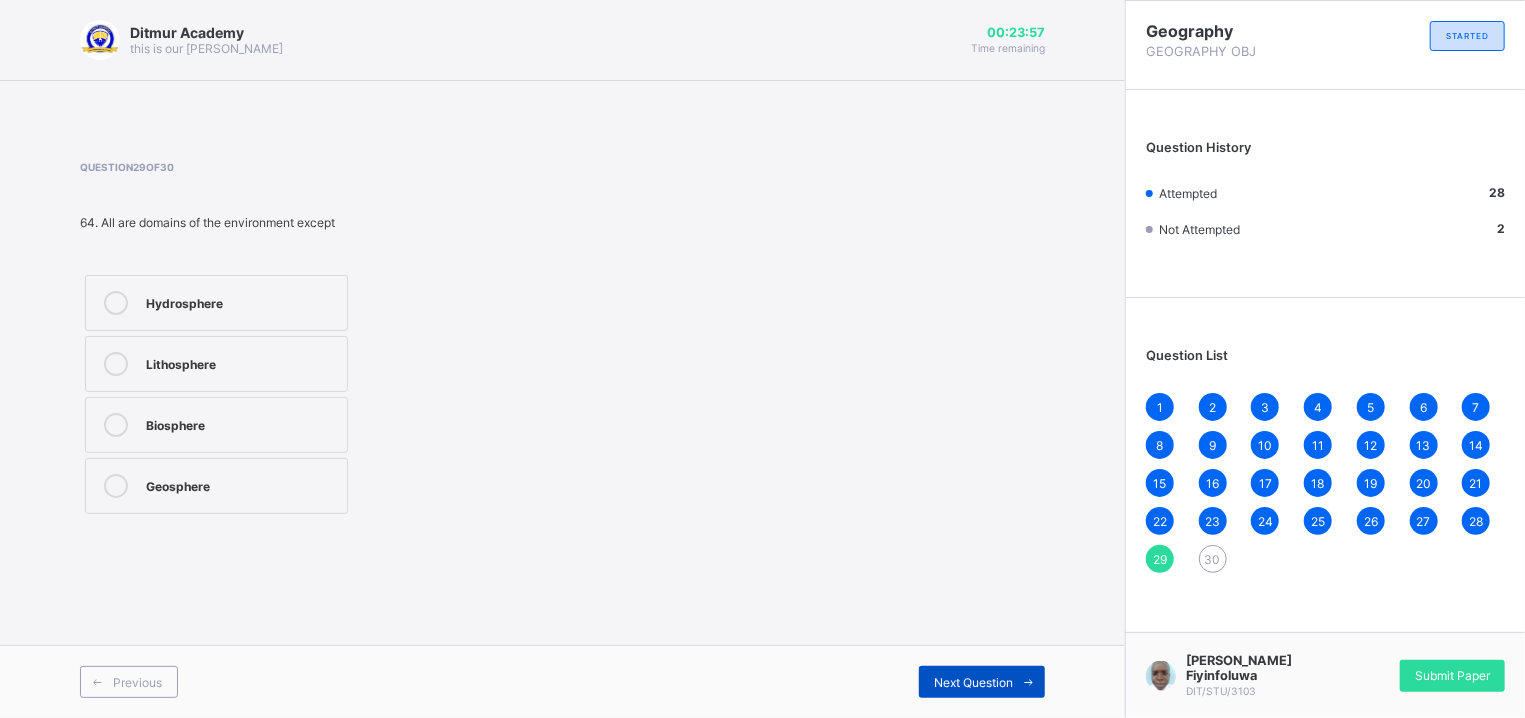 click on "Next Question" at bounding box center (982, 682) 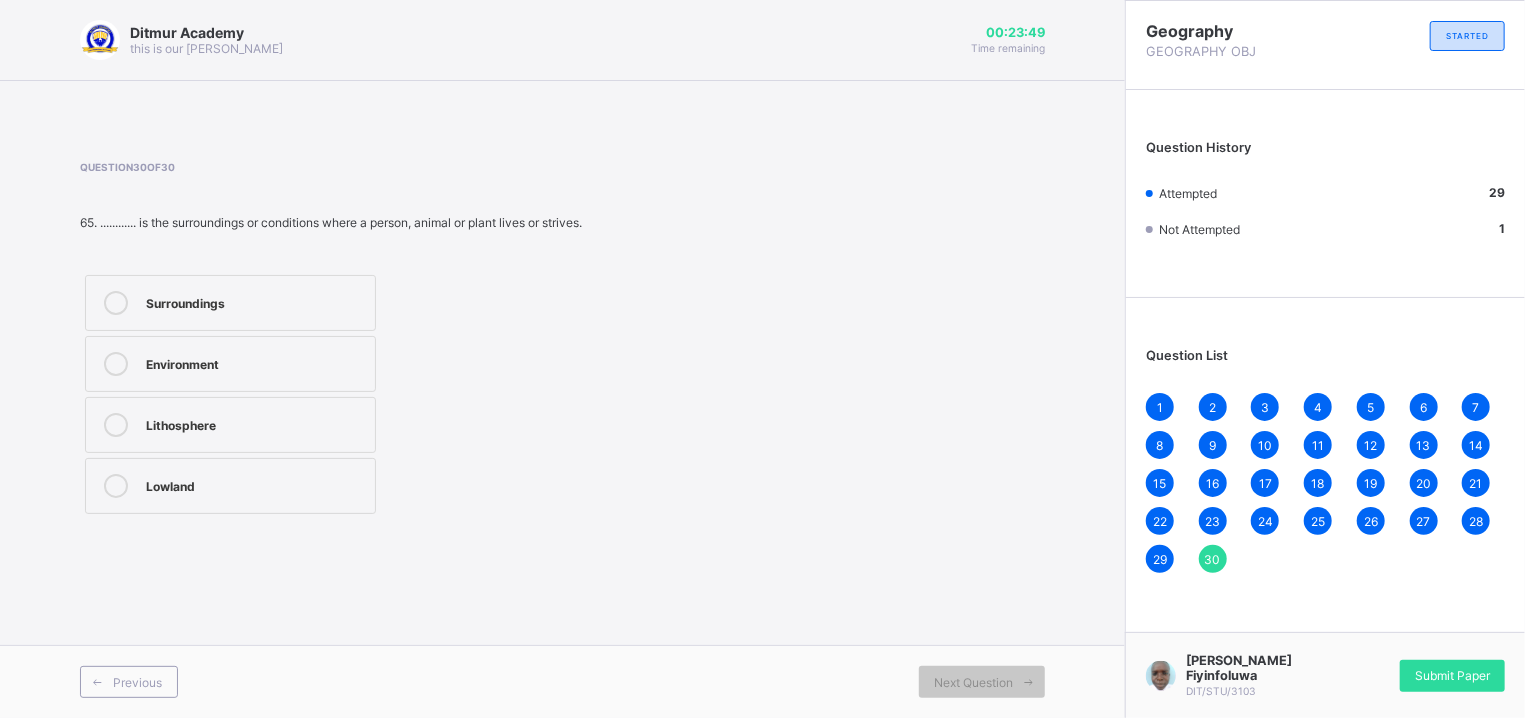 click on "Environment" at bounding box center (230, 364) 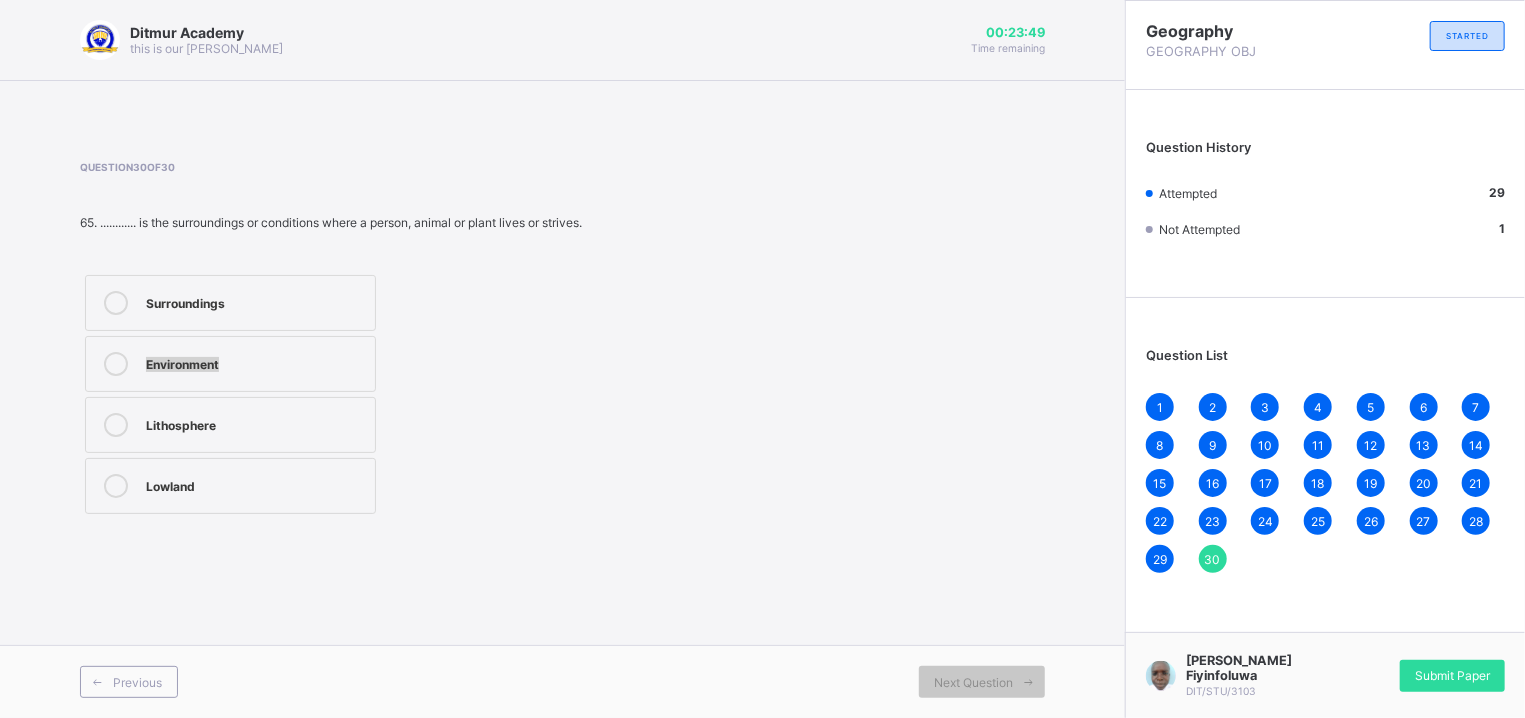 click on "Environment" at bounding box center [230, 364] 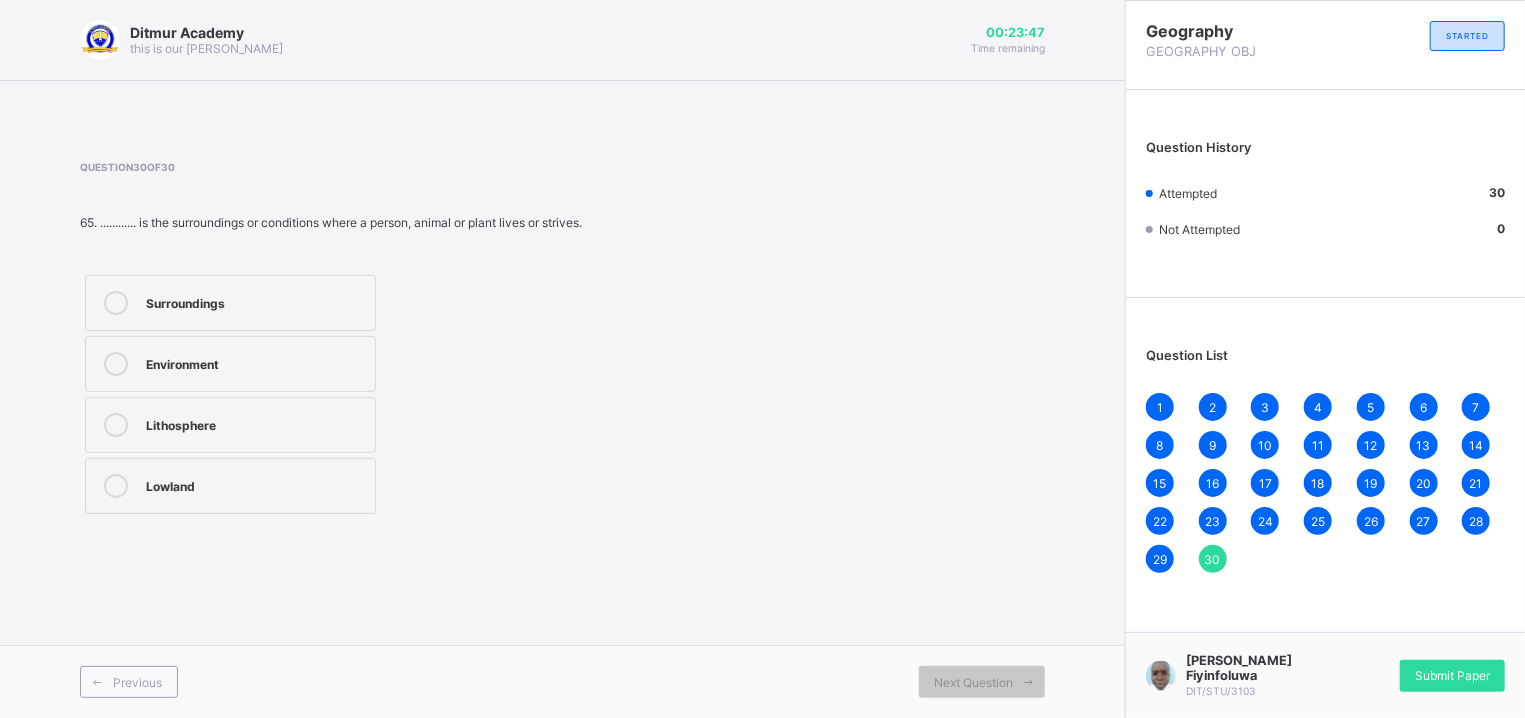 click on "Surroundings  Environment  Lithosphere  [GEOGRAPHIC_DATA]" at bounding box center [230, 394] 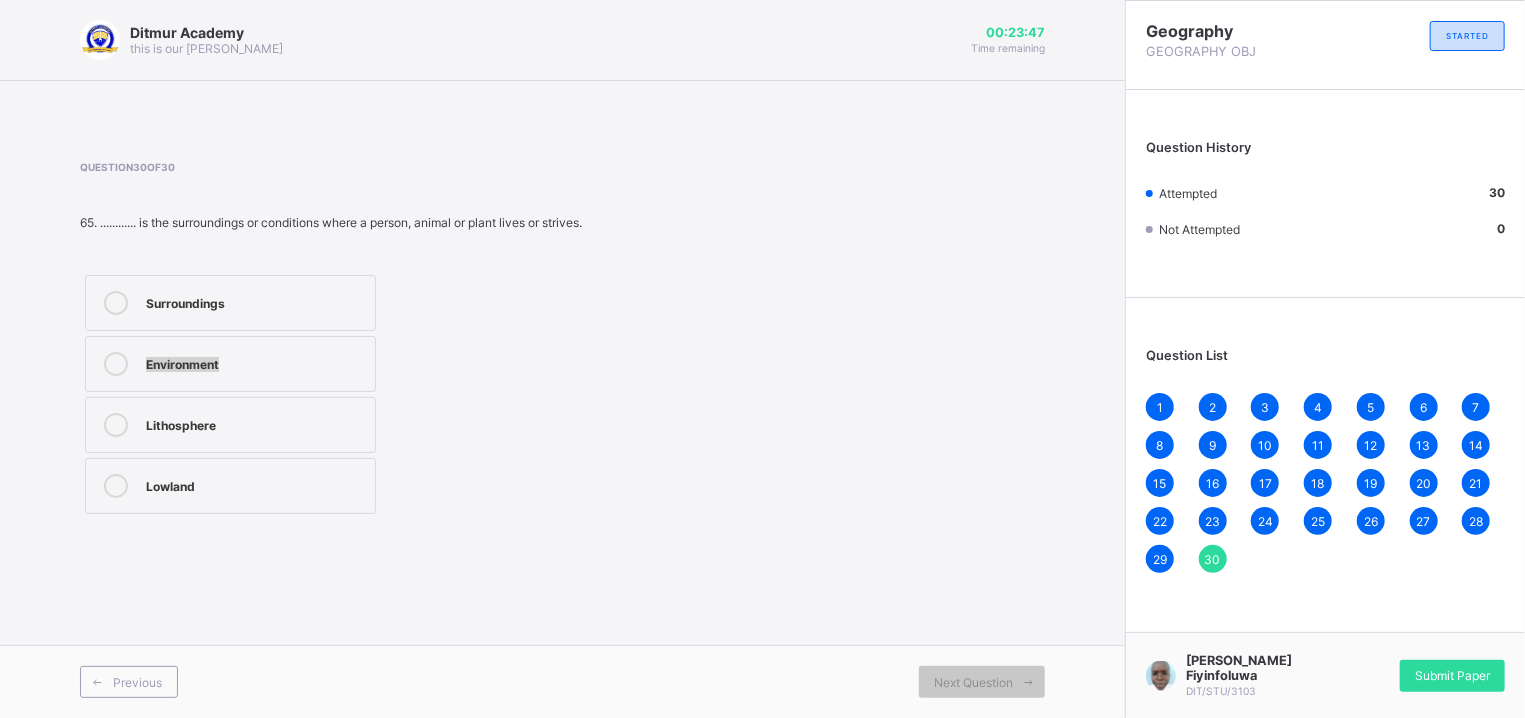 click on "Surroundings  Environment  Lithosphere  [GEOGRAPHIC_DATA]" at bounding box center [230, 394] 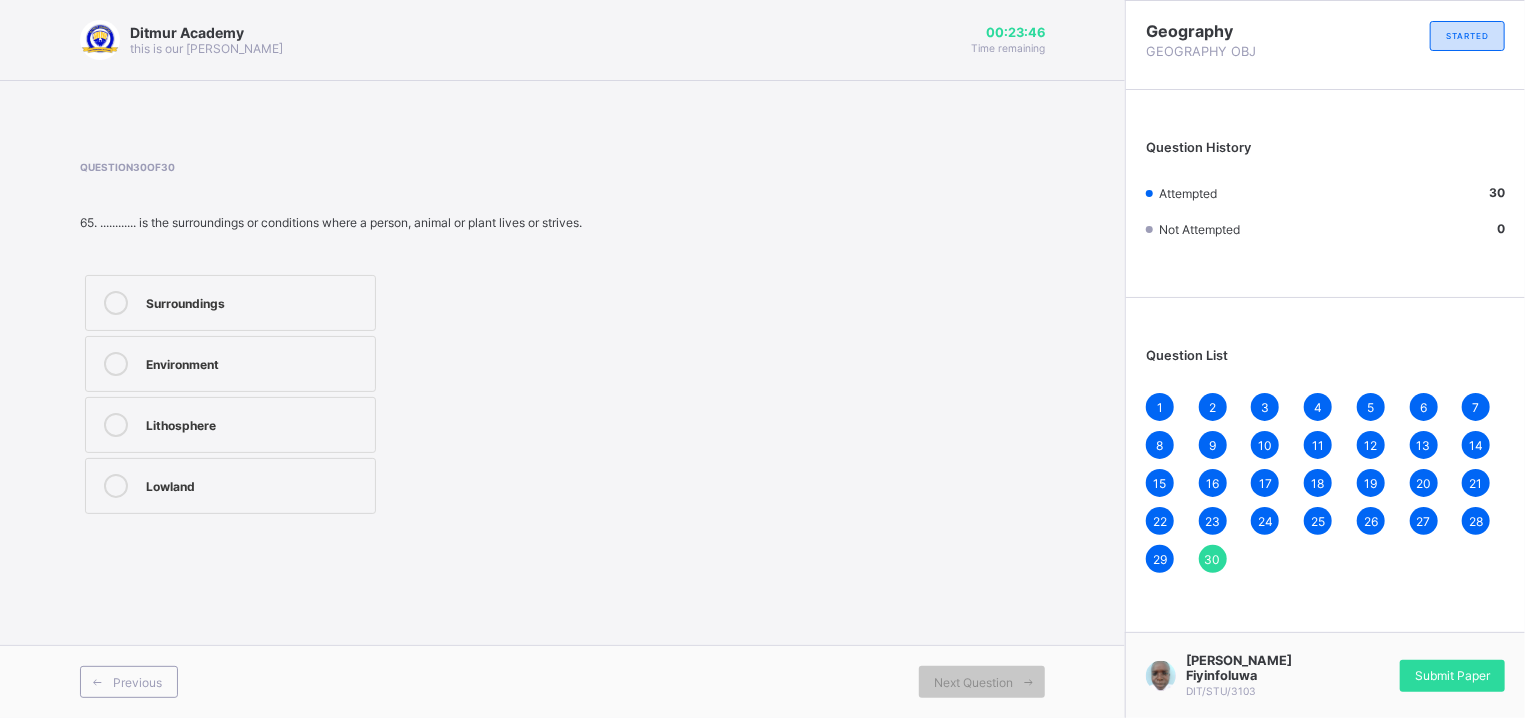 click on "Surroundings  Environment  Lithosphere  [GEOGRAPHIC_DATA]" at bounding box center (230, 394) 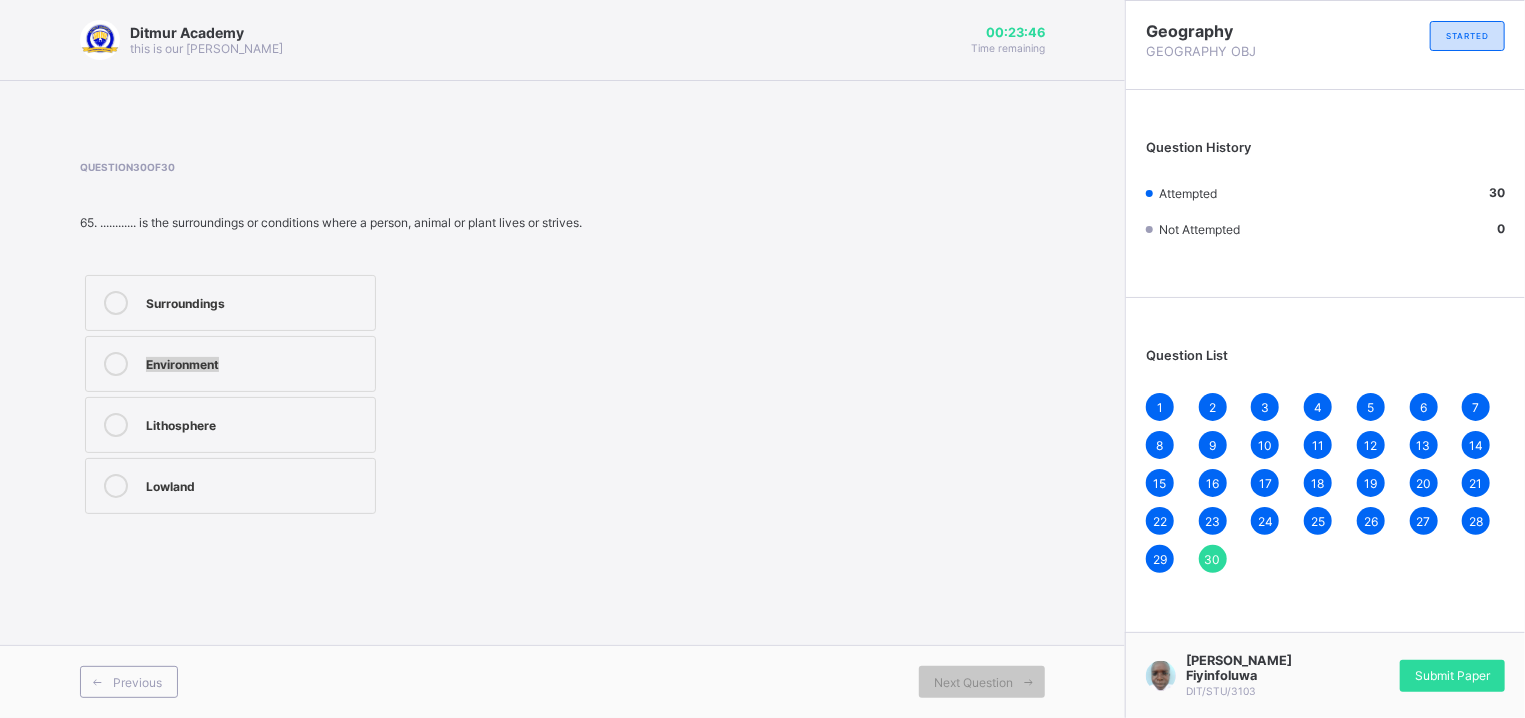 click on "Surroundings  Environment  Lithosphere  [GEOGRAPHIC_DATA]" at bounding box center (230, 394) 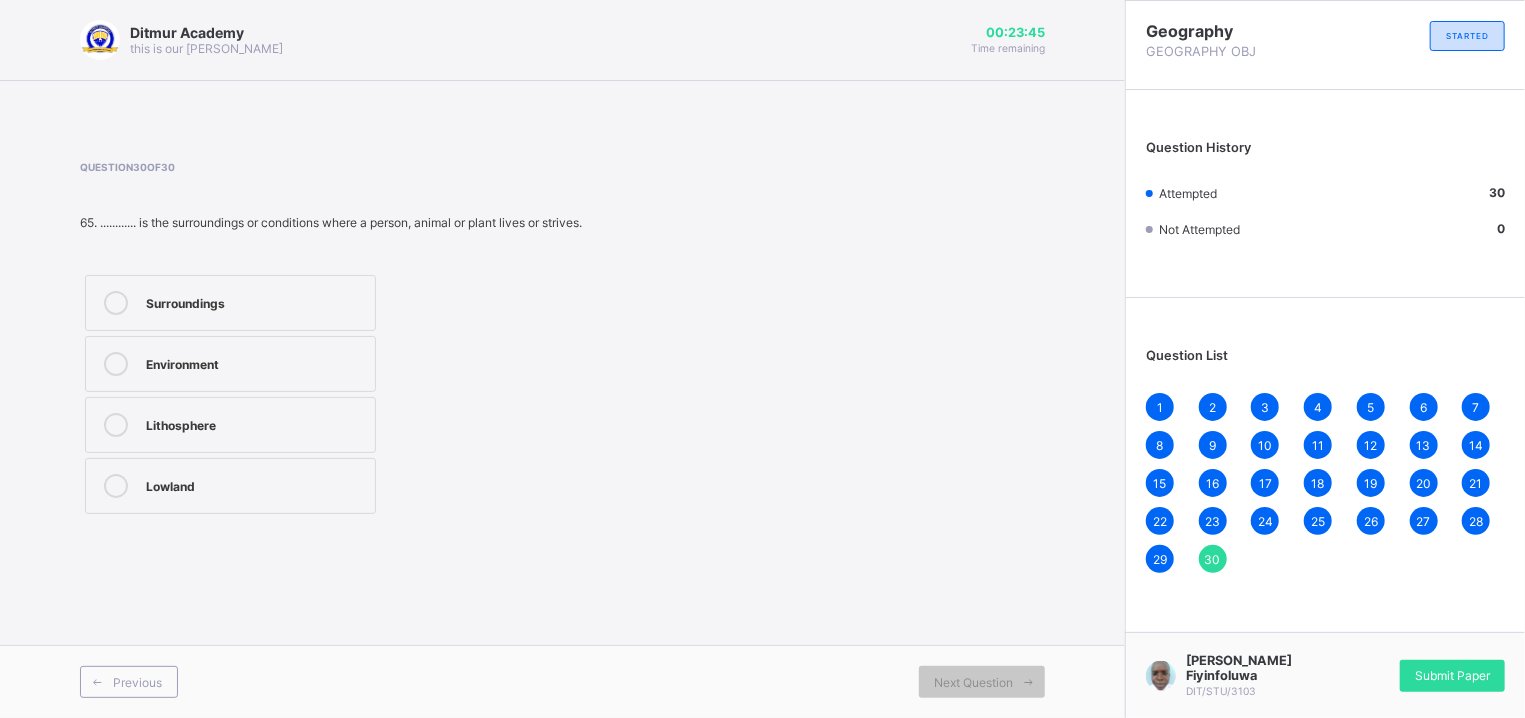 click on "Surroundings  Environment  Lithosphere  [GEOGRAPHIC_DATA]" at bounding box center [230, 394] 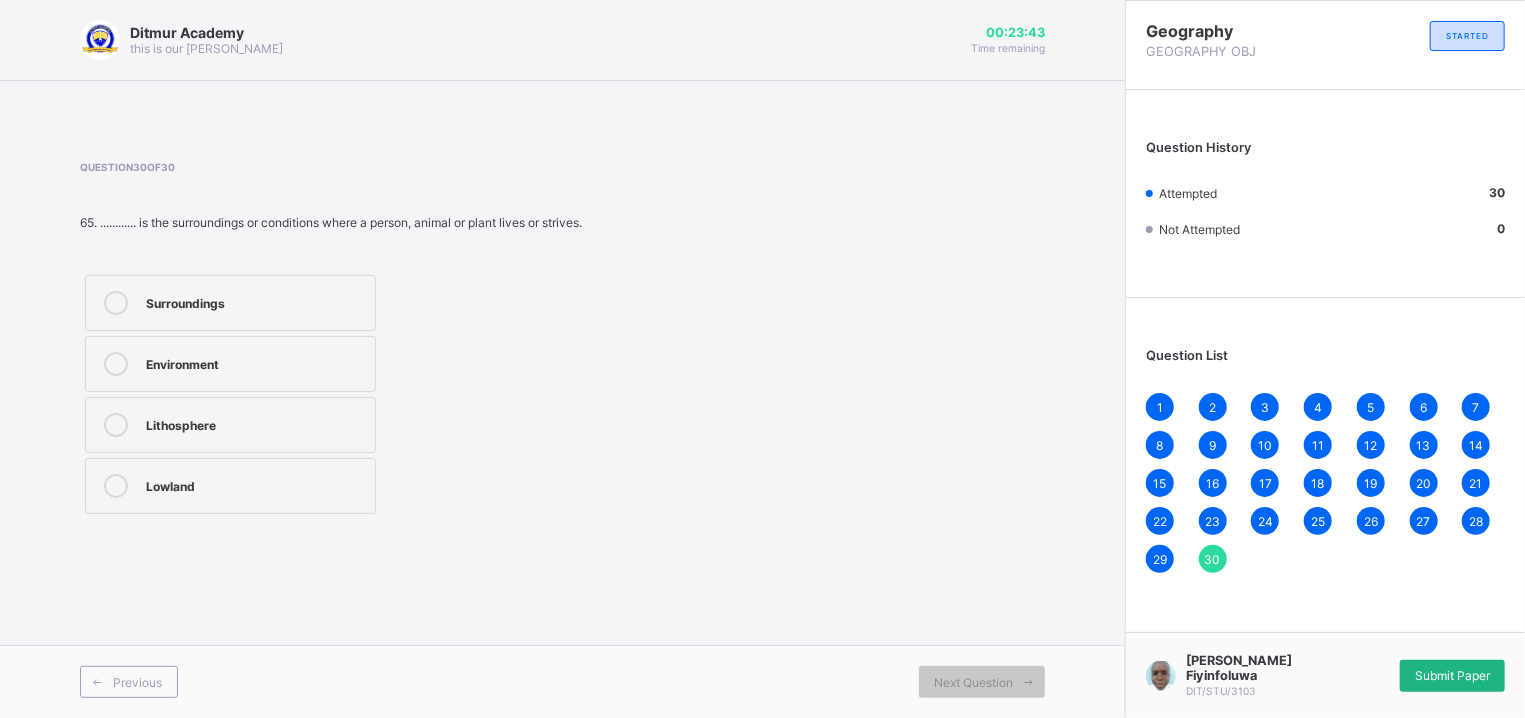 click on "Submit Paper" at bounding box center [1452, 676] 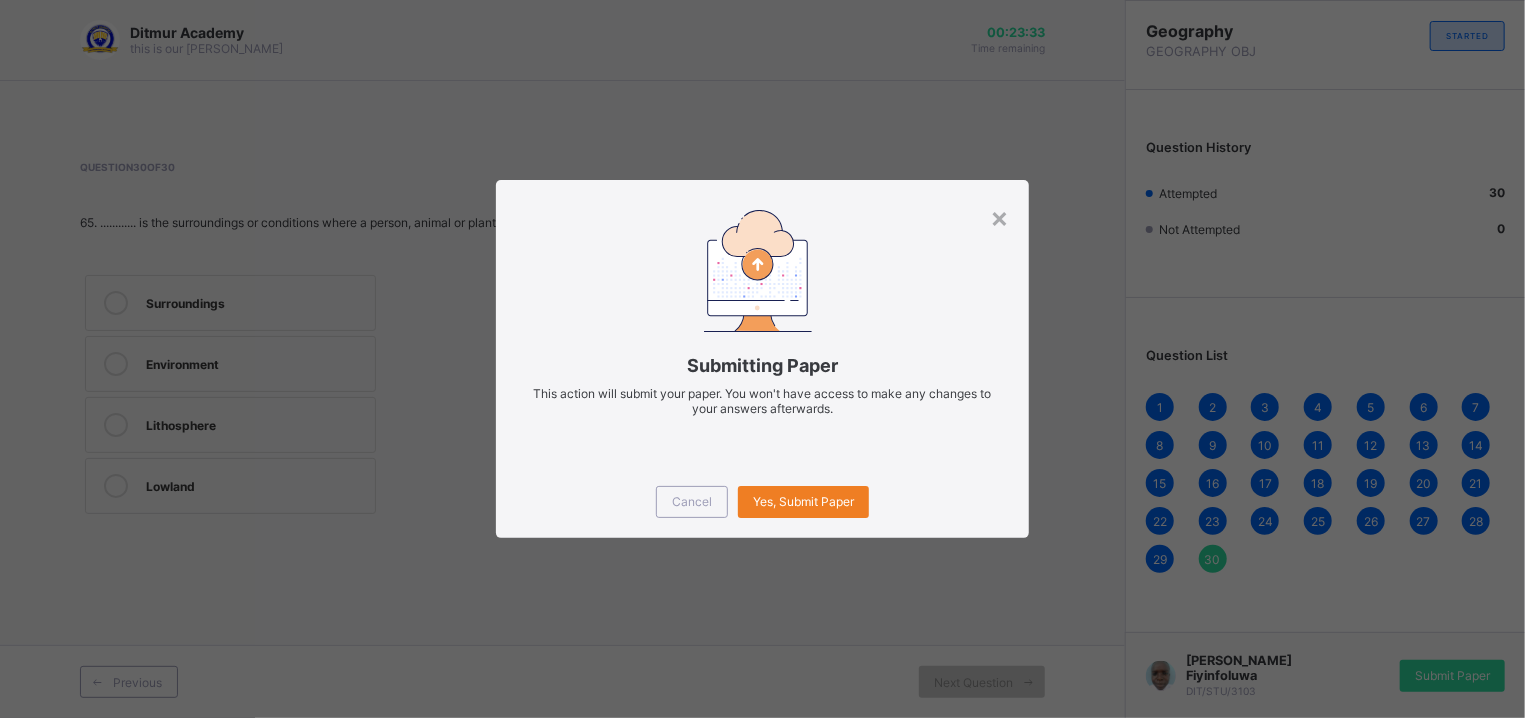 click on "Cancel Yes, Submit Paper" at bounding box center [763, 502] 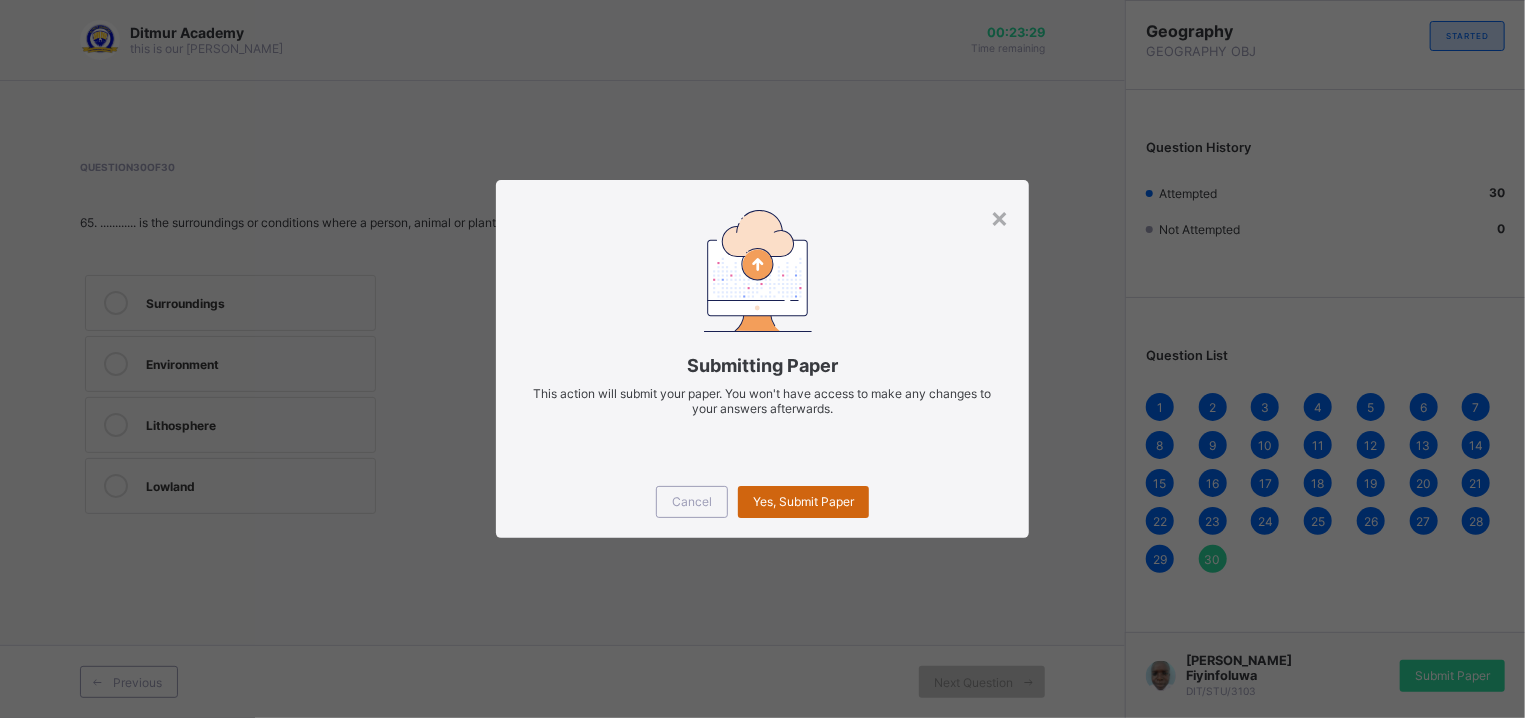 click on "Yes, Submit Paper" at bounding box center [803, 501] 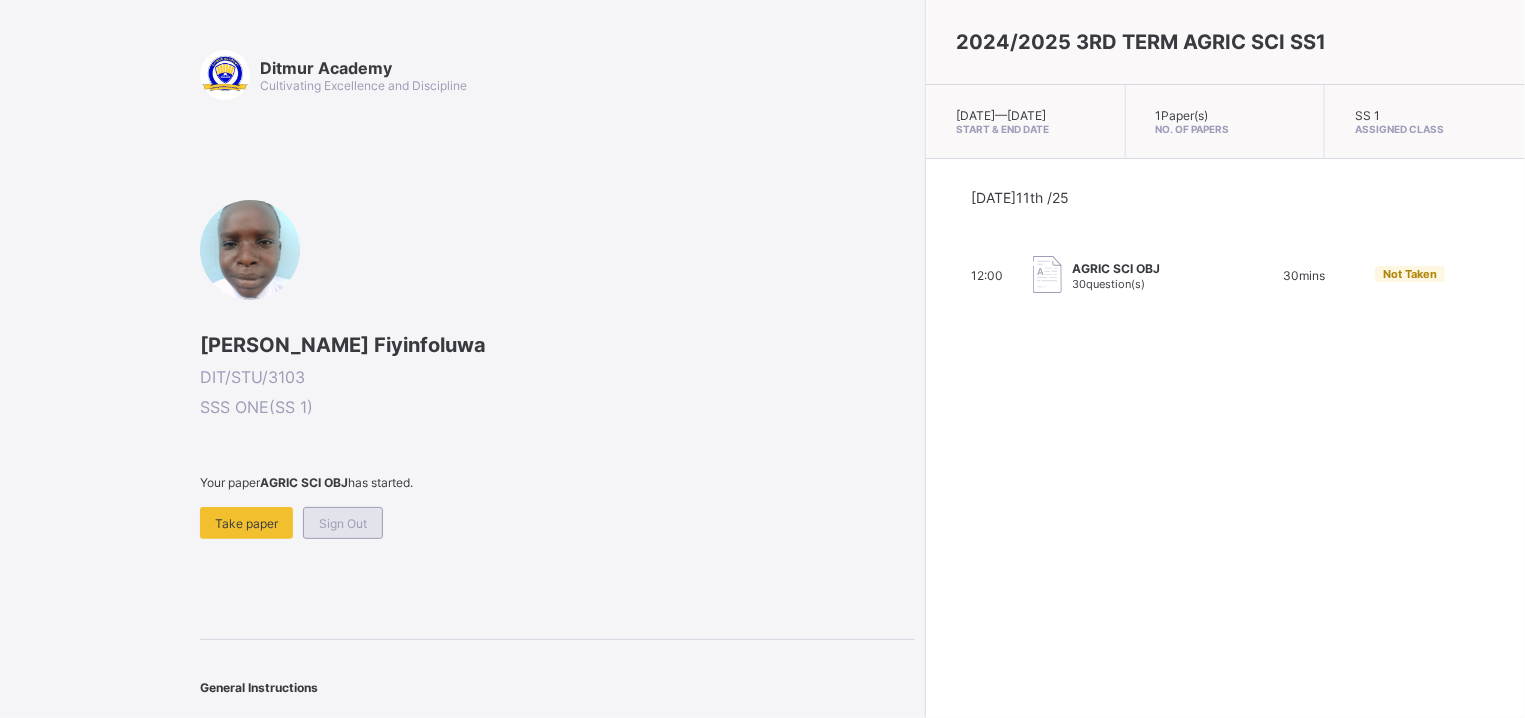 click on "Sign Out" at bounding box center (343, 523) 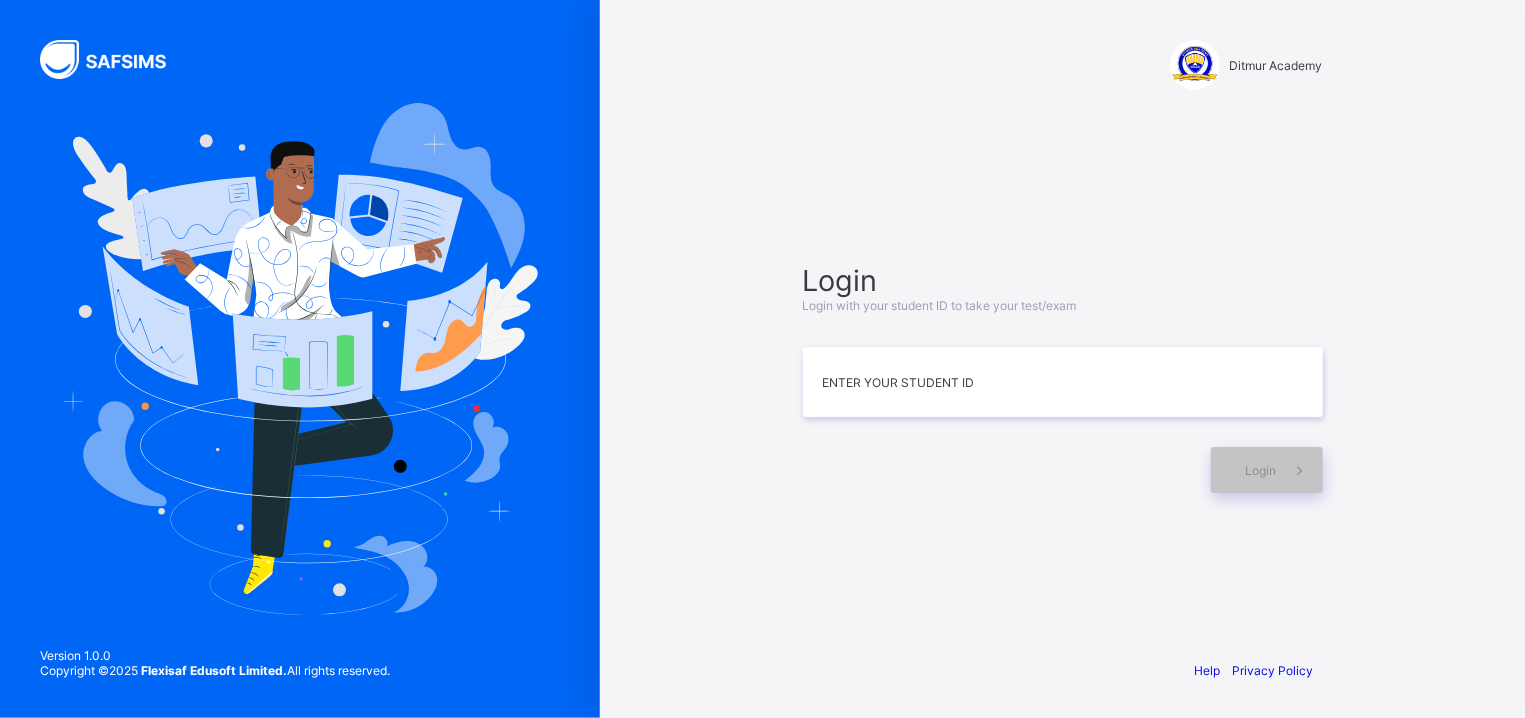 click at bounding box center [300, 359] 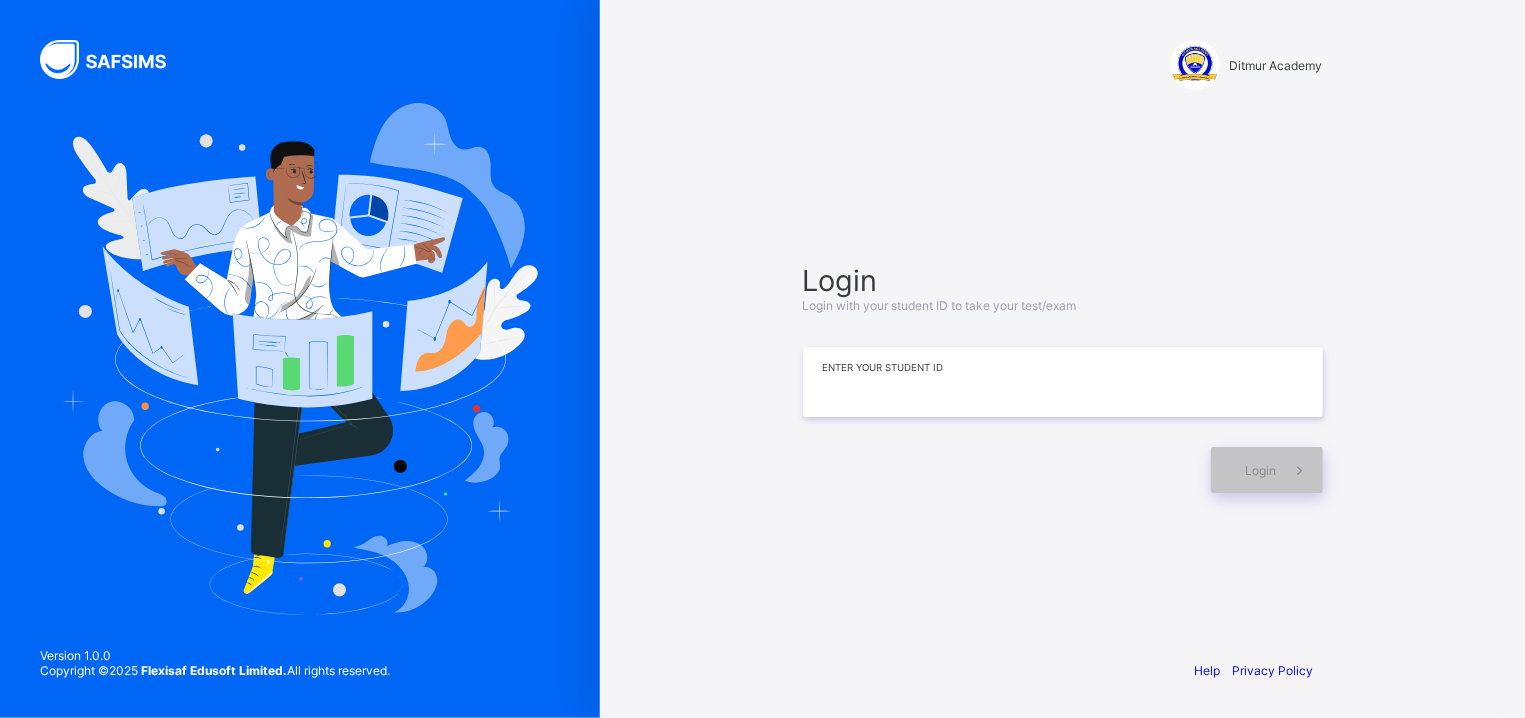 click at bounding box center (1063, 382) 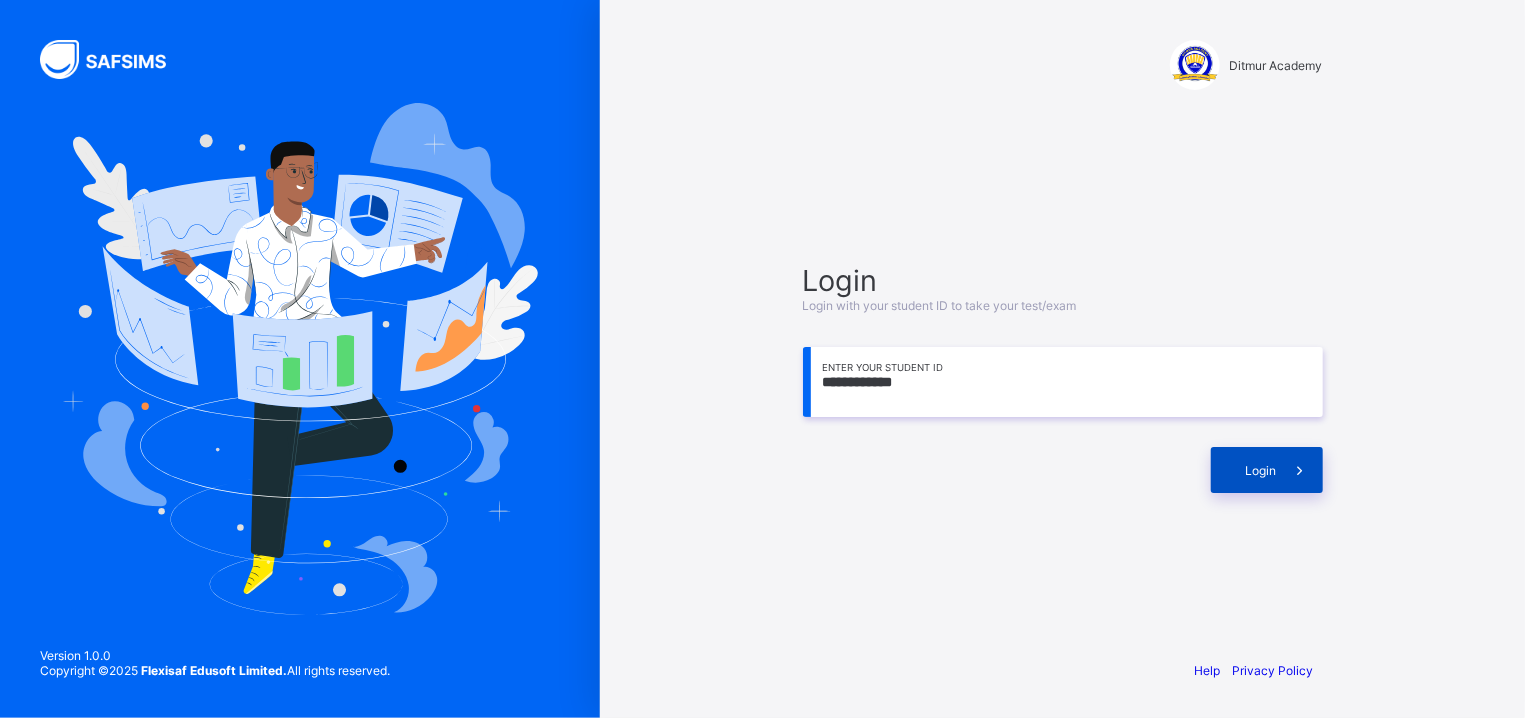 type on "**********" 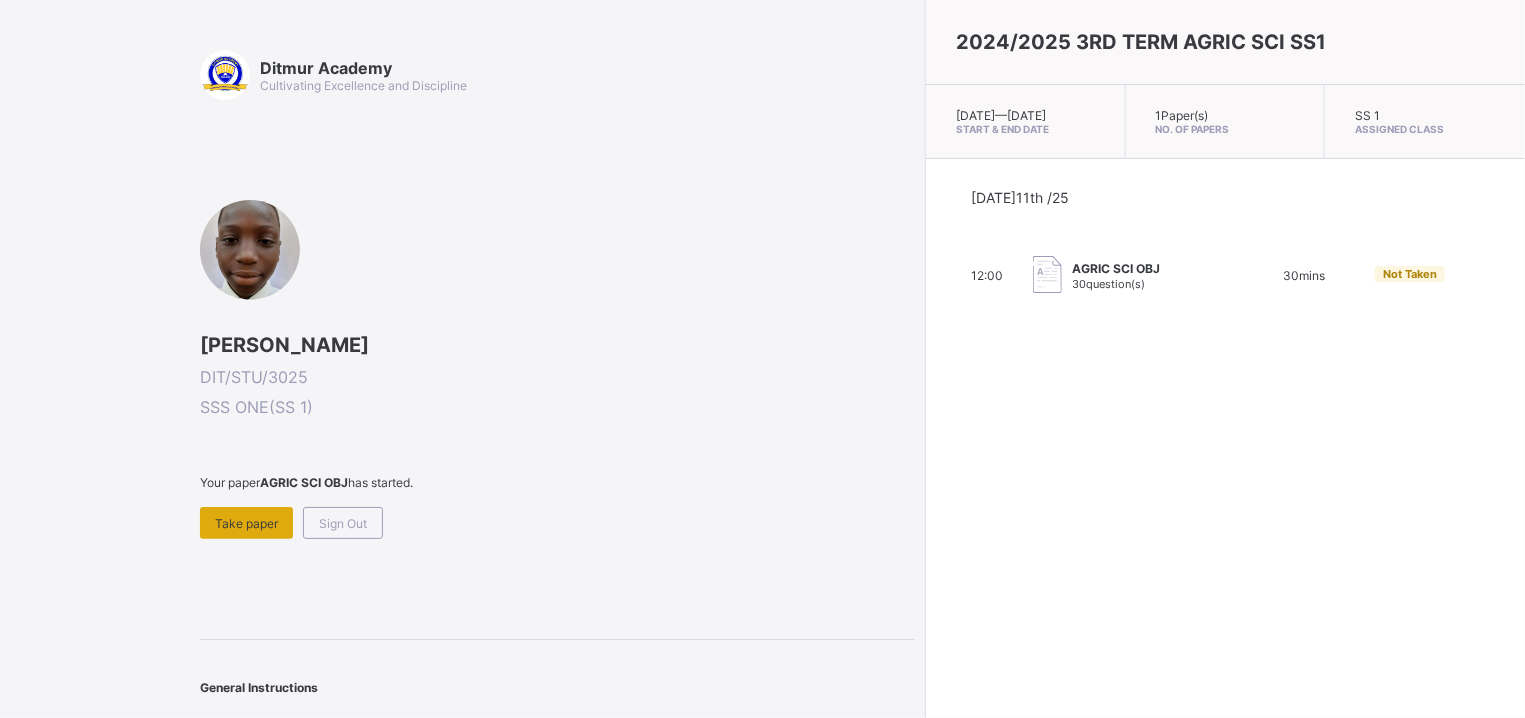 click on "Take paper" at bounding box center (246, 523) 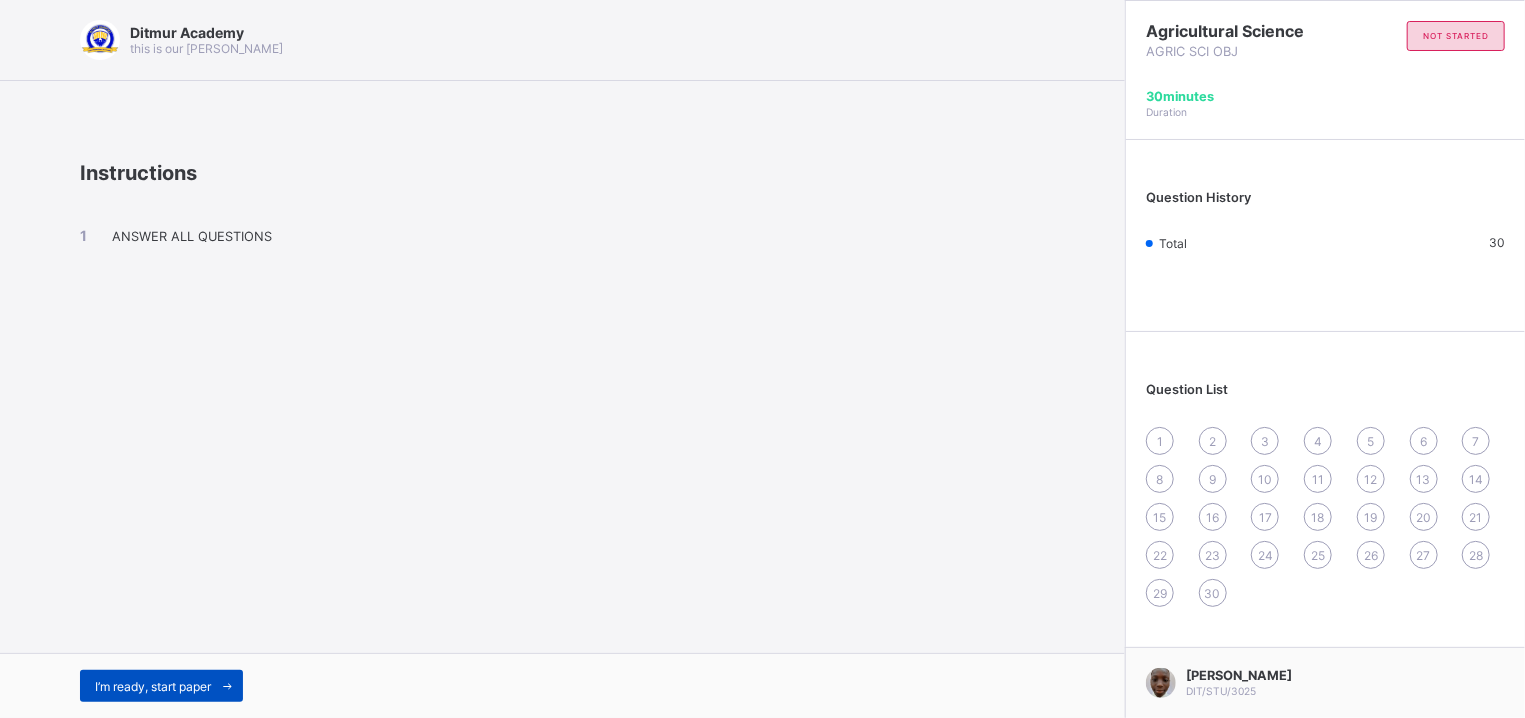 click on "I’m ready, start paper" at bounding box center (161, 686) 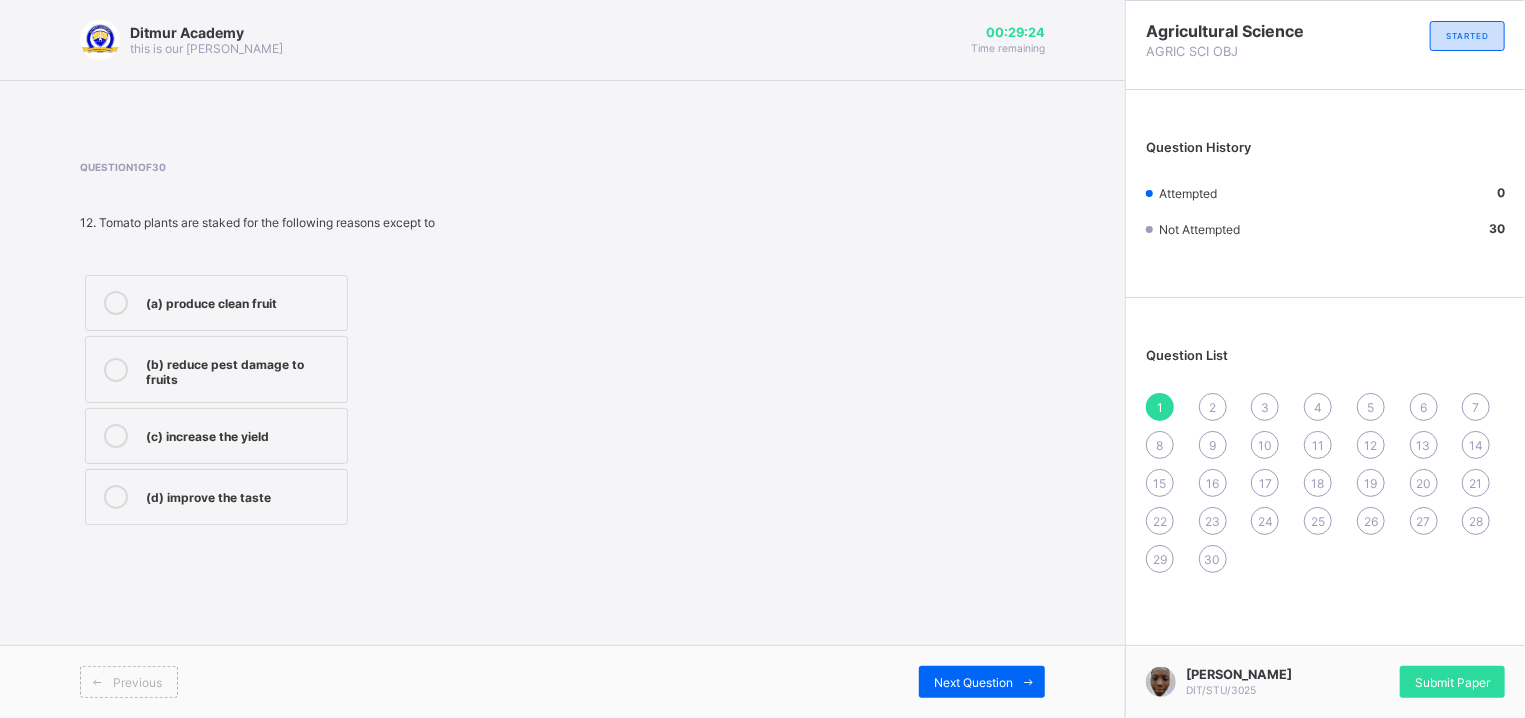 click on "(c) increase the yield" at bounding box center (216, 436) 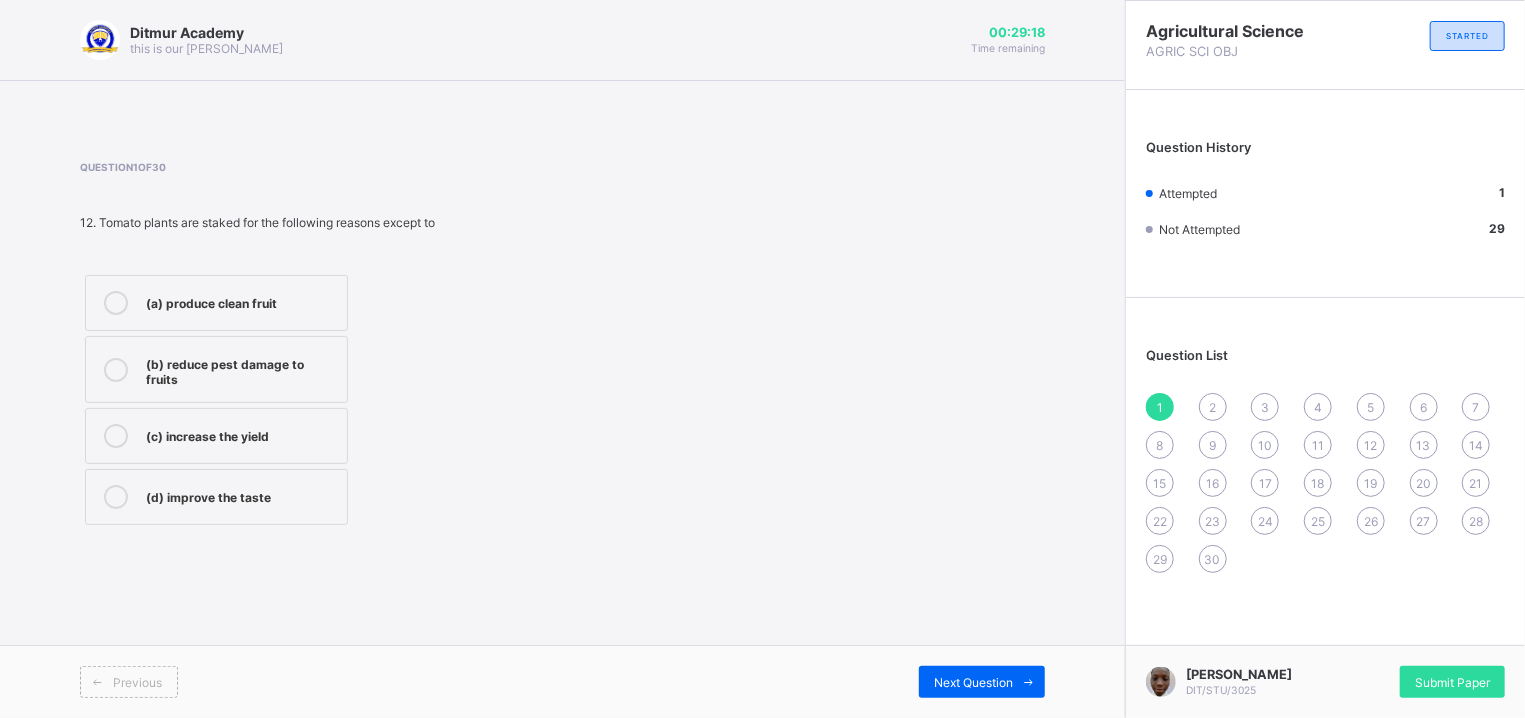 click on "2" at bounding box center [1212, 407] 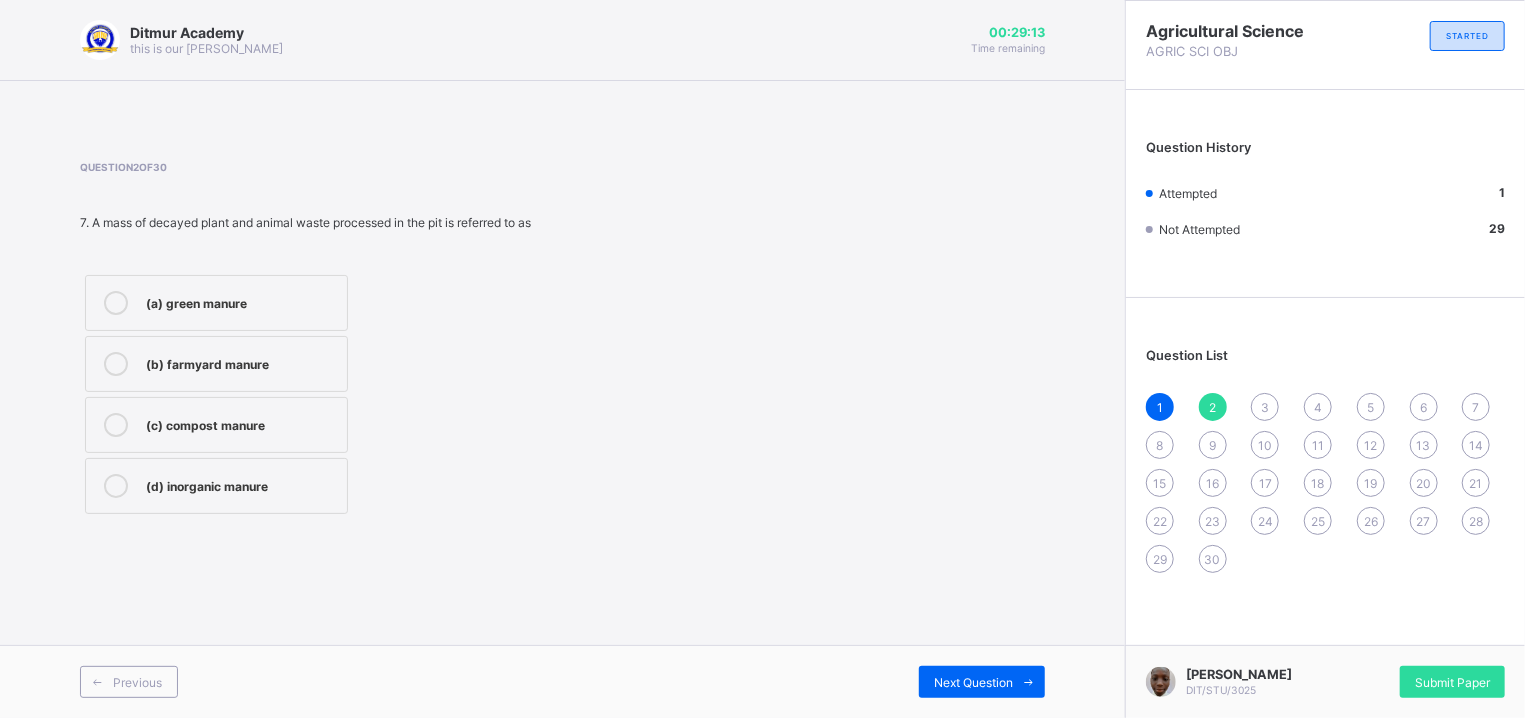 click on "Question  2  of  30 7. A mass of decayed plant and animal waste processed in the pit is referred to as (a) green manure  (b) farmyard manure  (c) compost manure (d) inorganic manure" at bounding box center [562, 340] 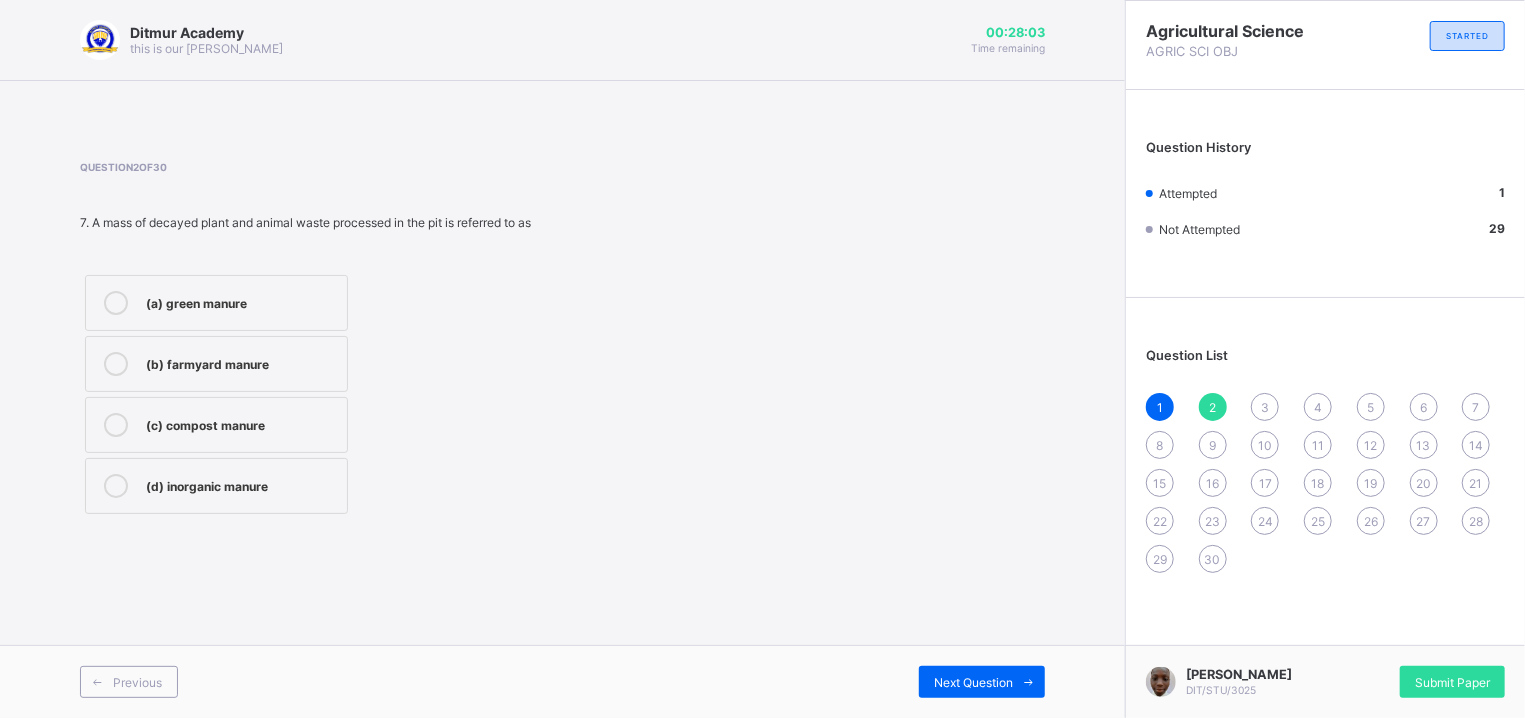 click on "Question  2  of  30 7. A mass of decayed plant and animal waste processed in the pit is referred to as (a) green manure  (b) farmyard manure  (c) compost manure (d) inorganic manure" at bounding box center (562, 340) 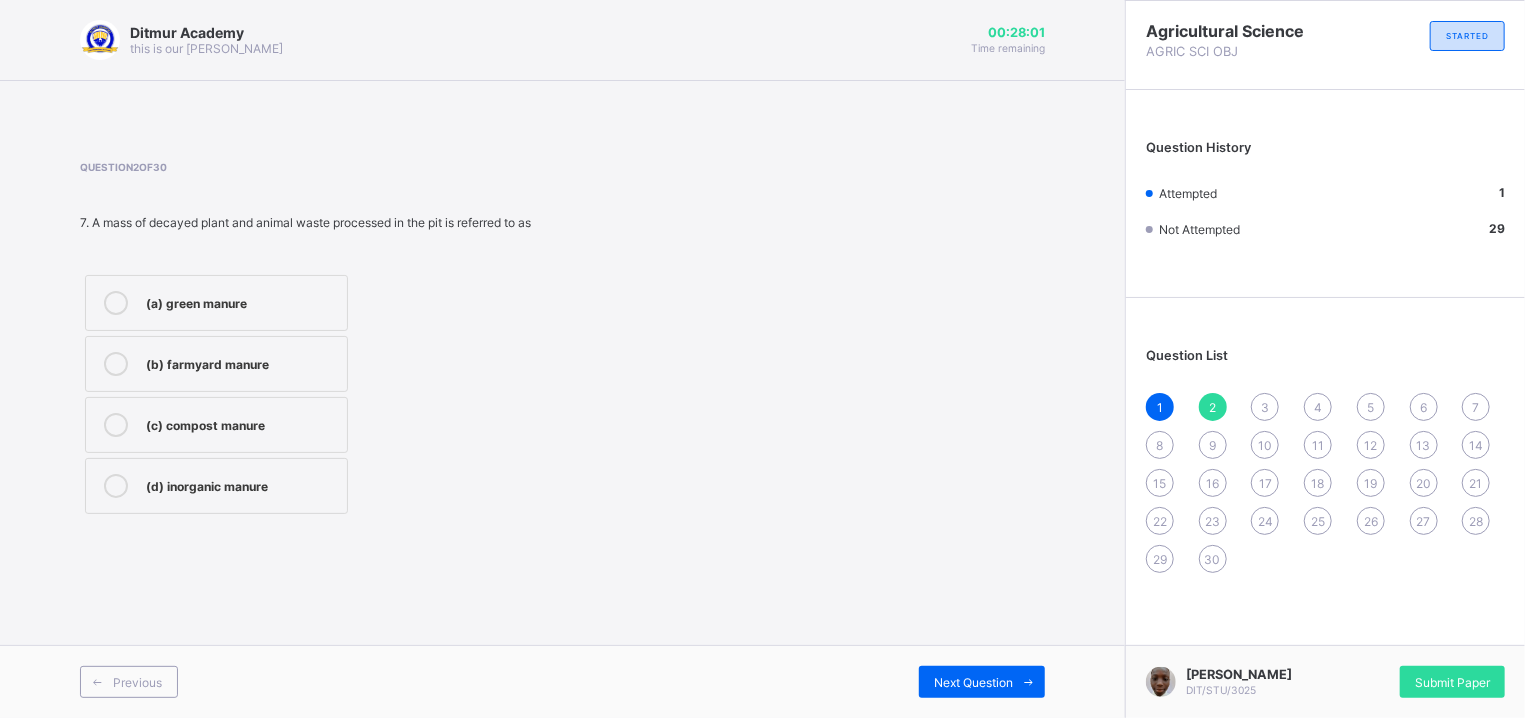 click on "(b) farmyard manure" at bounding box center (241, 362) 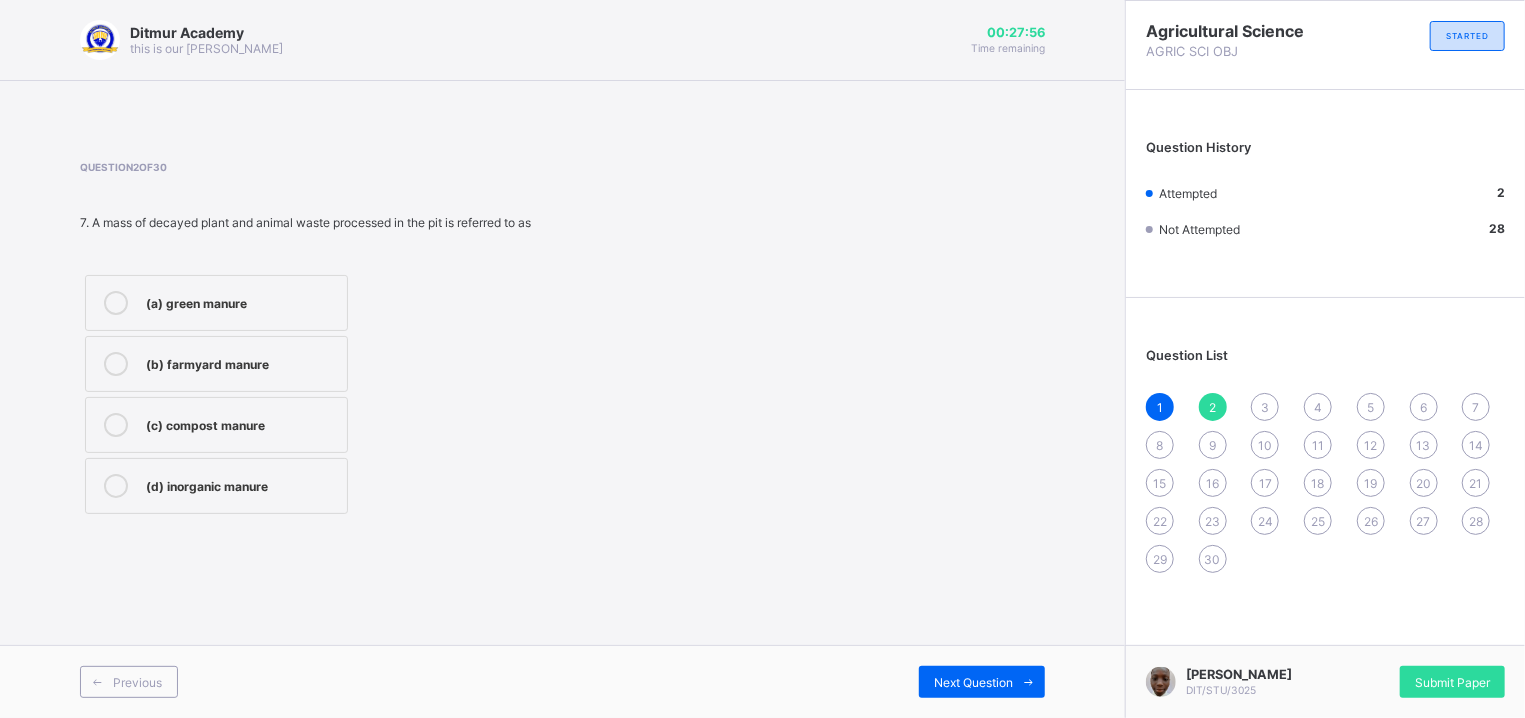 click on "30" at bounding box center [1213, 559] 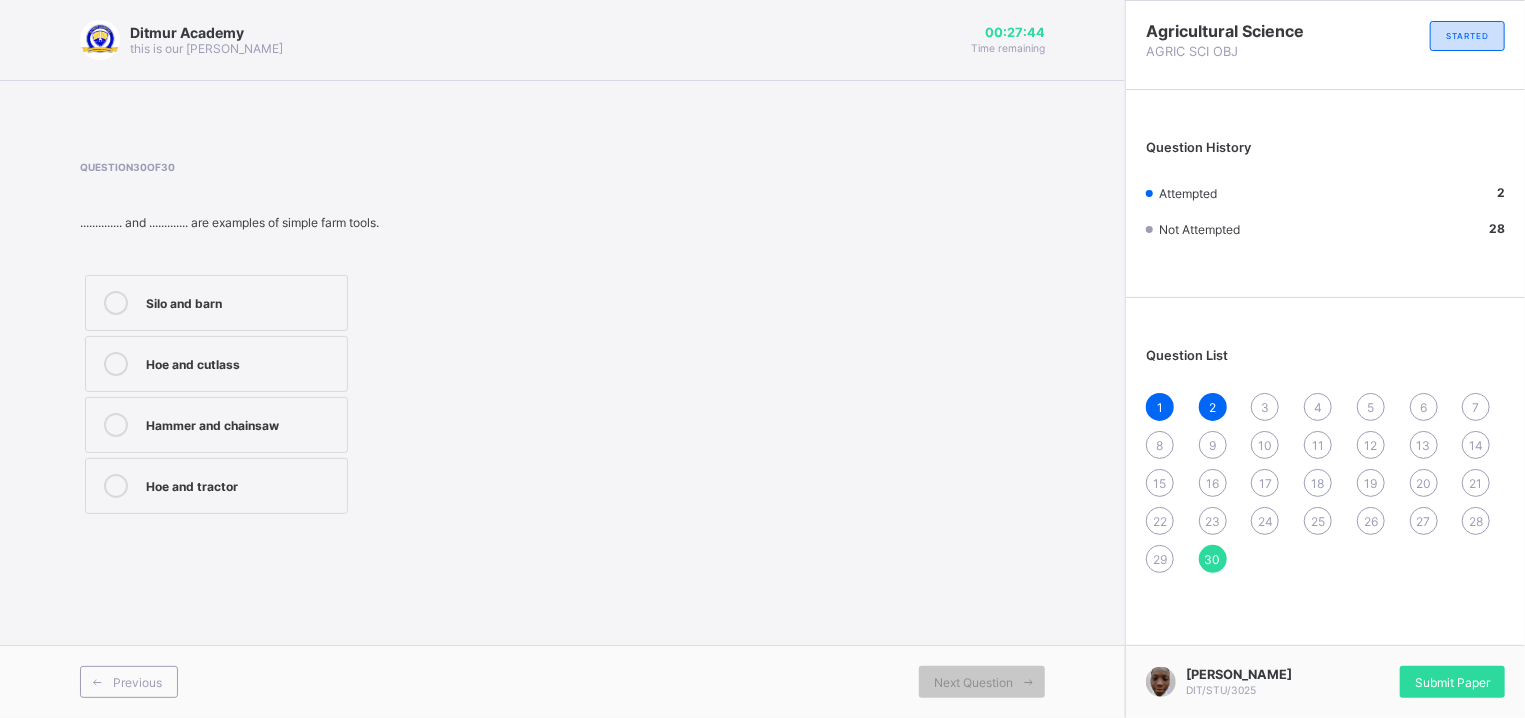 click on "Hoe and cutlass" at bounding box center (216, 364) 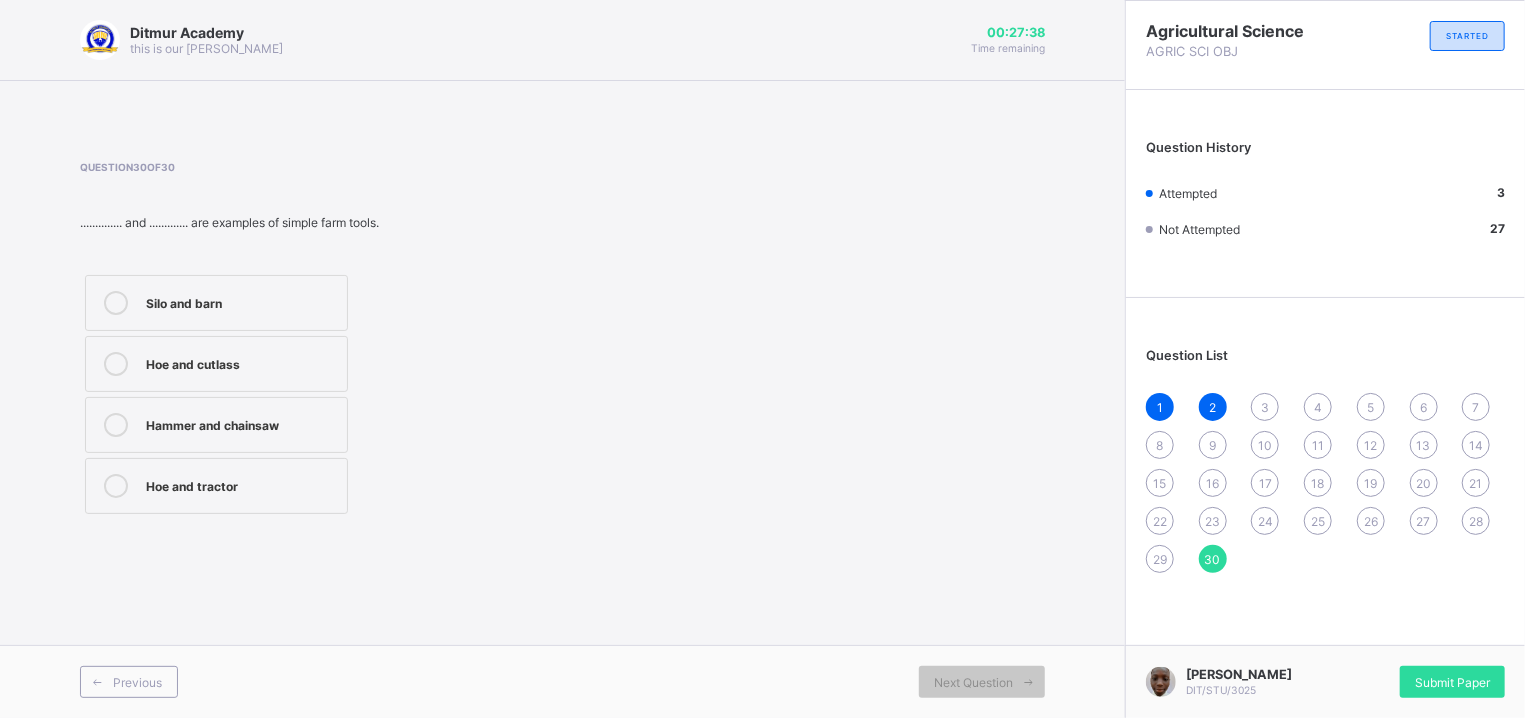 click on "29" at bounding box center [1160, 559] 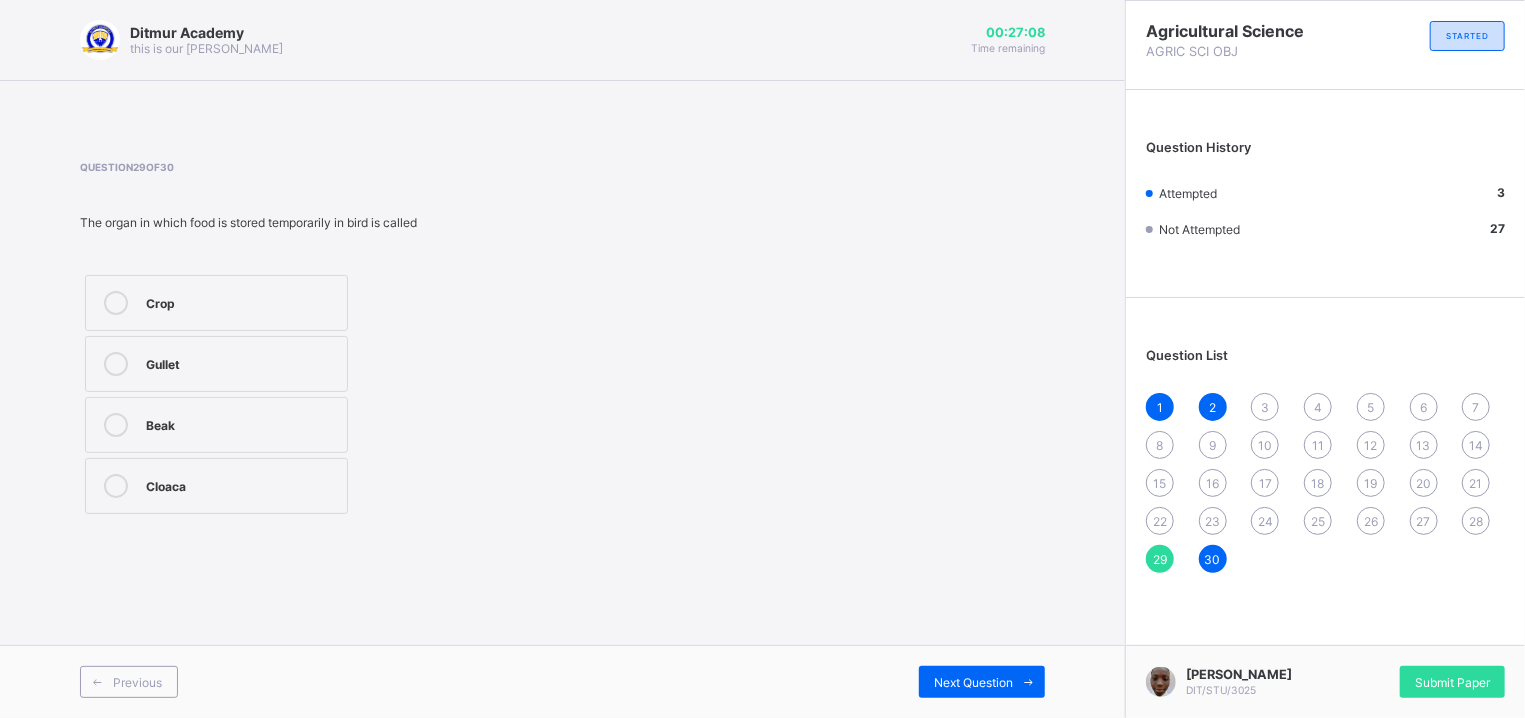 click on "Crop" at bounding box center (216, 303) 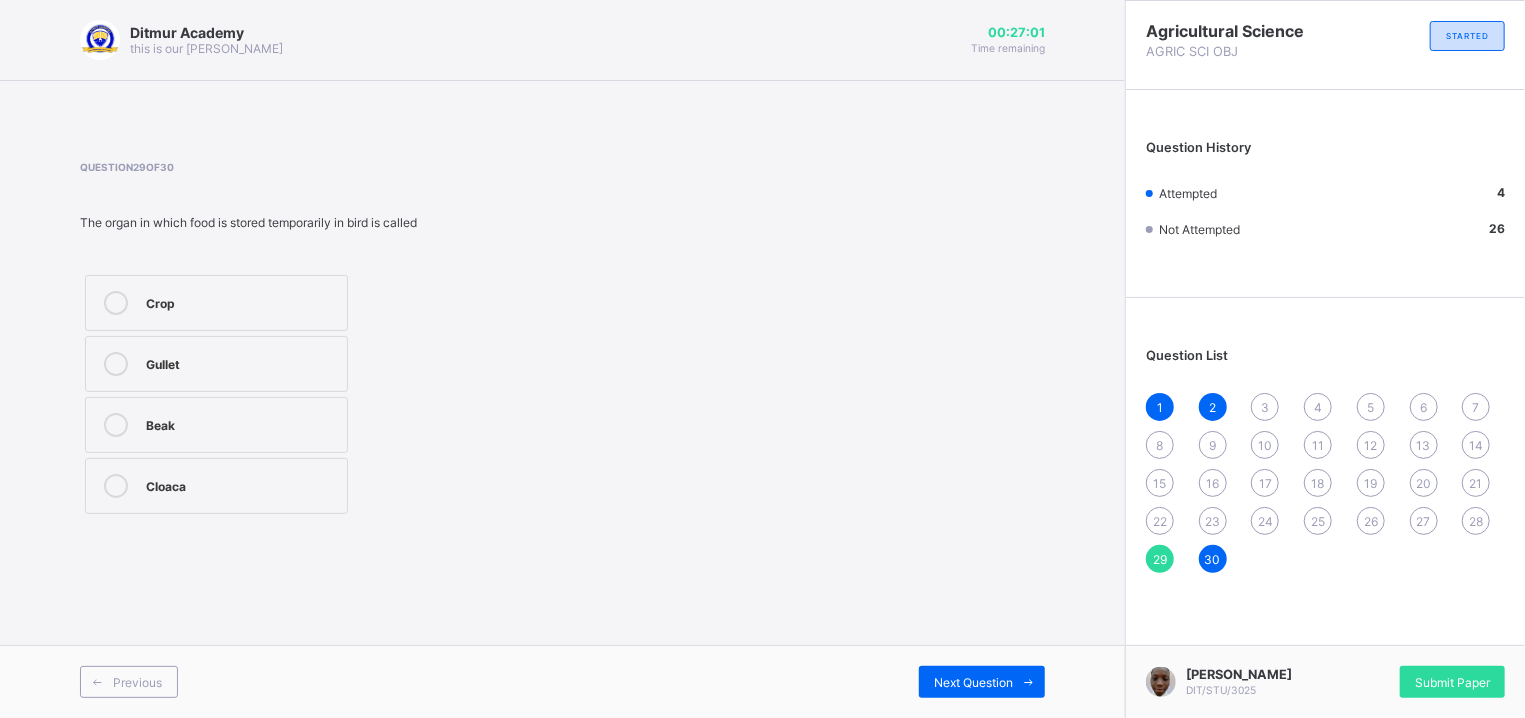 click on "28" at bounding box center [1476, 521] 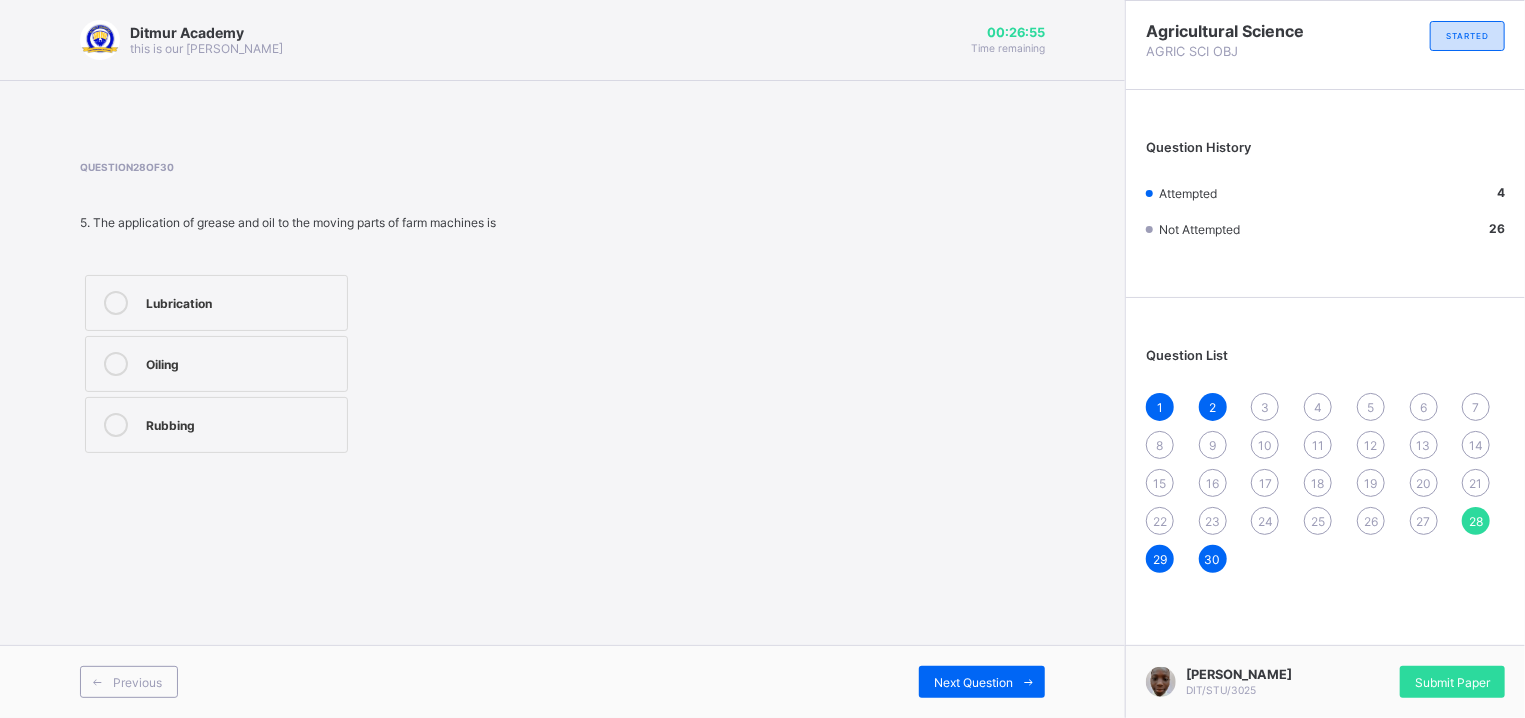 click on "Question  28  of  30 5. The application of grease and oil to the moving parts of farm machines is Lubrication  Oiling Rubbing" at bounding box center (307, 309) 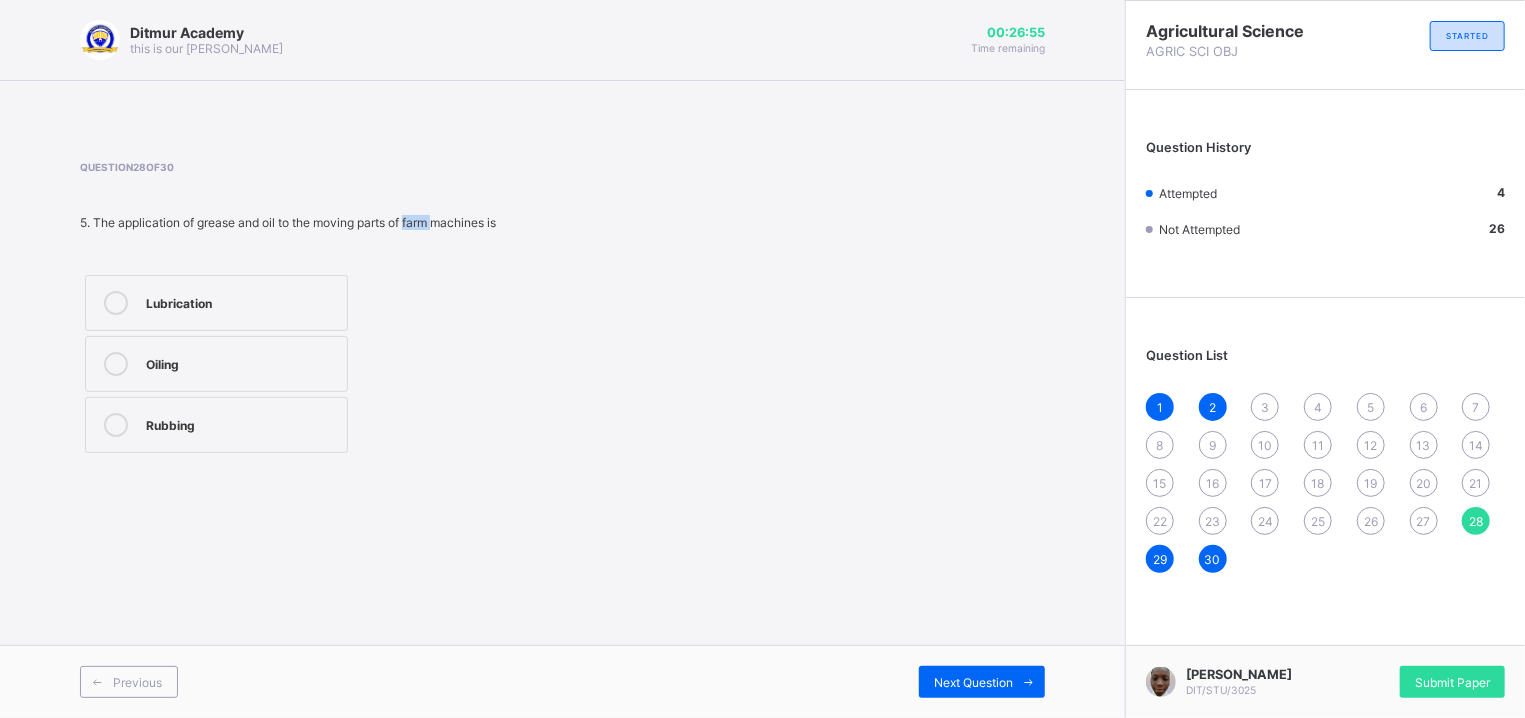 click on "Question  28  of  30 5. The application of grease and oil to the moving parts of farm machines is Lubrication  Oiling Rubbing" at bounding box center (307, 309) 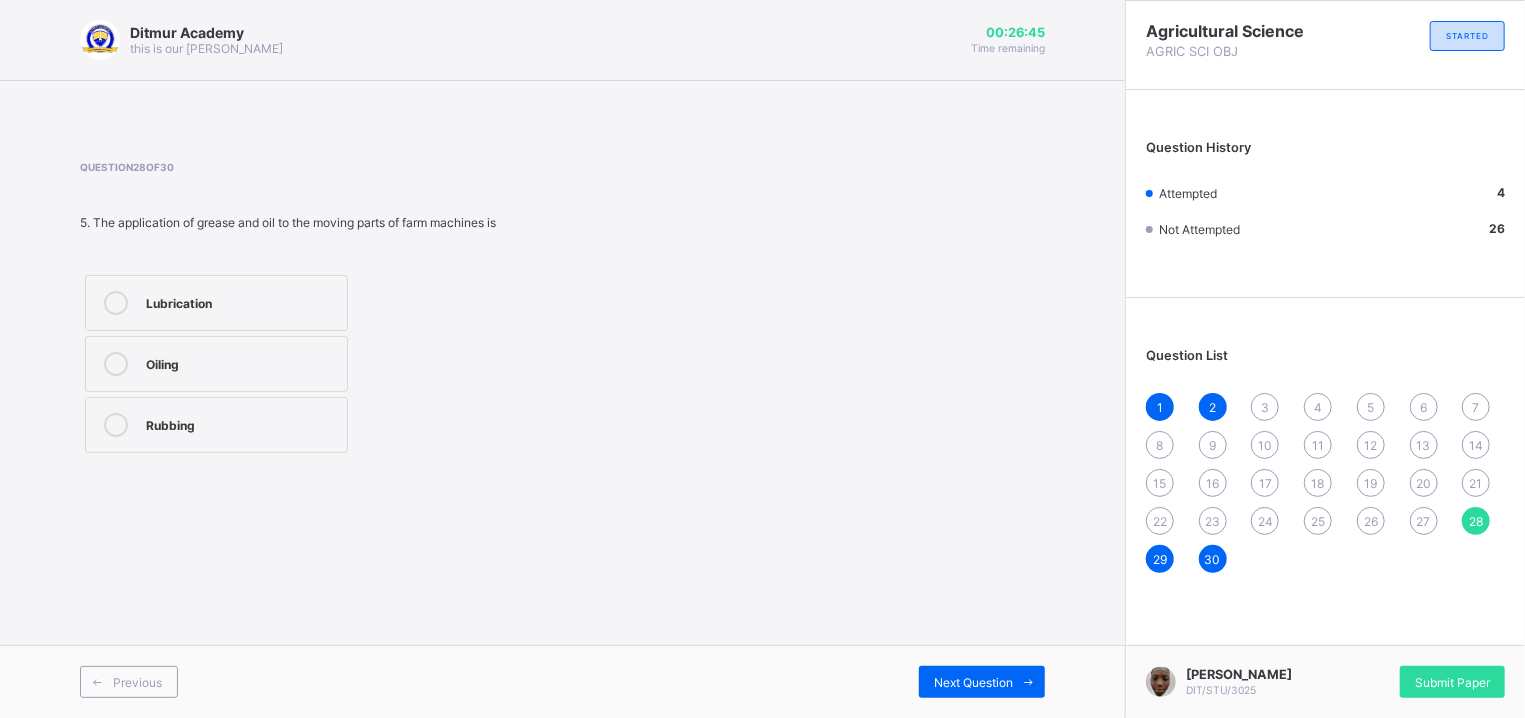 click on "Question  28  of  30 5. The application of grease and oil to the moving parts of farm machines is Lubrication  Oiling Rubbing" at bounding box center (307, 309) 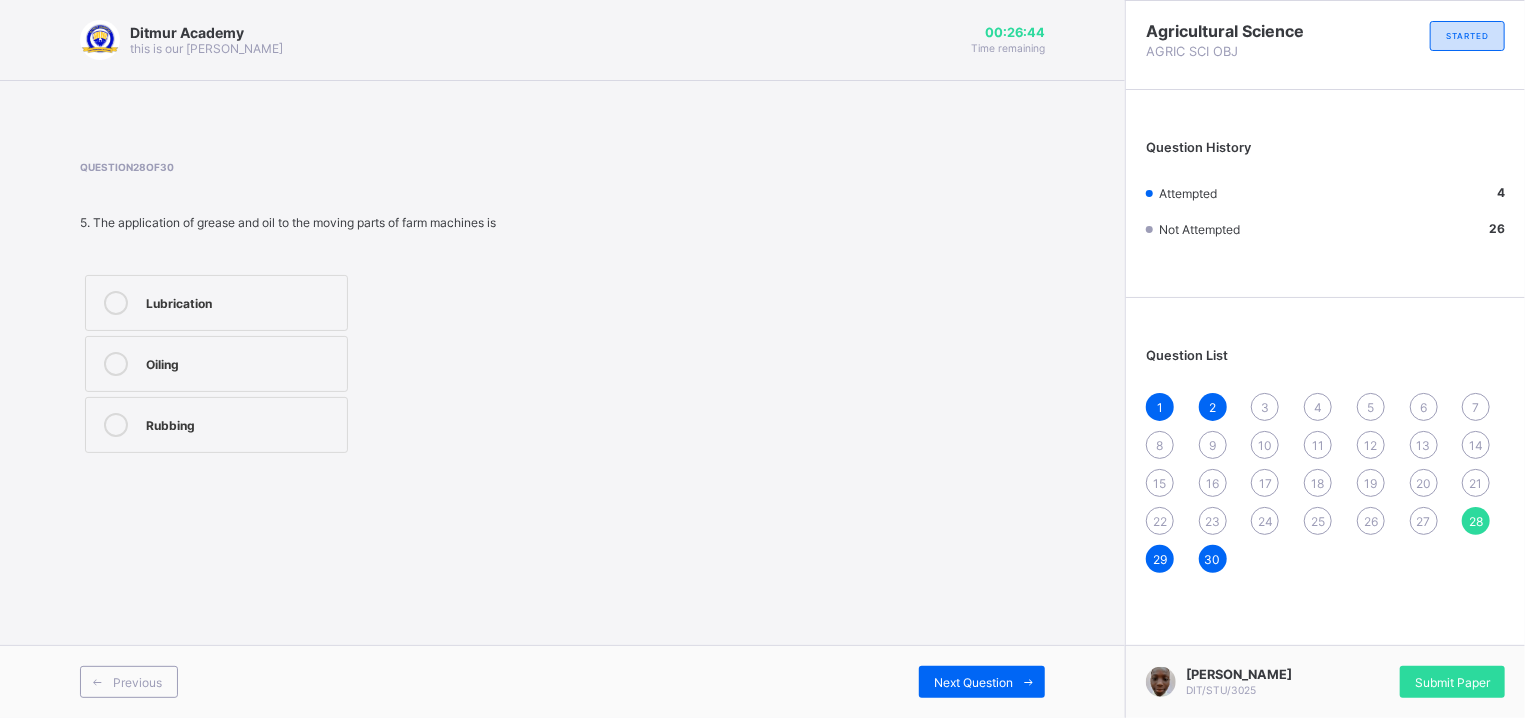 click on "5. The application of grease and oil to the moving parts of farm machines is" at bounding box center [307, 222] 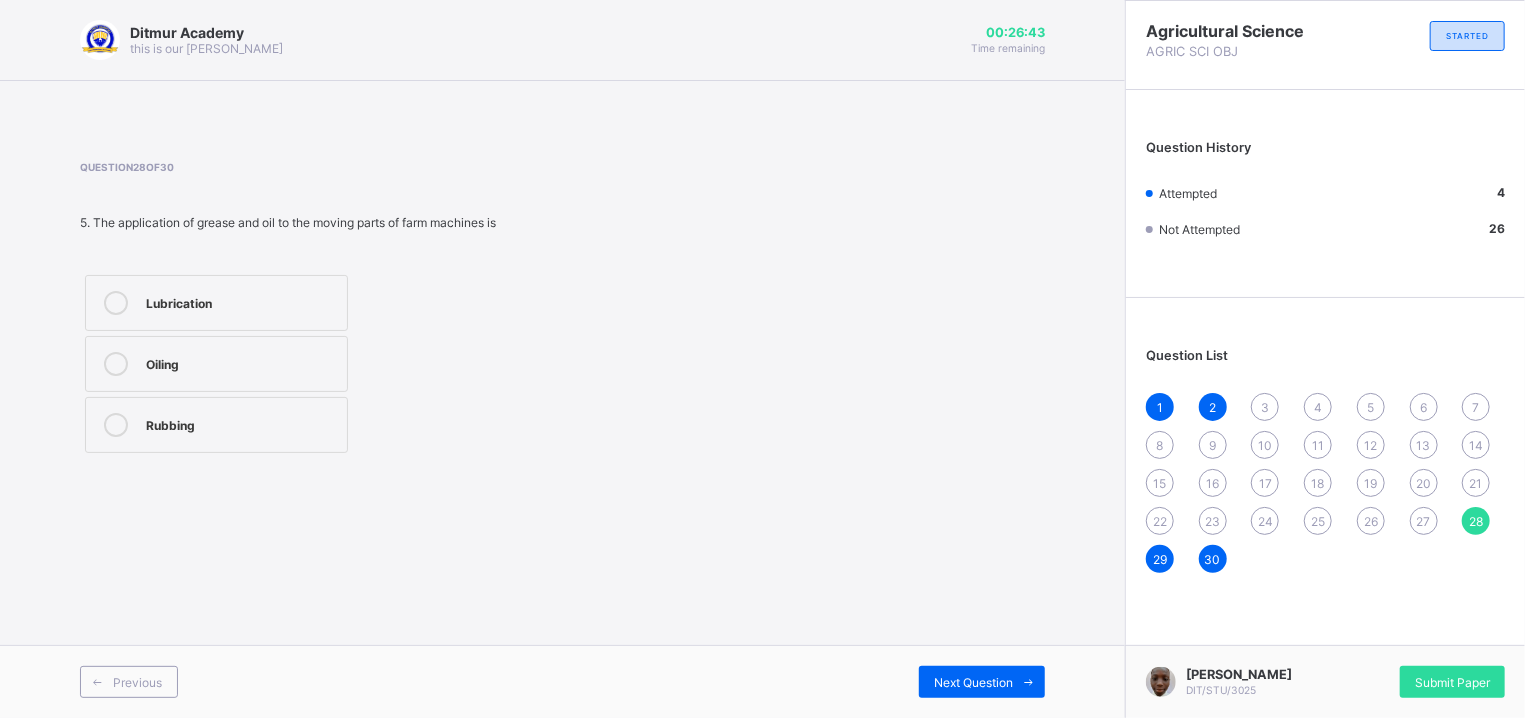 click on "Lubrication  Oiling Rubbing" at bounding box center (307, 364) 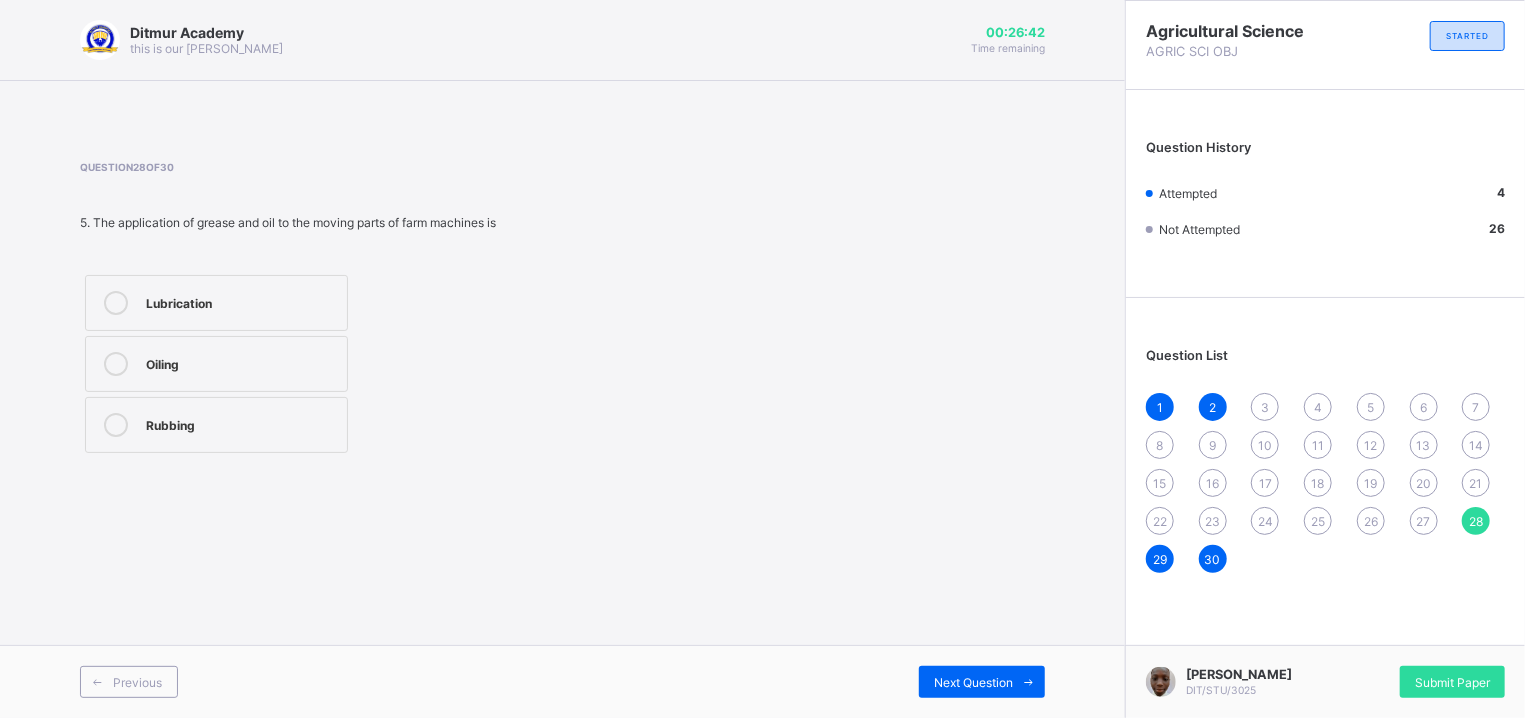 drag, startPoint x: 440, startPoint y: 333, endPoint x: 427, endPoint y: 267, distance: 67.26812 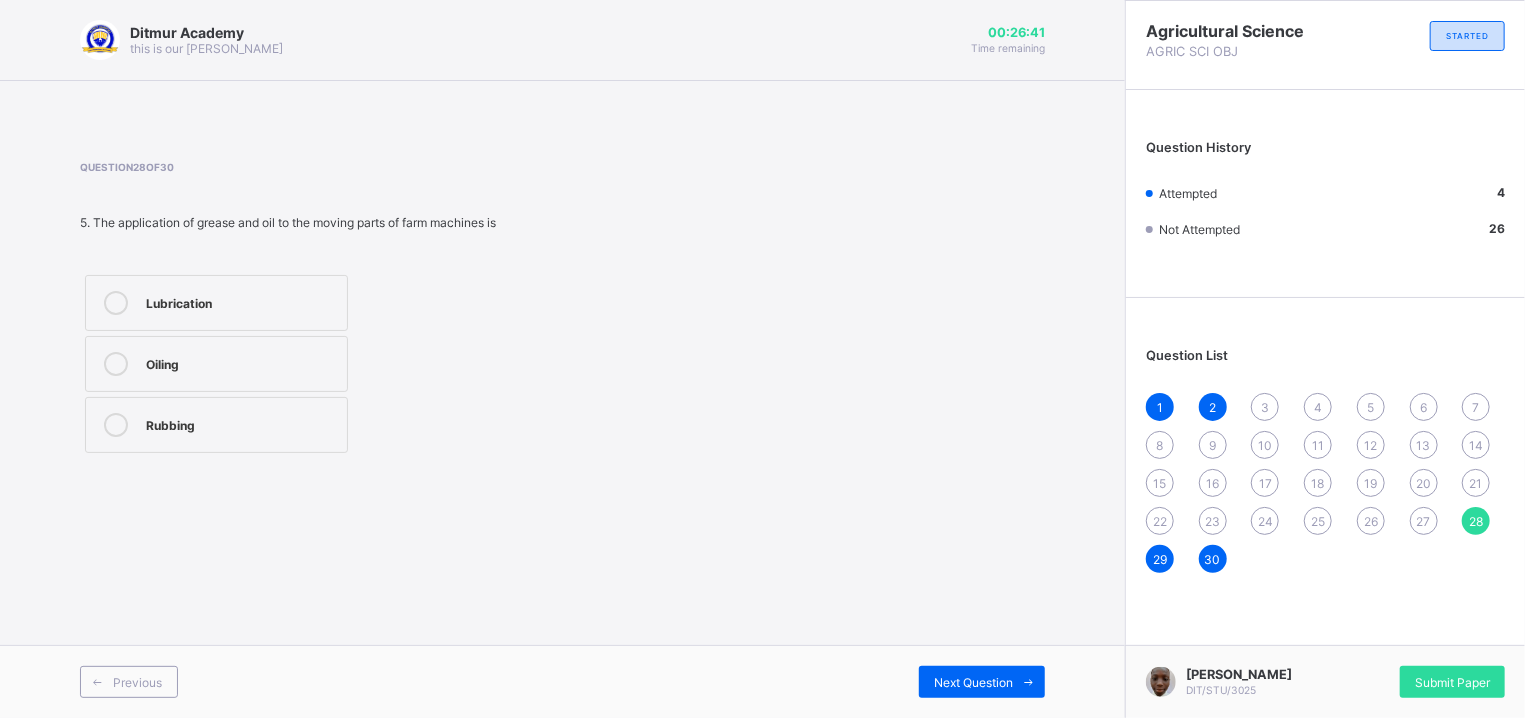 click on "Question  28  of  30 5. The application of grease and oil to the moving parts of farm machines is Lubrication  Oiling Rubbing" at bounding box center (307, 309) 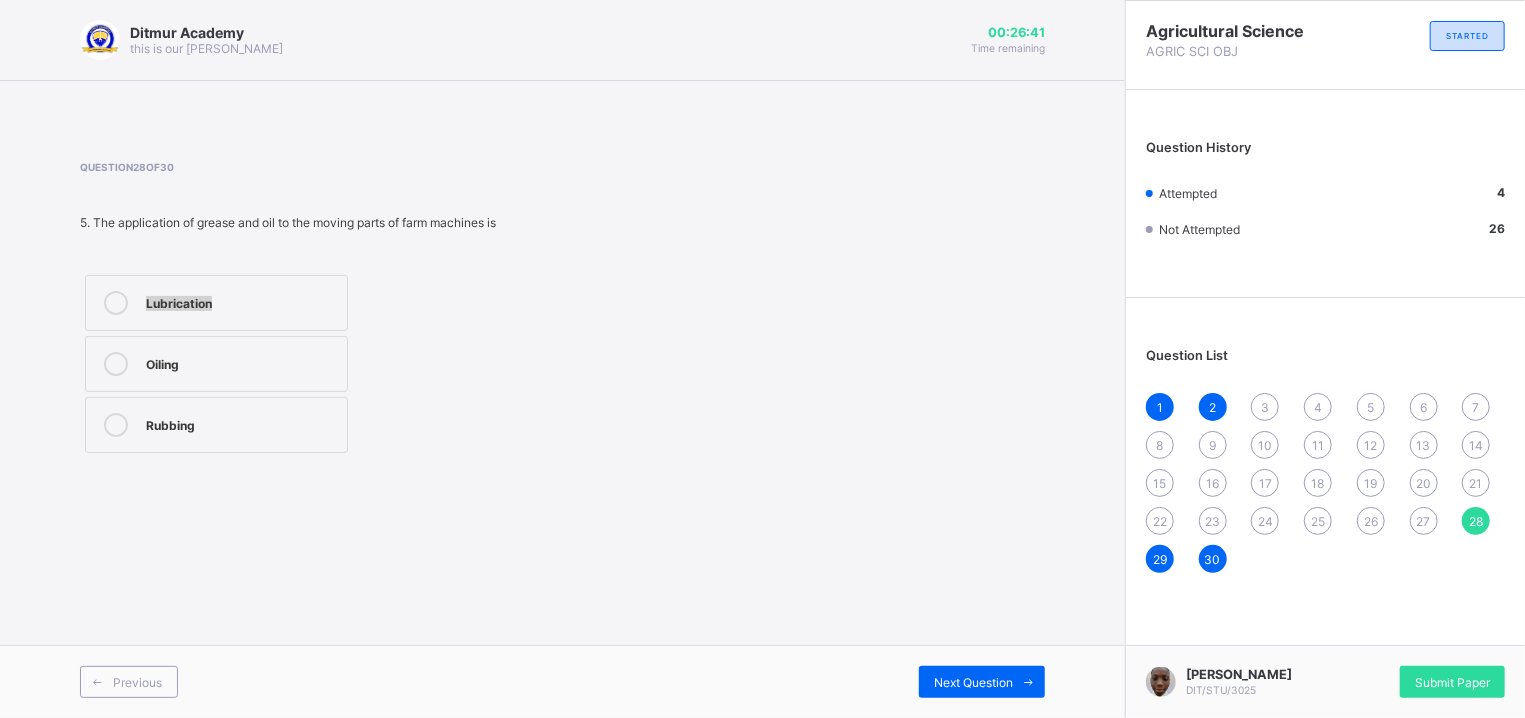 click on "Question  28  of  30 5. The application of grease and oil to the moving parts of farm machines is Lubrication  Oiling Rubbing" at bounding box center (307, 309) 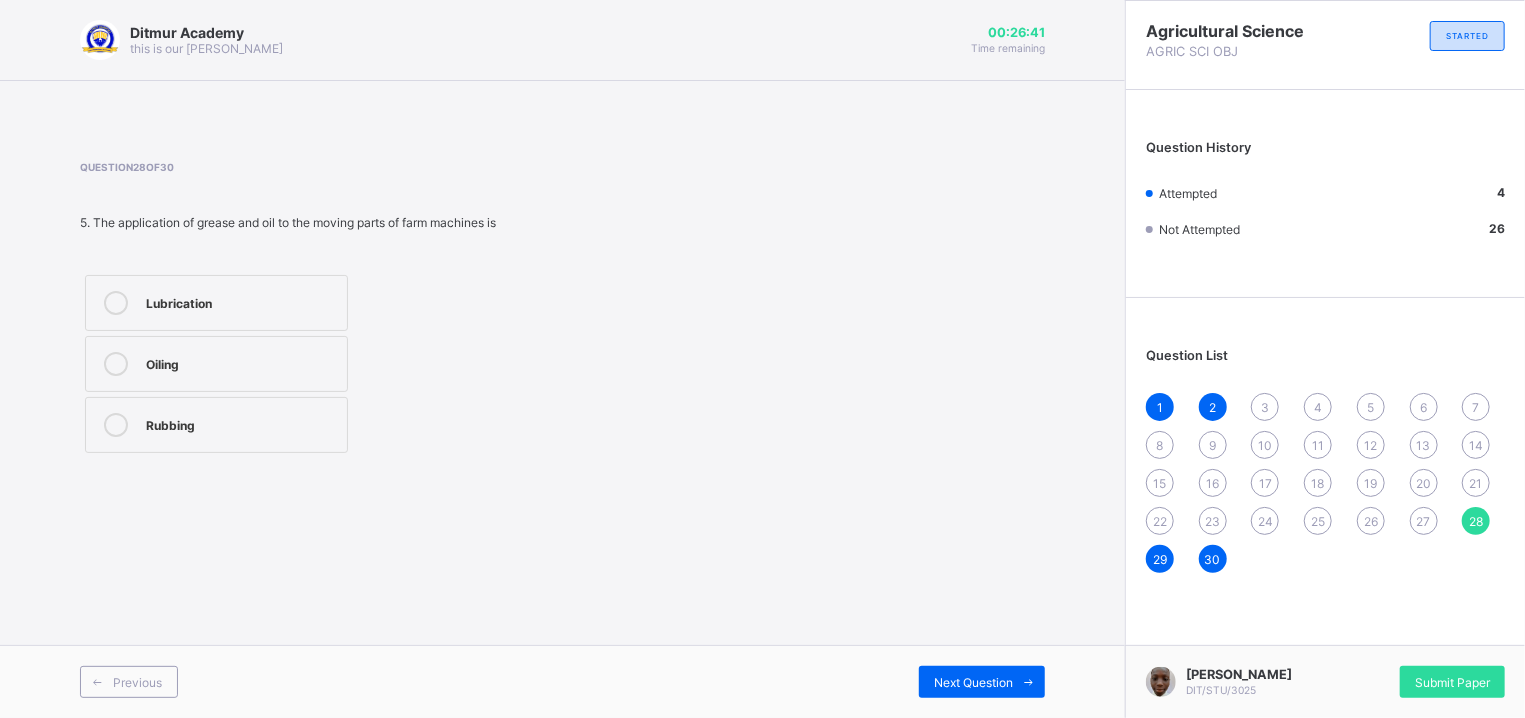 click on "Question  28  of  30 5. The application of grease and oil to the moving parts of farm machines is Lubrication  Oiling Rubbing" at bounding box center [307, 309] 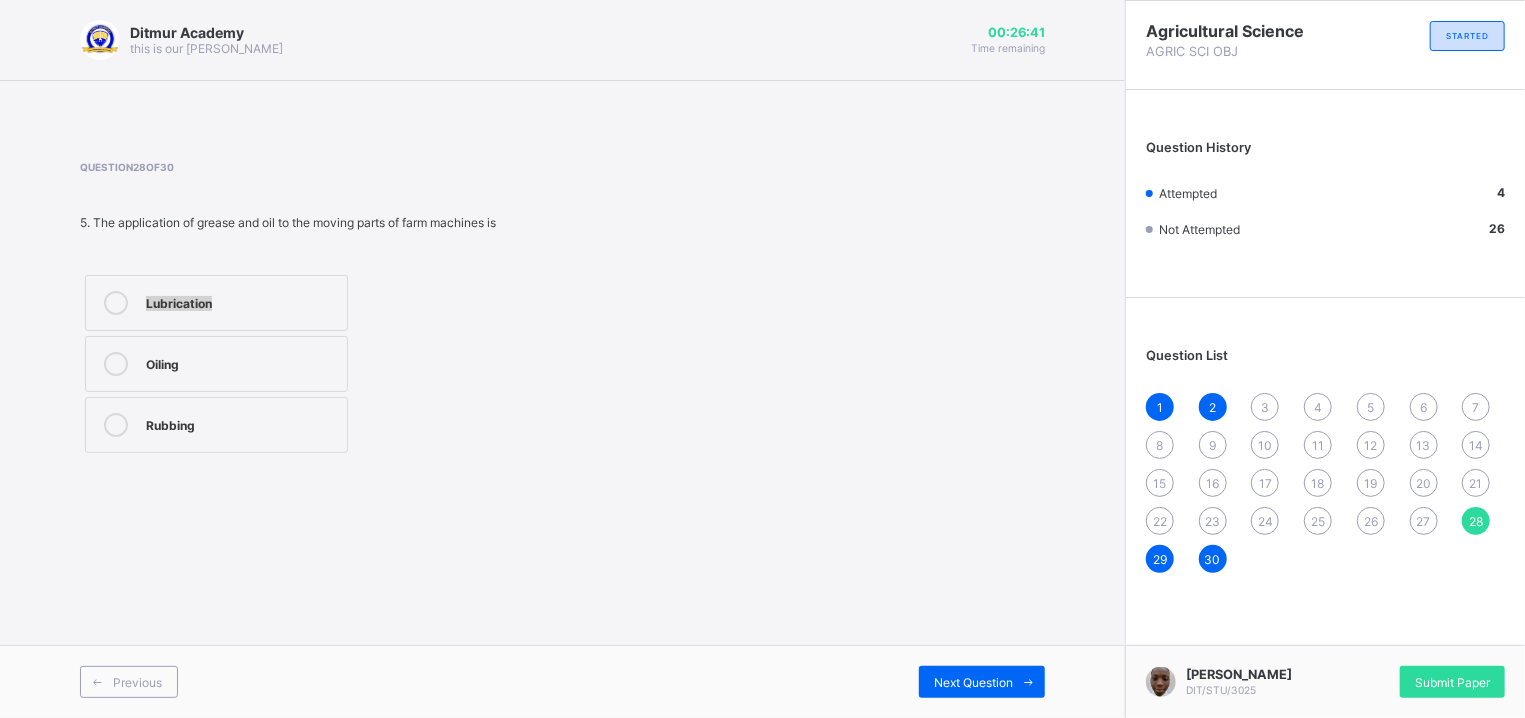 click on "Question  28  of  30 5. The application of grease and oil to the moving parts of farm machines is Lubrication  Oiling Rubbing" at bounding box center [307, 309] 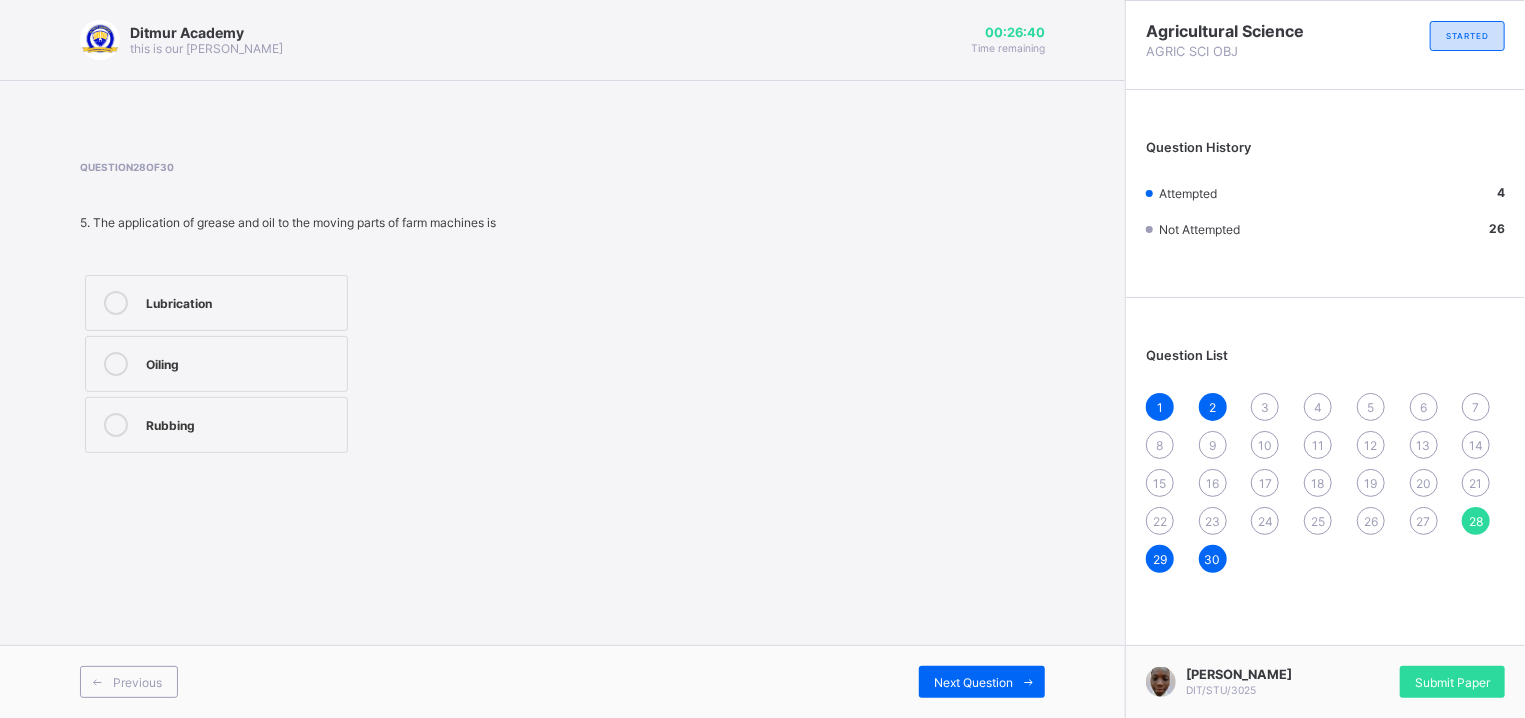 click on "Lubrication  Oiling Rubbing" at bounding box center [307, 364] 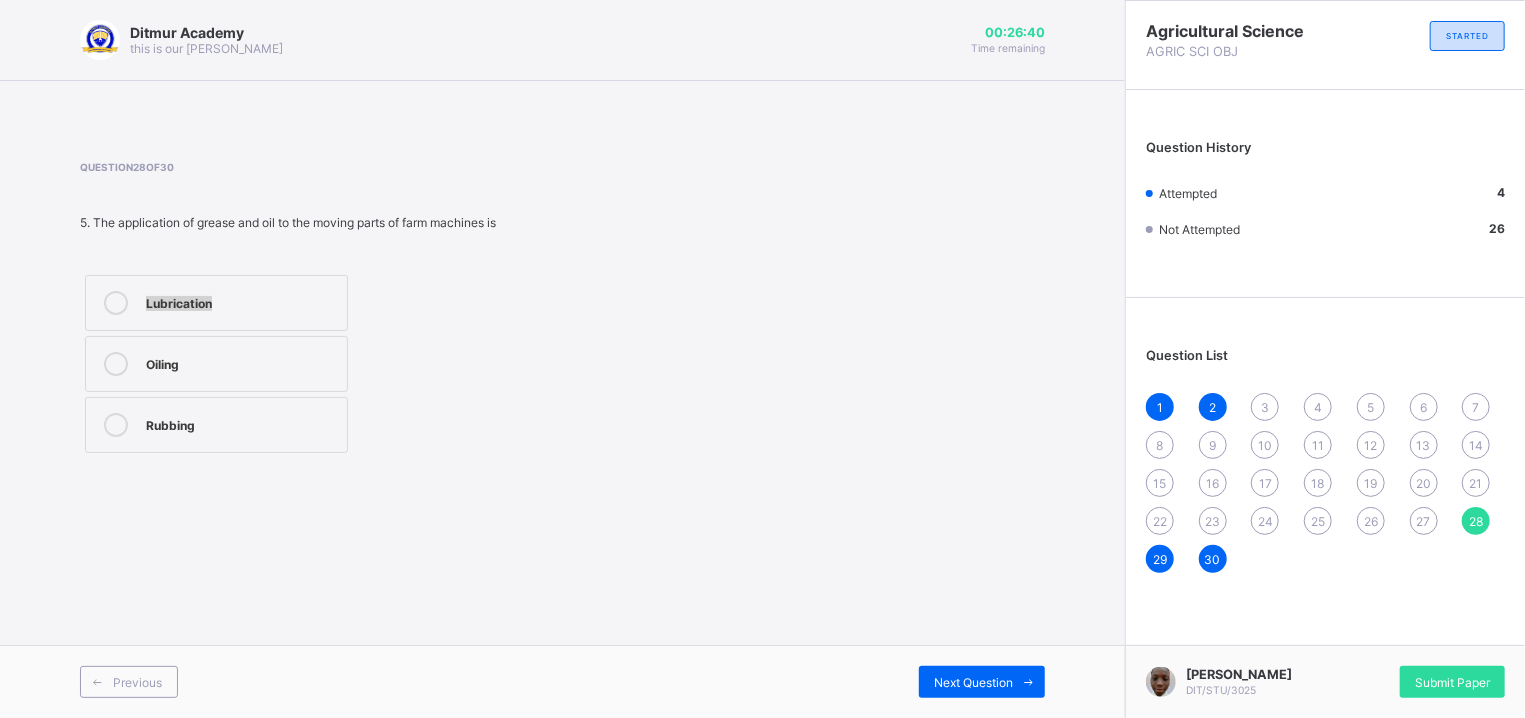 click on "Lubrication  Oiling Rubbing" at bounding box center (307, 364) 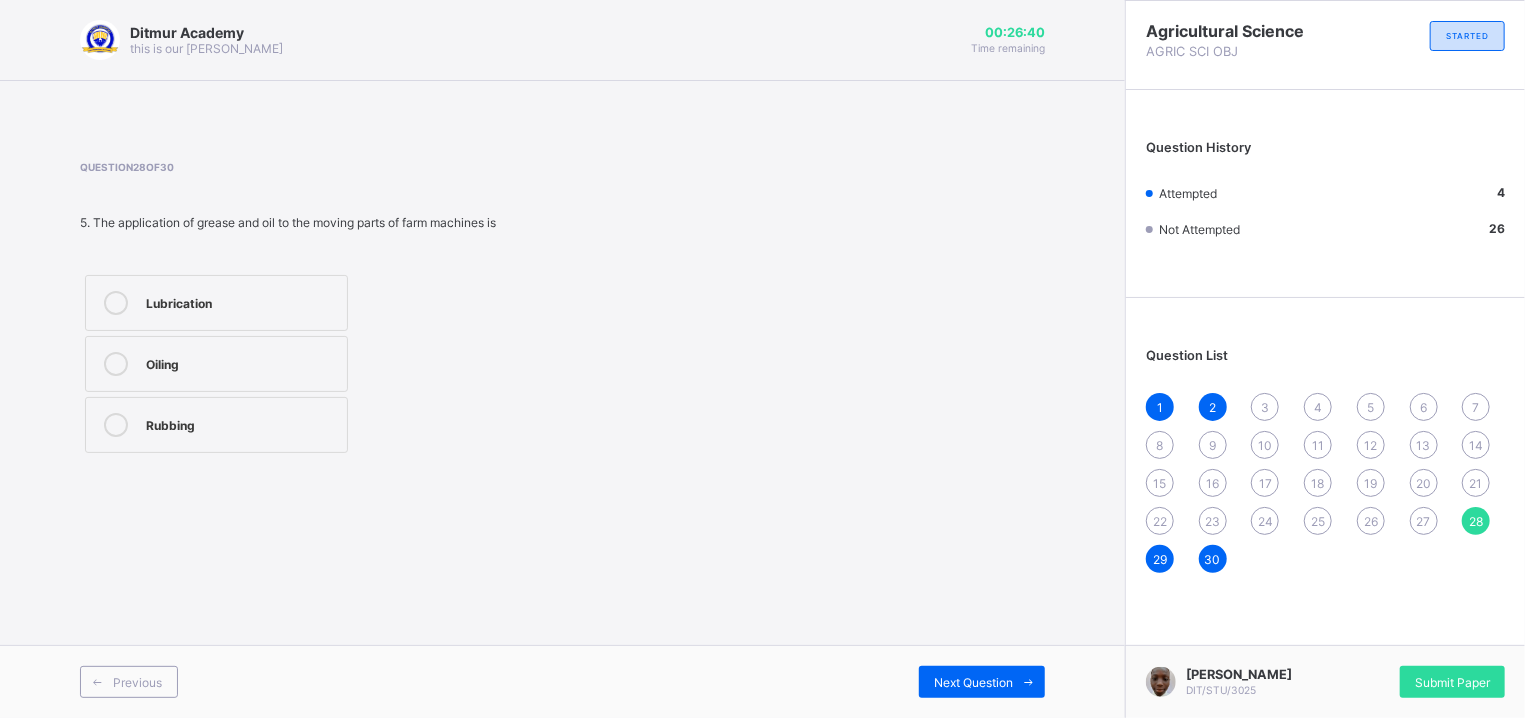 click on "Lubrication  Oiling Rubbing" at bounding box center [307, 364] 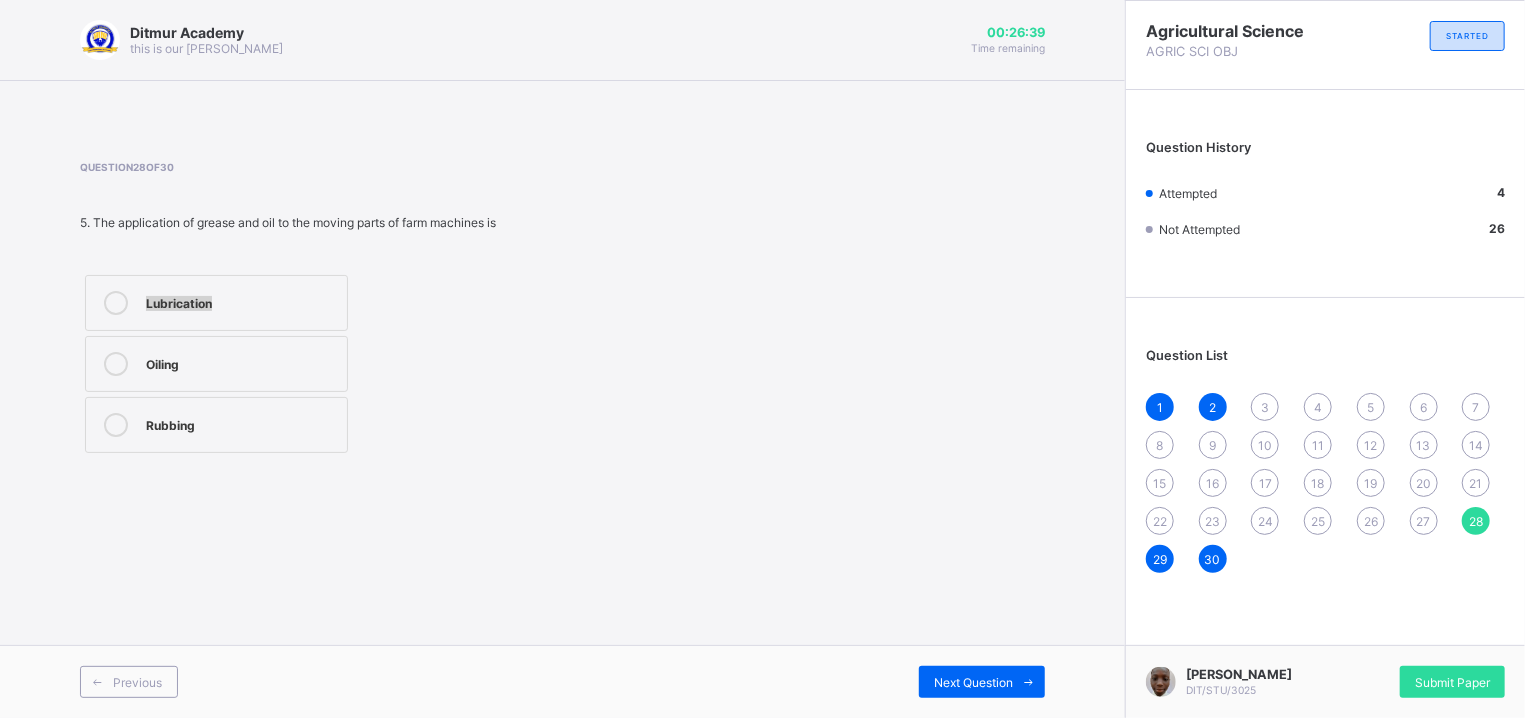 click on "Lubrication  Oiling Rubbing" at bounding box center (307, 364) 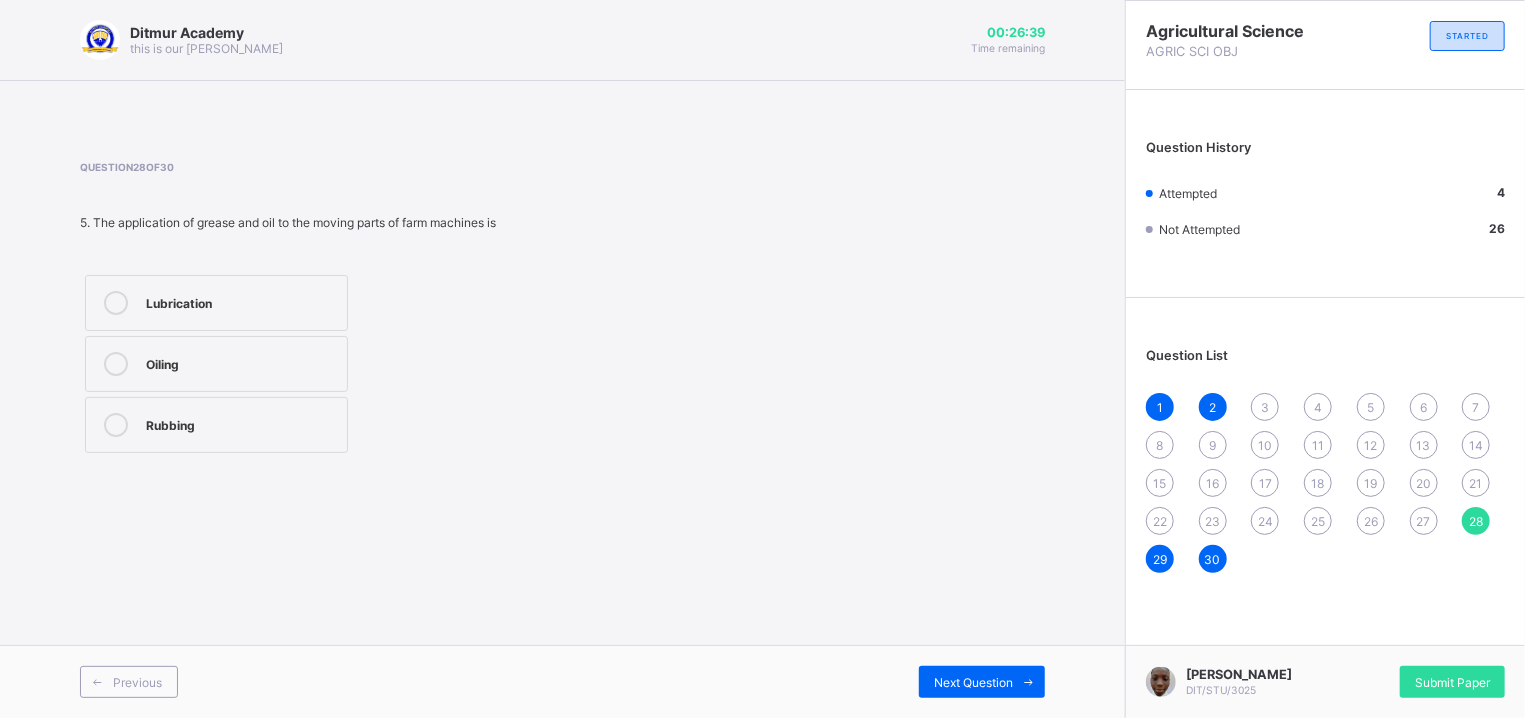 click on "Lubrication  Oiling Rubbing" at bounding box center [307, 364] 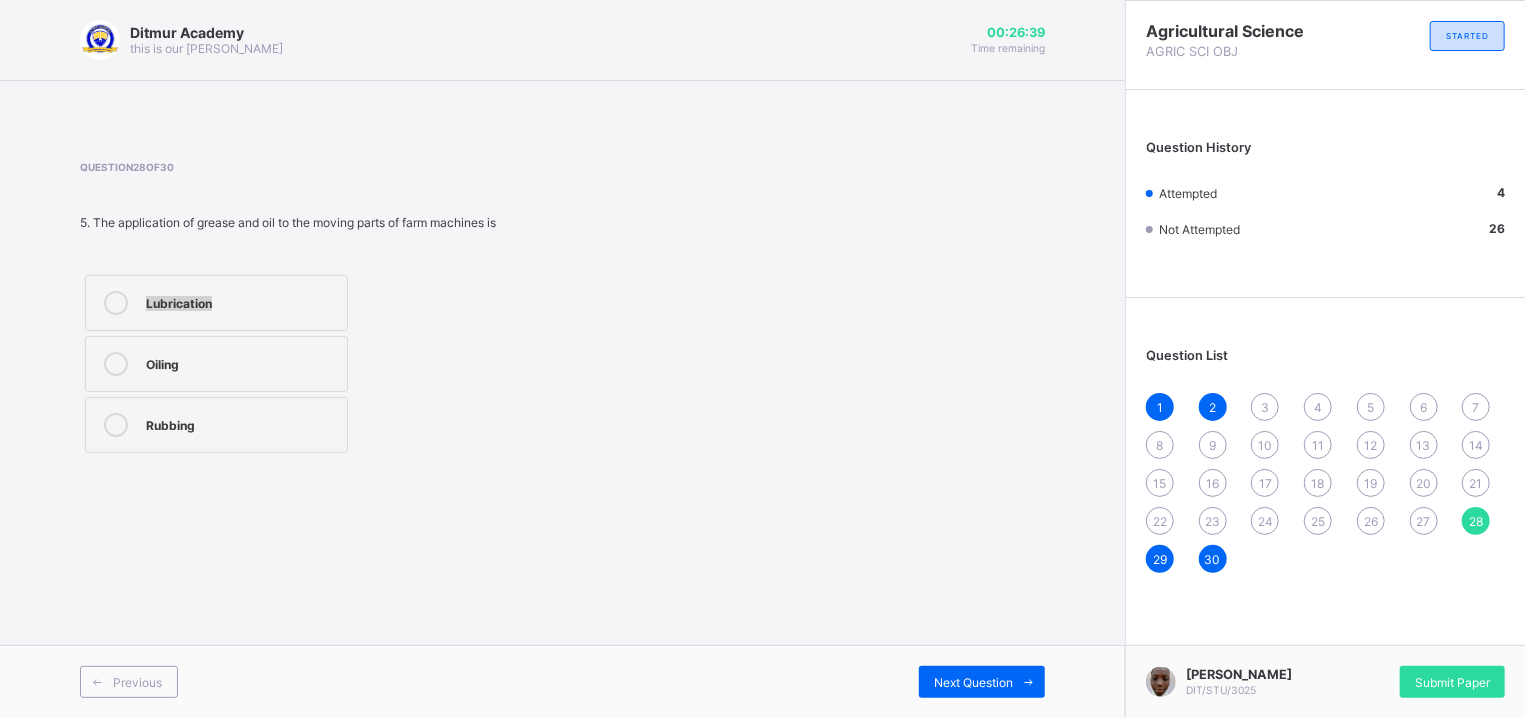 click on "Lubrication  Oiling Rubbing" at bounding box center [307, 364] 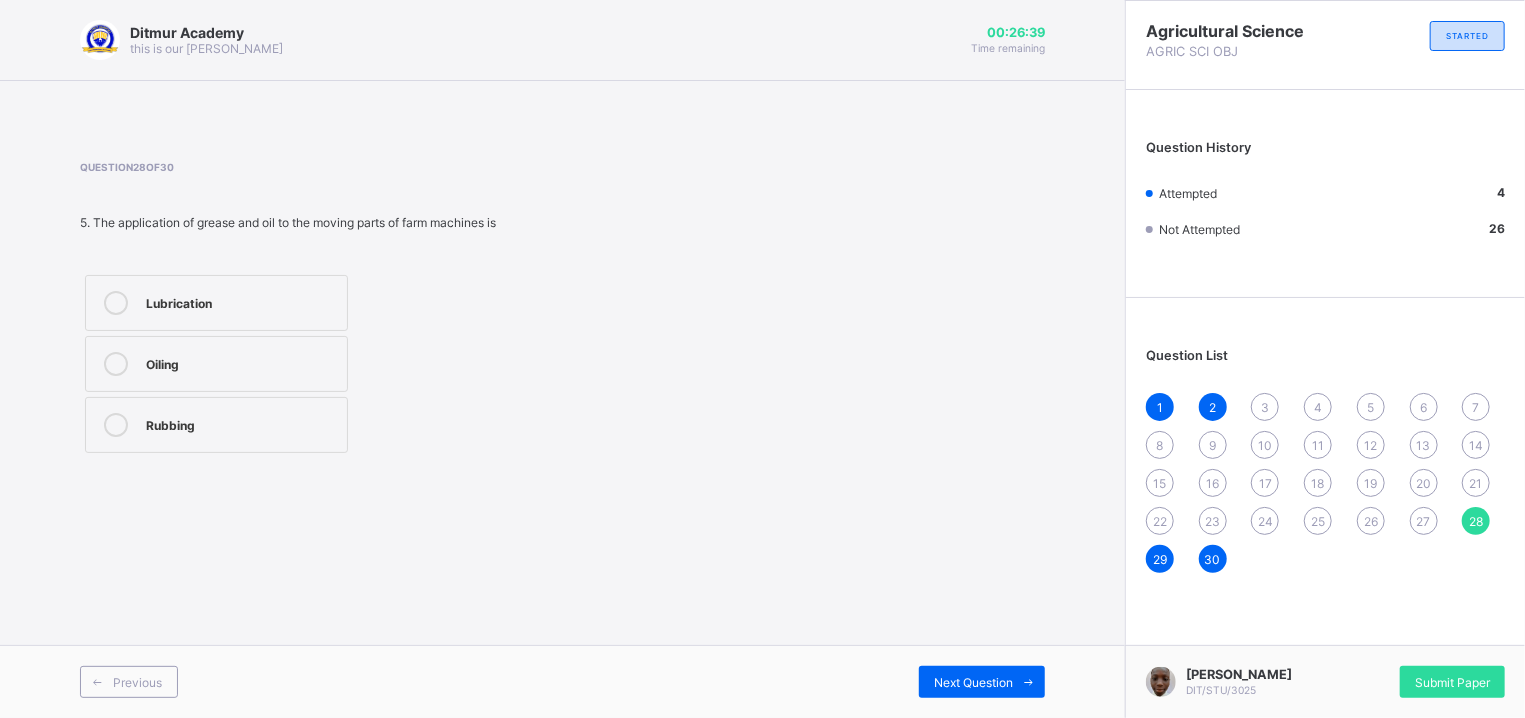 click on "Lubrication  Oiling Rubbing" at bounding box center [307, 364] 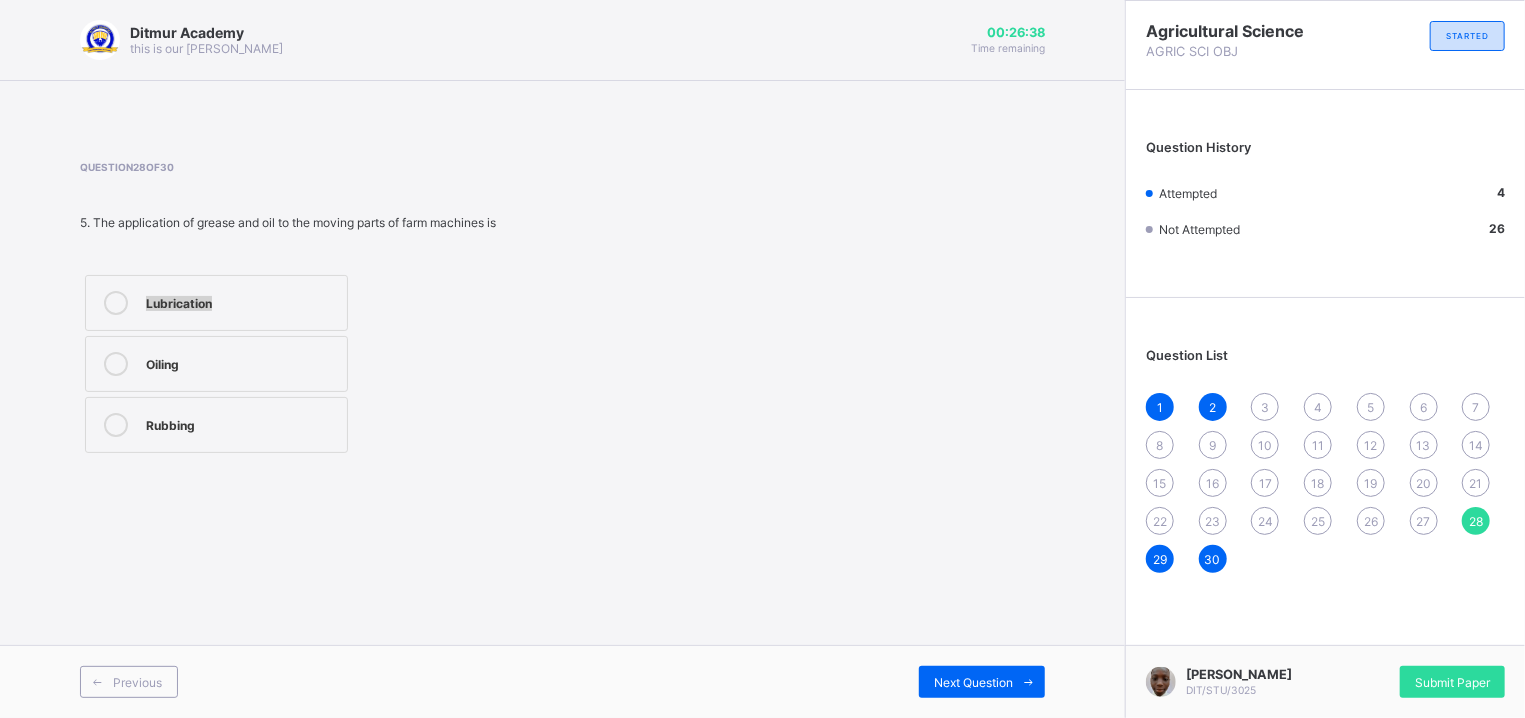 click on "Lubrication  Oiling Rubbing" at bounding box center [307, 364] 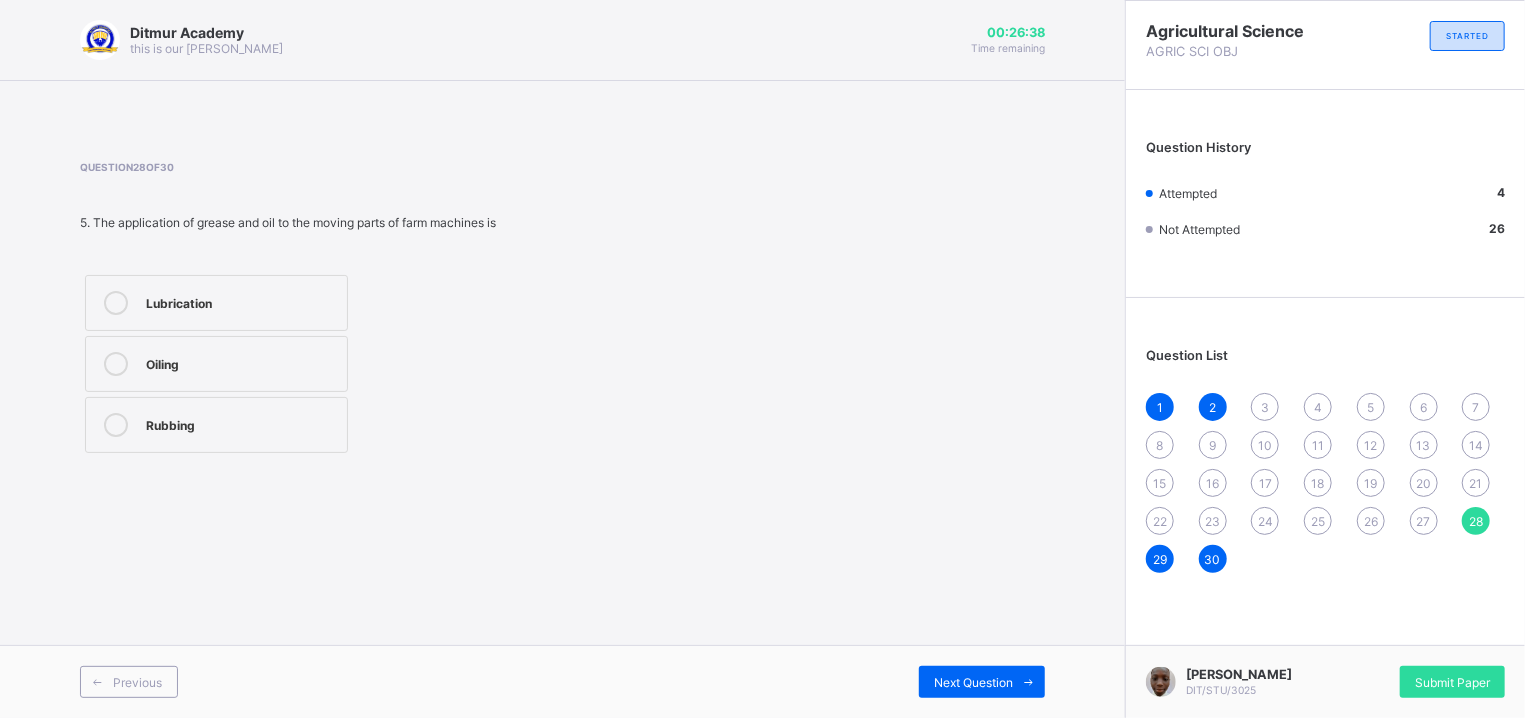 drag, startPoint x: 384, startPoint y: 280, endPoint x: 372, endPoint y: 303, distance: 25.942244 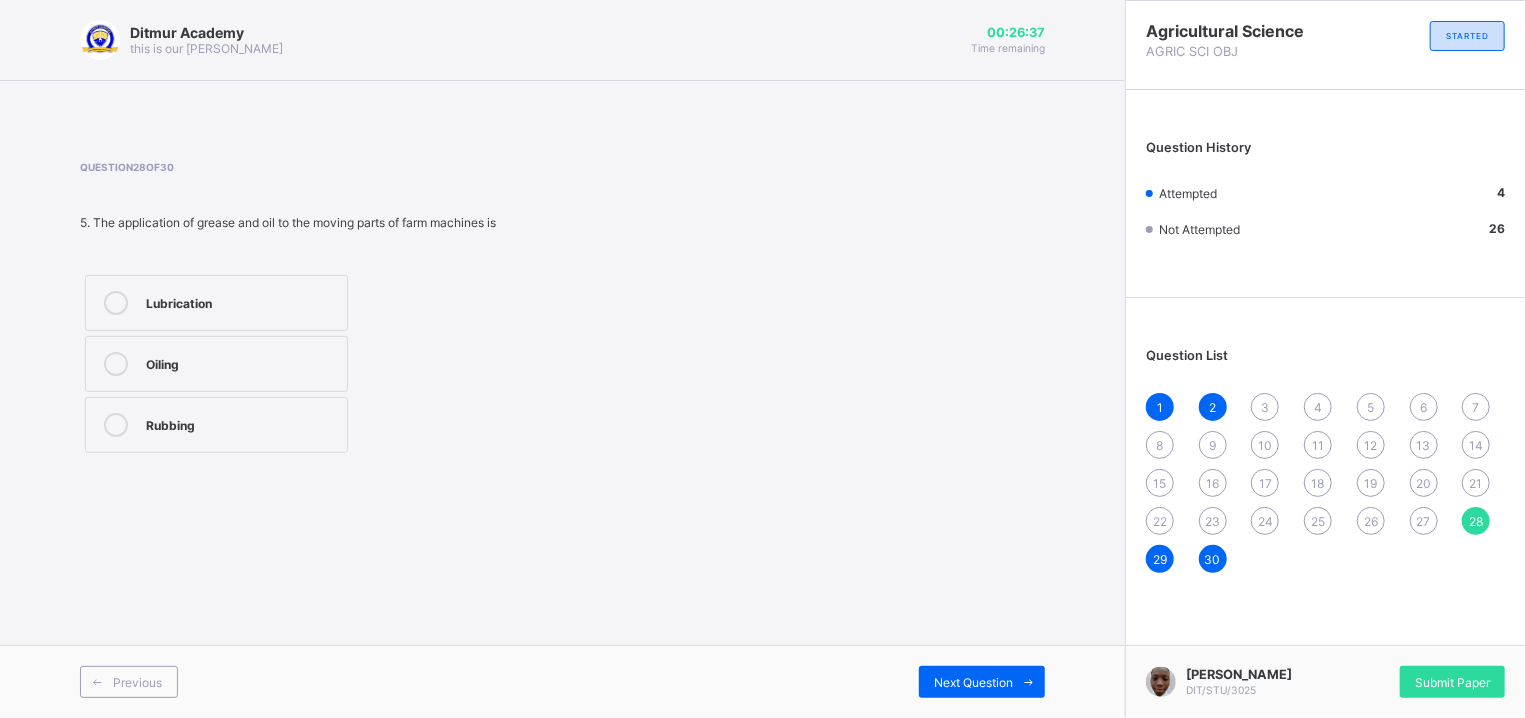 click on "Lubrication  Oiling Rubbing" at bounding box center [307, 364] 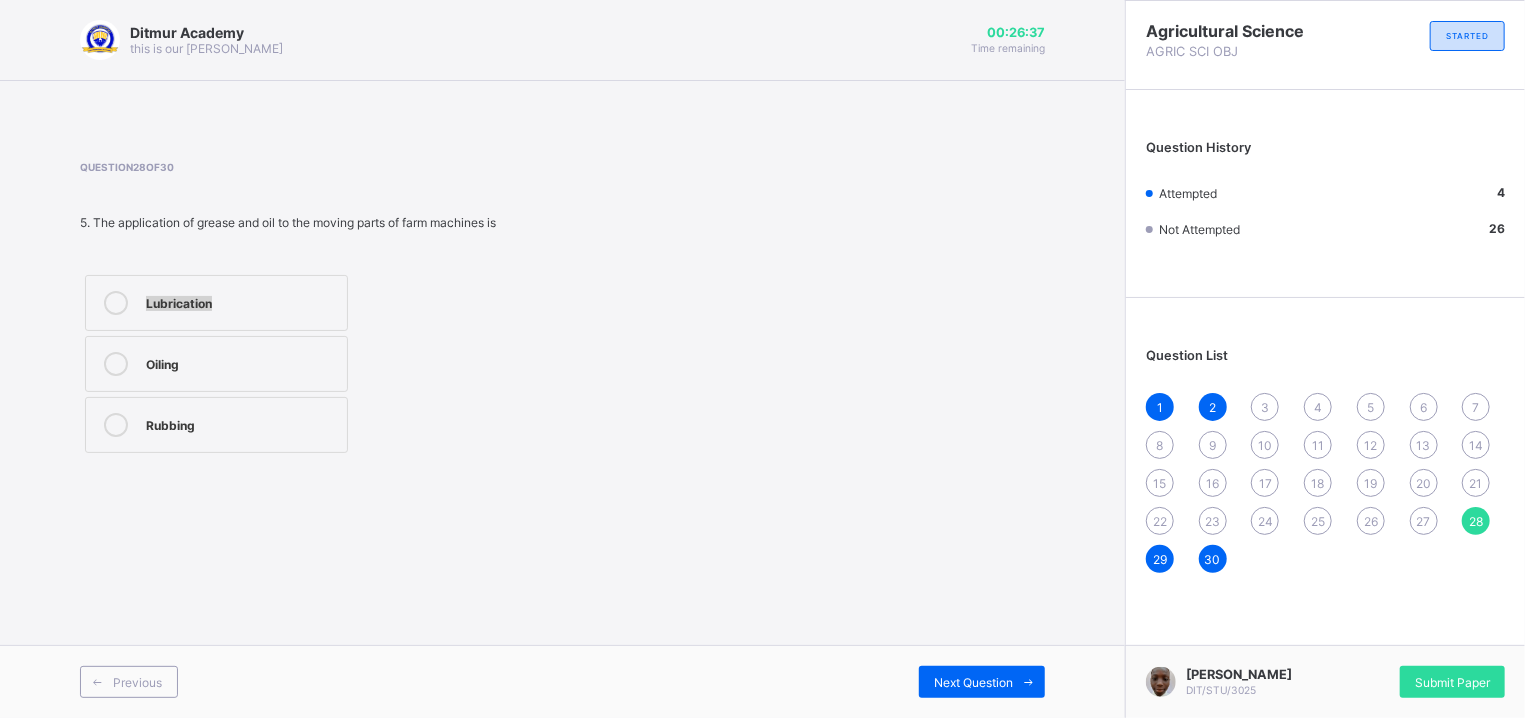 click on "Lubrication  Oiling Rubbing" at bounding box center (307, 364) 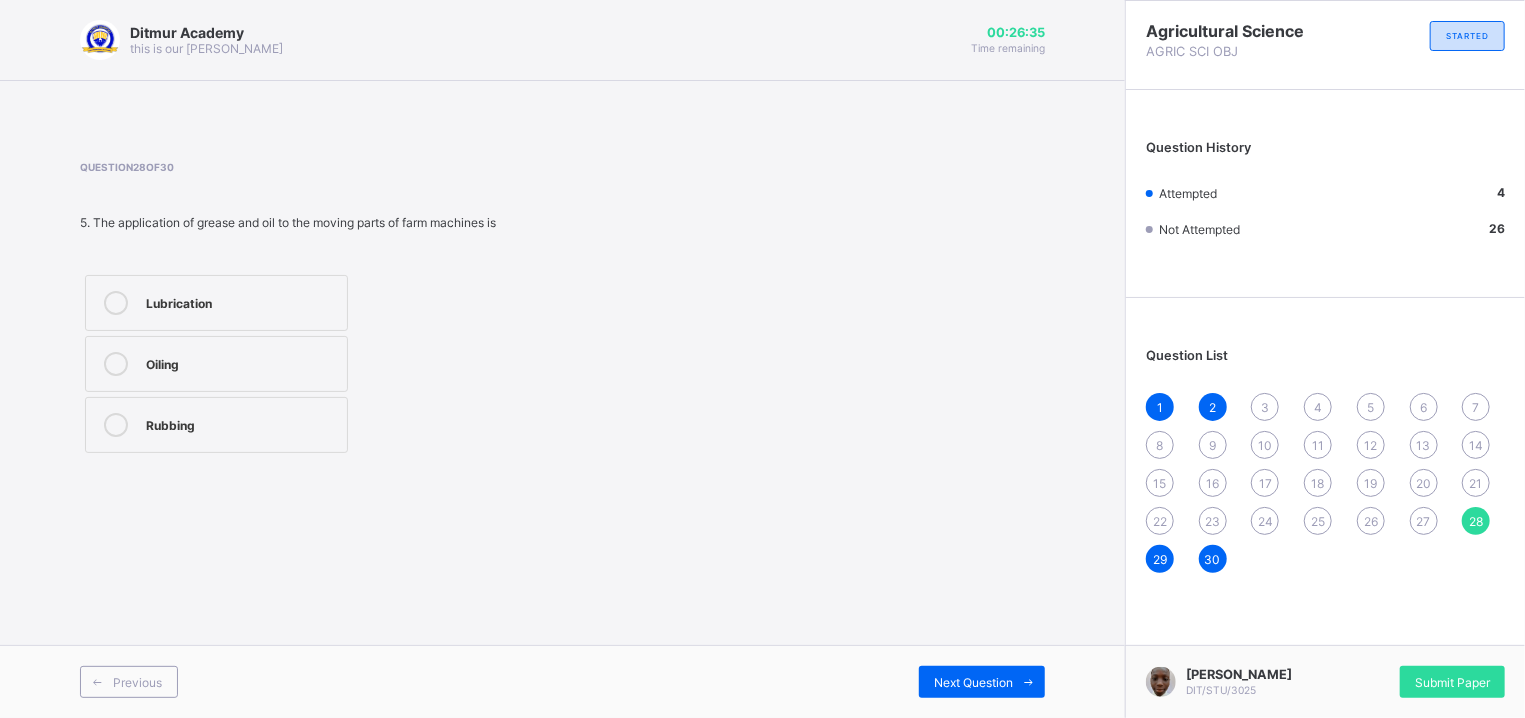 click on "Lubrication" at bounding box center [241, 301] 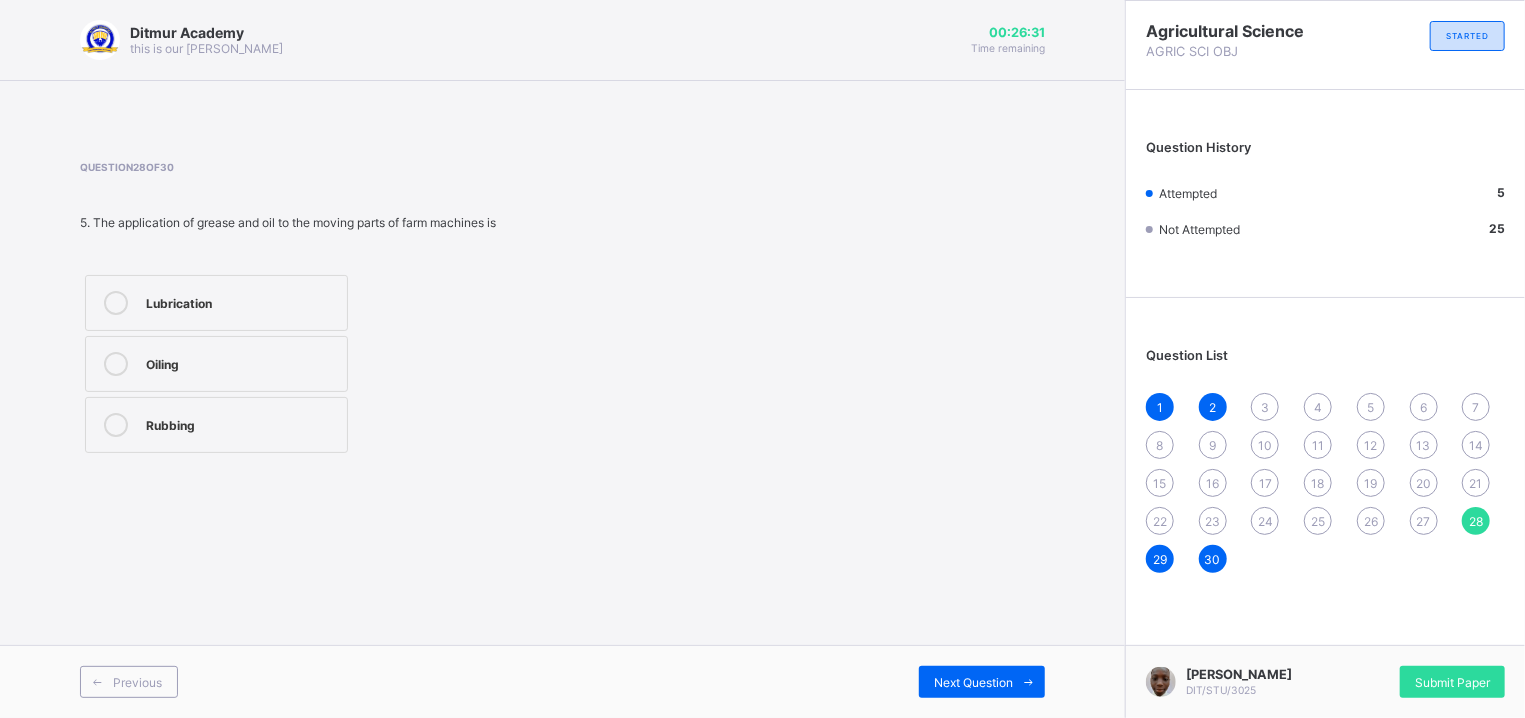 click on "27" at bounding box center [1424, 521] 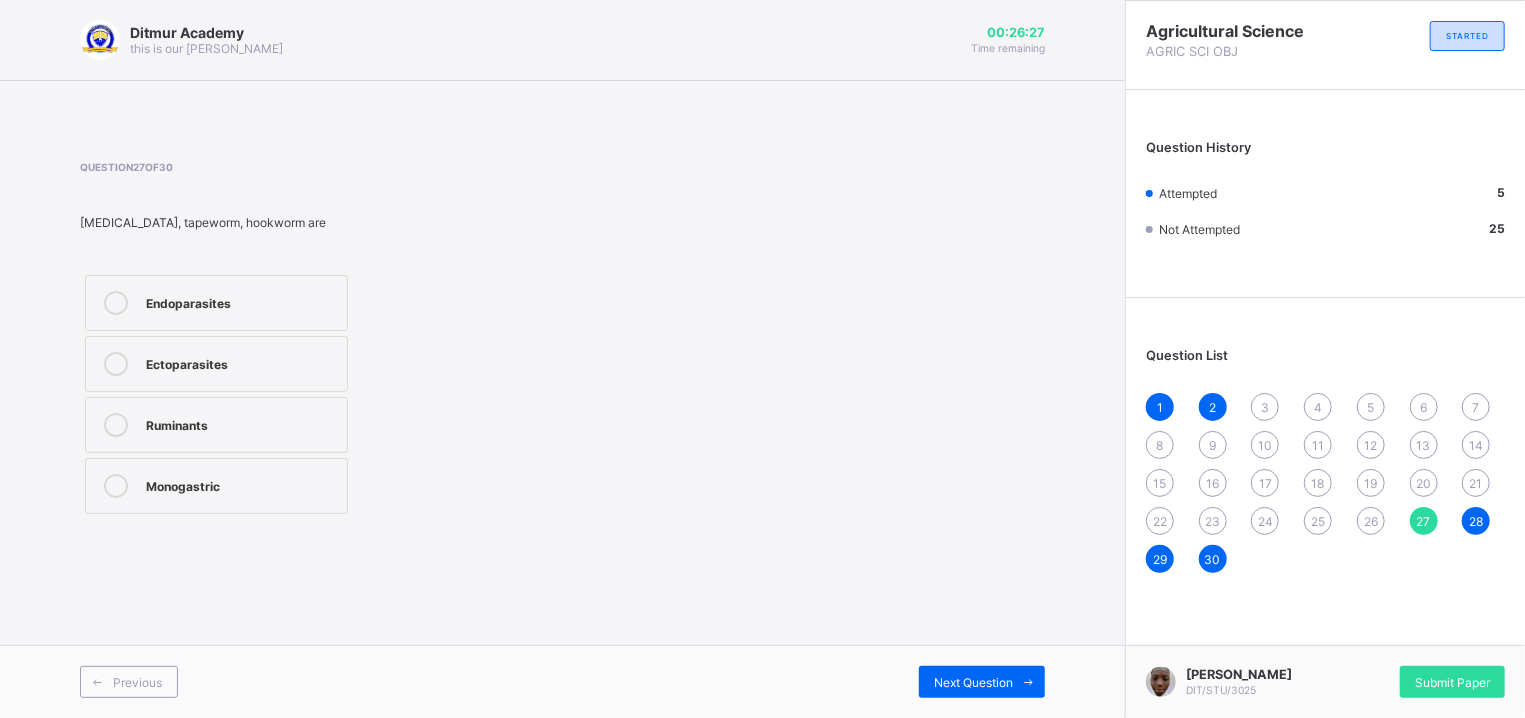 click on "Endoparasites  Ectoparasites  Ruminants  Monogastric" at bounding box center [307, 394] 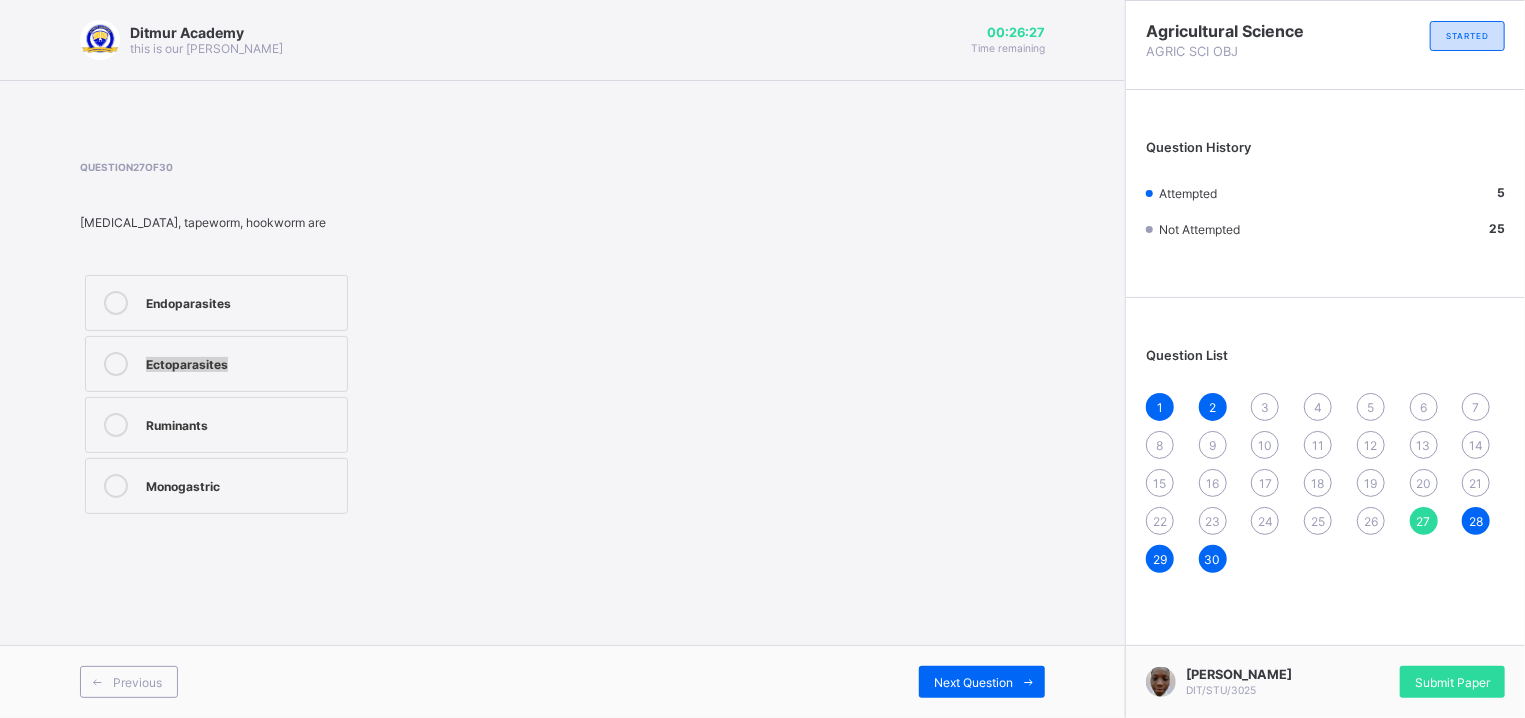 click on "Endoparasites  Ectoparasites  Ruminants  Monogastric" at bounding box center [307, 394] 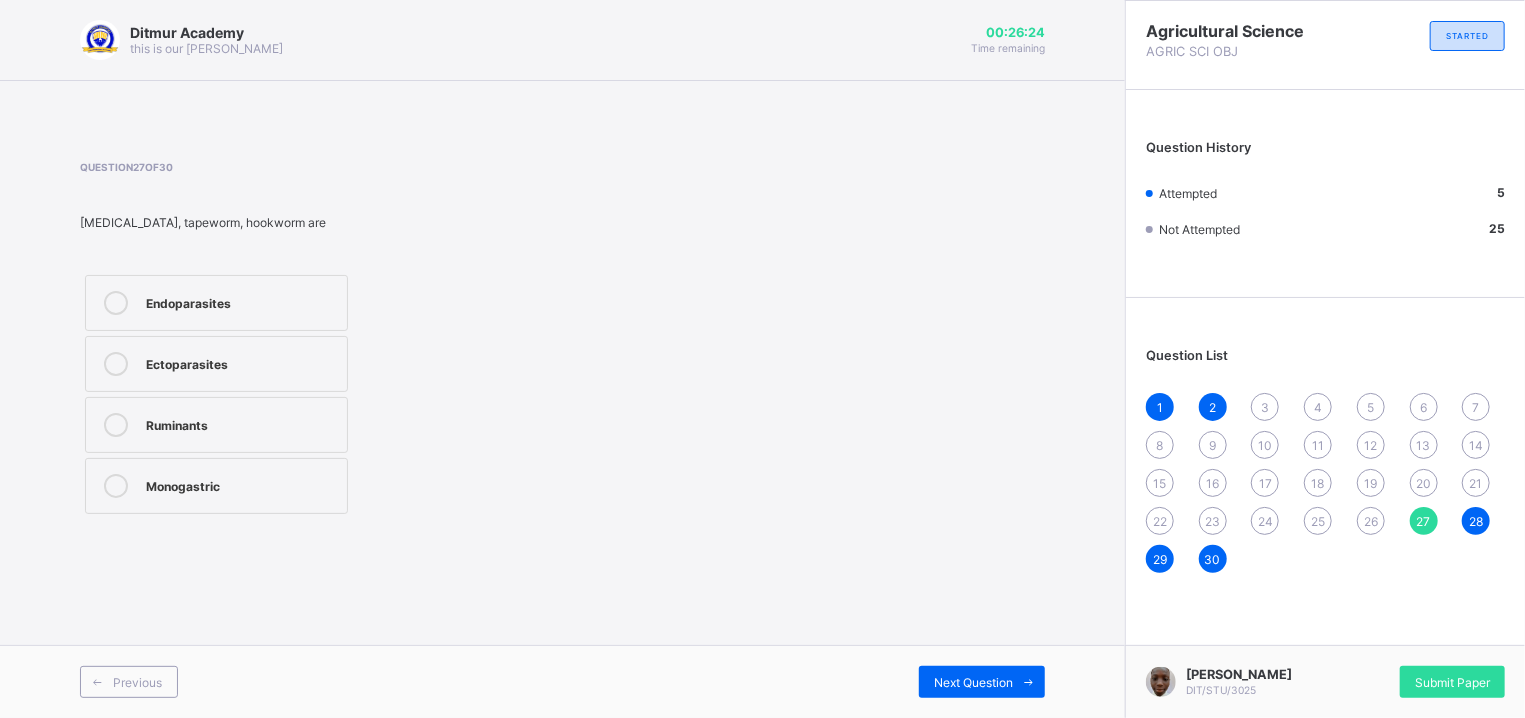 drag, startPoint x: 526, startPoint y: 352, endPoint x: 469, endPoint y: 370, distance: 59.77458 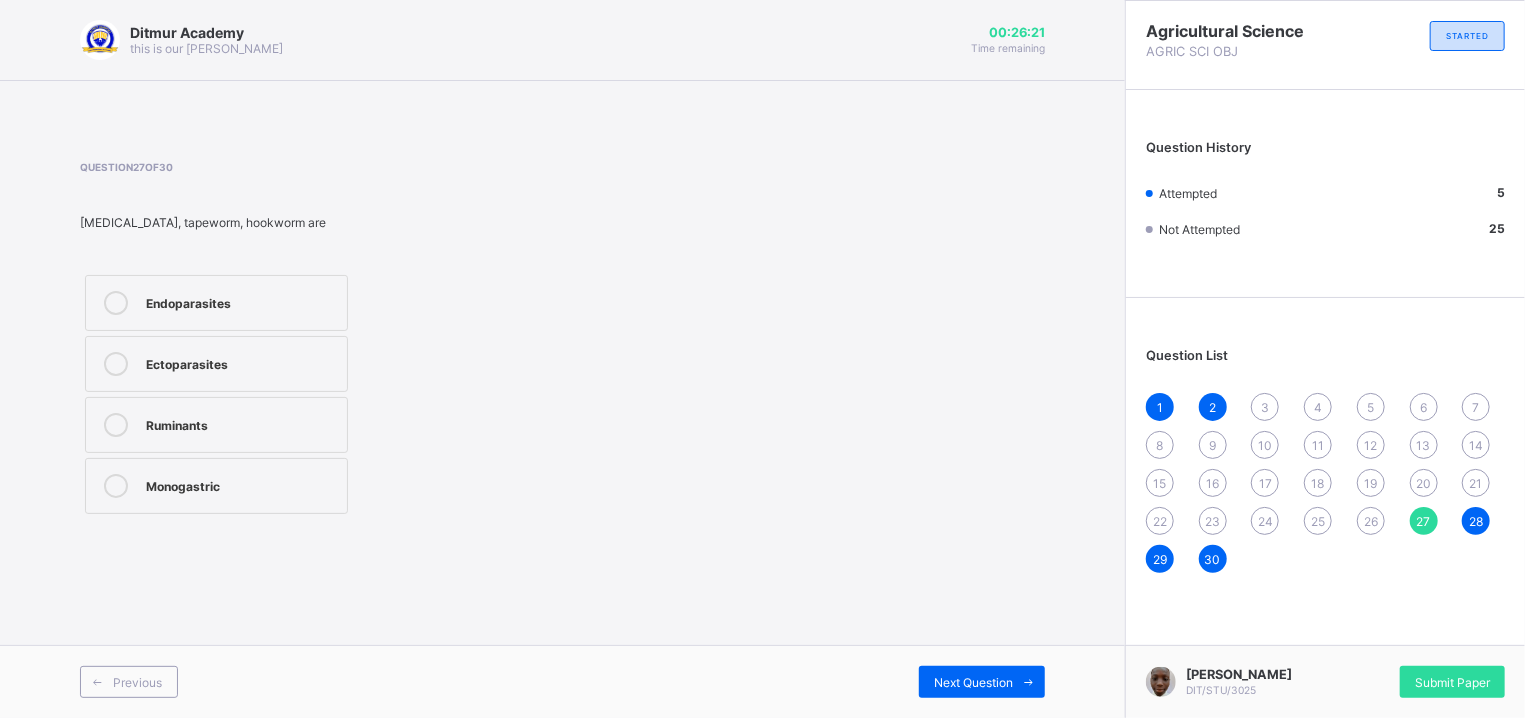 click on "Ectoparasites" at bounding box center (216, 364) 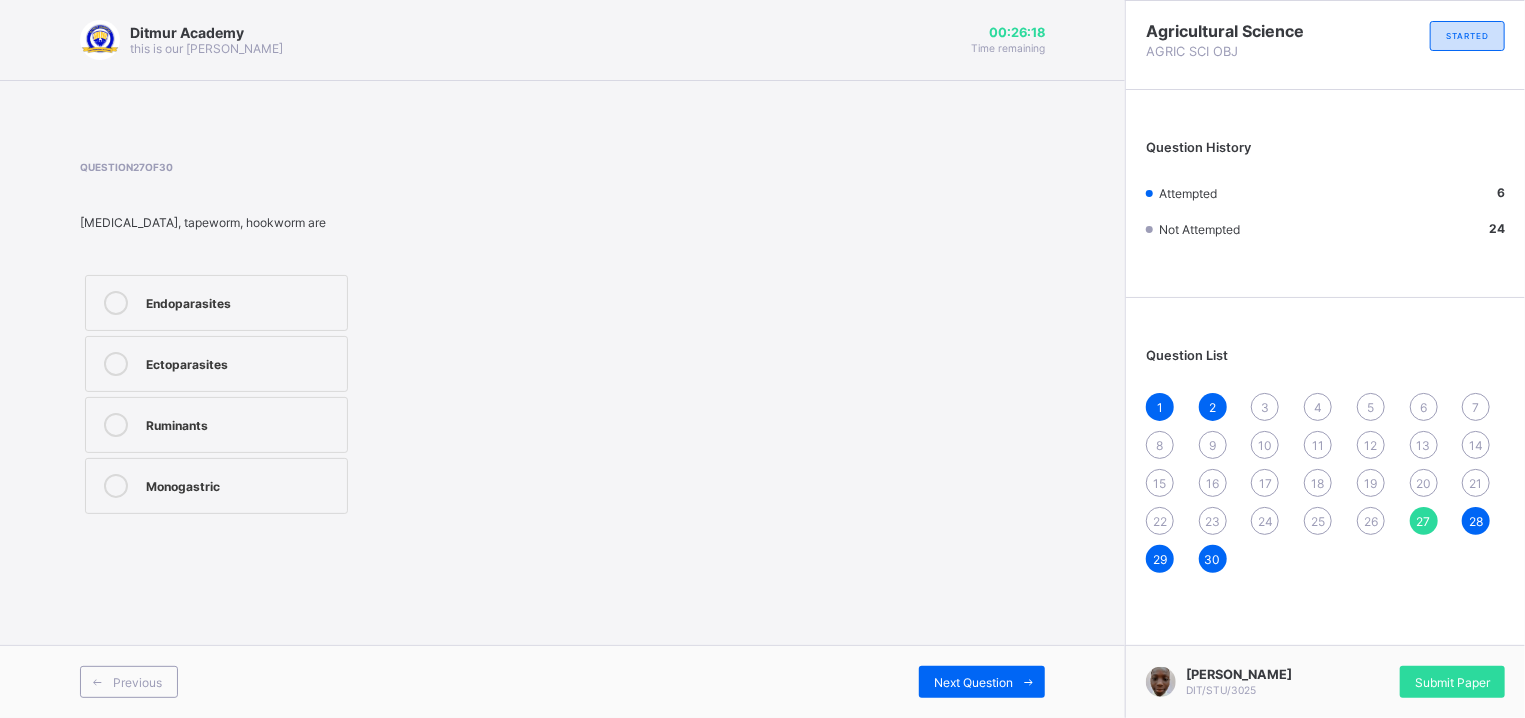 click on "26" at bounding box center [1371, 521] 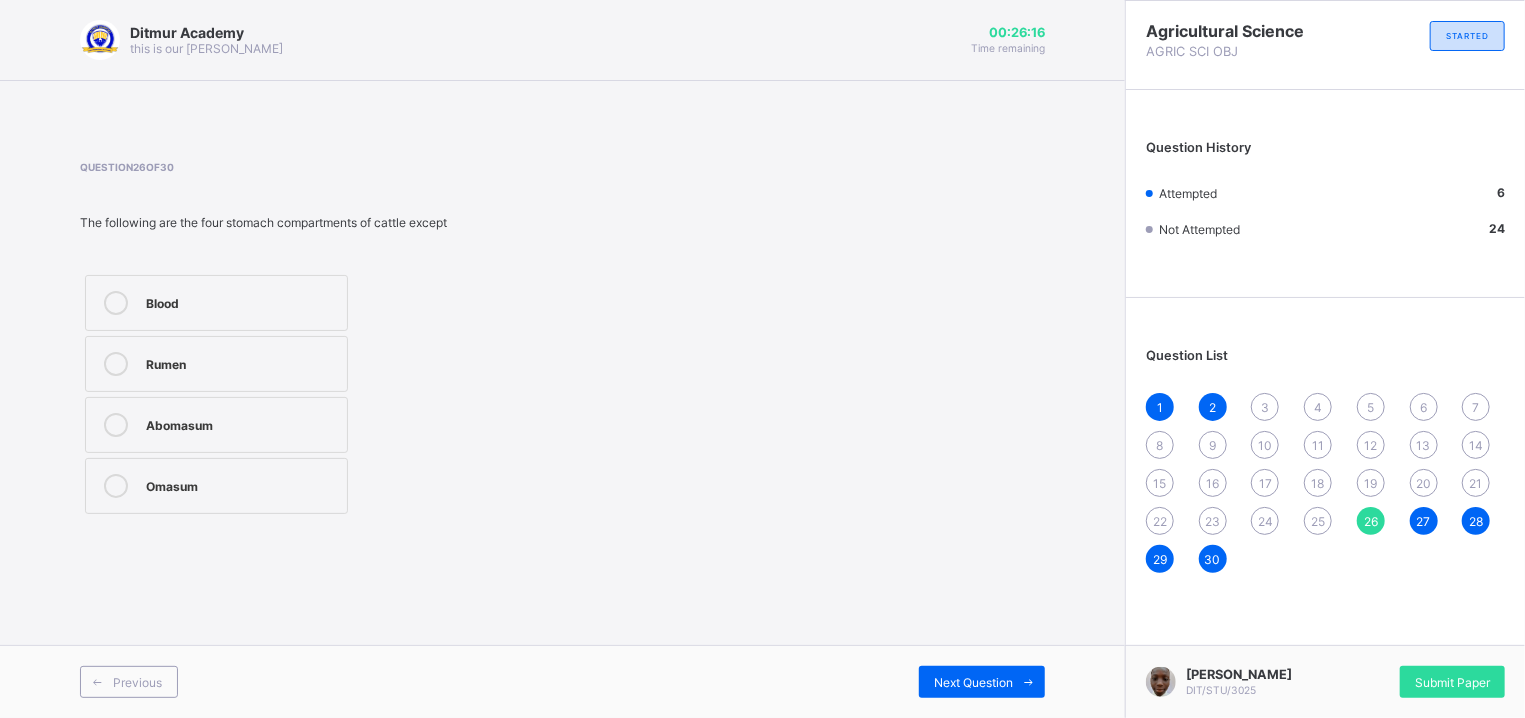 click on "Blood  Rumen Abomasum  Omasum" at bounding box center [307, 394] 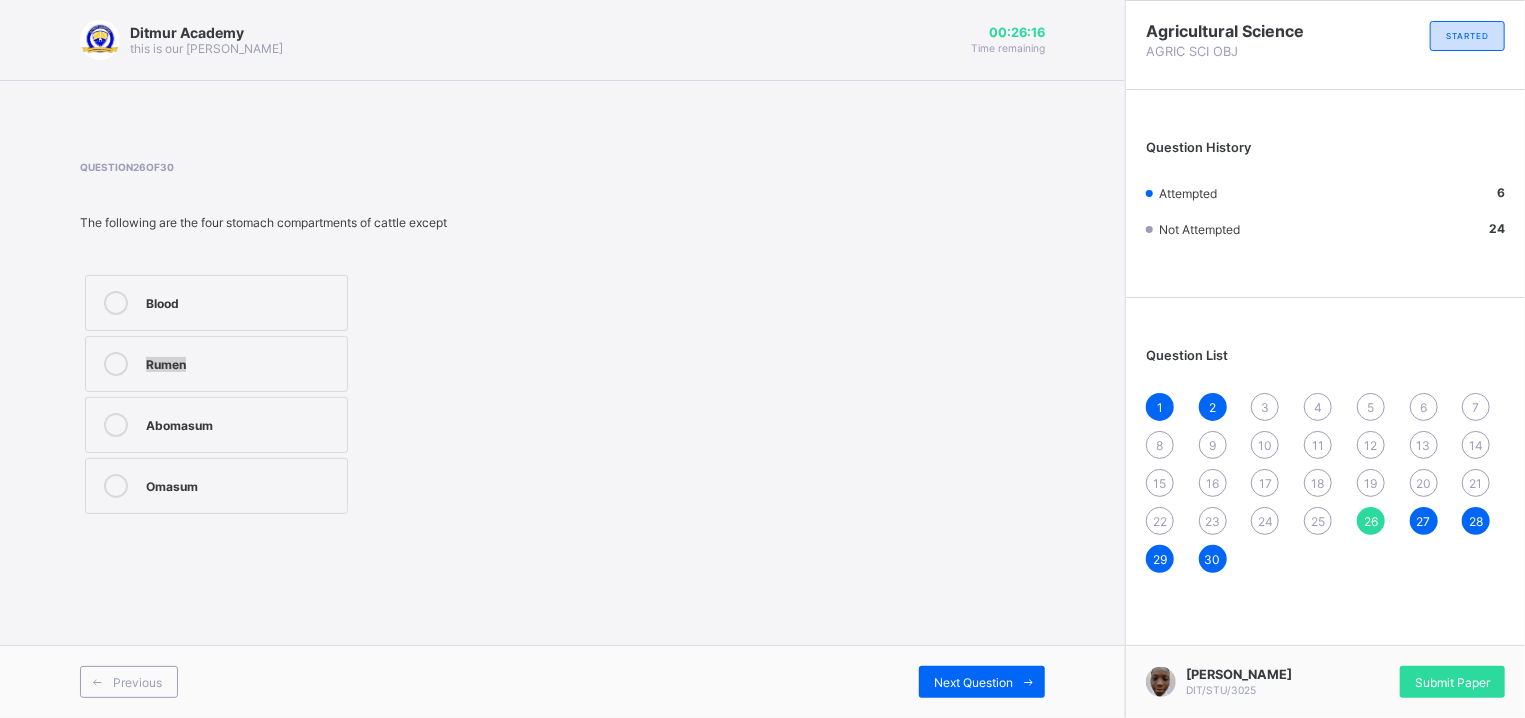 click on "Blood  Rumen Abomasum  Omasum" at bounding box center (307, 394) 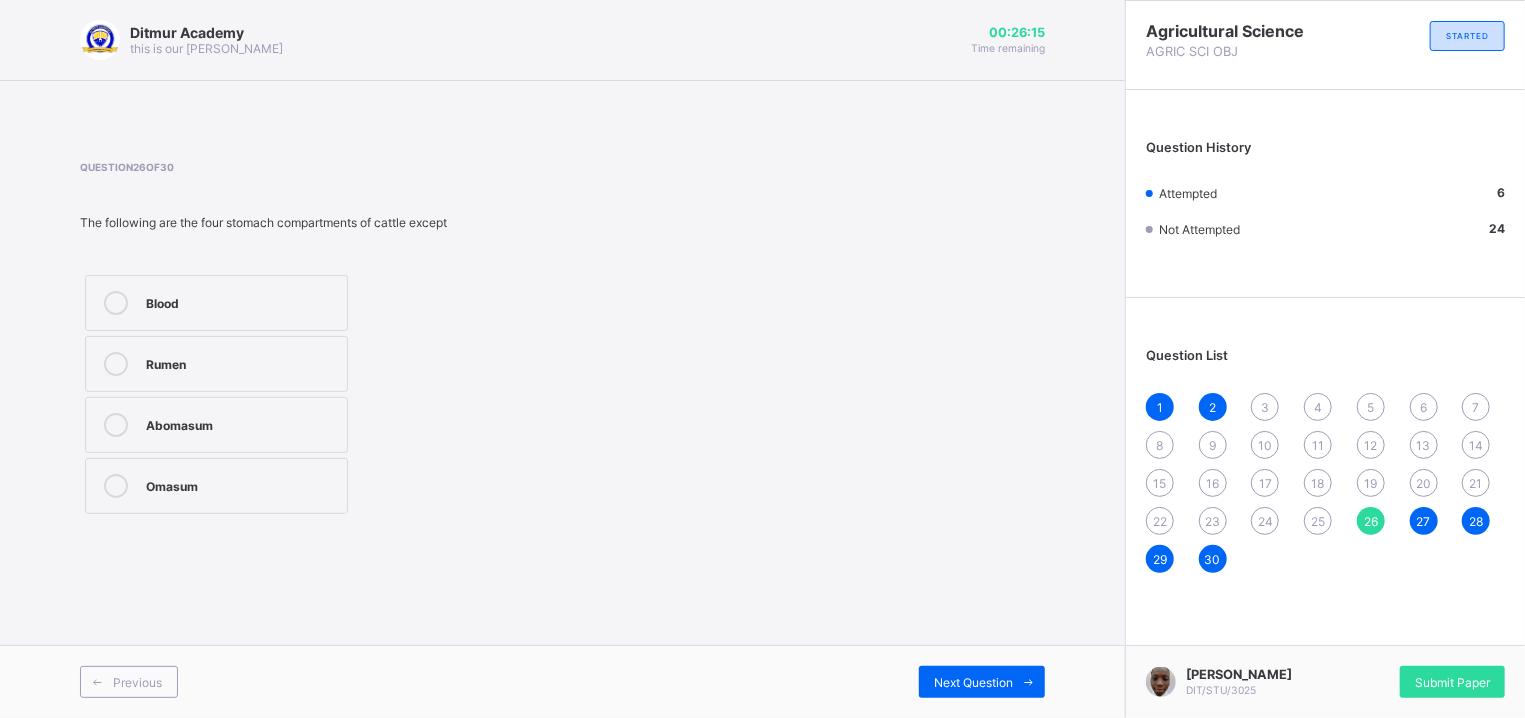 click on "Blood  Rumen Abomasum  Omasum" at bounding box center [307, 394] 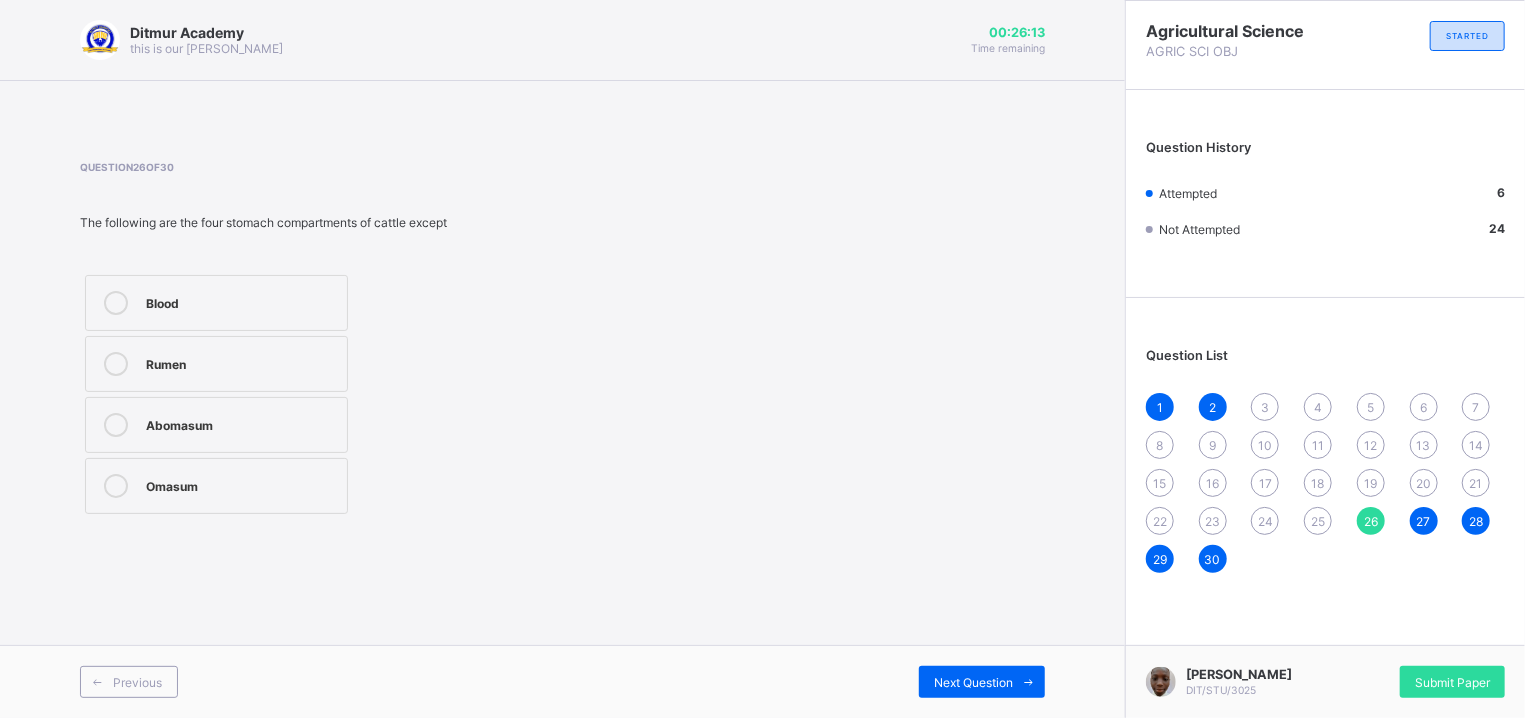 click on "Blood  Rumen Abomasum  Omasum" at bounding box center [307, 394] 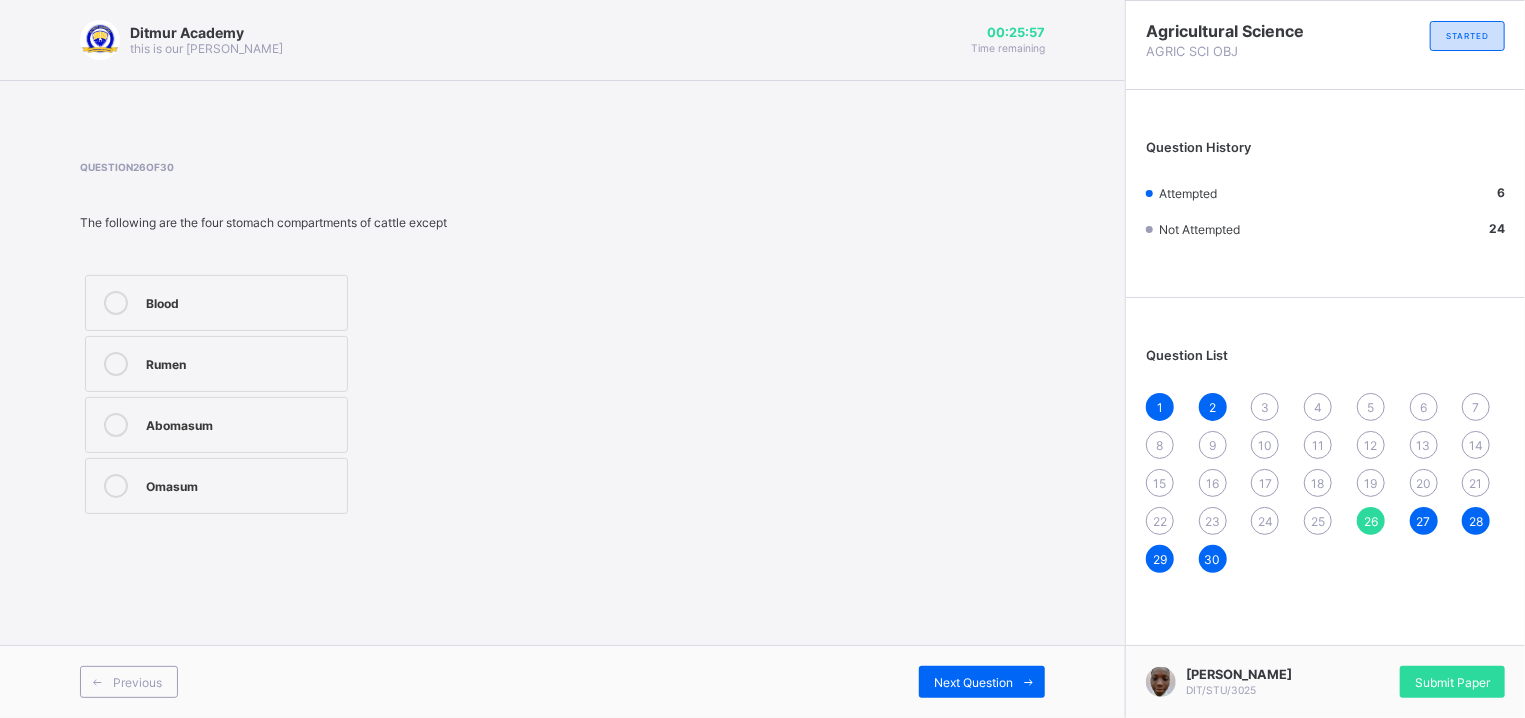 click on "Rumen" at bounding box center (216, 364) 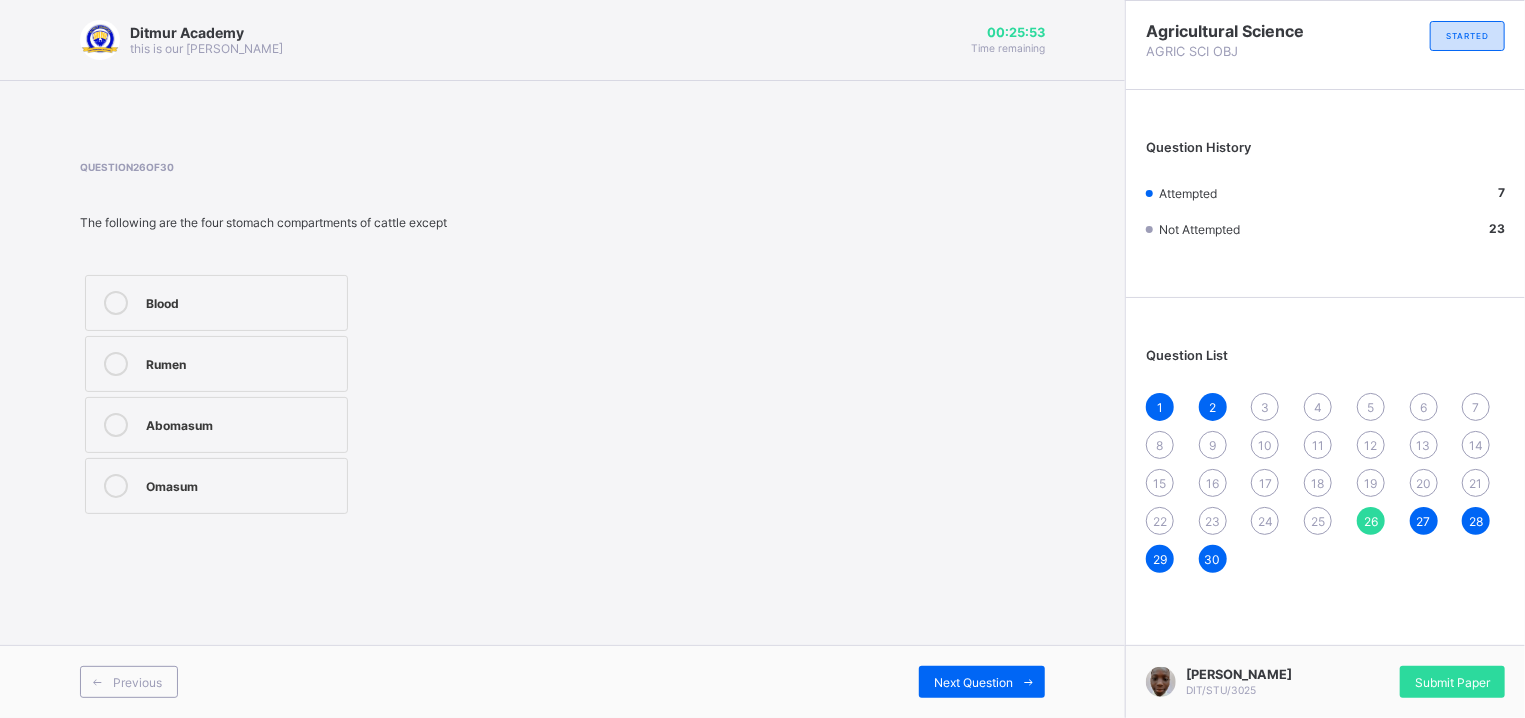 click on "25" at bounding box center (1318, 521) 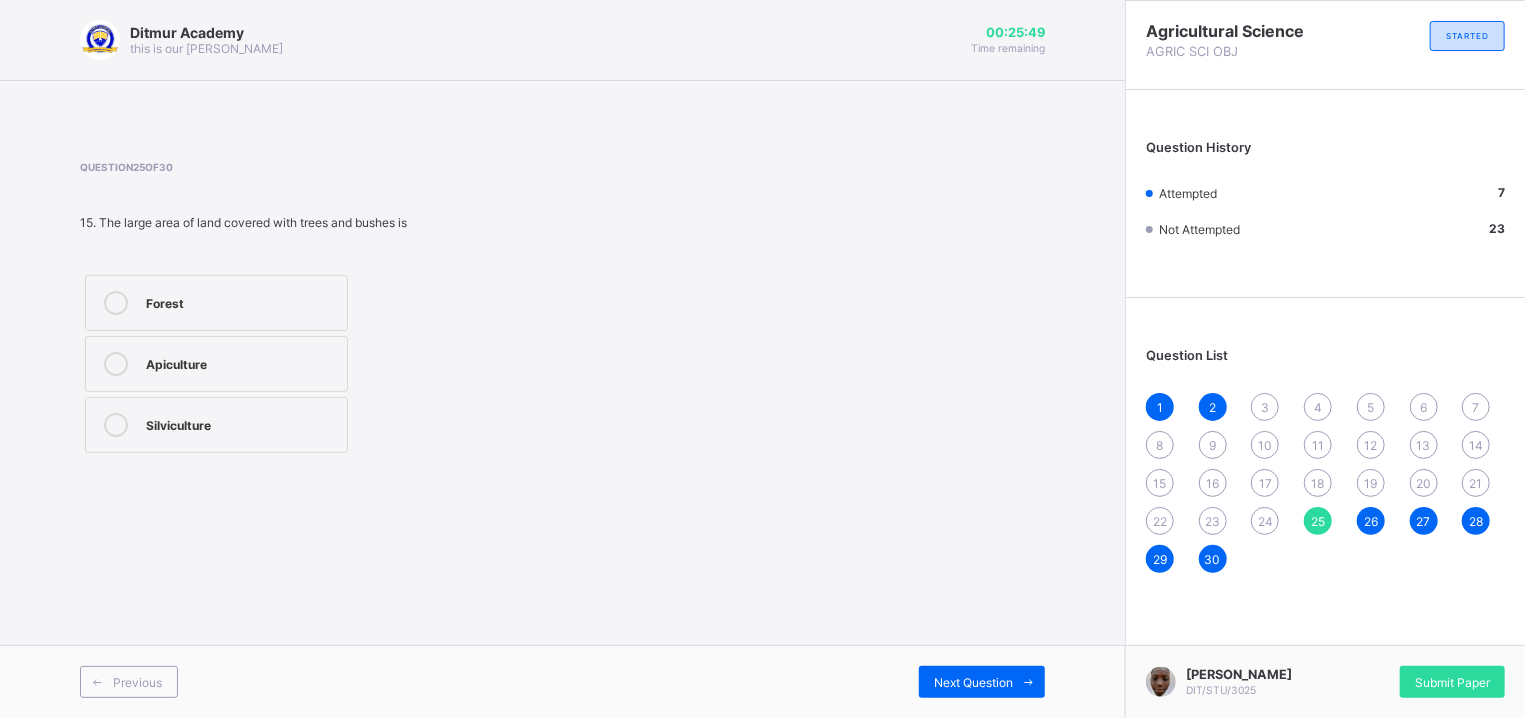 click on "Forest Apiculture  Silviculture" at bounding box center [307, 364] 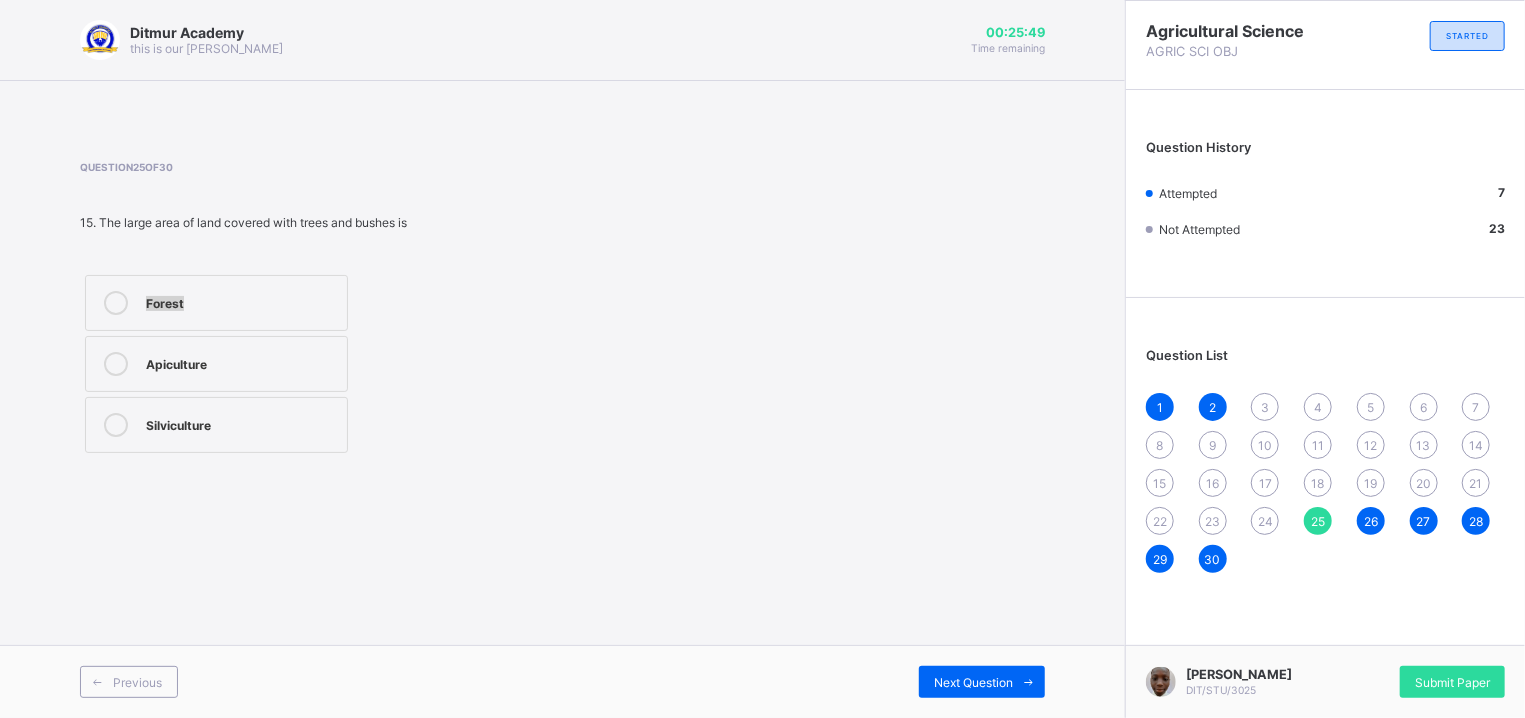 click on "Forest Apiculture  Silviculture" at bounding box center [307, 364] 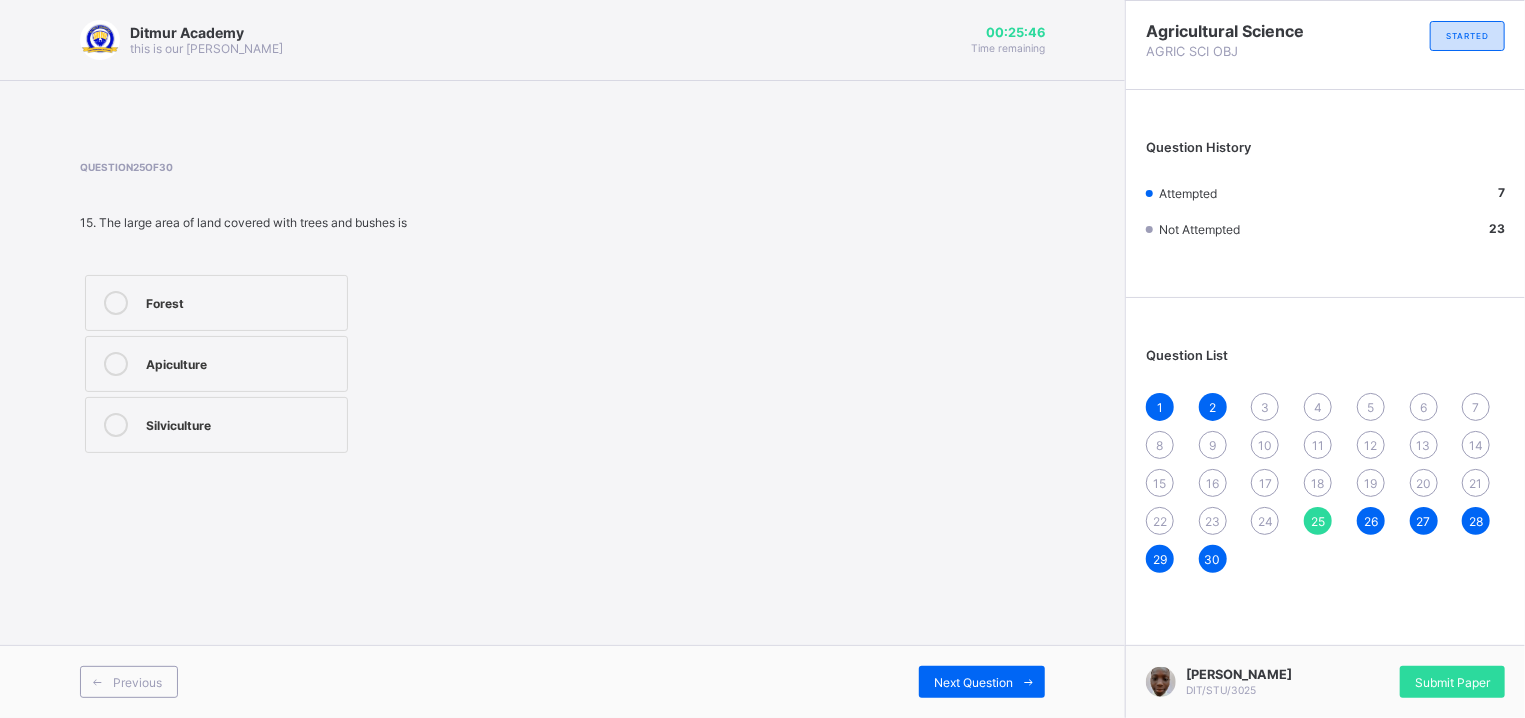 click on "Apiculture" at bounding box center [216, 364] 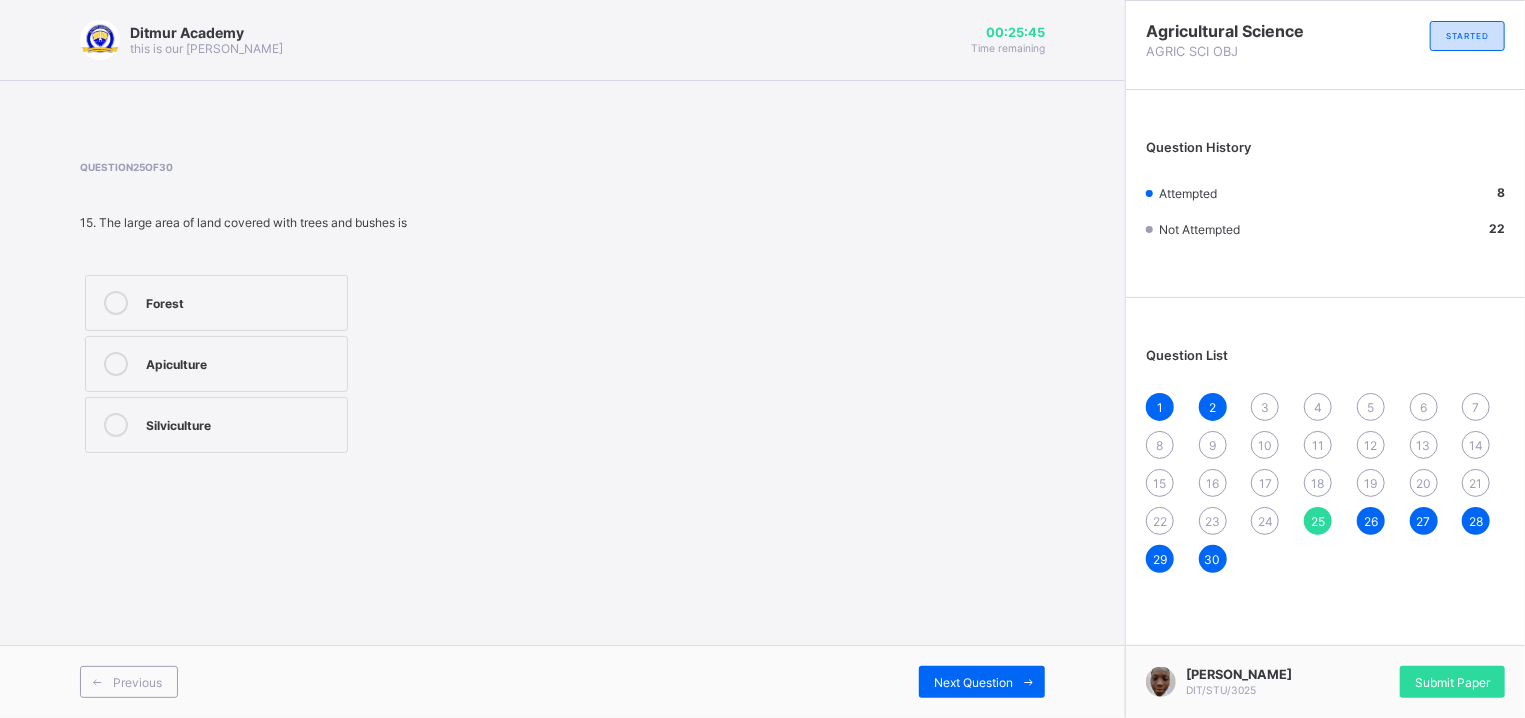click on "Forest Apiculture  Silviculture" at bounding box center [307, 364] 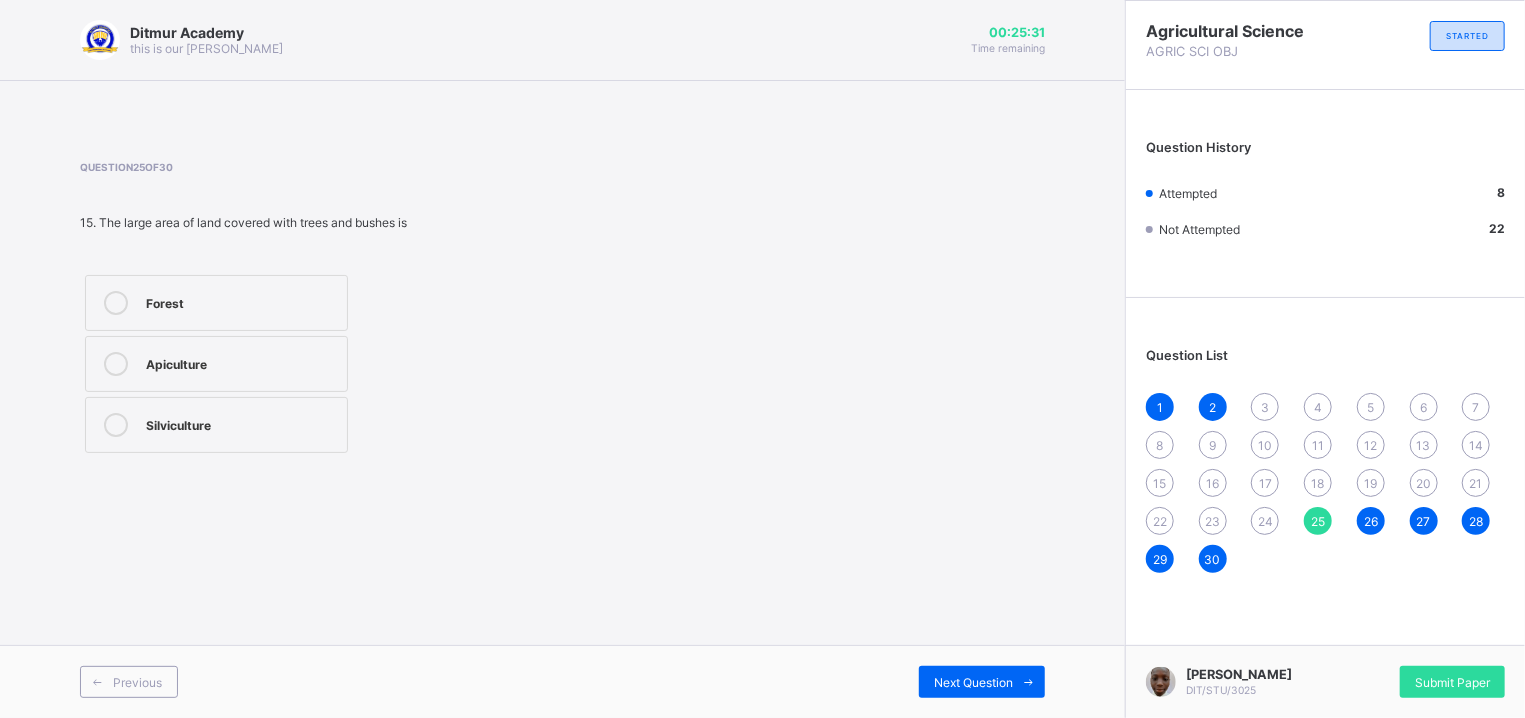 click on "Forest" at bounding box center (241, 301) 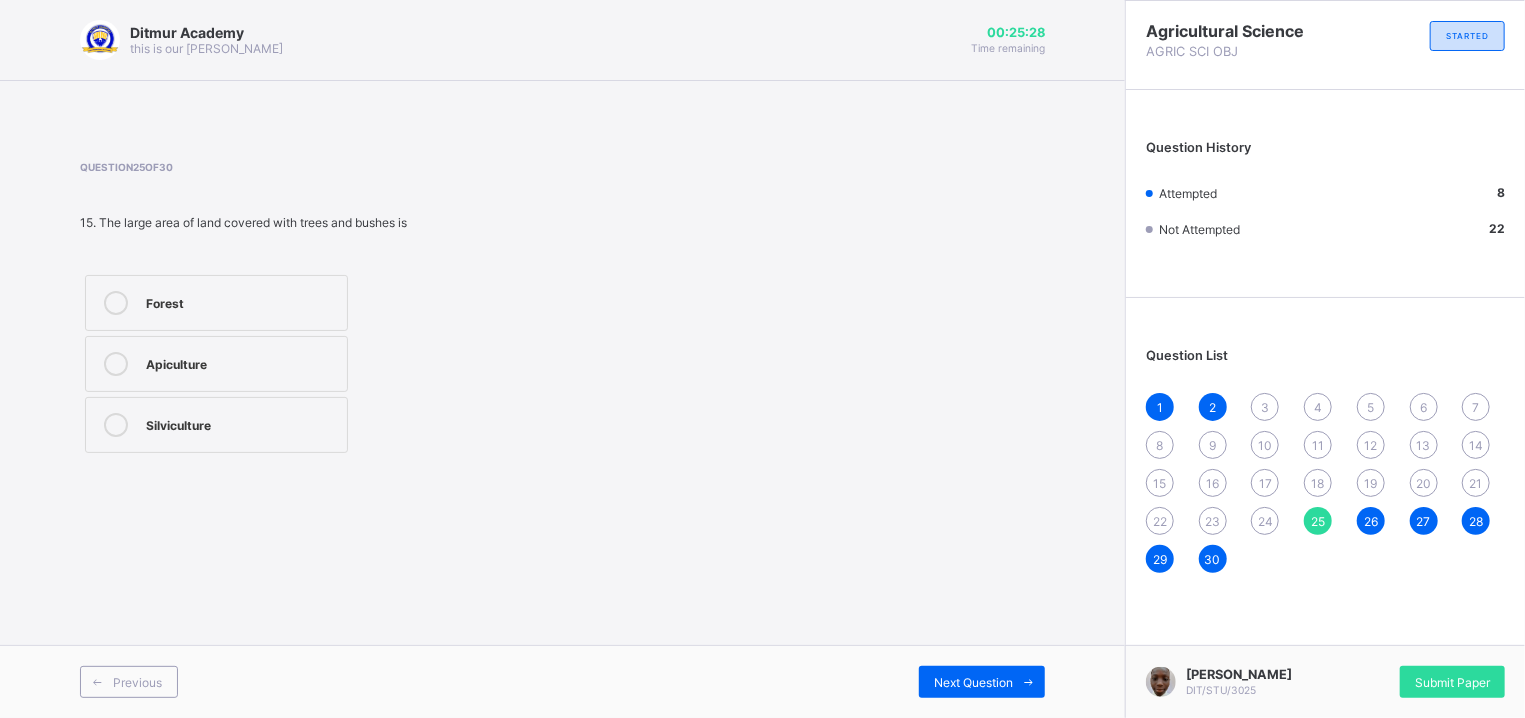 click on "24" at bounding box center [1265, 521] 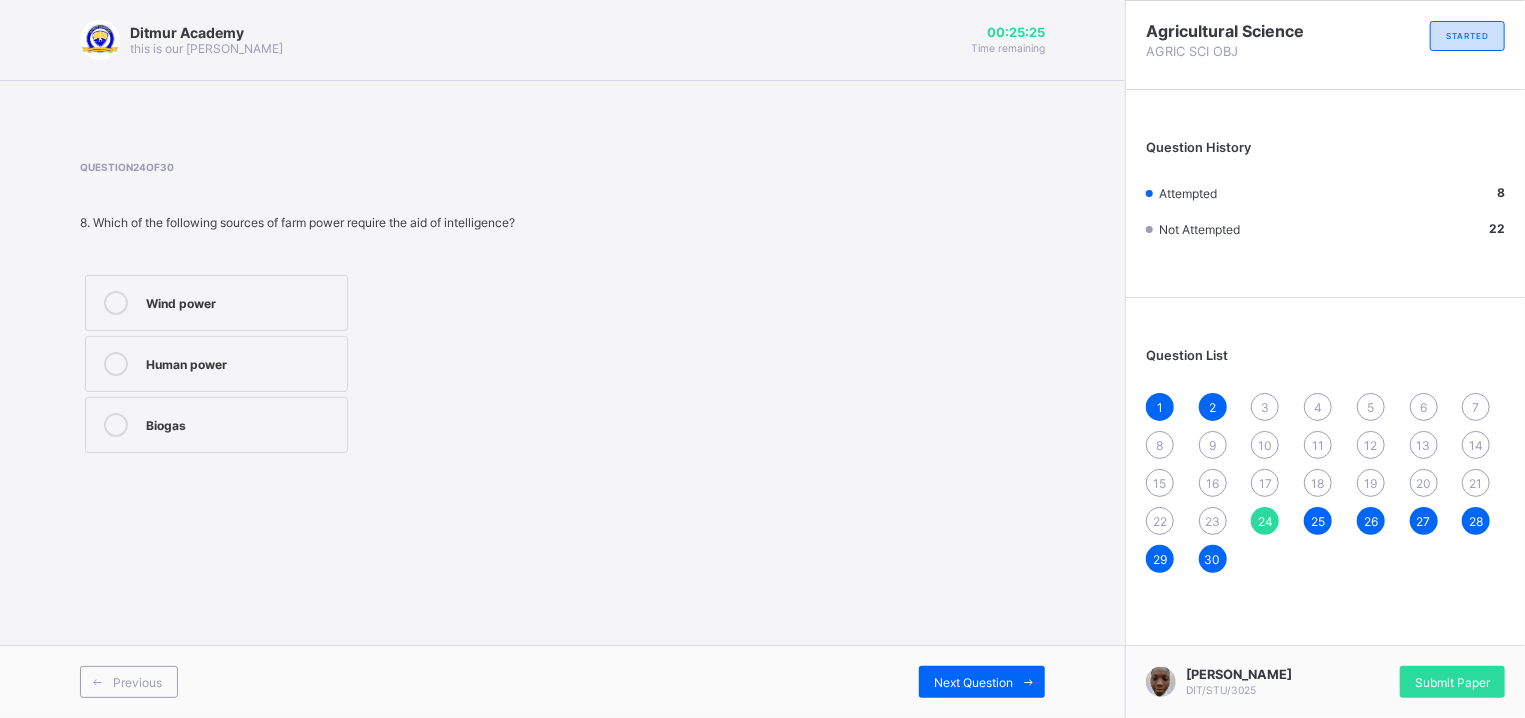 click on "Wind power  Human power  Biogas" at bounding box center [307, 364] 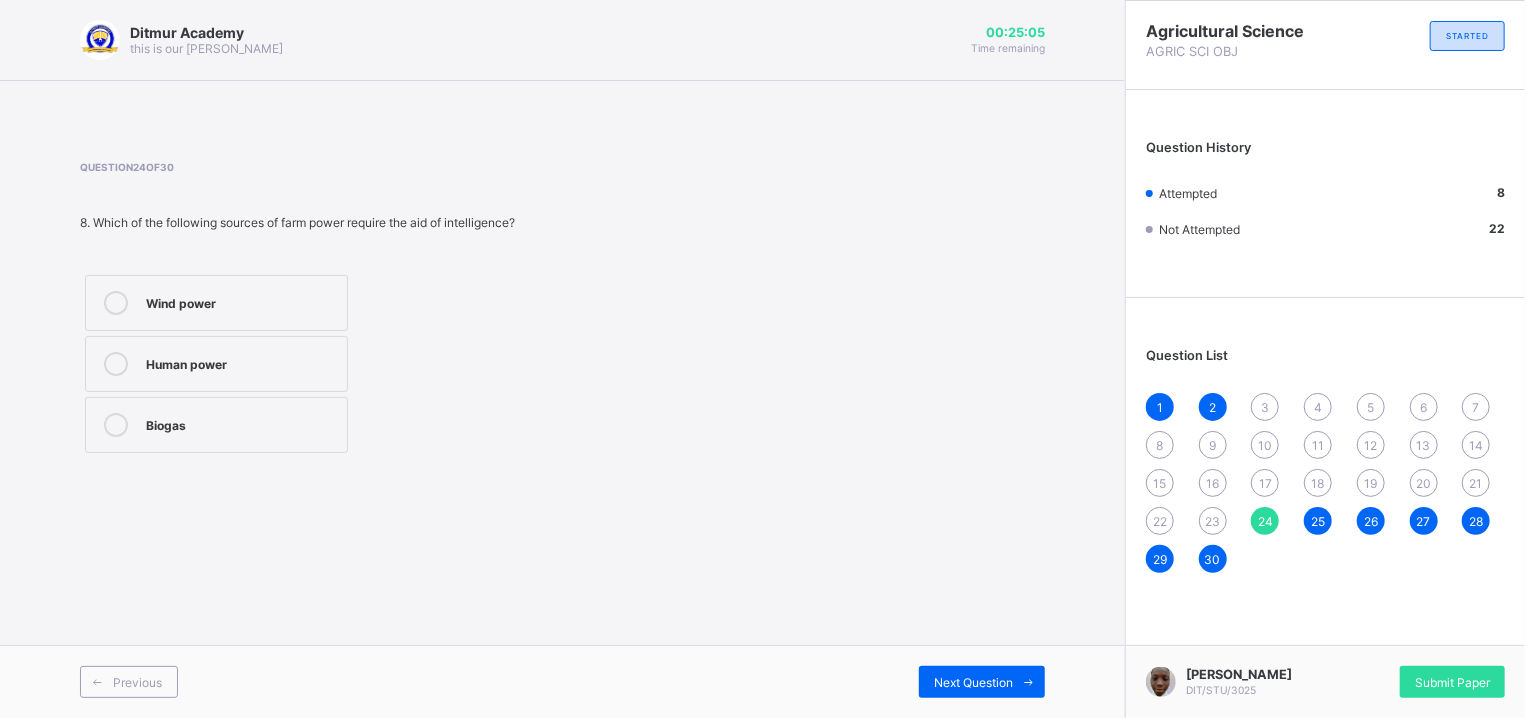click on "Wind power" at bounding box center (241, 301) 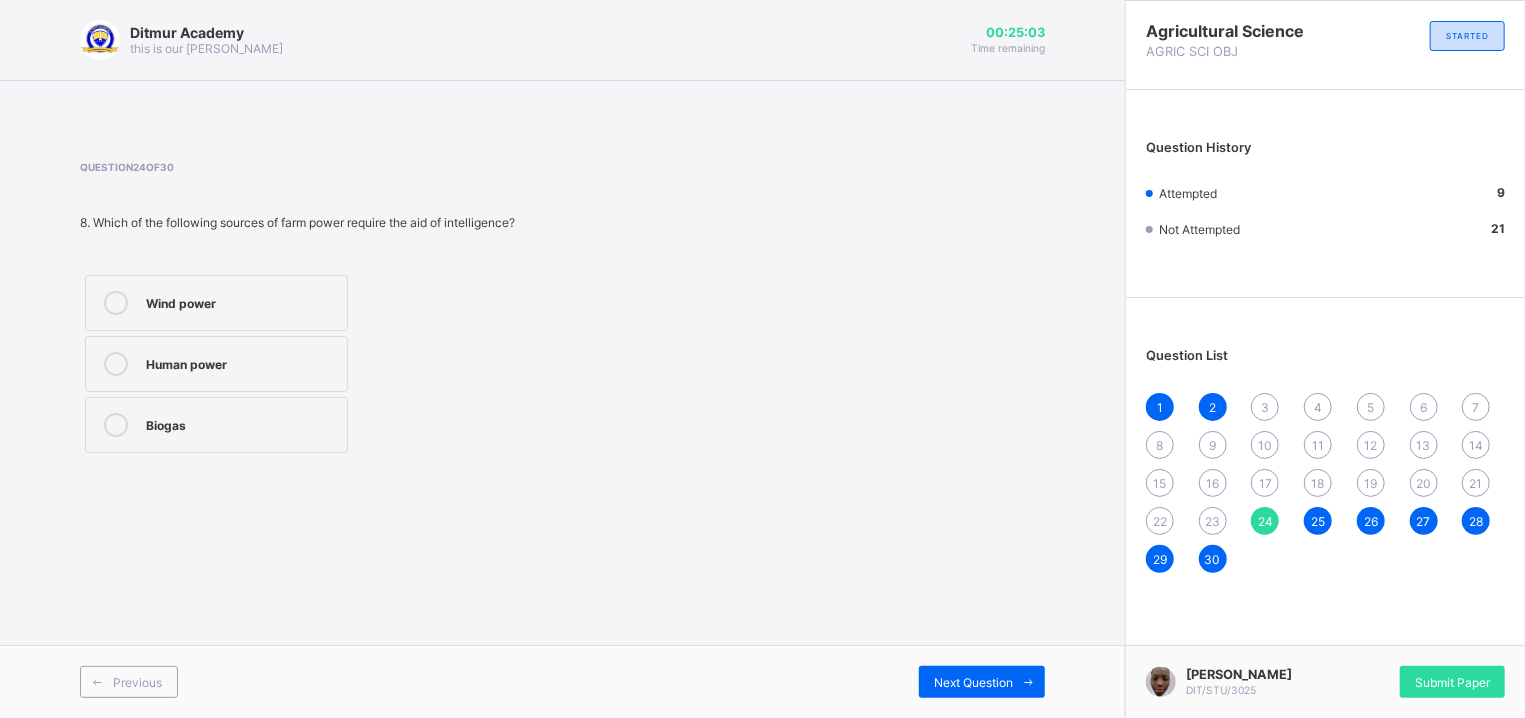 click on "Biogas" at bounding box center (241, 423) 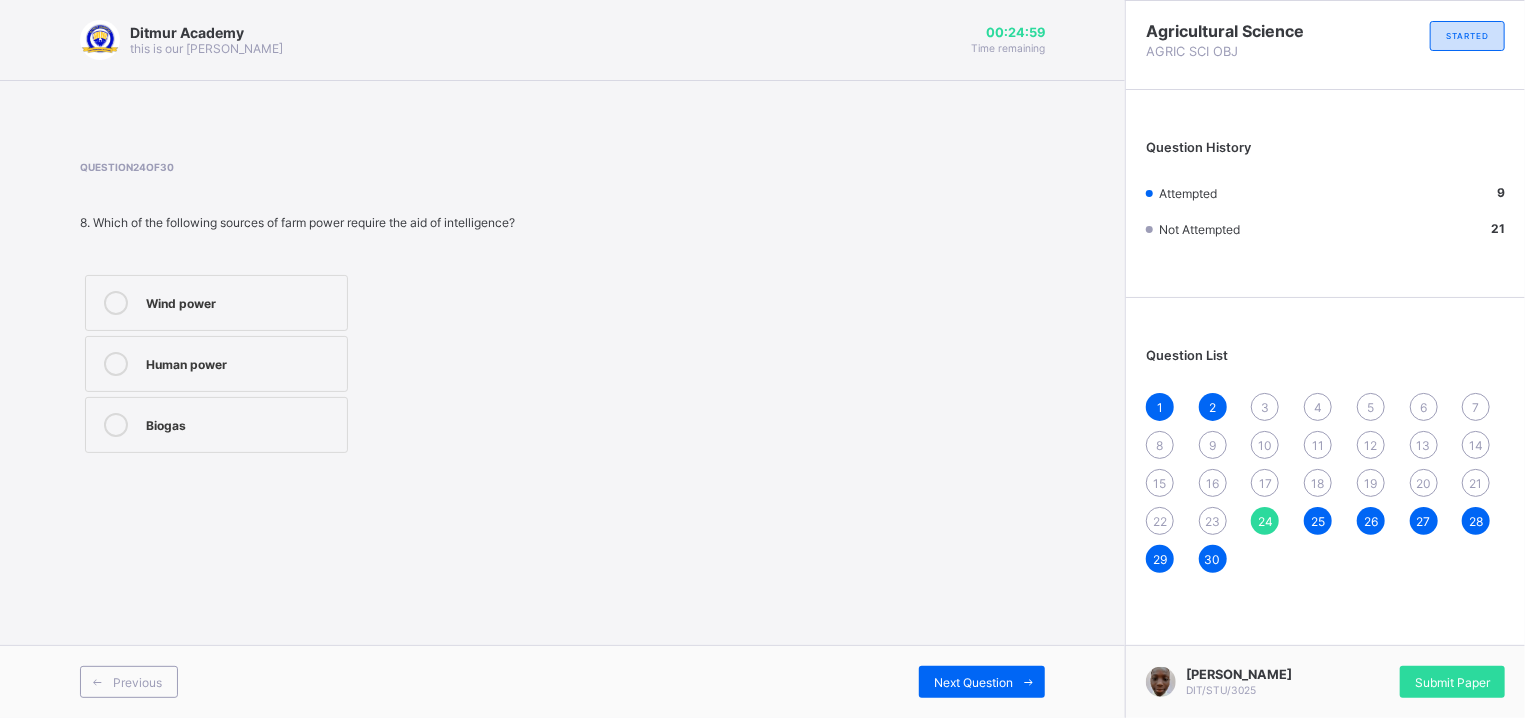 click on "Biogas" at bounding box center (216, 425) 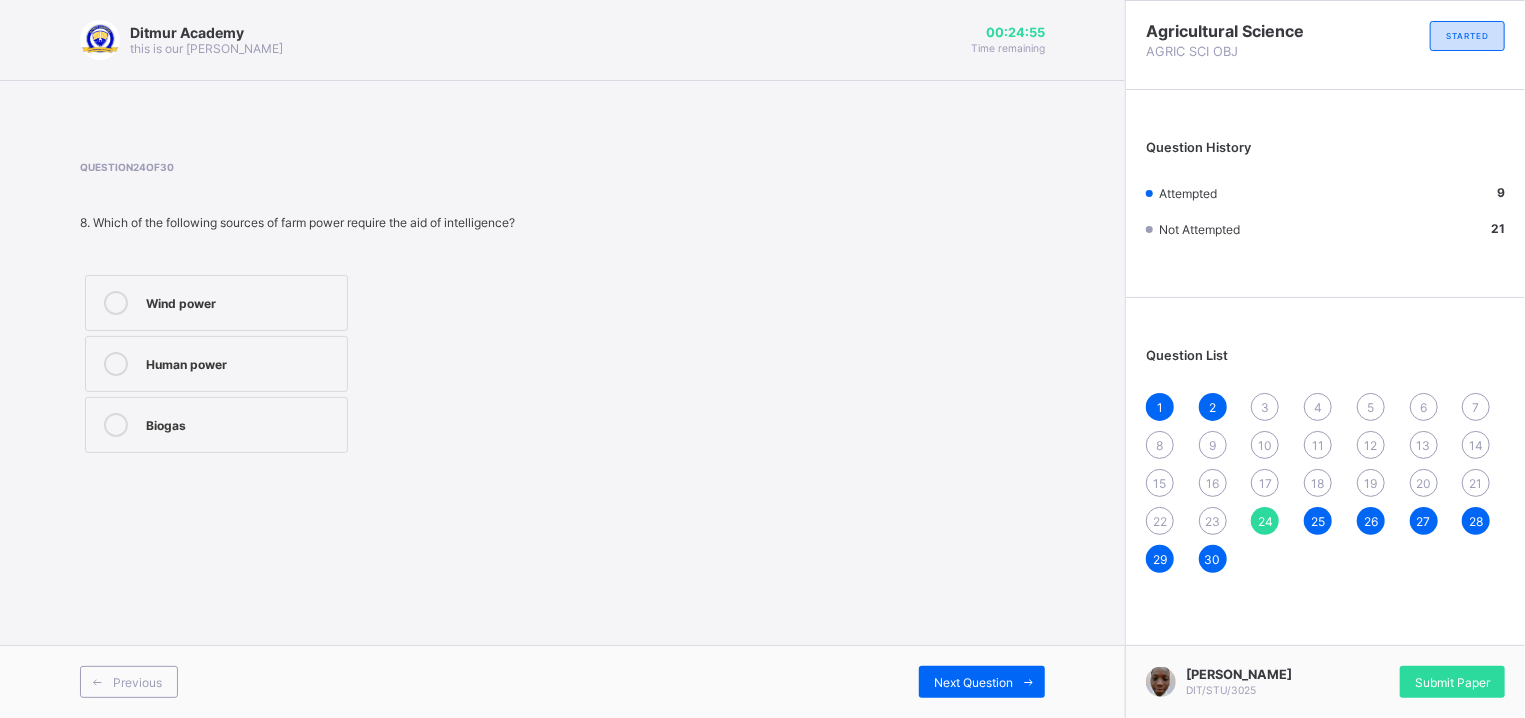 click on "Human power" at bounding box center [216, 364] 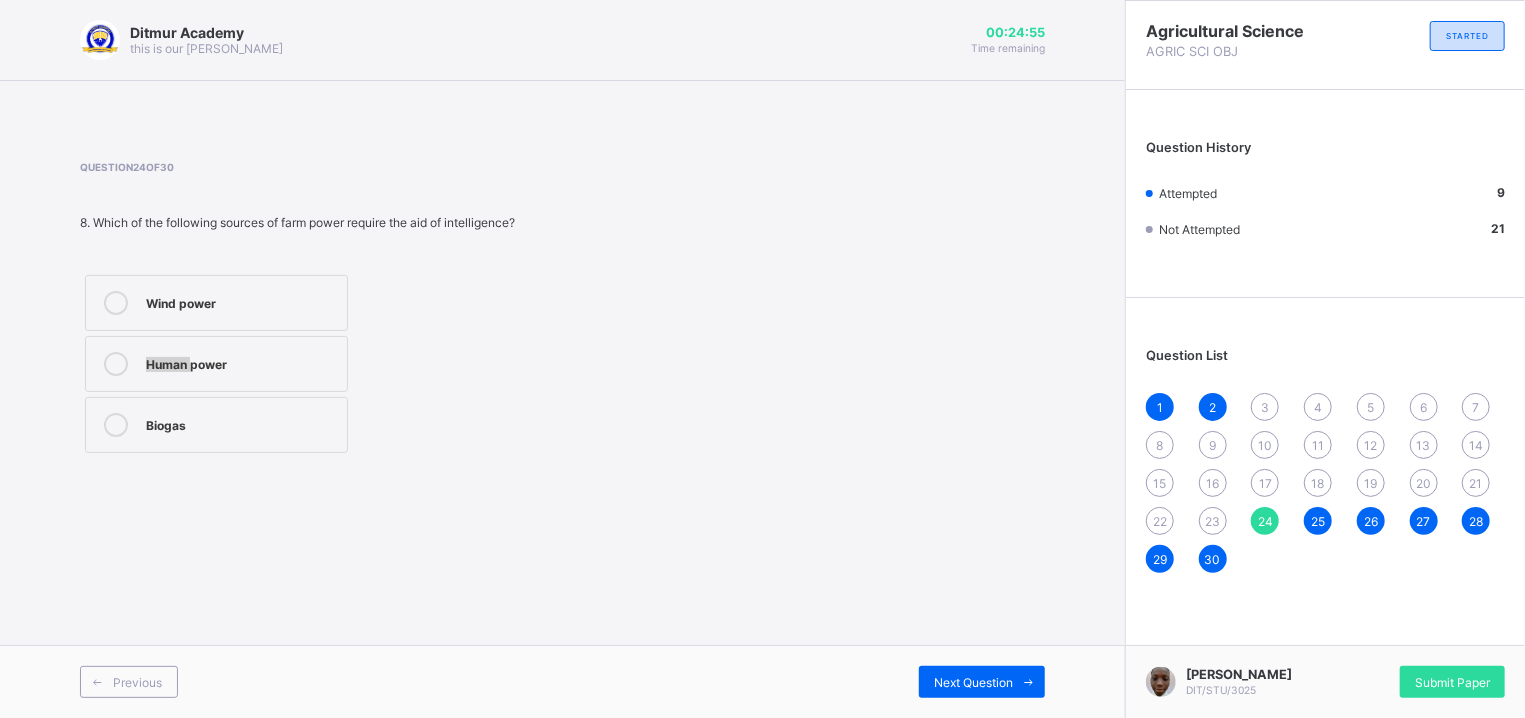 click on "Human power" at bounding box center [216, 364] 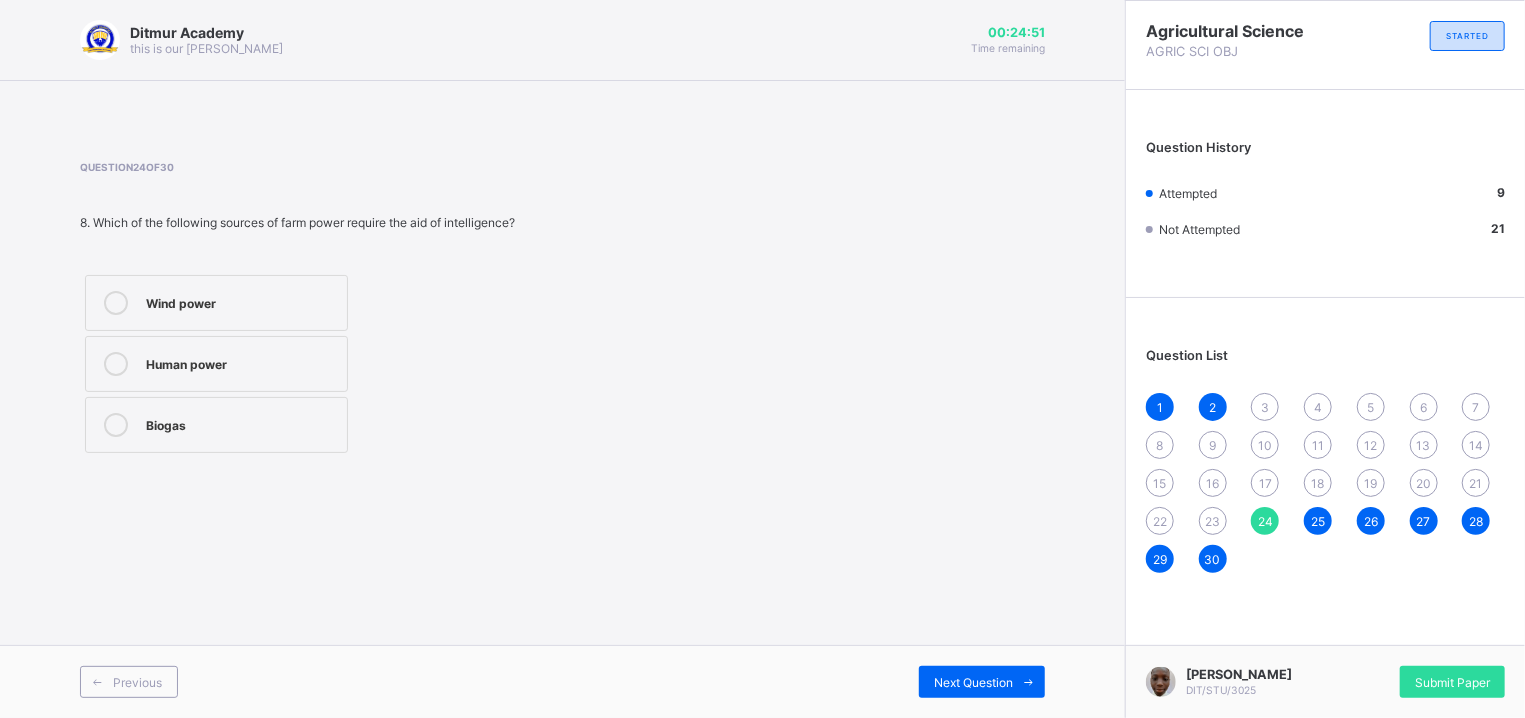click on "23" at bounding box center (1212, 521) 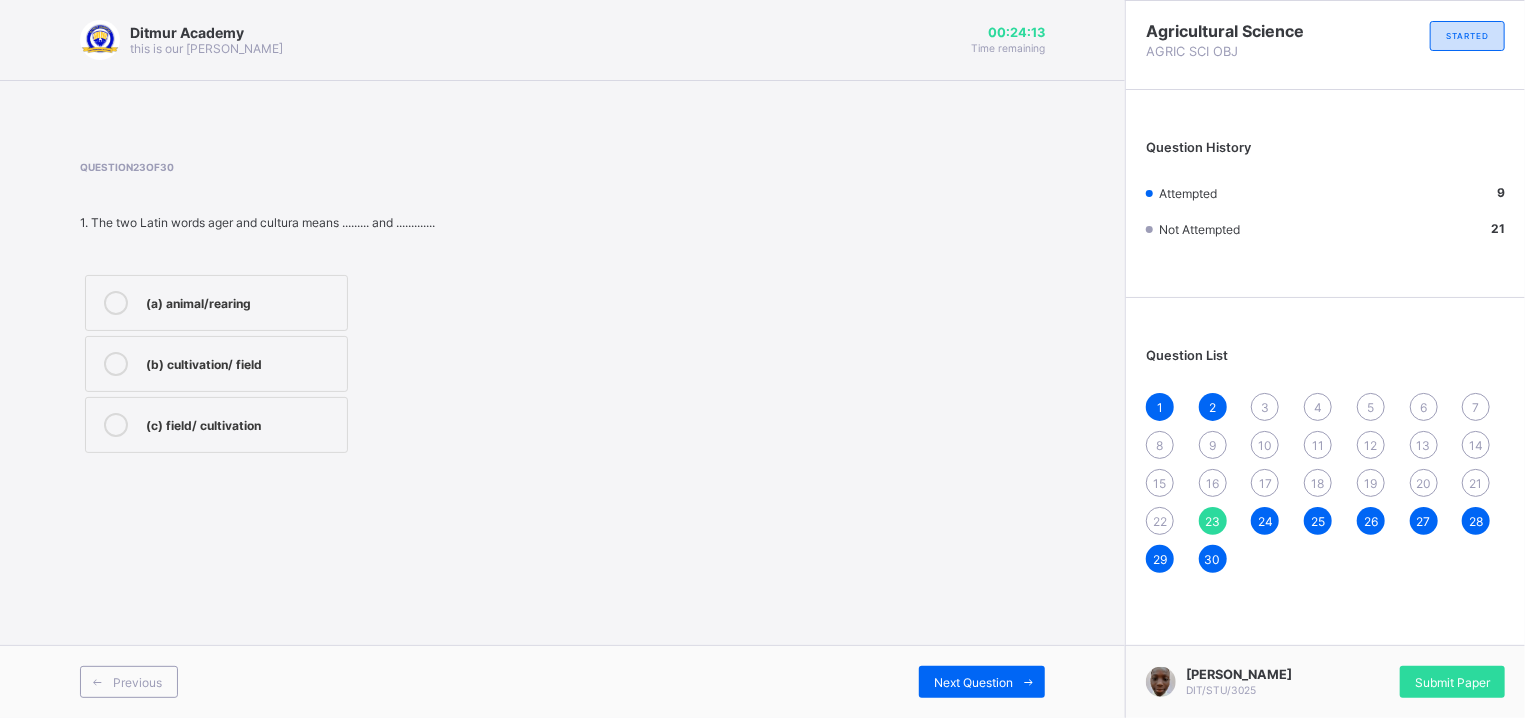 click on "(a) animal/rearing  (b) cultivation/ field (c) field/ cultivation" at bounding box center [307, 364] 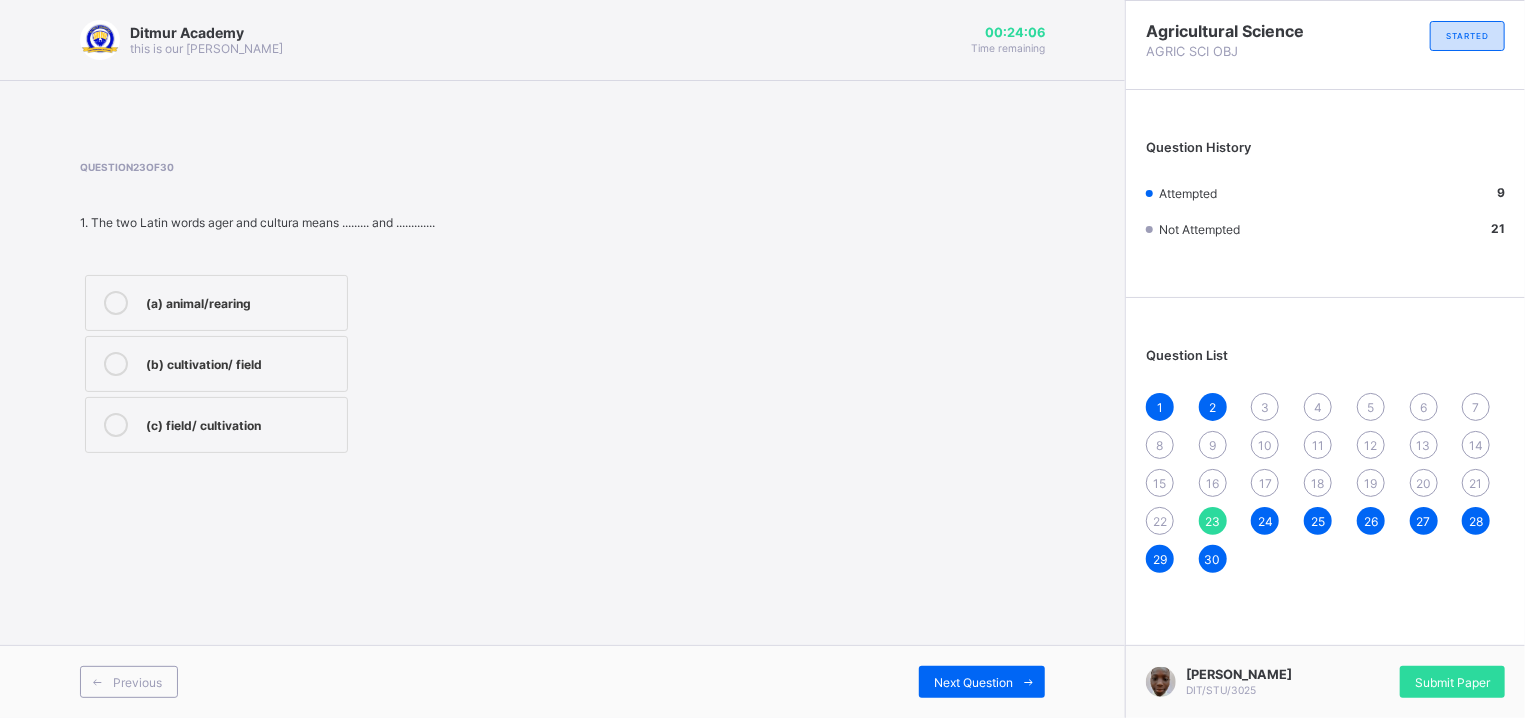 click on "(a) animal/rearing  (b) cultivation/ field (c) field/ cultivation" at bounding box center (307, 364) 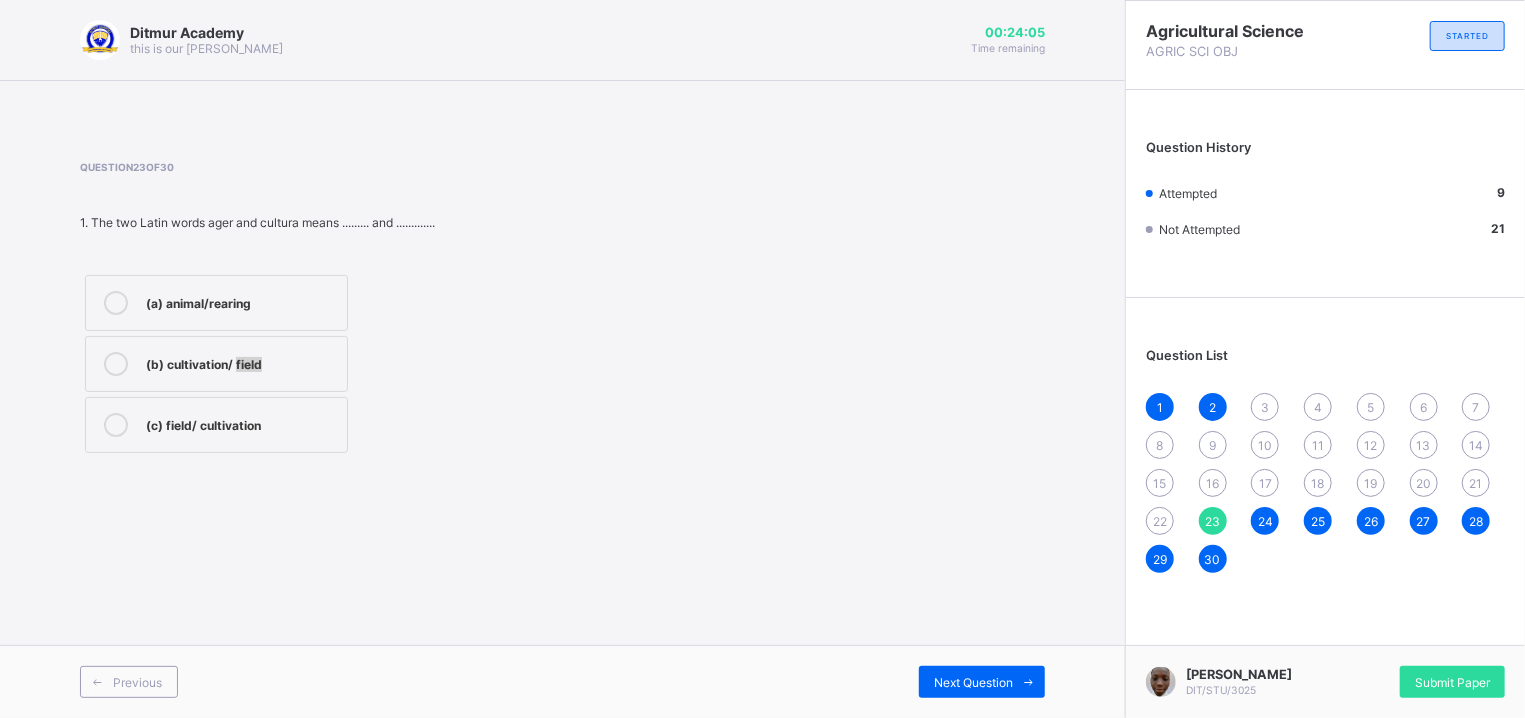 drag, startPoint x: 380, startPoint y: 374, endPoint x: 290, endPoint y: 367, distance: 90.27181 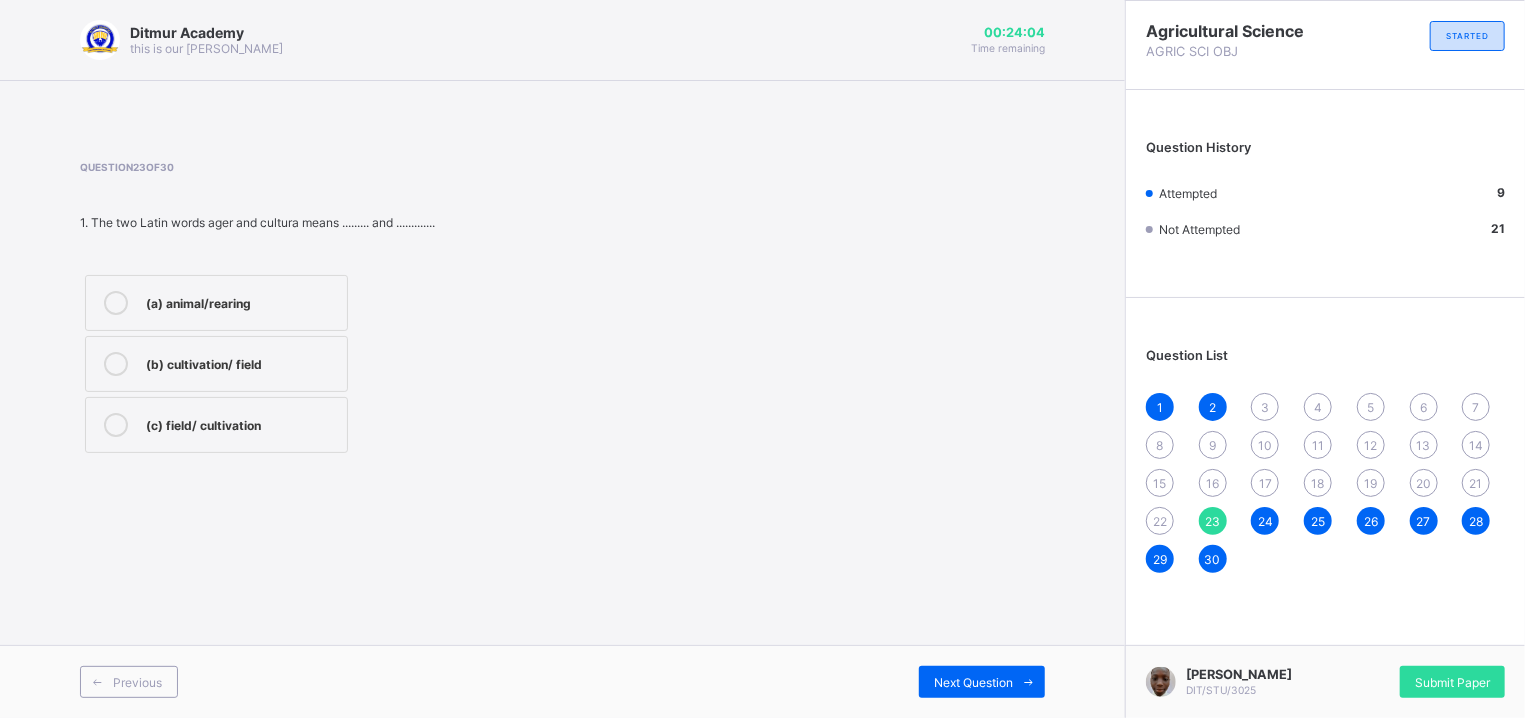 click on "(c) field/ cultivation" at bounding box center [216, 425] 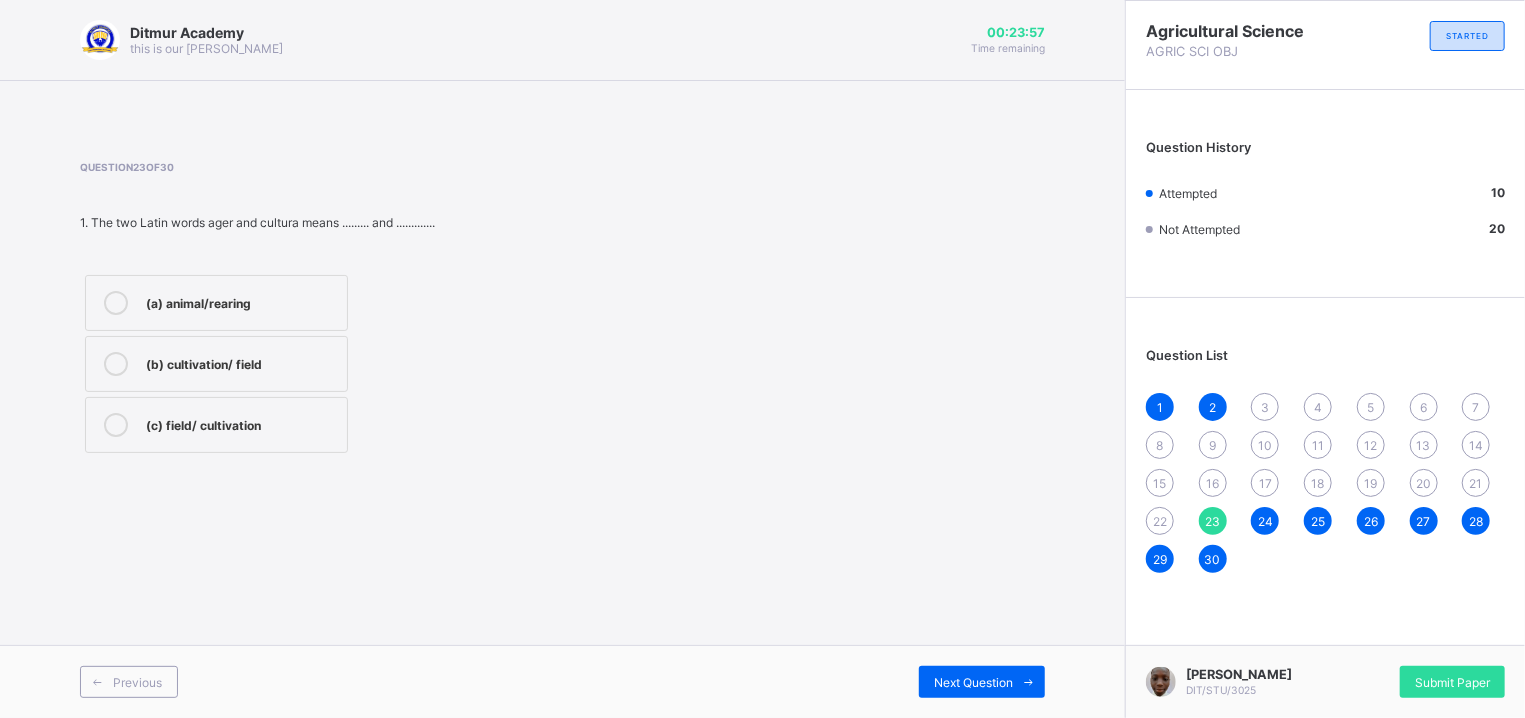 click on "22" at bounding box center [1160, 521] 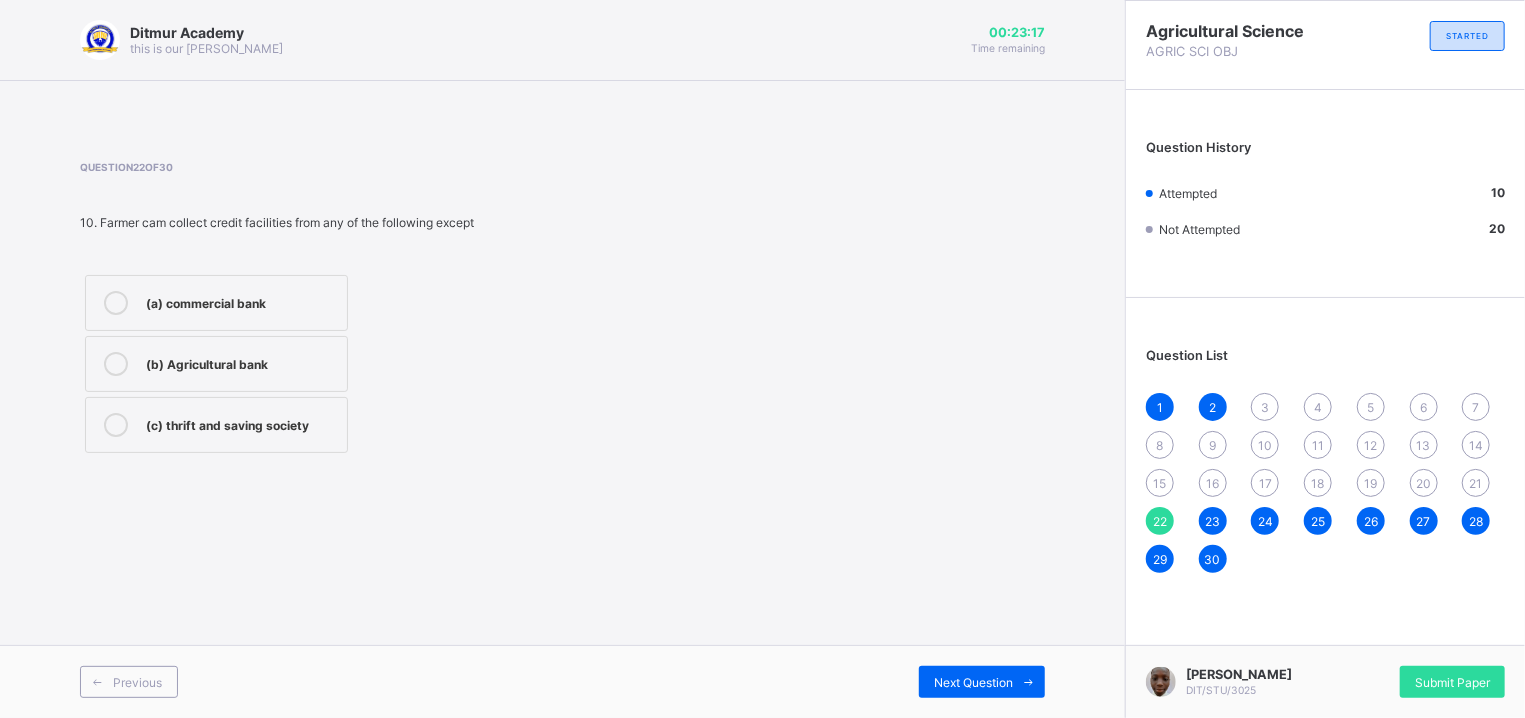 click on "(a) commercial bank" at bounding box center (241, 301) 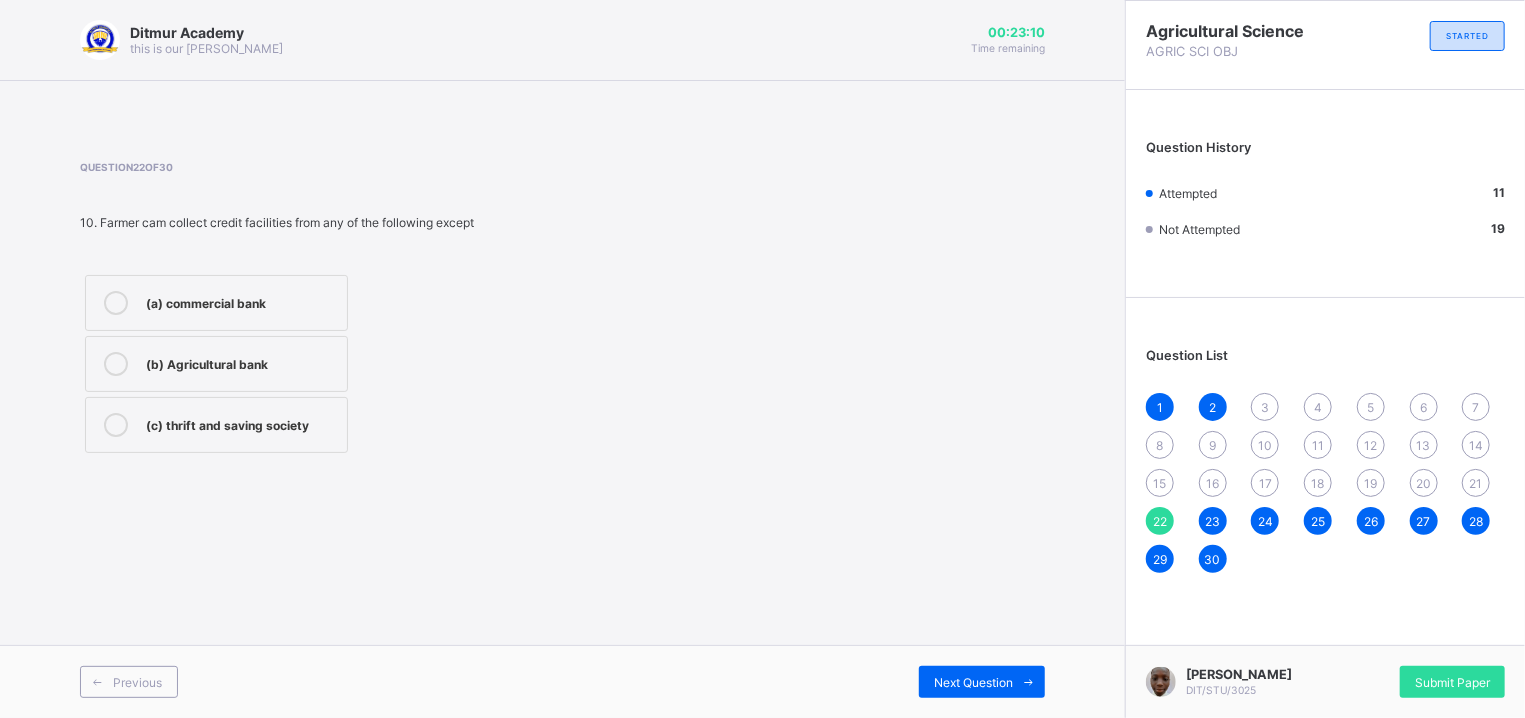 click on "21" at bounding box center (1476, 483) 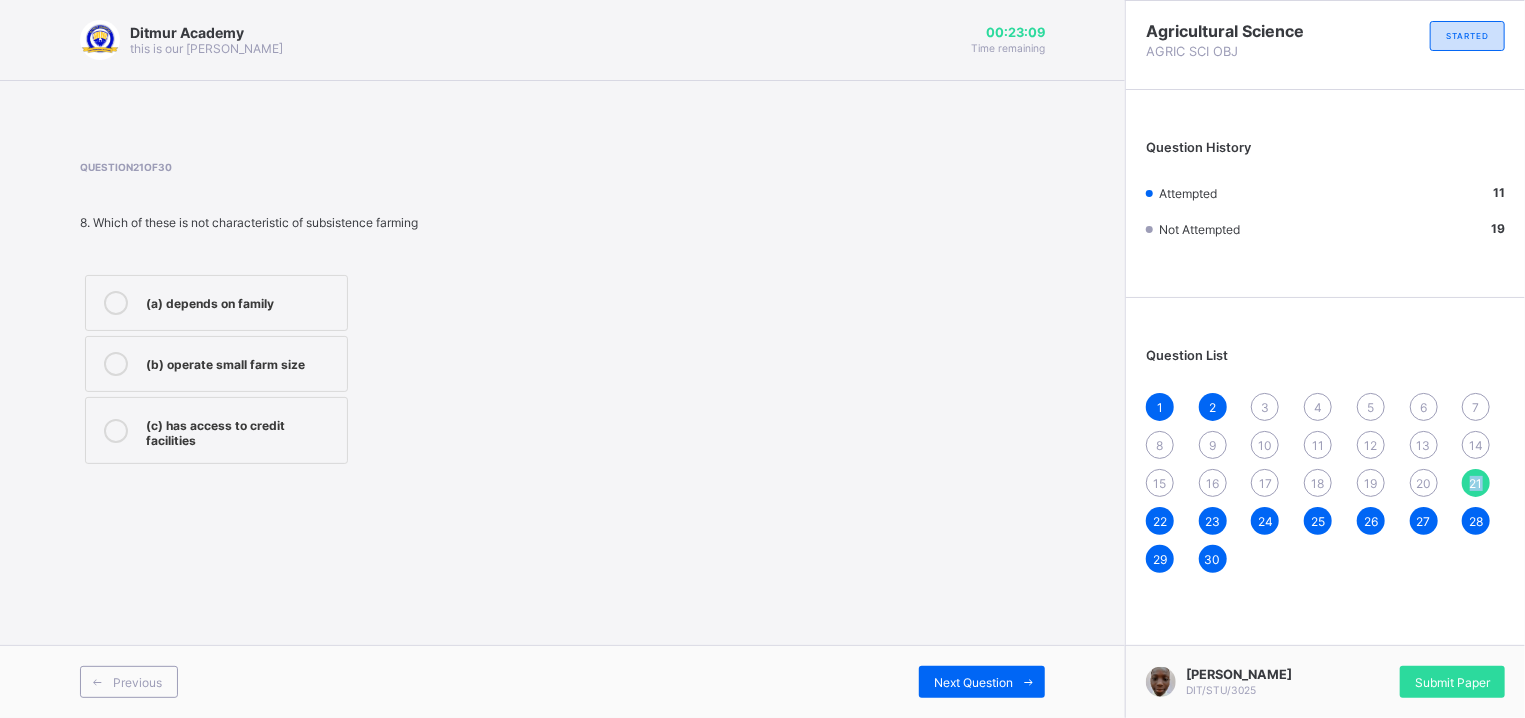 click on "21" at bounding box center (1476, 483) 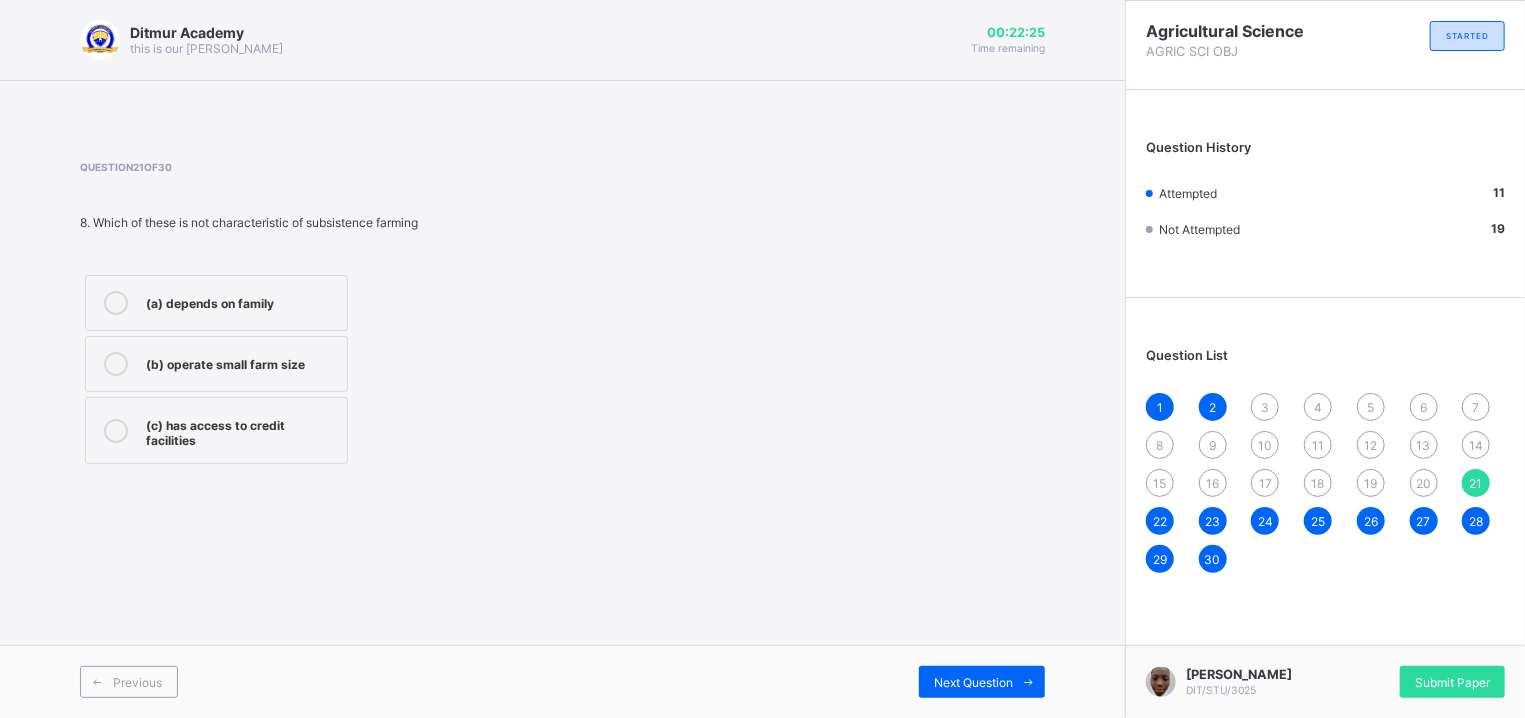 click on "(a) depends on family  (b) operate small farm size (c) has access to credit facilities" at bounding box center (307, 369) 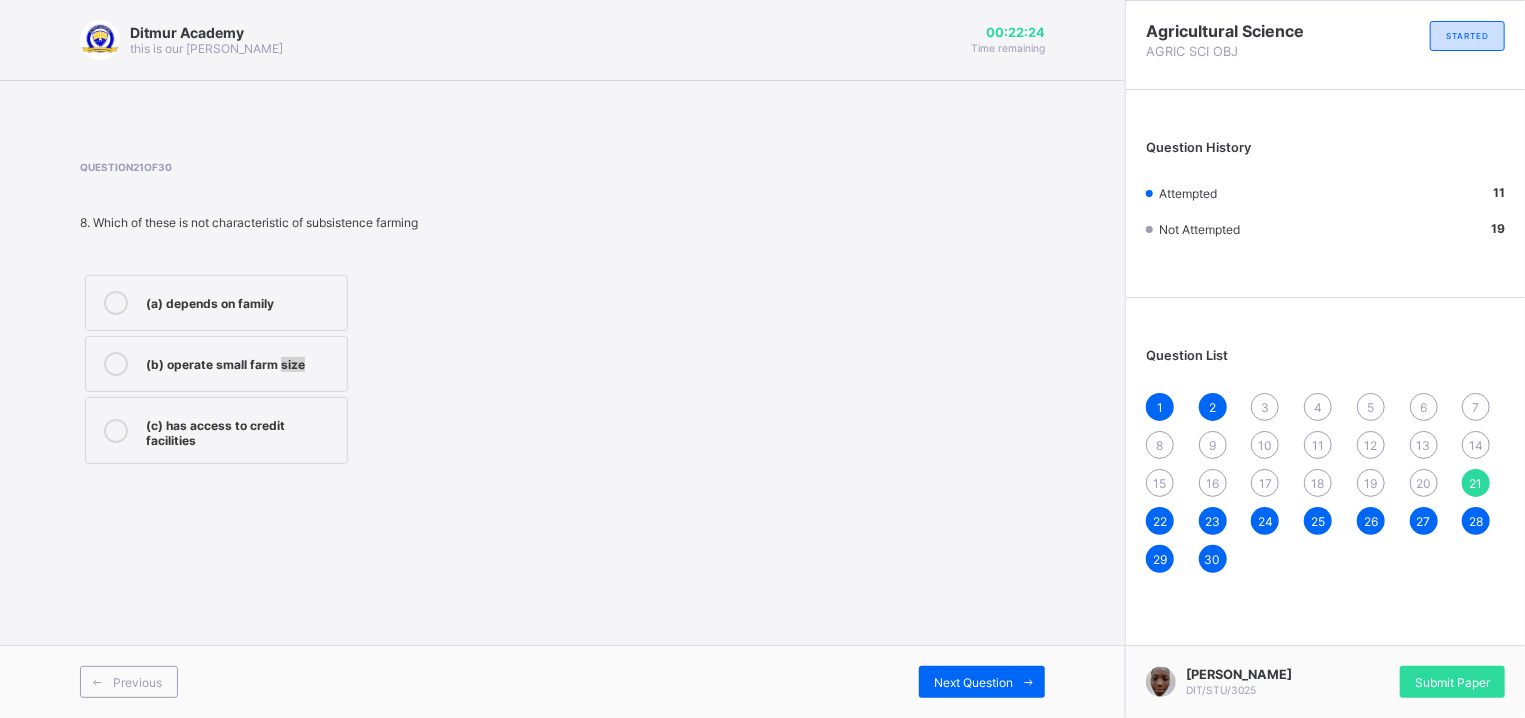 click on "(a) depends on family  (b) operate small farm size (c) has access to credit facilities" at bounding box center (307, 369) 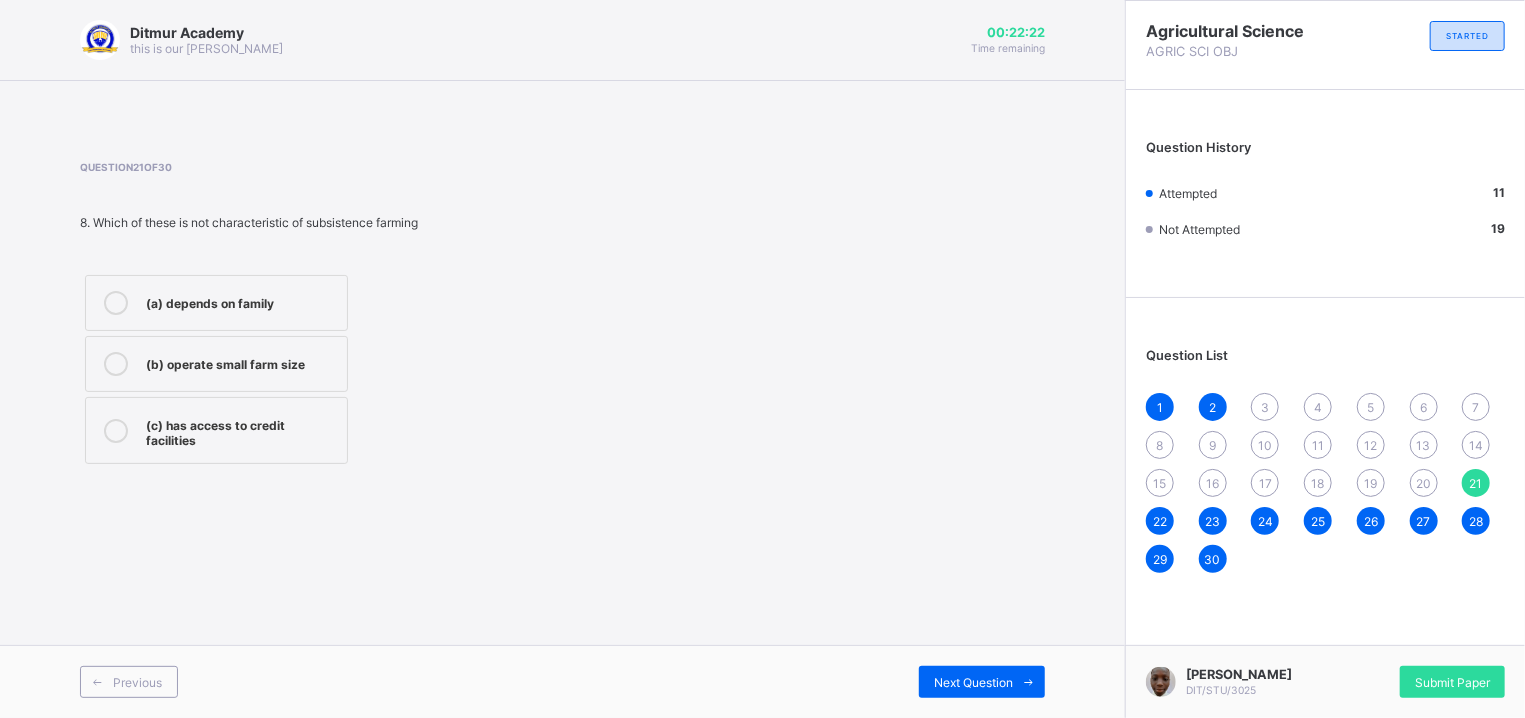 click on "(a) depends on family" at bounding box center [241, 301] 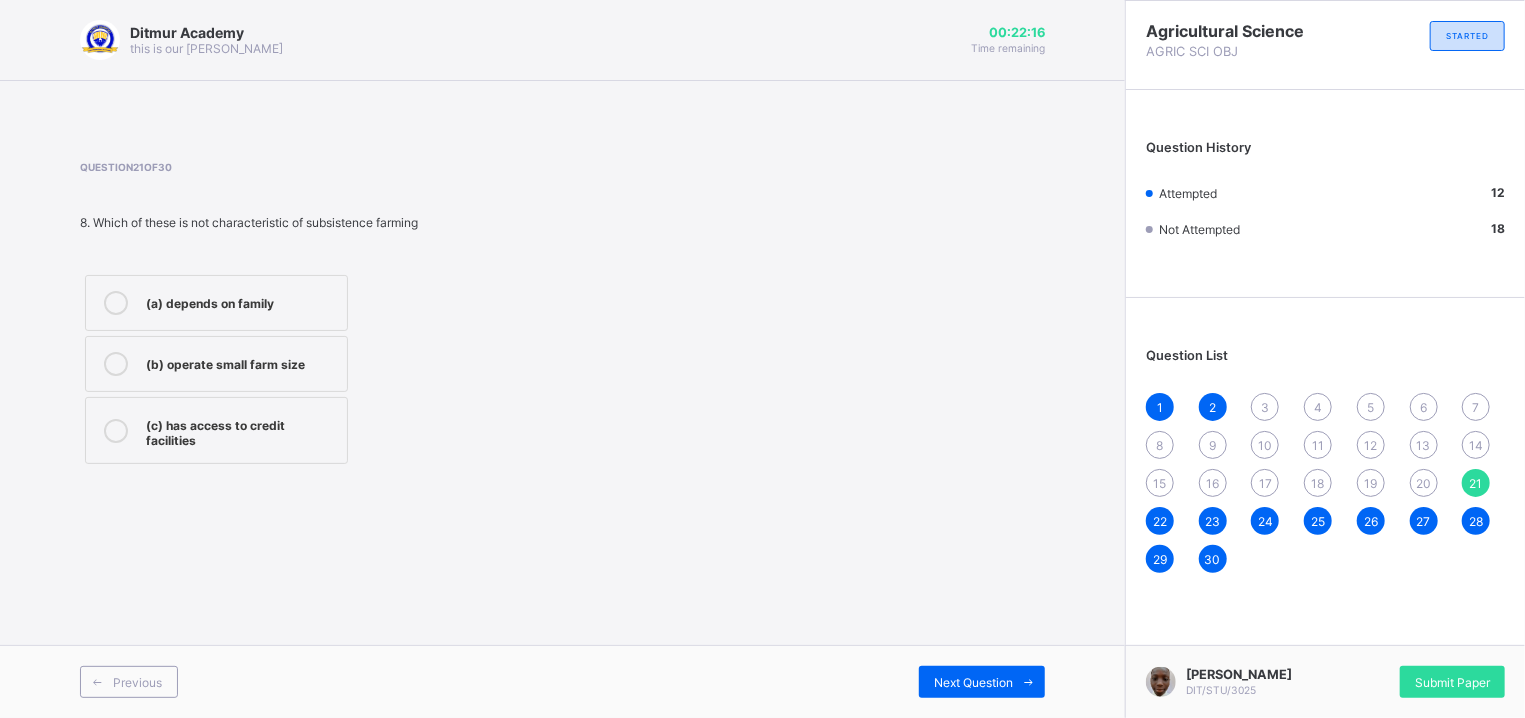 click on "20" at bounding box center (1423, 483) 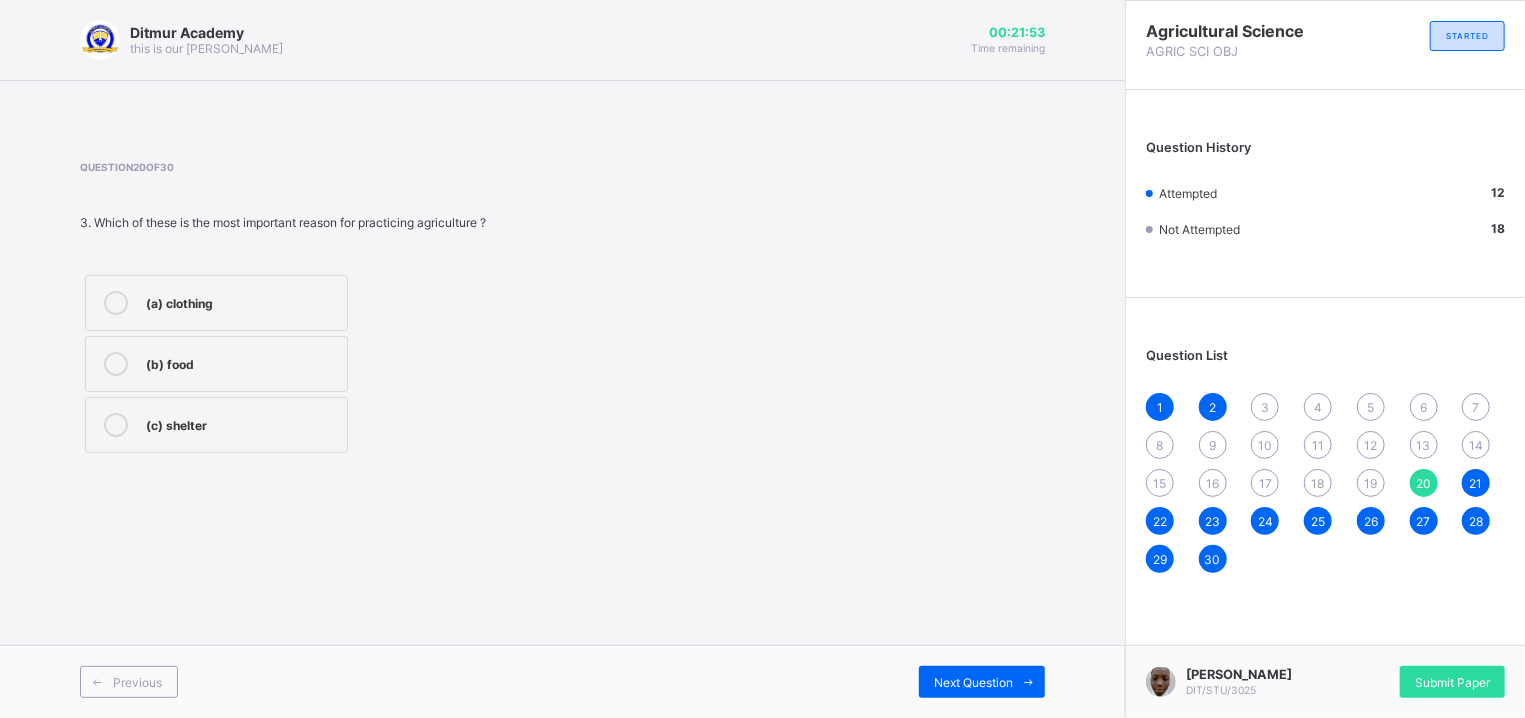 click on "(a) clothing" at bounding box center (216, 303) 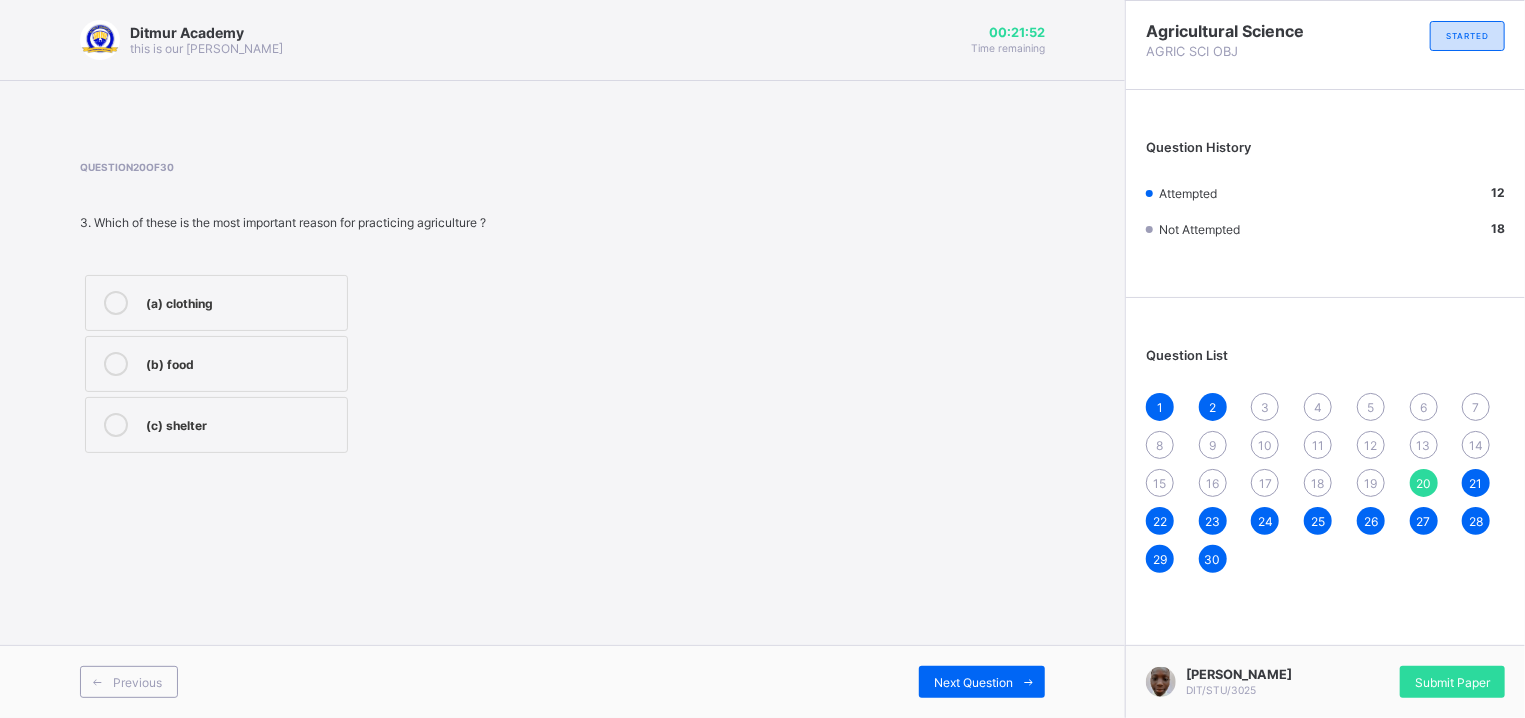 click on "(a) clothing" at bounding box center (216, 303) 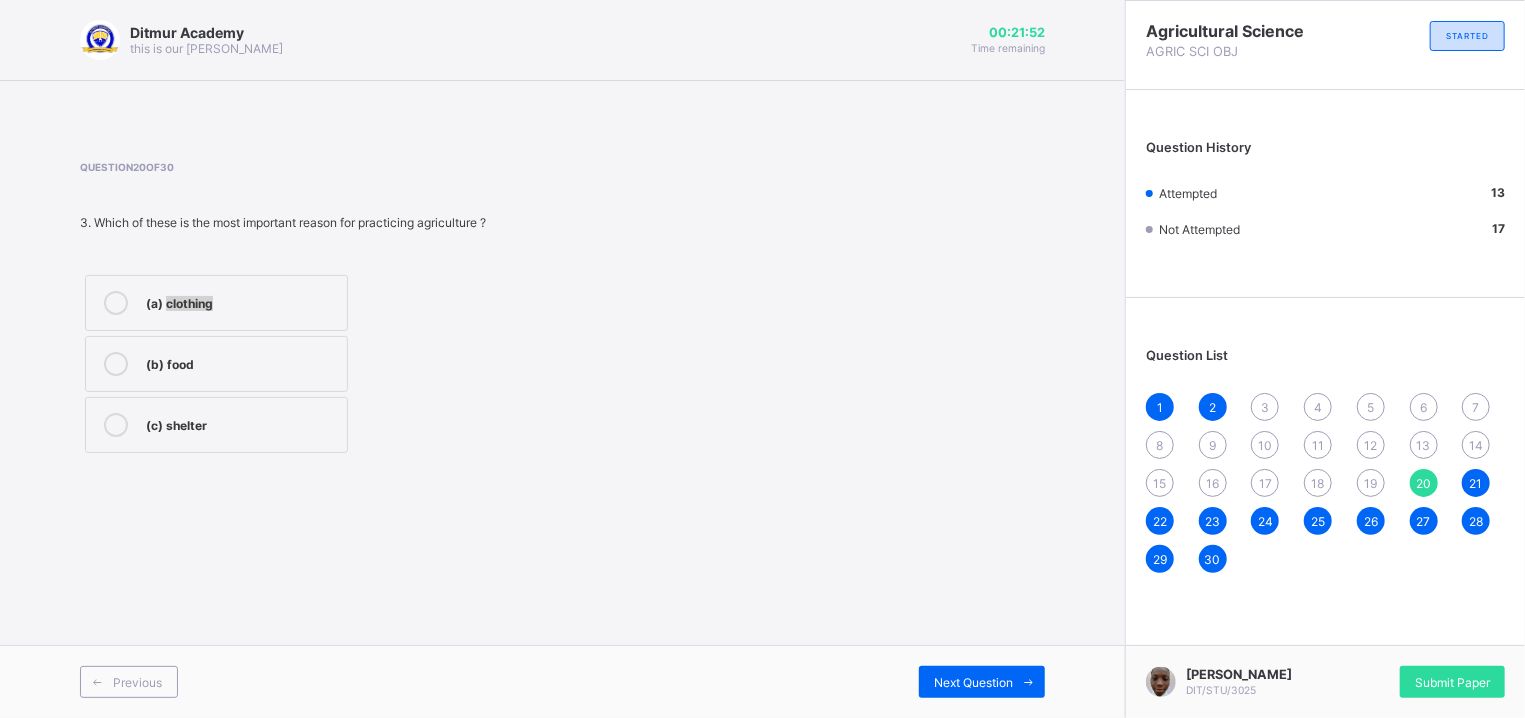 click on "(a) clothing" at bounding box center [216, 303] 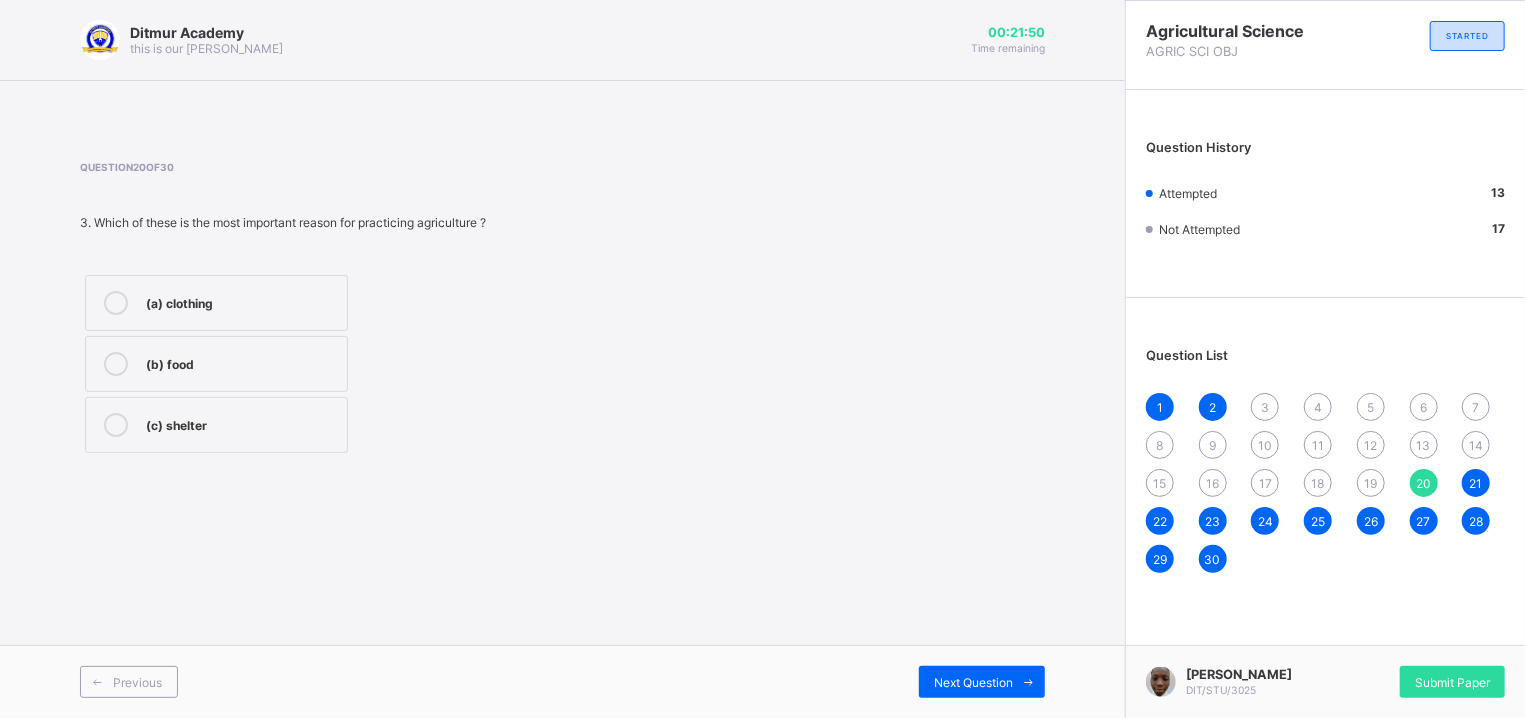 click on "Question  20  of  30 3. Which of these is the most important reason for practicing agriculture ?  (a) clothing  (b) food (c) shelter" at bounding box center [562, 309] 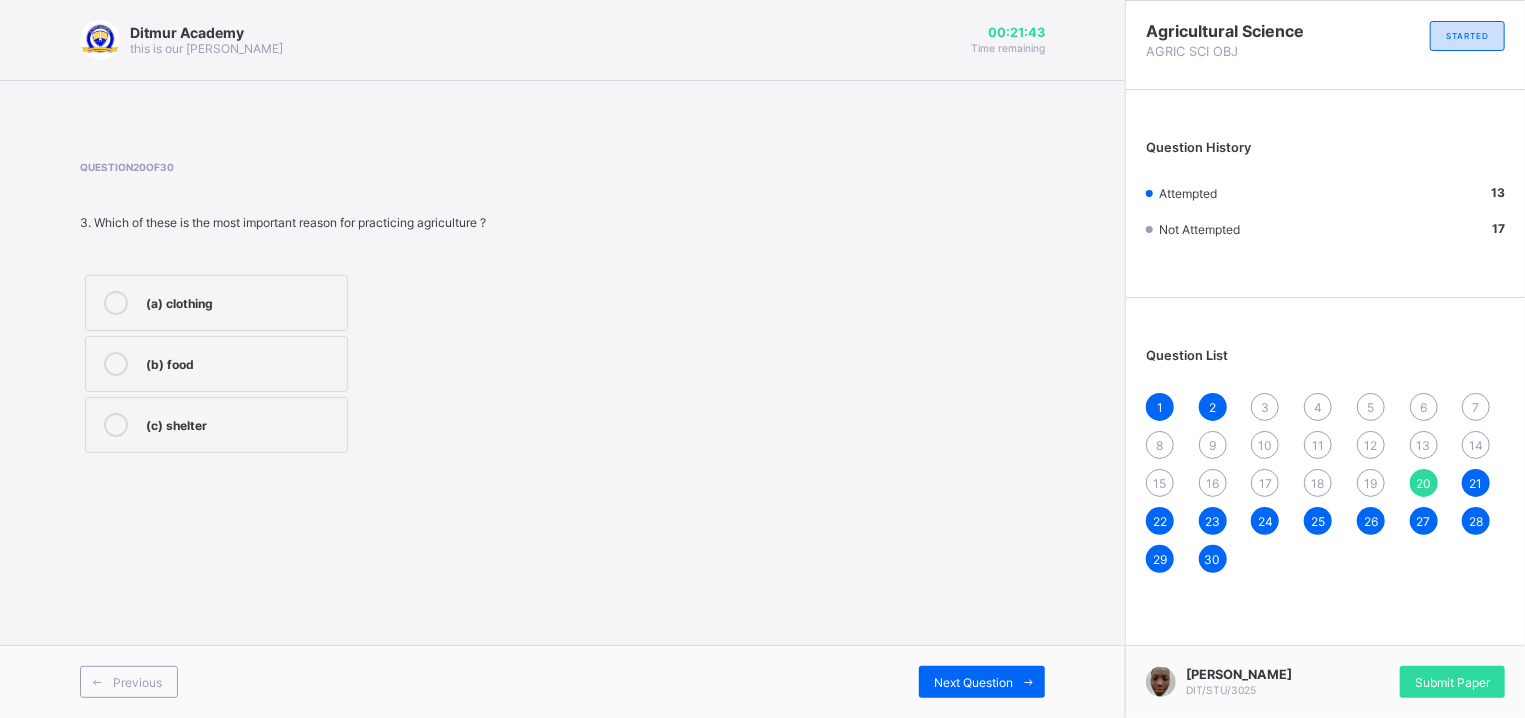 click on "19" at bounding box center [1370, 483] 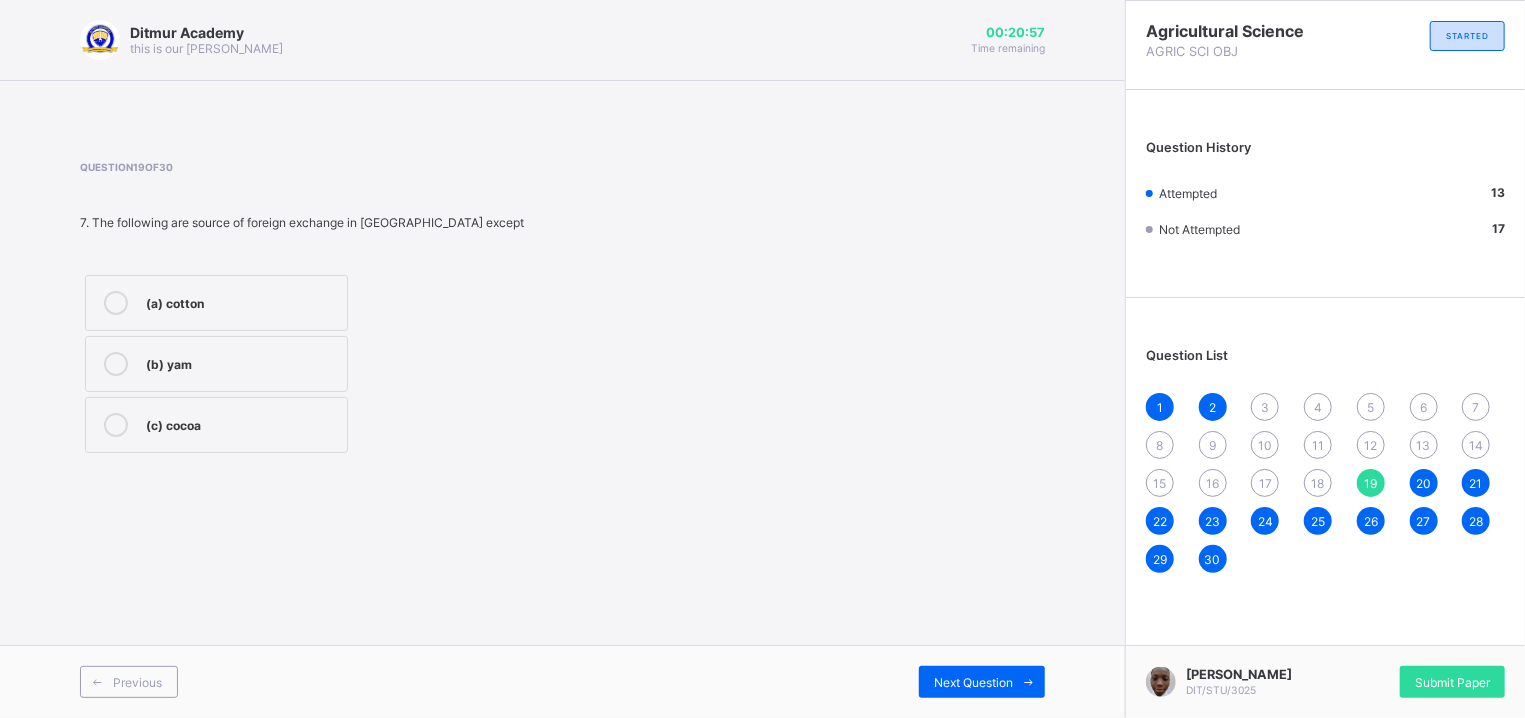 click on "(b) yam" at bounding box center (216, 364) 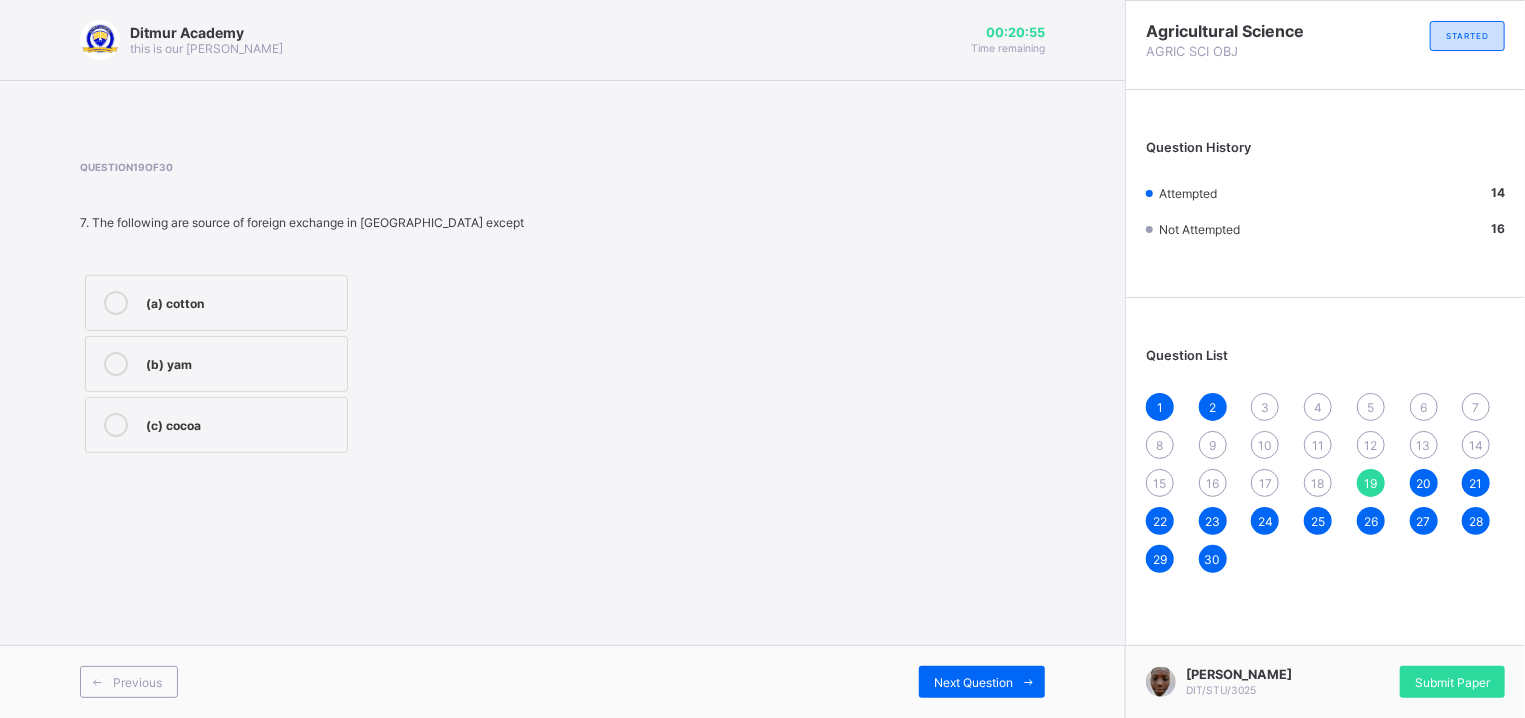 click on "(b) yam" at bounding box center [216, 364] 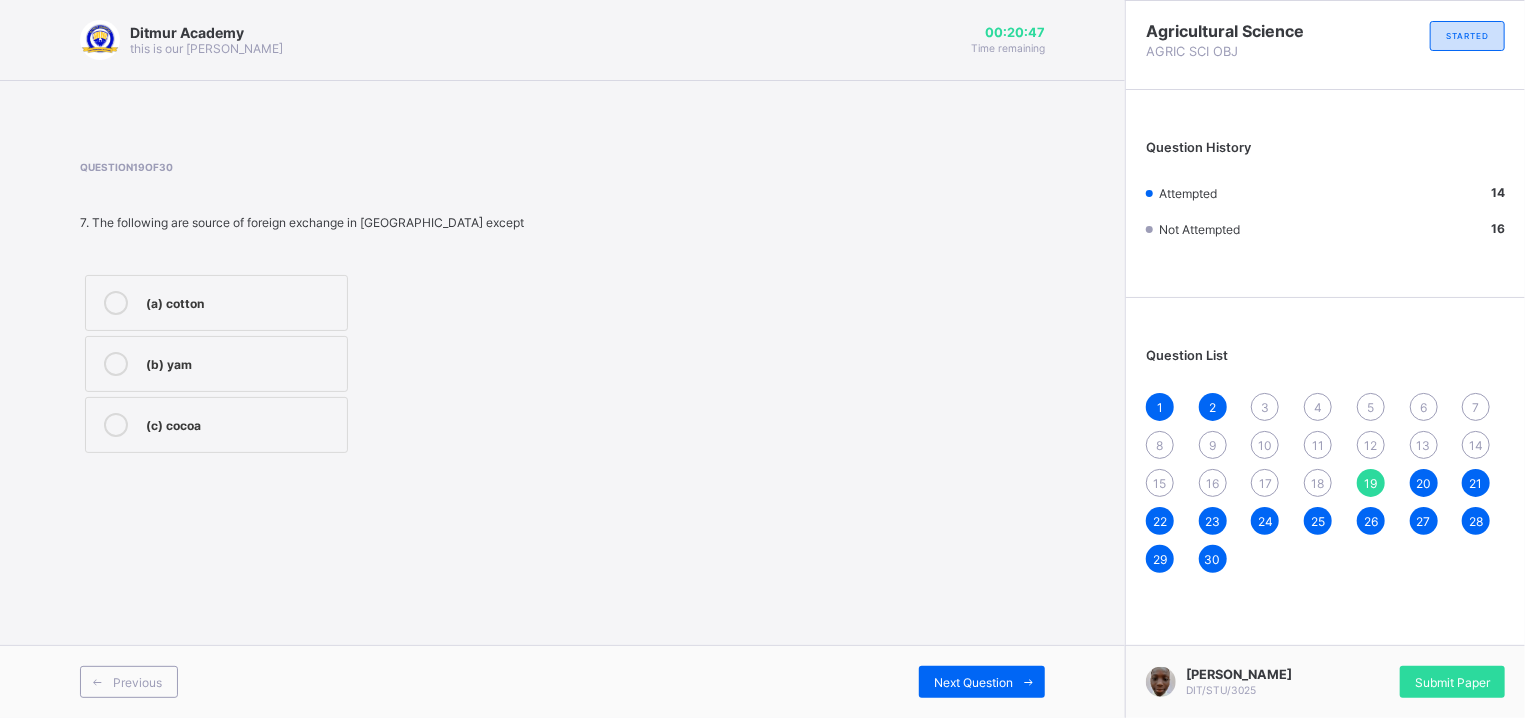 click on "18" at bounding box center [1318, 483] 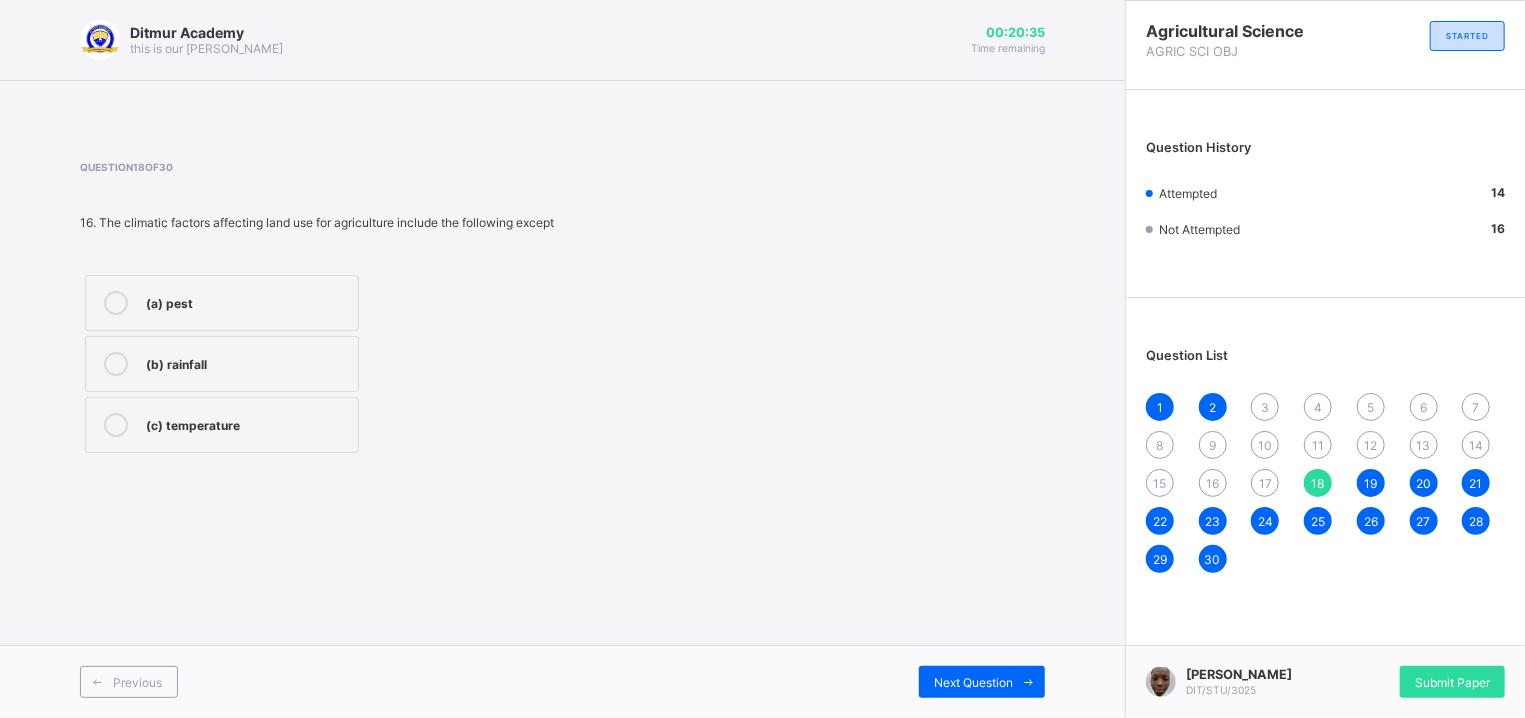 click on "(c) temperature" at bounding box center (222, 425) 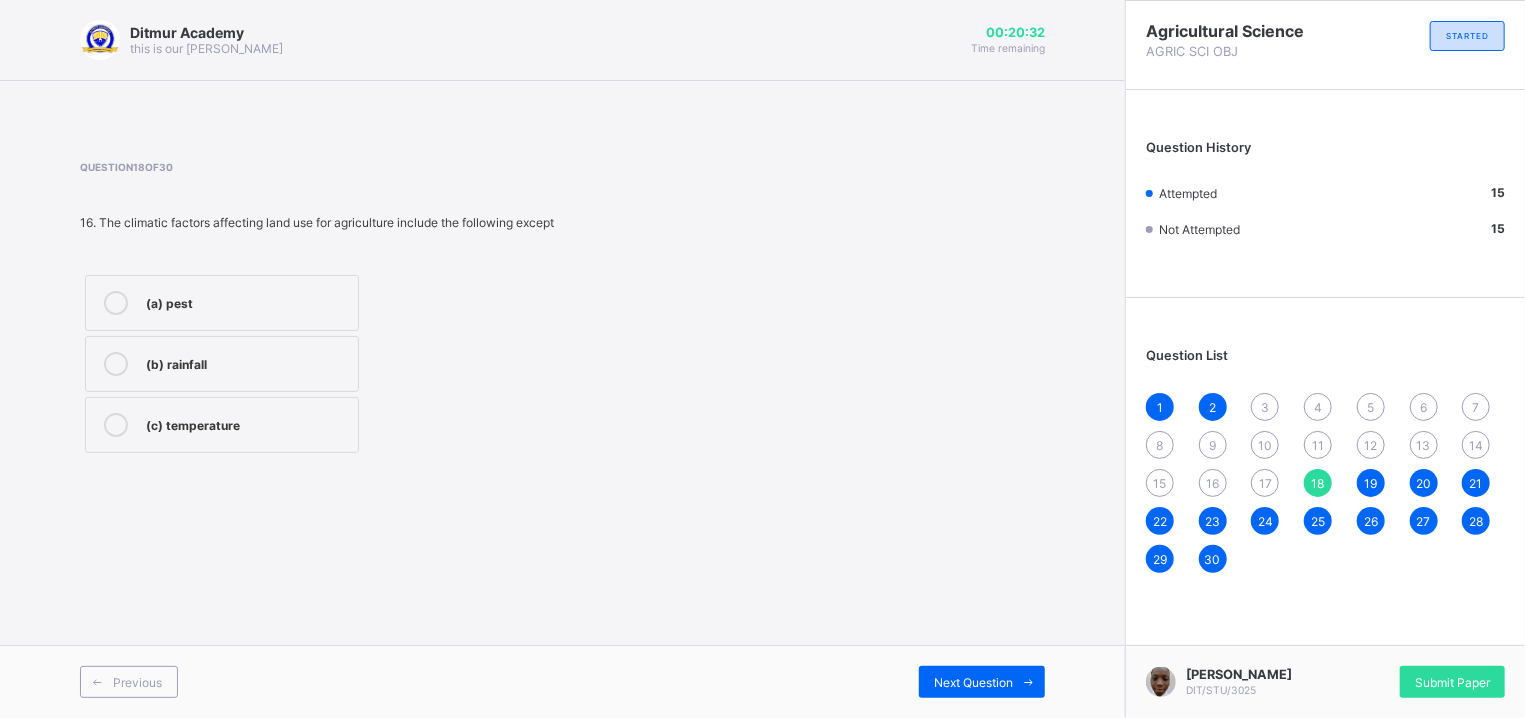 click on "1 2 3 4 5 6 7 8 9 10 11 12 13 14 15 16 17 18 19 20 21 22 23 24 25 26 27 28 29 30" at bounding box center (1325, 483) 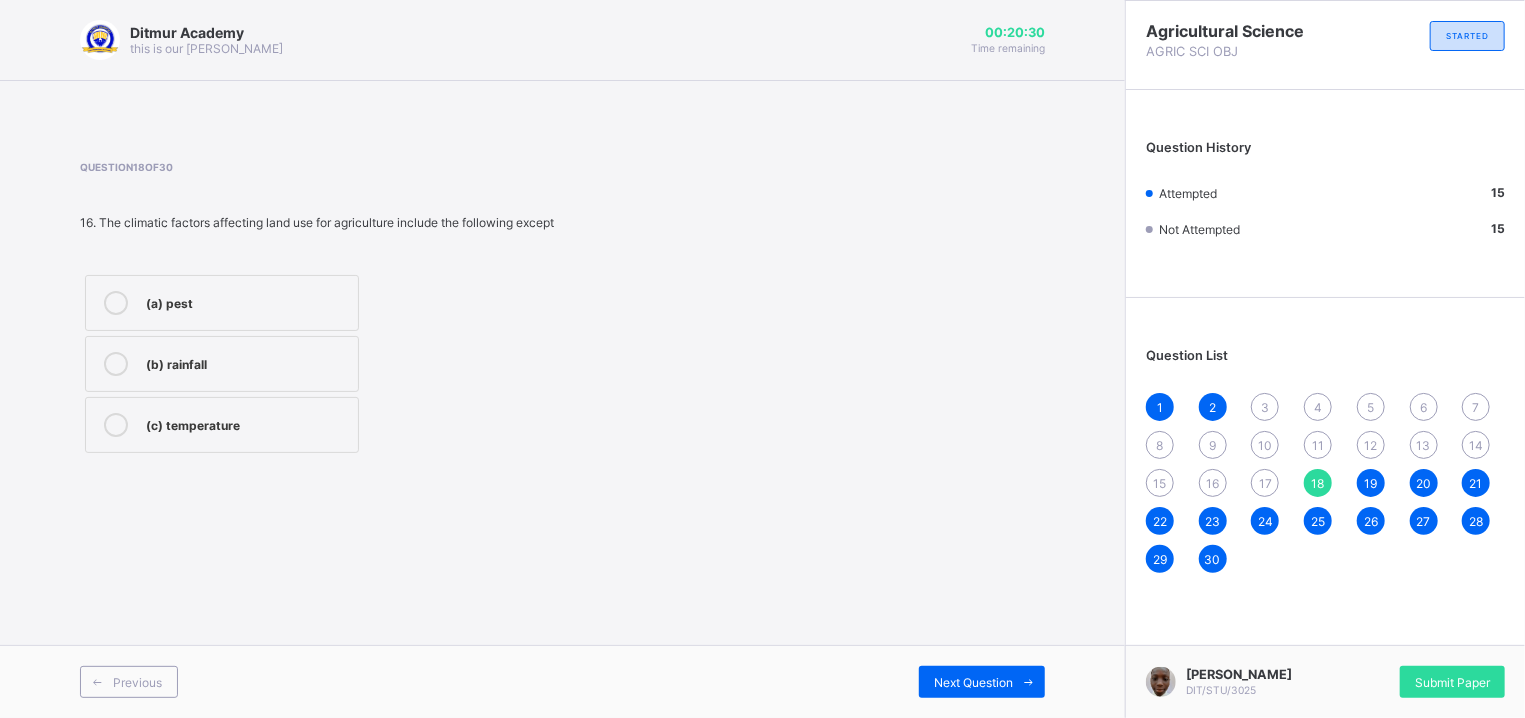 click on "17" at bounding box center (1265, 483) 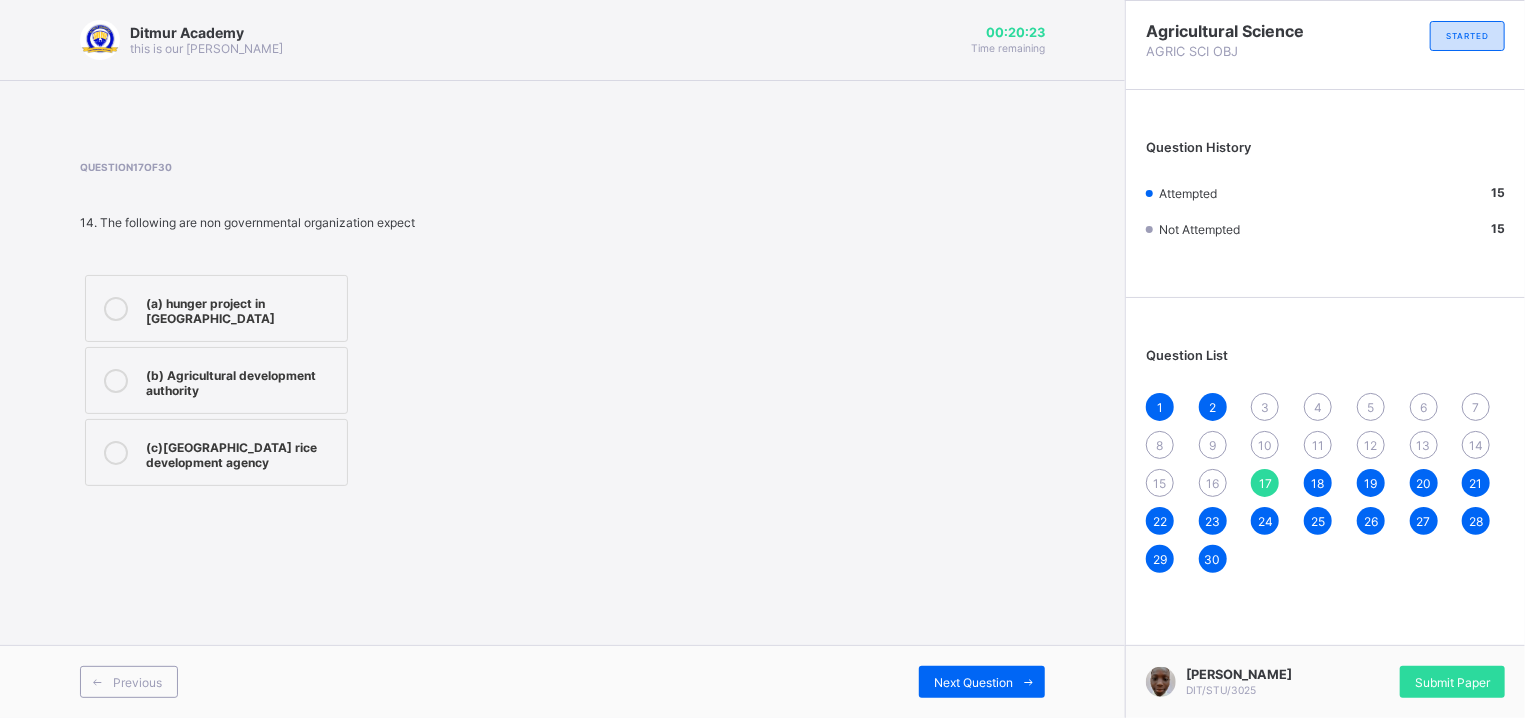 click on "3" at bounding box center (1265, 407) 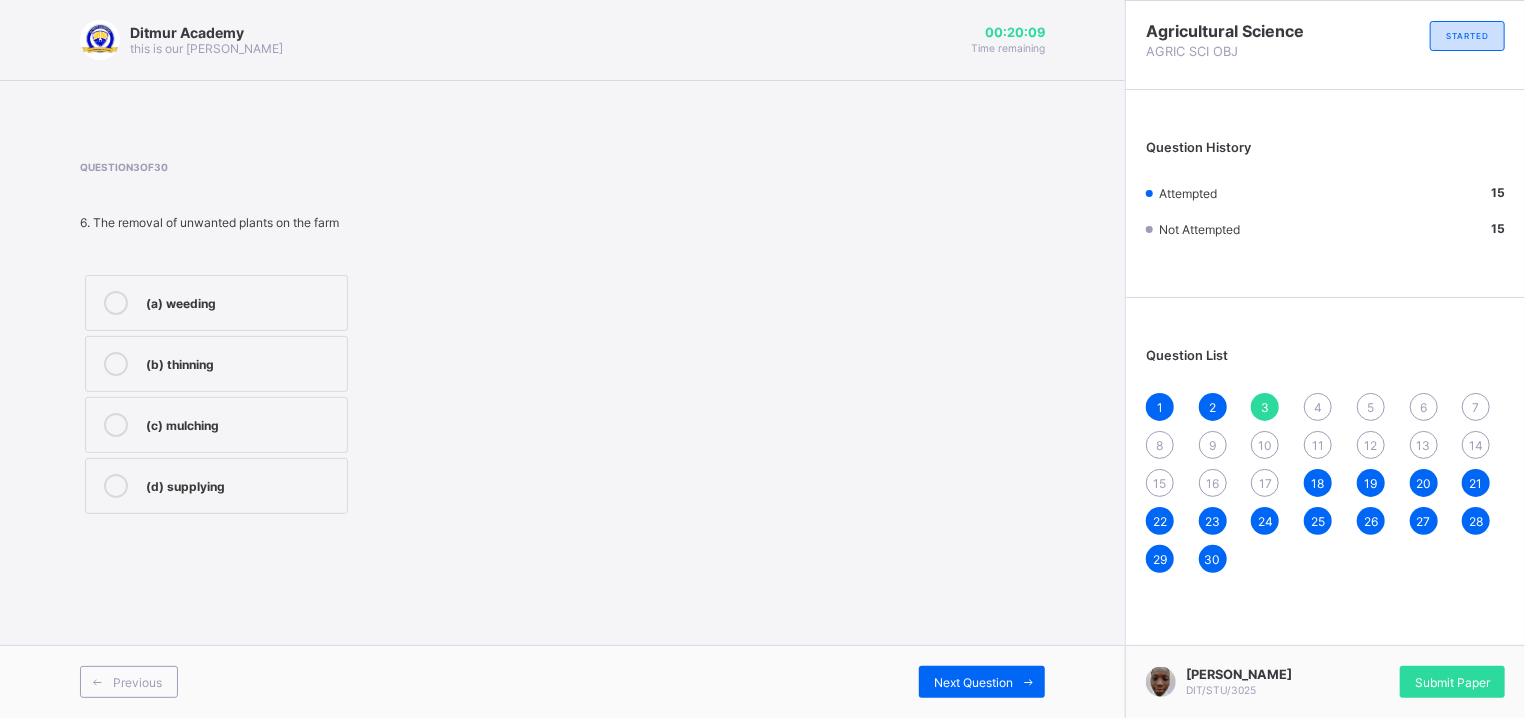 click on "(a) weeding" at bounding box center (216, 303) 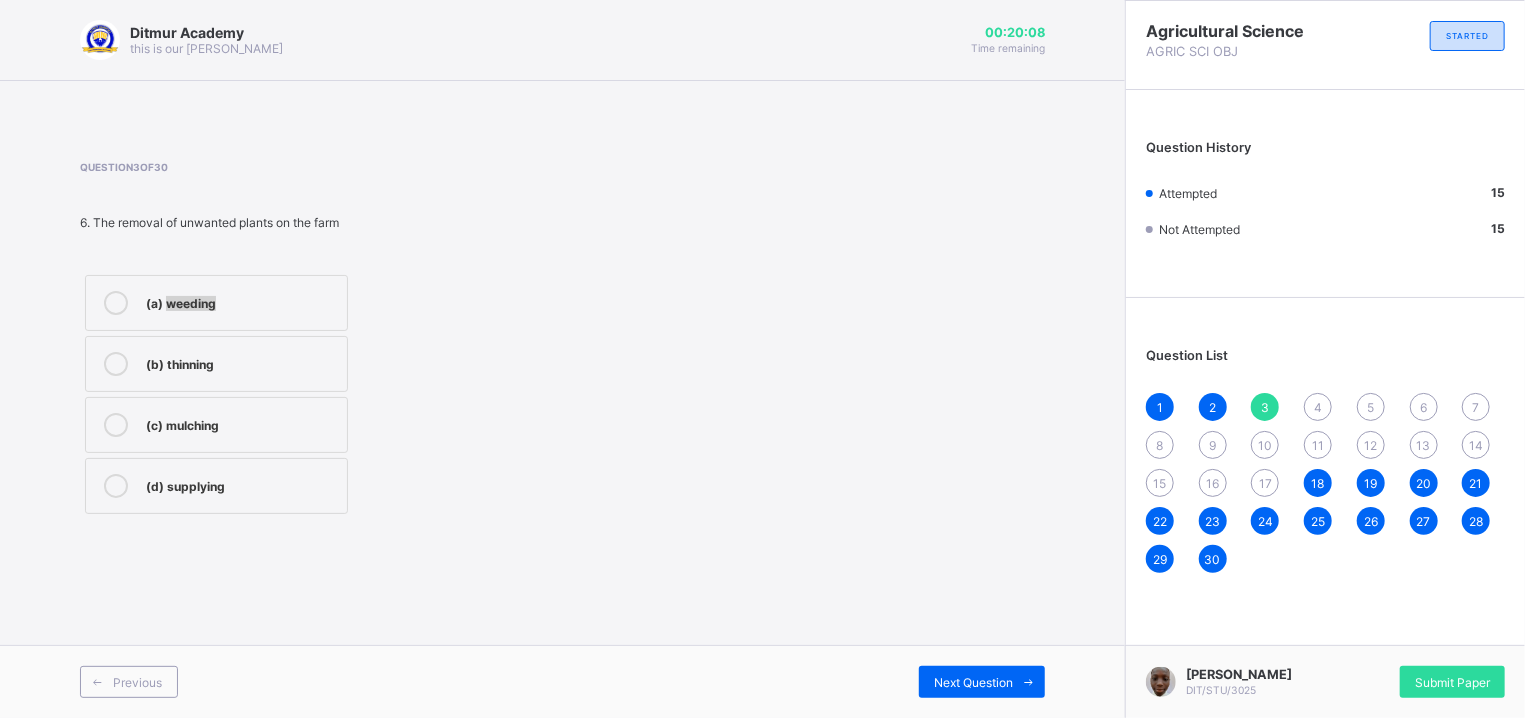 click on "(a) weeding" at bounding box center [216, 303] 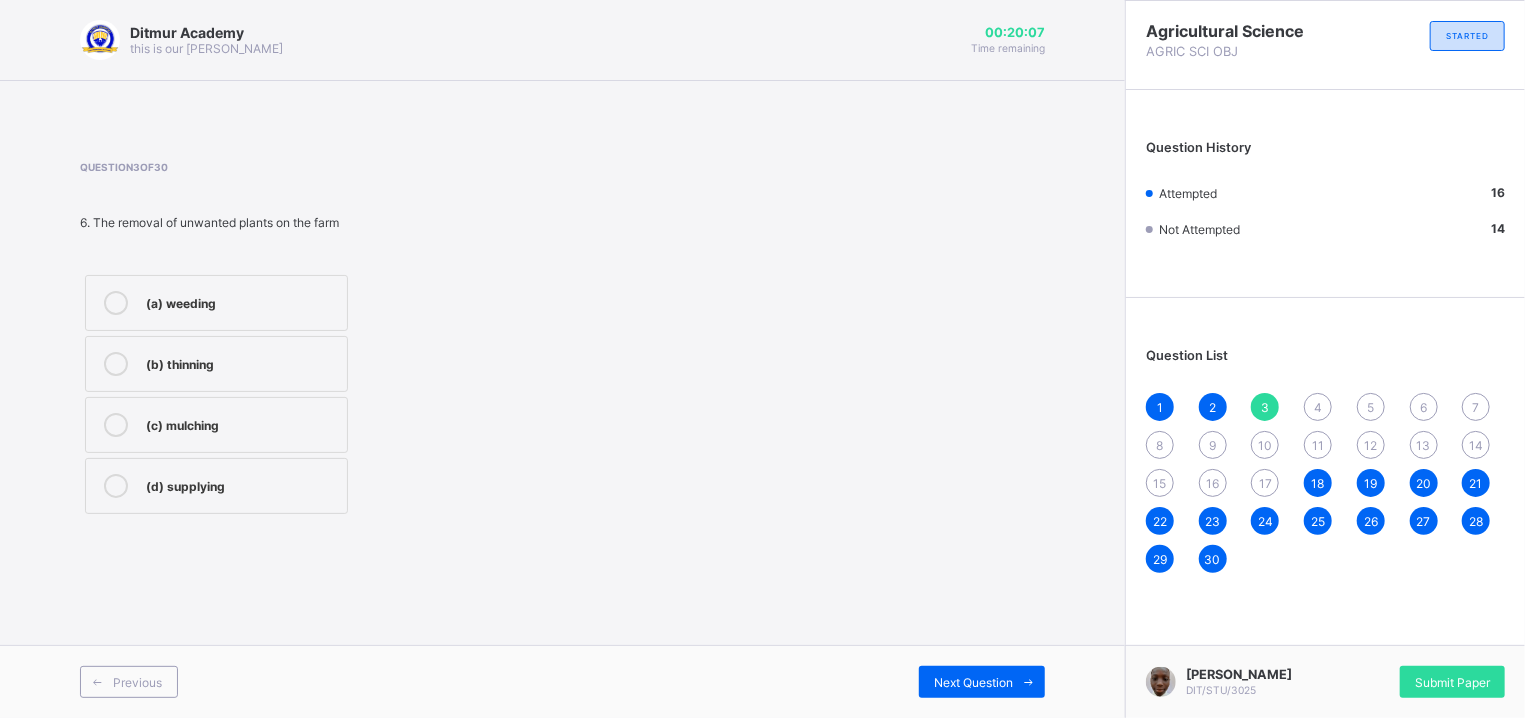 click on "Question  3  of  30 6. The removal of unwanted plants on the farm  (a) weeding  (b) thinning  (c) mulching  (d) supplying" at bounding box center (562, 340) 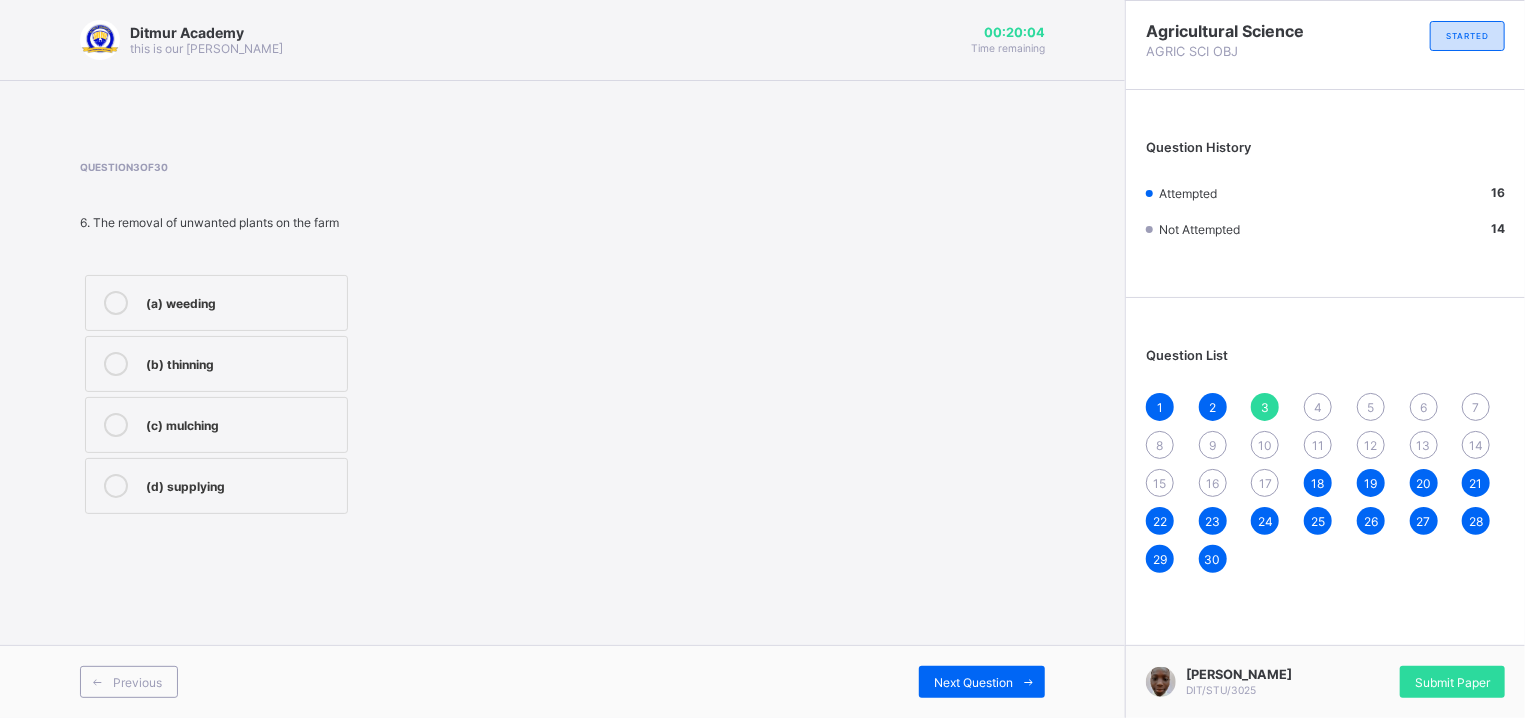 click on "4" at bounding box center [1318, 407] 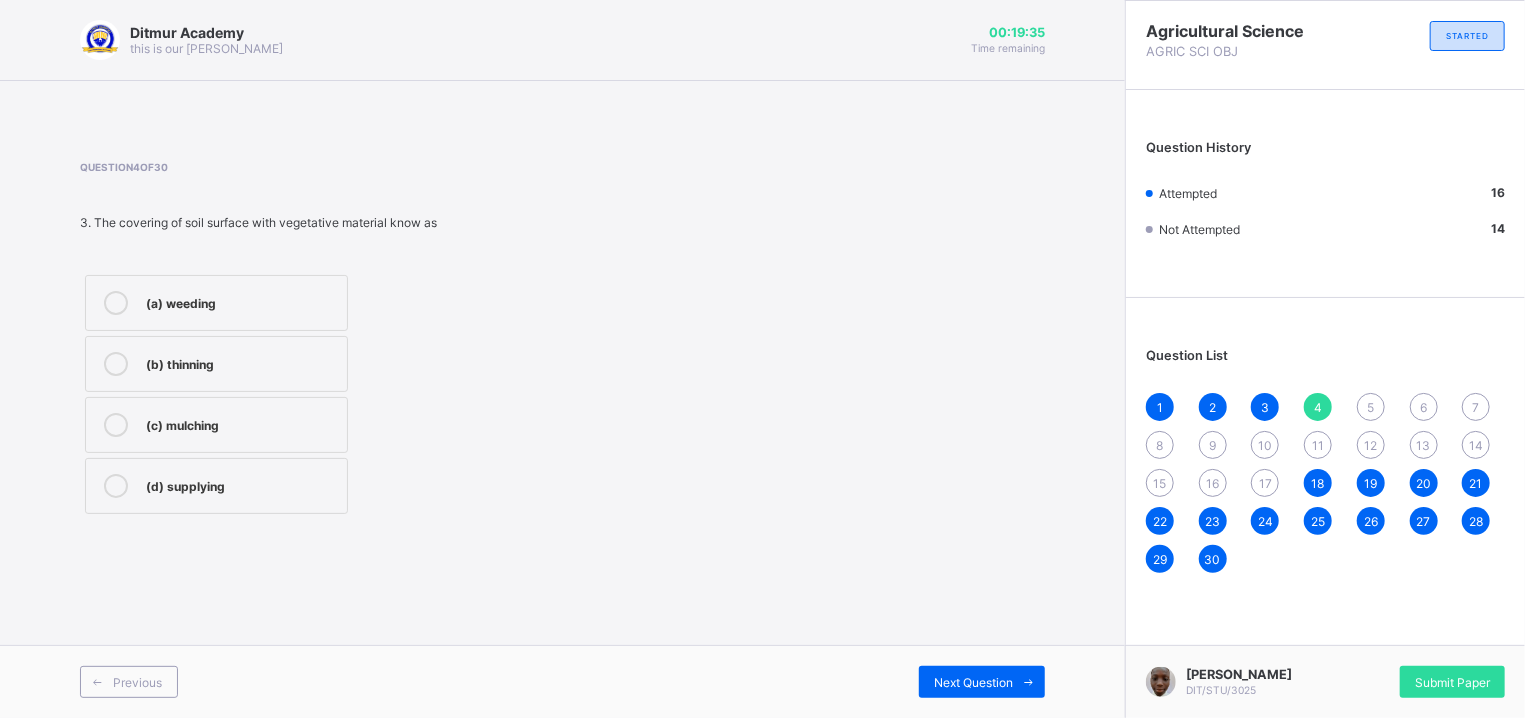 click on "Question  4  of  30 3. The covering of soil surface with vegetative material know as (a) weeding  (b) thinning  (c) mulching  (d) supplying" at bounding box center (562, 340) 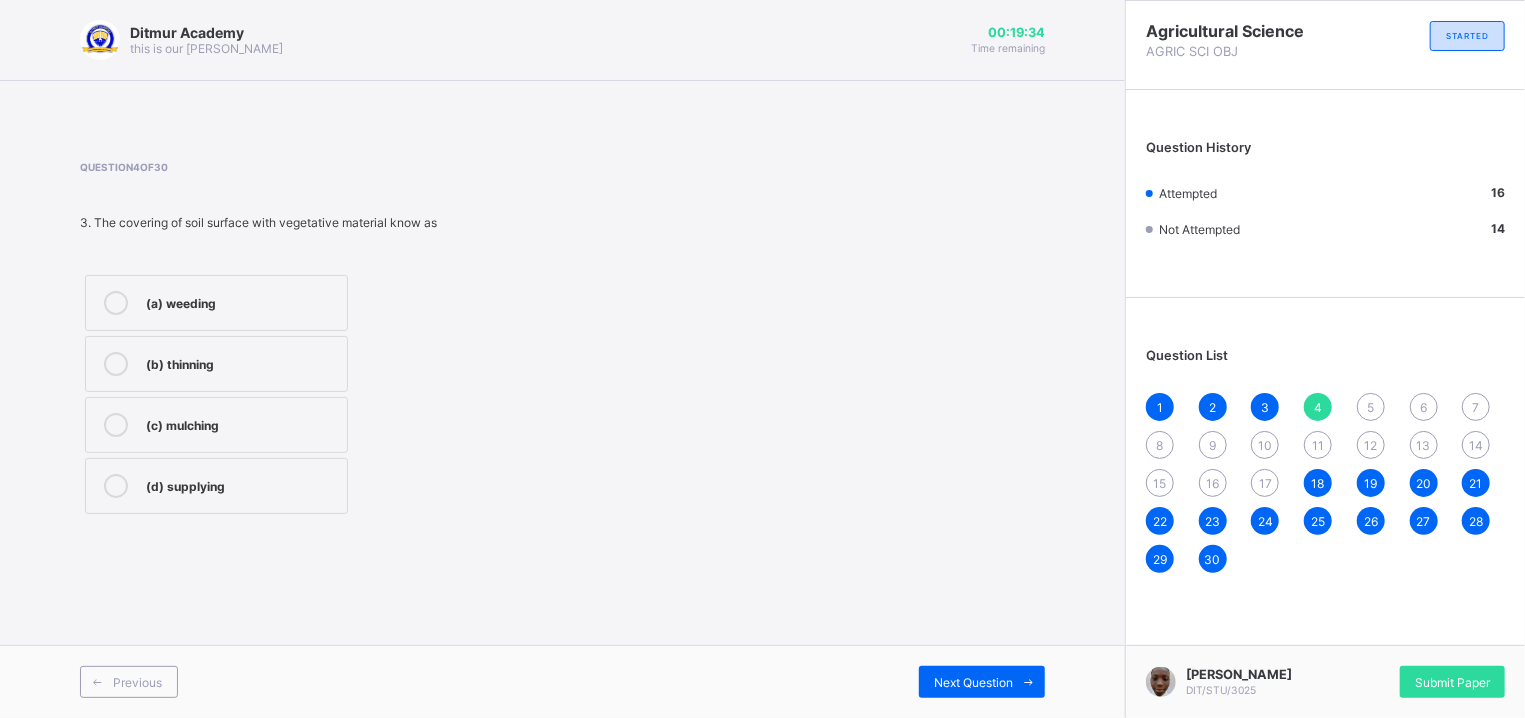 click on "Question  4  of  30 3. The covering of soil surface with vegetative material know as (a) weeding  (b) thinning  (c) mulching  (d) supplying" at bounding box center [562, 340] 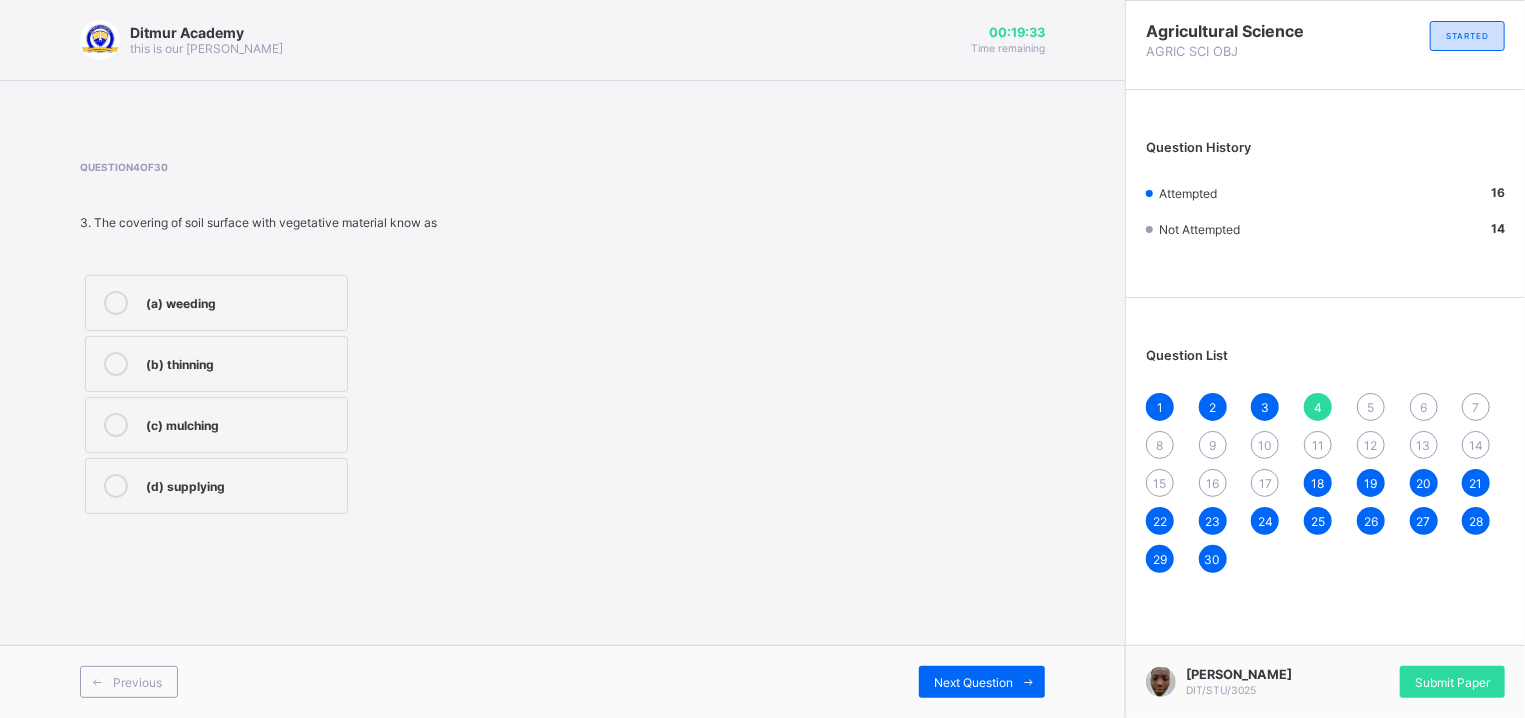 click on "Question  4  of  30 3. The covering of soil surface with vegetative material know as (a) weeding  (b) thinning  (c) mulching  (d) supplying" at bounding box center (562, 340) 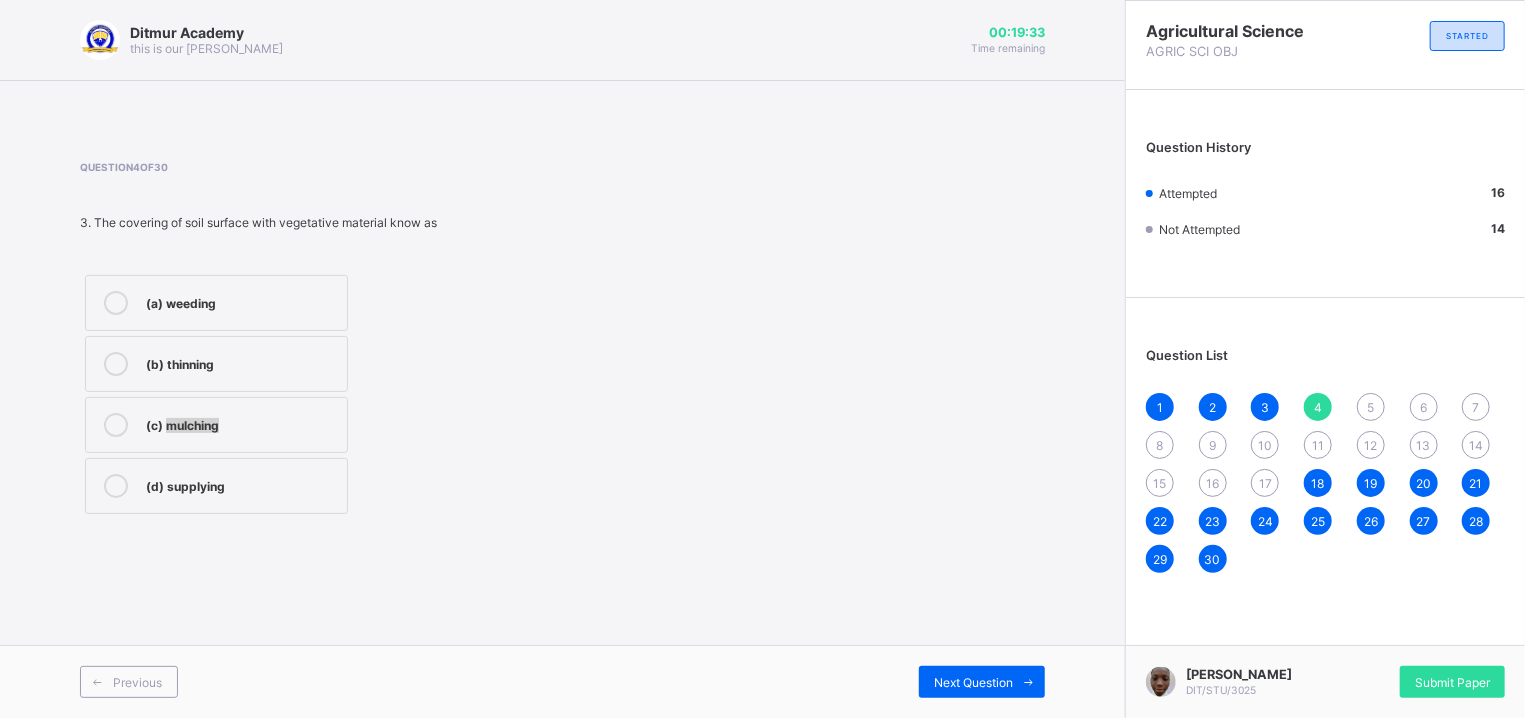 click on "Question  4  of  30 3. The covering of soil surface with vegetative material know as (a) weeding  (b) thinning  (c) mulching  (d) supplying" at bounding box center [562, 340] 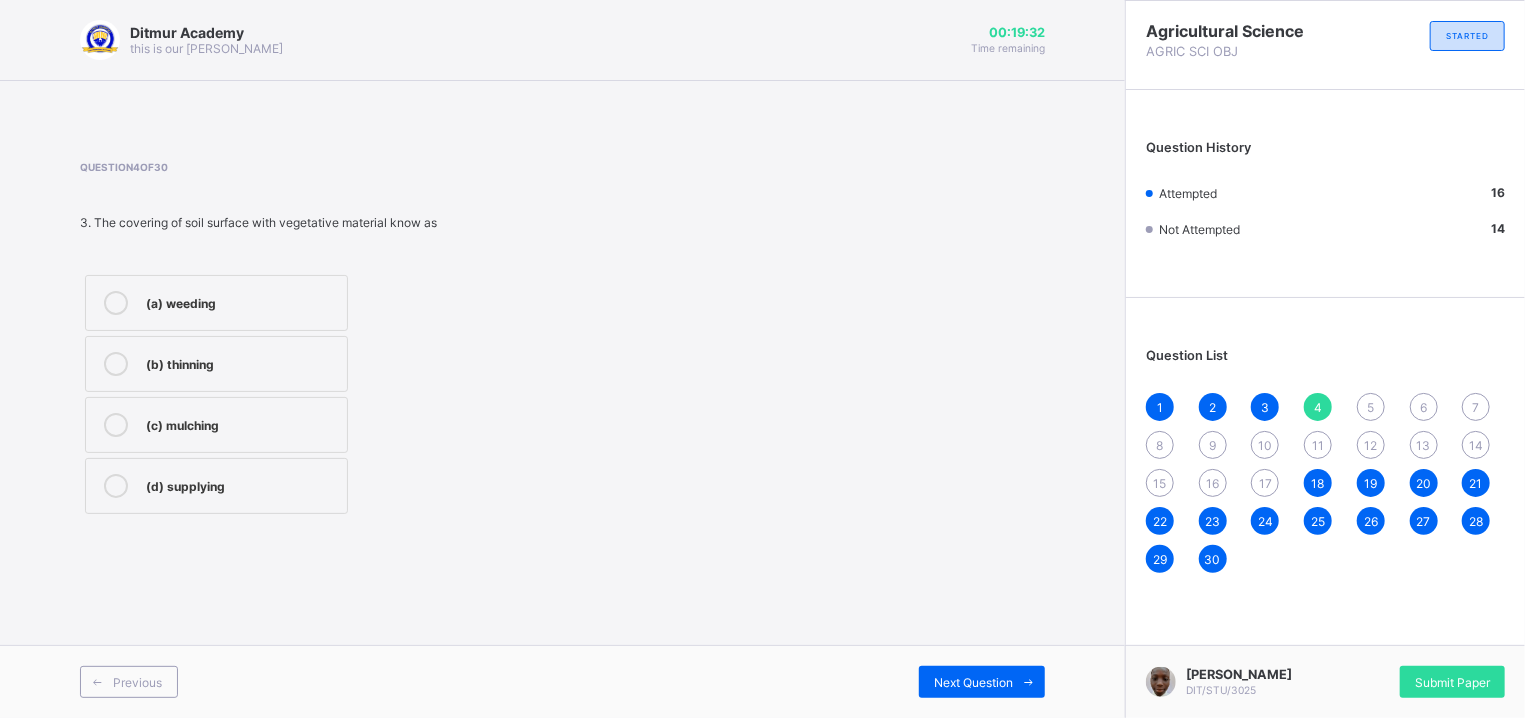 click on "(c) mulching" at bounding box center (241, 423) 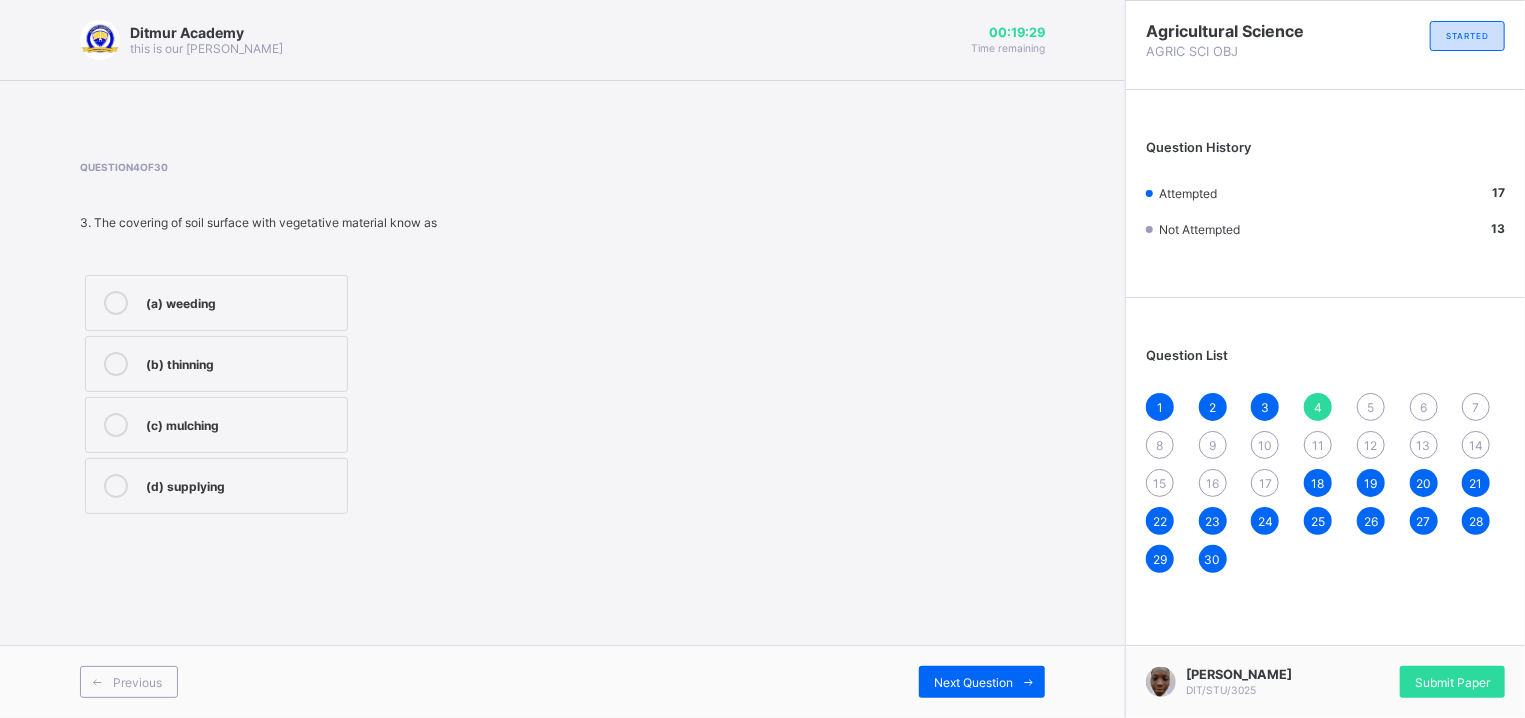 click on "5" at bounding box center [1371, 407] 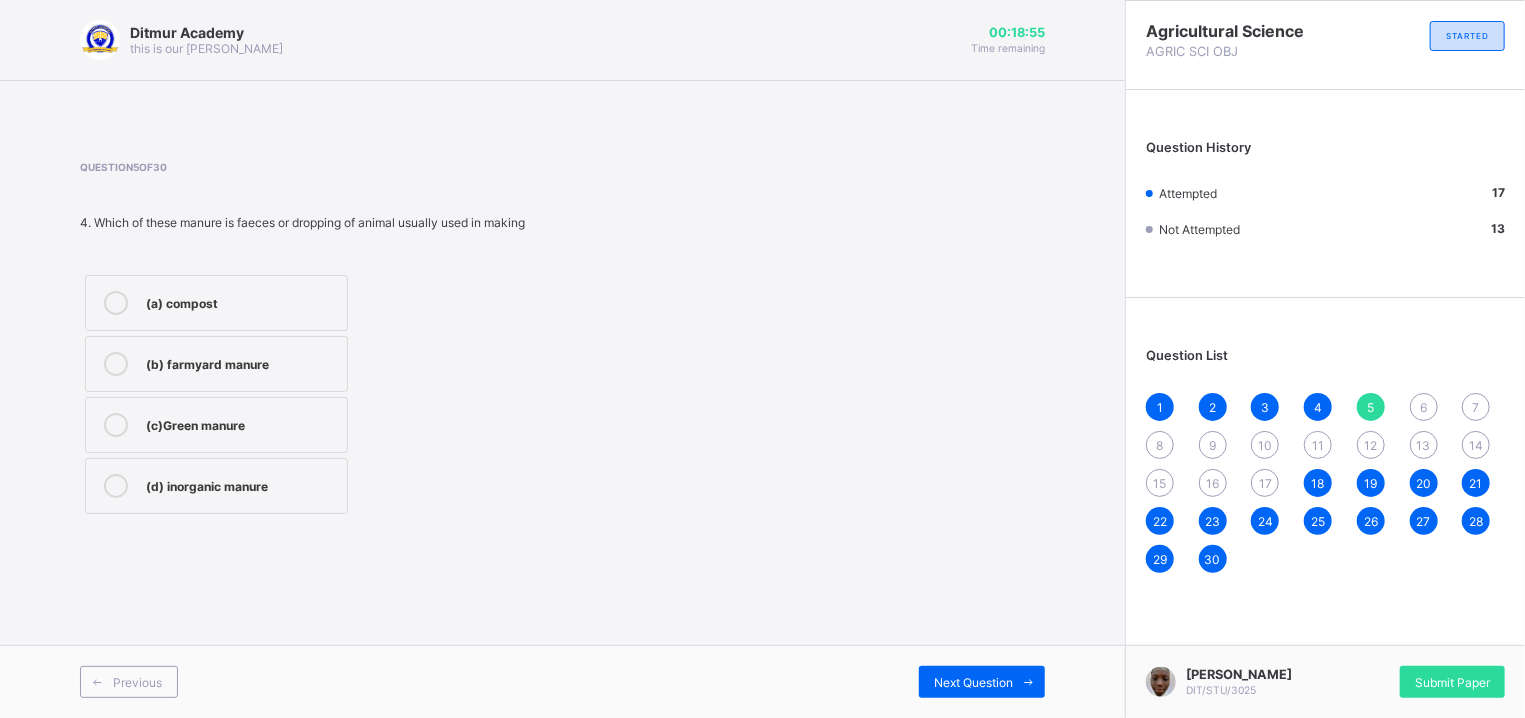 click on "(b) farmyard manure" at bounding box center (216, 364) 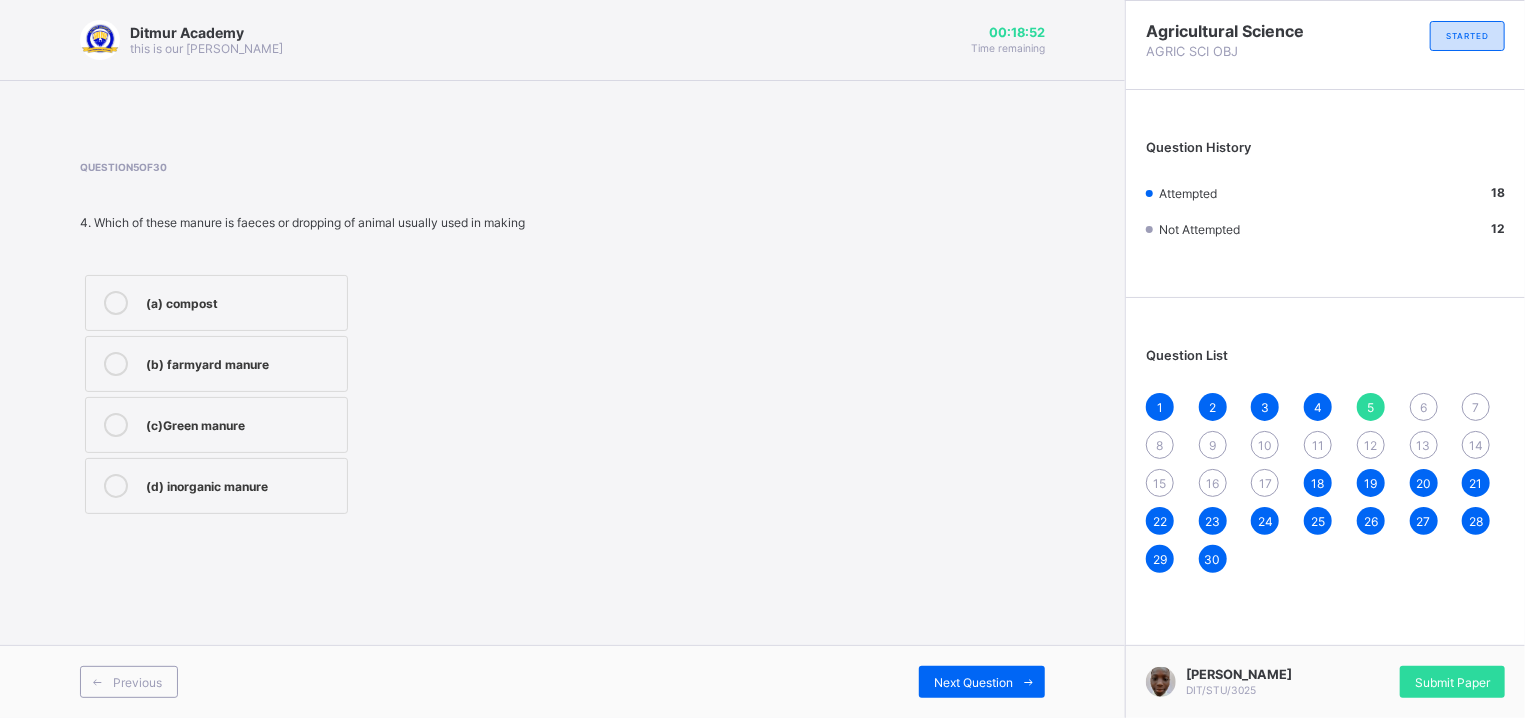 click on "(a) compost (b) farmyard manure  (c)Green manure (d) inorganic manure" at bounding box center [307, 394] 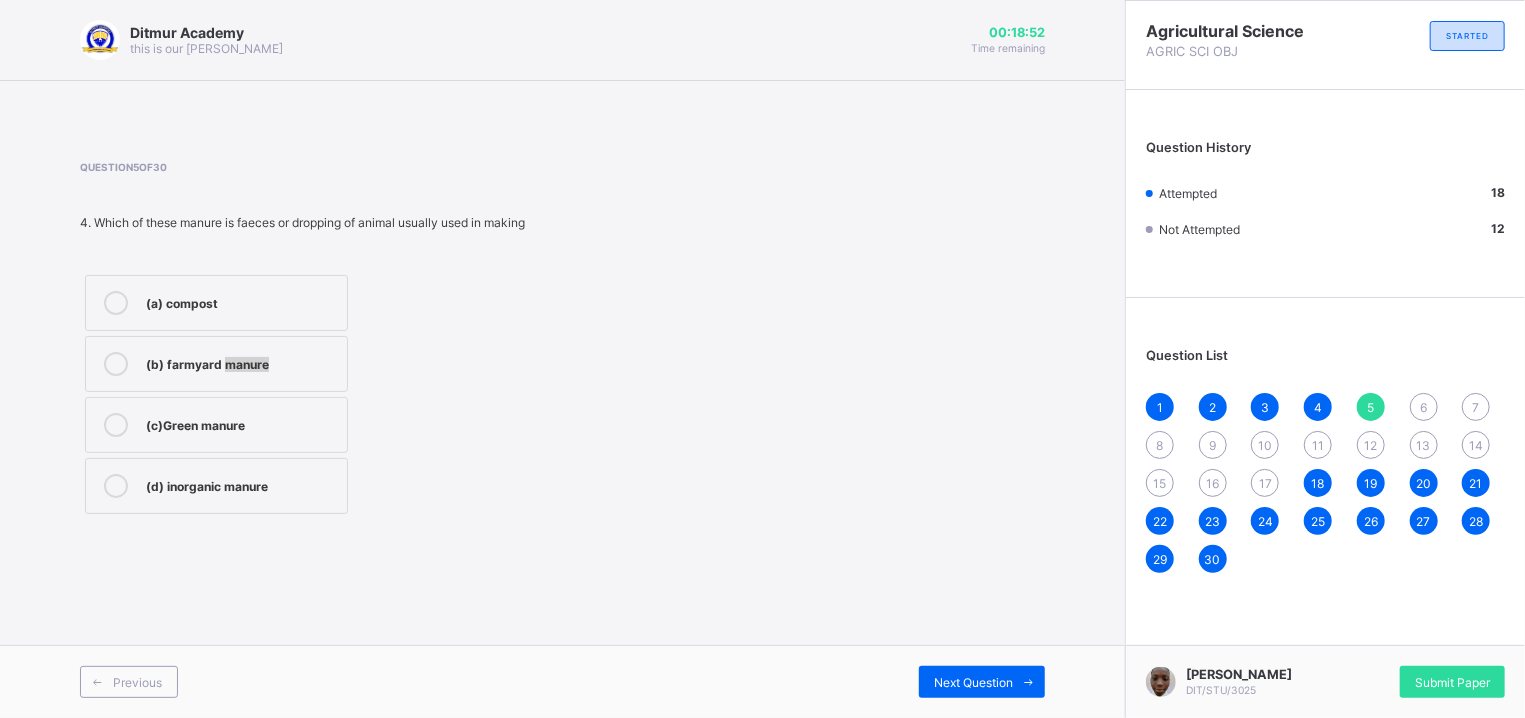 click on "(a) compost (b) farmyard manure  (c)Green manure (d) inorganic manure" at bounding box center [307, 394] 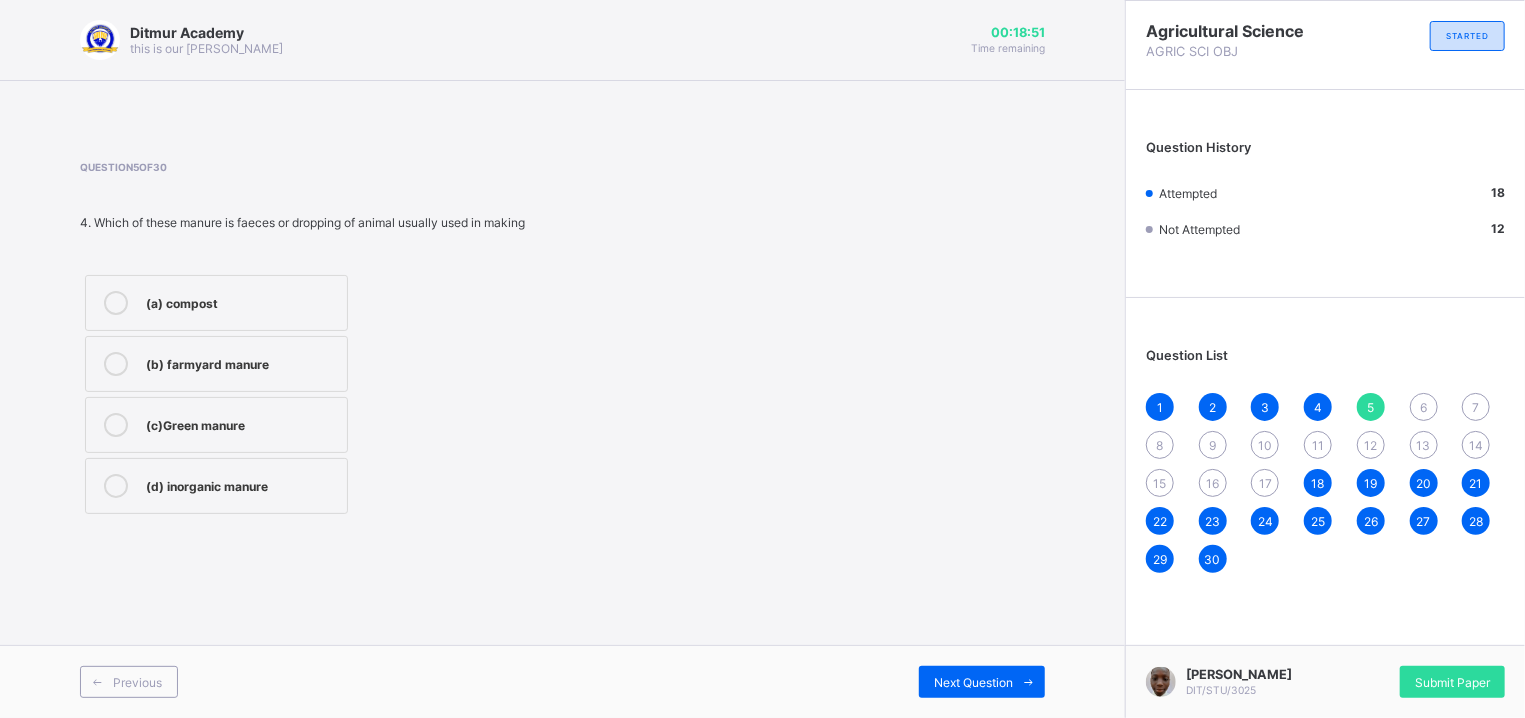 click on "(a) compost (b) farmyard manure  (c)Green manure (d) inorganic manure" at bounding box center (307, 394) 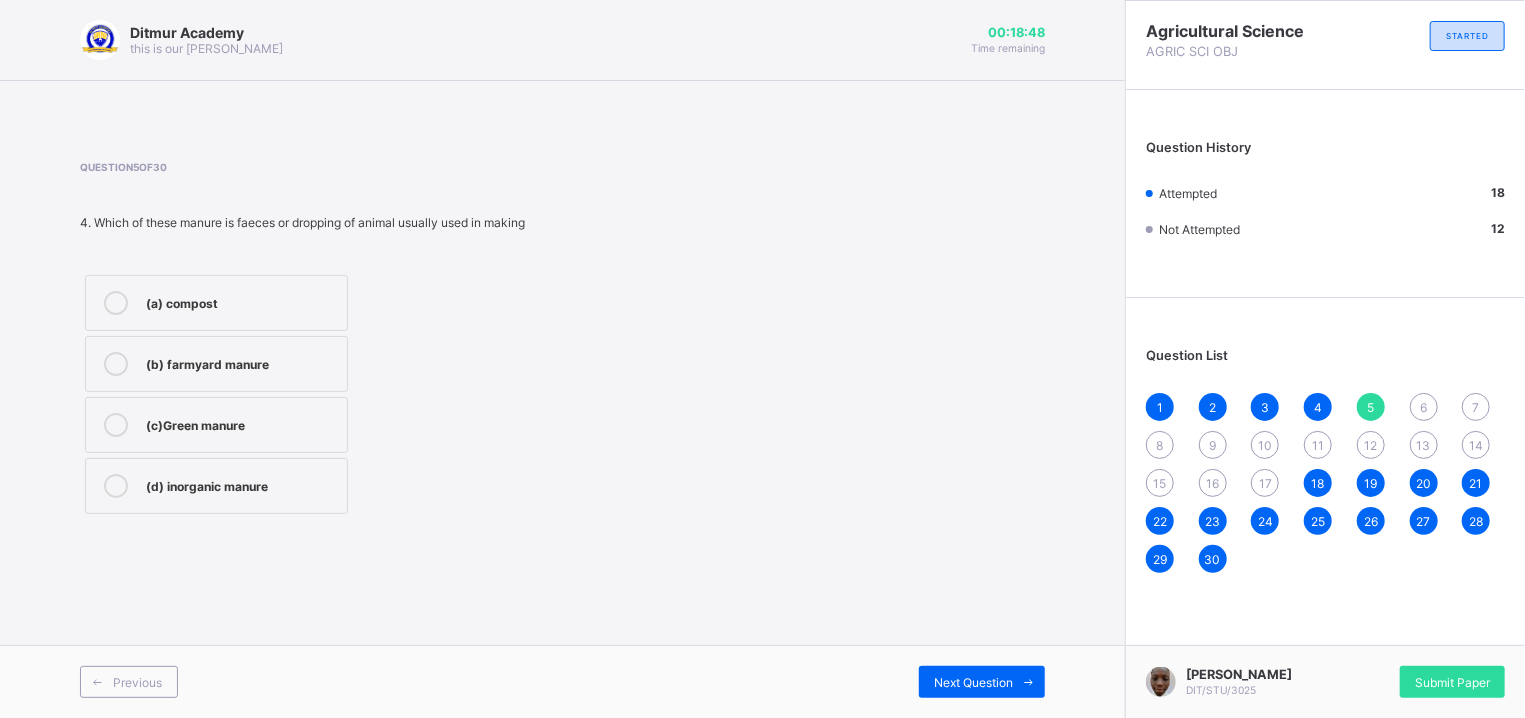 click on "6" at bounding box center (1424, 407) 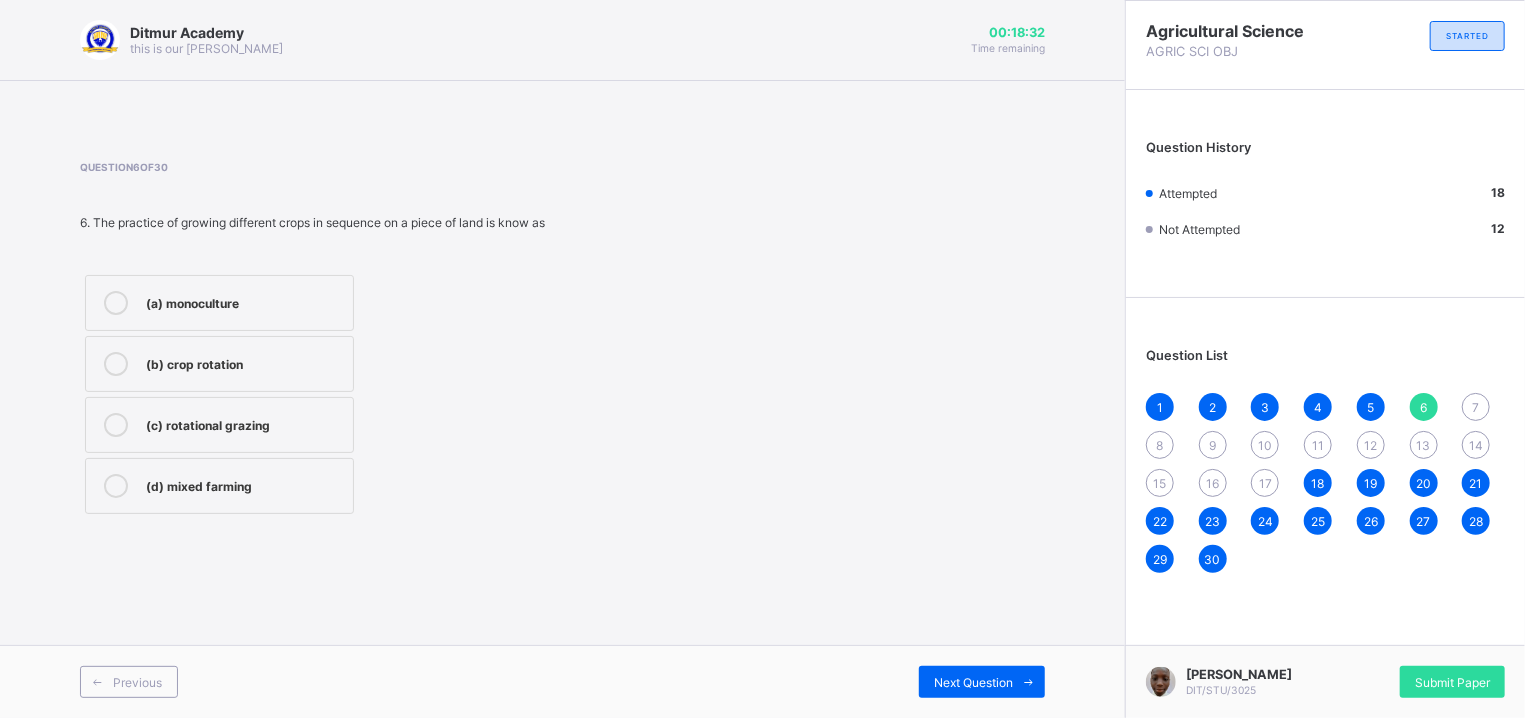 click on "(b) crop rotation" at bounding box center [219, 364] 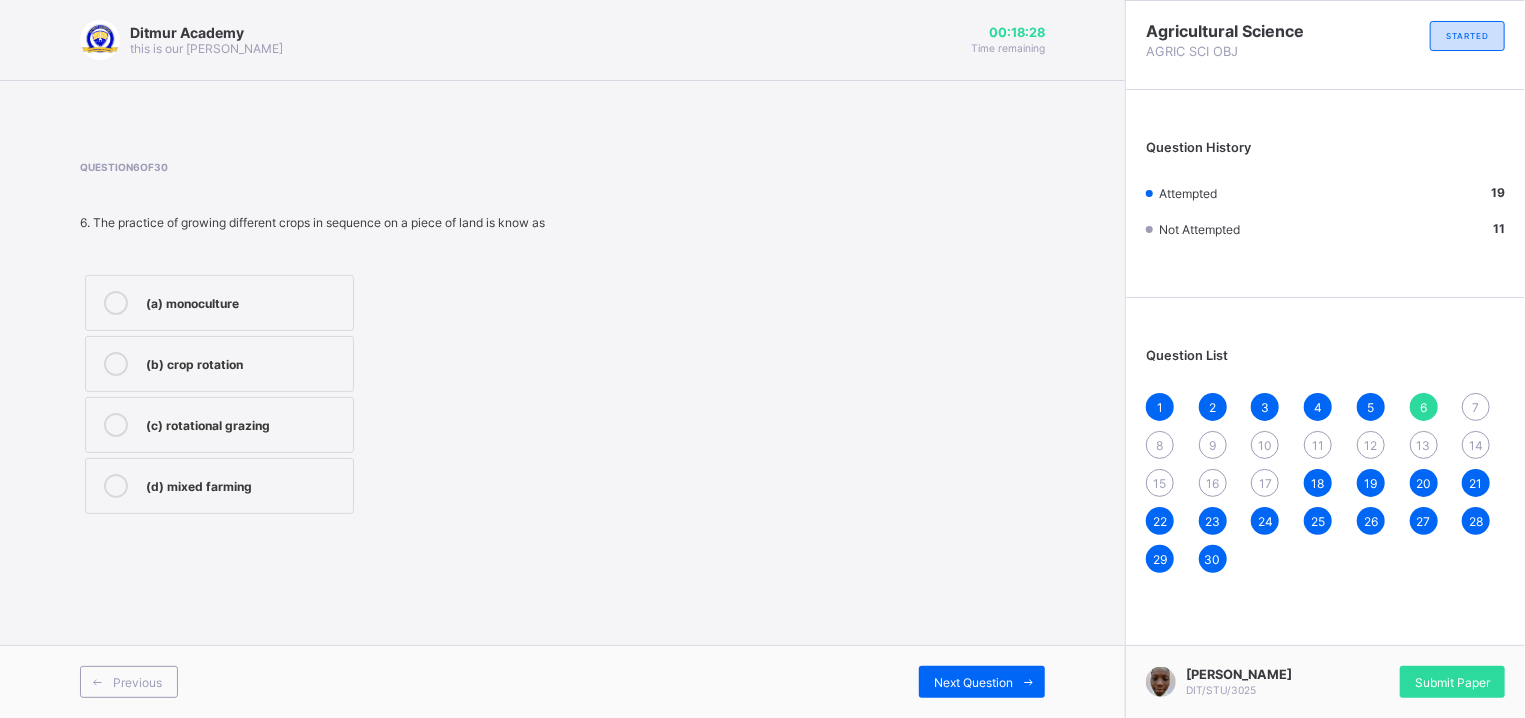 click on "7" at bounding box center [1476, 407] 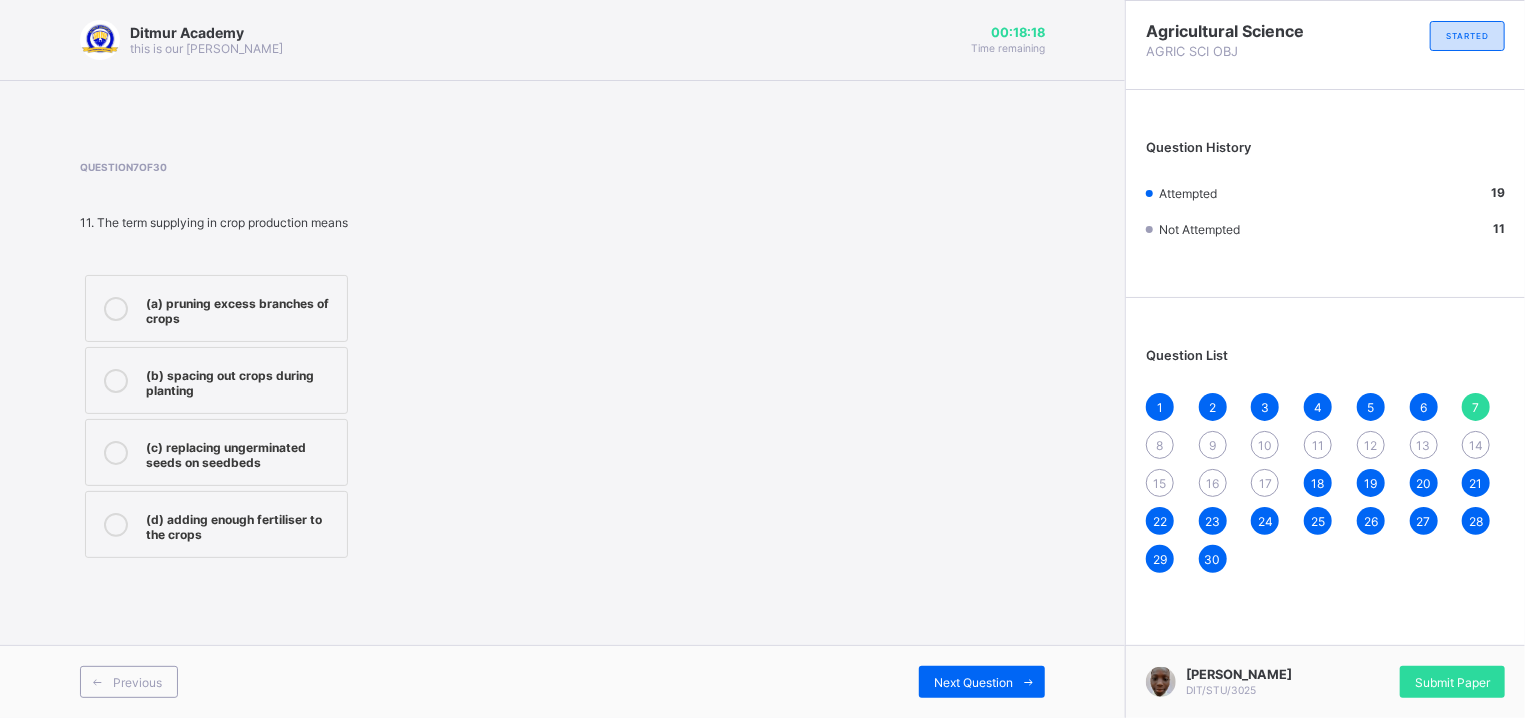 click on "(b) spacing out crops during planting" at bounding box center (241, 380) 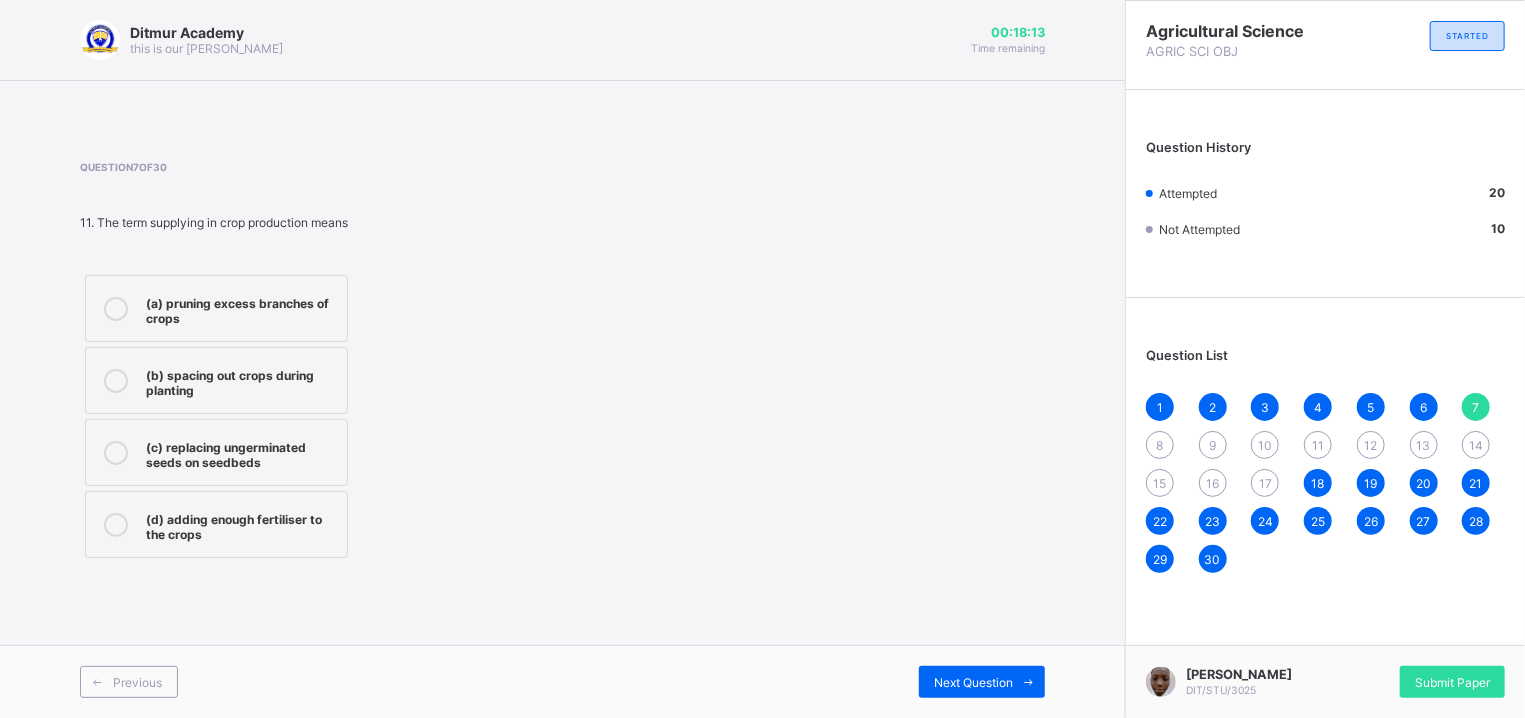 click on "14" at bounding box center (1476, 445) 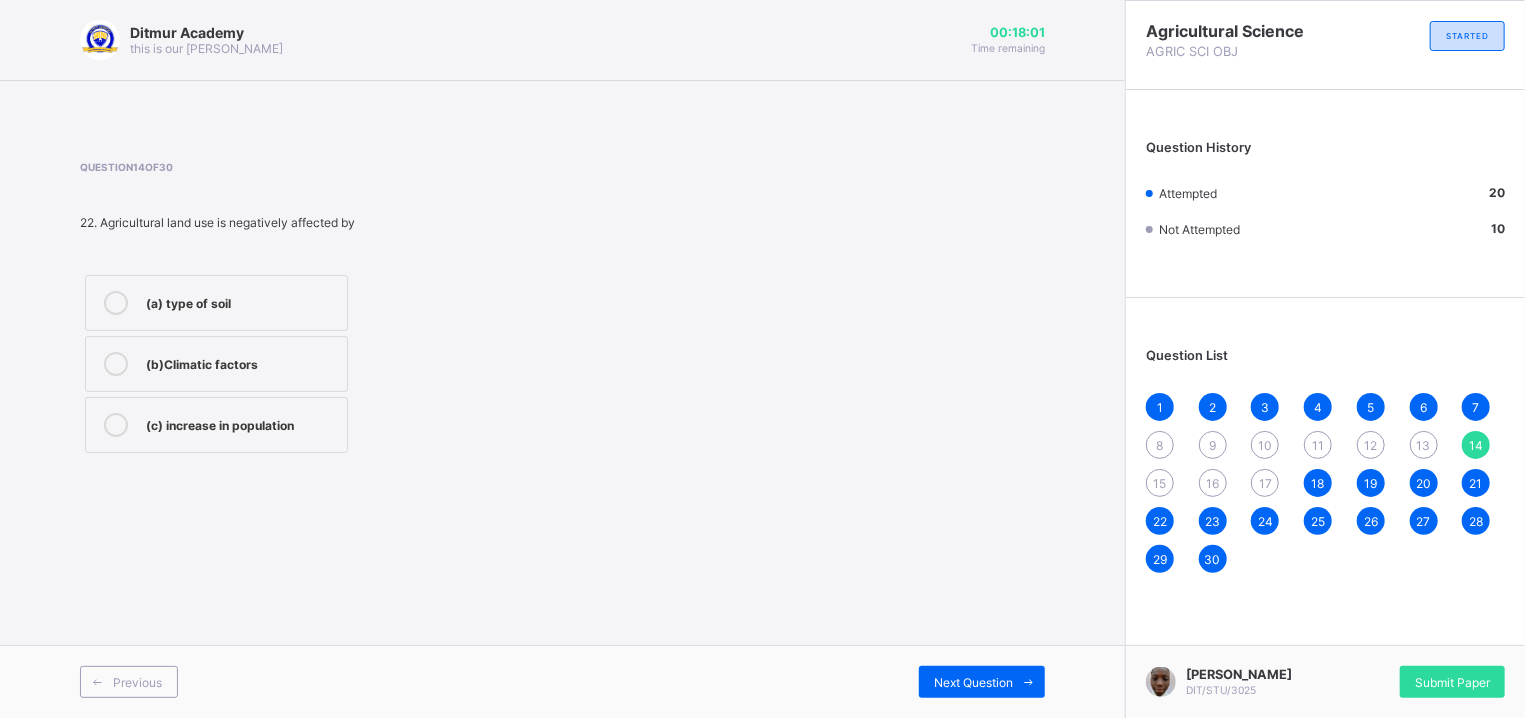 click on "Question  14  of  30 22. Agricultural land use is negatively affected by (a) type of soil (b)Climatic factors  (c) increase in population" at bounding box center (562, 309) 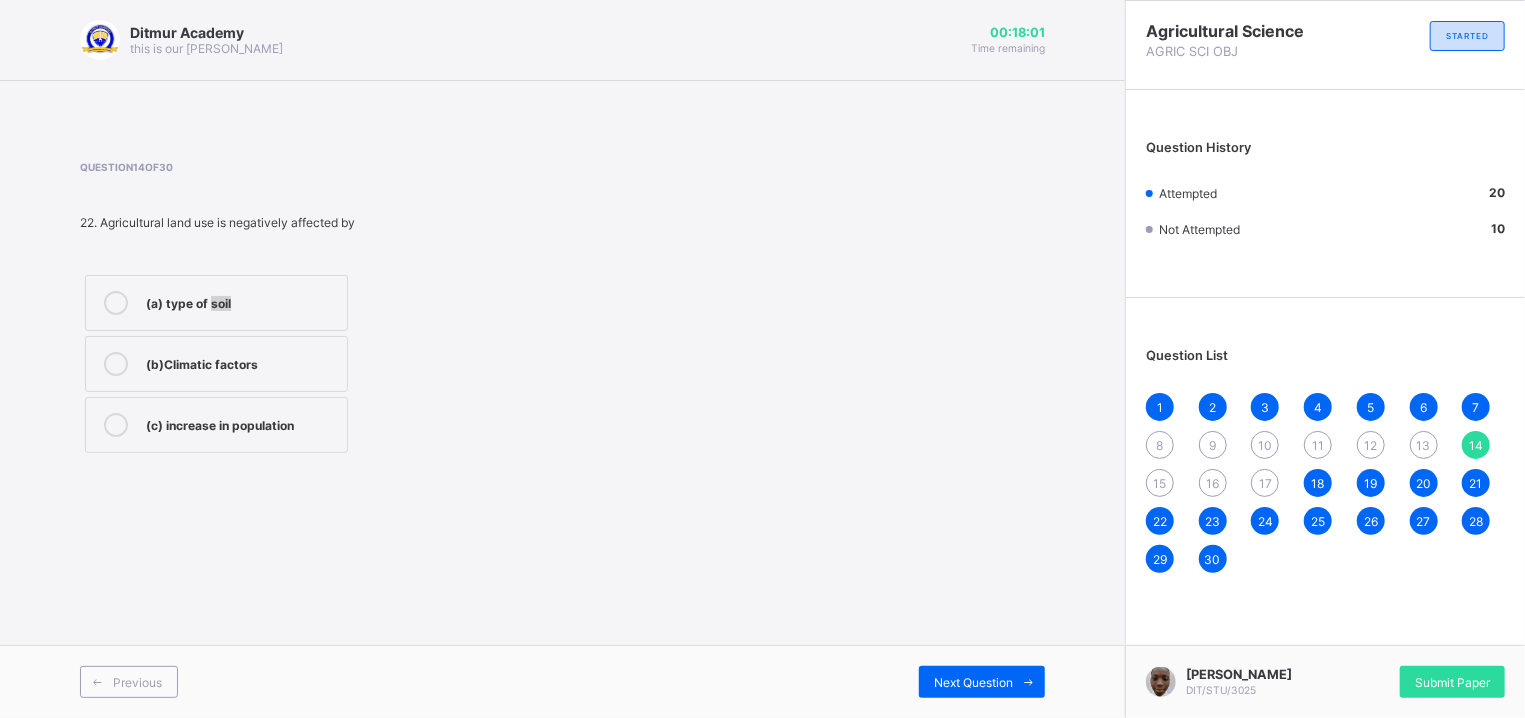 click on "Question  14  of  30 22. Agricultural land use is negatively affected by (a) type of soil (b)Climatic factors  (c) increase in population" at bounding box center [562, 309] 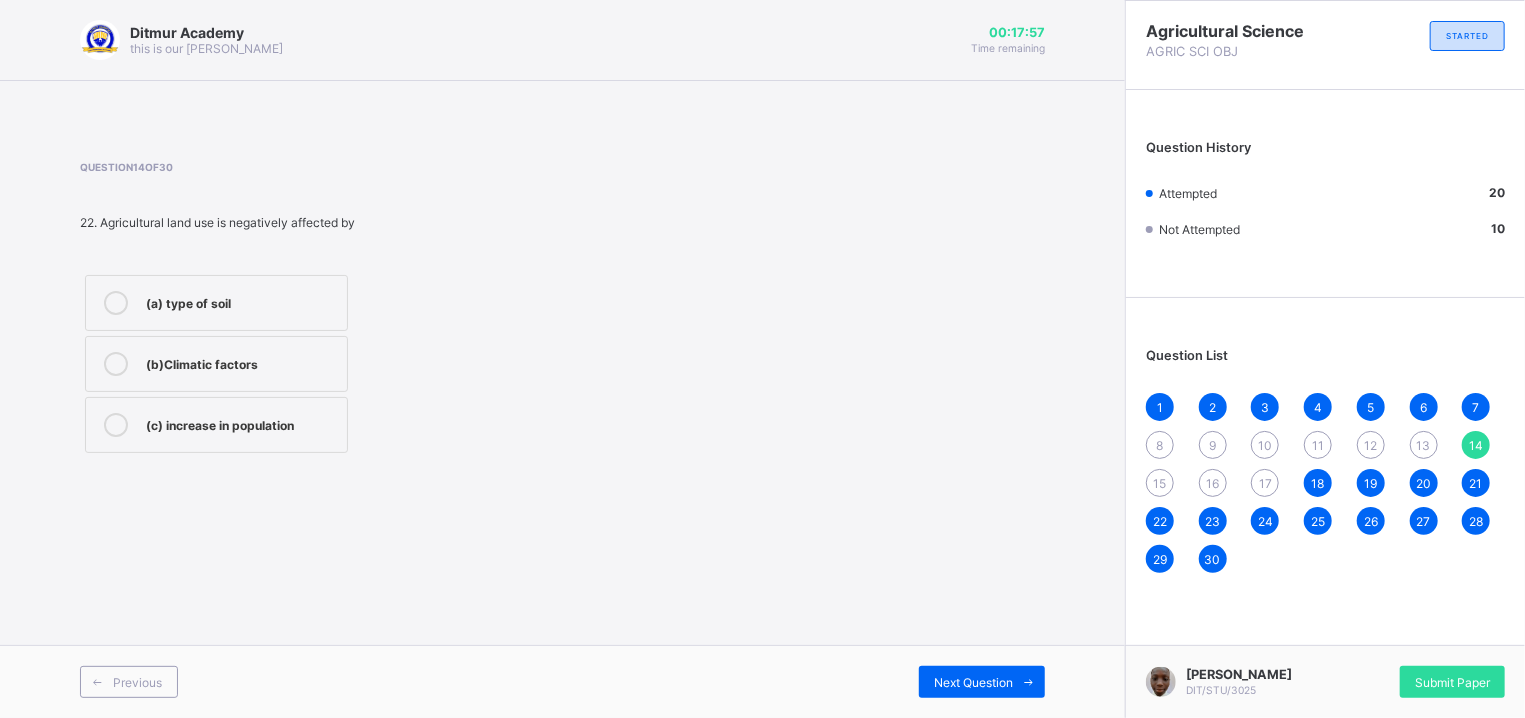 click on "Question  14  of  30 22. Agricultural land use is negatively affected by (a) type of soil (b)Climatic factors  (c) increase in population" at bounding box center [562, 309] 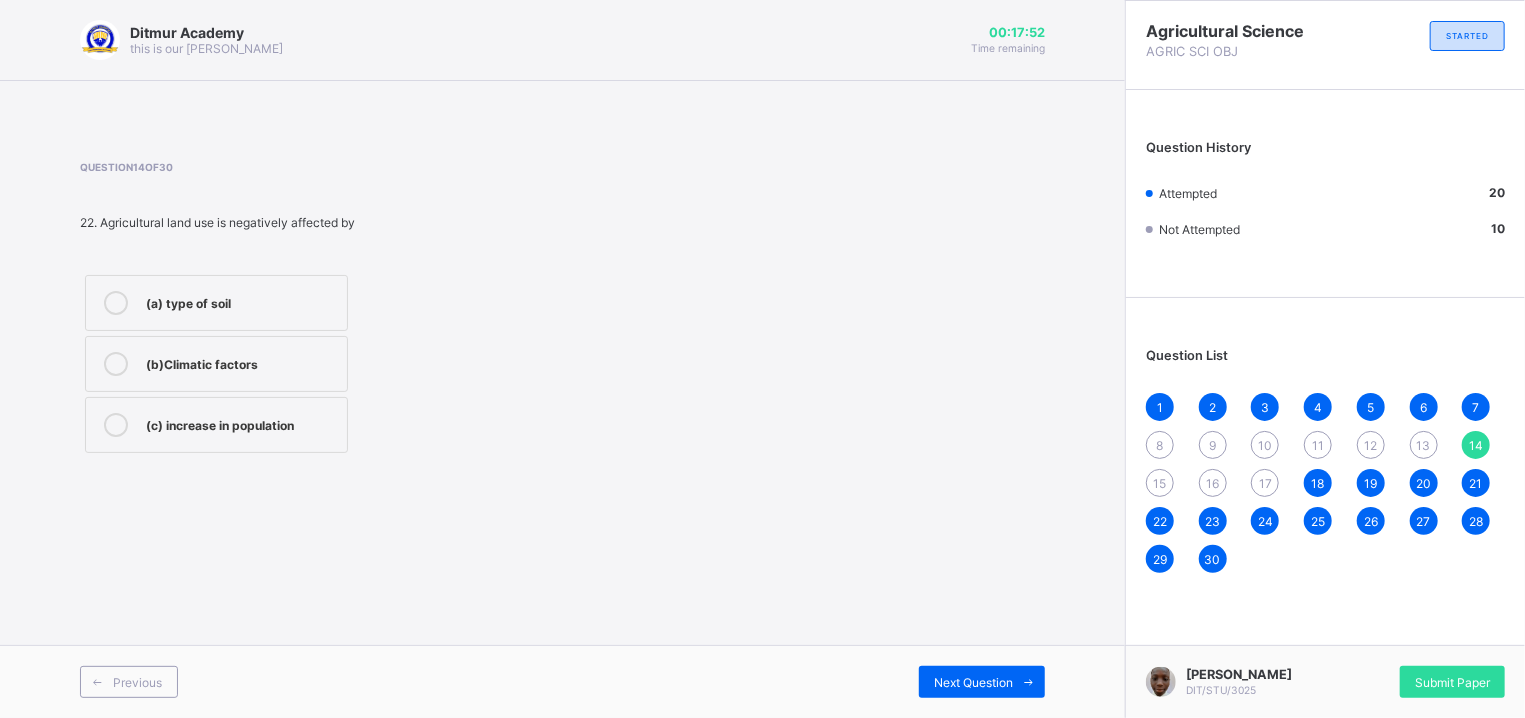 click on "(a) type of soil" at bounding box center [216, 303] 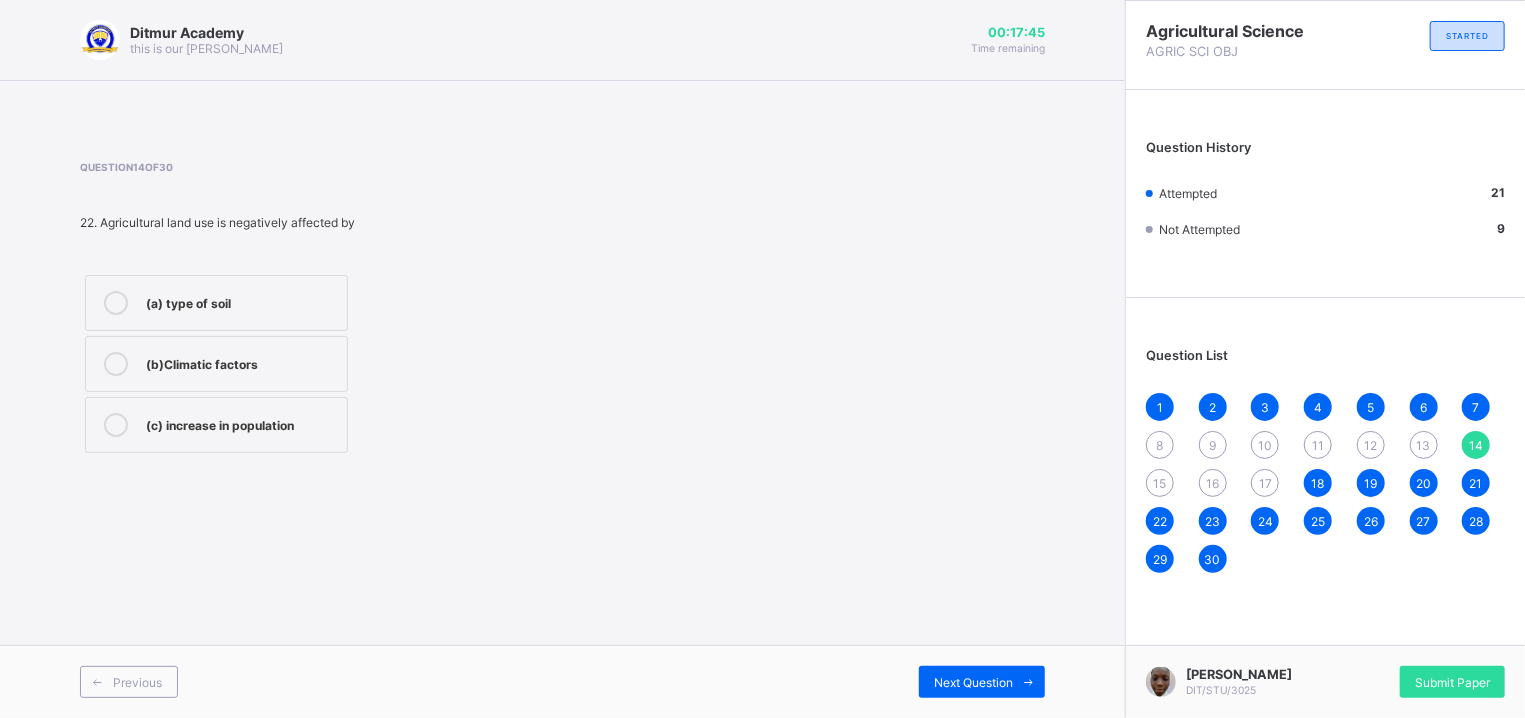 click on "1 2 3 4 5 6 7 8 9 10 11 12 13 14 15 16 17 18 19 20 21 22 23 24 25 26 27 28 29 30" at bounding box center (1325, 483) 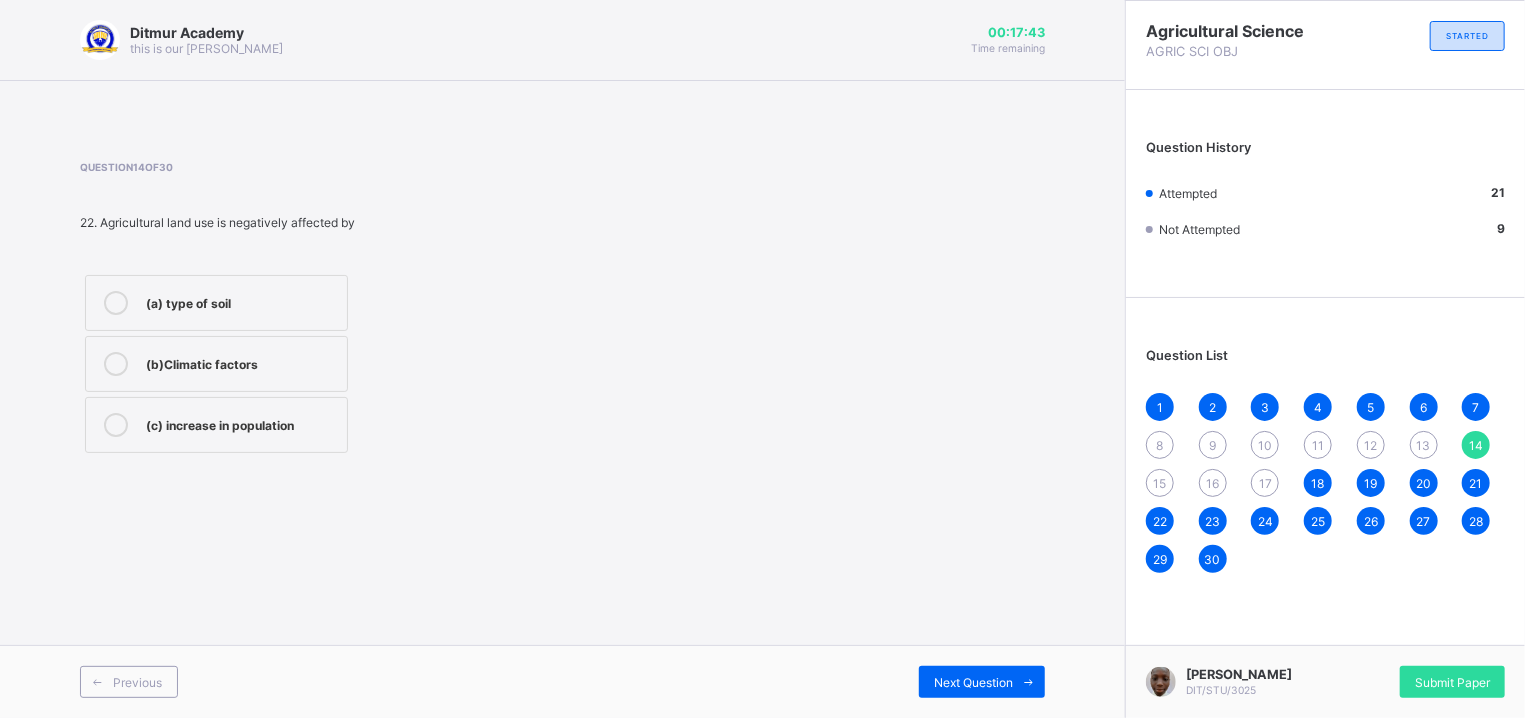 click on "13" at bounding box center (1424, 445) 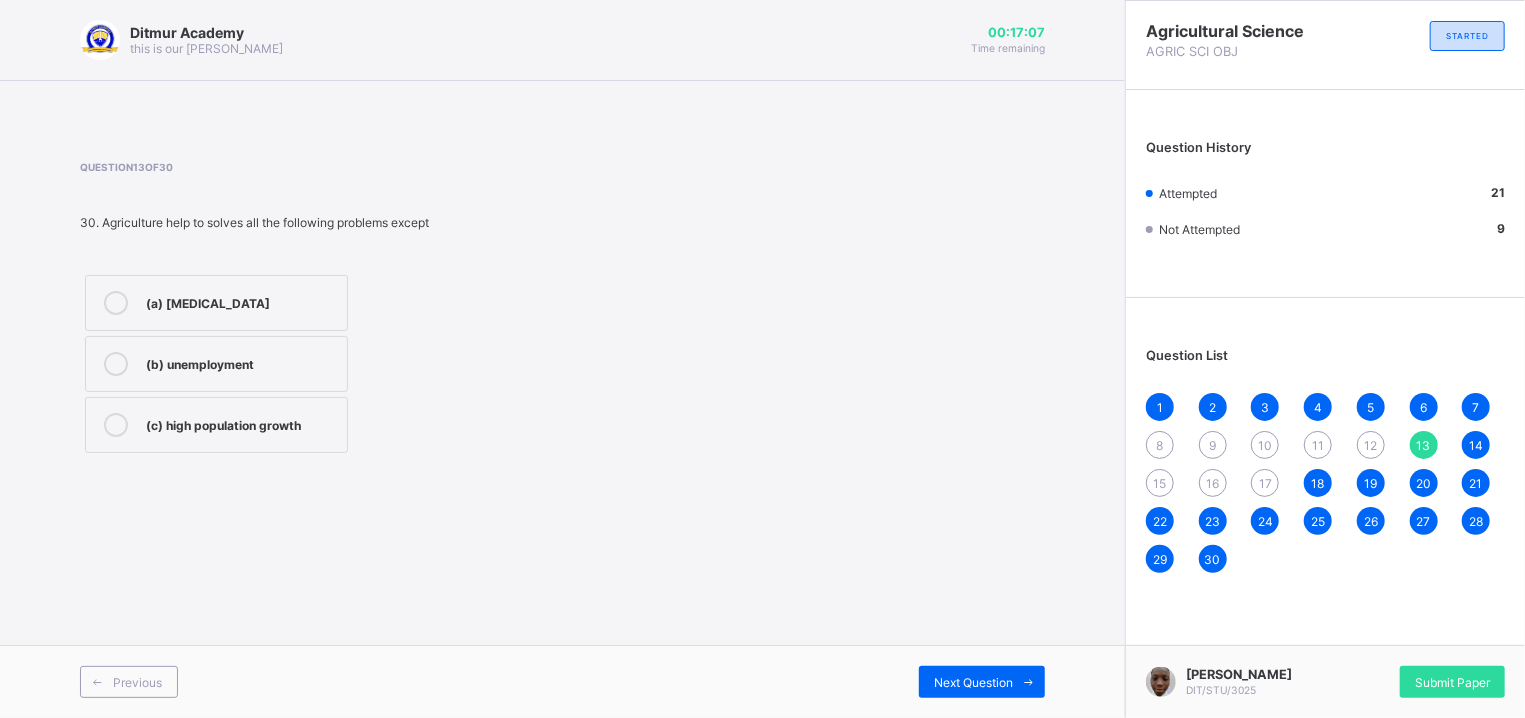 click on "(a) [MEDICAL_DATA]" at bounding box center [241, 301] 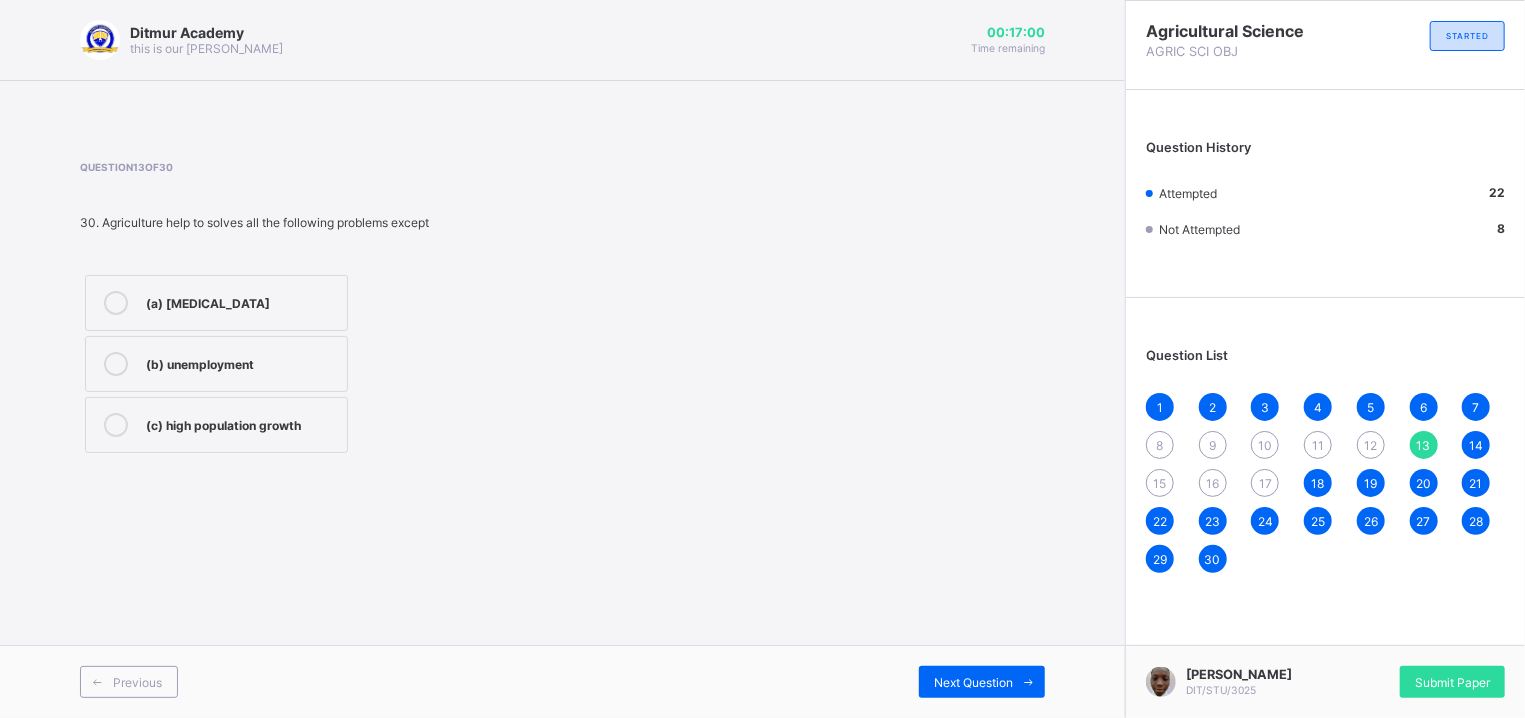 click on "12" at bounding box center [1371, 445] 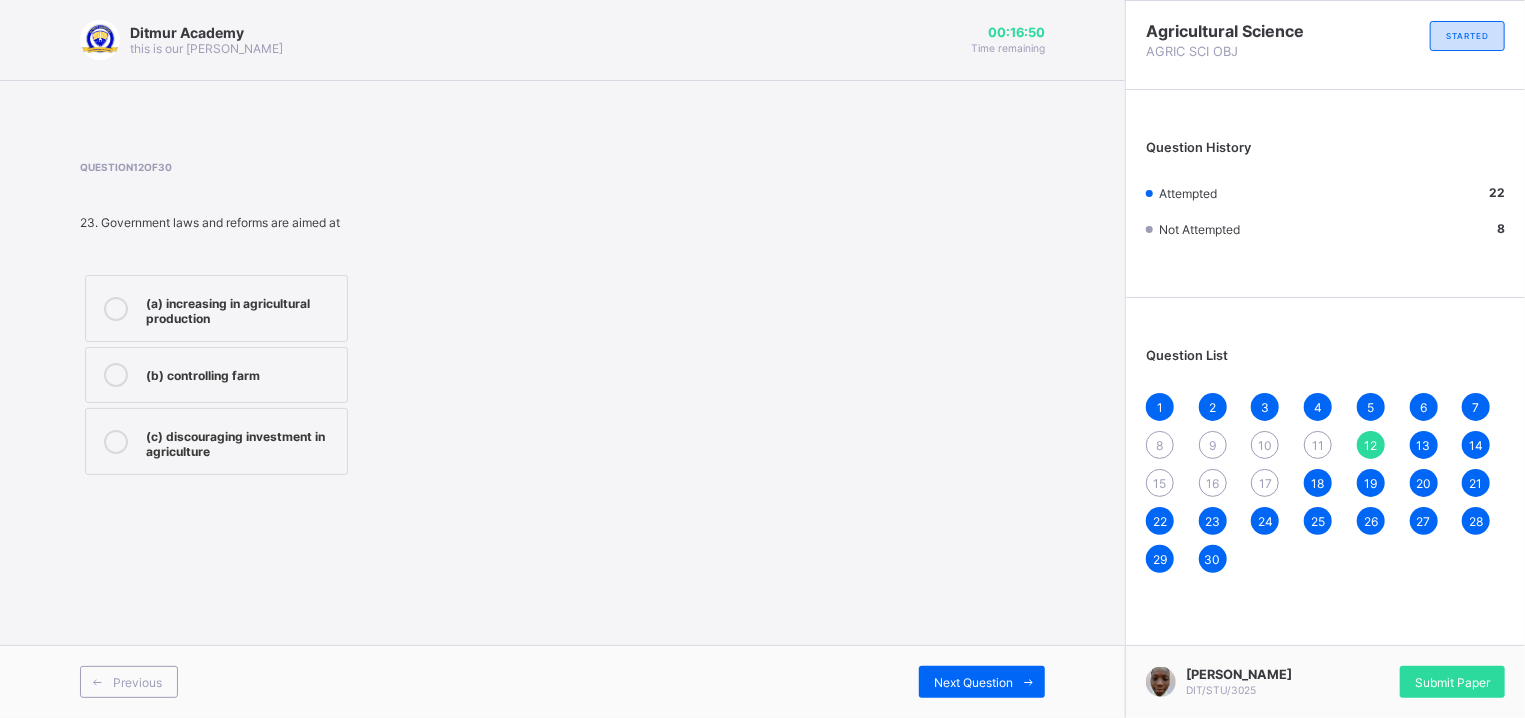 click on "(b) controlling farm" at bounding box center (241, 373) 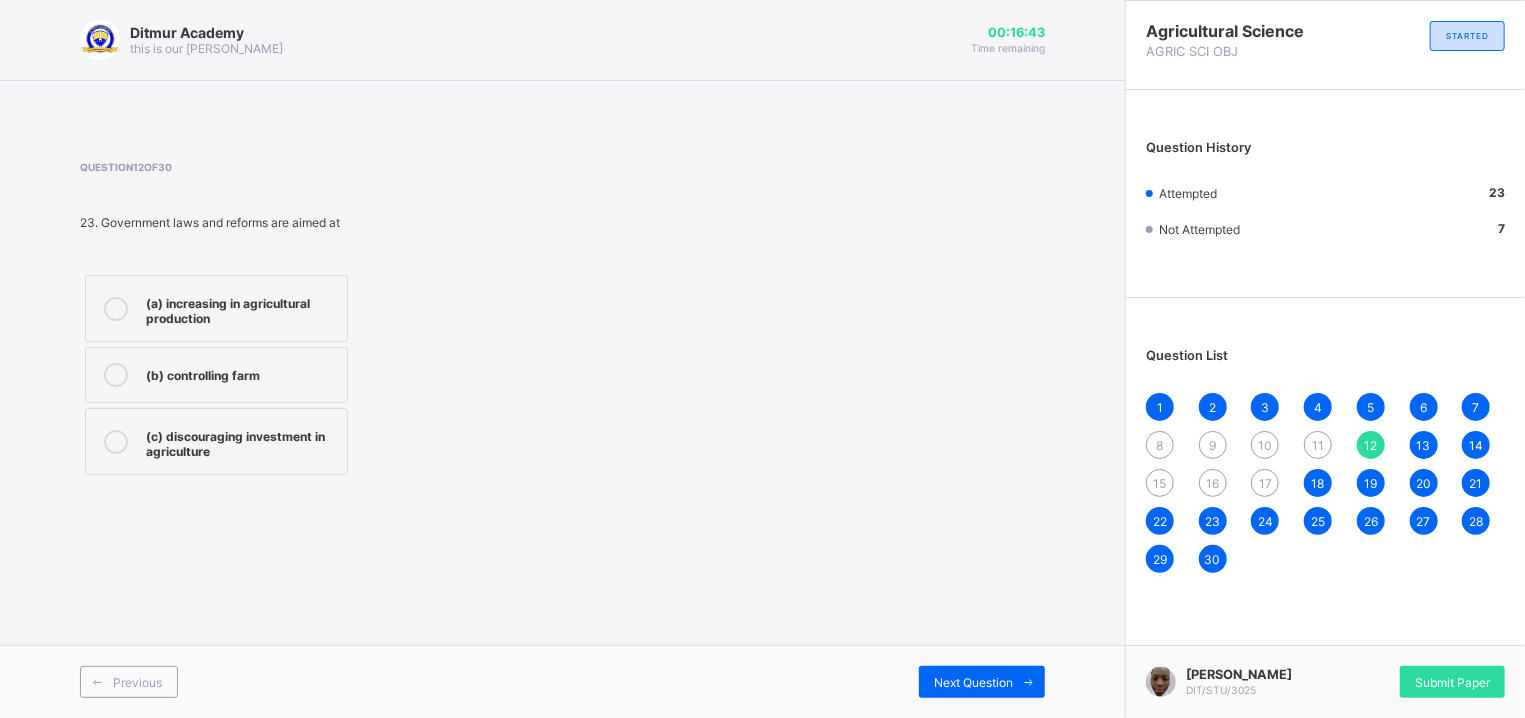 click on "11" at bounding box center (1318, 445) 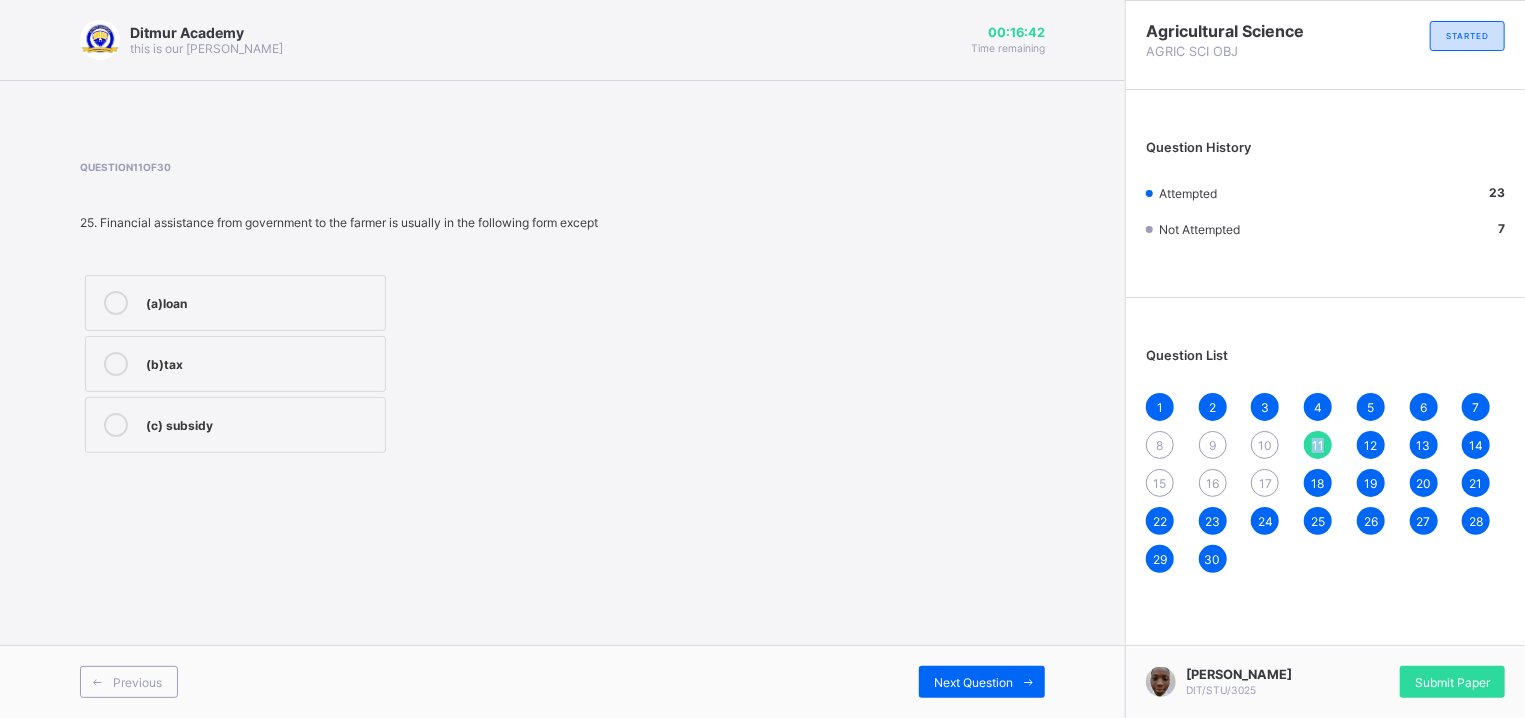 click on "11" at bounding box center (1318, 445) 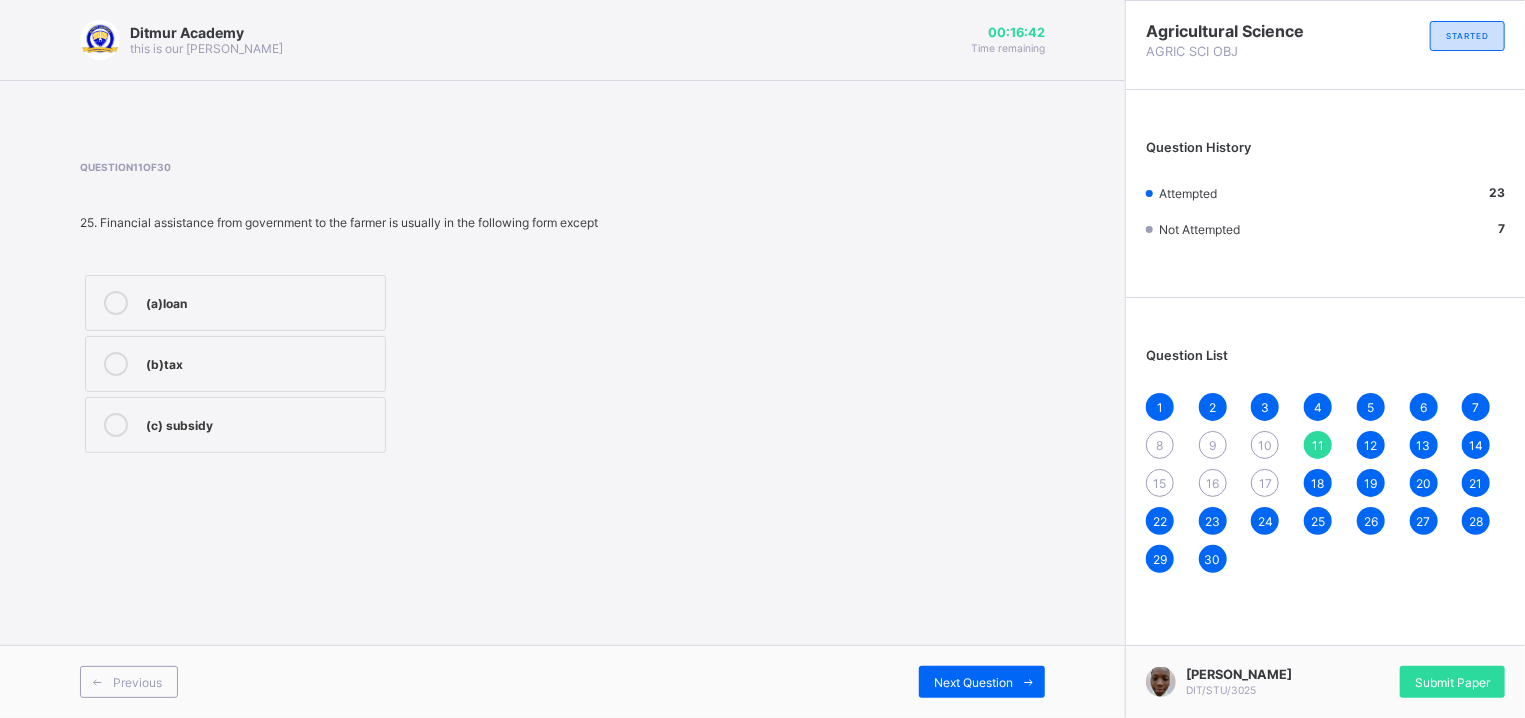 click on "11" at bounding box center (1318, 445) 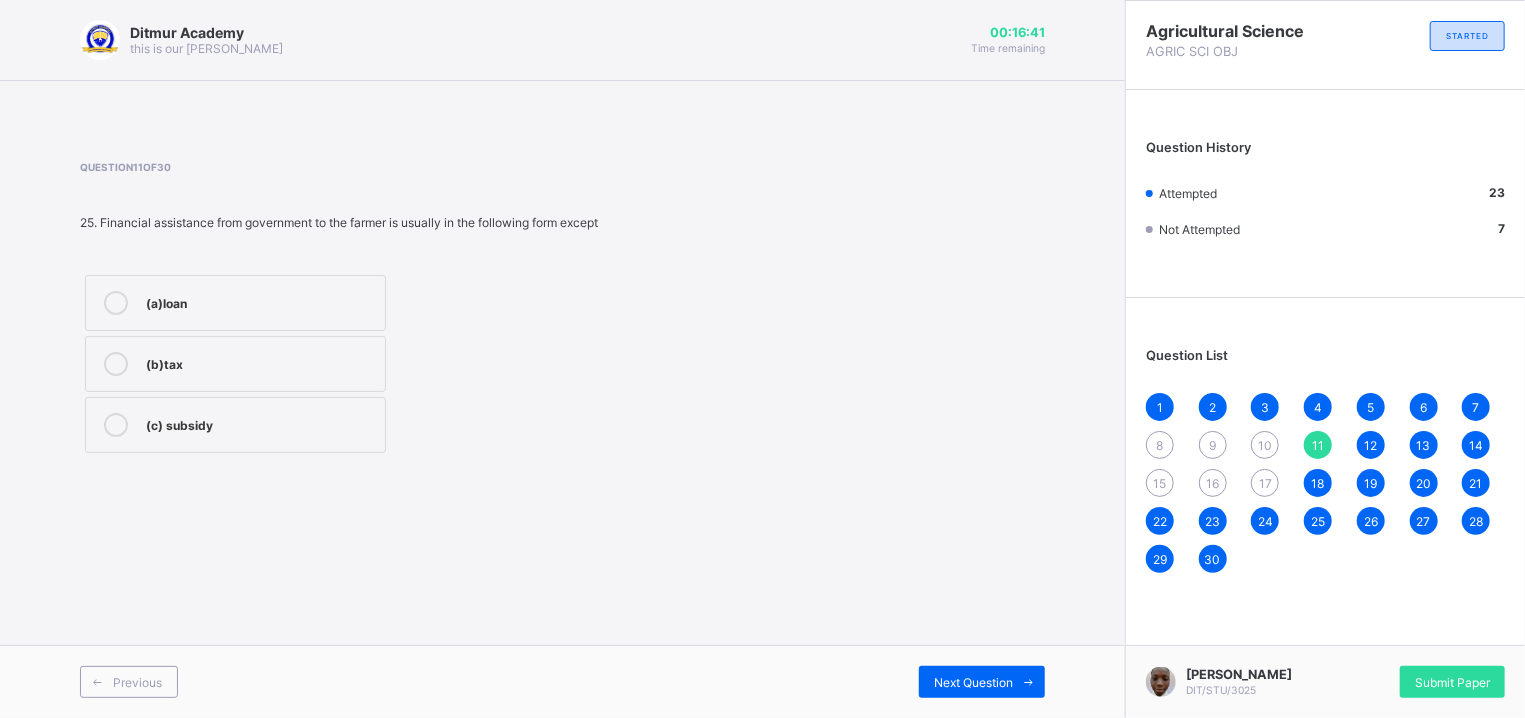 click on "Question  11  of  30 25. Financial assistance from government to the farmer is usually in the following form except  (a)loan (b)tax  (c) subsidy" at bounding box center (562, 309) 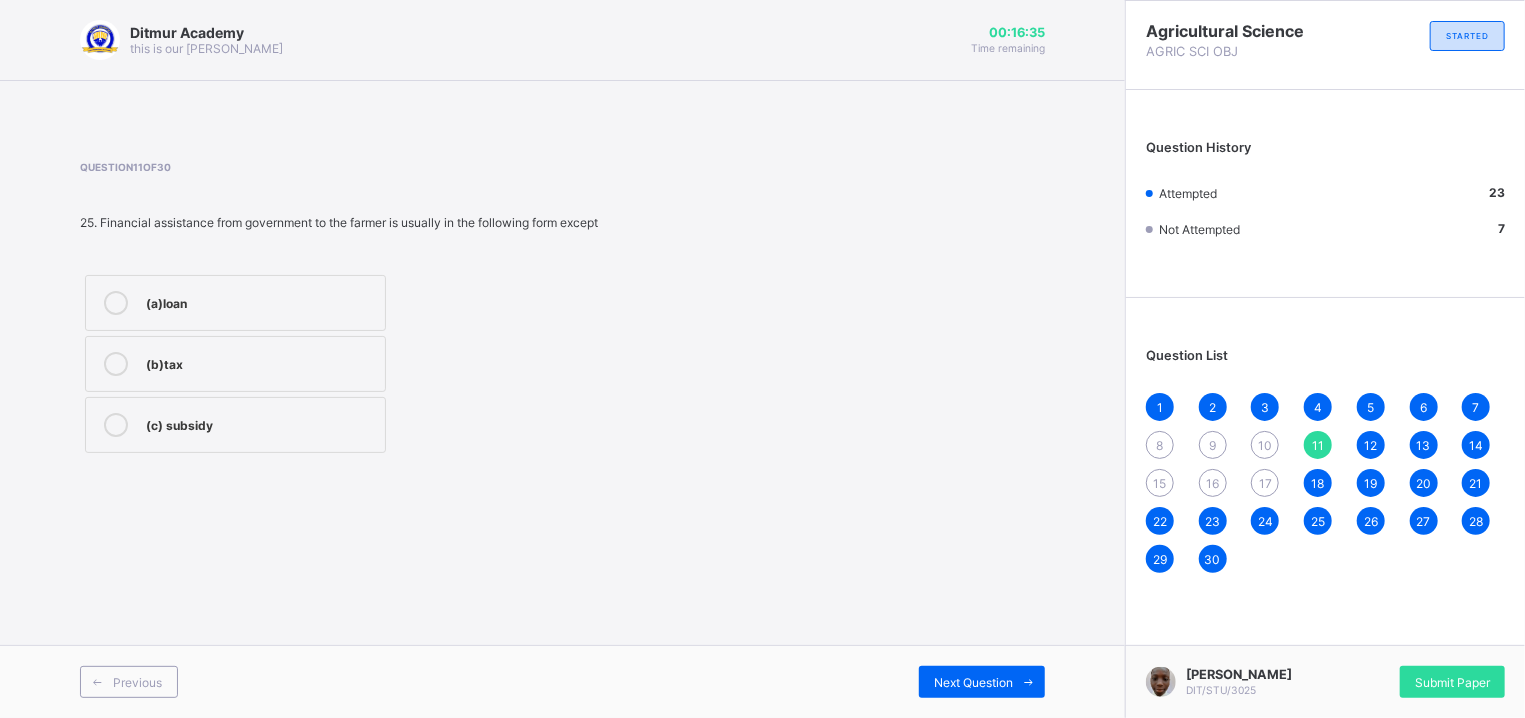 click on "(a)loan" at bounding box center [235, 303] 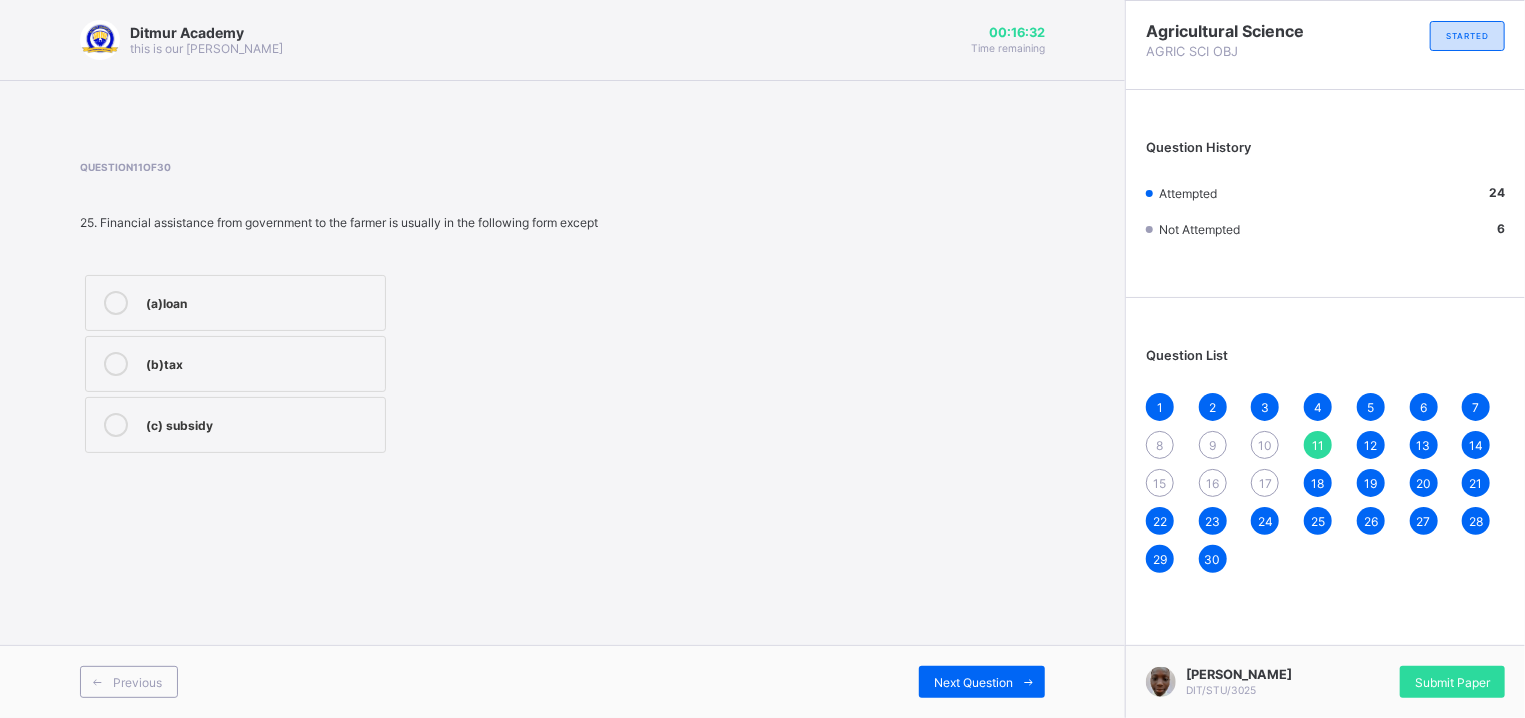 click on "10" at bounding box center [1265, 445] 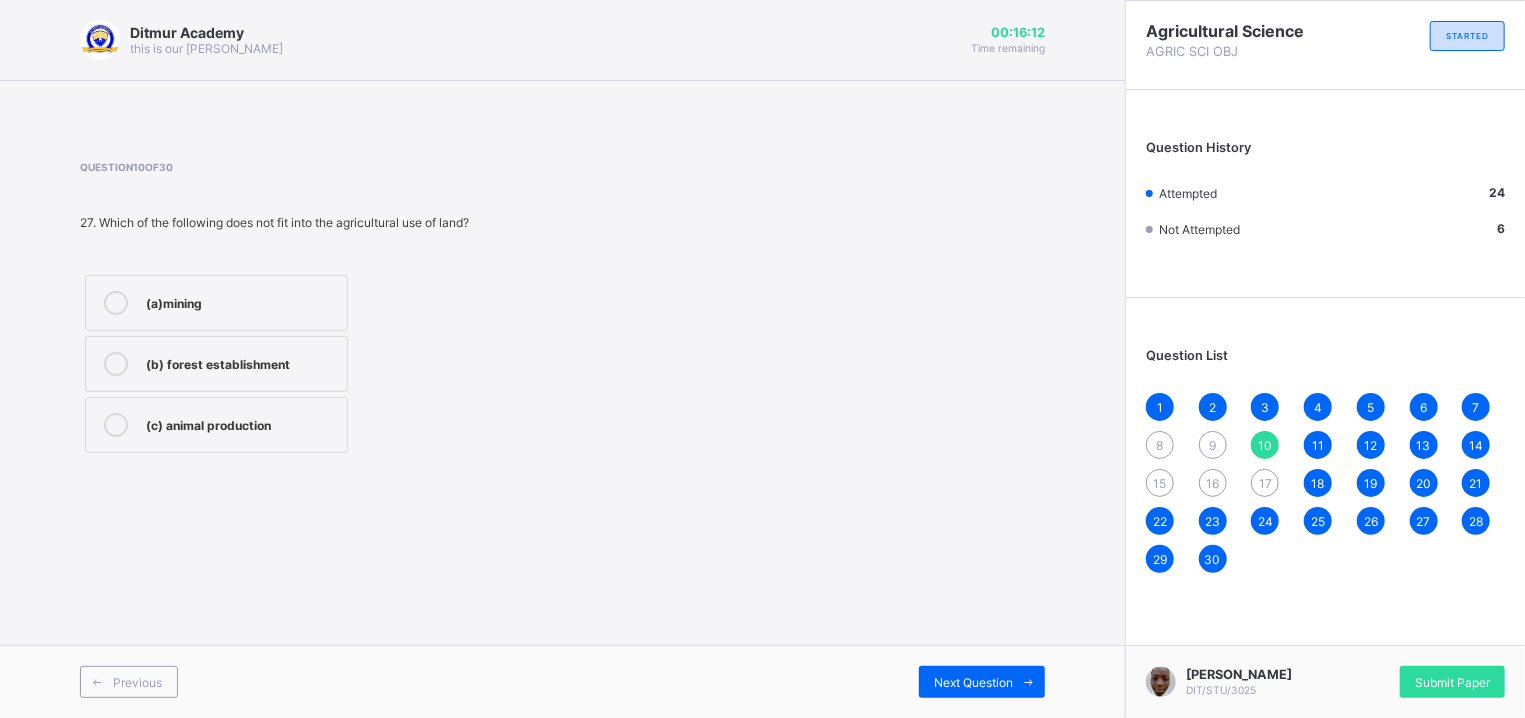 click on "(c) animal production" at bounding box center [241, 423] 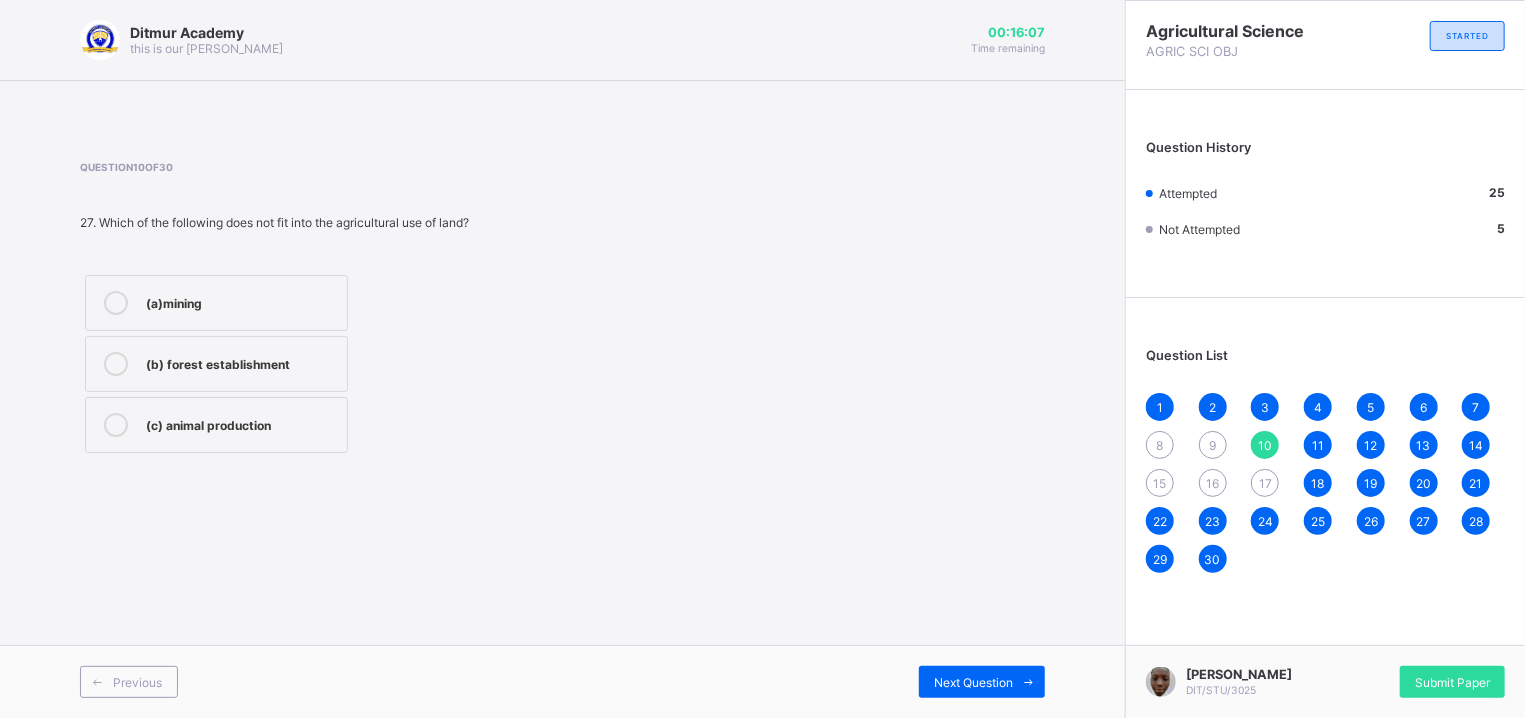 click on "17" at bounding box center (1265, 483) 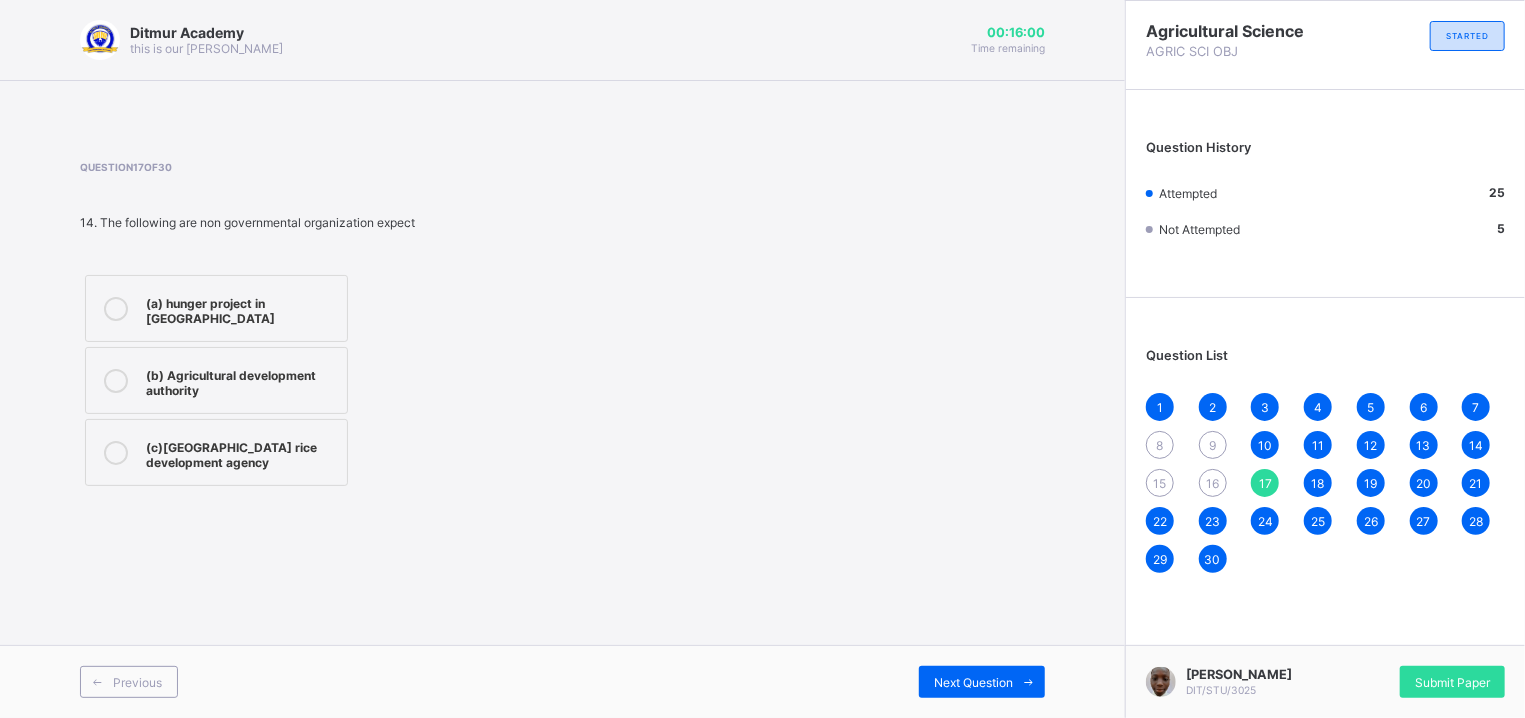 click on "(b) Agricultural development authority" at bounding box center (216, 380) 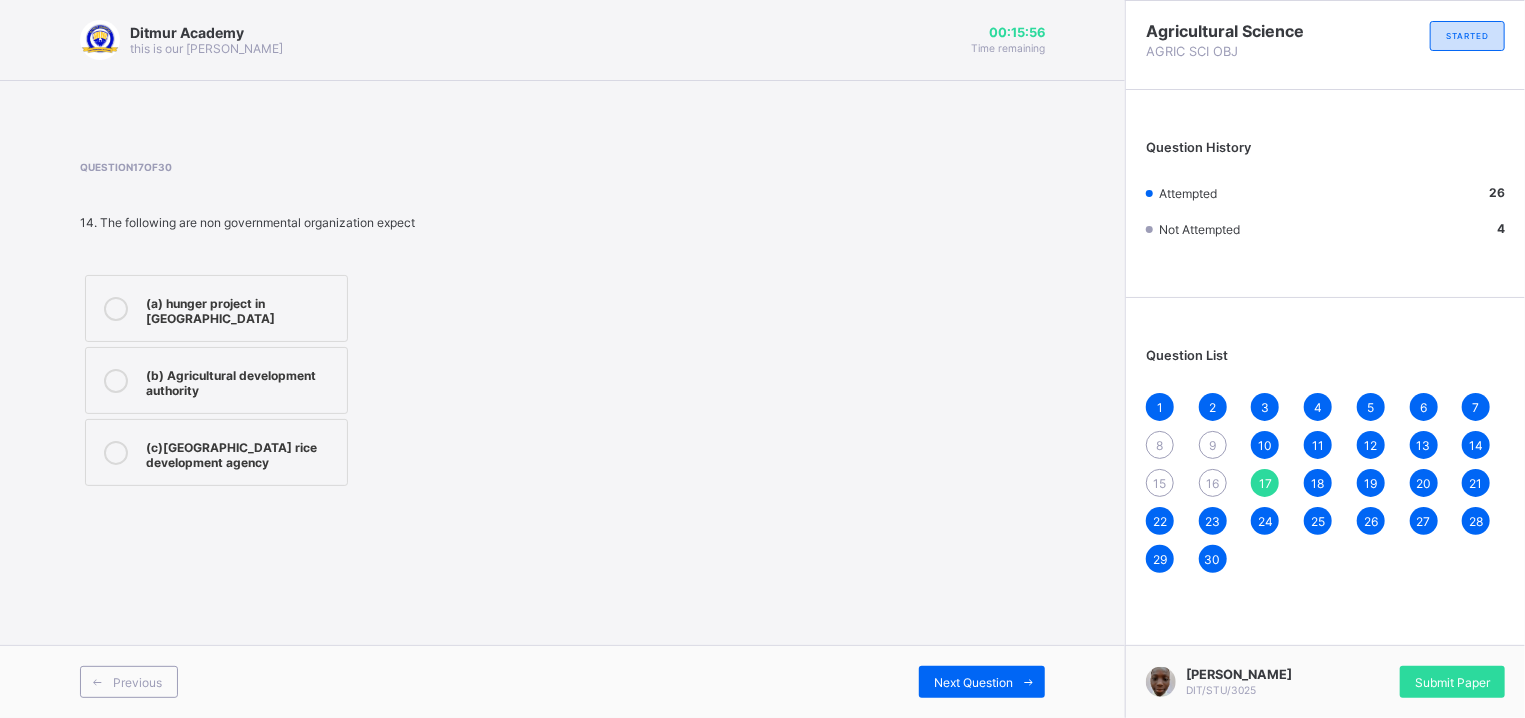 click on "9" at bounding box center [1212, 445] 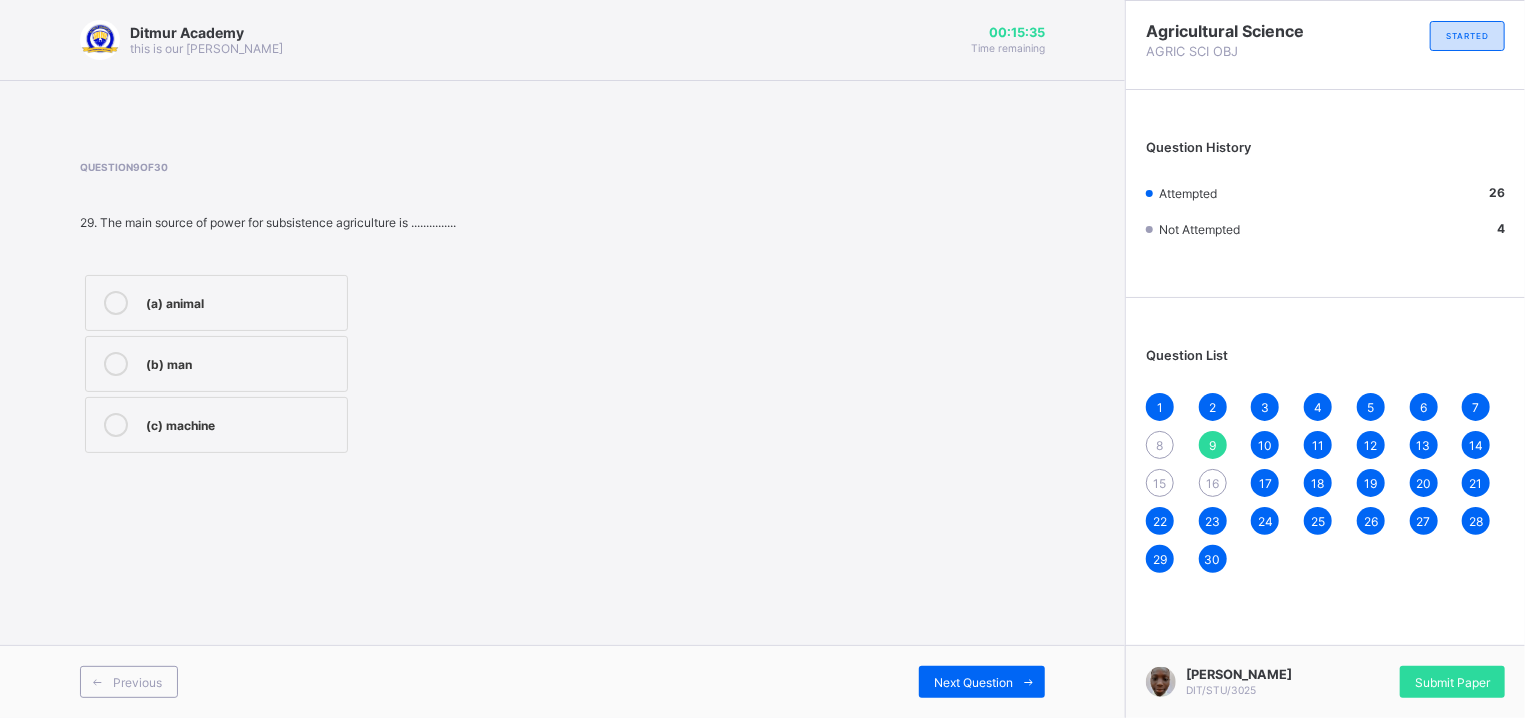 click on "(b) man" at bounding box center (216, 364) 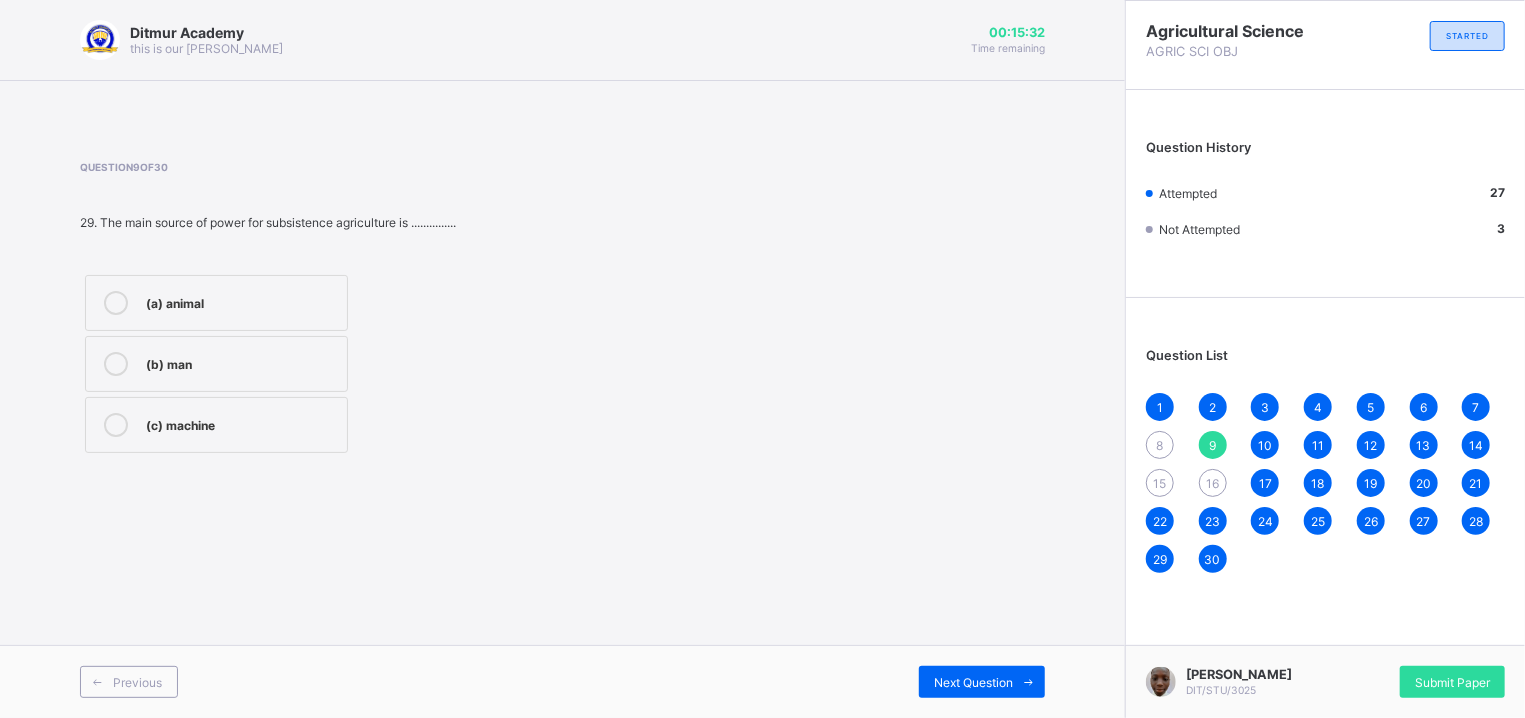 click on "16" at bounding box center (1213, 483) 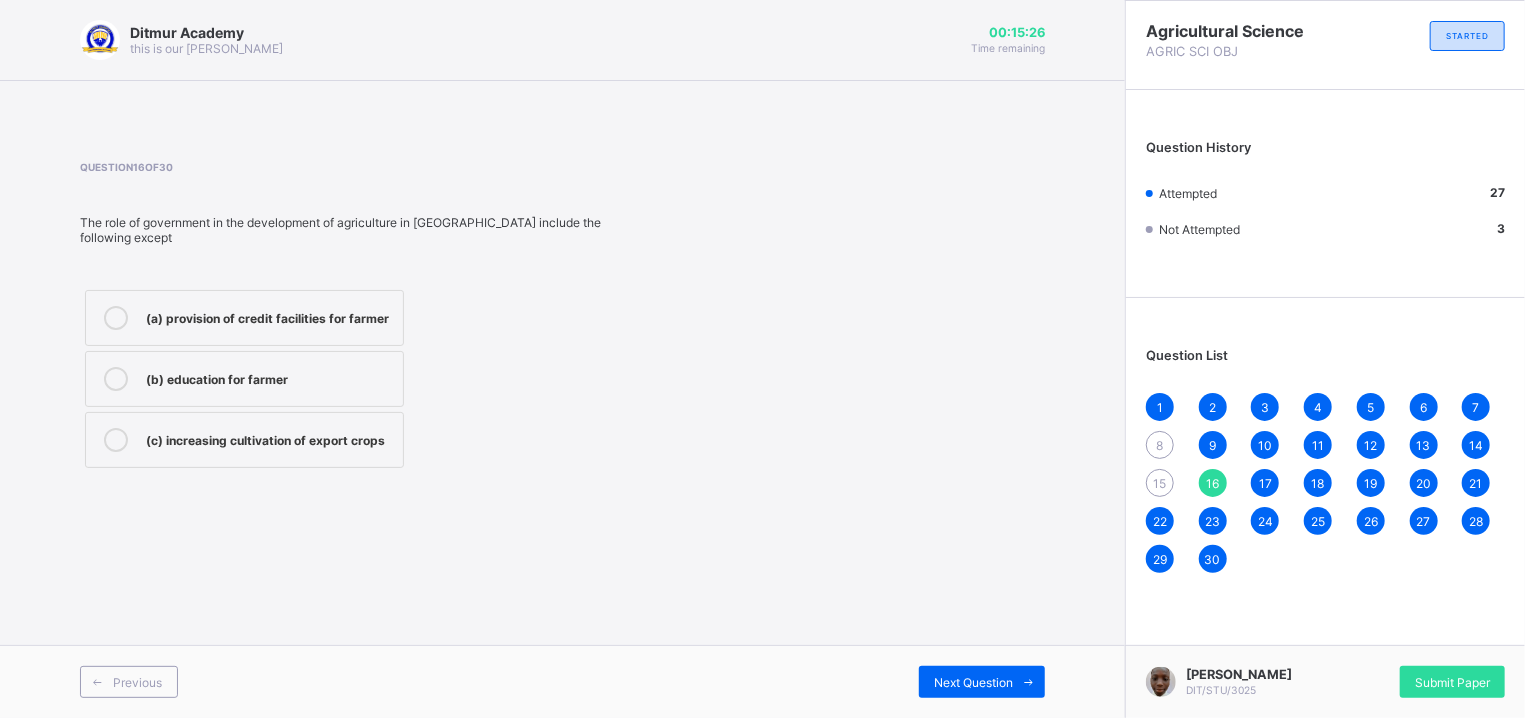 click on "(b) education for farmer" at bounding box center (244, 379) 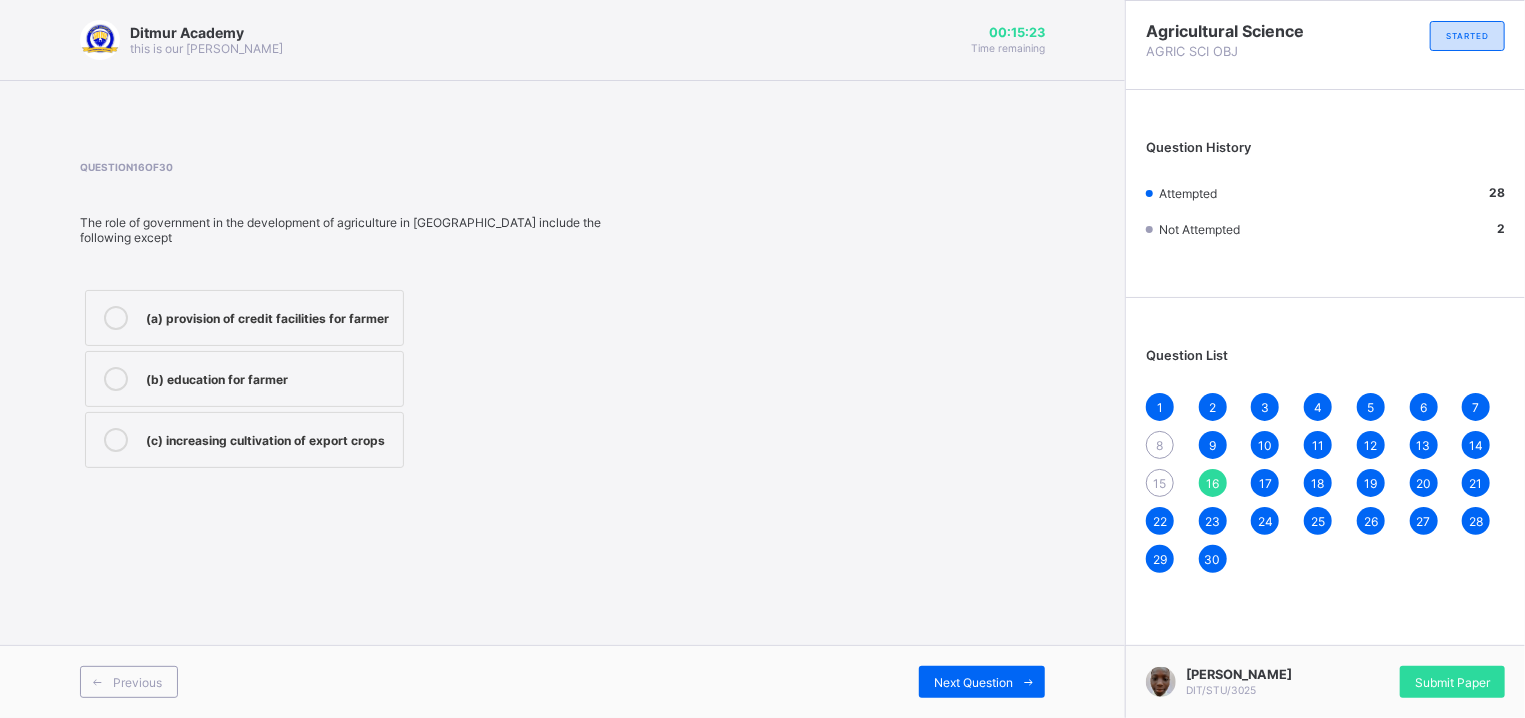 click on "8" at bounding box center [1160, 445] 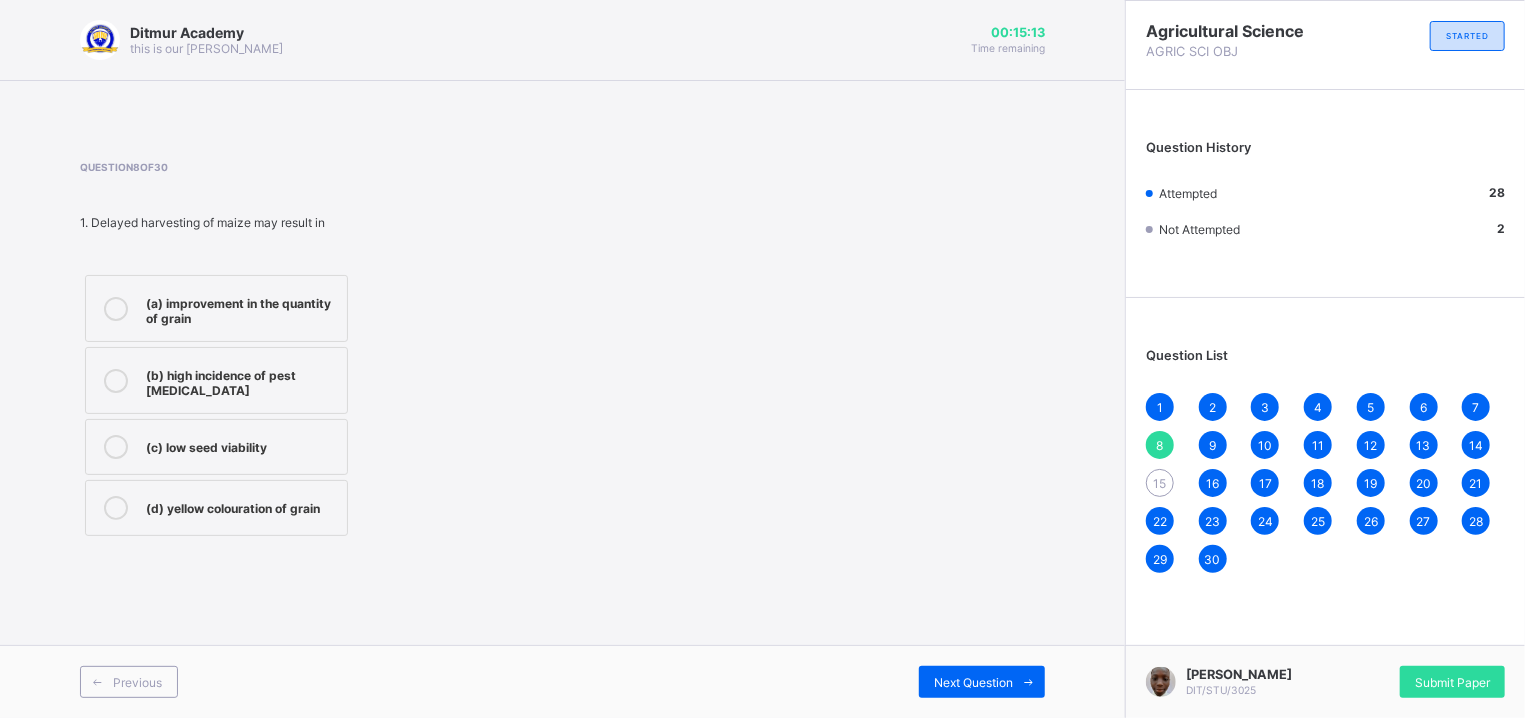 click on "(a) improvement in the quantity of grain" at bounding box center [241, 308] 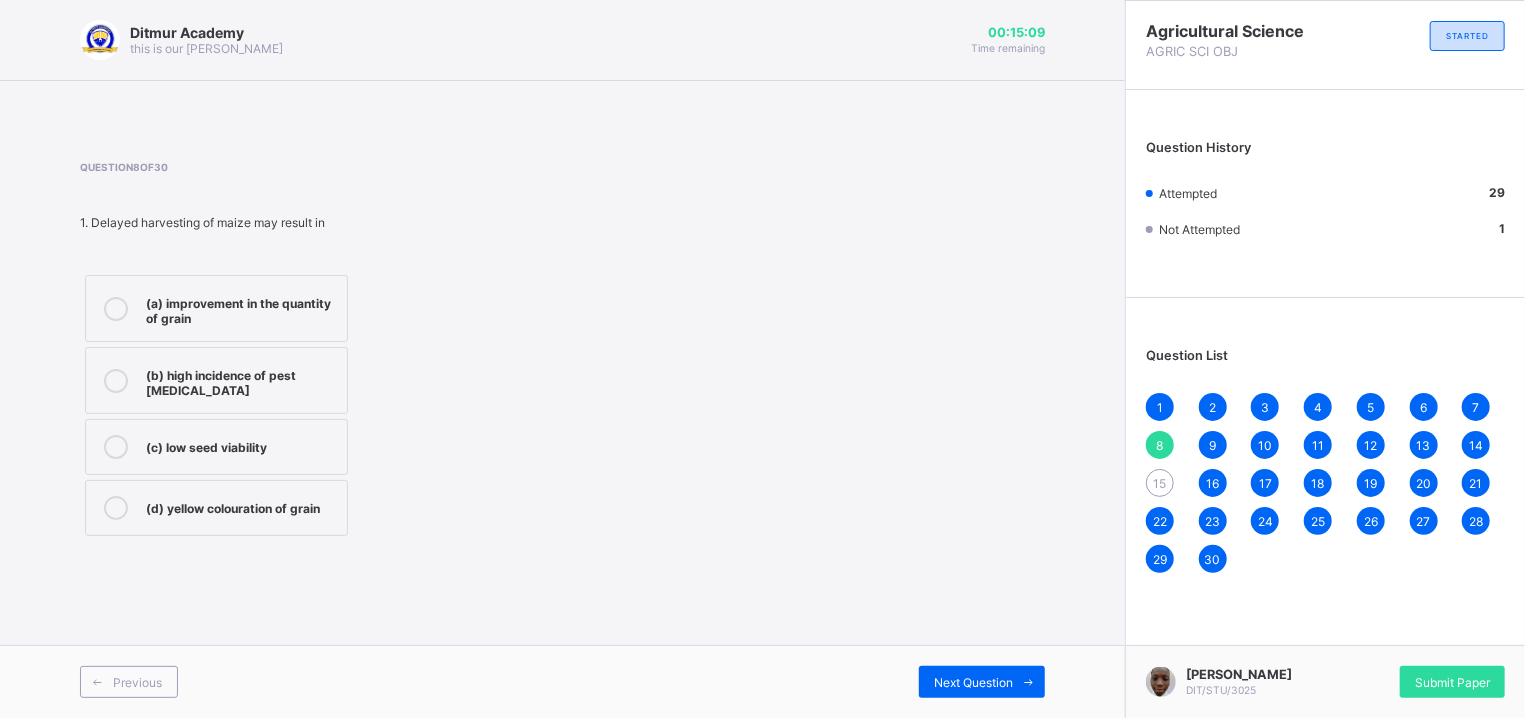 click on "15" at bounding box center [1160, 483] 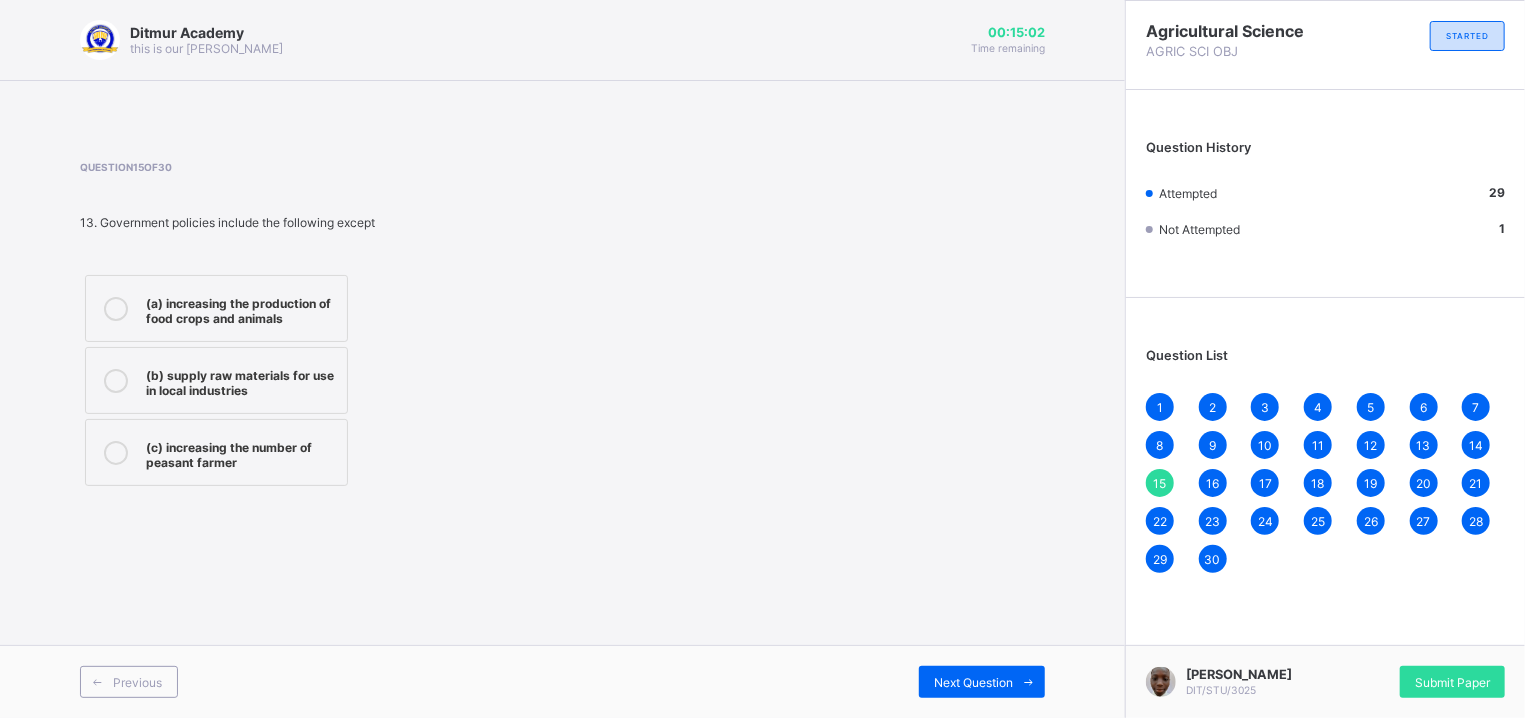 click on "(c) increasing the number of peasant farmer" at bounding box center [216, 452] 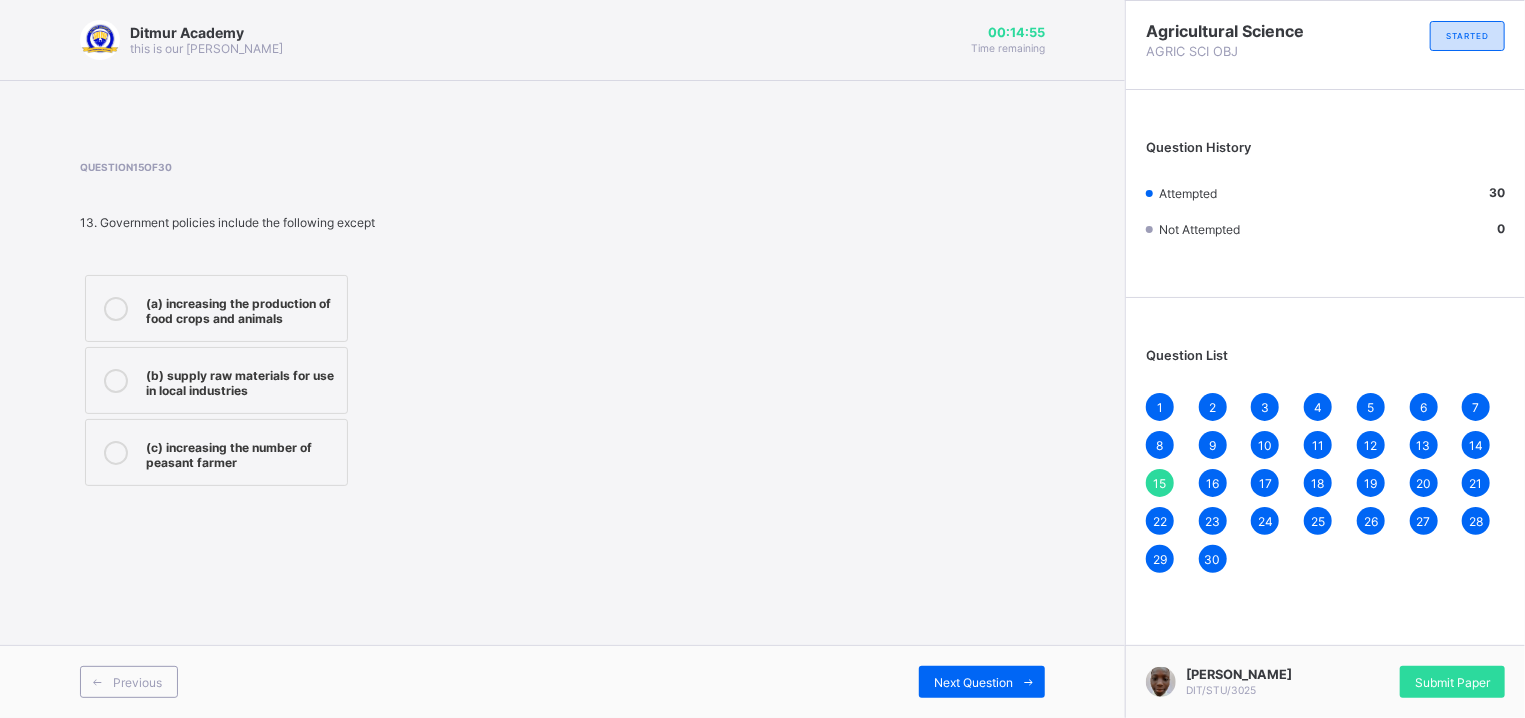 click on "(a) increasing the production of food crops and animals" at bounding box center [241, 308] 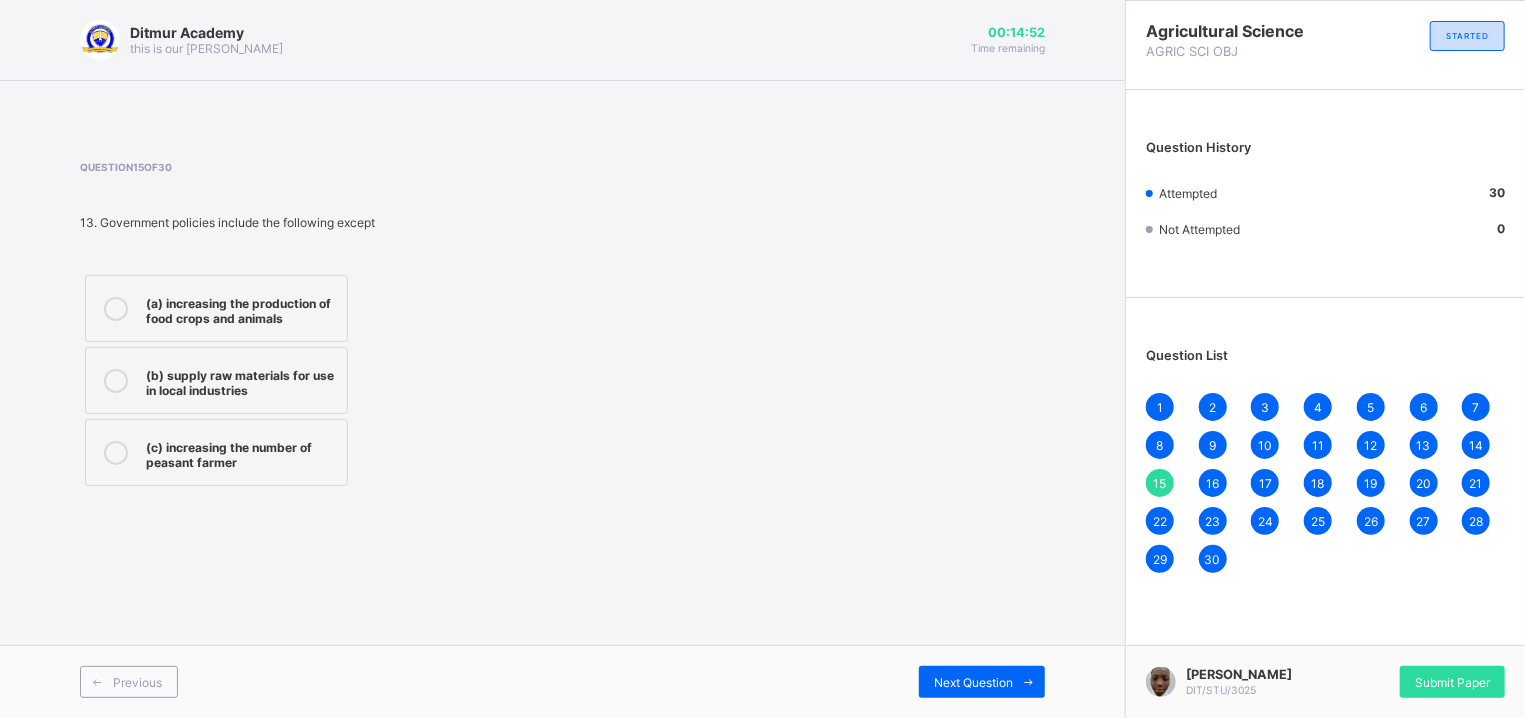 click on "30" at bounding box center [1213, 559] 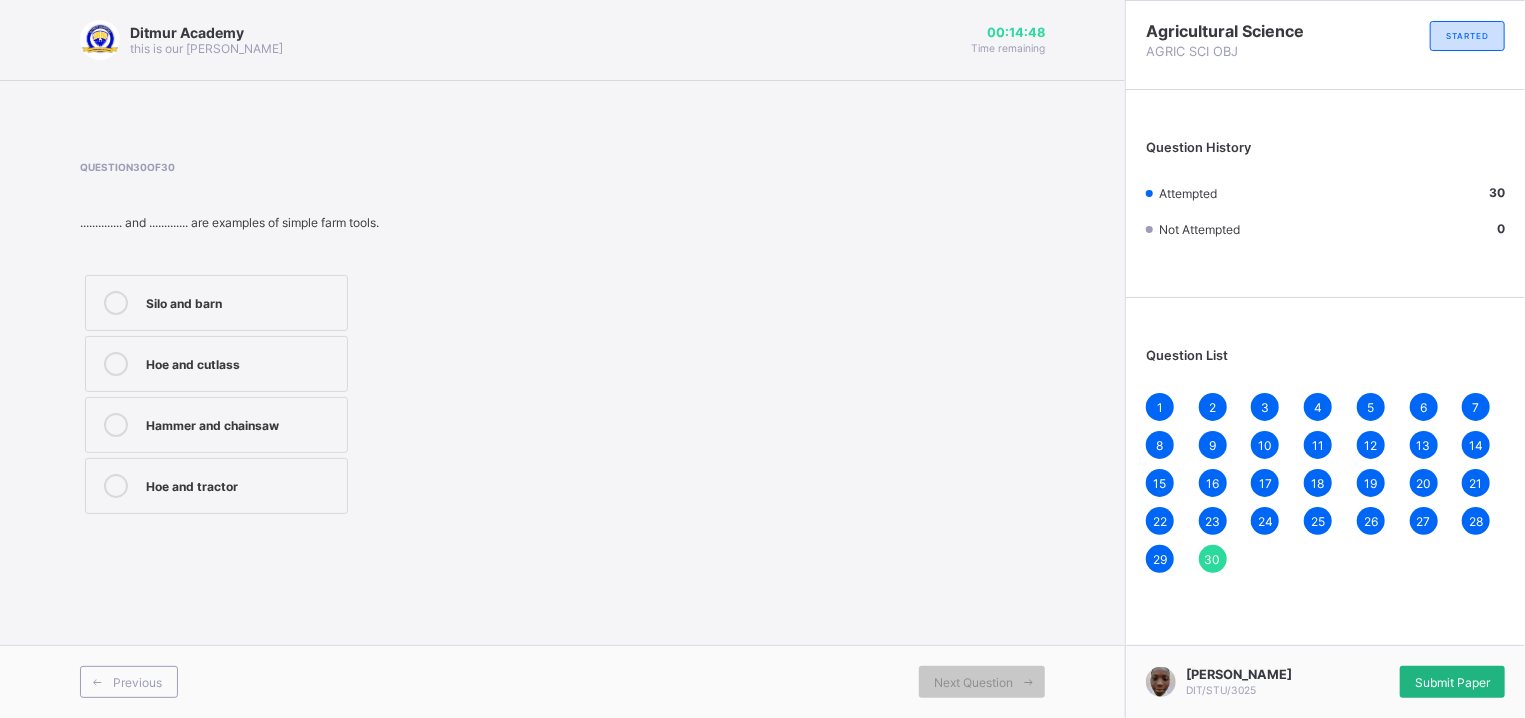 click on "Submit Paper" at bounding box center (1452, 682) 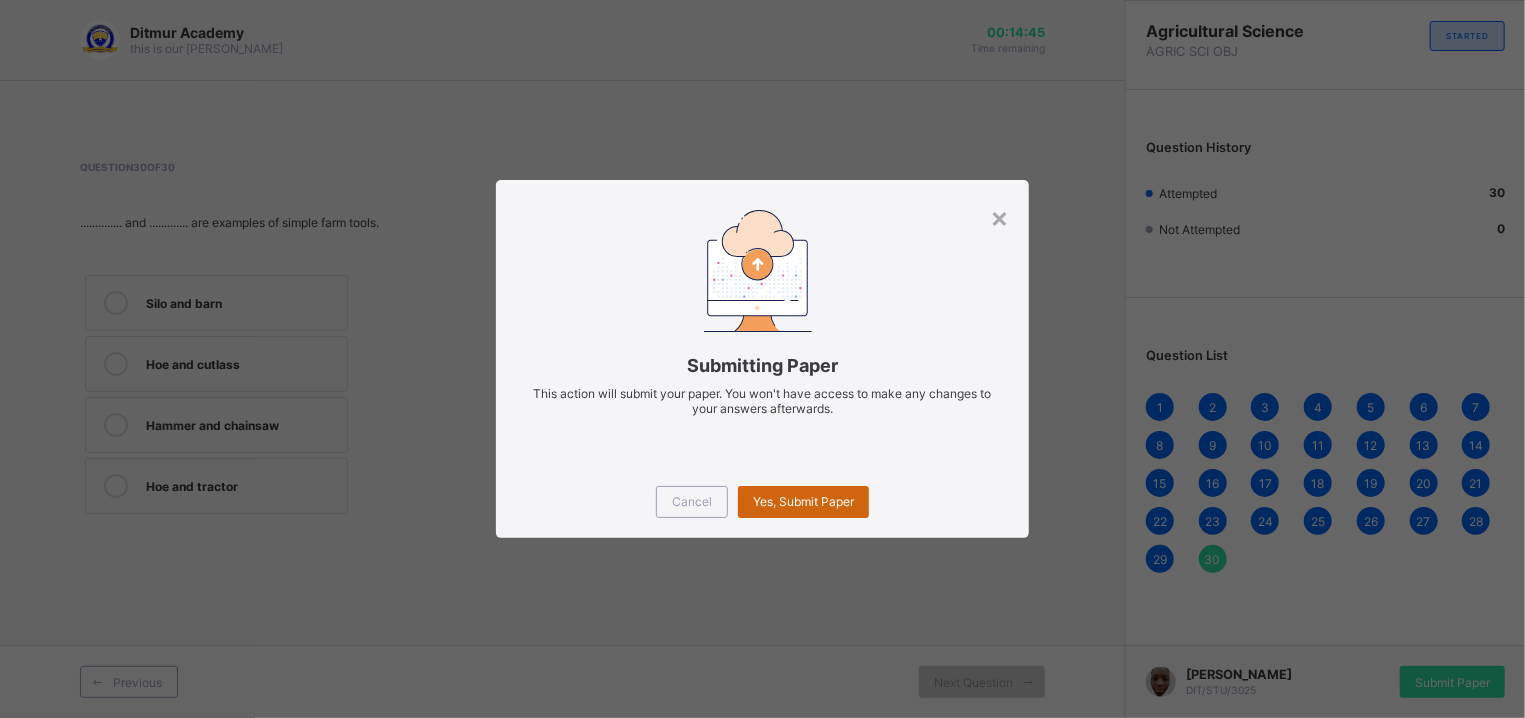 click on "Yes, Submit Paper" at bounding box center (803, 502) 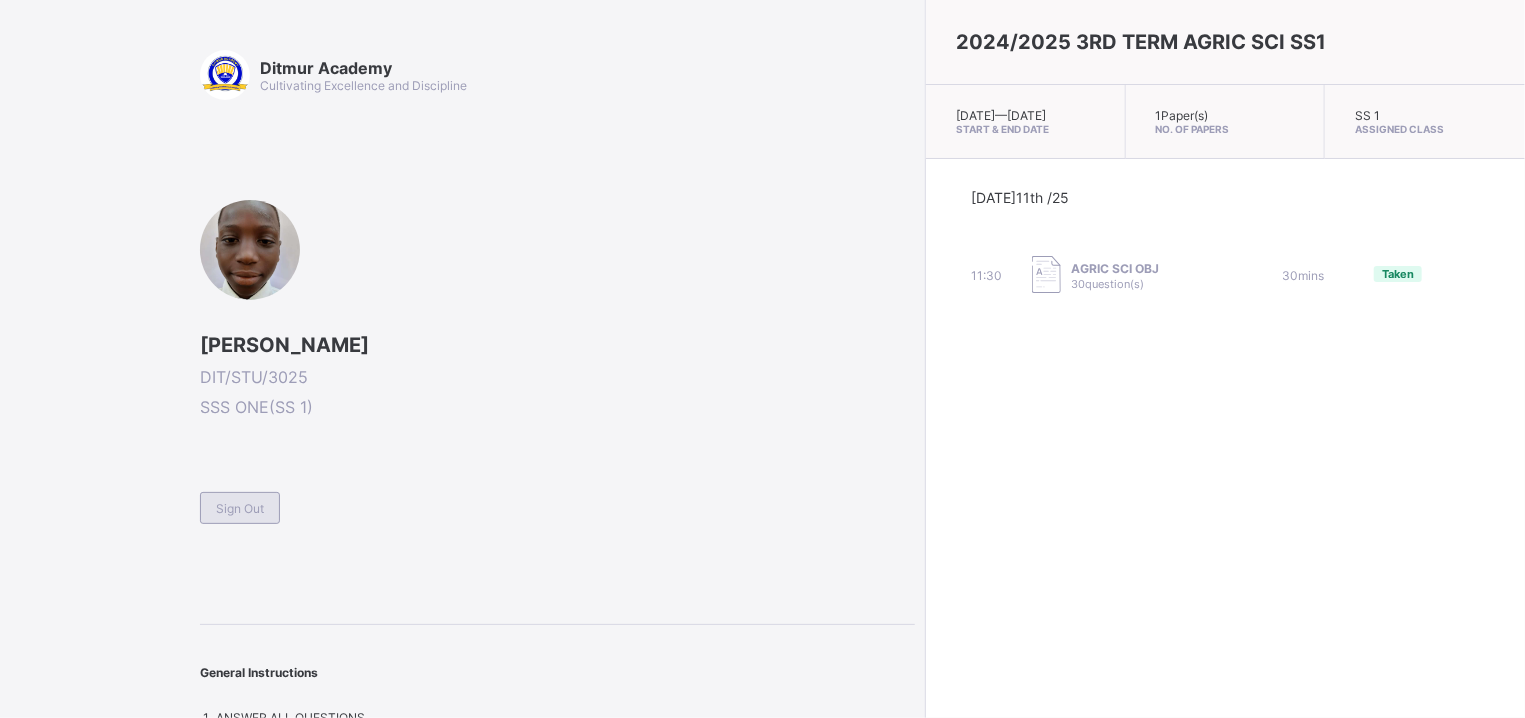 click on "Sign Out" at bounding box center (240, 508) 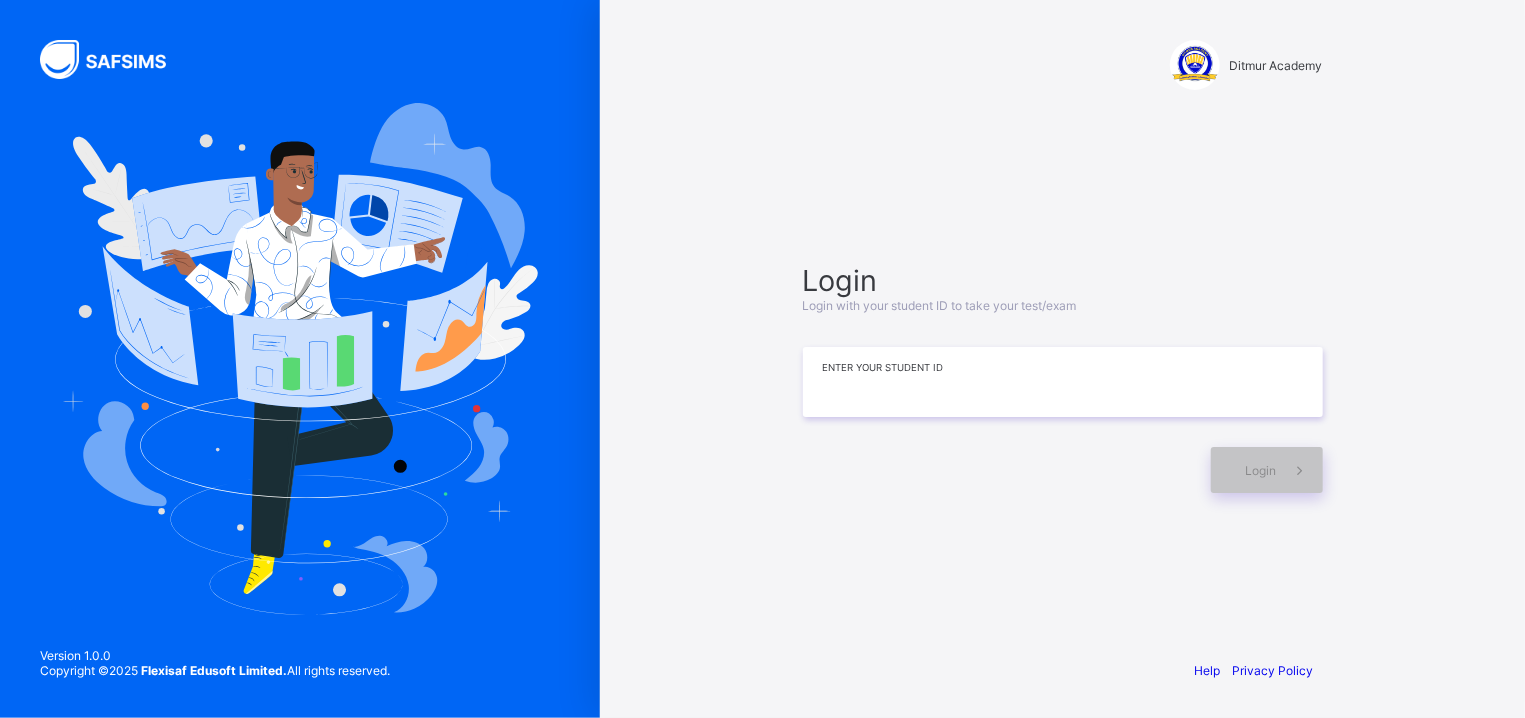 click at bounding box center (1063, 382) 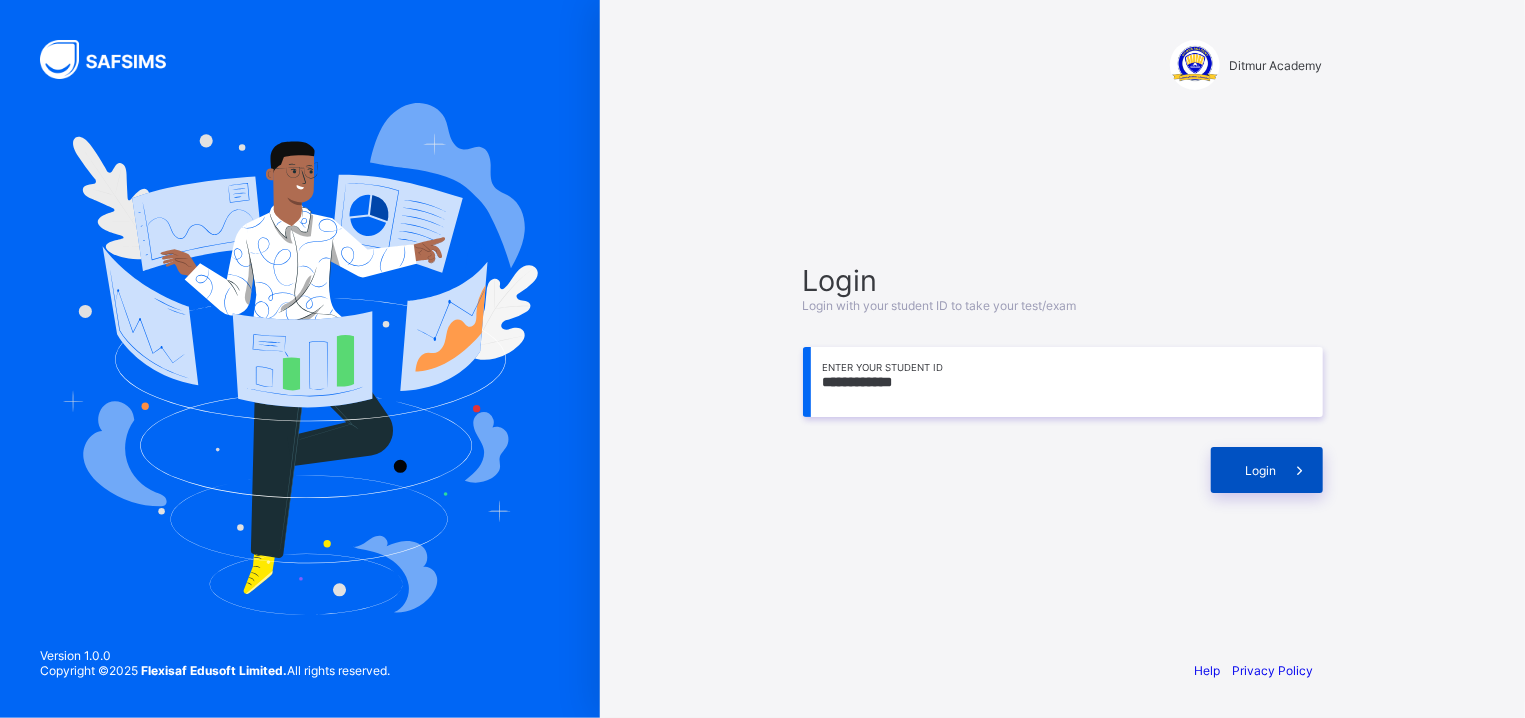 type on "**********" 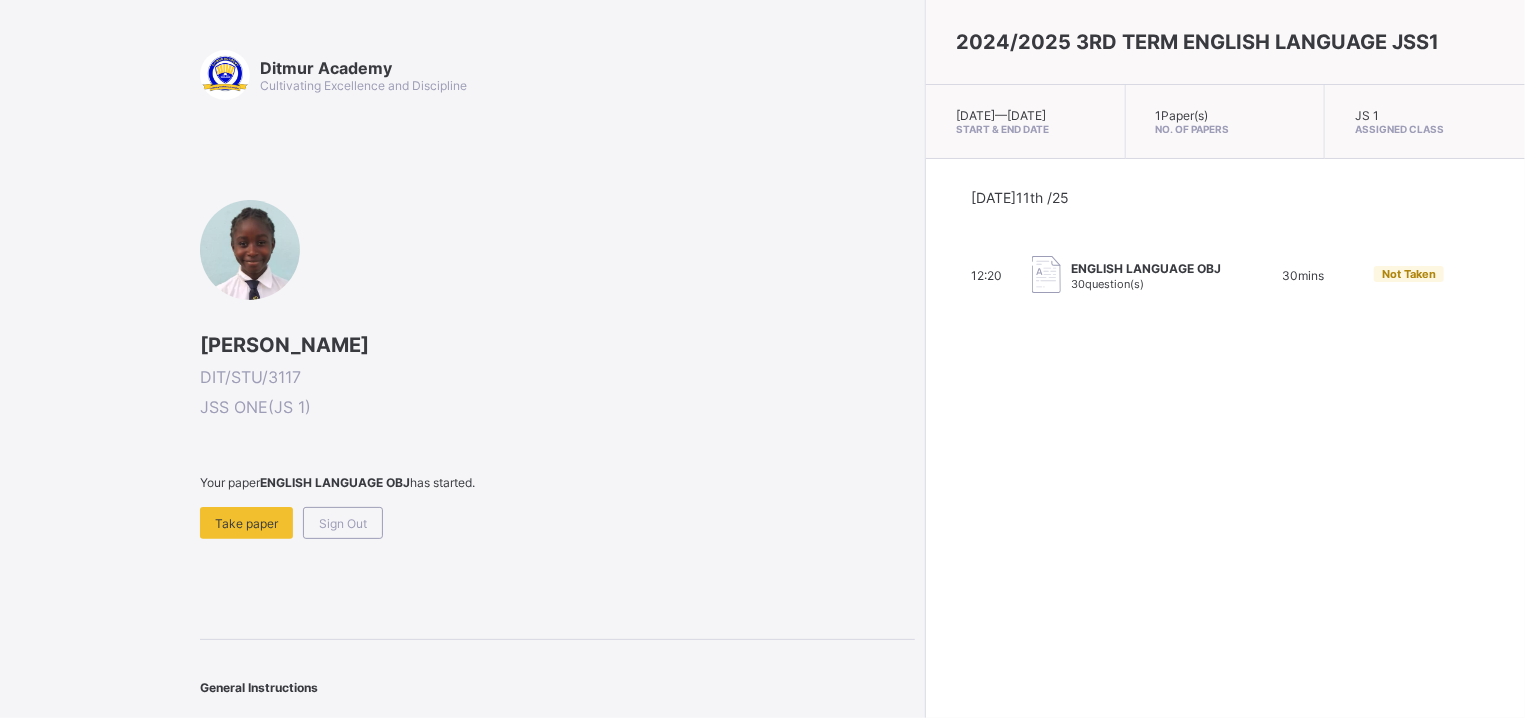 click on "Ditmur Academy   Cultivating Excellence and Discipline [PERSON_NAME]  DIT/STU/3117 JSS ONE  ( JS 1 ) Your paper  ENGLISH LANGUAGE OBJ  has started.  Take paper   Sign Out   General Instructions  ANSWER ALL QUESTIONS" at bounding box center (457, 375) 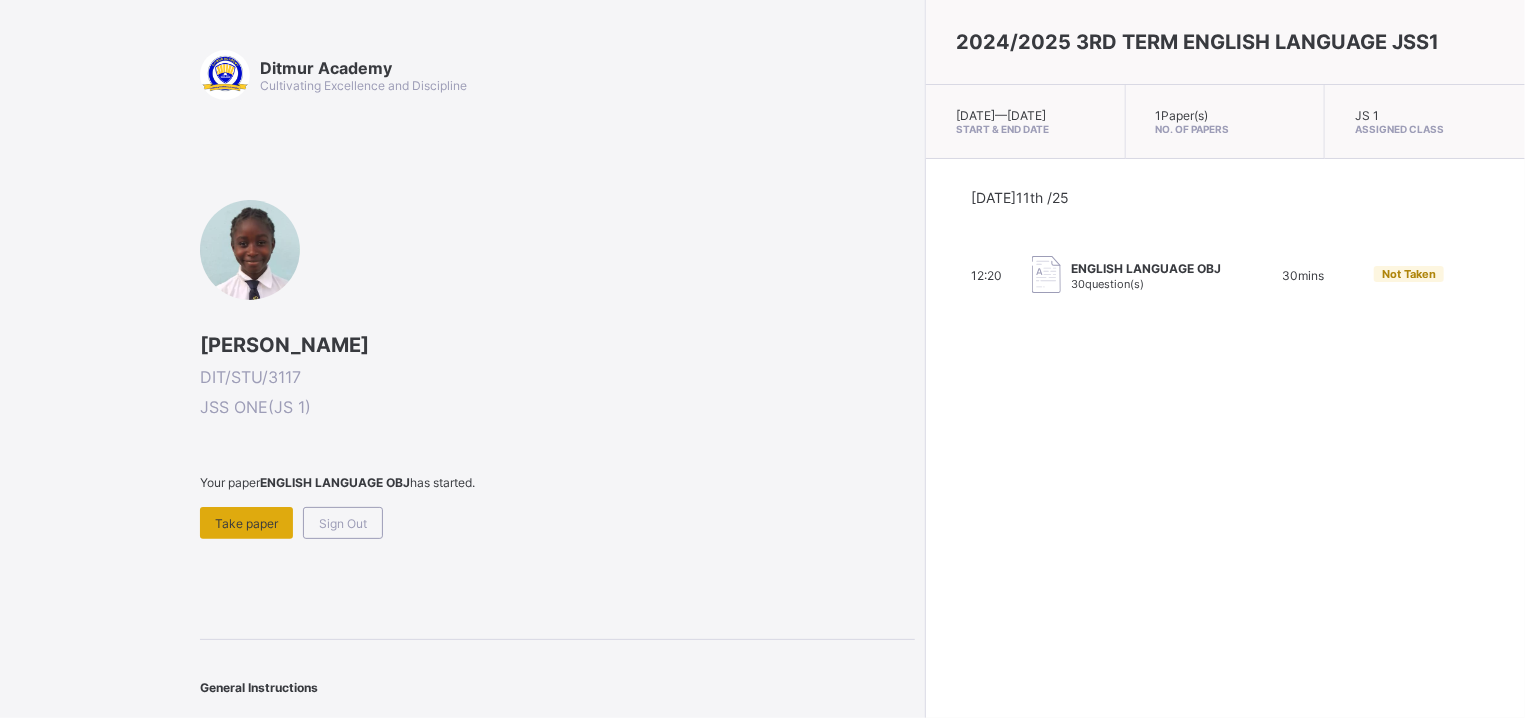 click on "Take paper" at bounding box center (246, 523) 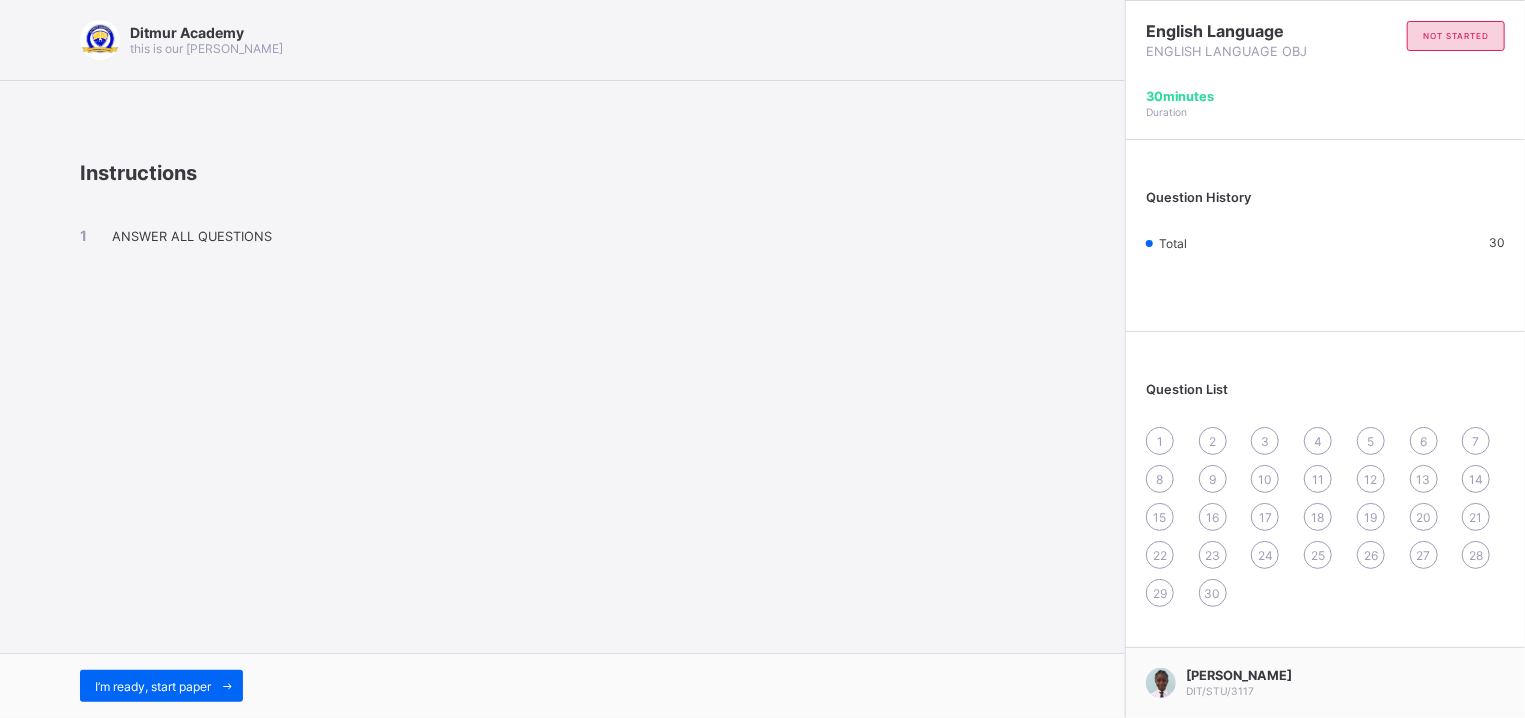 click on "Ditmur Academy this is our [PERSON_NAME] Instructions ANSWER ALL QUESTIONS I’m ready, start paper" at bounding box center [562, 359] 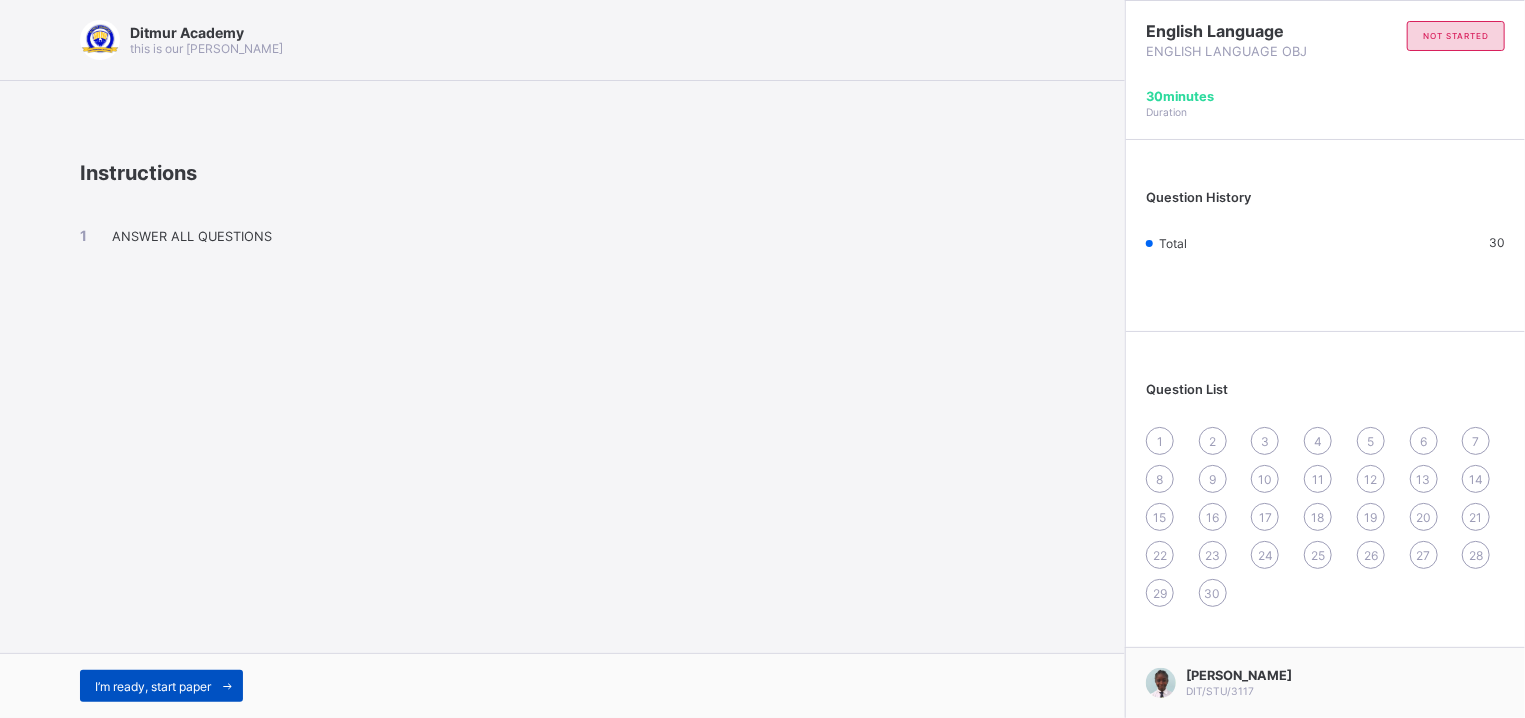 click on "I’m ready, start paper" at bounding box center (161, 686) 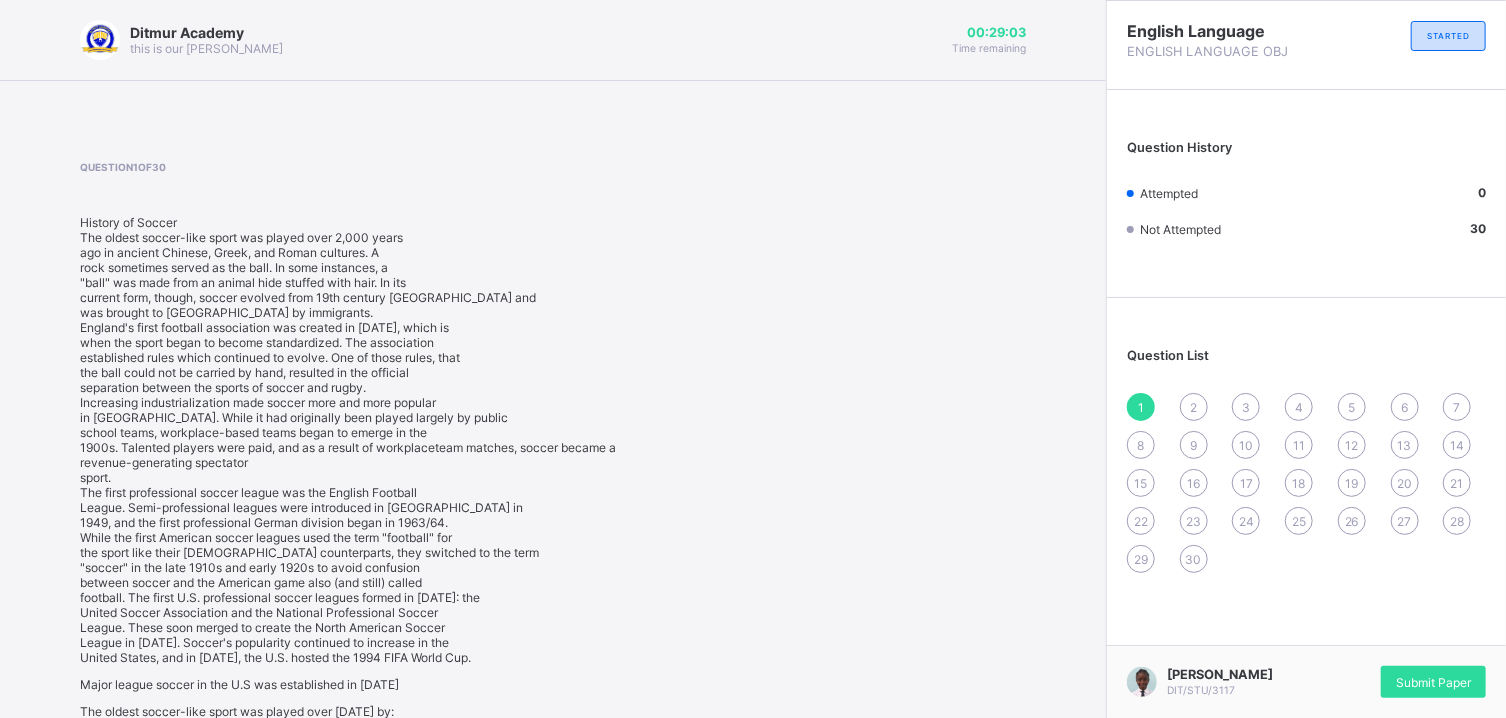click on "1 2 3 4 5 6 7 8 9 10 11 12 13 14 15 16 17 18 19 20 21 22 23 24 25 26 27 28 29 30" at bounding box center (1306, 483) 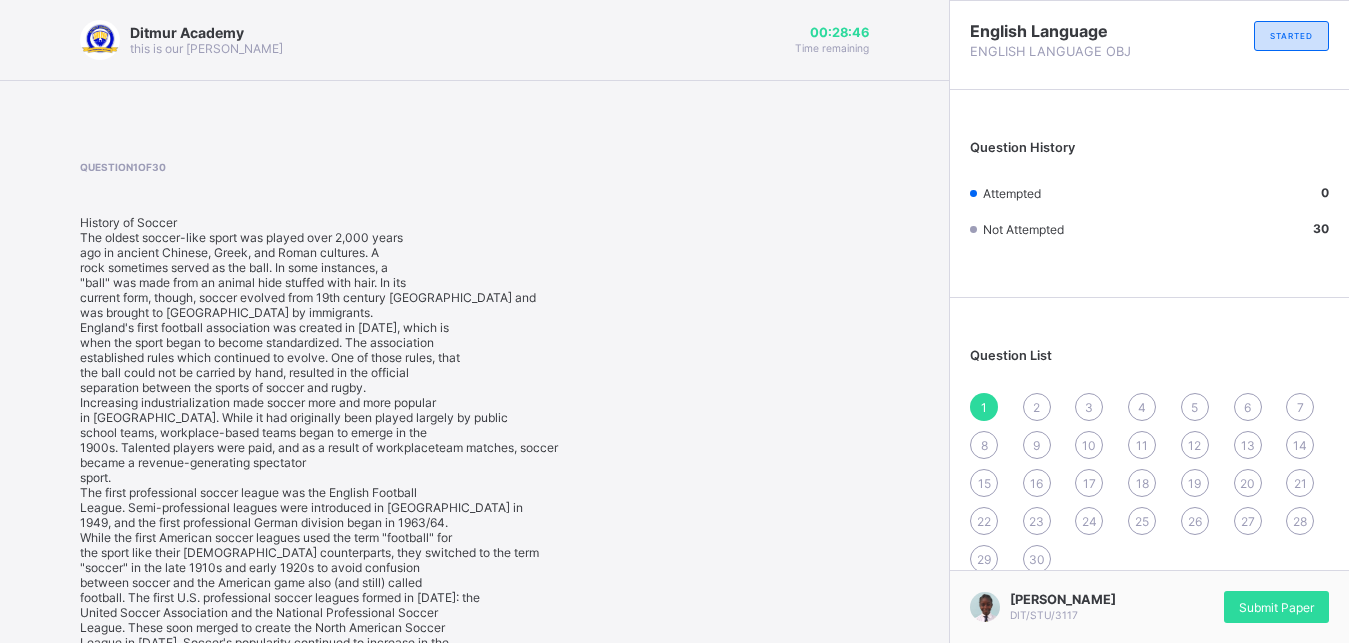 scroll, scrollTop: 395, scrollLeft: 0, axis: vertical 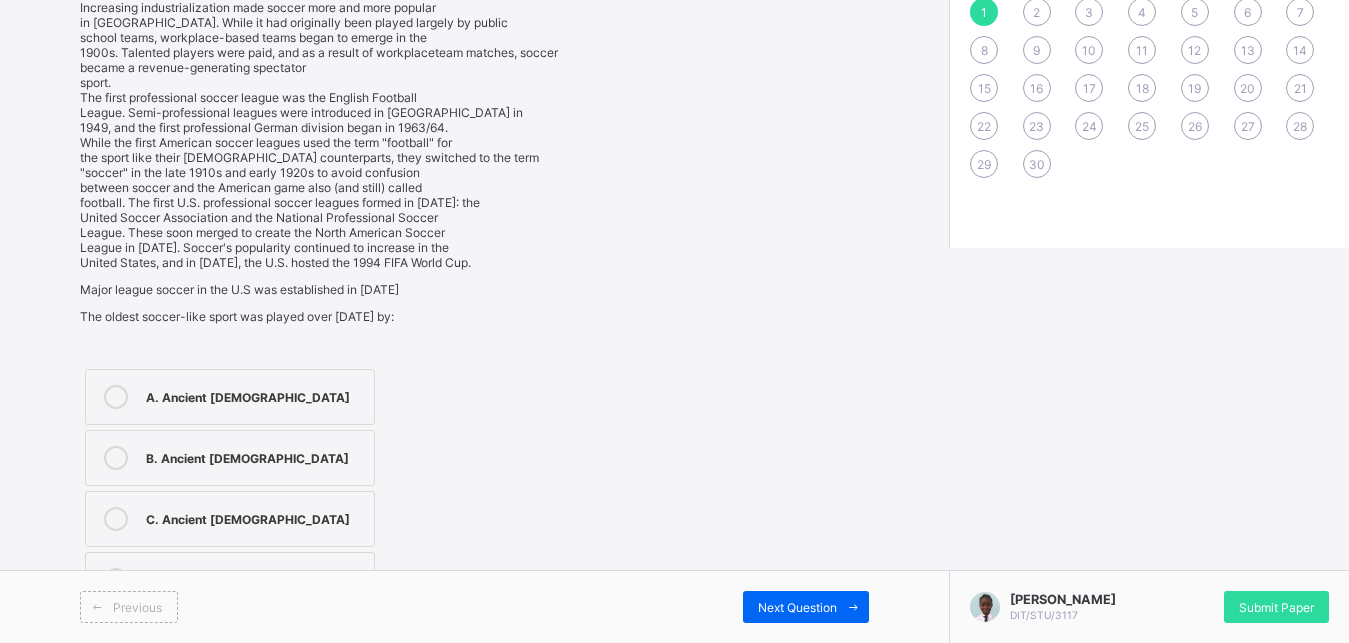 click on "Question  1  of  30 History of Soccer  The oldest soccer-like sport was played over [DATE] in ancient Chinese, Greek, and Roman cultures. A  rock sometimes served as the ball. In some instances, a  "ball" was made from an animal hide stuffed with hair. In its  current form, though, soccer evolved from 19th century [GEOGRAPHIC_DATA] and  was brought to [GEOGRAPHIC_DATA] by immigrants.  England's first football association was created in [DATE], which is  when the sport began to become standardized. The association  established rules which continued to evolve. One of those rules, that  the ball could not be carried by hand, resulted in the official  separation between the sports of soccer and rugby.  Increasing industrialization made soccer more and more popular  in [GEOGRAPHIC_DATA]. While it had originally been played largely by public  school teams, workplace-based teams began to emerge in the  1900s. Talented players were paid, and as a result of workplaceteam matches, soccer became a revenue-generating spectator" at bounding box center [330, 189] 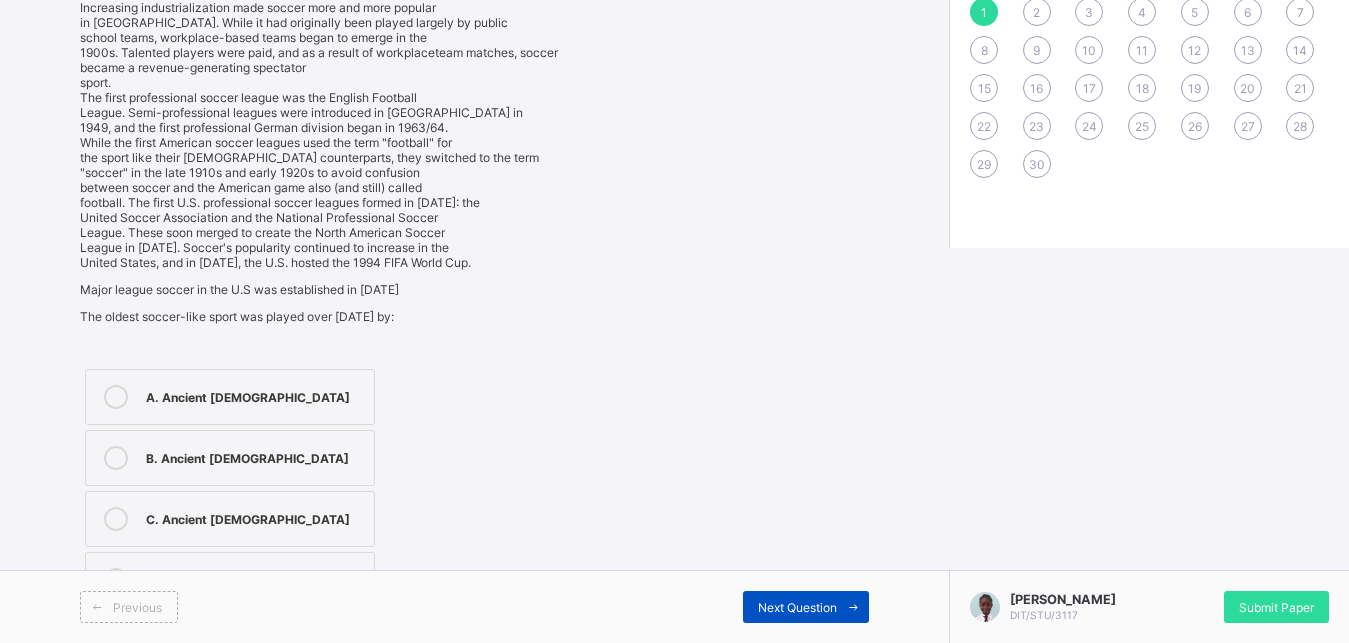 click on "Next Question" at bounding box center (797, 607) 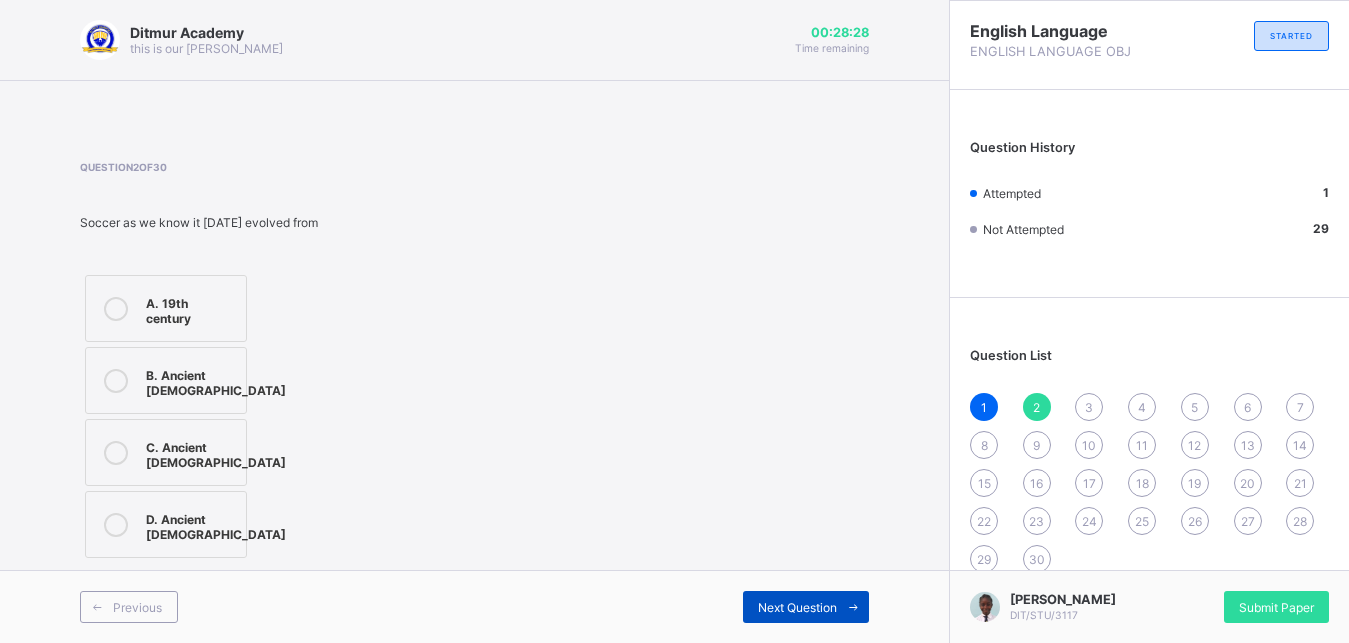 scroll, scrollTop: 0, scrollLeft: 0, axis: both 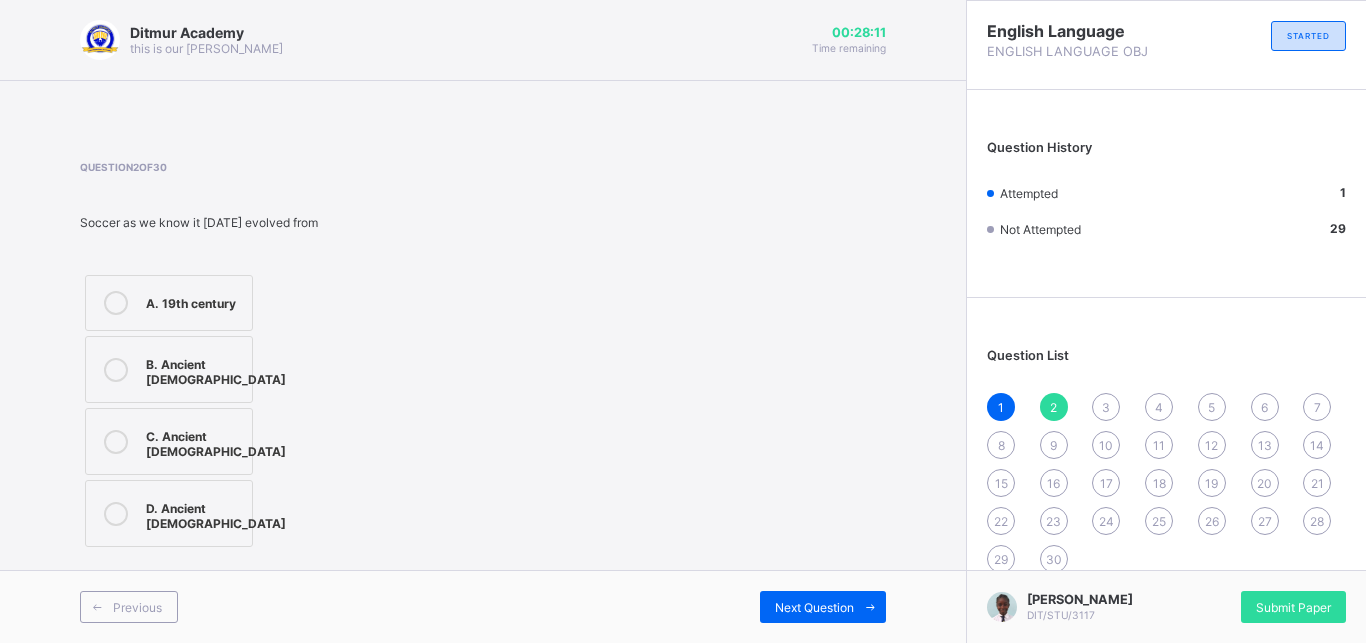 click on "B. Ancient [DEMOGRAPHIC_DATA]" at bounding box center (169, 369) 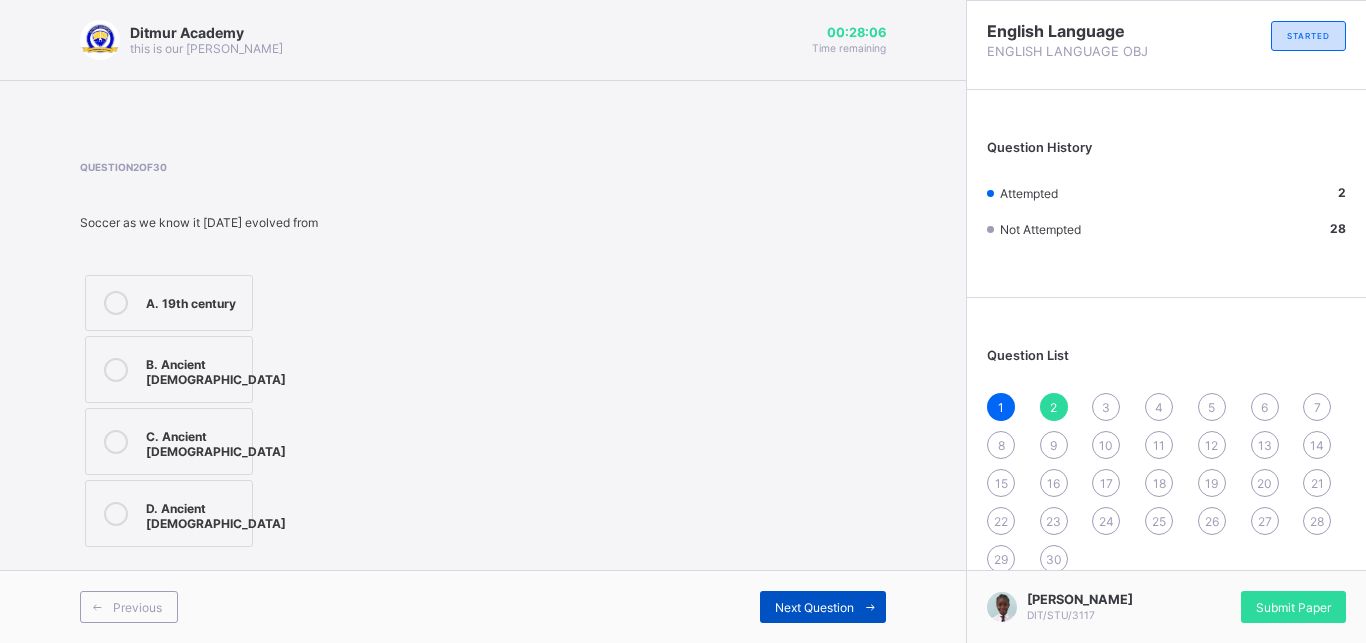 click on "Next Question" at bounding box center [814, 607] 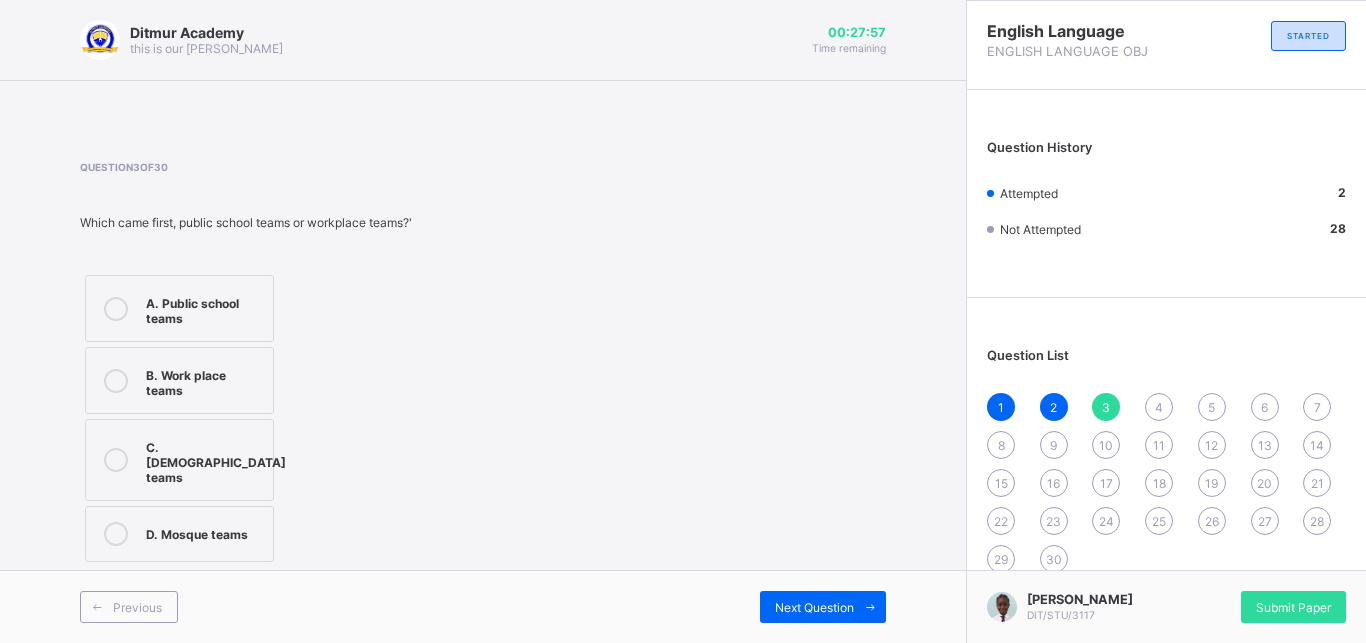 click on "B. Work place teams" at bounding box center (179, 380) 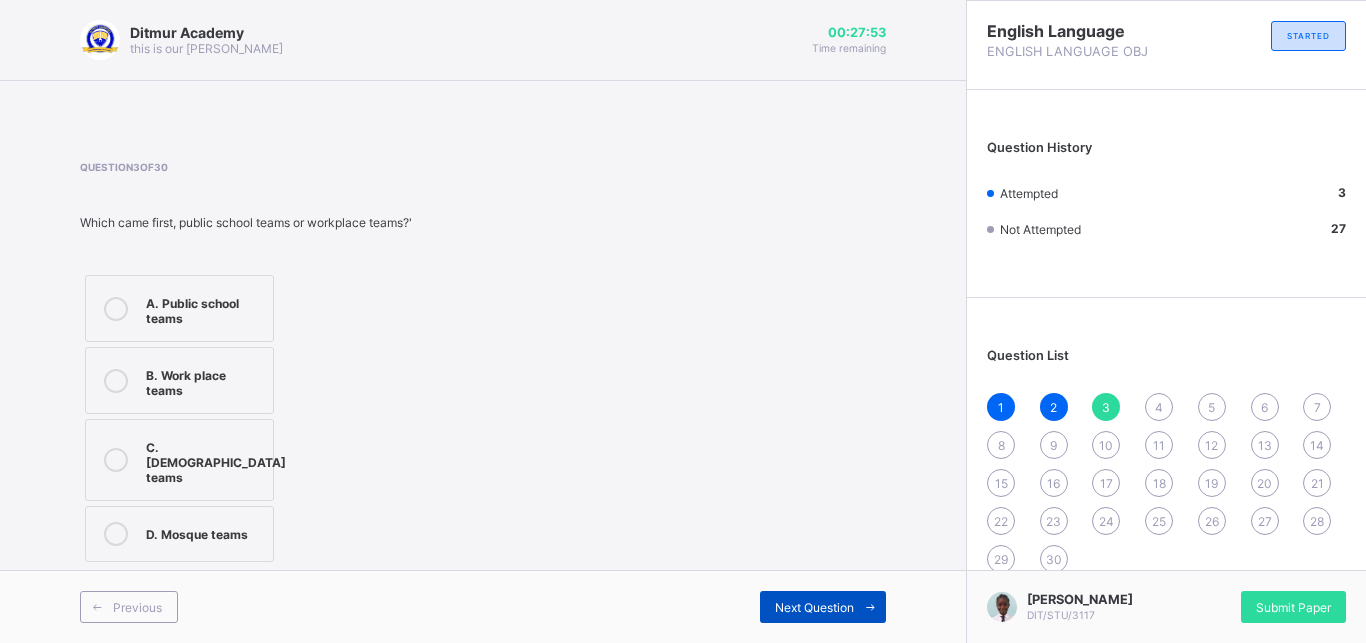 click on "Next Question" at bounding box center (823, 607) 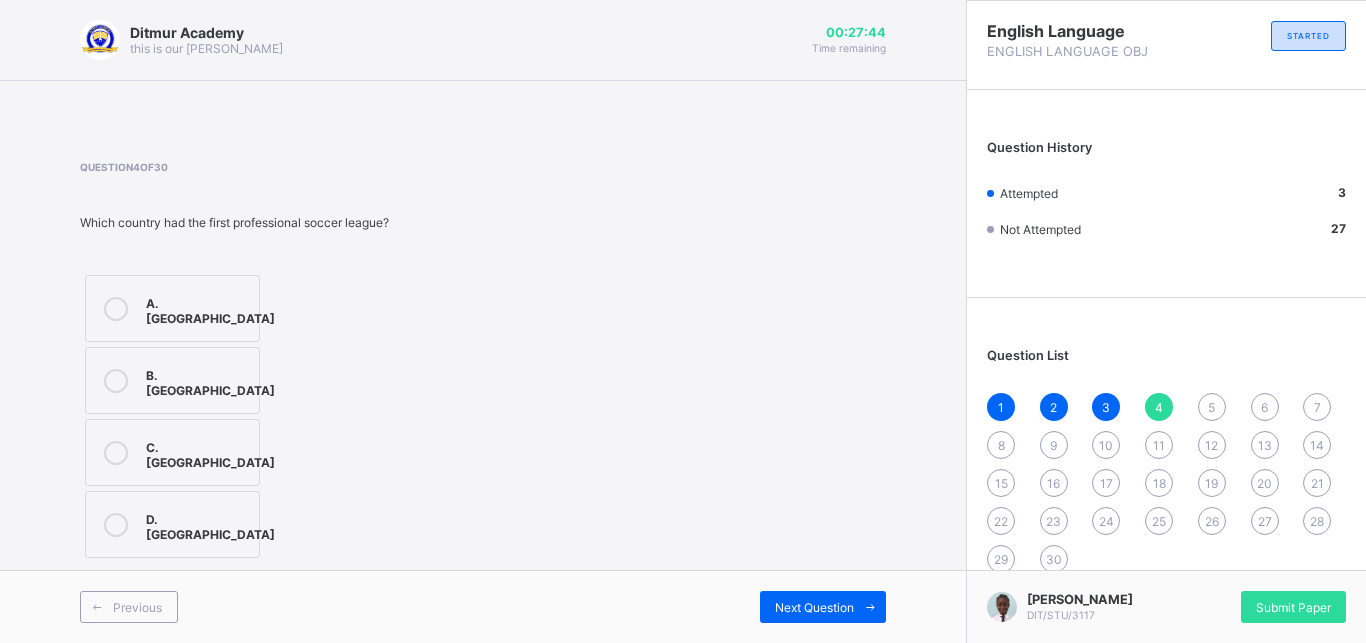 click on "D. [GEOGRAPHIC_DATA]" at bounding box center [210, 524] 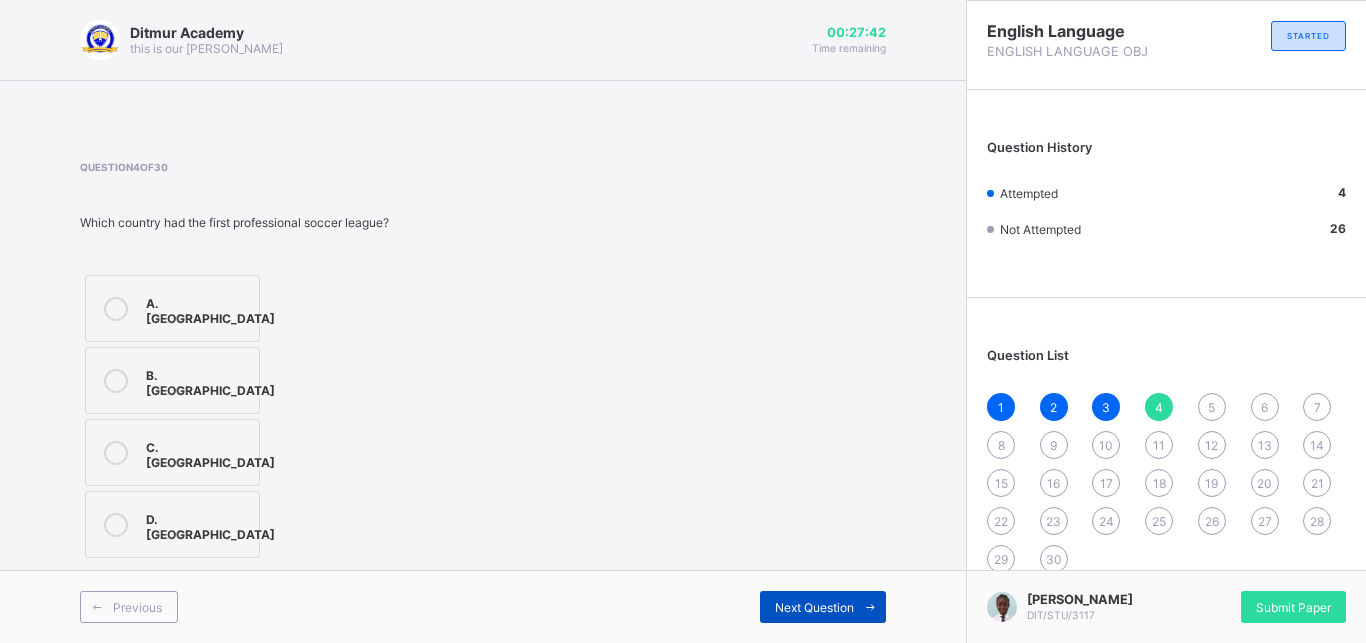 click on "Next Question" at bounding box center (814, 607) 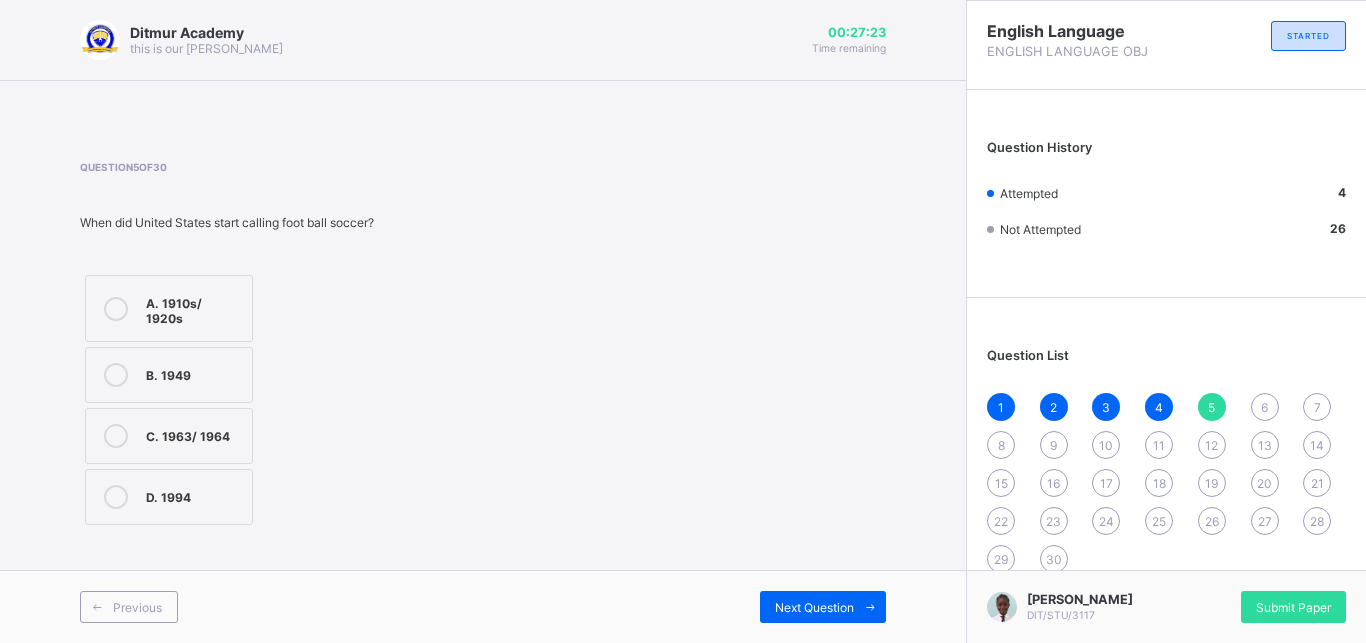 click on "B. 1949" at bounding box center [169, 375] 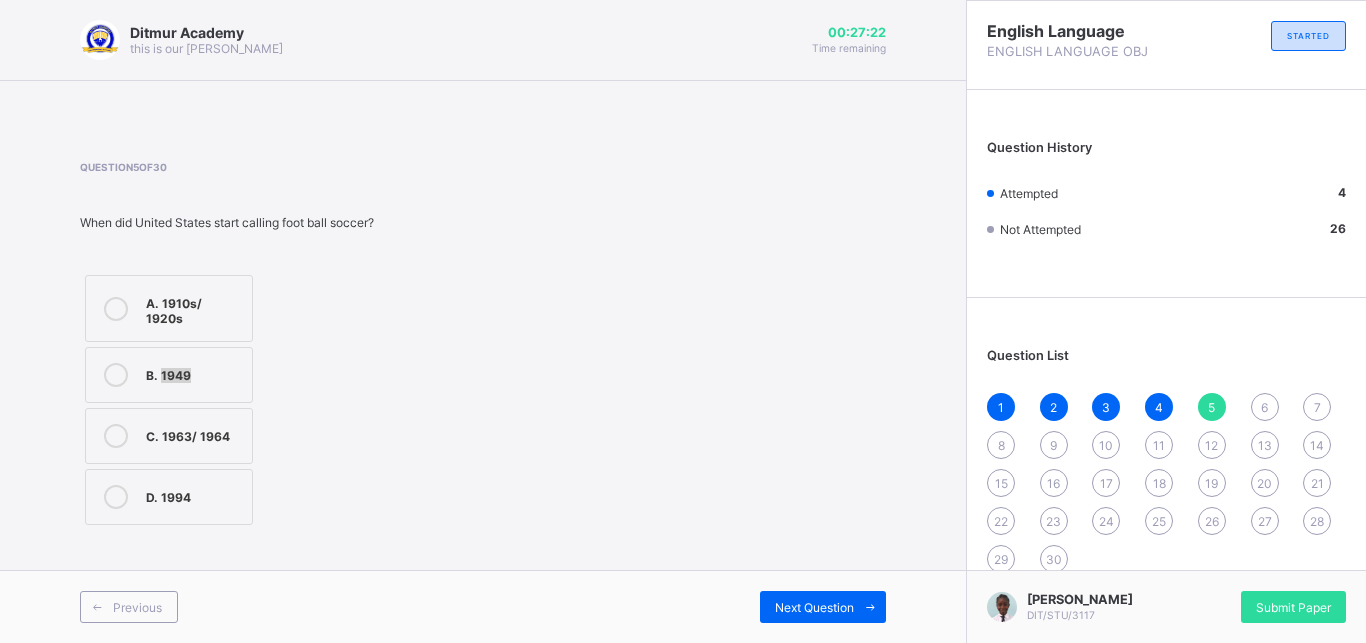 click on "B. 1949" at bounding box center [169, 375] 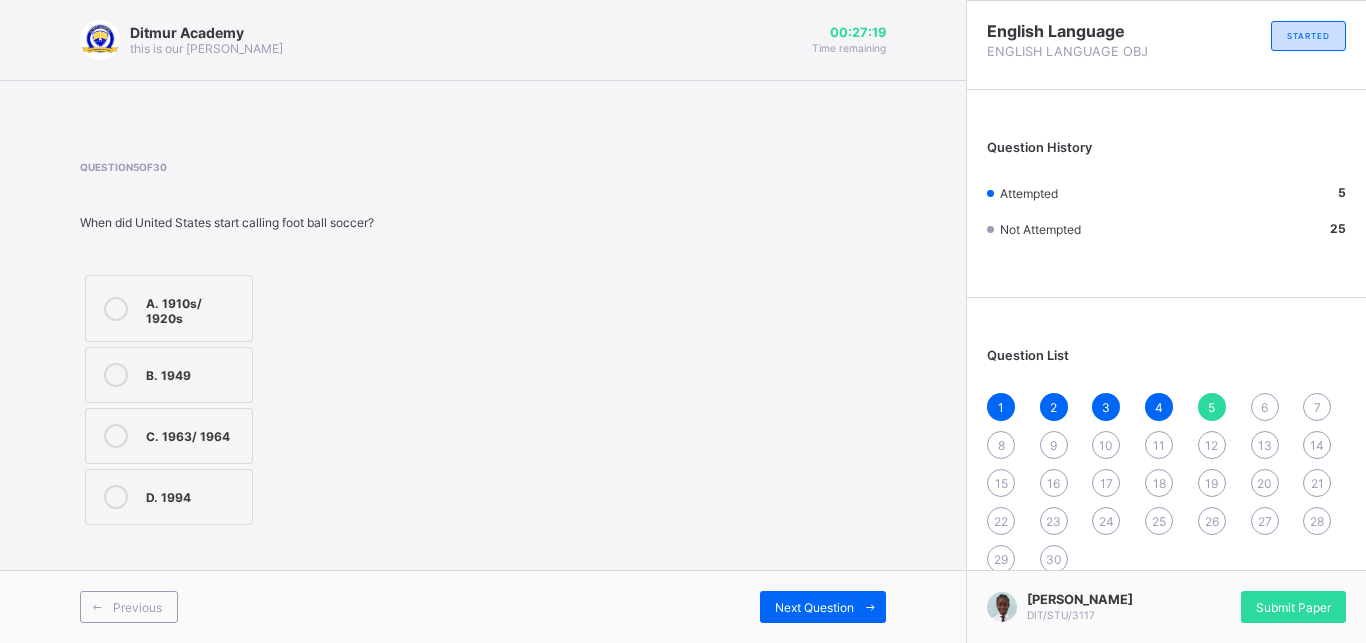 click on "6" at bounding box center [1265, 407] 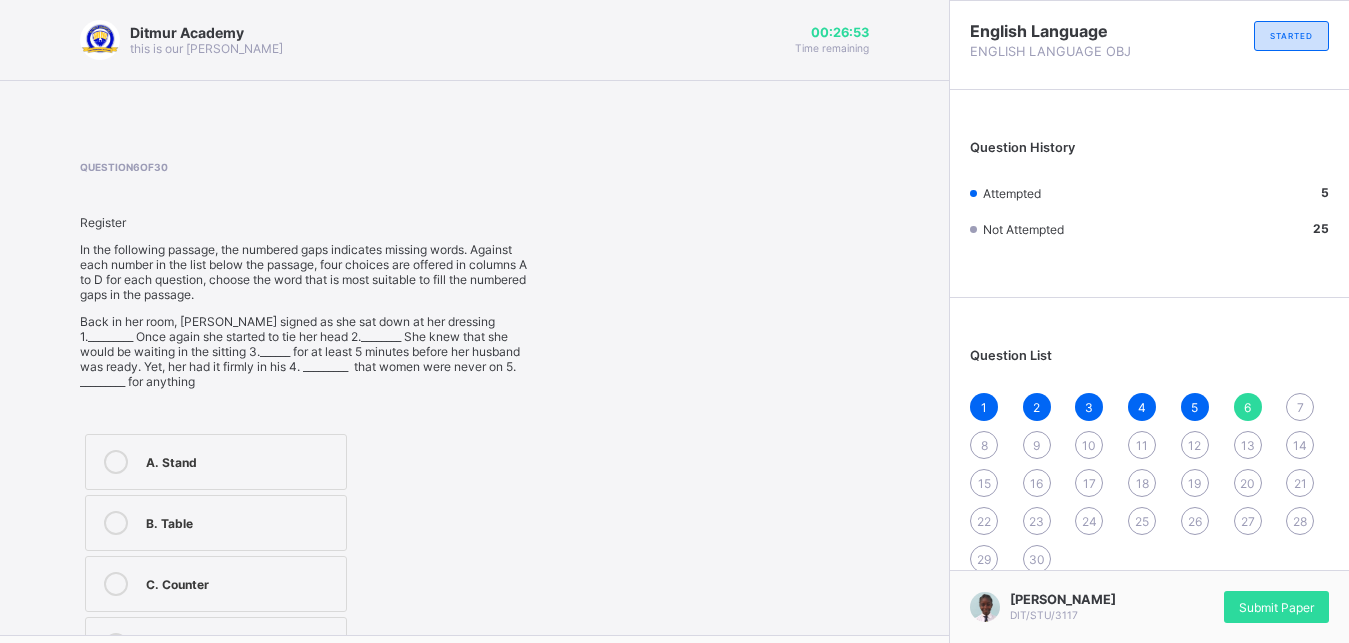 click on "1 2 3 4 5 6 7 8 9 10 11 12 13 14 15 16 17 18 19 20 21 22 23 24 25 26 27 28 29 30" at bounding box center [1149, 483] 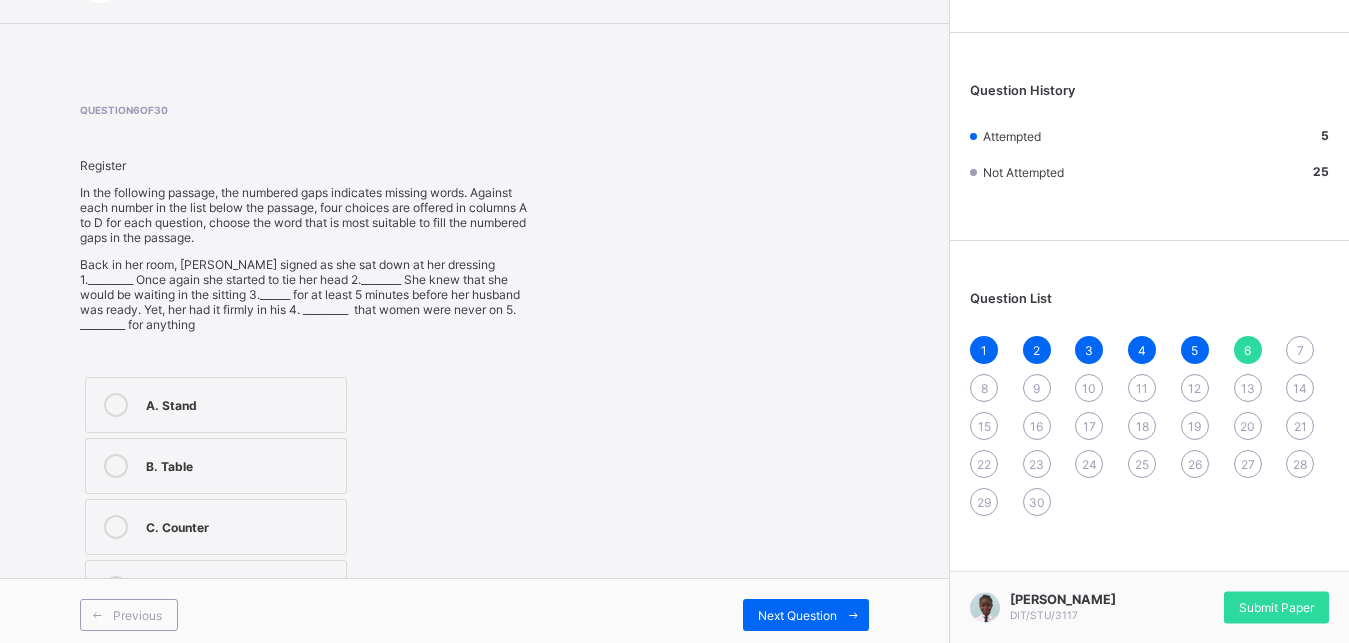 scroll, scrollTop: 65, scrollLeft: 0, axis: vertical 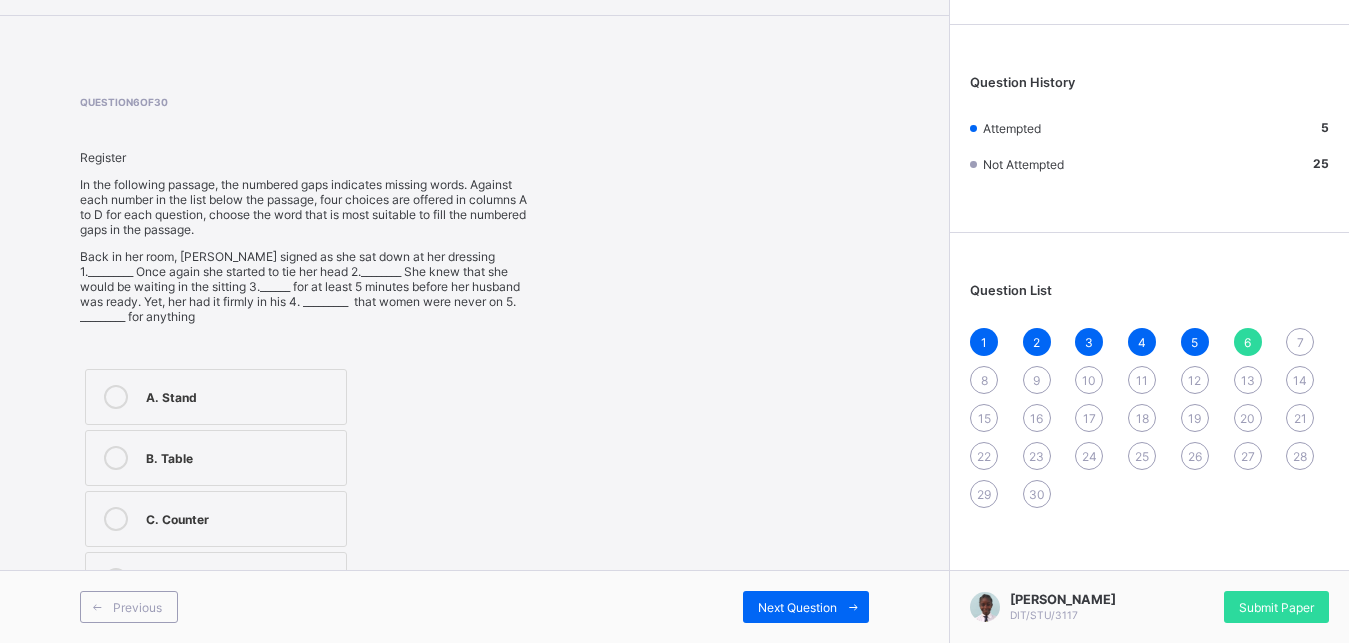 click on "[PERSON_NAME]  DIT/STU/3117 Submit Paper" at bounding box center [1149, 606] 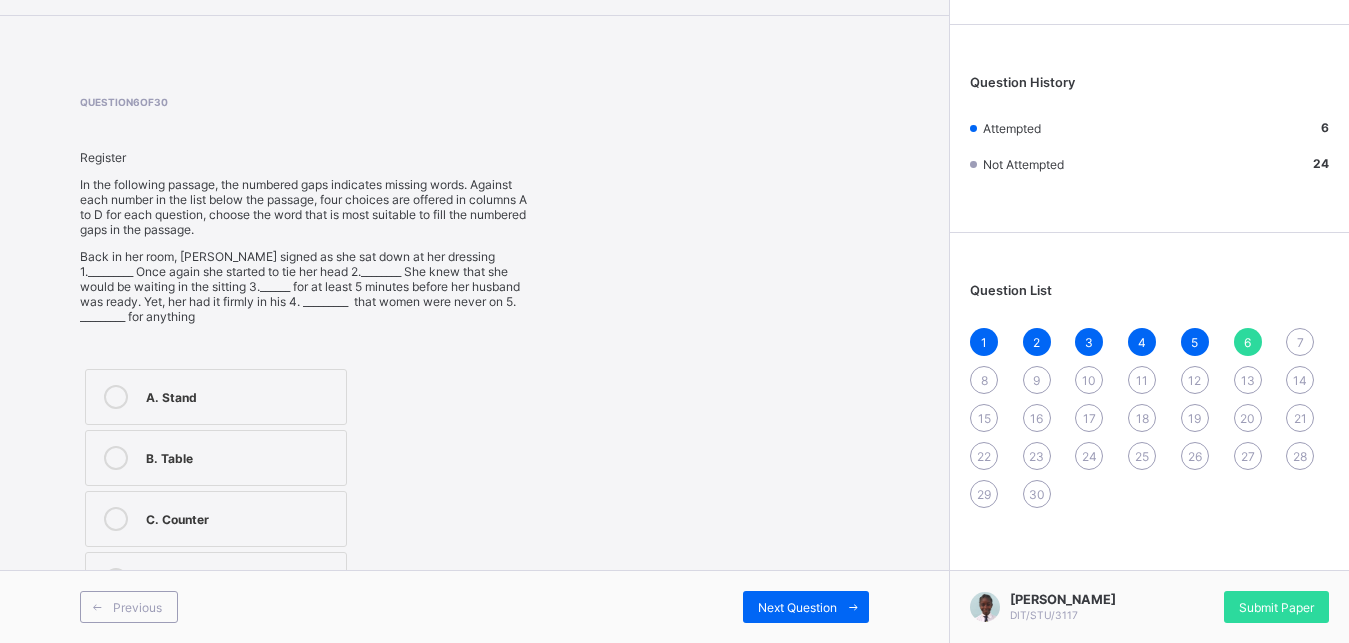 click on "C. Counter" at bounding box center [216, 519] 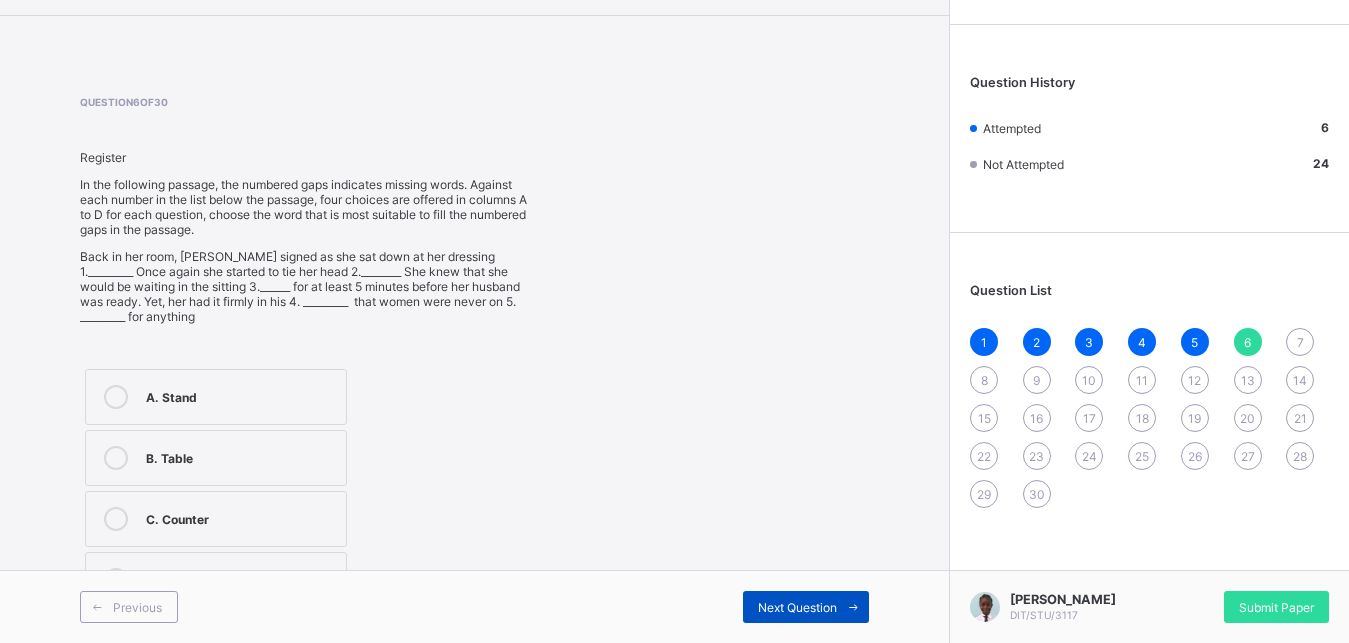 click on "Next Question" at bounding box center [806, 607] 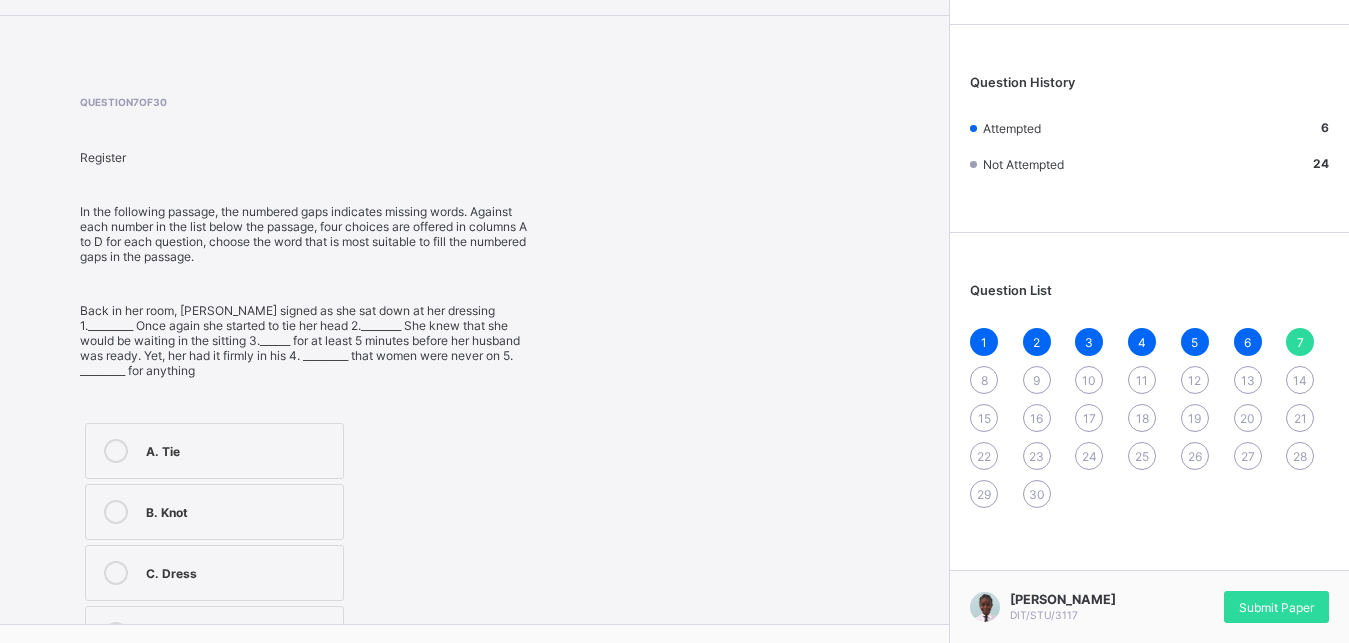 scroll, scrollTop: 119, scrollLeft: 0, axis: vertical 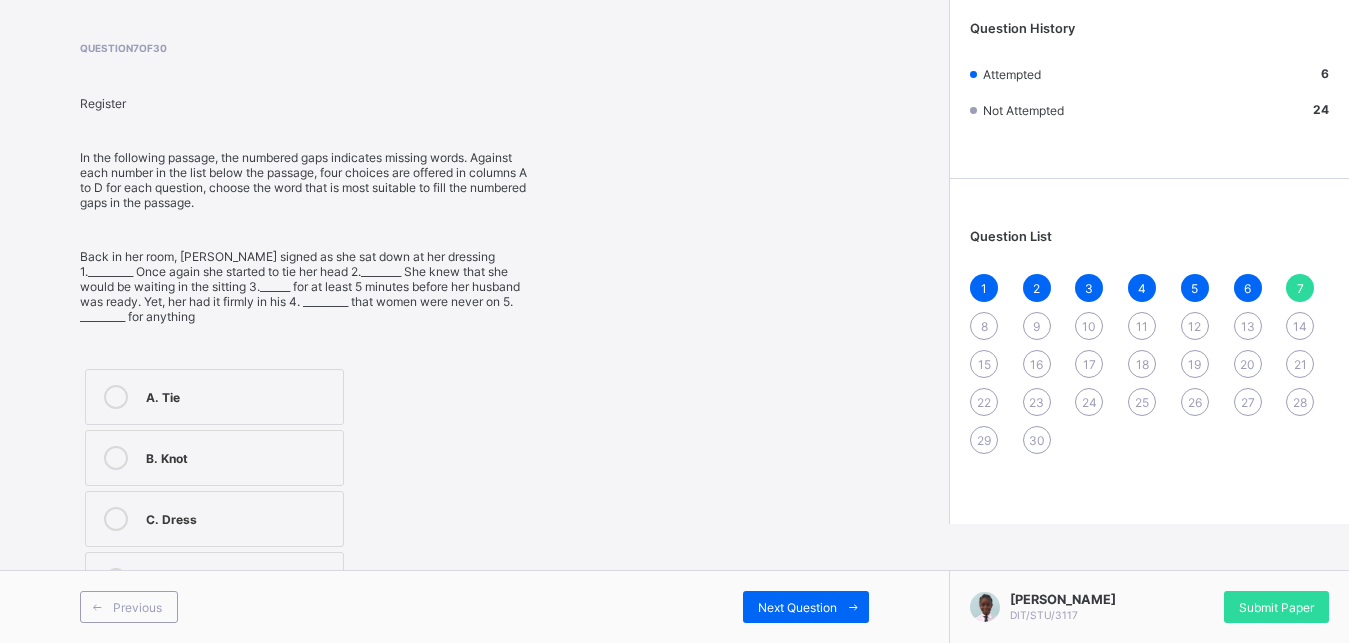 click on "D. Cloth" at bounding box center [214, 580] 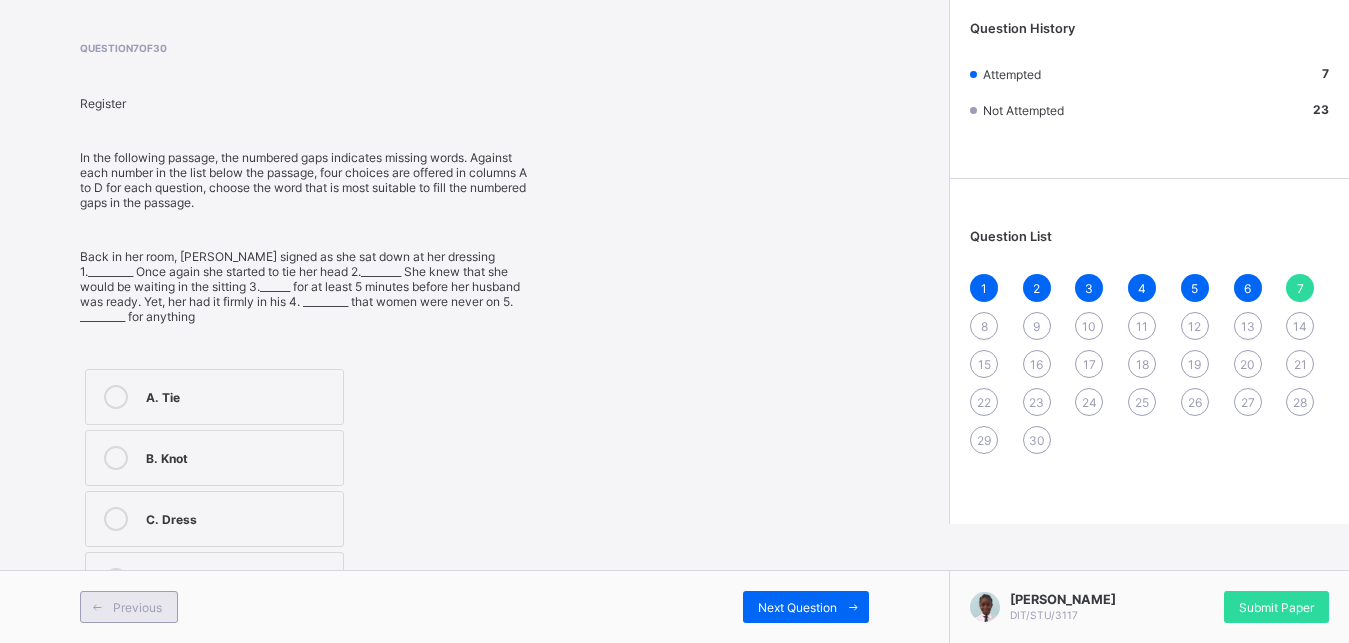 click on "Previous" at bounding box center [137, 607] 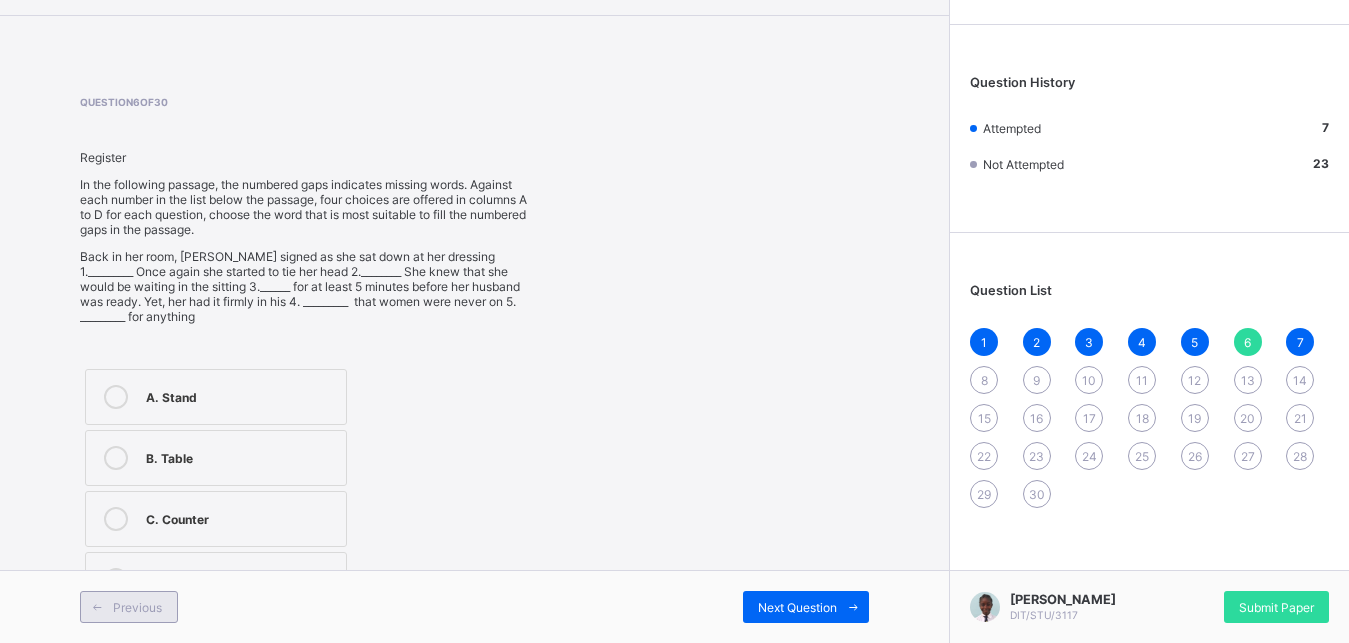 scroll, scrollTop: 65, scrollLeft: 0, axis: vertical 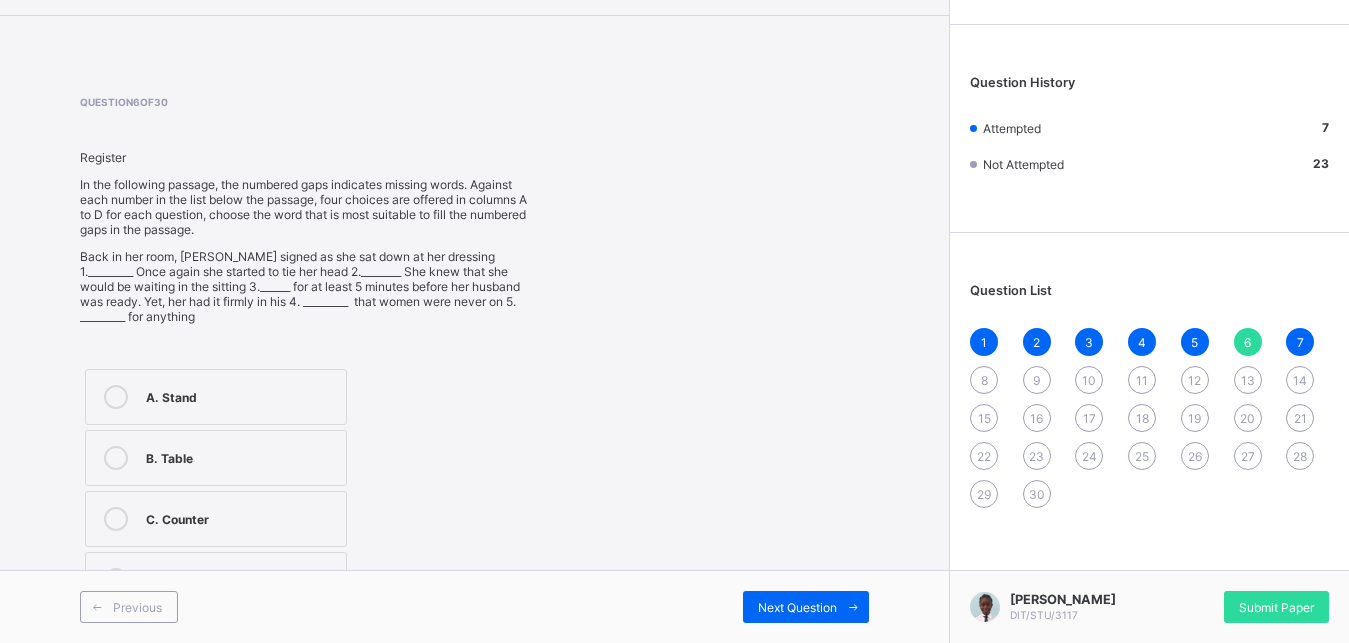 click on "[PERSON_NAME]  DIT/STU/3117 Submit Paper" at bounding box center [1149, 606] 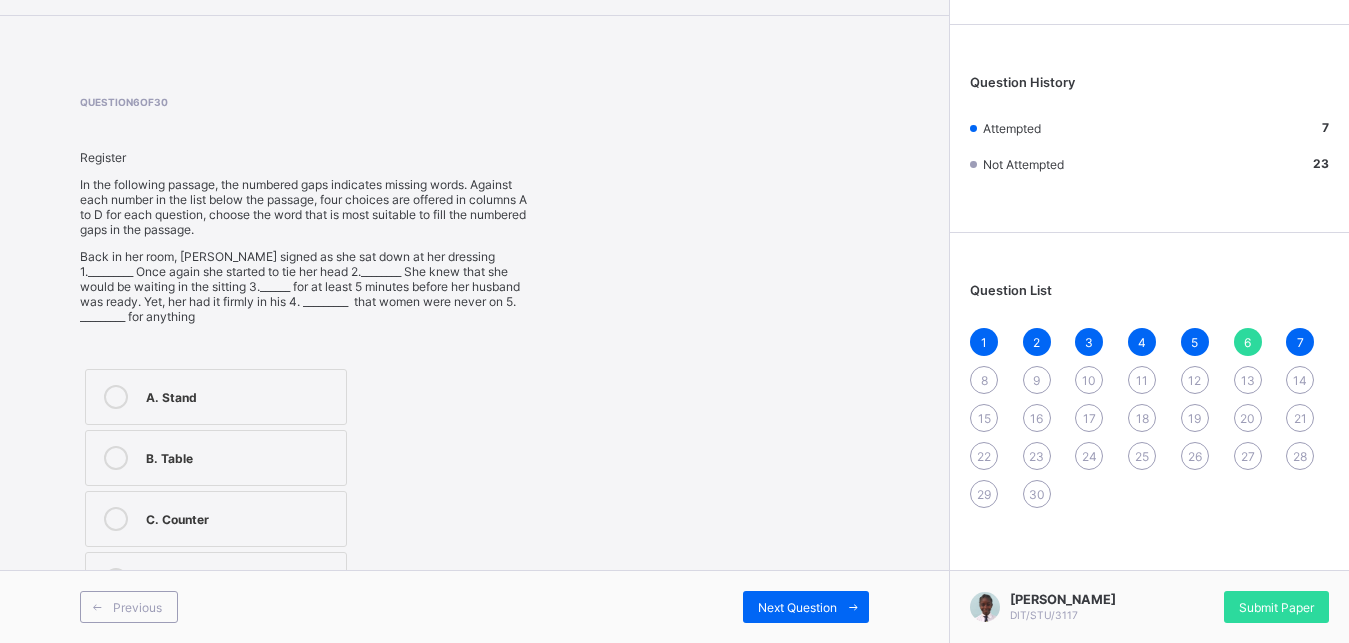click on "[PERSON_NAME]  DIT/STU/3117 Submit Paper" at bounding box center [1149, 606] 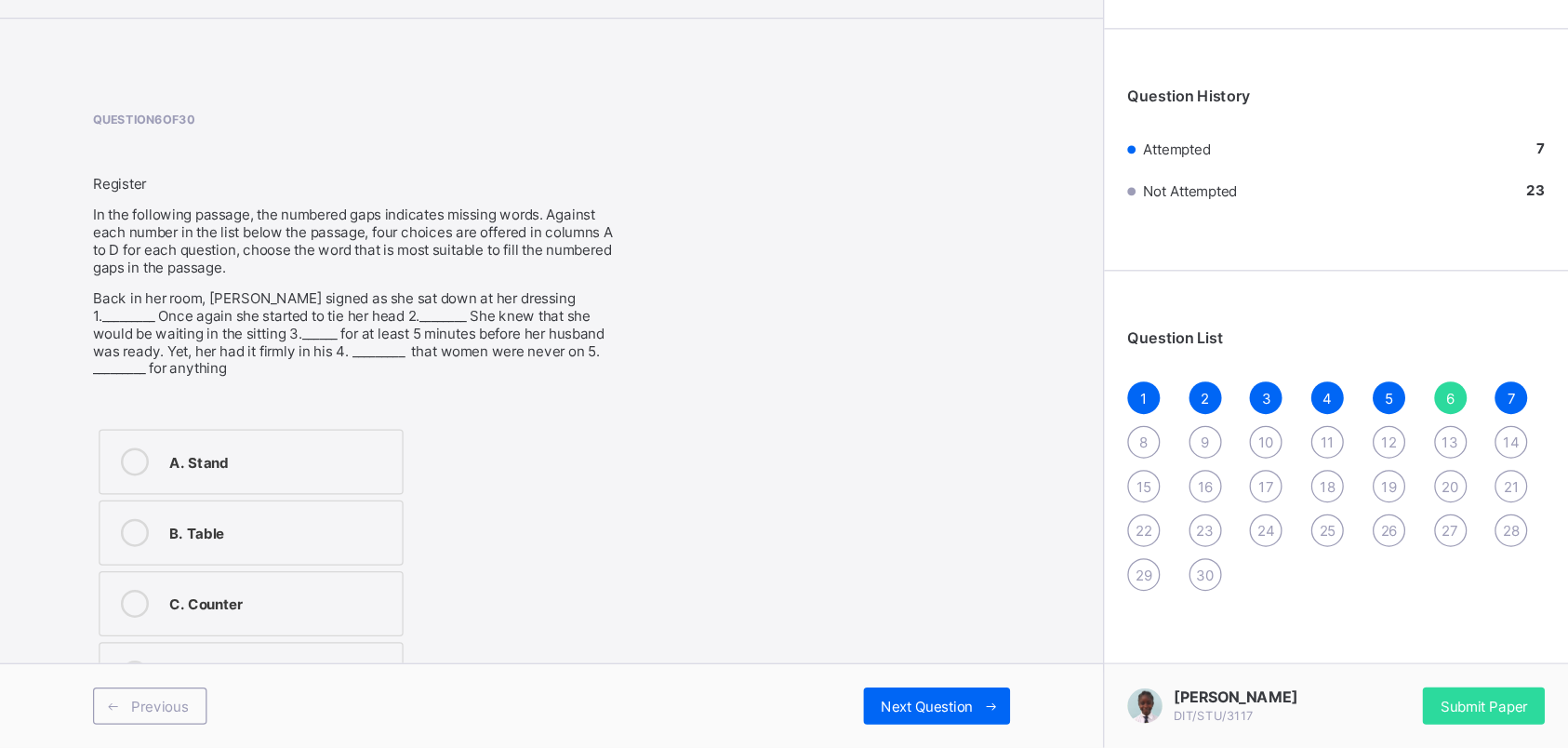 scroll, scrollTop: 0, scrollLeft: 0, axis: both 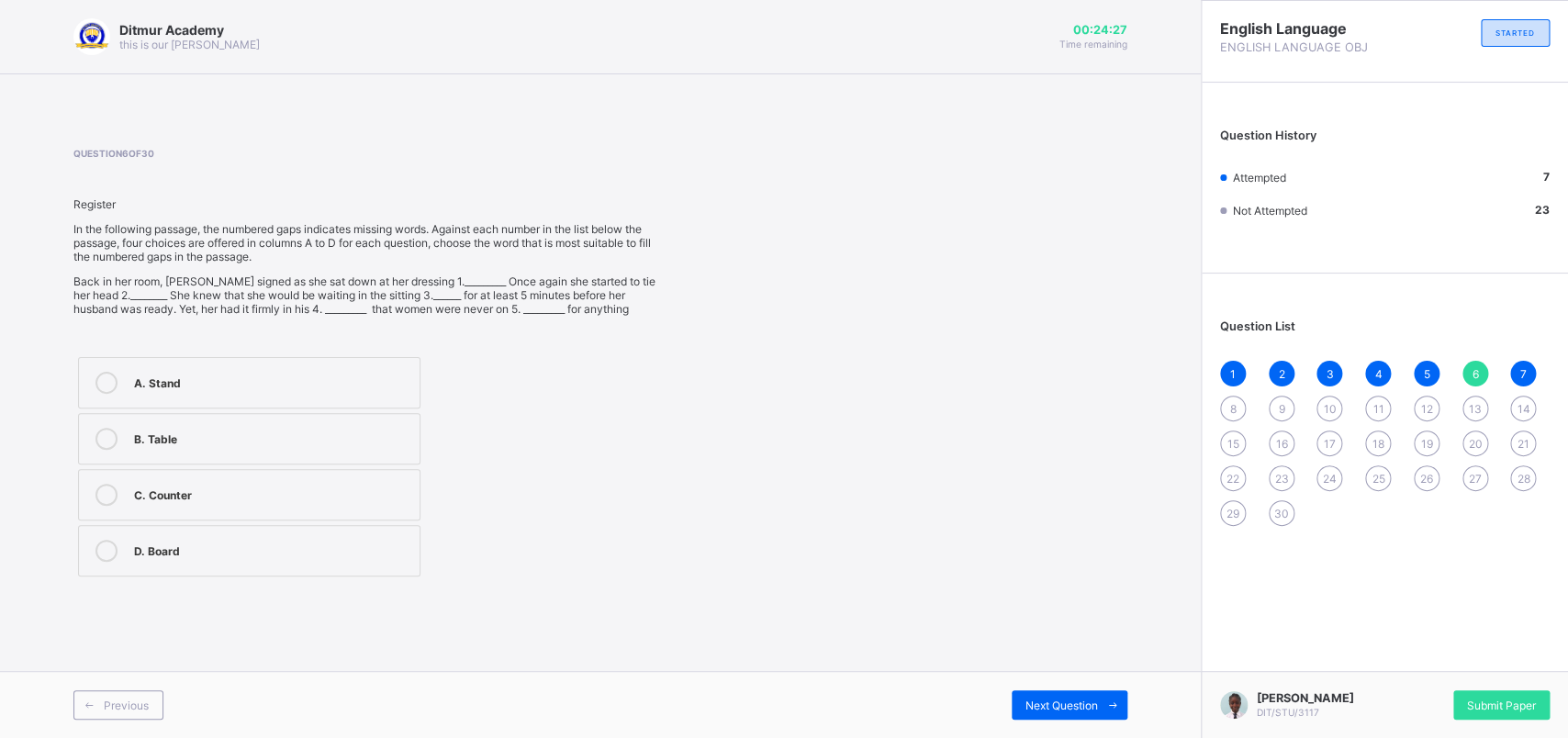 click on "A. Stand B. Table C. Counter D. Board" at bounding box center [366, 466] 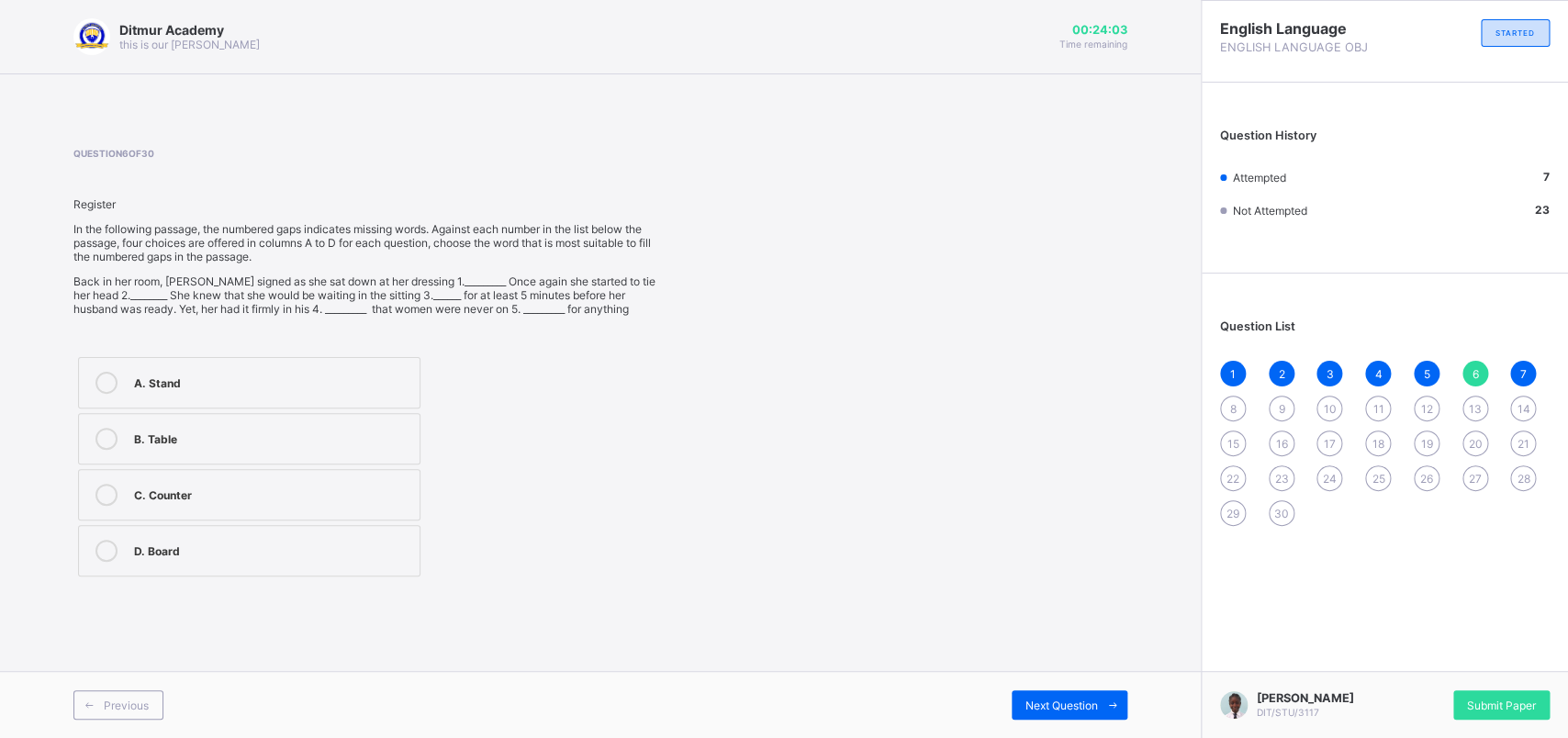 click on "D. Board" at bounding box center [249, 551] 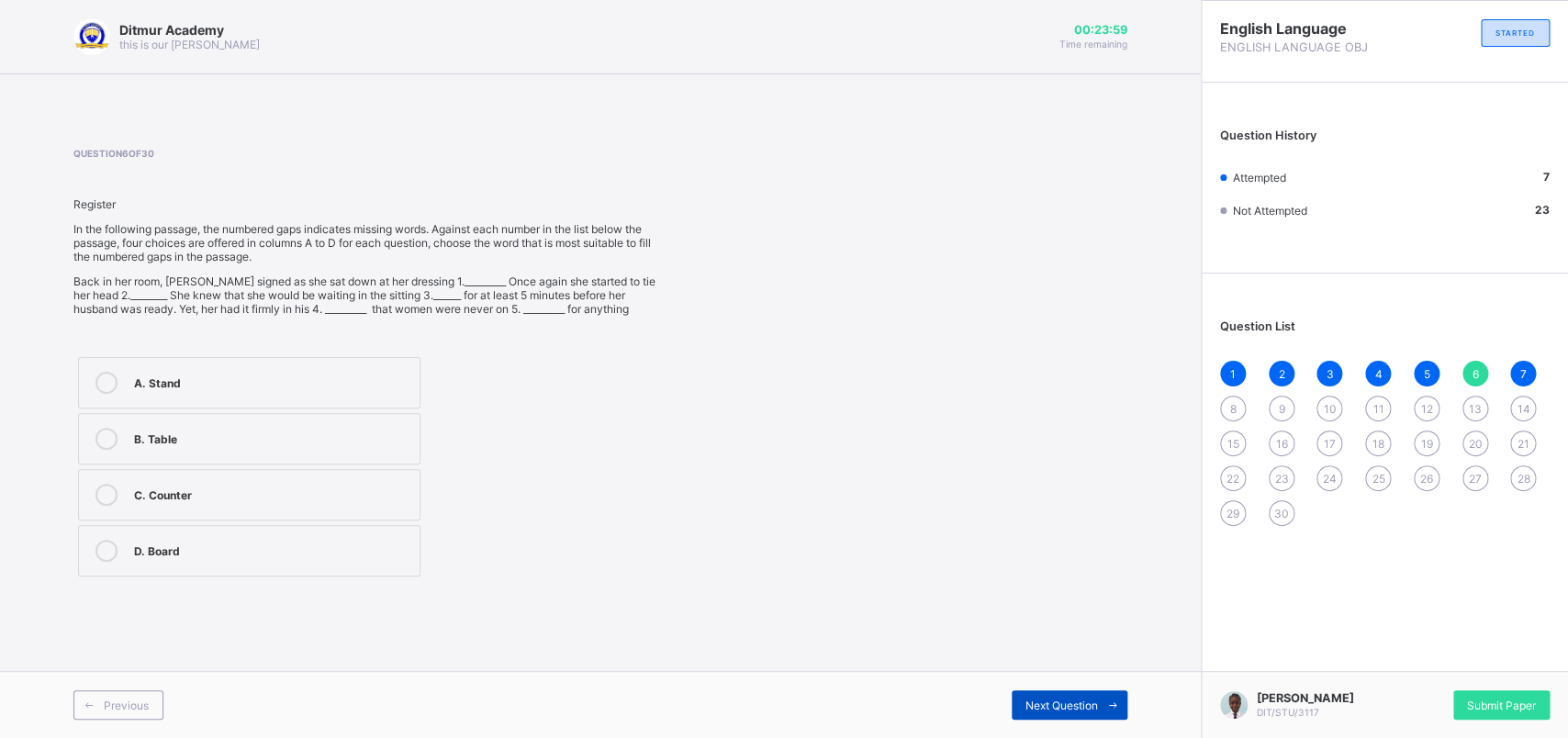 click on "Next Question" at bounding box center (1070, 705) 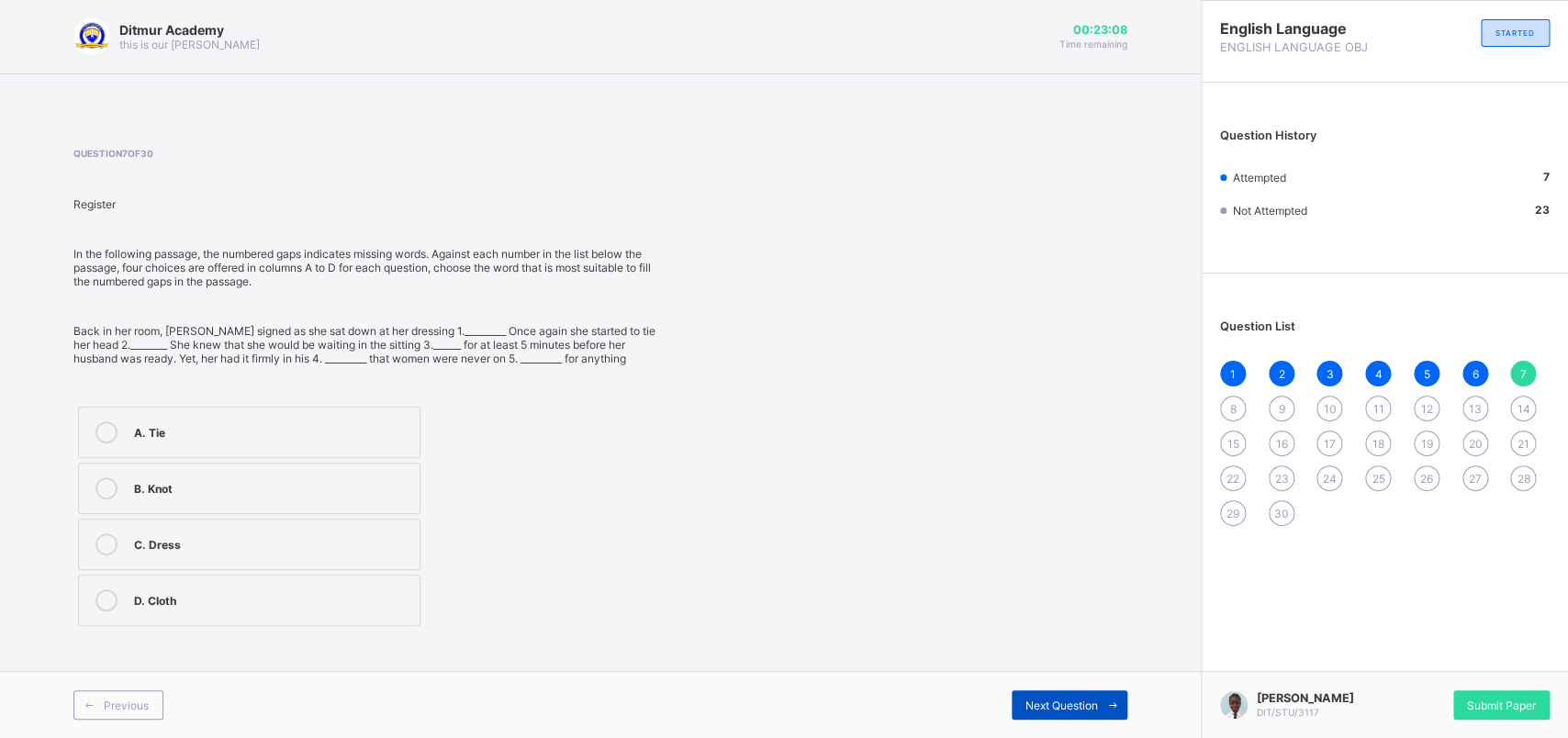 click on "Next Question" at bounding box center (1070, 705) 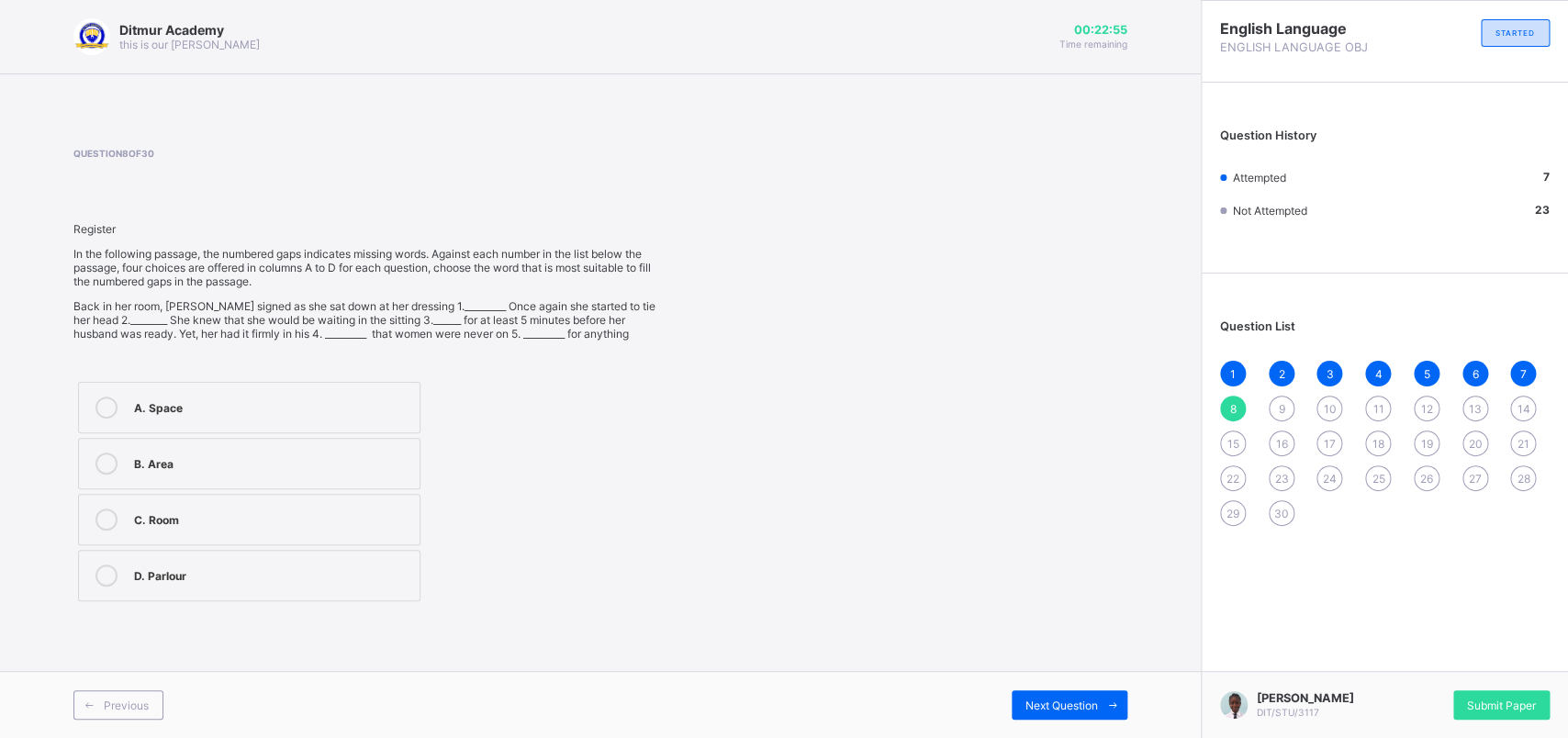 click on "C. Room" at bounding box center (272, 518) 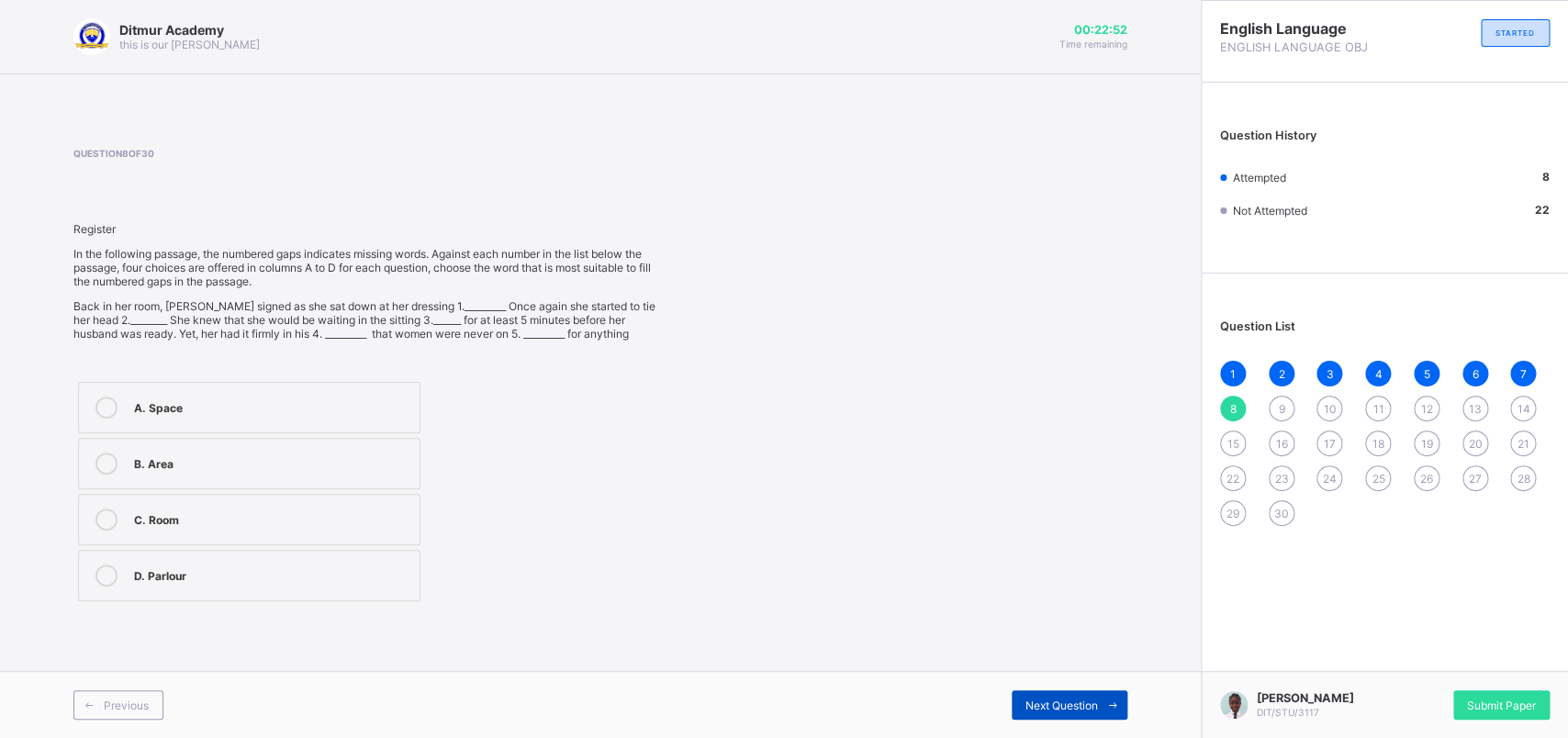 click on "Next Question" at bounding box center [1070, 705] 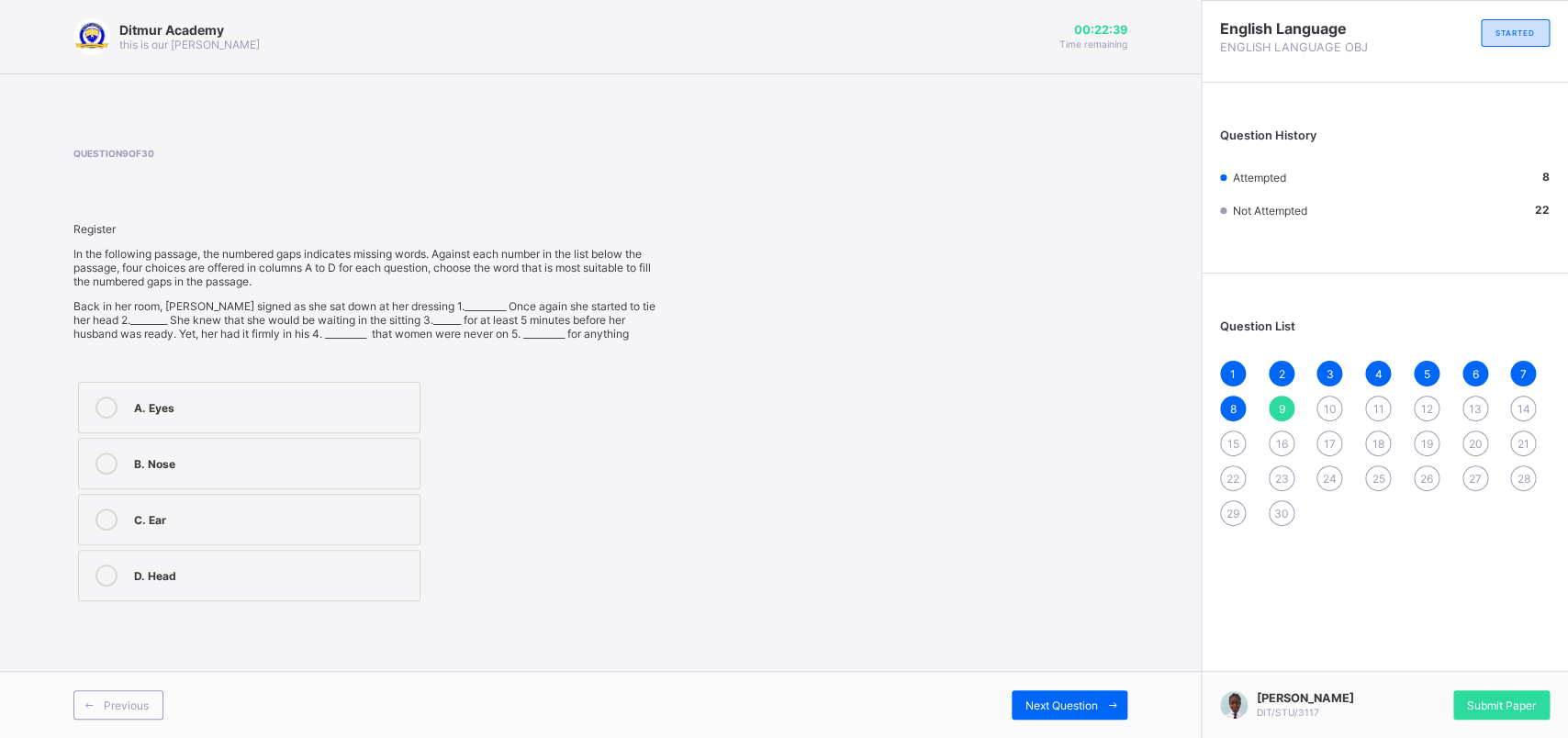 click on "D. Head" at bounding box center (249, 576) 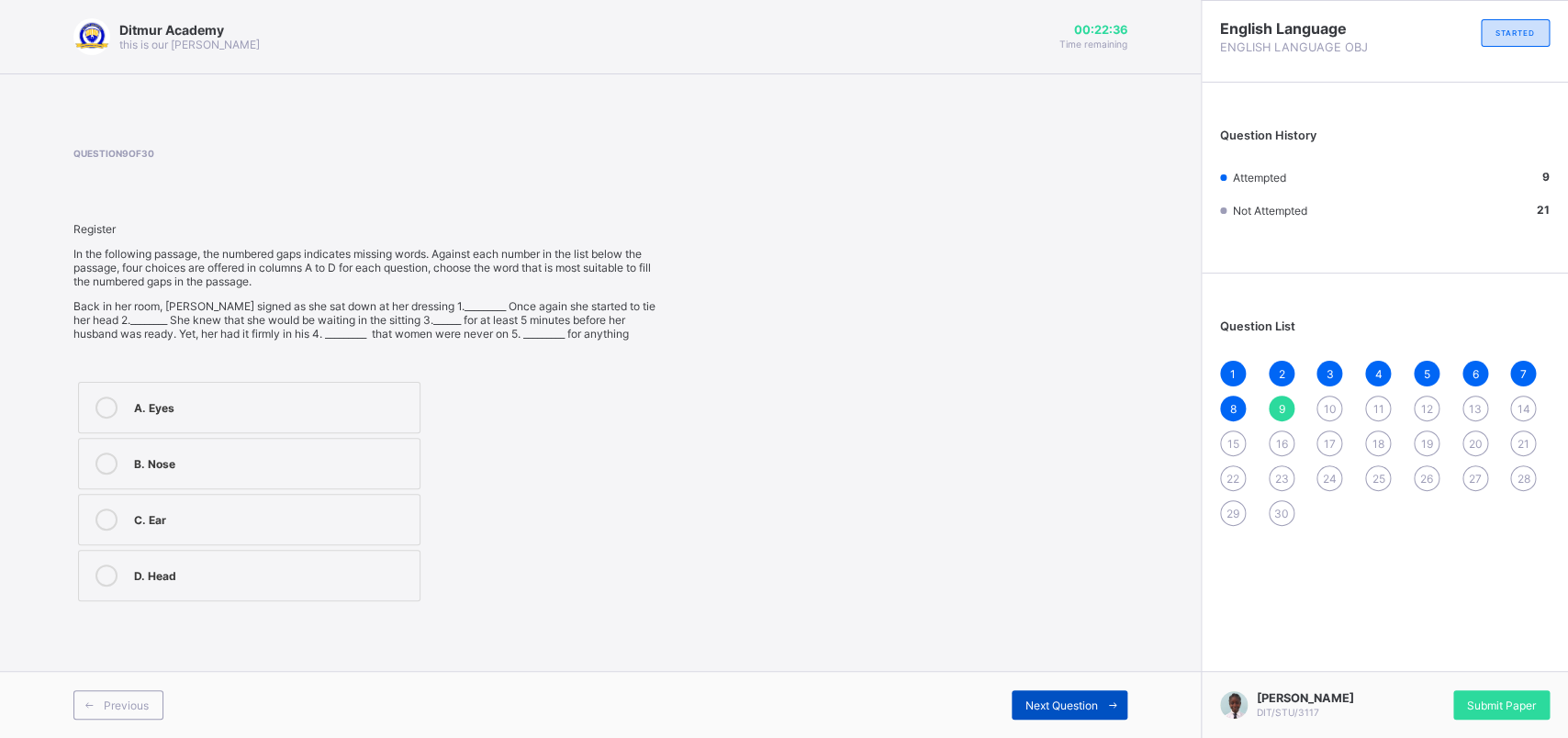 click on "Next Question" at bounding box center [1061, 705] 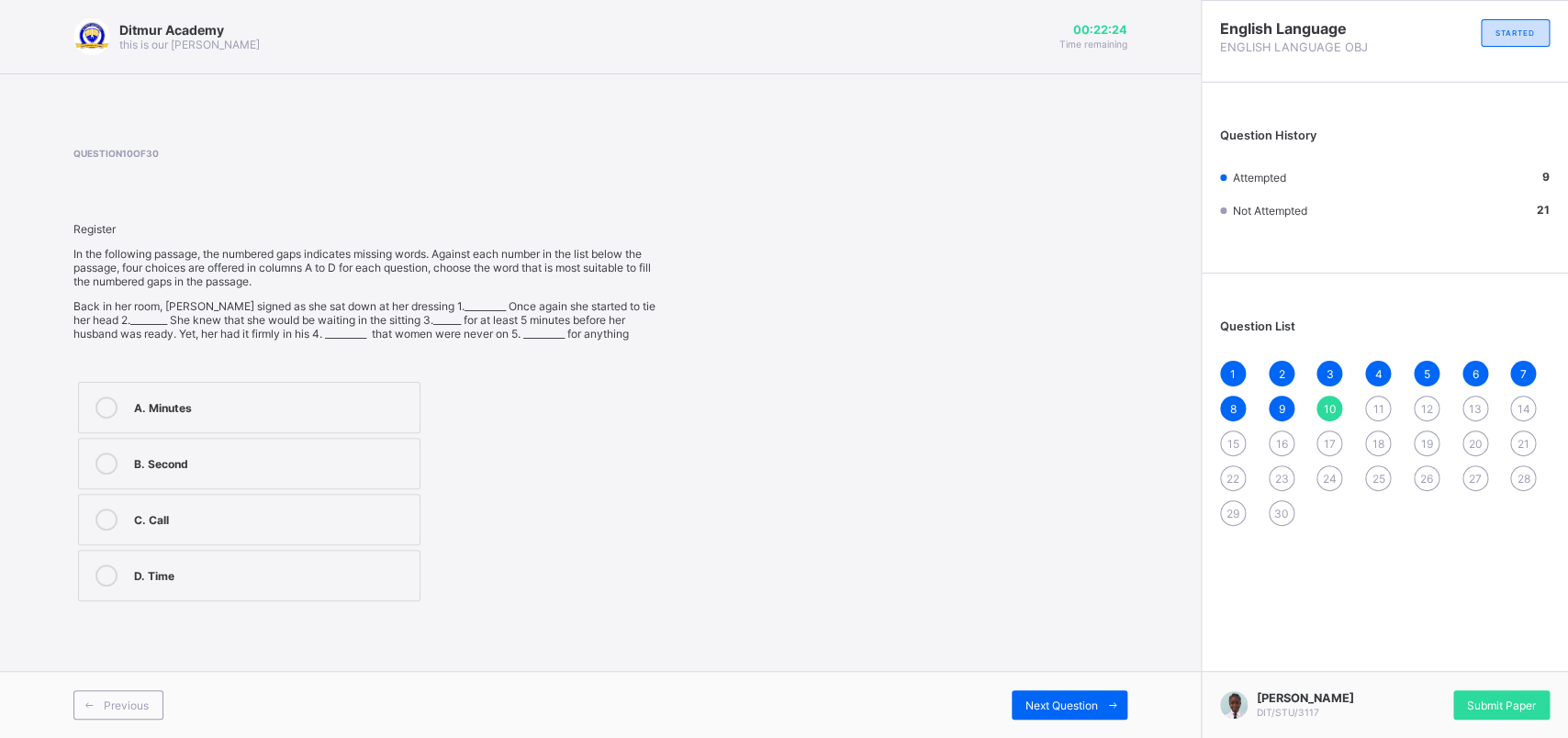 click on "A. Minutes" at bounding box center [272, 406] 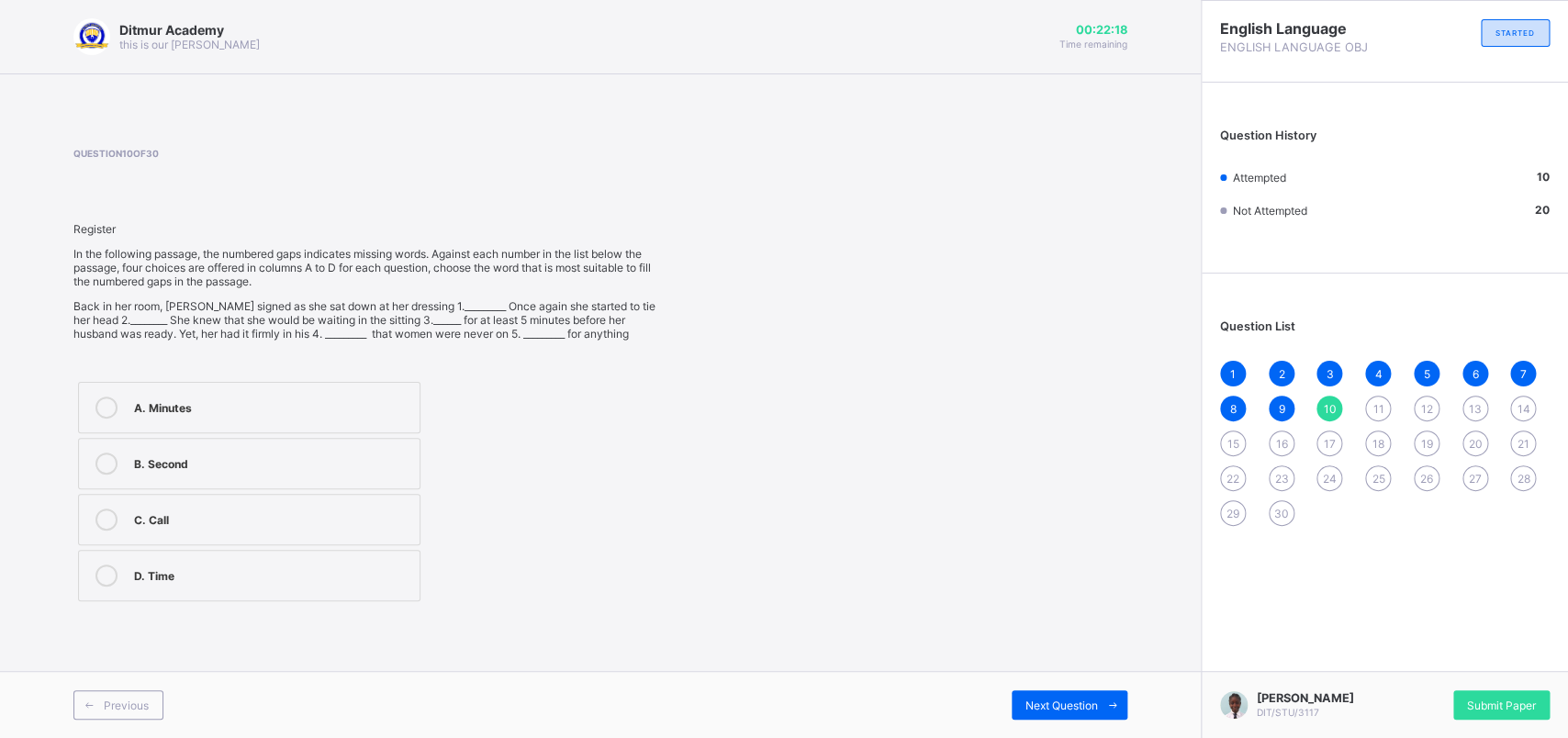 click on "D. Time" at bounding box center (249, 576) 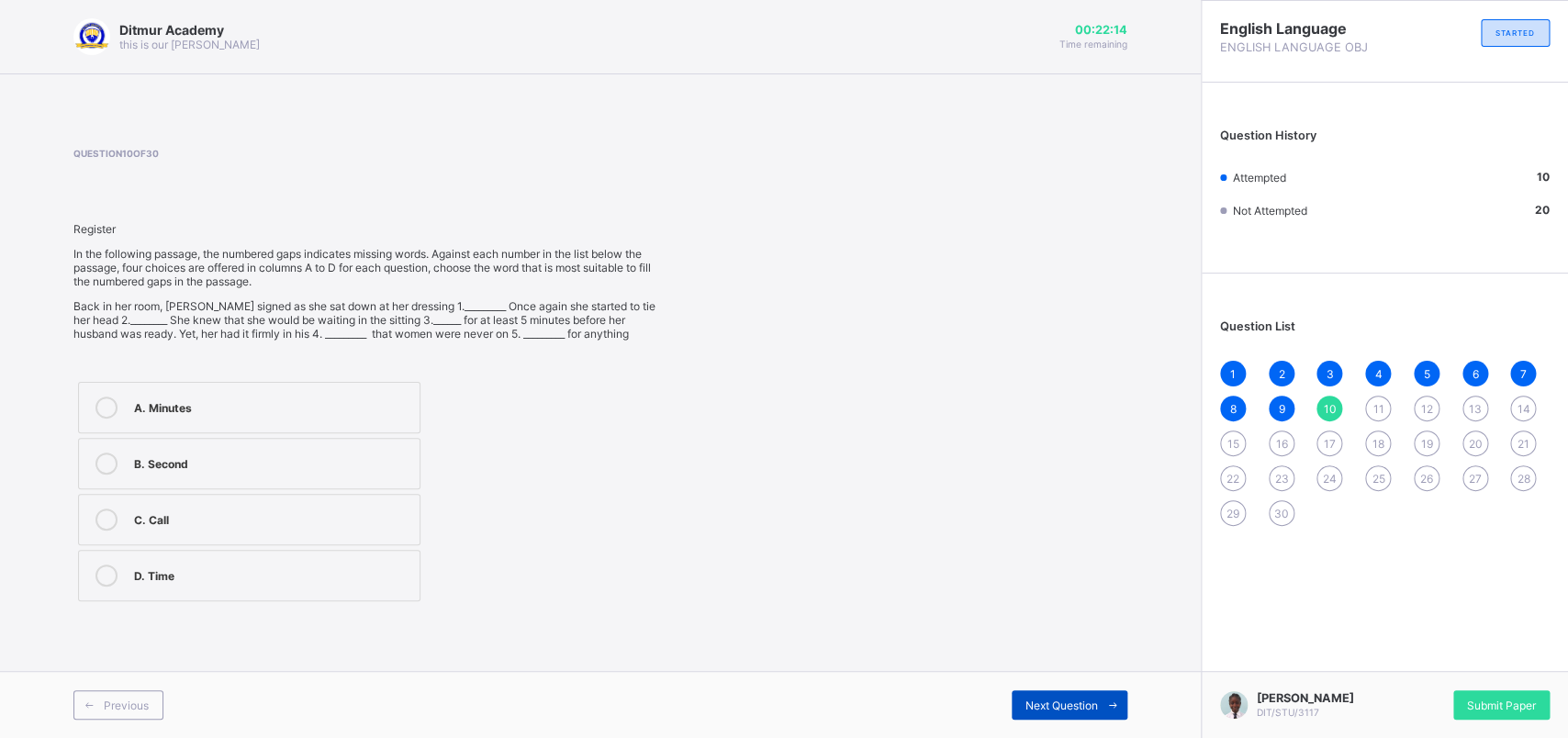 click on "Next Question" at bounding box center [1070, 705] 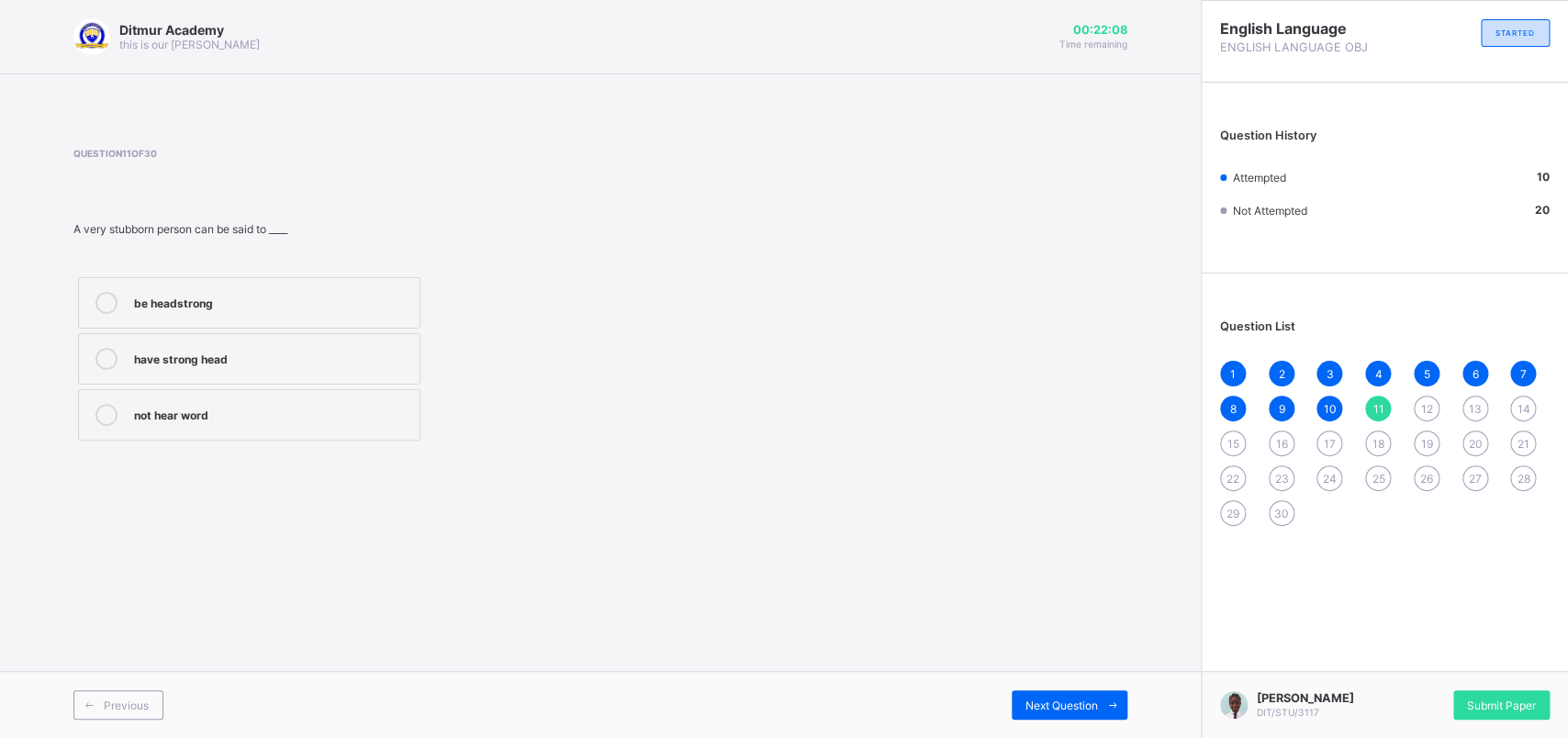 click on "be headstrong" at bounding box center [249, 303] 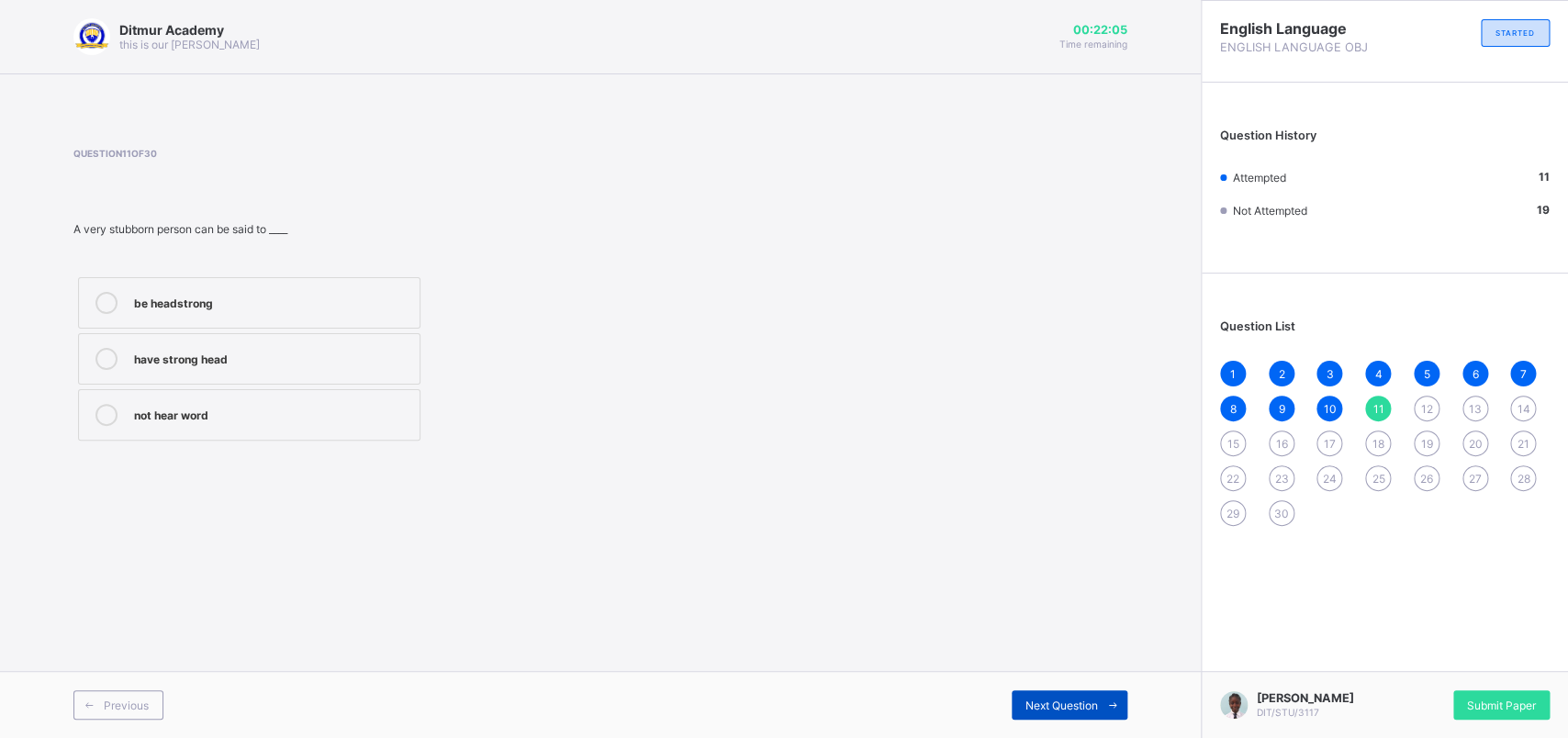 click on "Next Question" at bounding box center [1061, 705] 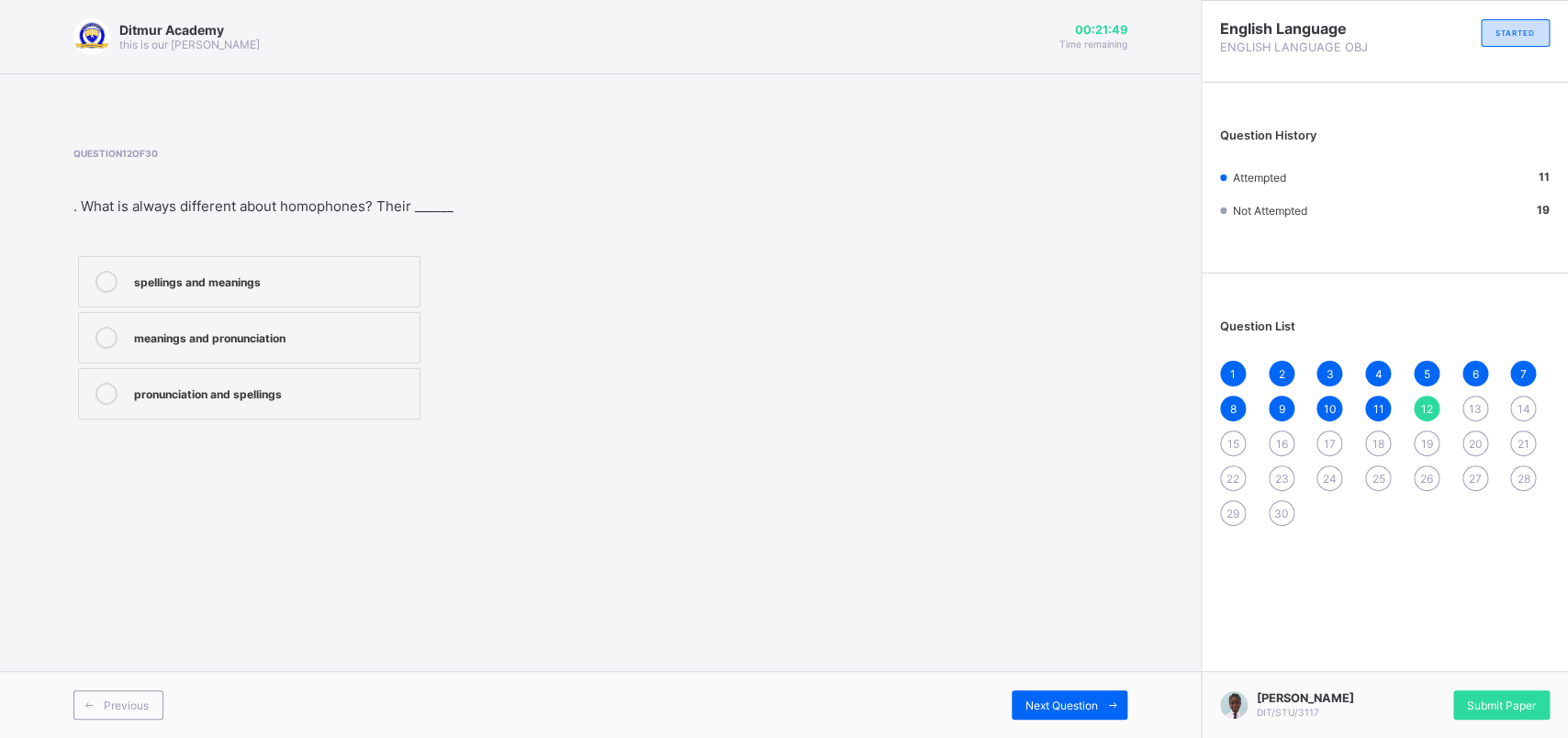 click on "spellings and meanings" at bounding box center [272, 280] 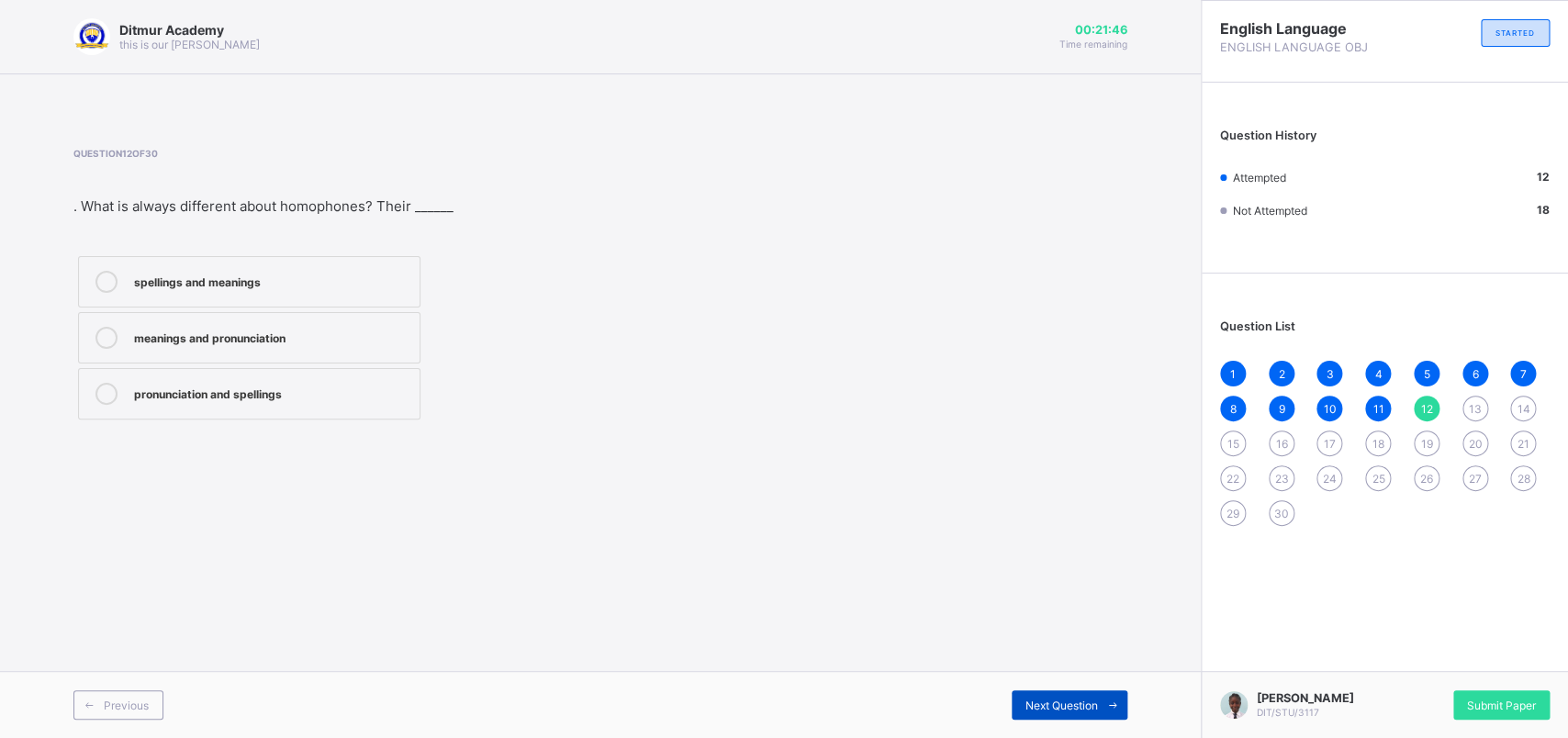 click on "Next Question" at bounding box center (1061, 705) 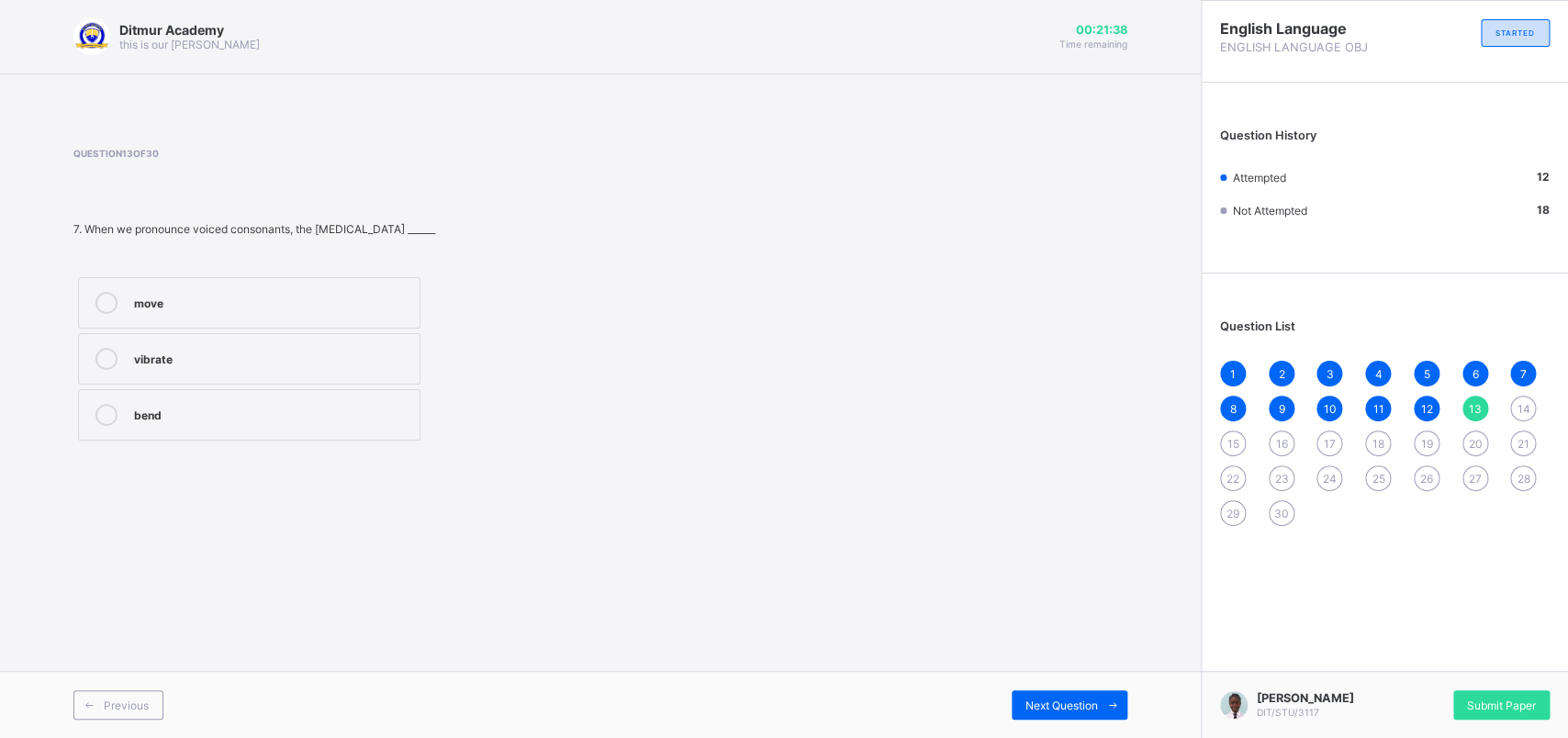 click on "vibrate" at bounding box center [249, 359] 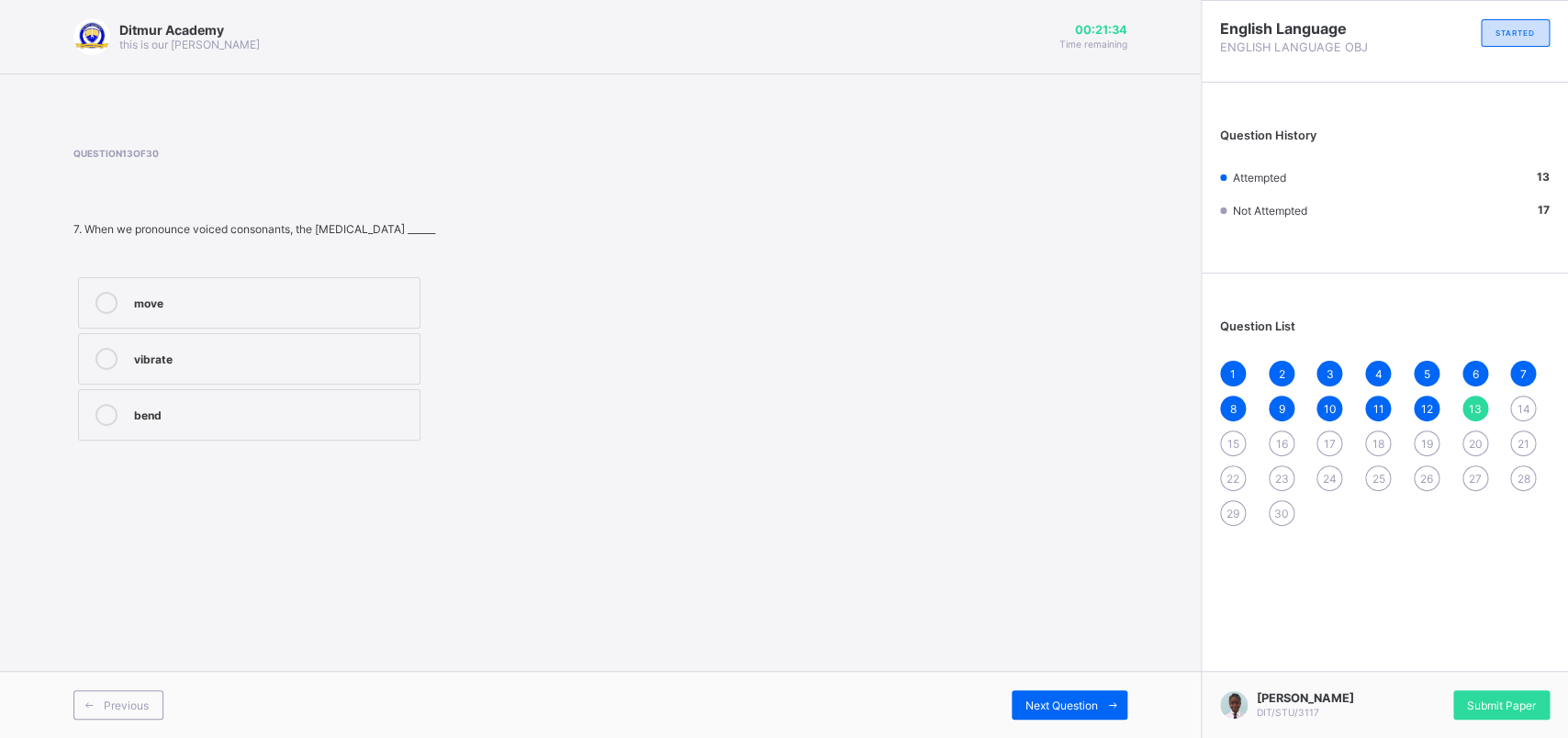 click on "Previous Next Question" at bounding box center [600, 704] 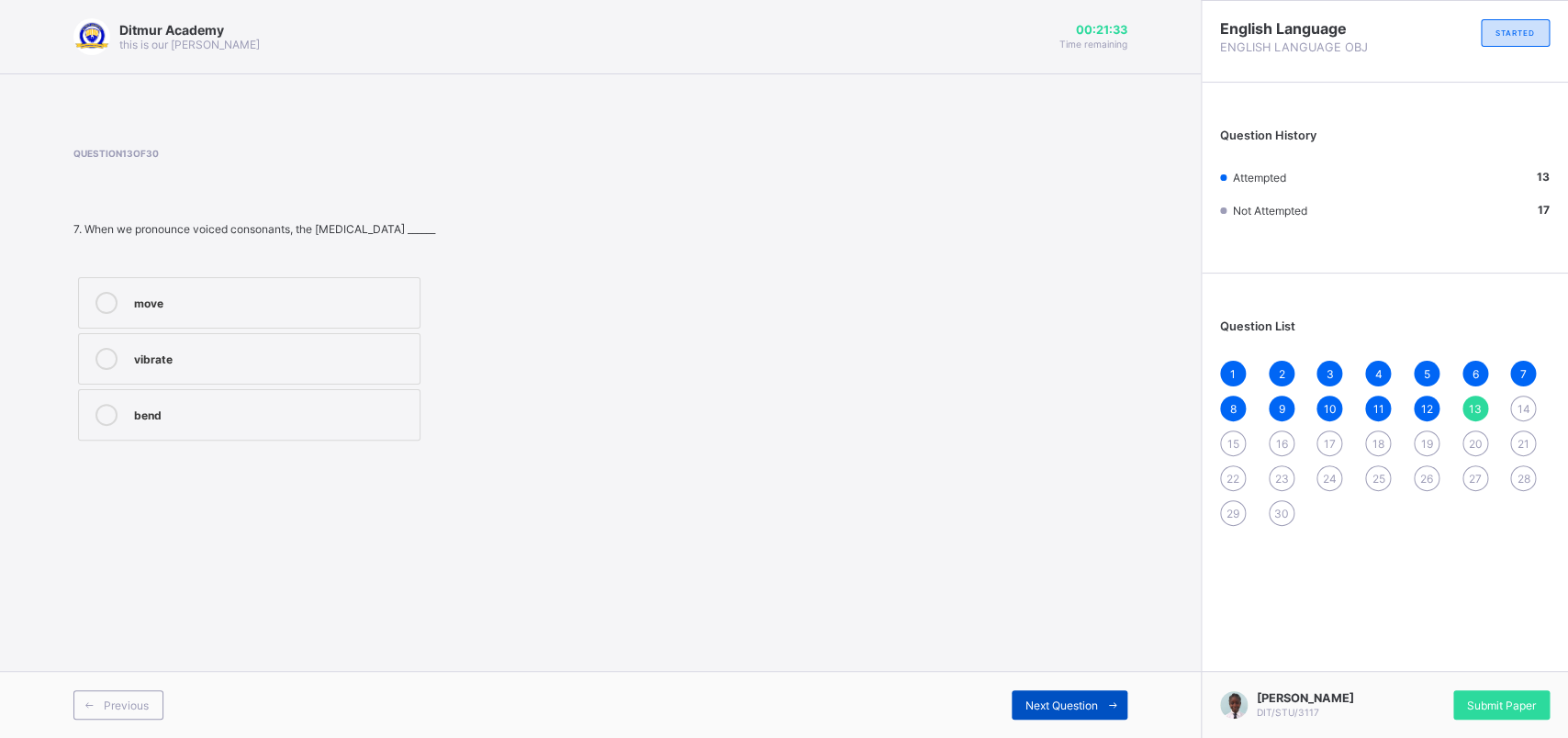 click on "Next Question" at bounding box center (1070, 705) 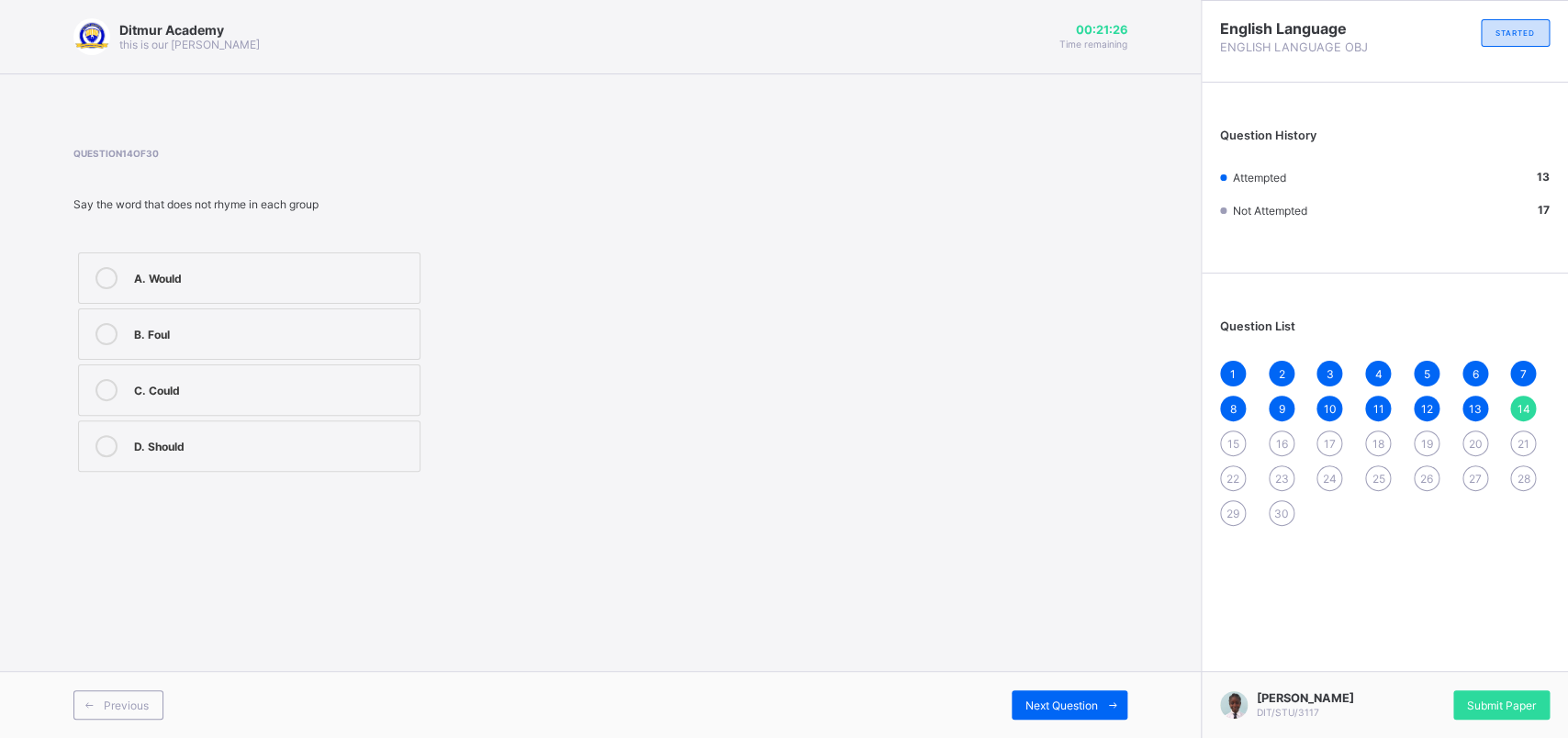 click on "B. Foul" at bounding box center [249, 334] 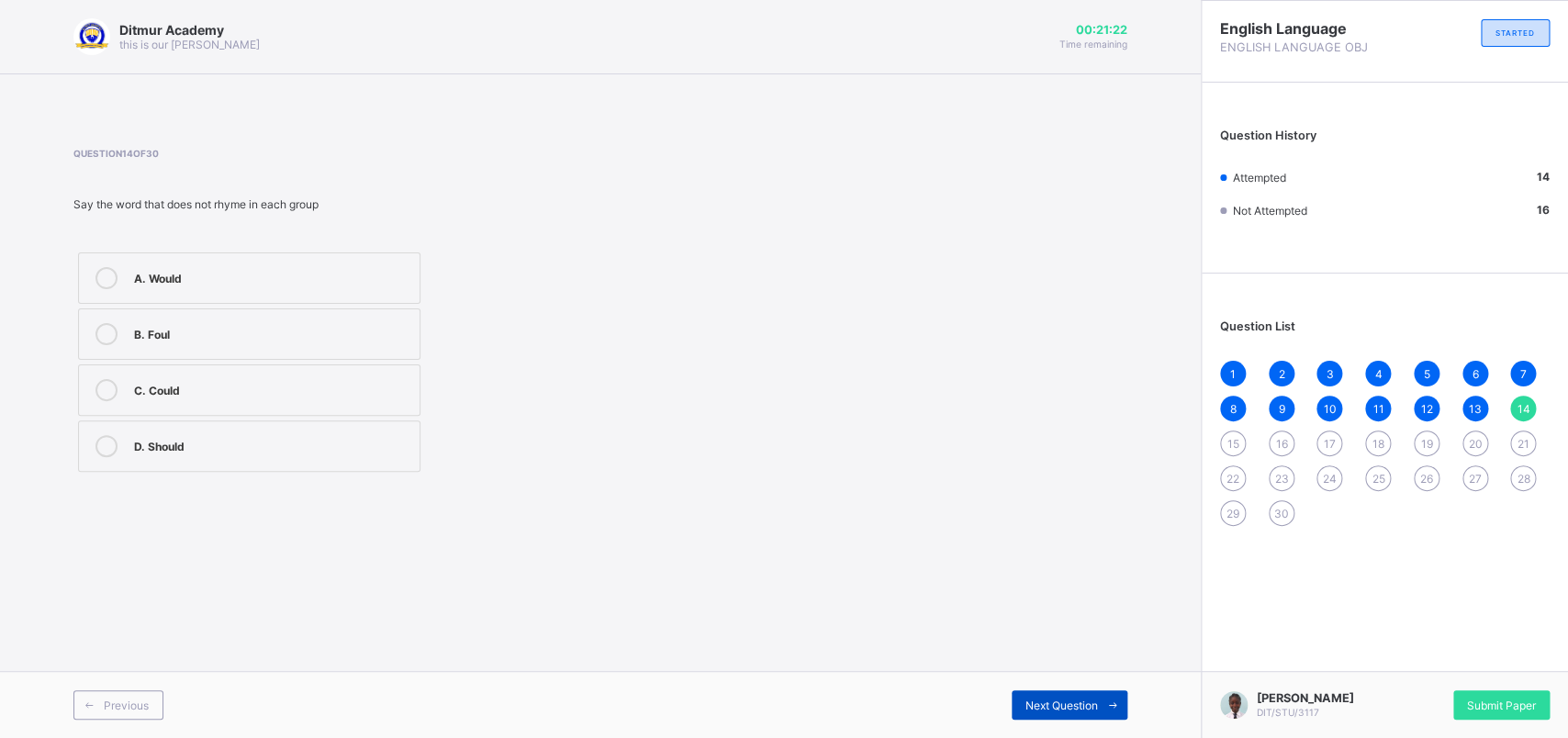 click on "Next Question" at bounding box center (1061, 705) 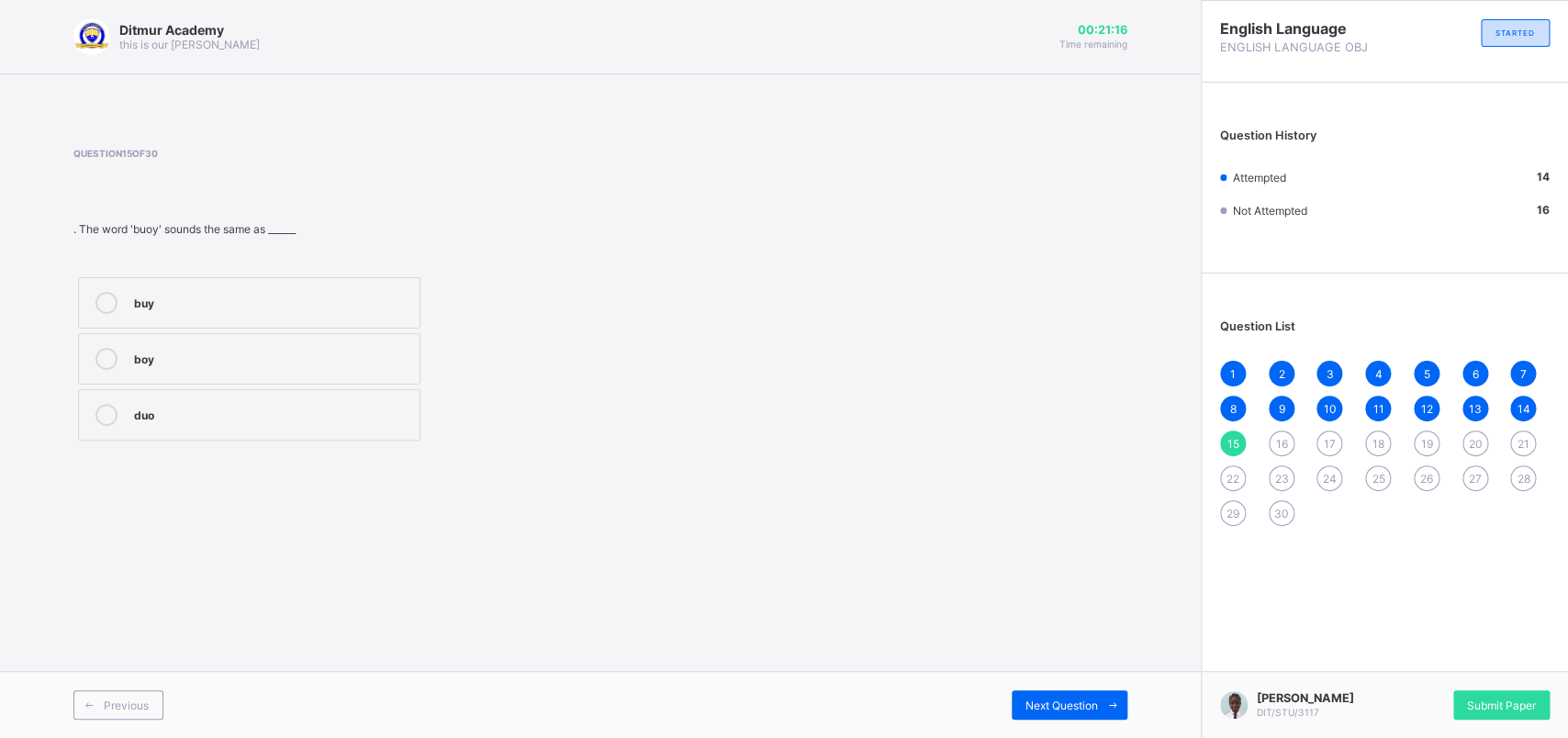 click on "boy" at bounding box center (249, 359) 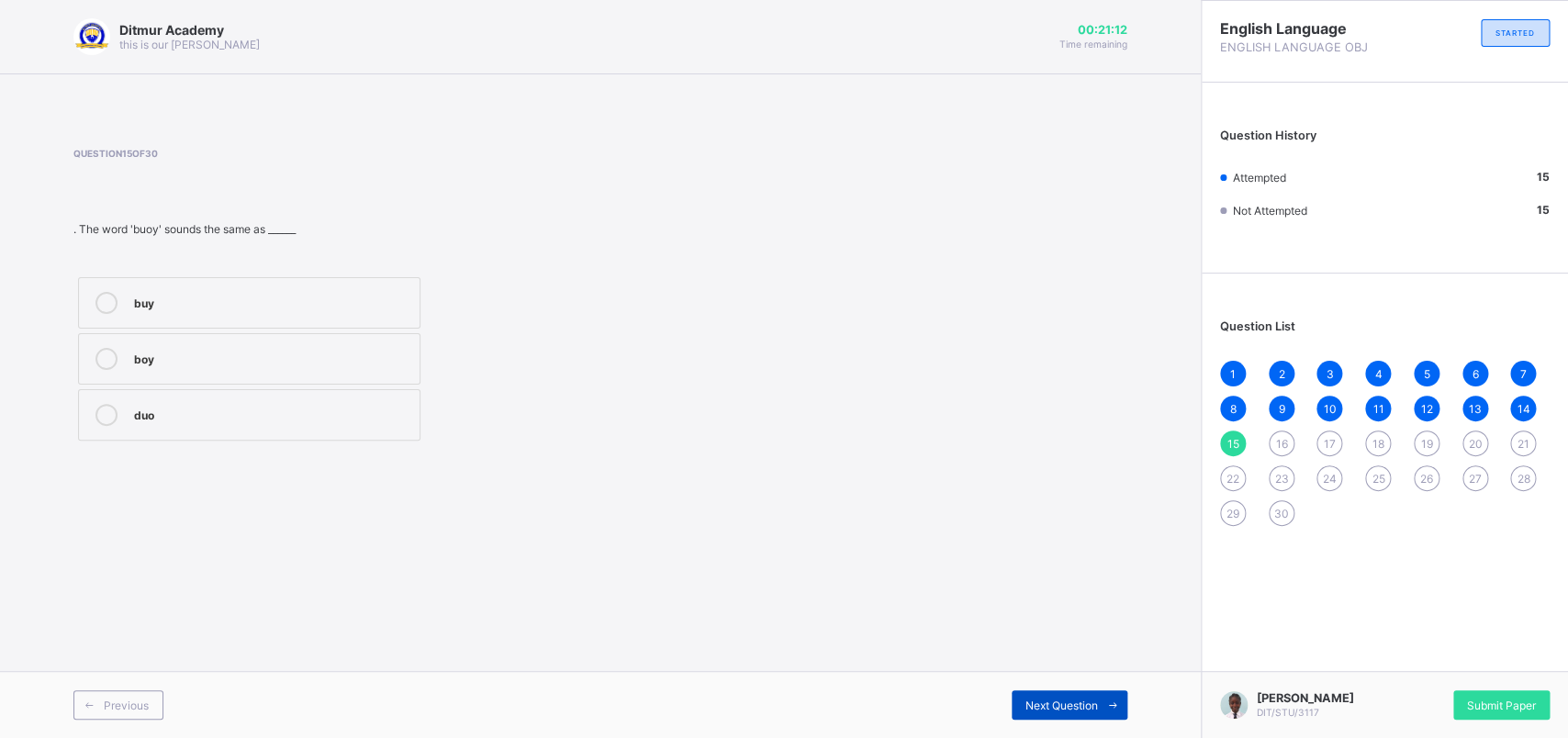 click on "Next Question" at bounding box center [1070, 705] 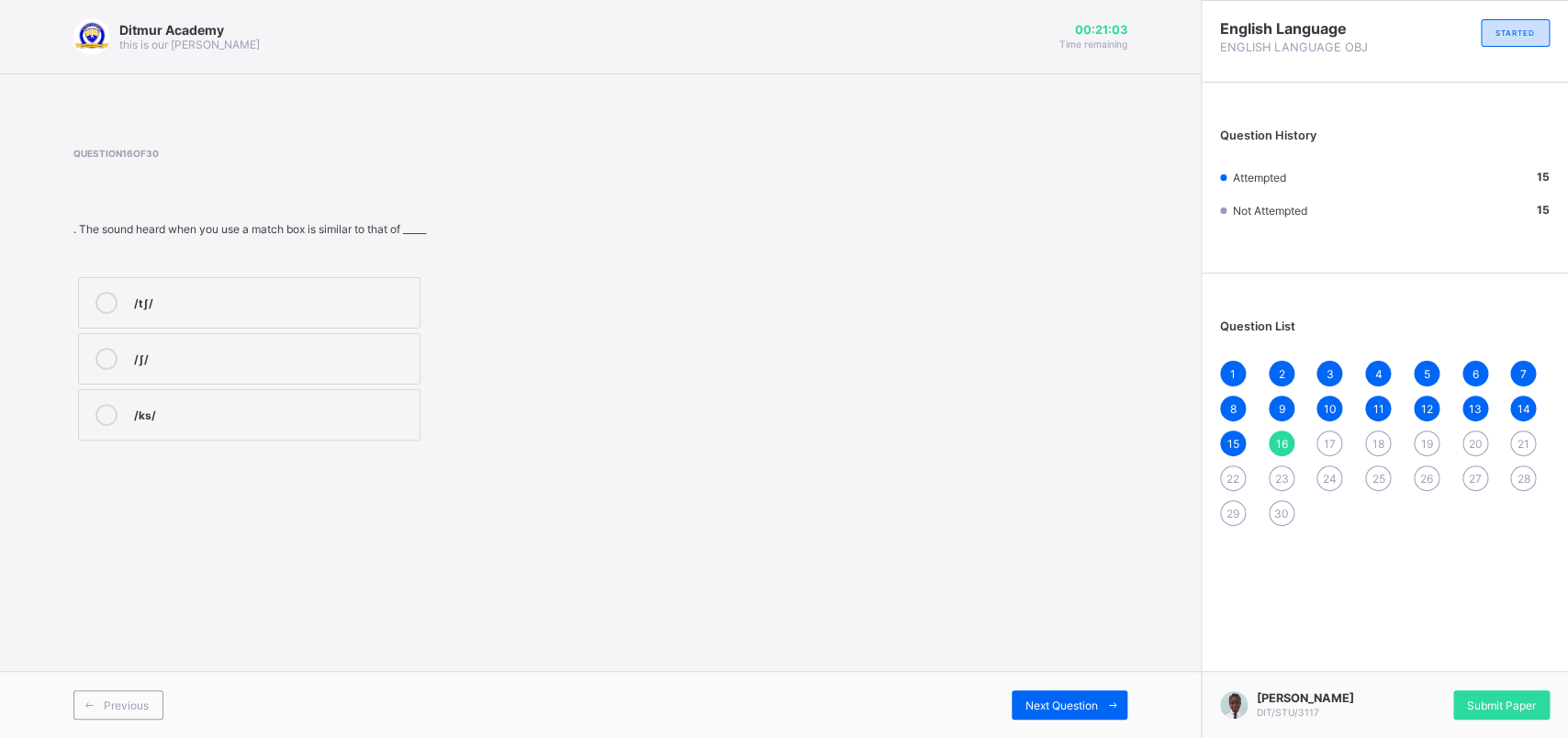 click on "/tʃ/" at bounding box center (272, 301) 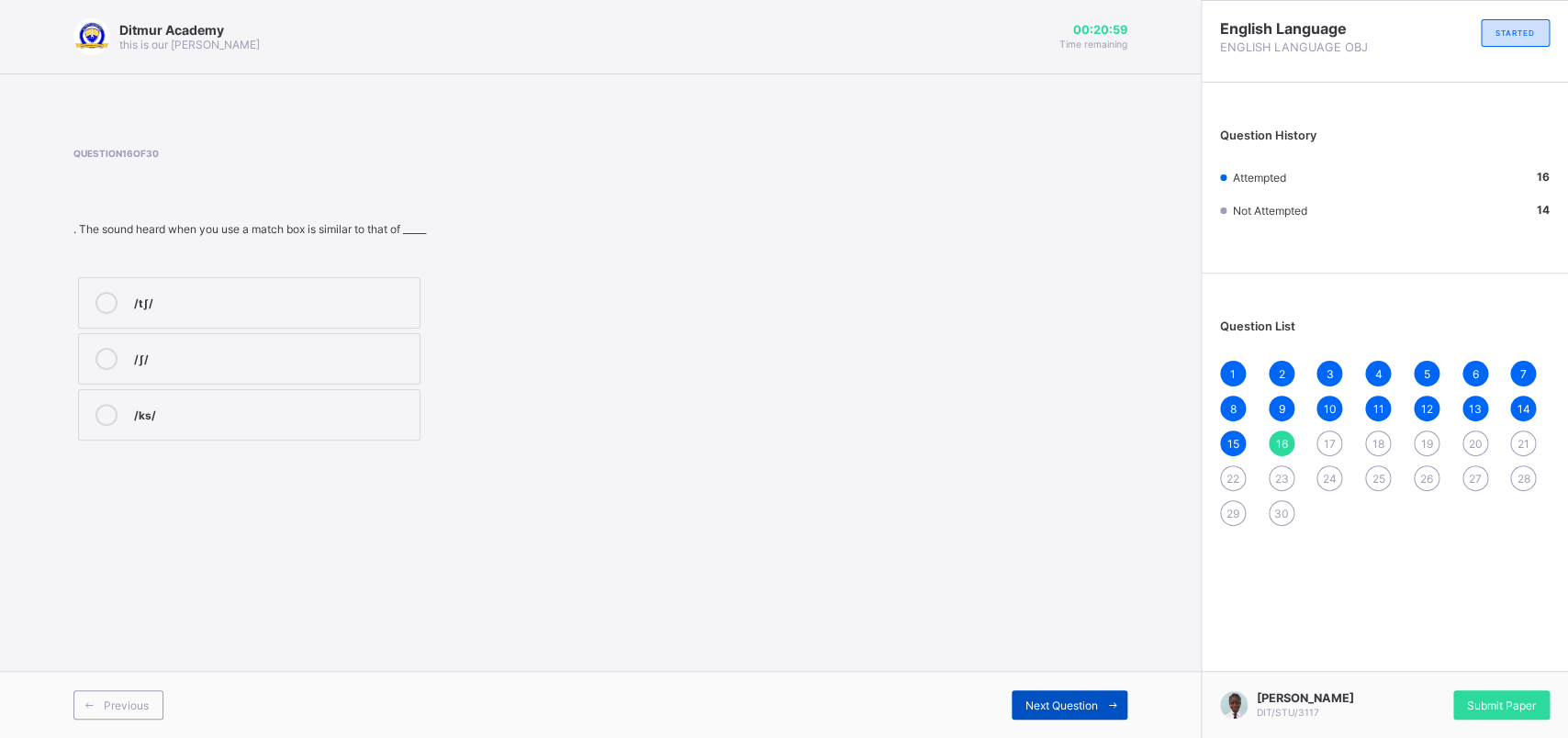 click on "Next Question" at bounding box center [1070, 705] 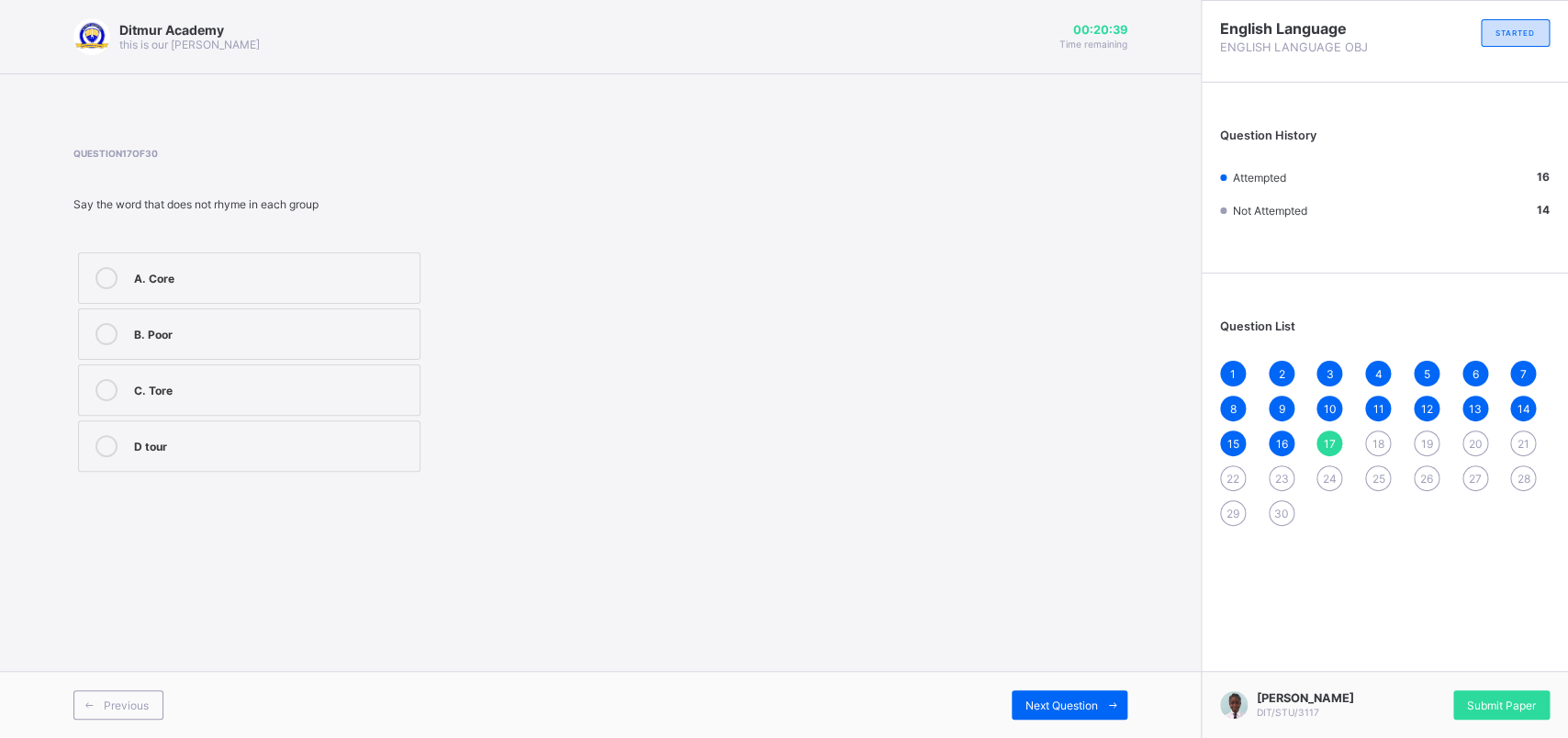 click on "A. Core B. Poor C. Tore D  tour" at bounding box center (249, 362) 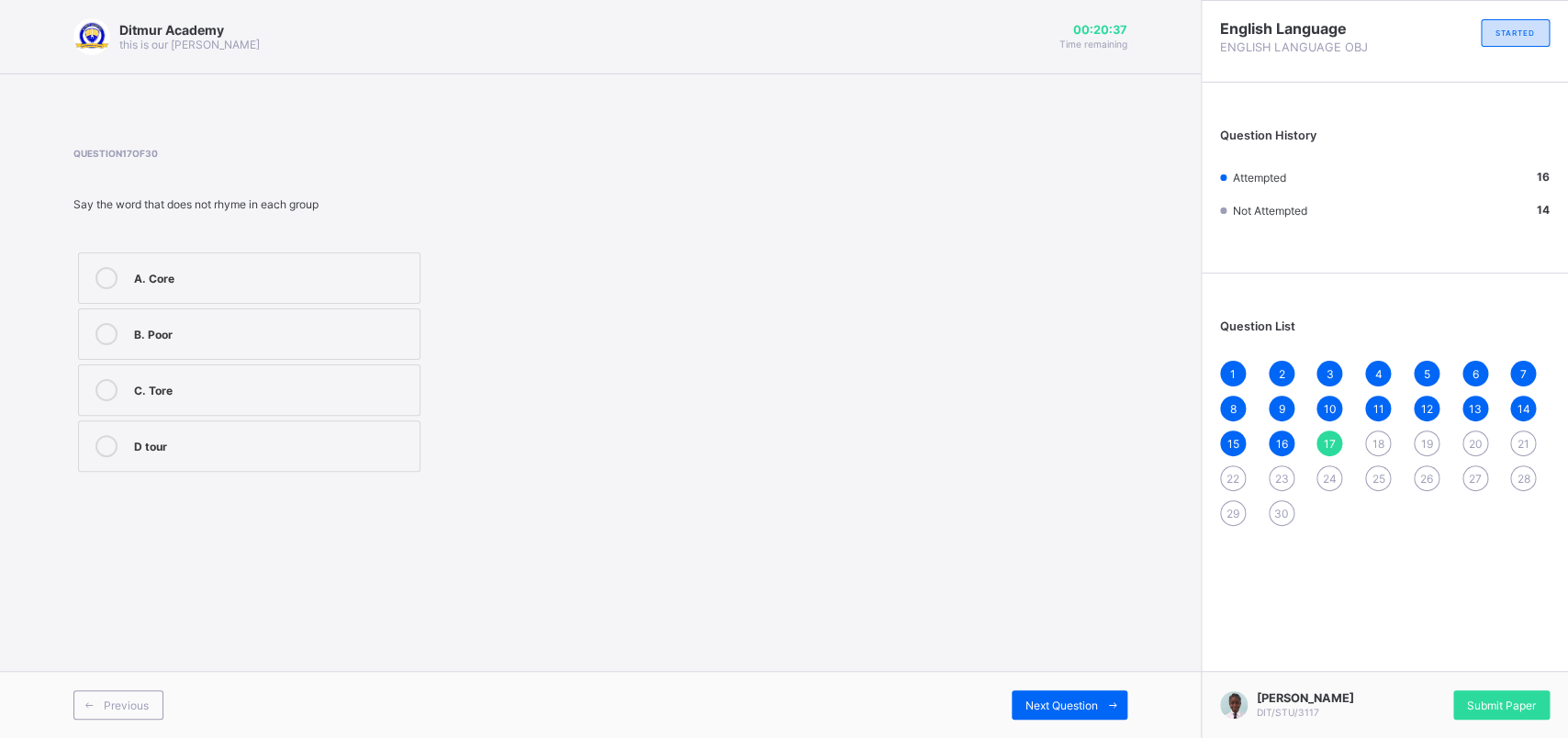 click on "B. Poor" at bounding box center [249, 334] 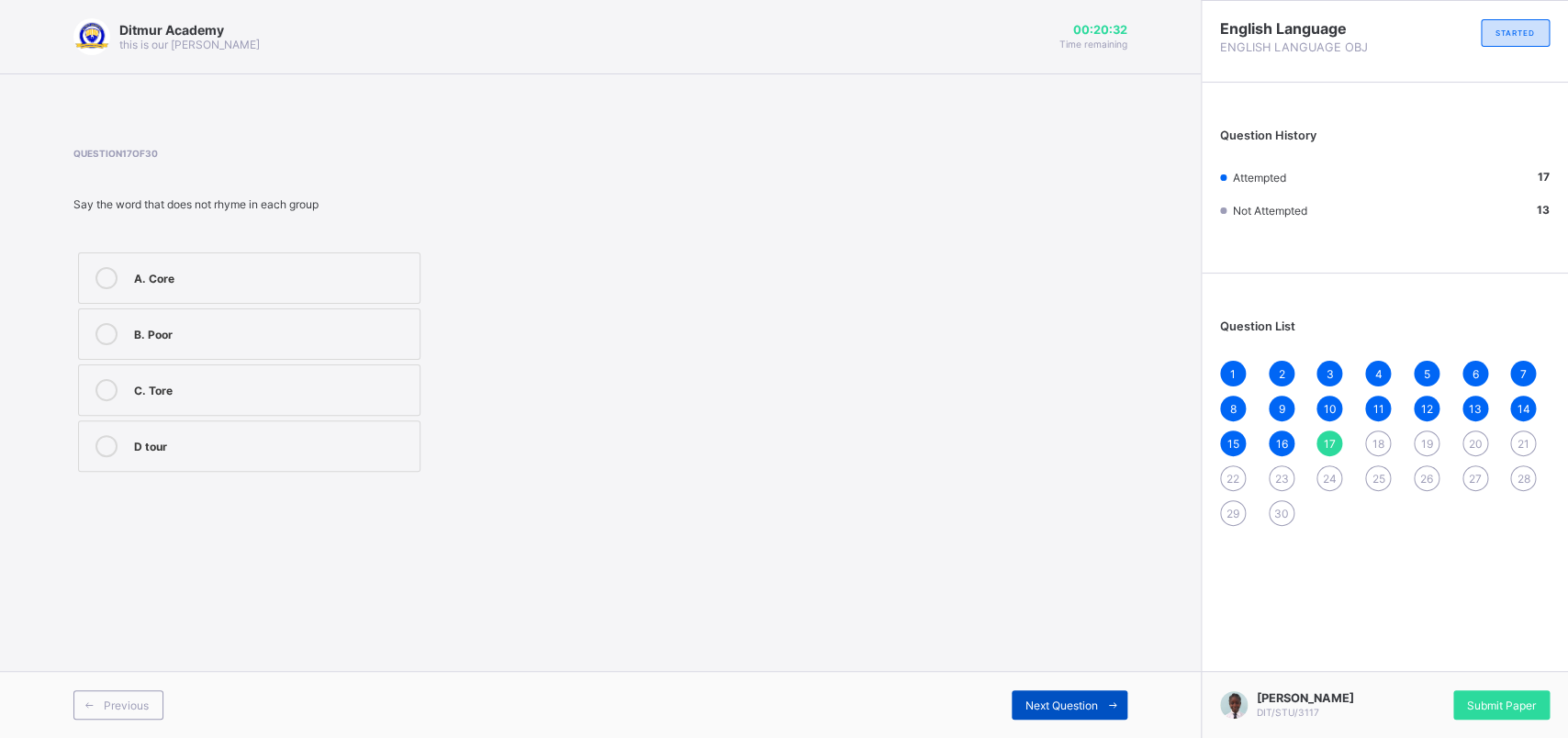 click on "Next Question" at bounding box center [1070, 705] 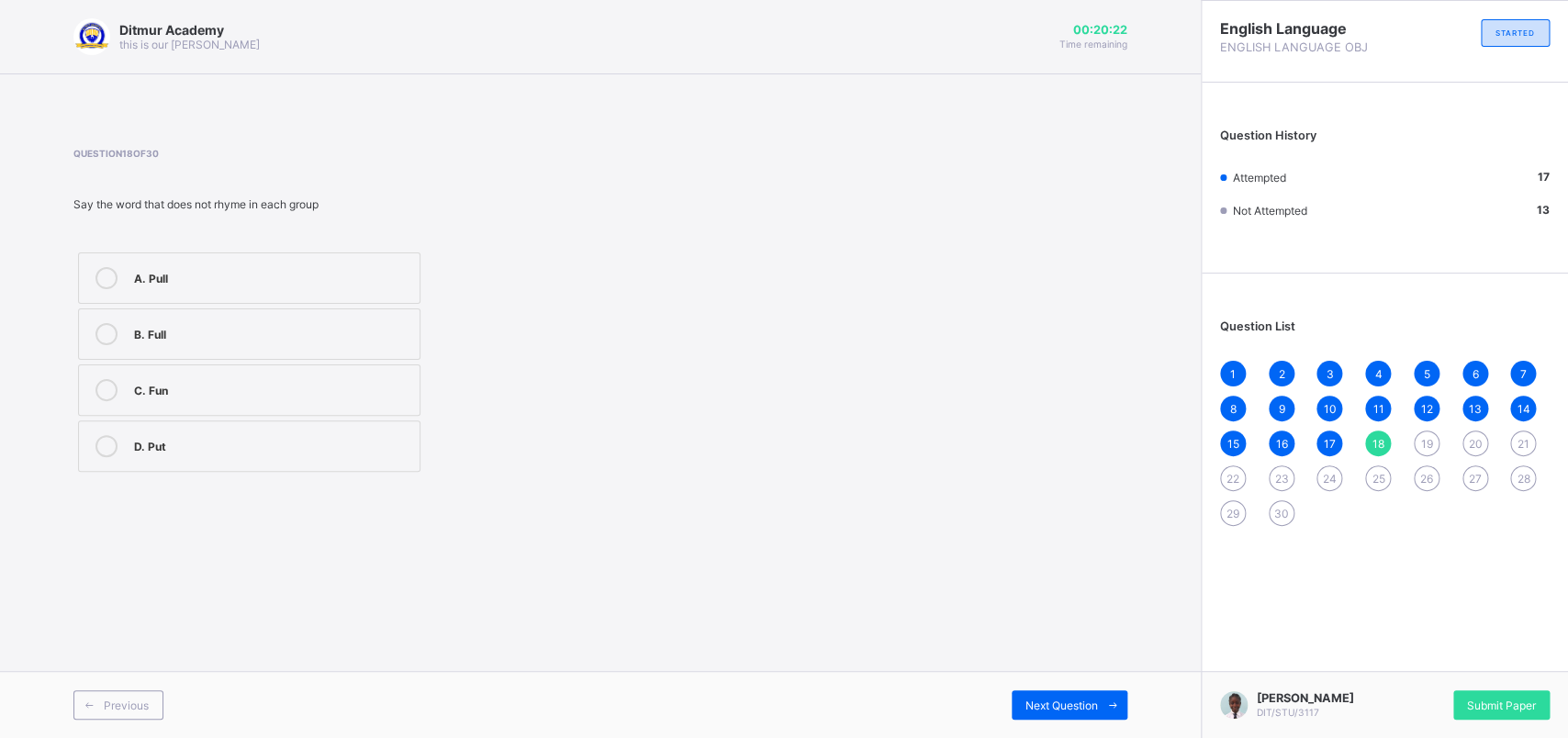 click on "D. Put" at bounding box center [272, 444] 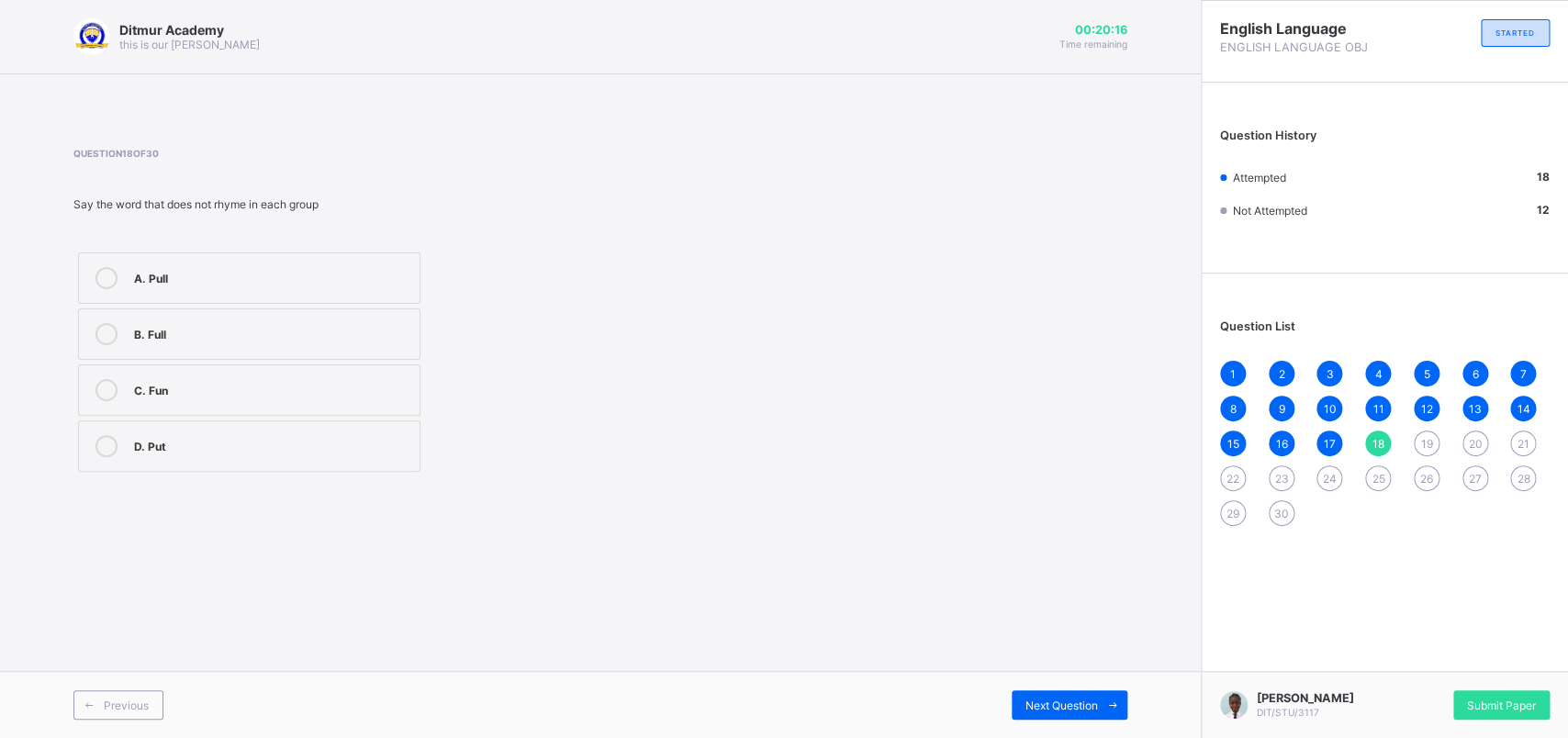 click on "Previous Next Question" at bounding box center [600, 704] 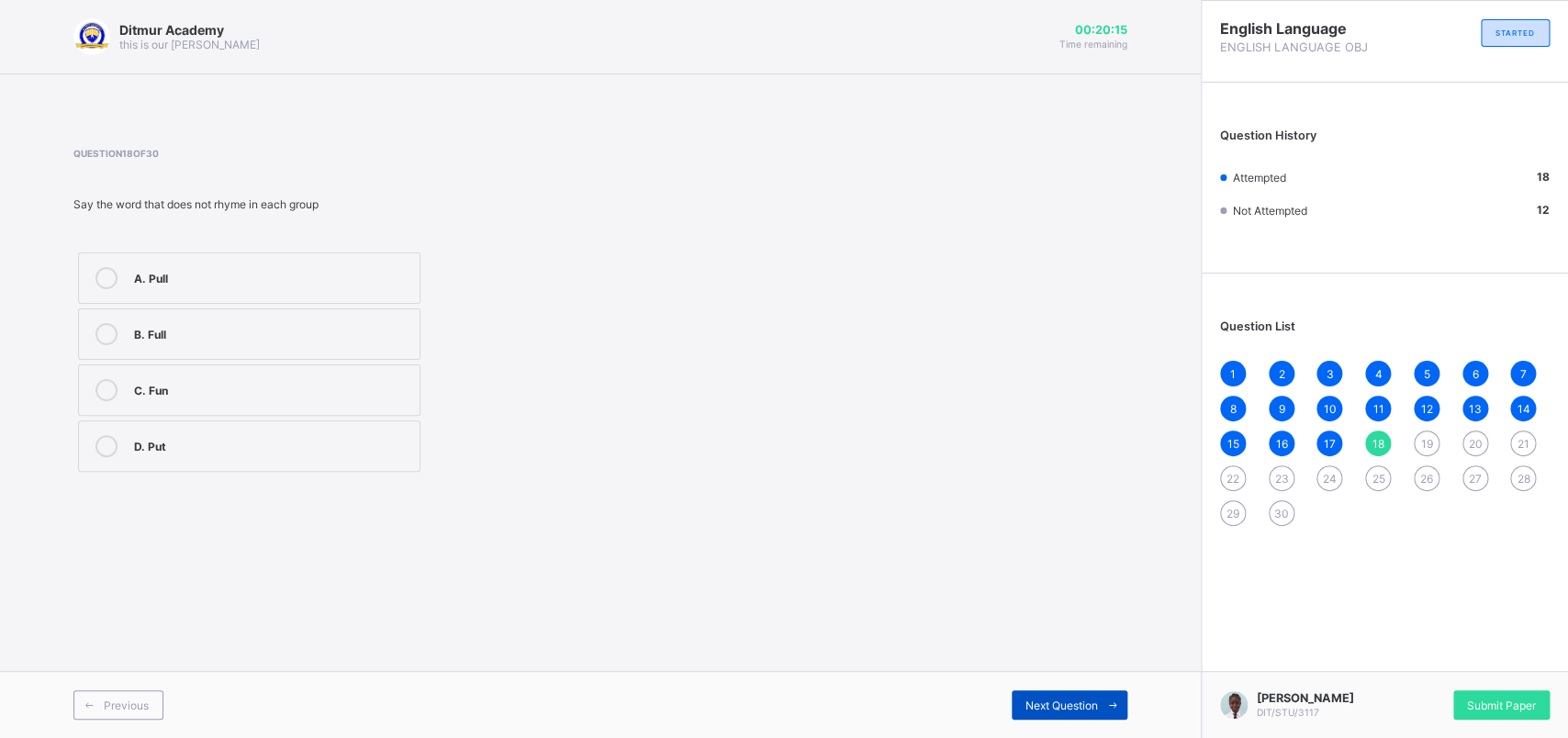 click on "Next Question" at bounding box center (1070, 705) 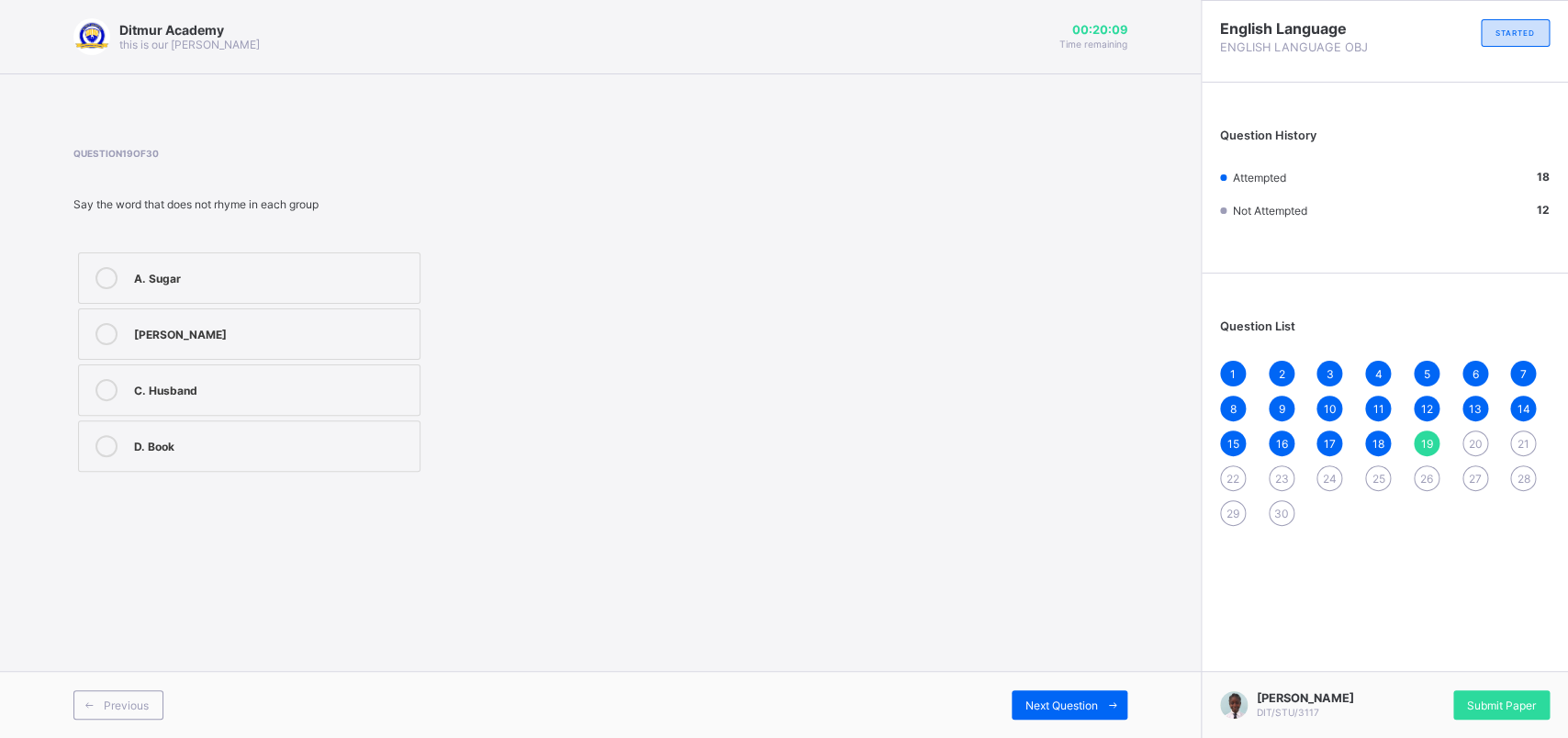 click on "C. Husband" at bounding box center [249, 390] 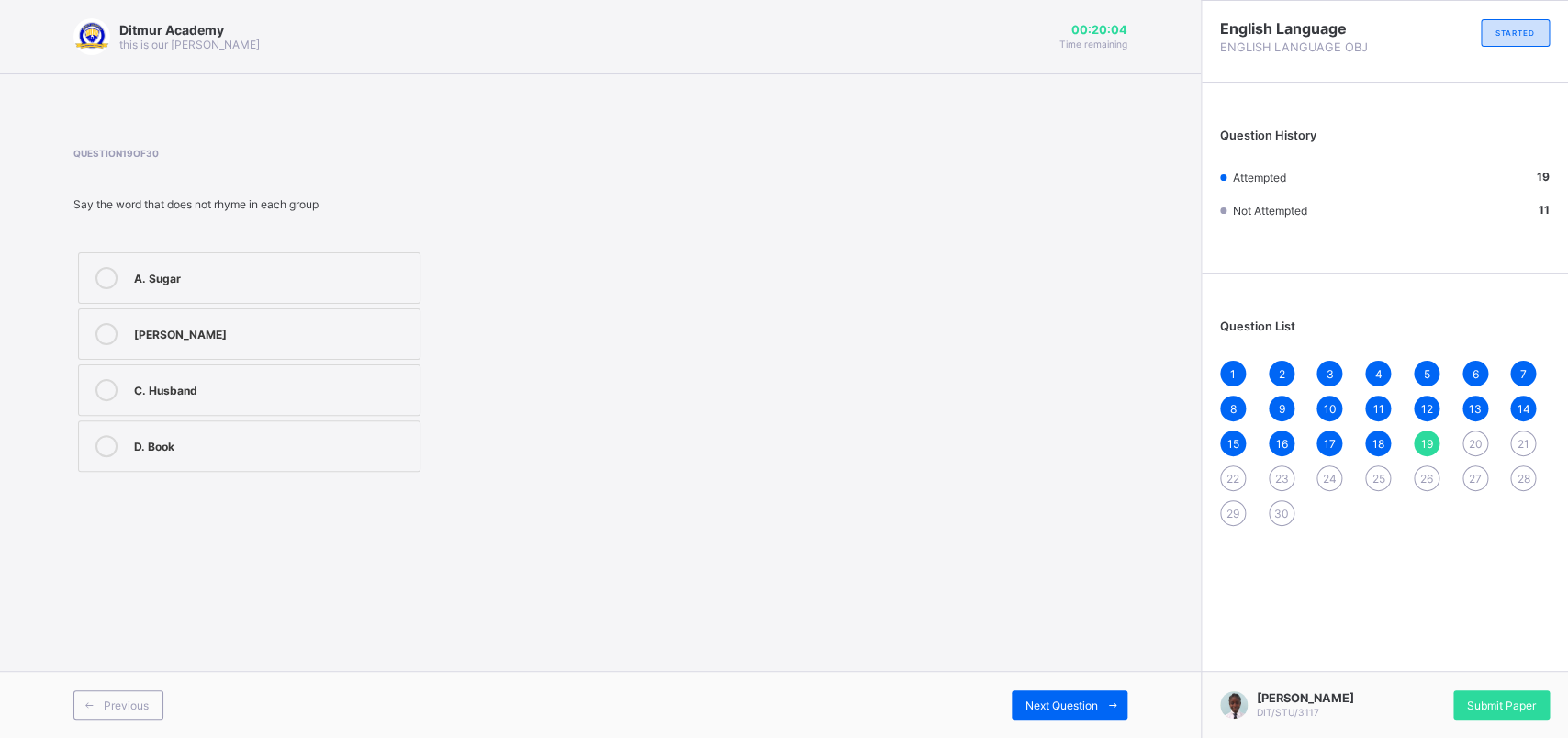 click on "D. Book" at bounding box center (272, 444) 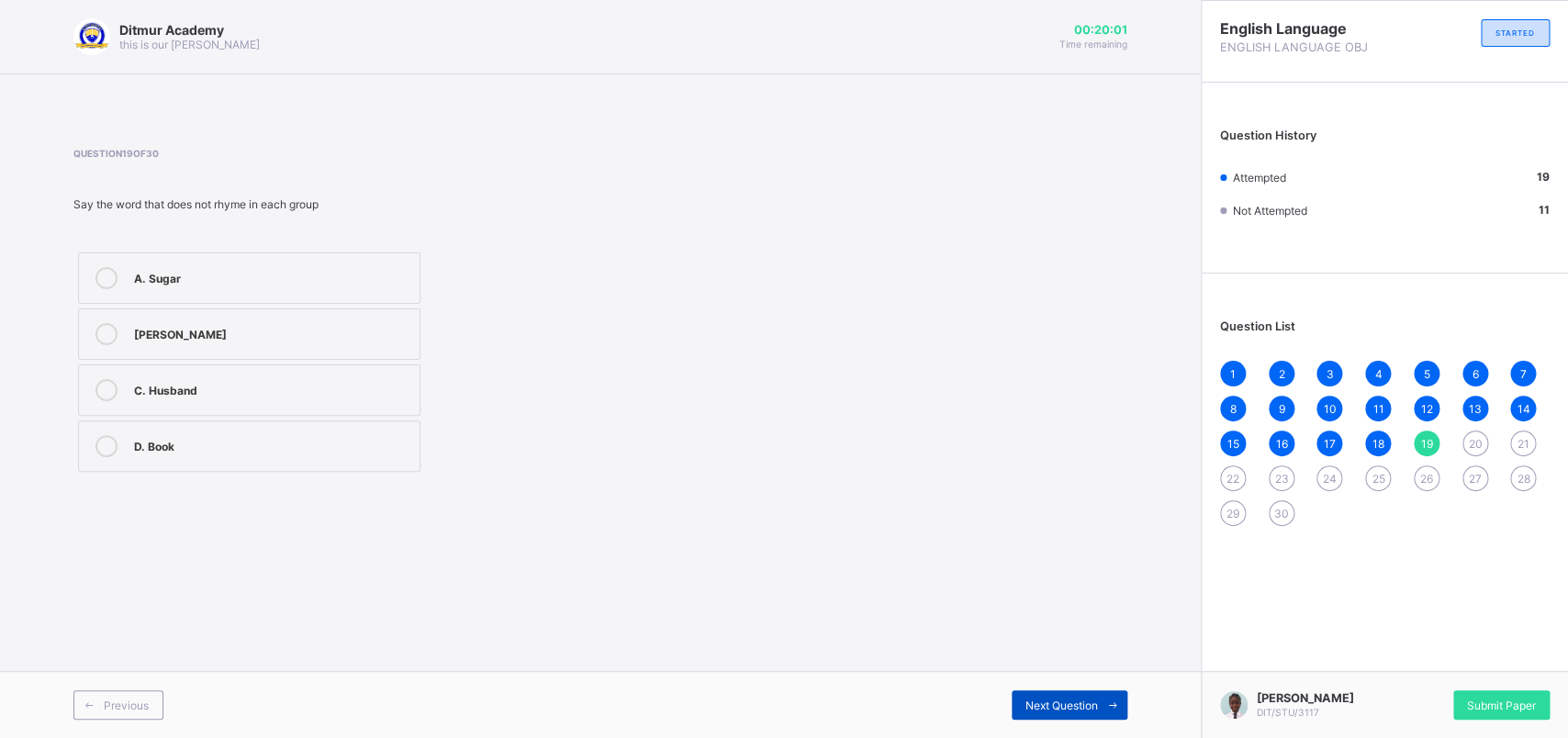 click on "Next Question" at bounding box center [1070, 705] 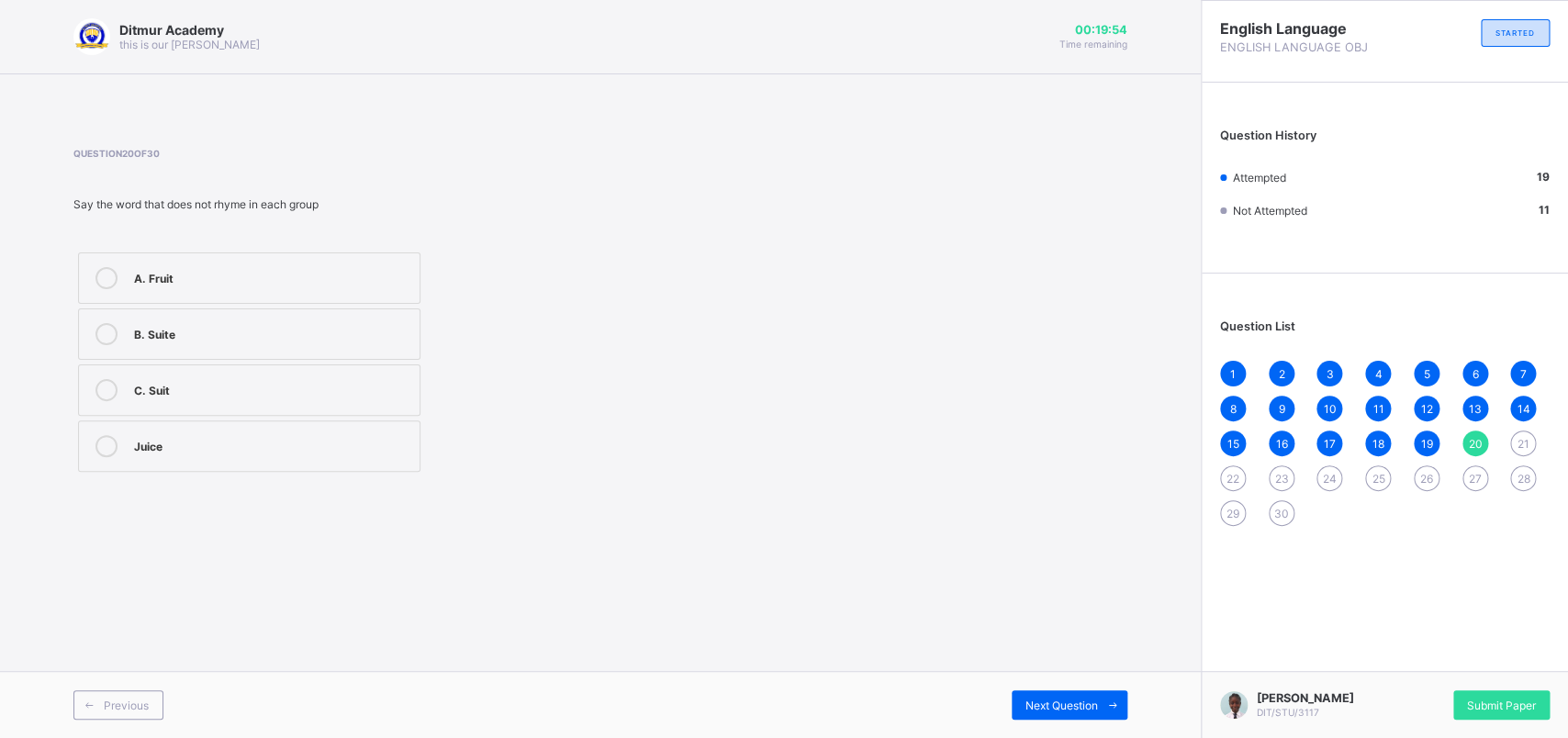 click on "B. Suite" at bounding box center [249, 334] 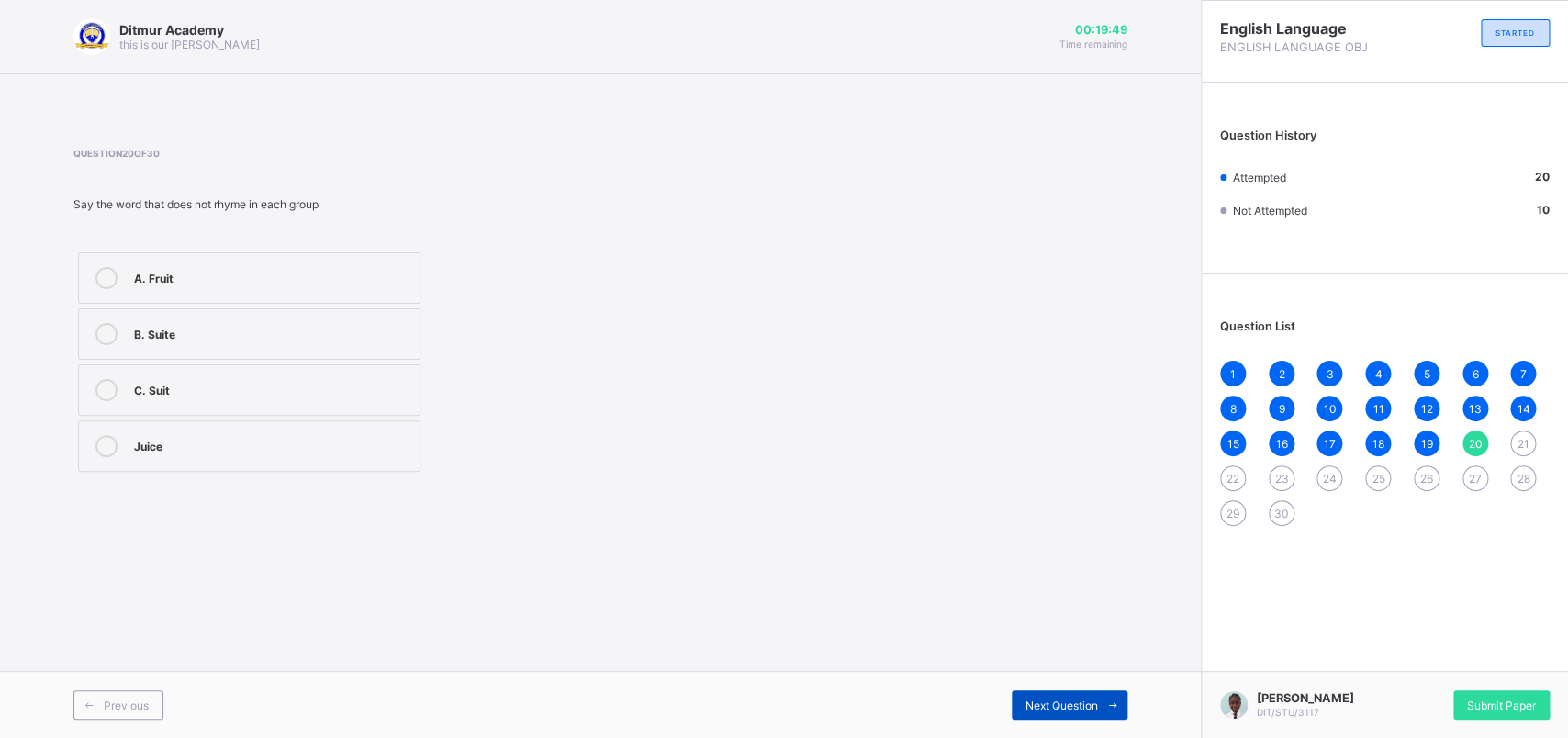 click on "Next Question" at bounding box center (1070, 705) 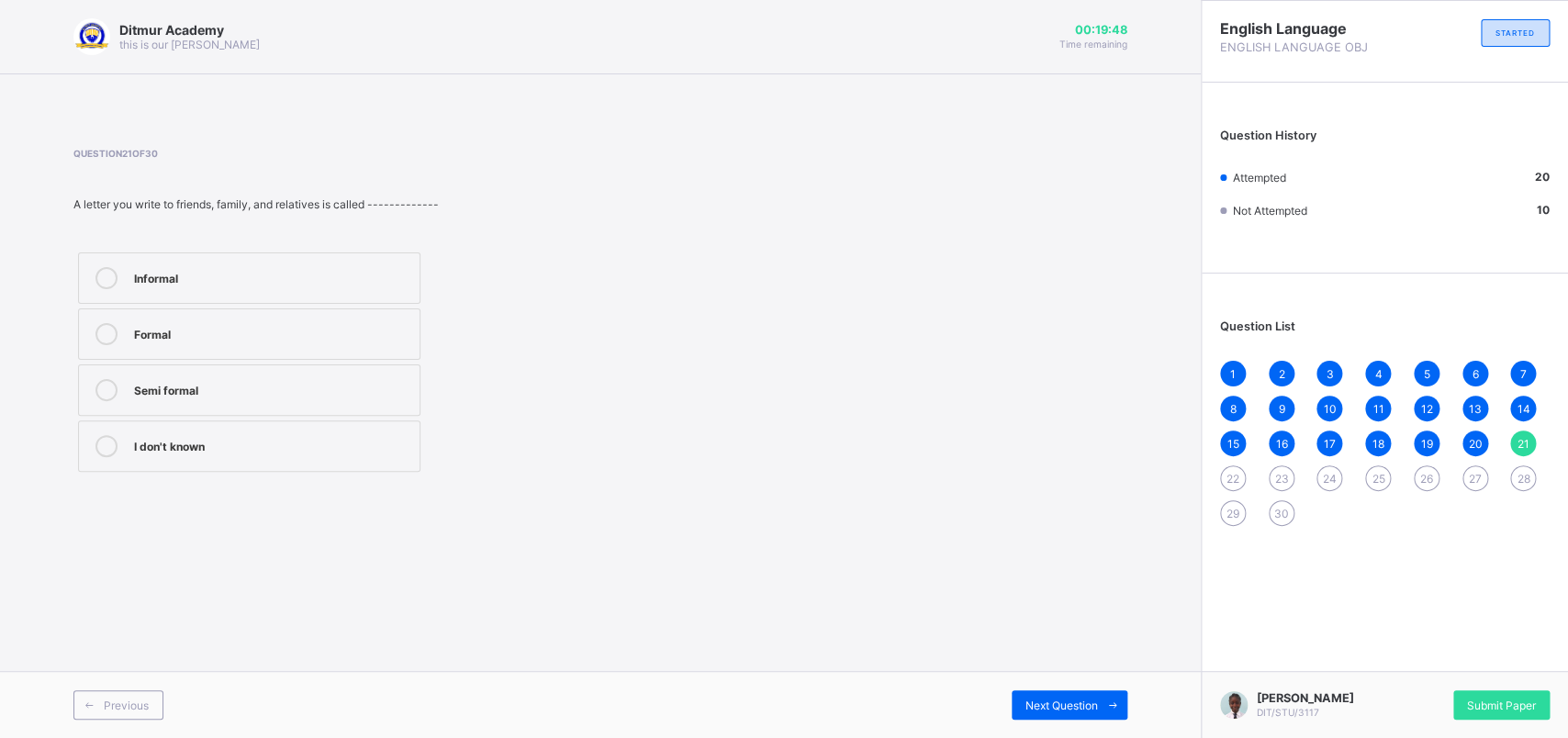 click on "Semi formal" at bounding box center [249, 390] 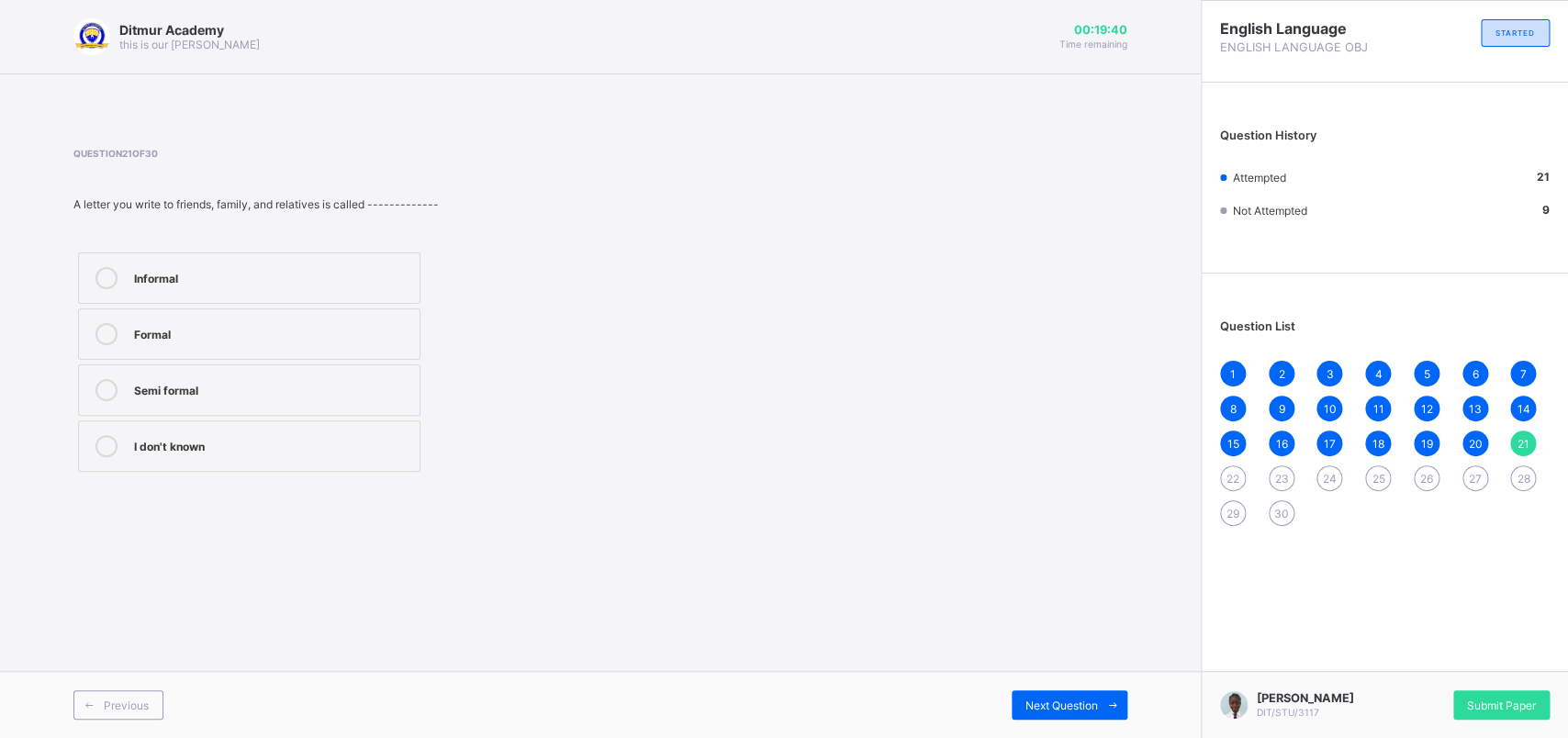click on "Informal" at bounding box center [249, 278] 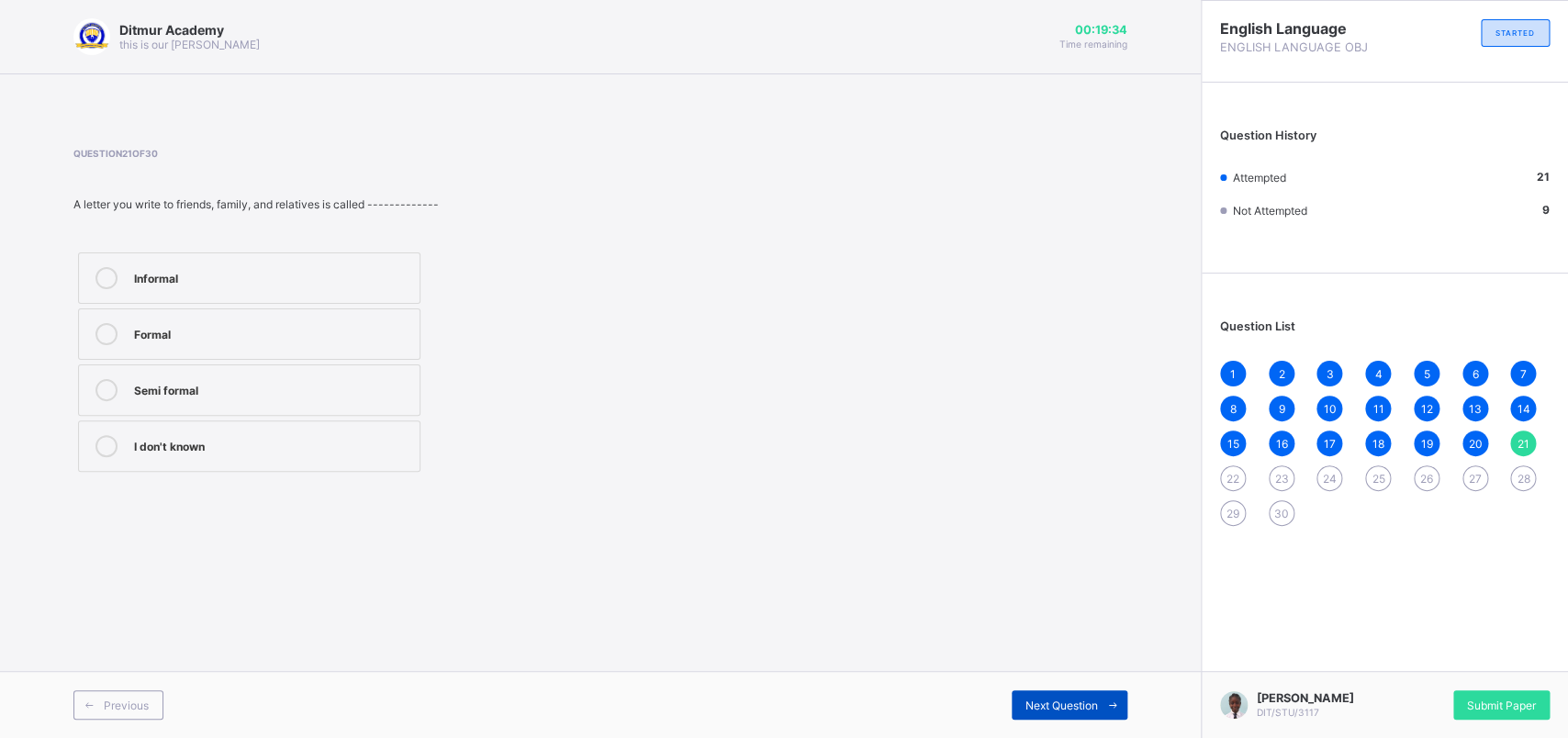 click on "Next Question" at bounding box center [1070, 705] 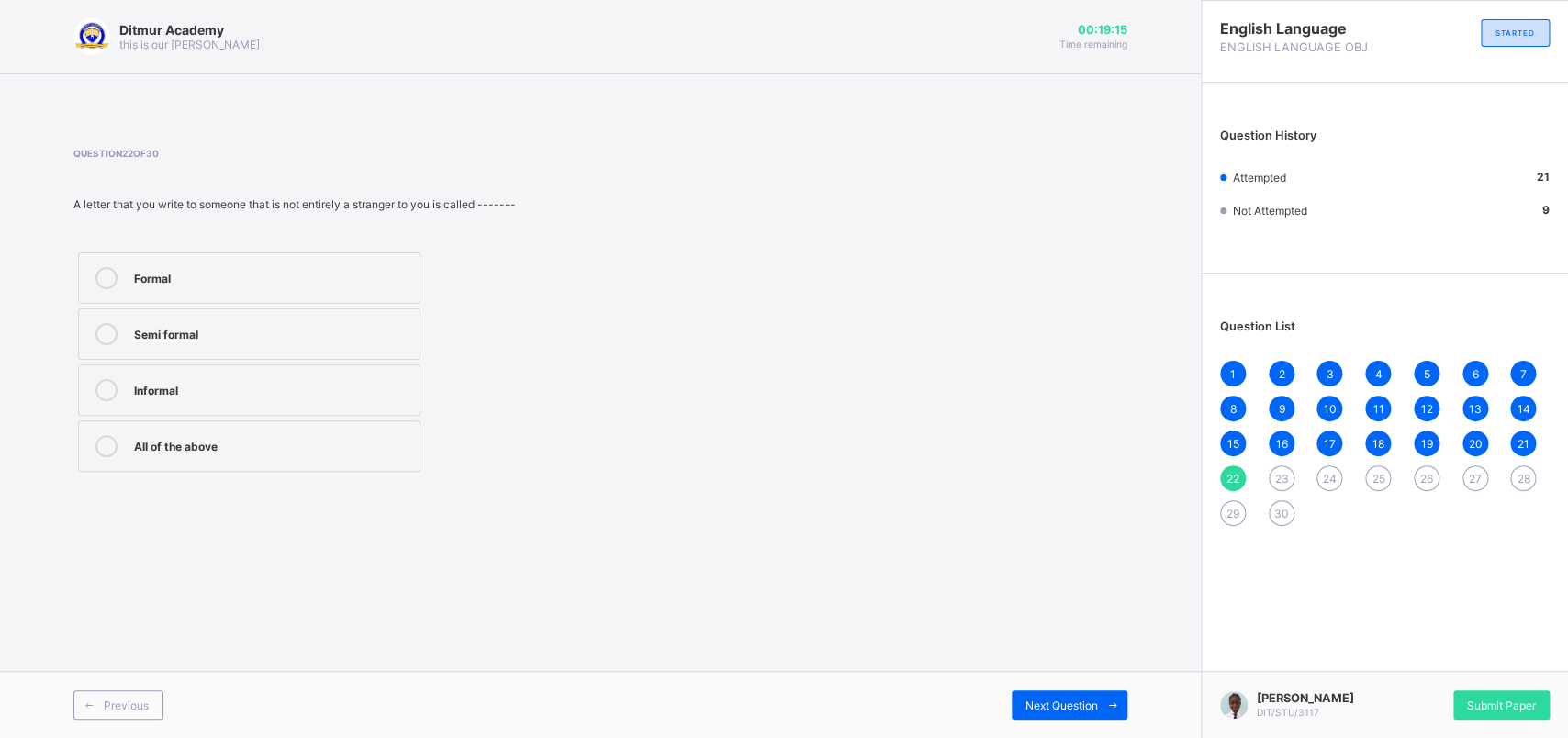 click on "Informal" at bounding box center (272, 388) 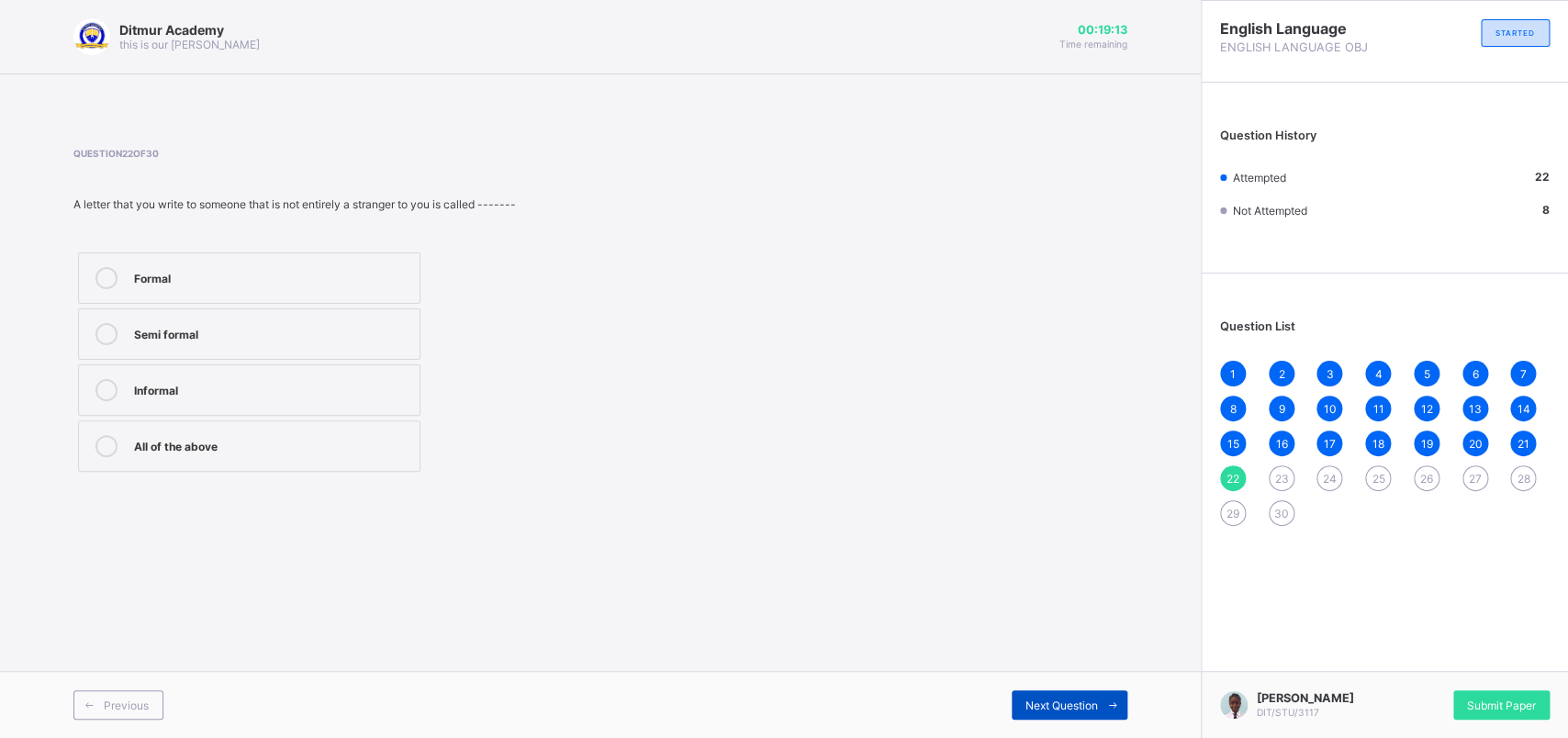 click on "Next Question" at bounding box center [1070, 705] 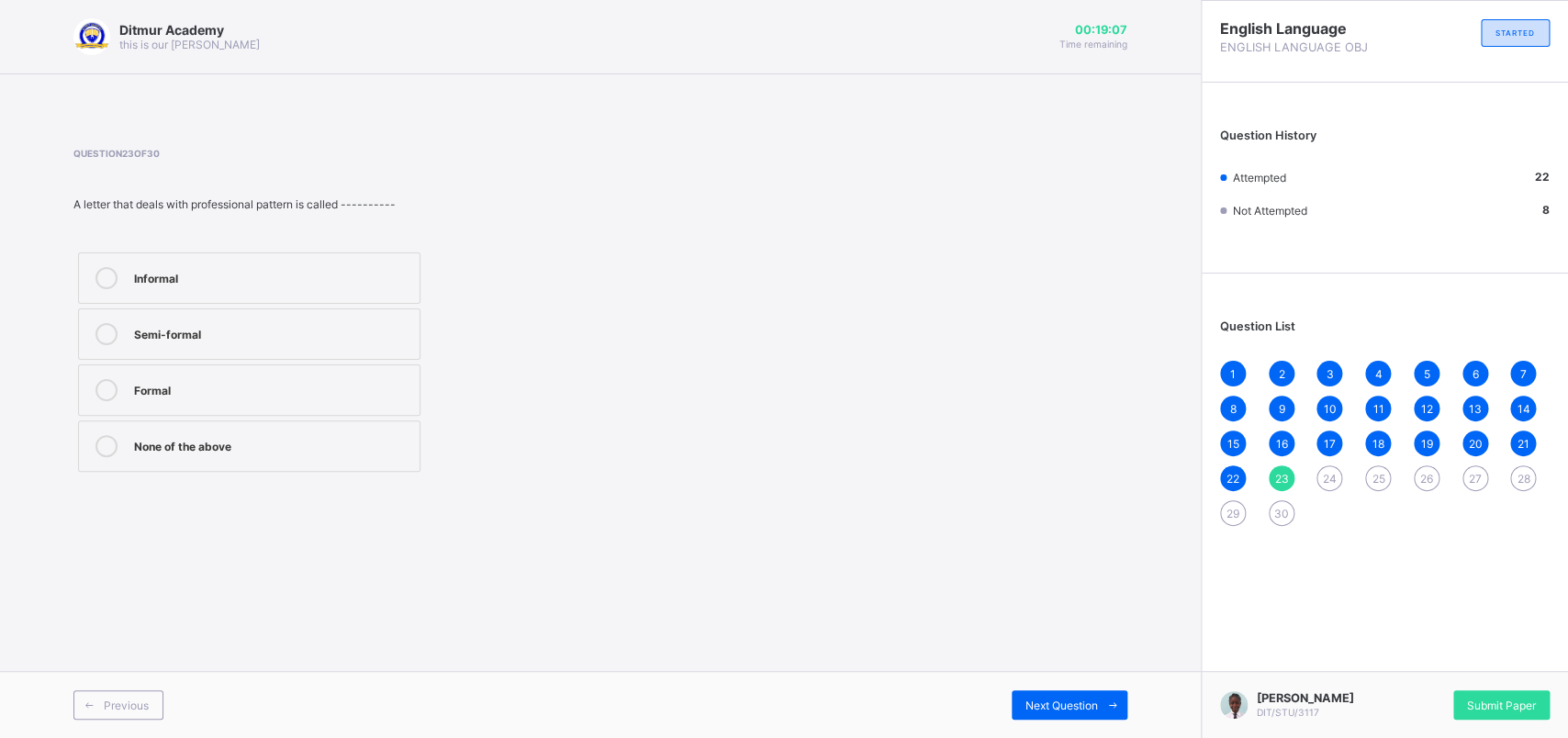 click on "Formal" at bounding box center [272, 388] 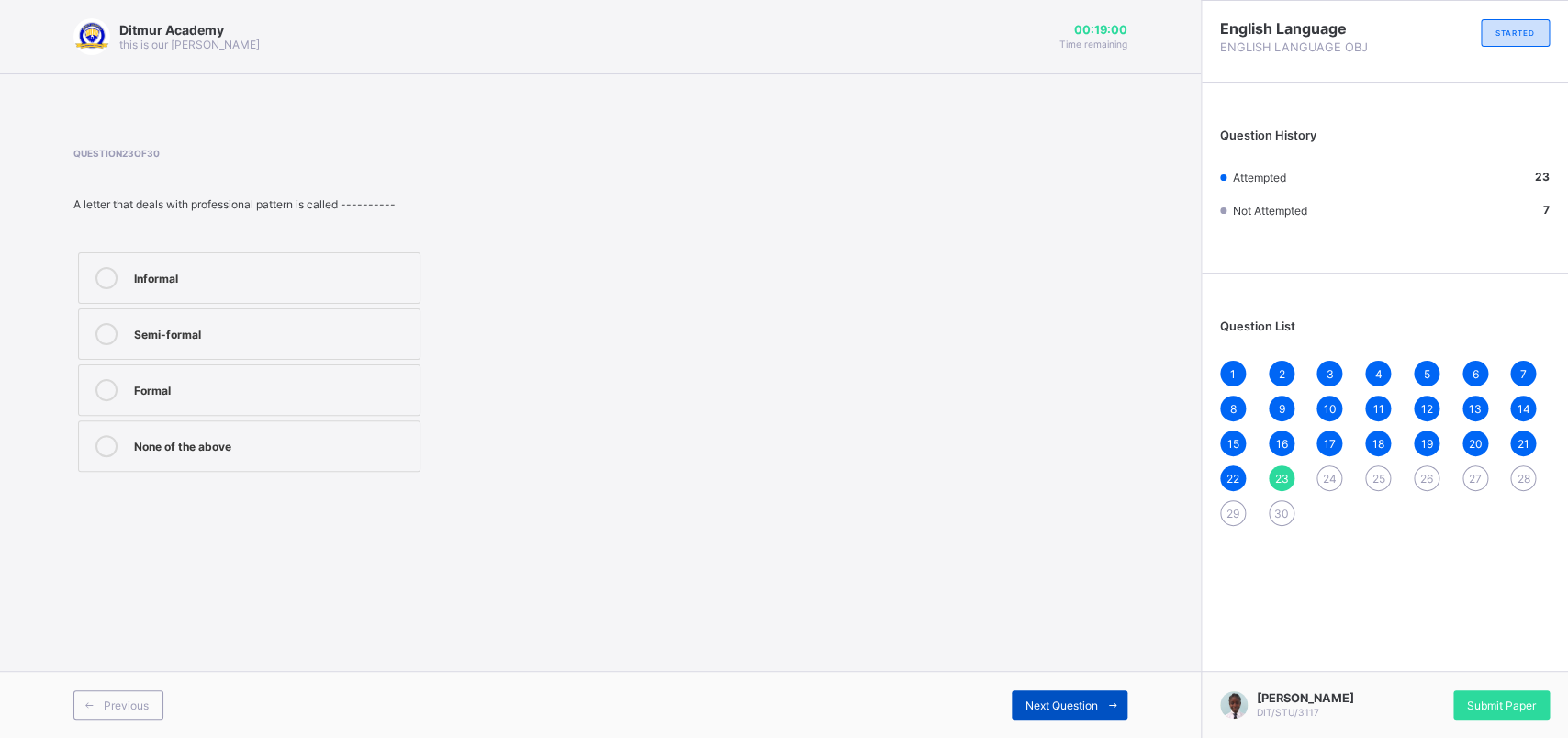 click on "Next Question" at bounding box center (1061, 705) 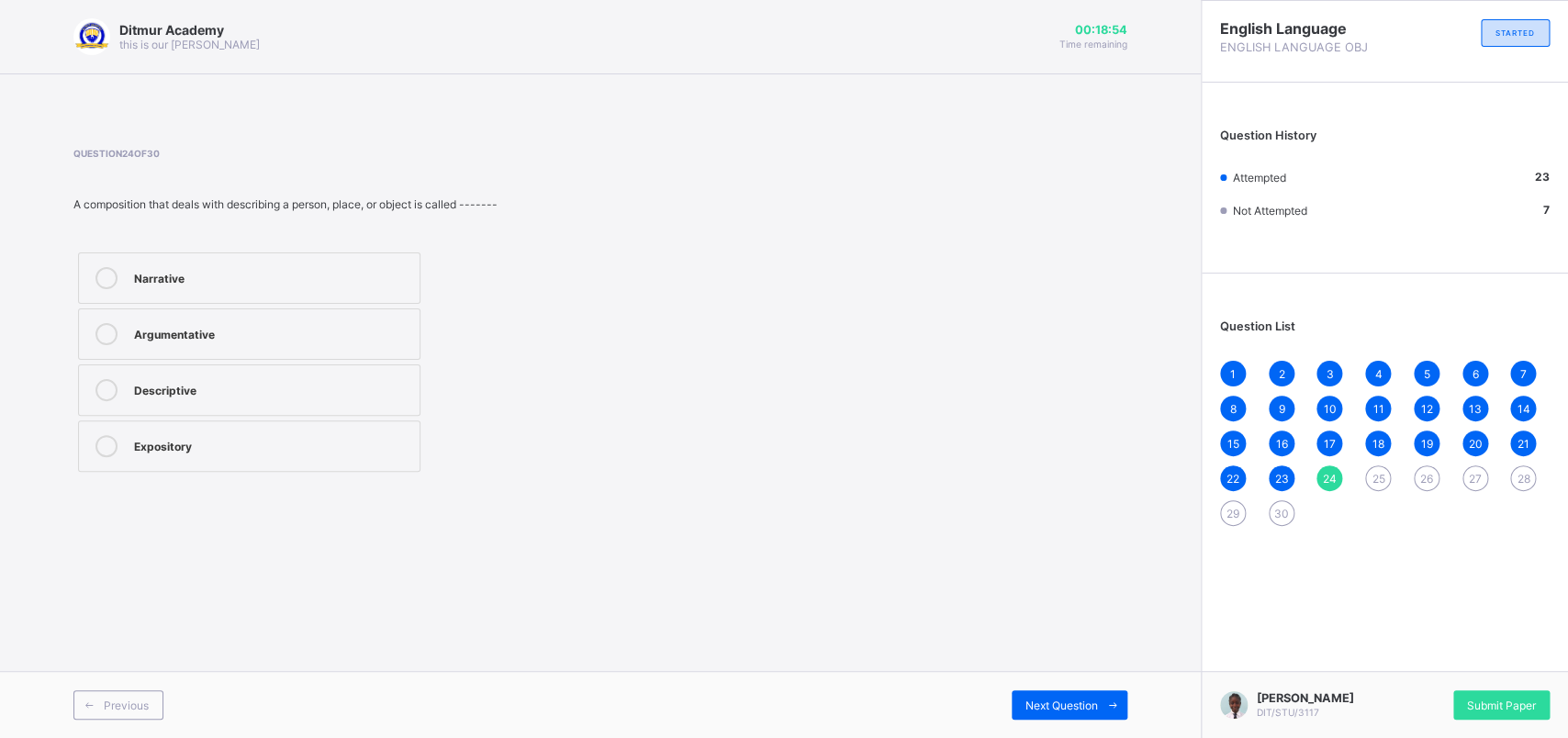 click on "Descriptive" at bounding box center [272, 388] 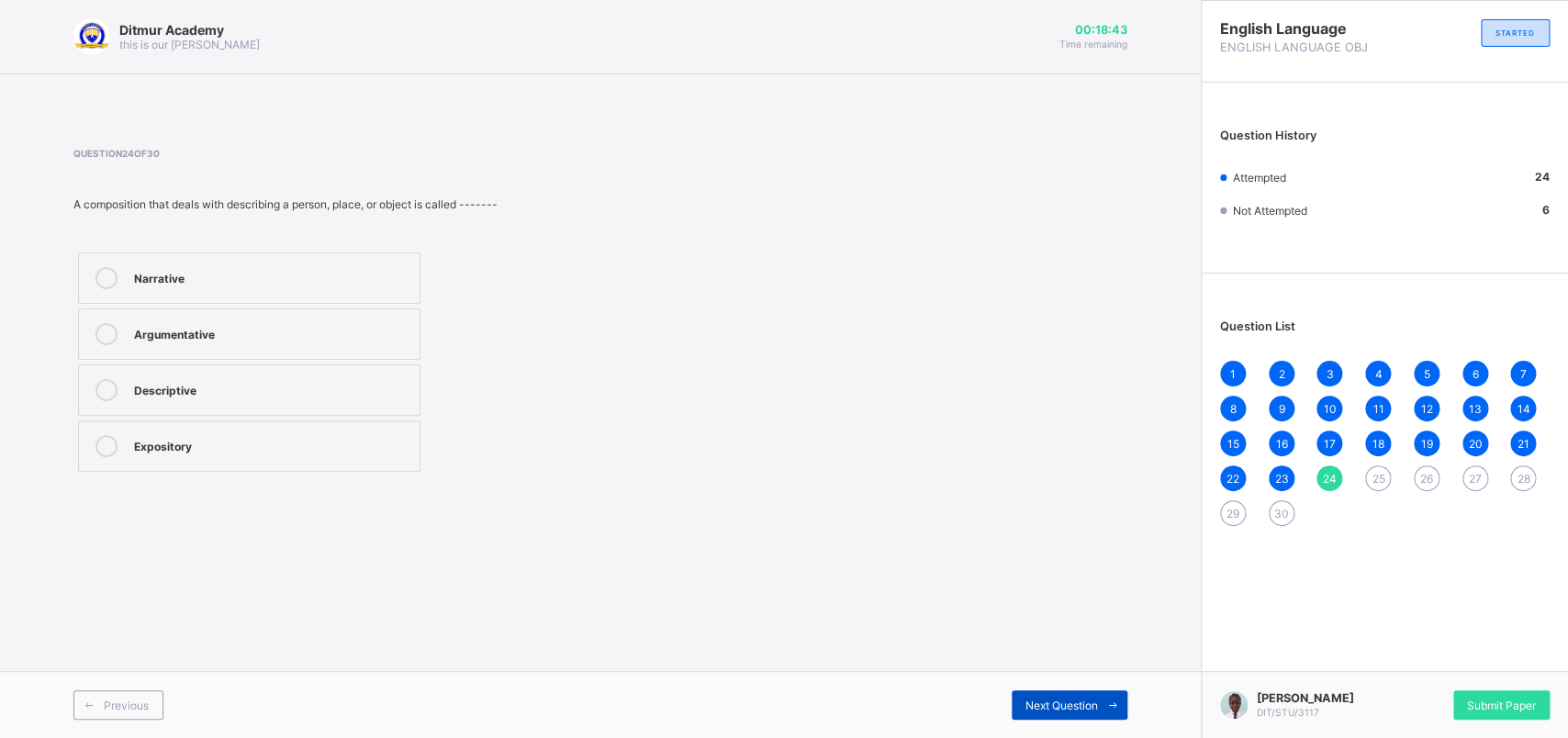 click on "Next Question" at bounding box center (1070, 705) 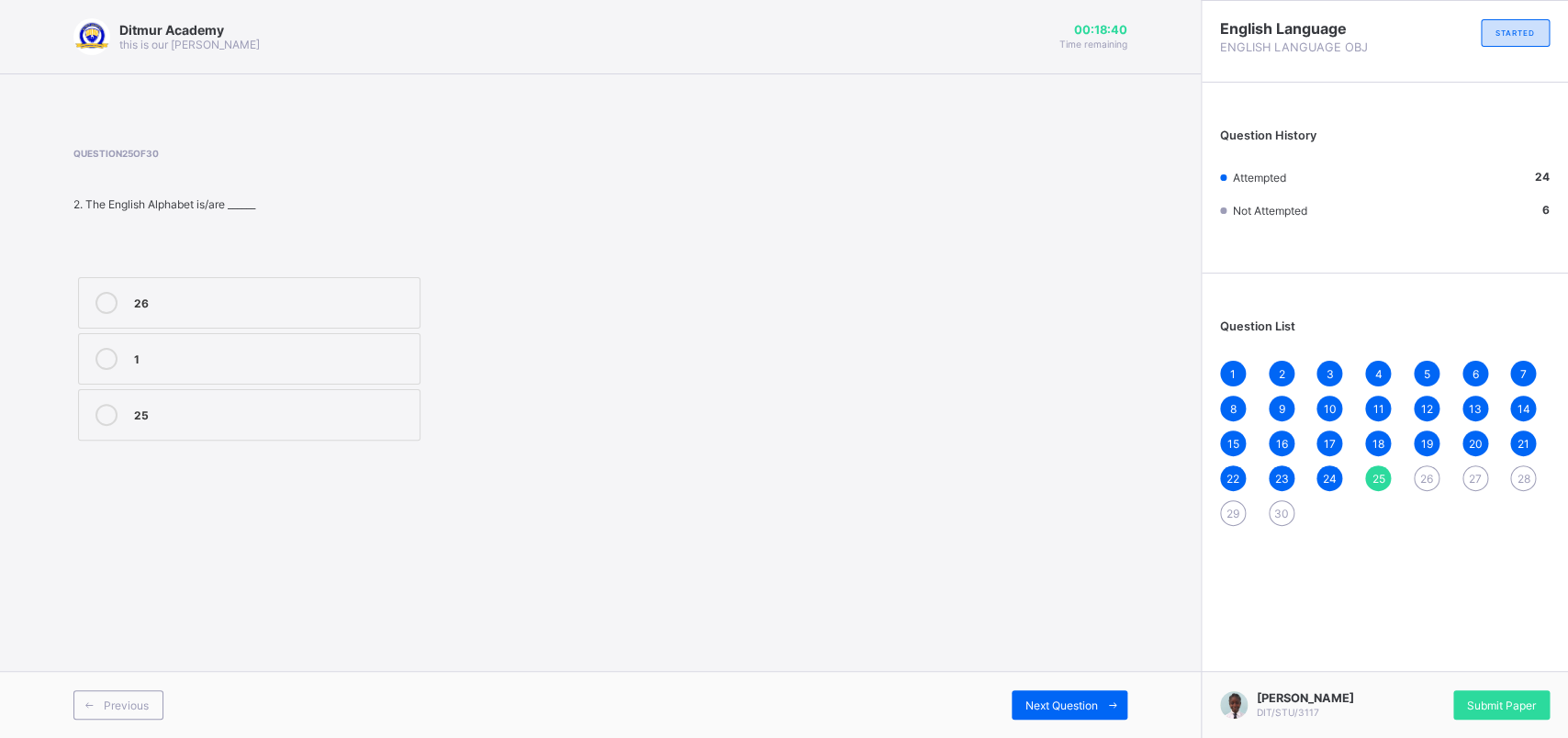 click on "26" at bounding box center [272, 303] 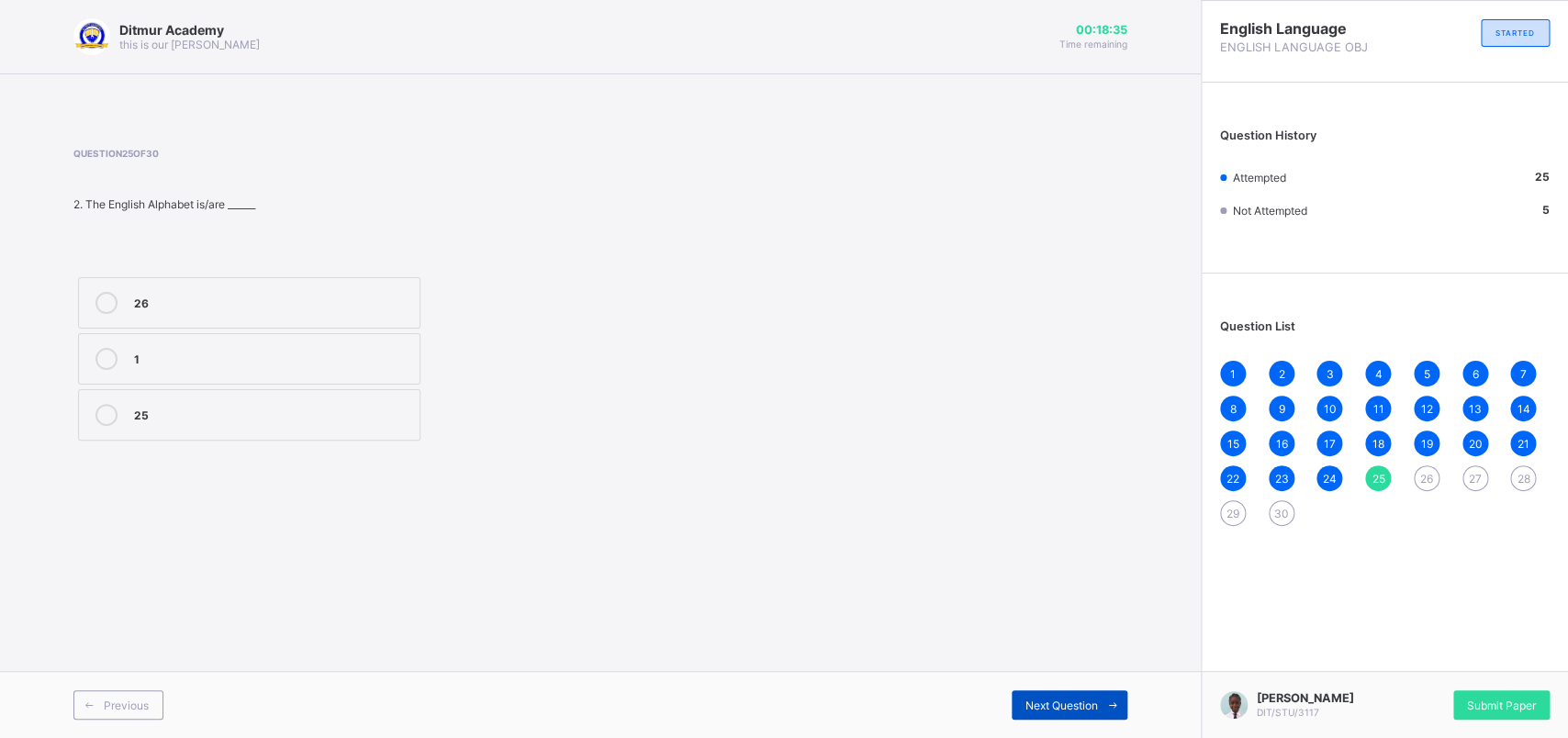 click on "Next Question" at bounding box center (1061, 705) 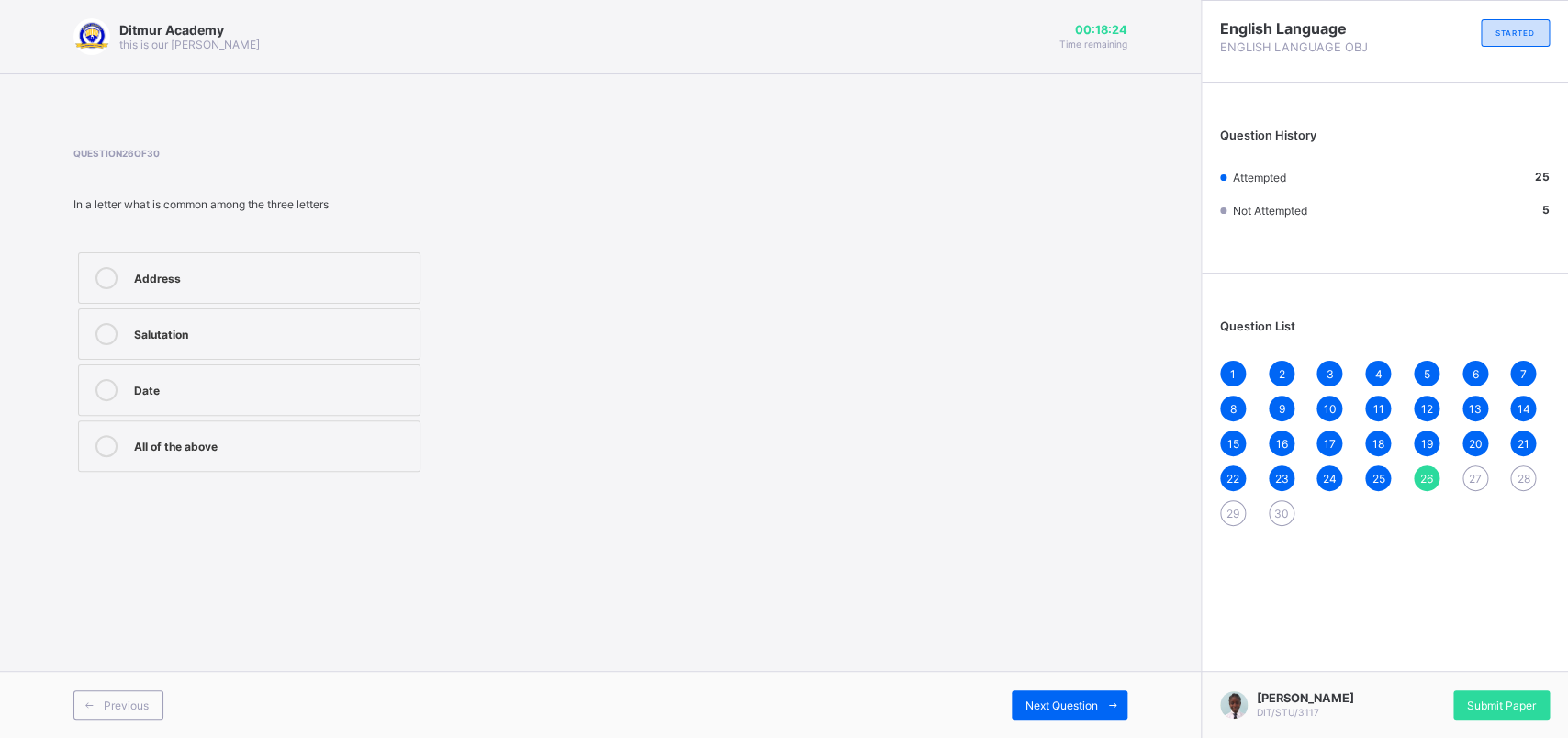click on "Address" at bounding box center [272, 276] 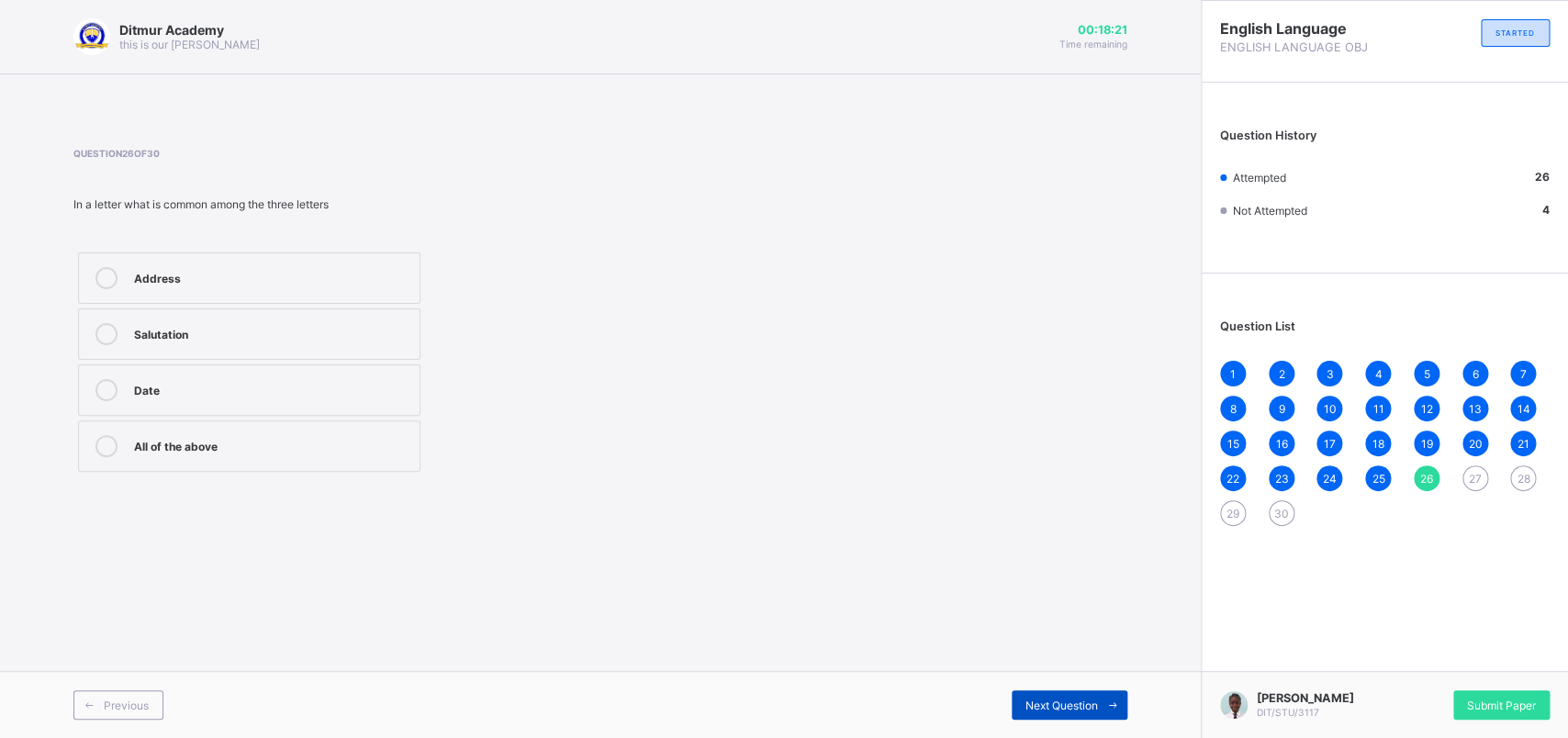 click on "Next Question" at bounding box center [1061, 705] 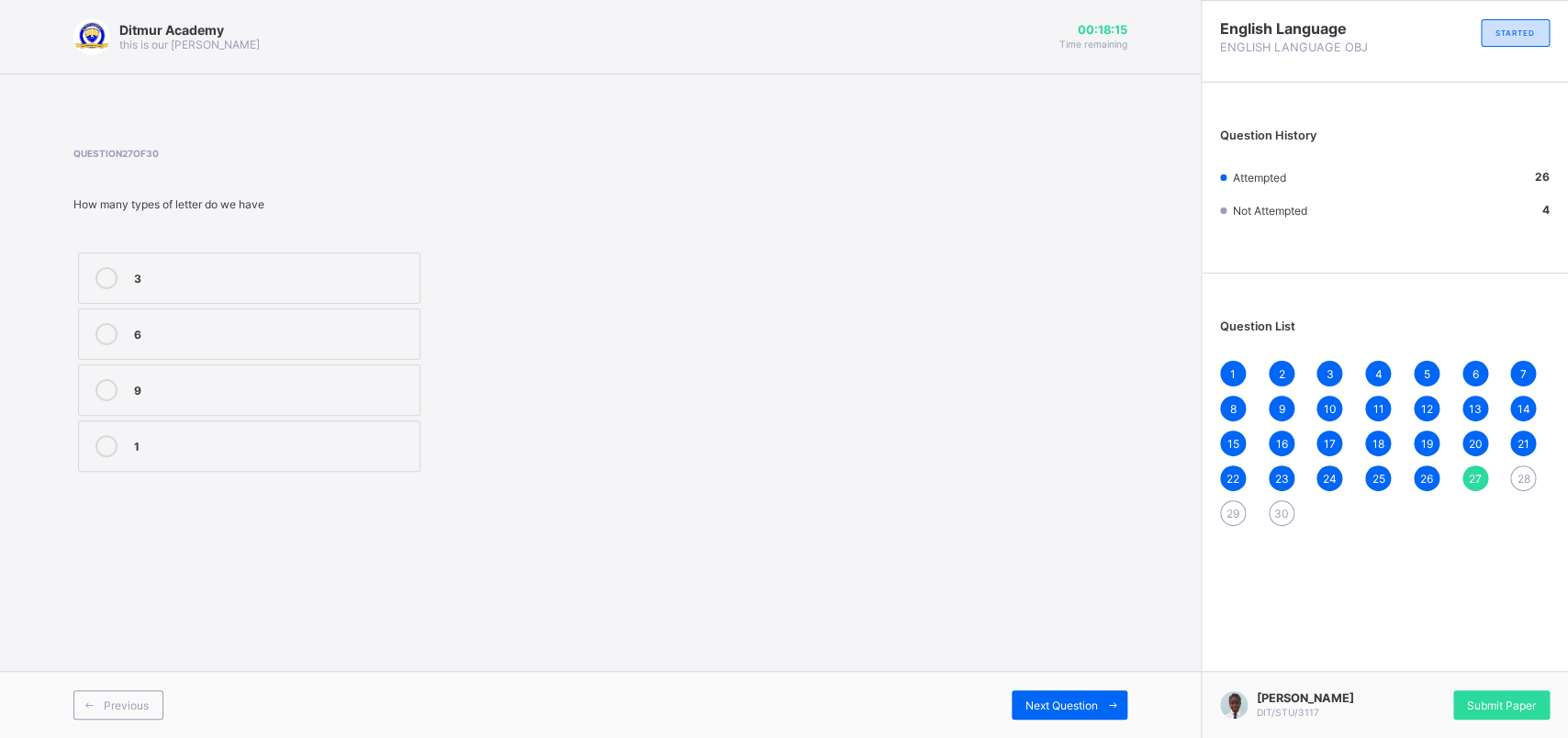 click on "3" at bounding box center [272, 276] 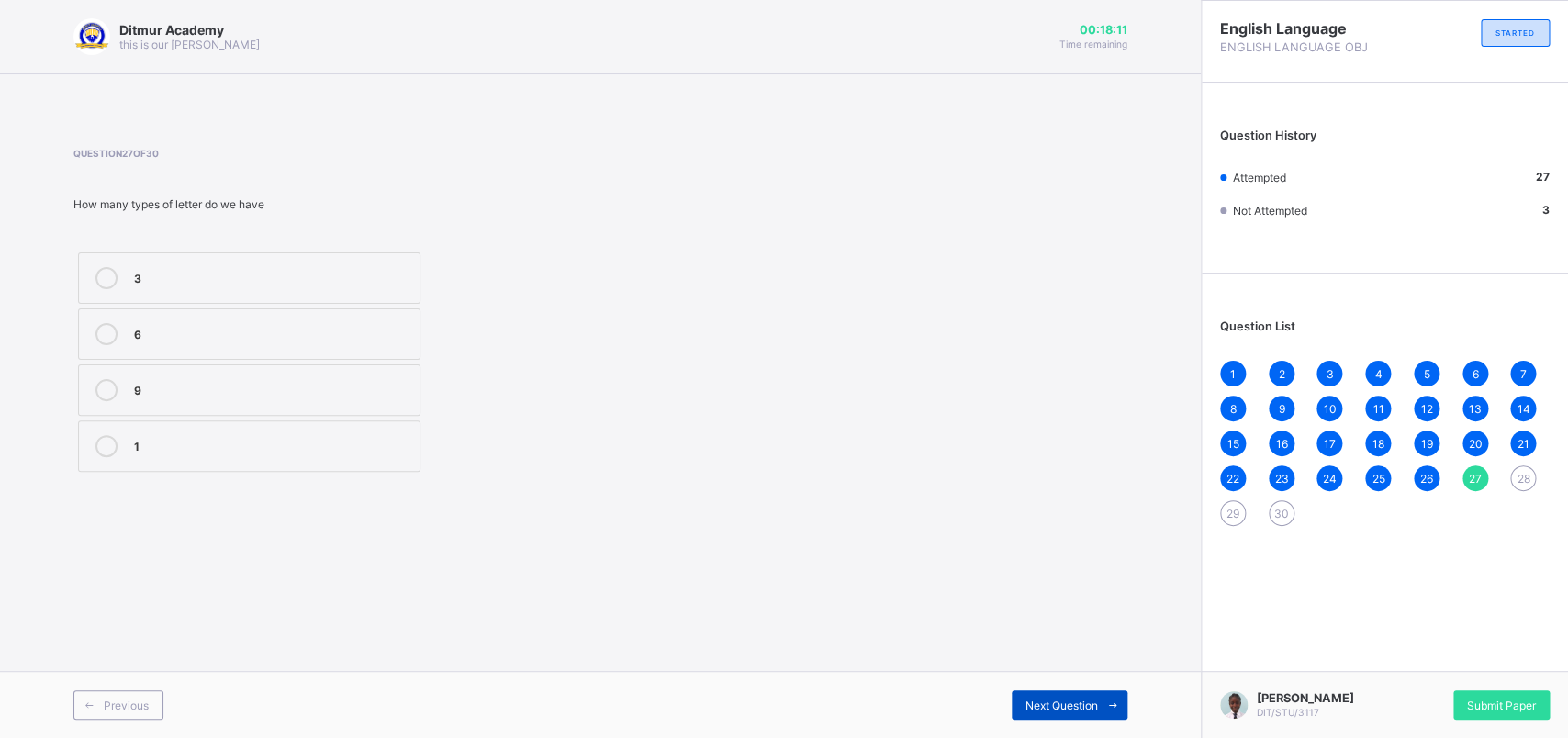 click on "Next Question" at bounding box center [1061, 705] 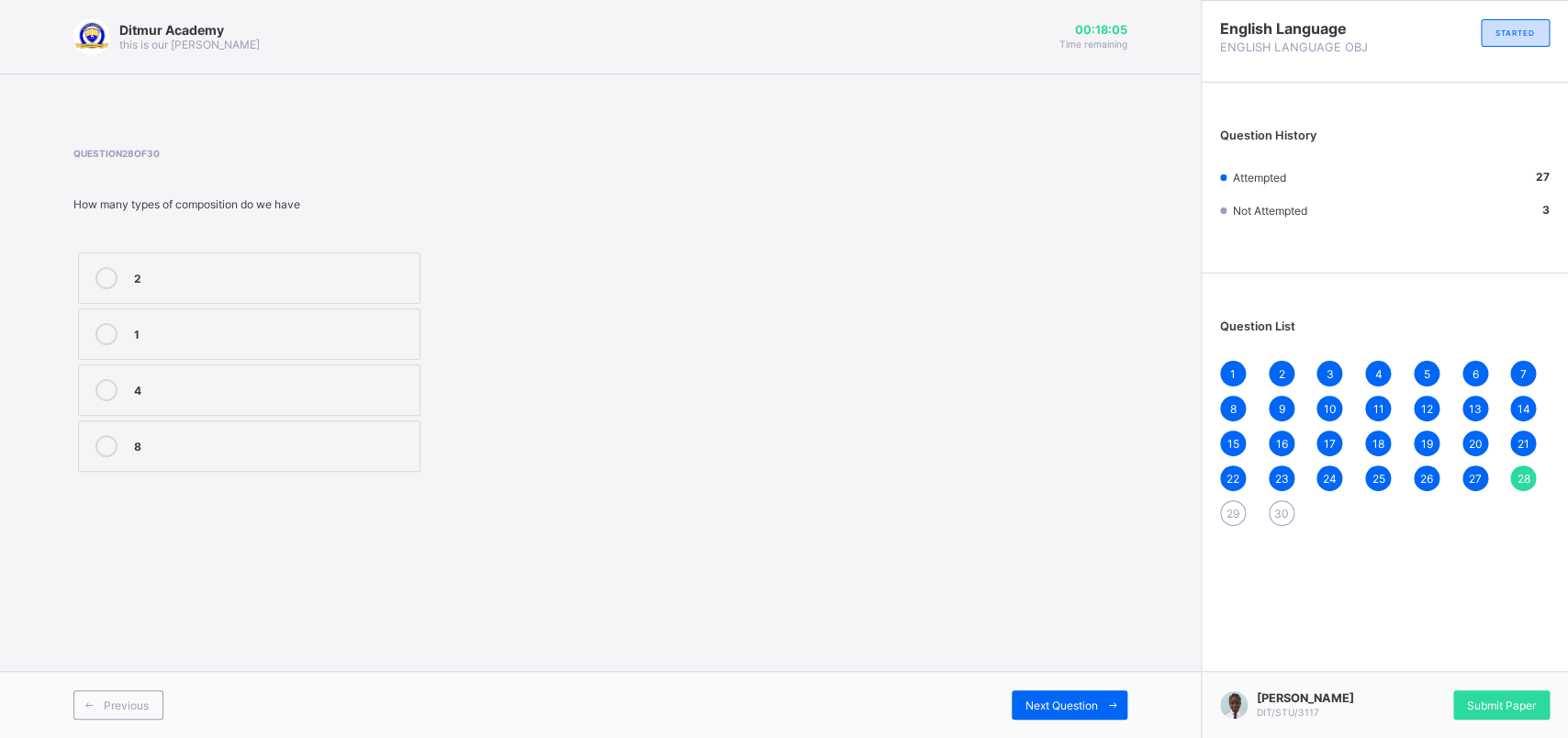 click on "2" at bounding box center (272, 276) 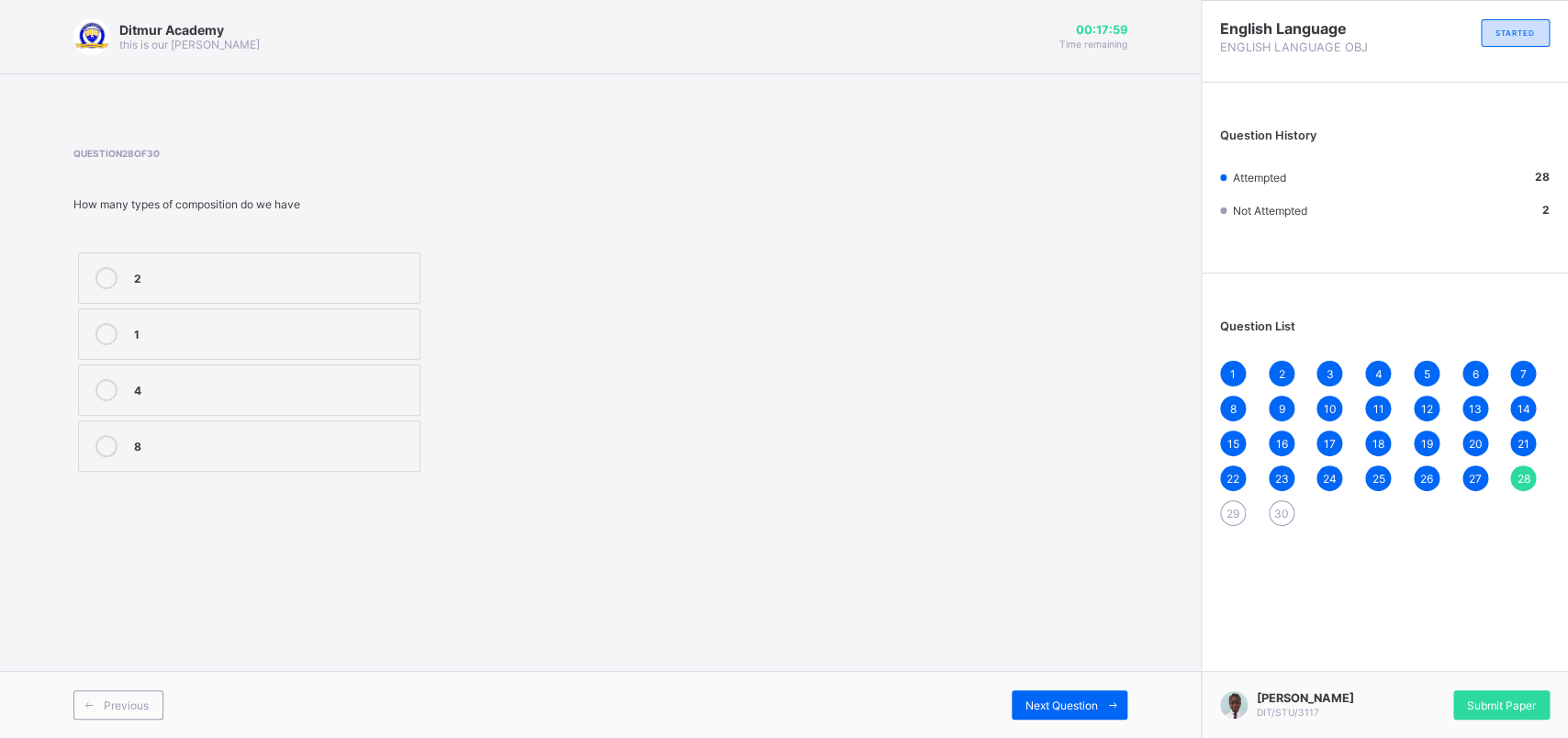 click on "4" at bounding box center [272, 388] 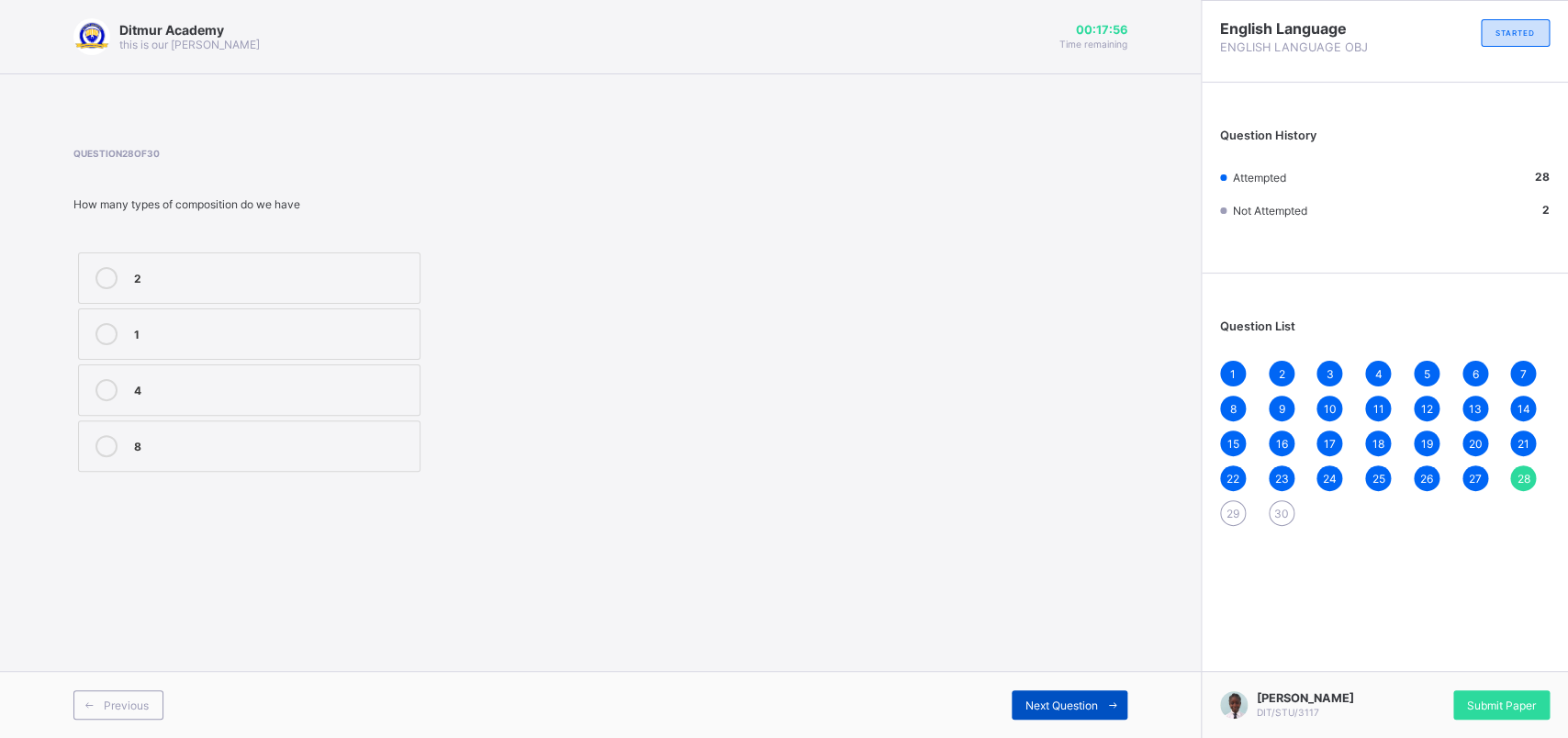 click on "Next Question" at bounding box center [1061, 705] 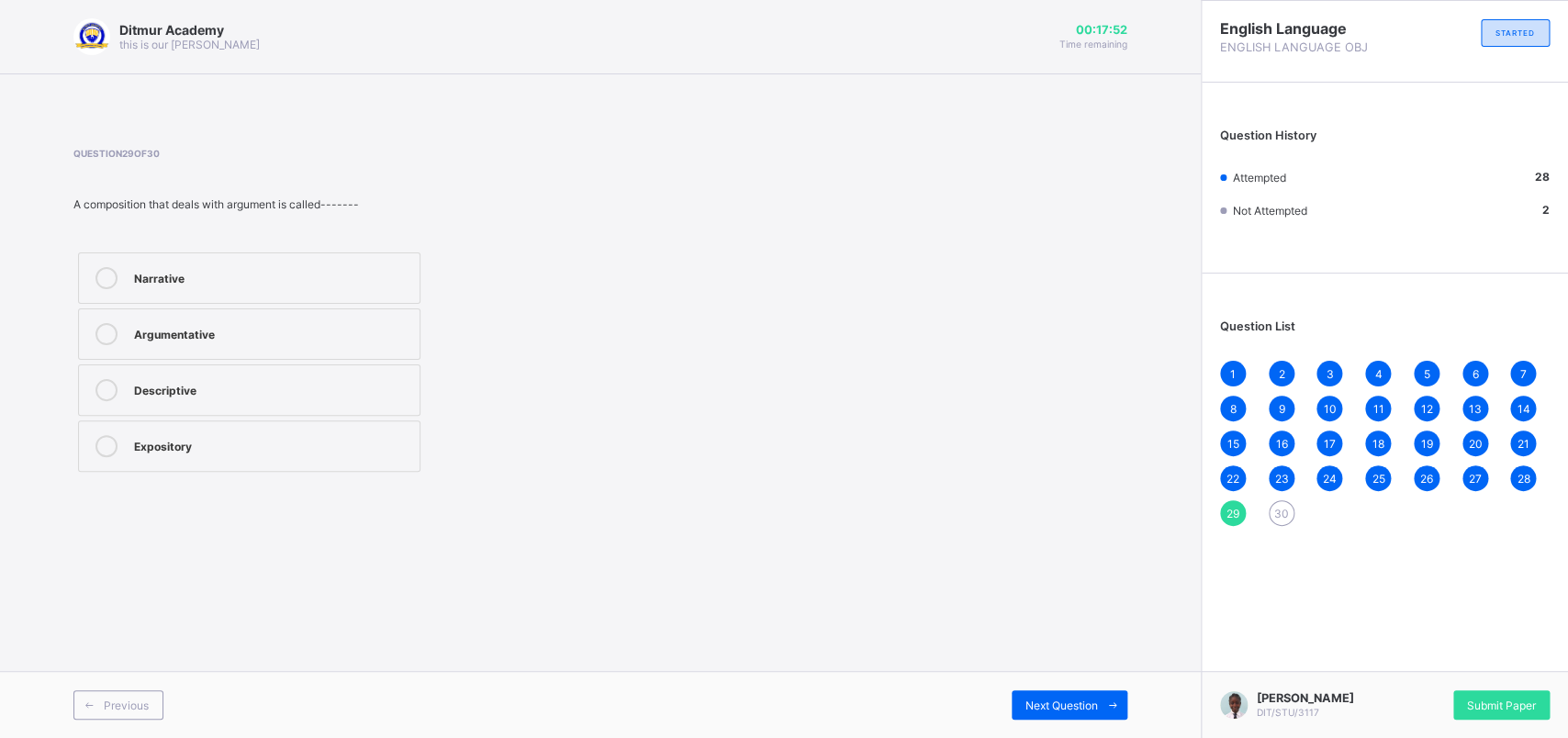 click on "Argumentative" at bounding box center [272, 332] 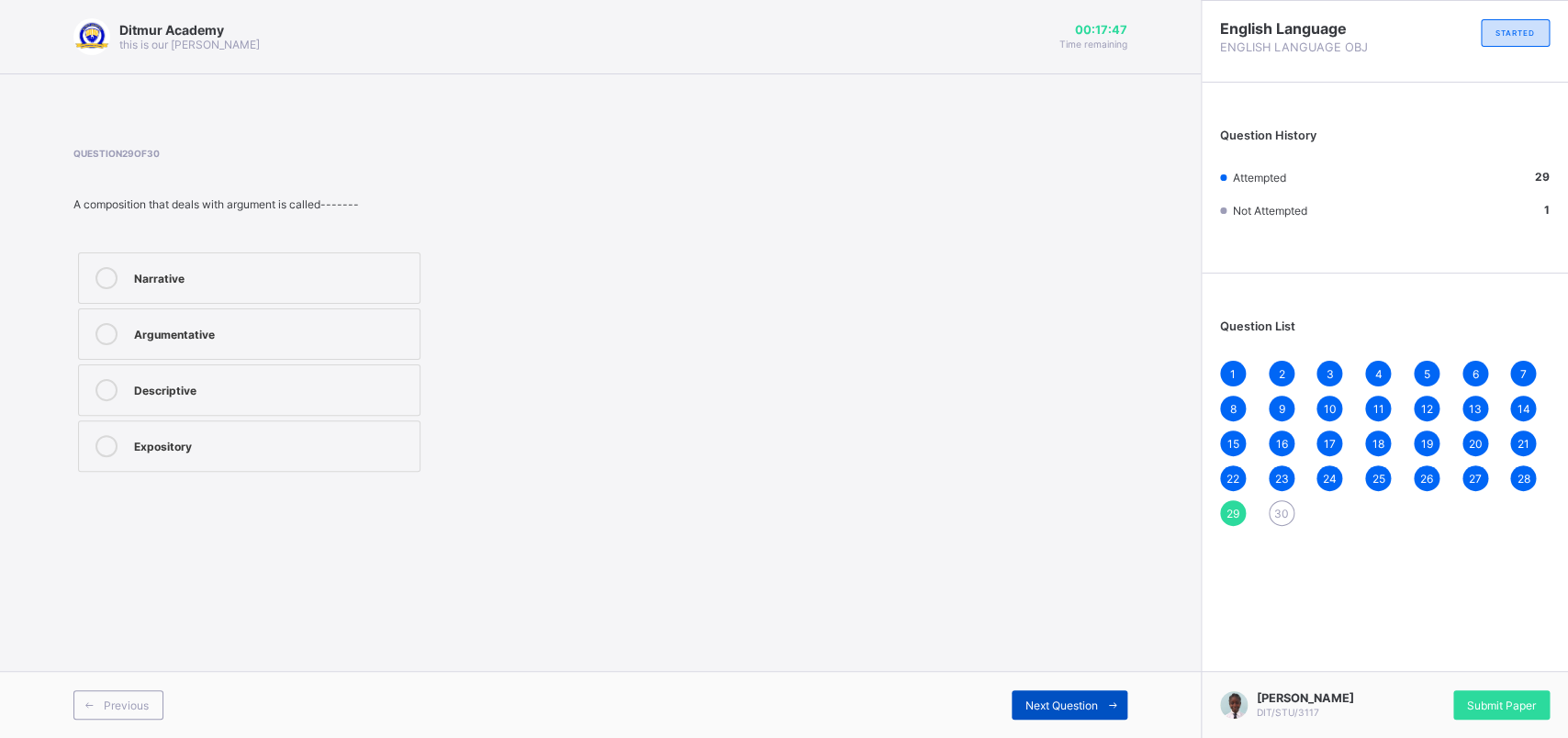 click on "Next Question" at bounding box center [1070, 705] 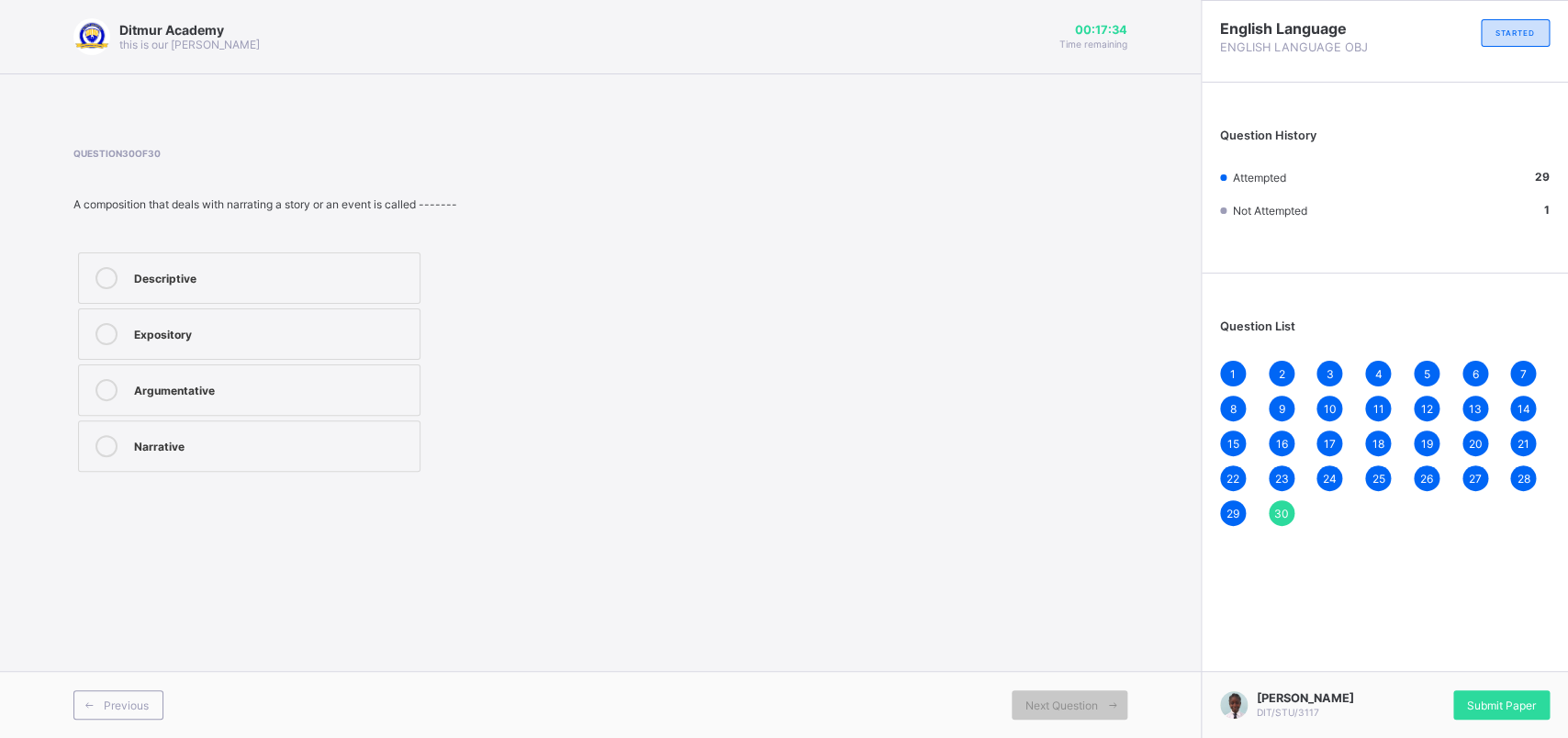 click on "Narrative" at bounding box center [272, 446] 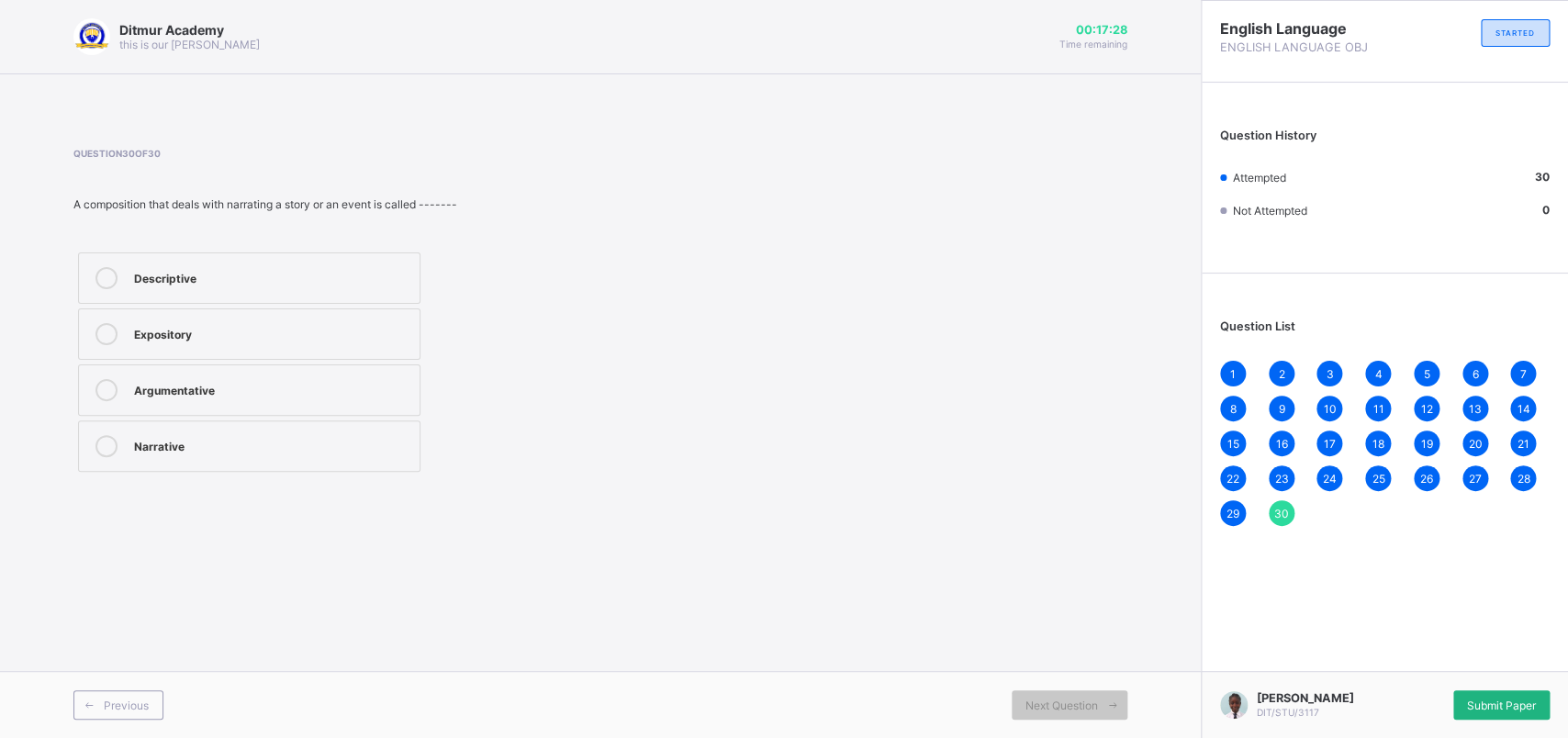 click on "Submit Paper" at bounding box center (1501, 705) 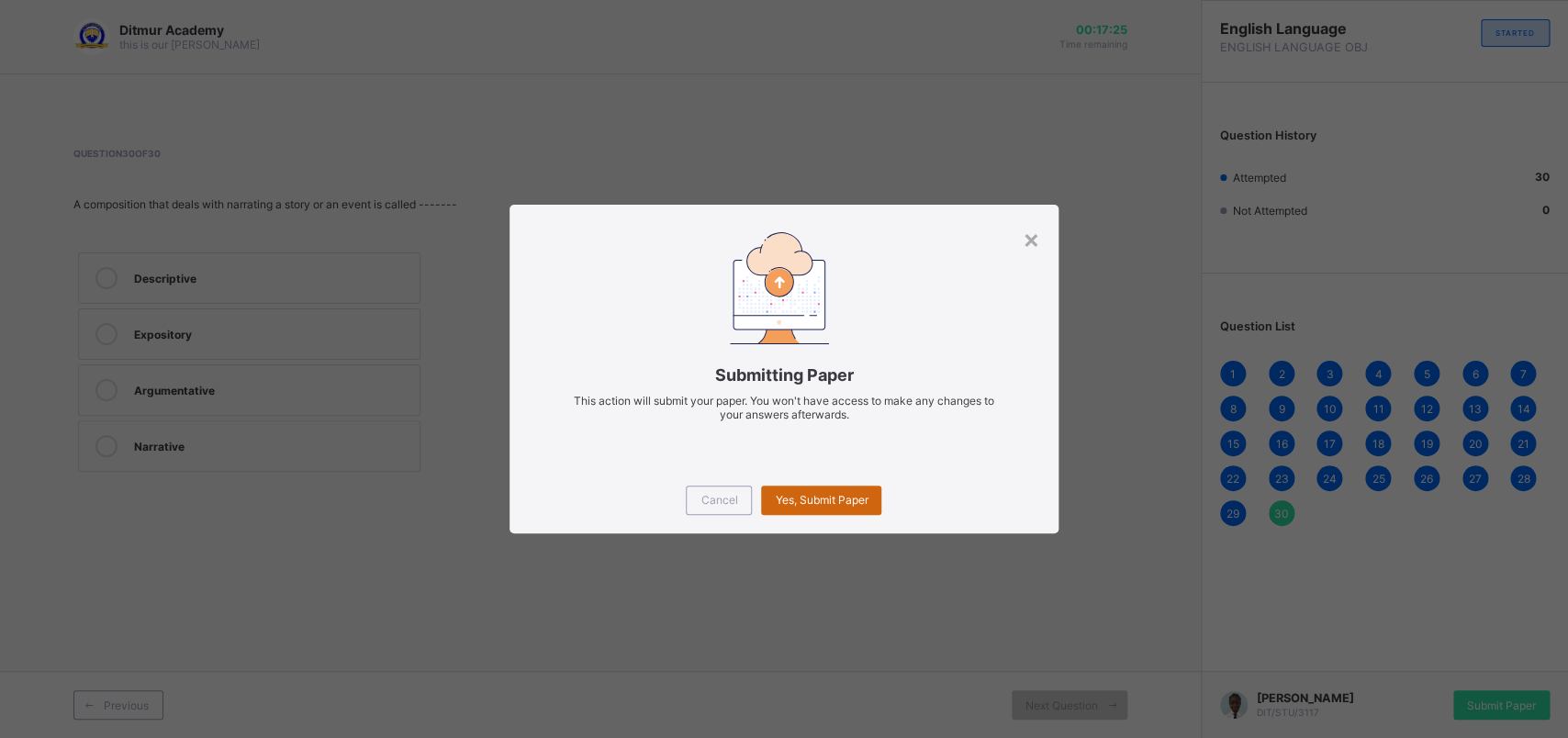 click on "Yes, Submit Paper" at bounding box center [821, 499] 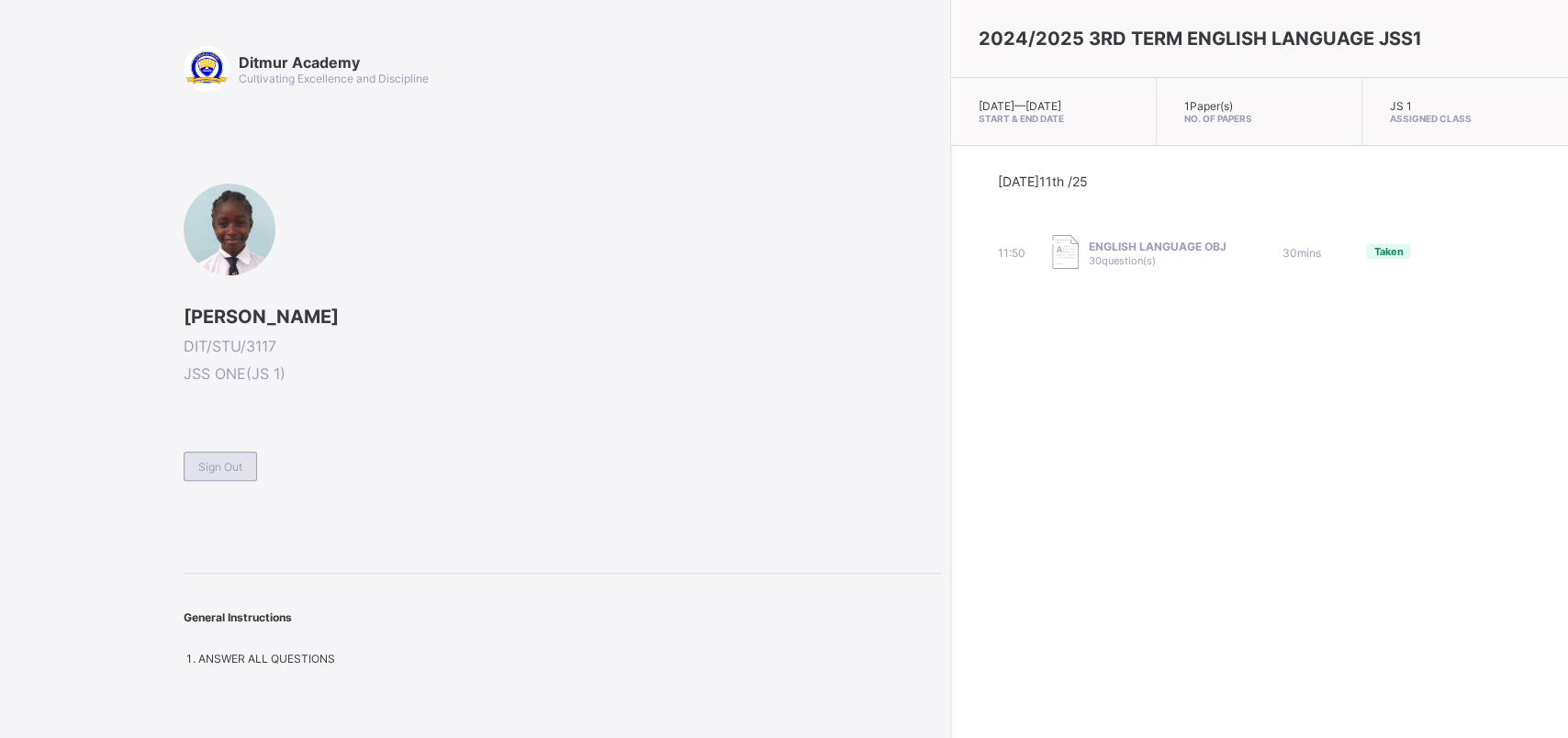 click on "Sign Out" at bounding box center (220, 466) 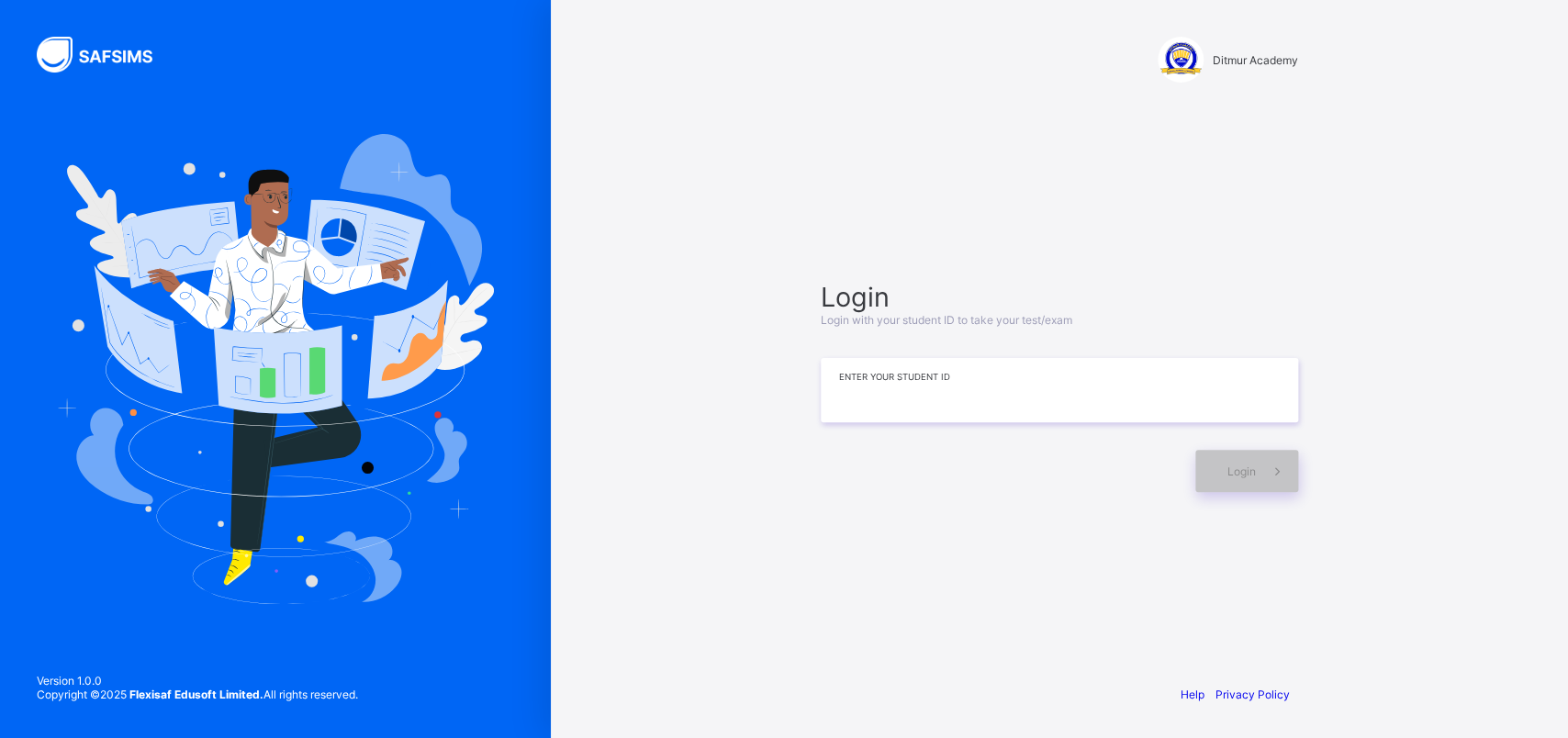 click at bounding box center [1059, 390] 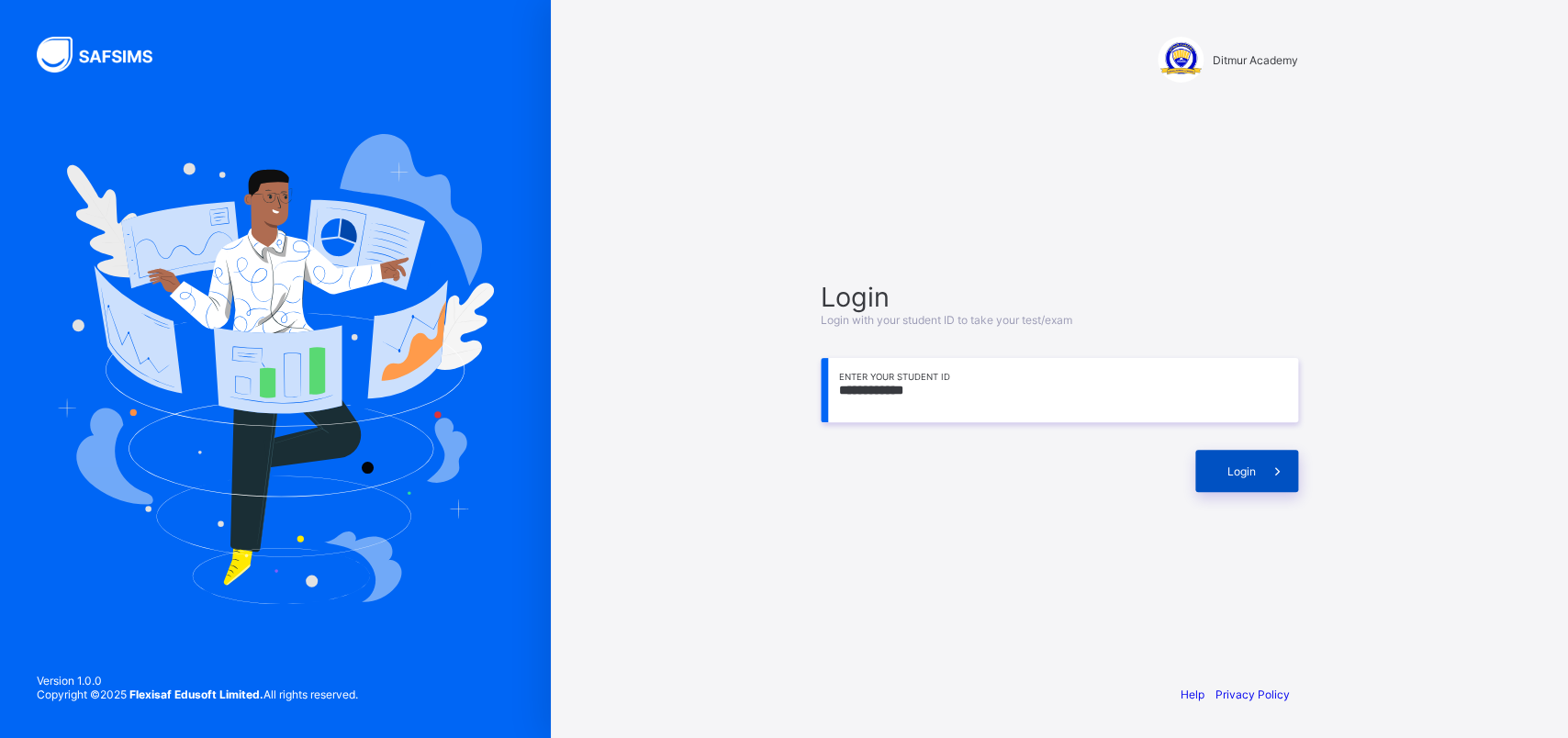type on "**********" 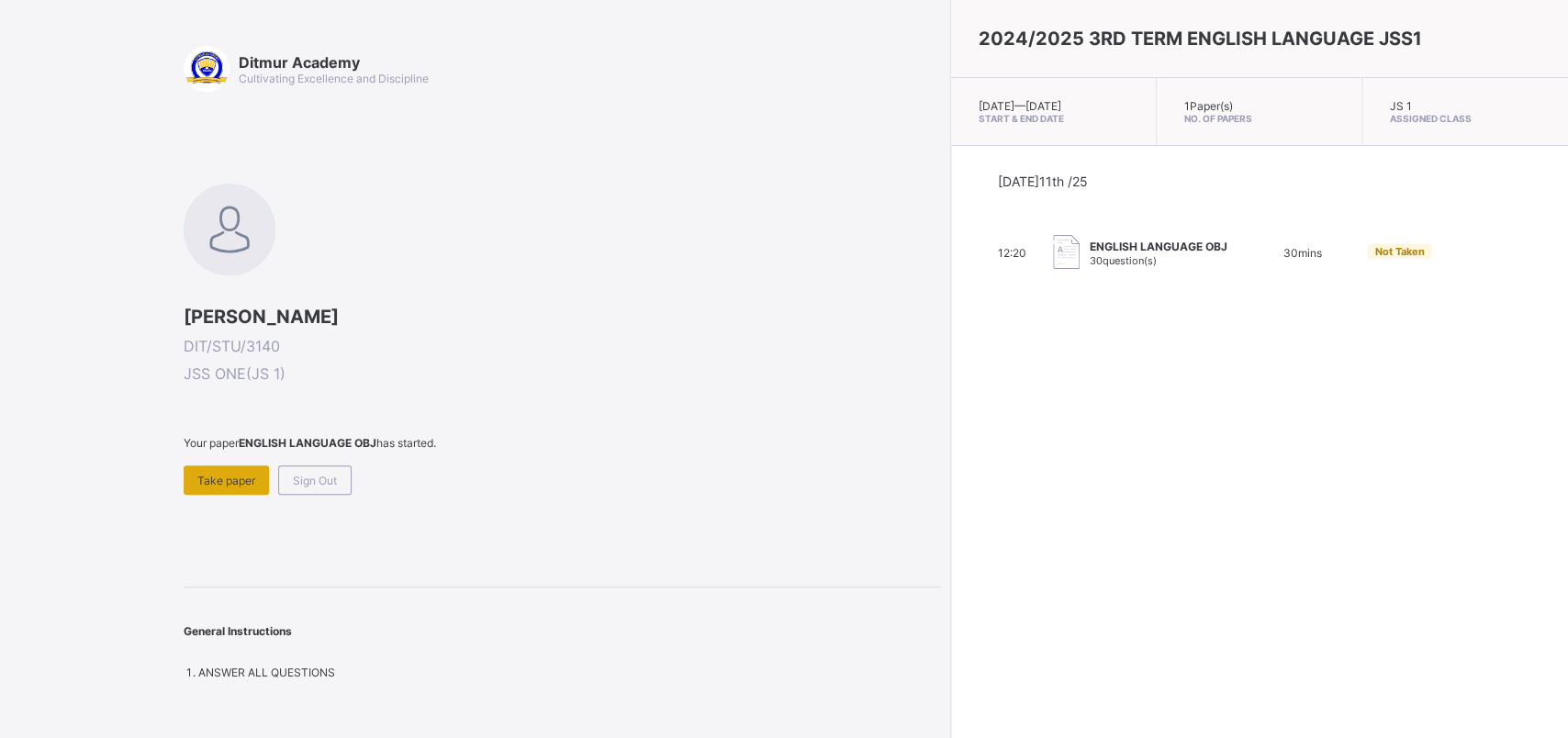 click on "Take paper" at bounding box center [226, 480] 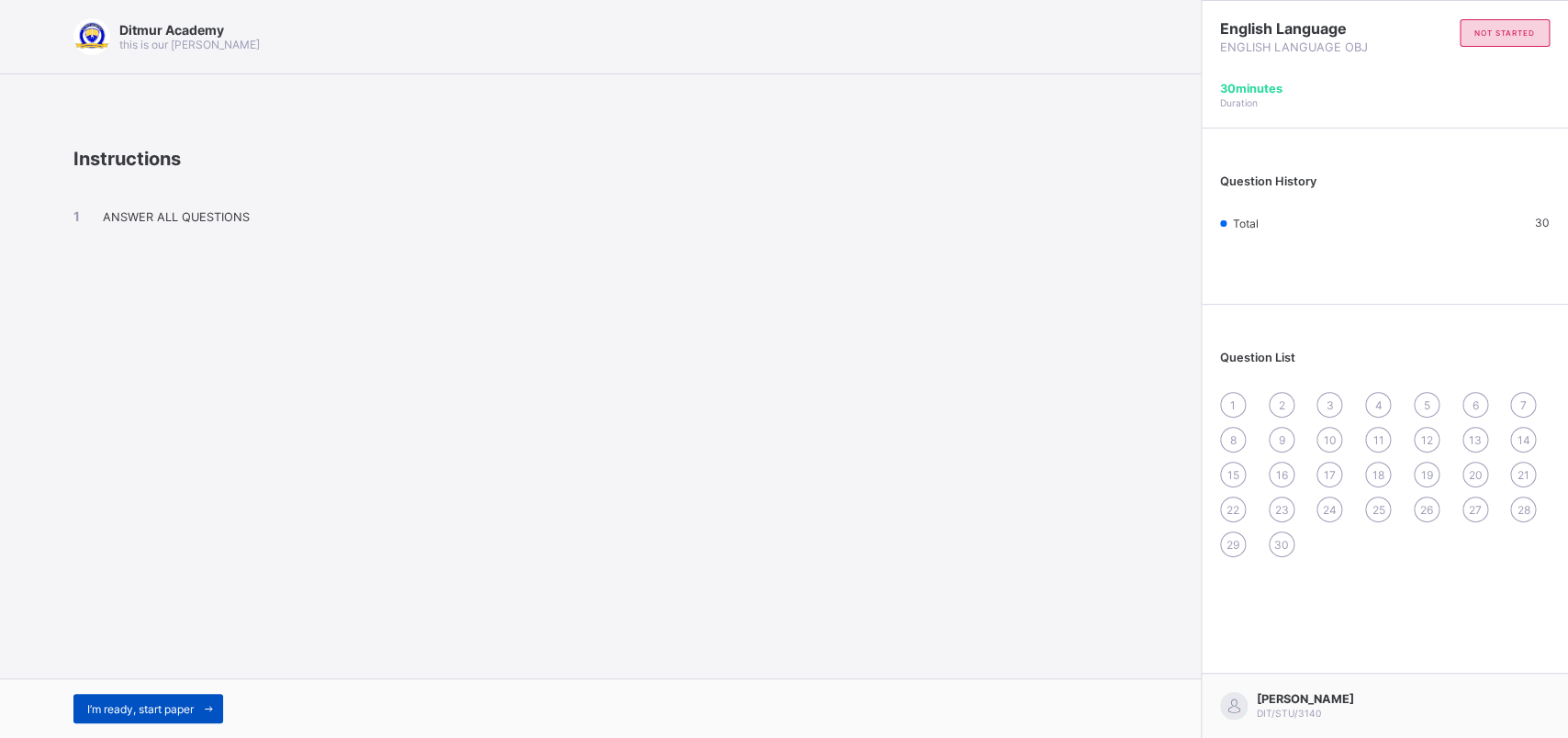 click on "I’m ready, start paper" at bounding box center (148, 709) 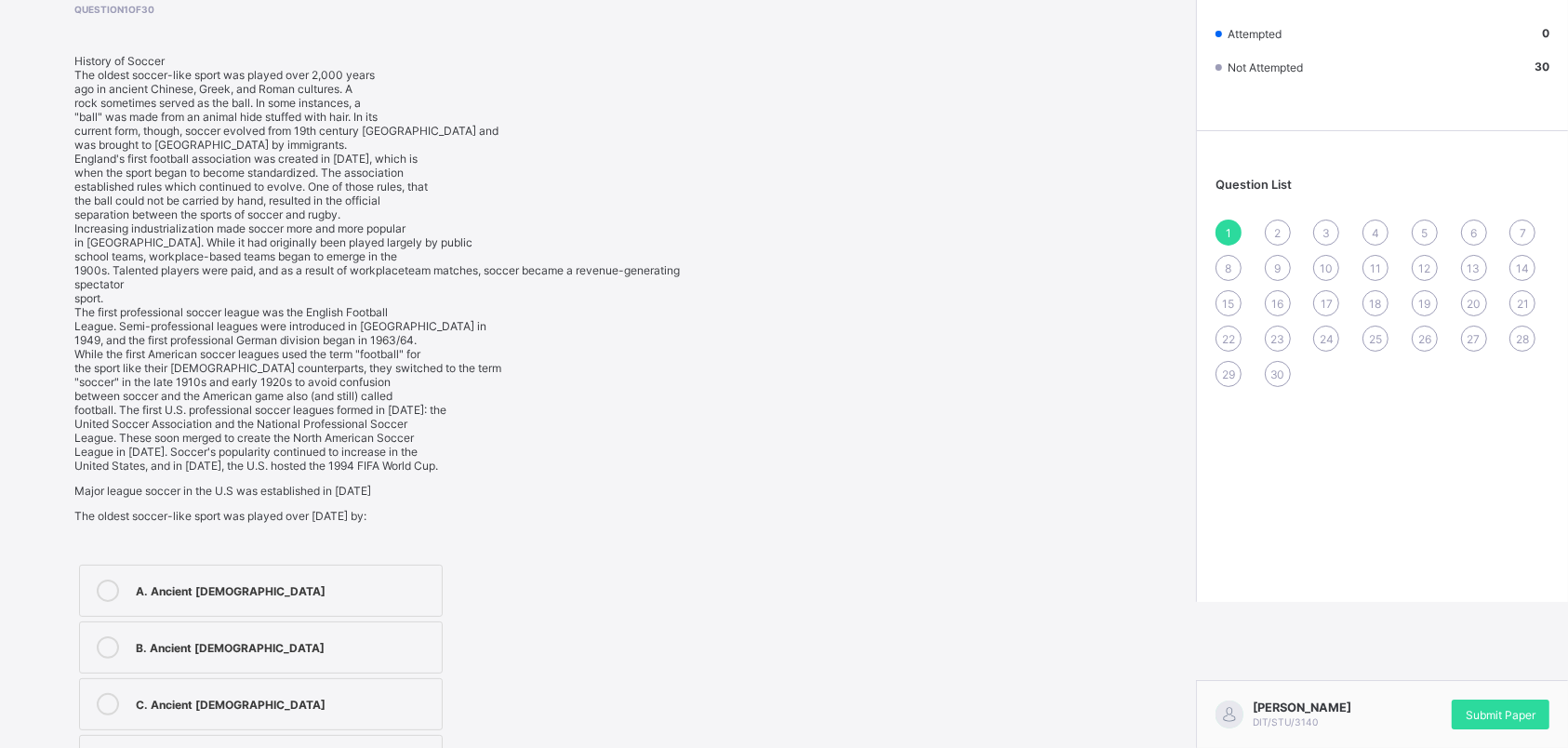 scroll, scrollTop: 183, scrollLeft: 0, axis: vertical 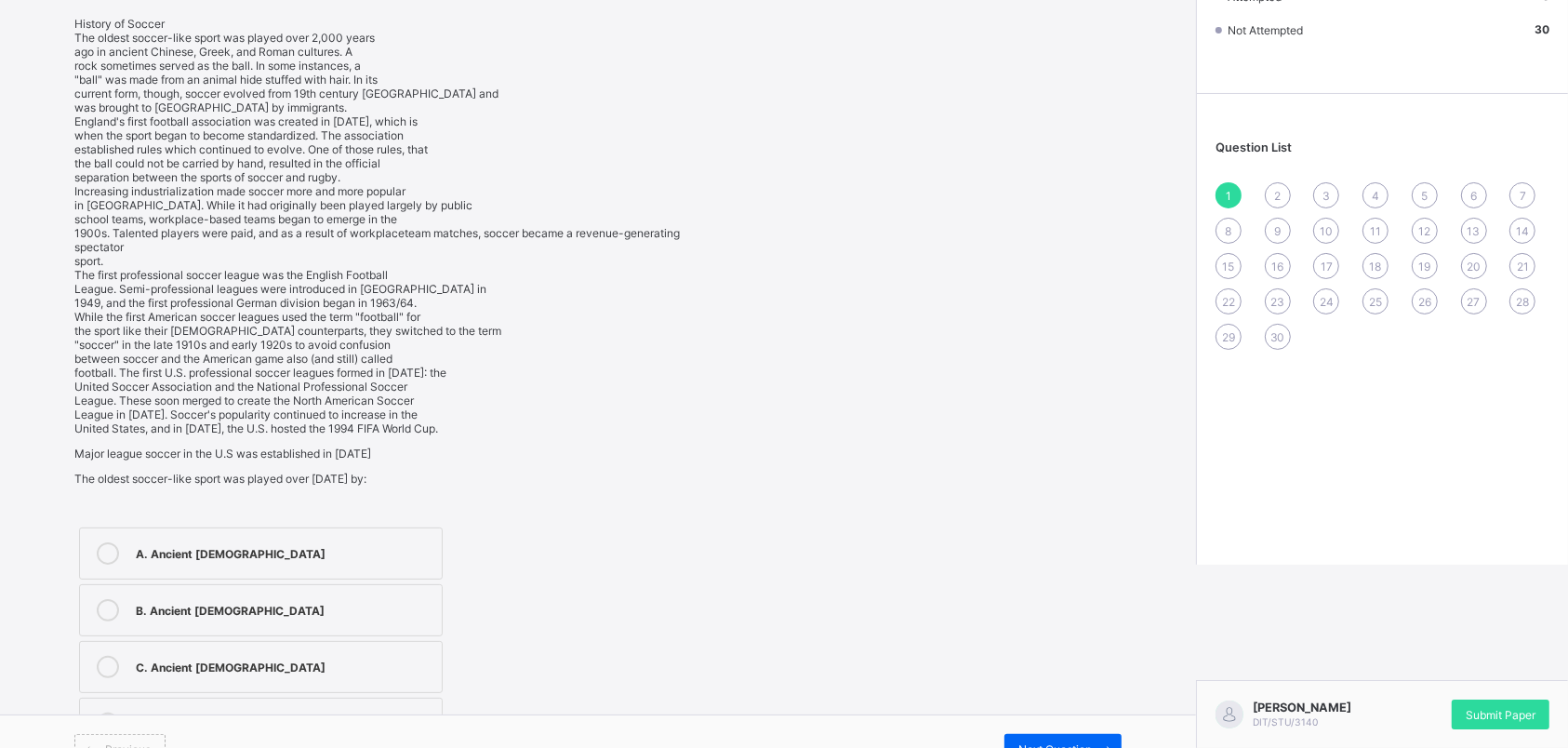 click on "A. Ancient [DEMOGRAPHIC_DATA]" at bounding box center [284, 552] 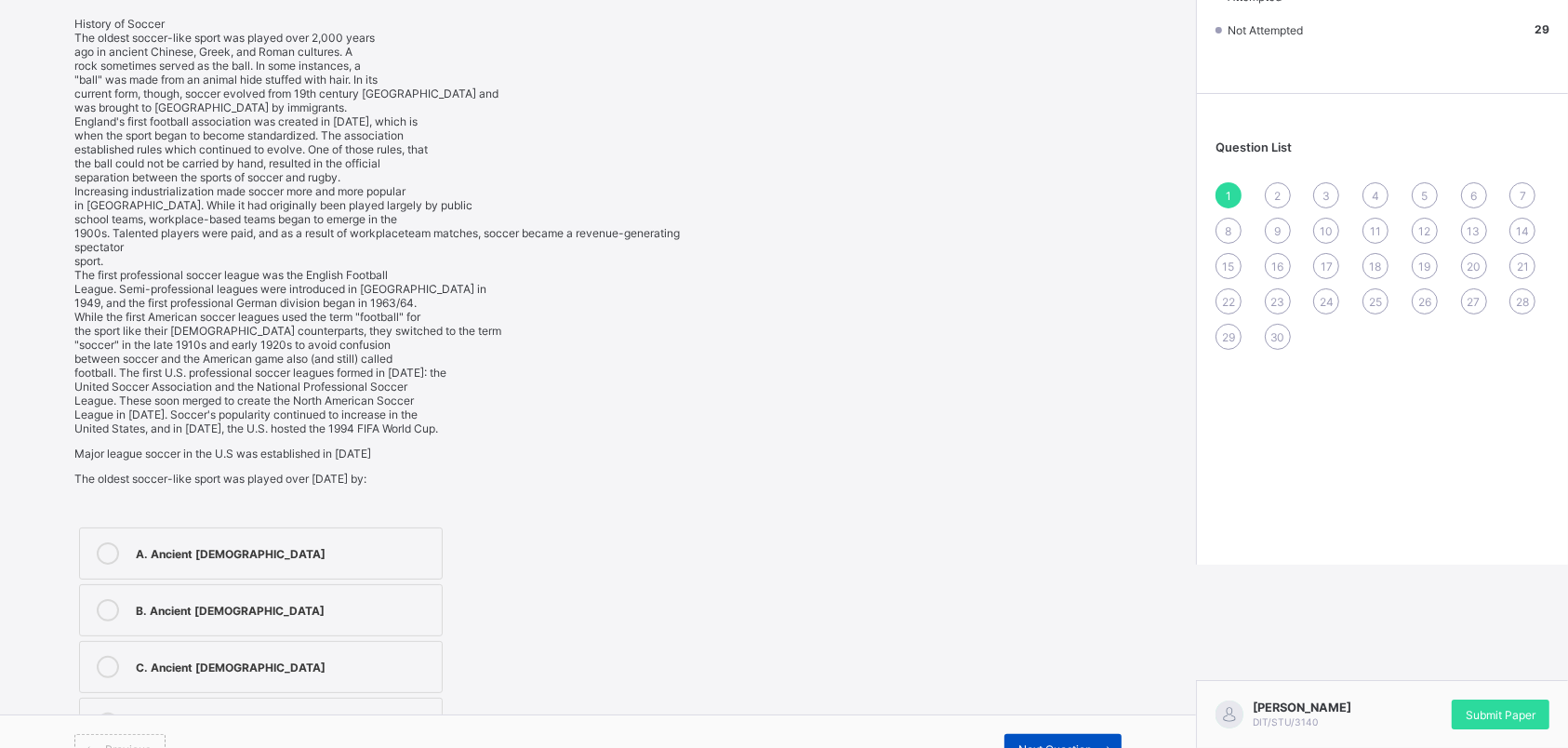 click on "Next Question" at bounding box center (1055, 749) 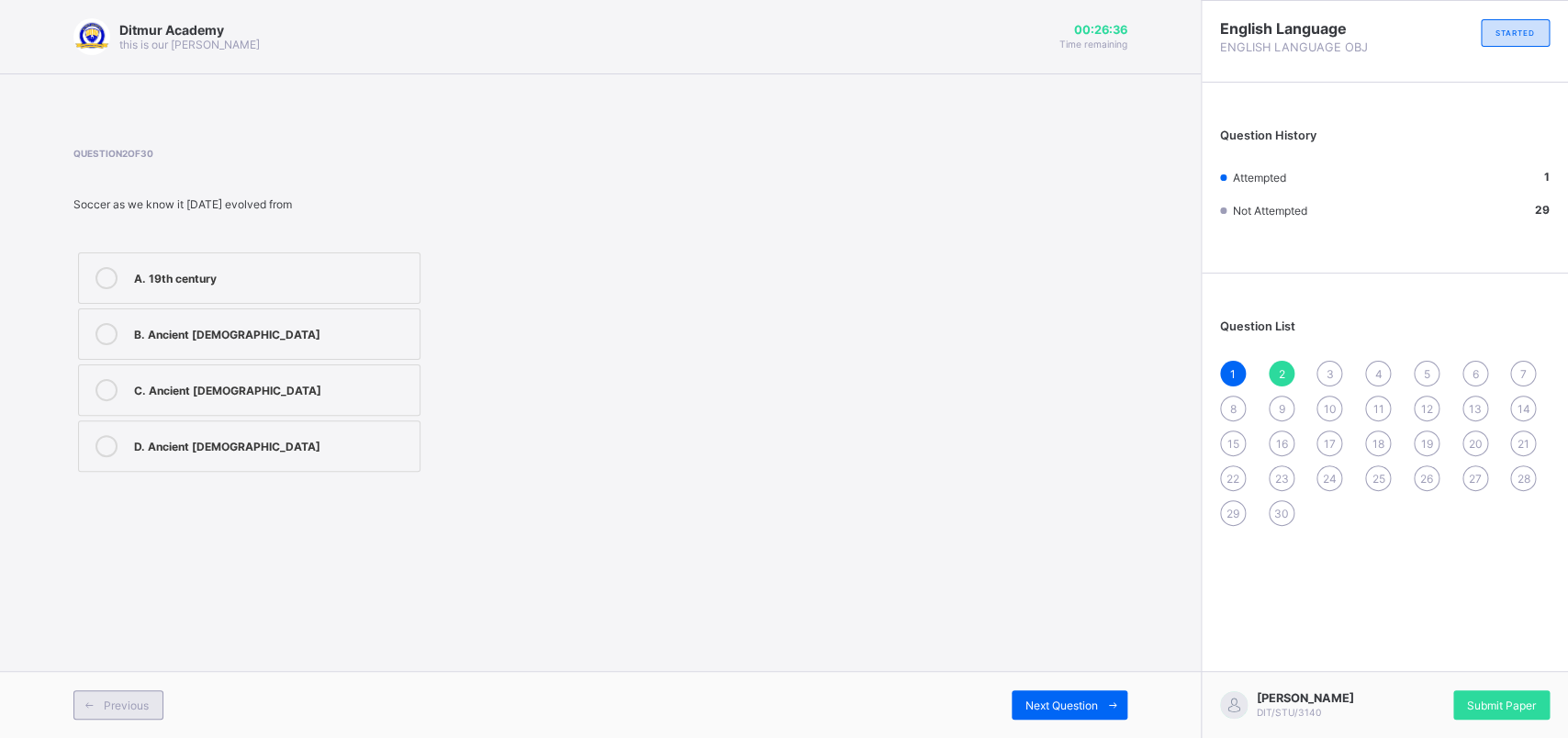 click on "Previous" at bounding box center (126, 705) 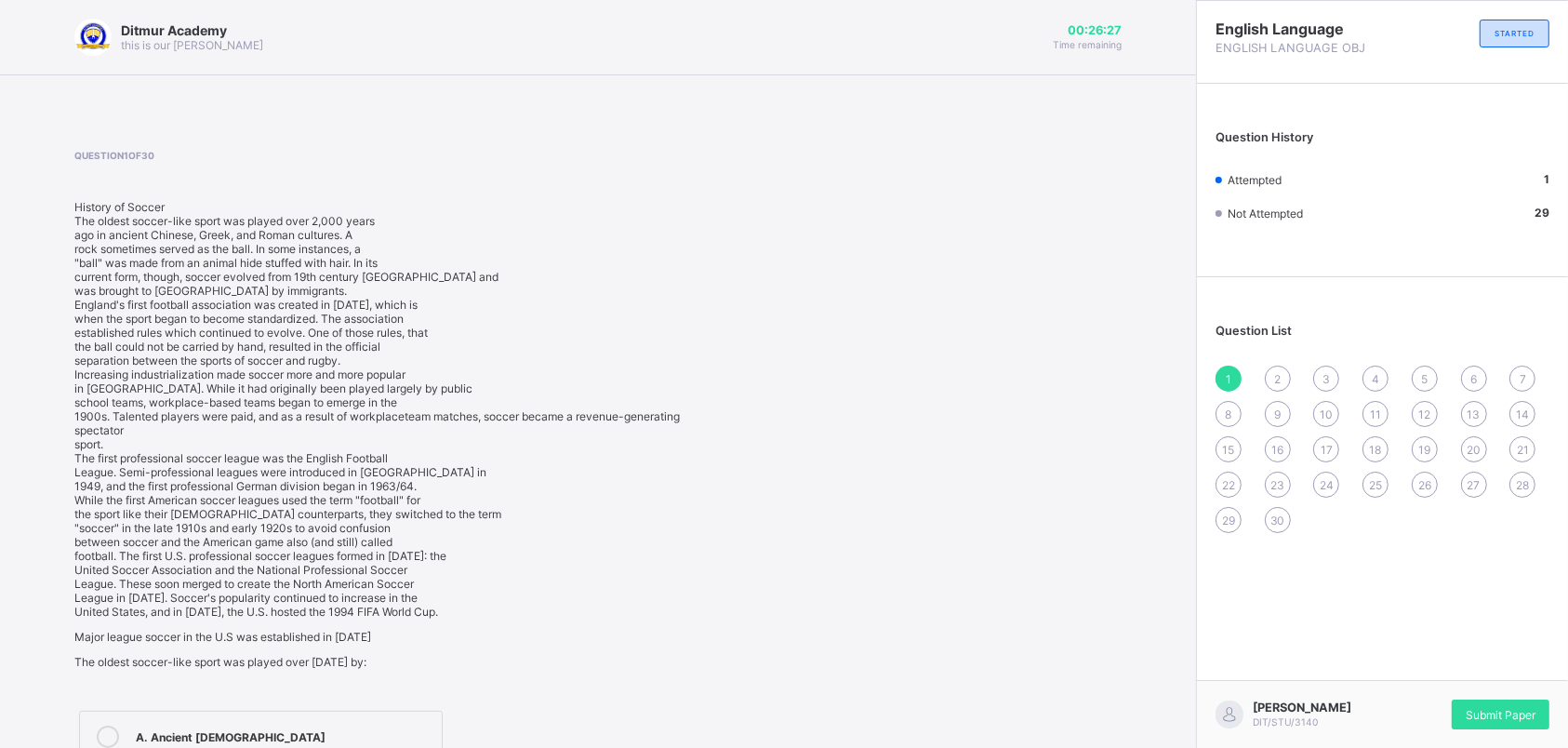 click on "2" at bounding box center (1277, 379) 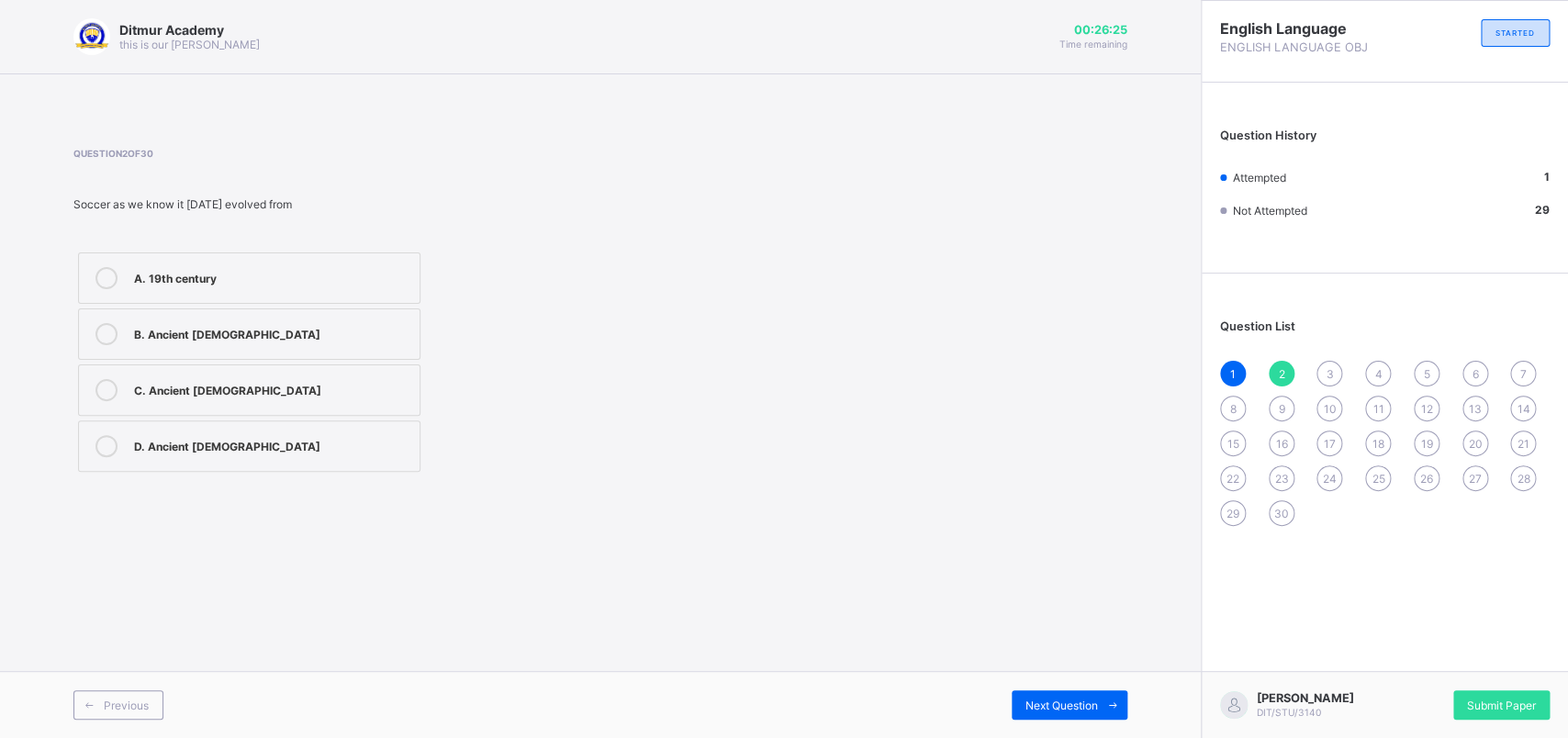 click on "A. 19th century" at bounding box center [272, 278] 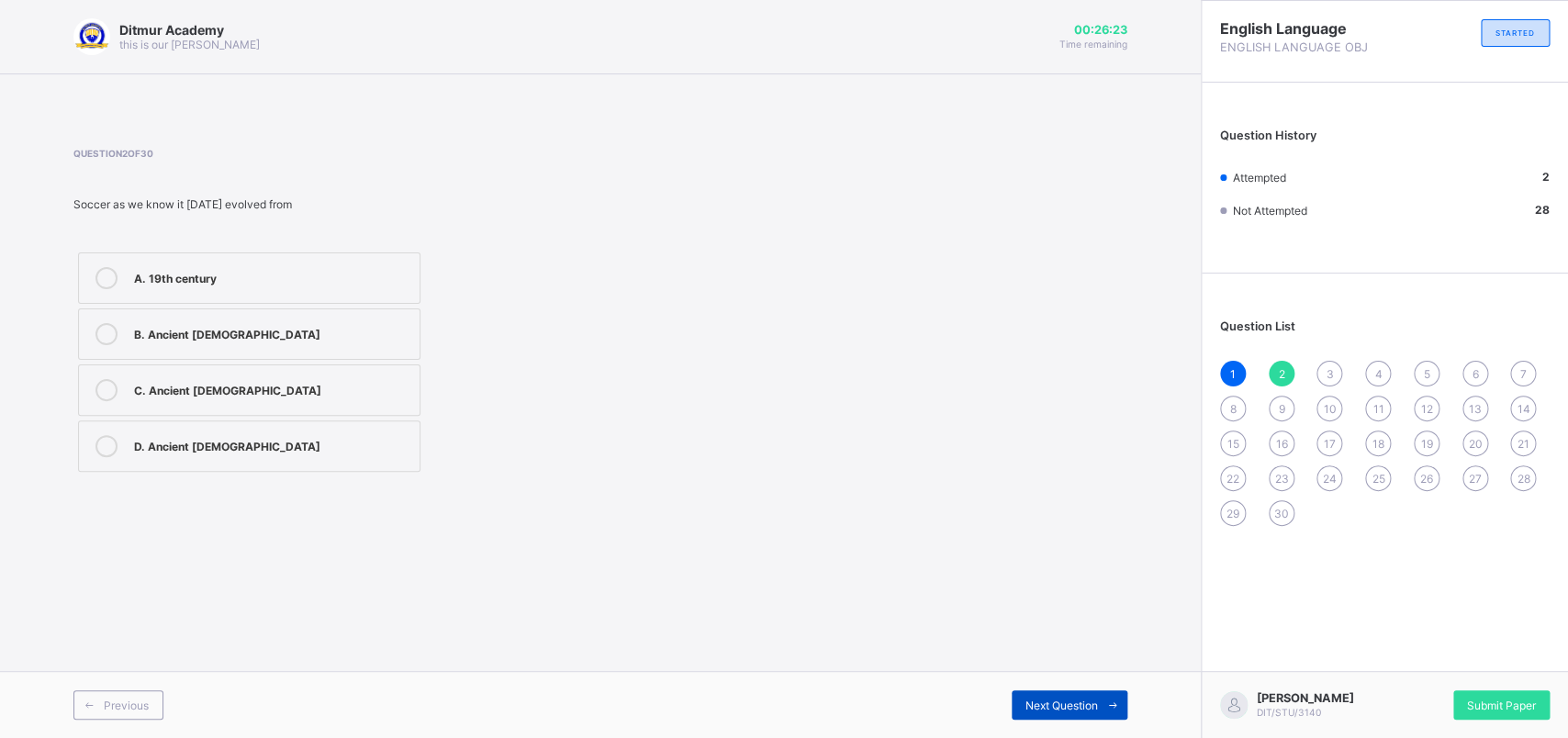 click on "Next Question" at bounding box center (1061, 705) 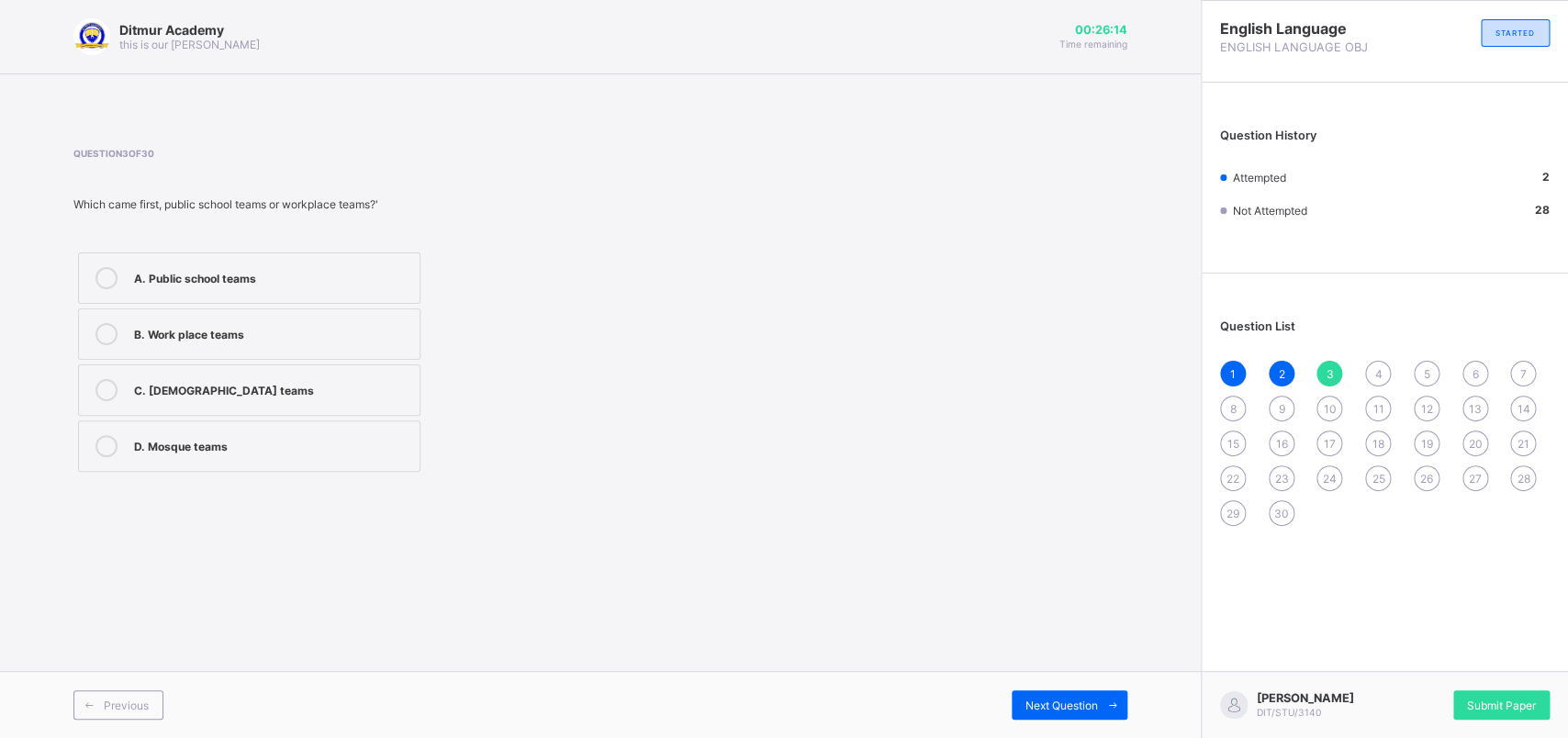 click on "Question List 1 2 3 4 5 6 7 8 9 10 11 12 13 14 15 16 17 18 19 20 21 22 23 24 25 26 27 28 29 30" at bounding box center [1384, 413] 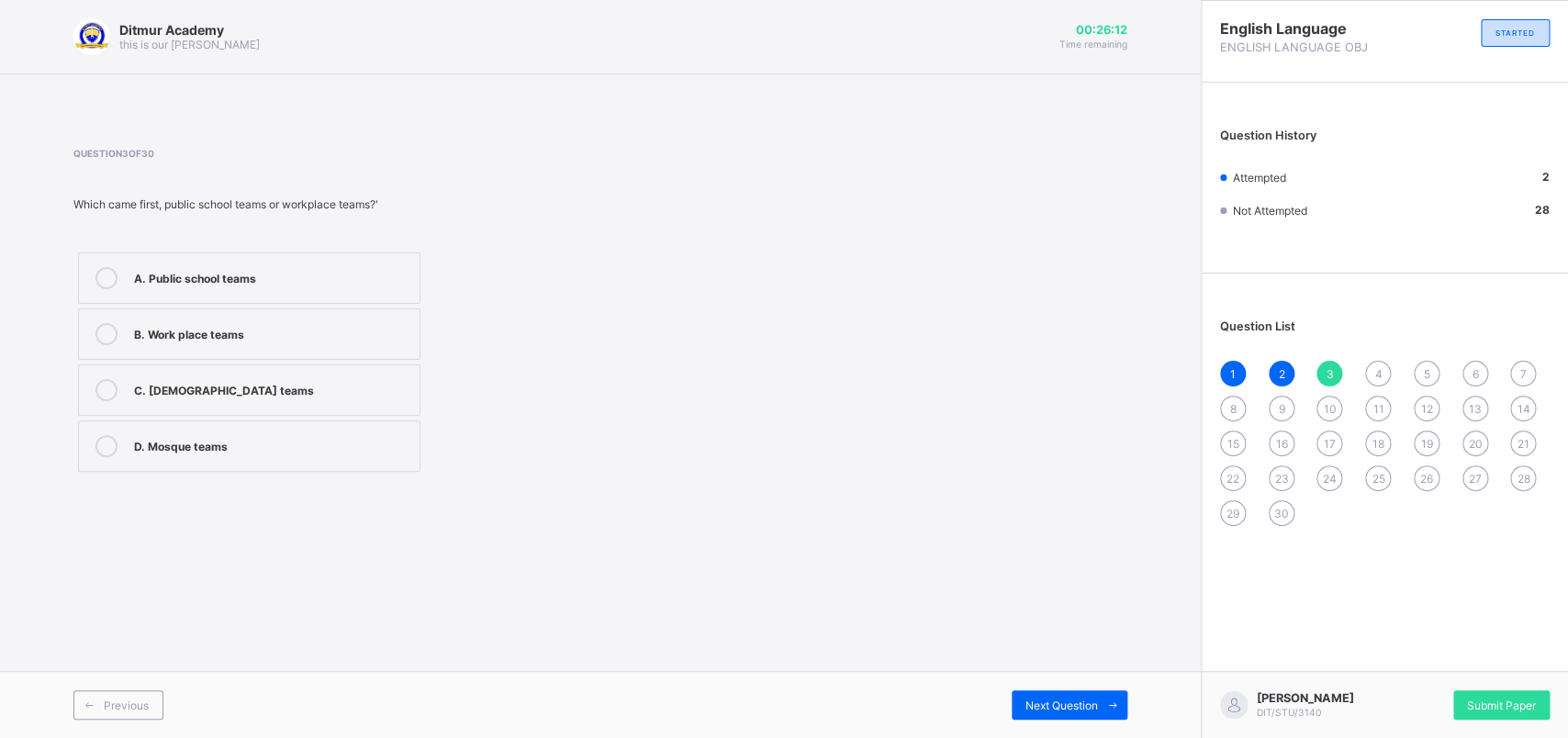 click on "1" at bounding box center (1233, 374) 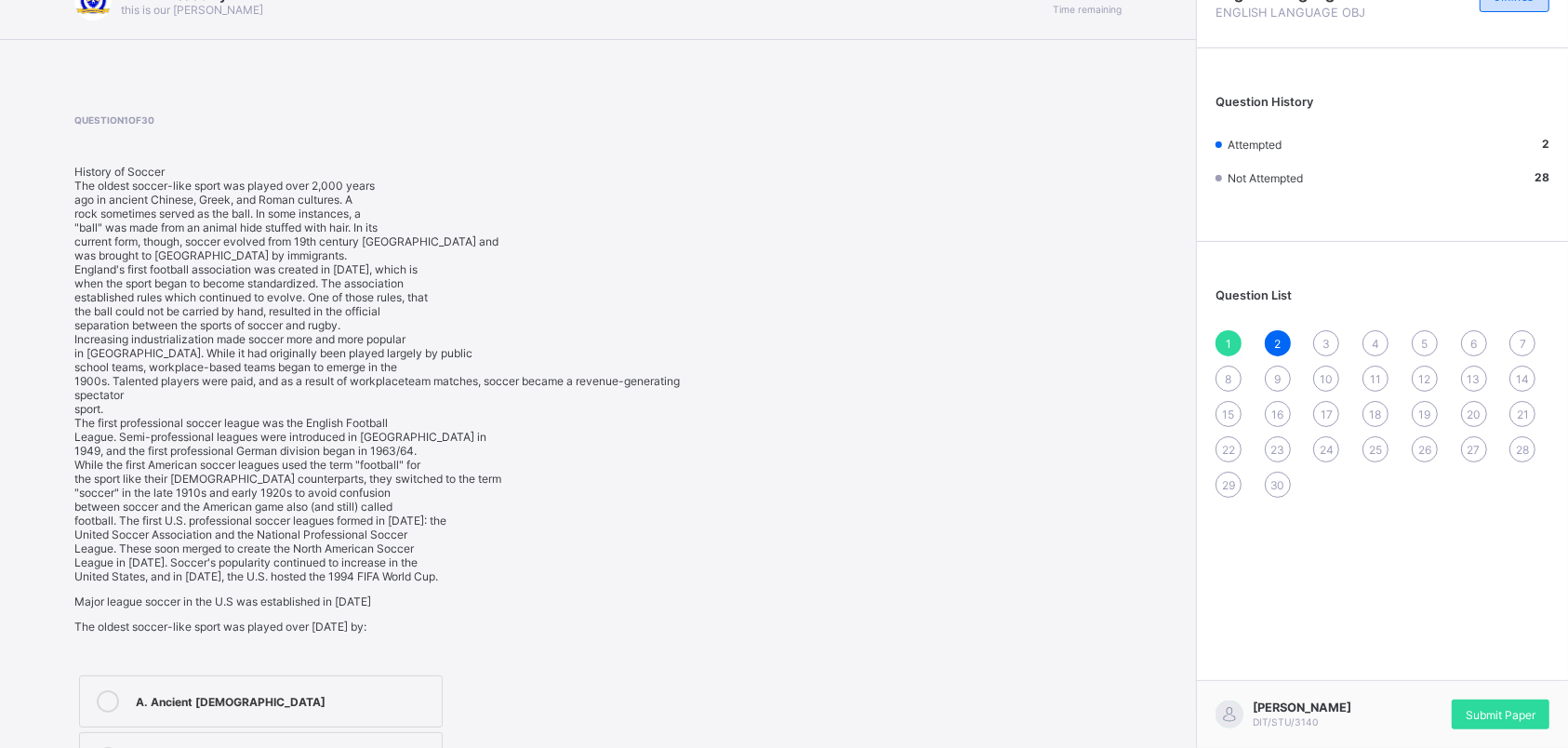 scroll, scrollTop: 0, scrollLeft: 0, axis: both 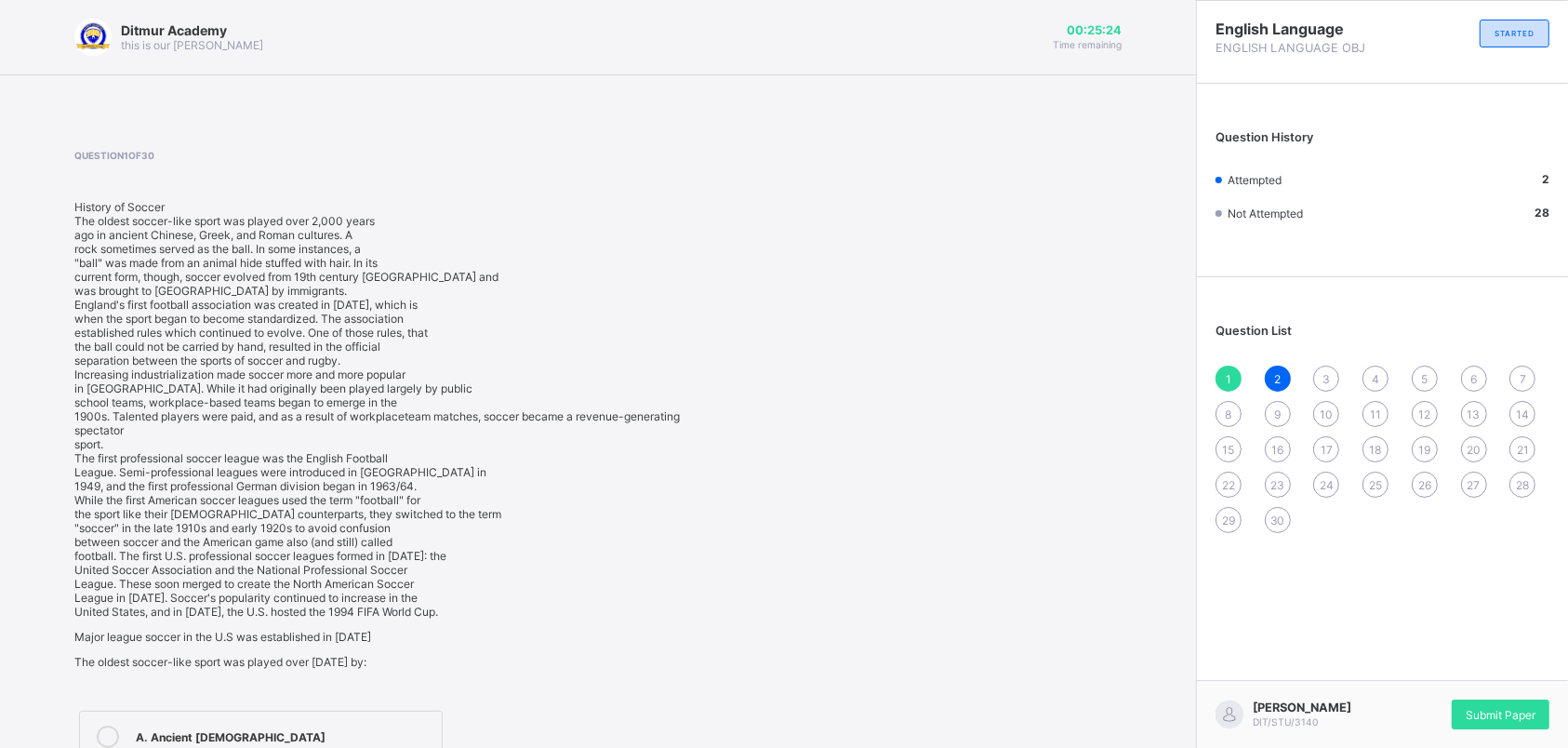 click on "3" at bounding box center (1326, 379) 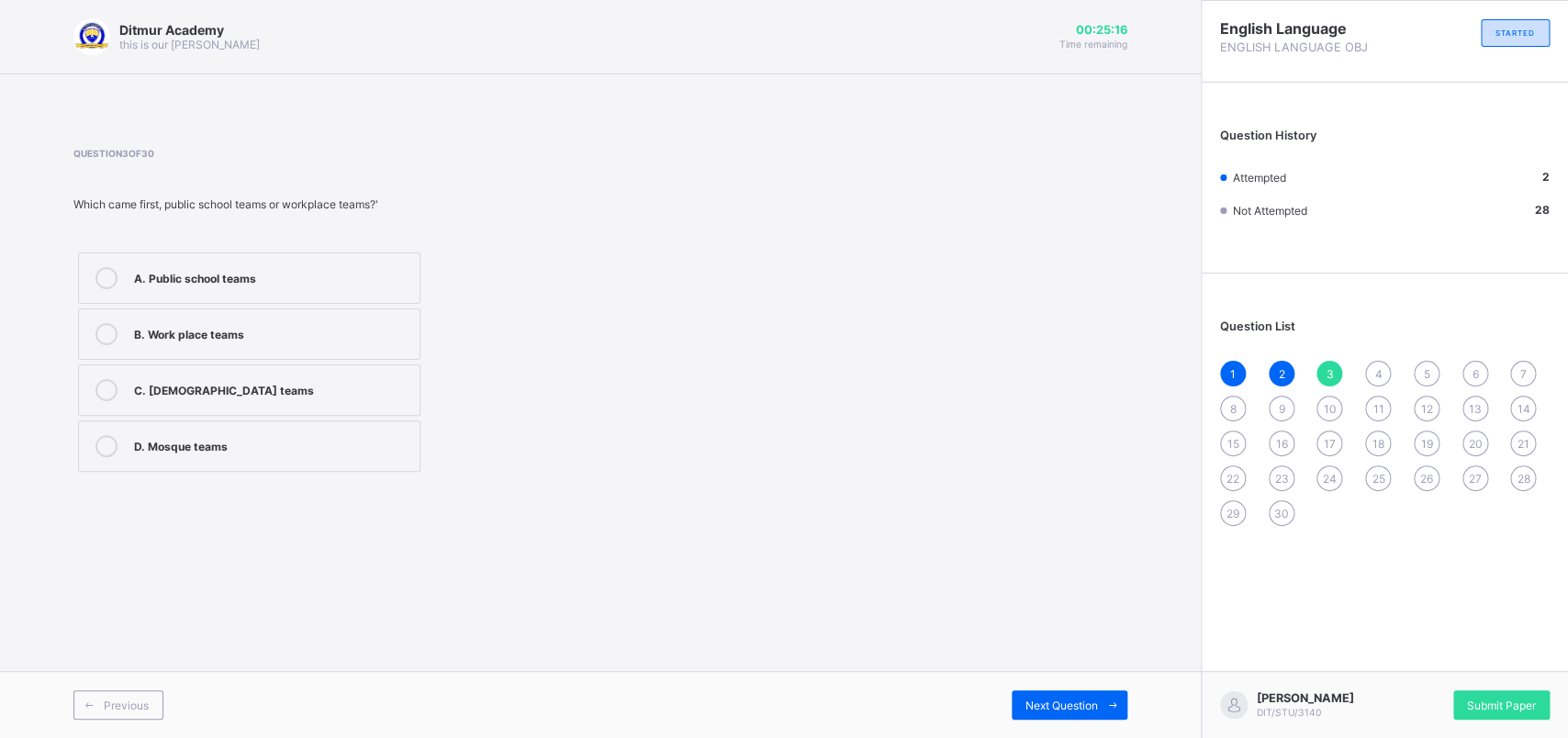 click on "1 2 3 4 5 6 7 8 9 10 11 12 13 14 15 16 17 18 19 20 21 22 23 24 25 26 27 28 29 30" at bounding box center (1384, 443) 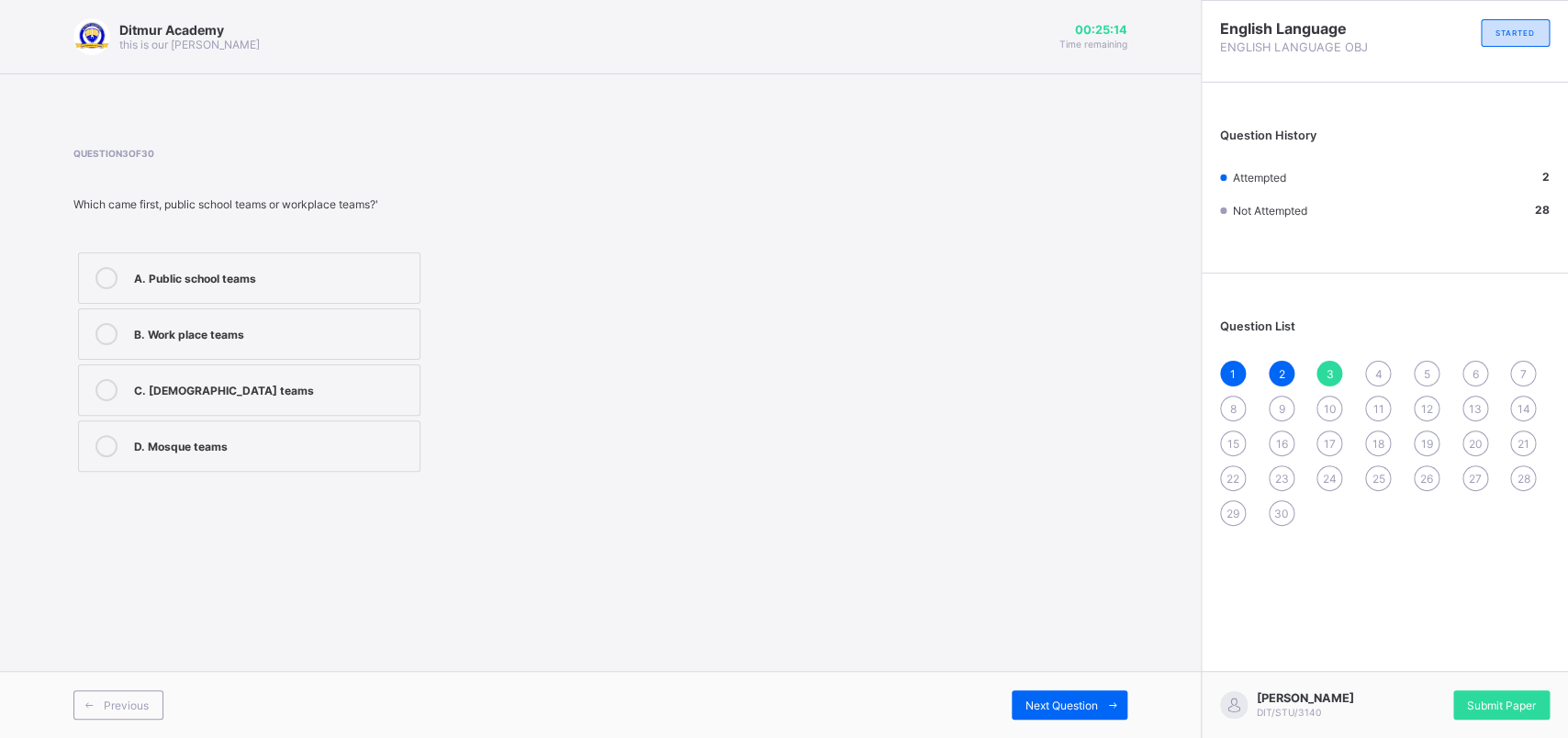 click on "1" at bounding box center [1233, 374] 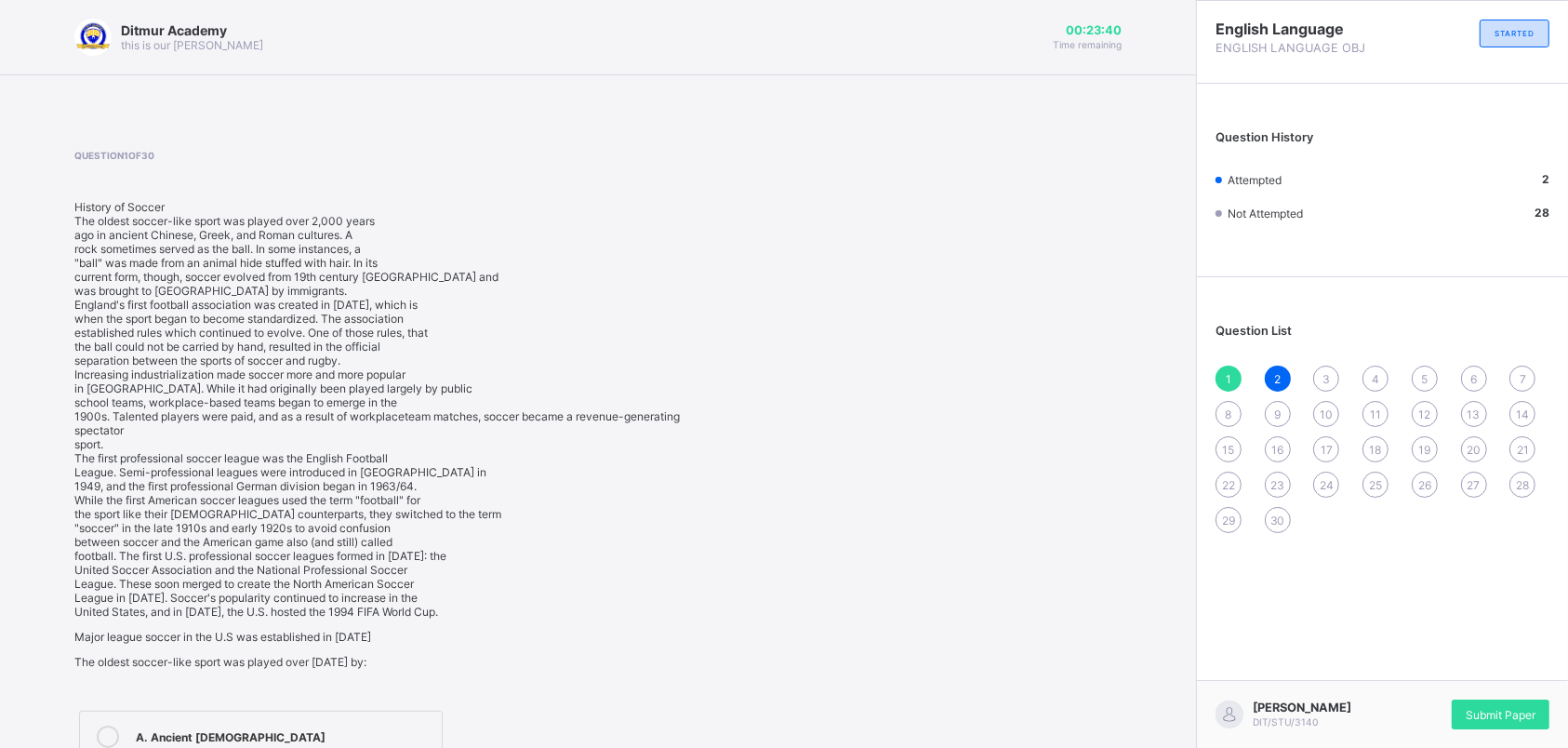 click on "2" at bounding box center (1278, 379) 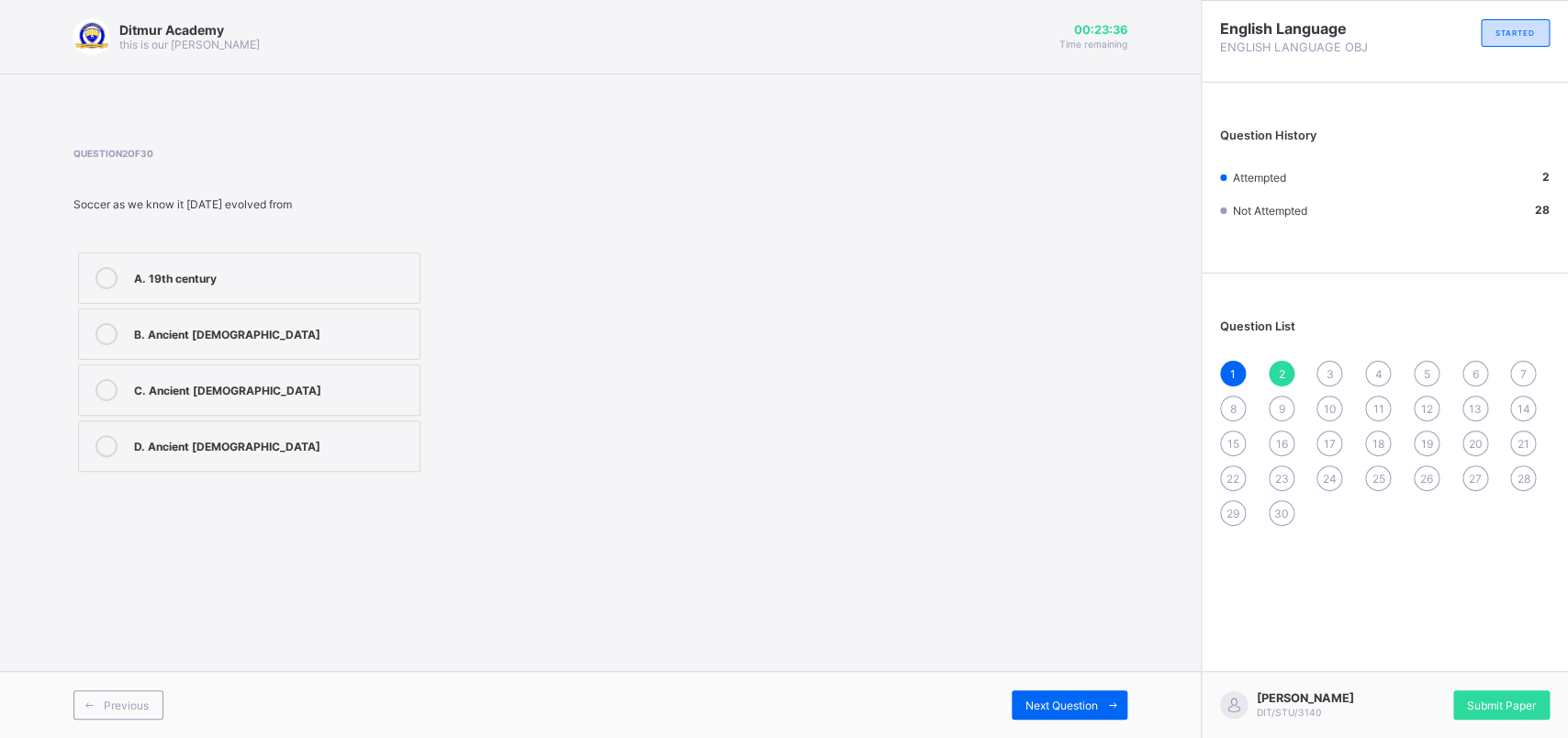 click on "1" at bounding box center (1233, 374) 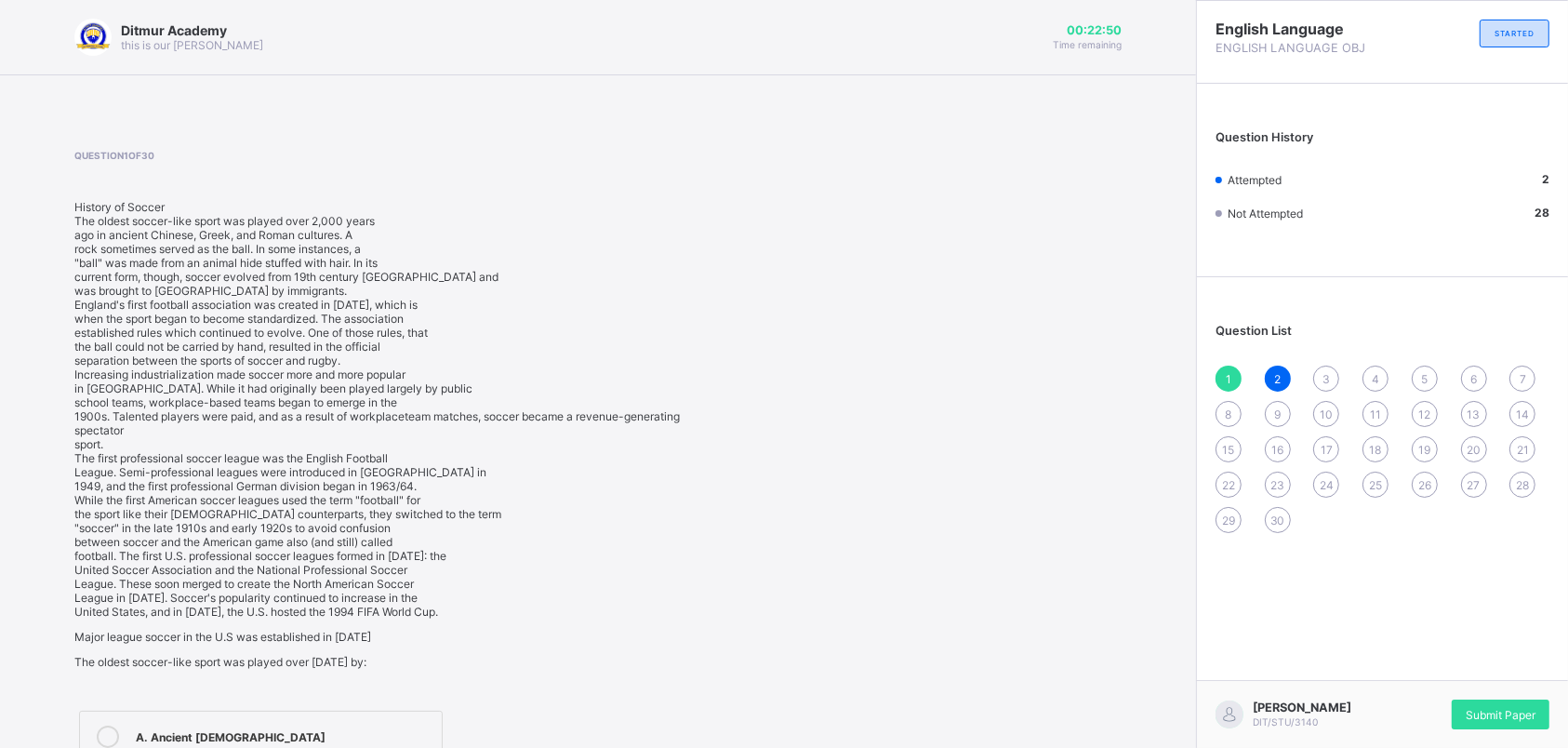 click on "3" at bounding box center (1326, 379) 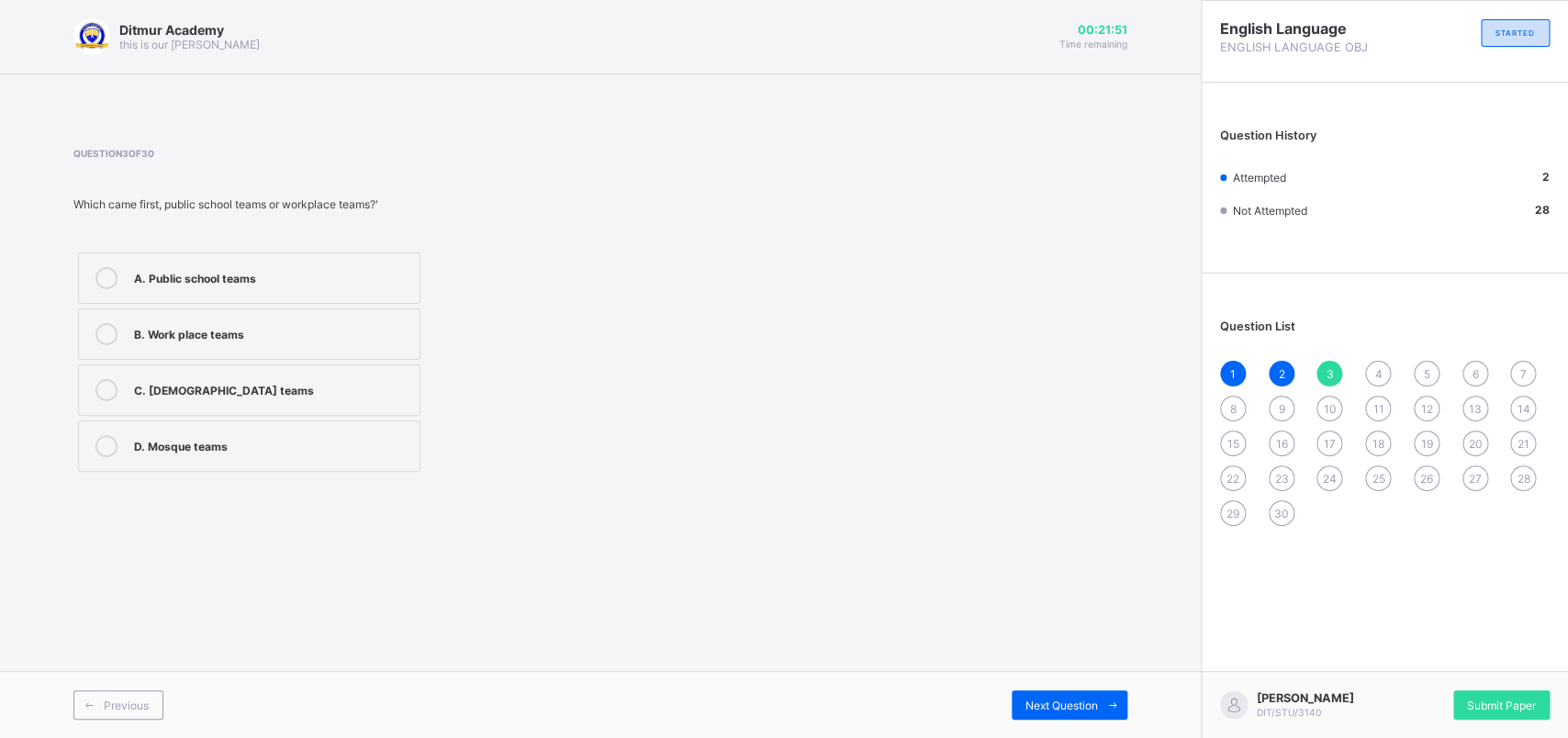 click on "1" at bounding box center [1233, 374] 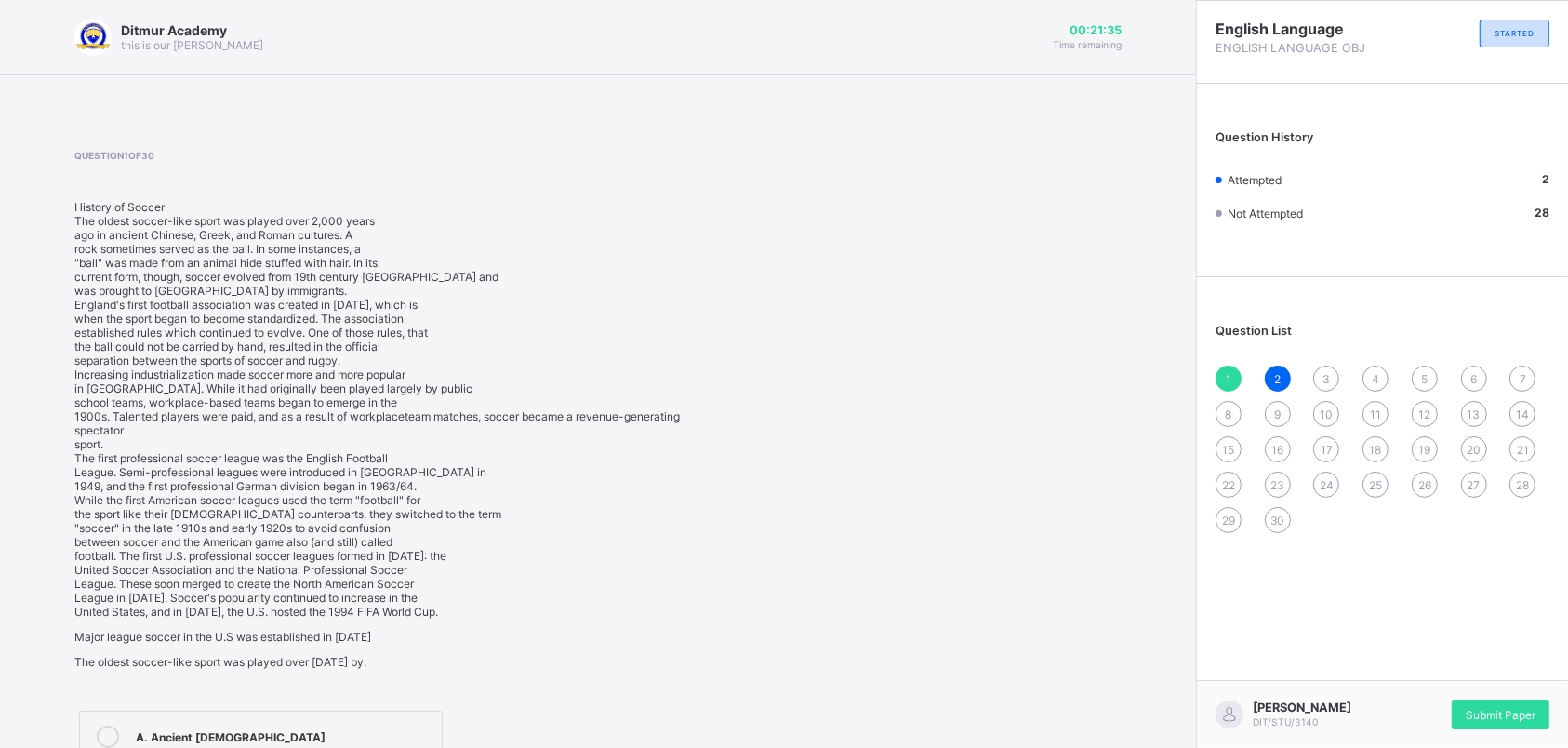 click on "3" at bounding box center (1326, 379) 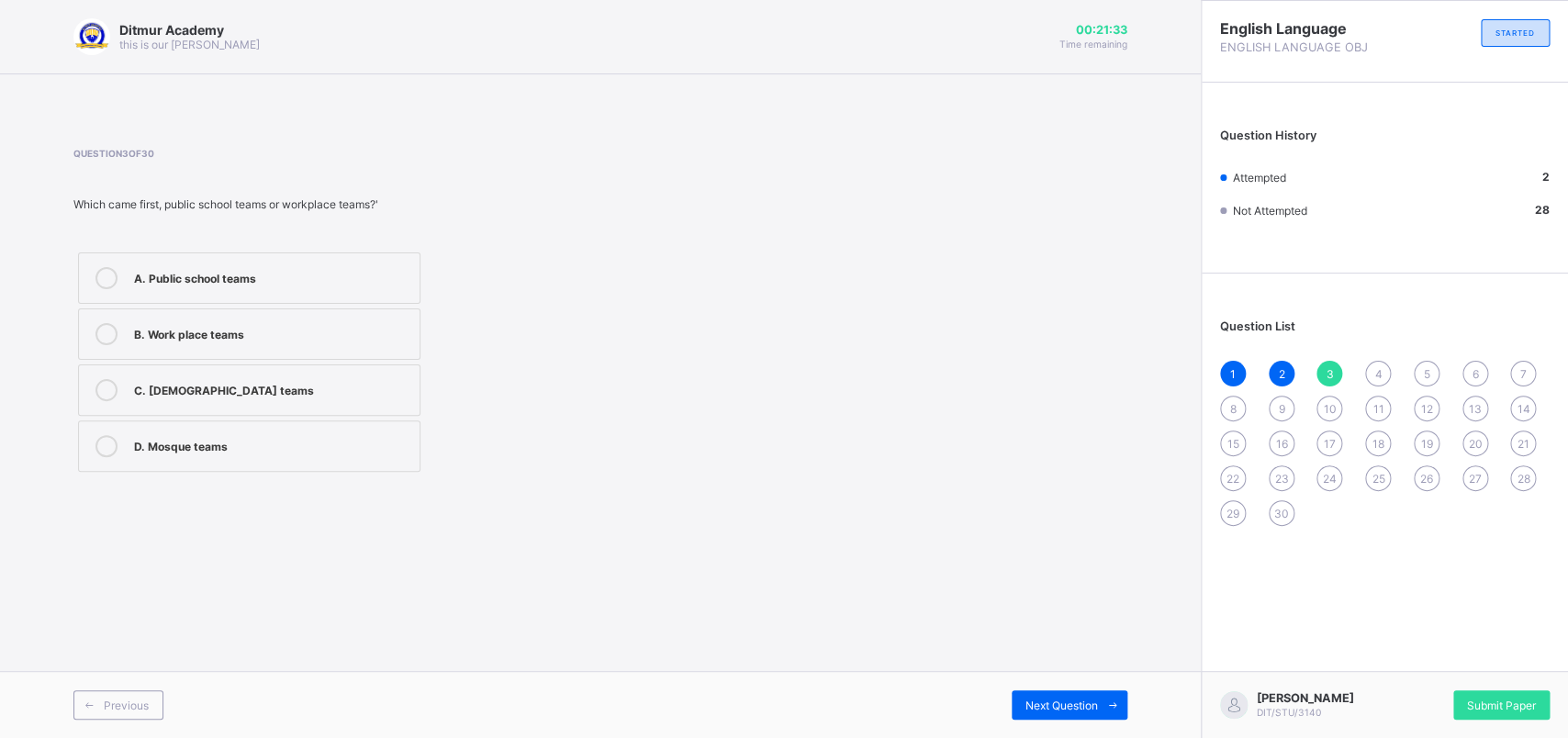 click on "A. Public school teams" at bounding box center (272, 278) 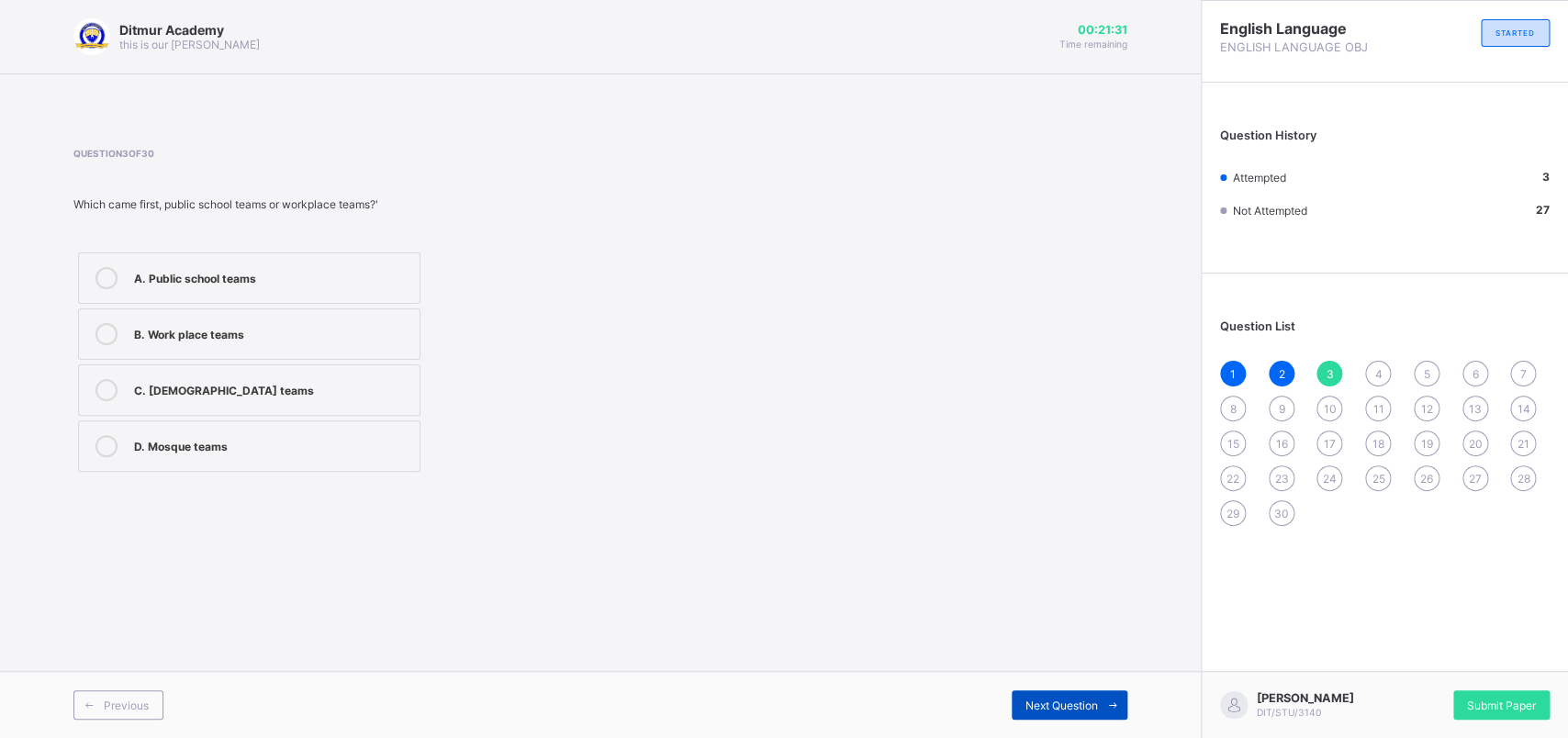 click on "Next Question" at bounding box center (1070, 705) 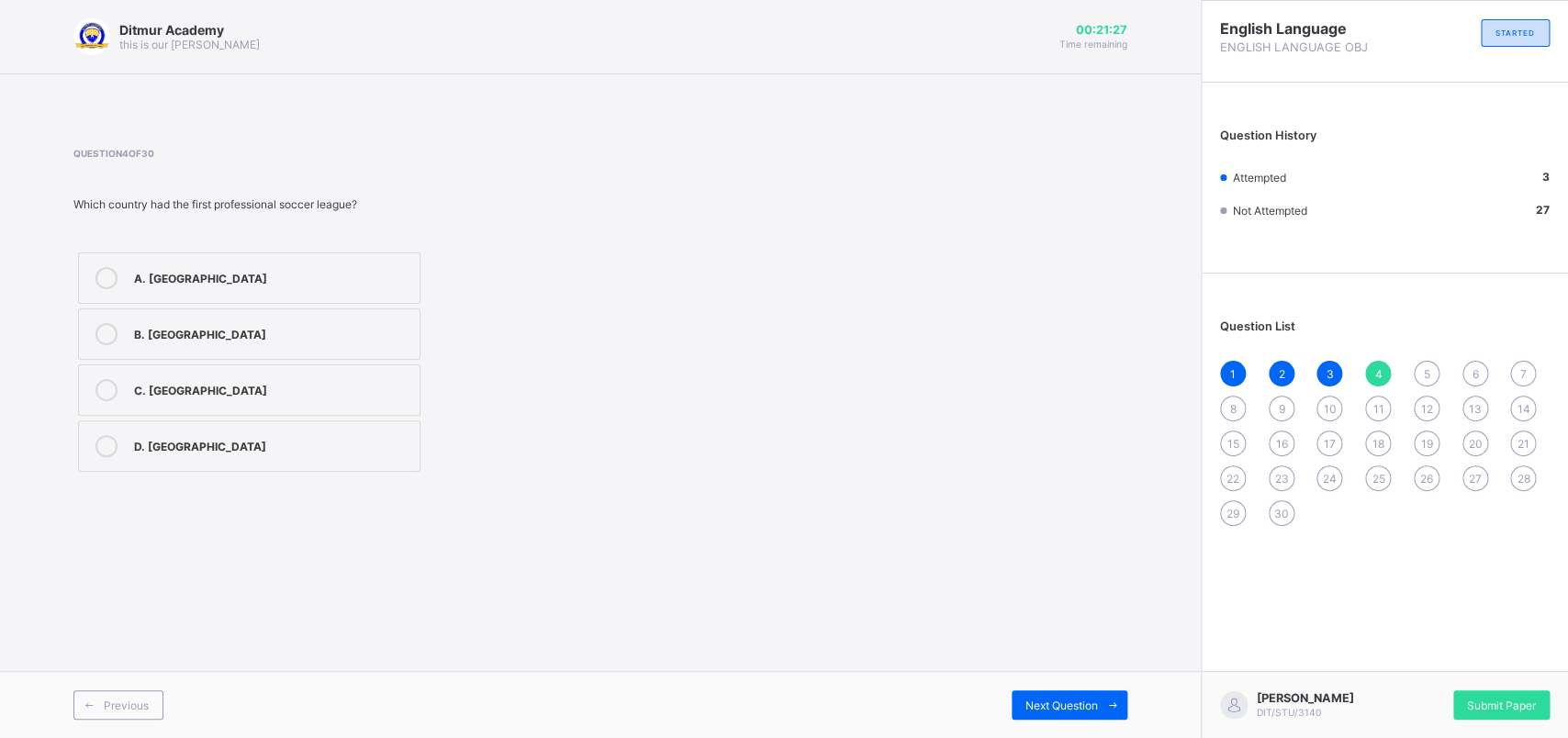 click on "B. [GEOGRAPHIC_DATA]" at bounding box center [272, 332] 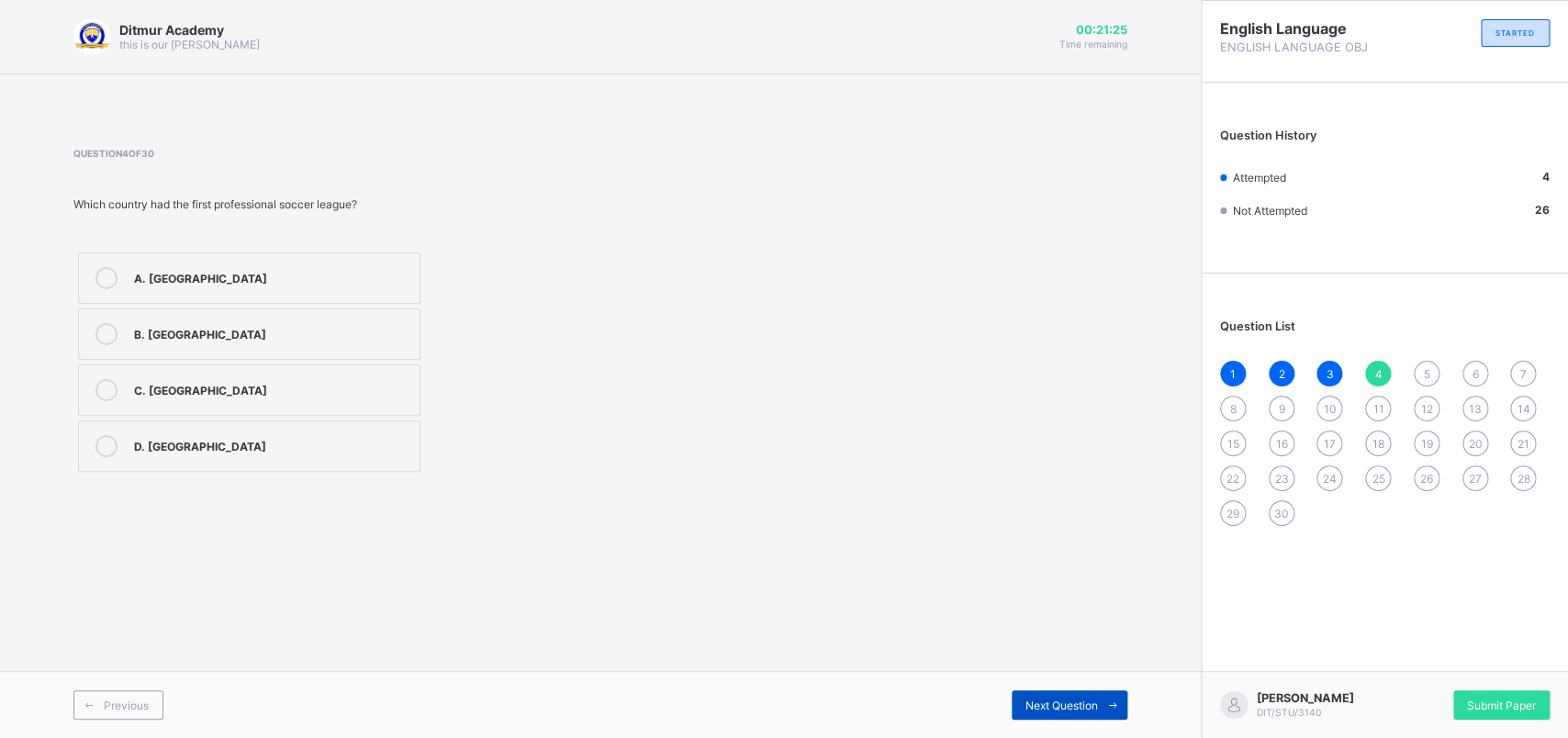 click on "Next Question" at bounding box center [1061, 705] 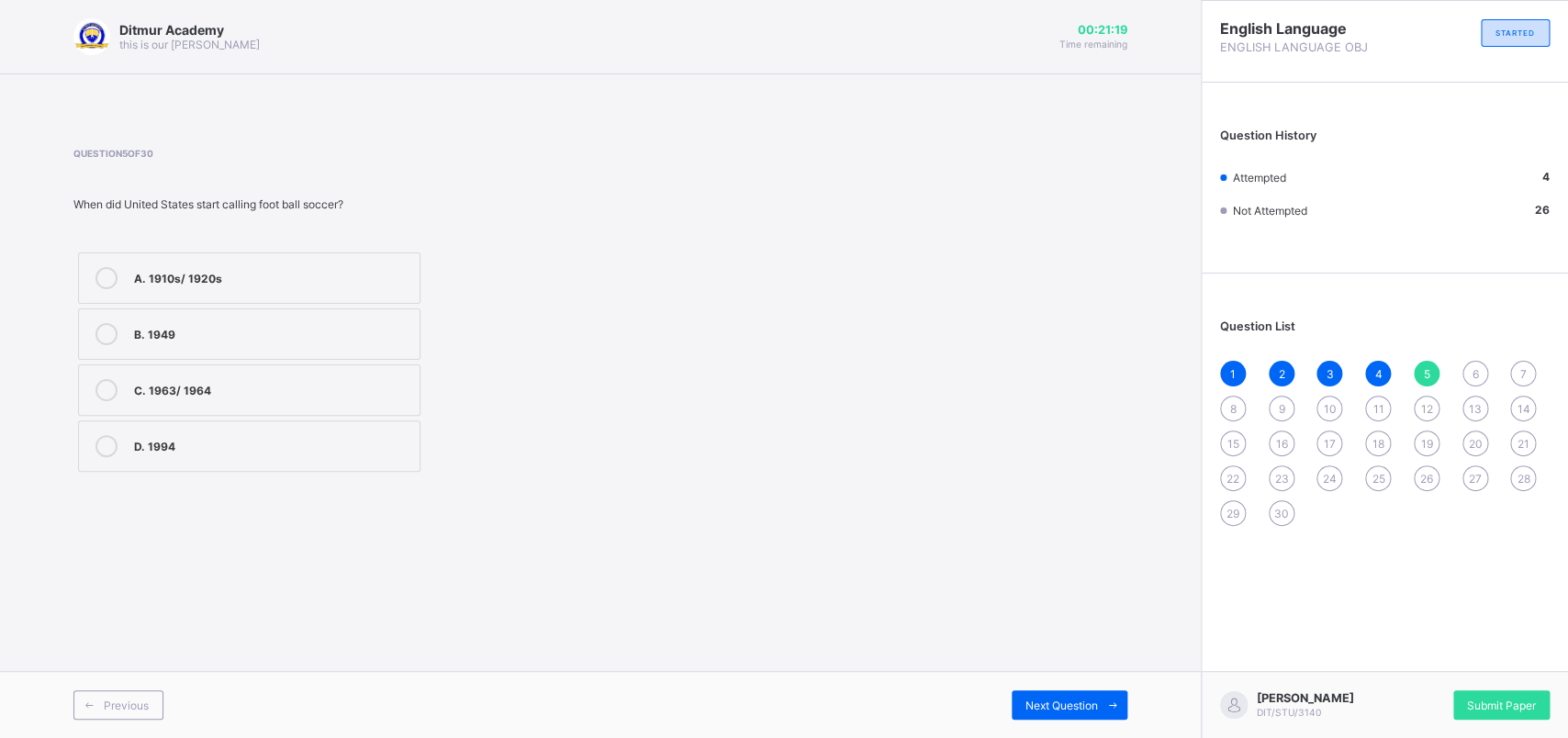 click on "1" at bounding box center (1233, 374) 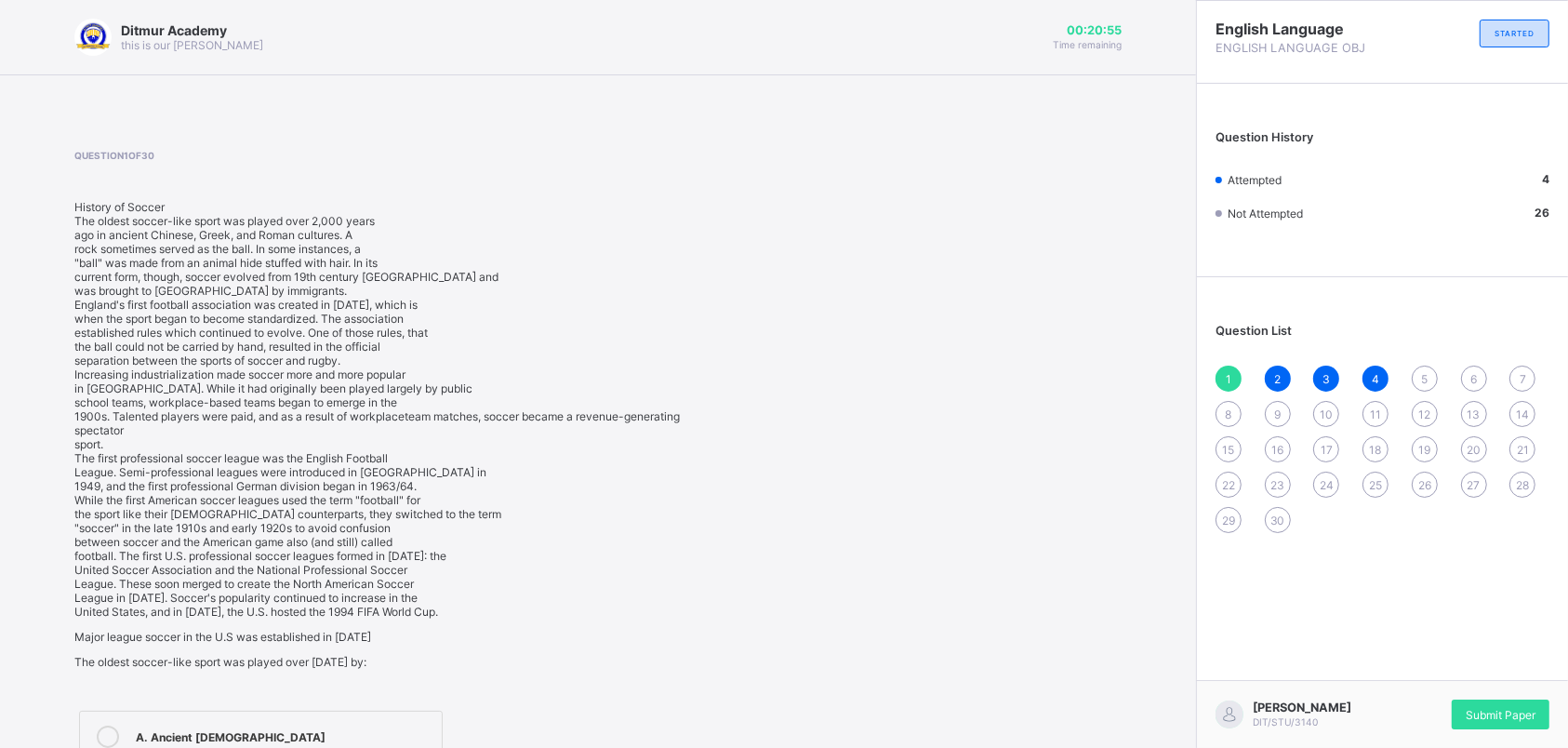 click on "Question  1  of  30 History of Soccer  The oldest soccer-like sport was played over [DATE] in ancient Chinese, Greek, and Roman cultures. A  rock sometimes served as the ball. In some instances, a  "ball" was made from an animal hide stuffed with hair. In its  current form, though, soccer evolved from 19th century [GEOGRAPHIC_DATA] and  was brought to [GEOGRAPHIC_DATA] by immigrants.  England's first football association was created in [DATE], which is  when the sport began to become standardized. The association  established rules which continued to evolve. One of those rules, that  the ball could not be carried by hand, resulted in the official  separation between the sports of soccer and rugby.  Increasing industrialization made soccer more and more popular  in [GEOGRAPHIC_DATA]. While it had originally been played largely by public  school teams, workplace-based teams began to emerge in the  1900s. Talented players were paid, and as a result of workplaceteam matches, soccer became a revenue-generating spectator" at bounding box center (598, 543) 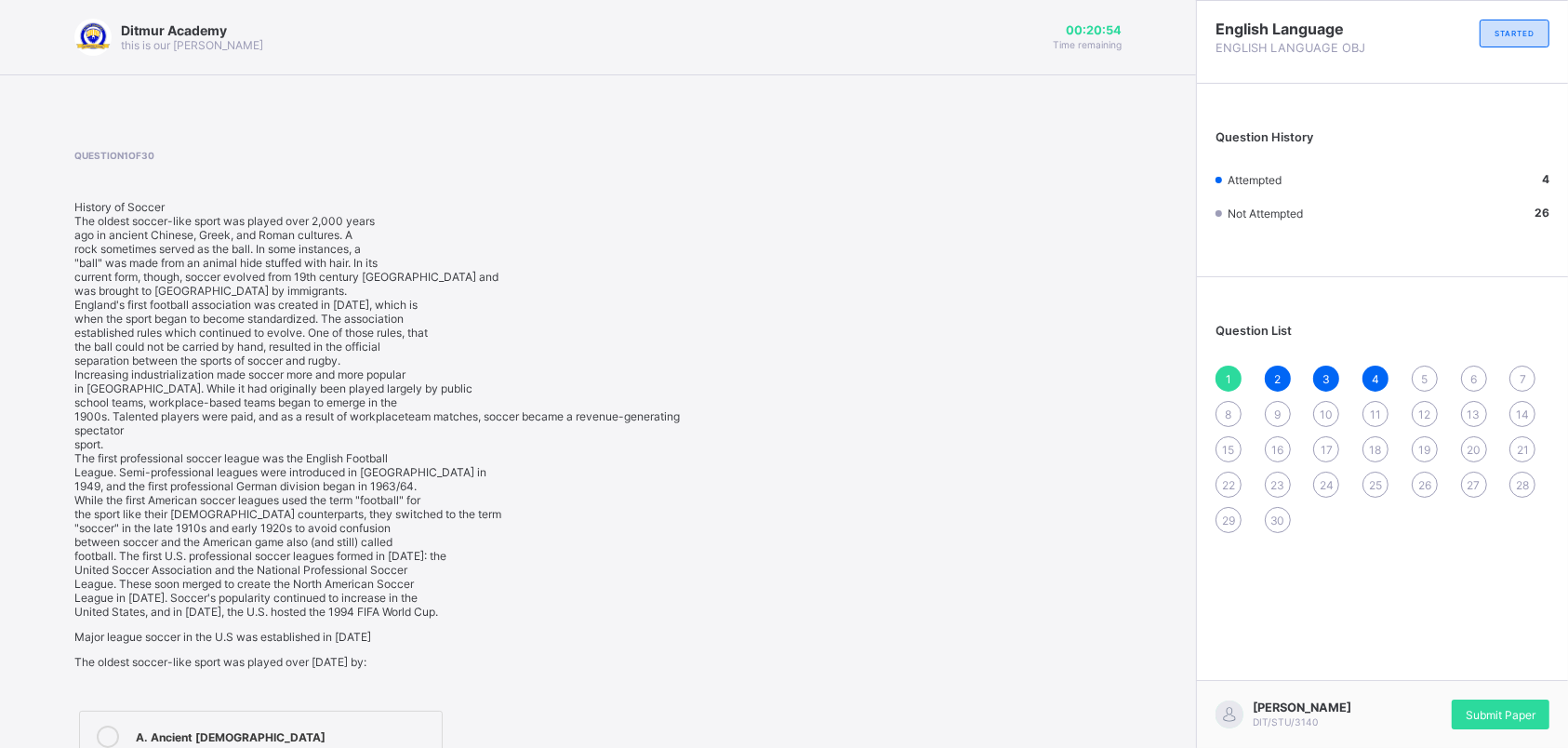 click on "Question  1  of  30 History of Soccer  The oldest soccer-like sport was played over [DATE] in ancient Chinese, Greek, and Roman cultures. A  rock sometimes served as the ball. In some instances, a  "ball" was made from an animal hide stuffed with hair. In its  current form, though, soccer evolved from 19th century [GEOGRAPHIC_DATA] and  was brought to [GEOGRAPHIC_DATA] by immigrants.  England's first football association was created in [DATE], which is  when the sport began to become standardized. The association  established rules which continued to evolve. One of those rules, that  the ball could not be carried by hand, resulted in the official  separation between the sports of soccer and rugby.  Increasing industrialization made soccer more and more popular  in [GEOGRAPHIC_DATA]. While it had originally been played largely by public  school teams, workplace-based teams began to emerge in the  1900s. Talented players were paid, and as a result of workplaceteam matches, soccer became a revenue-generating spectator" at bounding box center [598, 543] 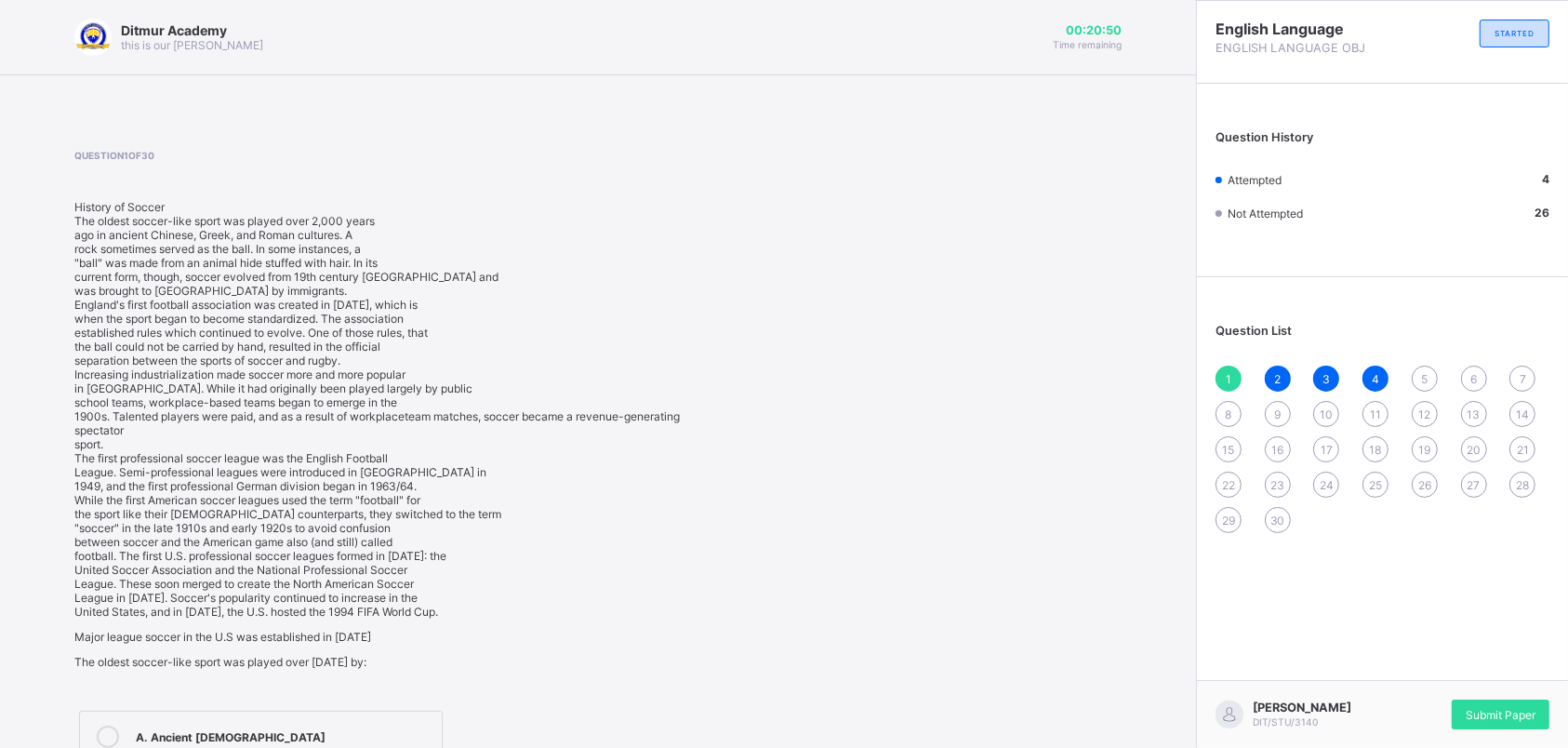 click on "5" at bounding box center (1425, 379) 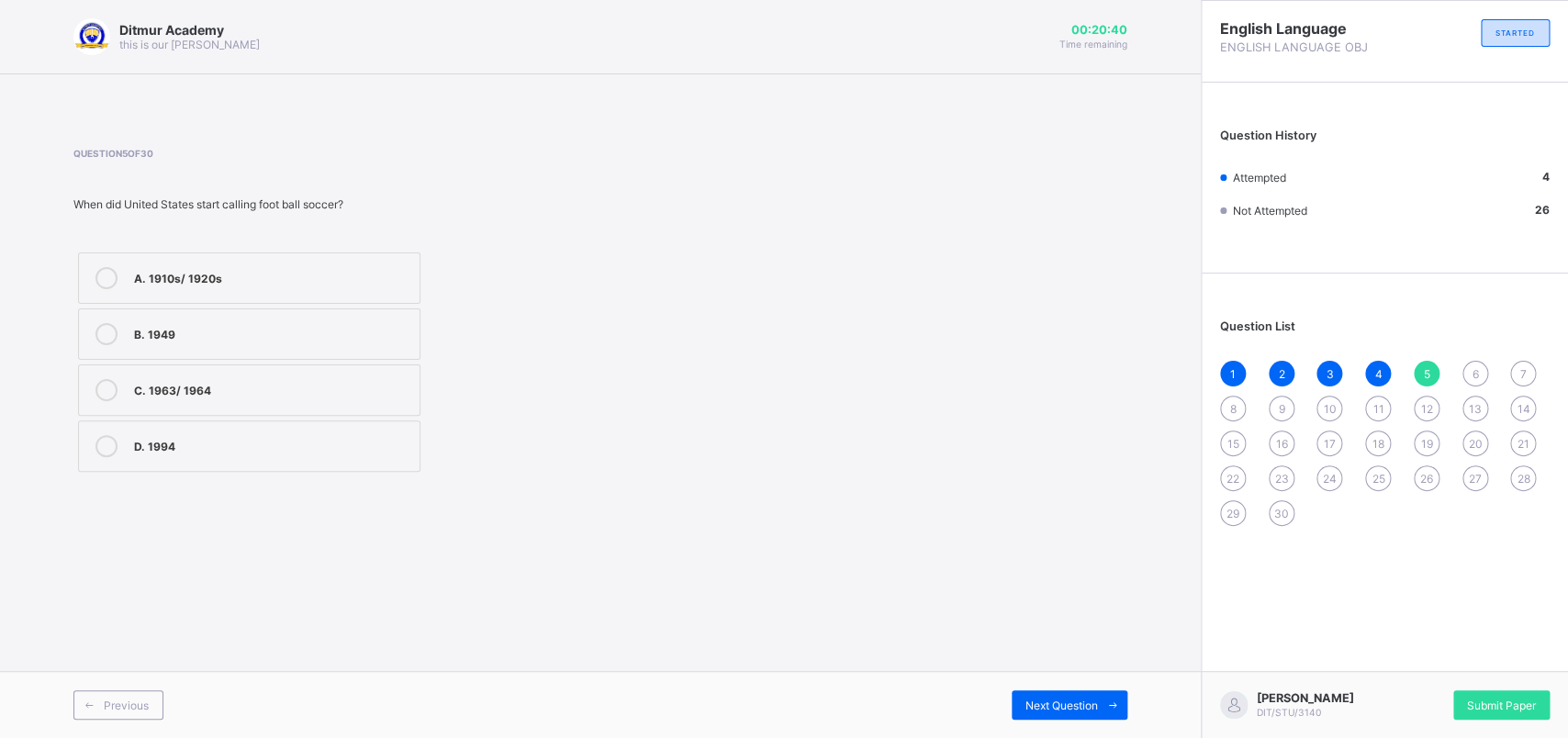 click on "1" at bounding box center [1233, 374] 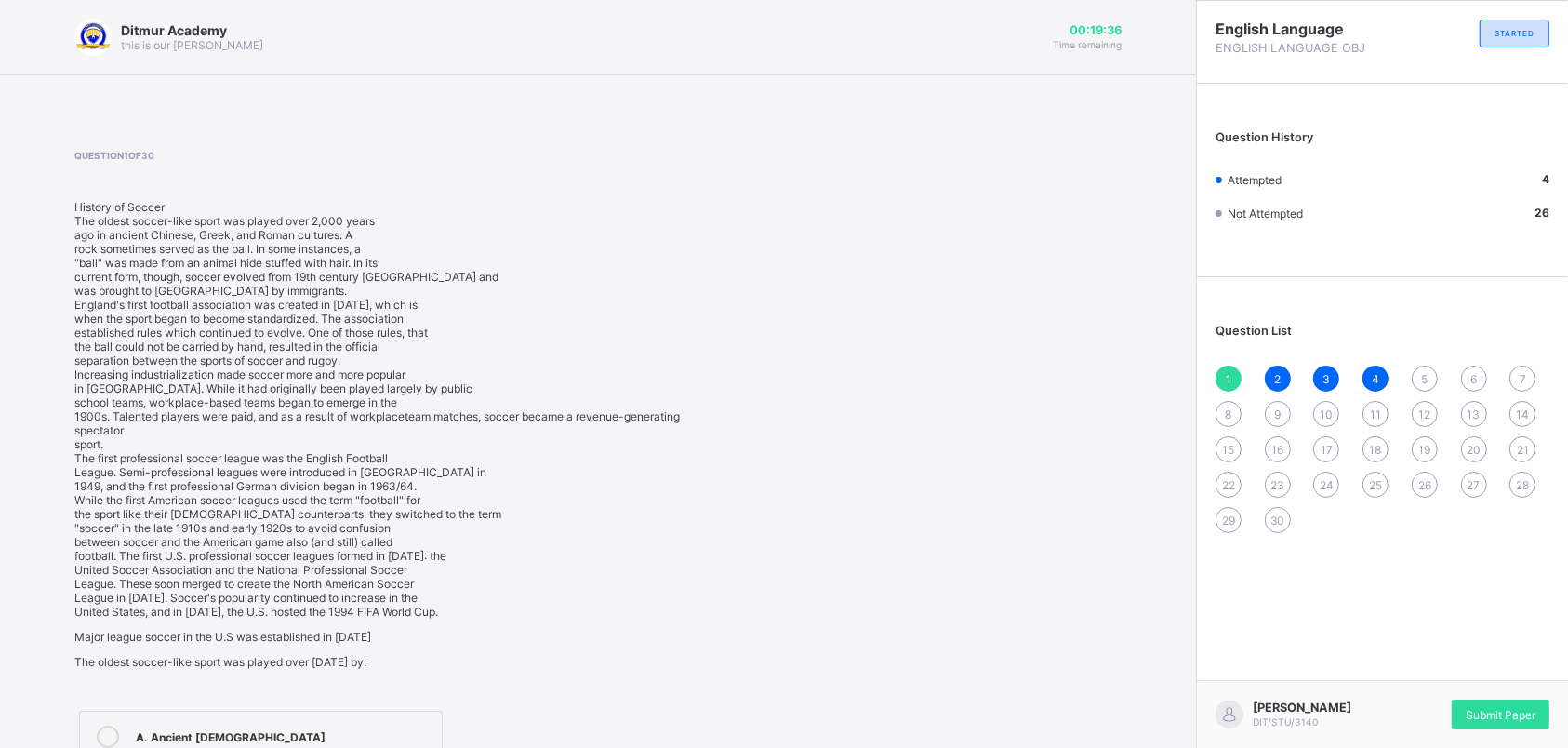 click on "5" at bounding box center (1425, 379) 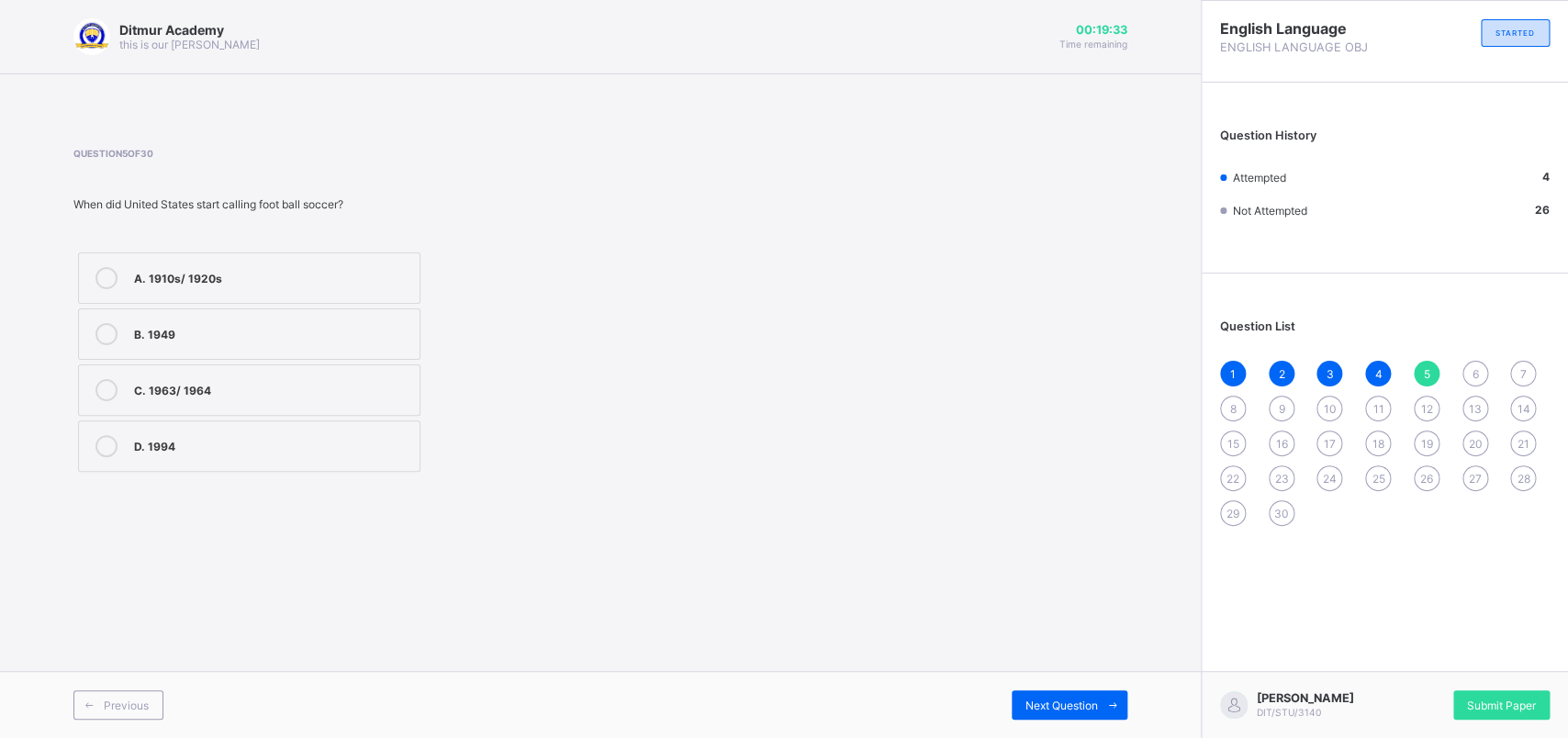 click on "A. 1910s/ 1920s" at bounding box center [272, 276] 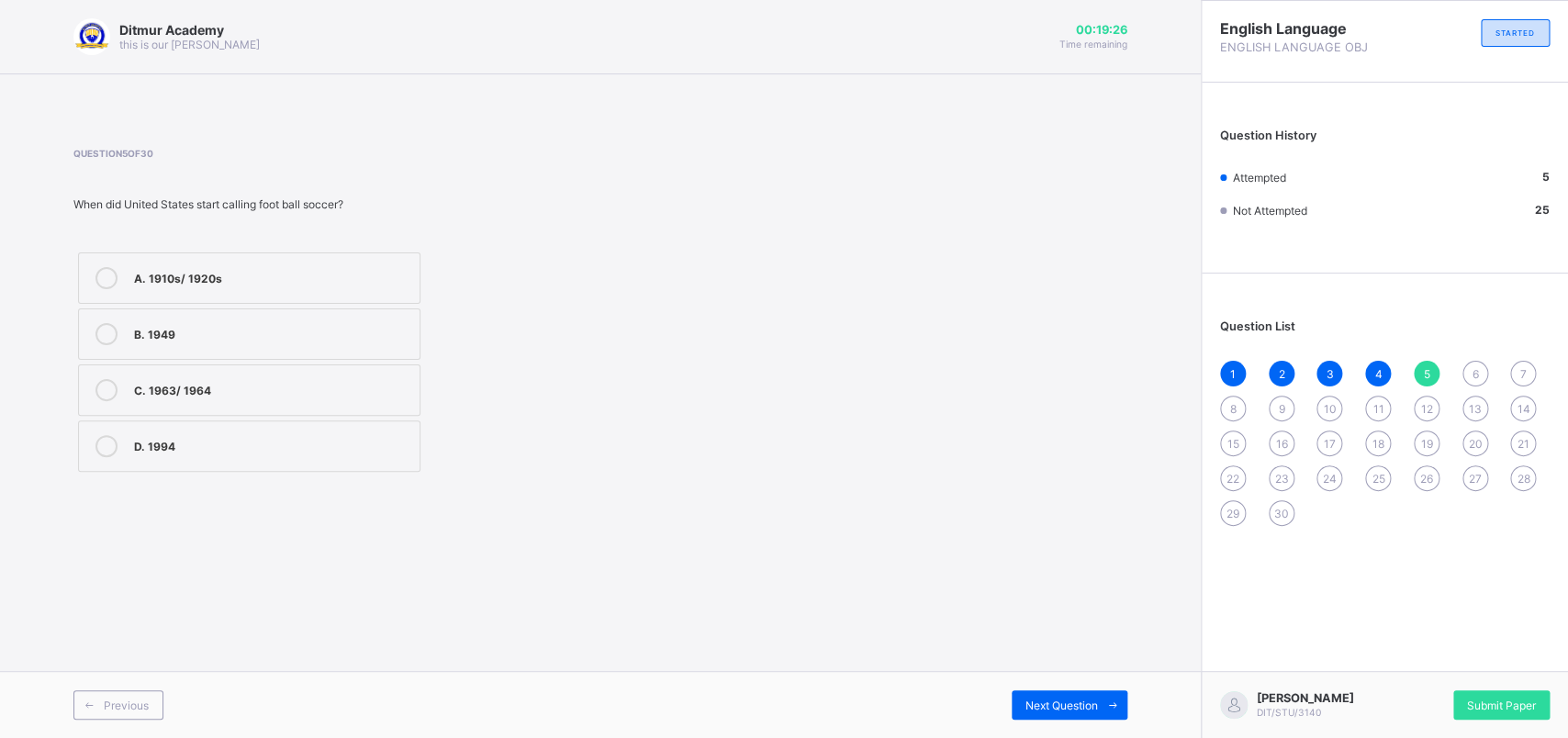 click on "6" at bounding box center (1474, 374) 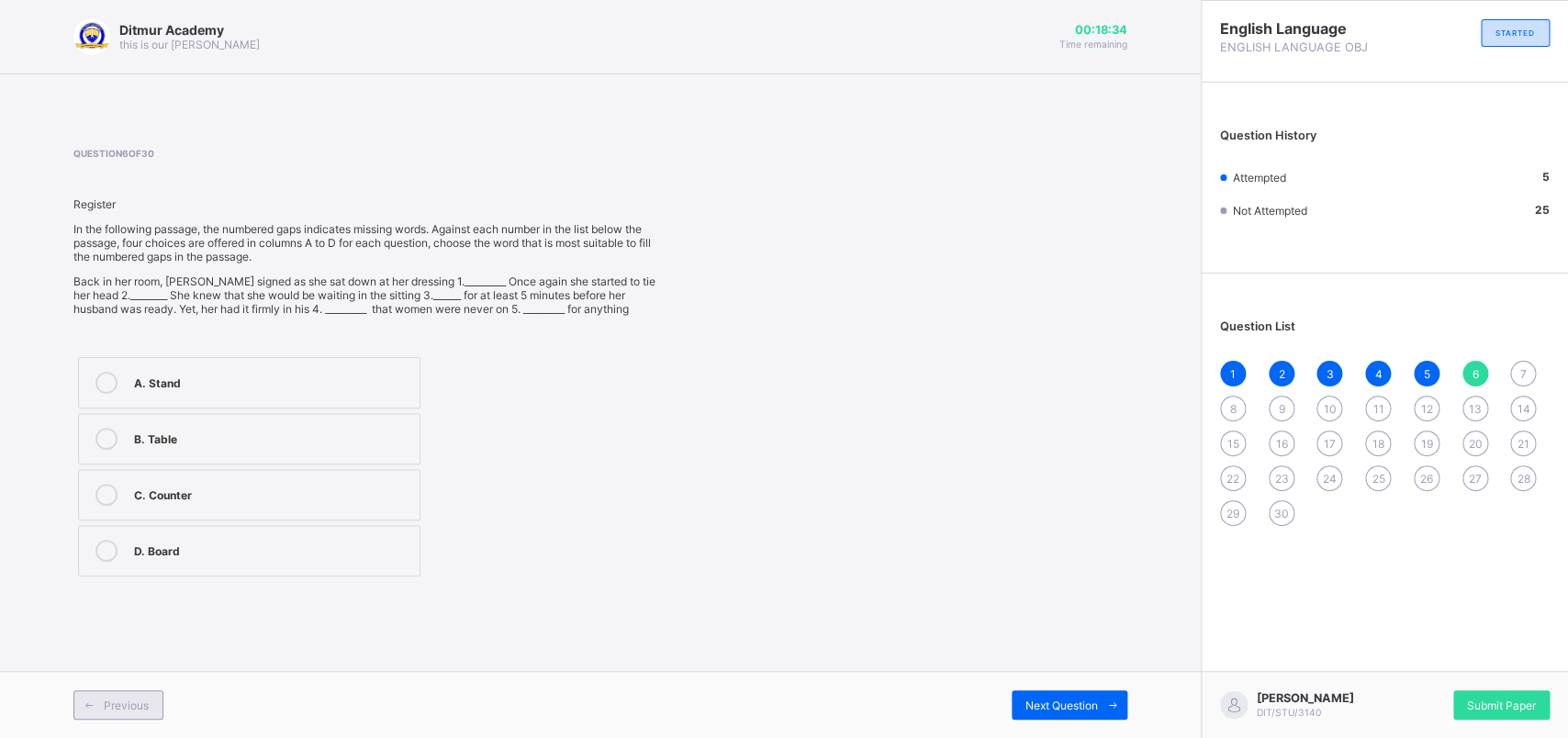 click at bounding box center [89, 705] 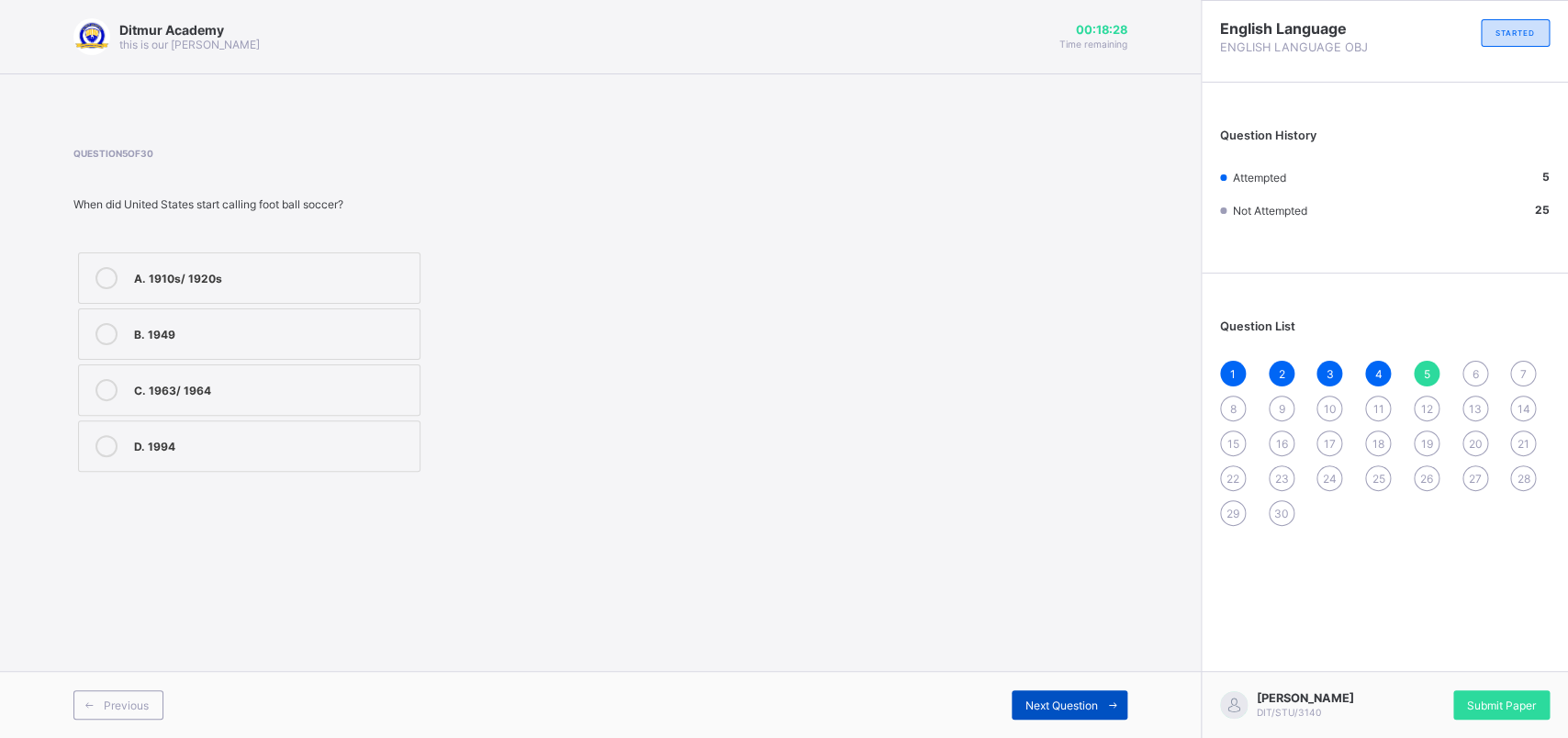 click on "Next Question" at bounding box center (1061, 705) 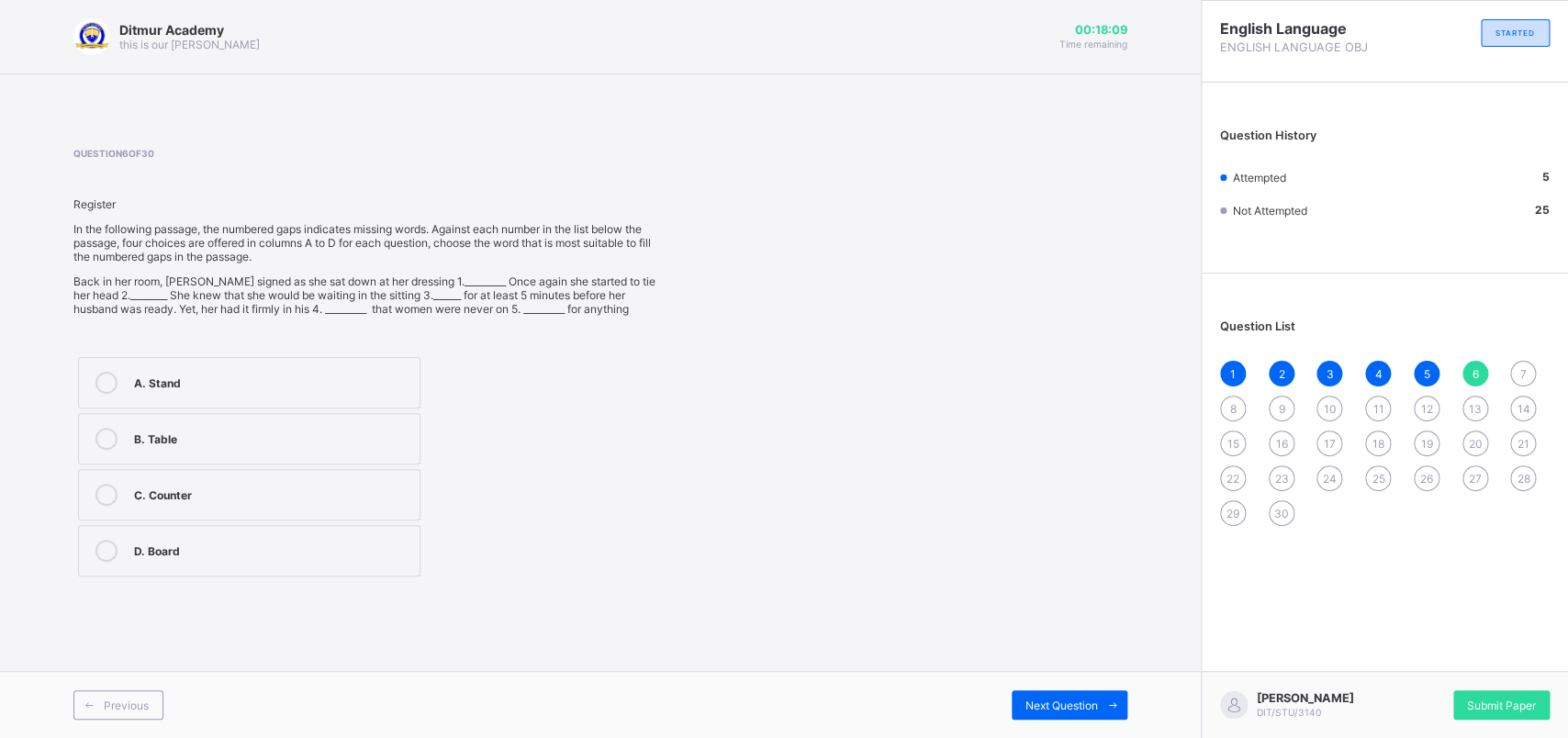 click on "A. Stand" at bounding box center [272, 381] 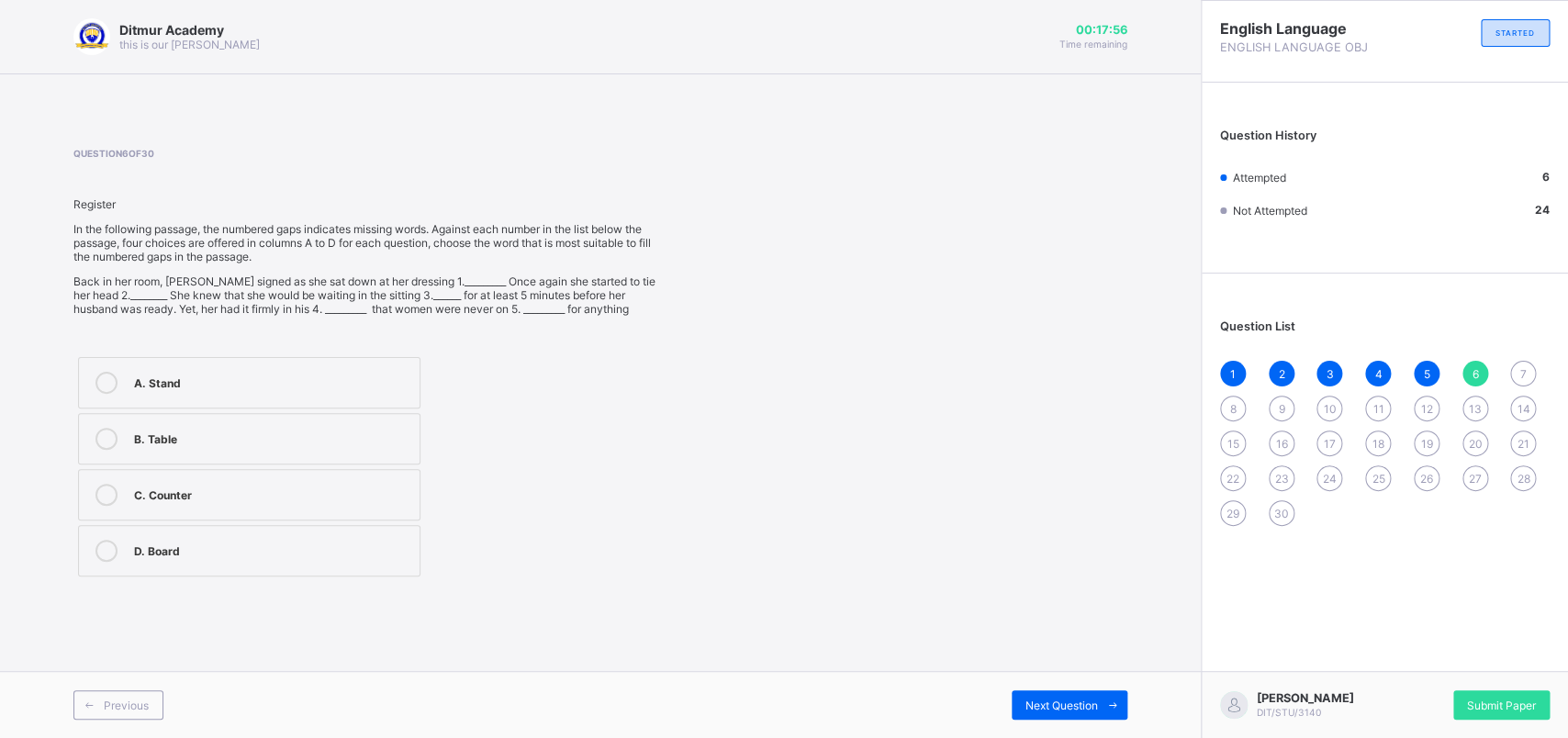 click on "B. Table" at bounding box center [272, 437] 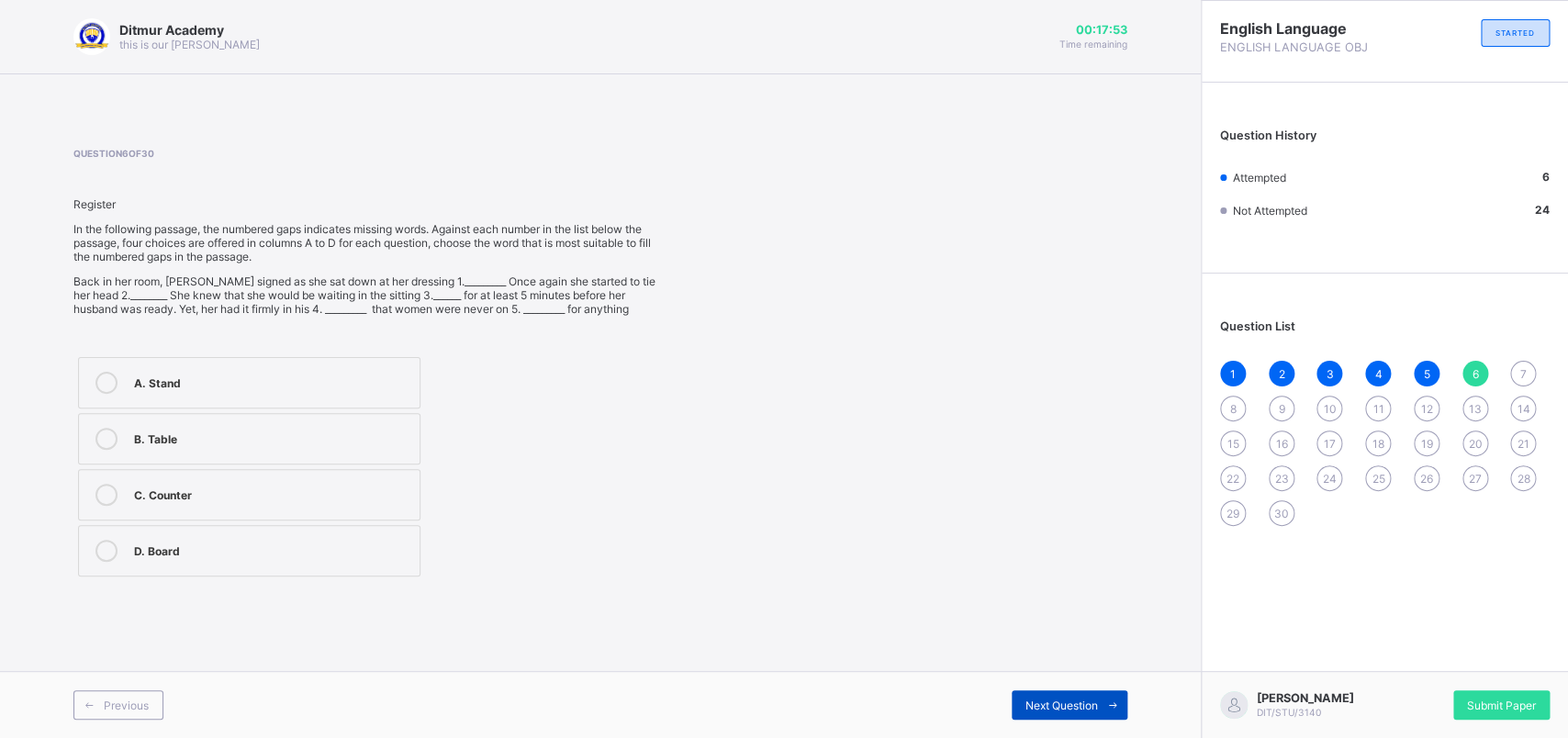 click at bounding box center (1113, 705) 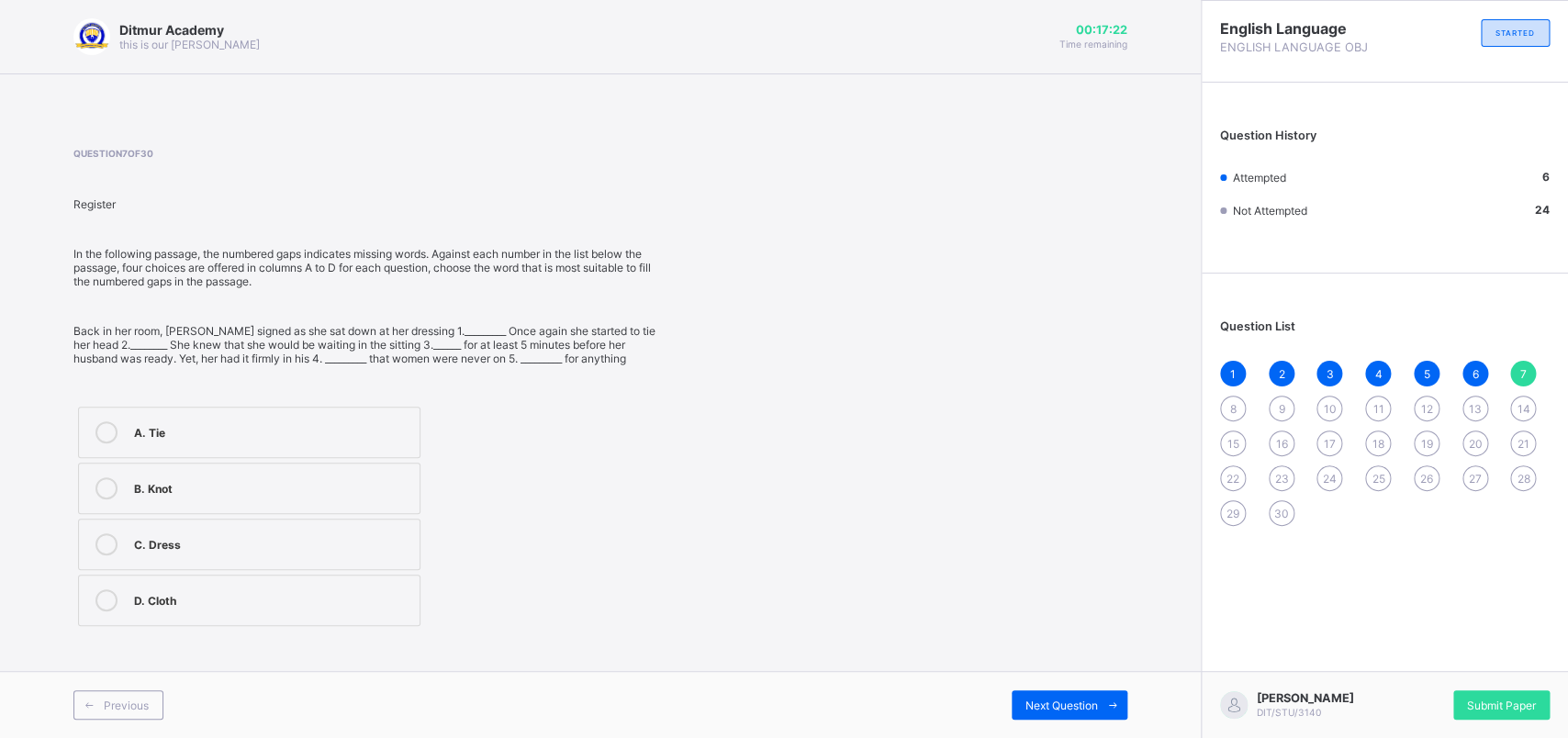click on "D. Cloth" at bounding box center (272, 598) 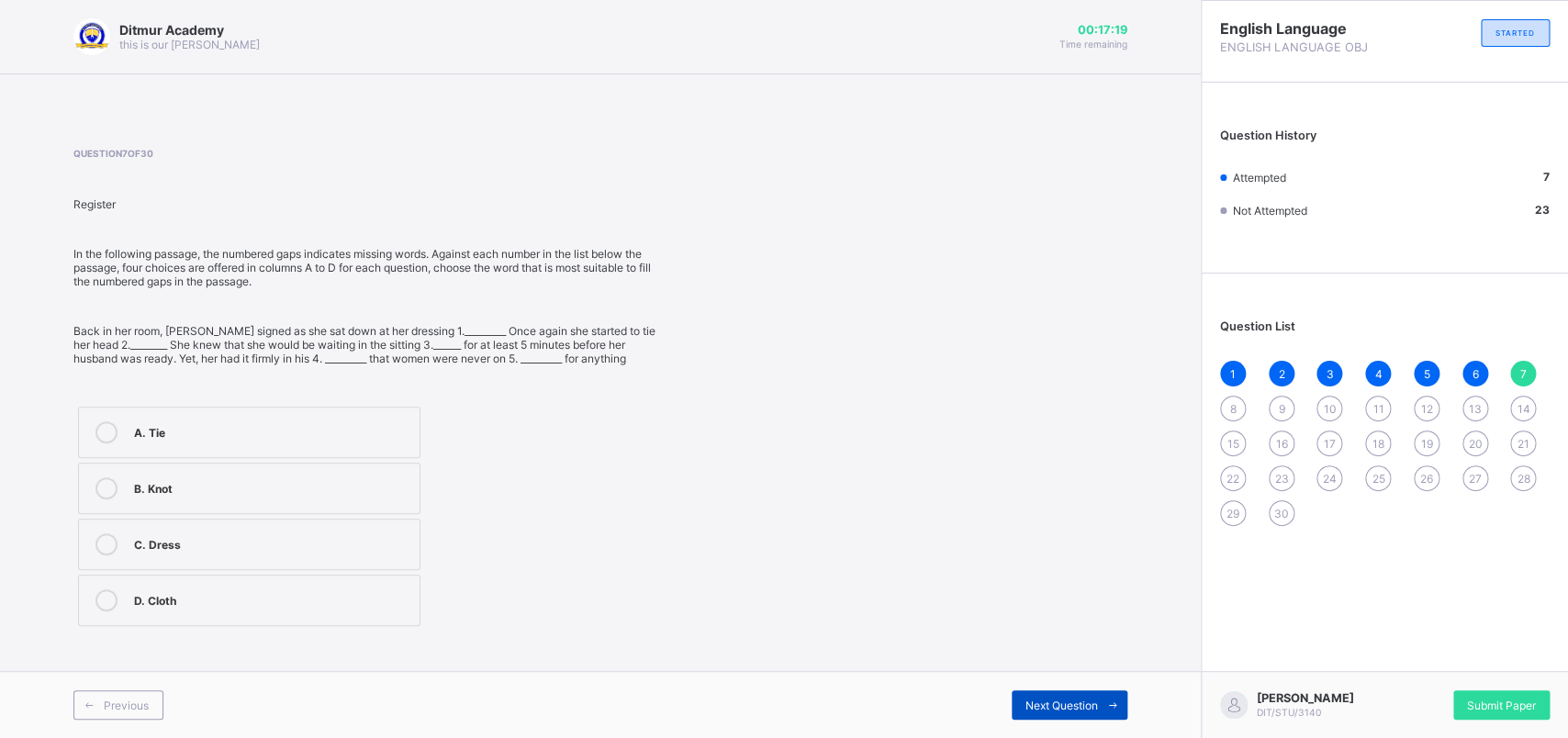 click on "Next Question" at bounding box center [1061, 705] 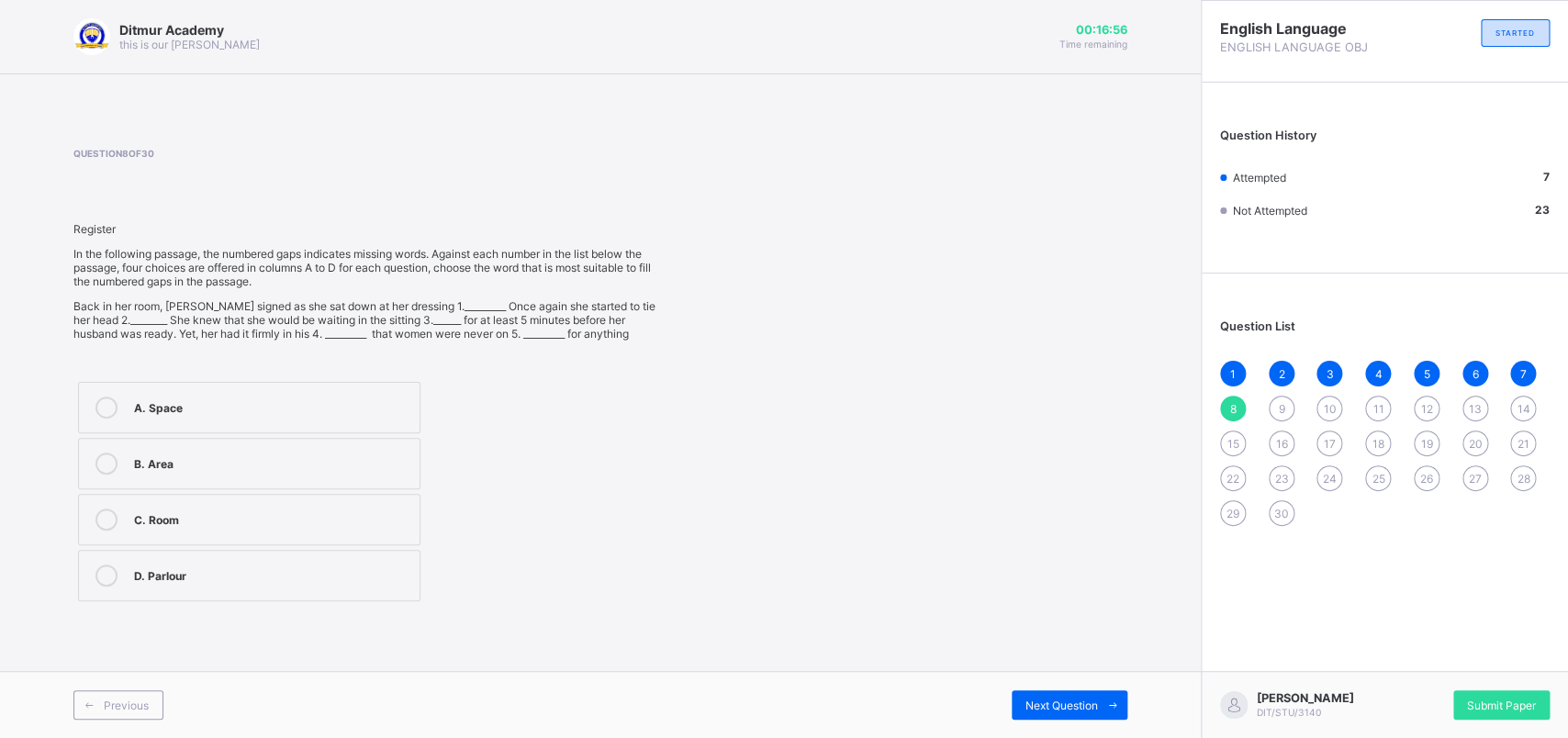 click on "C. Room" at bounding box center (249, 520) 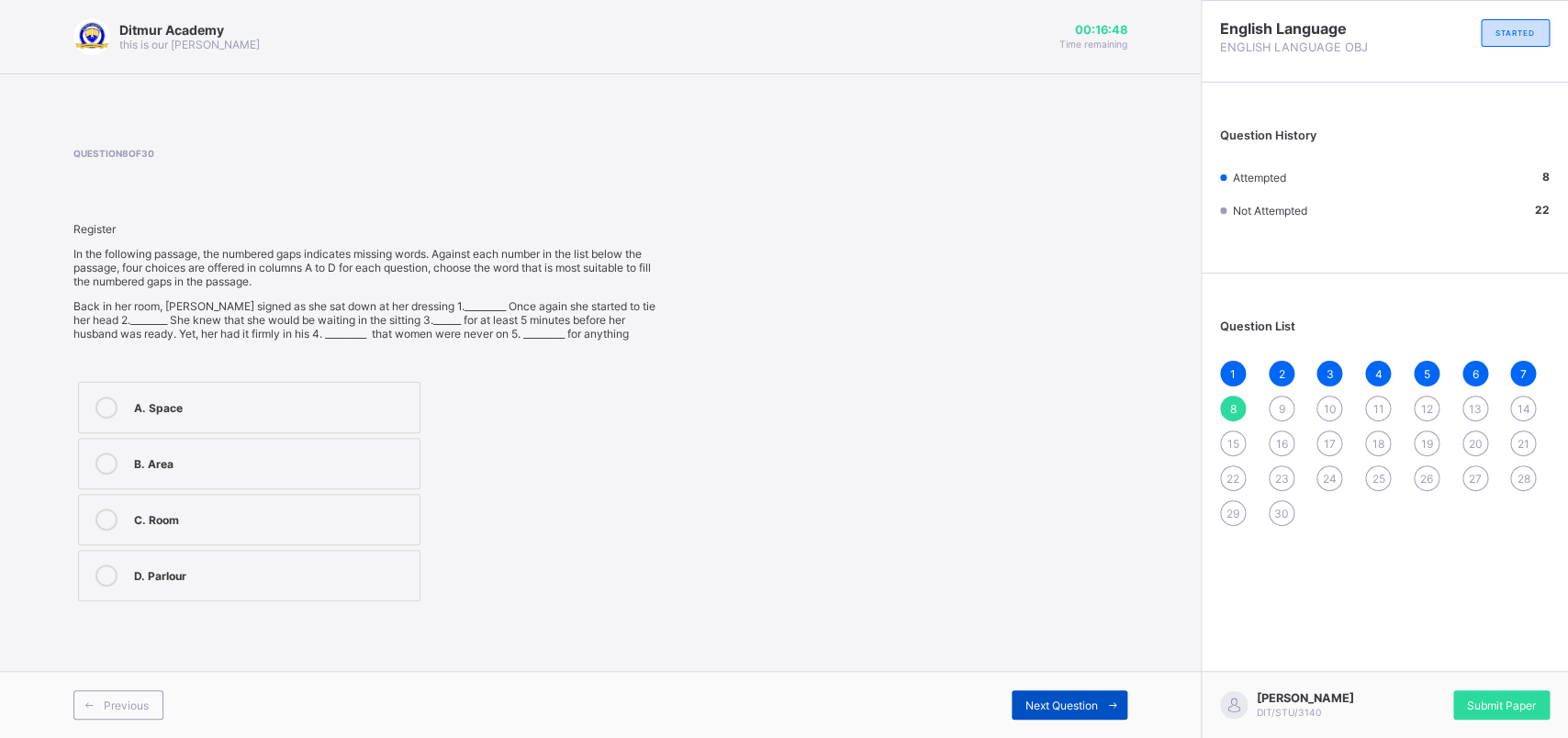 click on "Next Question" at bounding box center [1061, 705] 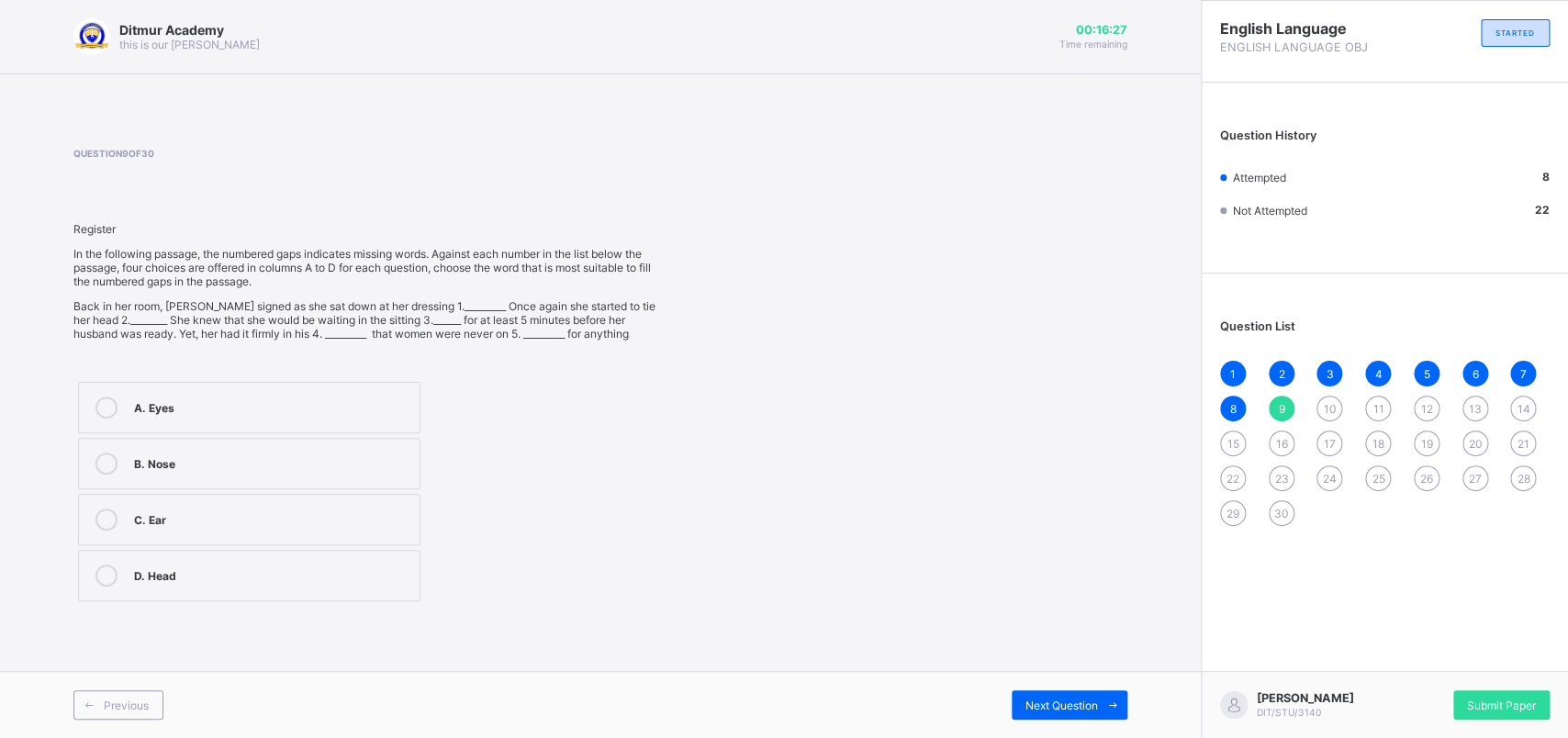 click on "C. Ear" at bounding box center (272, 518) 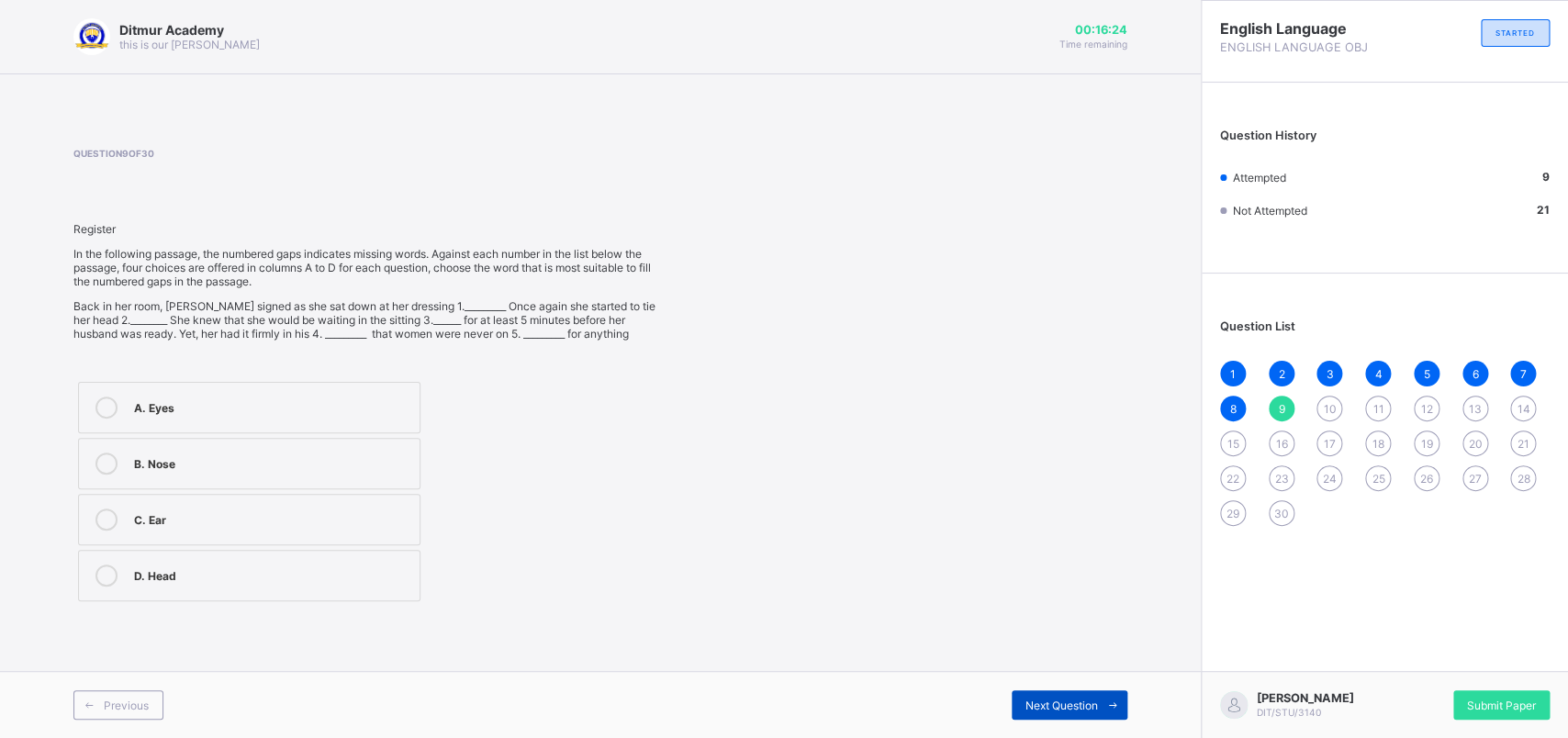click on "Next Question" at bounding box center [1061, 705] 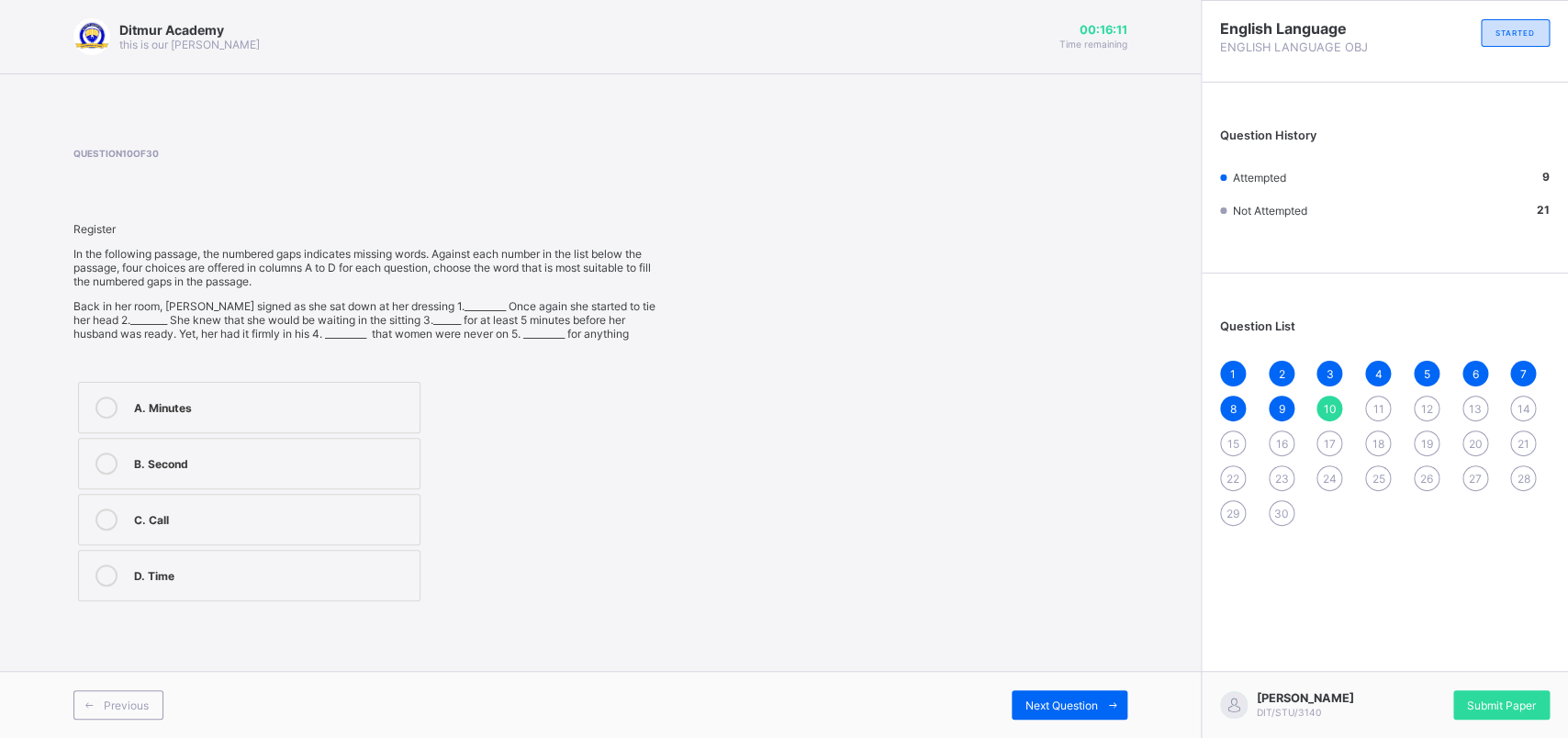 click on "A. Minutes" at bounding box center [249, 408] 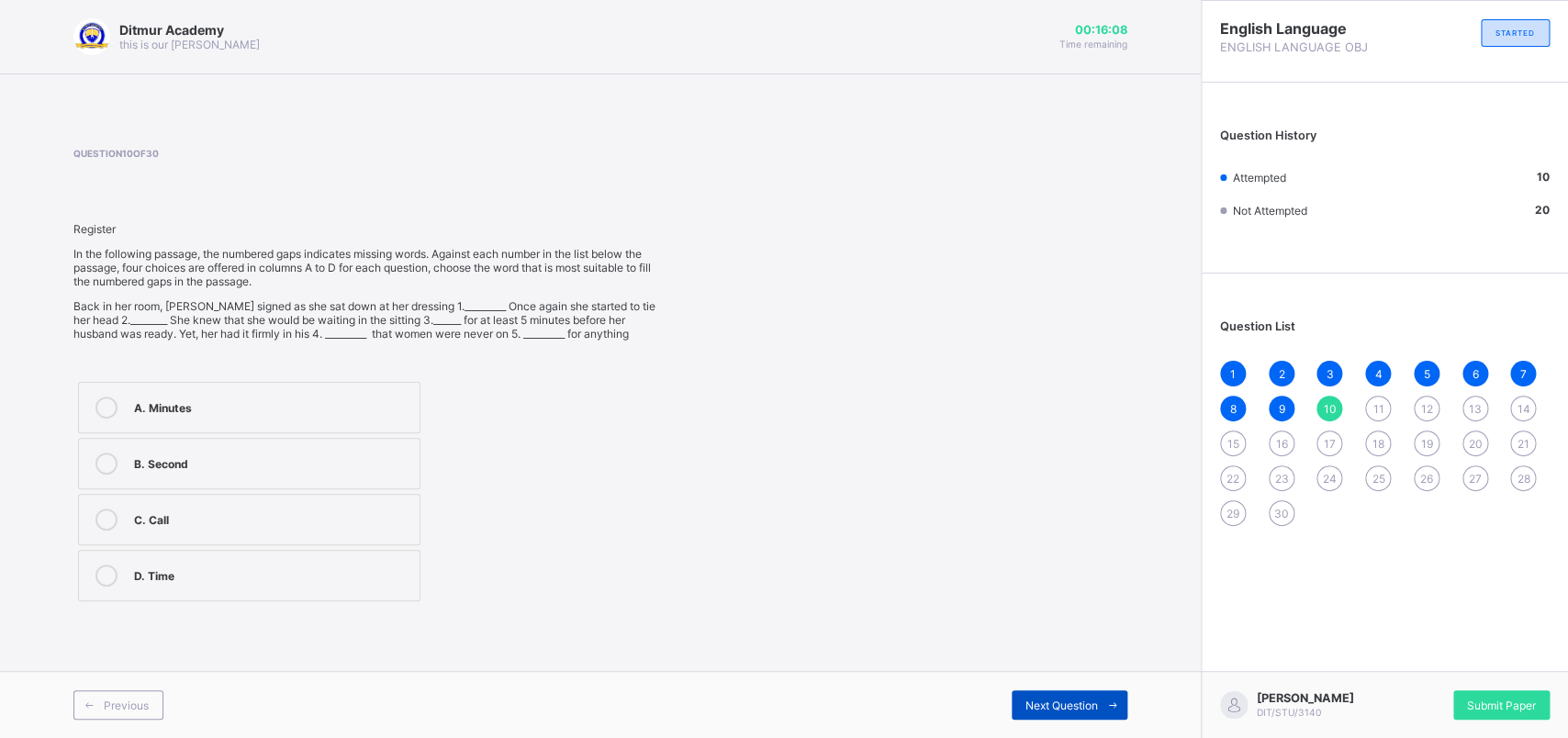 click on "Next Question" at bounding box center [1061, 705] 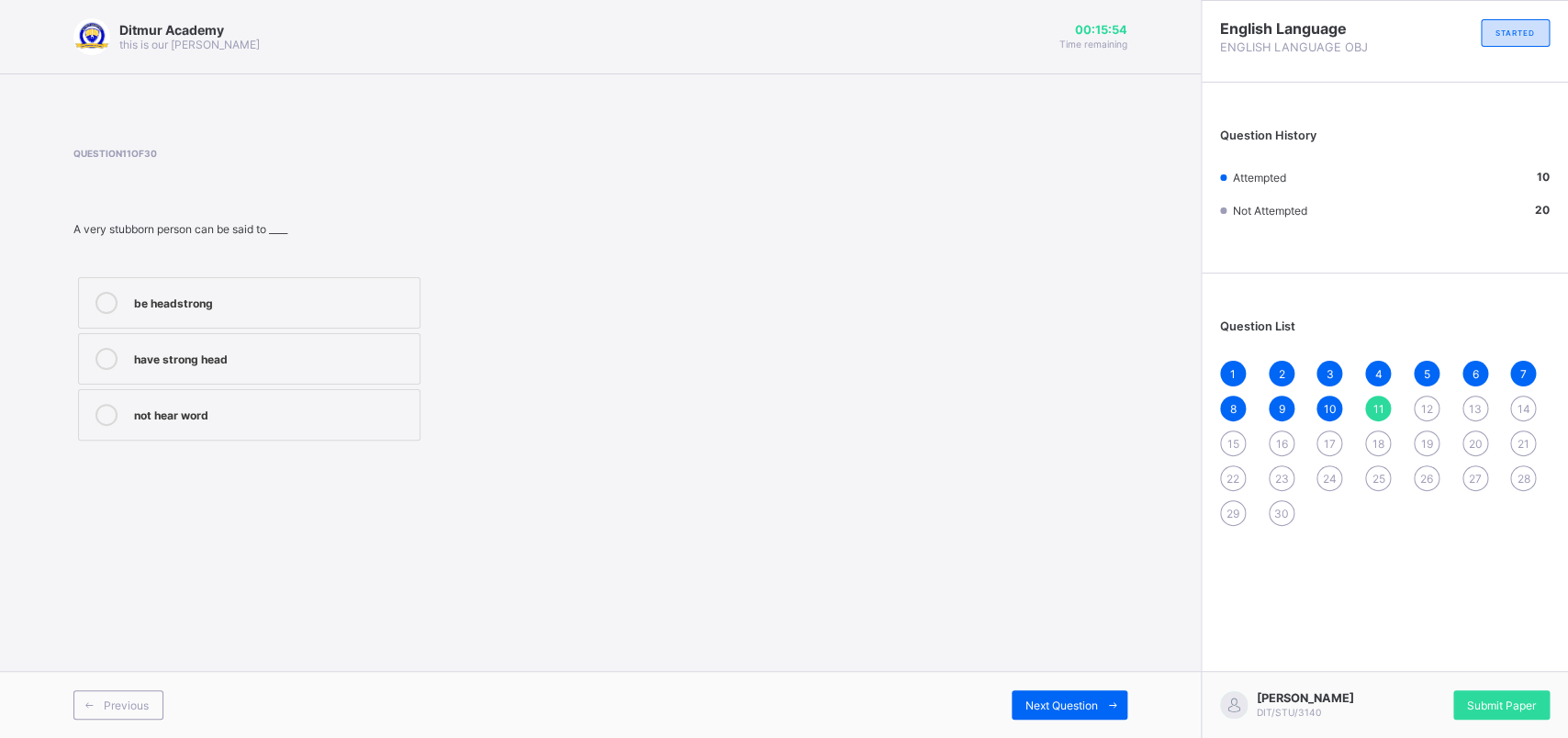 click on "not hear word" at bounding box center [272, 415] 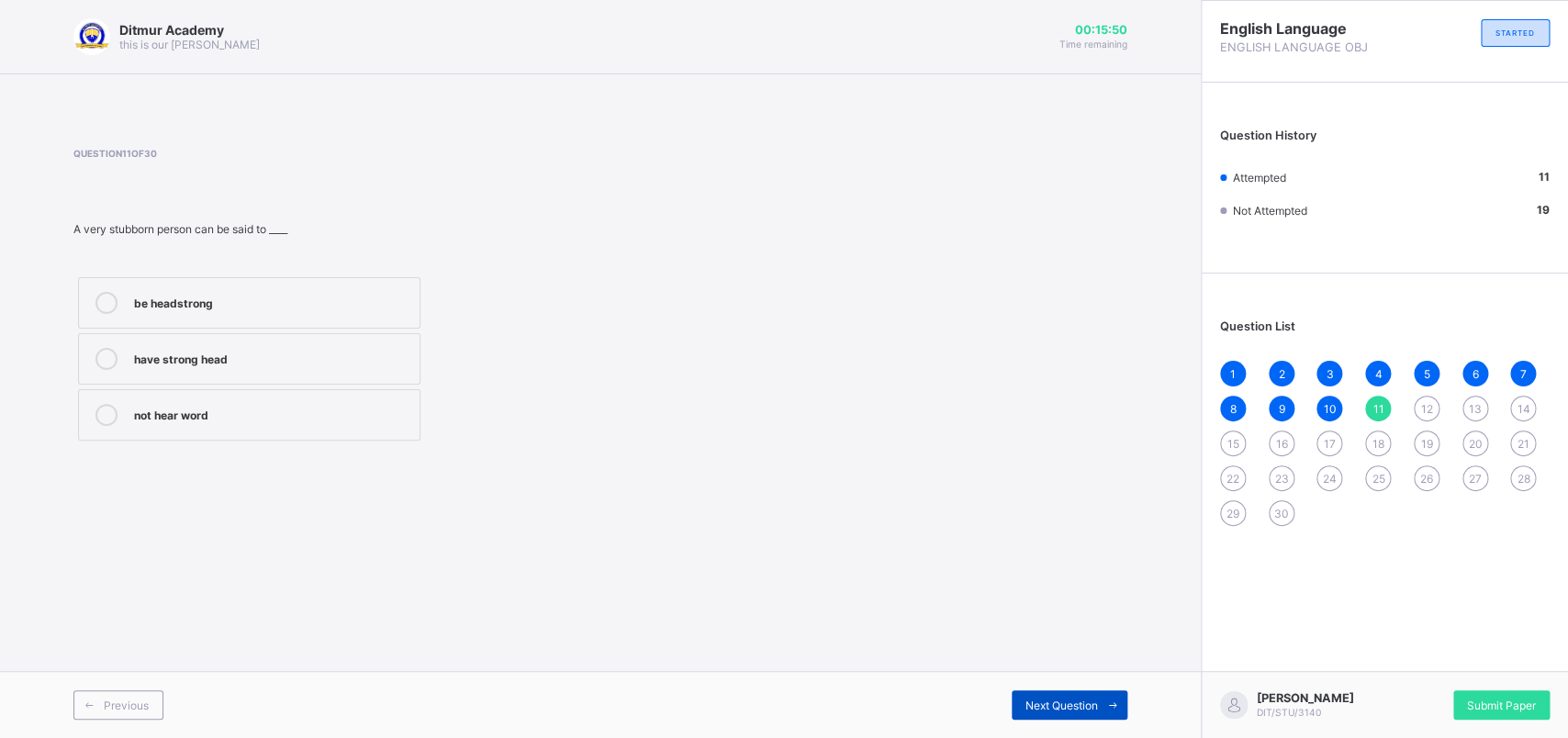 click on "Next Question" at bounding box center (1061, 705) 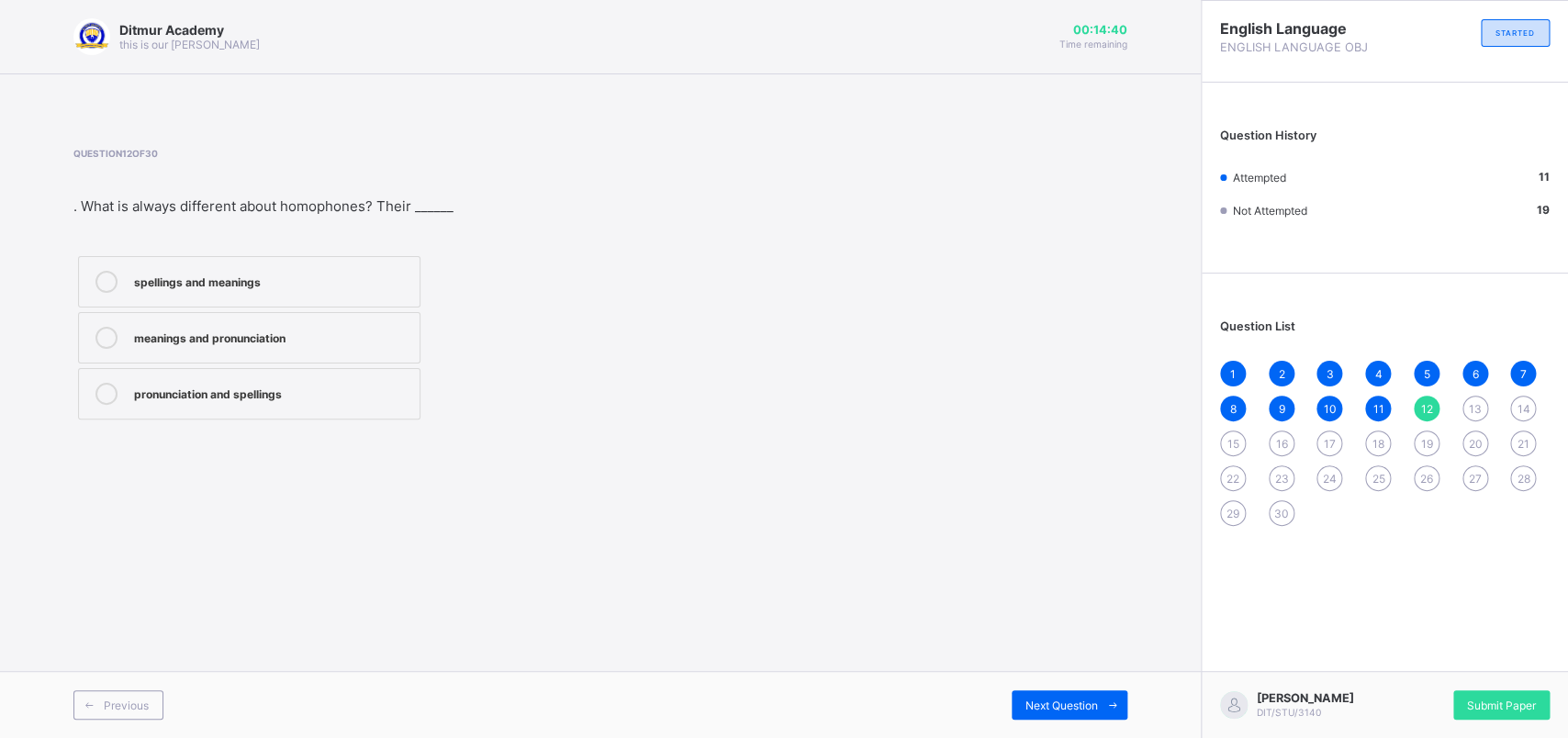 click on "pronunciation and spellings" at bounding box center [249, 394] 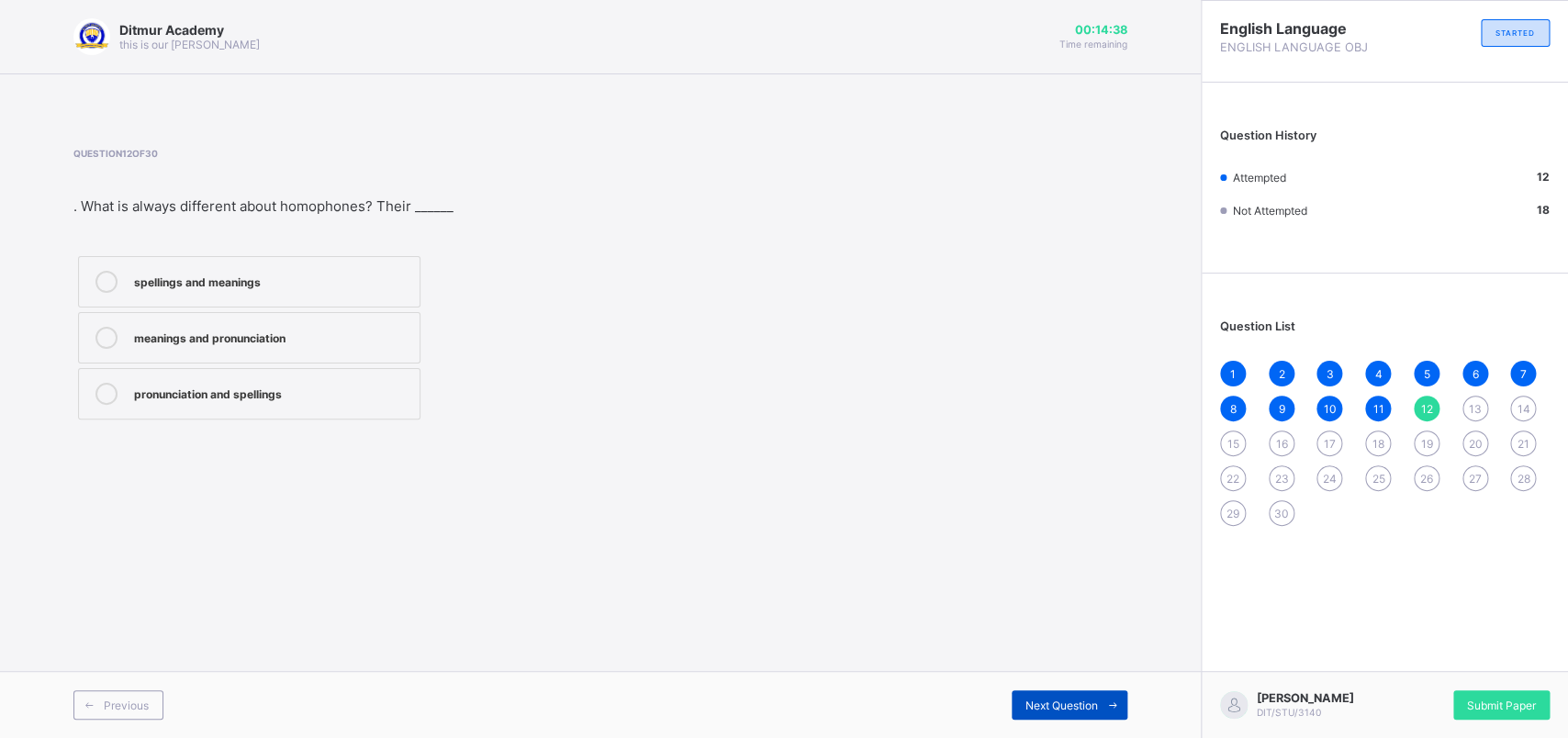 click on "Next Question" at bounding box center [1061, 705] 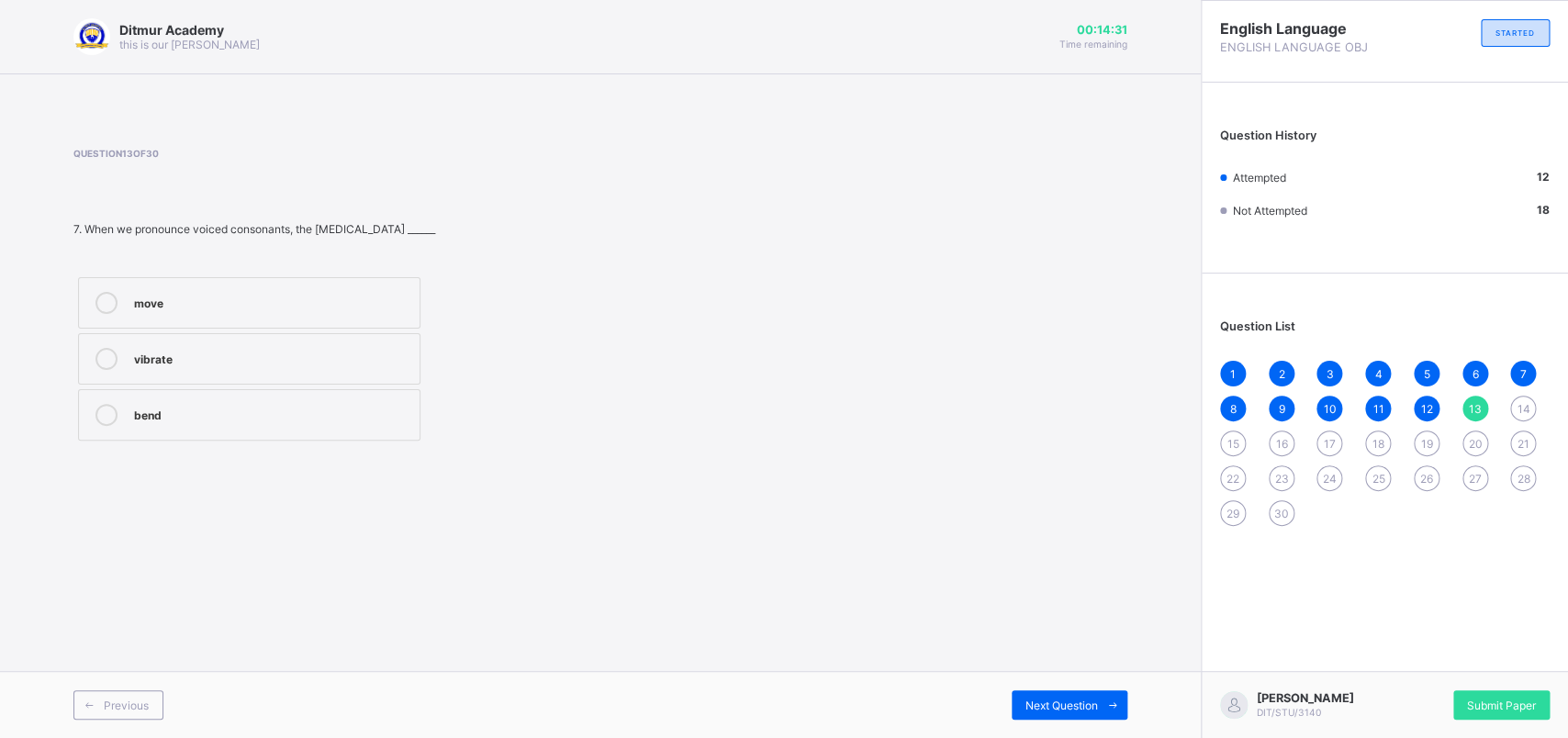 click on "vibrate" at bounding box center (249, 359) 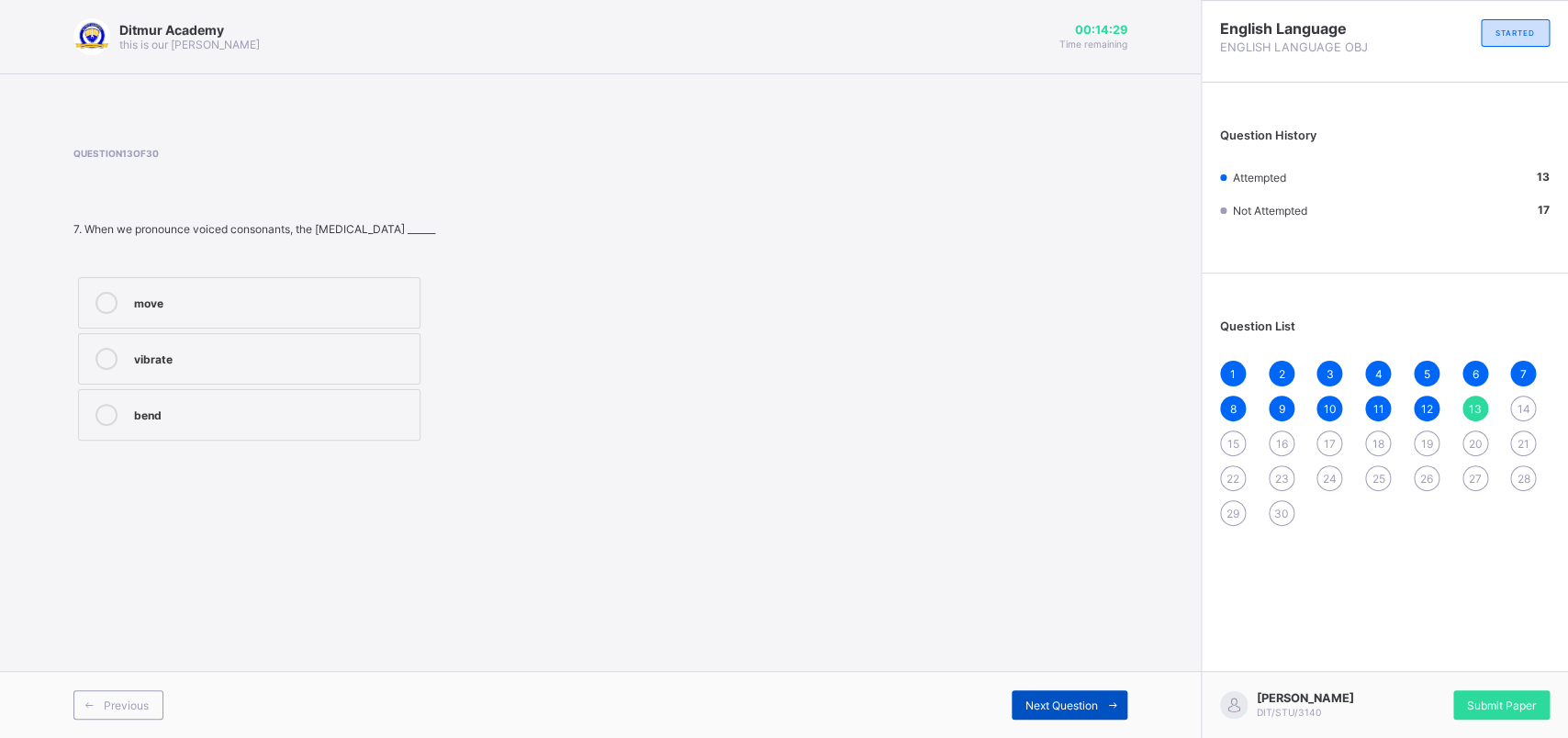 click on "Next Question" at bounding box center [1061, 705] 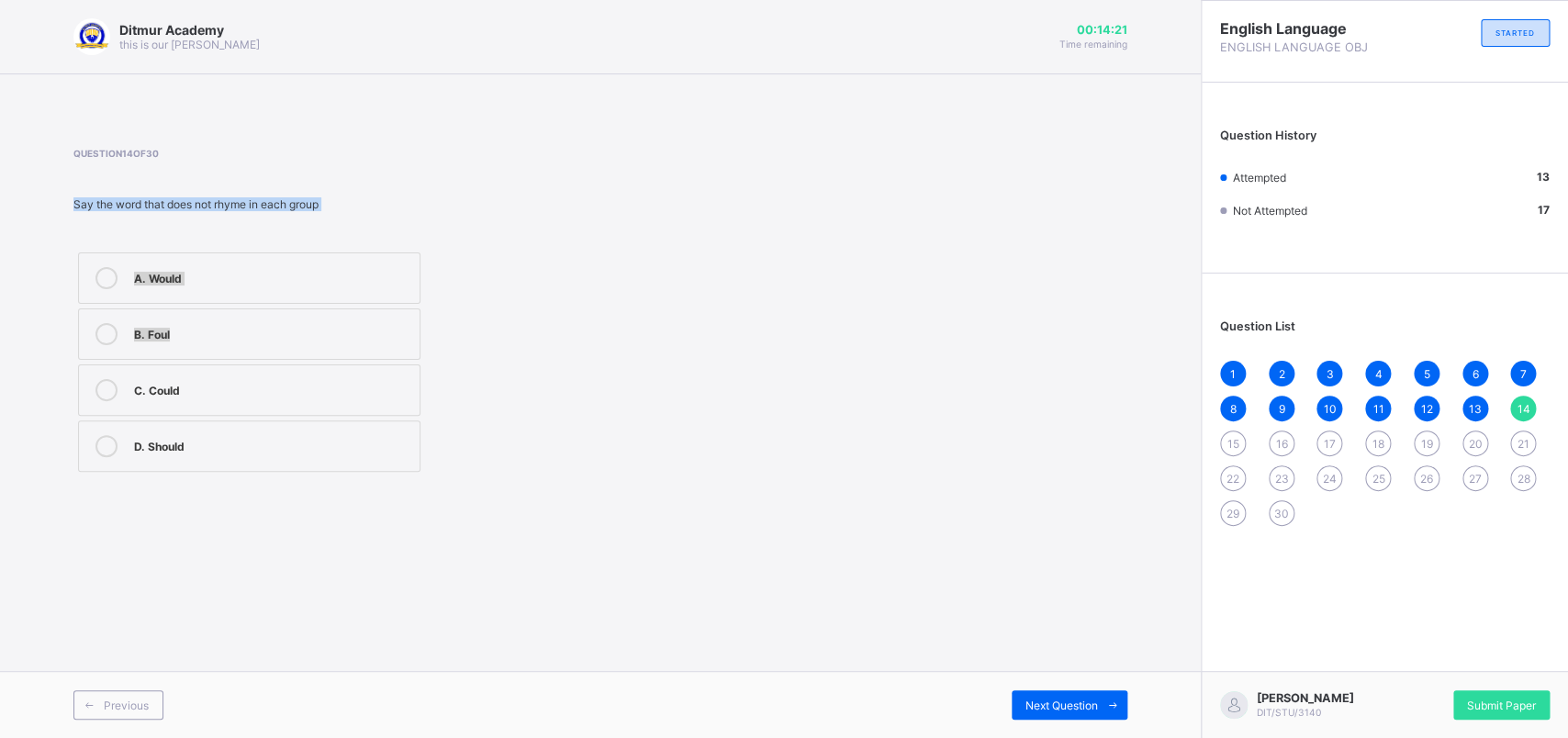 drag, startPoint x: 675, startPoint y: 156, endPoint x: 298, endPoint y: 331, distance: 415.6369 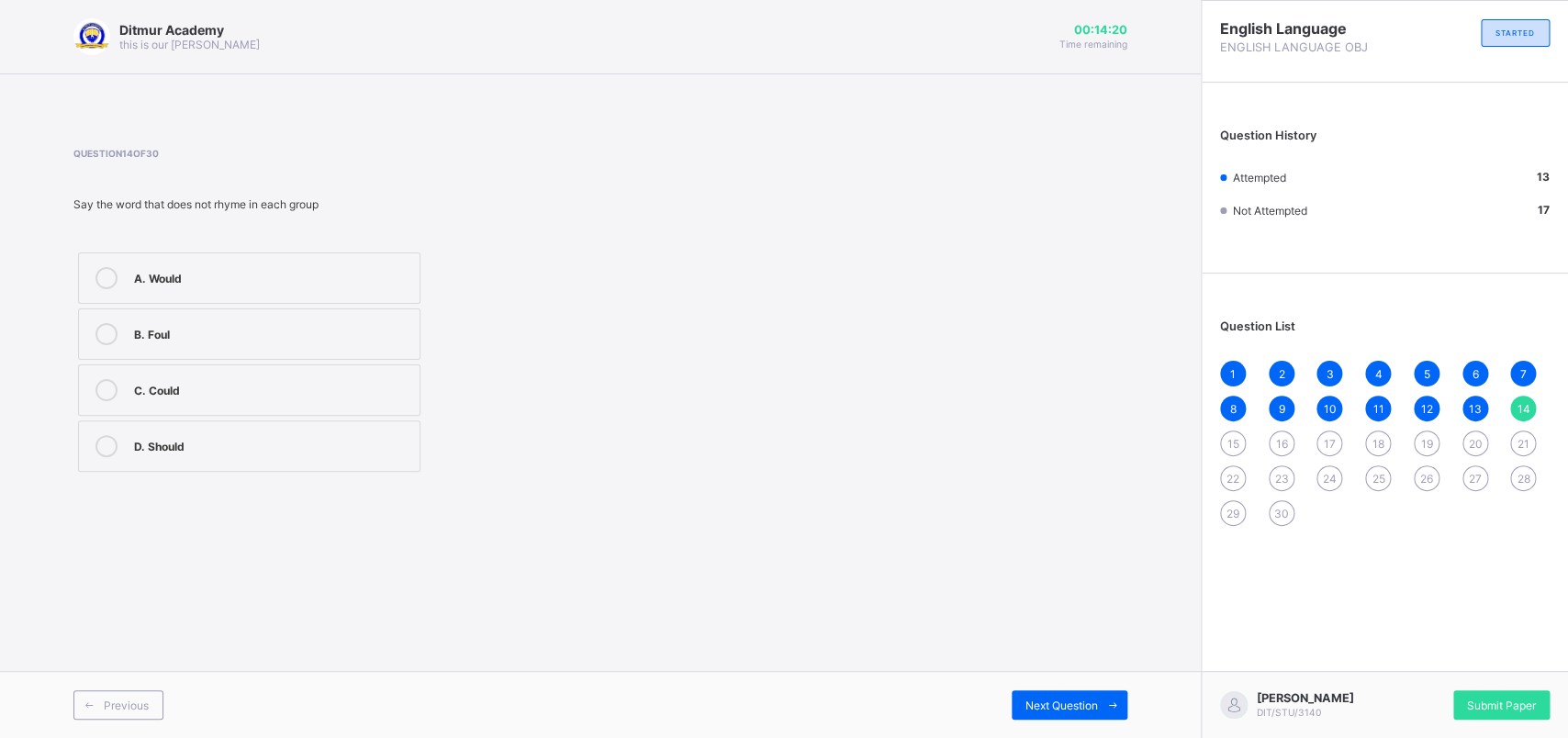 click on "Question  14  of  30 Say the word that does not rhyme in each group A. Would B. Foul C. Could D. Should" at bounding box center [600, 312] 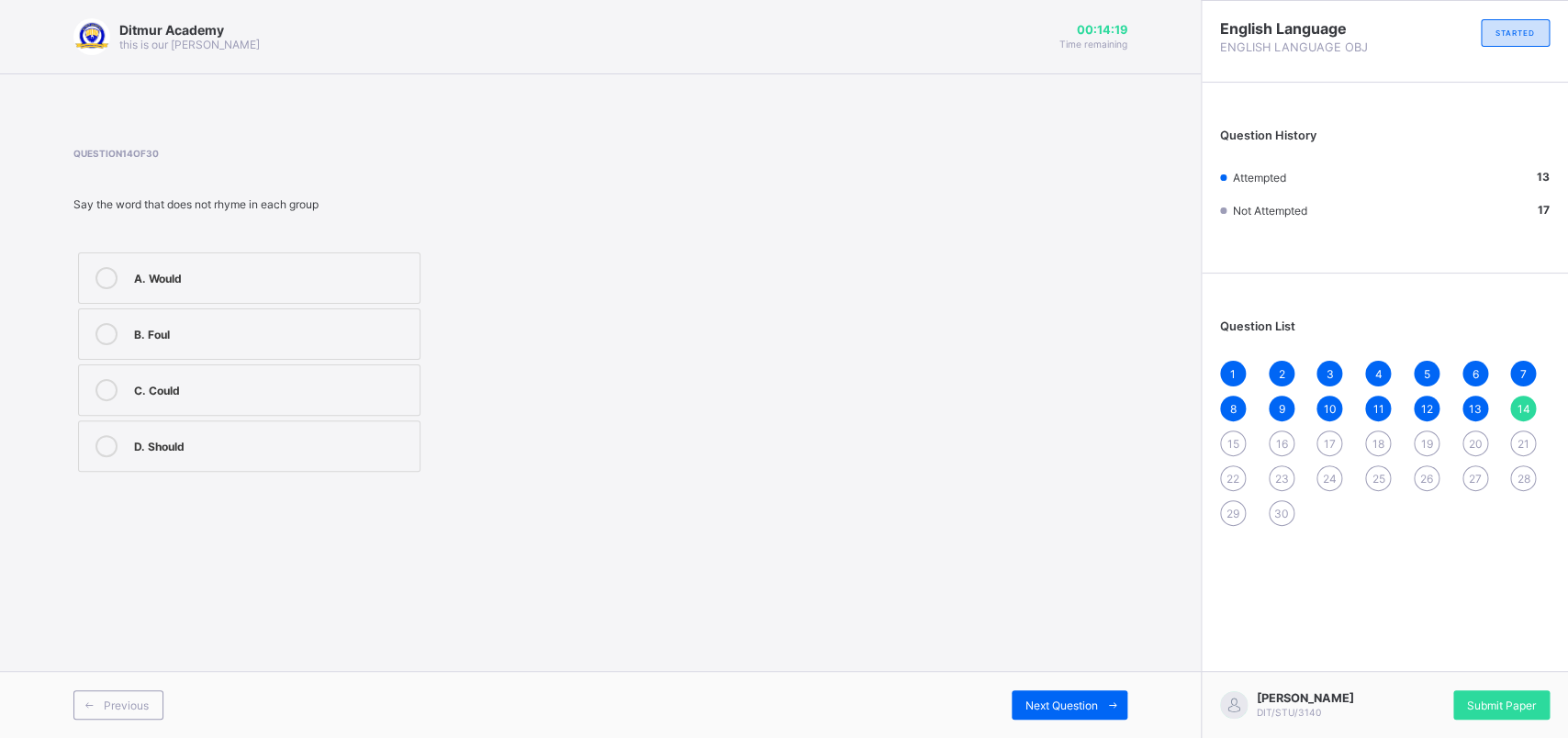 click on "B. Foul" at bounding box center (272, 332) 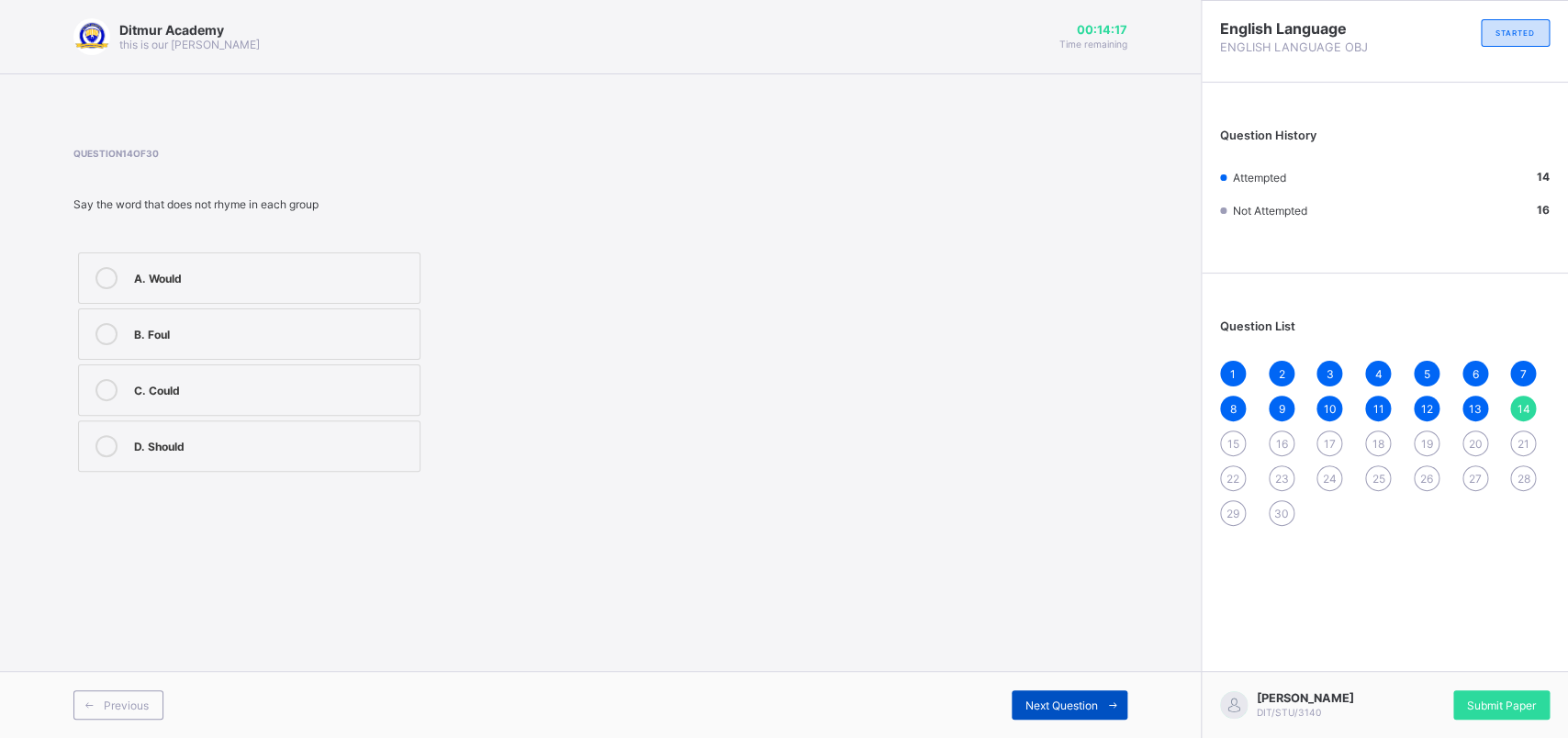click on "Next Question" at bounding box center (1061, 705) 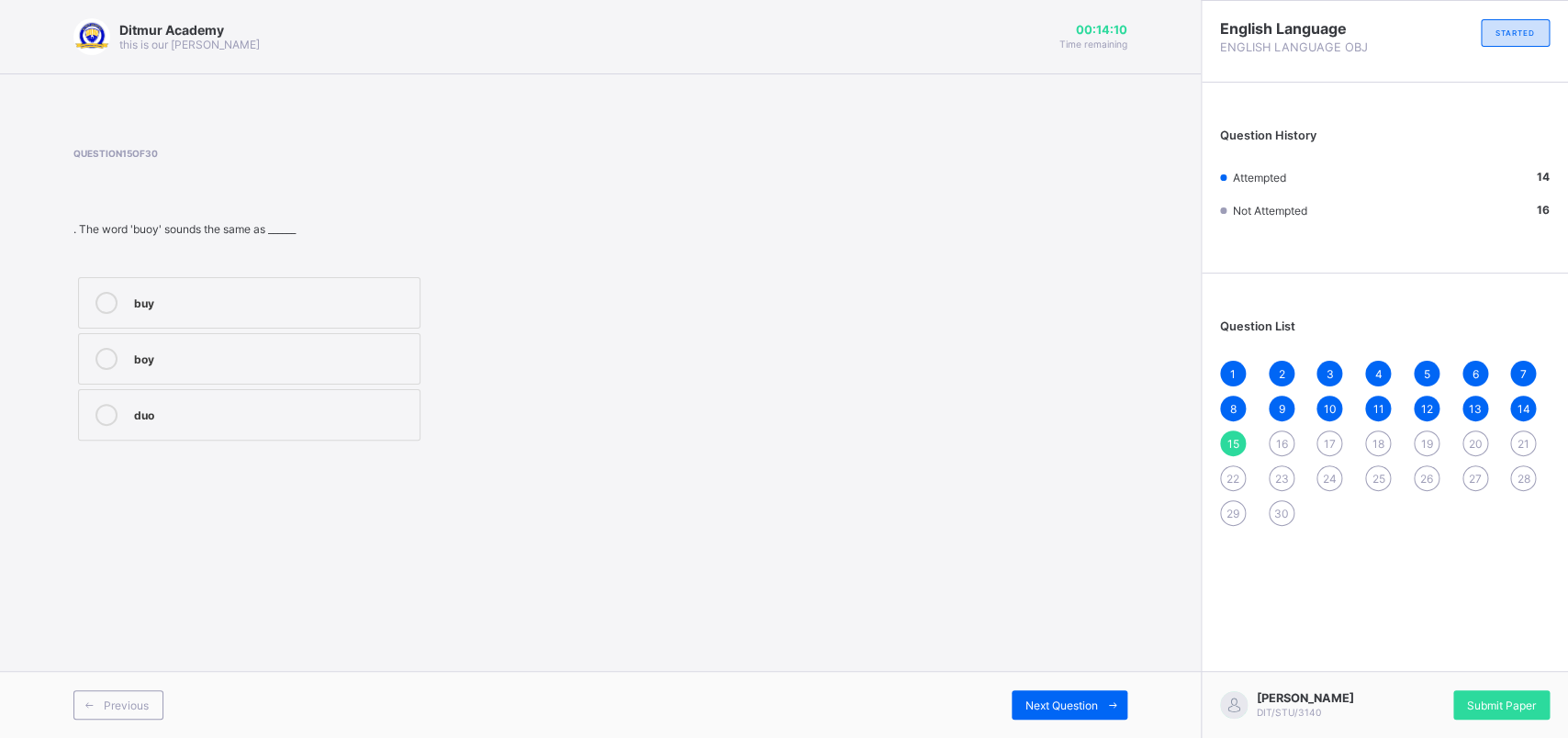 click on "duo" at bounding box center [272, 413] 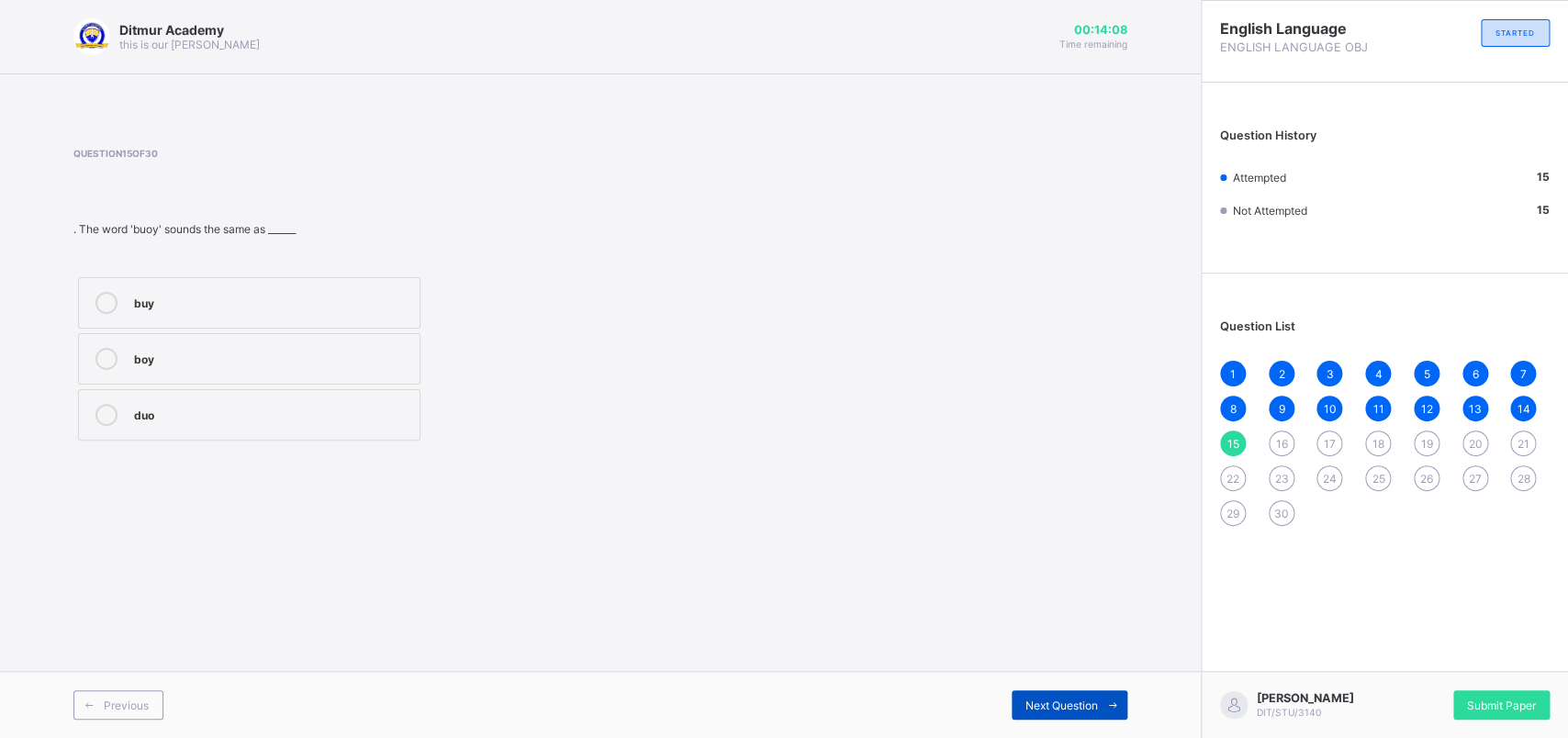 click on "Next Question" at bounding box center (1070, 705) 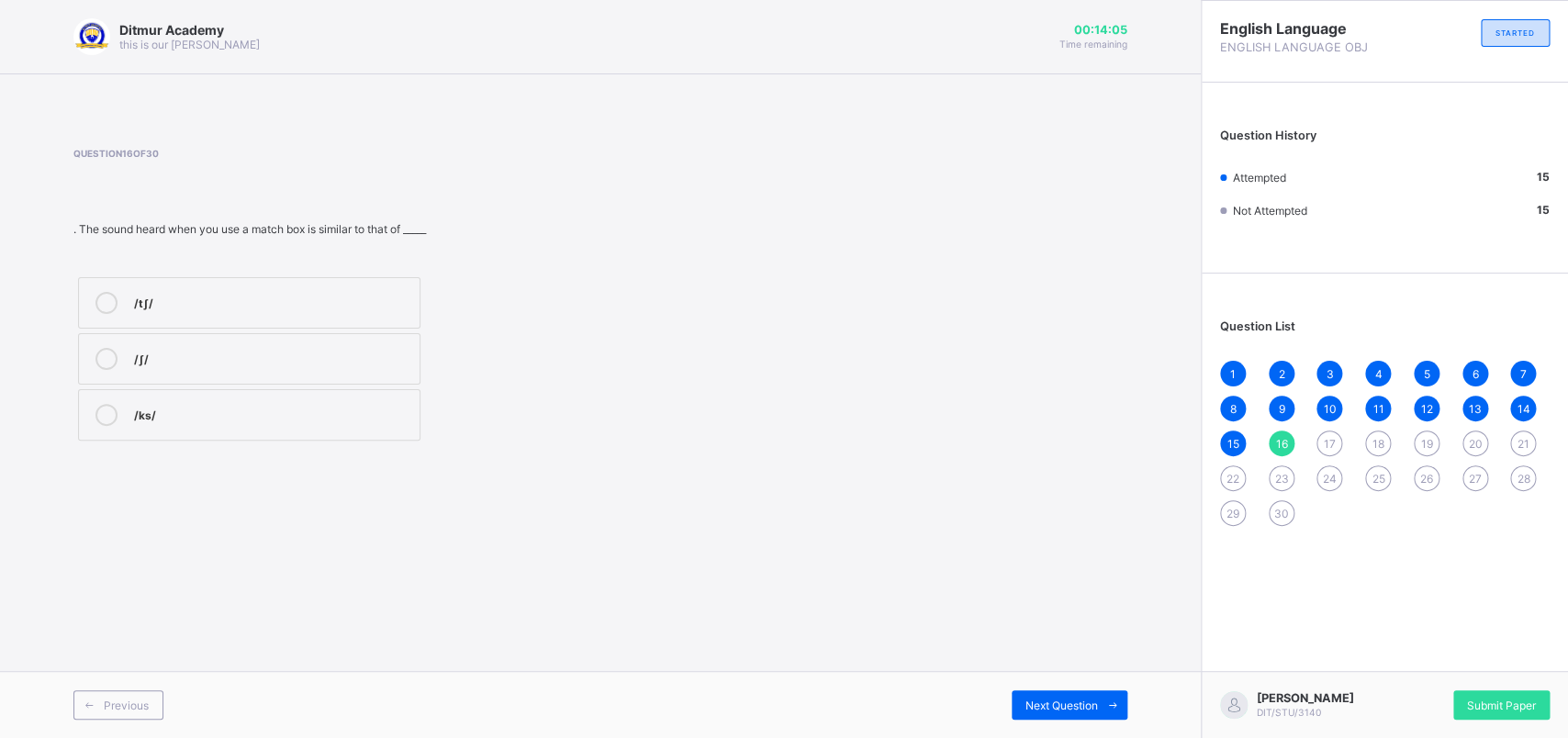 click on "13" at bounding box center [1475, 408] 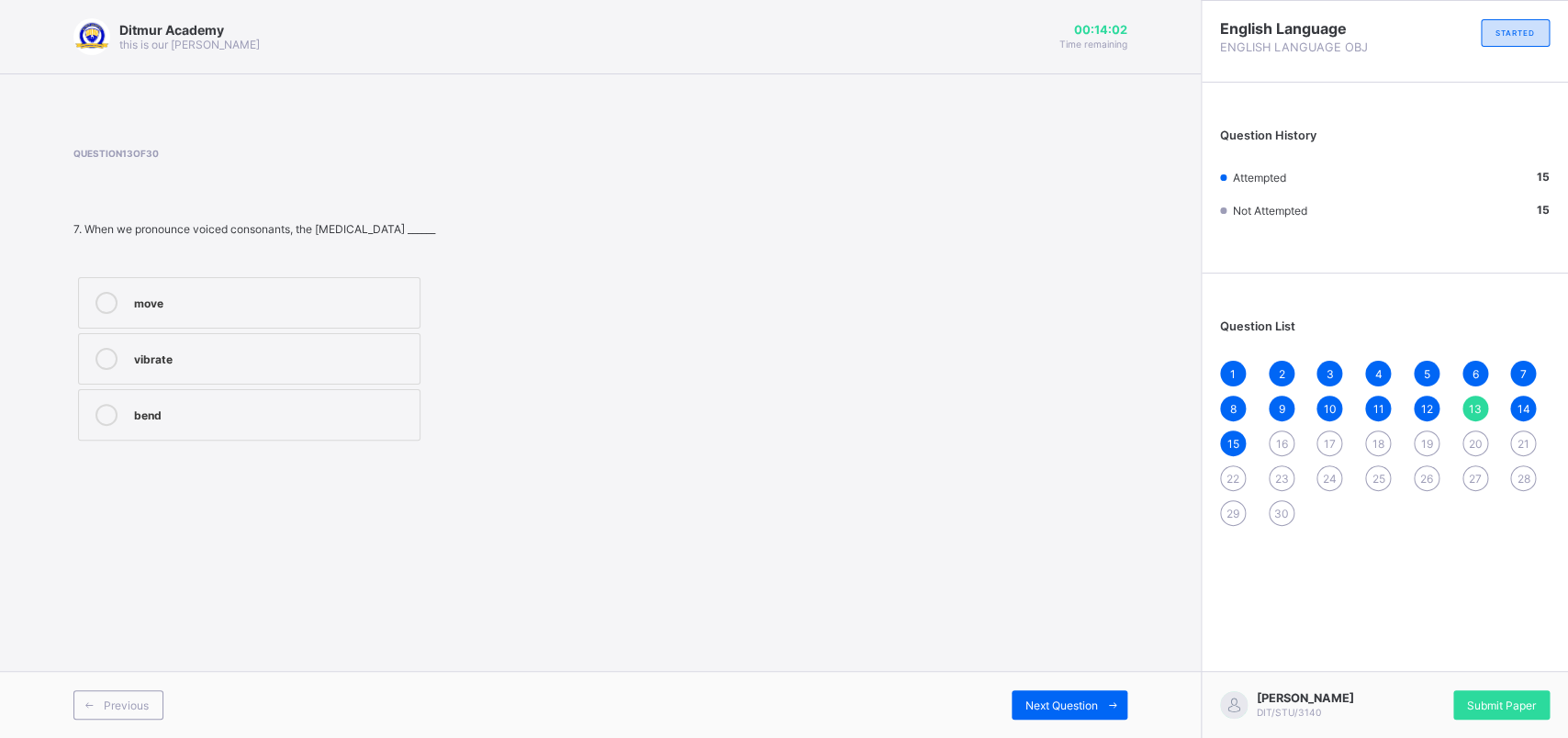 click on "12" at bounding box center [1426, 408] 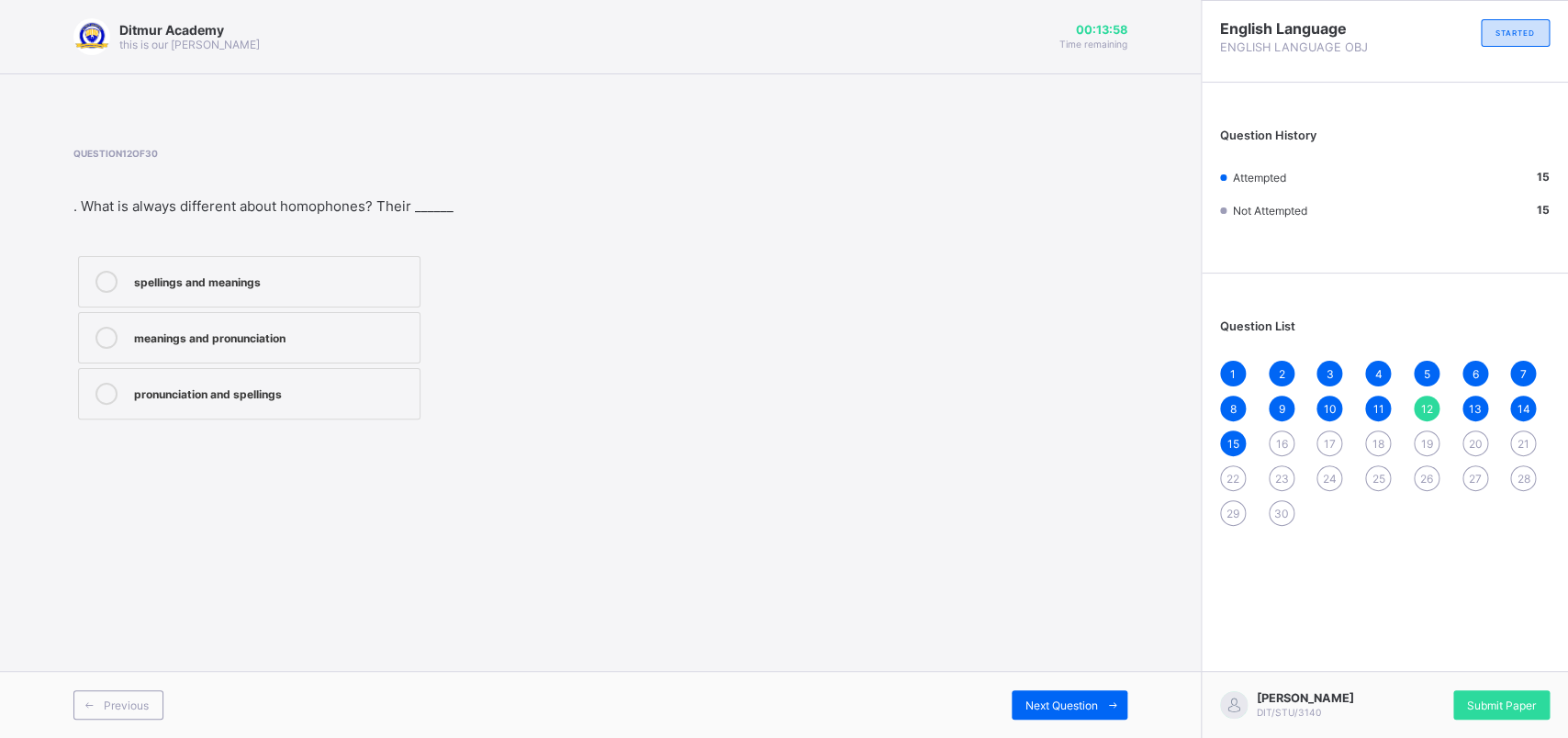 click on "11" at bounding box center [1378, 408] 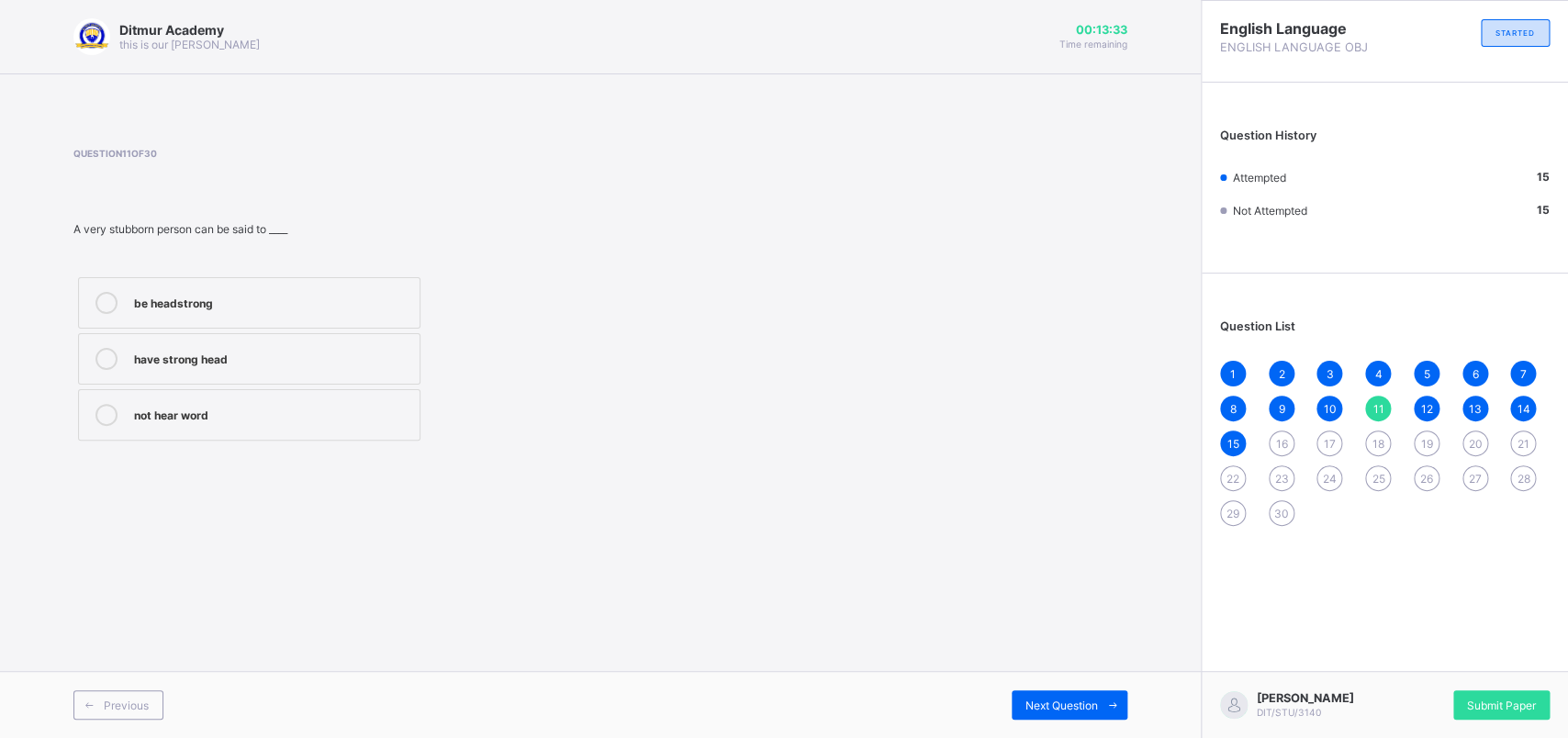 click on "16" at bounding box center [1281, 443] 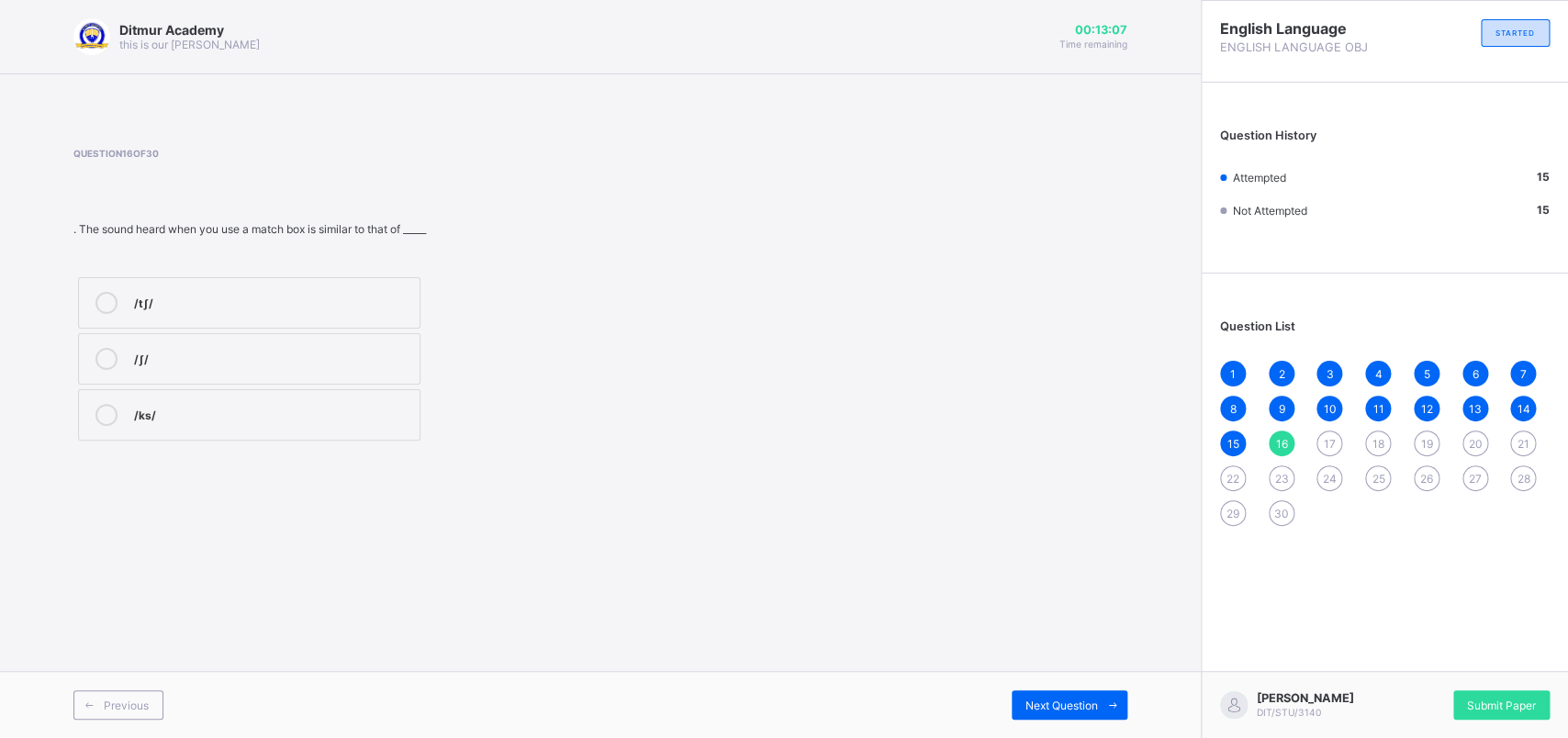 click on "/ks/" at bounding box center [272, 413] 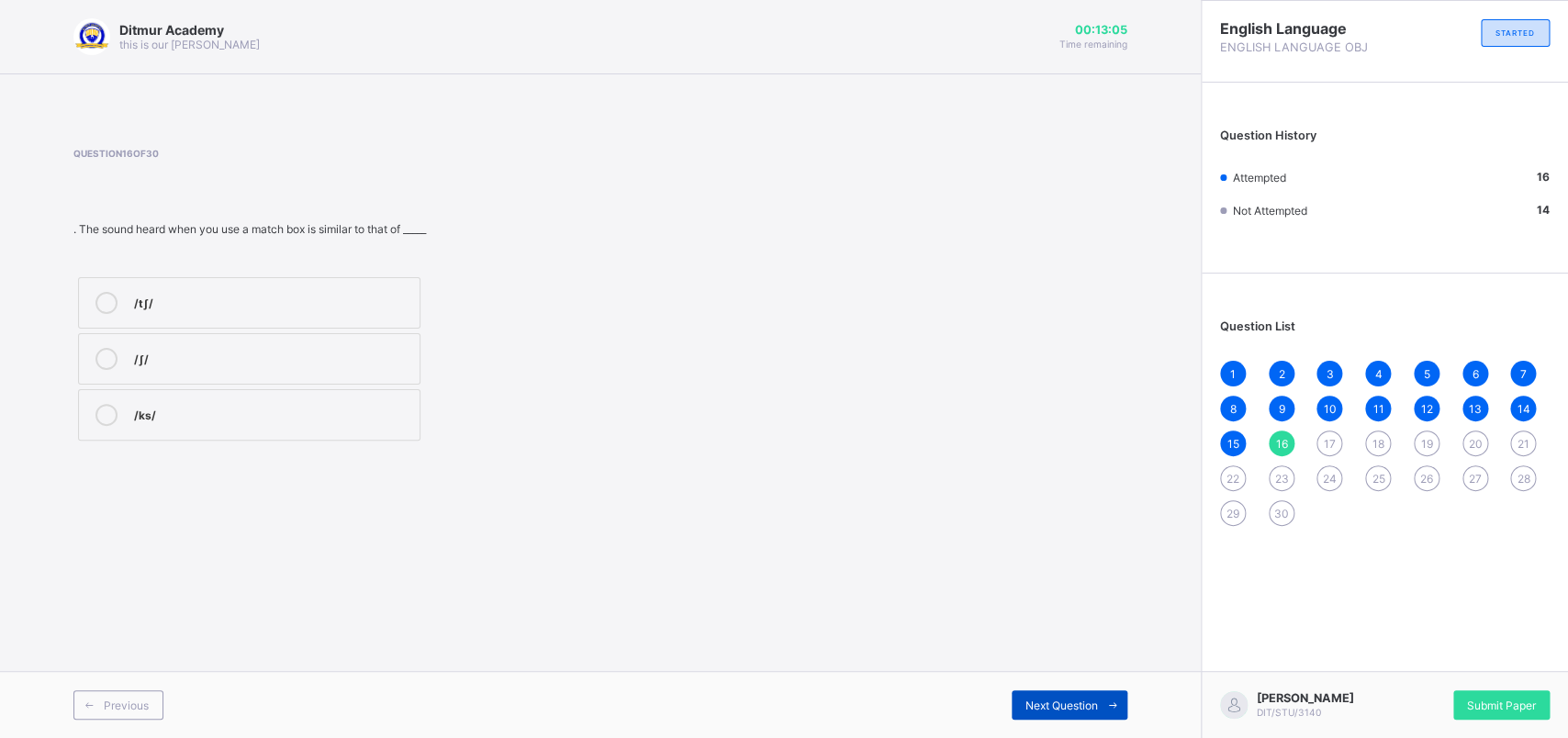 click on "Next Question" at bounding box center (1061, 705) 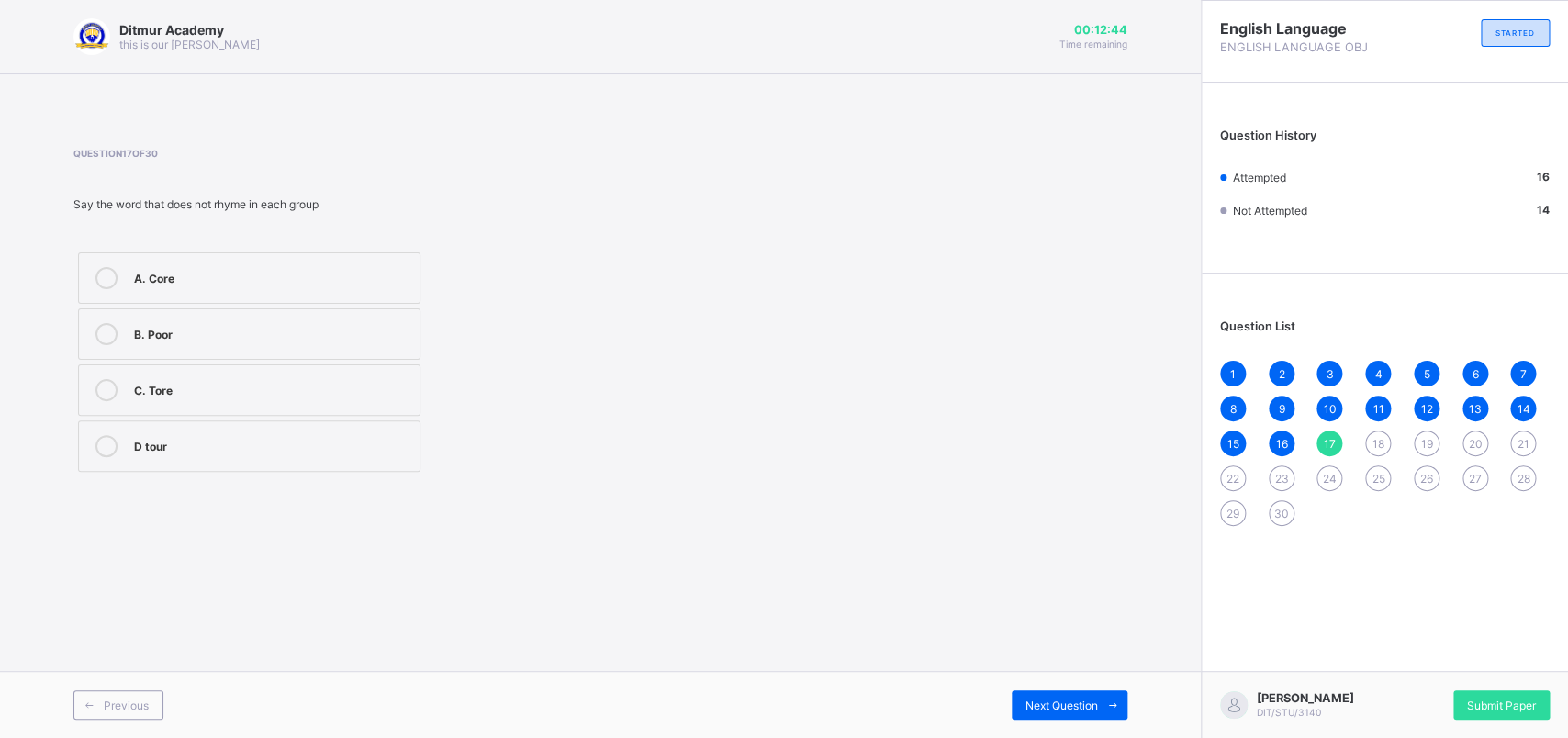 click on "B. Poor" at bounding box center [272, 332] 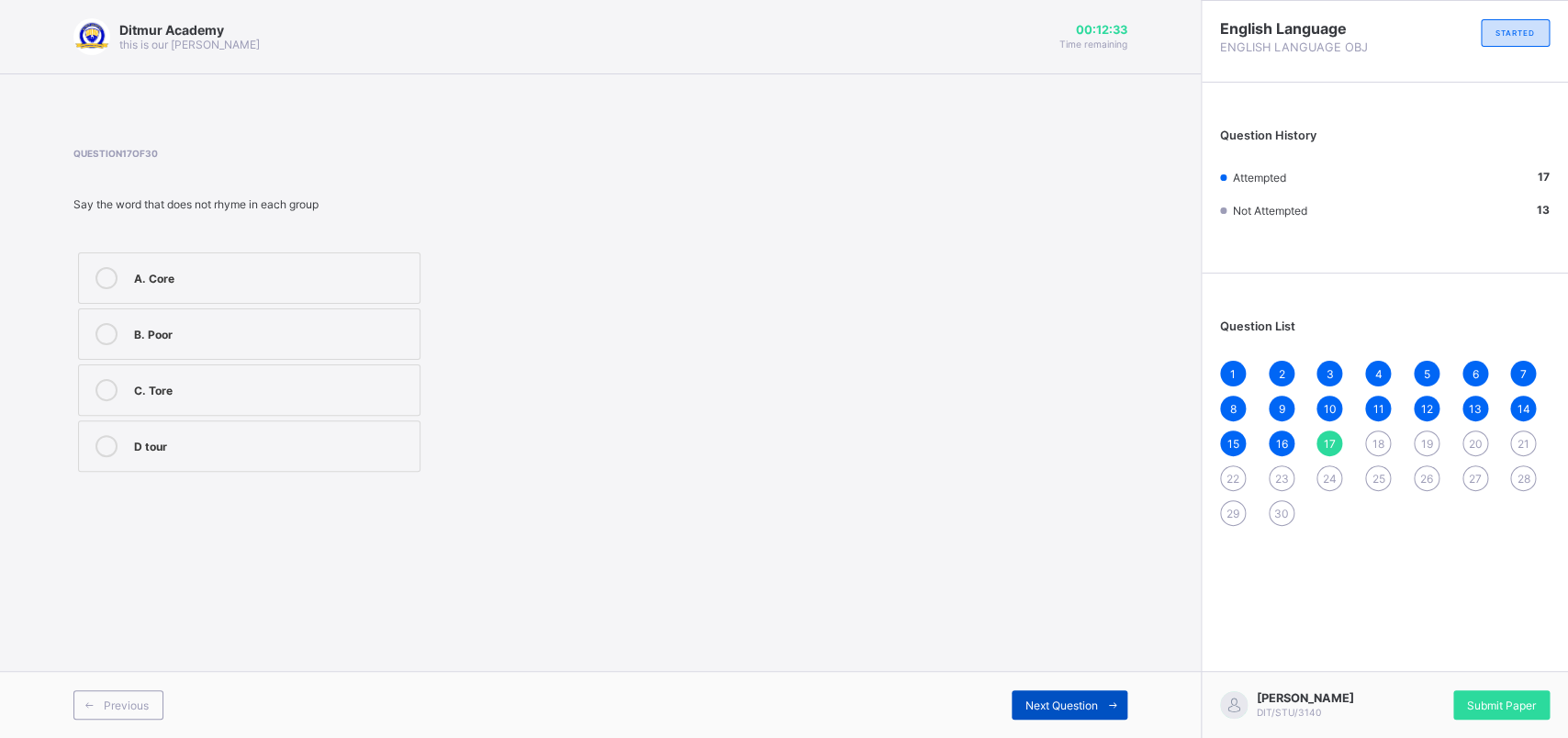 click on "Next Question" at bounding box center (1061, 705) 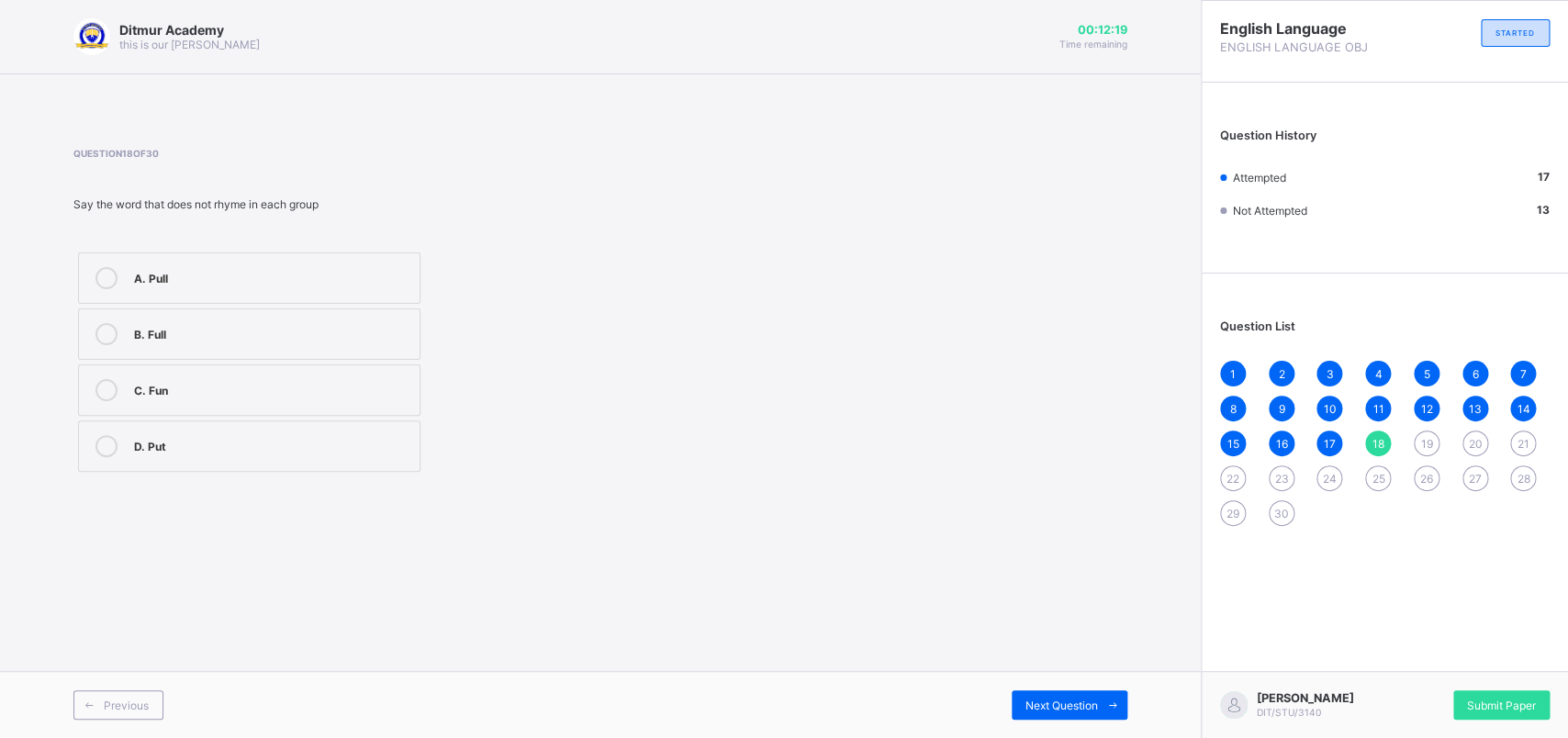 click on "C. Fun" at bounding box center [272, 390] 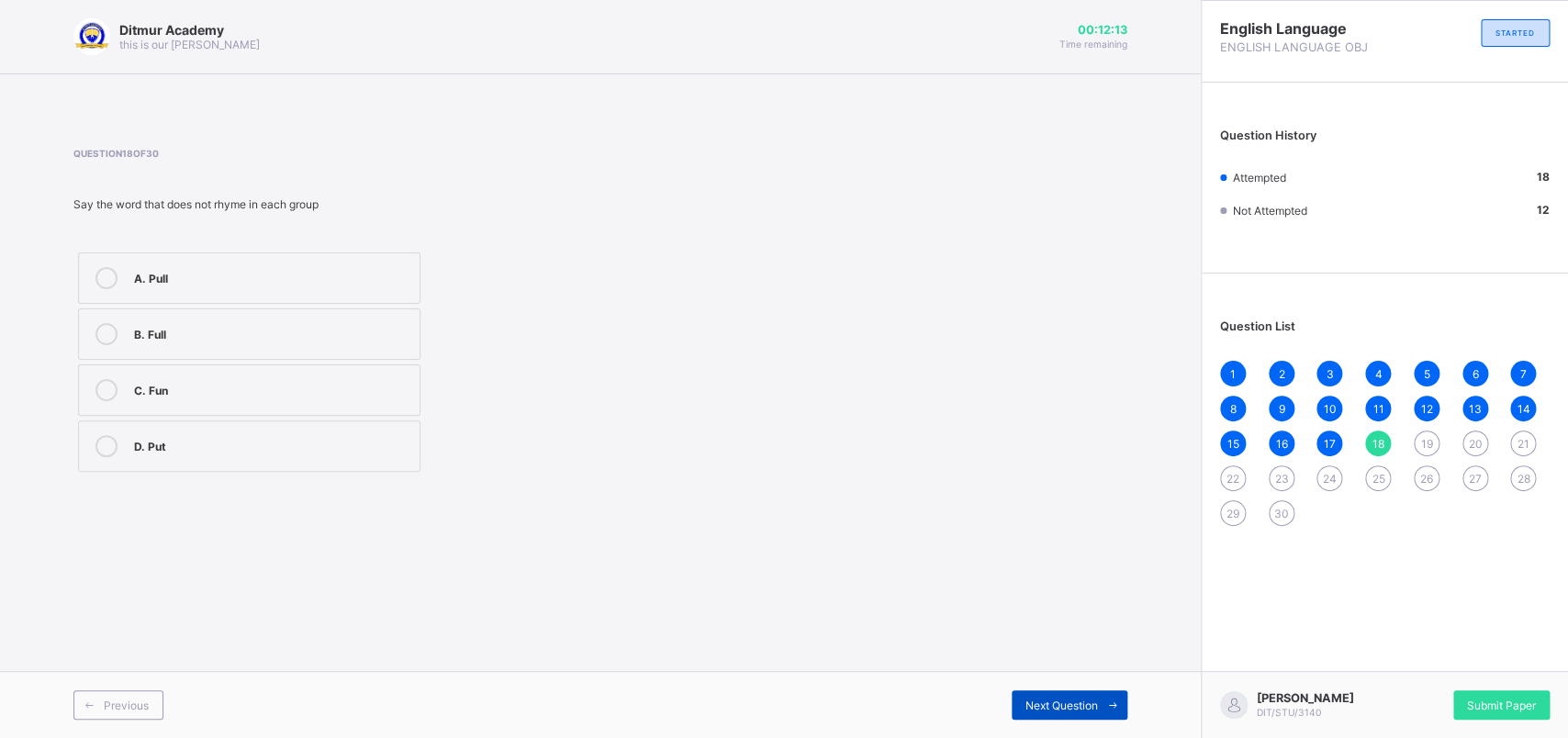 click on "Next Question" at bounding box center (1061, 705) 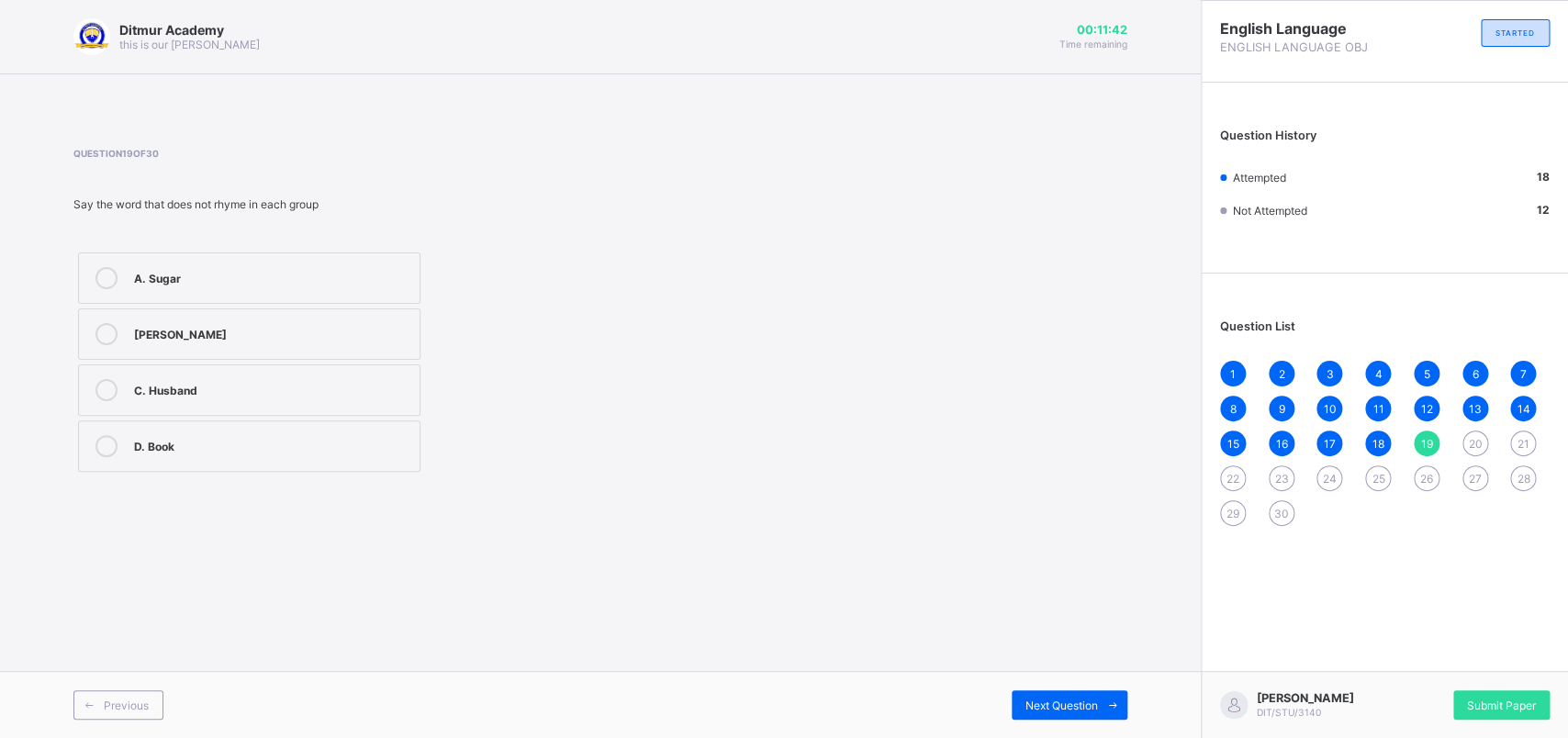click on "D. Book" at bounding box center (249, 446) 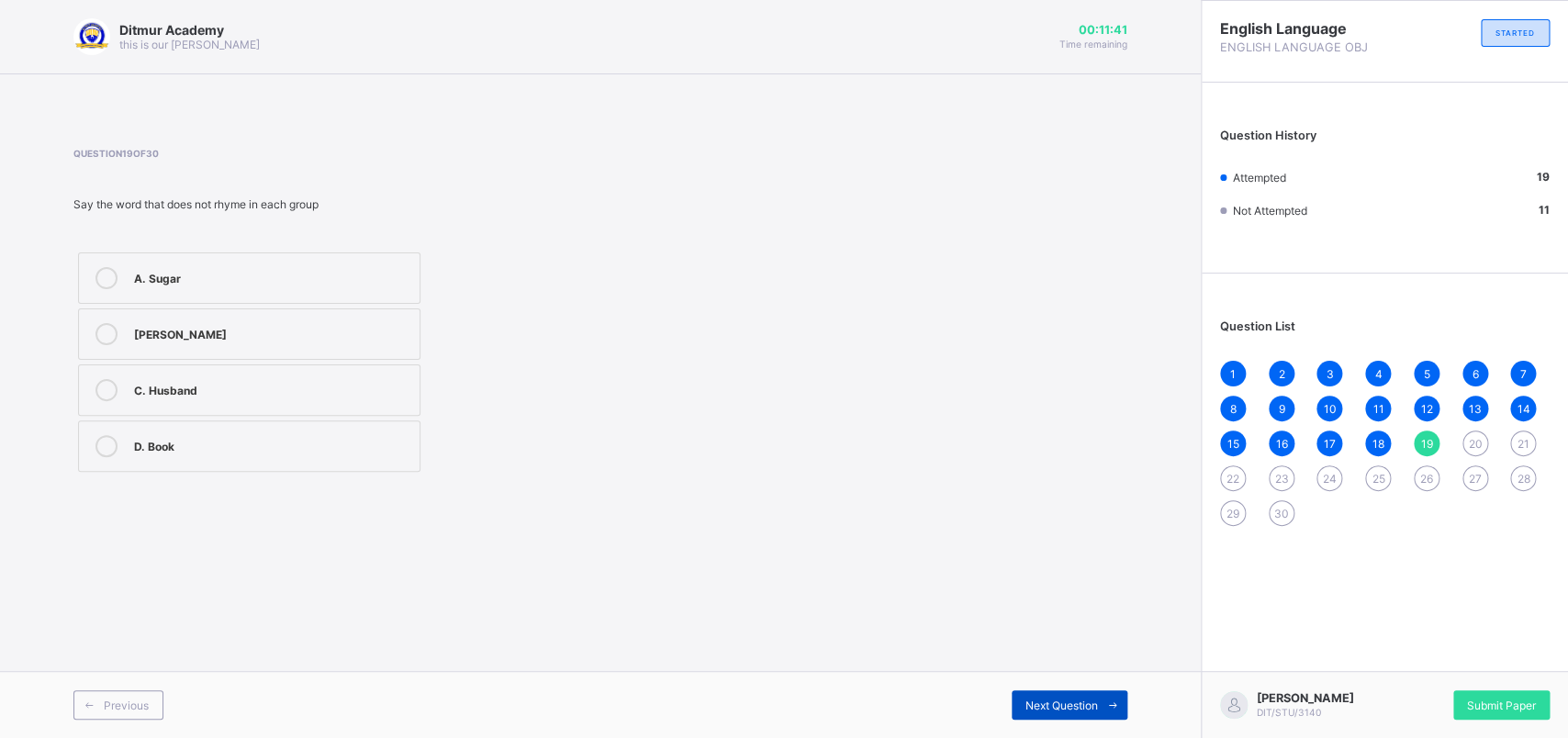 click on "Next Question" at bounding box center (1061, 705) 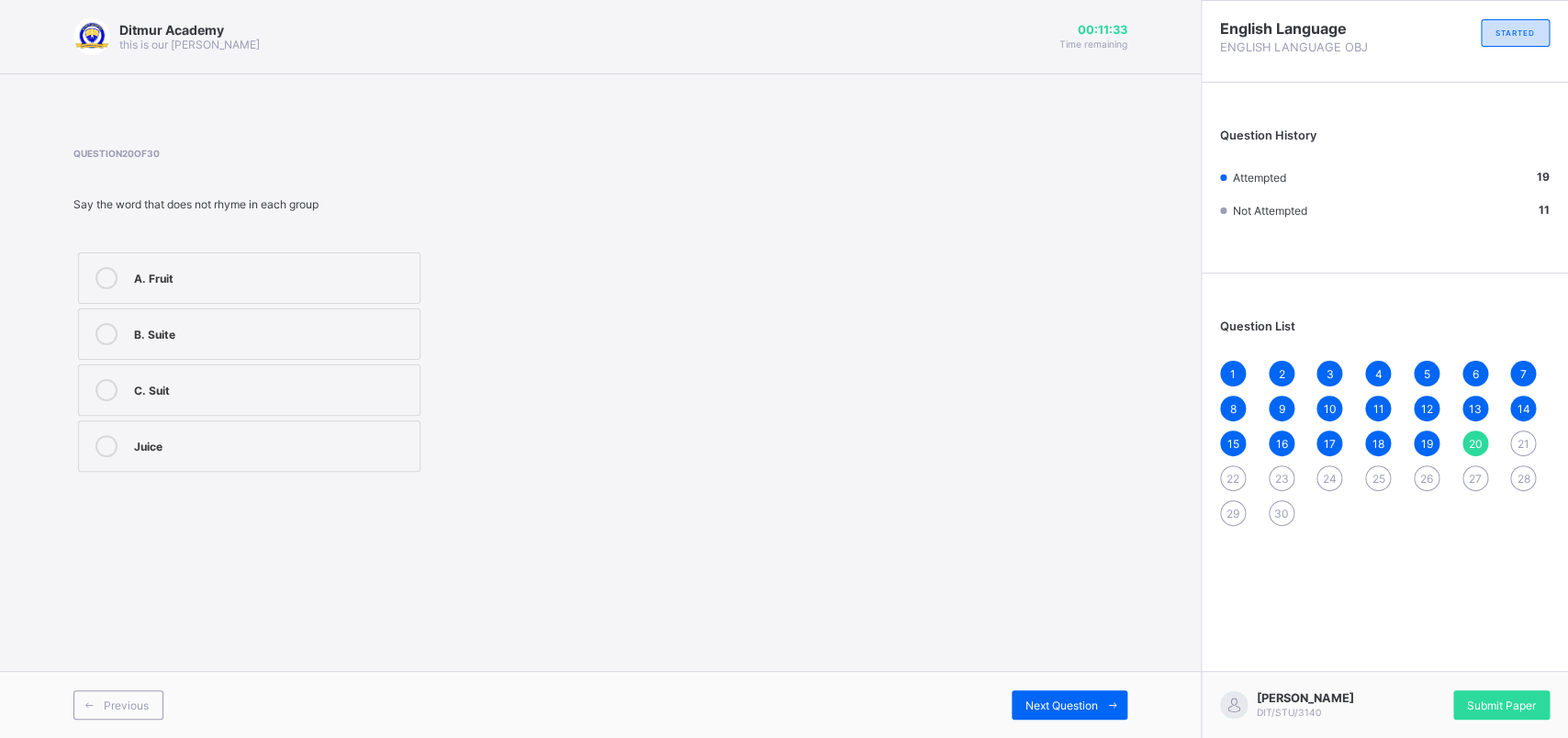 click on "Juice" at bounding box center [272, 444] 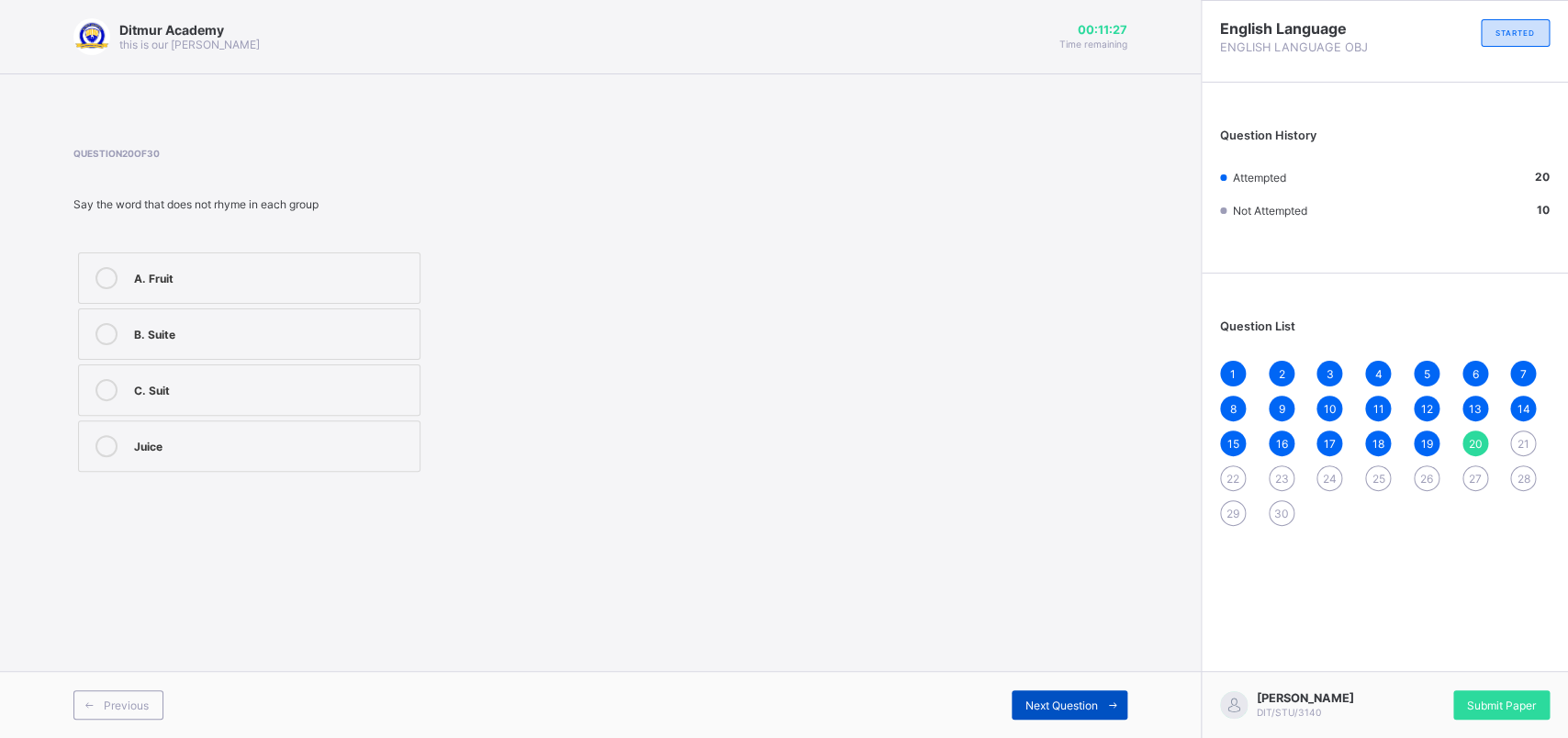 click on "Next Question" at bounding box center (1070, 705) 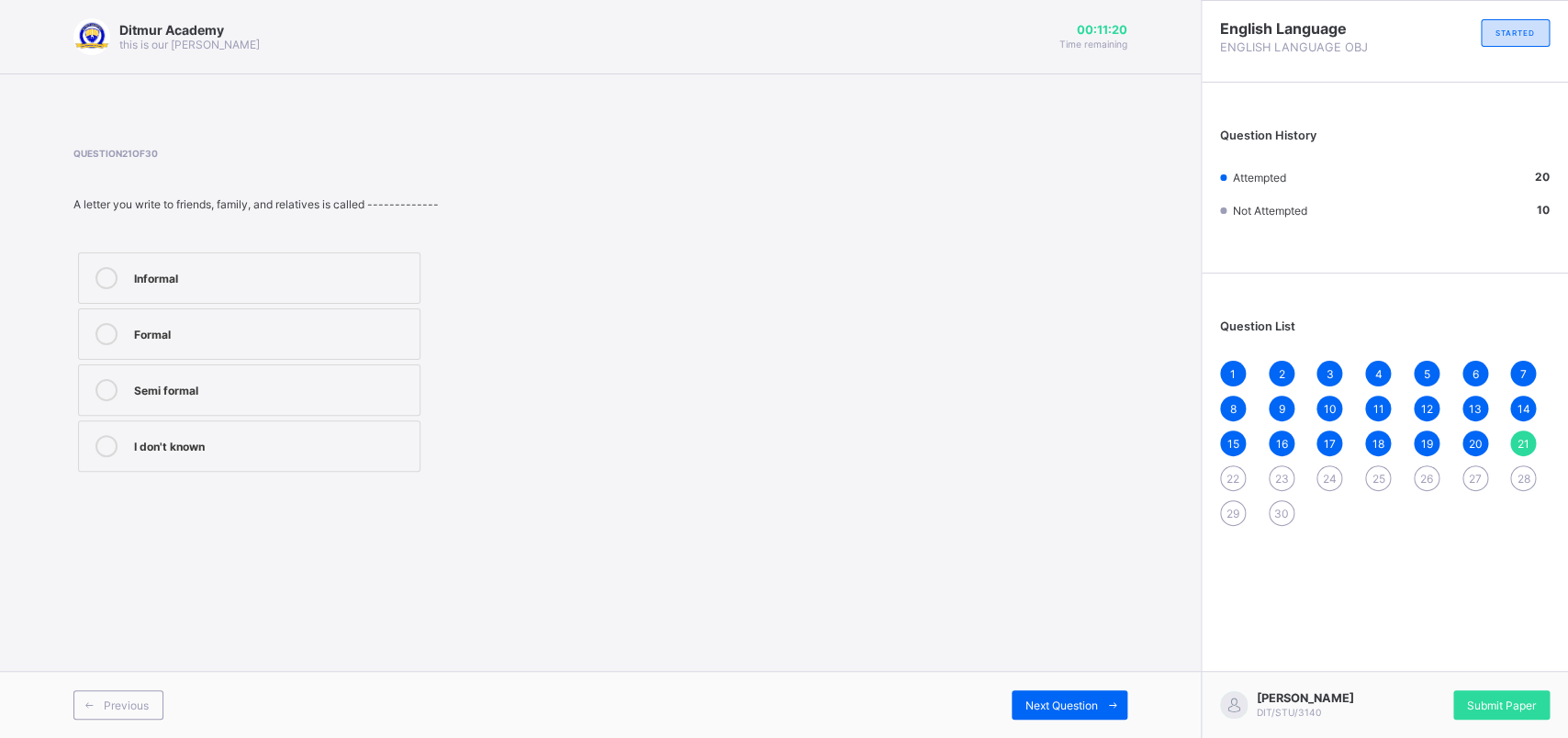 click on "Informal" at bounding box center [272, 276] 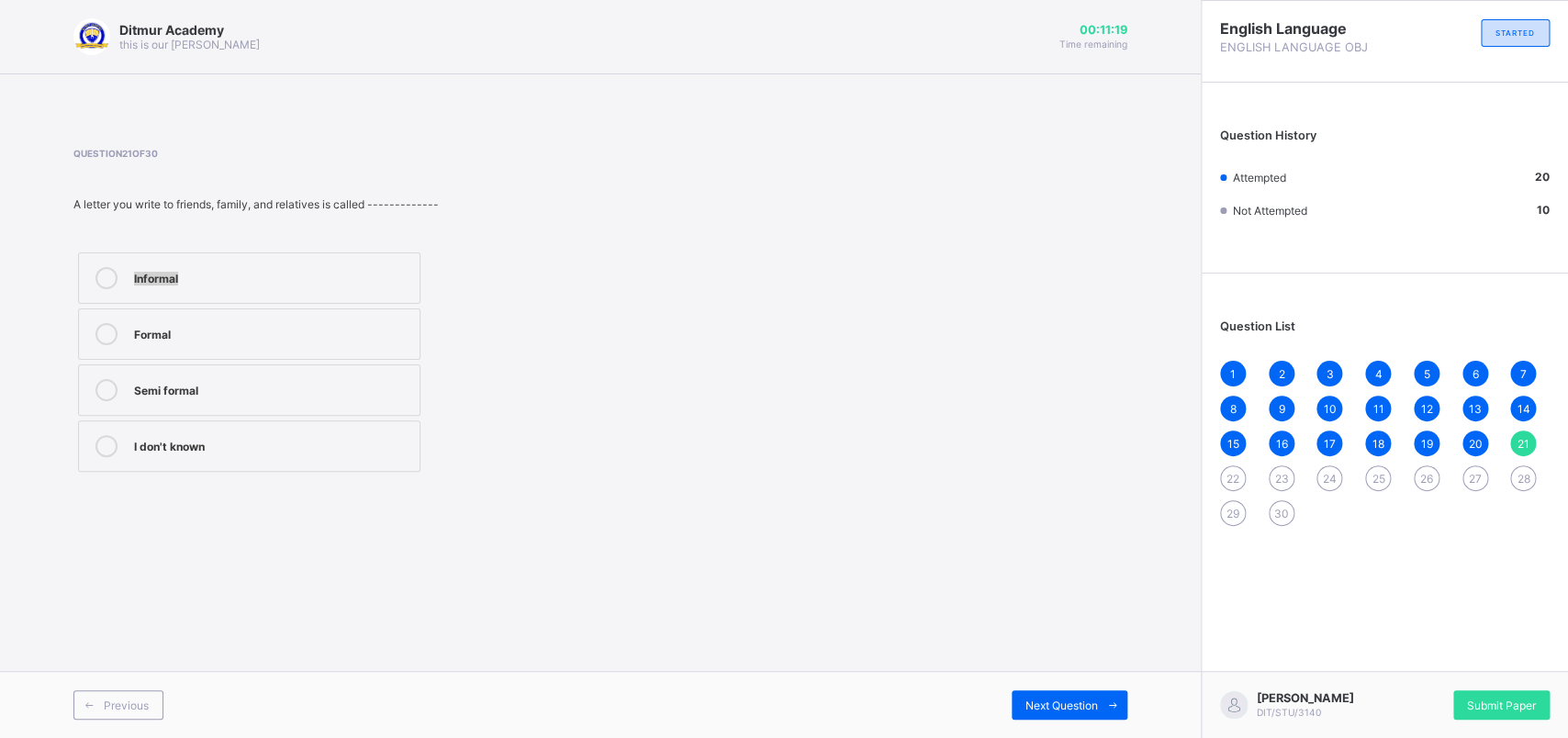 click on "Informal" at bounding box center (272, 276) 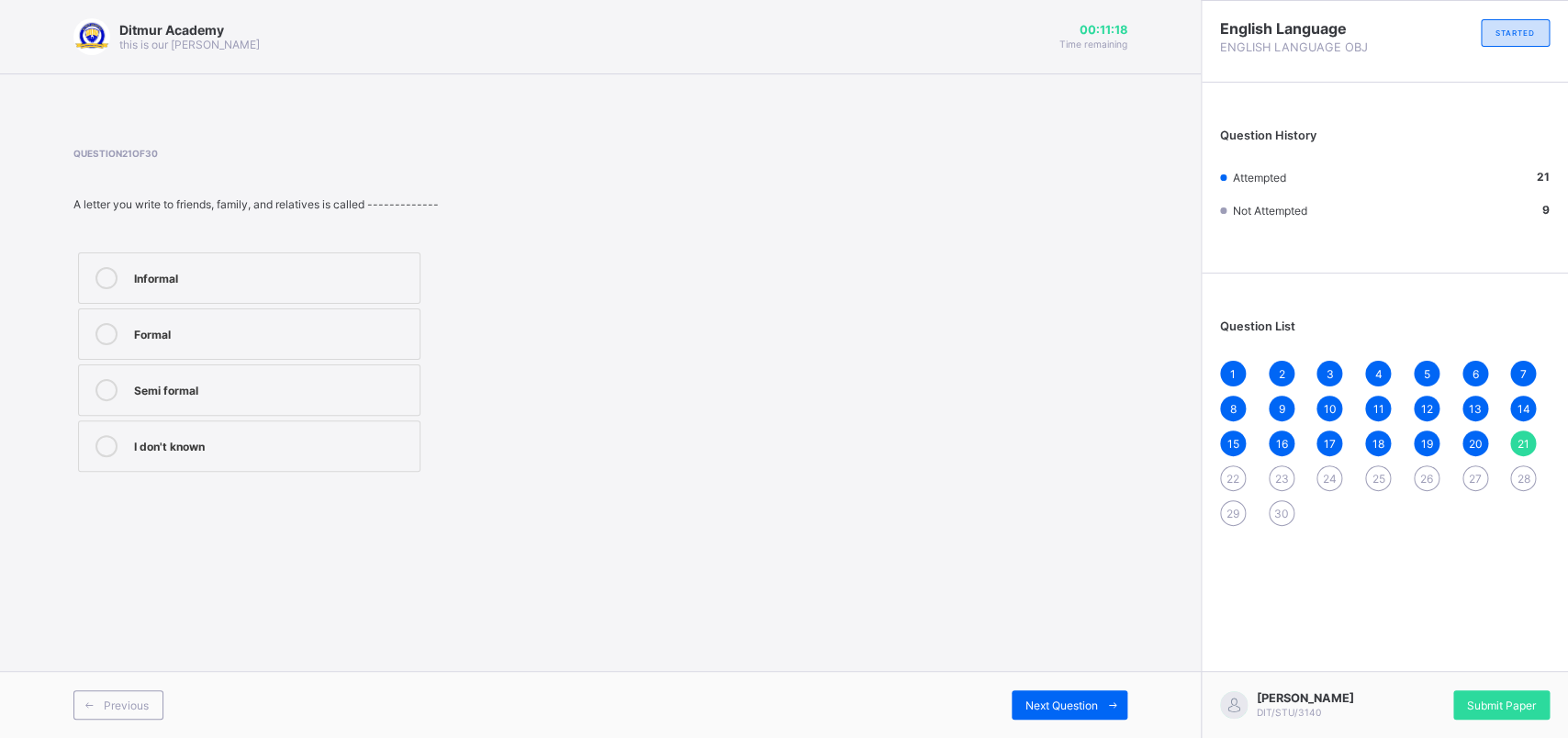 click on "Question  21  of  30 A letter you write to friends, family, and relatives is called ------------- Informal Formal Semi formal I don't known" at bounding box center (600, 312) 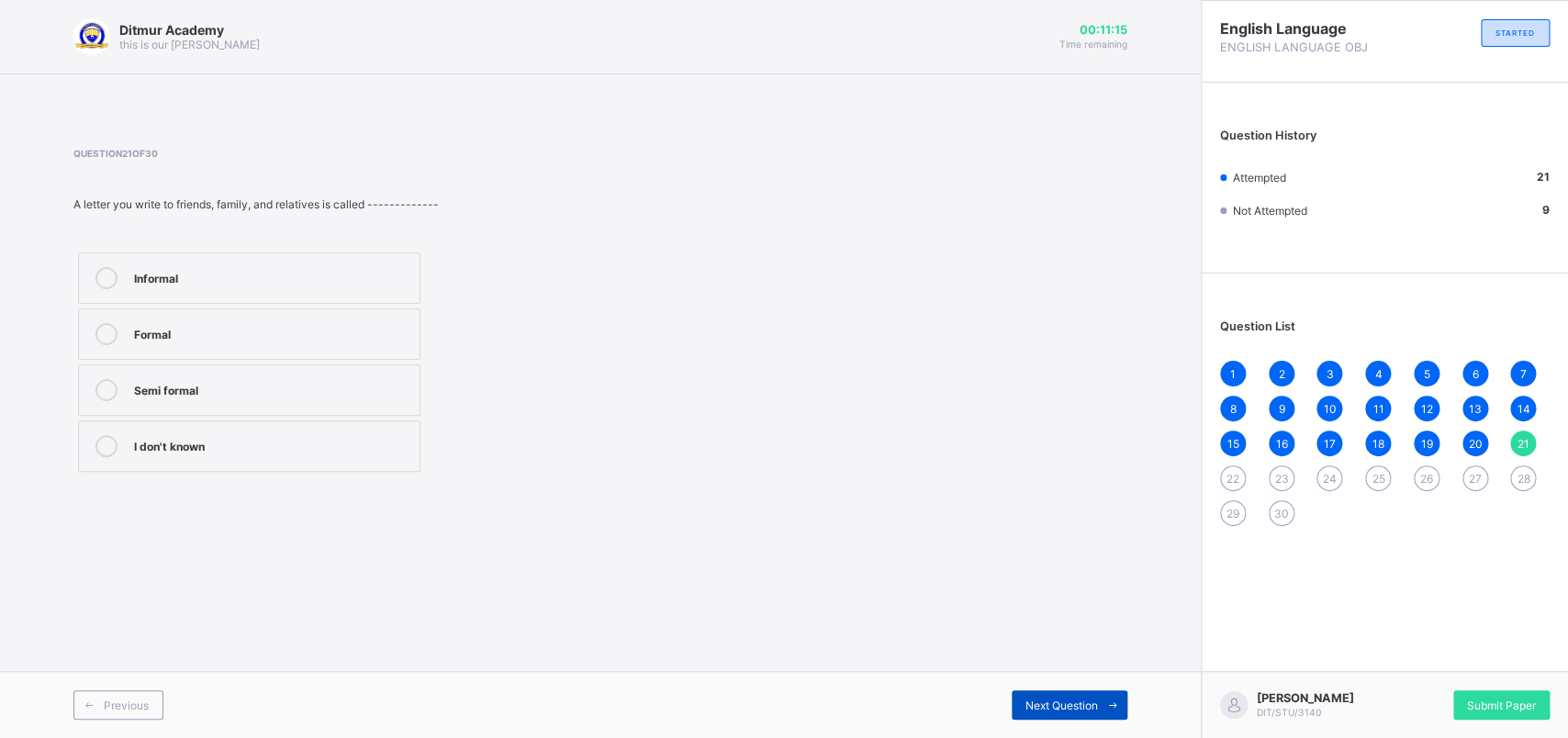 click on "Next Question" at bounding box center [1061, 705] 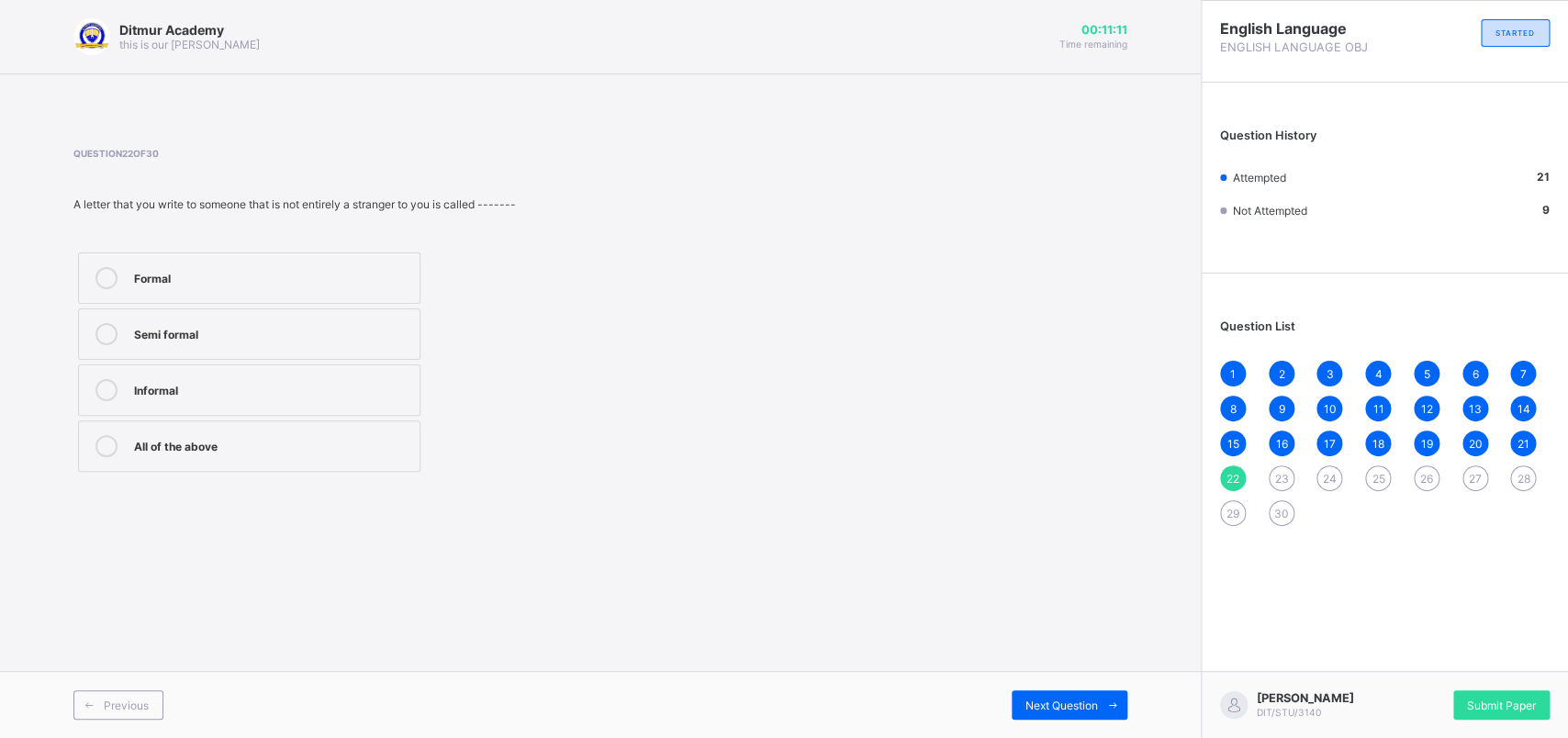 click on "Formal" at bounding box center [249, 278] 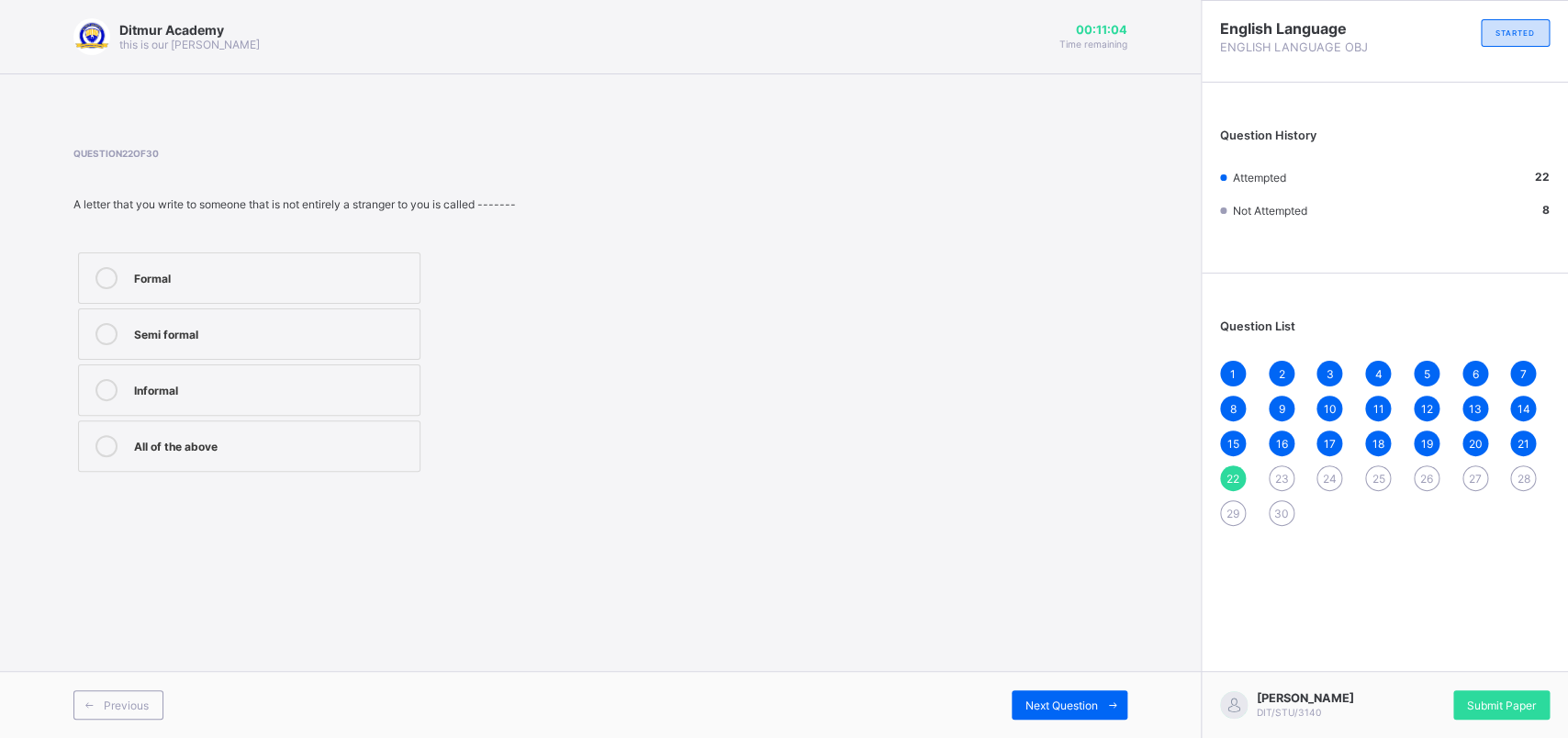 click on "Question  22  of  30 A letter that you write to someone that is not entirely a stranger to you is called ------- Formal Semi formal Informal All of the above" at bounding box center [600, 312] 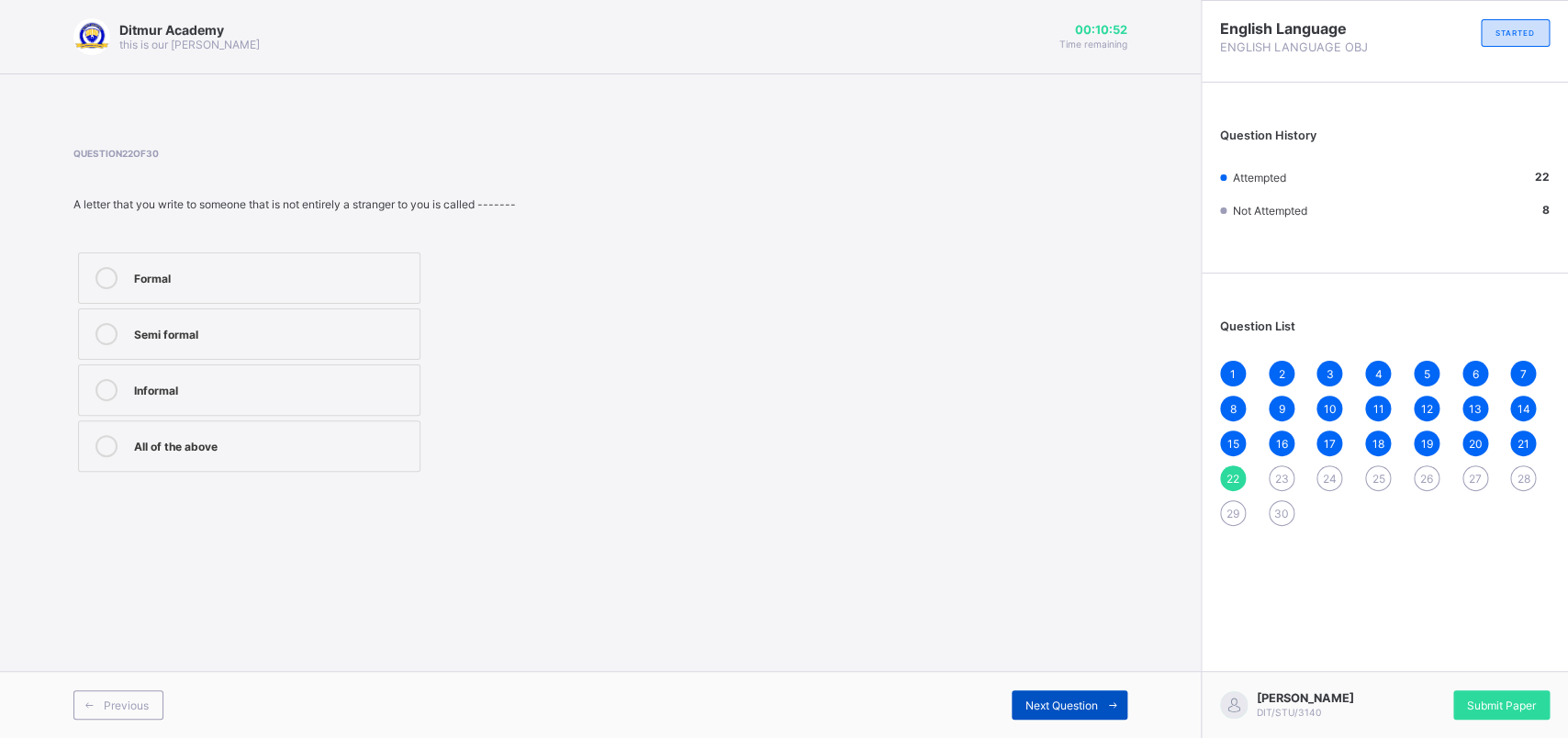 click on "Next Question" at bounding box center (1061, 705) 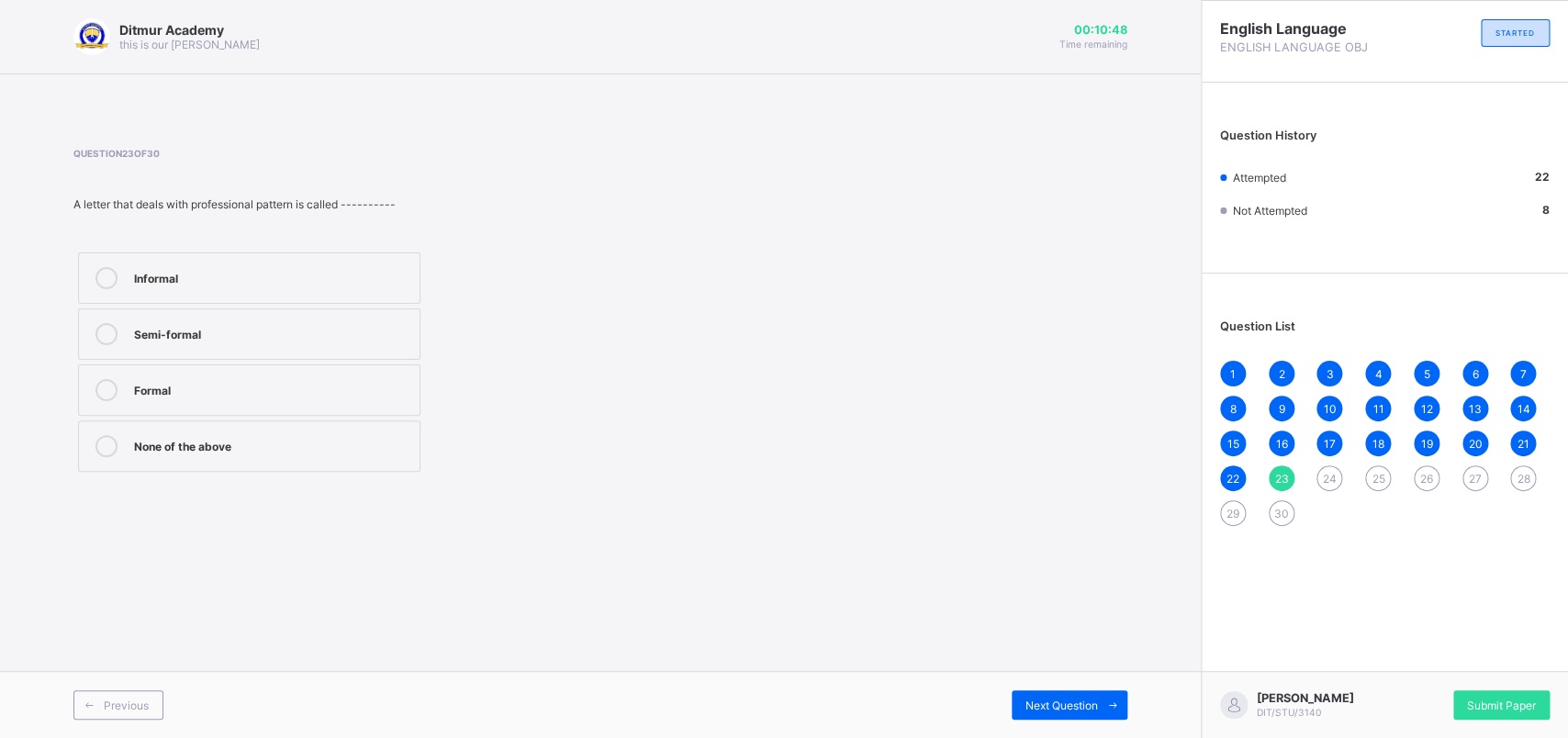 click on "Formal" at bounding box center (272, 388) 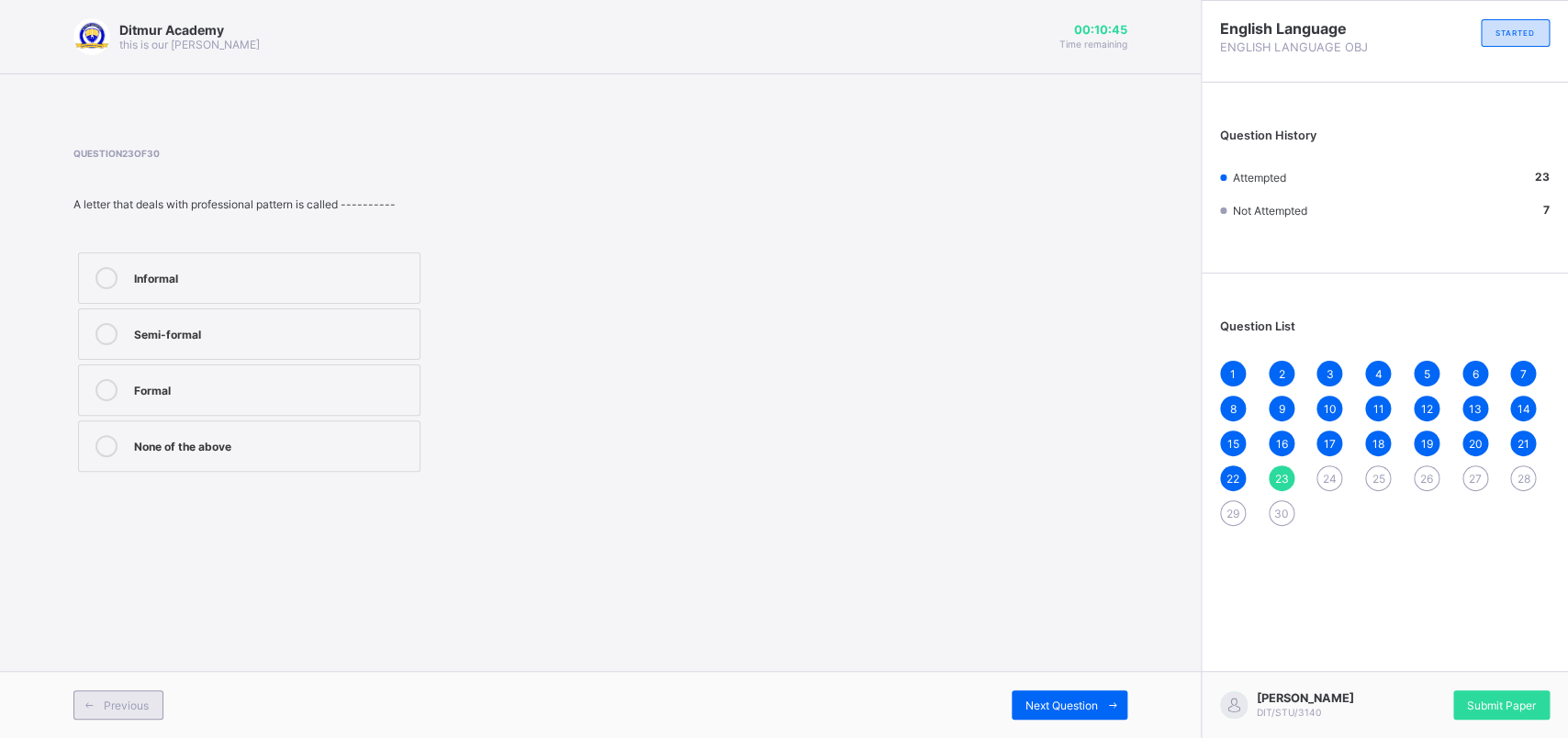 click on "Previous" at bounding box center [126, 705] 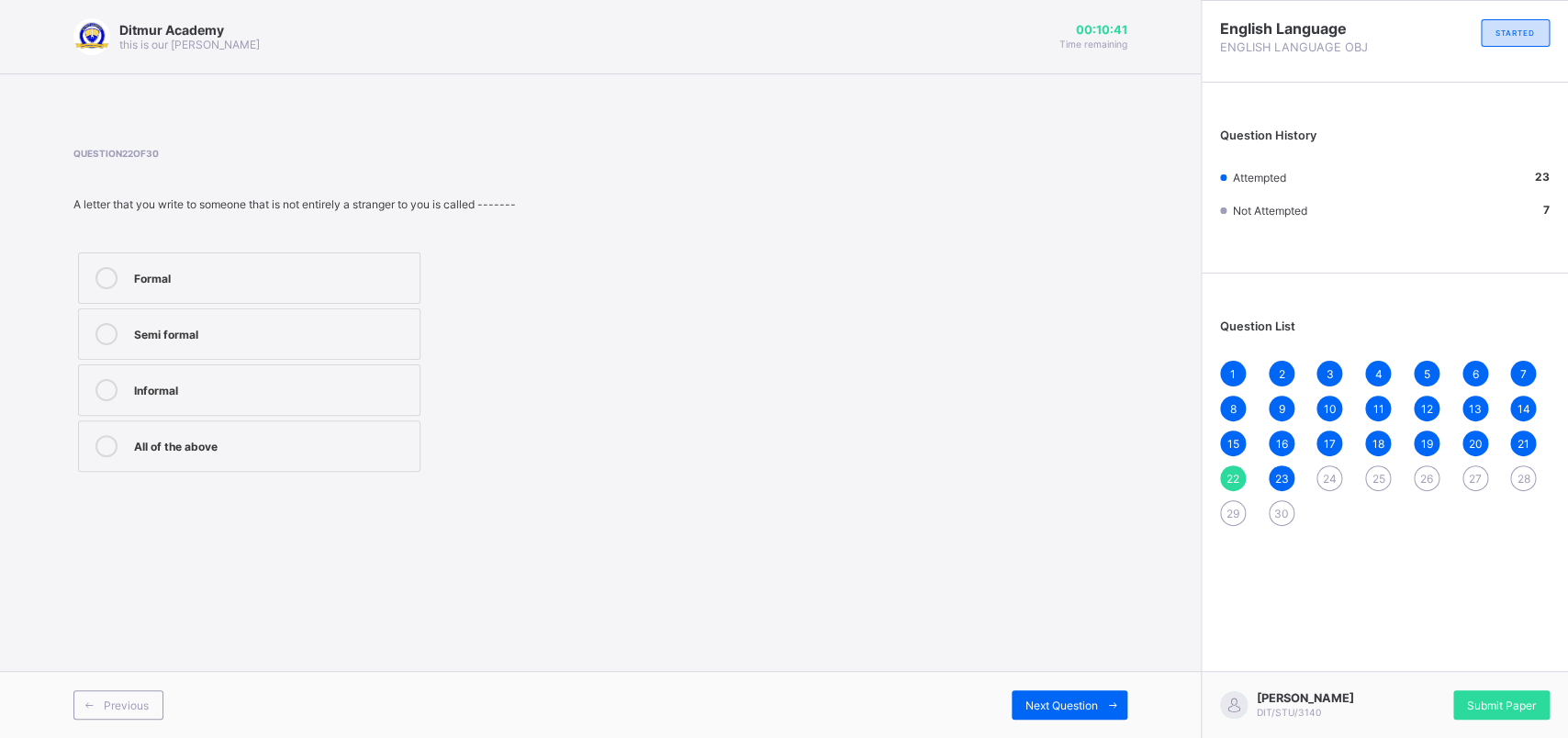 click on "Semi formal" at bounding box center (249, 334) 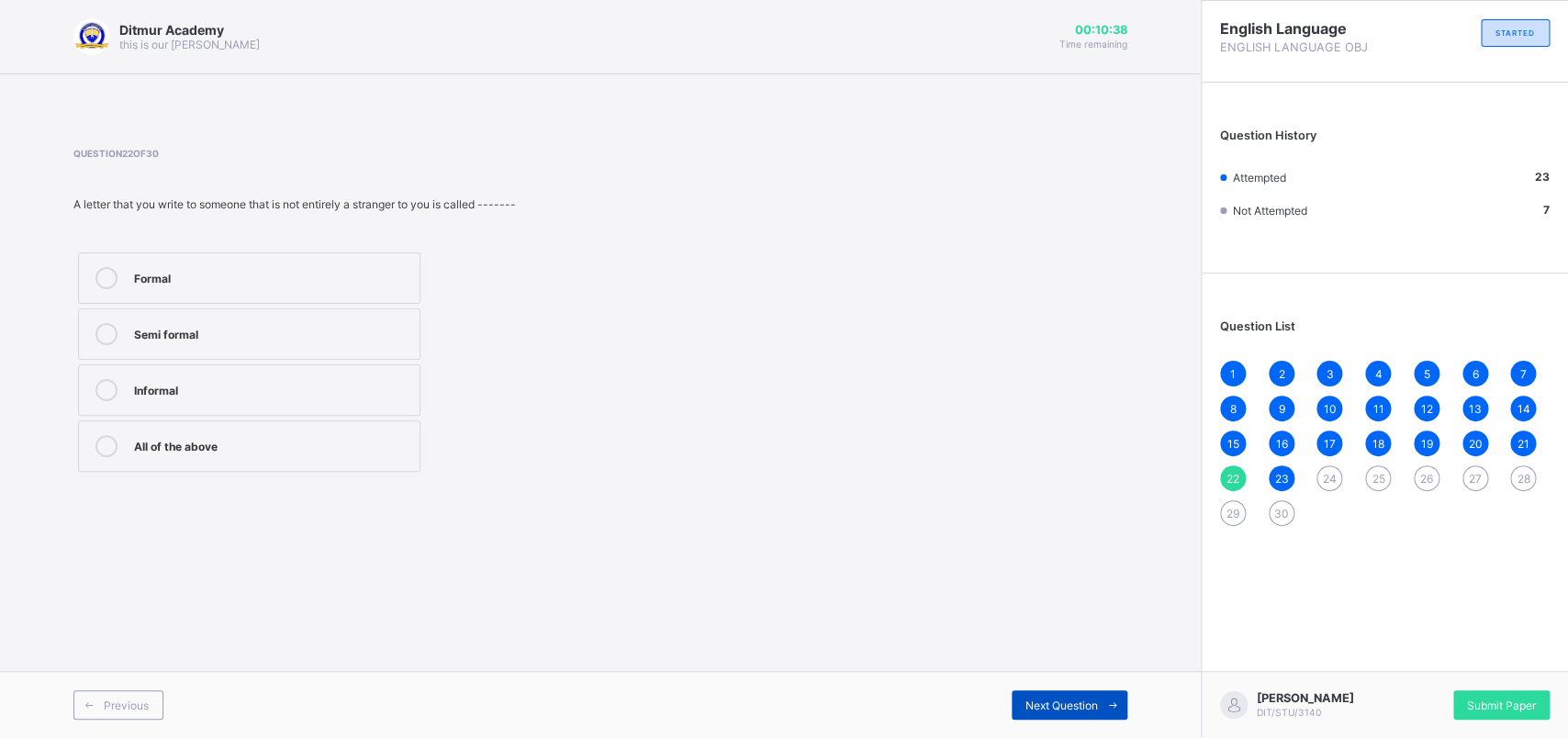 click on "Next Question" at bounding box center (1070, 705) 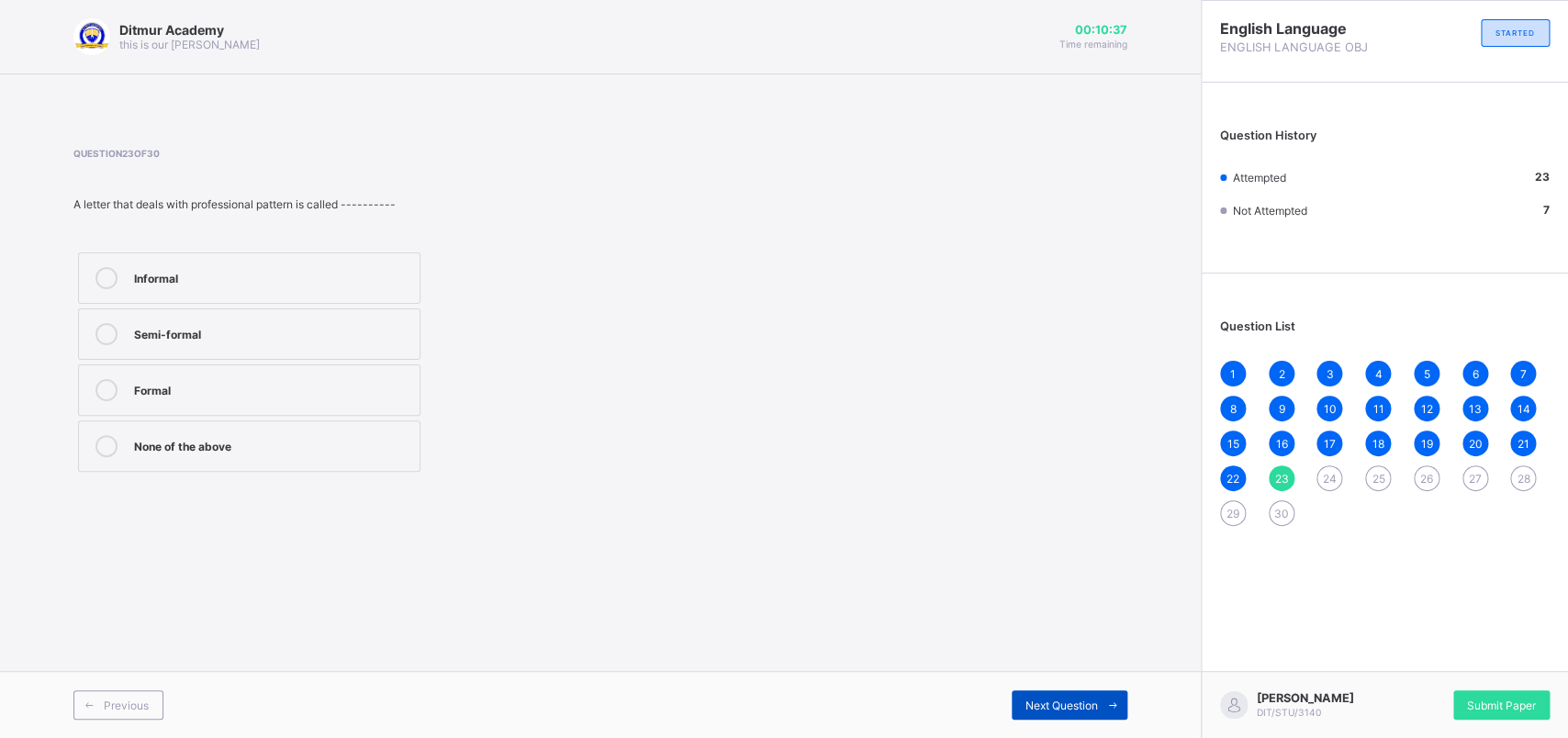 click on "Next Question" at bounding box center (1070, 705) 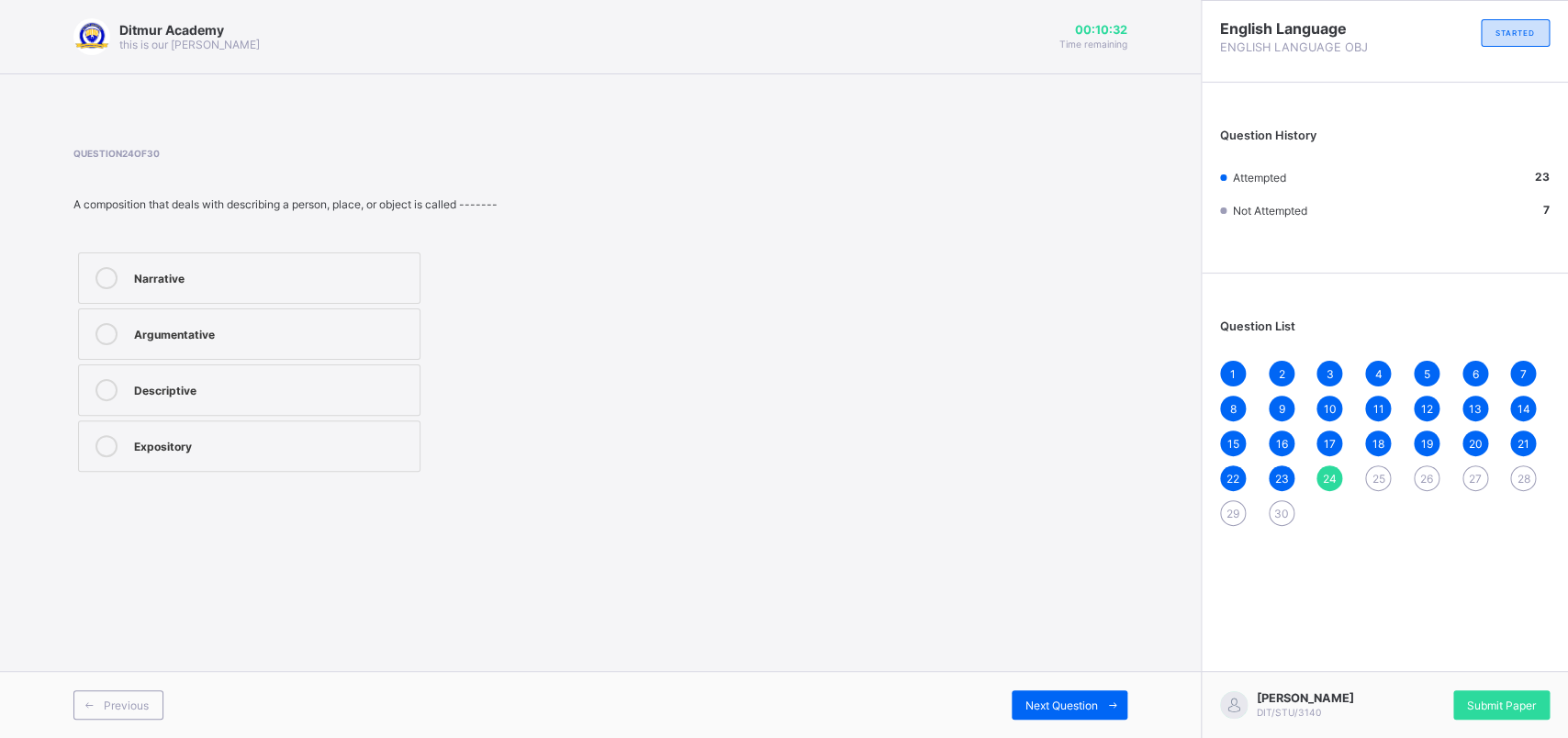 click on "Descriptive" at bounding box center [272, 388] 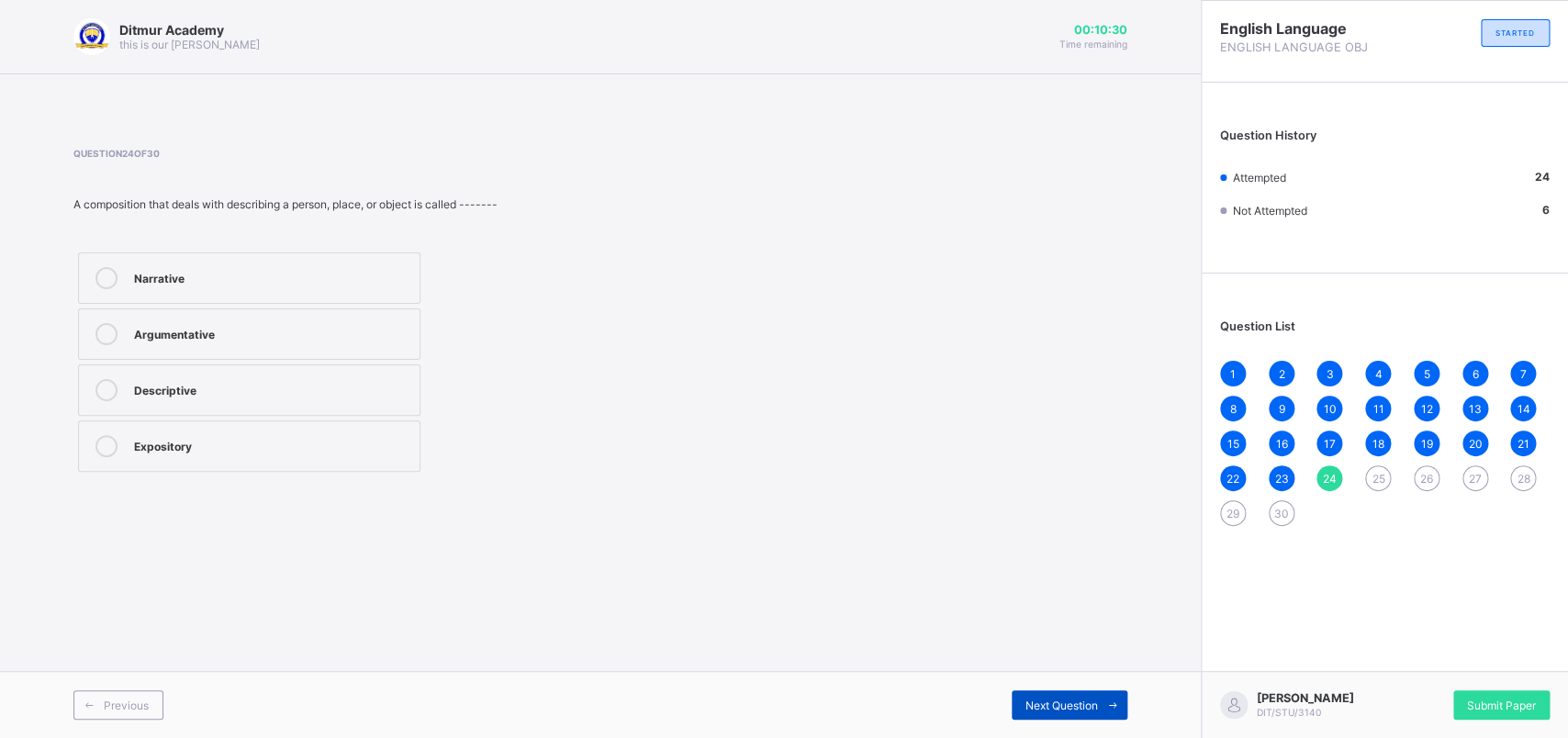 click on "Next Question" at bounding box center [1061, 705] 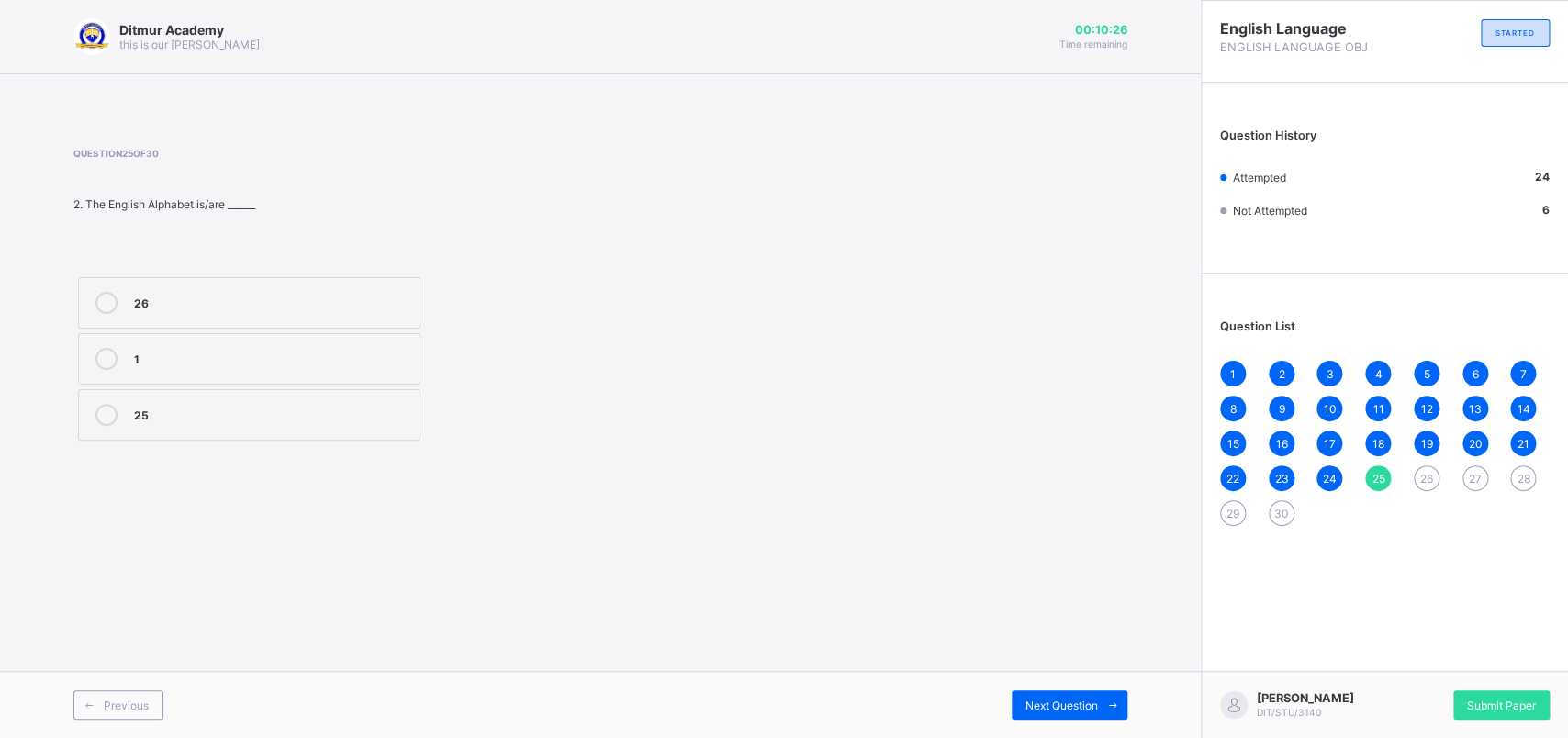 click on "26" at bounding box center [249, 303] 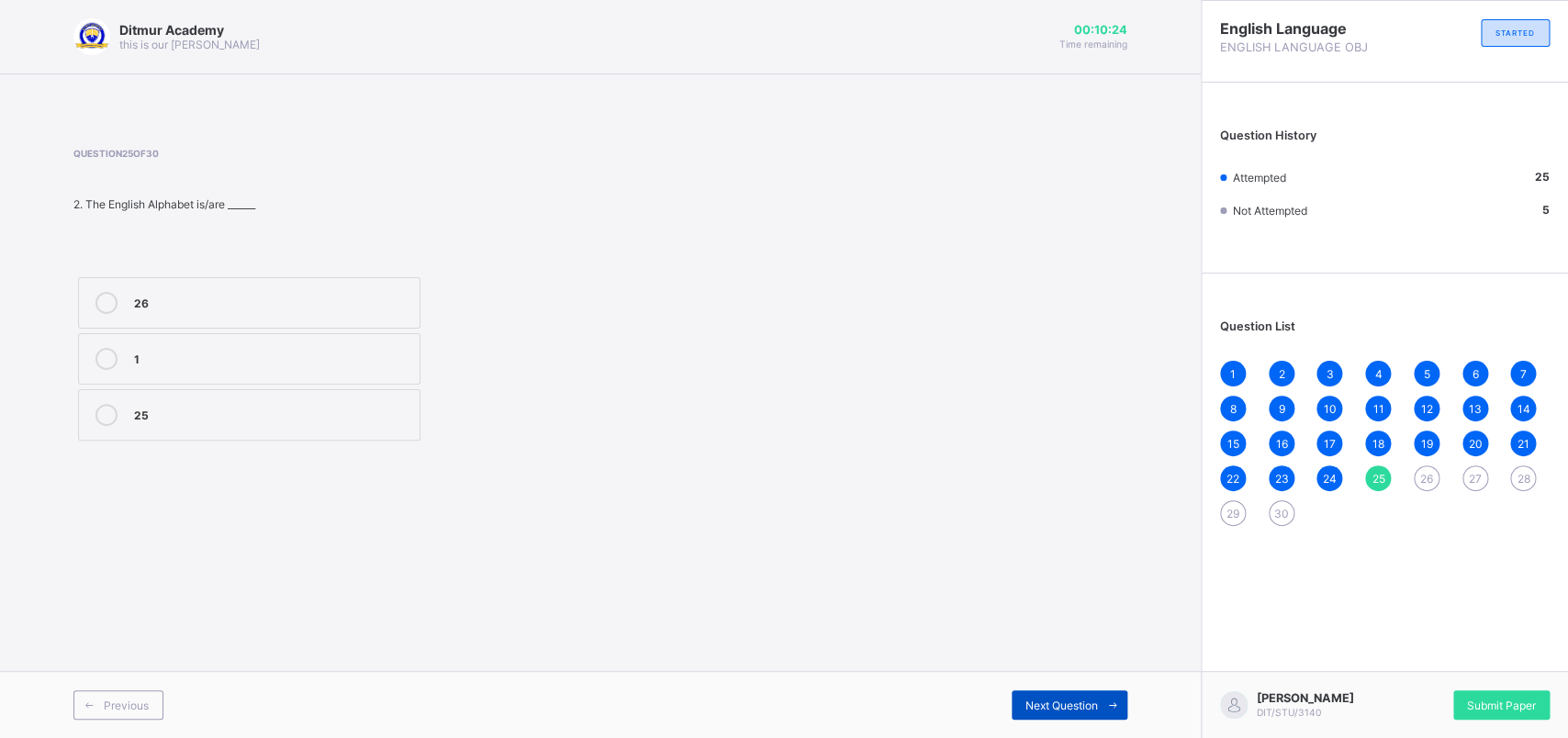 click on "Next Question" at bounding box center [1061, 705] 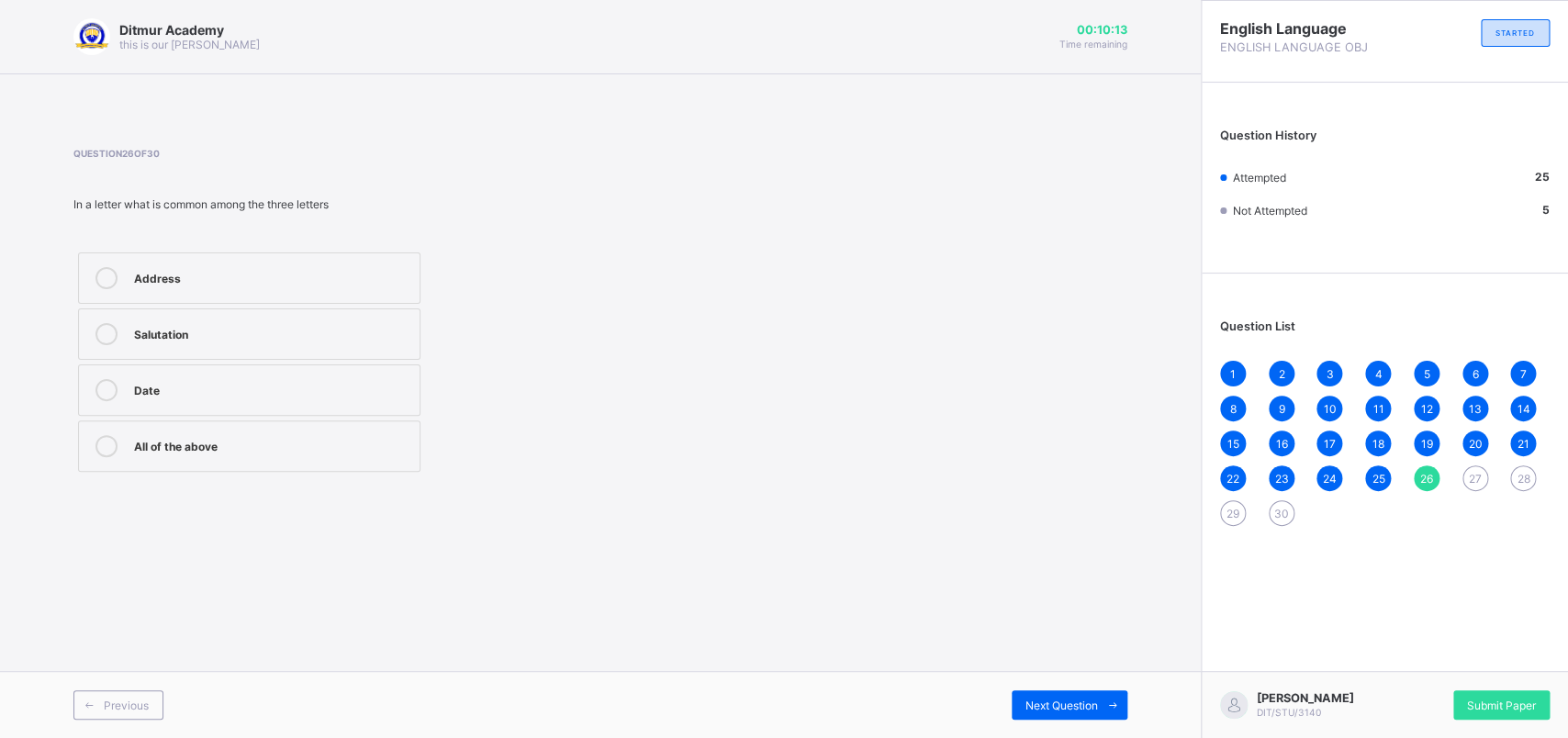 click on "All of the above" at bounding box center (272, 444) 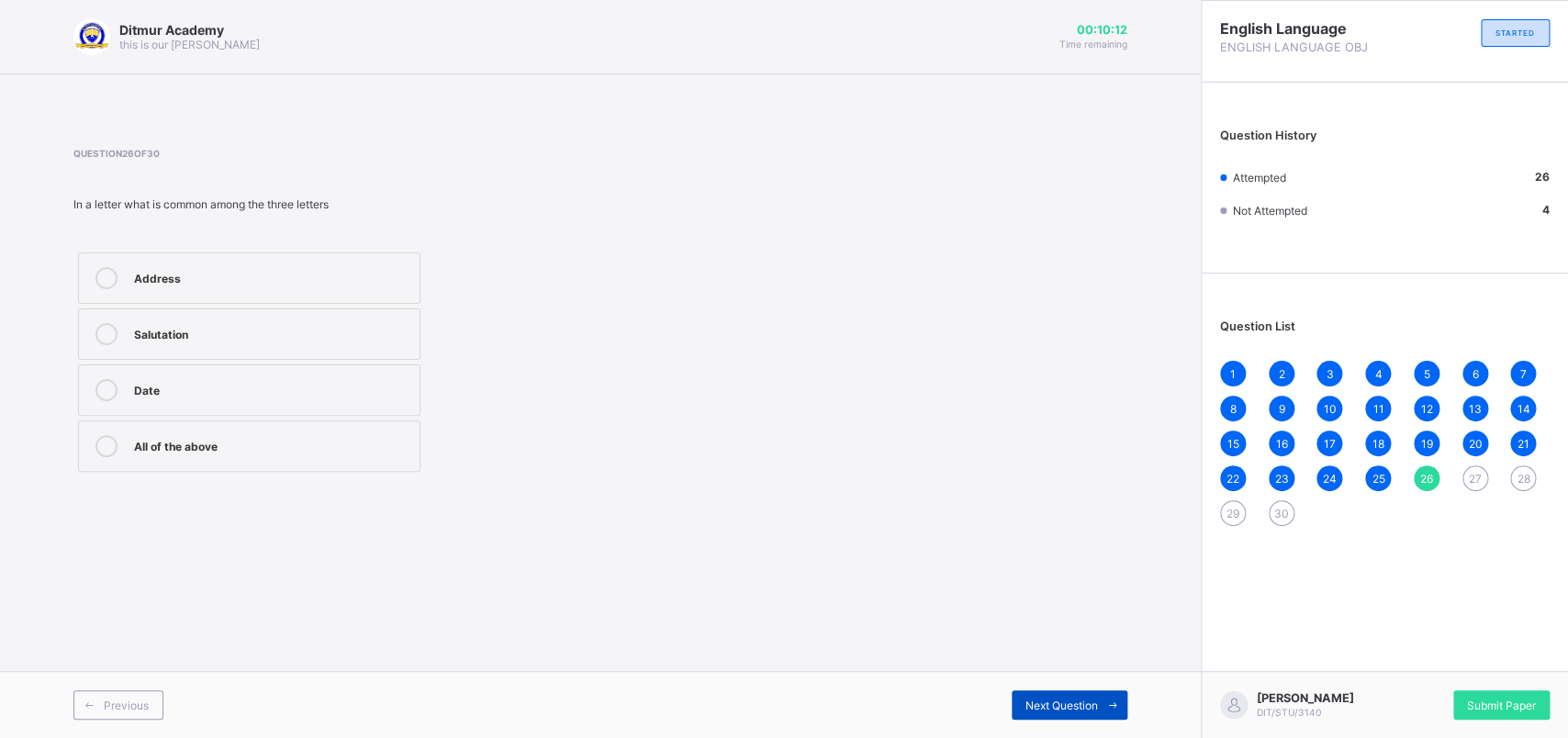 click on "Next Question" at bounding box center [1070, 705] 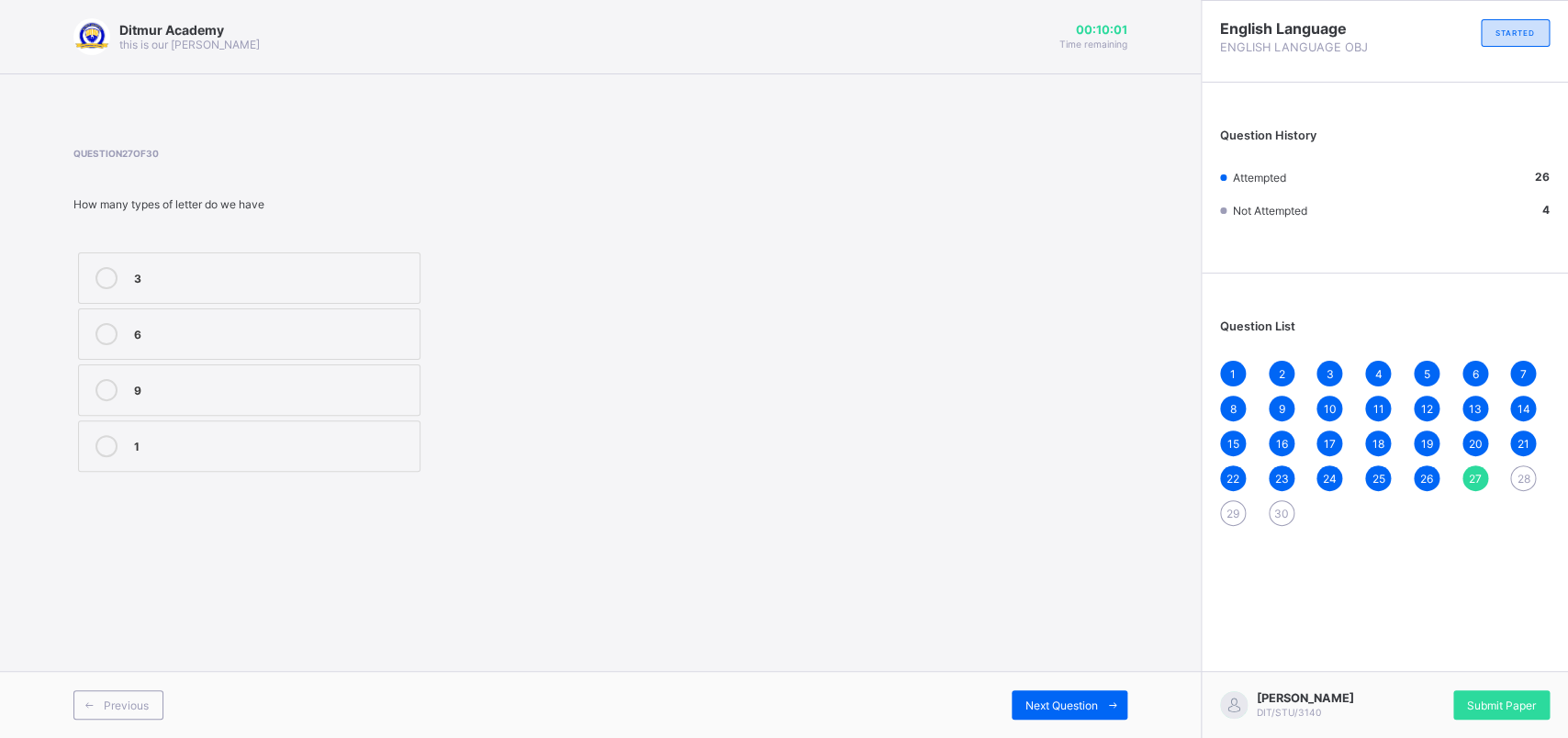 click on "3" at bounding box center [272, 276] 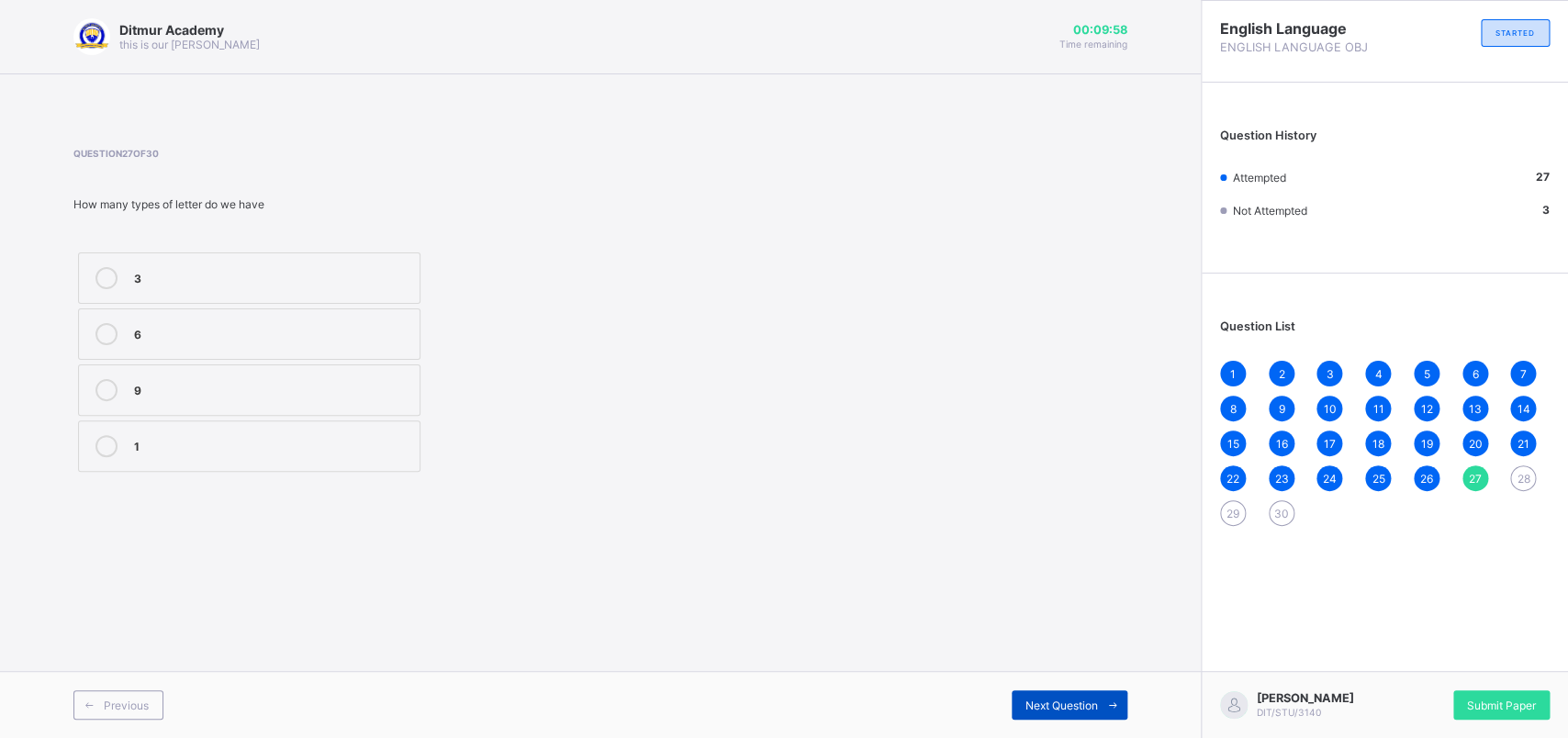 click on "Next Question" at bounding box center [1061, 705] 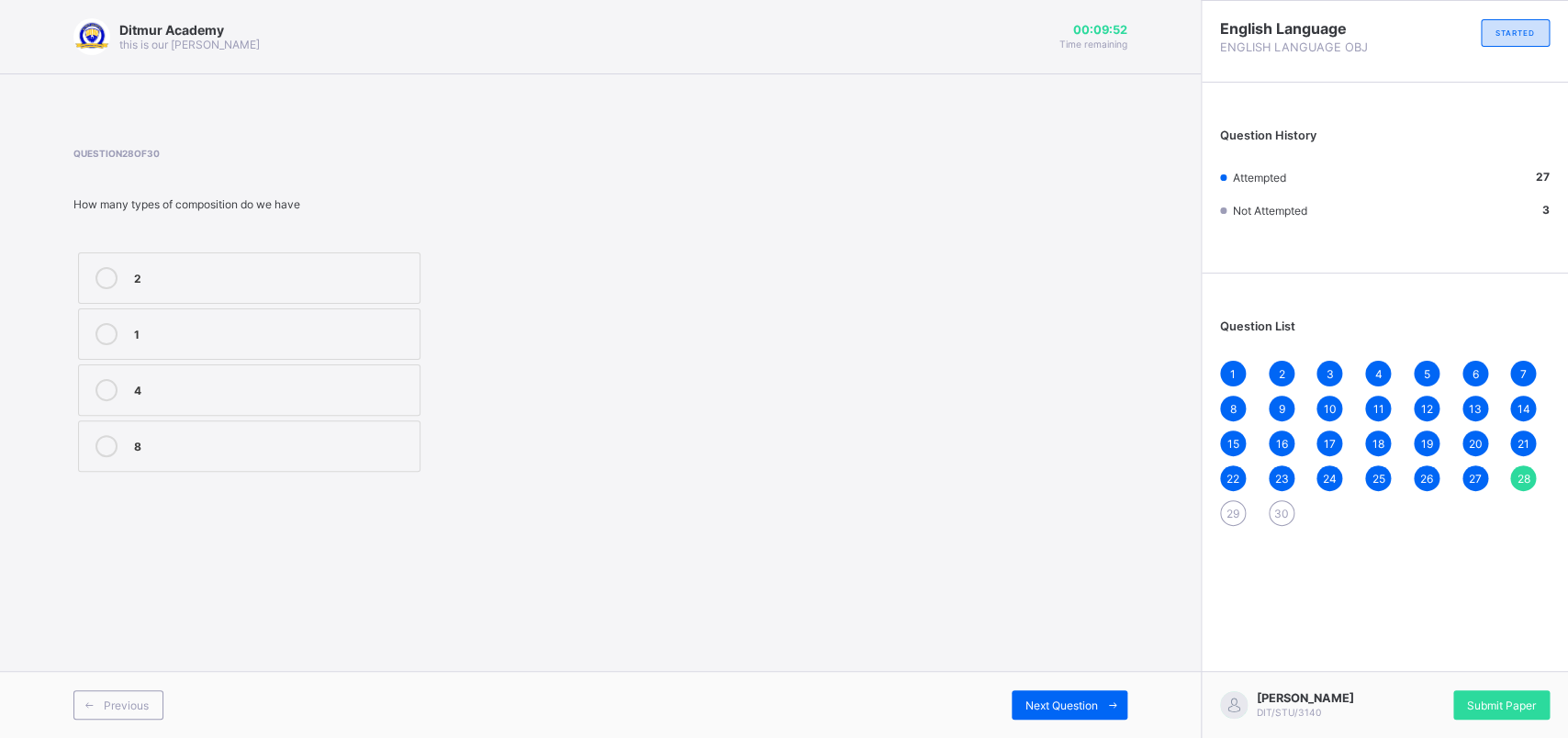click on "4" at bounding box center (272, 388) 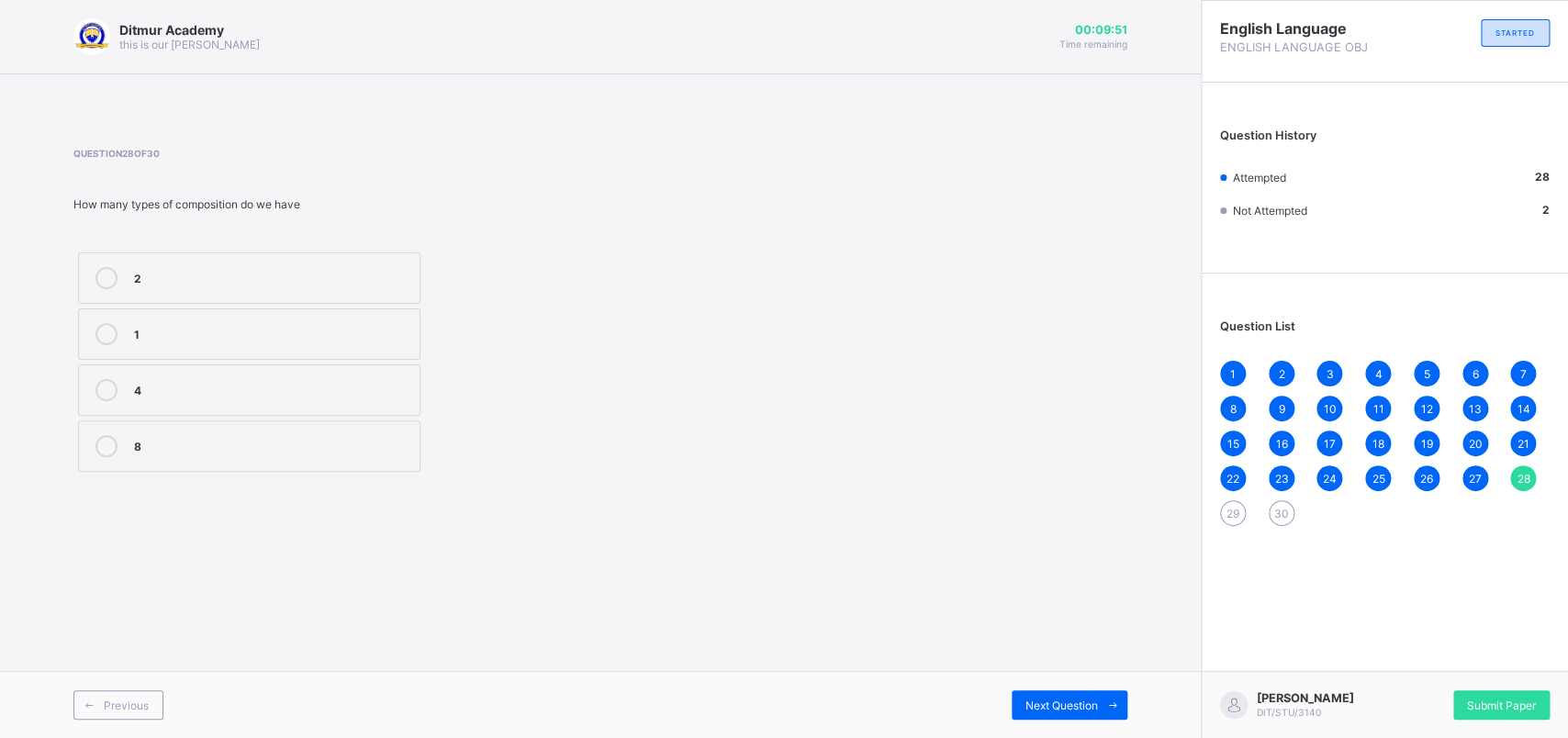 click on "2" at bounding box center (272, 276) 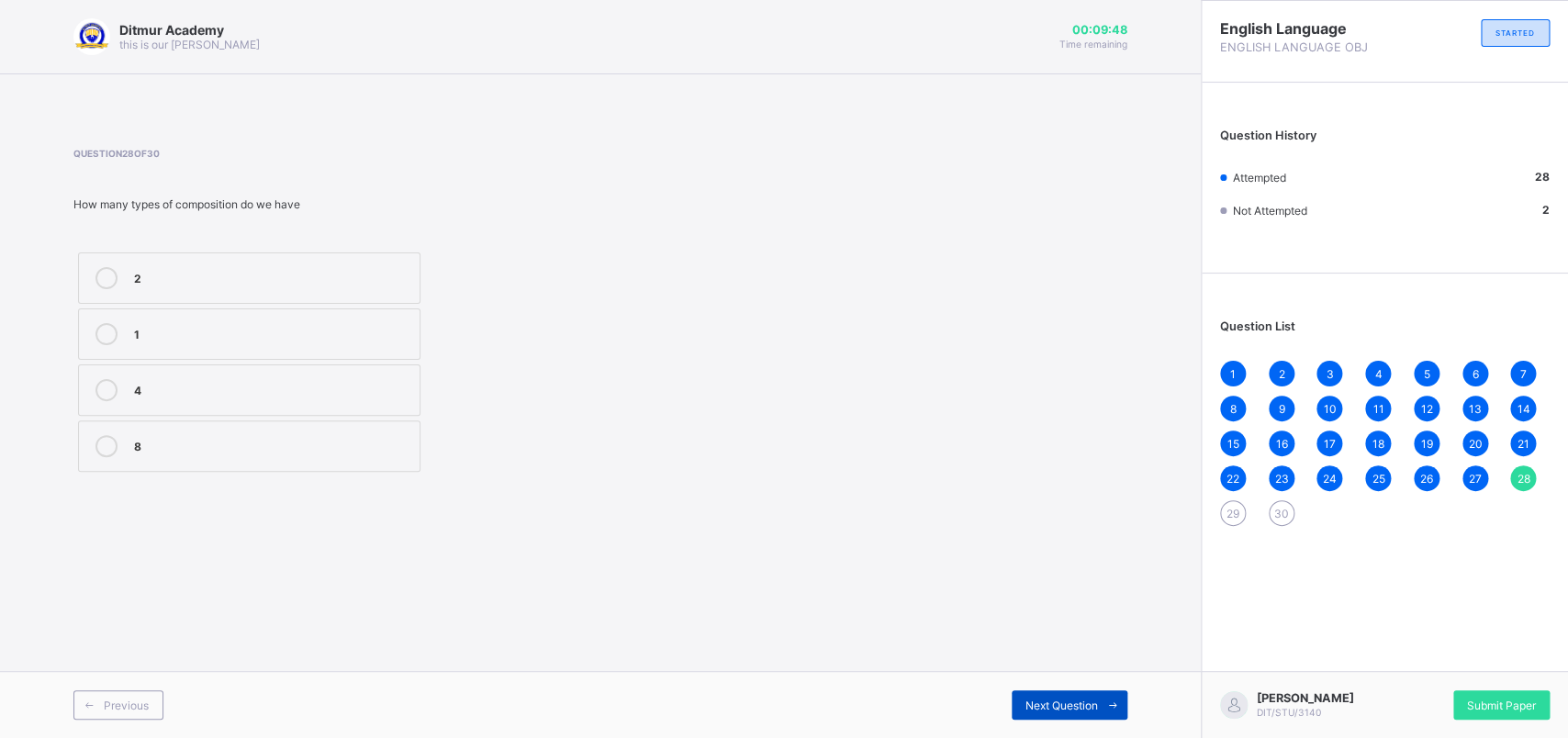 click on "Next Question" at bounding box center [1070, 705] 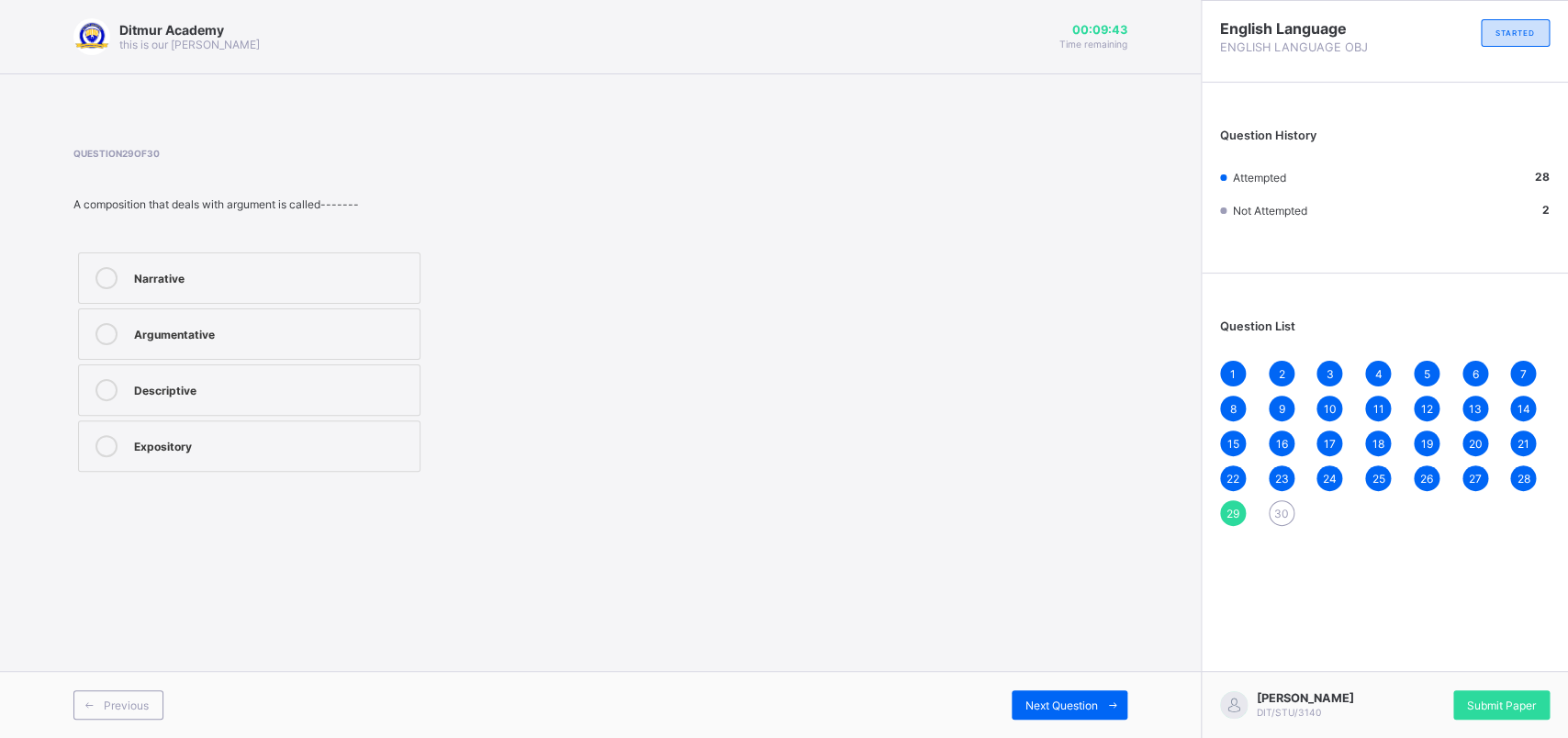 click on "Argumentative" at bounding box center (272, 332) 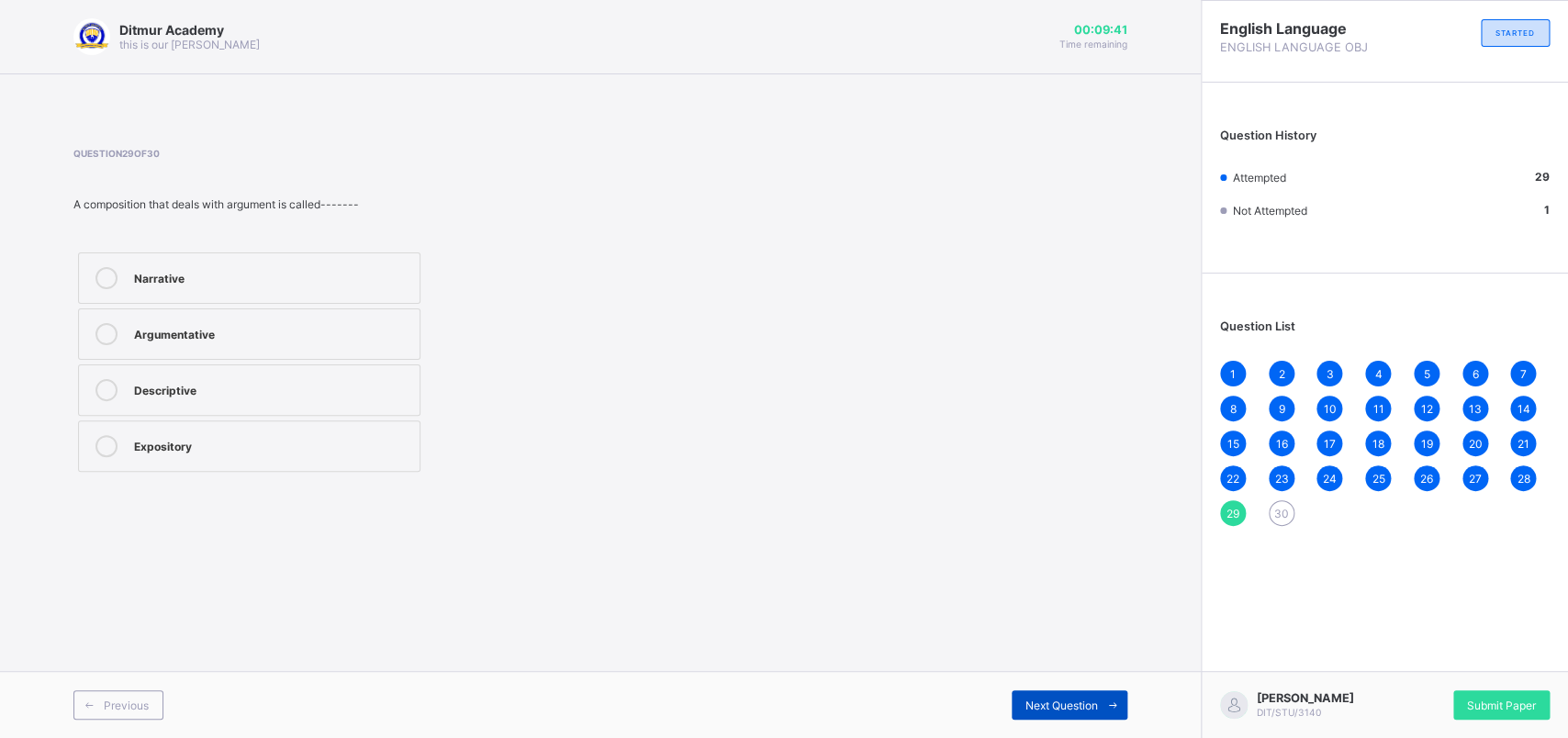 click on "Next Question" at bounding box center [1061, 705] 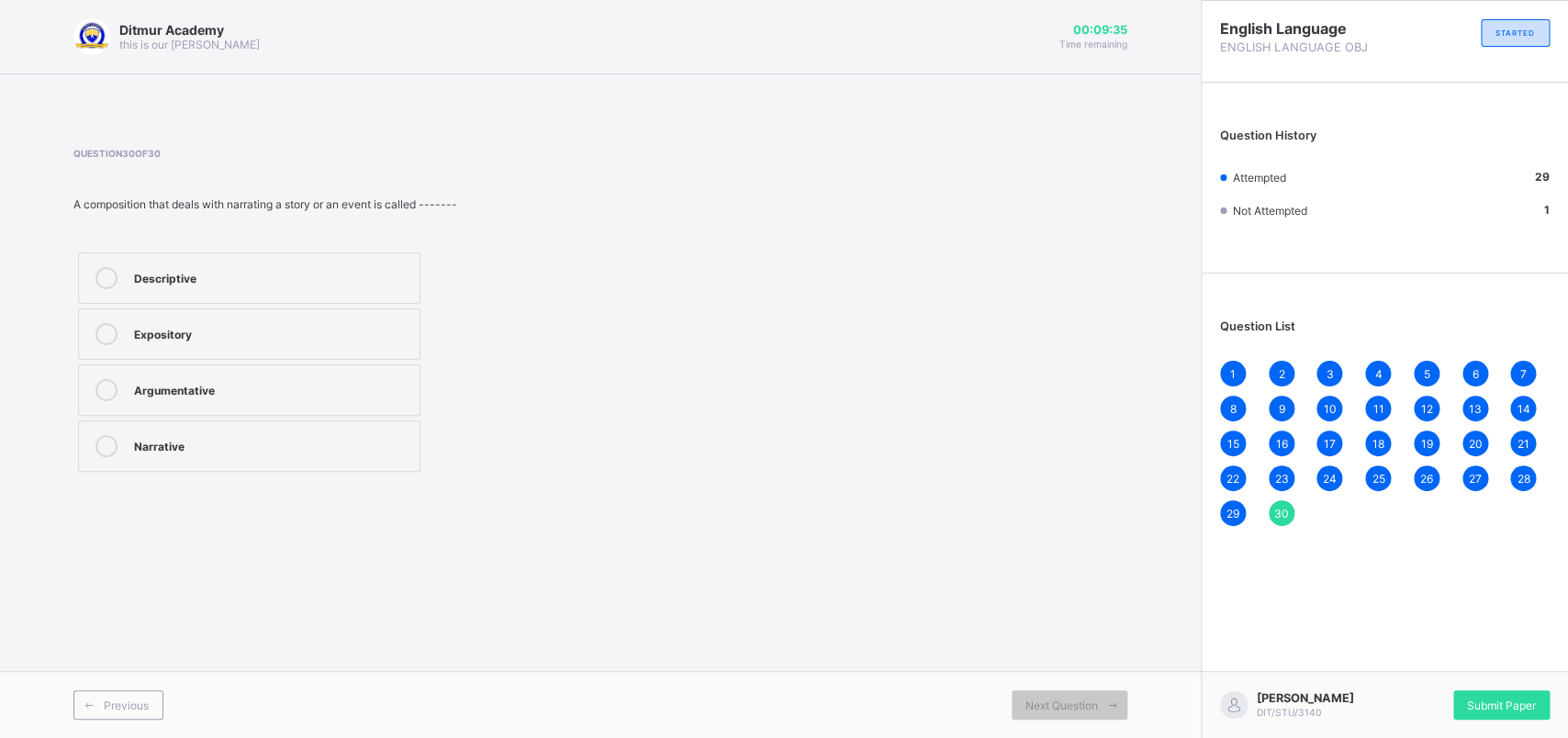 click on "Narrative" at bounding box center [272, 444] 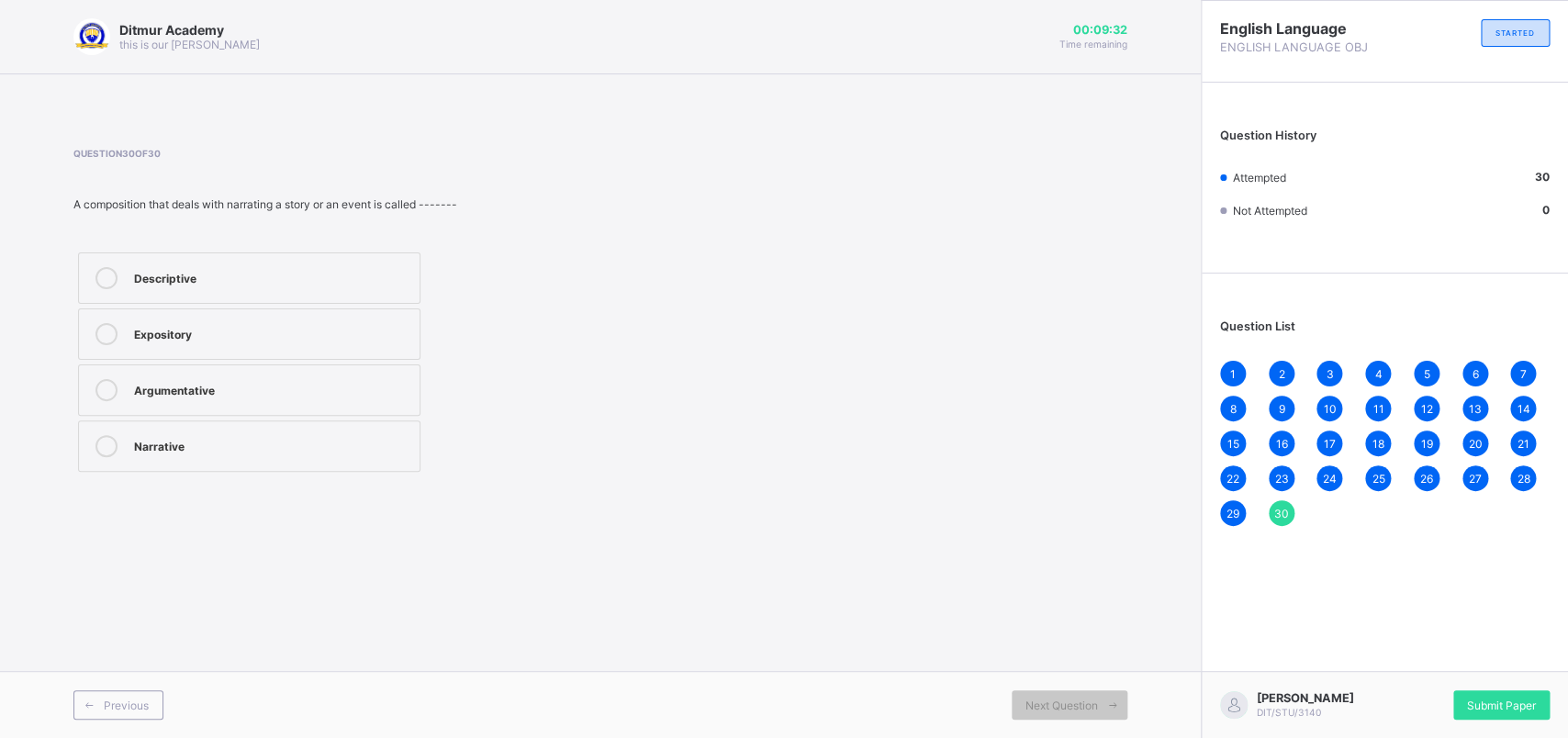 click on "1" at bounding box center (1233, 374) 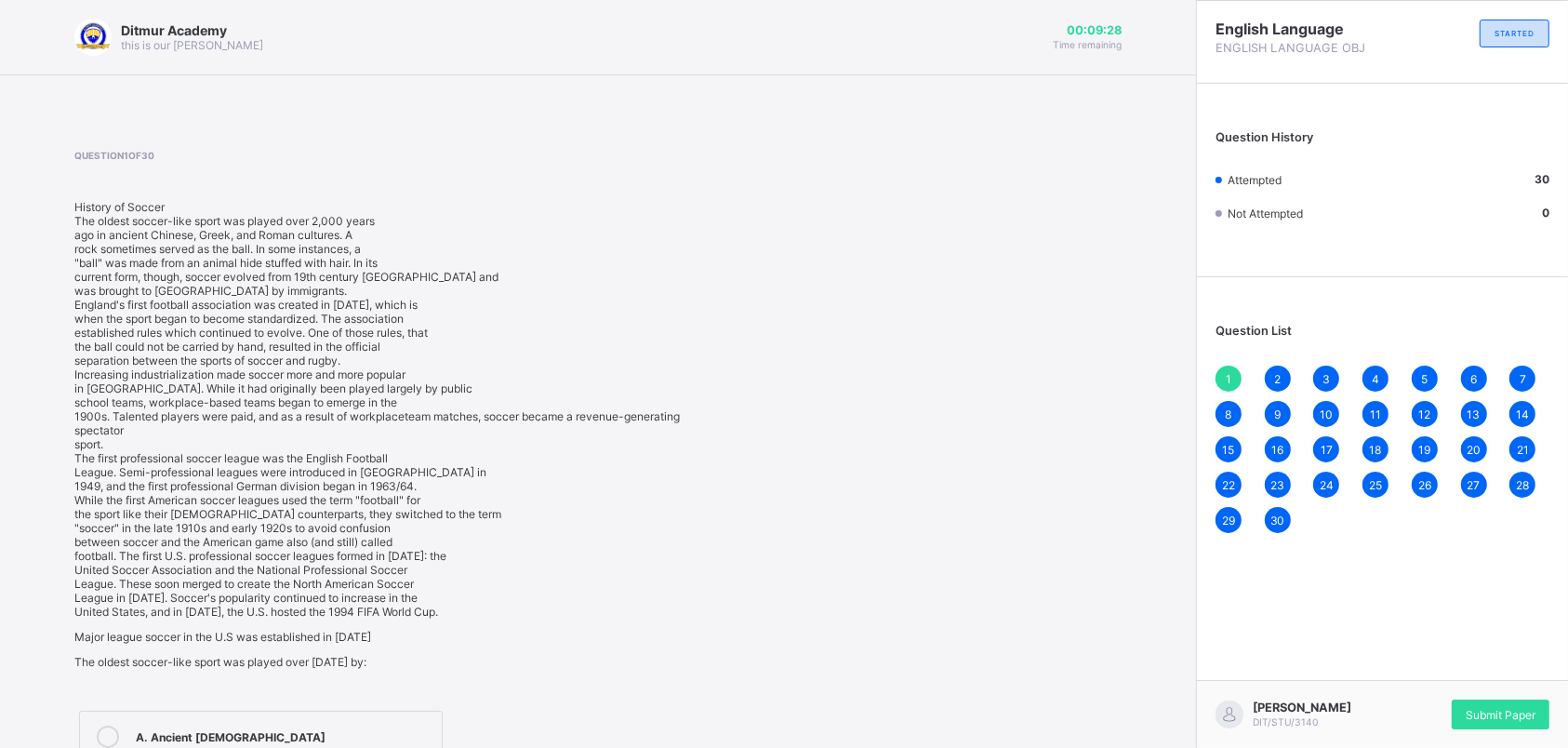 click on "2" at bounding box center (1278, 379) 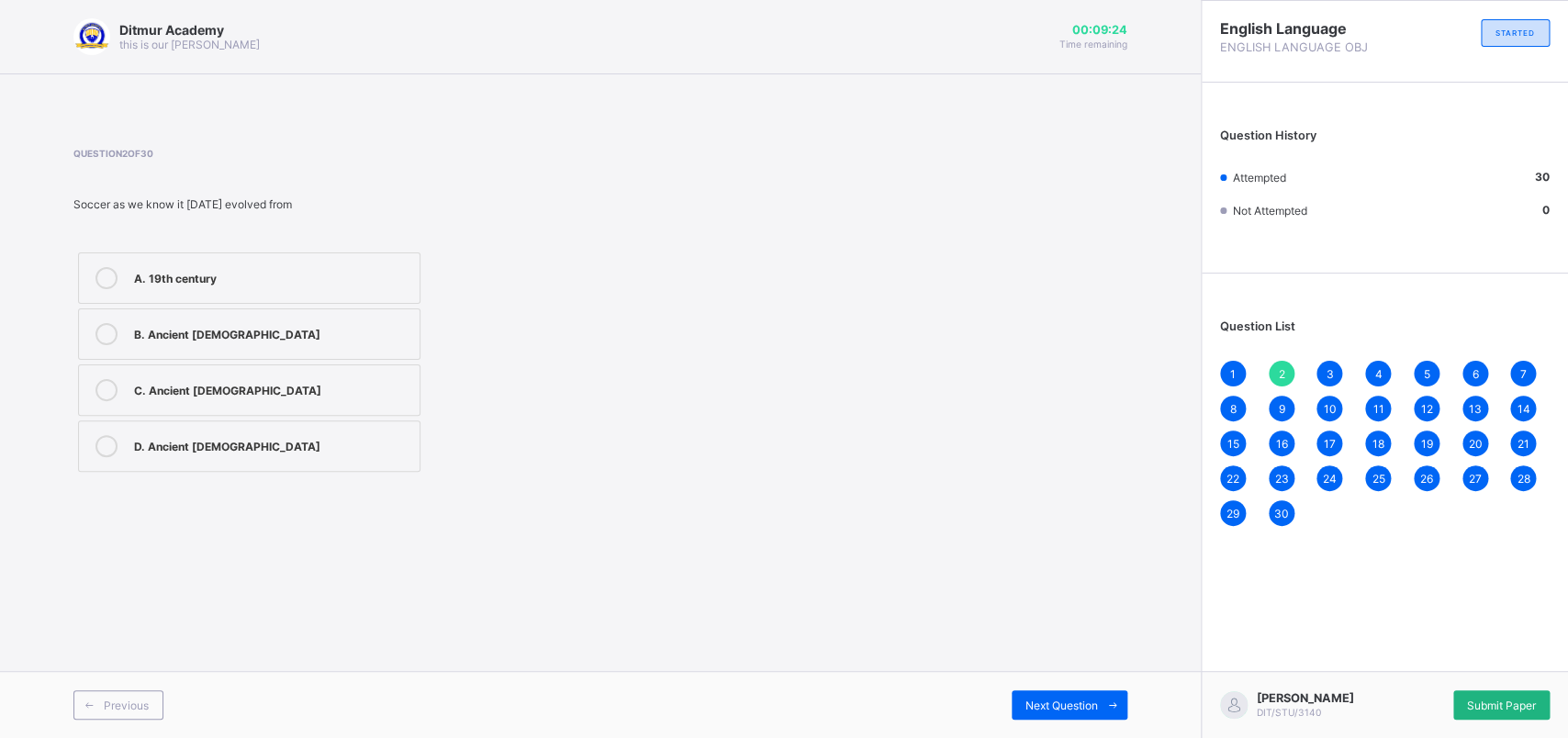 click on "Submit Paper" at bounding box center [1501, 705] 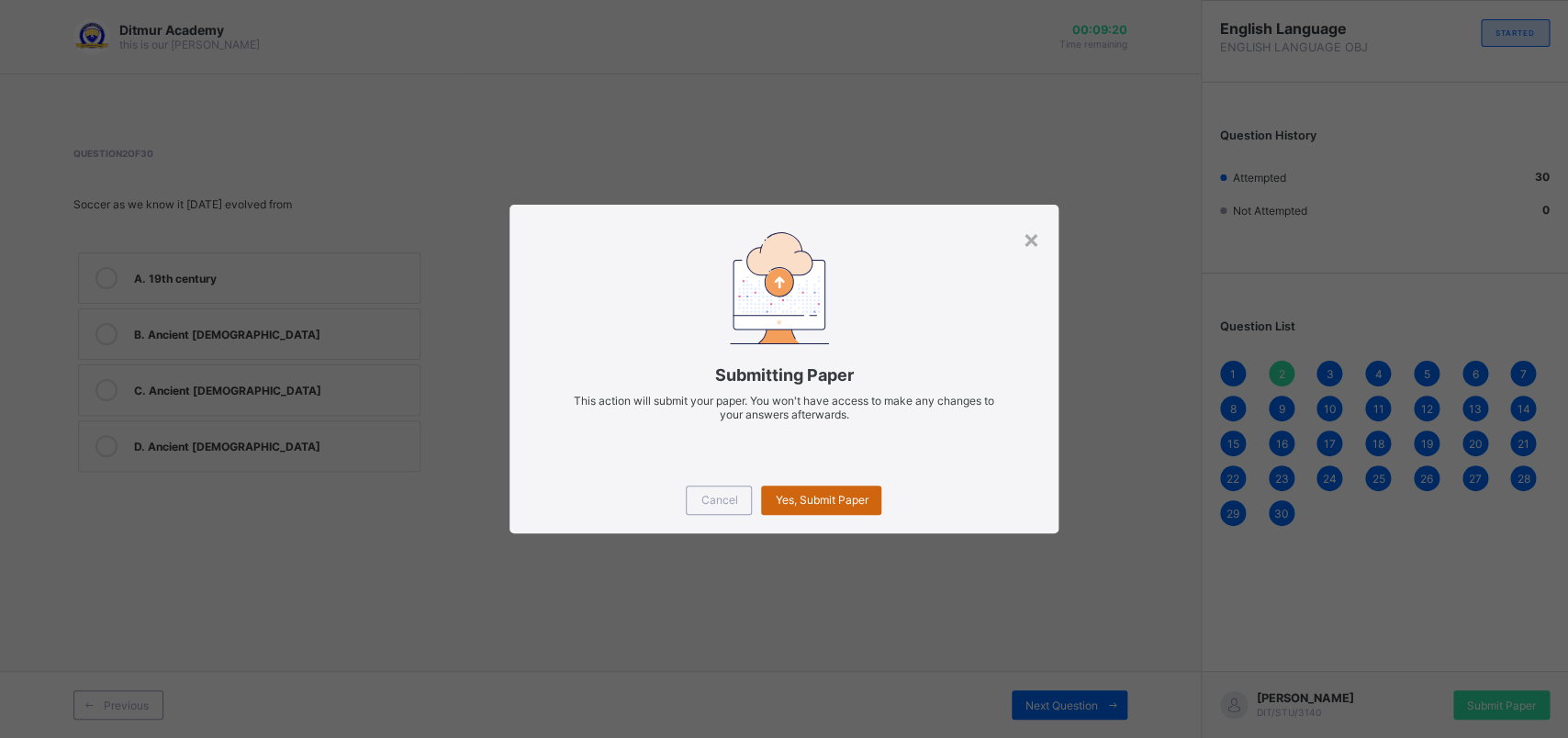 click on "Yes, Submit Paper" at bounding box center (821, 500) 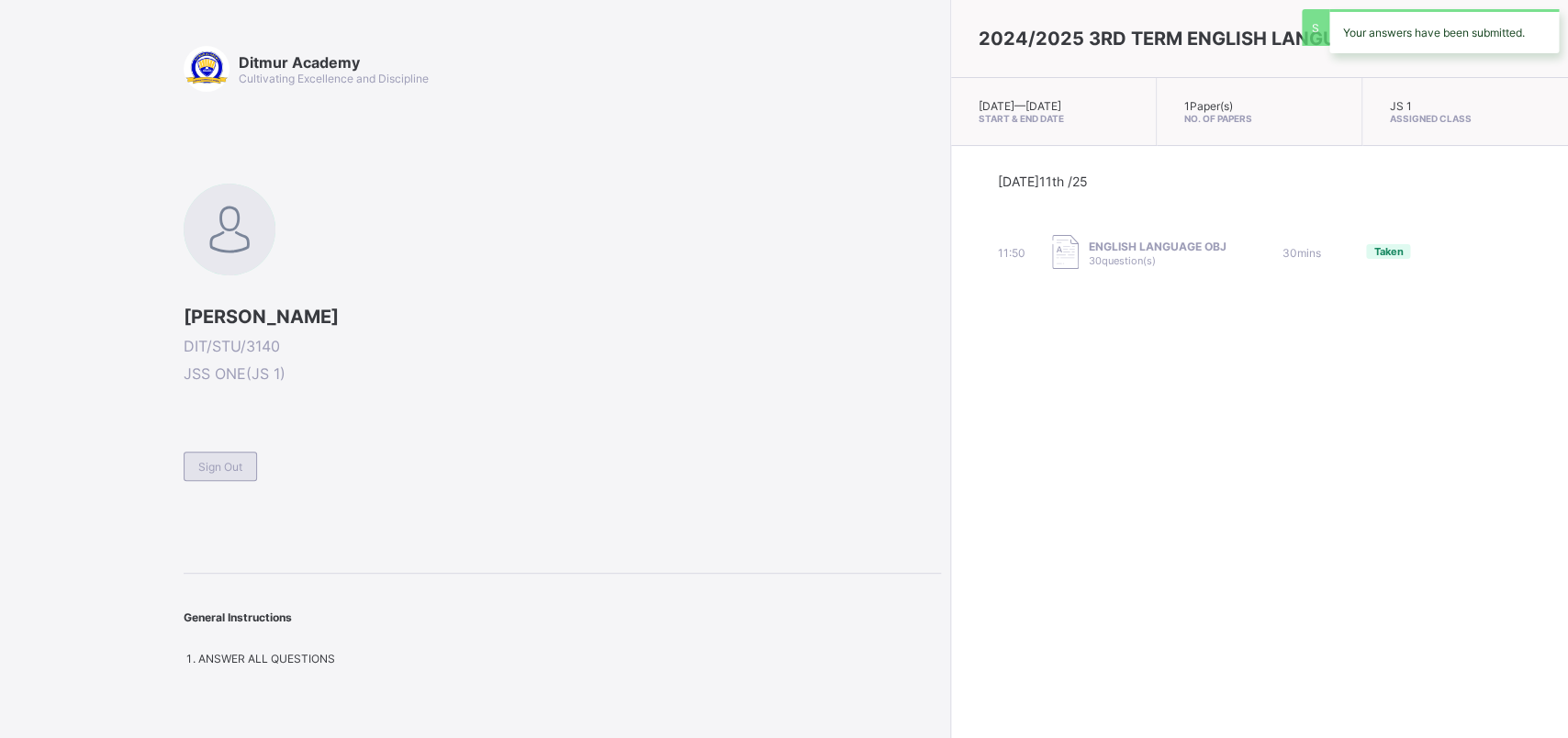 click on "Sign Out" at bounding box center [562, 458] 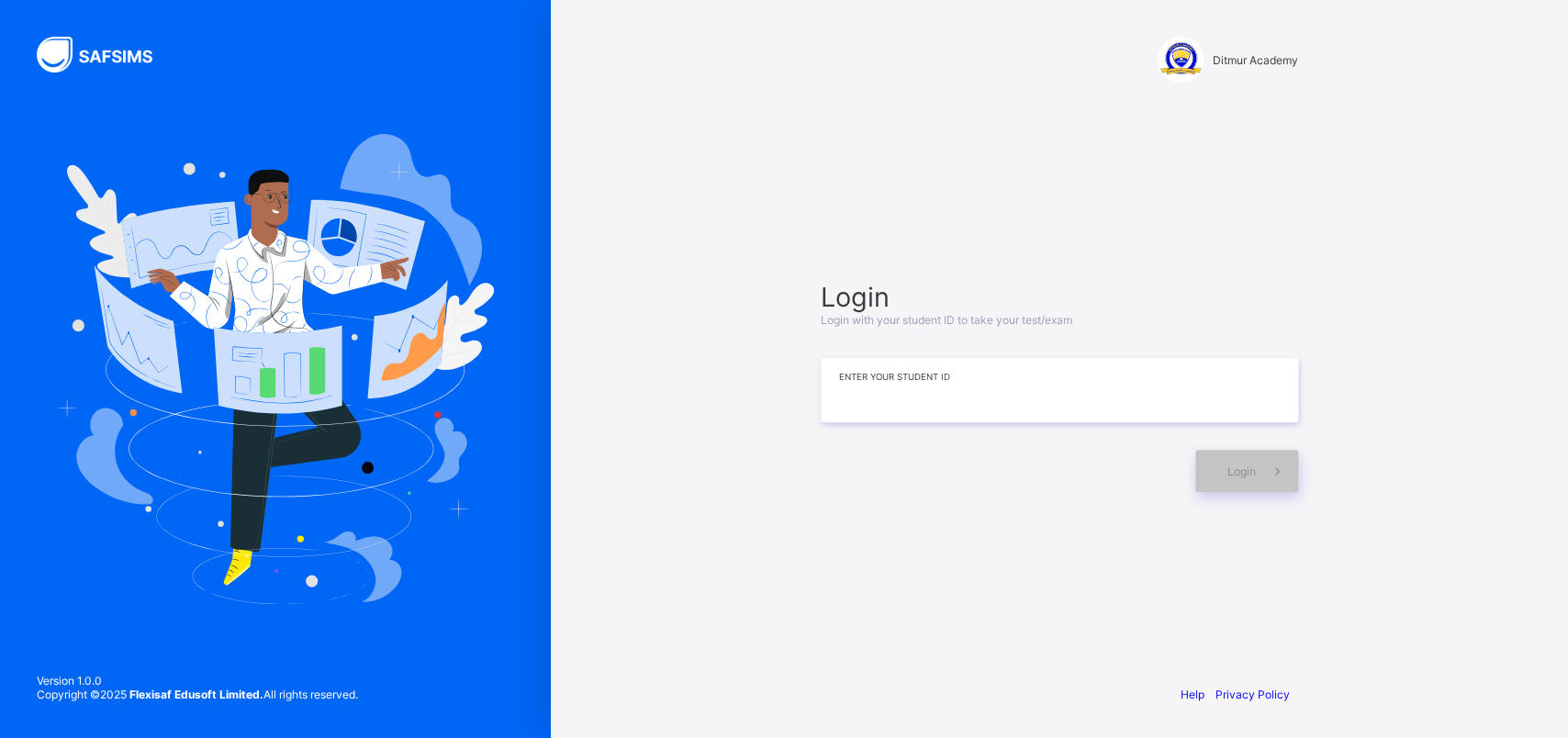 click at bounding box center (1059, 390) 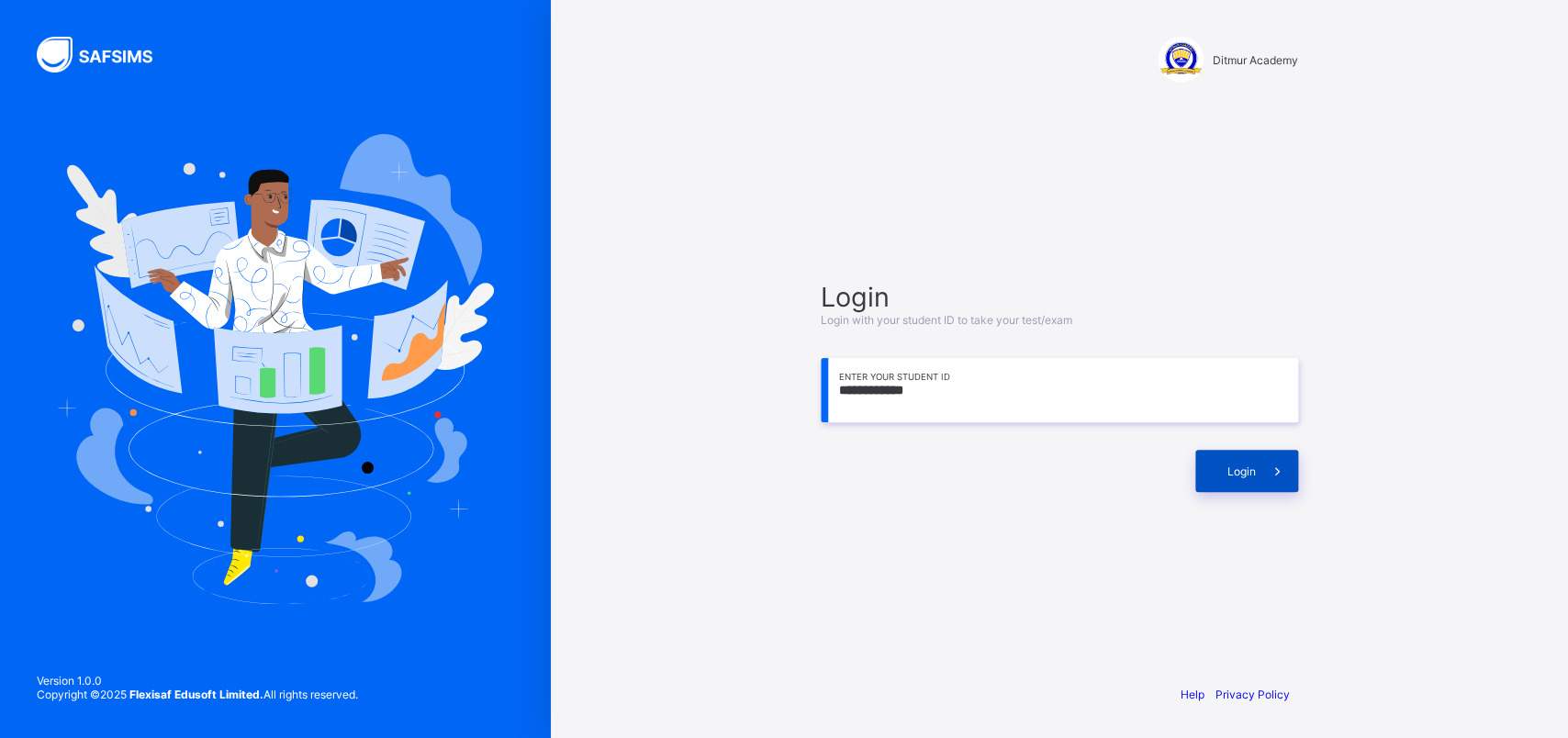 type on "**********" 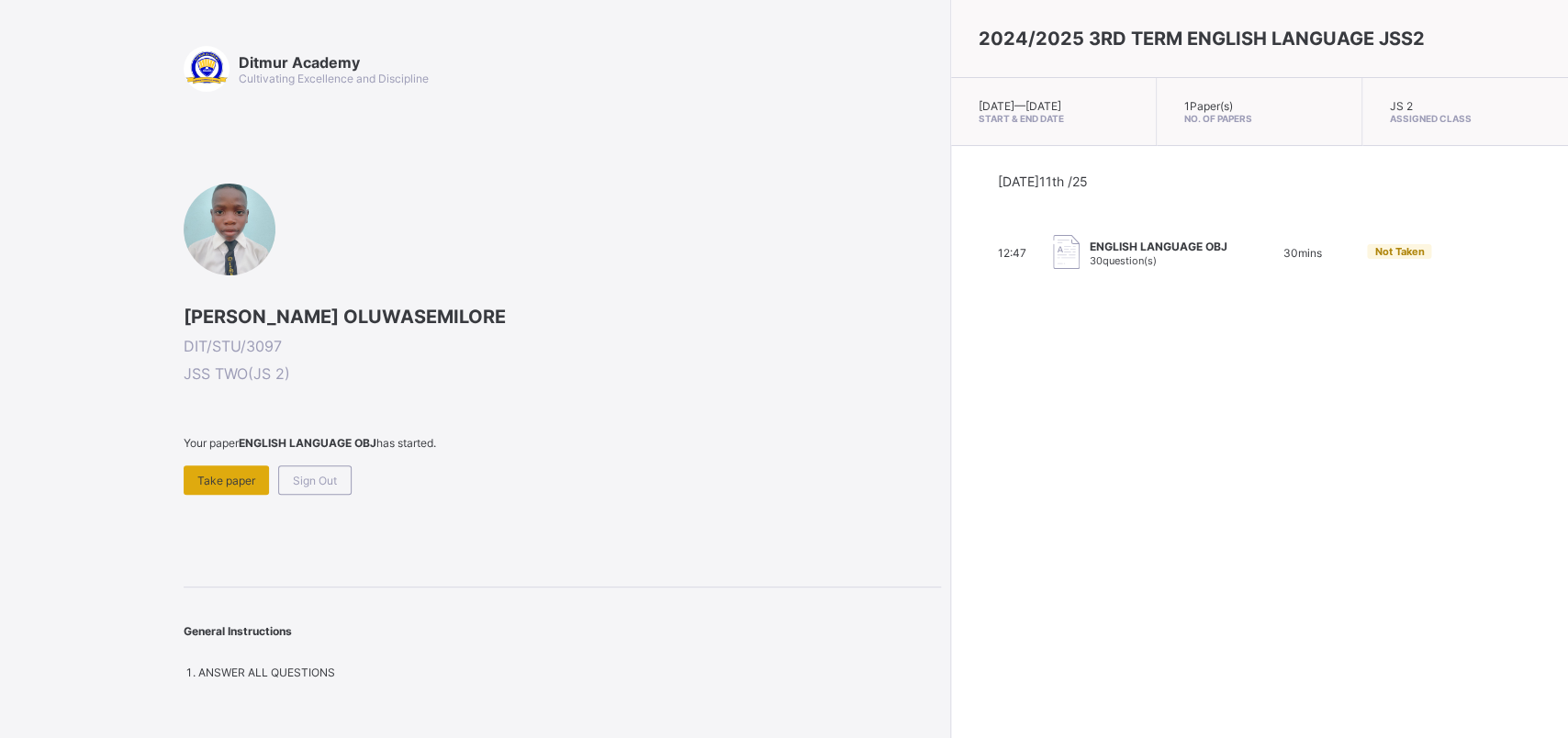 click on "Take paper" at bounding box center [226, 480] 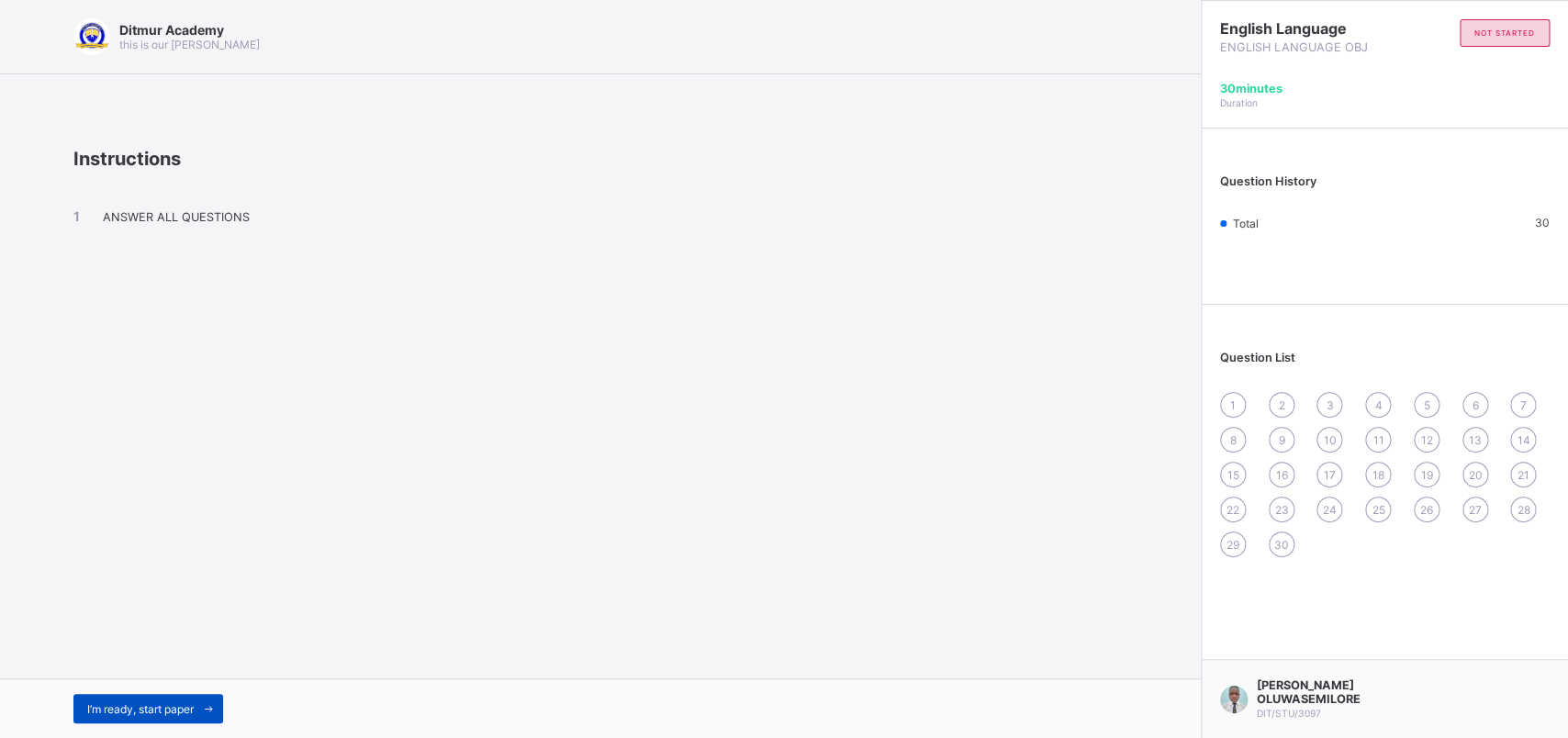 click on "I’m ready, start paper" at bounding box center [148, 709] 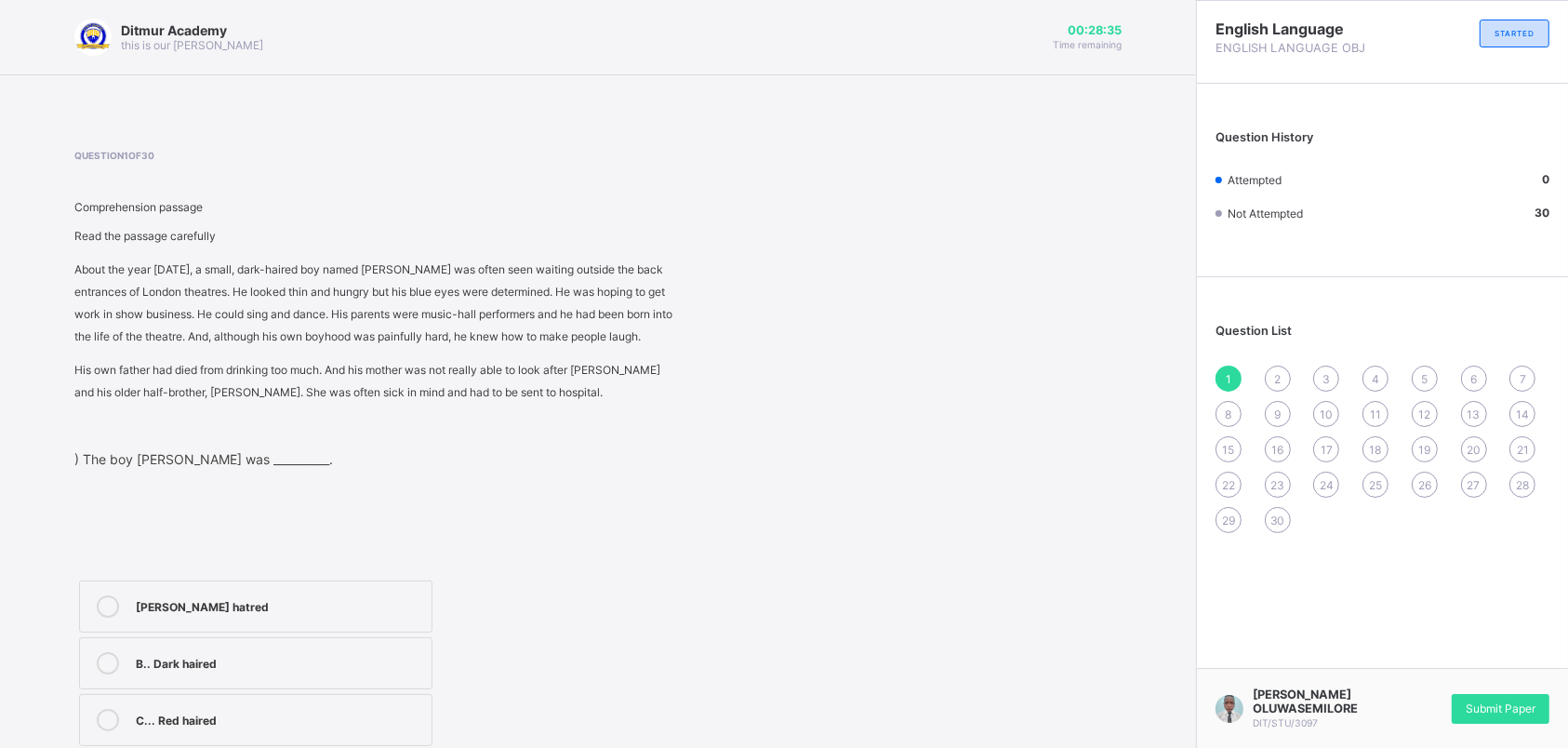 click on "B.. Dark haired" at bounding box center [256, 663] 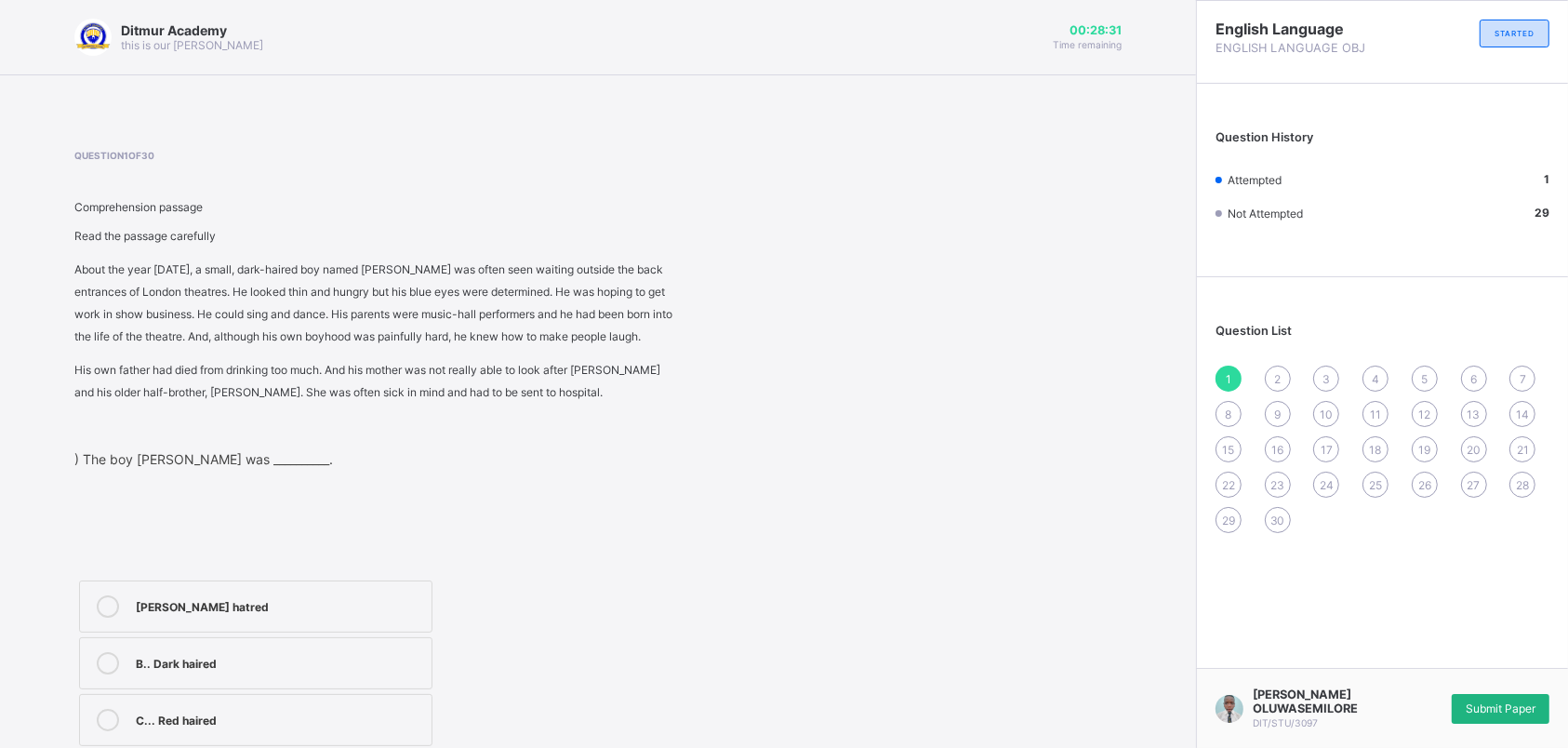 click on "Submit Paper" at bounding box center (1500, 708) 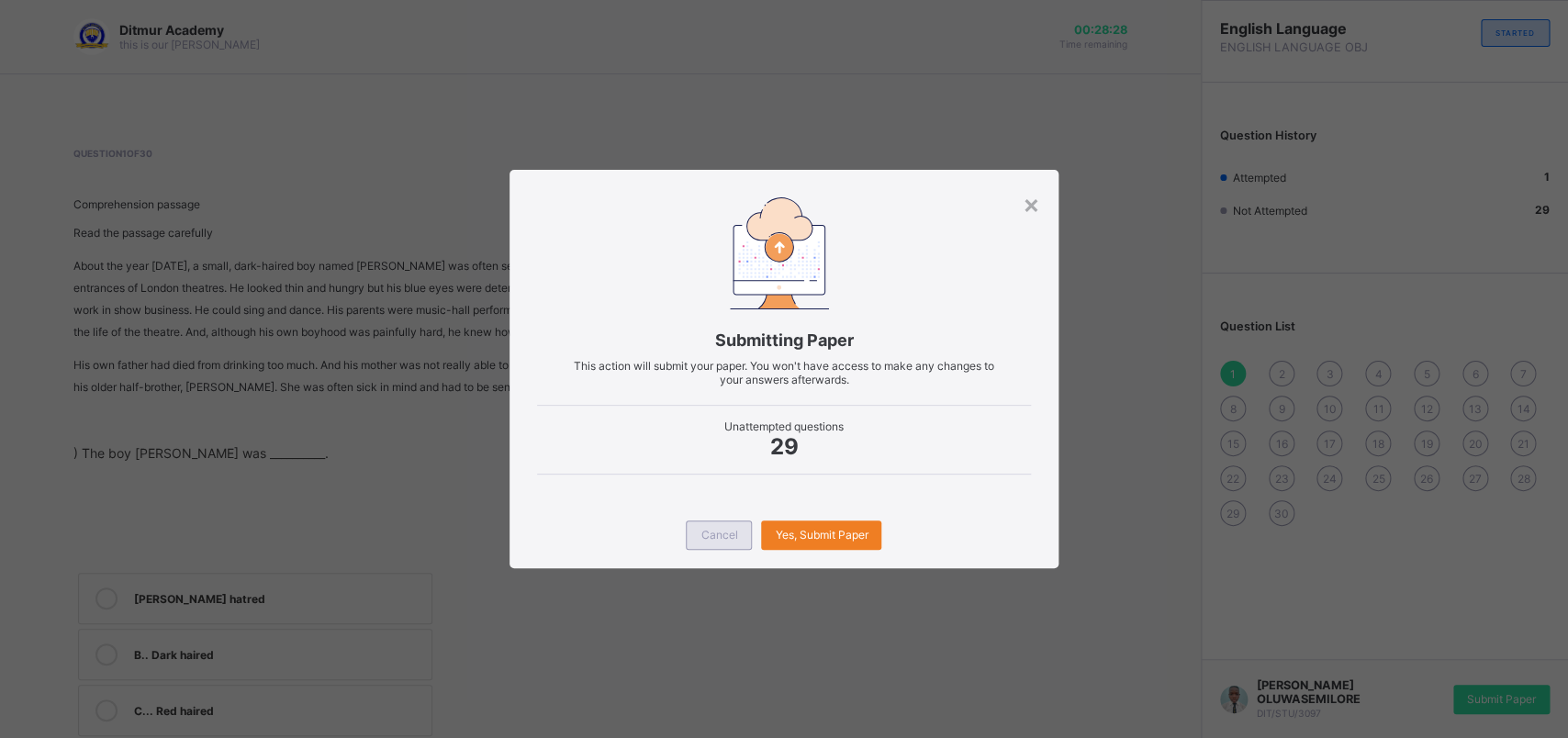 click on "Cancel" at bounding box center (719, 534) 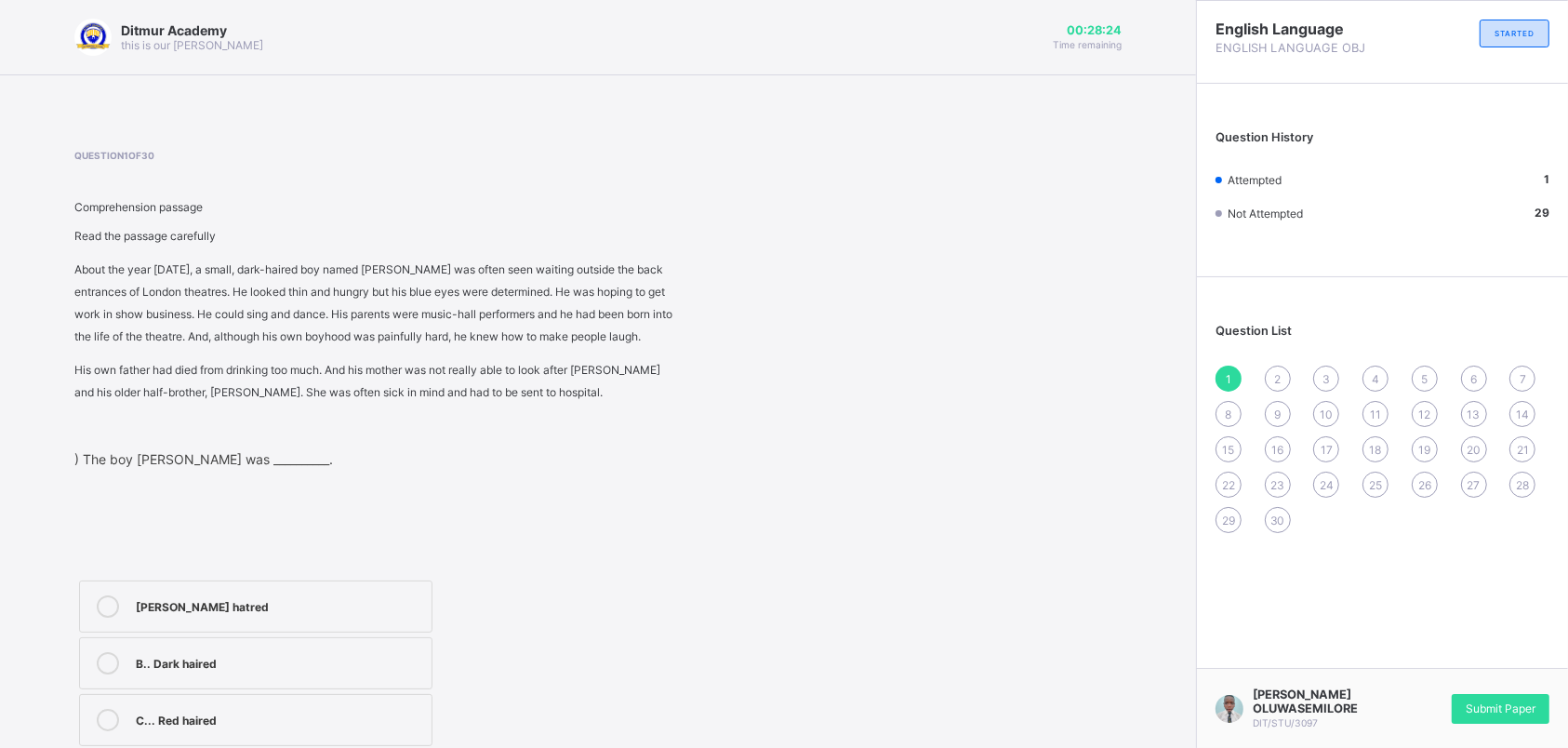 click on "2" at bounding box center (1278, 379) 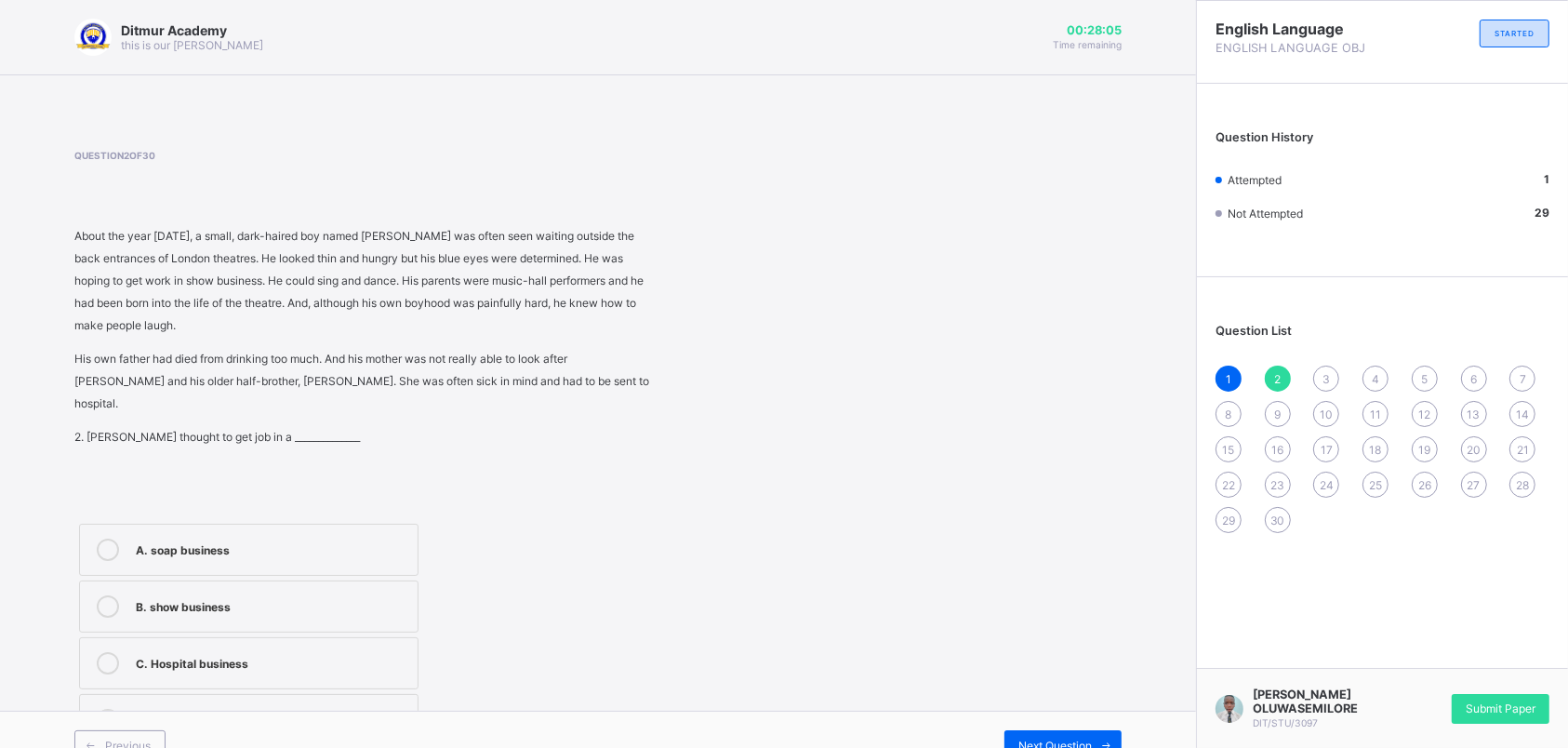 click on "B. show business" at bounding box center [272, 605] 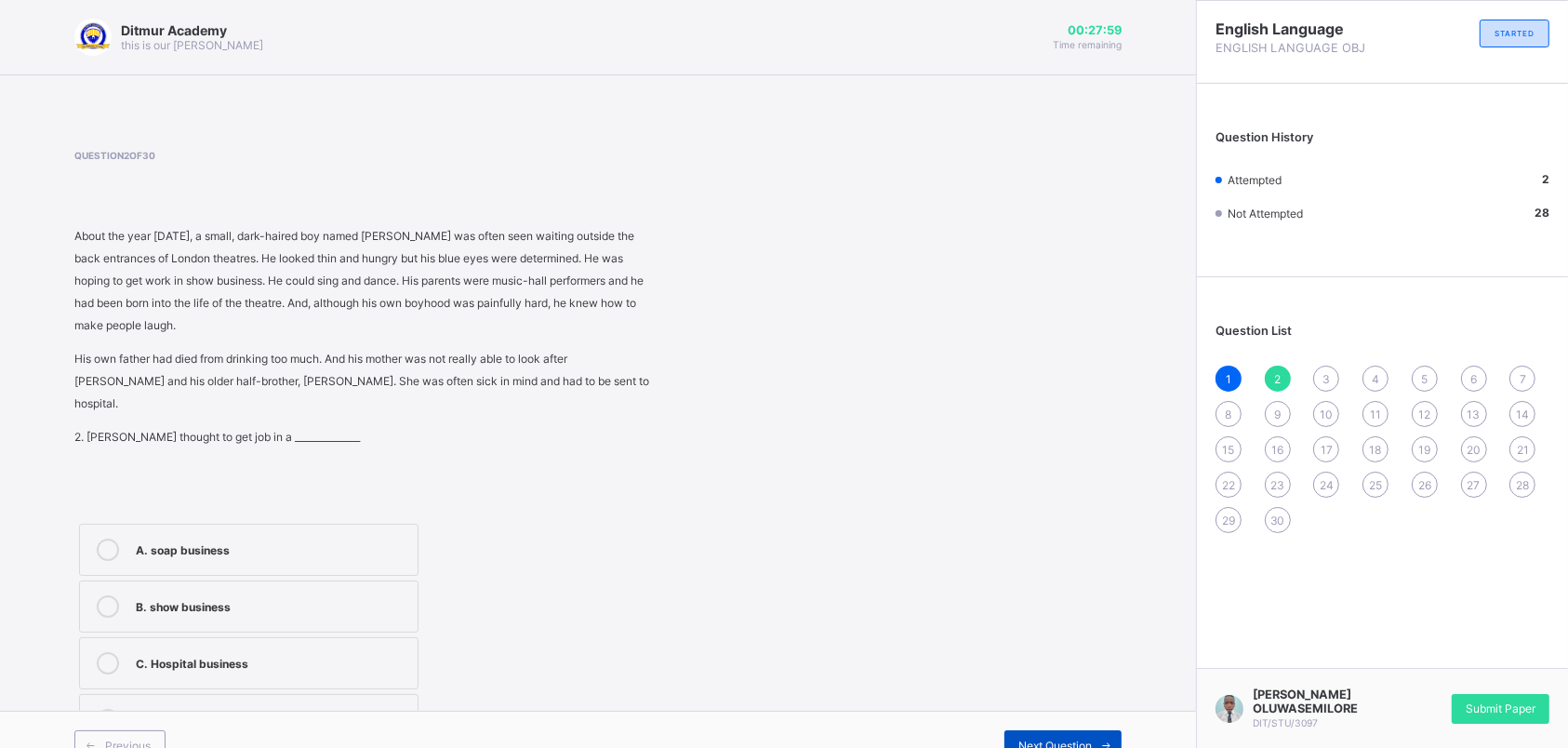 click on "Next Question" at bounding box center [1063, 745] 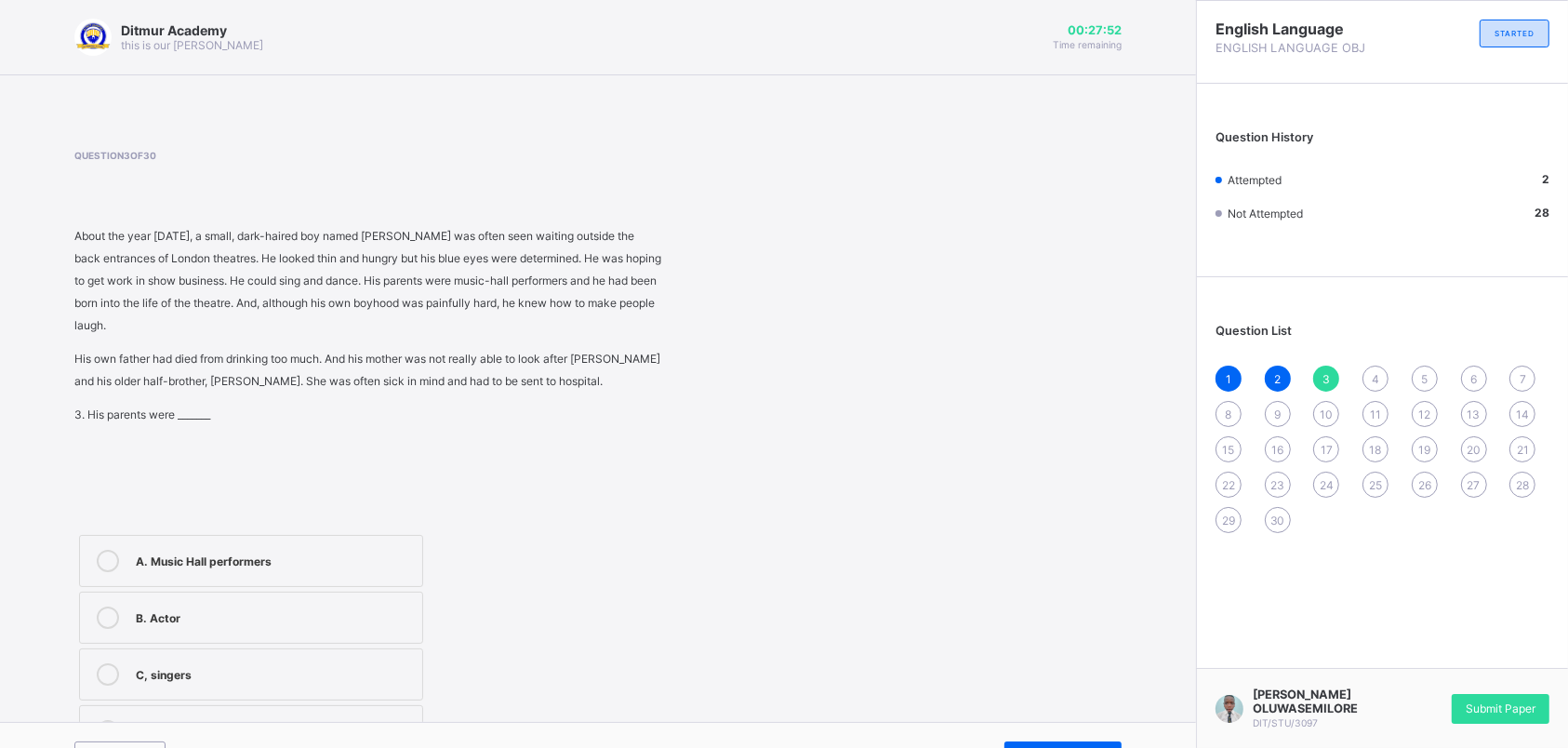 click on "25" at bounding box center (1375, 485) 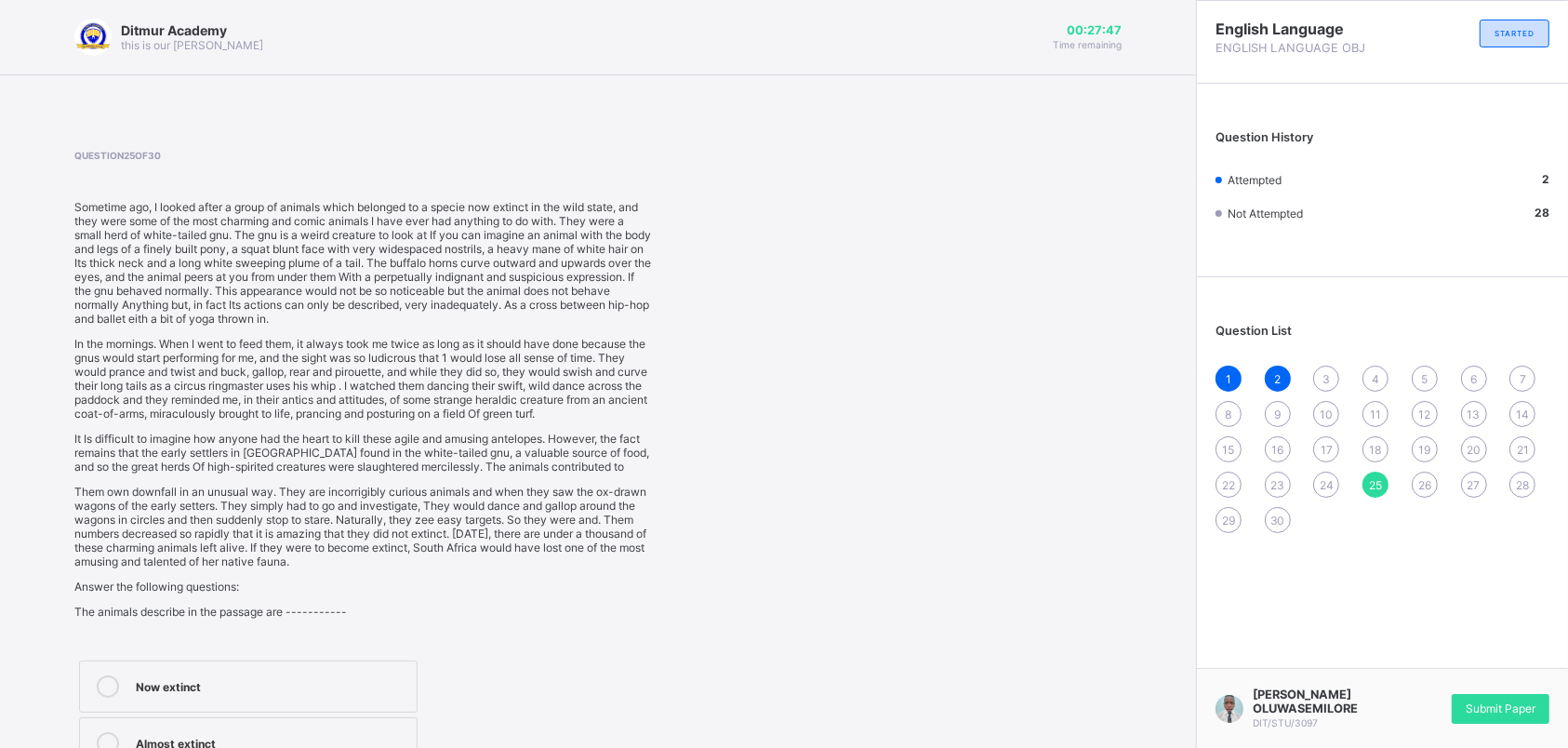 click on "Now extinct" at bounding box center (272, 685) 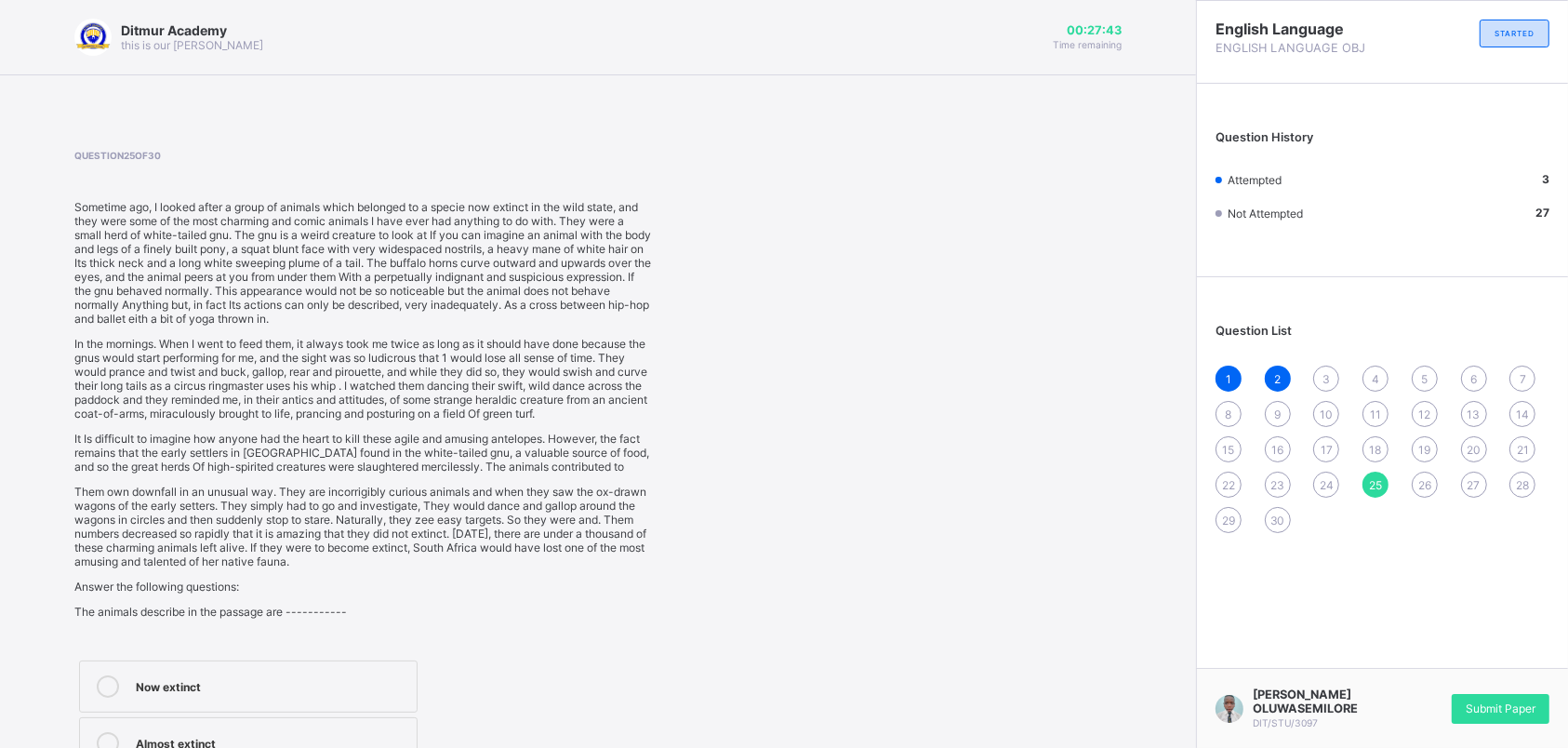 click on "3" at bounding box center [1326, 379] 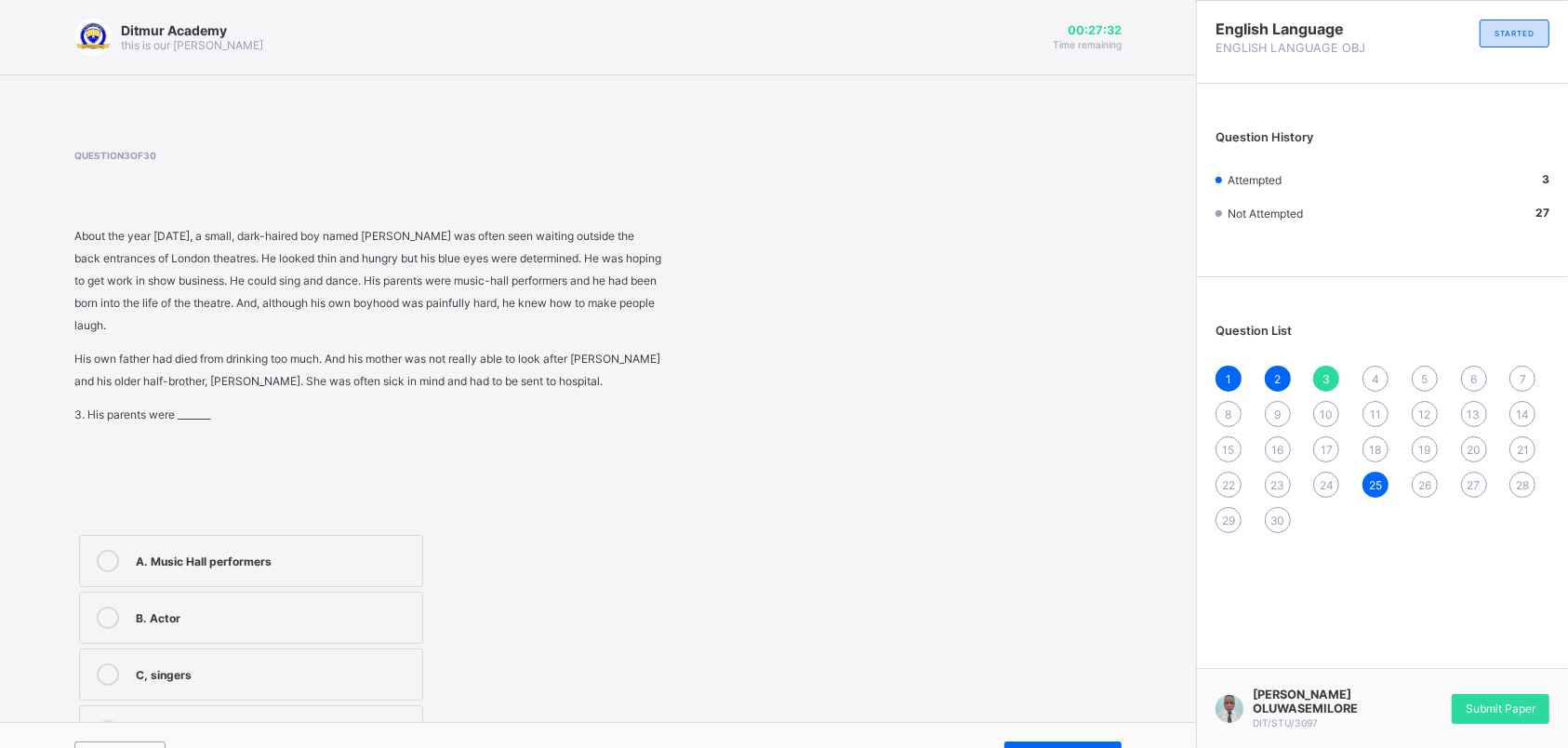 click on "A. Music Hall performers" at bounding box center [274, 559] 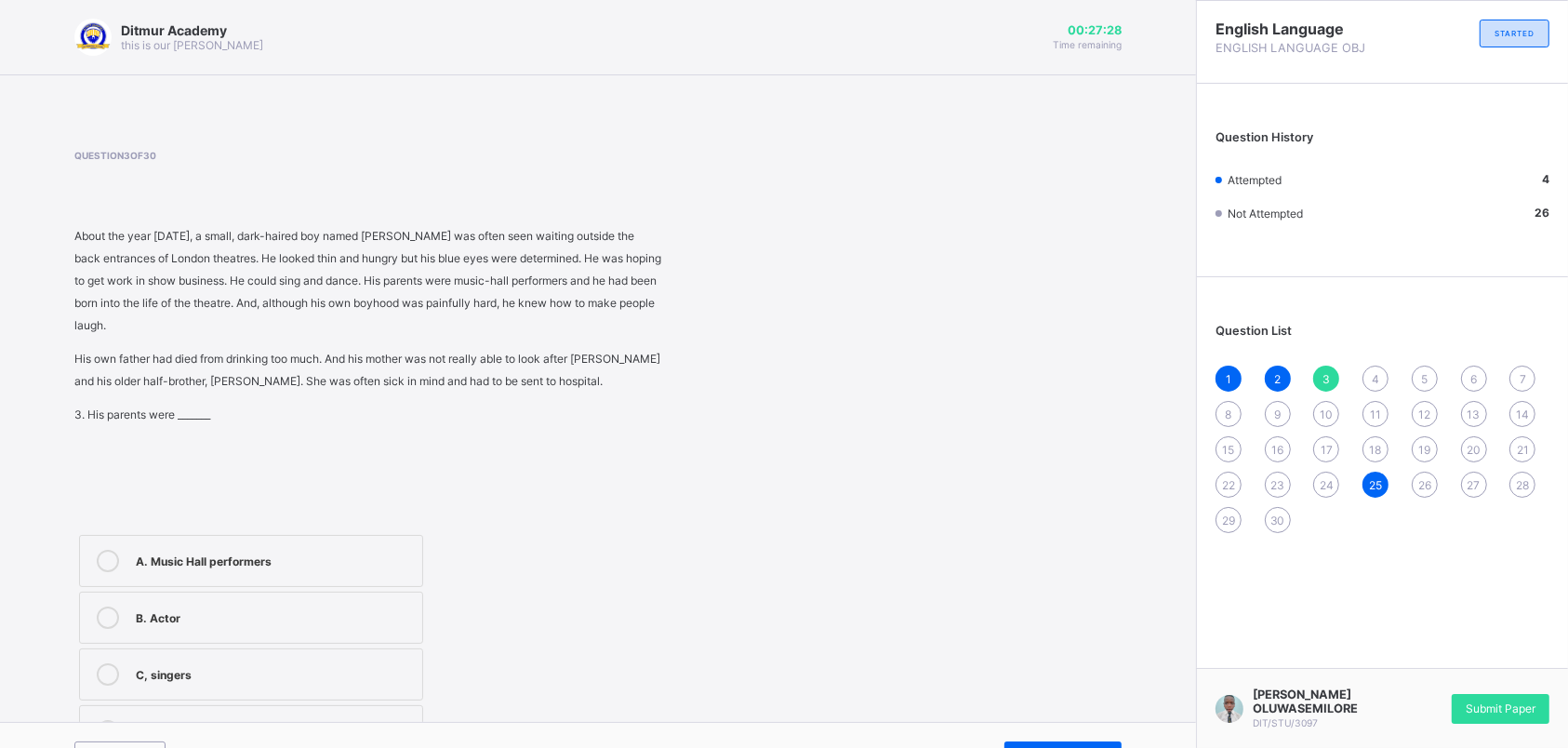 click on "4" at bounding box center (1375, 379) 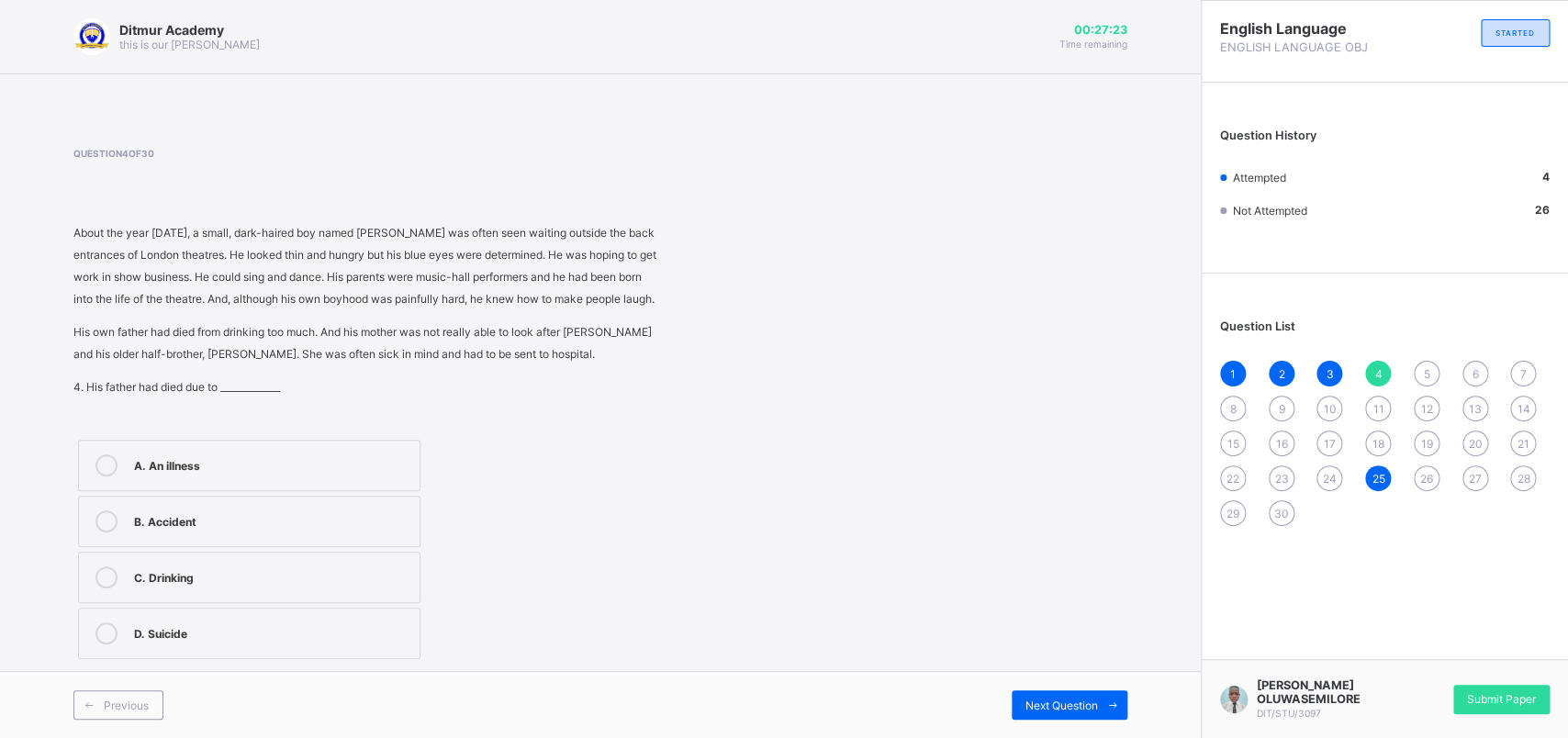 click on "C. Drinking" at bounding box center [249, 577] 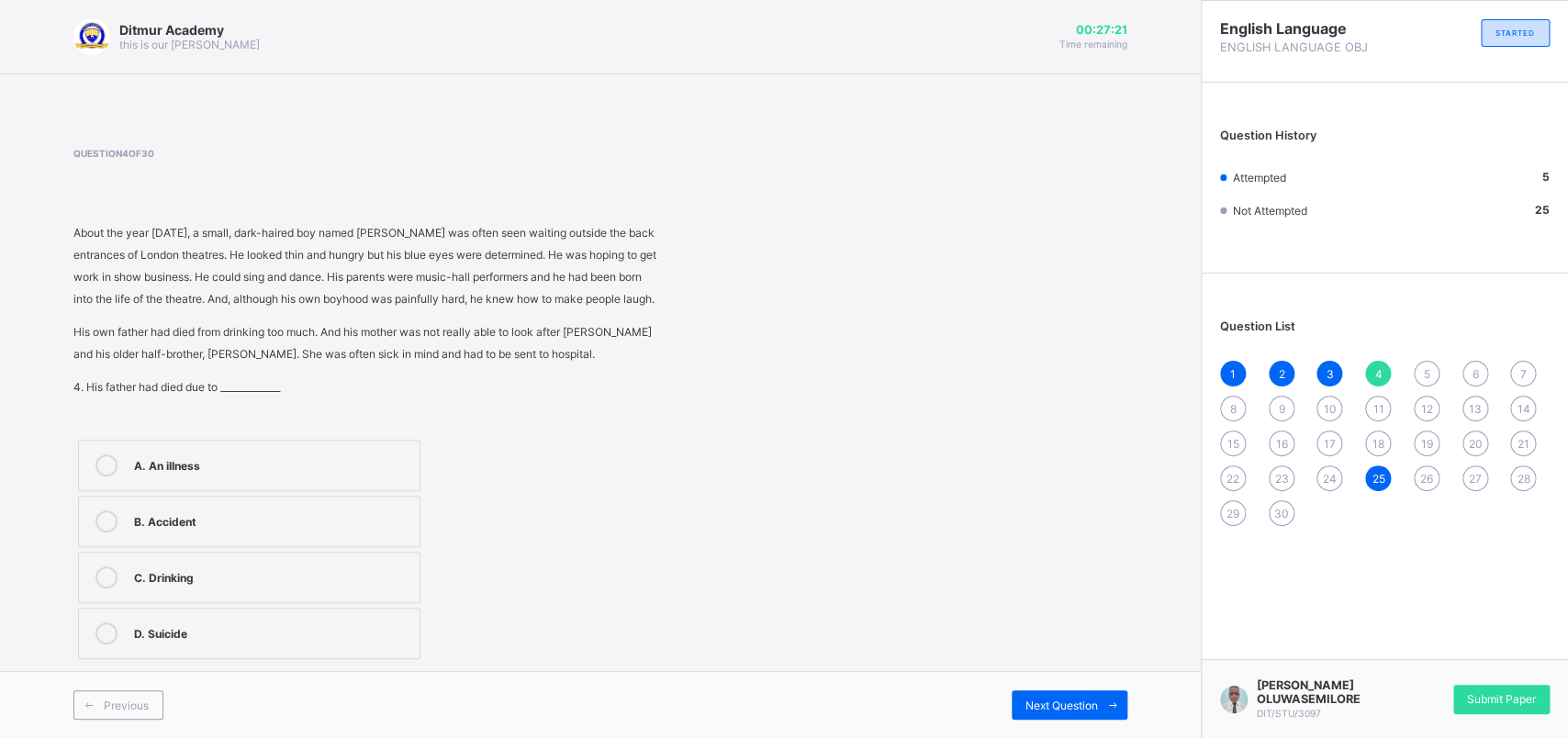 click on "Previous Next Question" at bounding box center [600, 704] 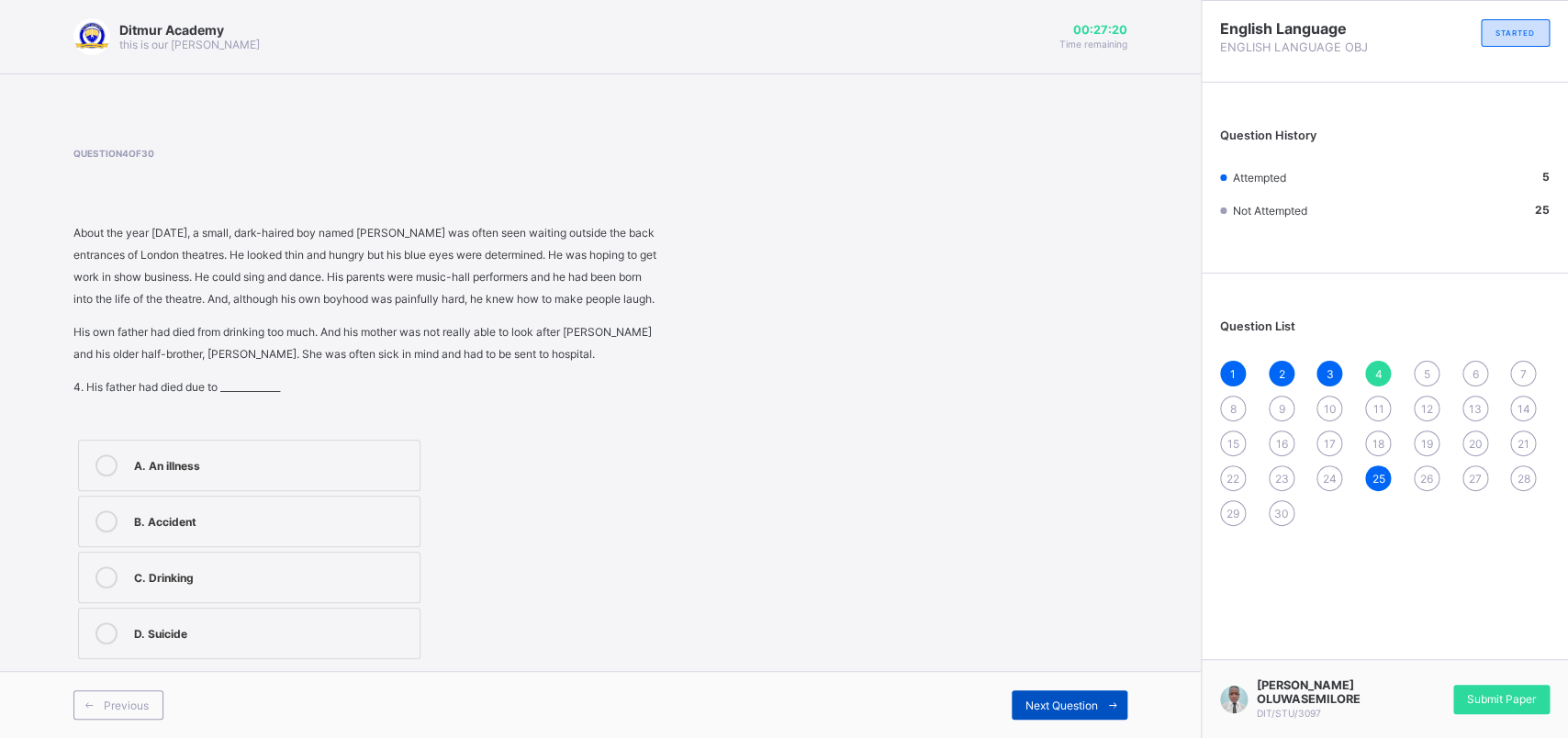 click on "Next Question" at bounding box center [1070, 705] 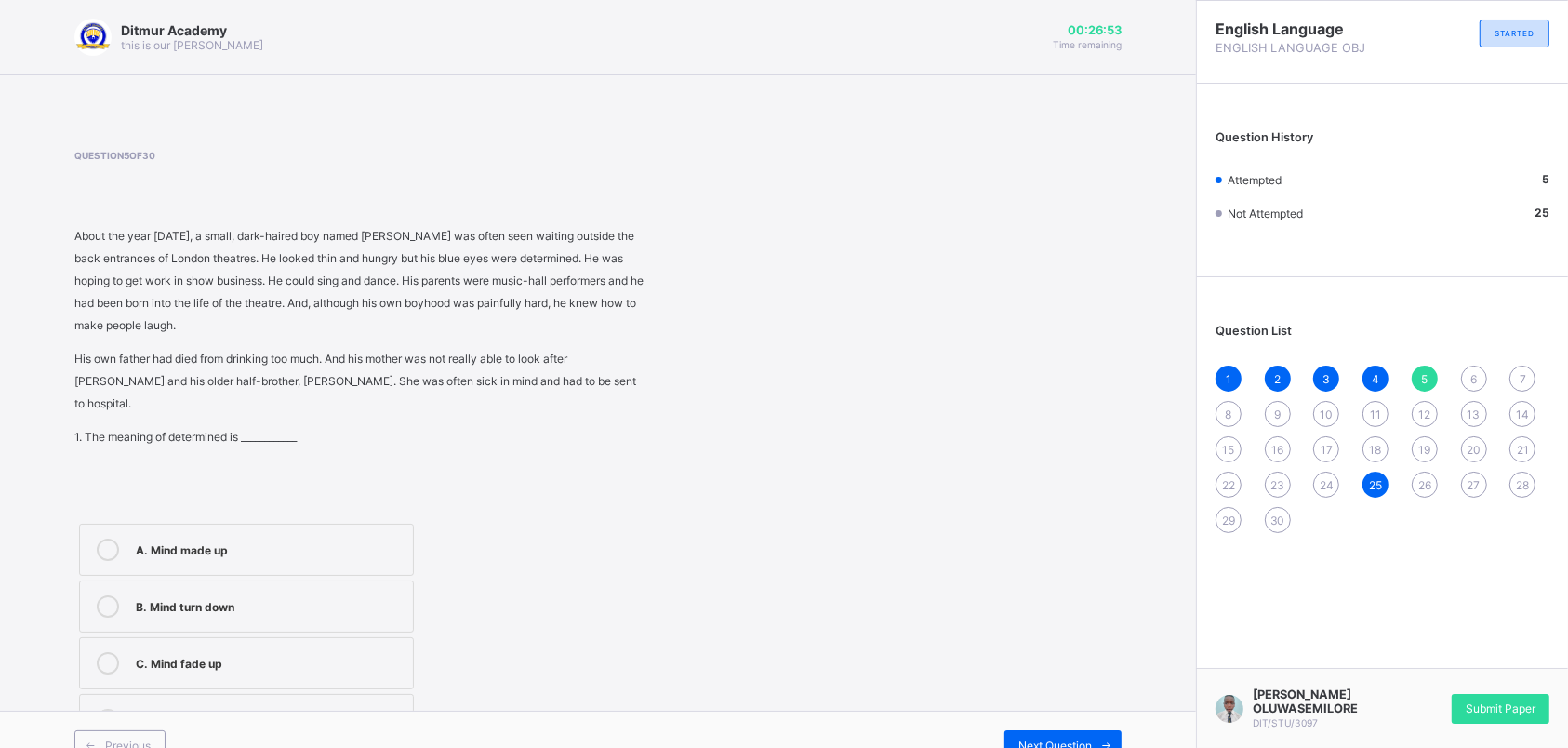 click on "A. Mind made up" at bounding box center (270, 548) 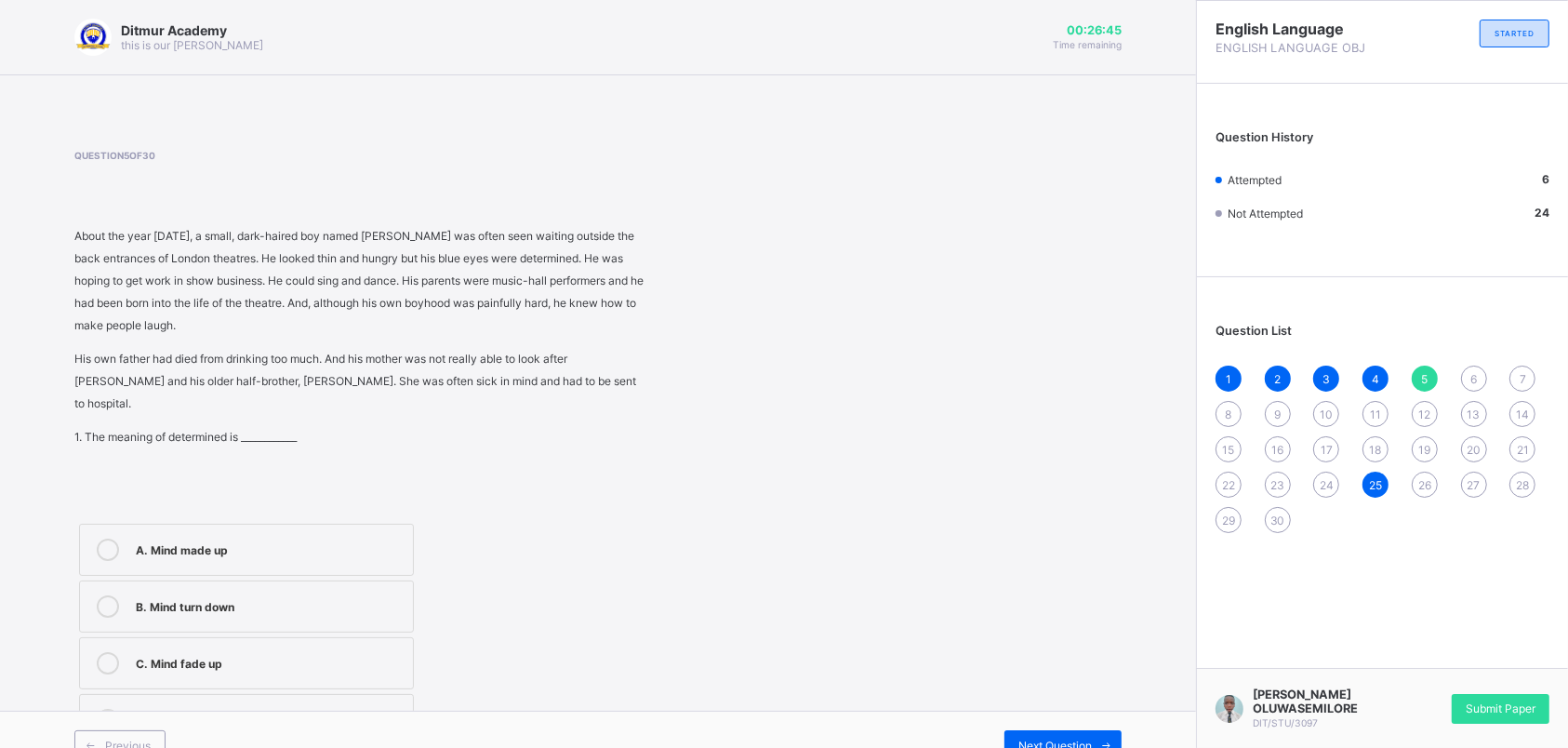 scroll, scrollTop: 10, scrollLeft: 0, axis: vertical 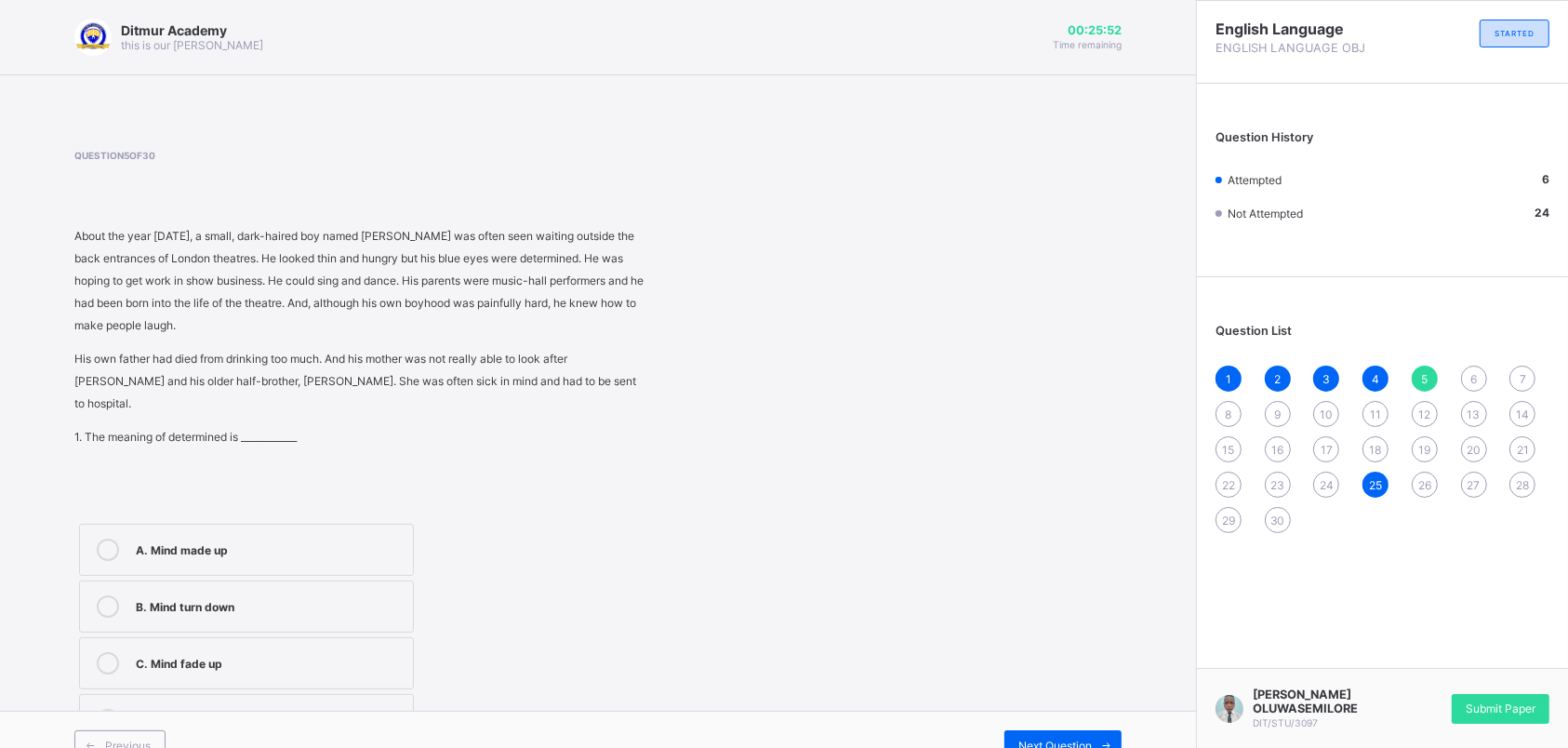 click on "Question  5  of  30 About the year [DATE], a small, dark-haired boy named [PERSON_NAME] was often seen waiting outside the back entrances of London theatres. He looked thin and hungry but his blue eyes were determined. He was hoping to get work in show business. He could sing and dance. His parents were music-hall performers and he had been born into the life of the theatre. And, although his own boyhood was painfully hard, he knew how to make people laugh. His own father had died from drinking too much. And his mother was not really able to look after [PERSON_NAME] and his older half-brother, [PERSON_NAME]. She was often sick in mind and had to be sent to hospital. 1. The meaning of determined is ____________ A. Mind made up B. Mind turn down C. Mind fade up D. Mind see up" at bounding box center [598, 450] 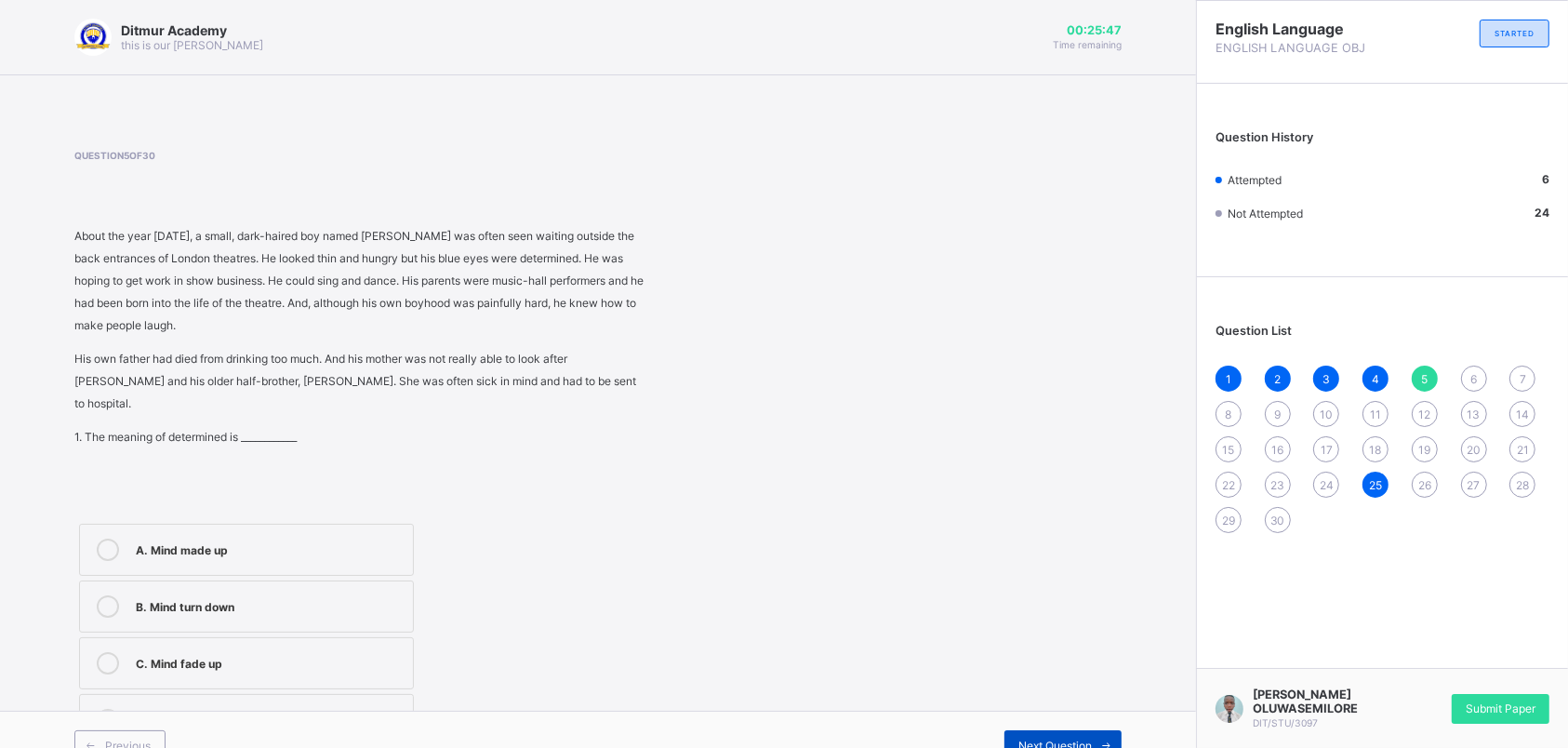 click on "Next Question" at bounding box center [1063, 745] 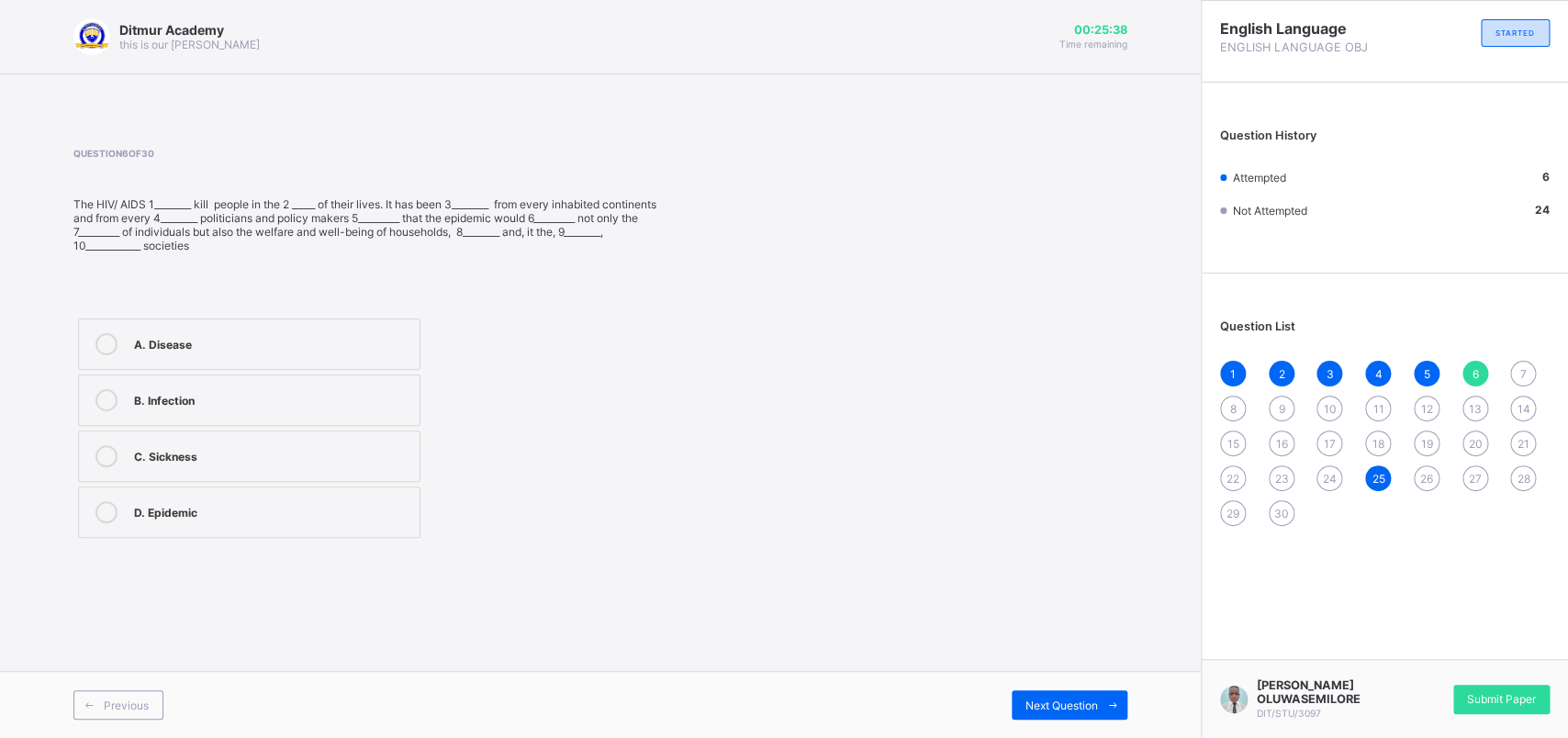 click on "A. Disease" at bounding box center [272, 342] 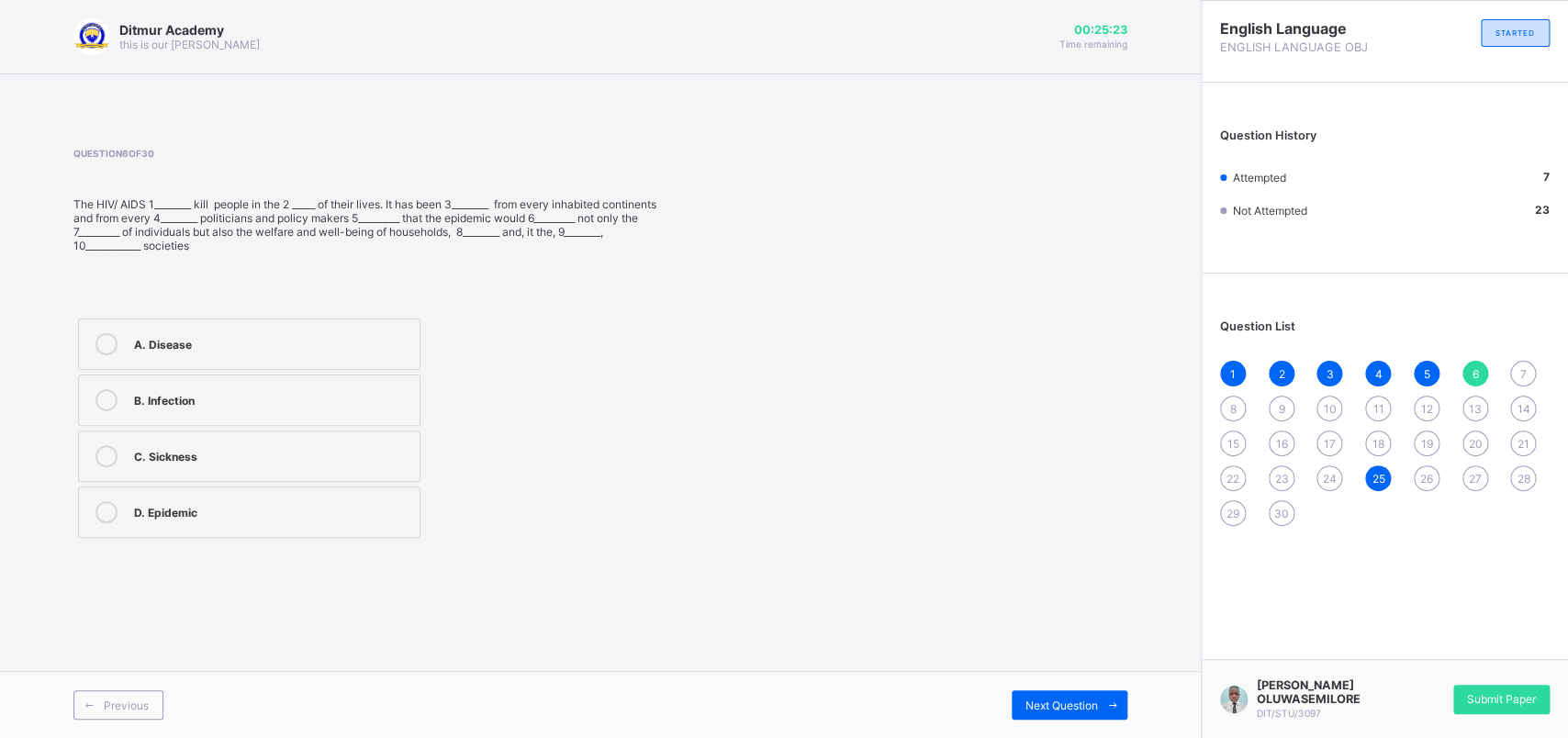 click on "D. Epidemic" at bounding box center [272, 510] 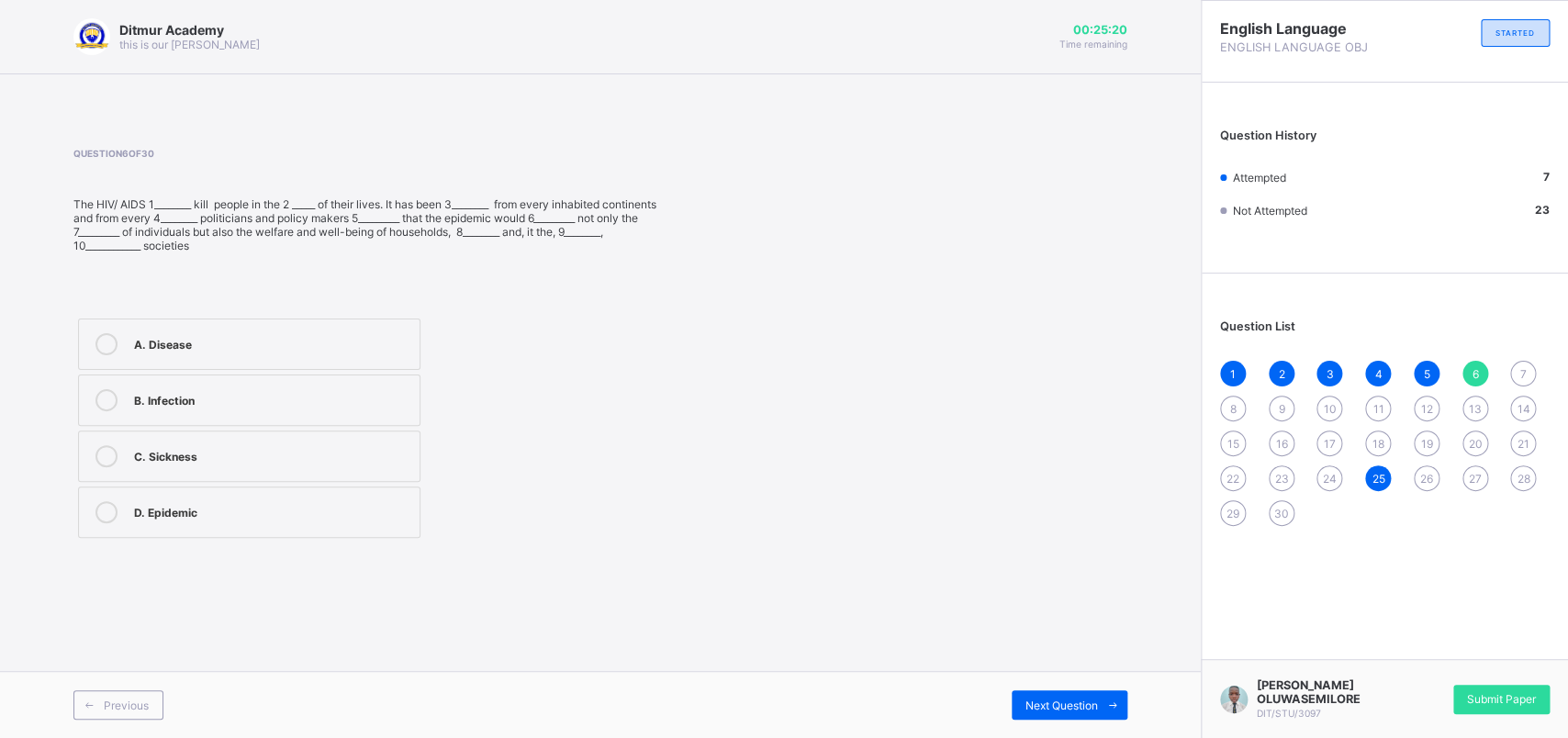 click on "A. Disease" at bounding box center (249, 344) 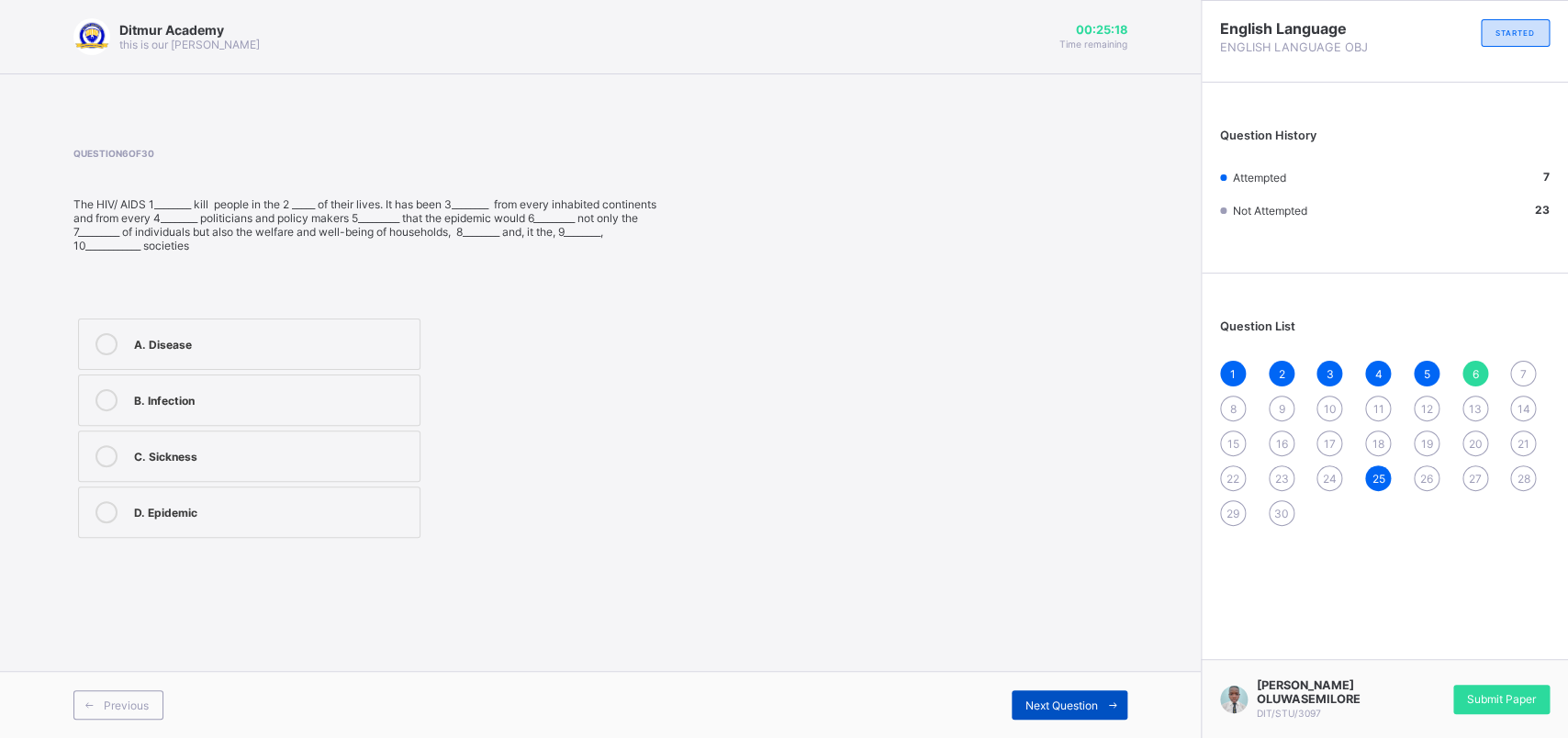 click on "Next Question" at bounding box center (1061, 705) 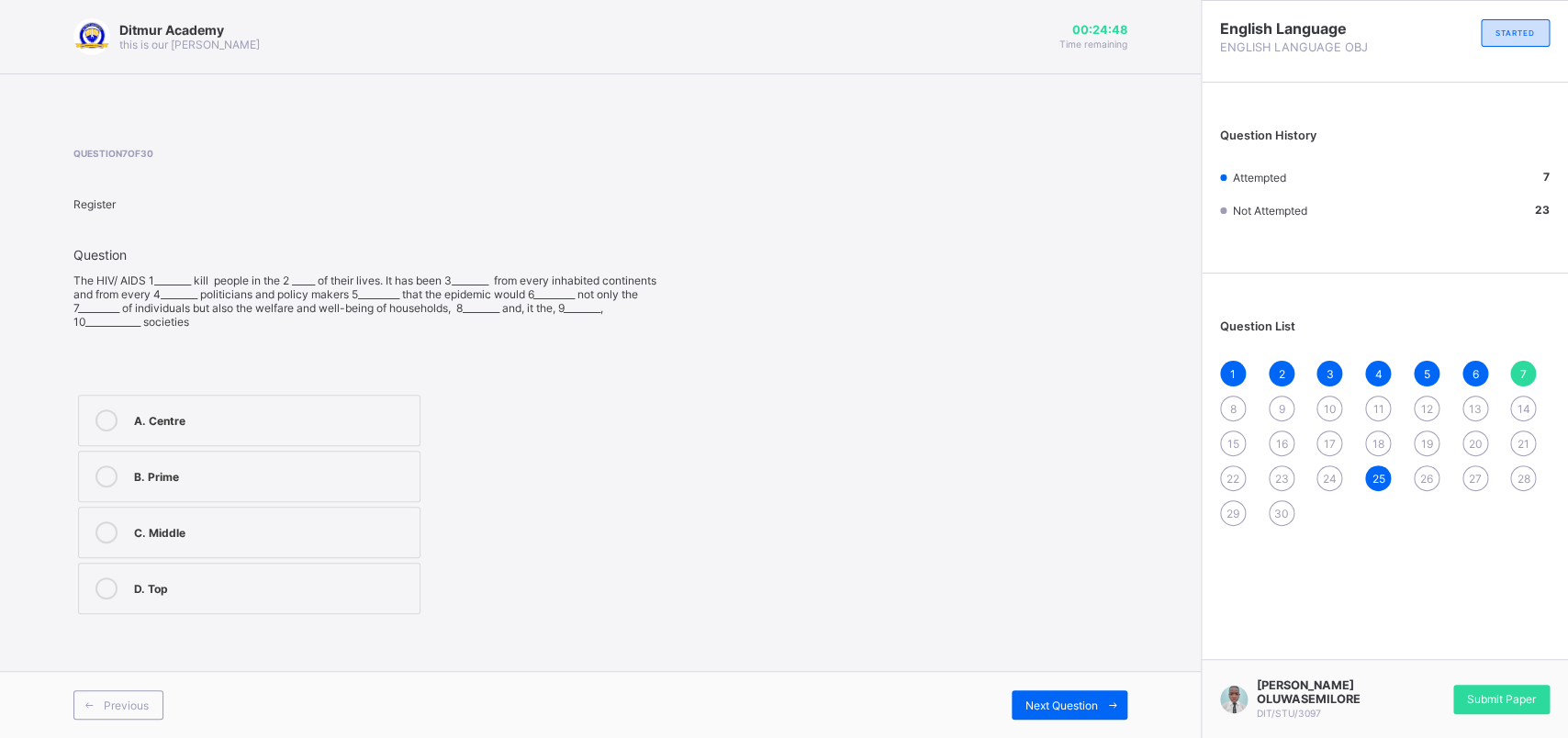 click on "C. Middle" at bounding box center (249, 532) 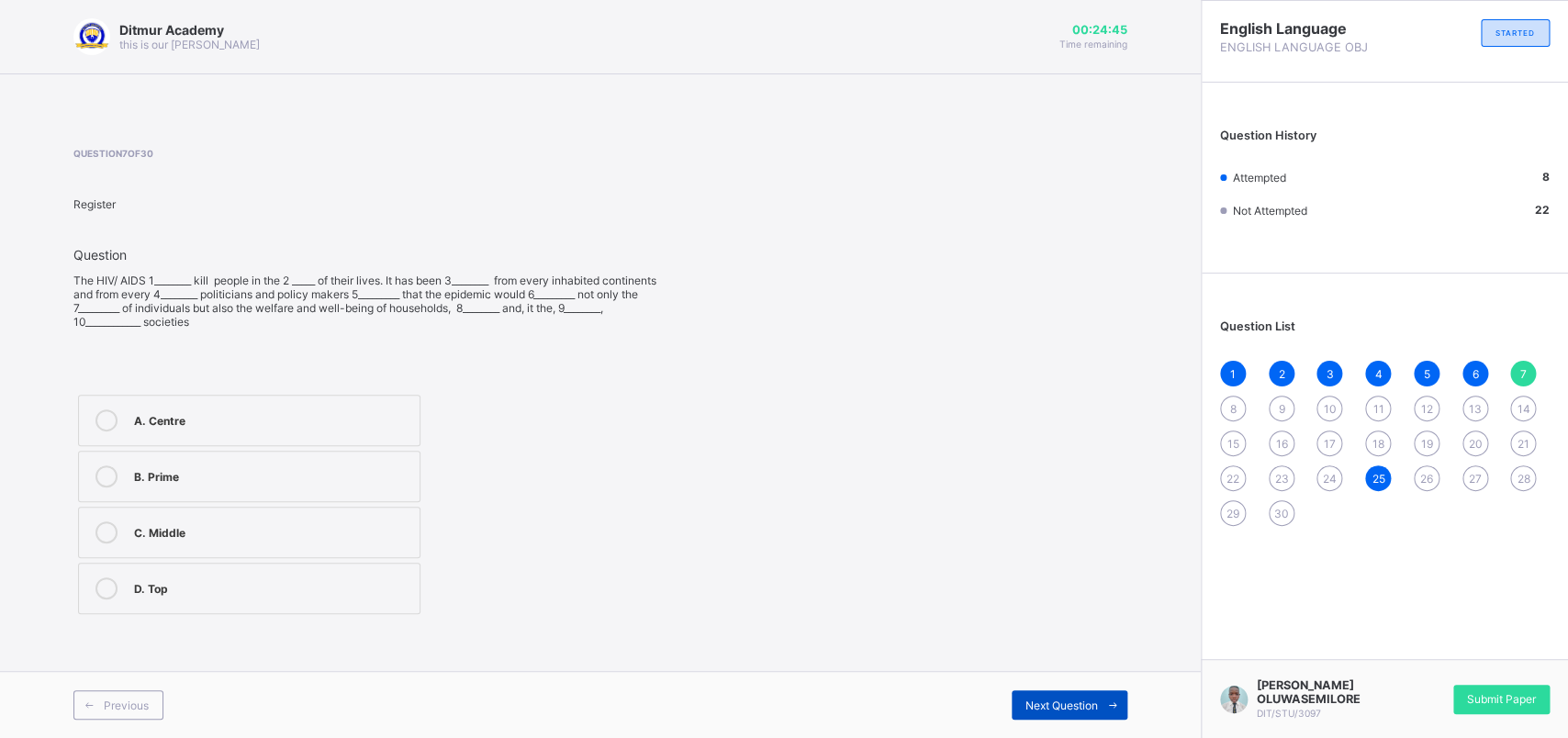 click on "Next Question" at bounding box center (1061, 705) 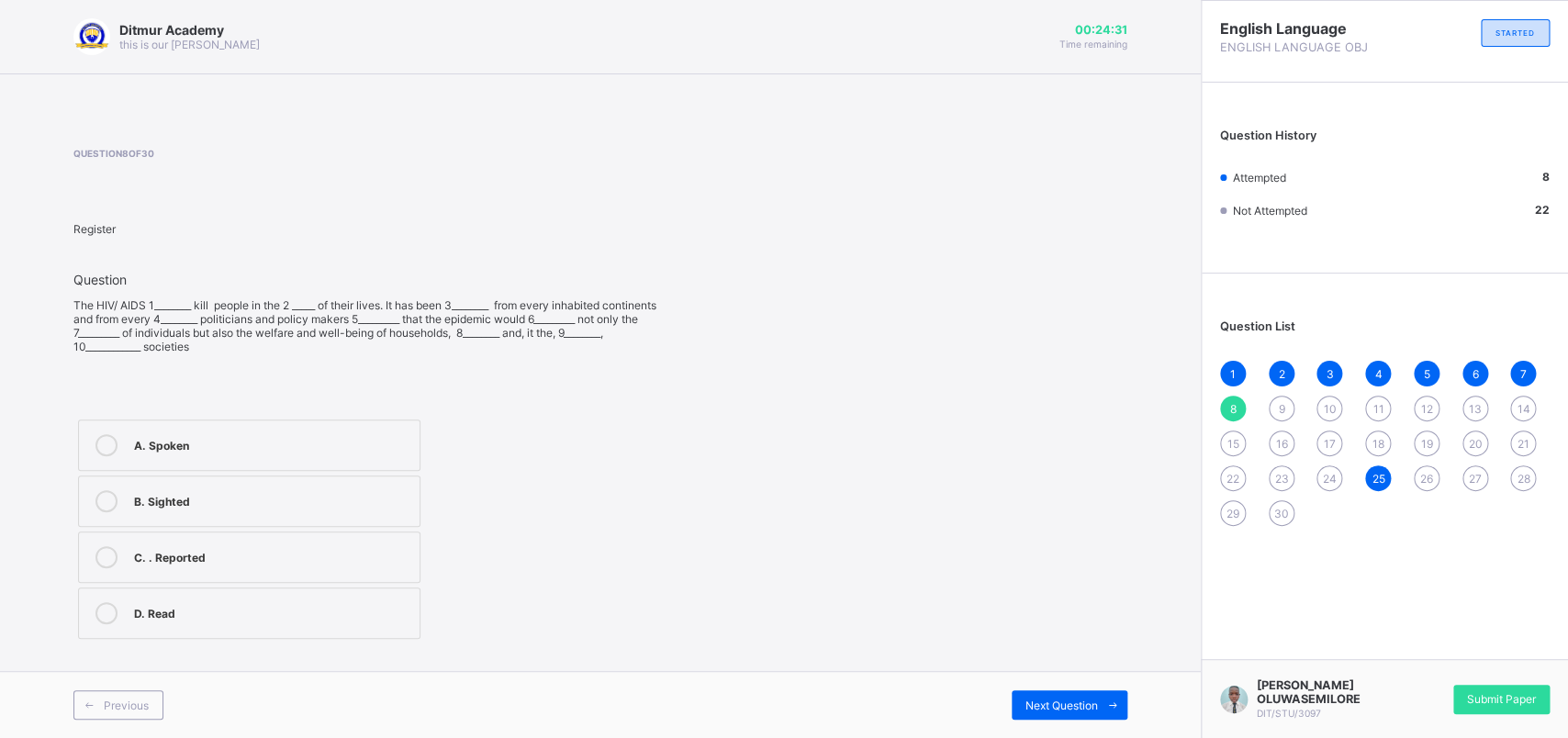 click on "C. . Reported" at bounding box center [272, 555] 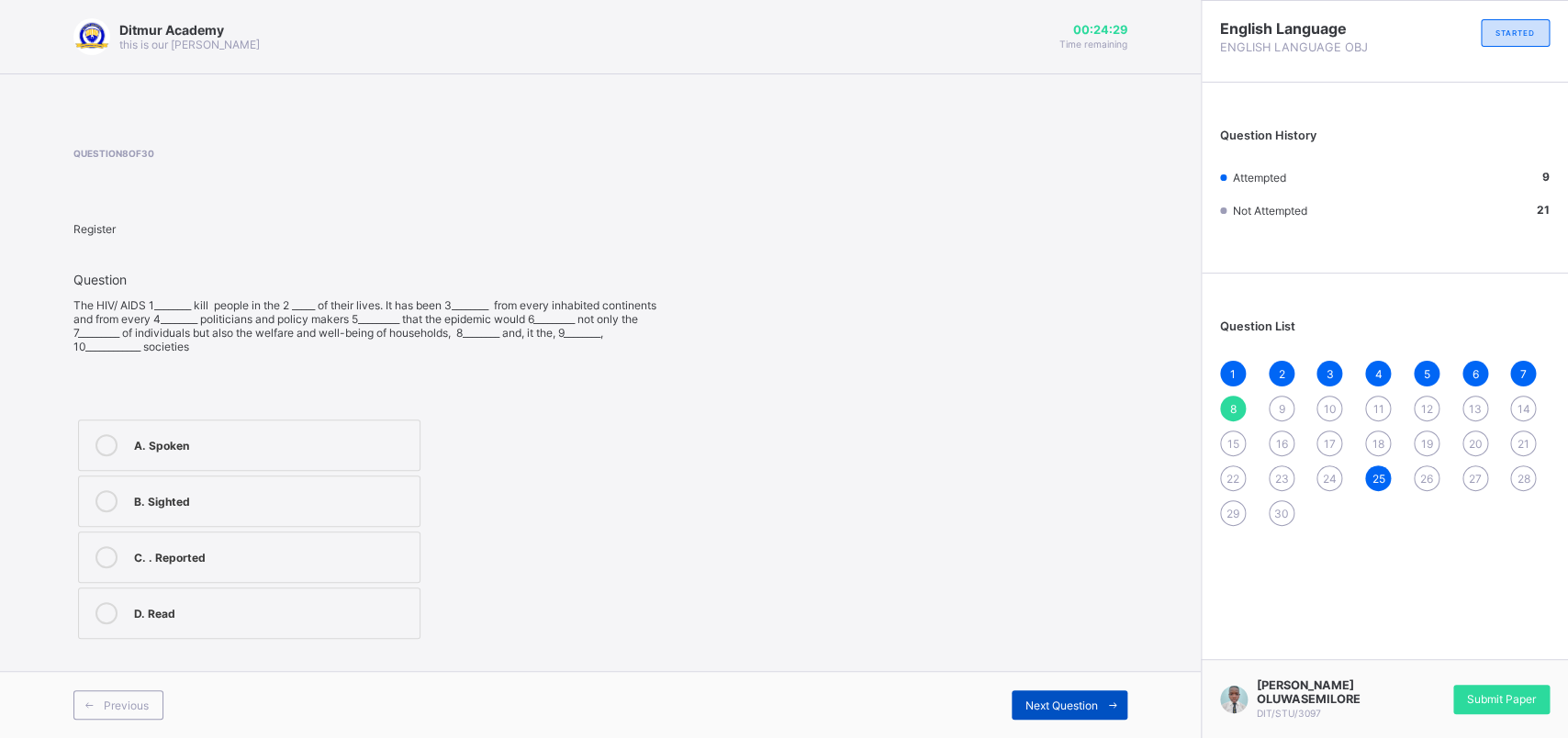 click on "Next Question" at bounding box center (1061, 705) 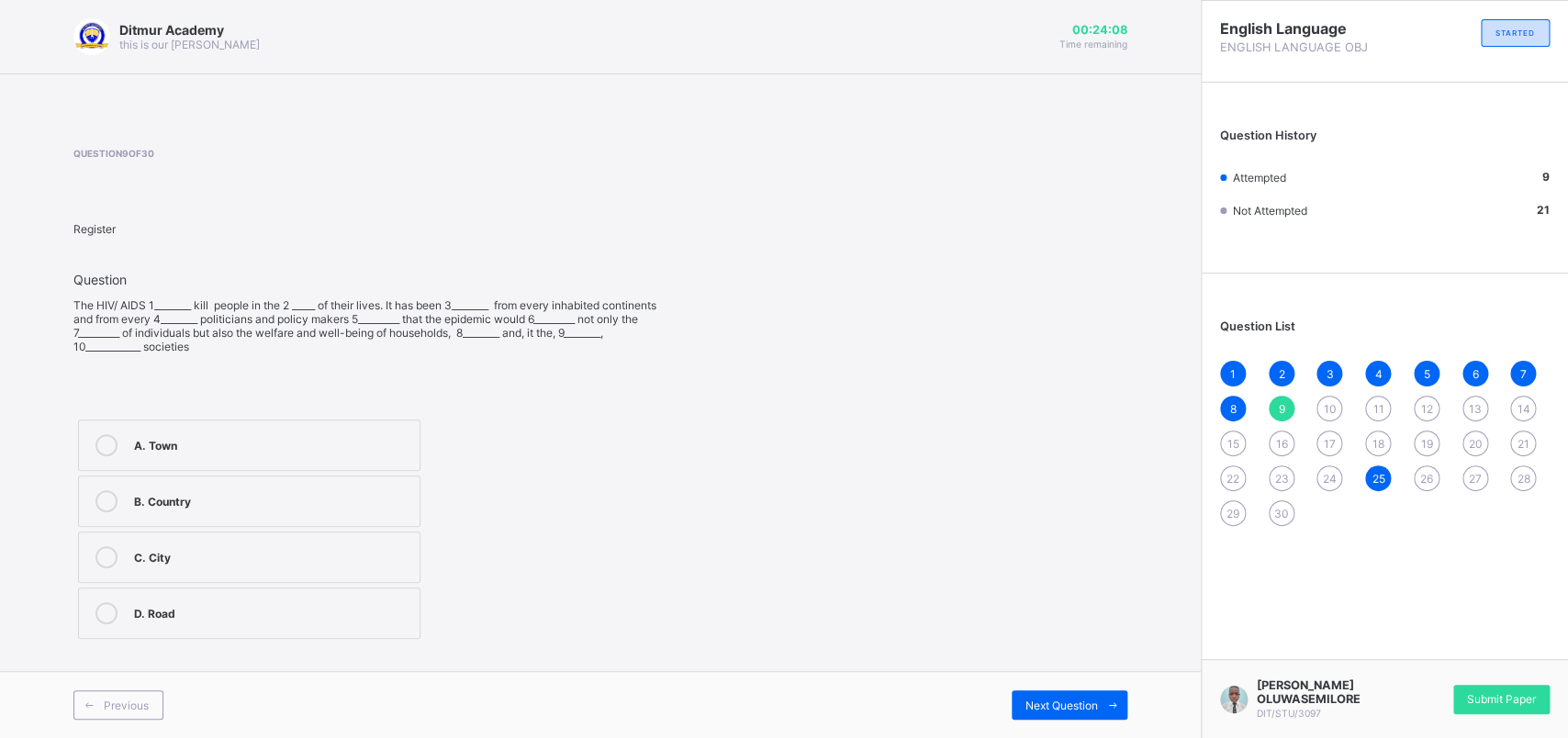 click on "B. Country" at bounding box center [272, 499] 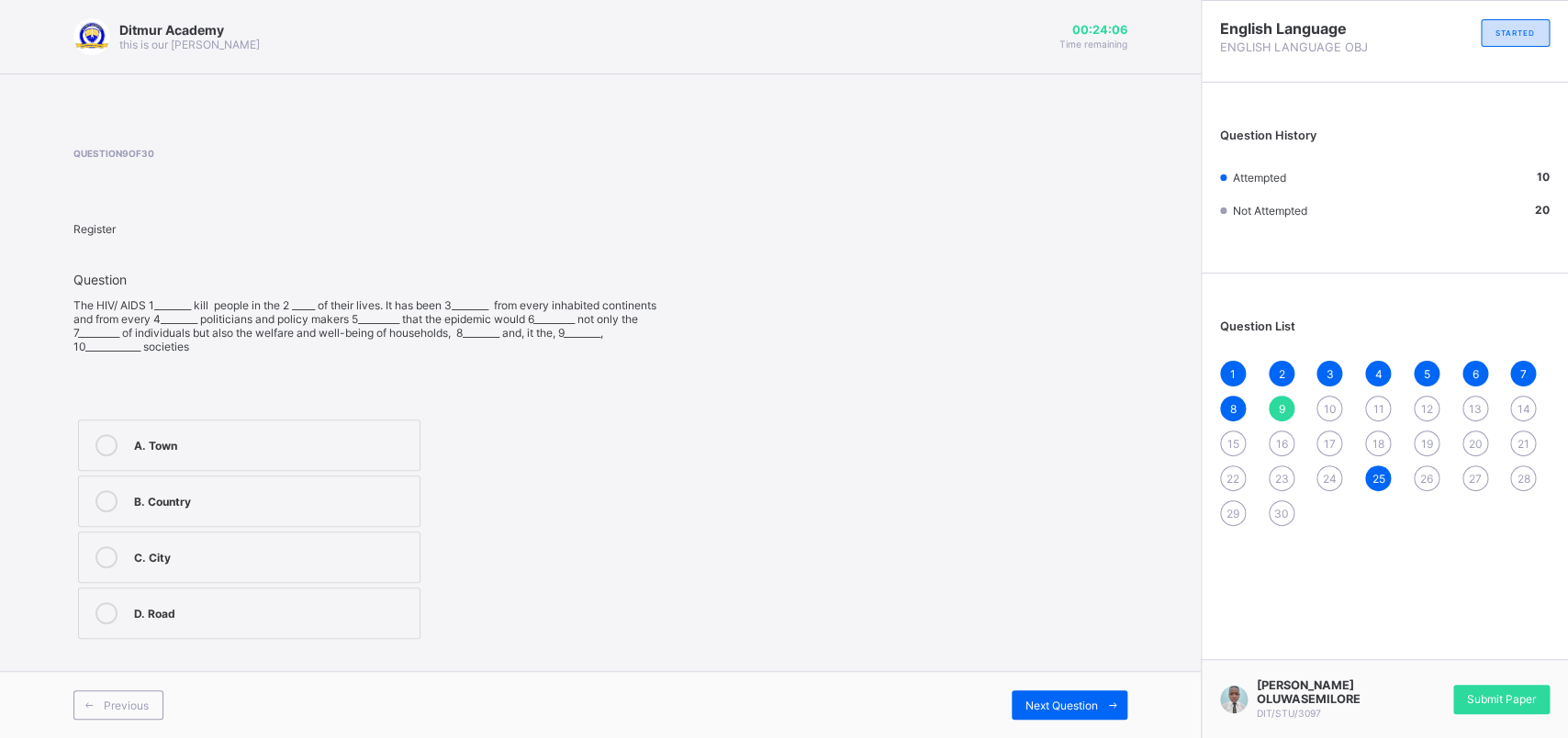 click on "Previous Next Question" at bounding box center (600, 704) 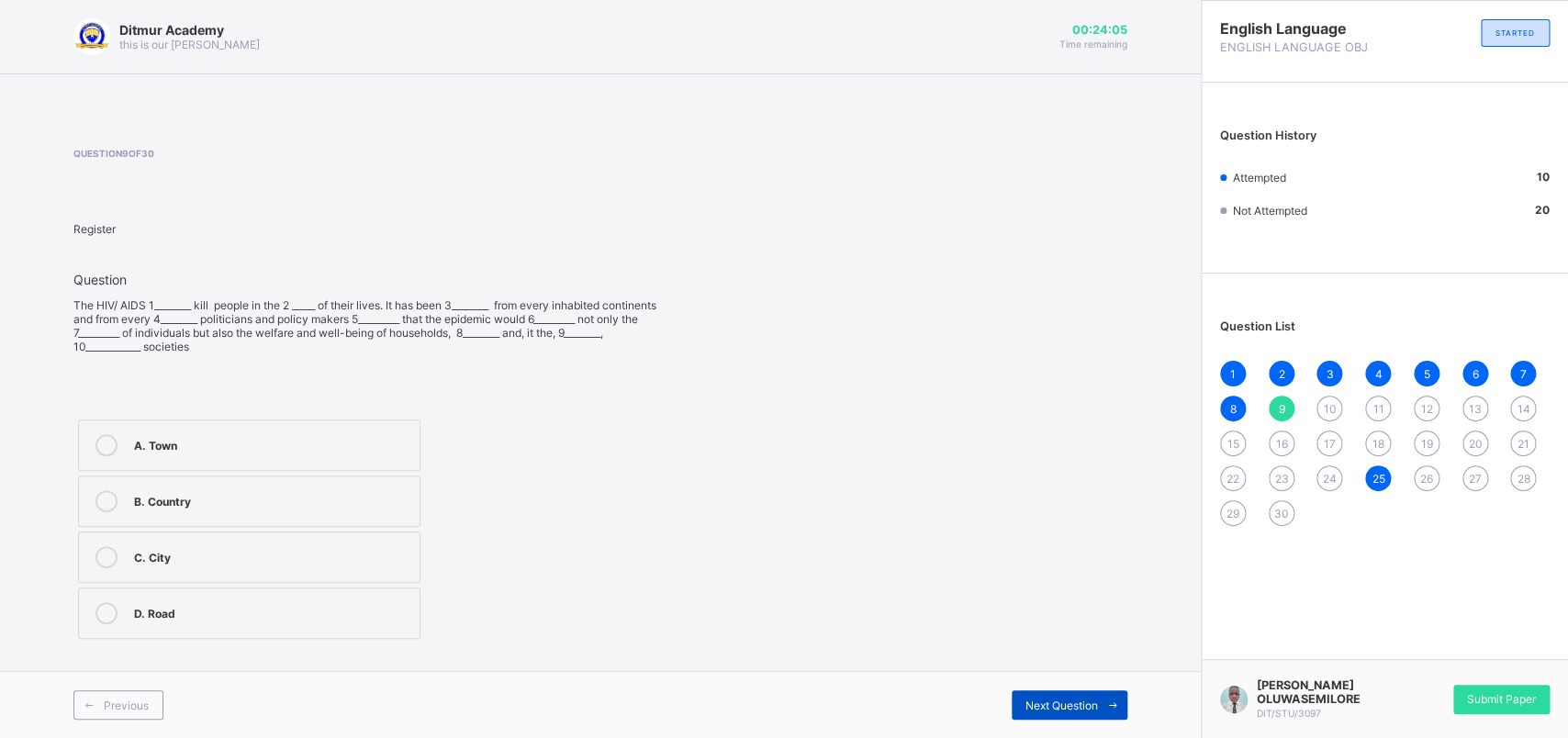 click on "Next Question" at bounding box center (1070, 705) 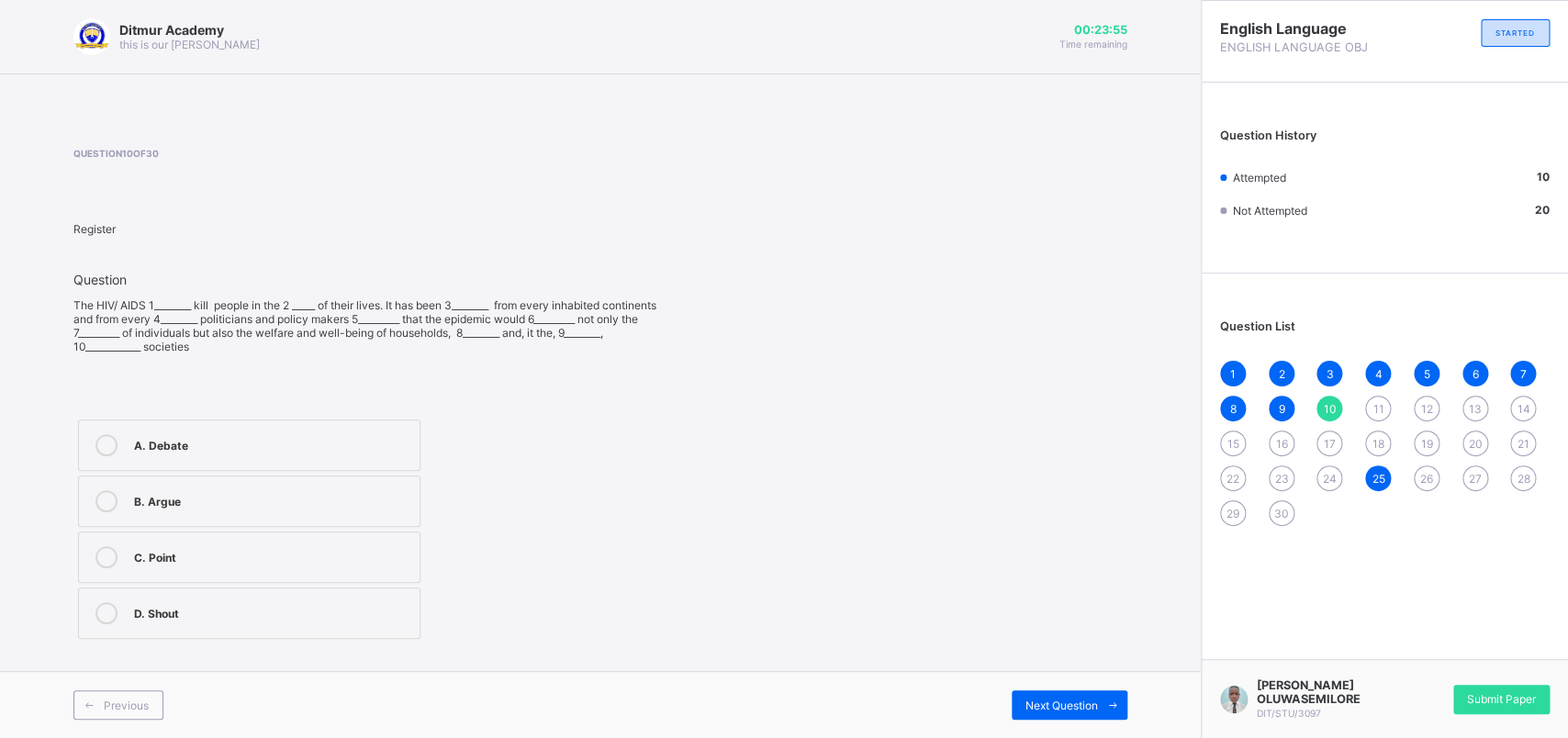 click on "C. Point" at bounding box center [249, 557] 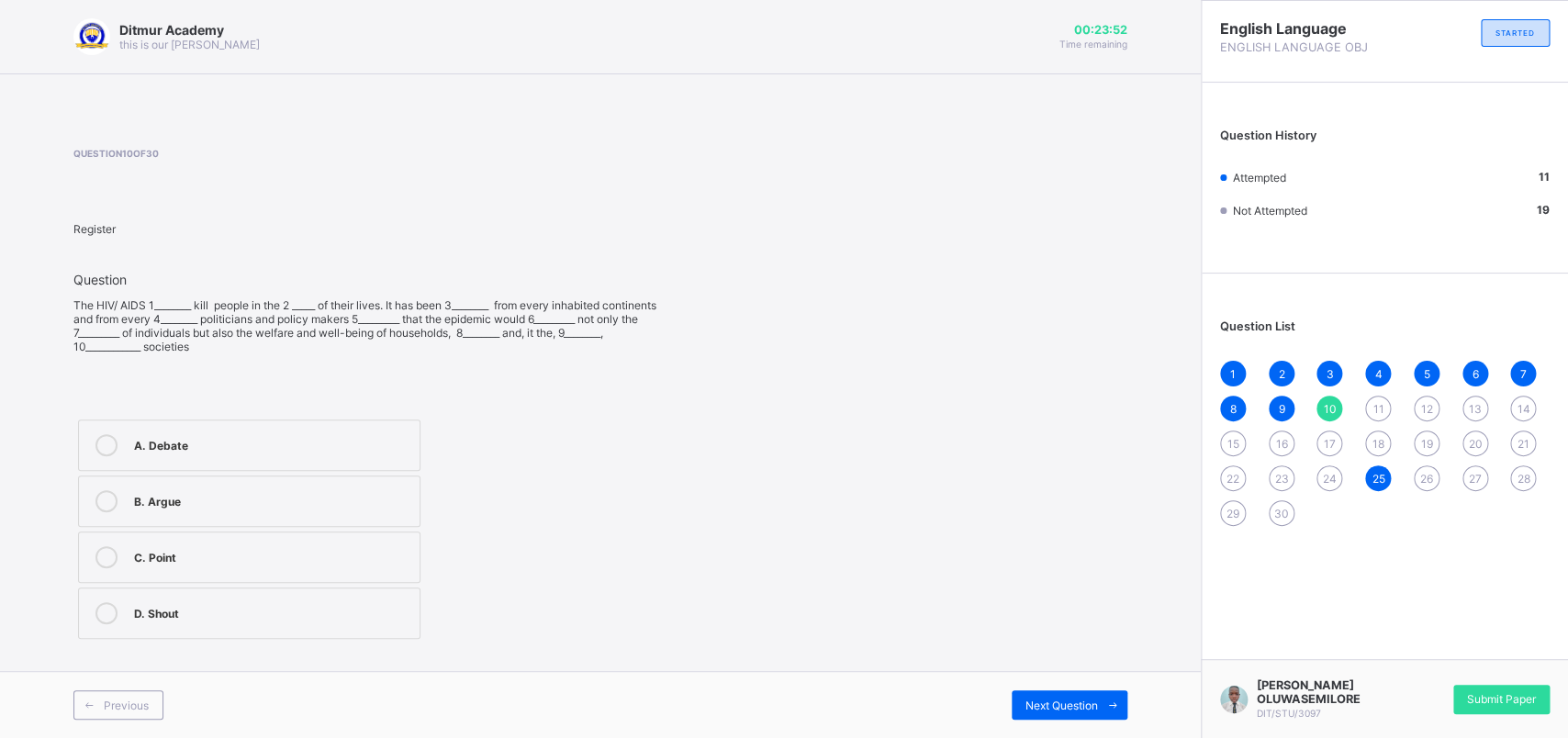 click on "B. Argue" at bounding box center (249, 501) 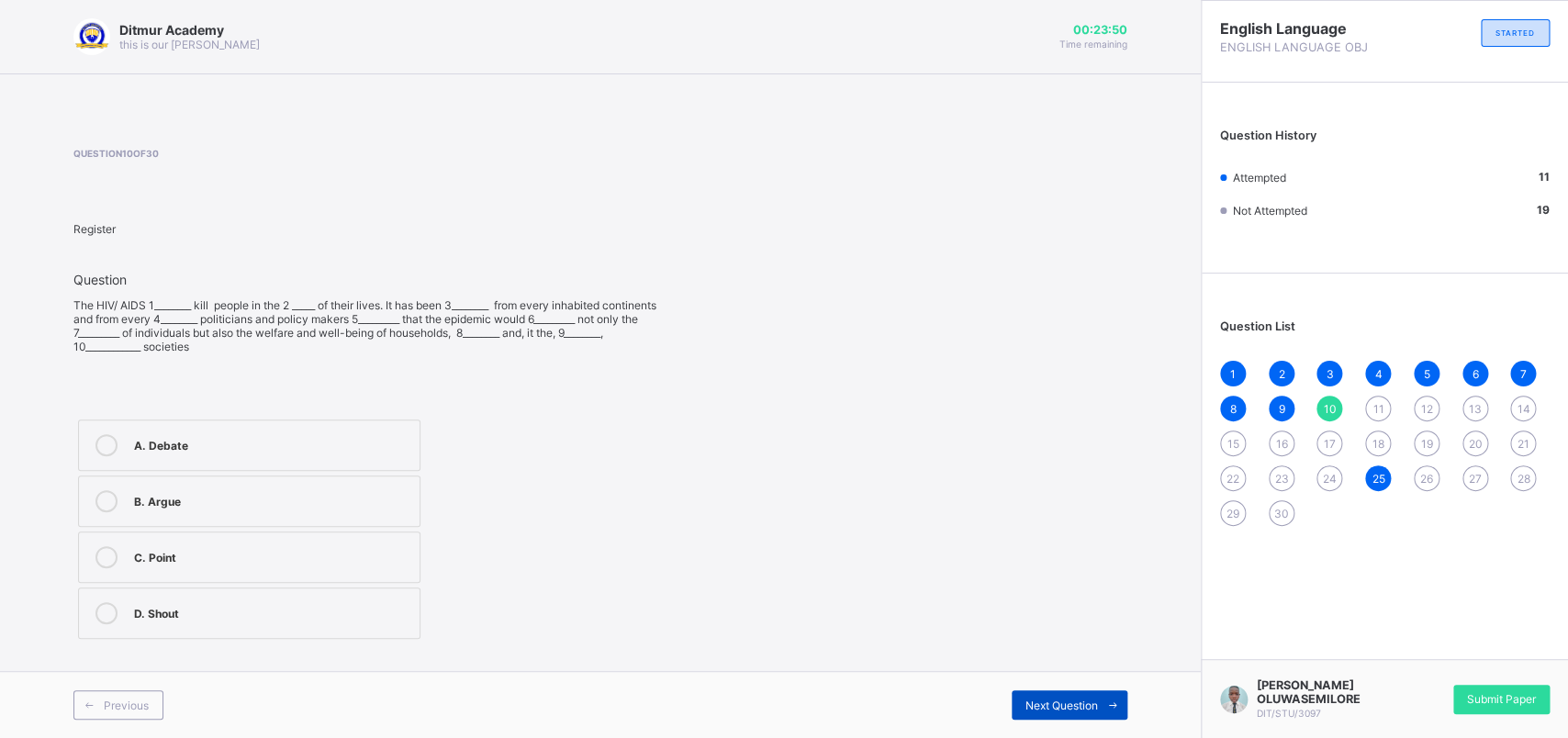 click on "Next Question" at bounding box center (1070, 705) 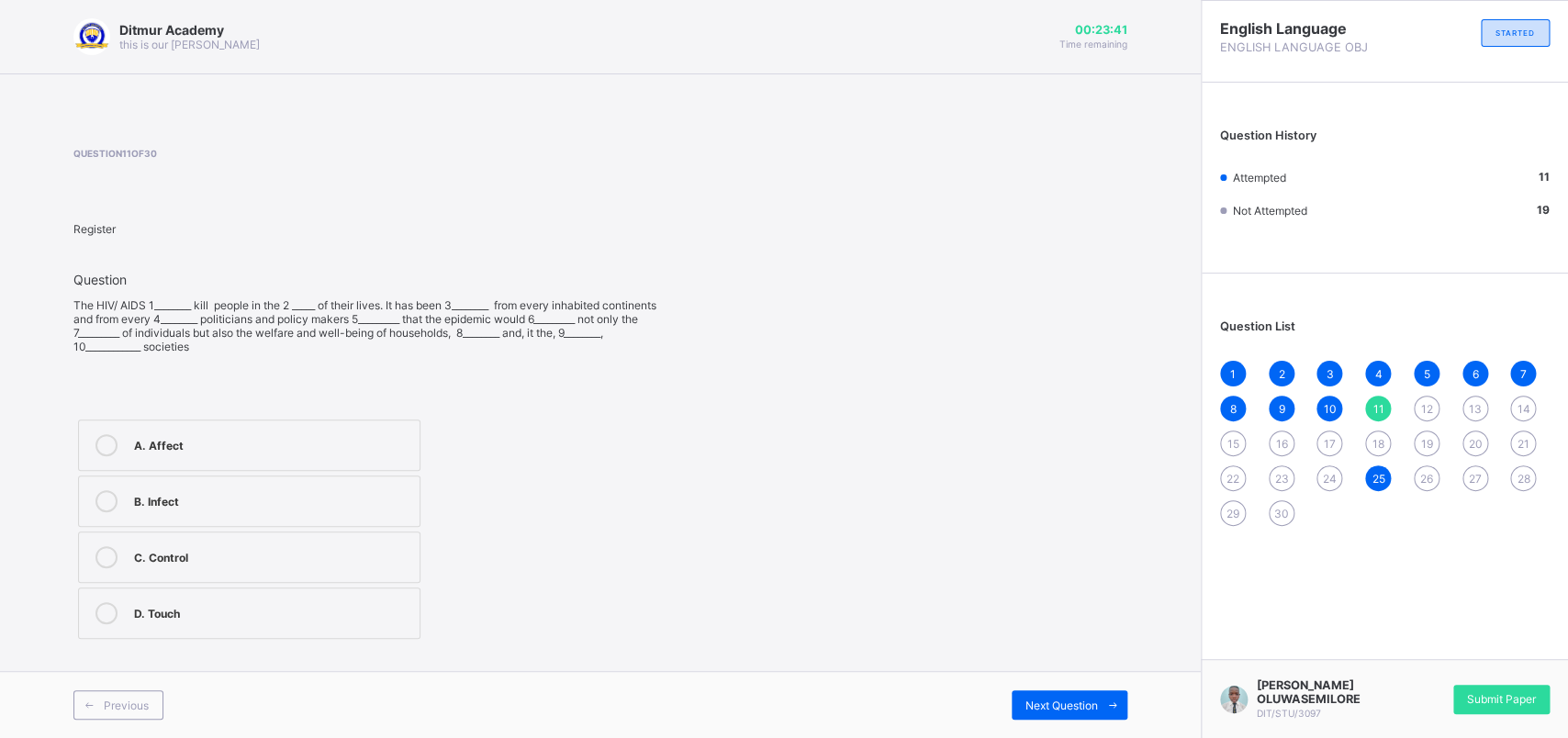 click on "A. Affect" at bounding box center (272, 443) 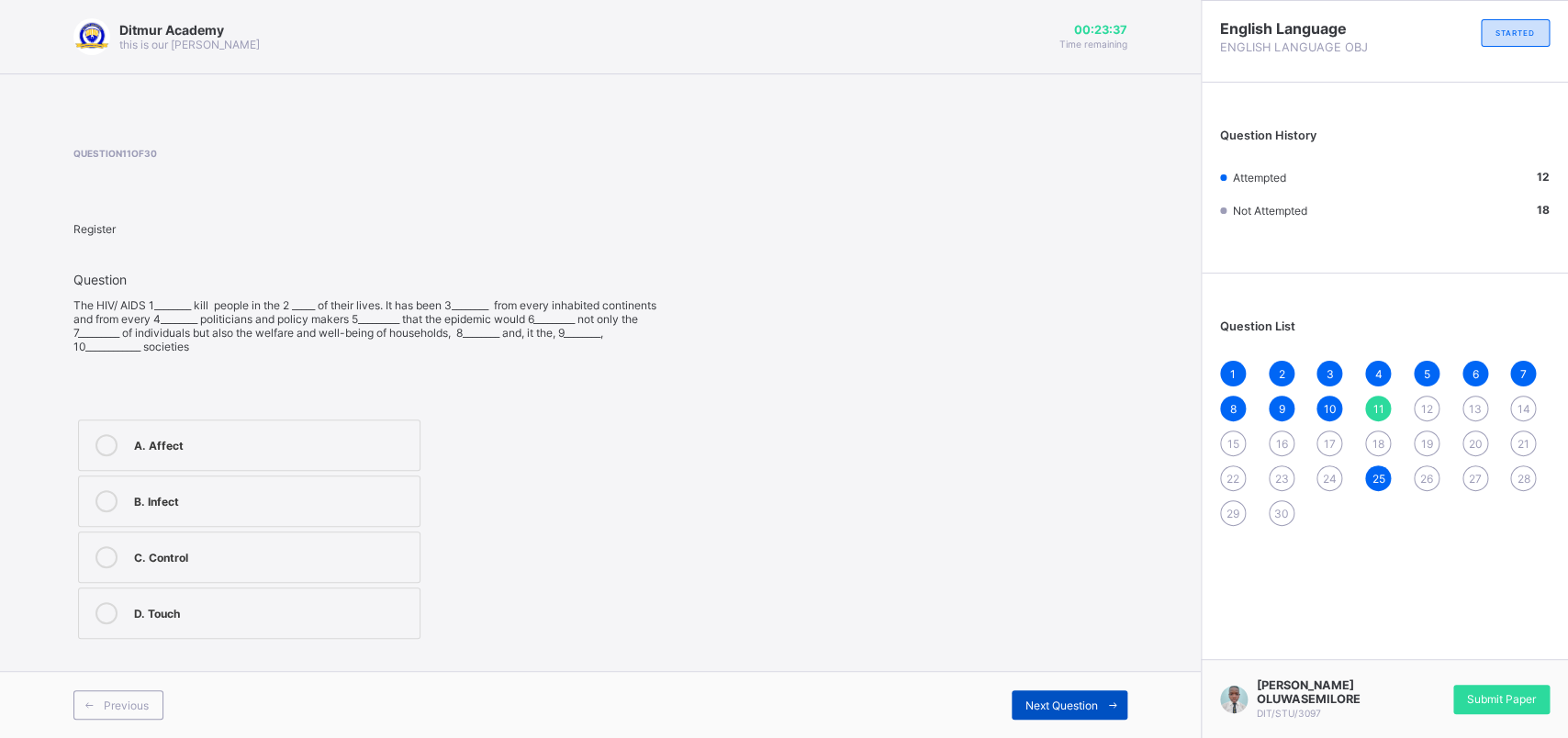 click on "Next Question" at bounding box center (1070, 705) 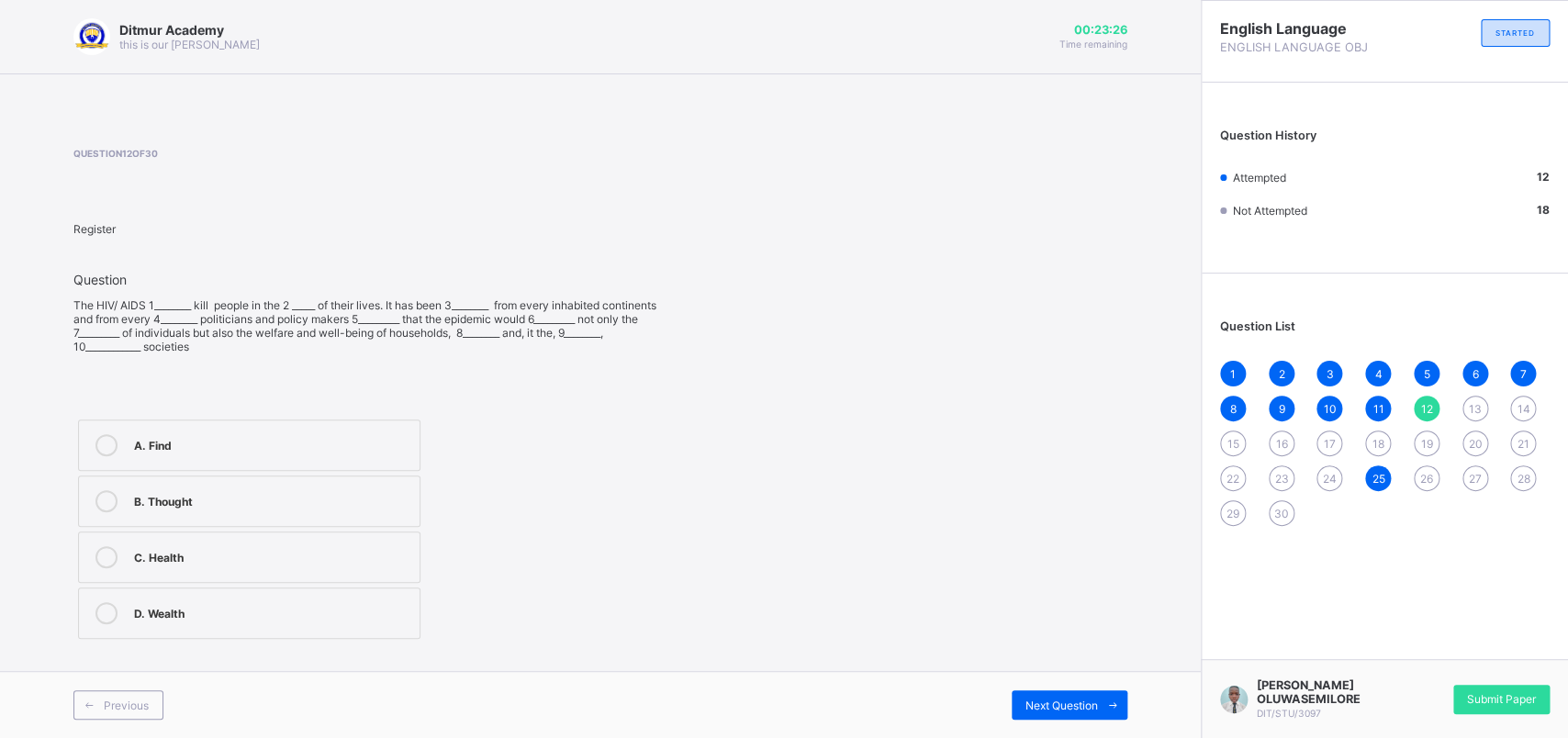 click on "C. Health" at bounding box center (272, 557) 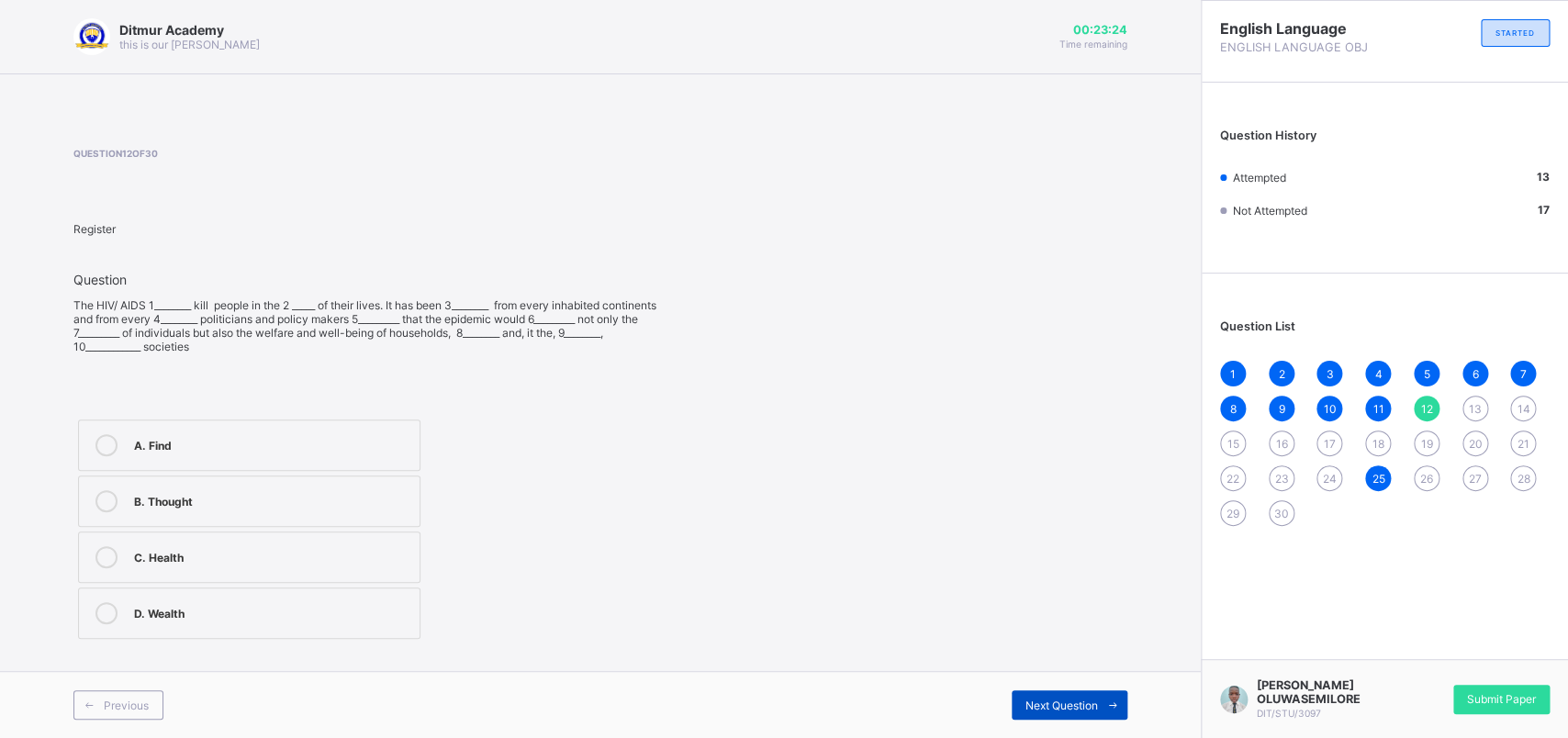 click on "Next Question" at bounding box center (1070, 705) 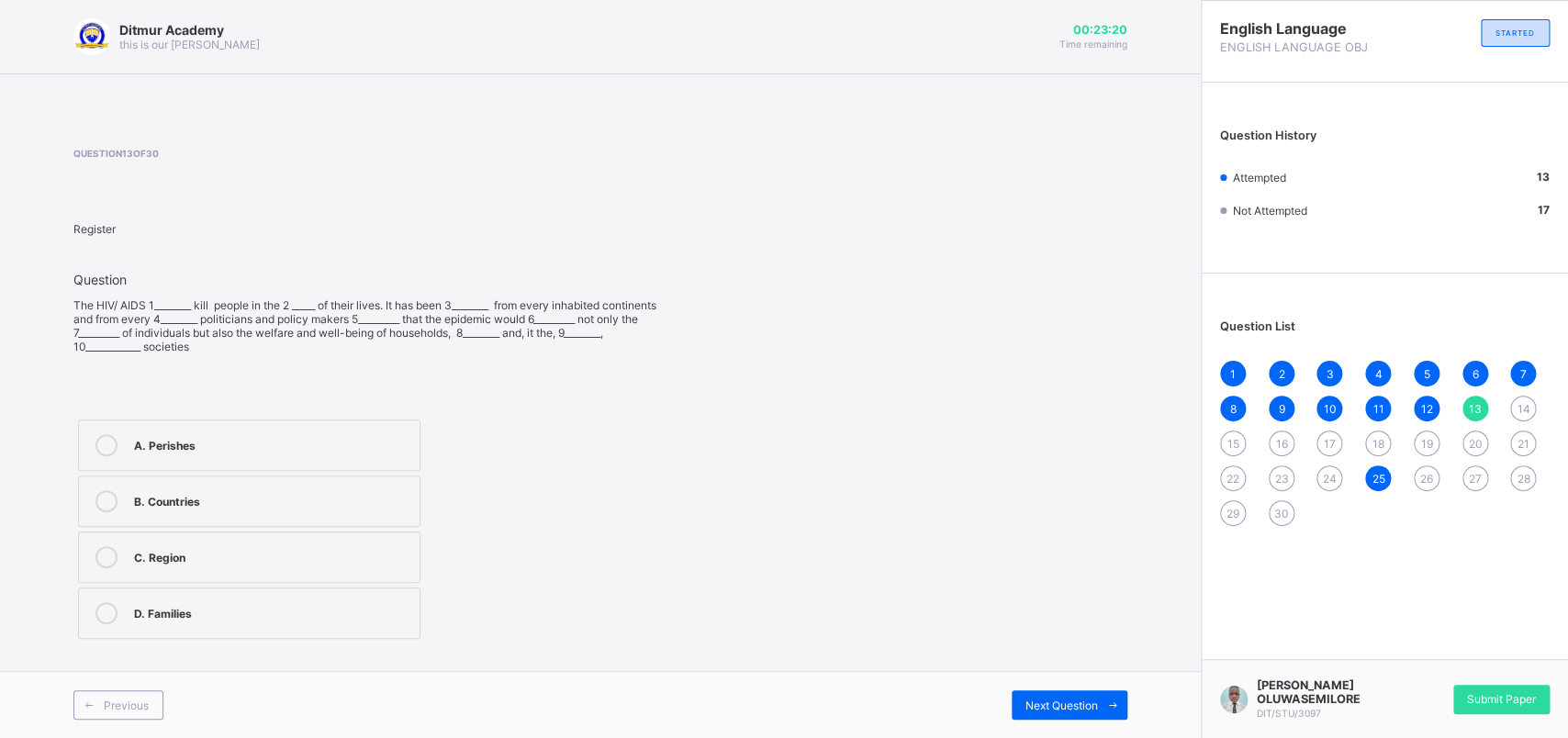 click on "1" at bounding box center (1233, 374) 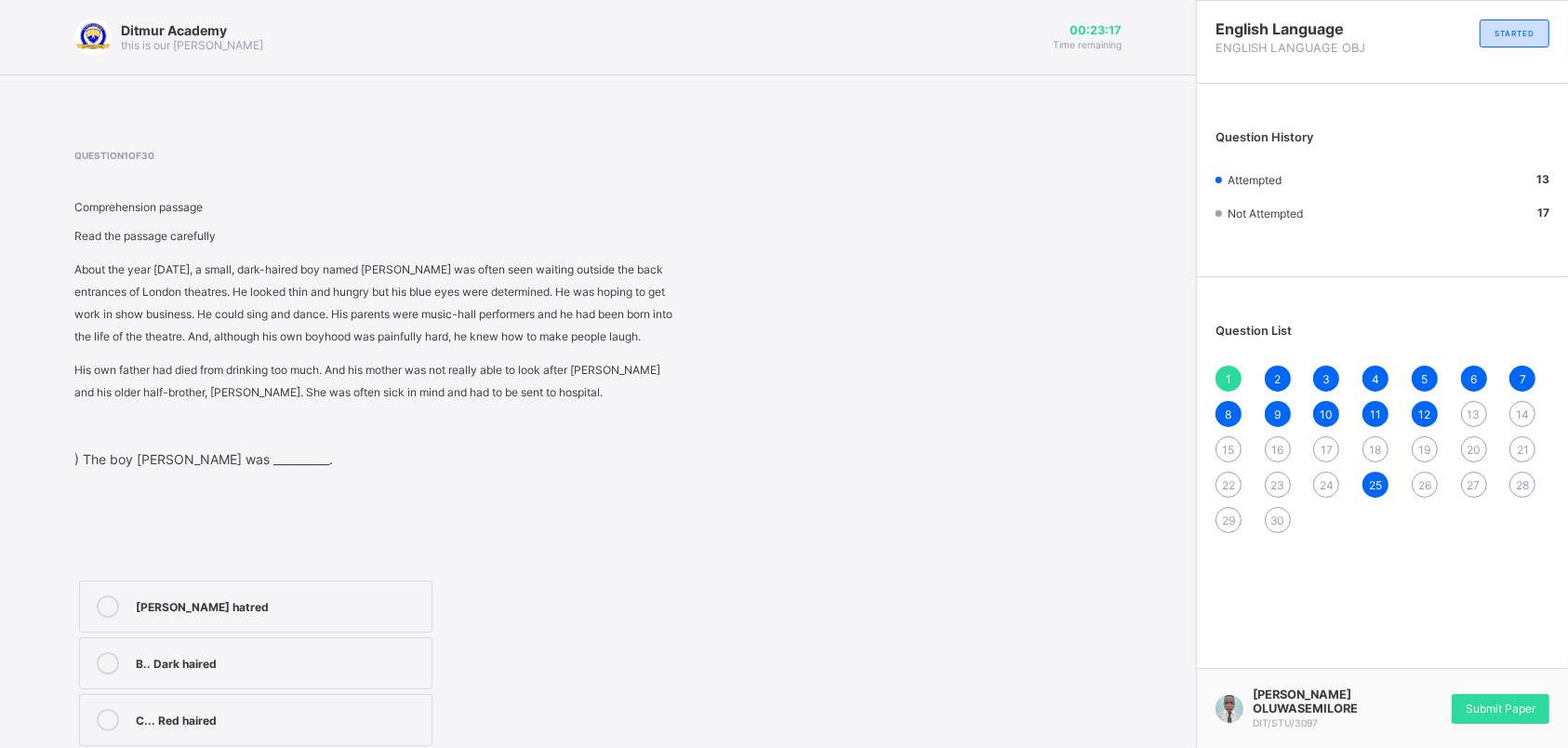 click on "12" at bounding box center (1424, 414) 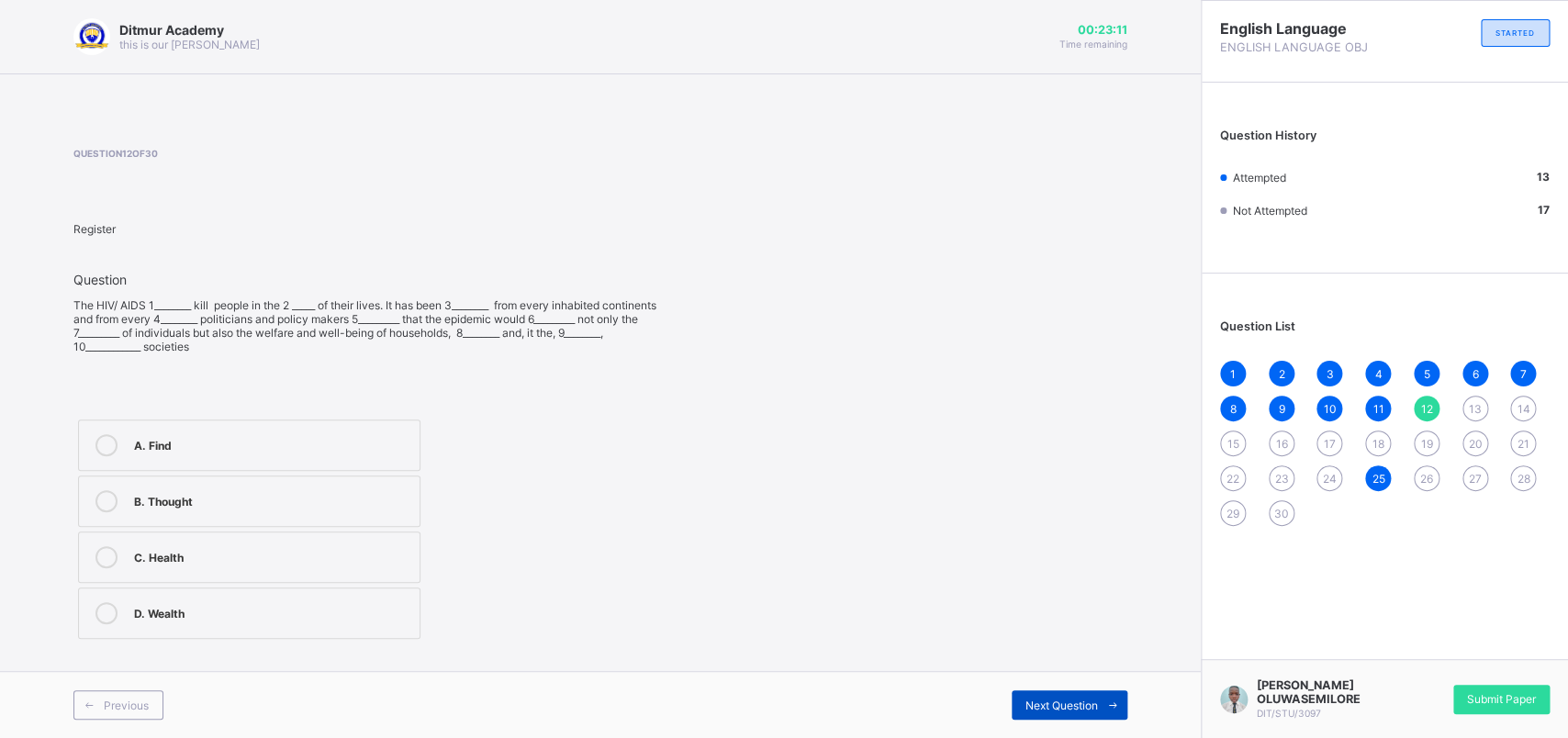 click on "Next Question" at bounding box center (1070, 705) 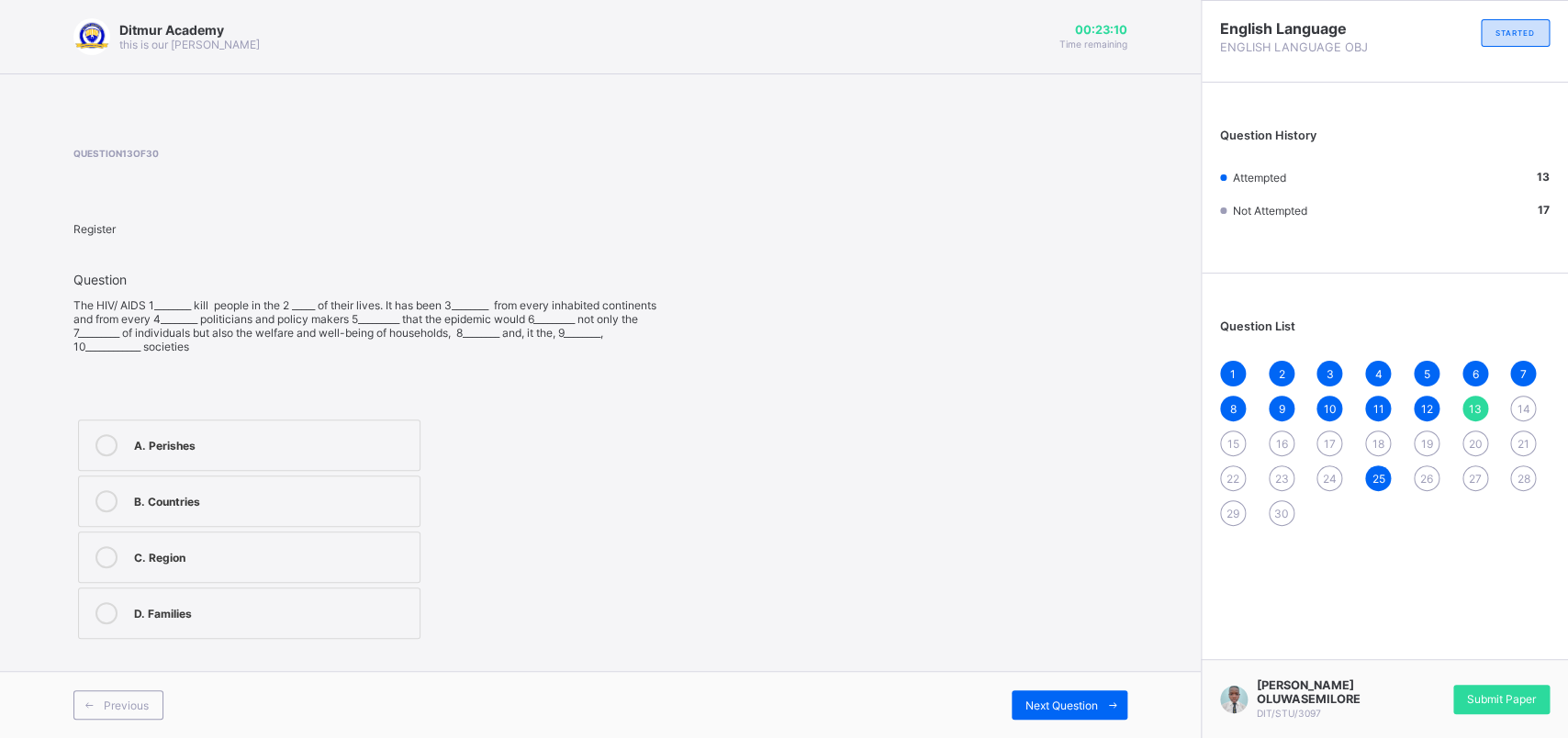 click on "Question  13  of  30 Register Question The HIV/ AIDS 1________ kill  people in the 2 _____ of their lives. It has been 3________  from every inhabited continents and from every 4________ politicians and policy makers 5_________ that the epidemic would 6_________ not only the 7_________ of individuals but also the welfare and well-being of households,  8________ and, it the, 9________, 10____________ societies A. Perishes B. Countries C. Region D. Families" at bounding box center [600, 396] 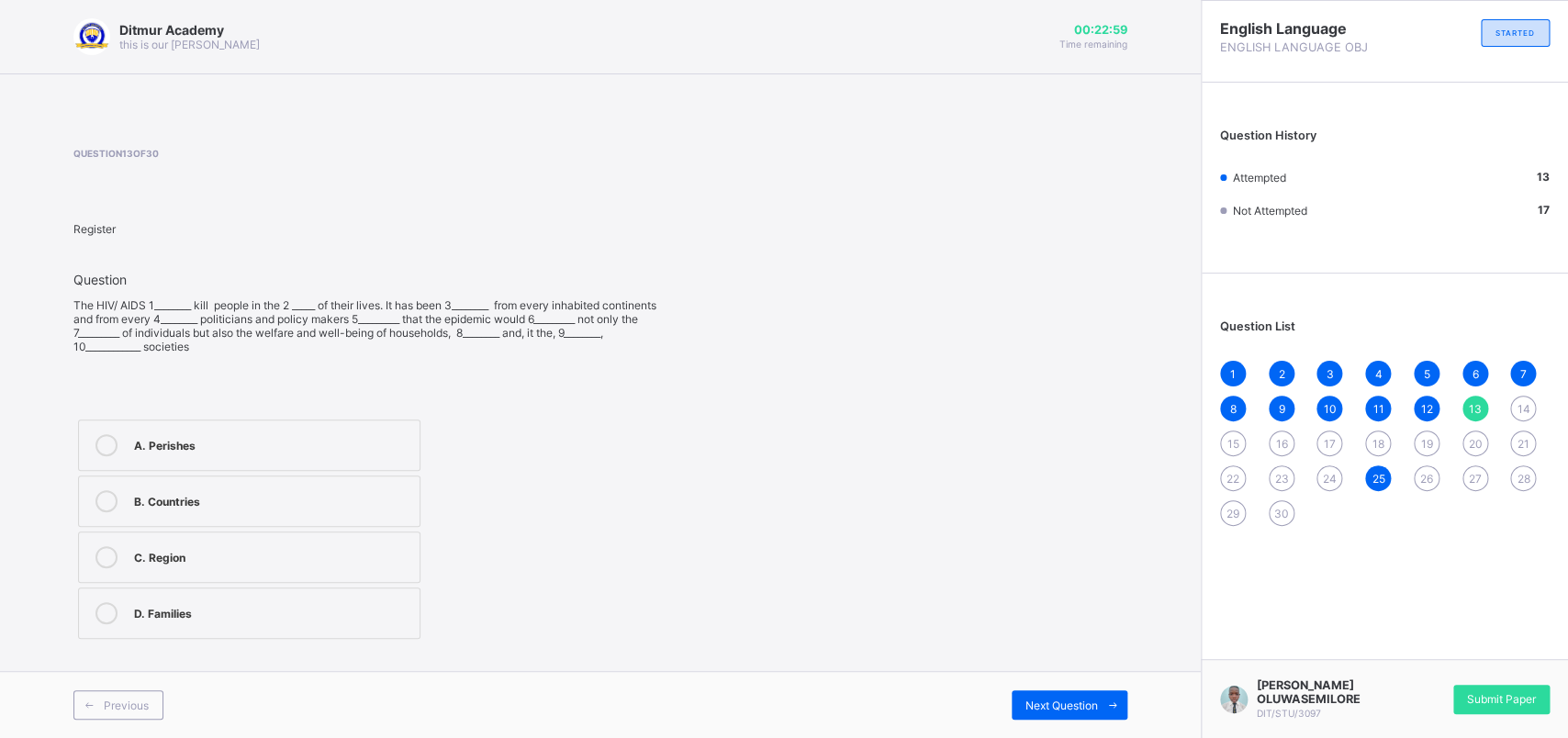 click on "B. Countries" at bounding box center [272, 499] 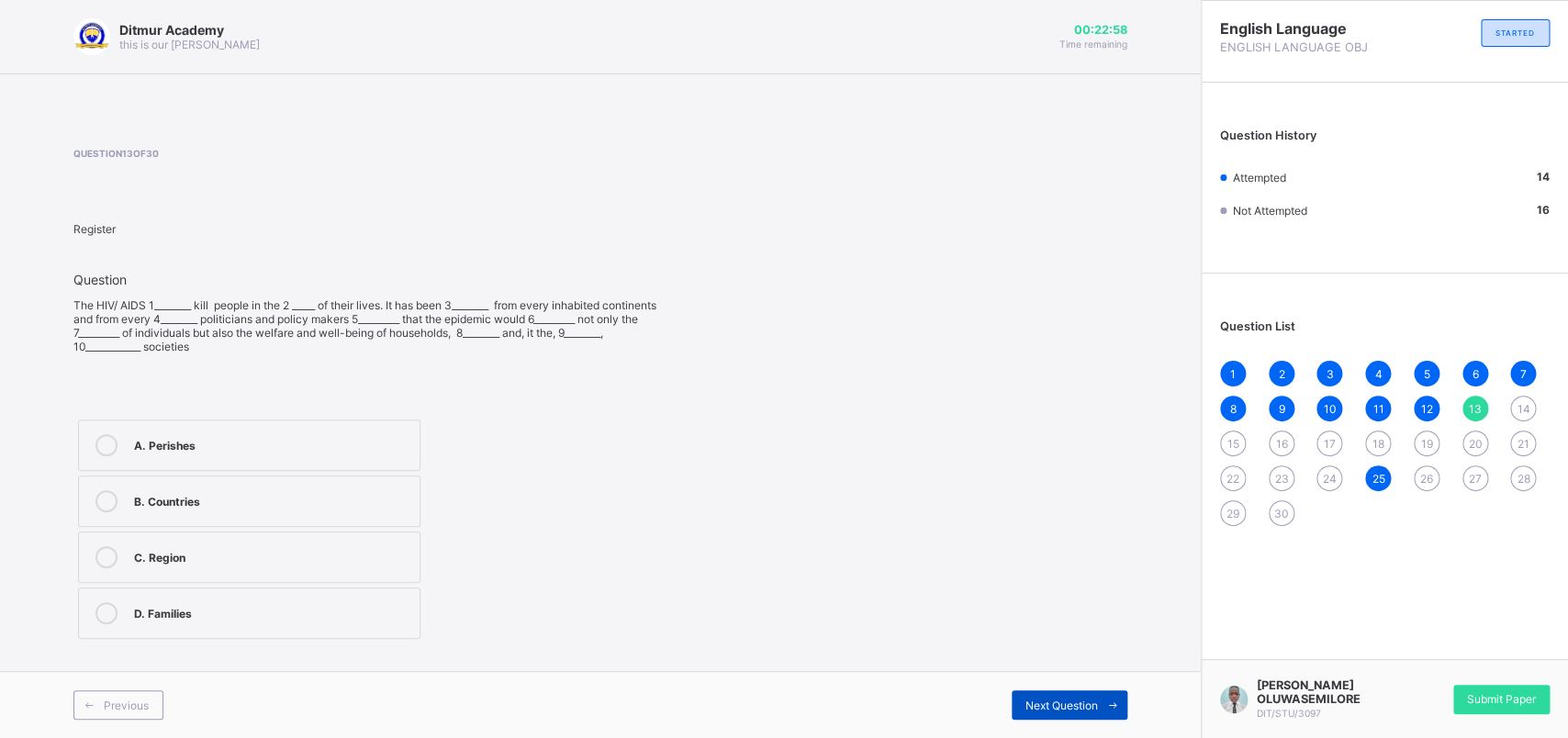 click on "Next Question" at bounding box center [1070, 705] 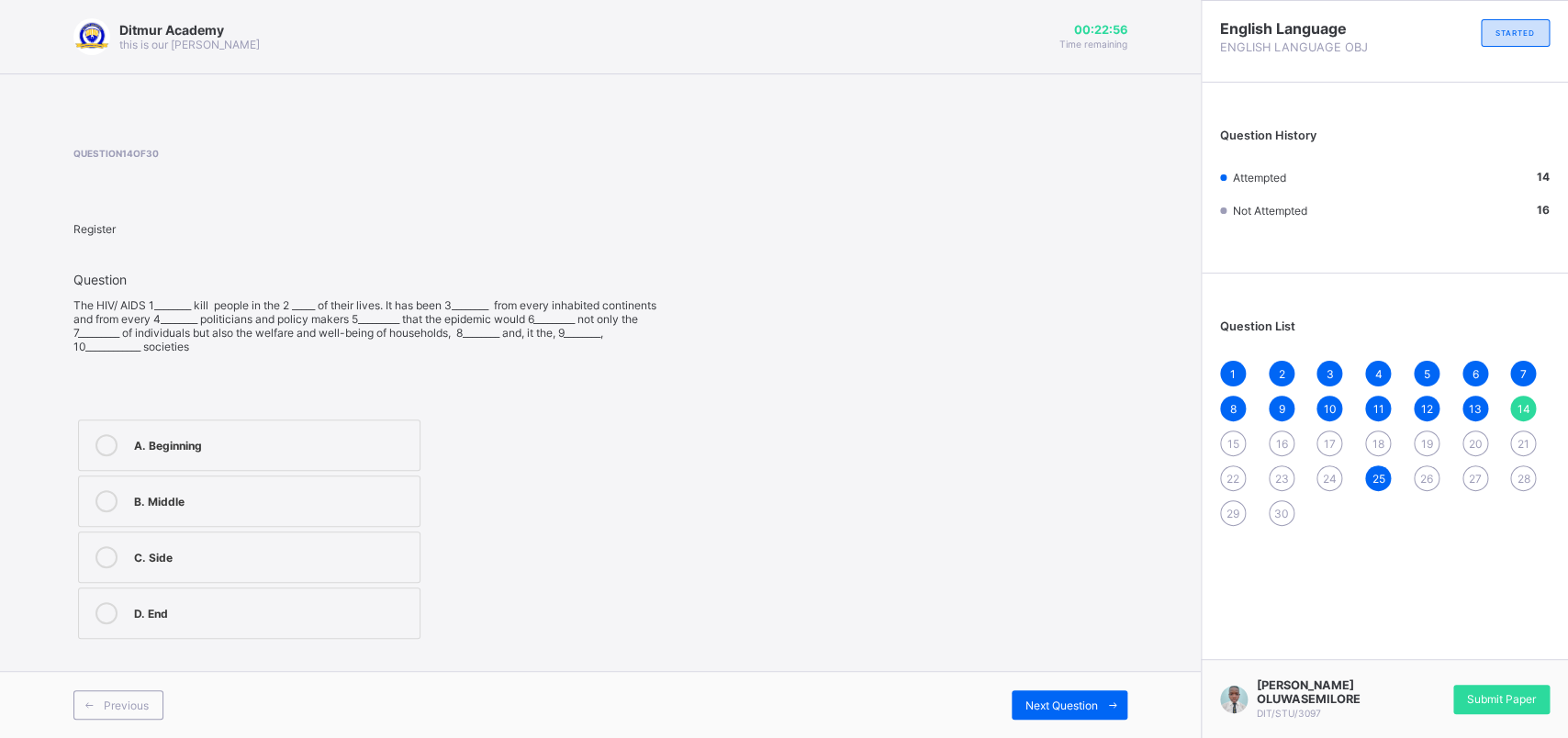 click on "1 2 3 4 5 6 7 8 9 10 11 12 13 14 15 16 17 18 19 20 21 22 23 24 25 26 27 28 29 30" at bounding box center [1384, 443] 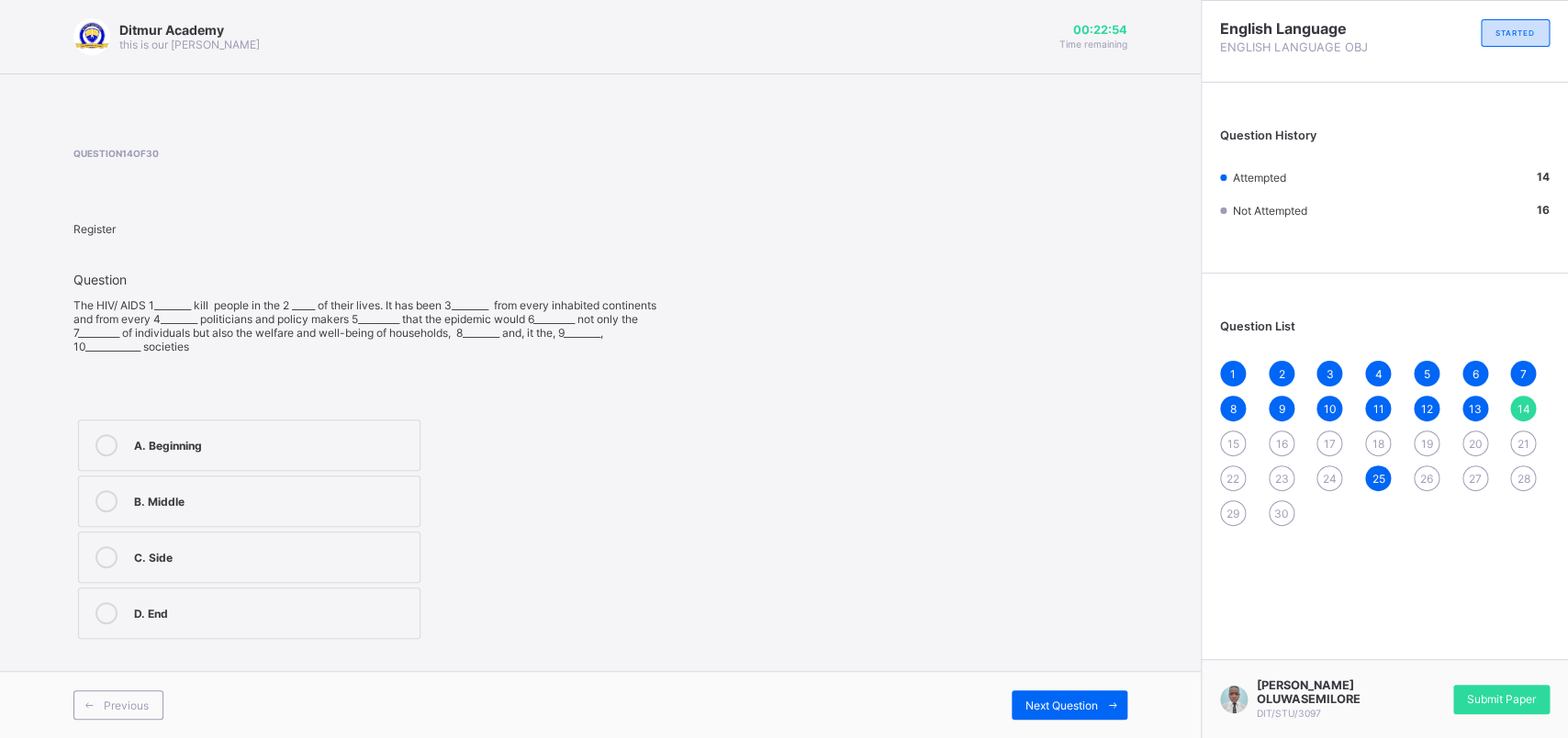 click on "2" at bounding box center (1281, 374) 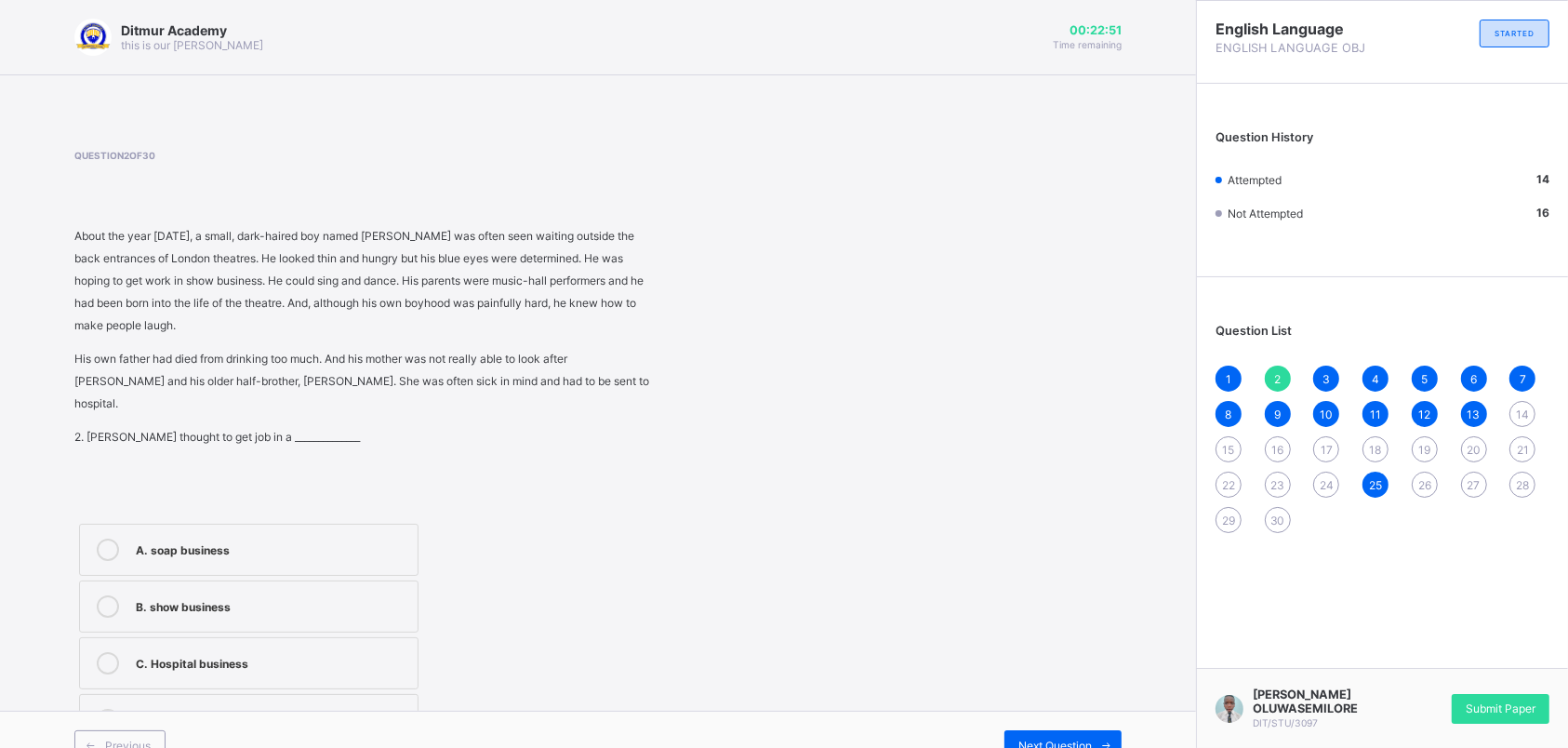 click on "14" at bounding box center (1522, 414) 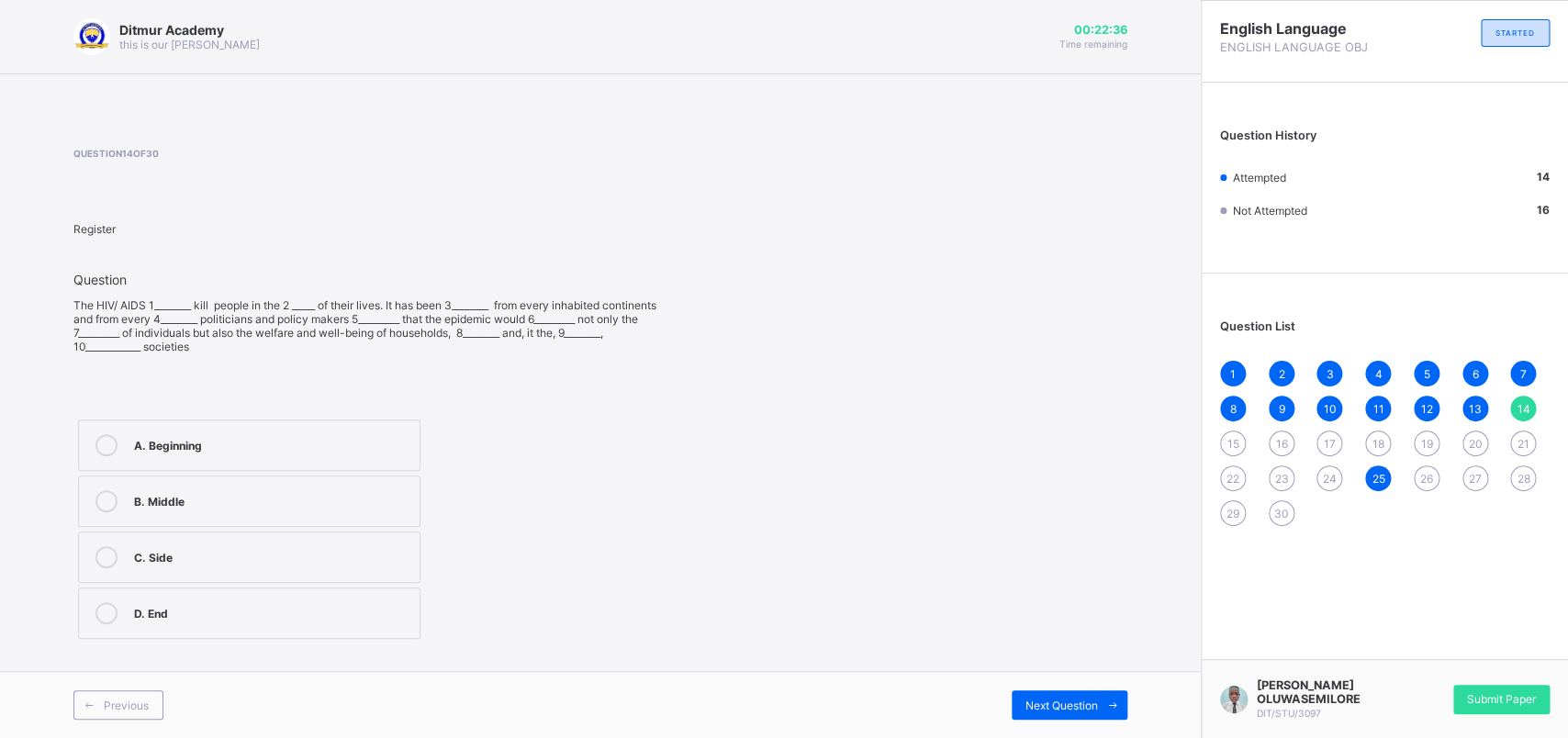 click on "A. Beginning" at bounding box center [249, 445] 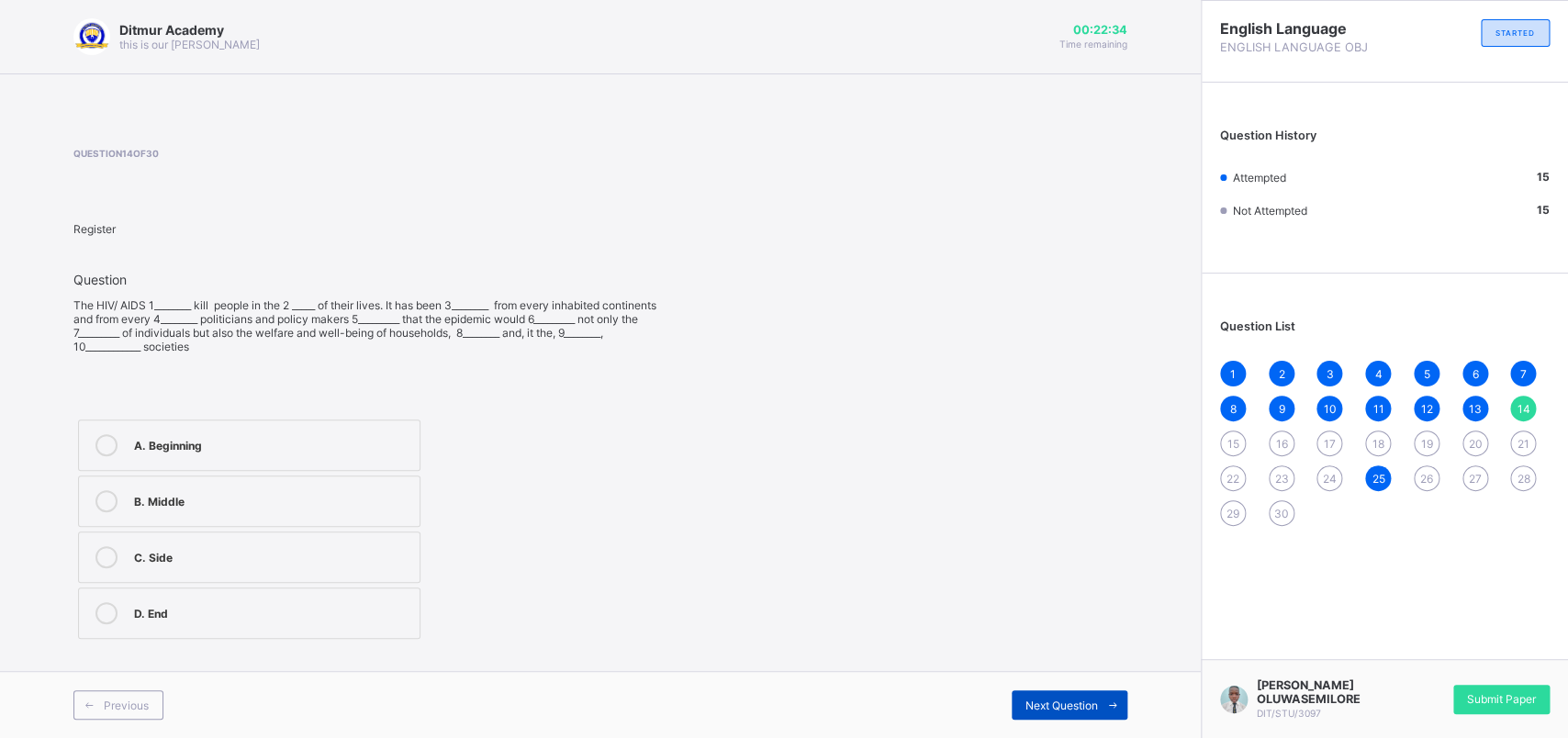 click on "Next Question" at bounding box center [1061, 705] 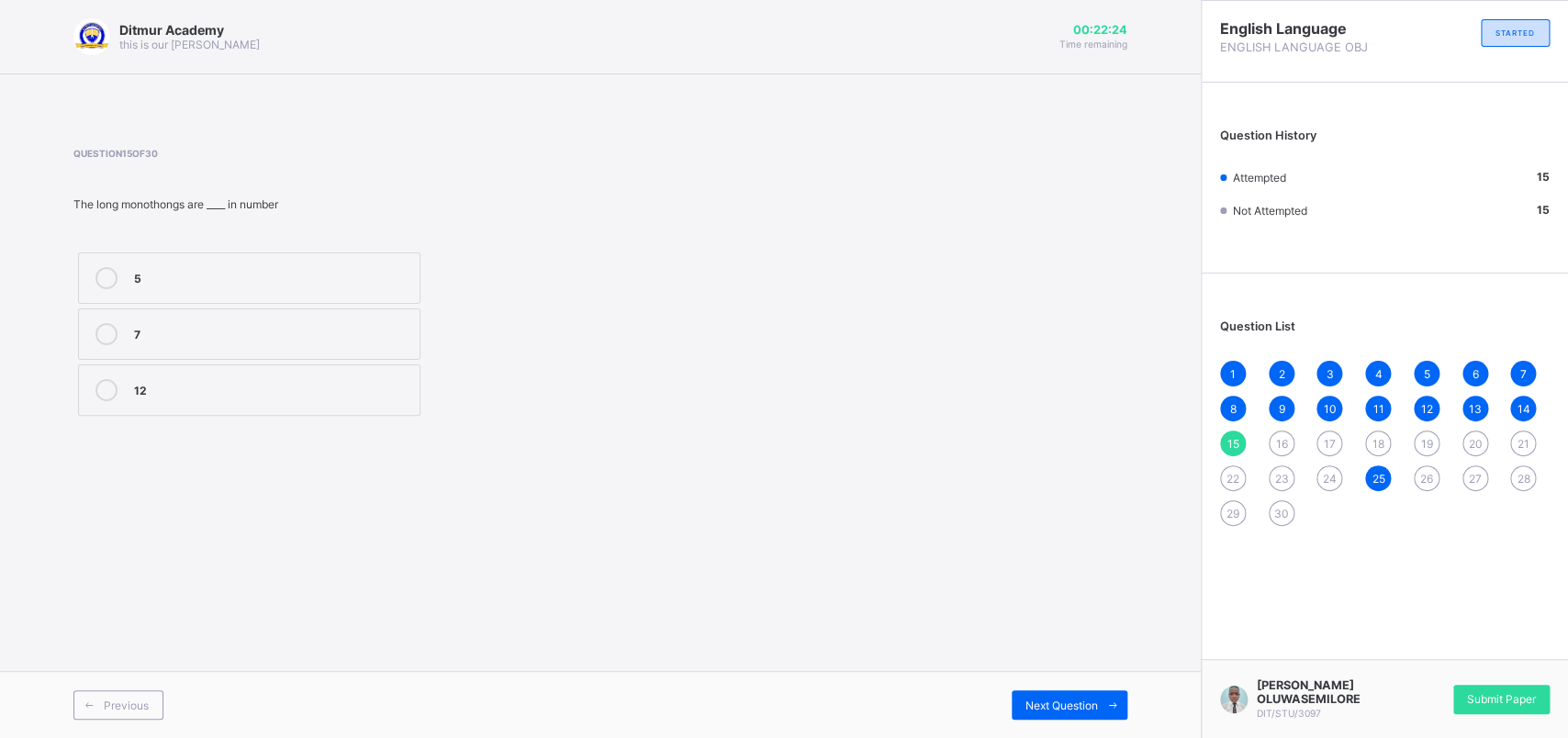 click on "5" at bounding box center (272, 278) 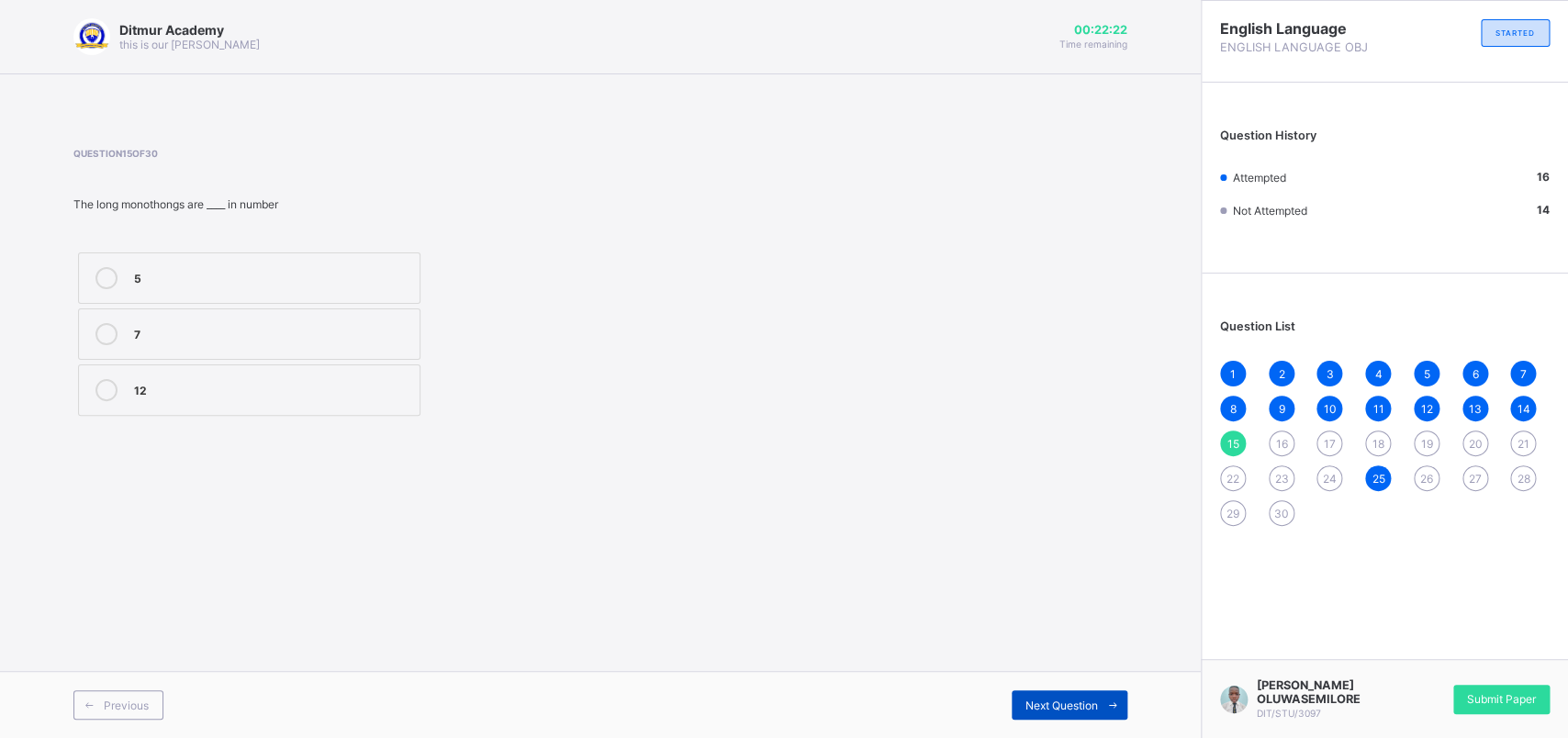 click on "Next Question" at bounding box center (1070, 705) 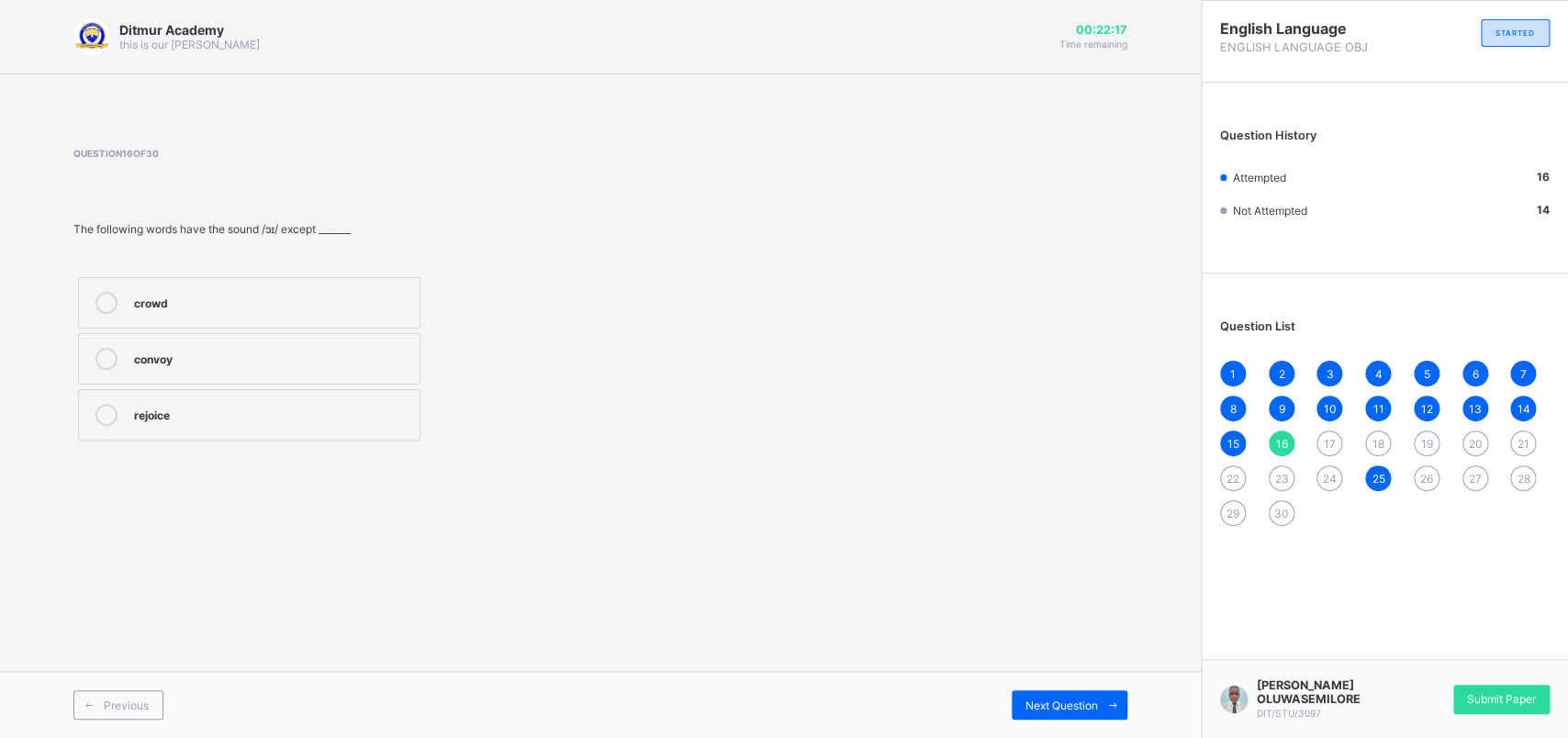 click on "crowd" at bounding box center (249, 303) 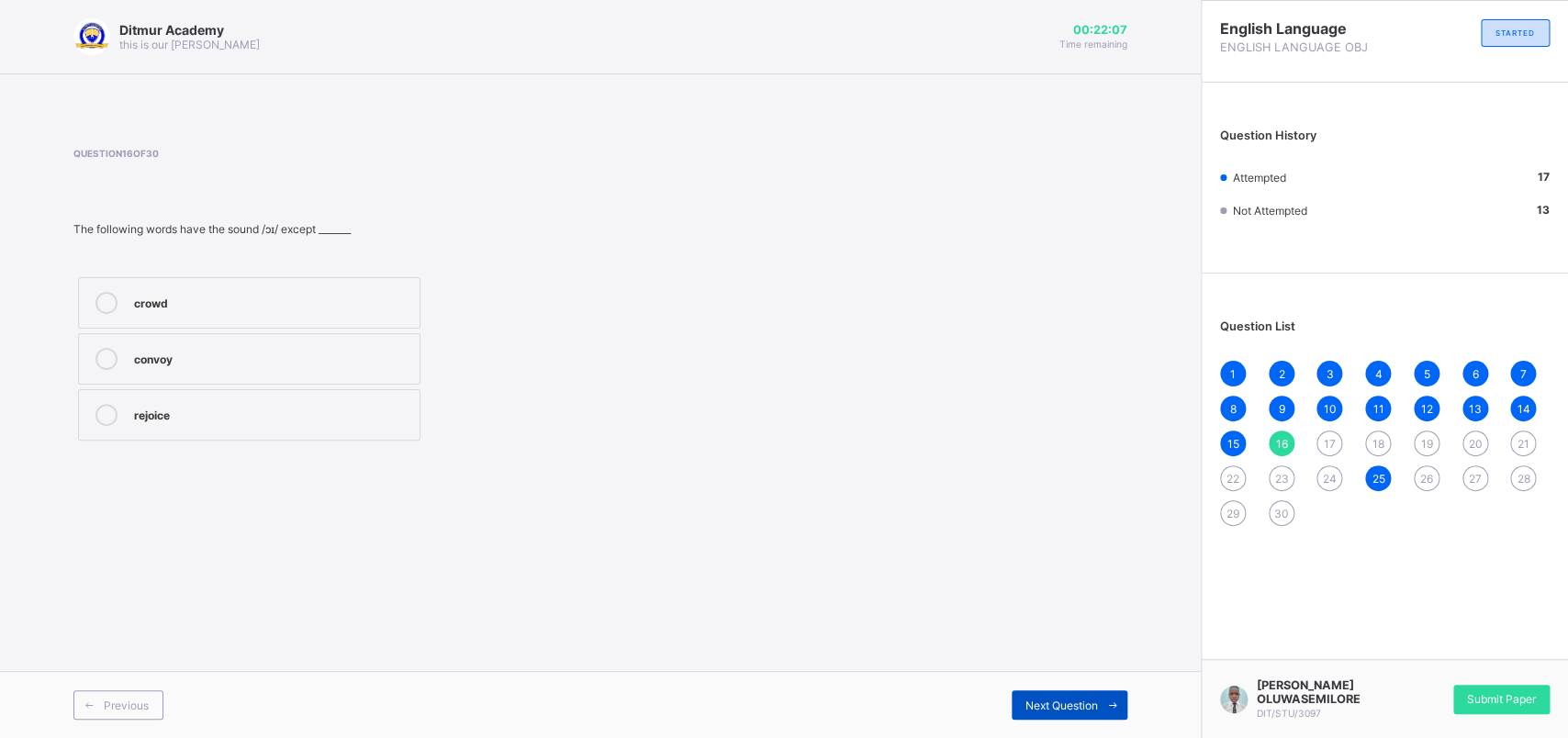 click on "Next Question" at bounding box center [1061, 705] 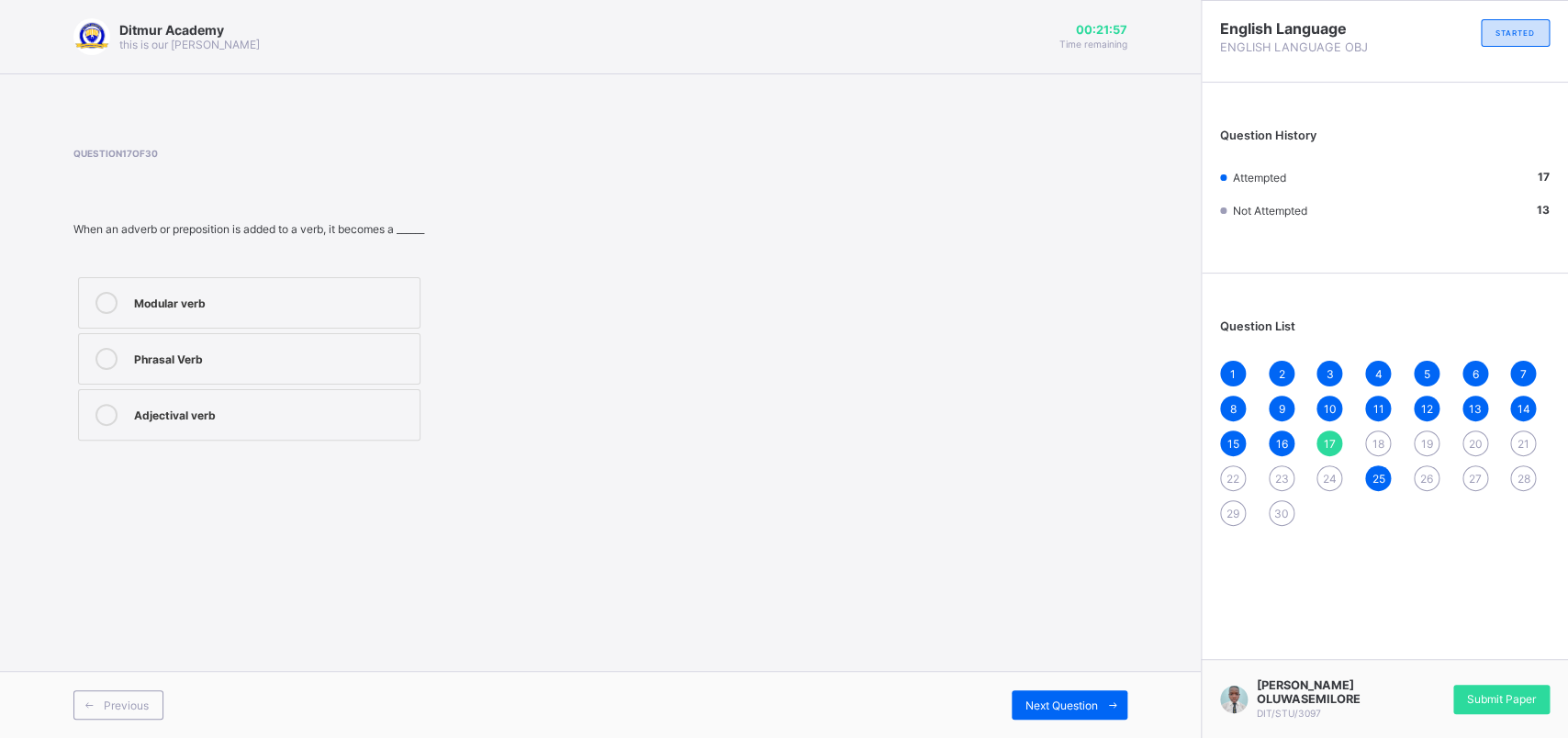 click on "Phrasal Verb" at bounding box center (249, 359) 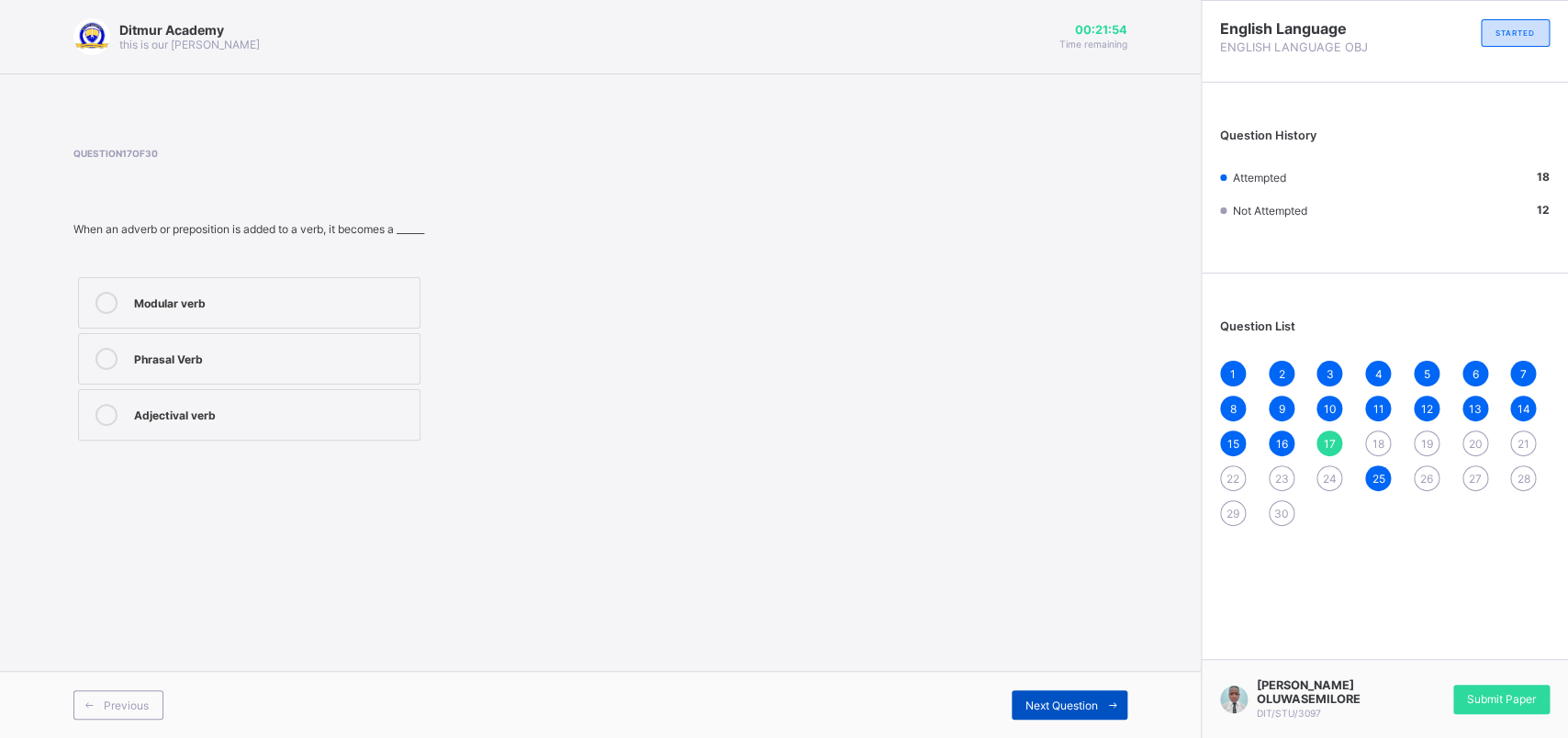 click on "Next Question" at bounding box center (1061, 705) 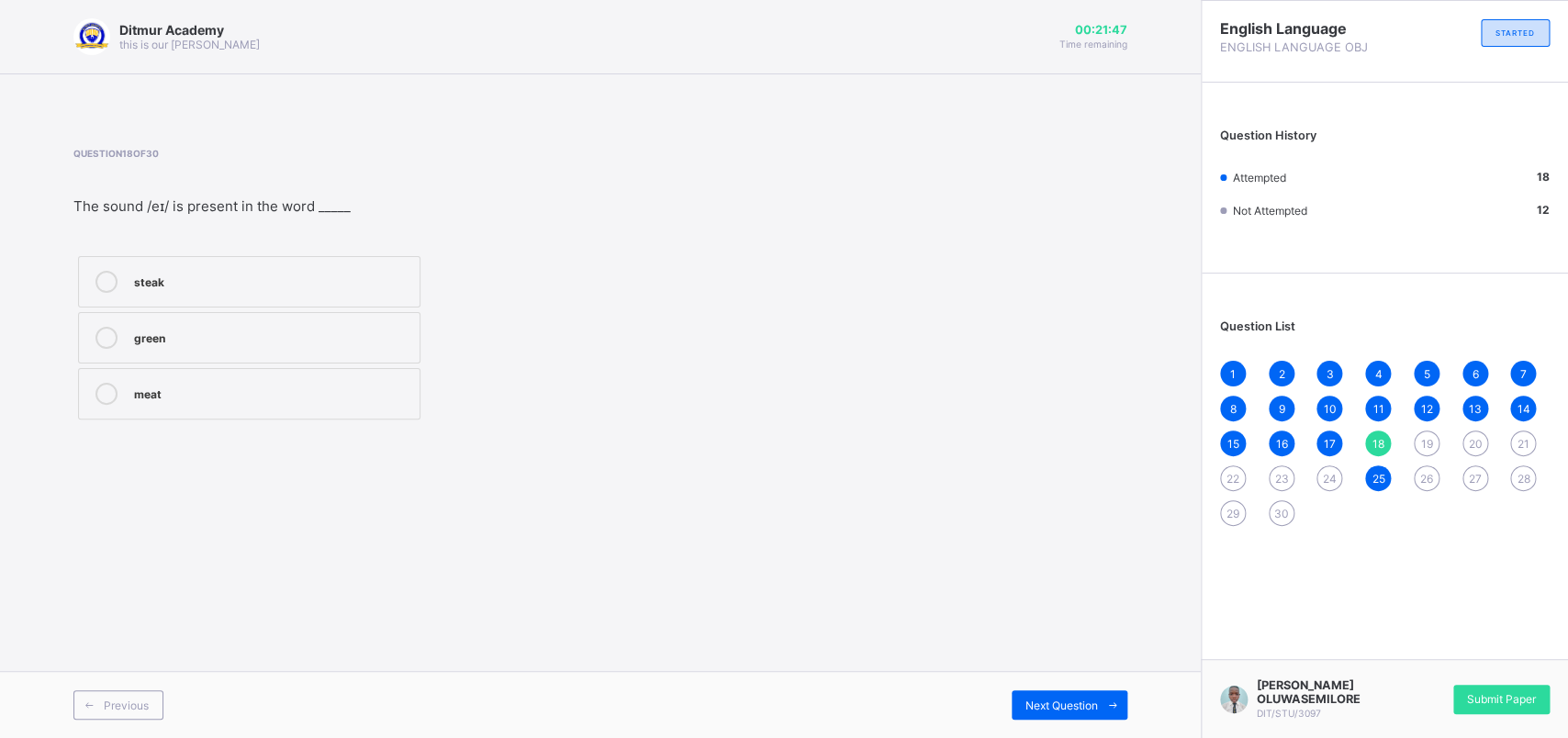 click on "steak" at bounding box center (249, 282) 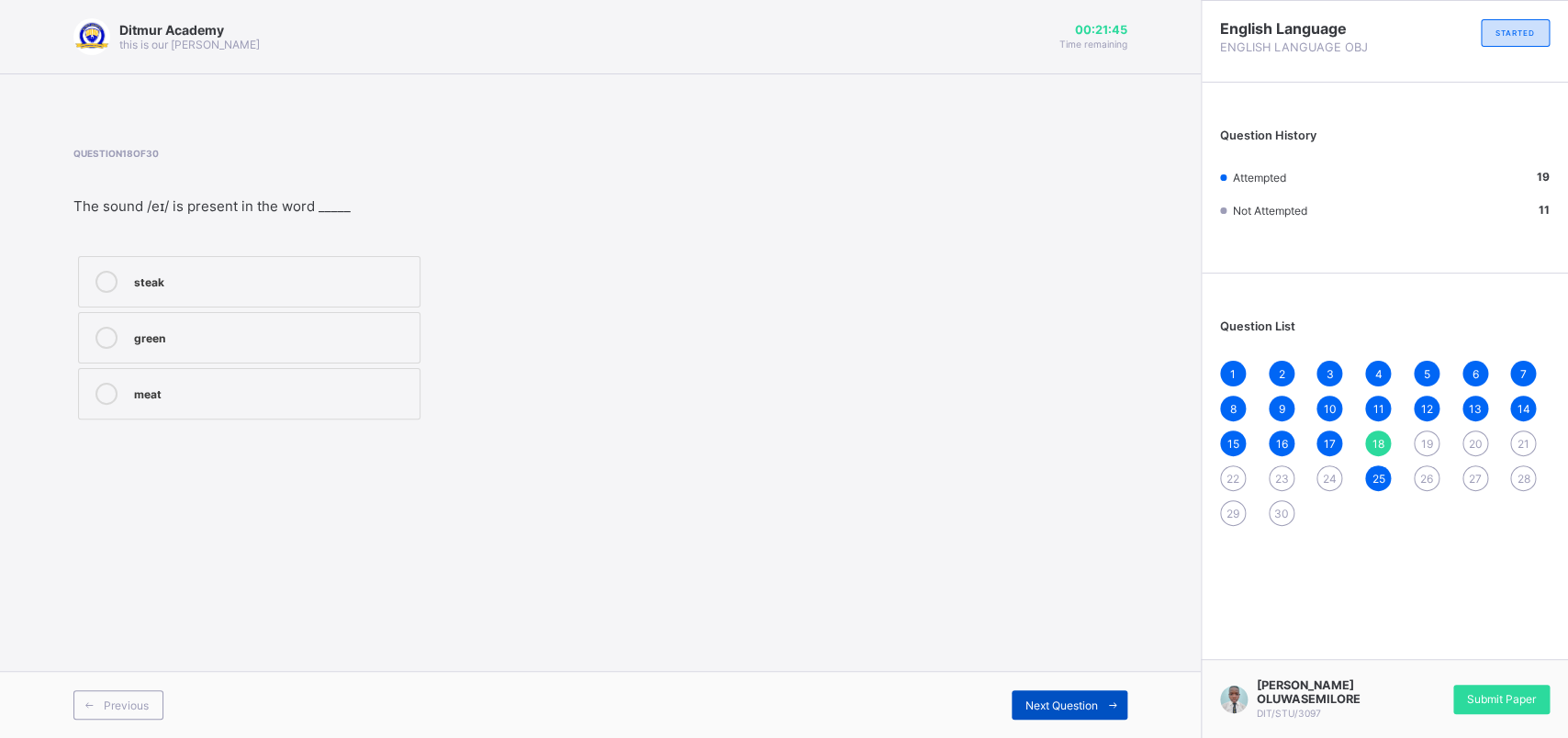 click on "Next Question" at bounding box center (1070, 705) 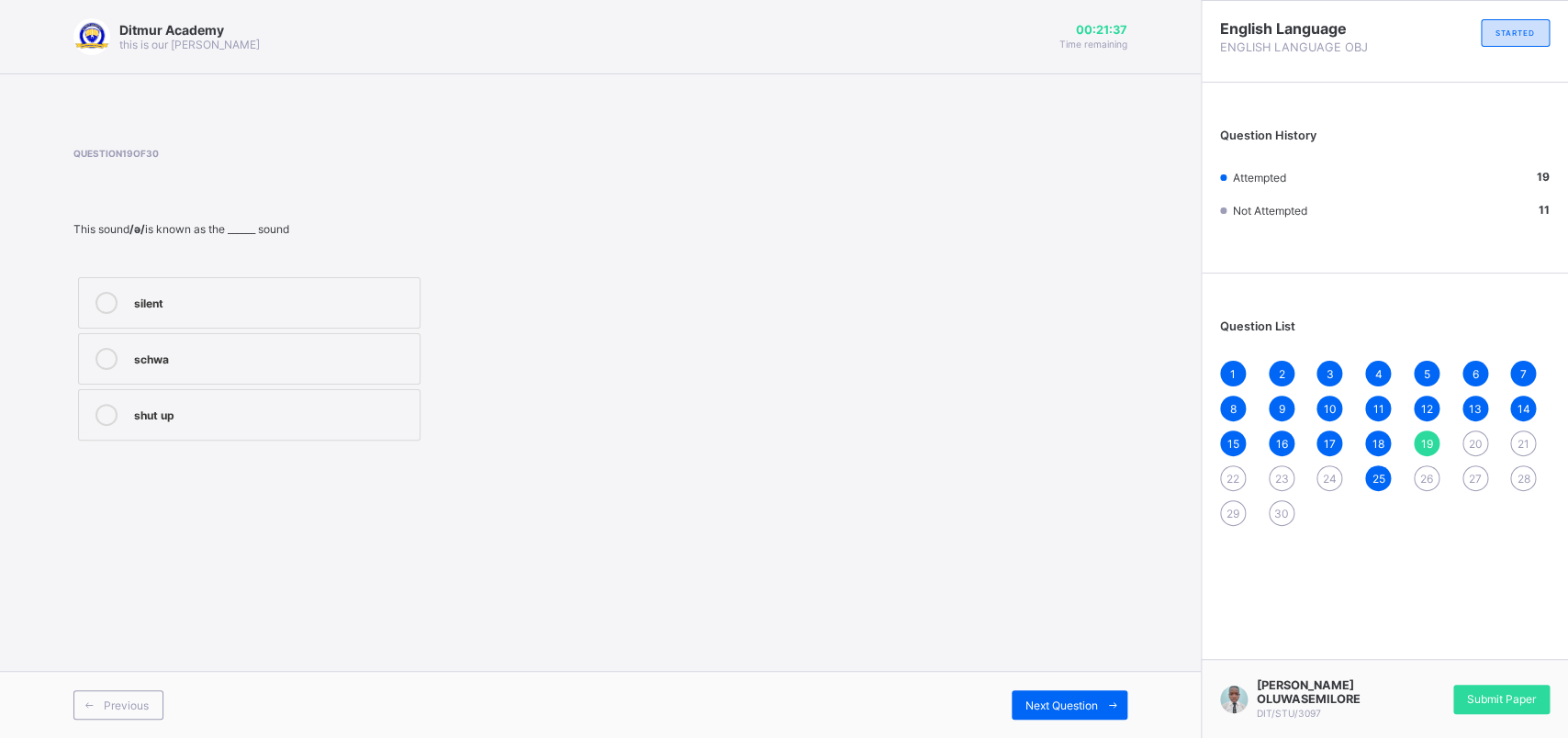 click at bounding box center [106, 303] 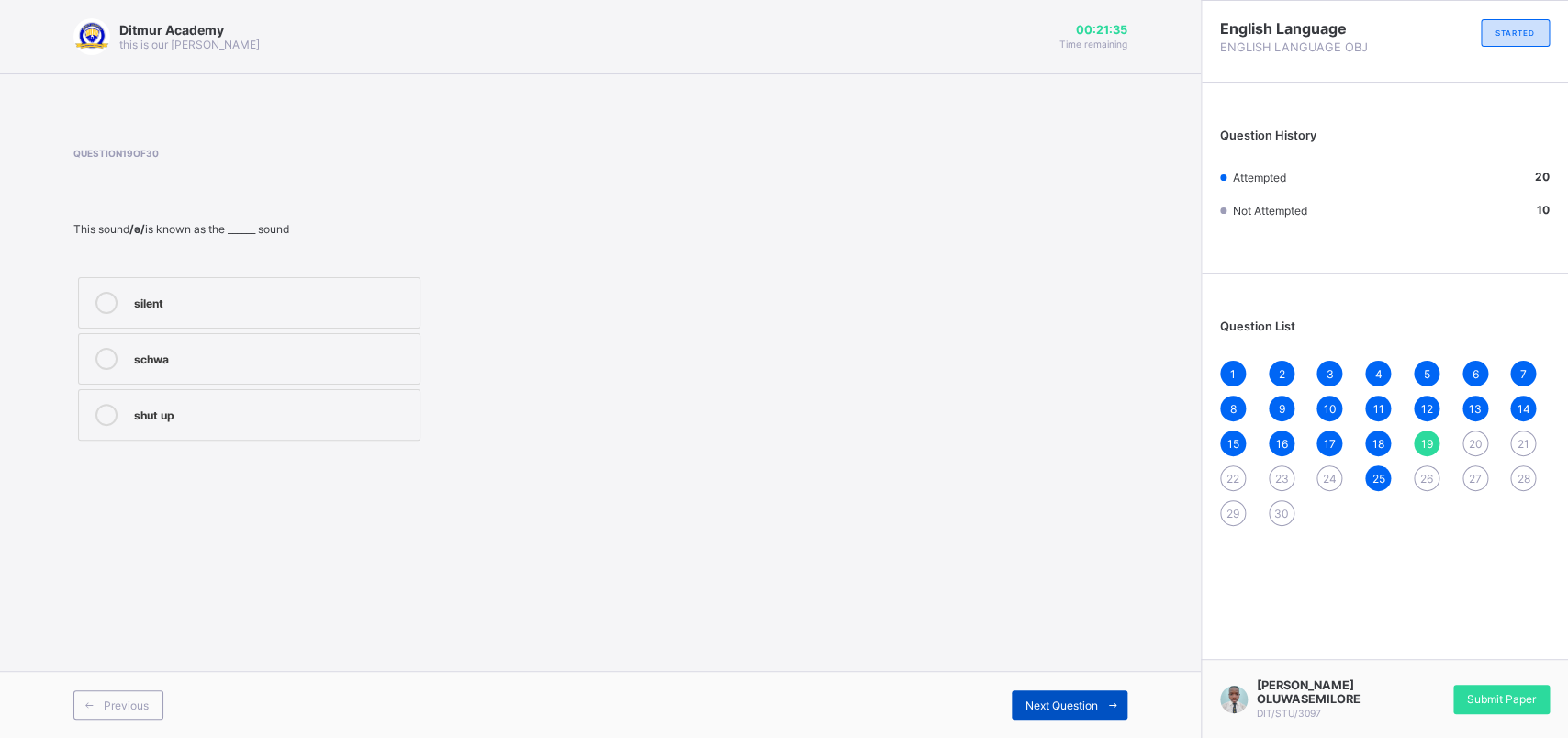click on "Next Question" at bounding box center (1061, 705) 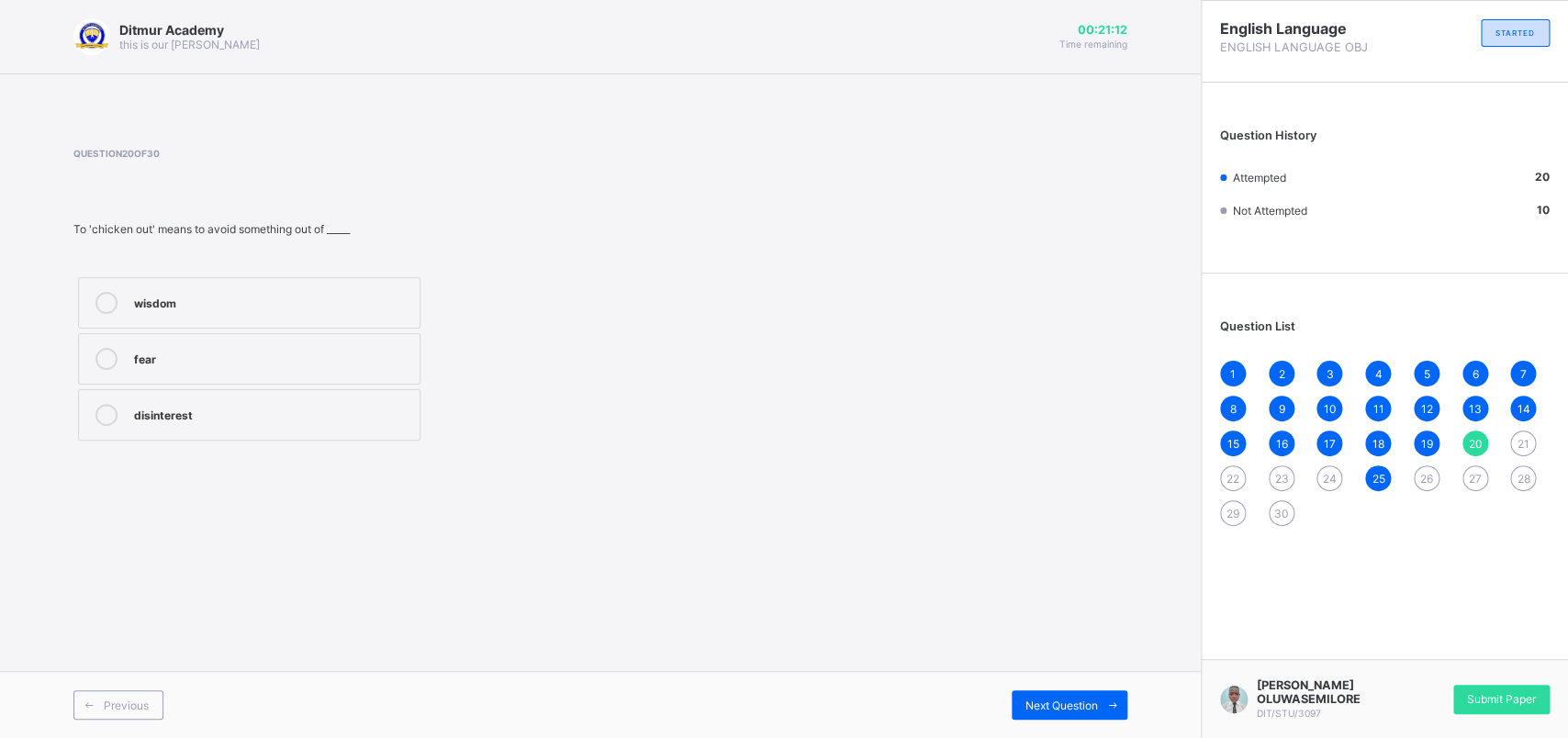 click on "fear" at bounding box center (272, 357) 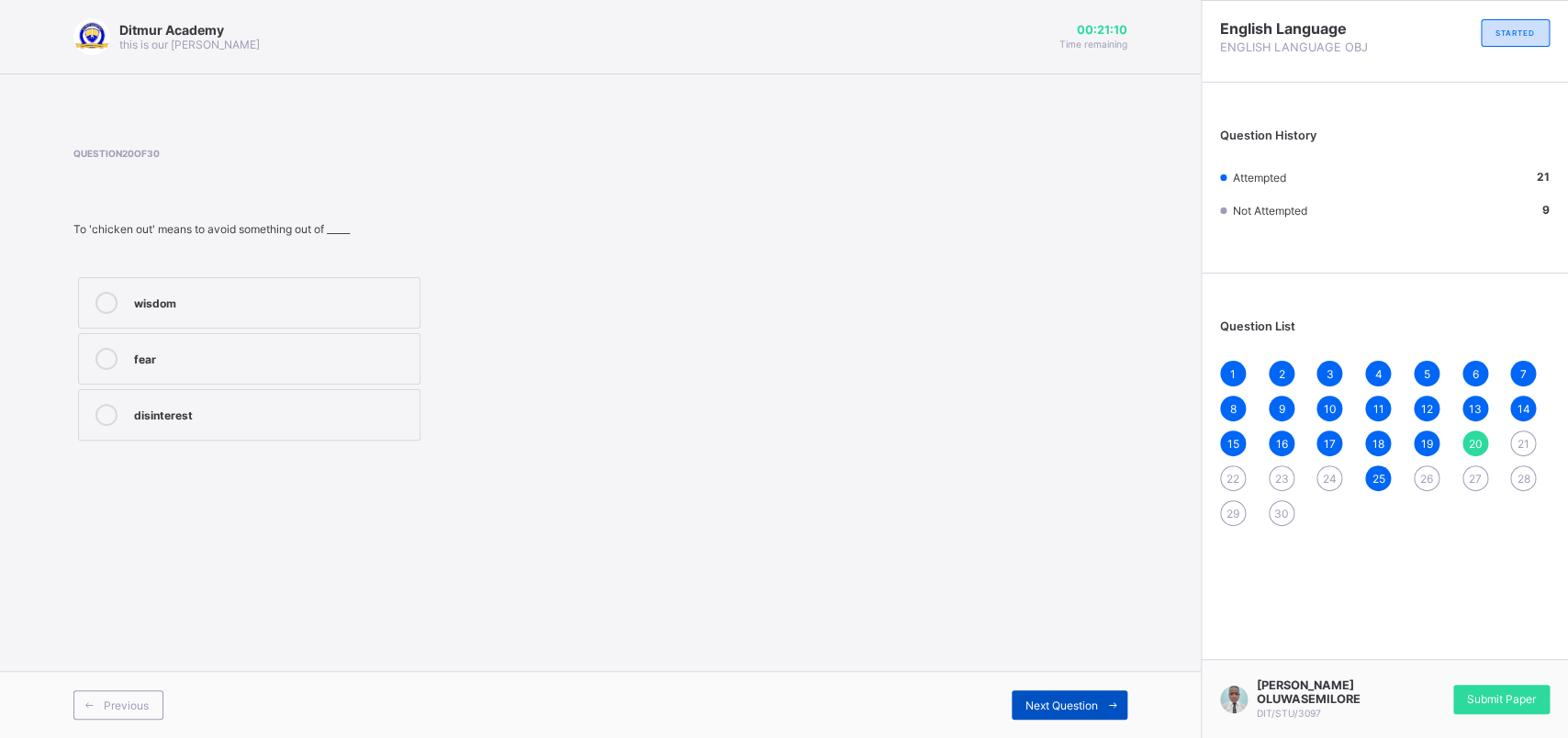 click on "Next Question" at bounding box center [1061, 705] 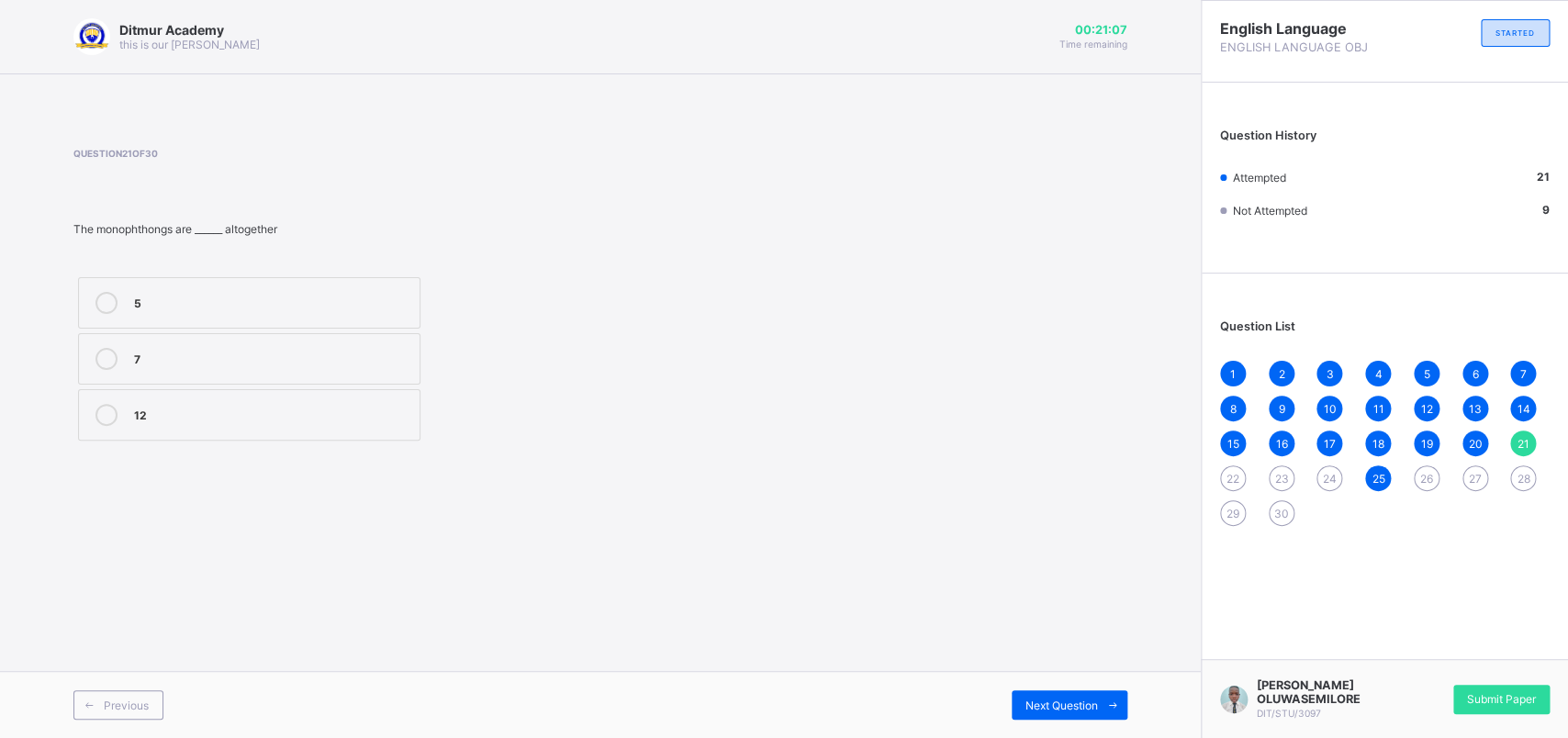 click on "5" at bounding box center (272, 301) 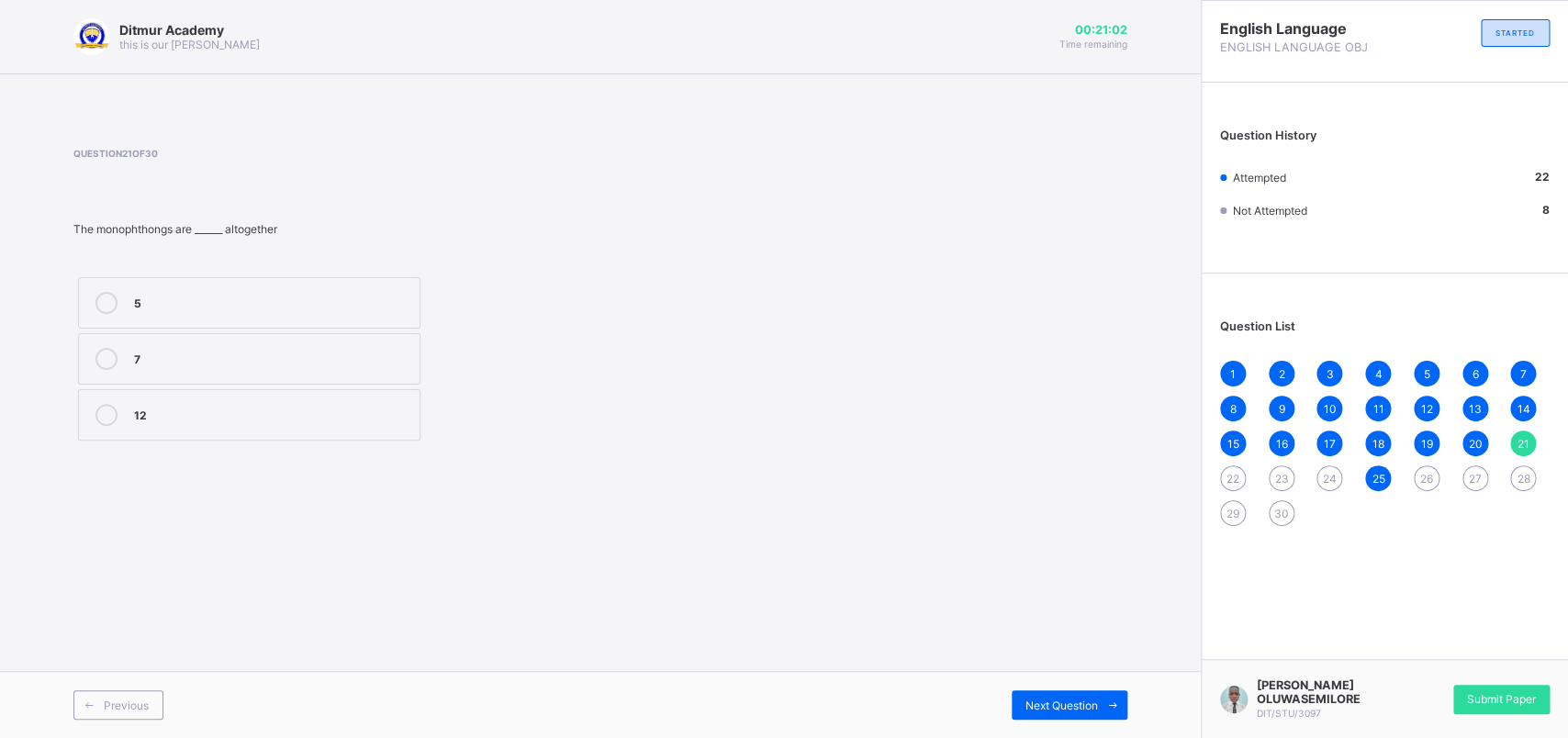 click on "12" at bounding box center (272, 413) 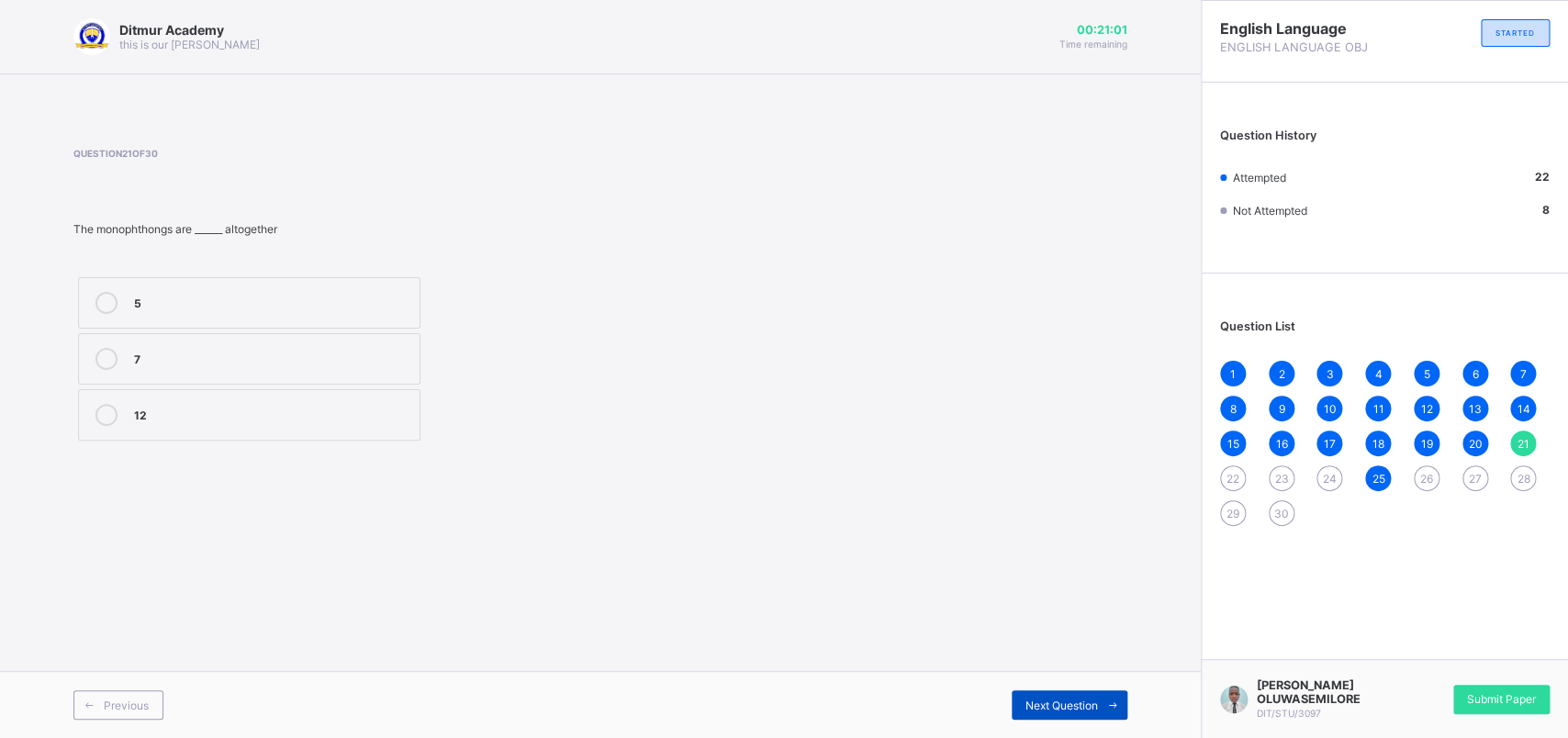 click on "Next Question" at bounding box center (1061, 705) 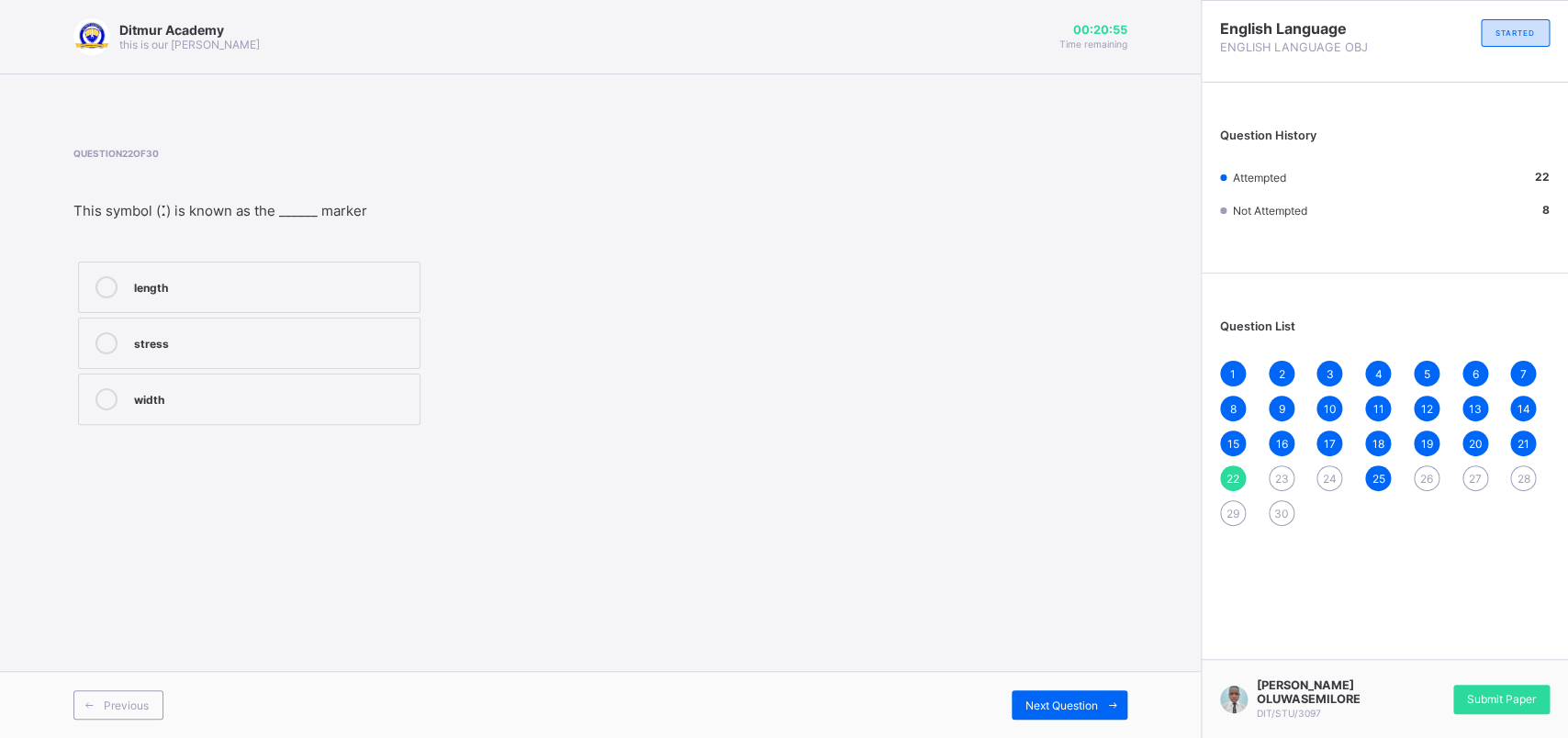 click on "length" at bounding box center [249, 287] 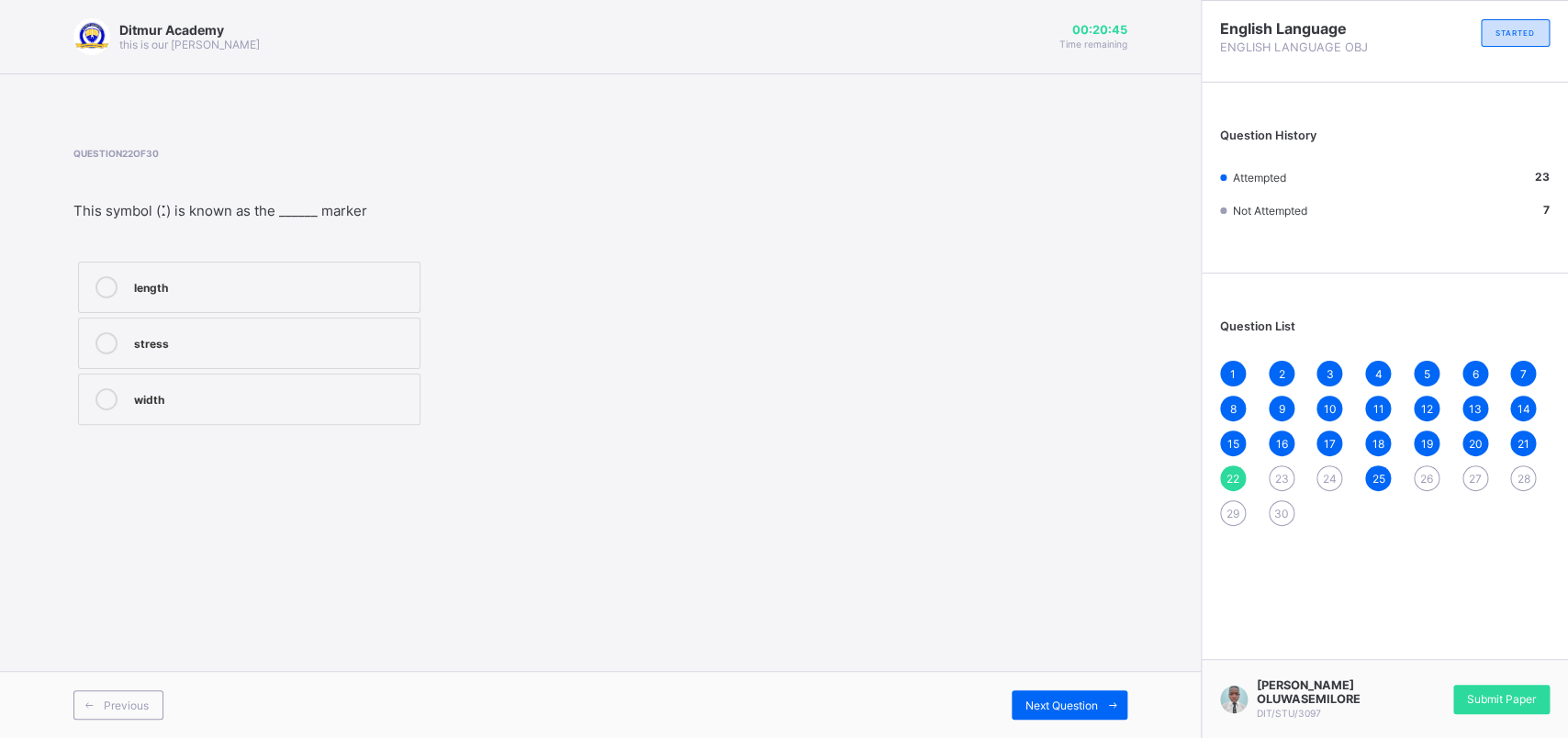 click on "stress" at bounding box center [249, 343] 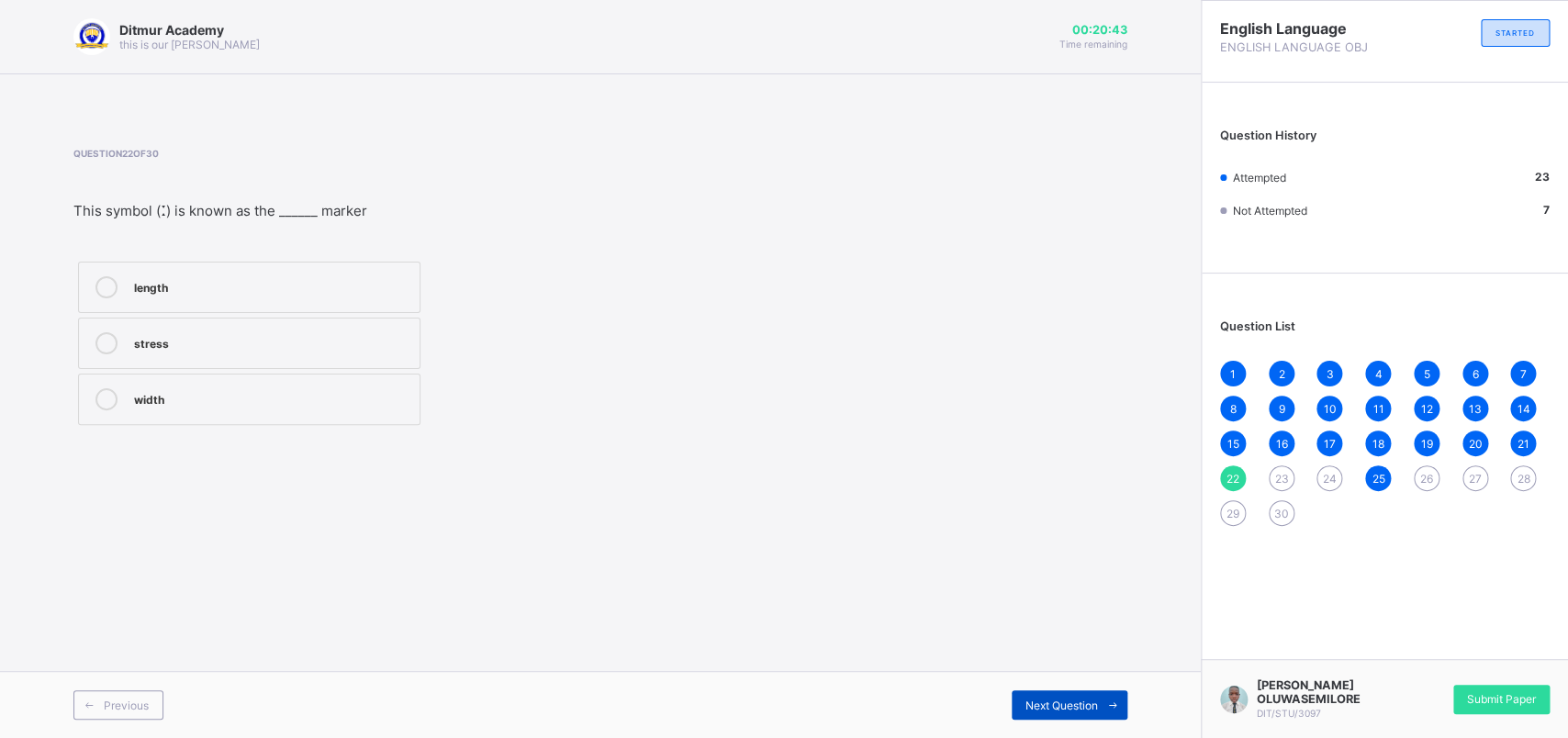 click on "Next Question" at bounding box center [1061, 705] 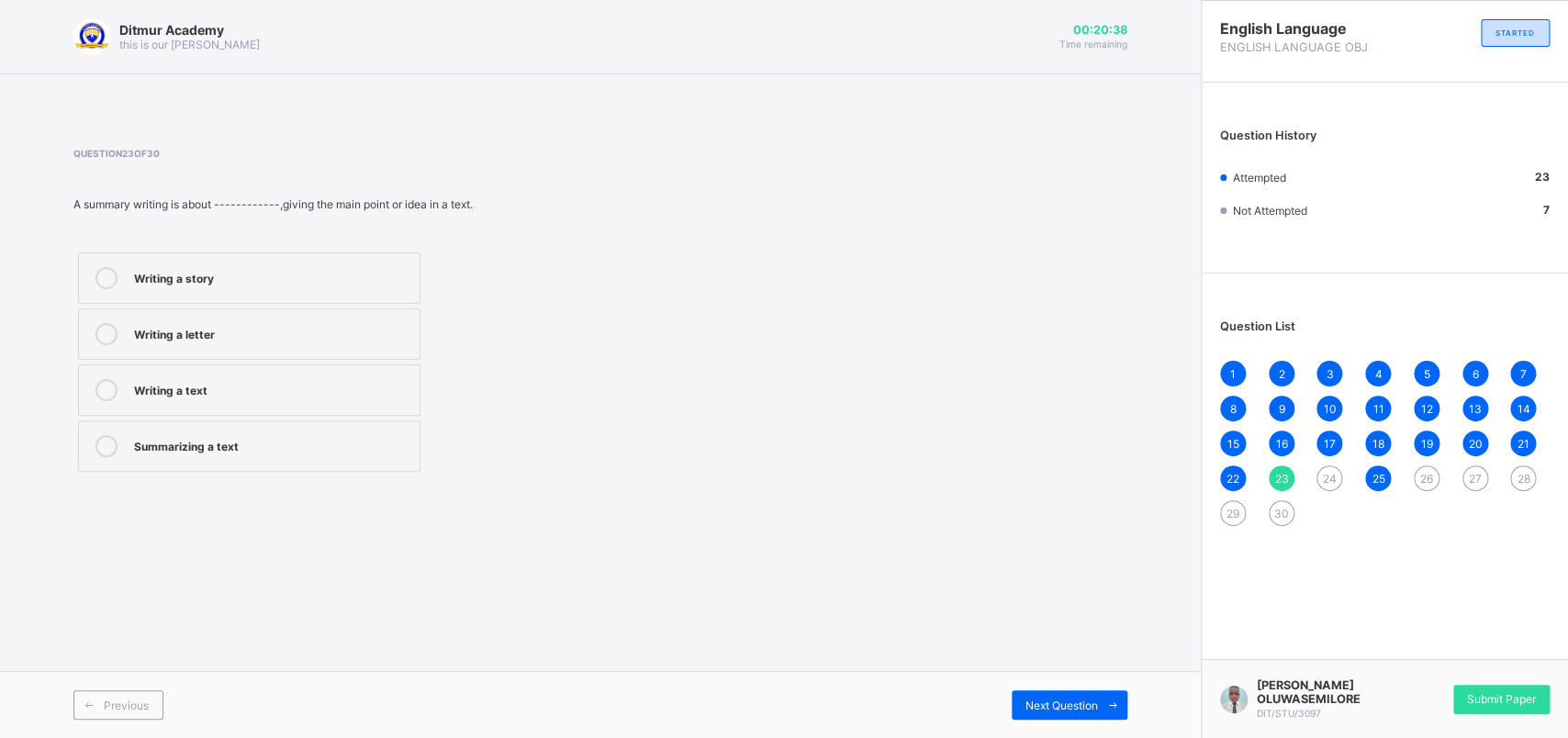 click on "Writing a story" at bounding box center [249, 278] 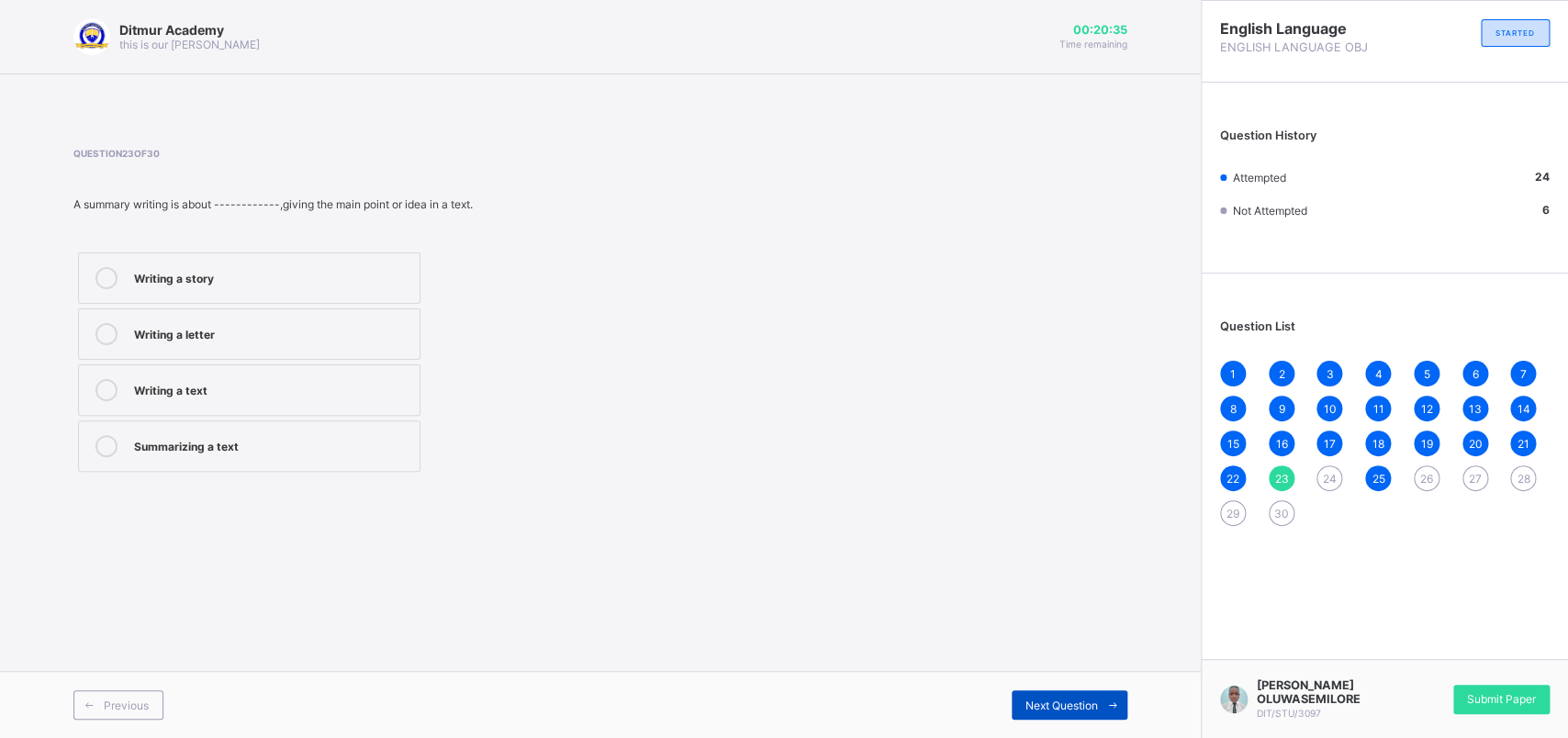 click on "Next Question" at bounding box center (1070, 705) 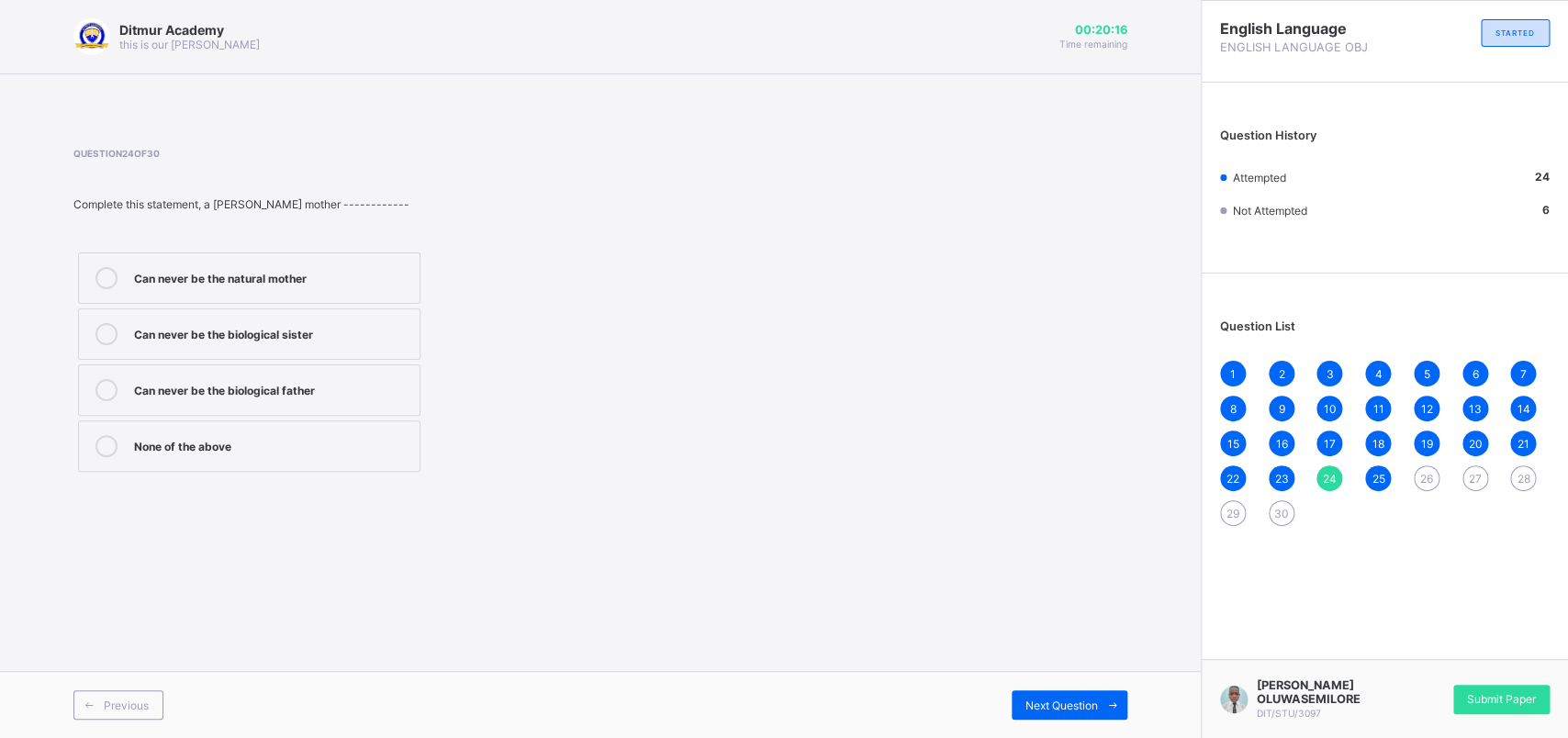 click on "Can never be the natural mother" at bounding box center (249, 278) 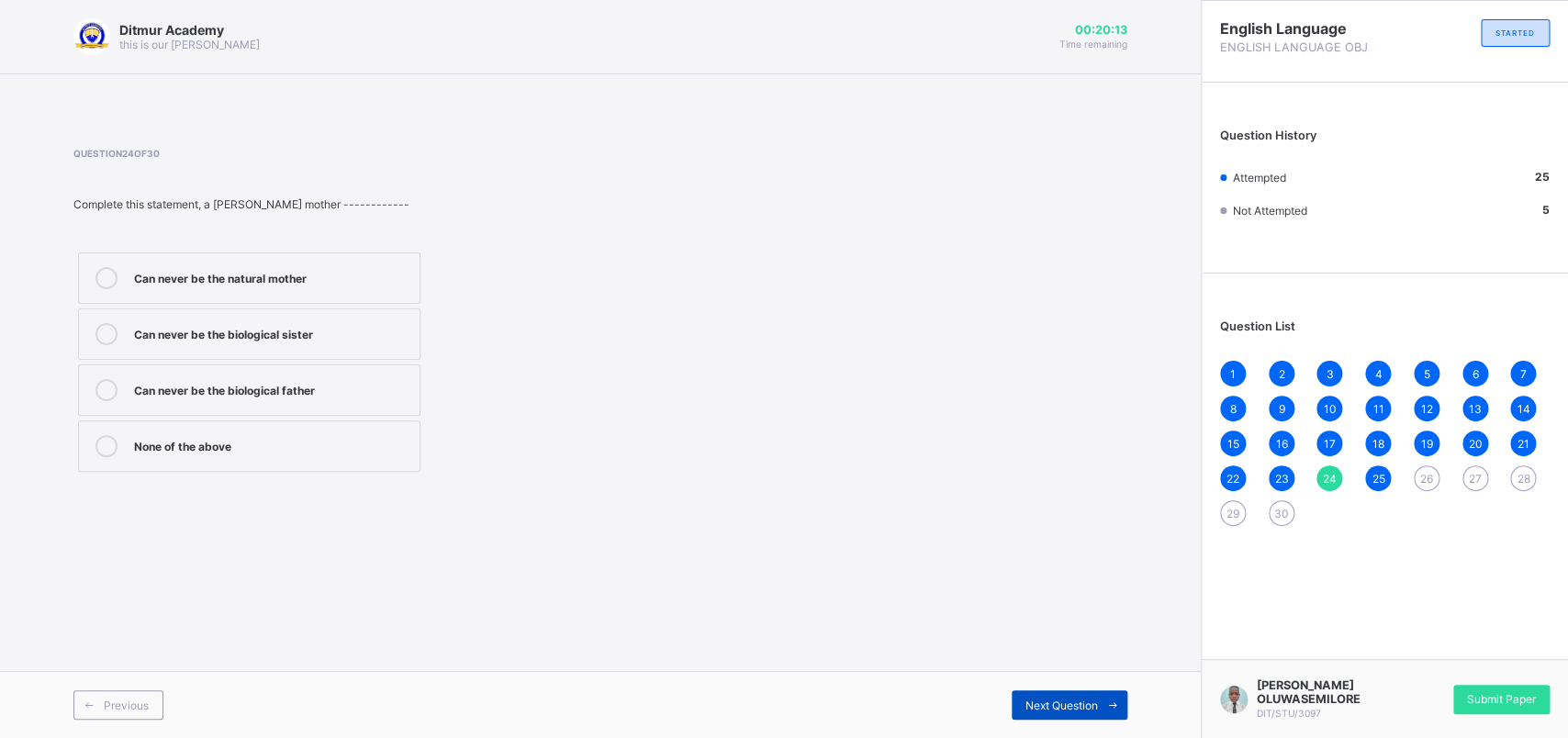 click on "Next Question" at bounding box center (1070, 705) 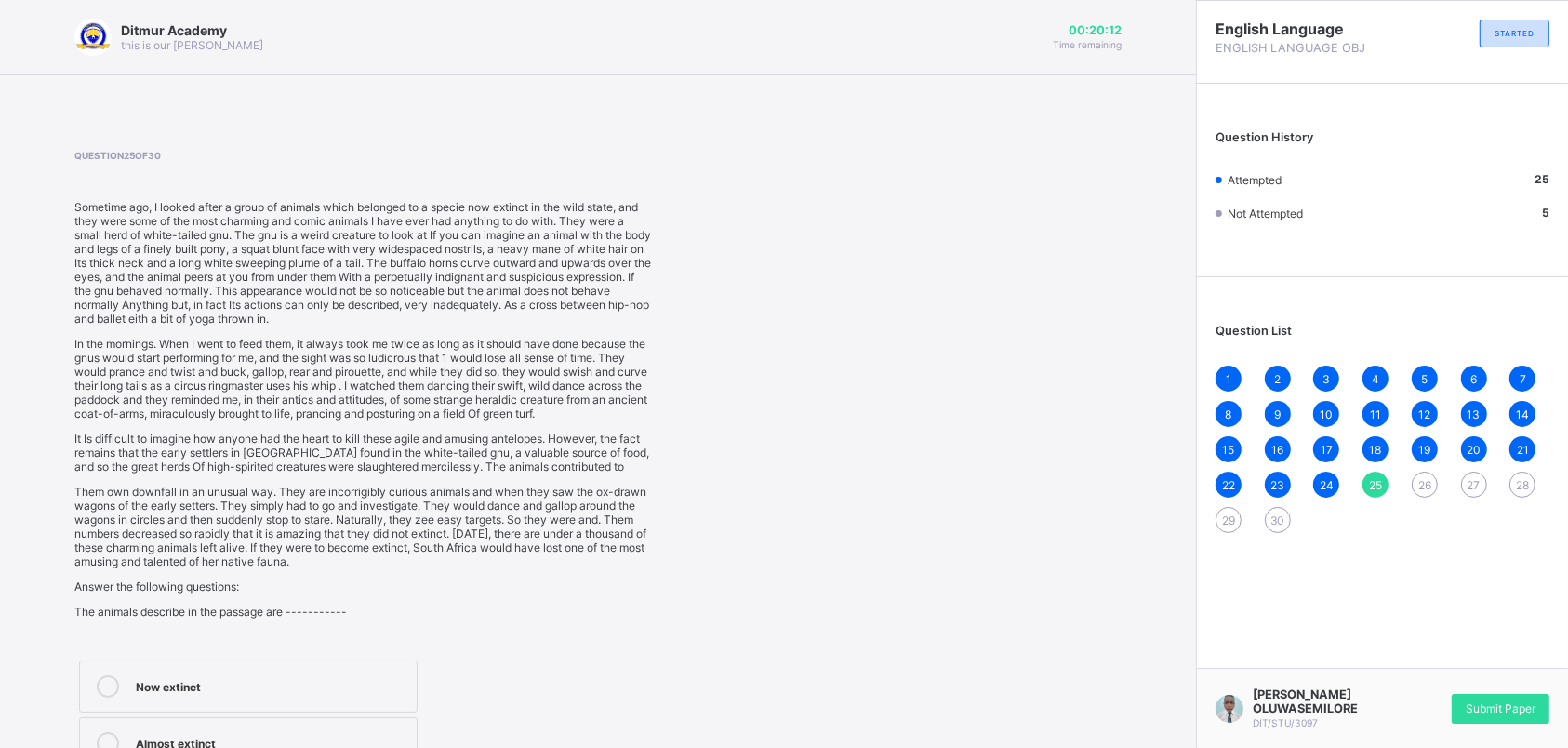 click on "Question  25  of  30 Sometime ago, I looked after a group of animals which belonged to a specie now extinct in the wild state, and they were some of the most charming and comic animals I have ever had anything to do with. They were a small herd of white-tailed gnu. The gnu is a weird creature to look at If you can imagine an animal with the body and legs of a finely built pony, a squat blunt face with very widespaced nostrils, a heavy mane of white hair on Its thick neck and a long white sweeping plume of a tail. The buffalo horns curve outward and upwards over the eyes, and the animal peers at you from under them With a perpetually indignant and suspicious expression. If the gnu behaved normally. This appearance would not be so noticeable but the animal does not behave normally Anything but, in fact Its actions can only be described, very inadequately. As a cross between hip-hop and ballet eith a bit of yoga thrown in.
Answer the following questions: The animals describe in the passage are -----------" at bounding box center [598, 518] 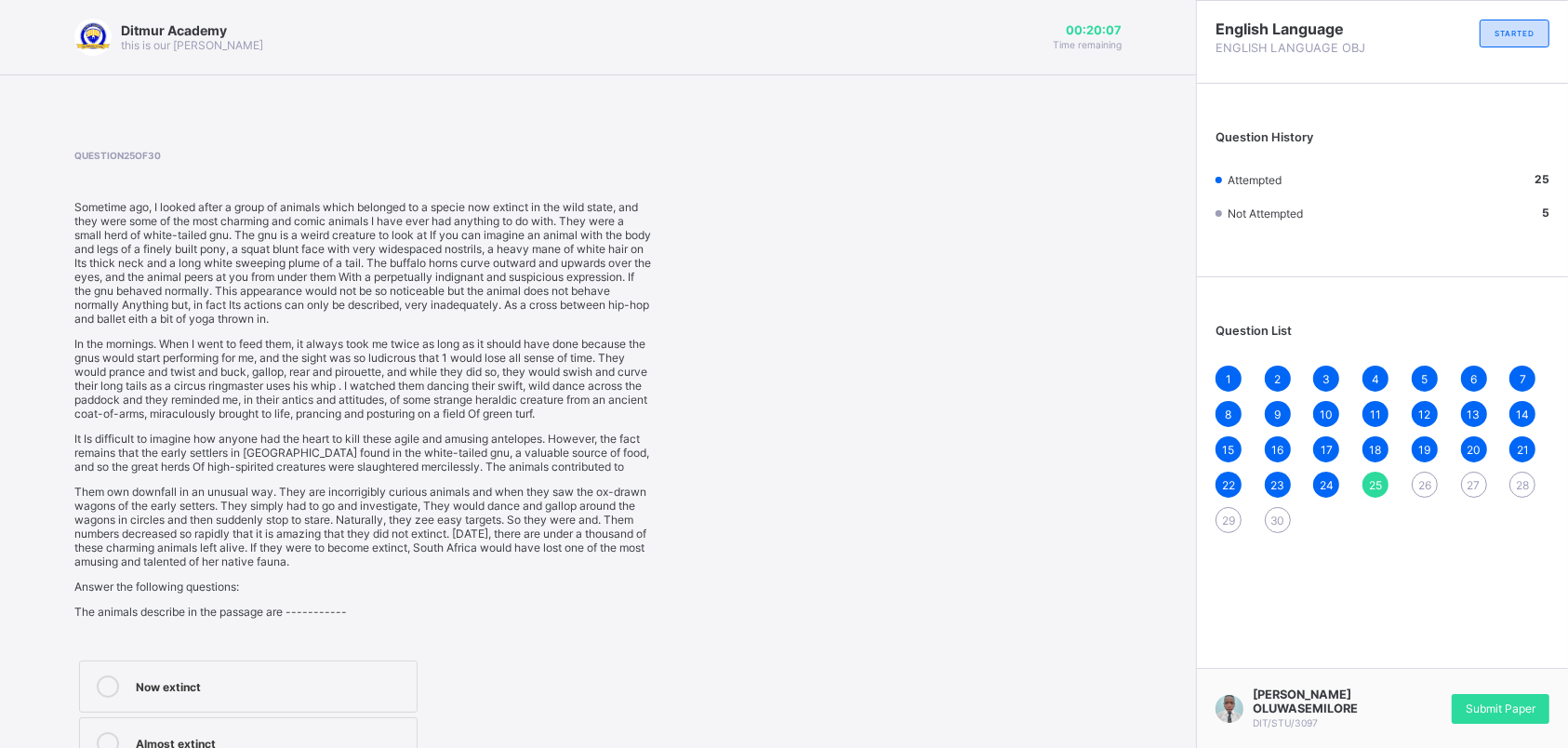 click on "26" at bounding box center (1425, 485) 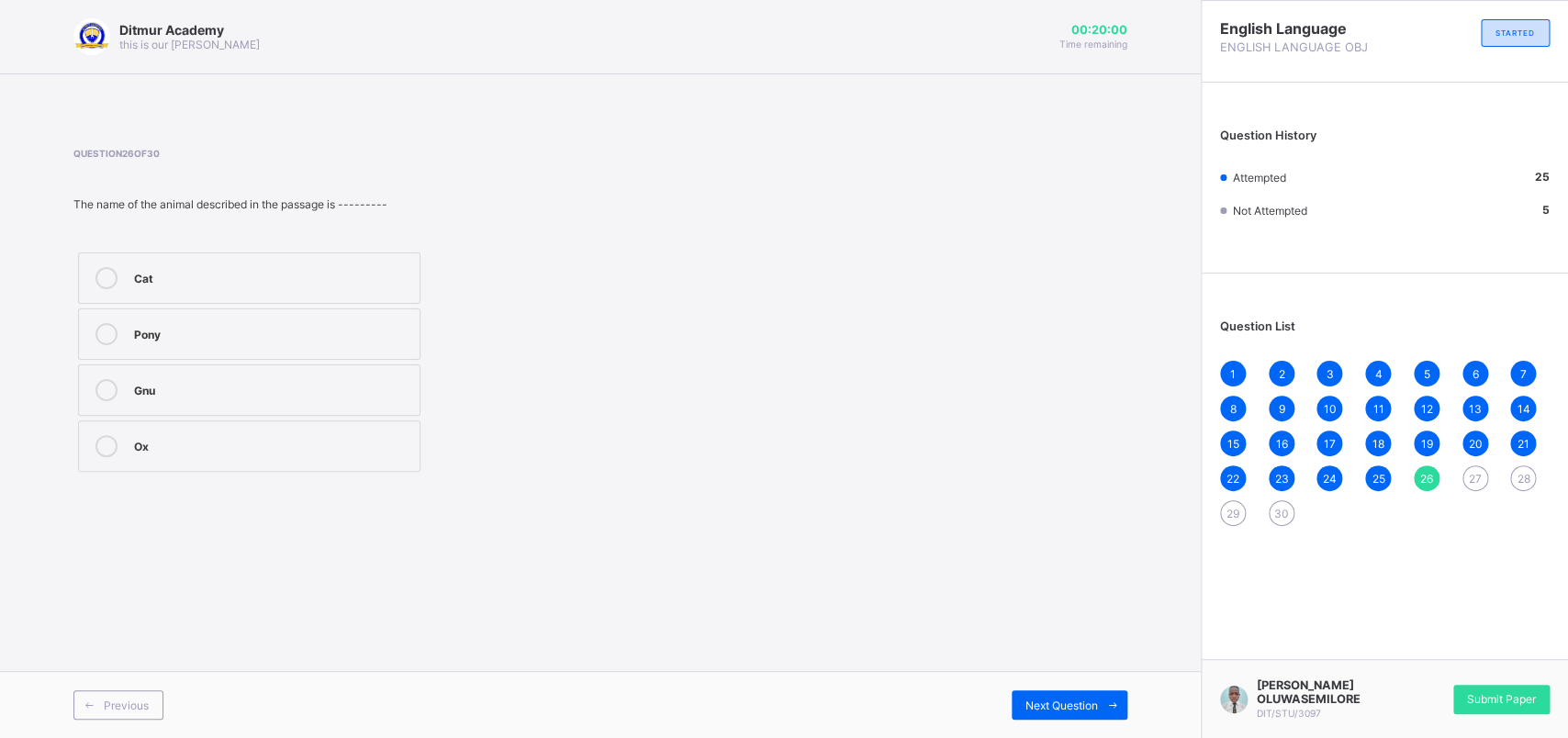 click on "Pony" at bounding box center [272, 332] 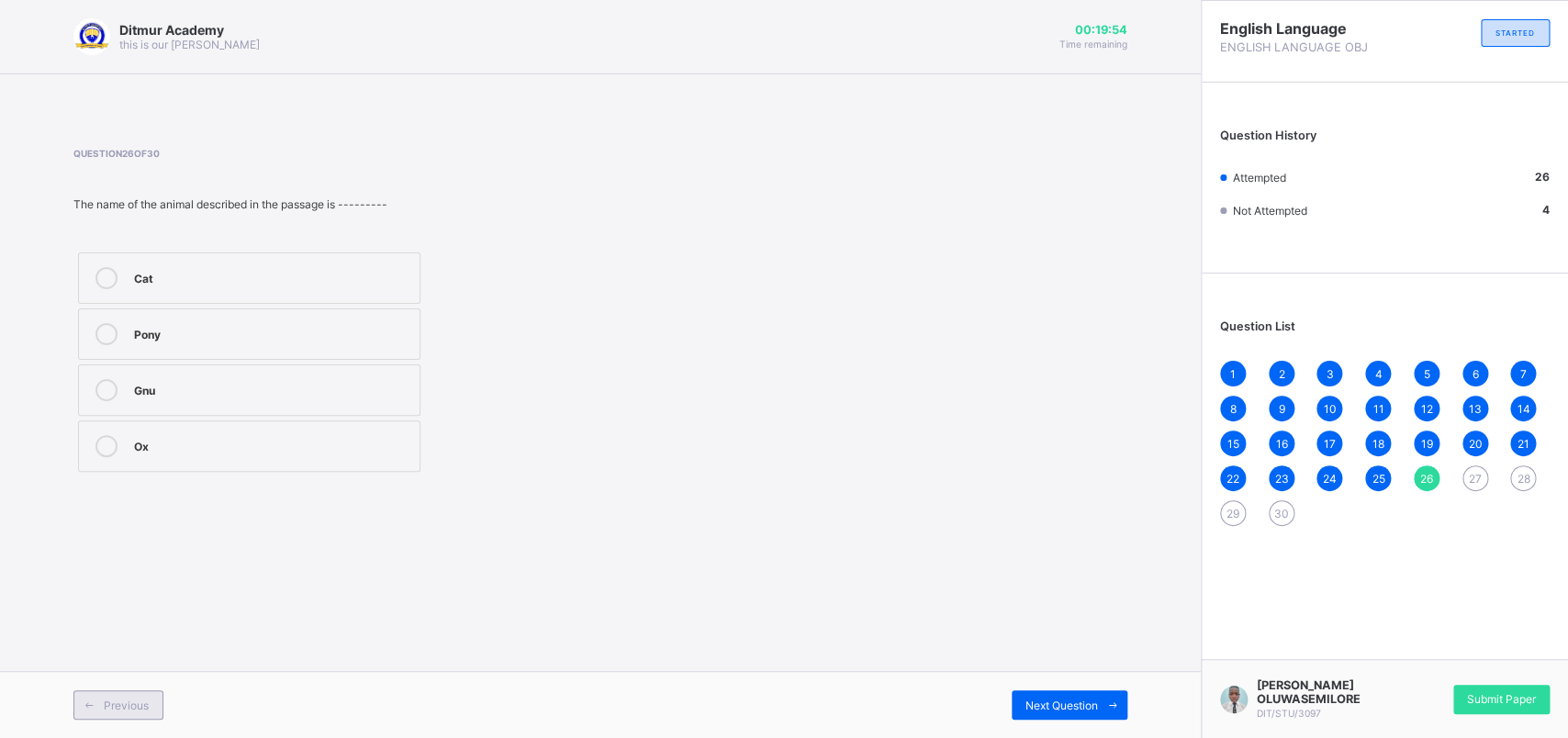 click on "Previous" at bounding box center (126, 705) 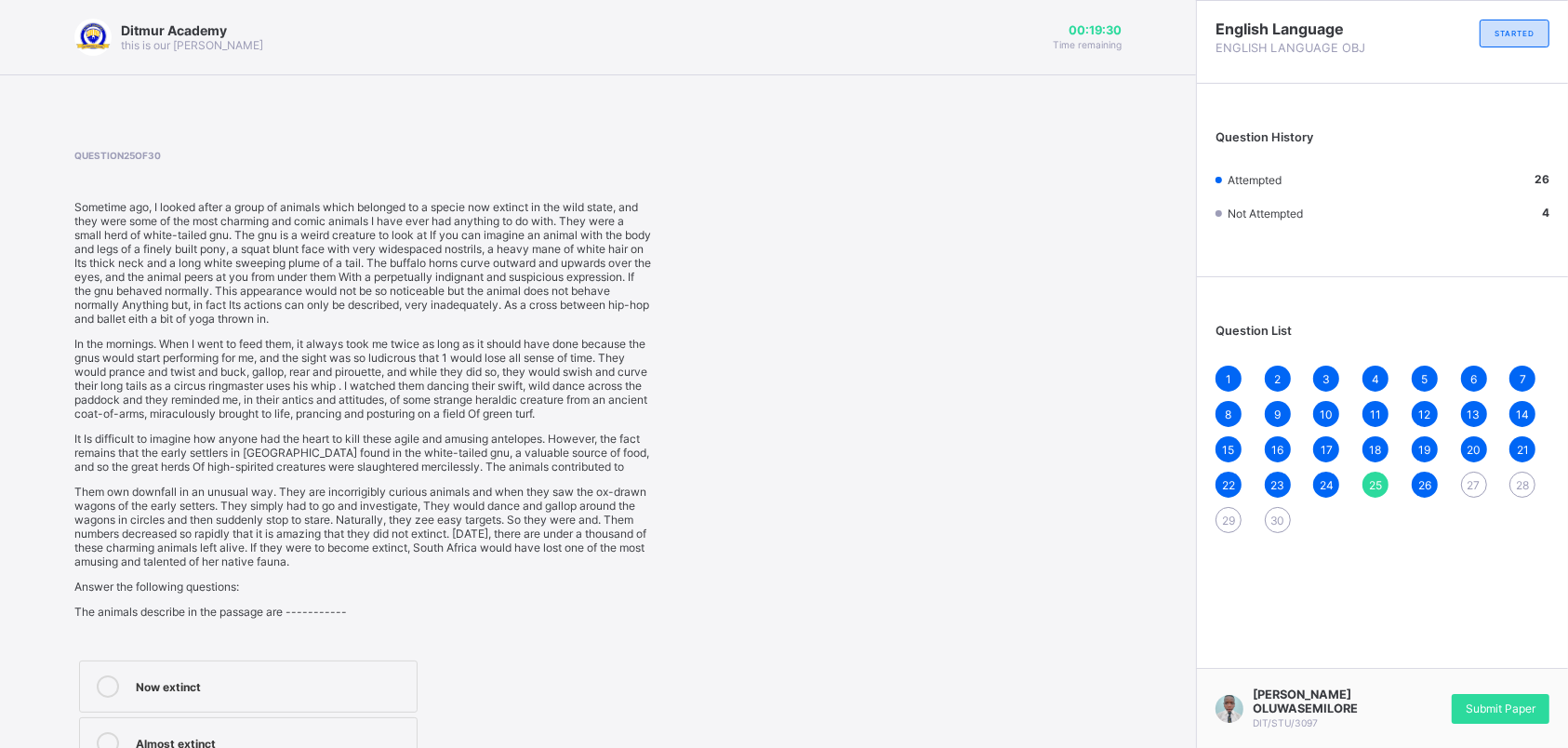 click on "27" at bounding box center [1474, 485] 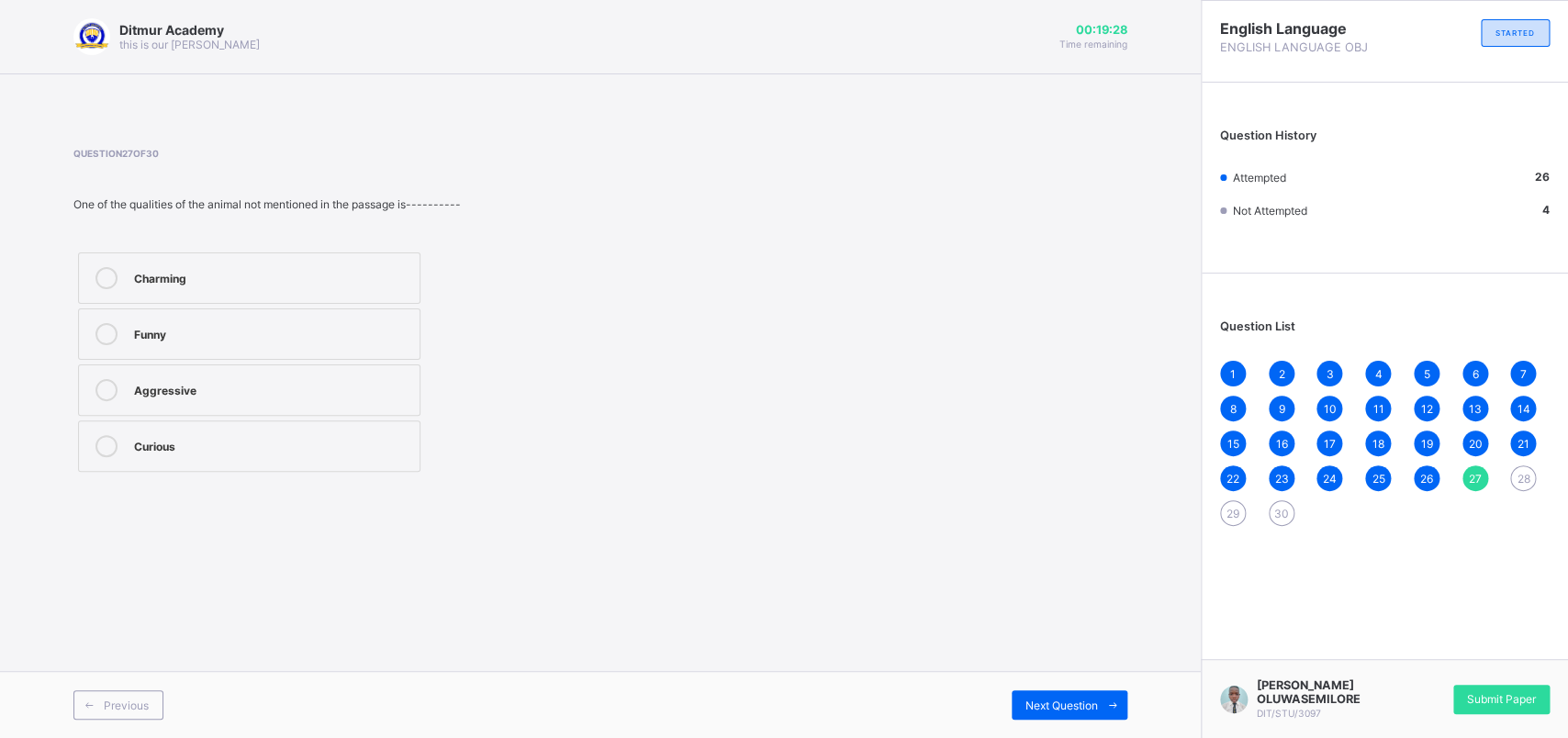 click on "26" at bounding box center (1427, 478) 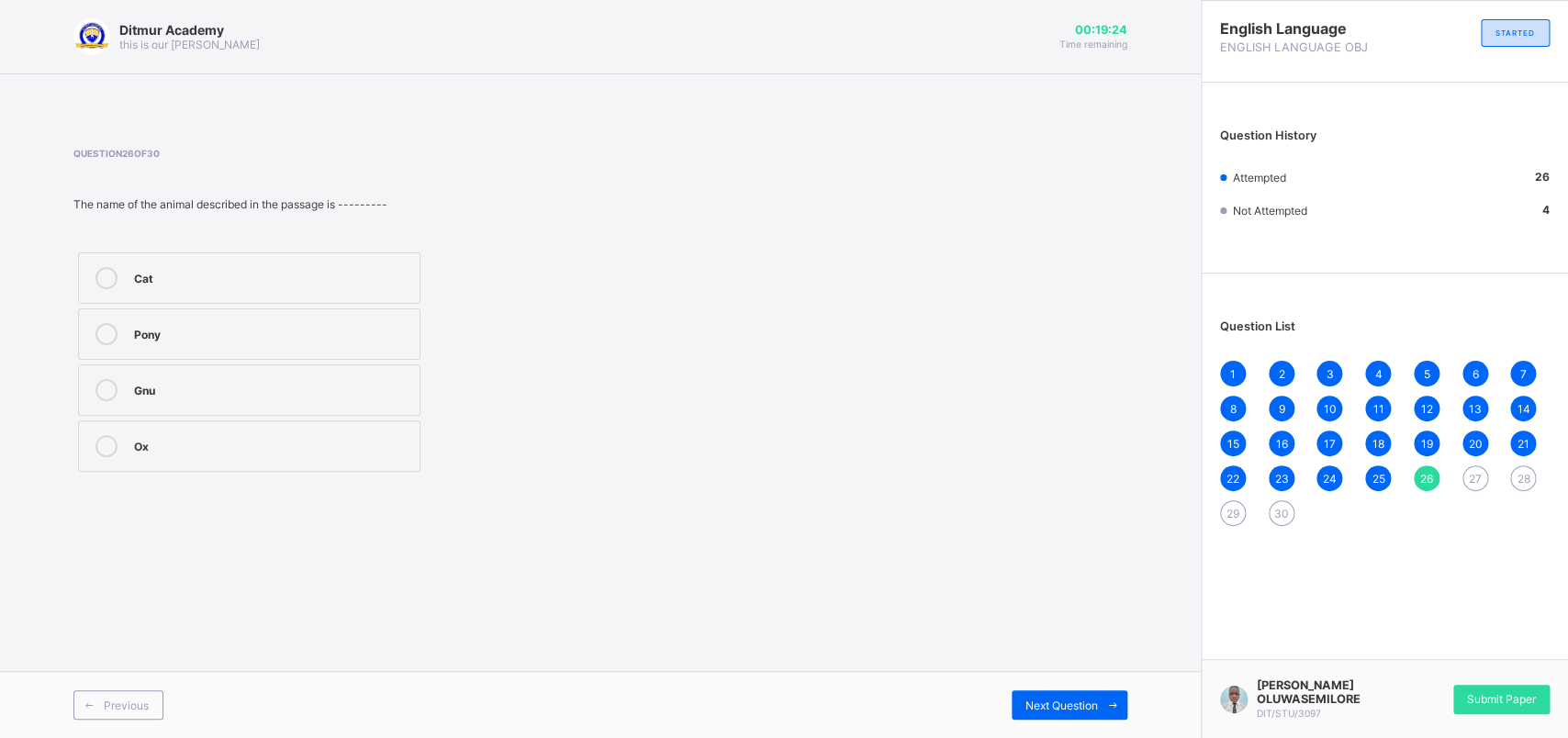 click on "Gnu" at bounding box center (272, 388) 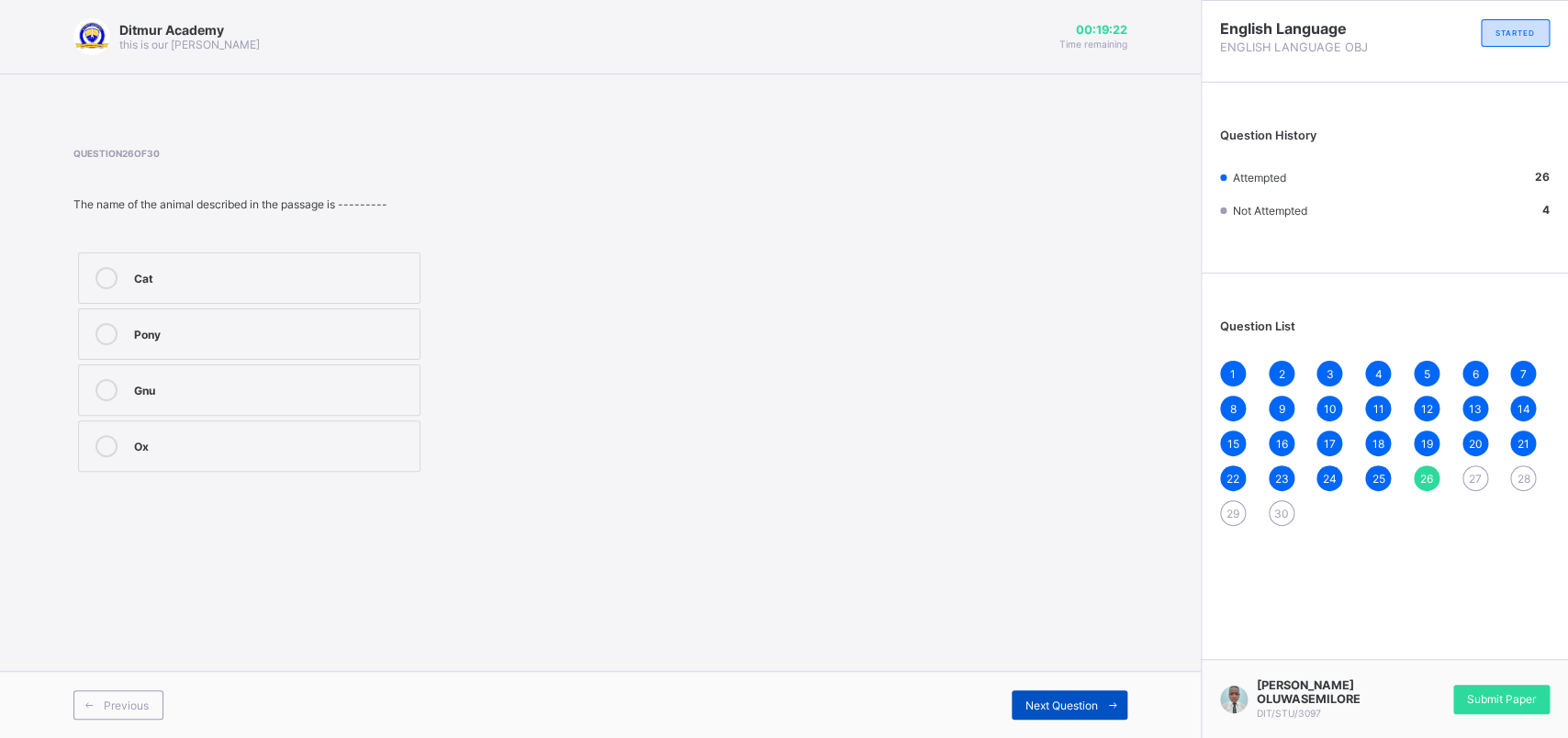 click on "Next Question" at bounding box center (1061, 705) 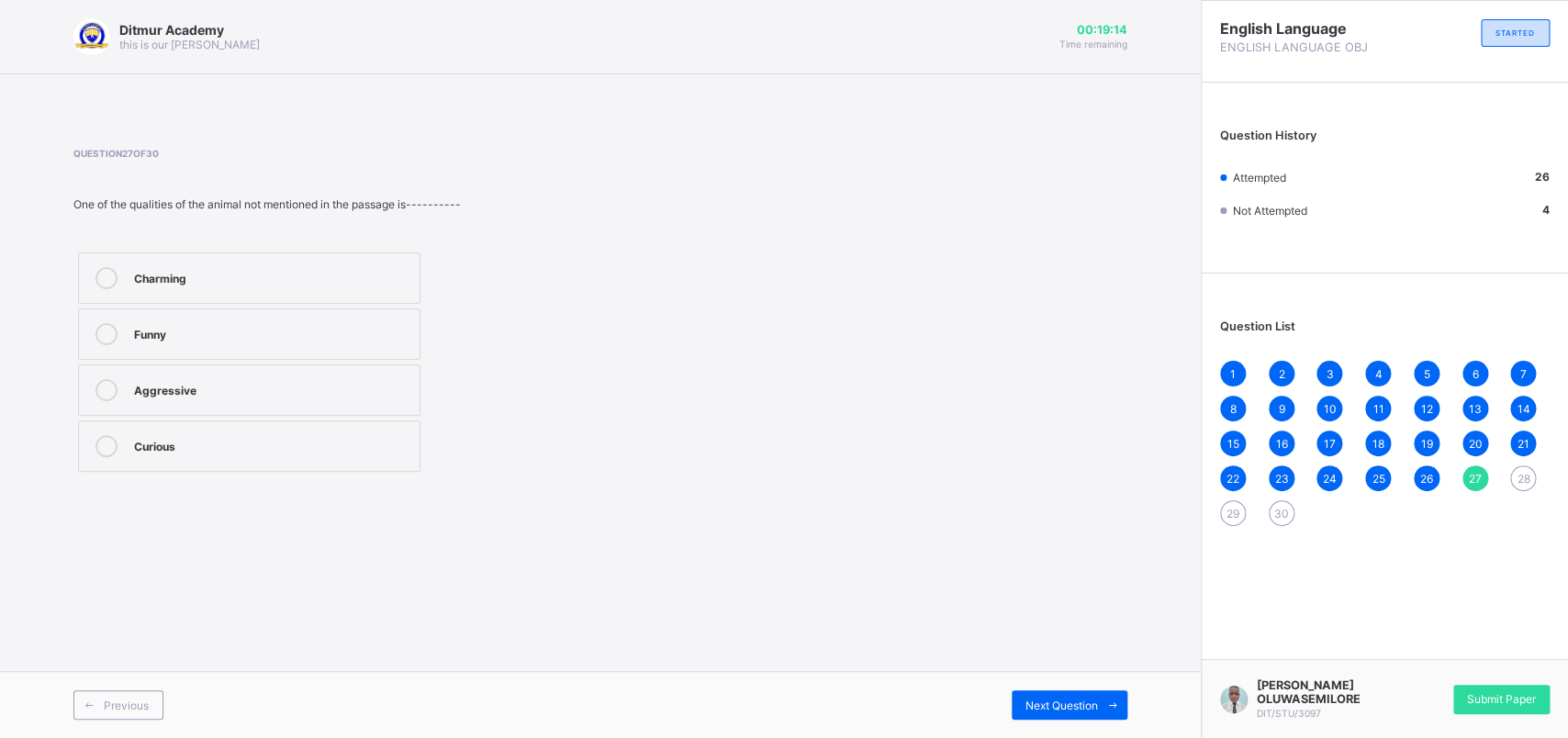 click on "Charming" at bounding box center [272, 276] 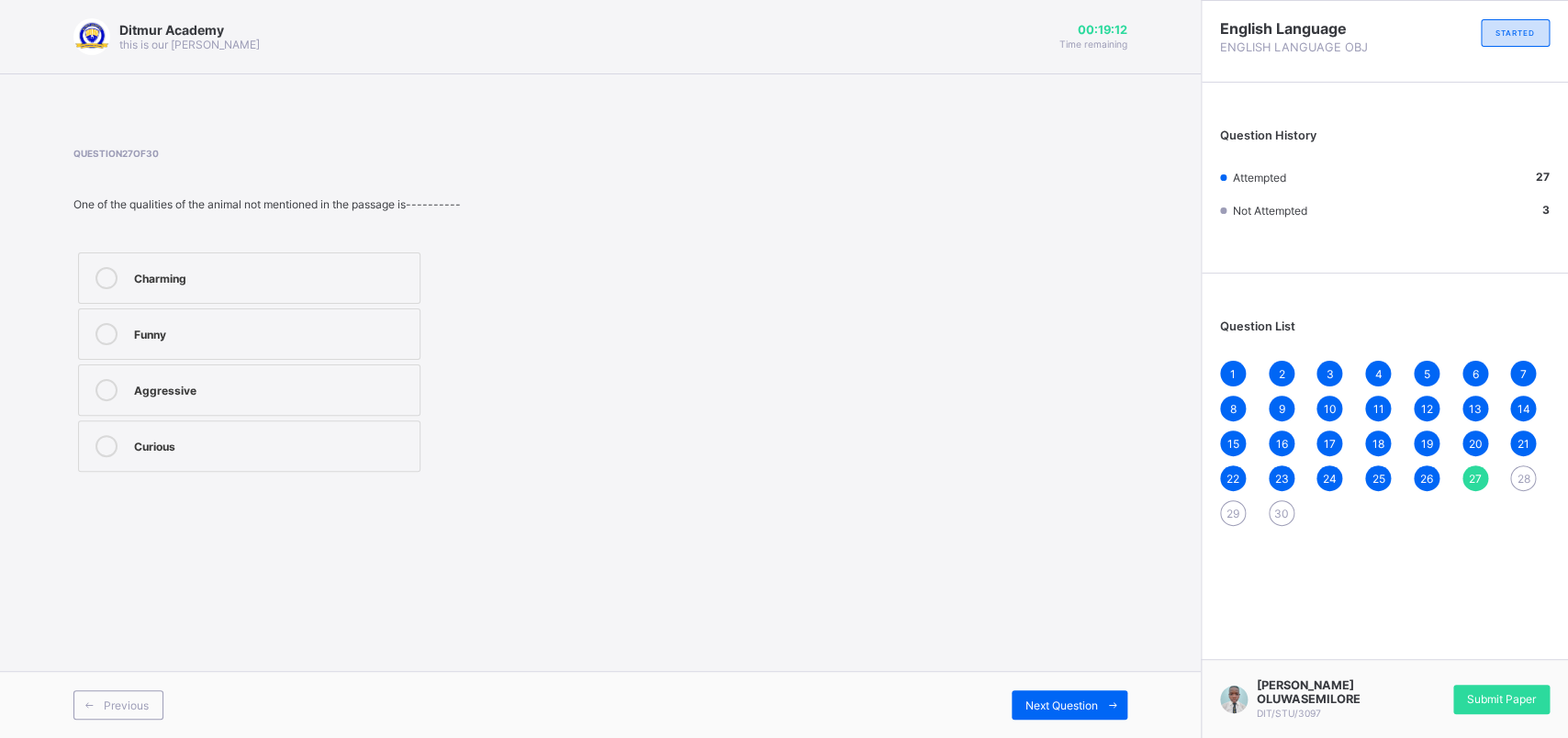 click on "Aggressive" at bounding box center [249, 390] 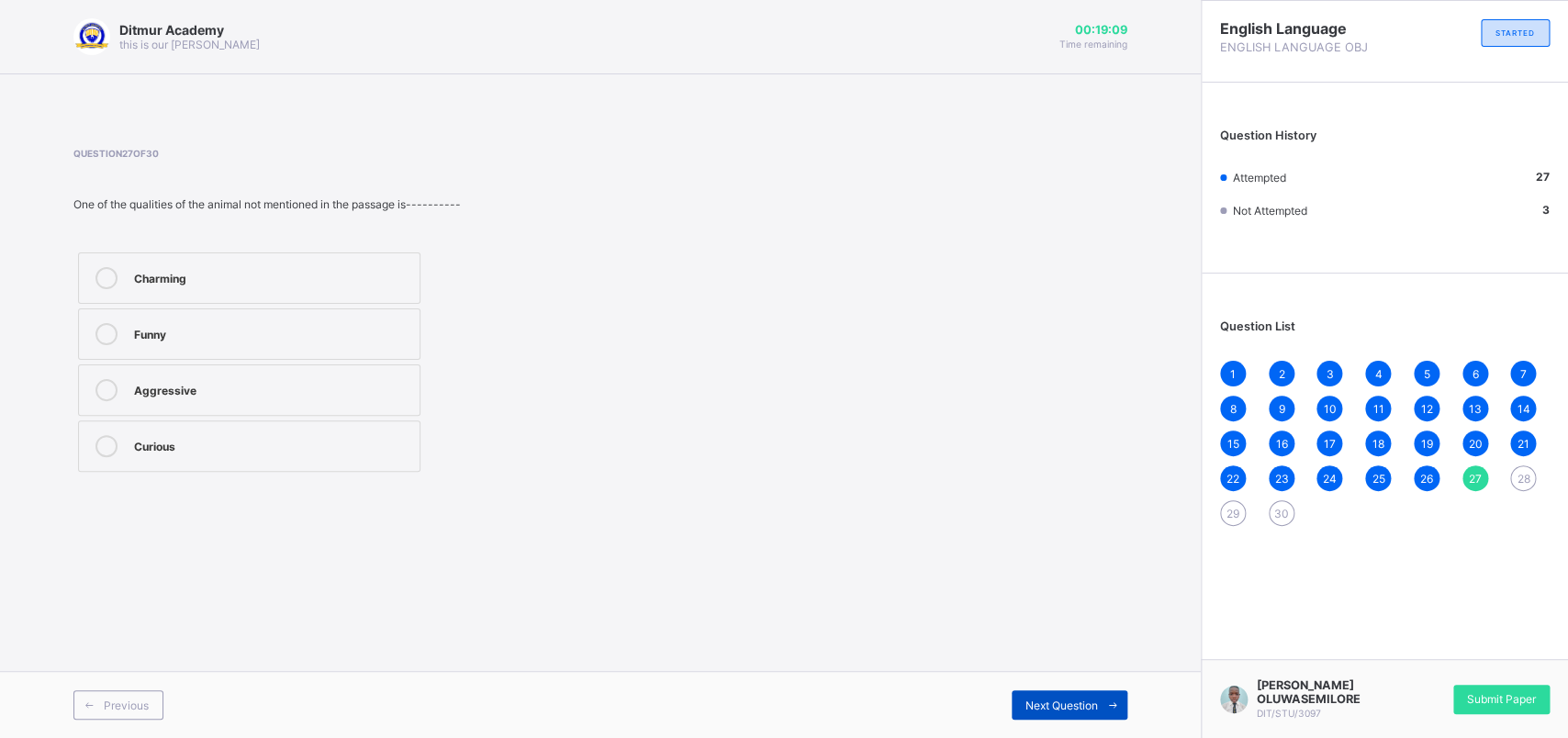 click on "Next Question" at bounding box center [1070, 705] 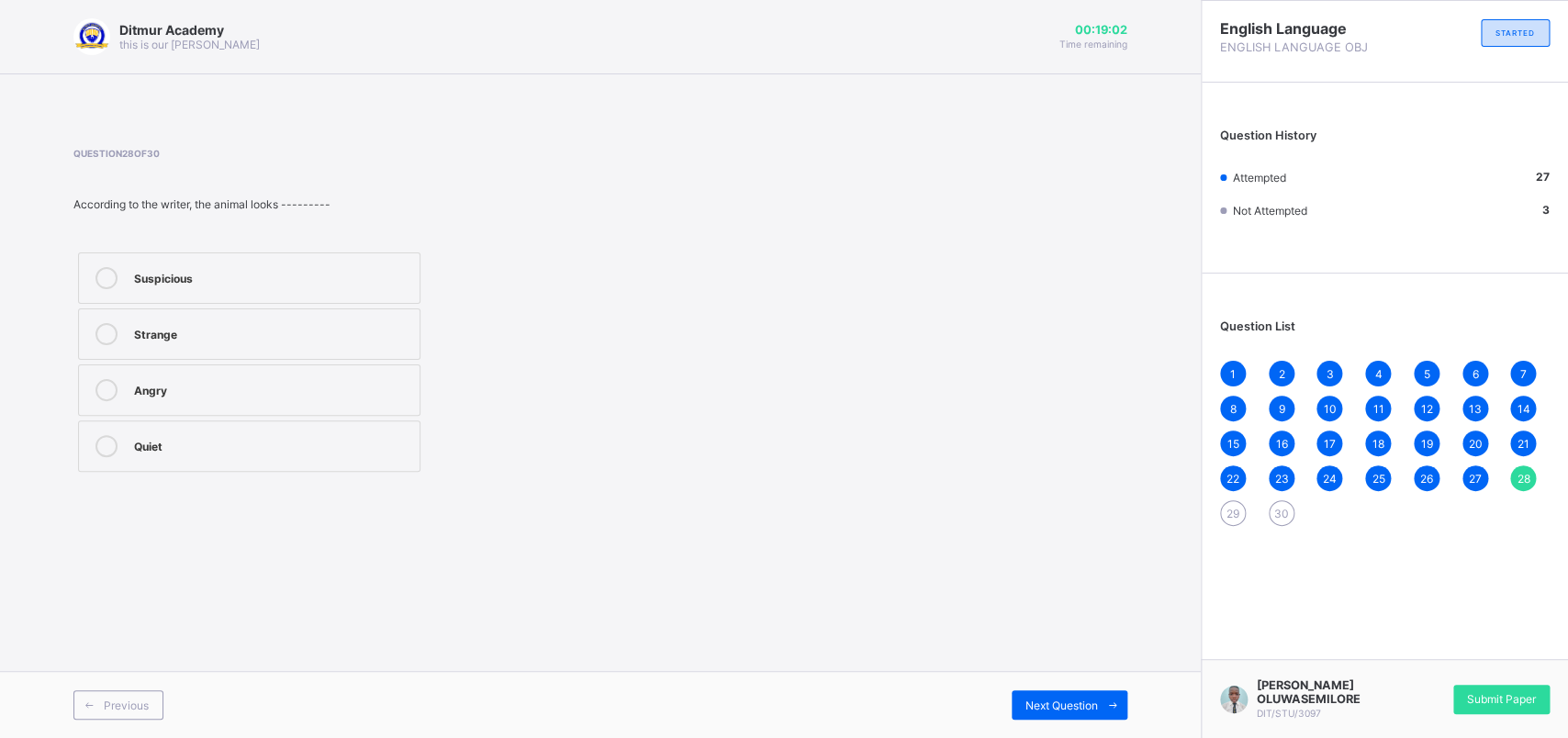 click on "Strange" at bounding box center [272, 332] 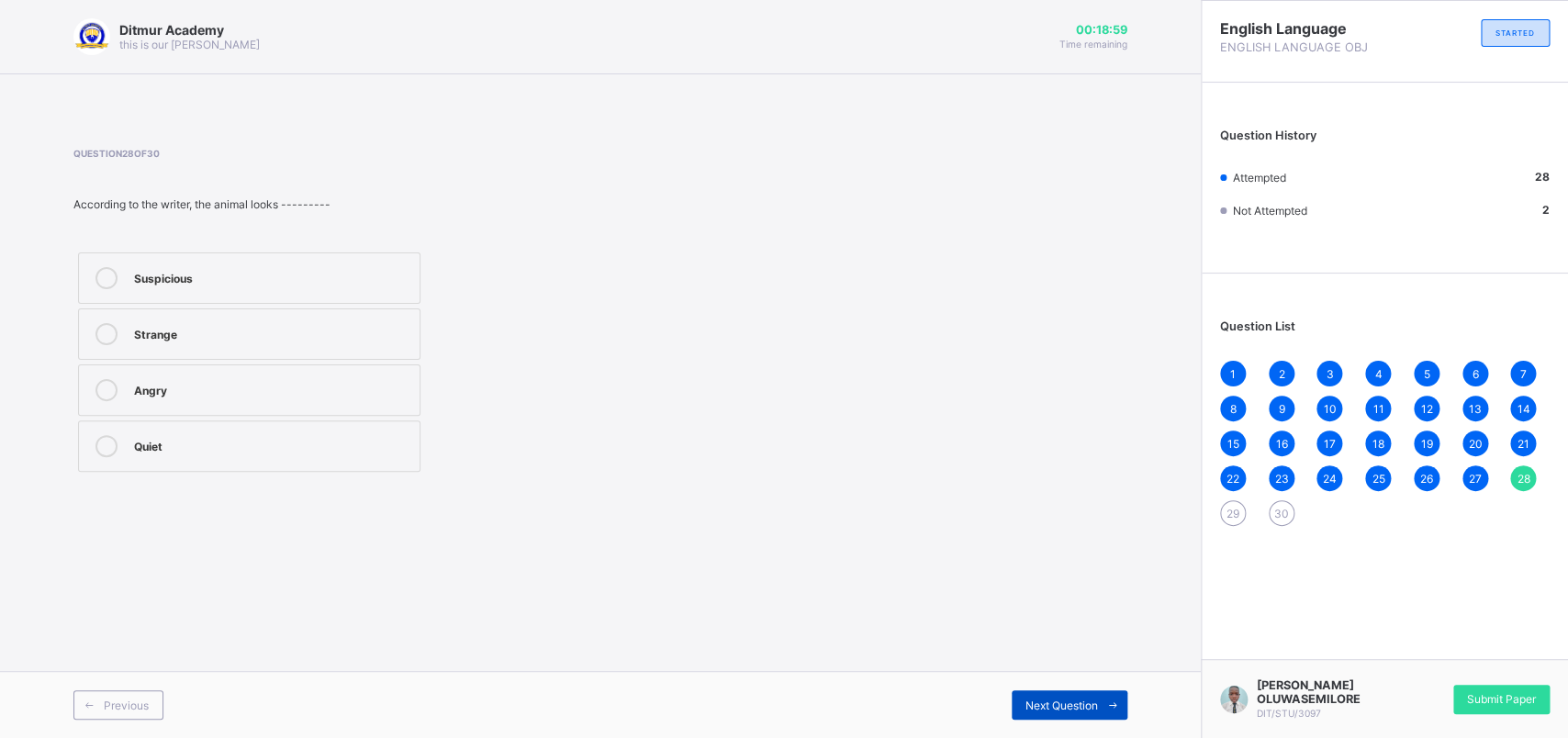 click on "Next Question" at bounding box center [1061, 705] 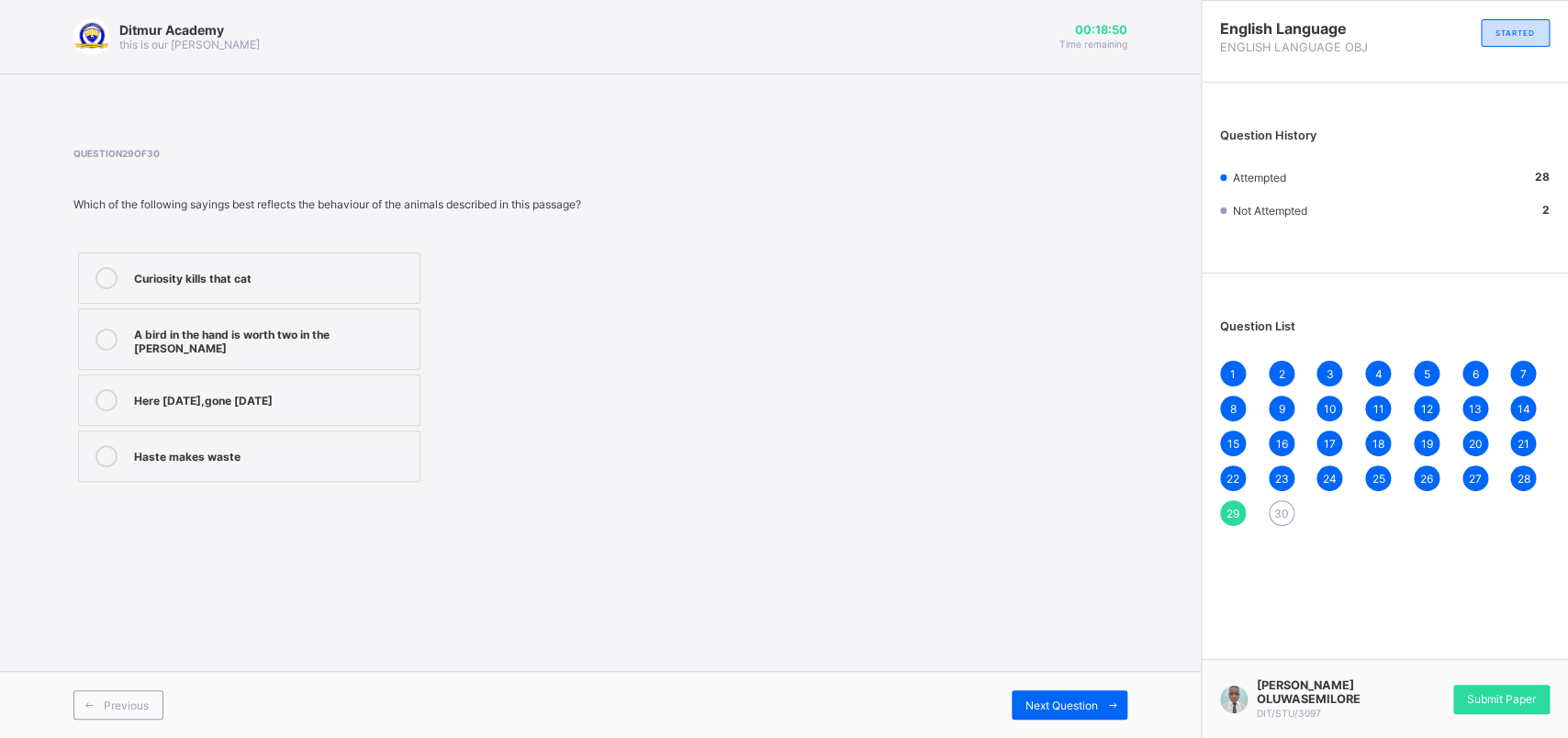 click on "Curiosity kills that cat" at bounding box center (272, 278) 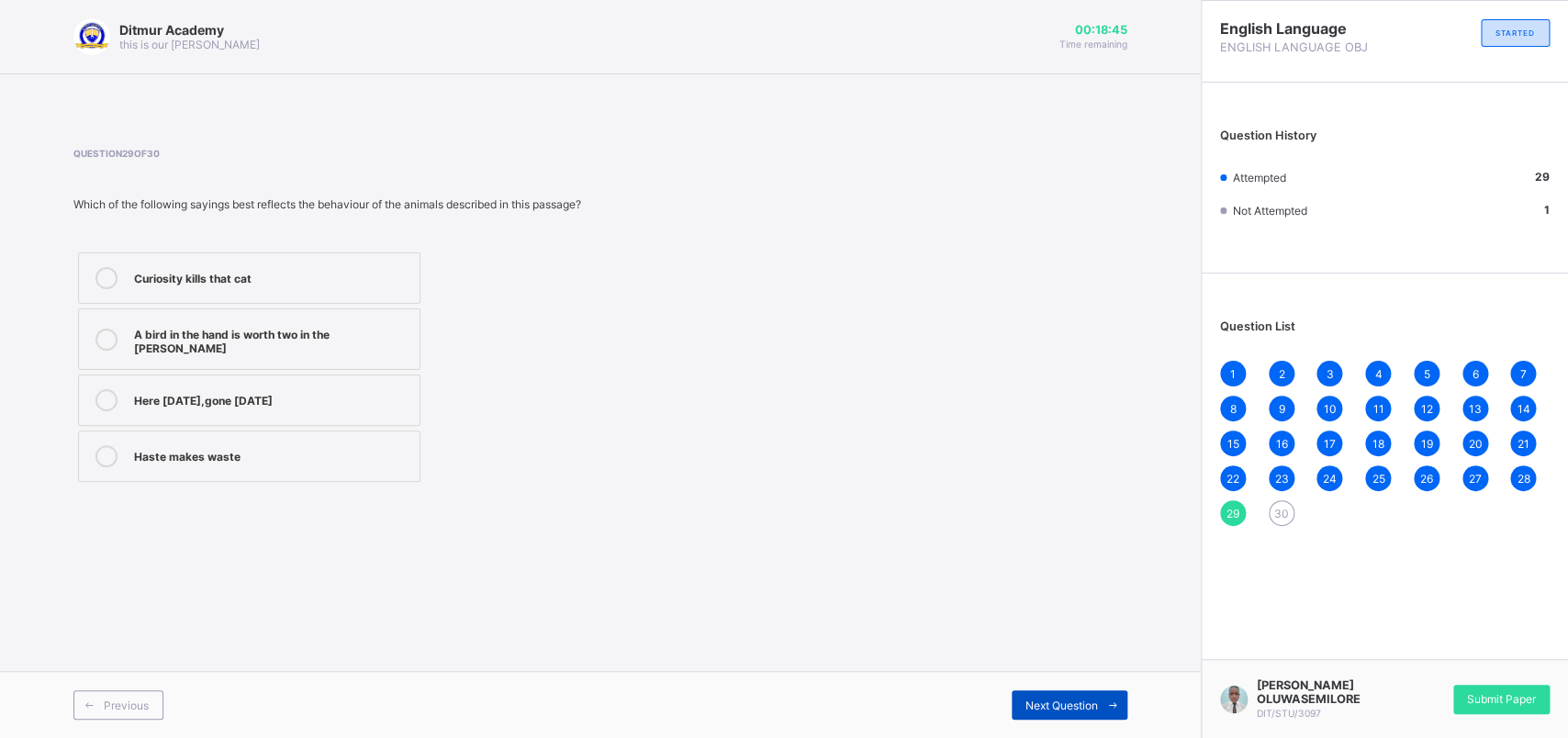 click on "Next Question" at bounding box center [1061, 705] 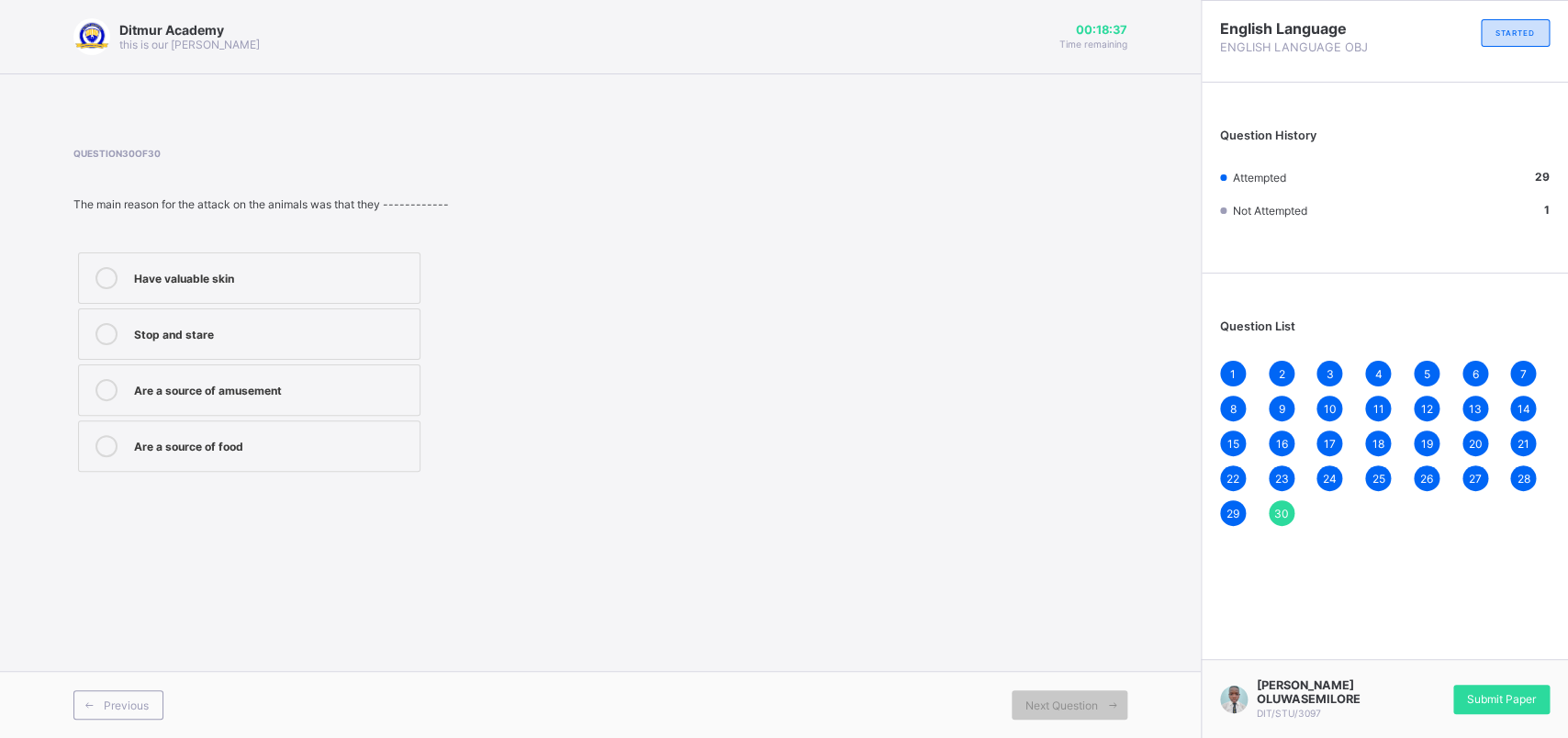 click on "Have valuable skin" at bounding box center [249, 278] 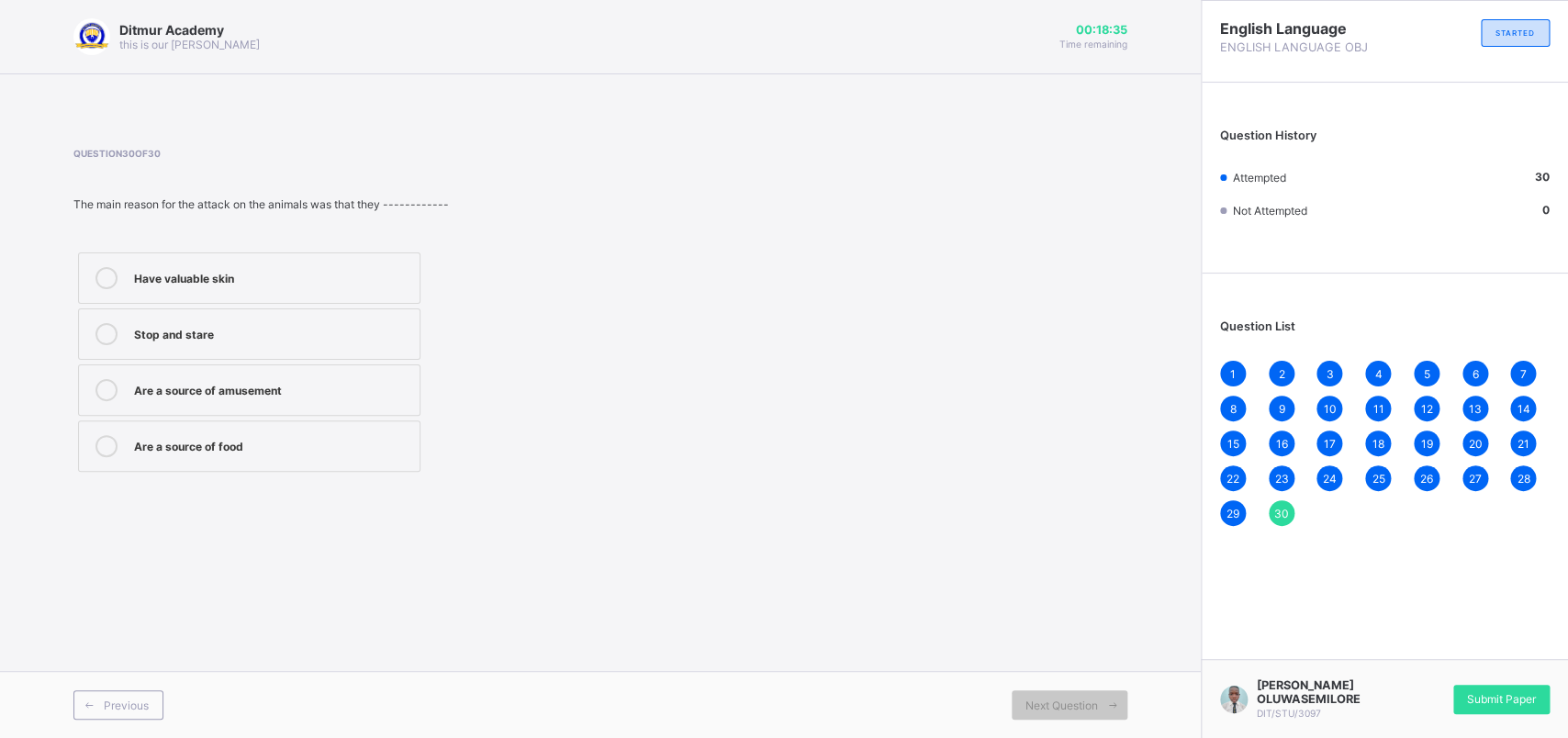click on "Stop and stare" at bounding box center (272, 332) 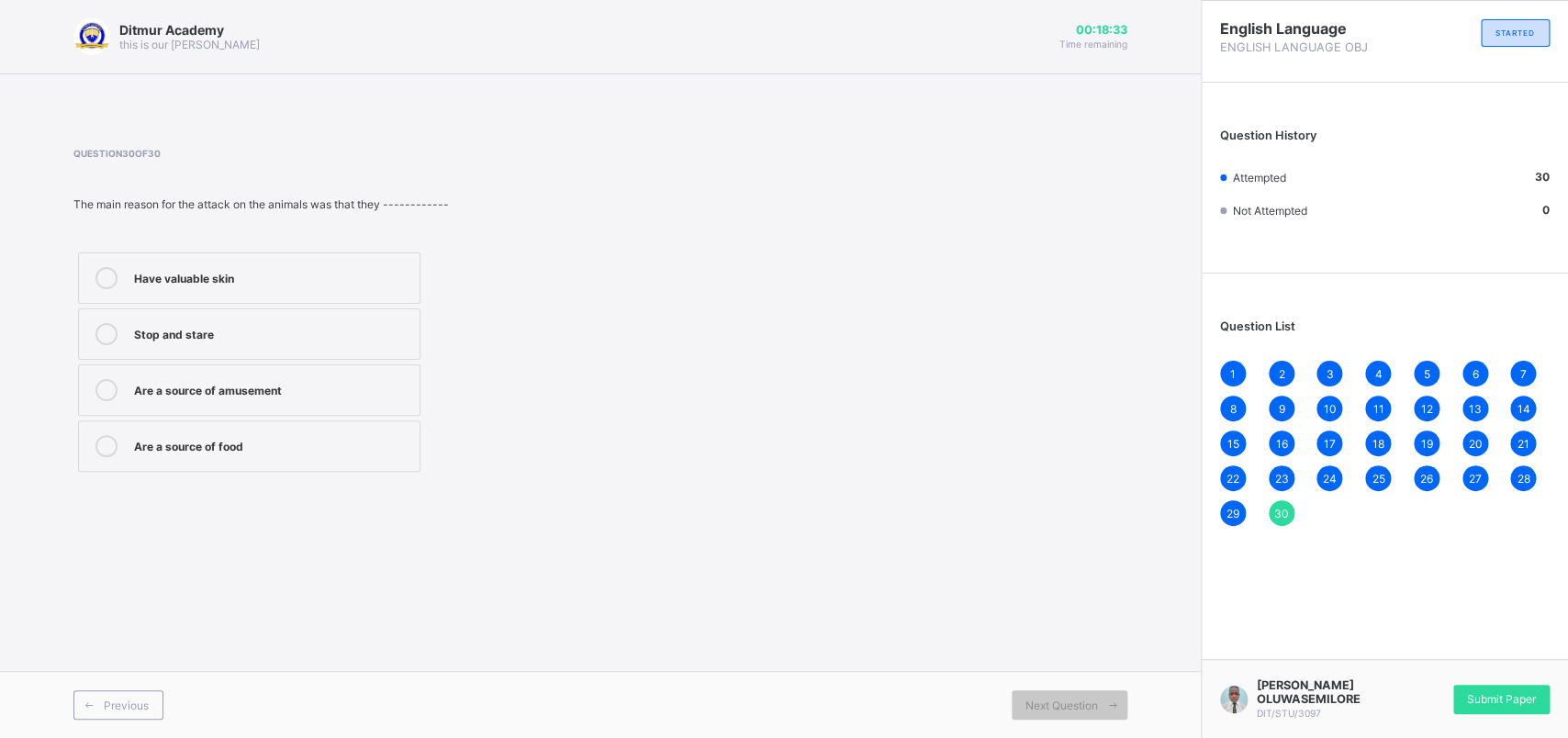 click on "[PERSON_NAME] DIT/STU/3097 Submit Paper" at bounding box center (1384, 699) 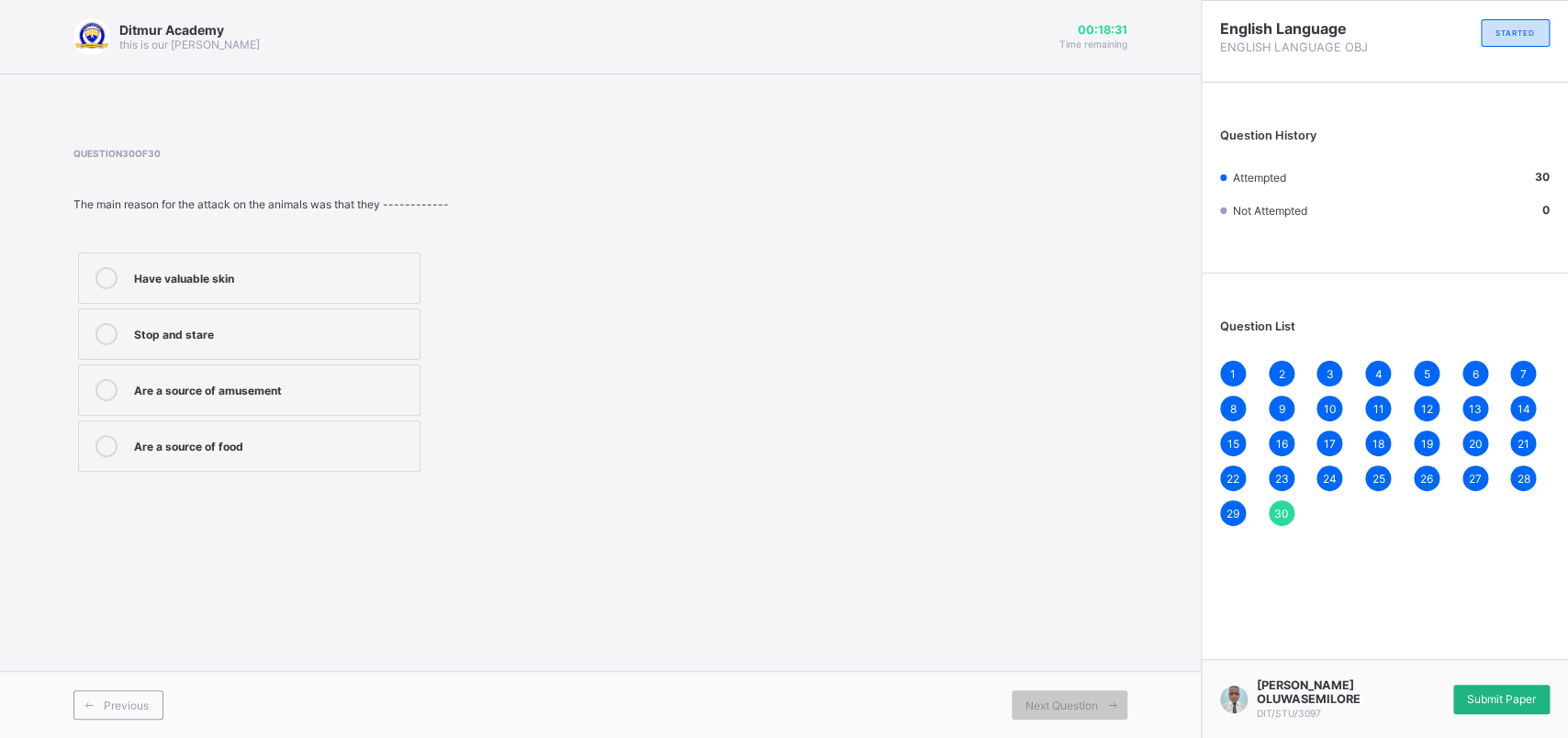 click on "Submit Paper" at bounding box center [1501, 699] 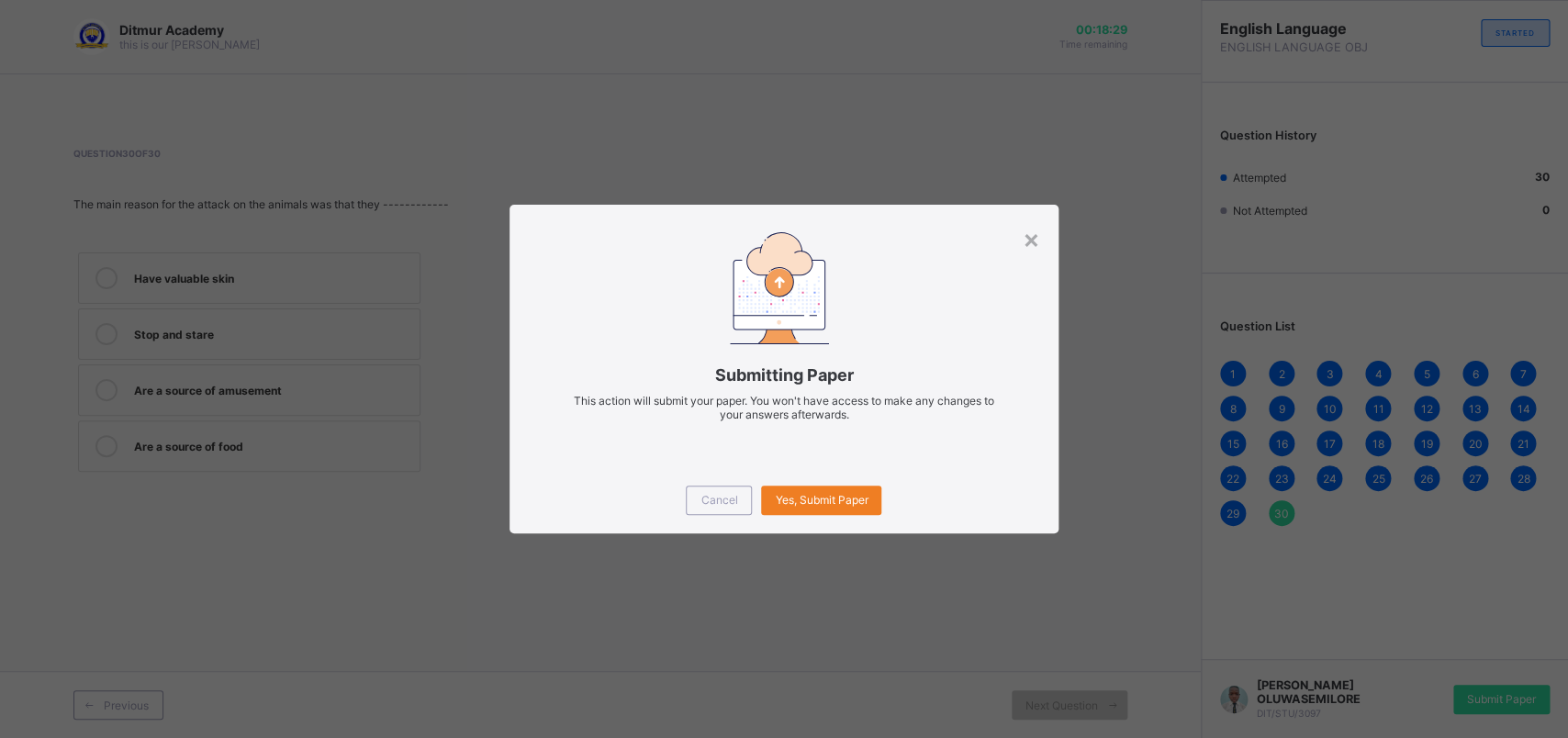 click on "Cancel Yes, Submit Paper" at bounding box center [784, 500] 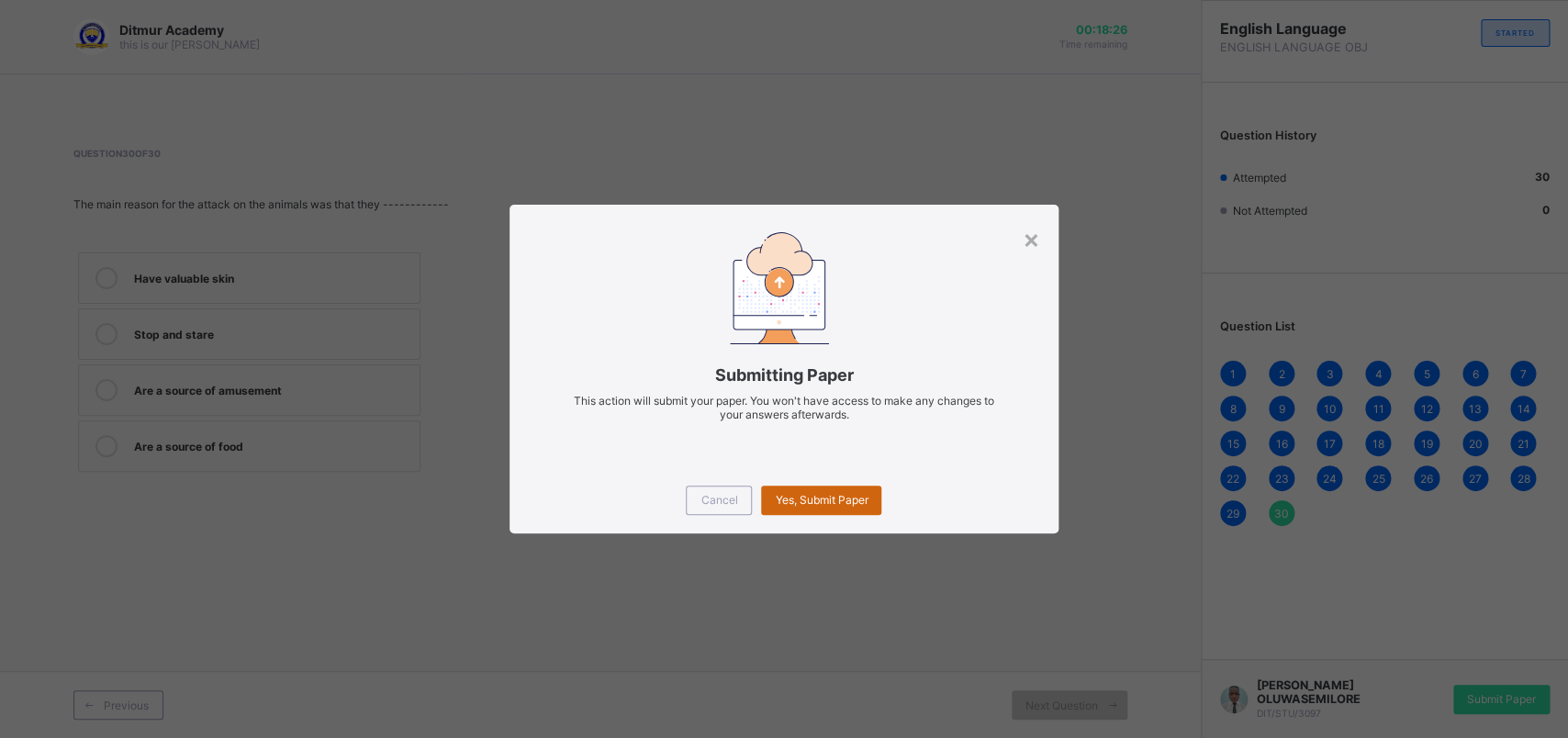 click on "Yes, Submit Paper" at bounding box center (821, 499) 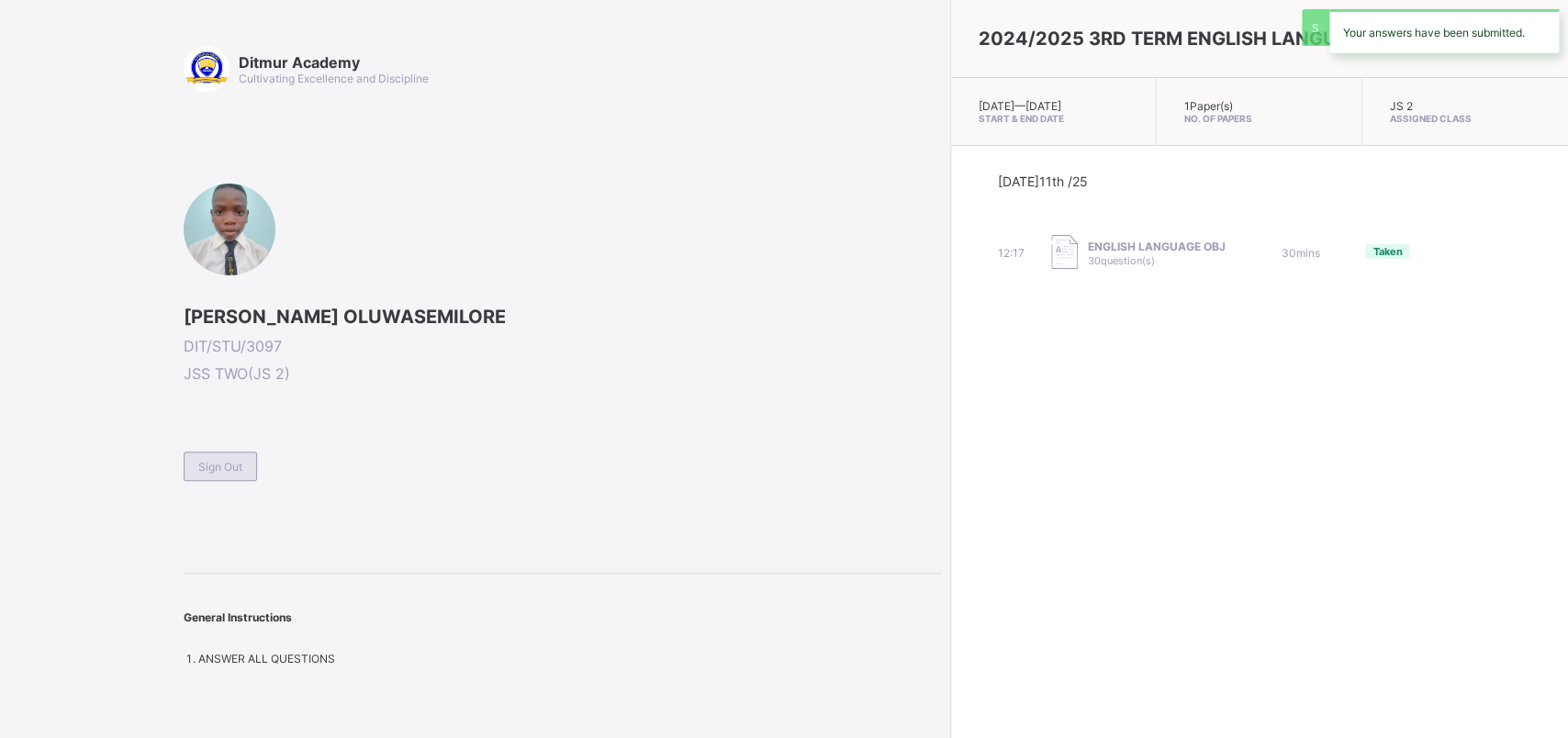 click on "Sign Out" at bounding box center (220, 466) 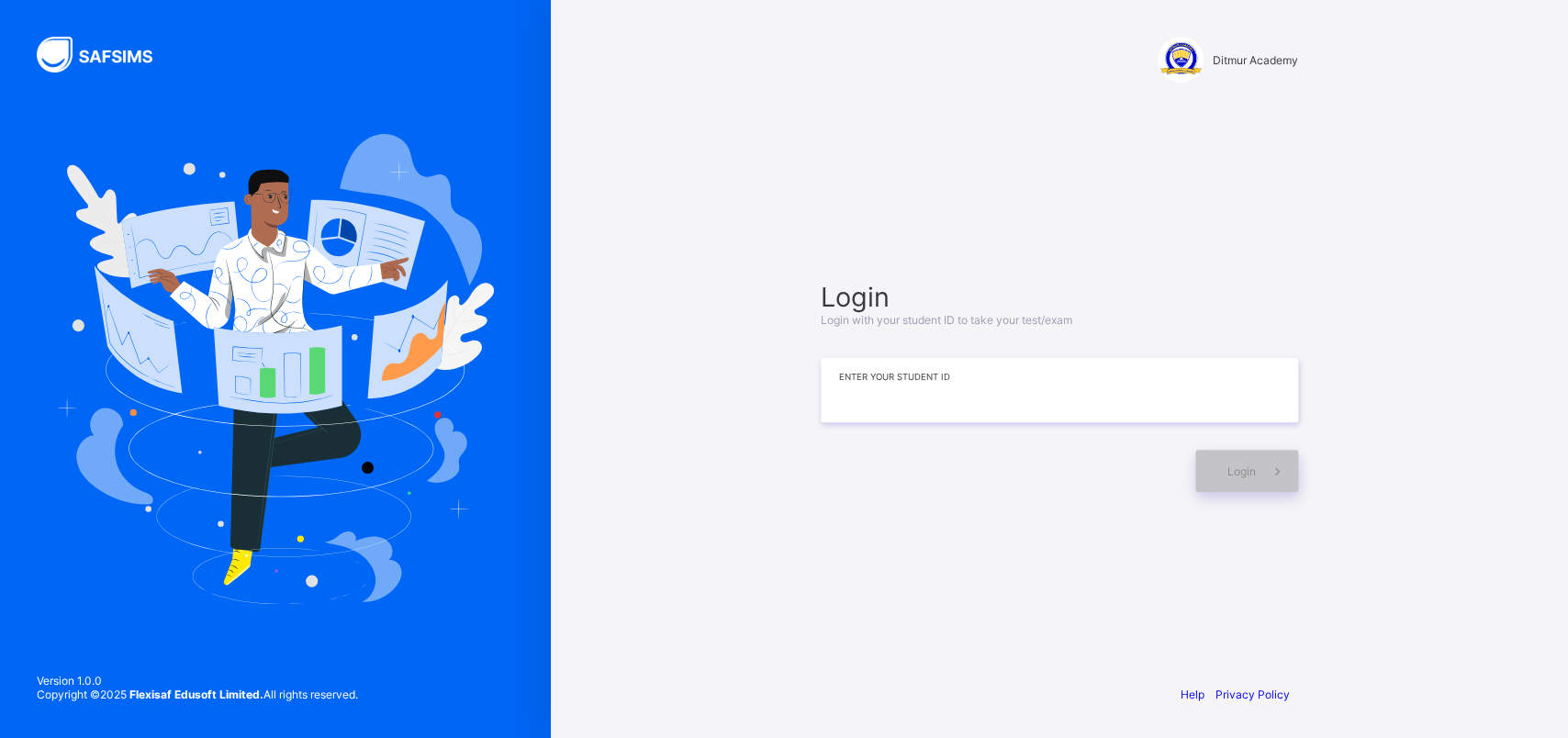 click at bounding box center [1059, 390] 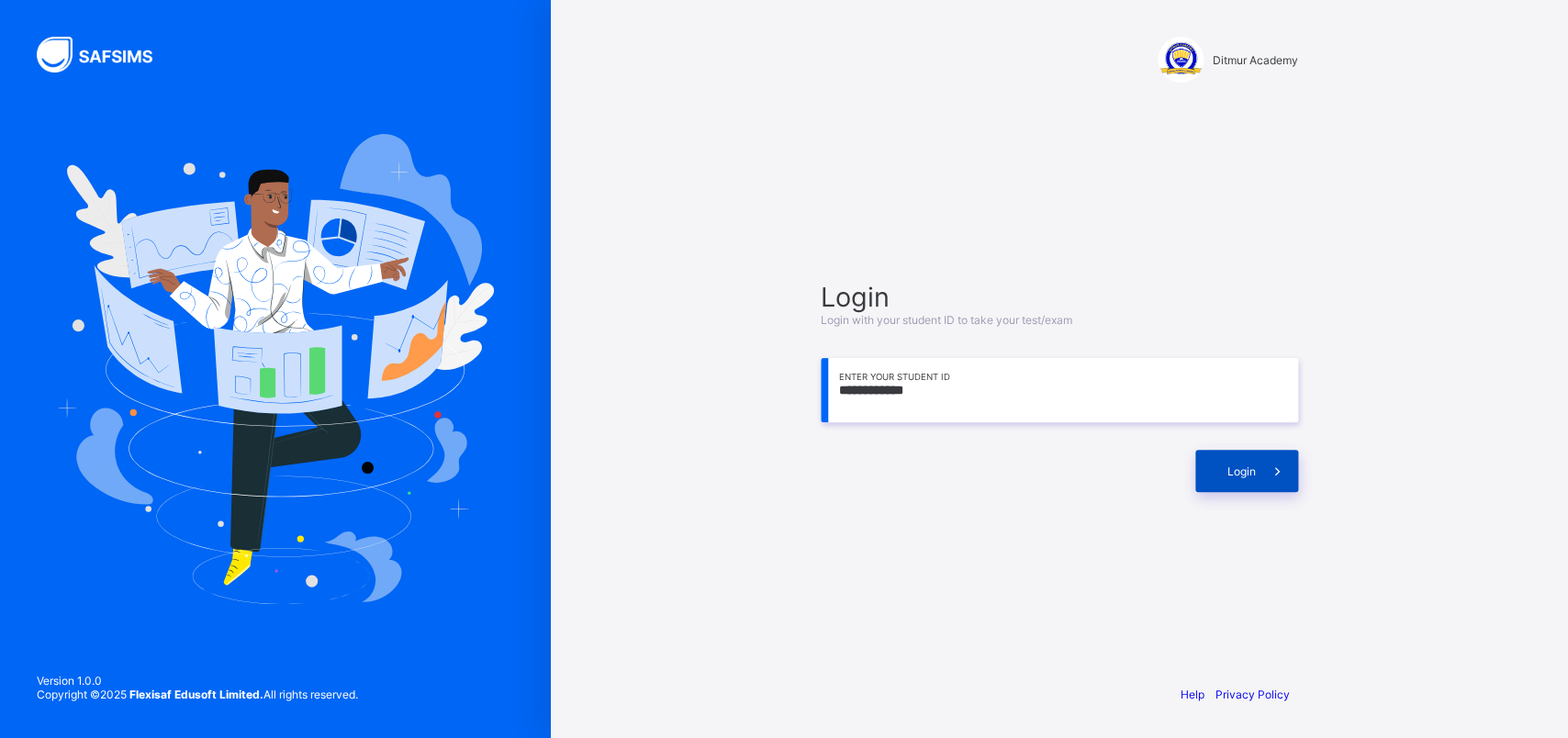 type on "**********" 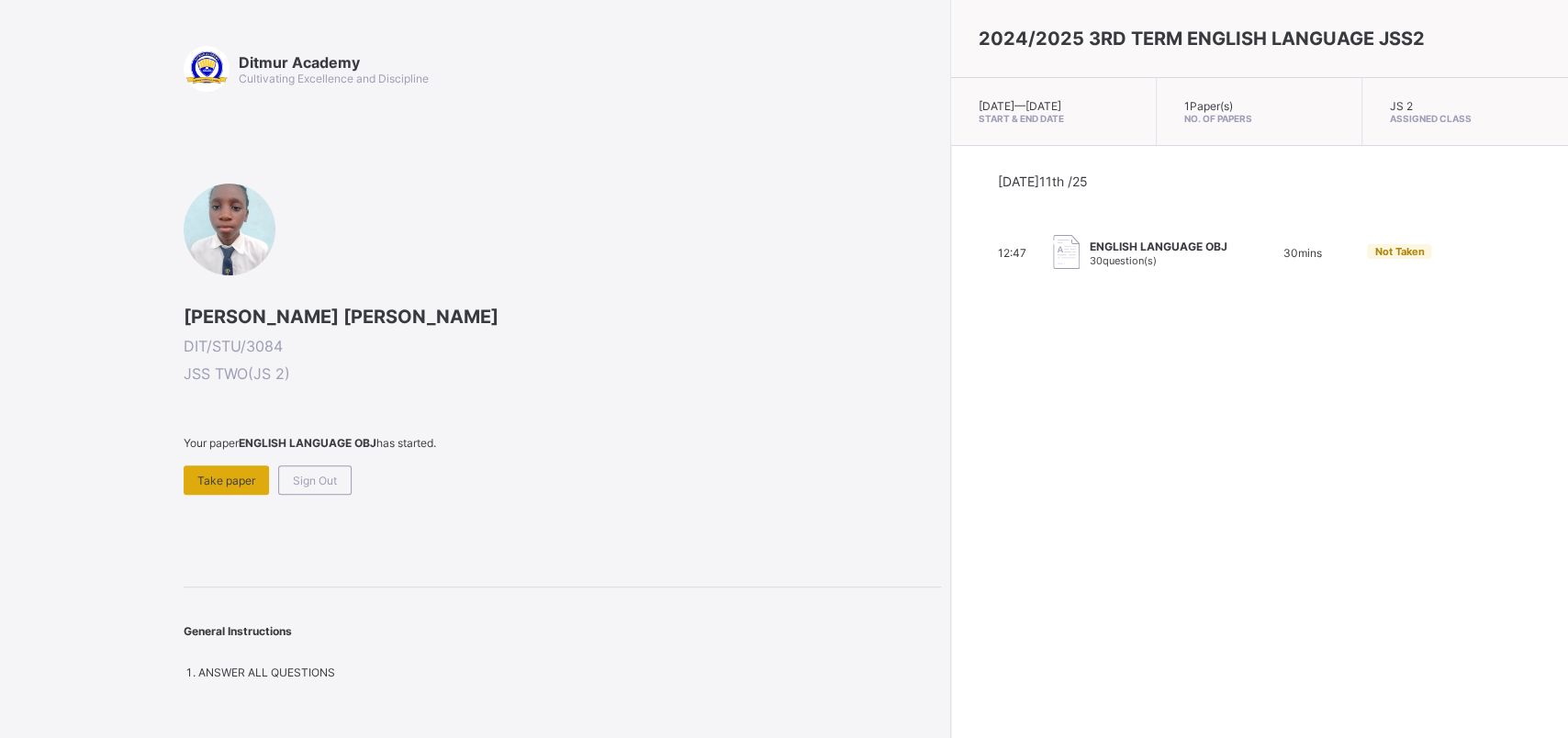 click on "Take paper" at bounding box center [226, 480] 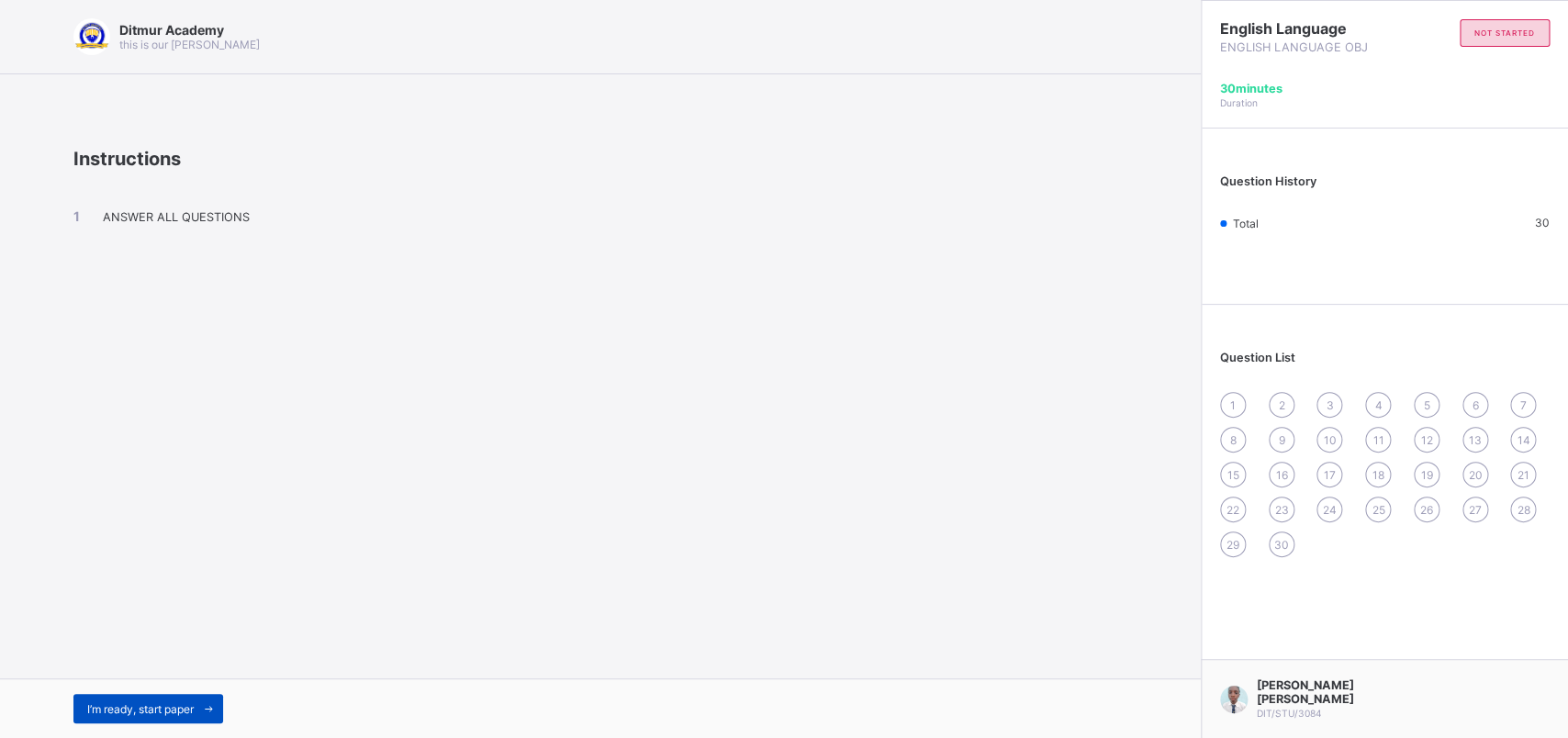 click on "I’m ready, start paper" at bounding box center (148, 709) 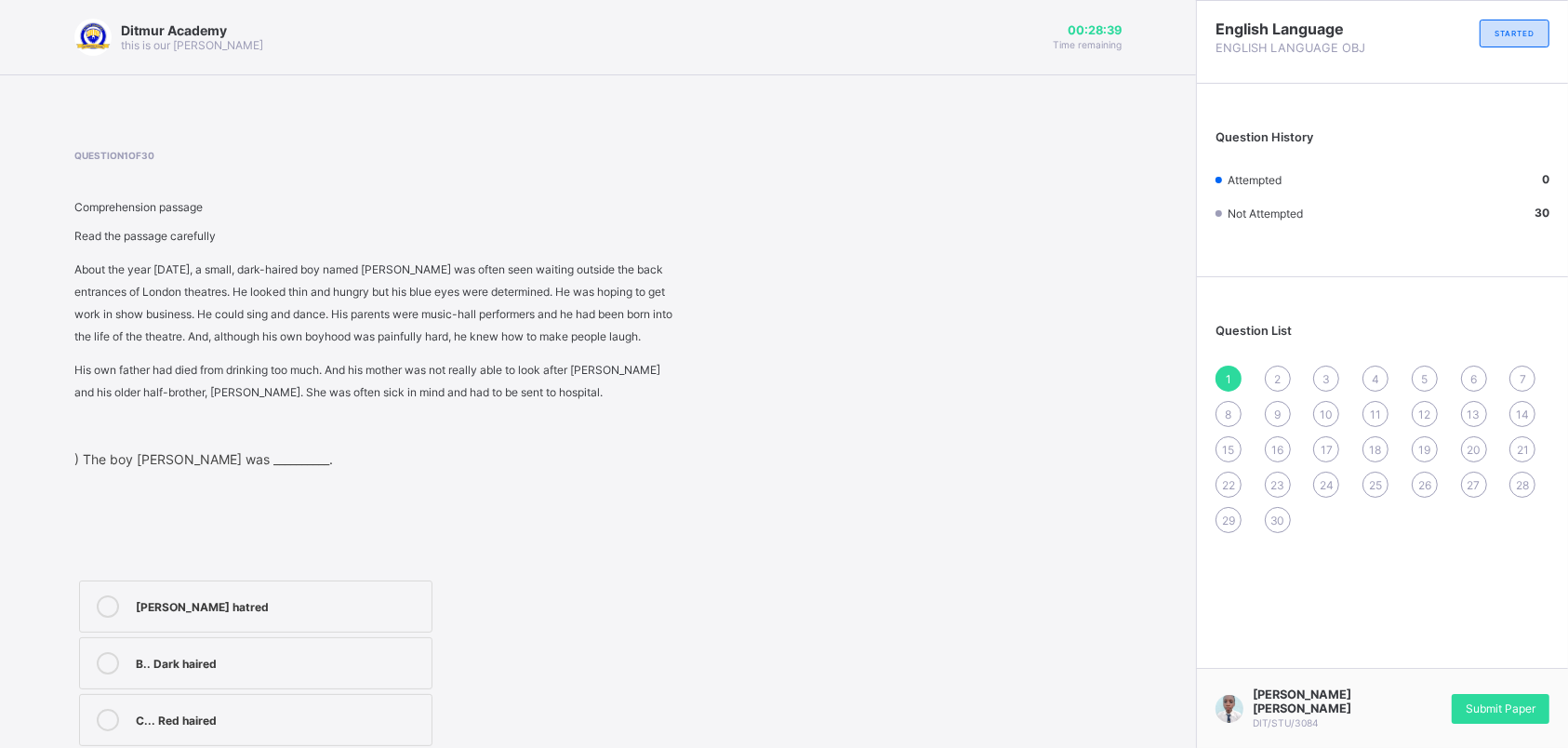 click on "About the year [DATE], a small, dark-haired boy named [PERSON_NAME] was often seen waiting outside the back entrances of London theatres. He looked thin and hungry but his blue eyes were determined. He was hoping to get work in show business. He could sing and dance. His parents were music-hall performers and he had been born into the life of the theatre. And, although his own boyhood was painfully hard, he knew how to make people laugh." at bounding box center [377, 303] 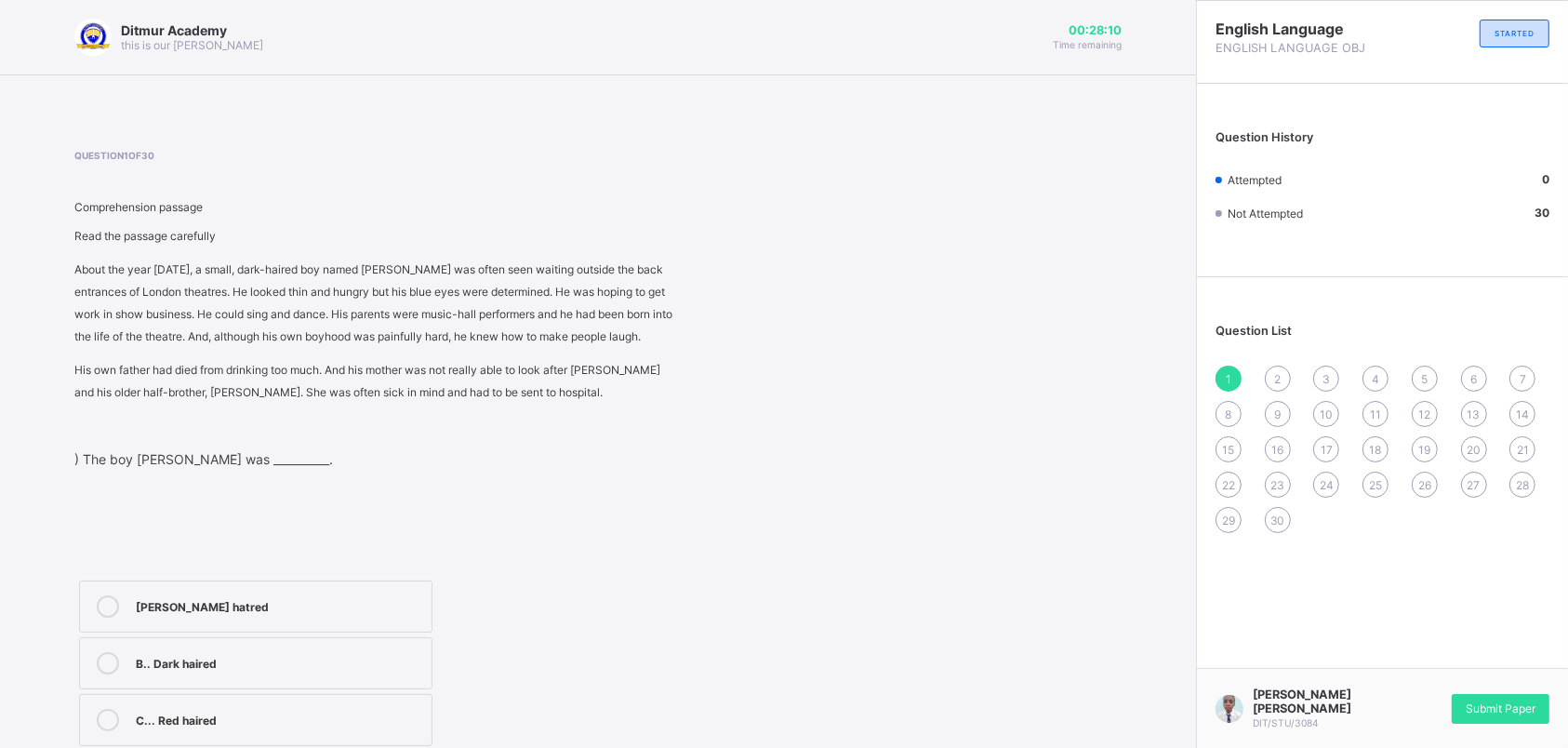 click on "B.. Dark haired" at bounding box center [256, 663] 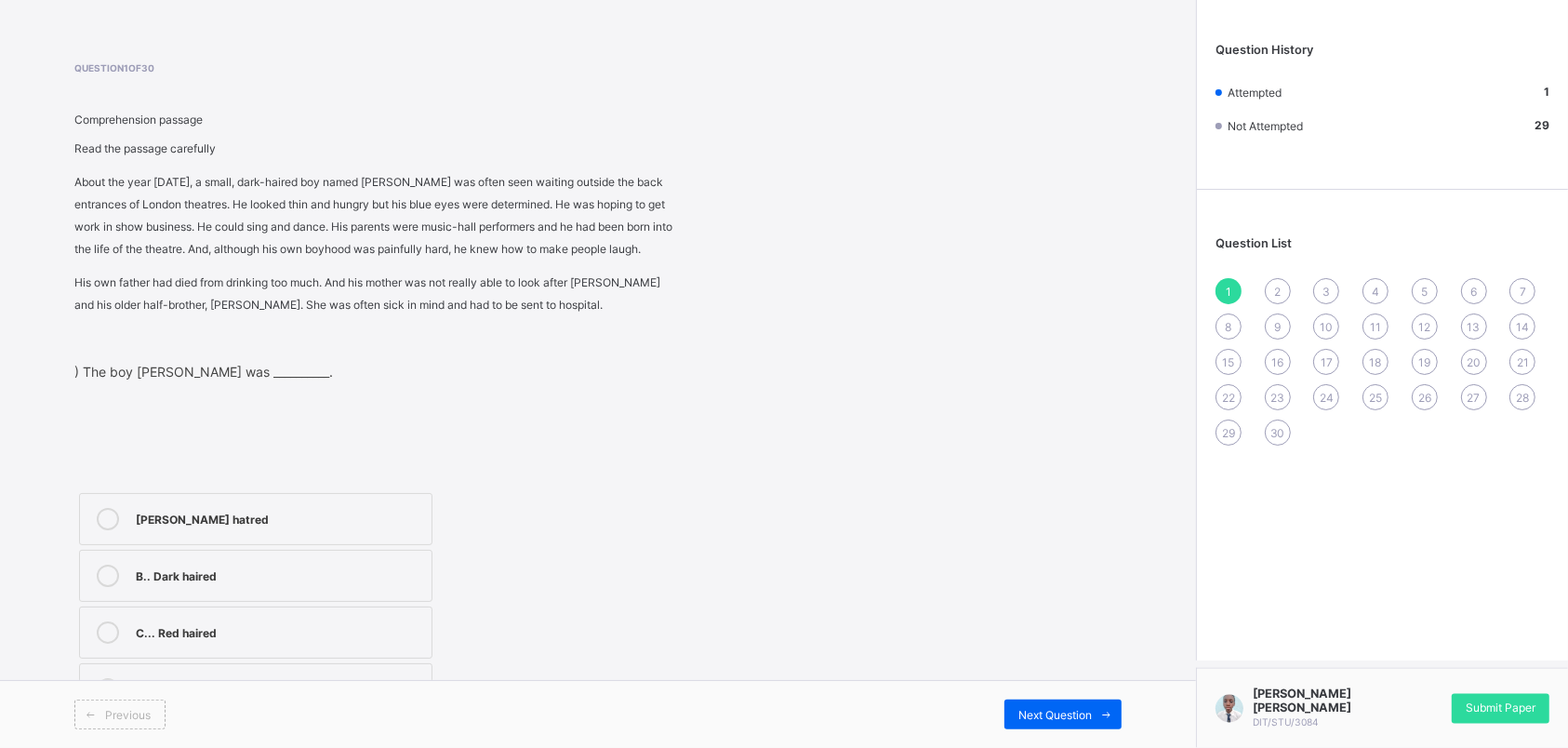 scroll, scrollTop: 112, scrollLeft: 0, axis: vertical 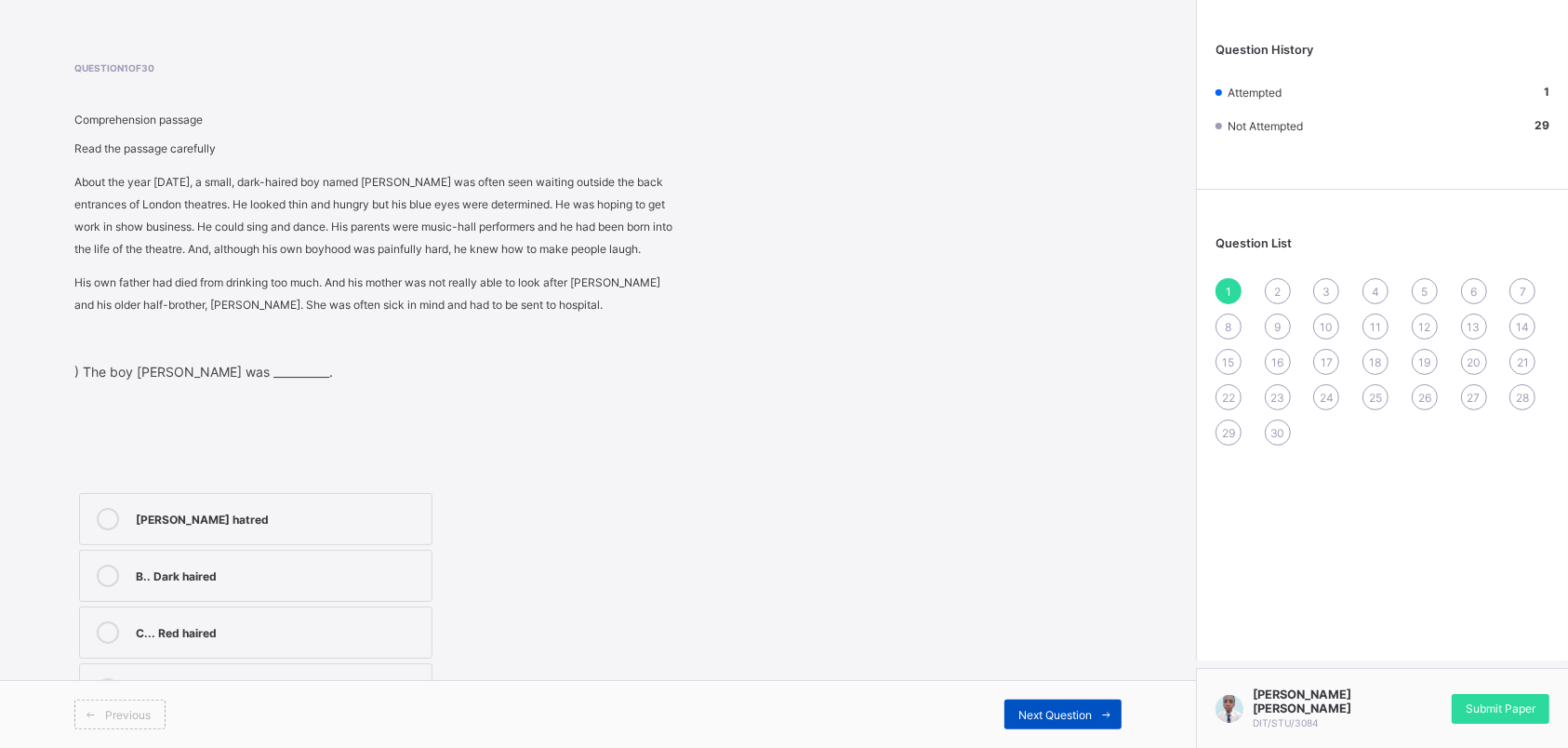 click on "Next Question" at bounding box center (1063, 715) 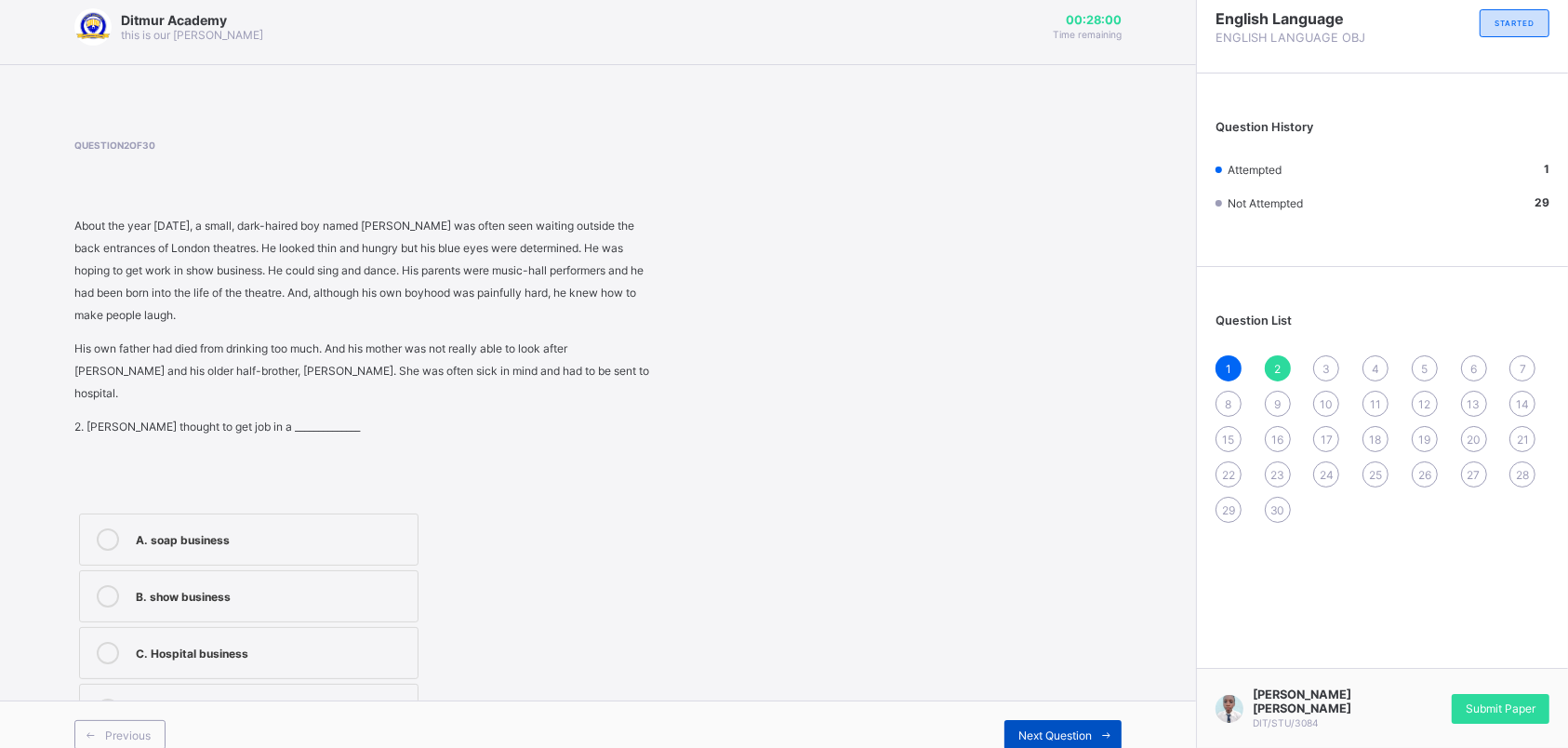 click on "Next Question" at bounding box center (1063, 735) 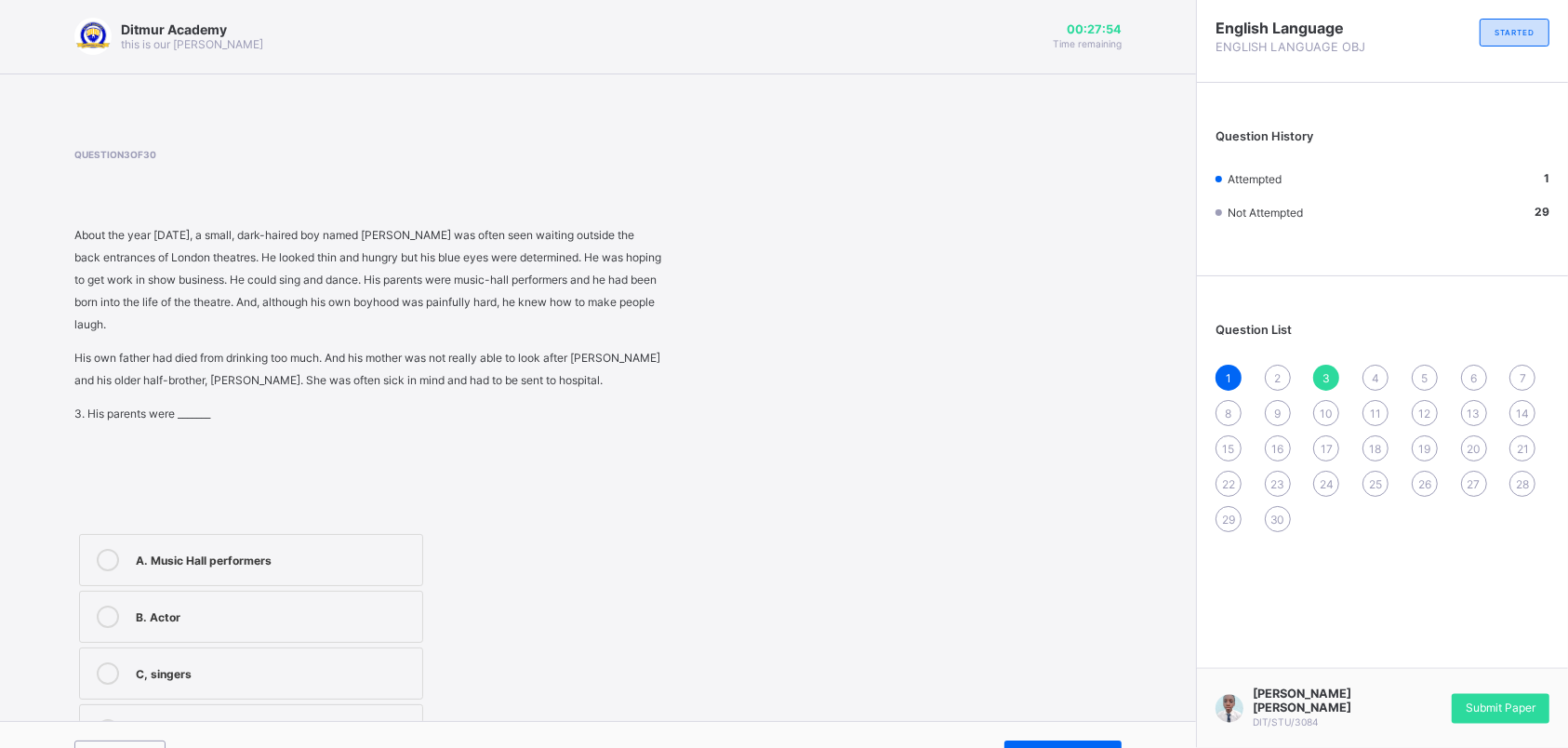 scroll, scrollTop: 0, scrollLeft: 0, axis: both 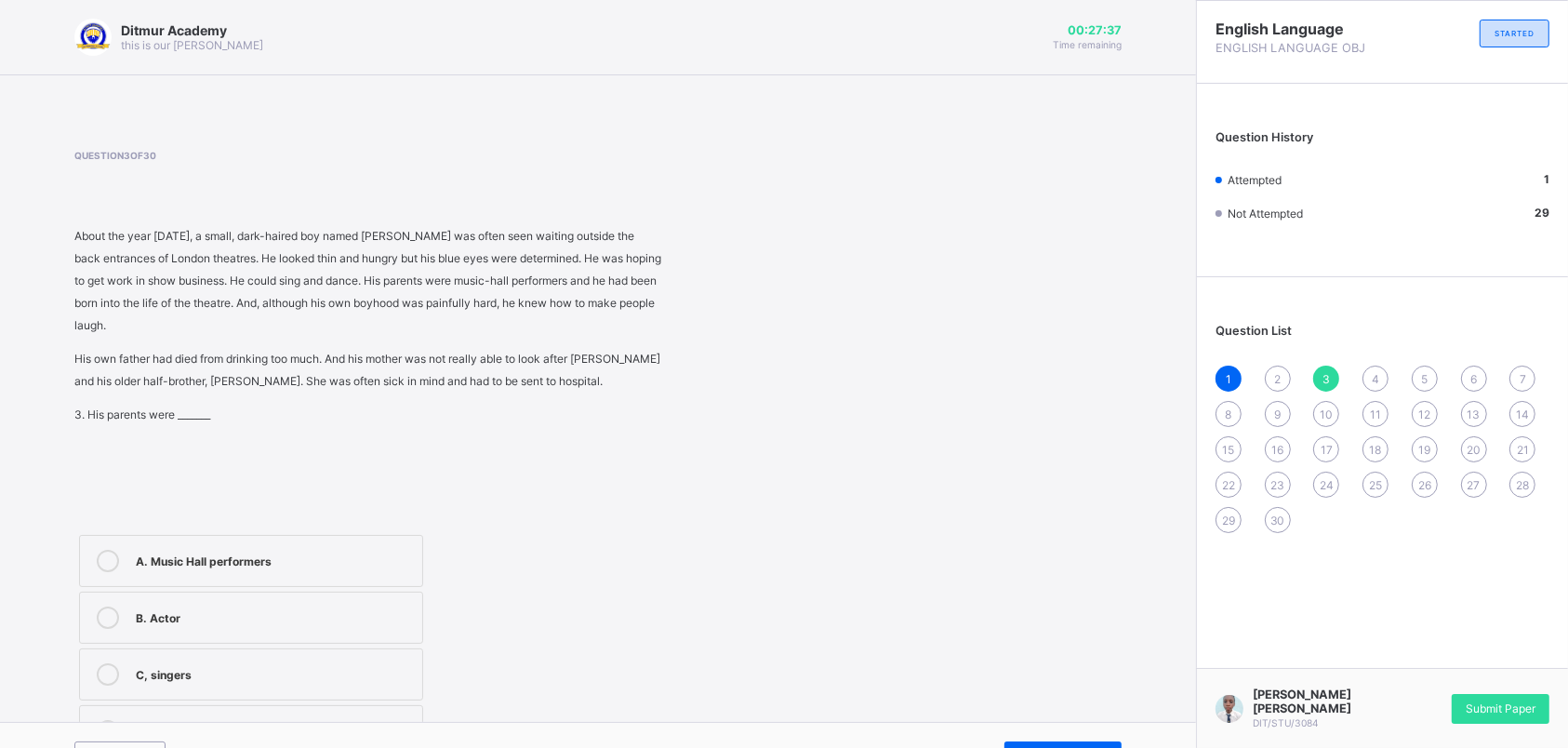 click on "2" at bounding box center [1278, 379] 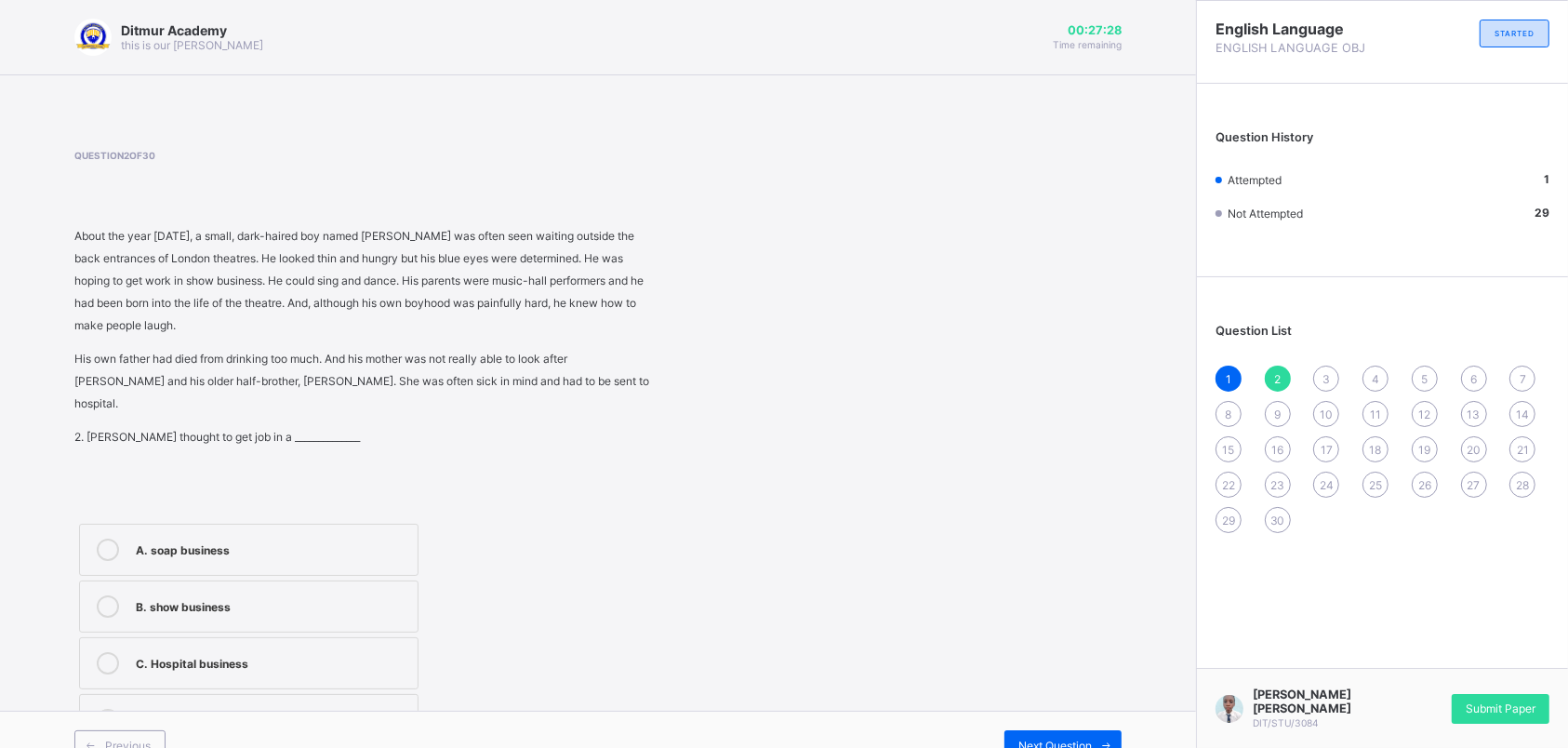 click on "B. show business" at bounding box center (272, 607) 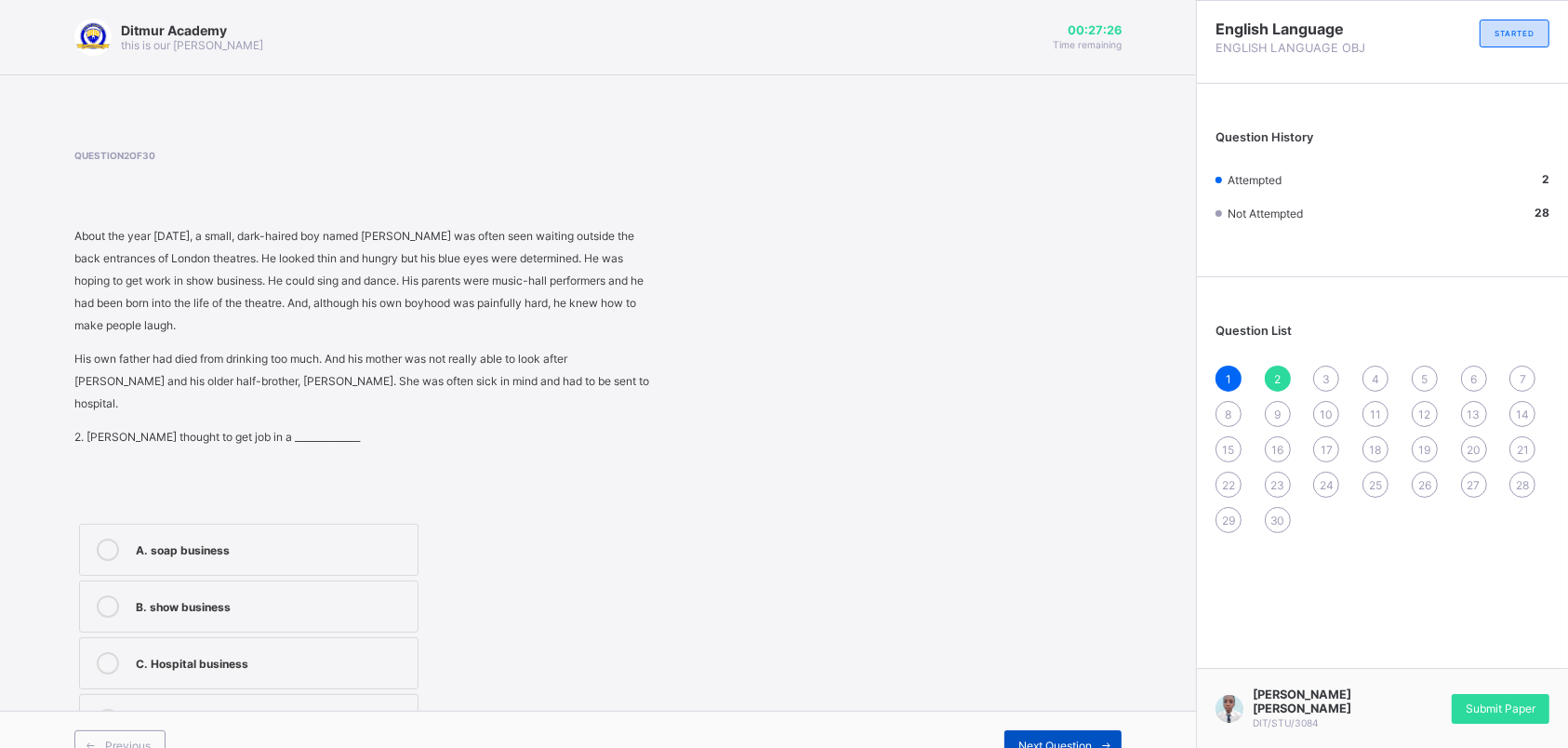 click on "Next Question" at bounding box center [1055, 745] 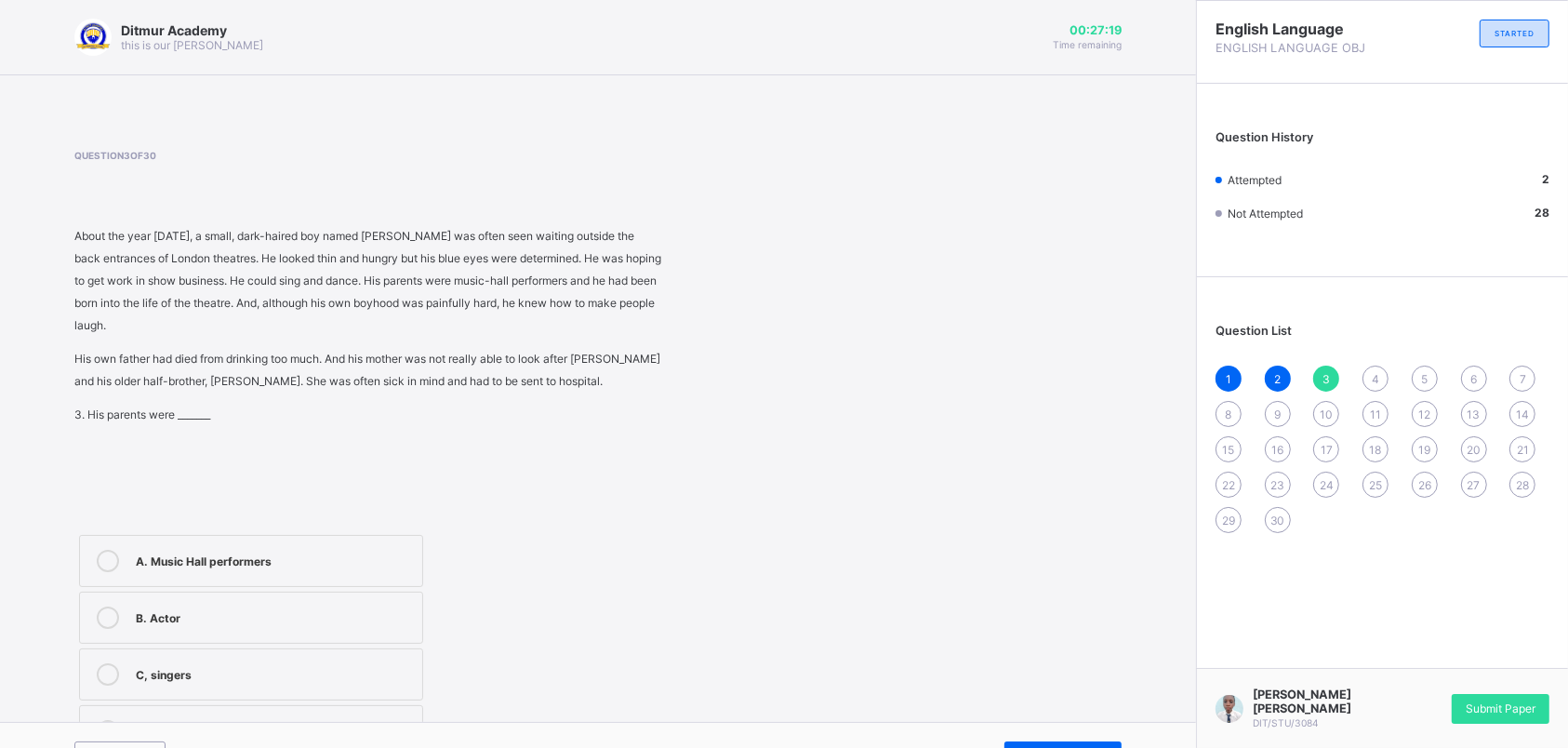 click on "A. Music Hall performers" at bounding box center [251, 561] 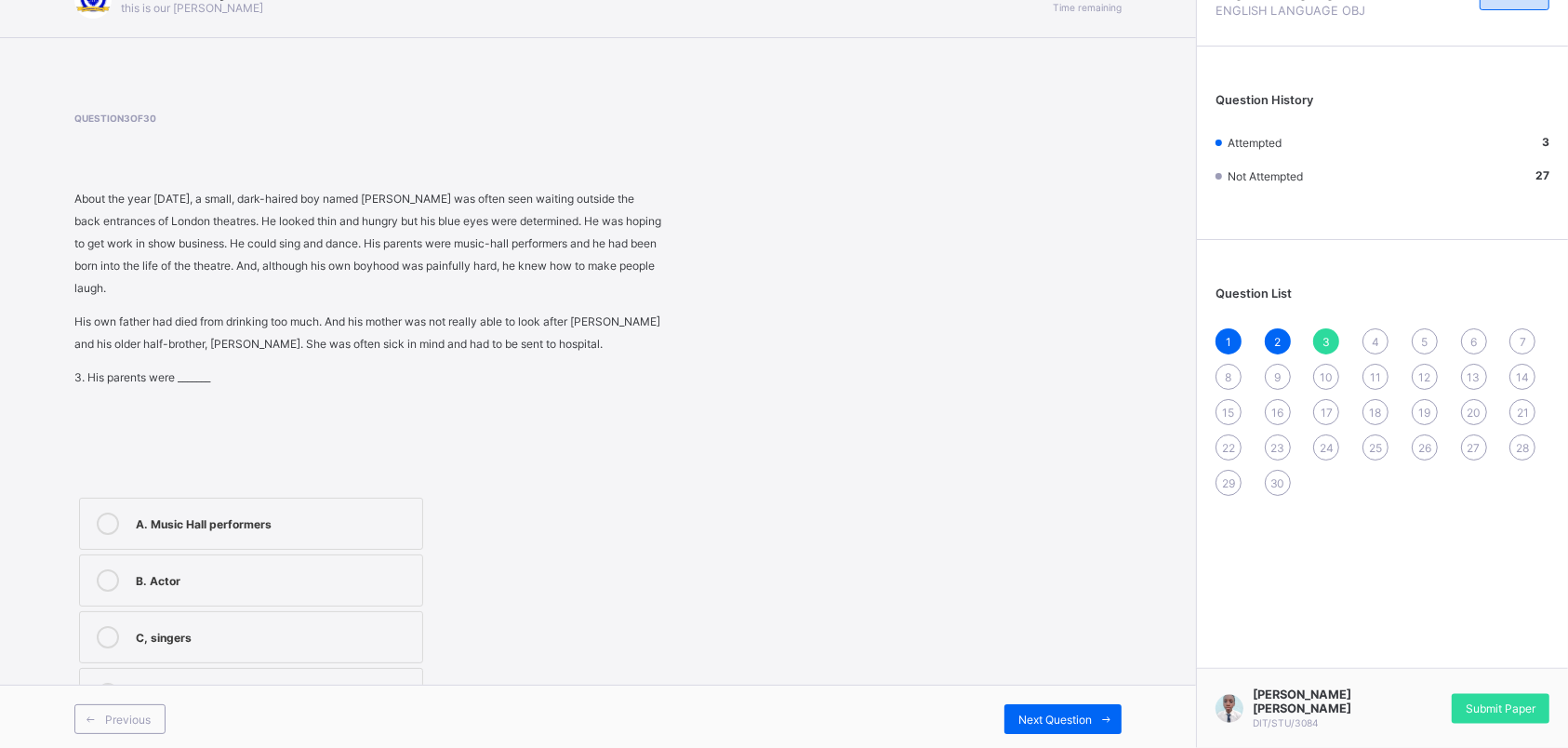 scroll, scrollTop: 43, scrollLeft: 0, axis: vertical 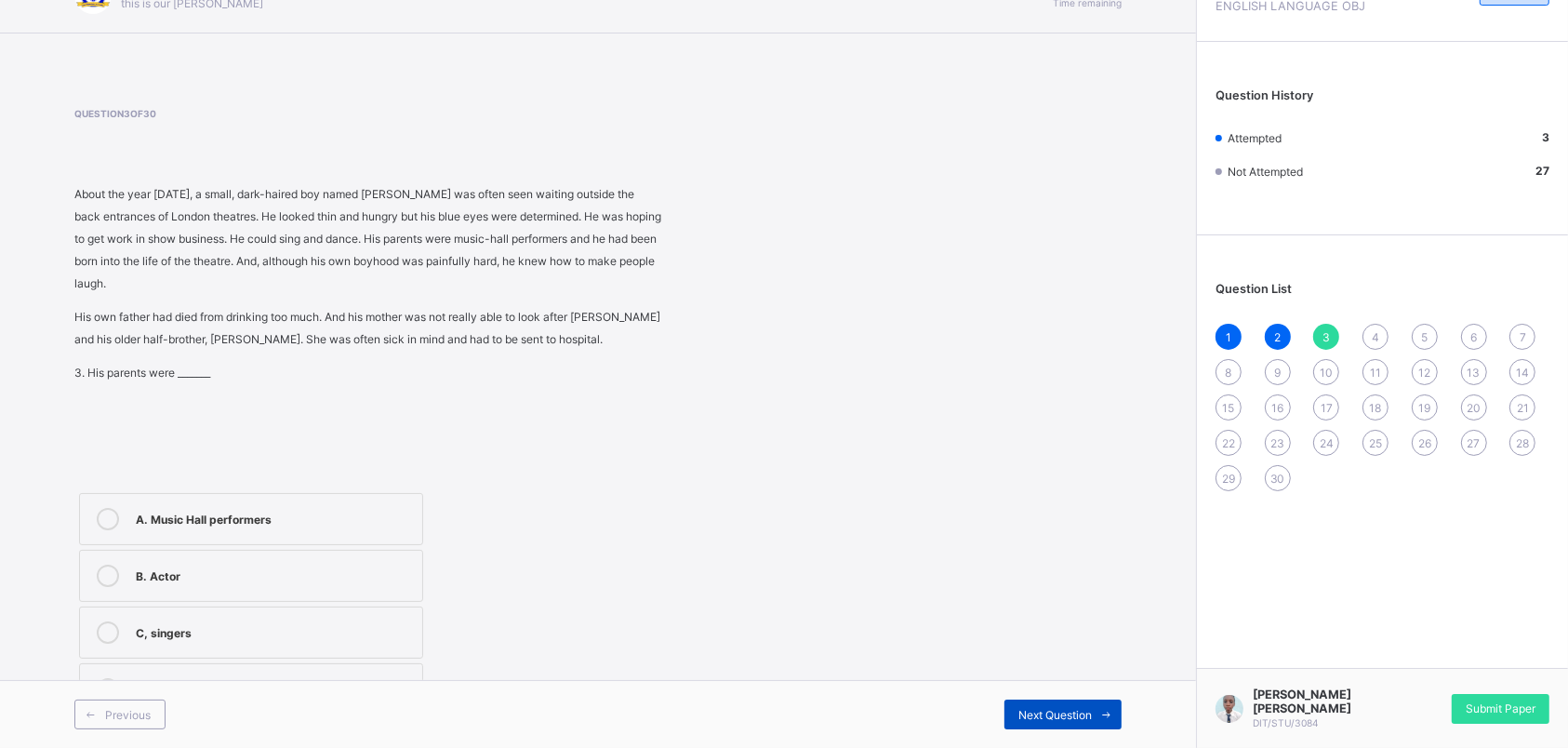 click on "Next Question" at bounding box center [1055, 715] 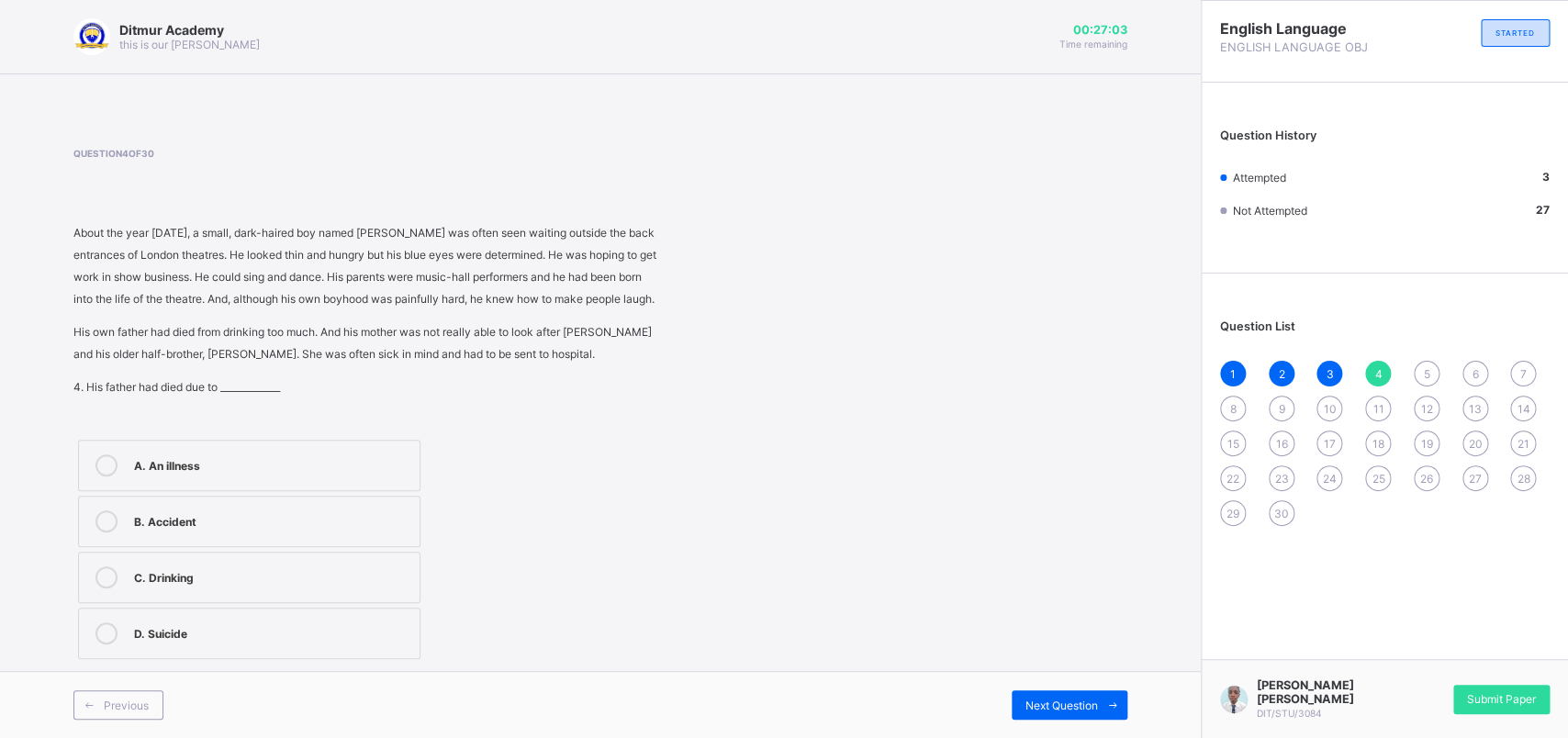 click on "C. Drinking" at bounding box center (272, 576) 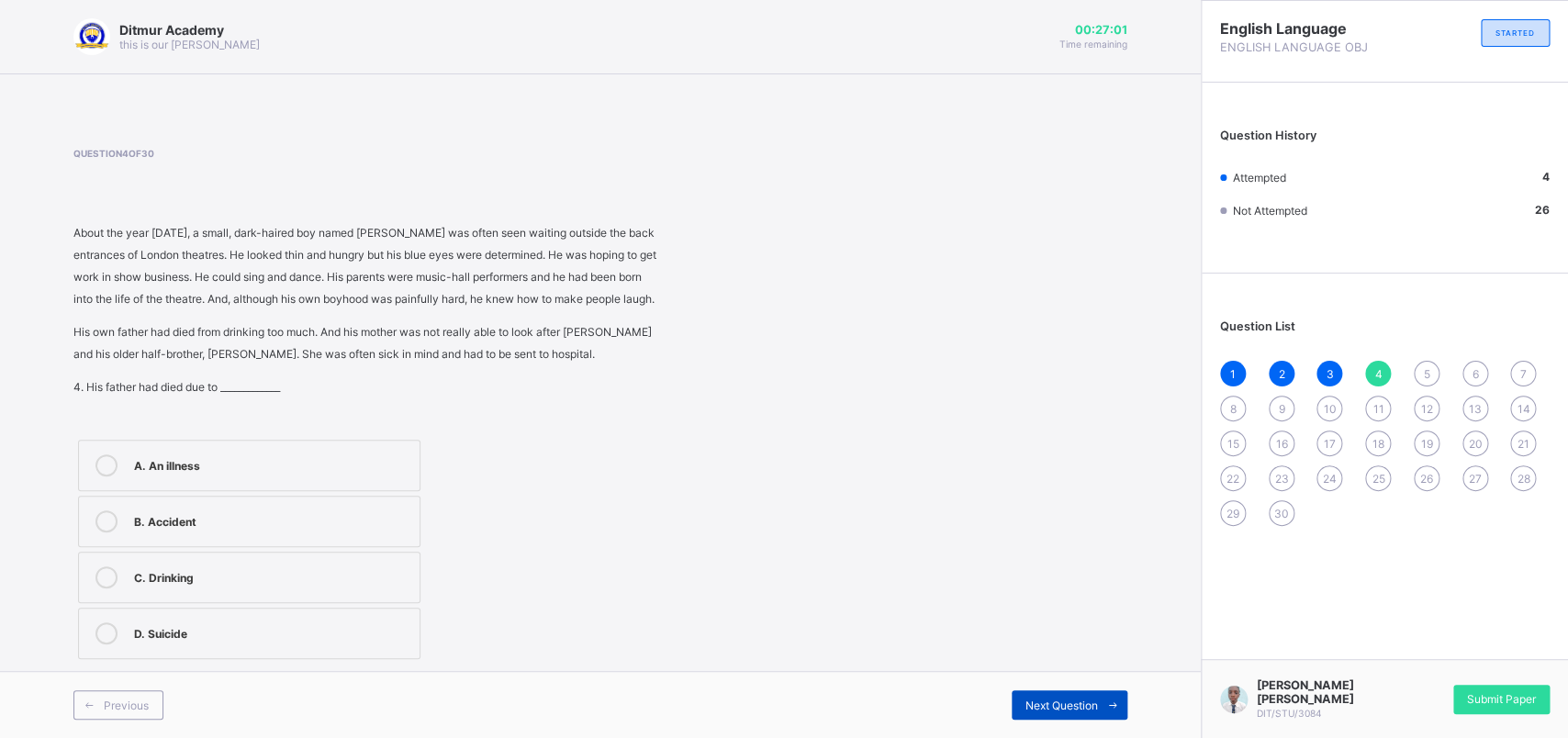 click on "Next Question" at bounding box center (1070, 705) 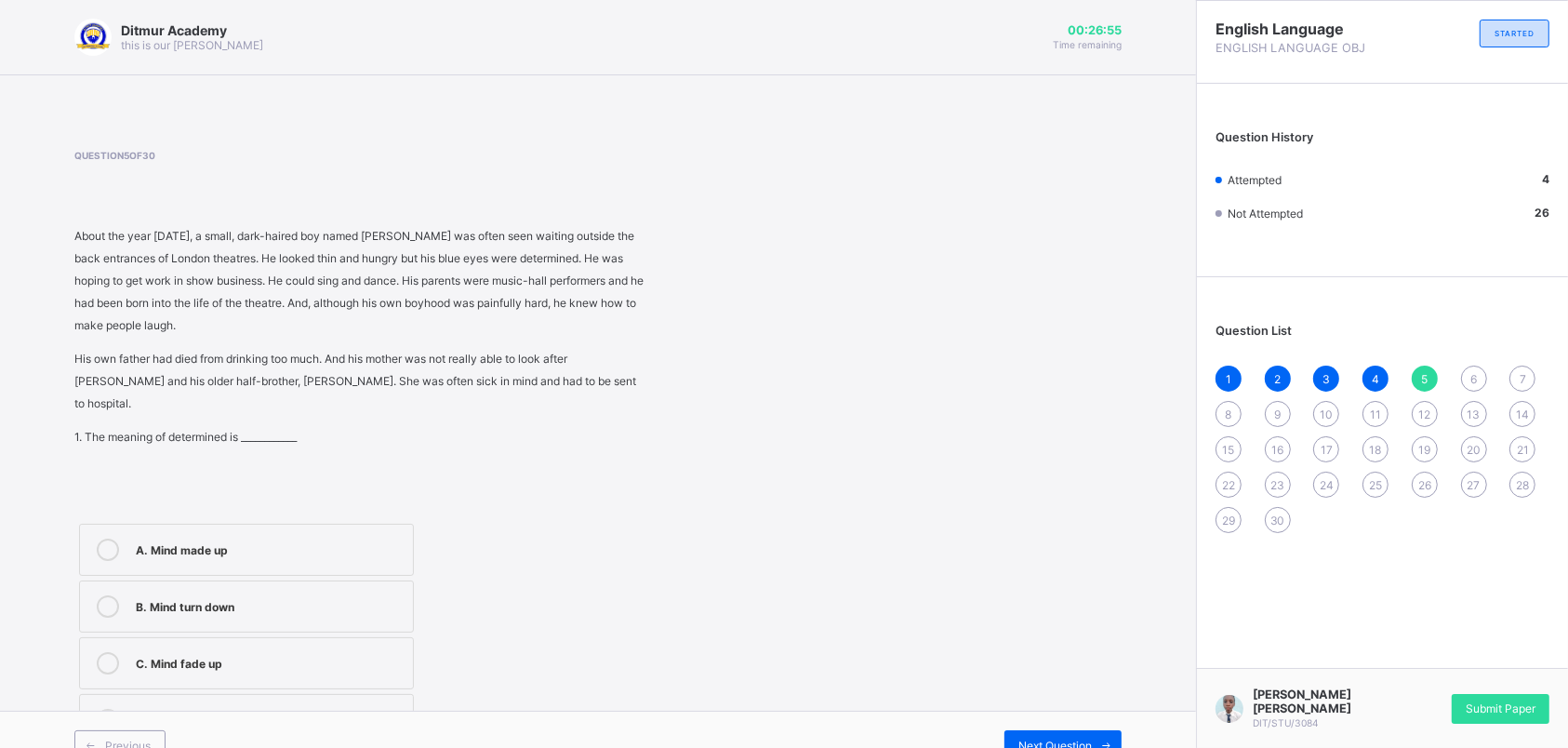click on "A. Mind made up" at bounding box center (270, 550) 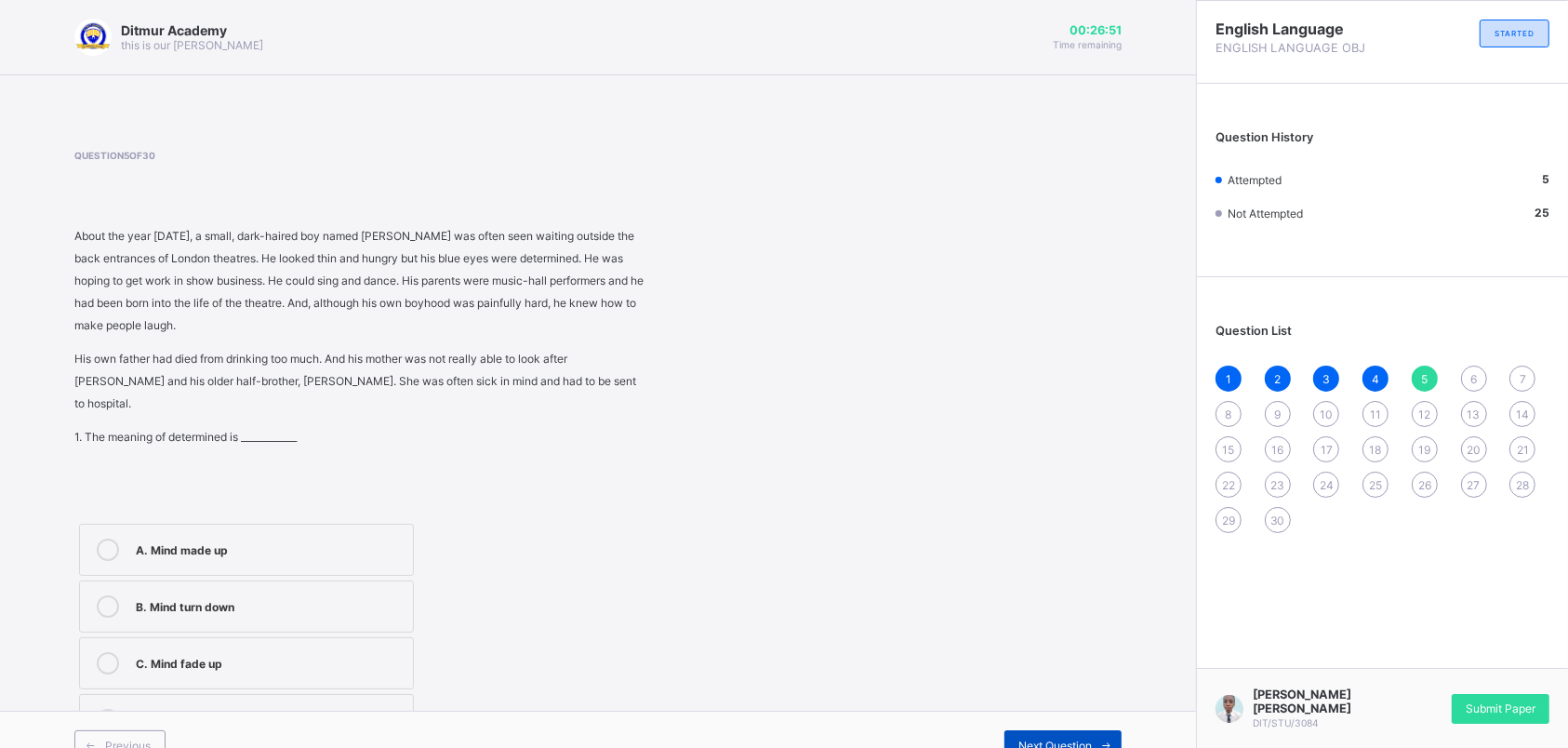click on "Next Question" at bounding box center (1055, 745) 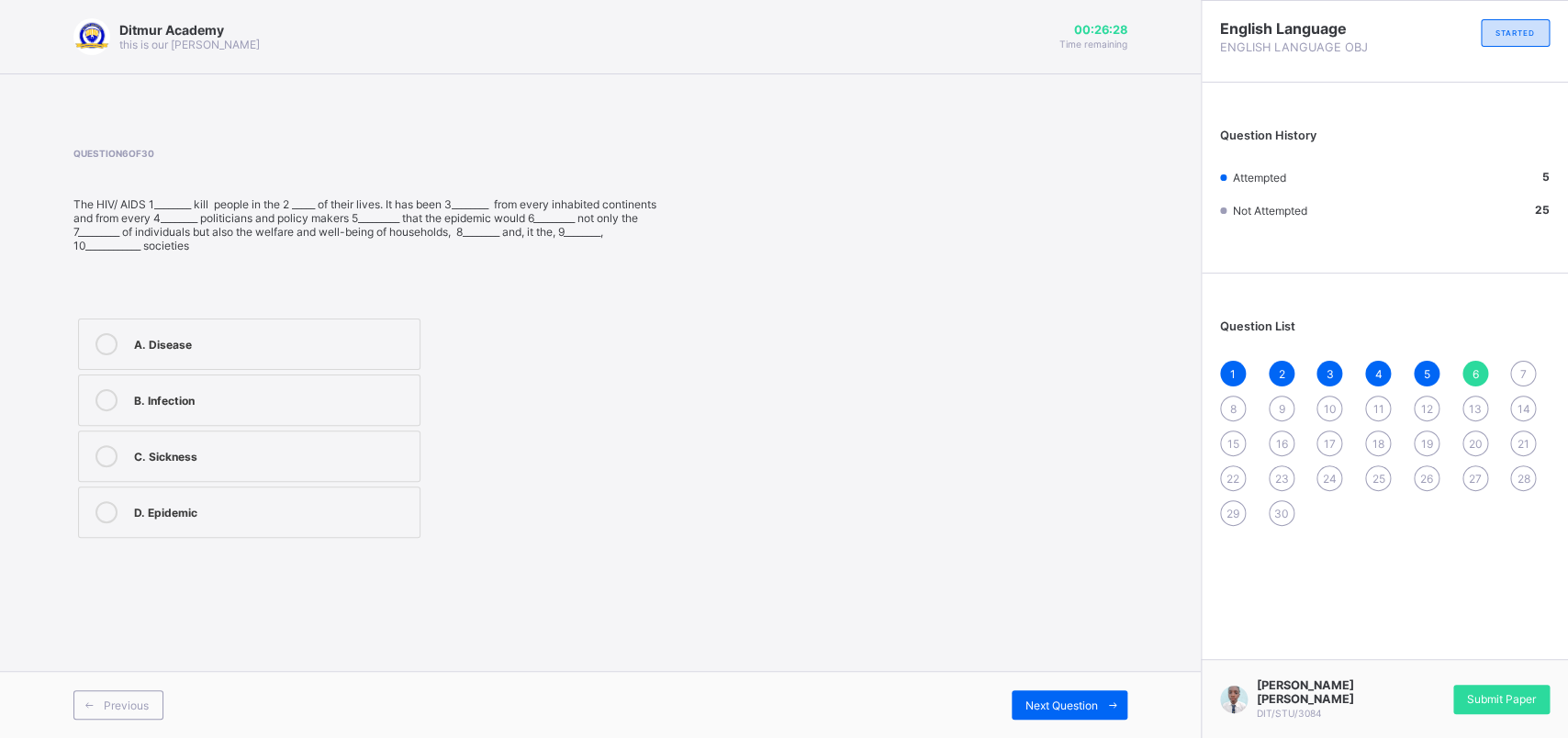 click on "C. Sickness" at bounding box center (272, 454) 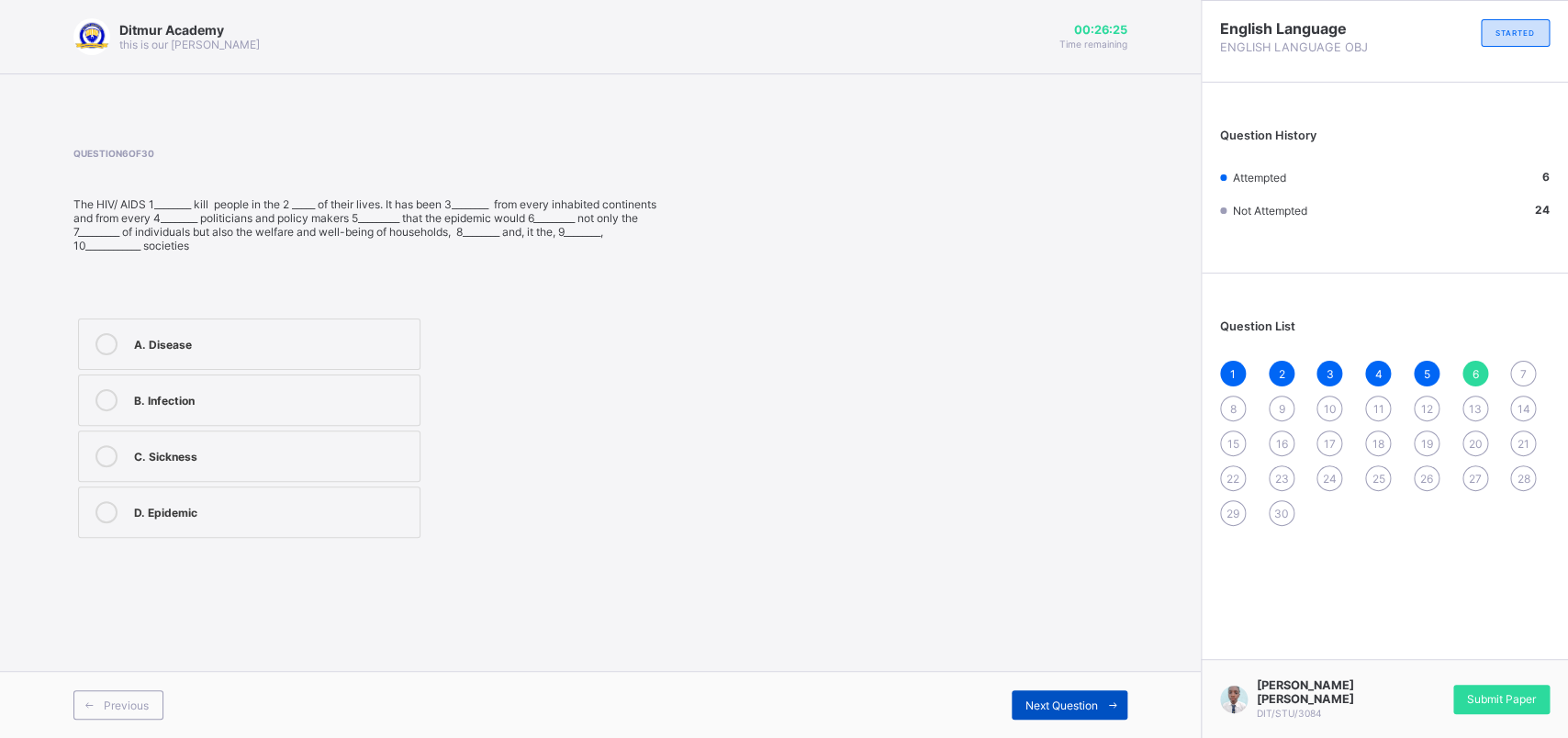 click on "Next Question" at bounding box center [1070, 705] 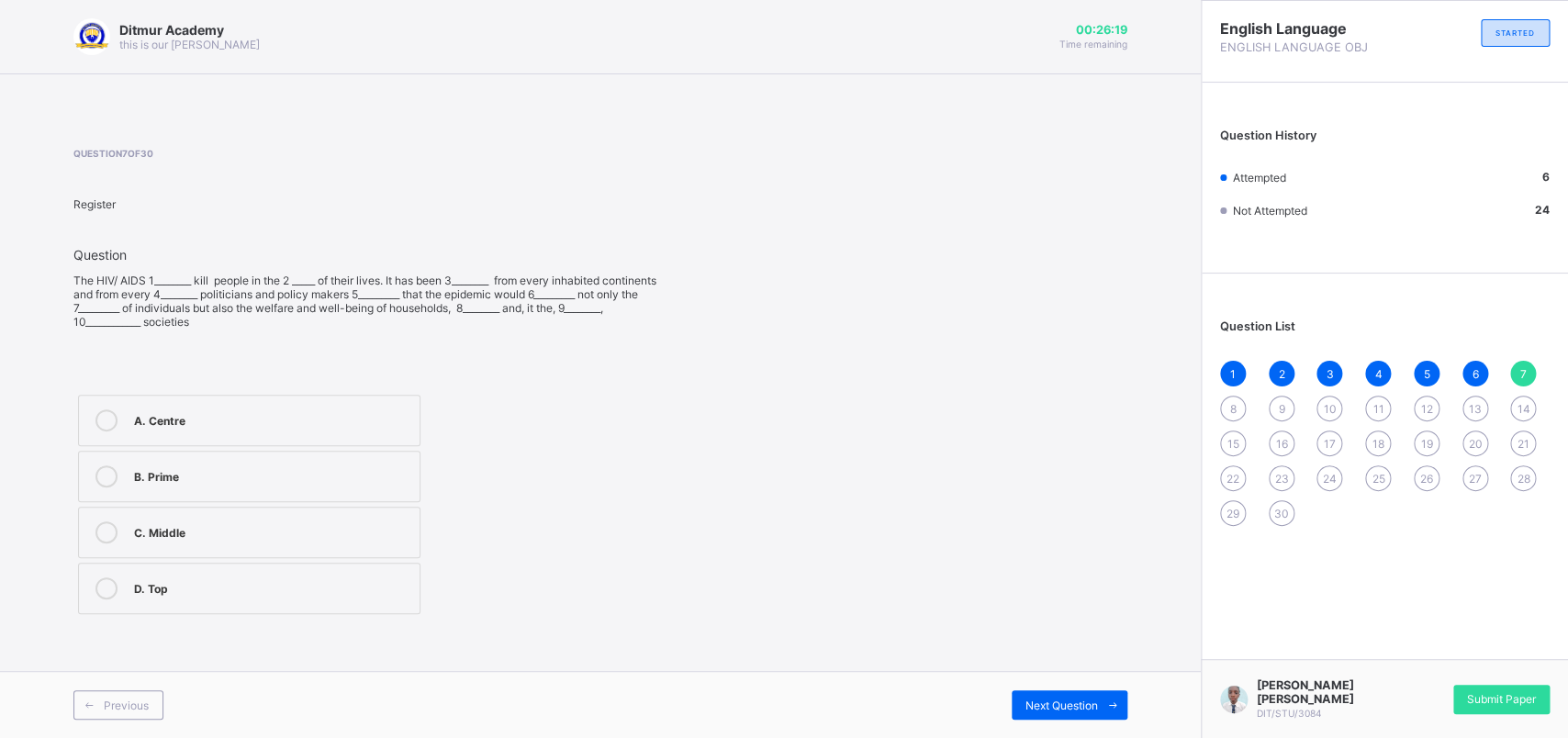 click on "B. Prime" at bounding box center (272, 475) 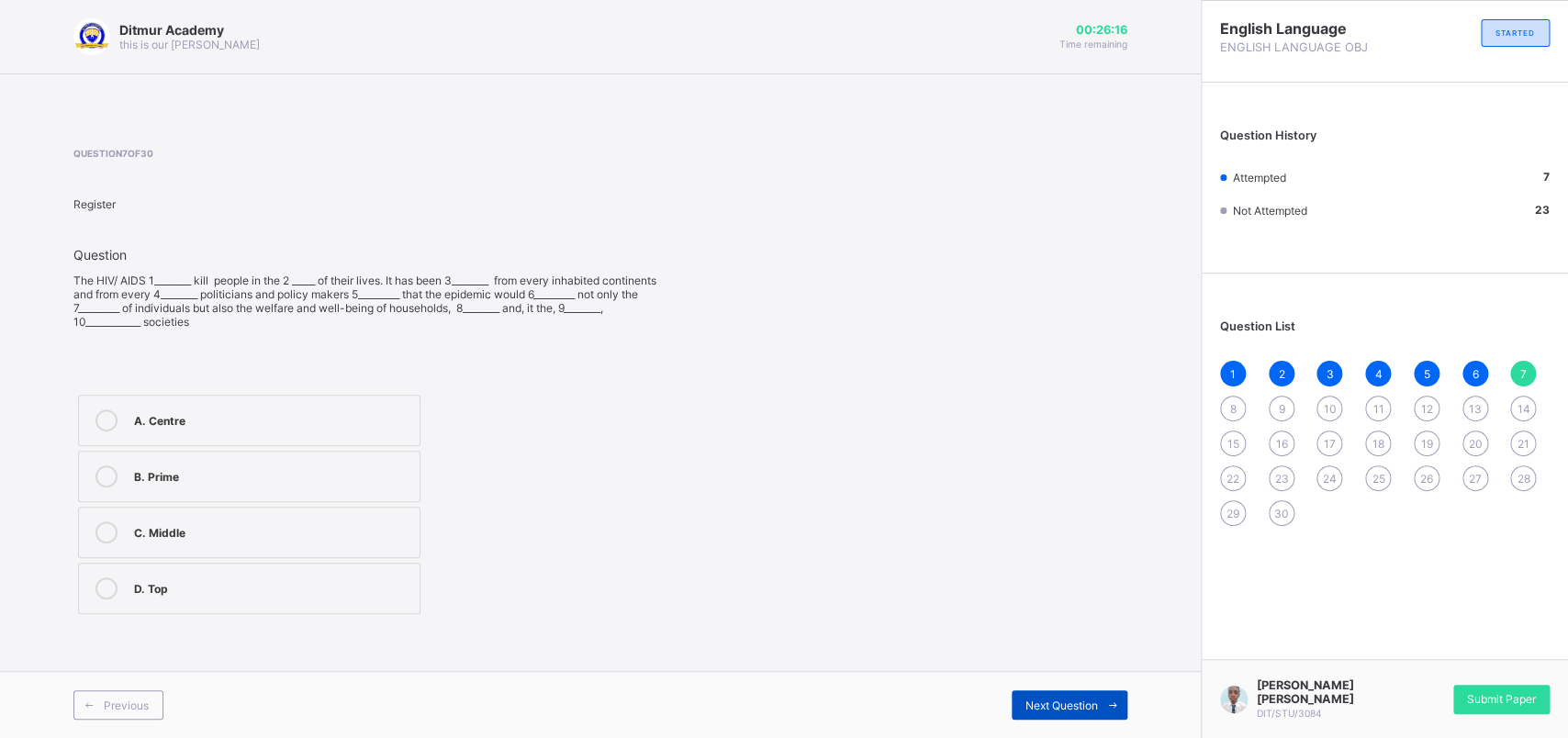 click on "Next Question" at bounding box center [1070, 705] 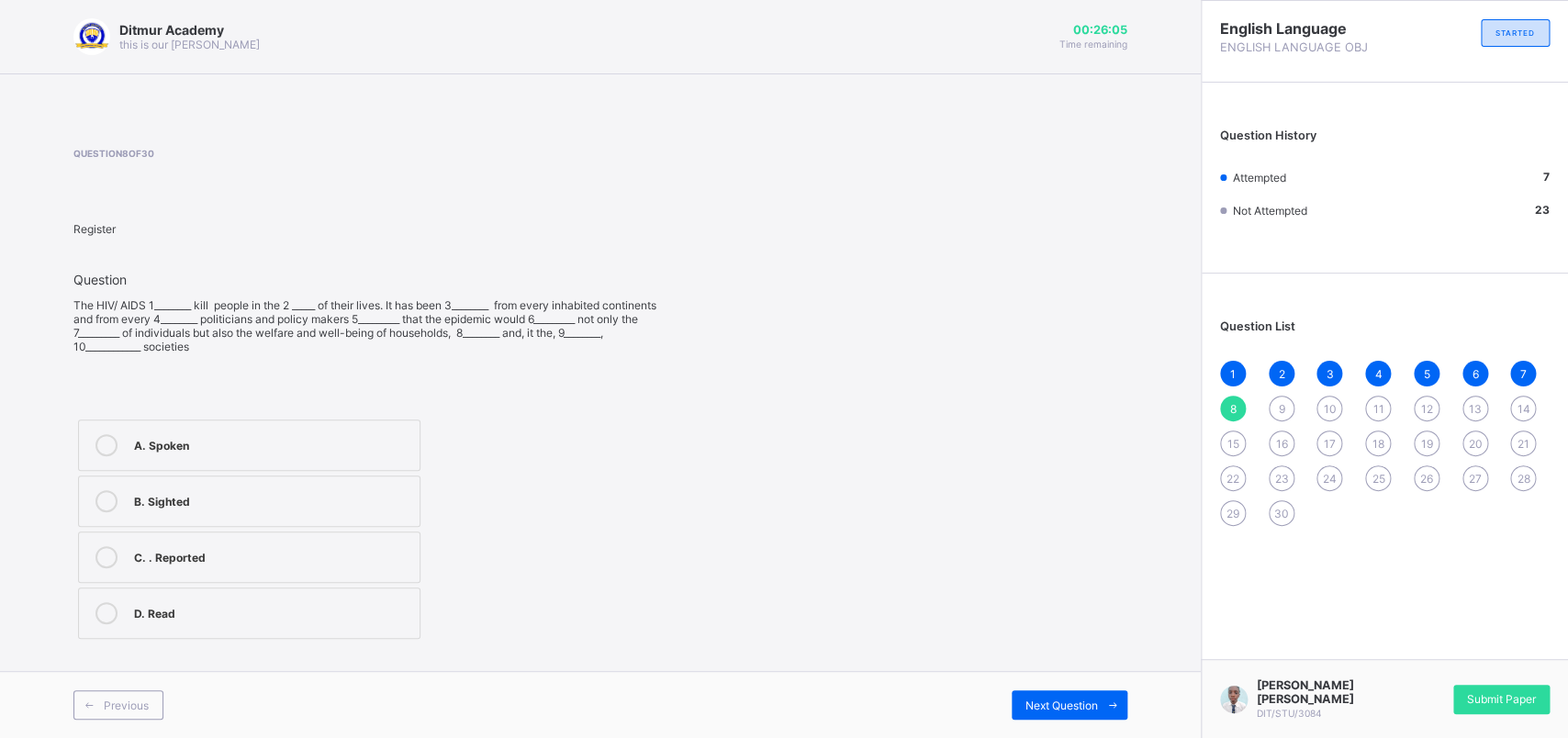 click on "C. . Reported" at bounding box center [272, 555] 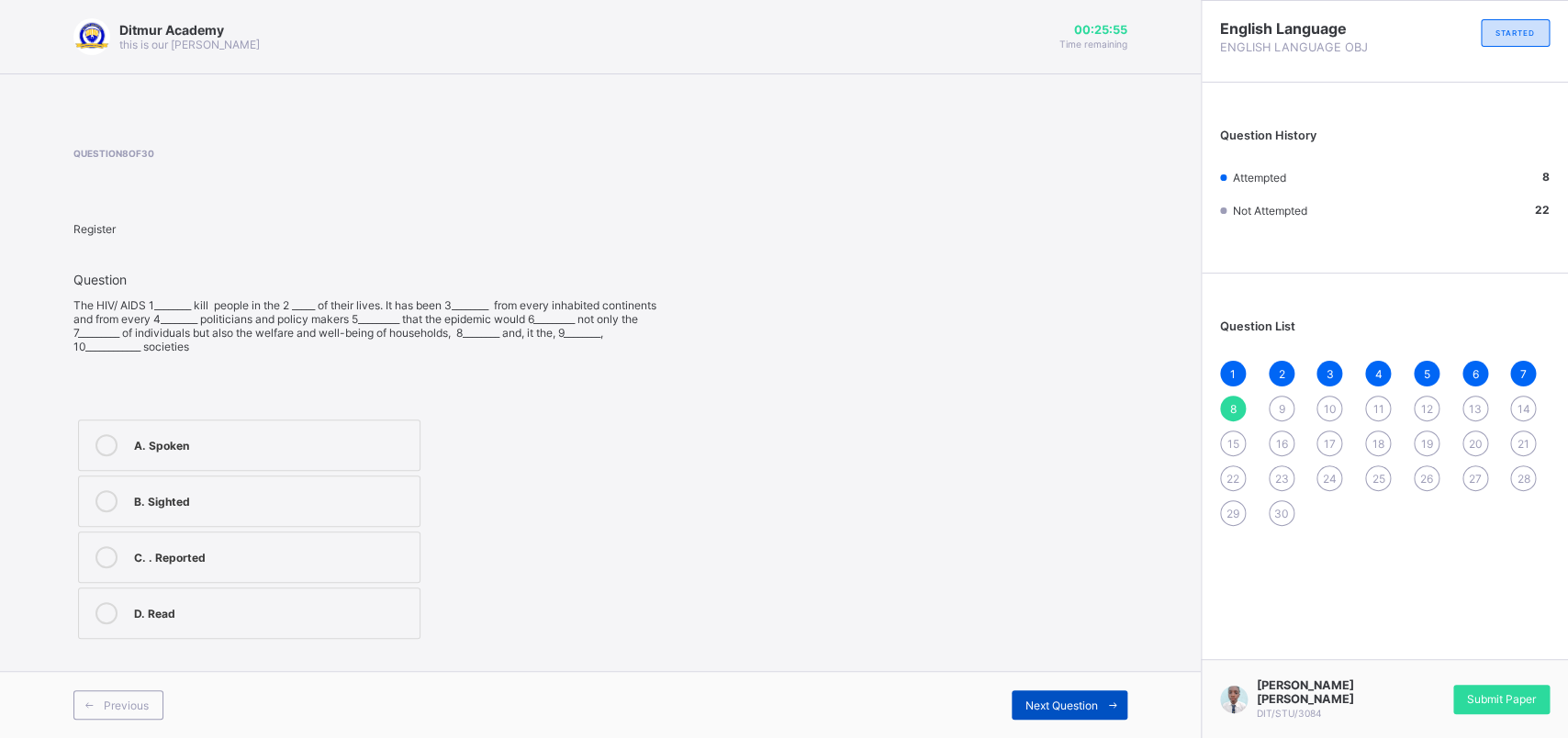 click on "Next Question" at bounding box center (1070, 705) 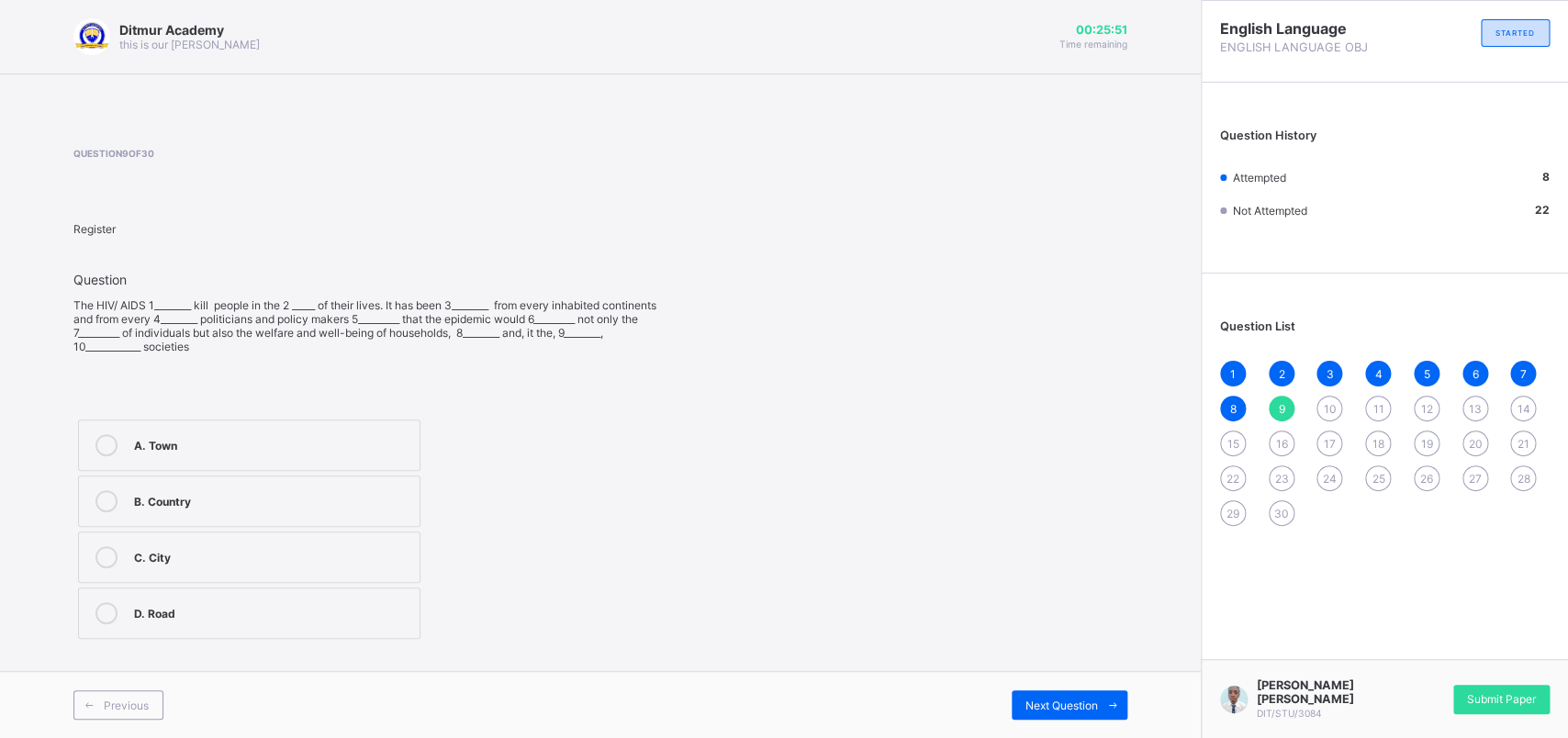 click on "B. Country" at bounding box center [272, 499] 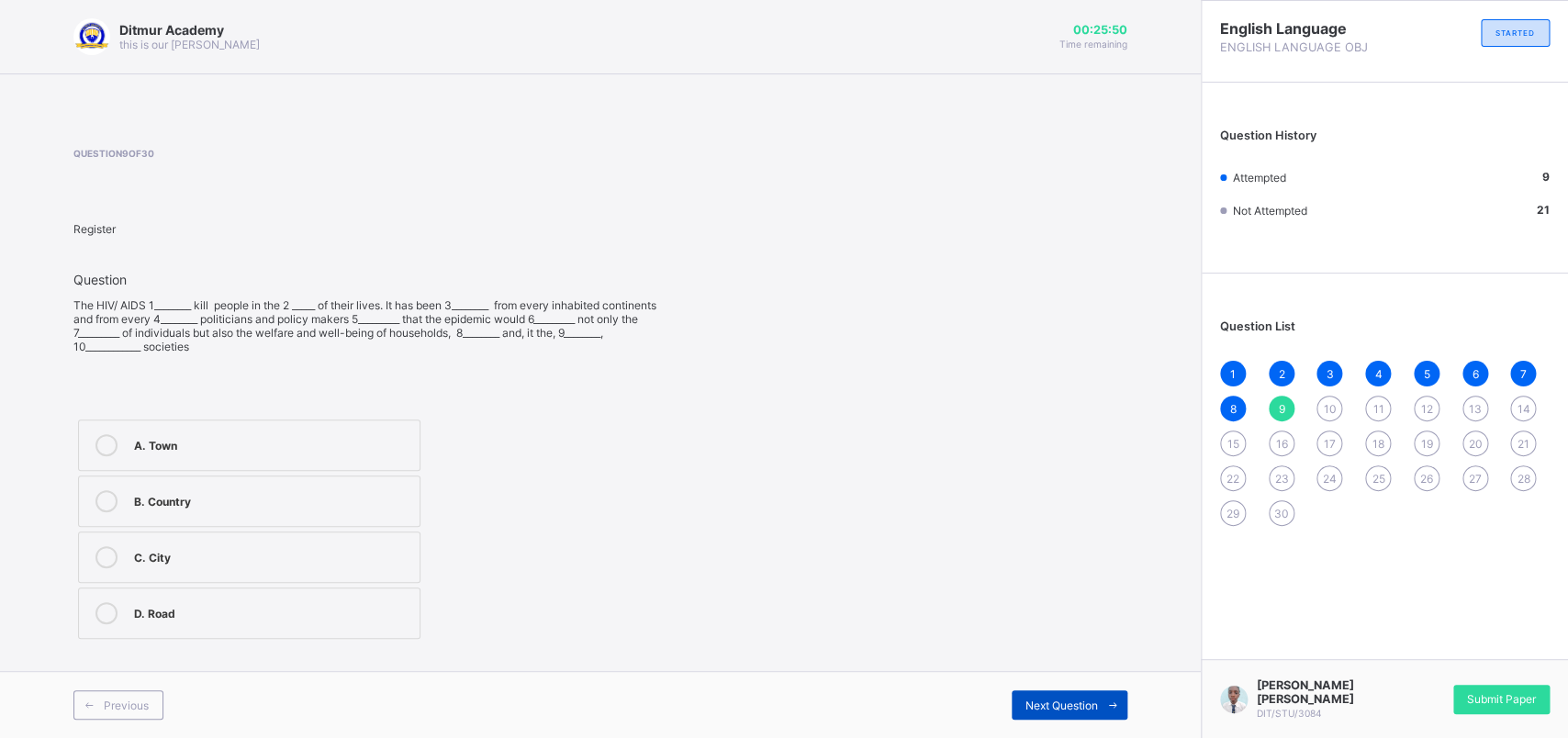 click on "Next Question" at bounding box center [1061, 705] 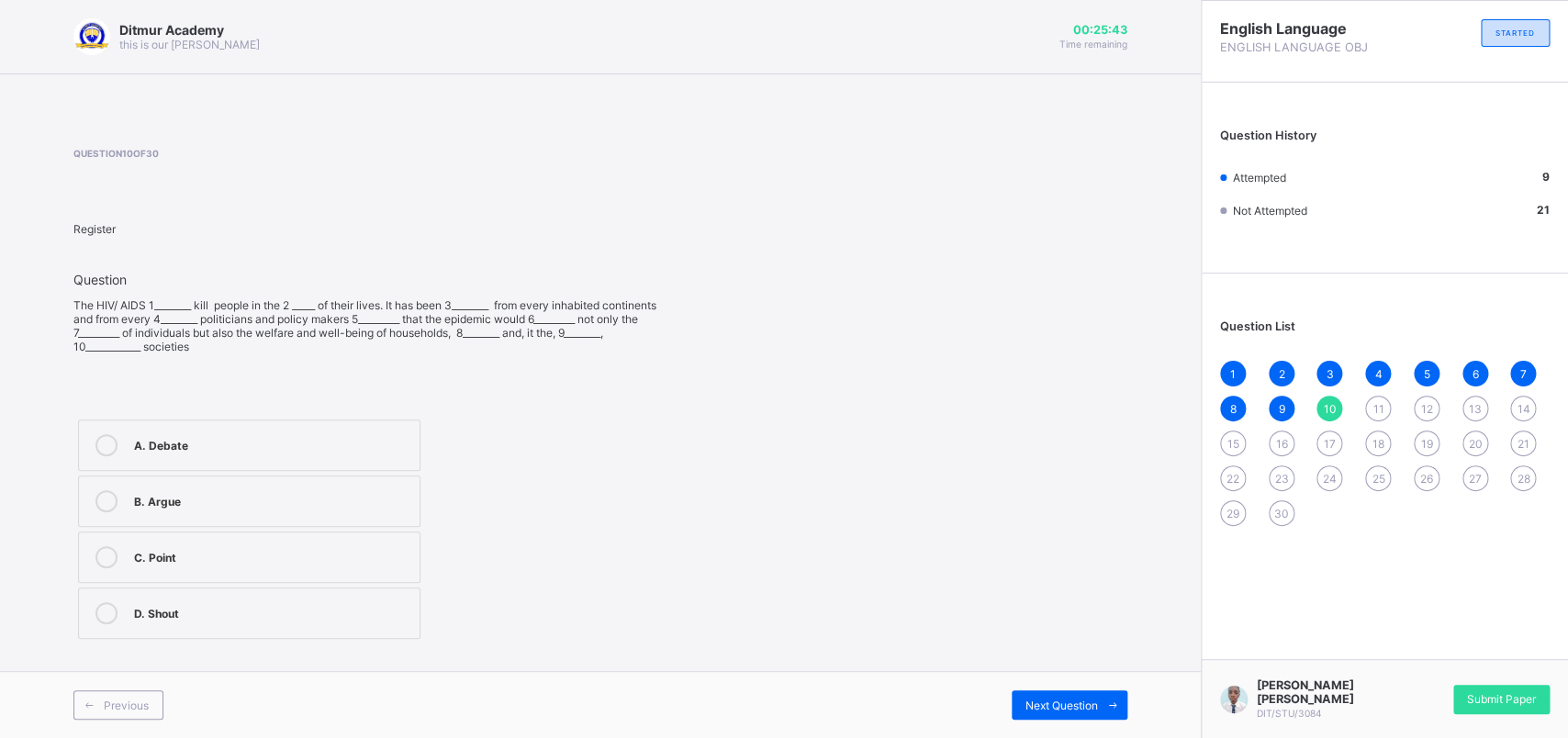 click on "A. Debate" at bounding box center [272, 443] 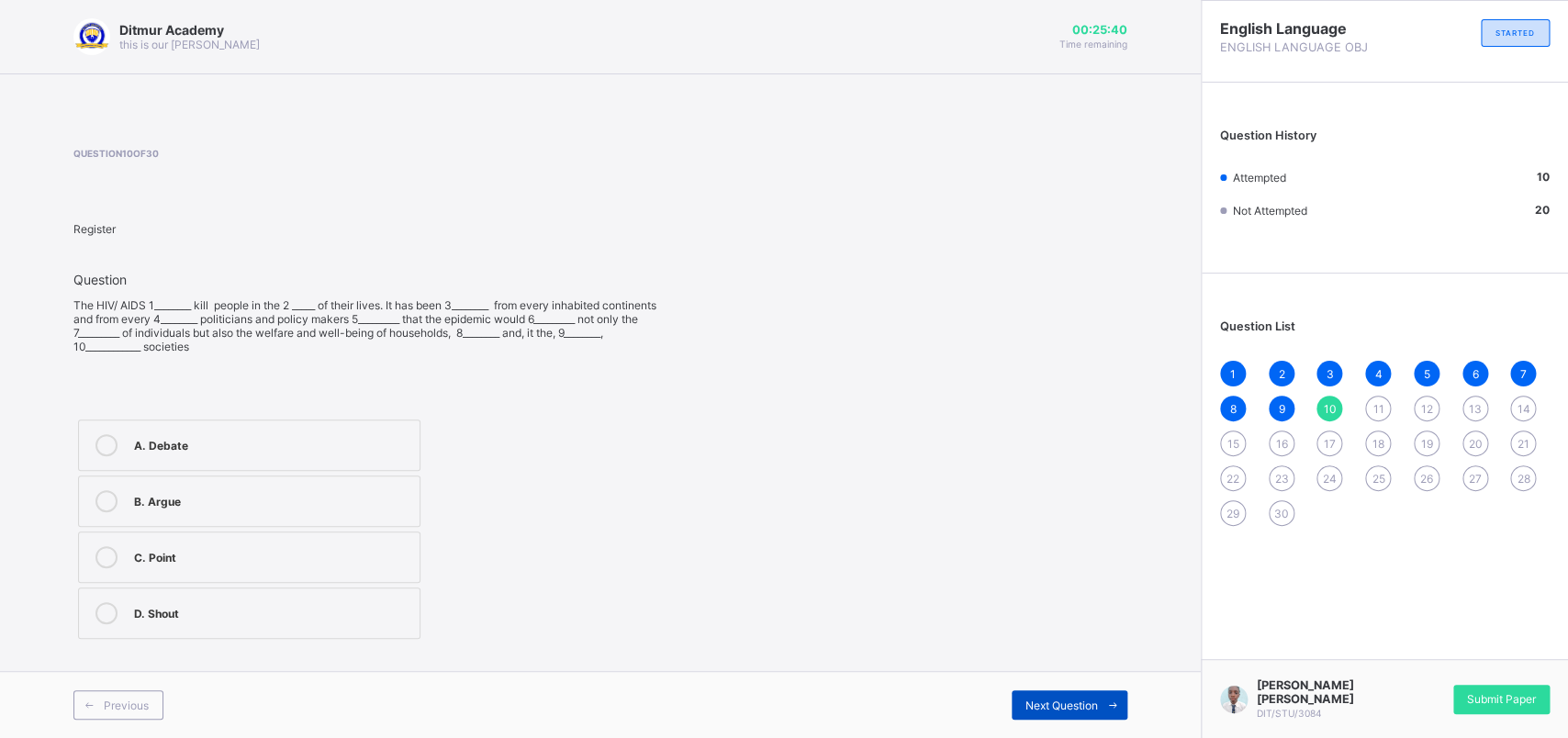 click at bounding box center [1113, 705] 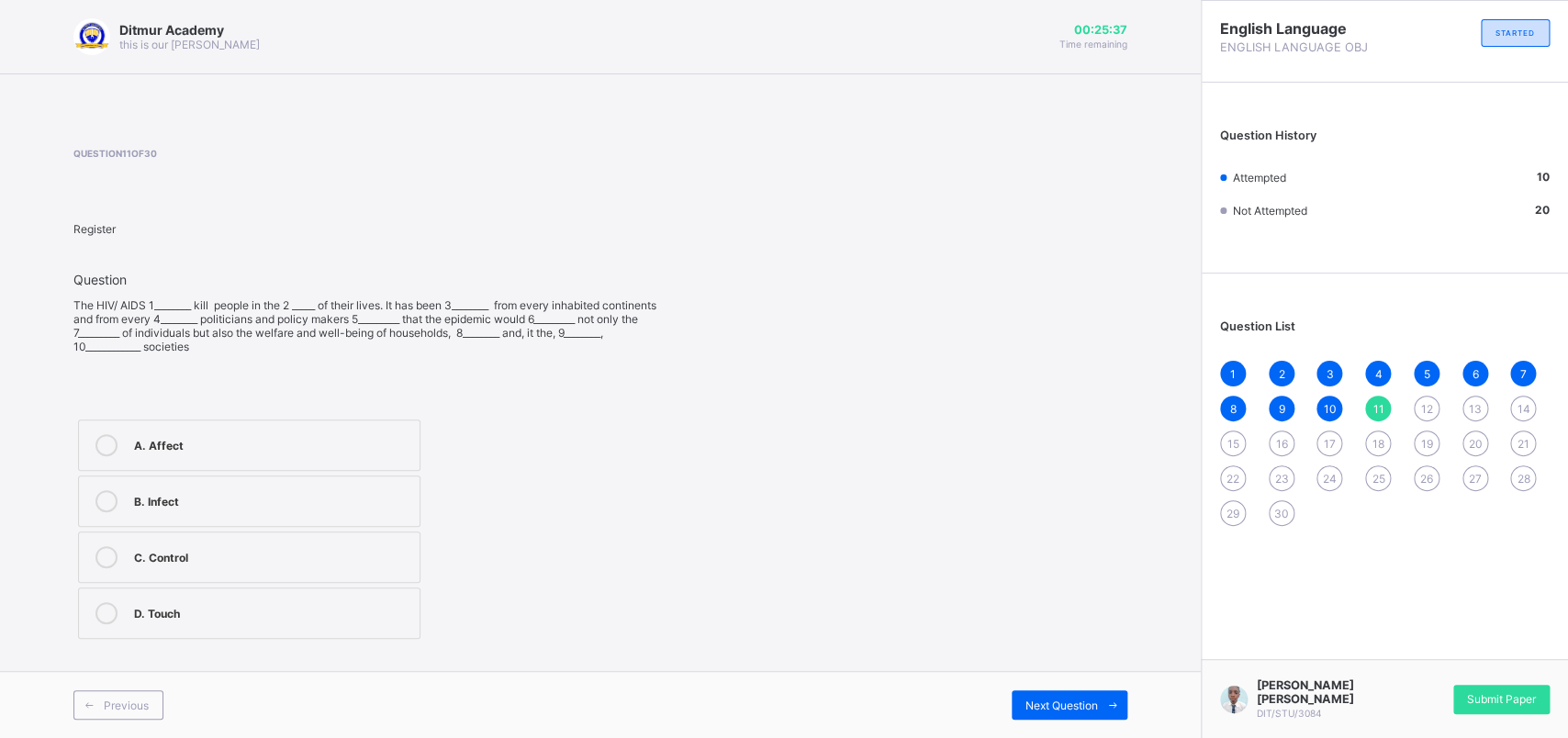 click on "A. Affect" at bounding box center (272, 443) 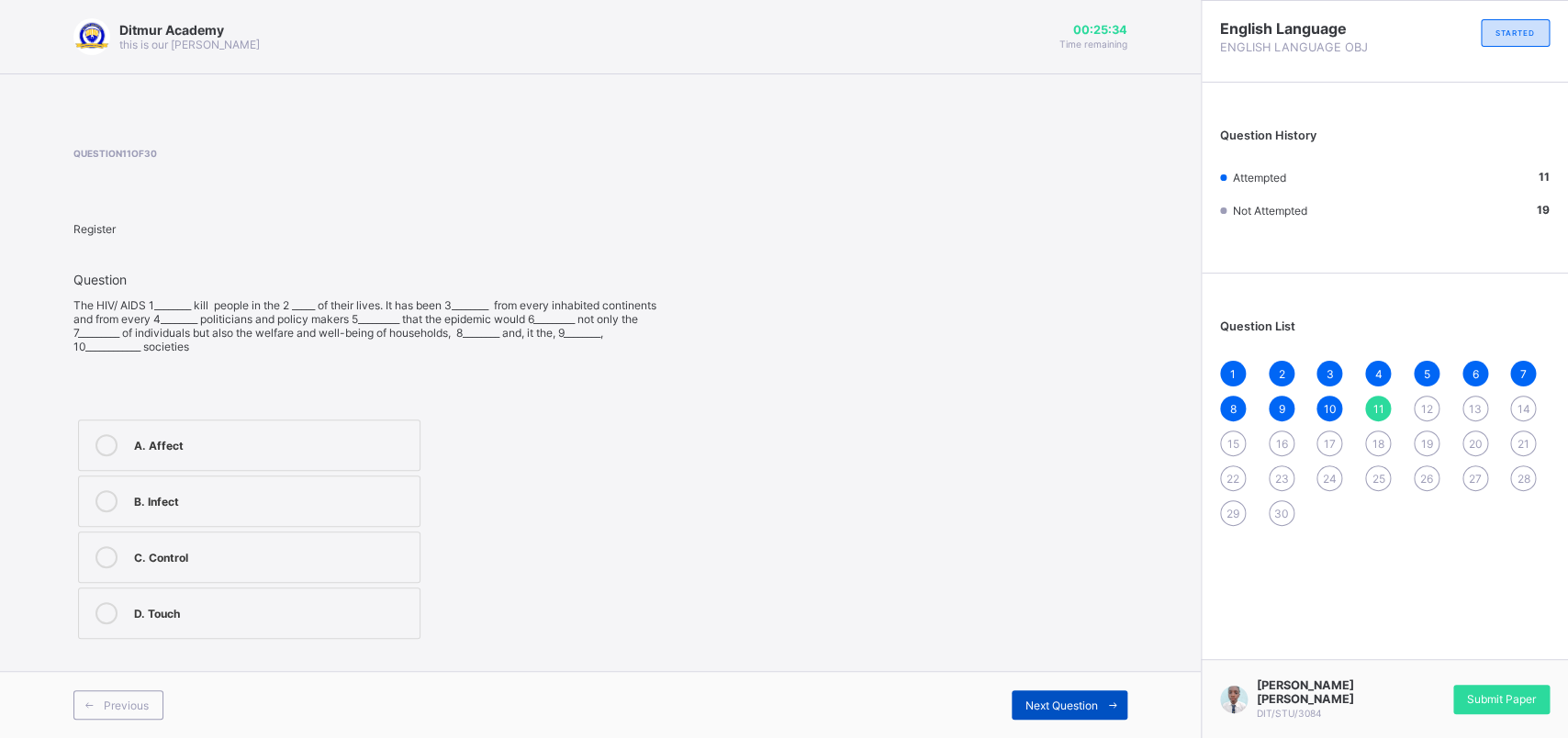 click on "Next Question" at bounding box center [1070, 705] 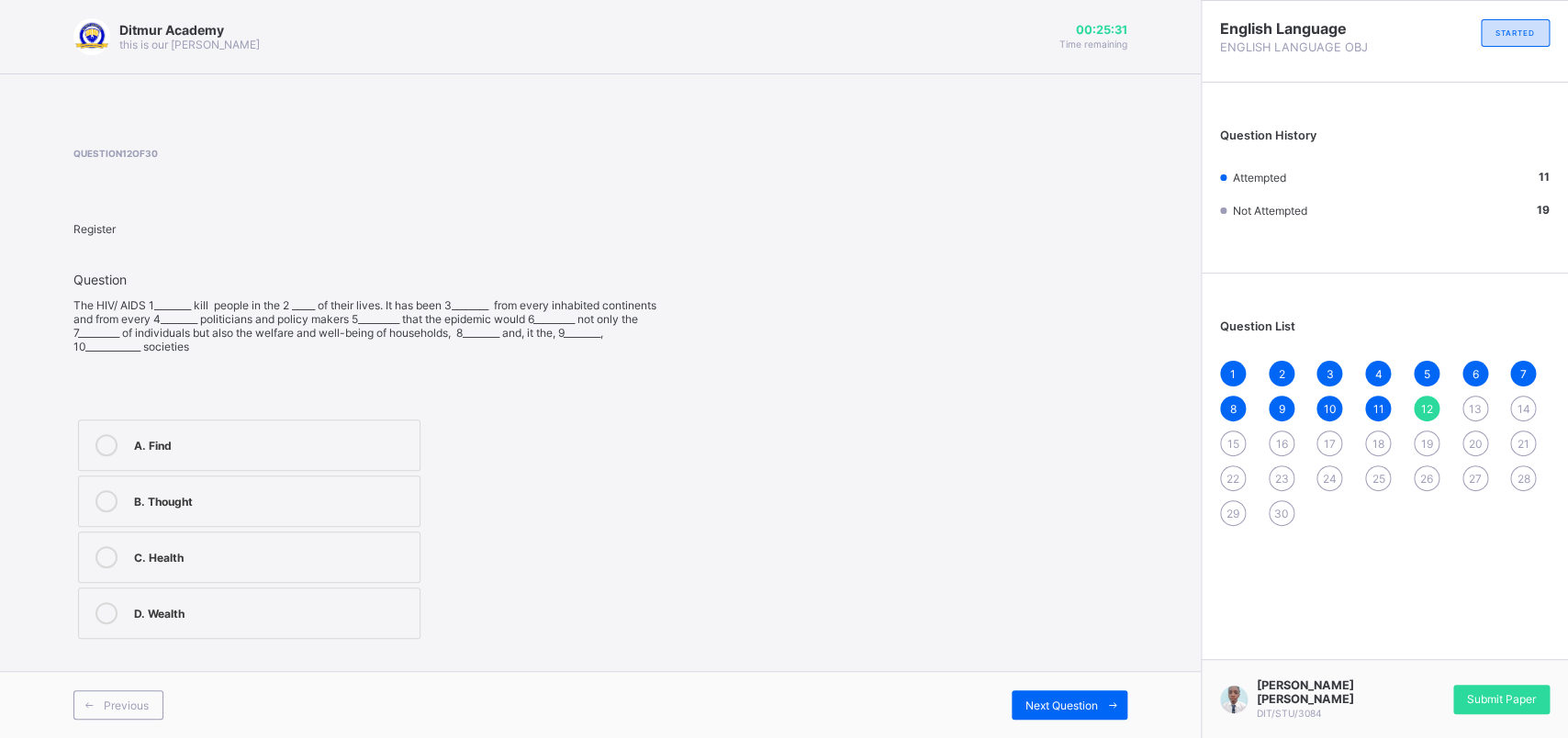 click on "A. Find B. Thought C. Health D. Wealth" at bounding box center [249, 529] 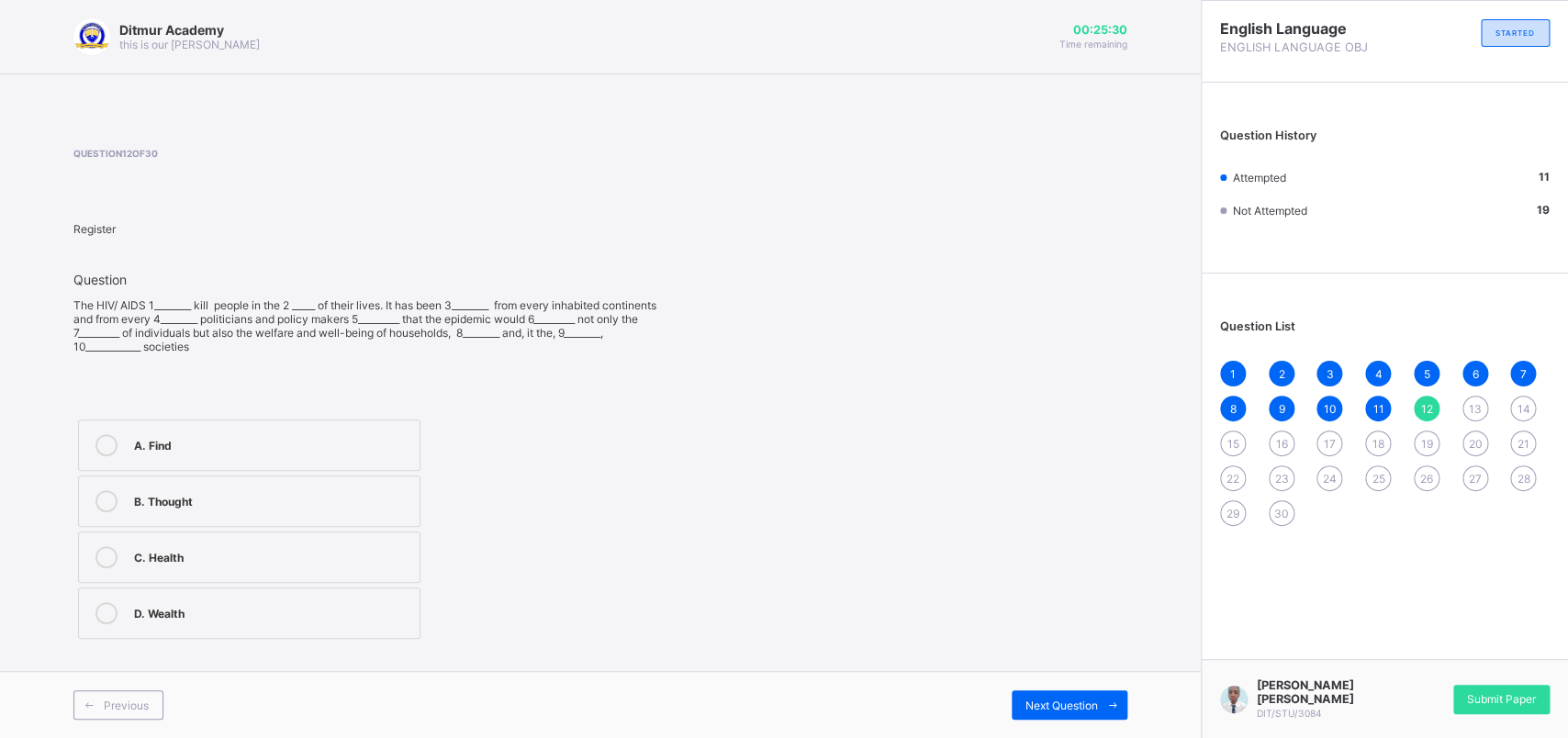 click on "B. Thought" at bounding box center (272, 499) 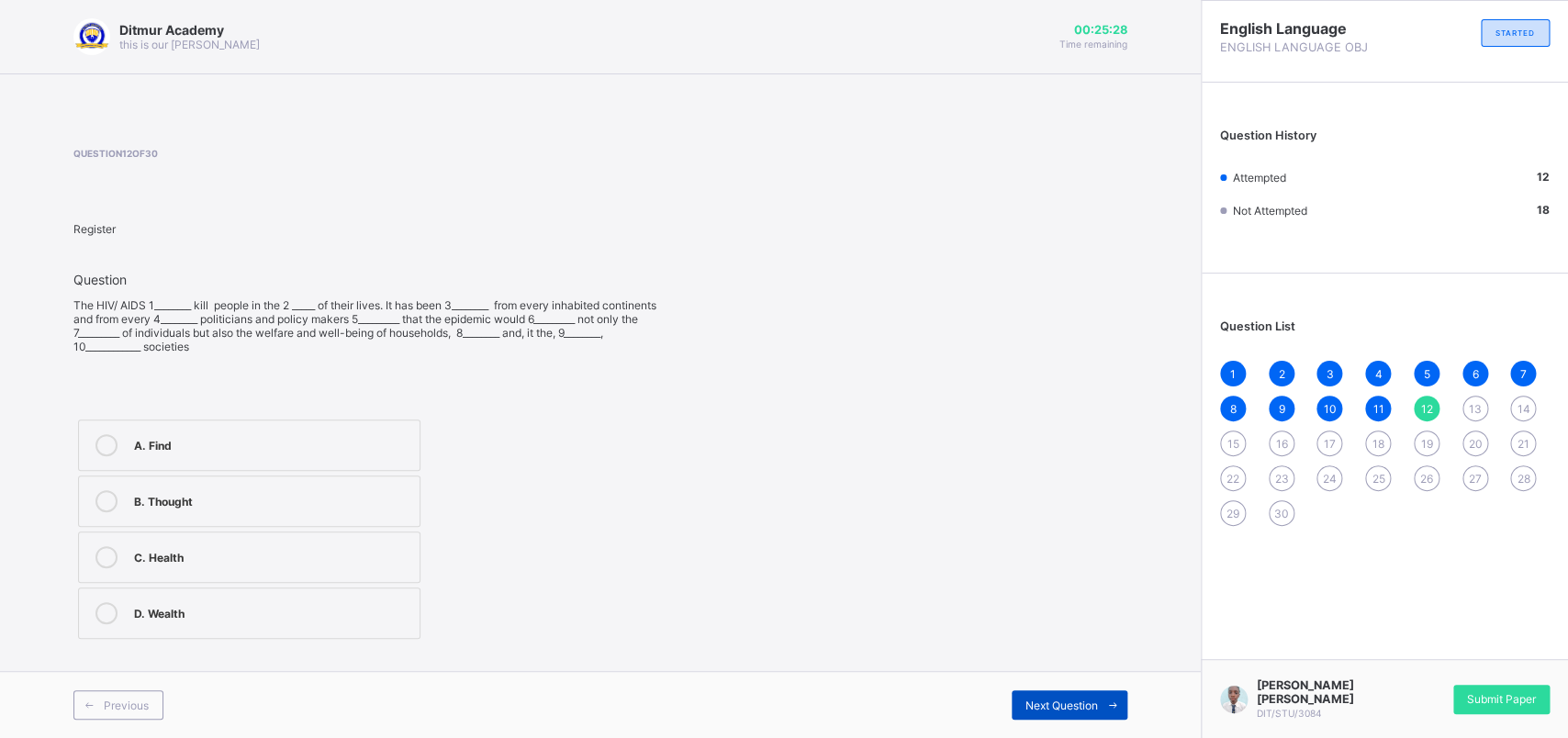 click on "Next Question" at bounding box center [1061, 705] 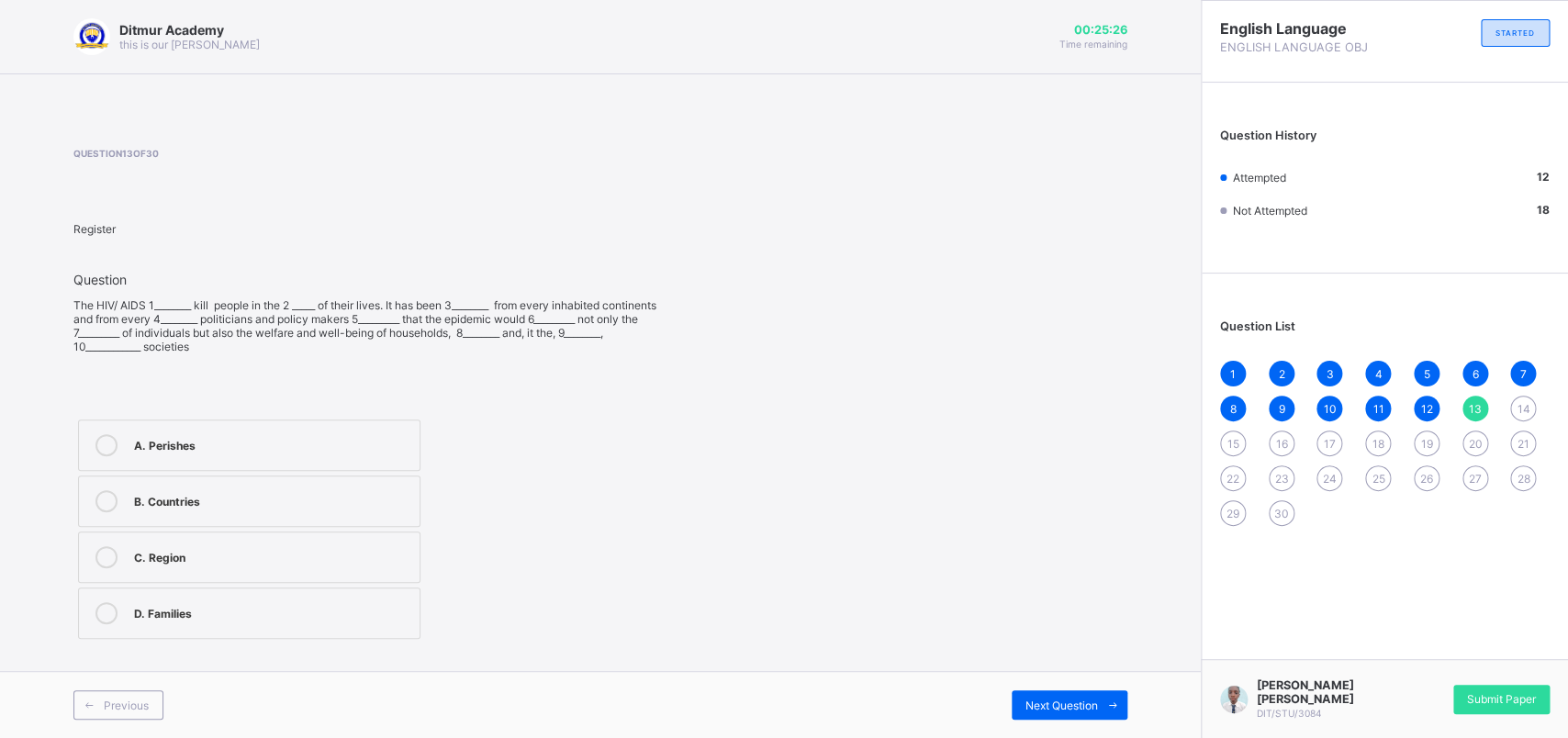 click on "B. Countries" at bounding box center (272, 499) 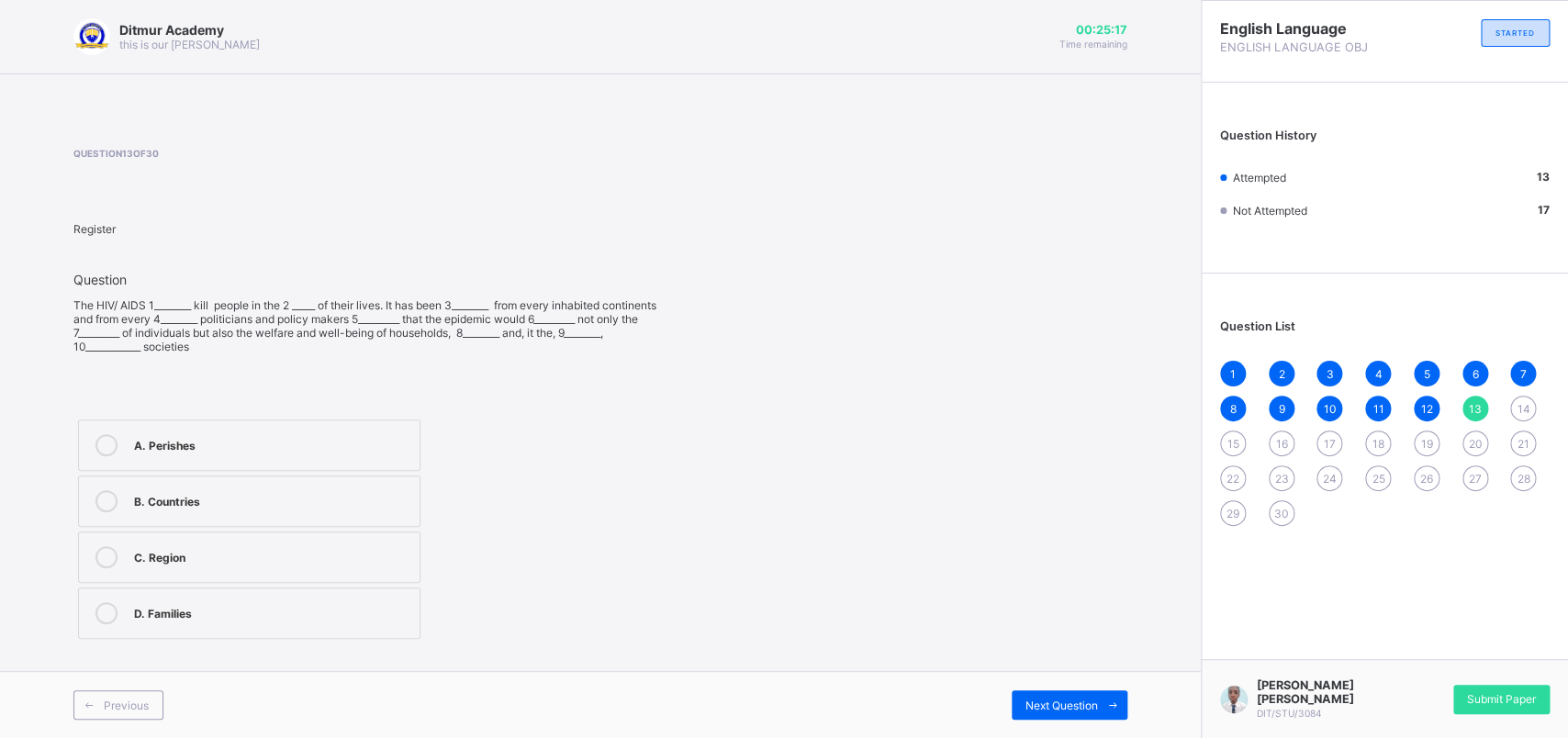 click on "Previous Next Question" at bounding box center [600, 704] 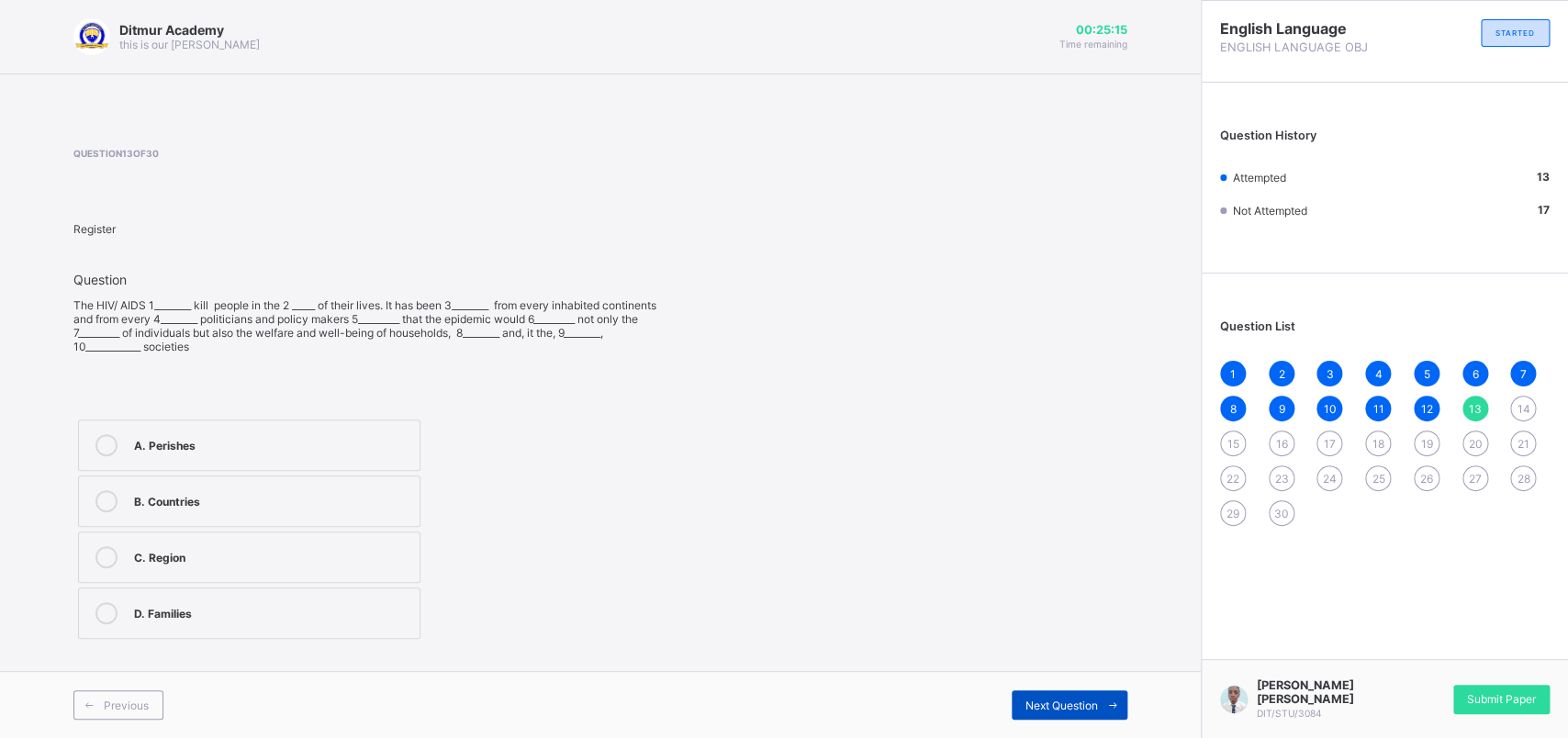 click on "Next Question" at bounding box center (1070, 705) 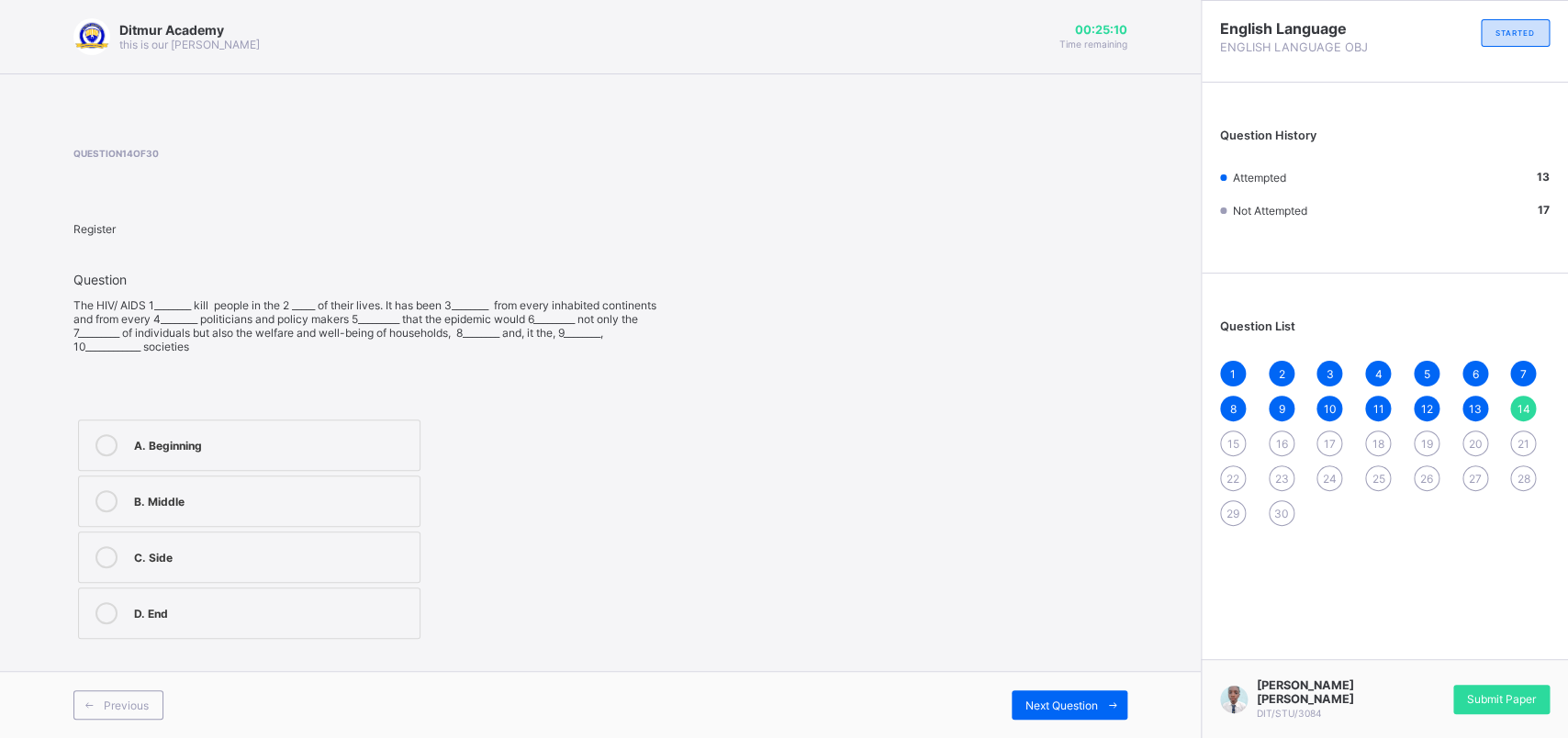 click on "D. End" at bounding box center (249, 613) 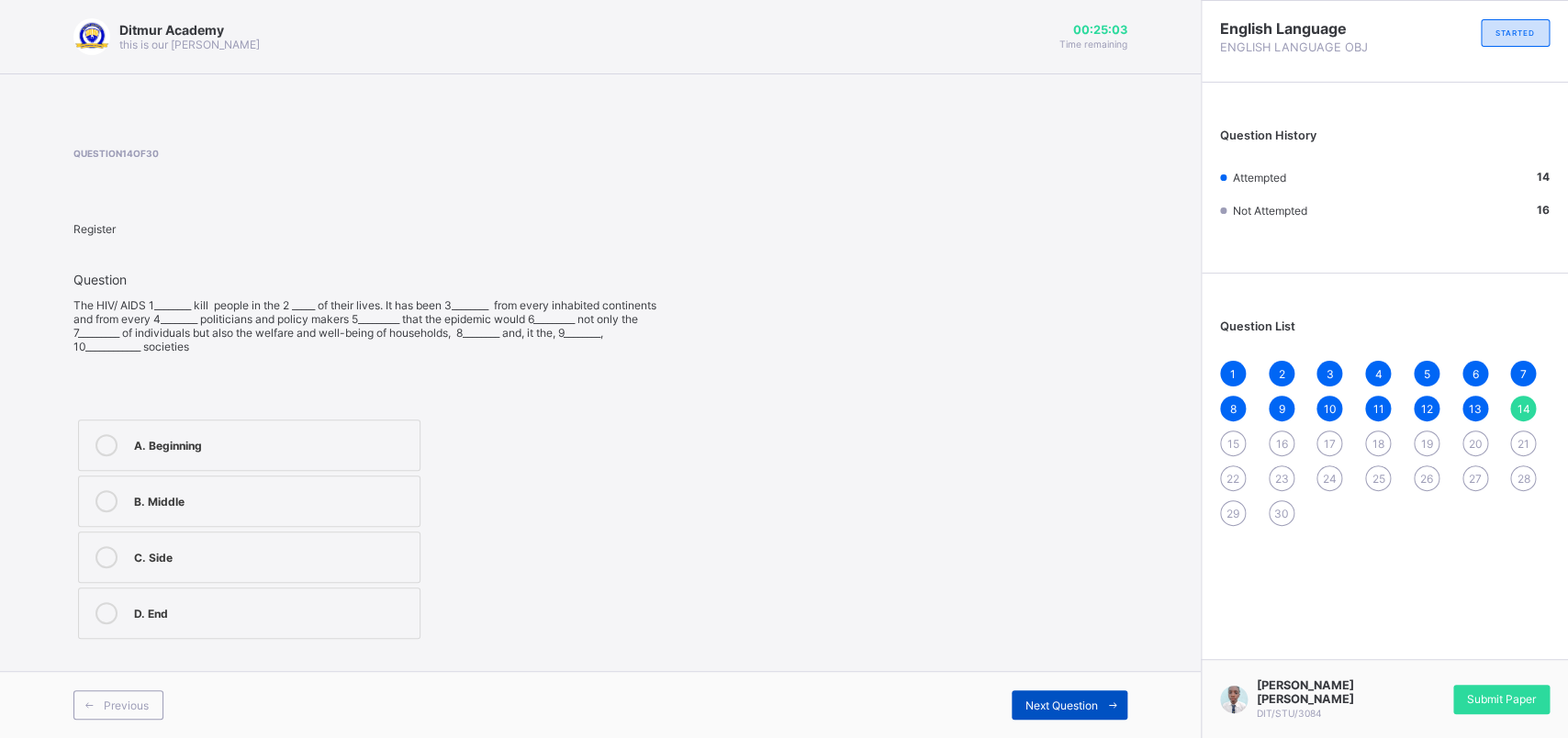 click on "Next Question" at bounding box center [1070, 705] 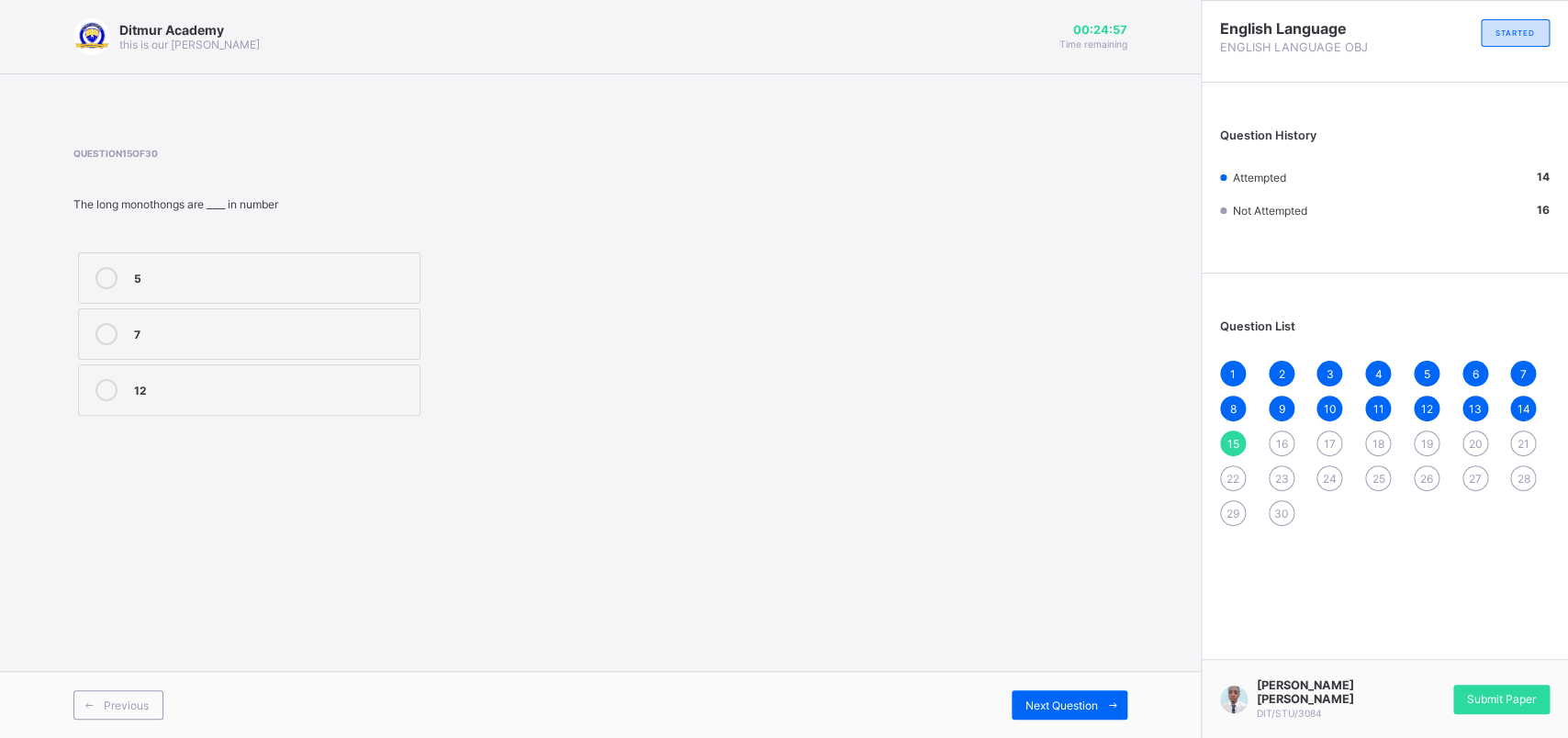 click on "5" at bounding box center [249, 278] 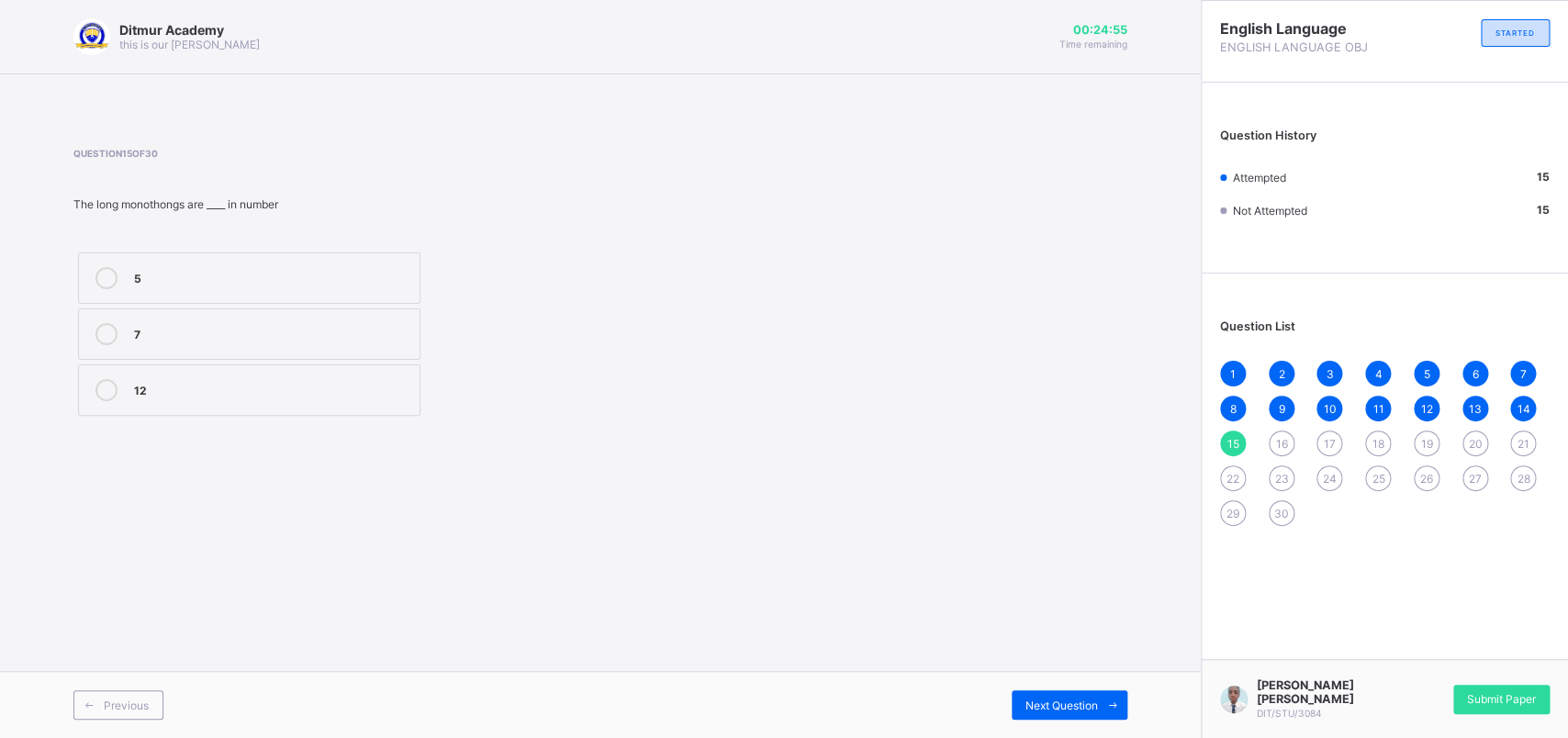 click on "12" at bounding box center [272, 390] 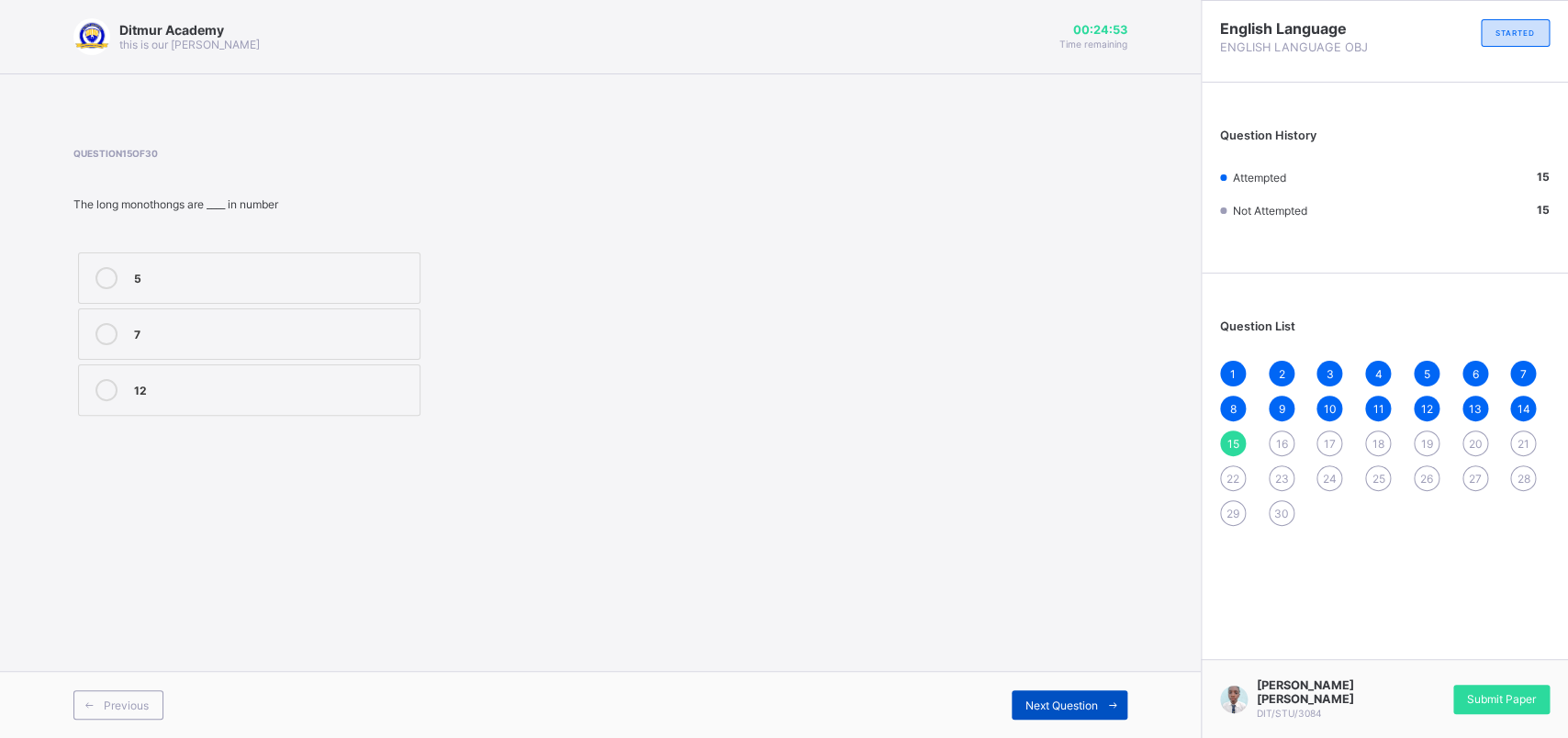 click on "Next Question" at bounding box center [1061, 705] 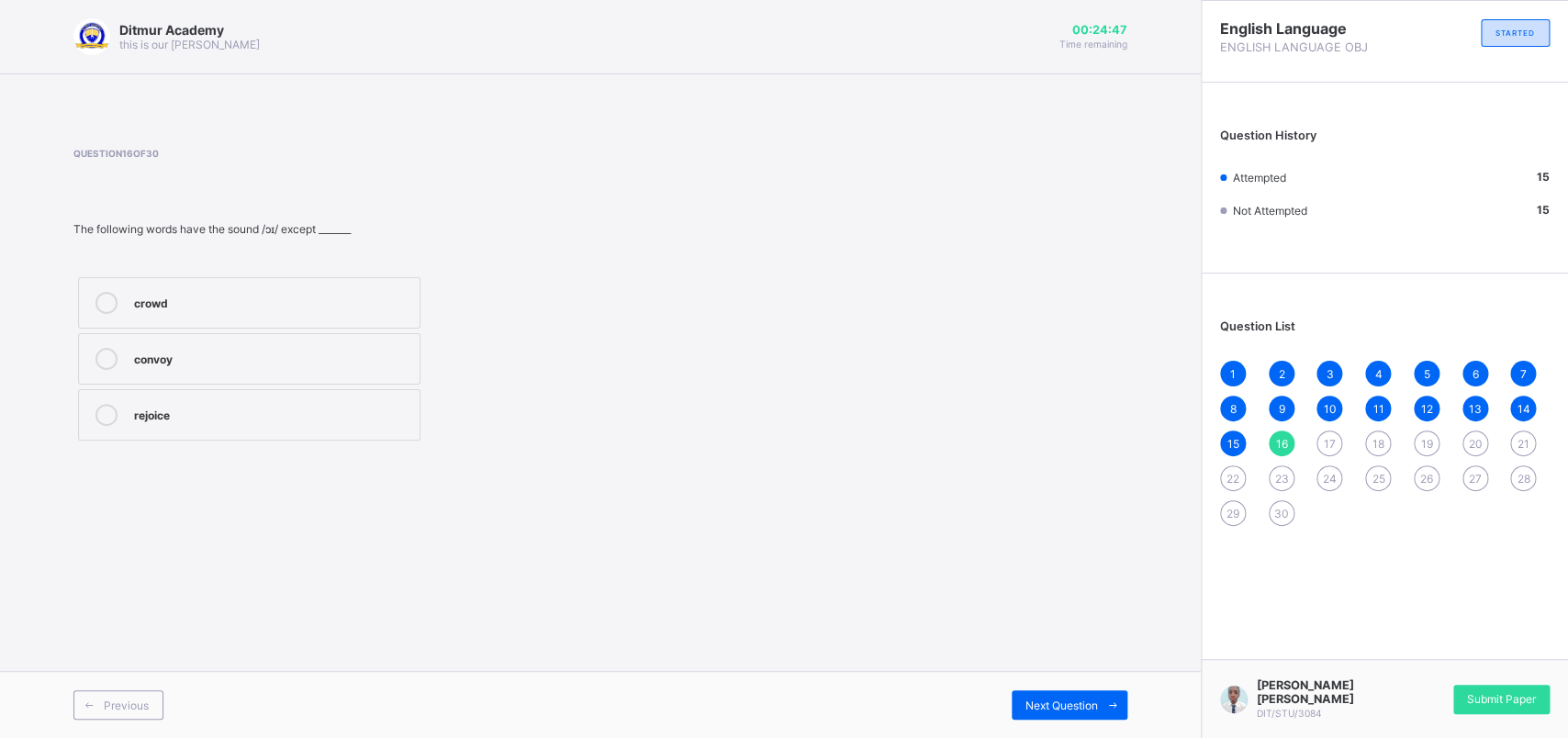 click on "rejoice" at bounding box center [272, 413] 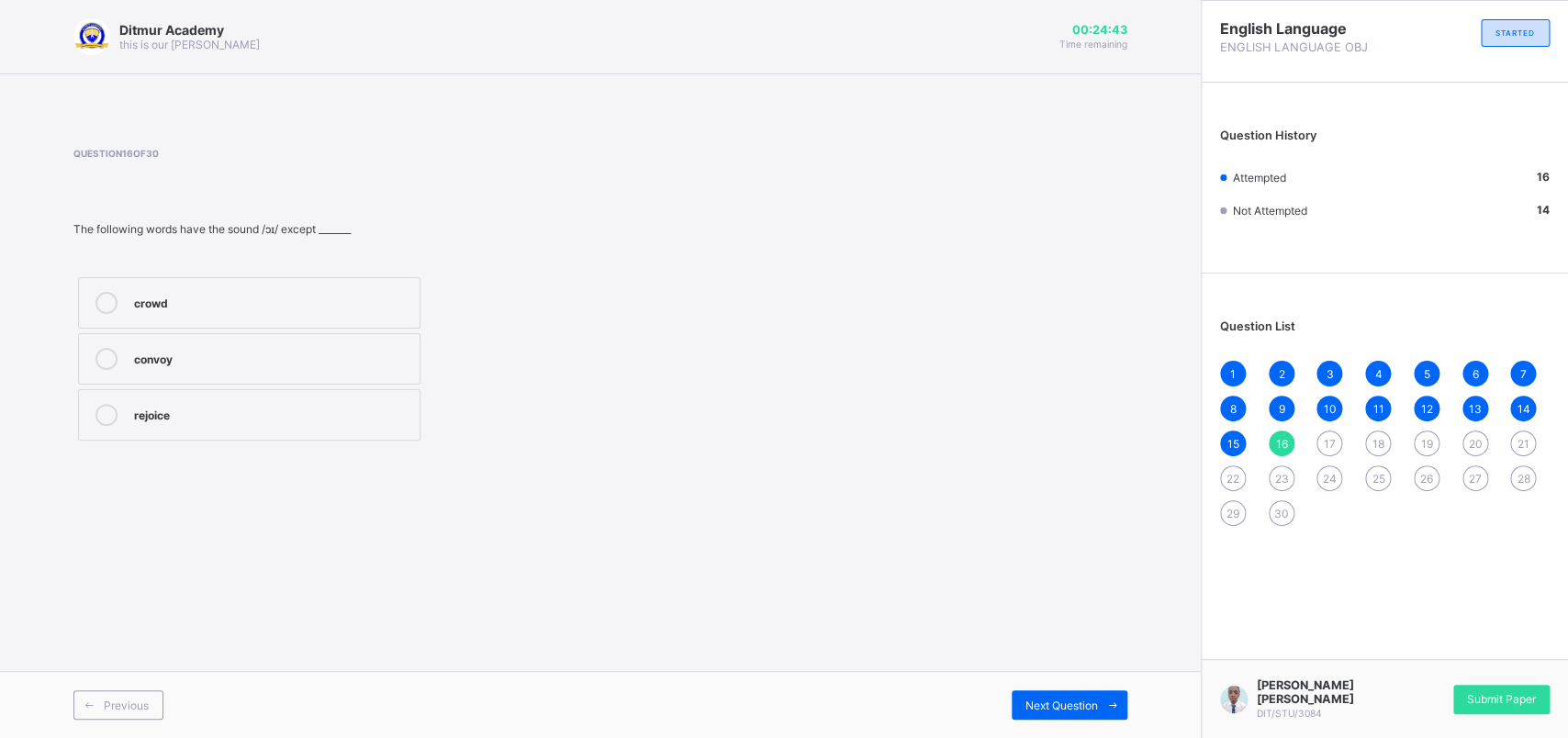 click on "crowd" at bounding box center (249, 303) 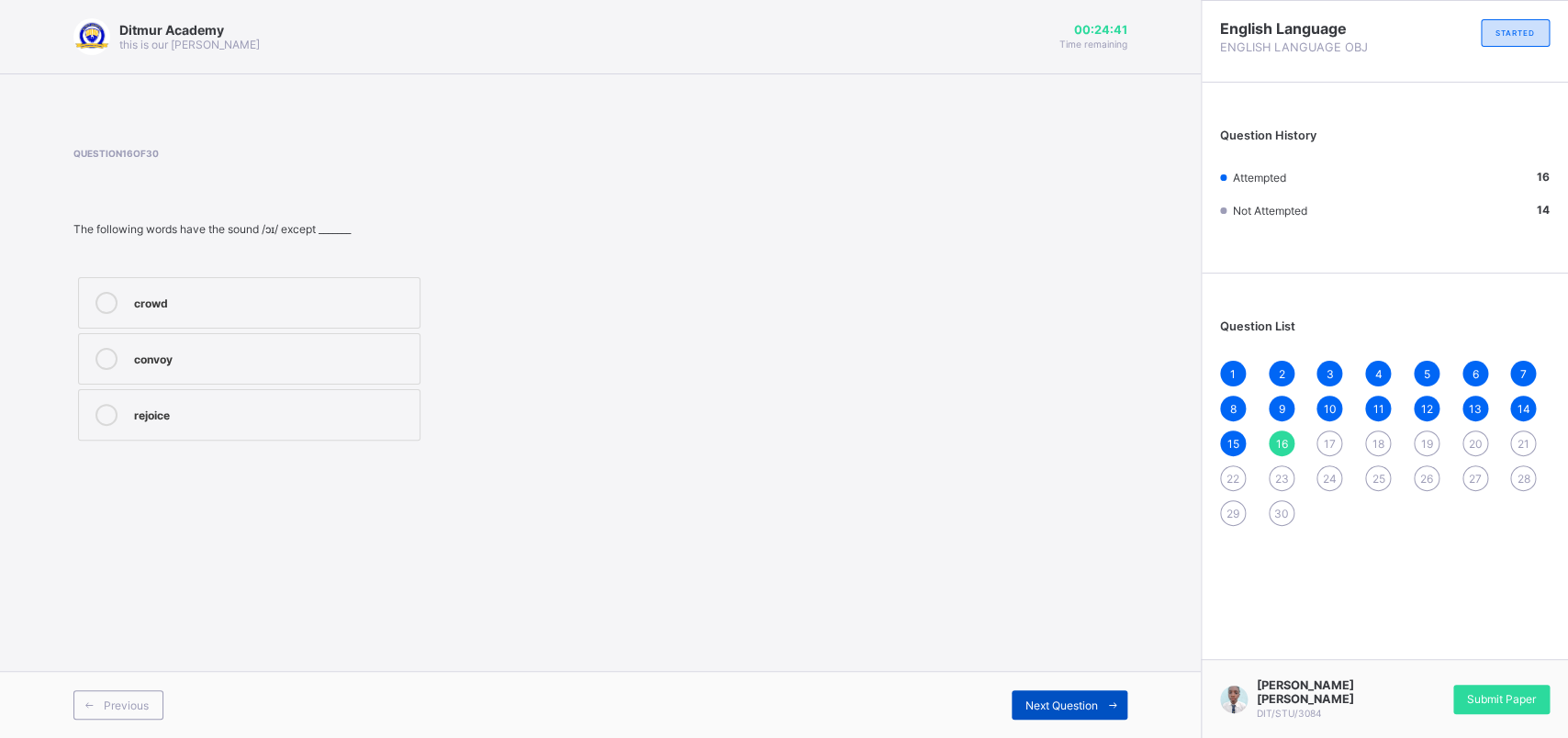 click on "Next Question" at bounding box center [1061, 705] 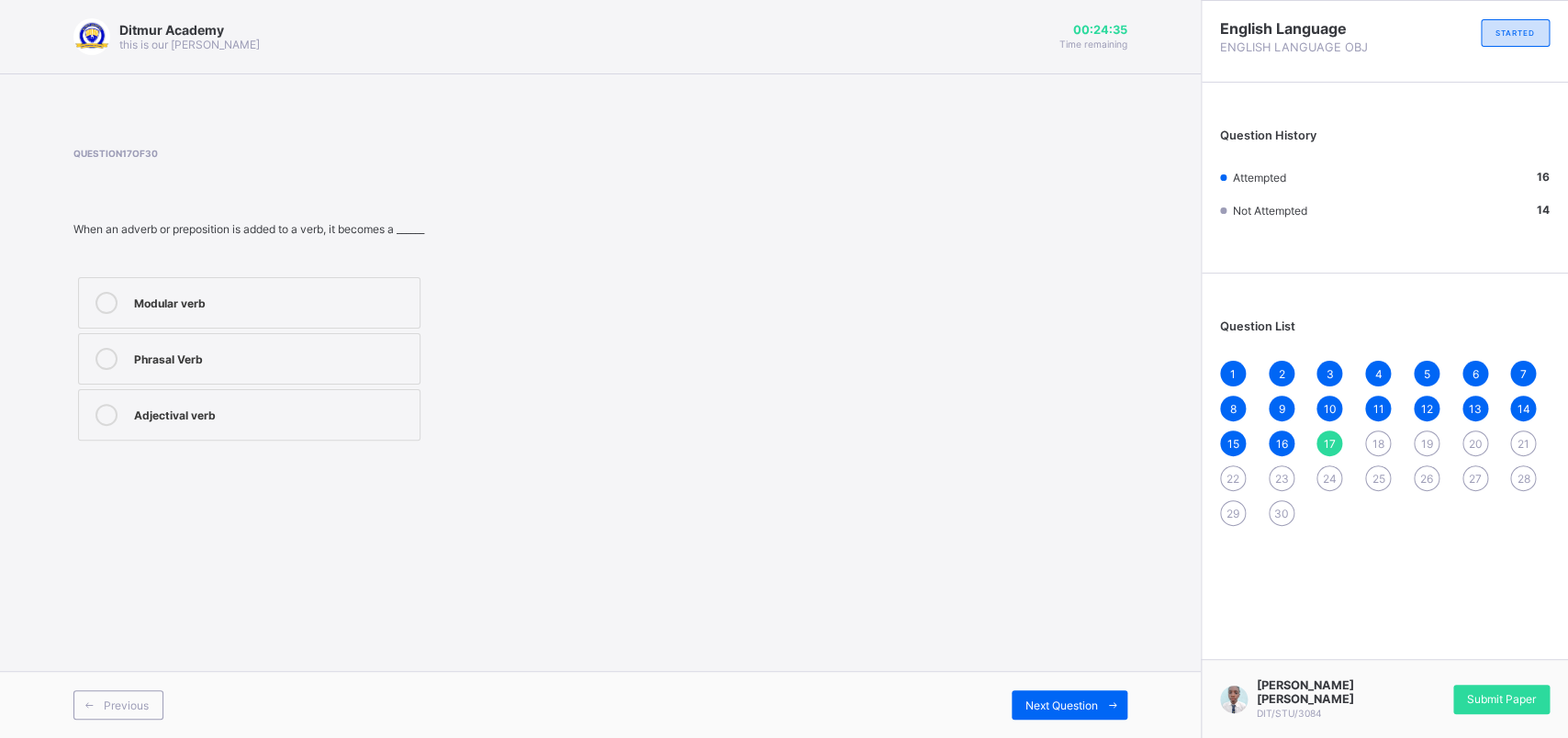 click on "Phrasal Verb" at bounding box center (249, 359) 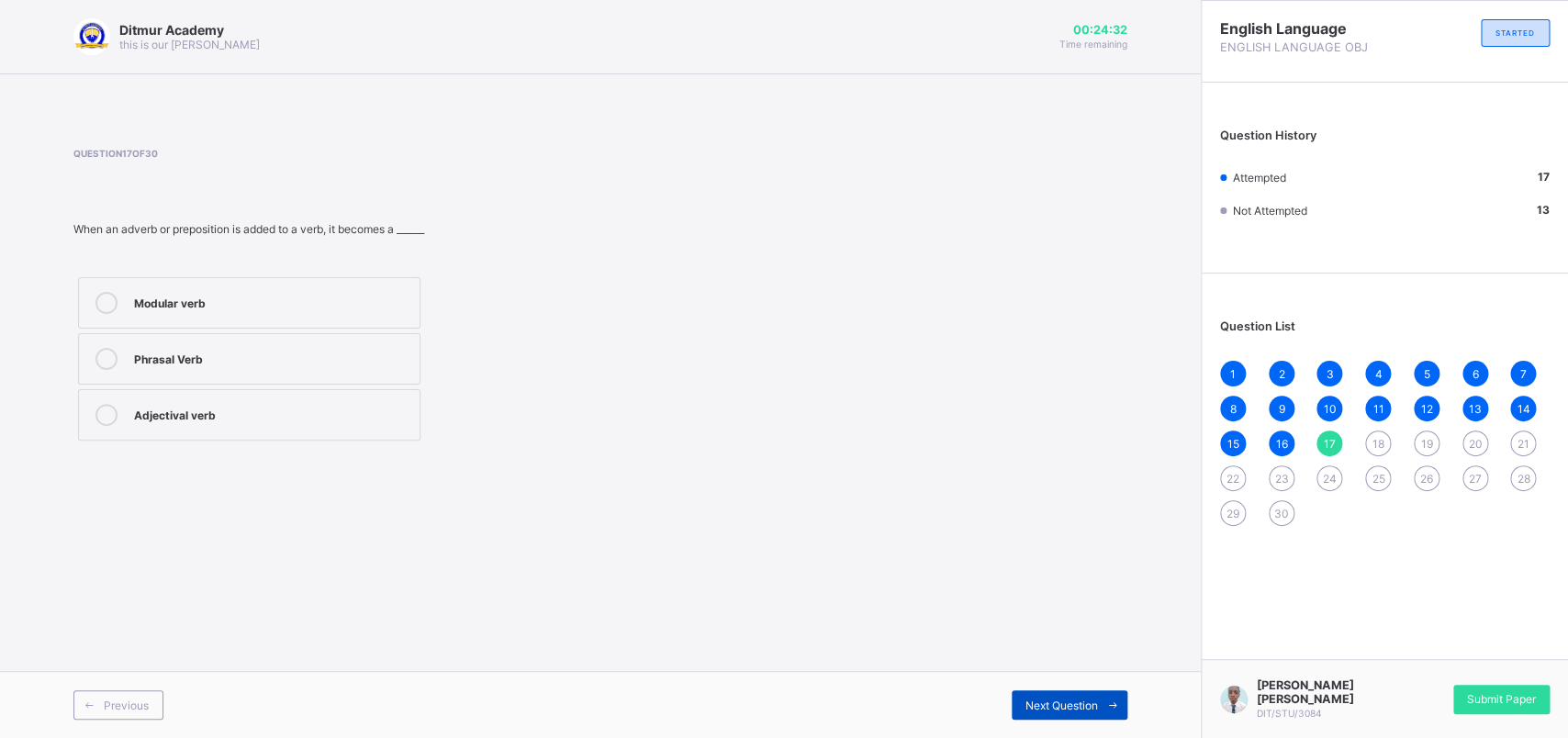 click on "Next Question" at bounding box center (1070, 705) 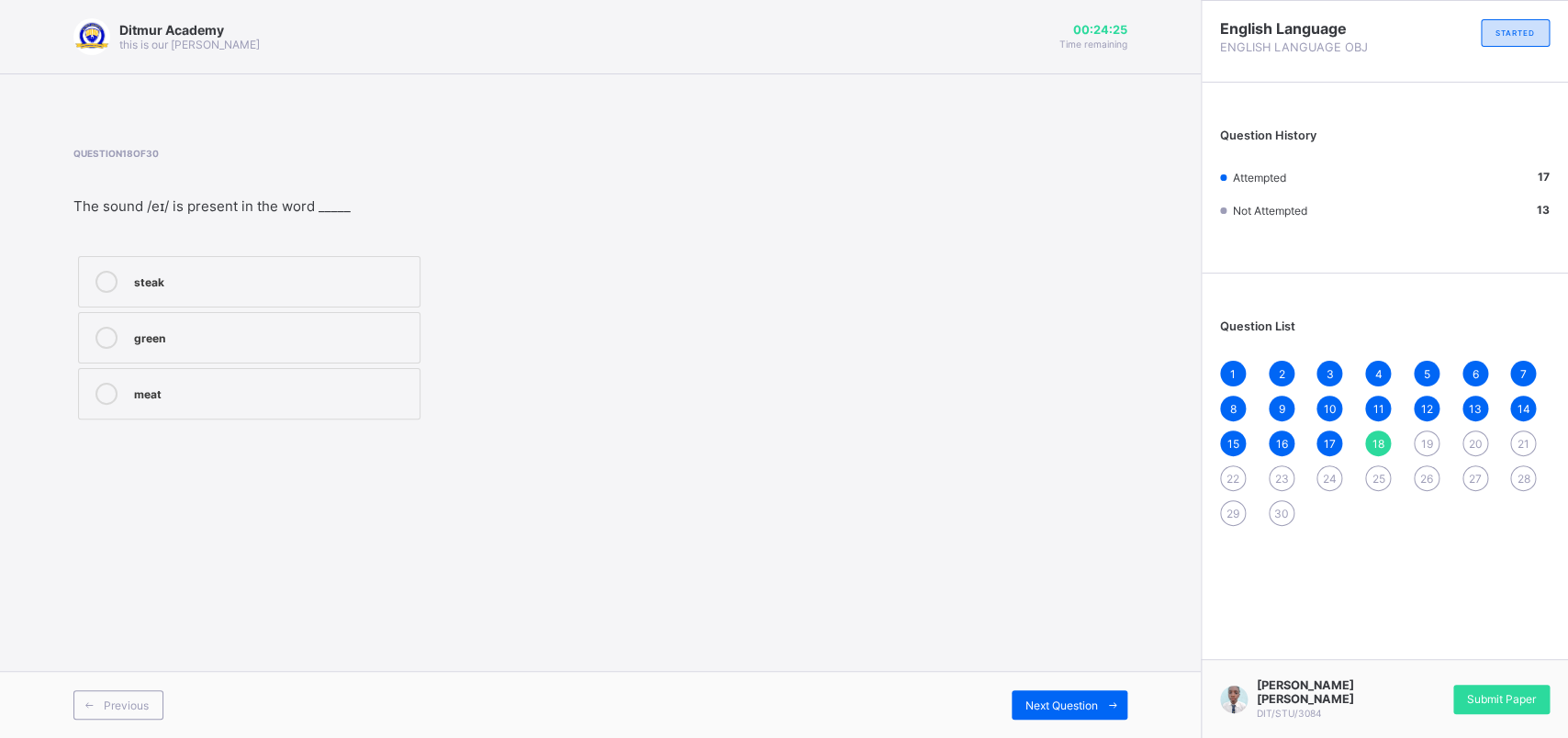 click on "green" at bounding box center [249, 338] 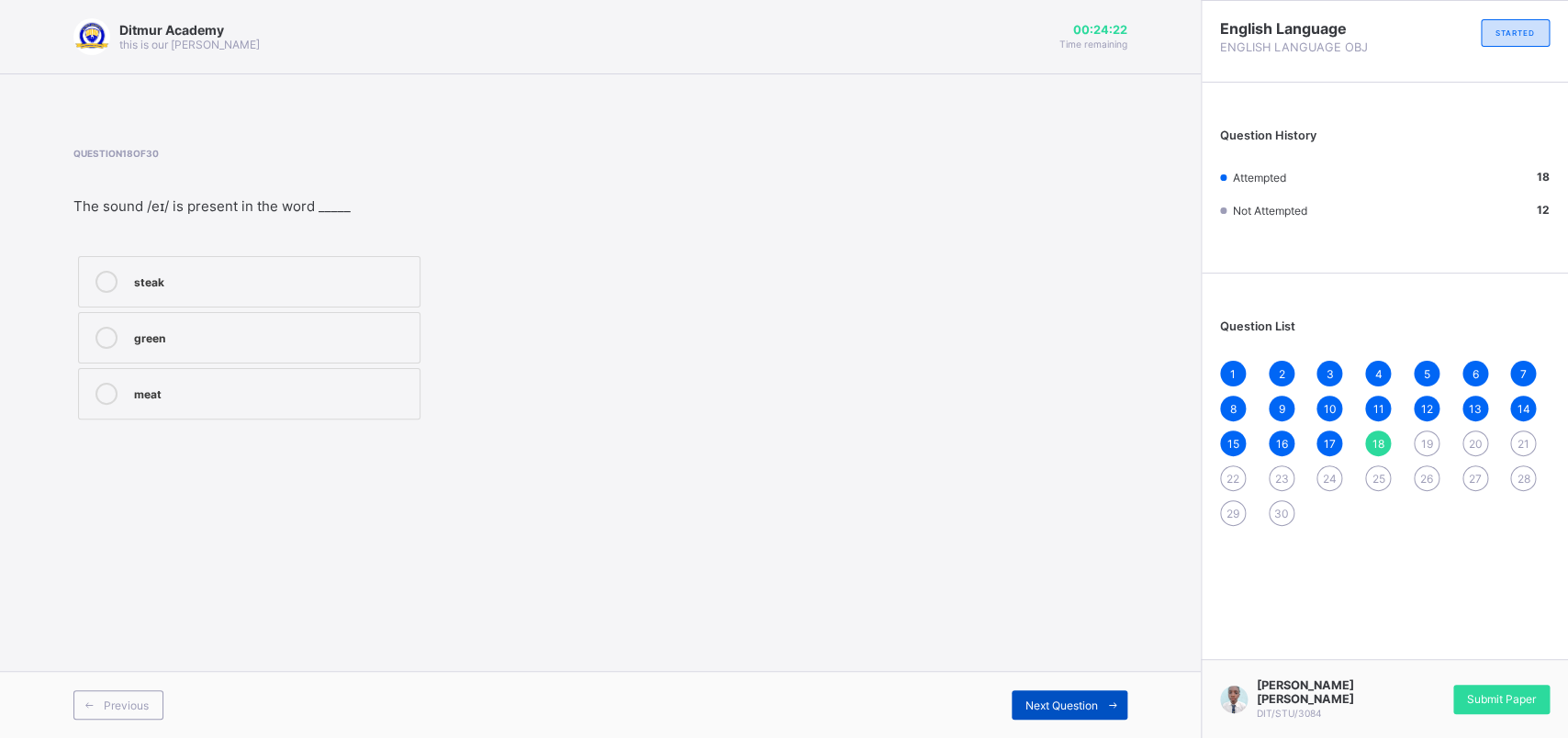 click on "Next Question" at bounding box center [1070, 705] 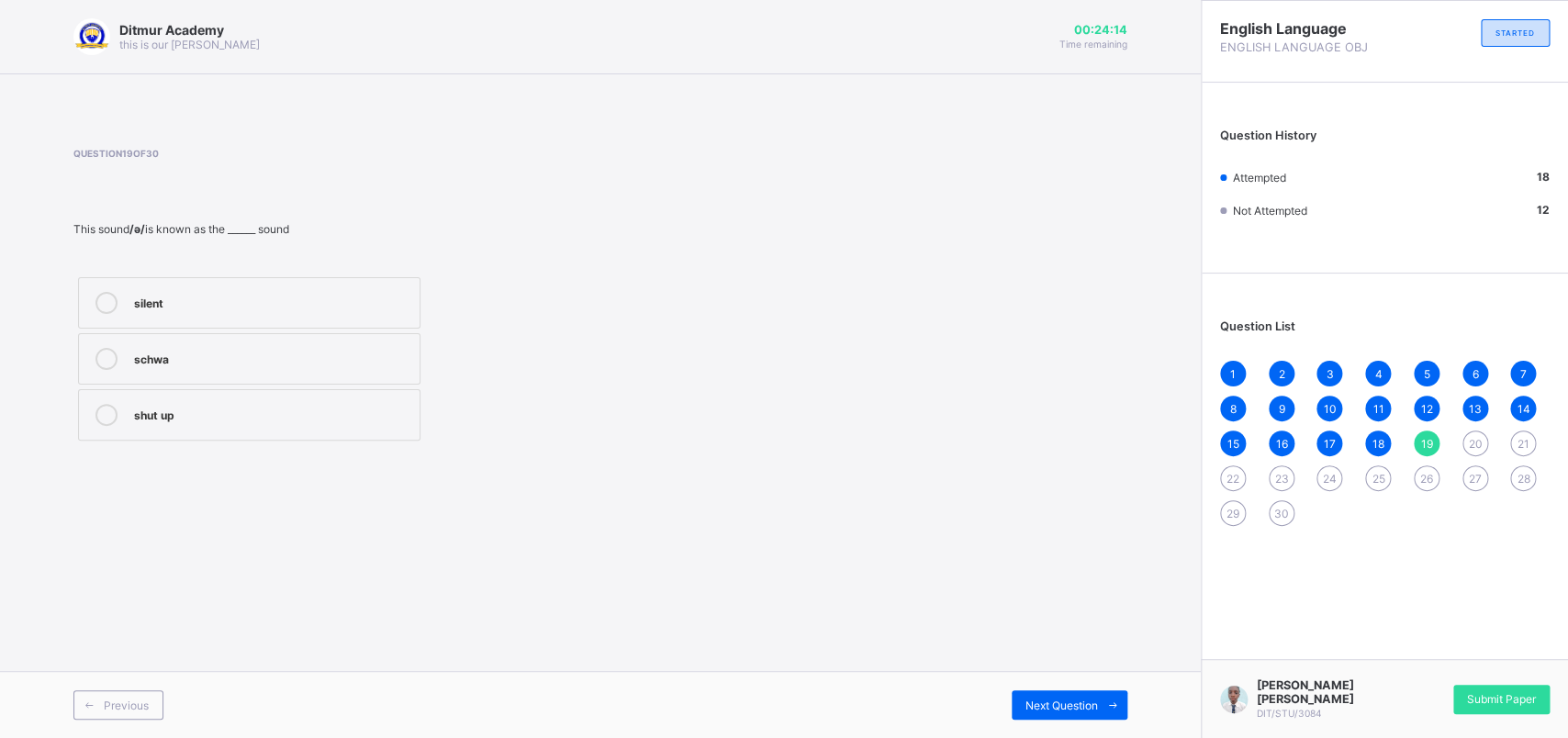 click on "silent" at bounding box center [249, 303] 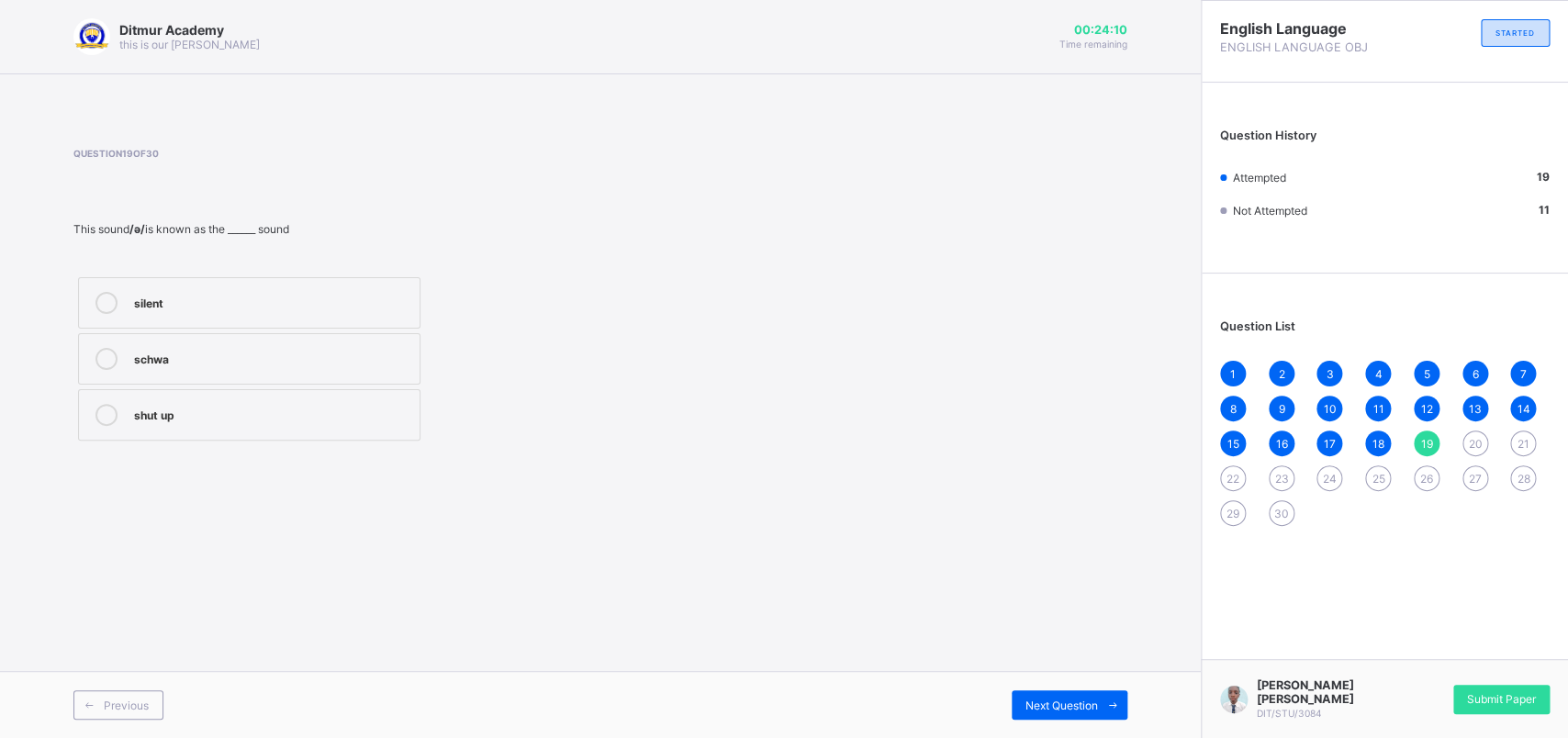click on "shut up" at bounding box center (249, 415) 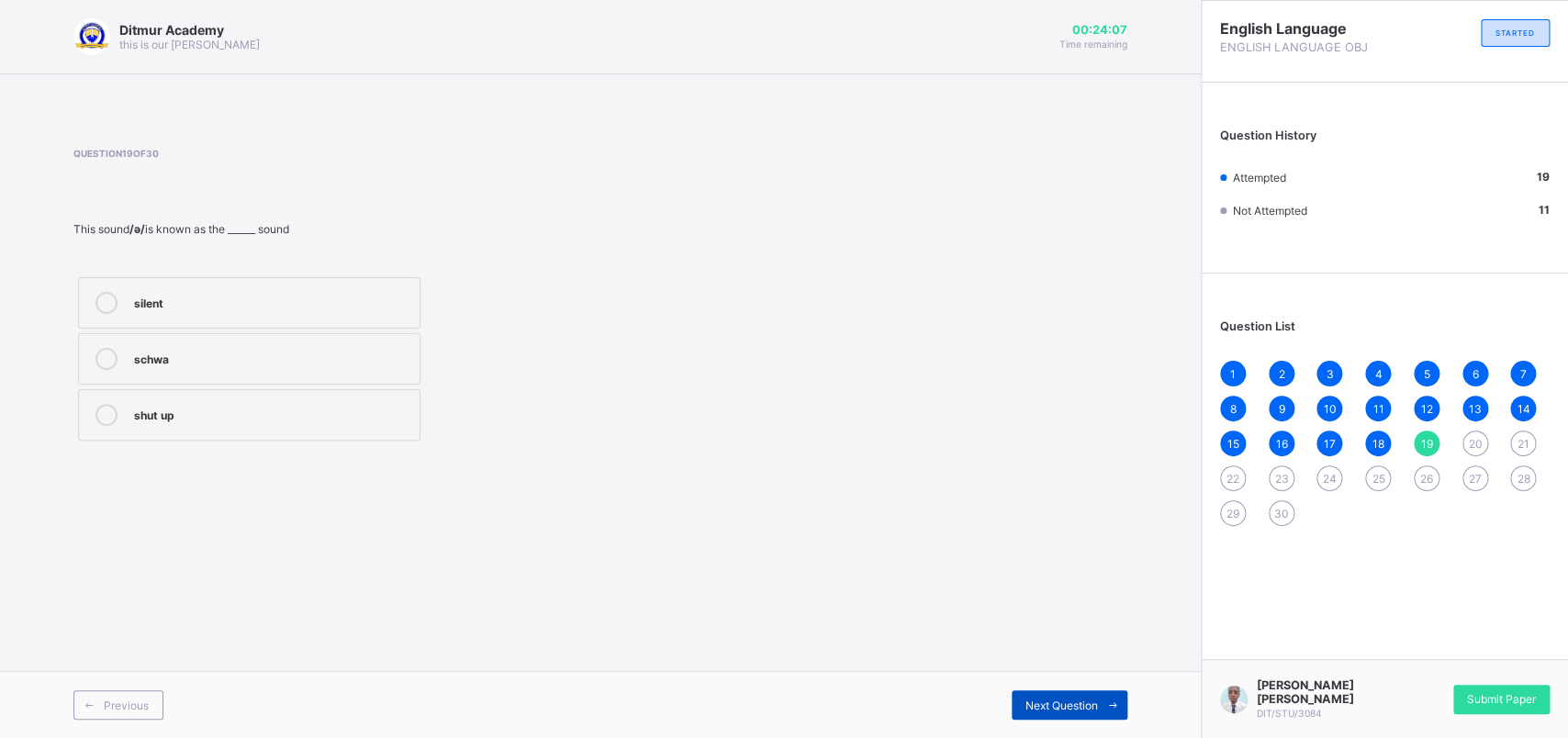 click on "Next Question" at bounding box center [1061, 705] 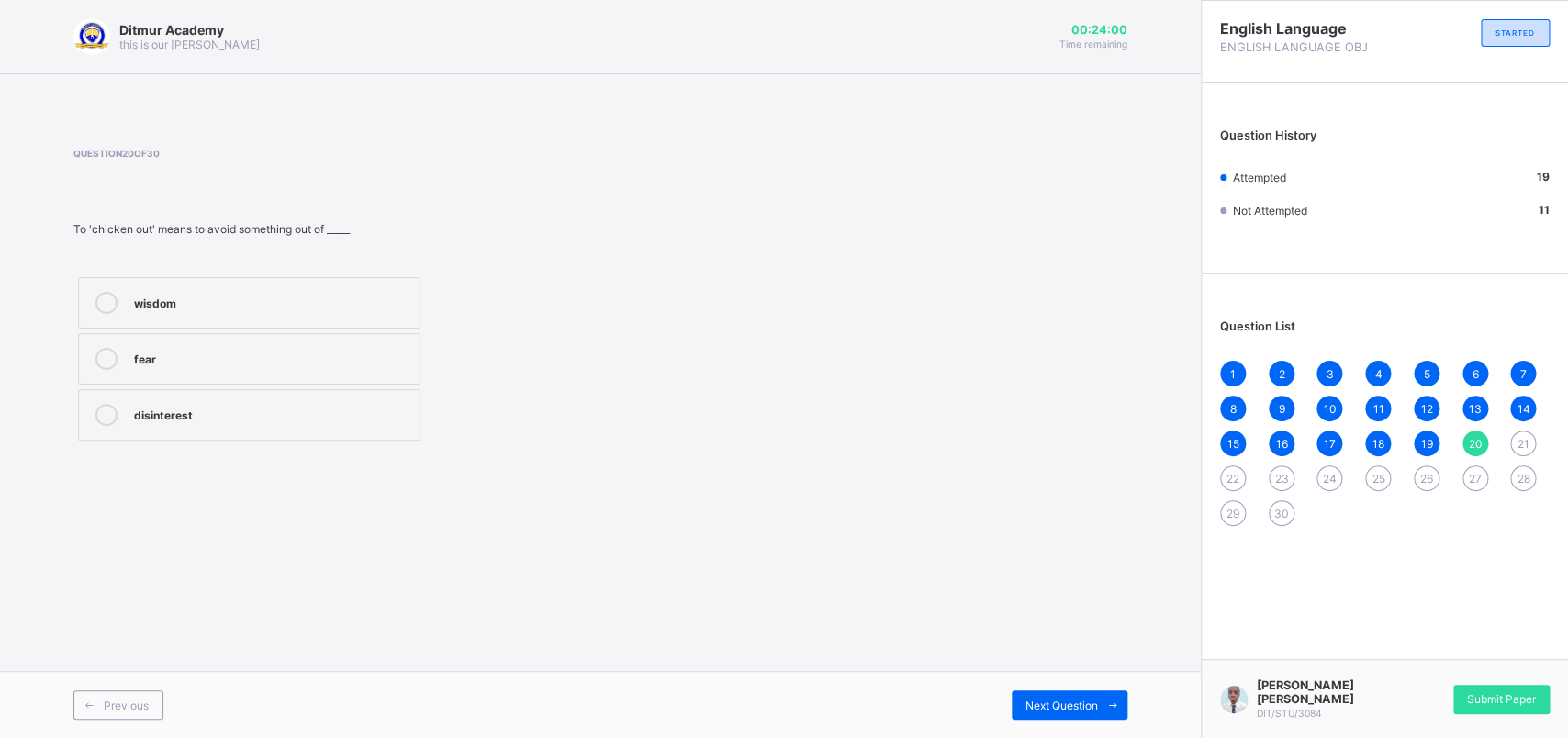 click on "disinterest" at bounding box center [272, 413] 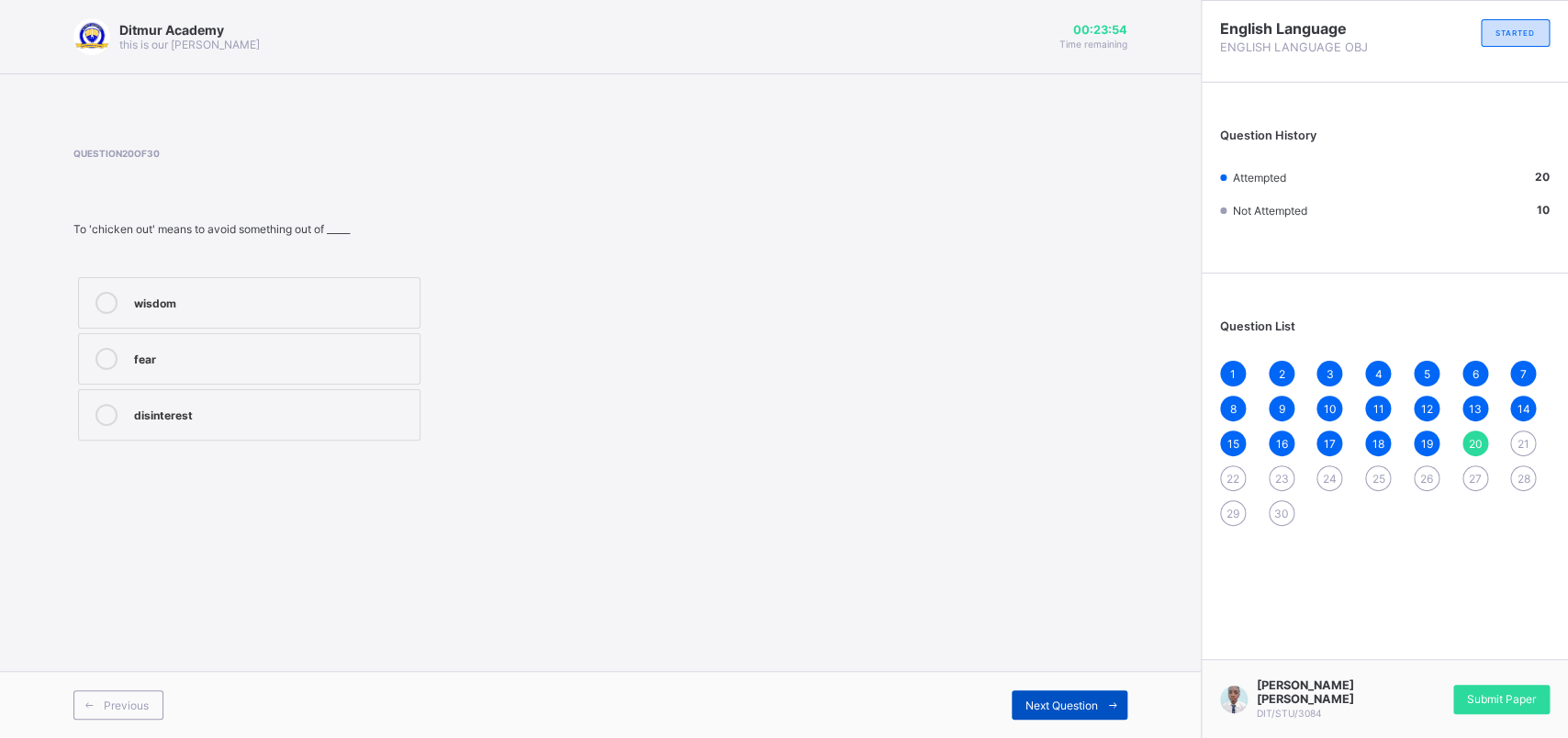 click on "Next Question" at bounding box center [1061, 705] 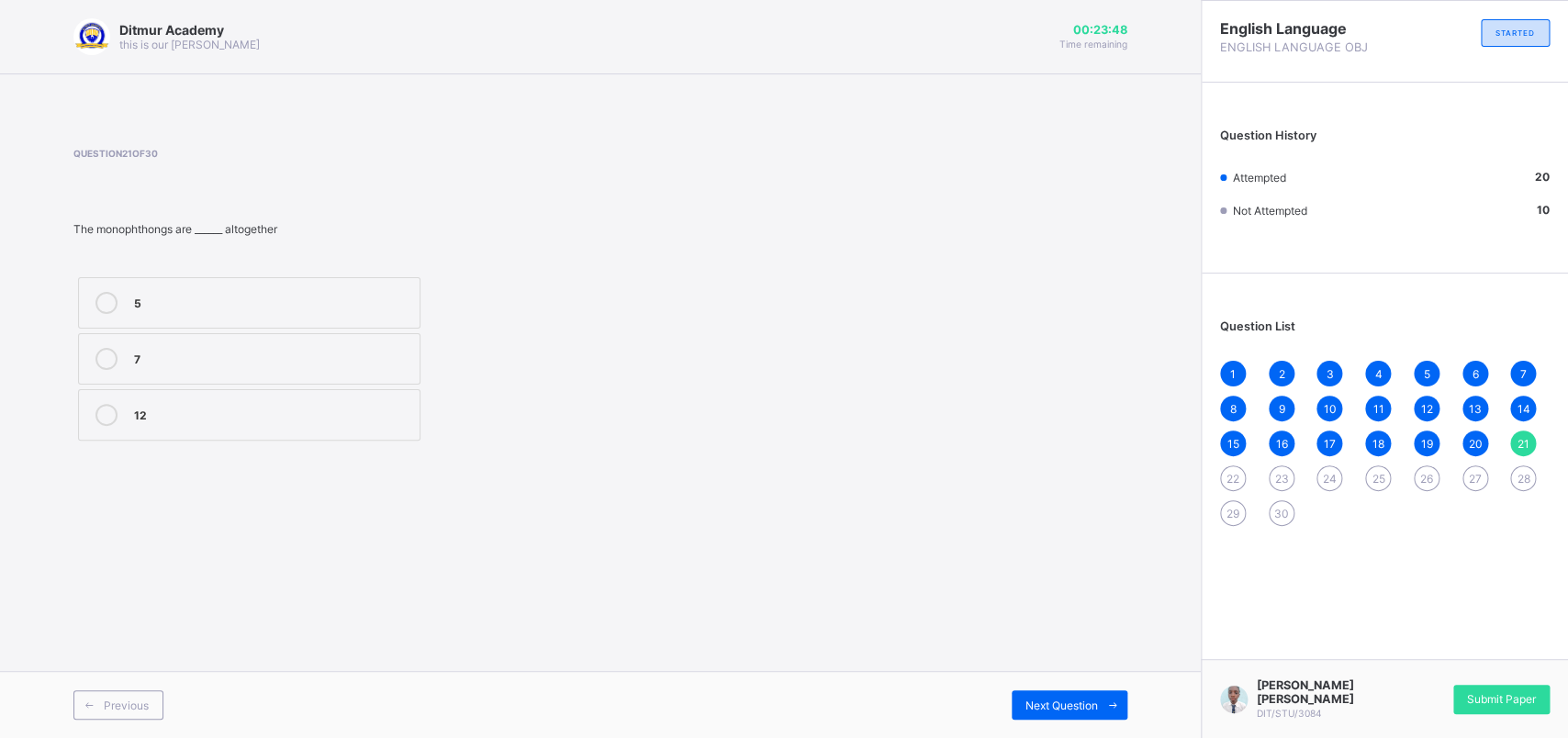 click on "12" at bounding box center [249, 415] 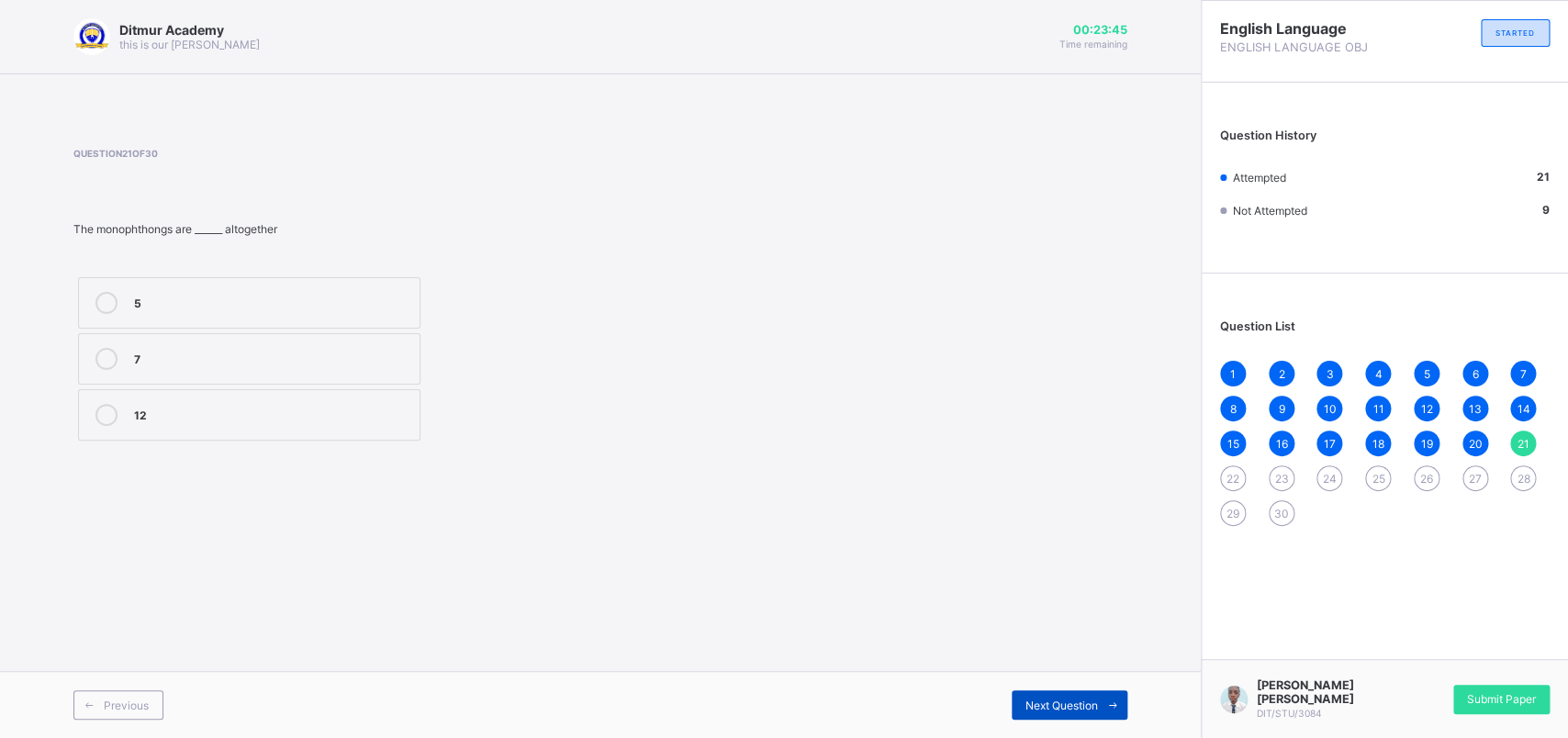 click on "Next Question" at bounding box center (1070, 705) 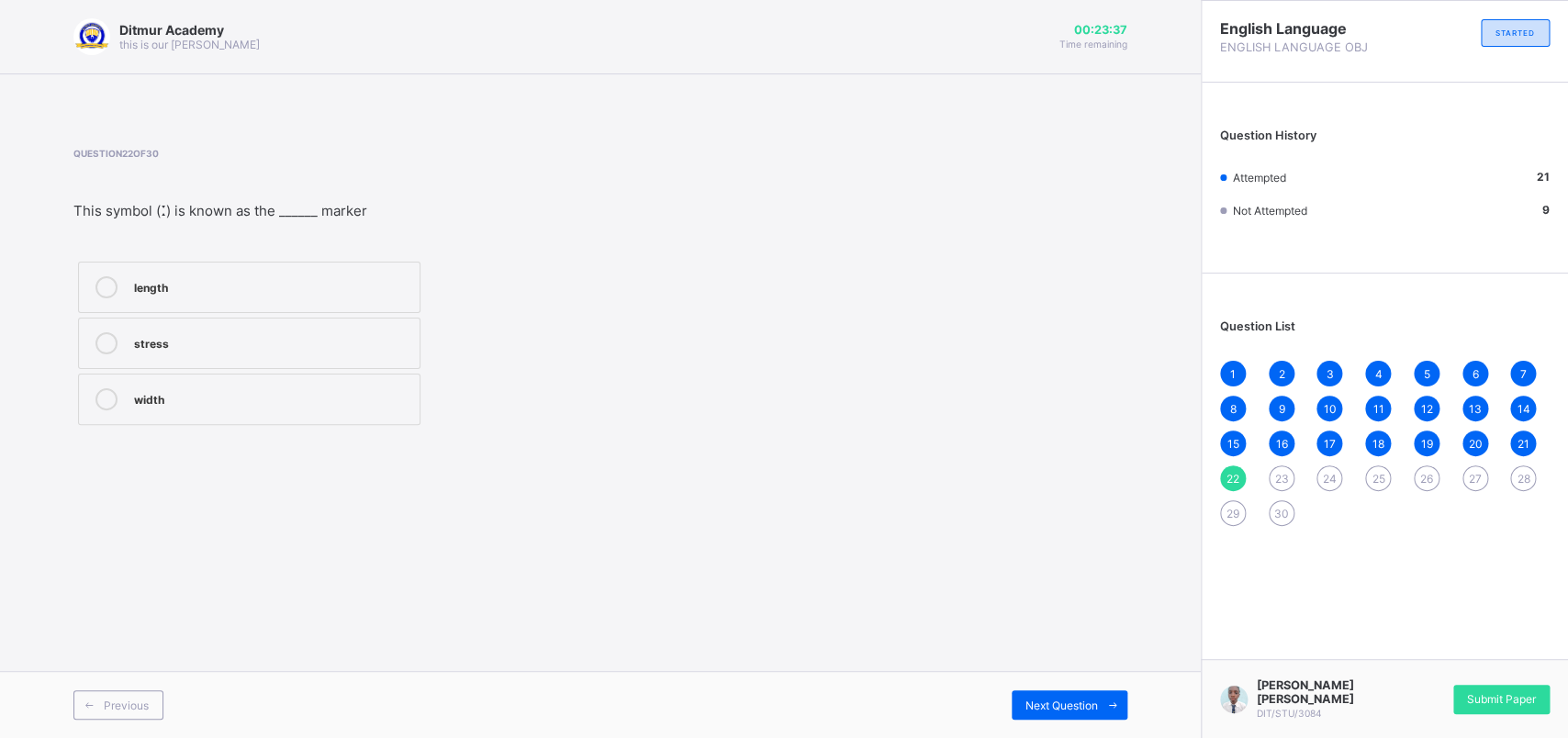 click on "stress" at bounding box center (249, 343) 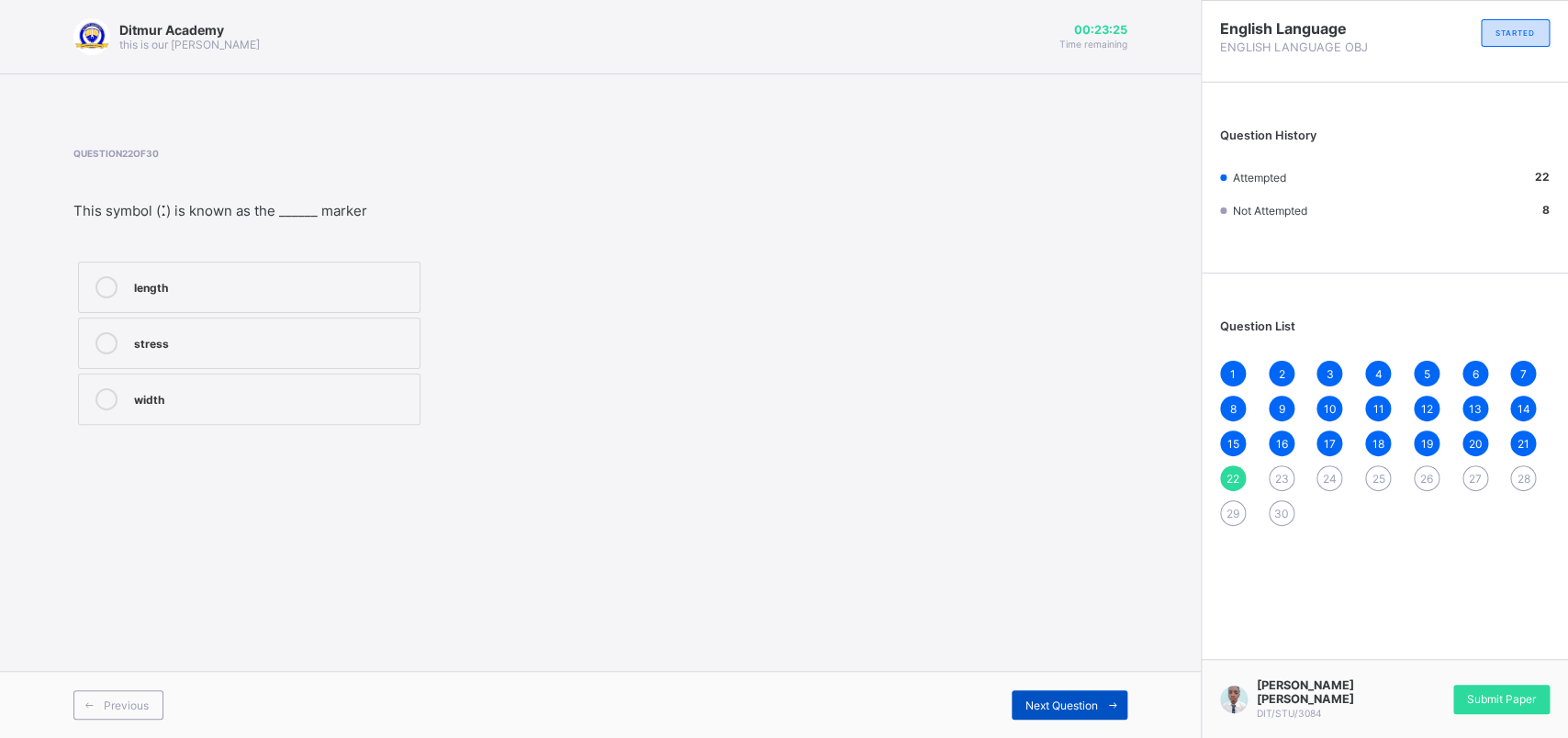 click on "Next Question" at bounding box center (1070, 705) 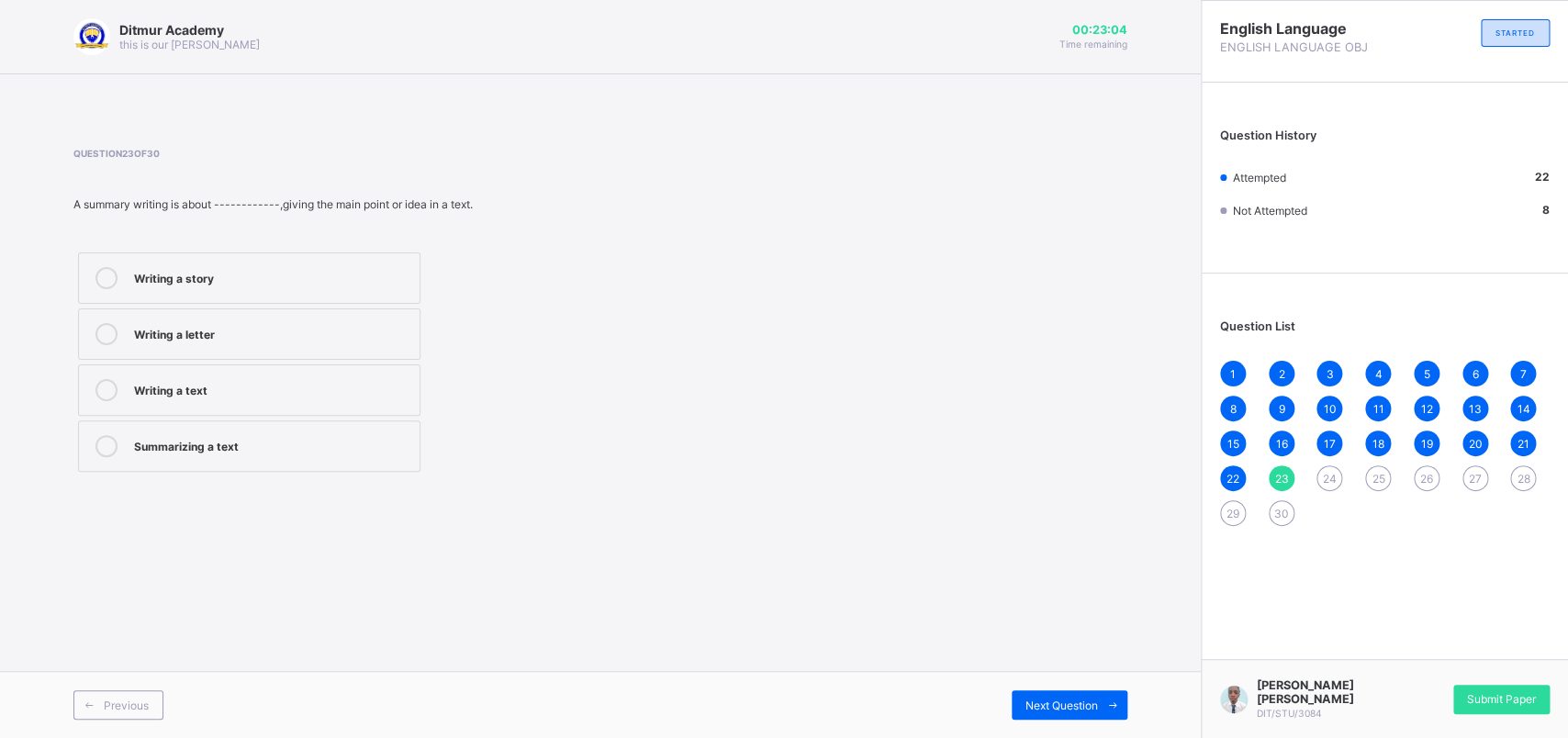 click on "Summarizing a text" at bounding box center [272, 444] 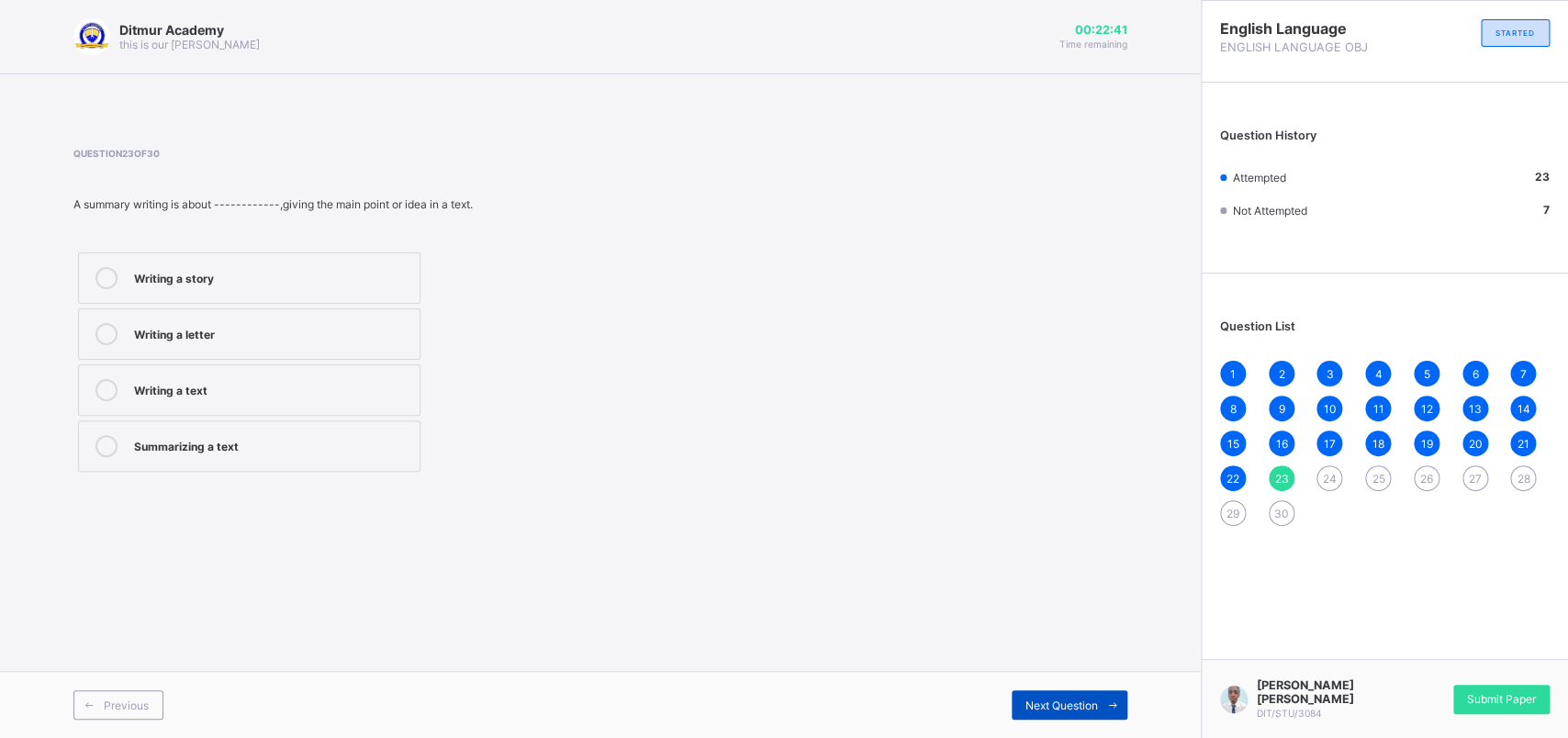 click on "Next Question" at bounding box center [1070, 705] 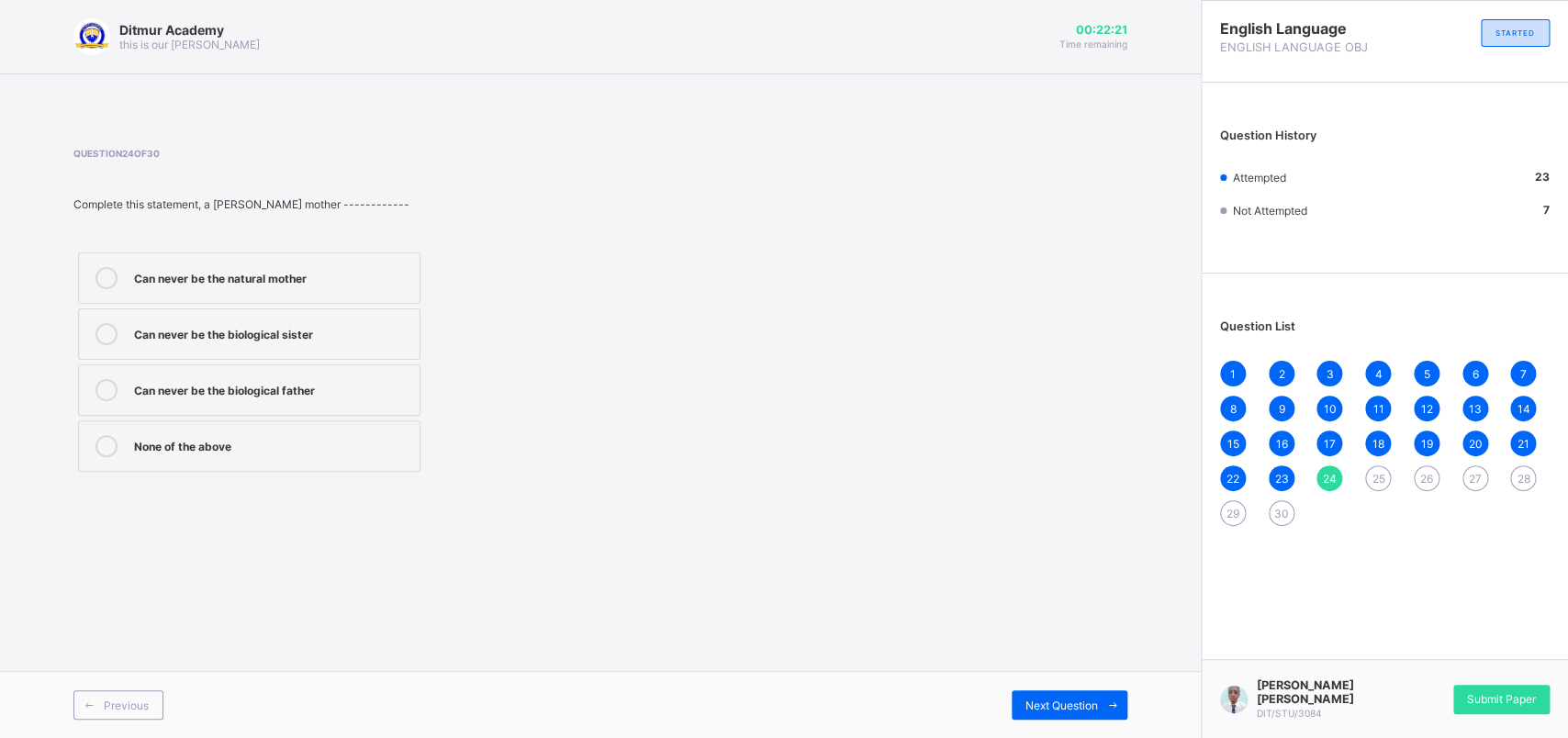click at bounding box center [106, 278] 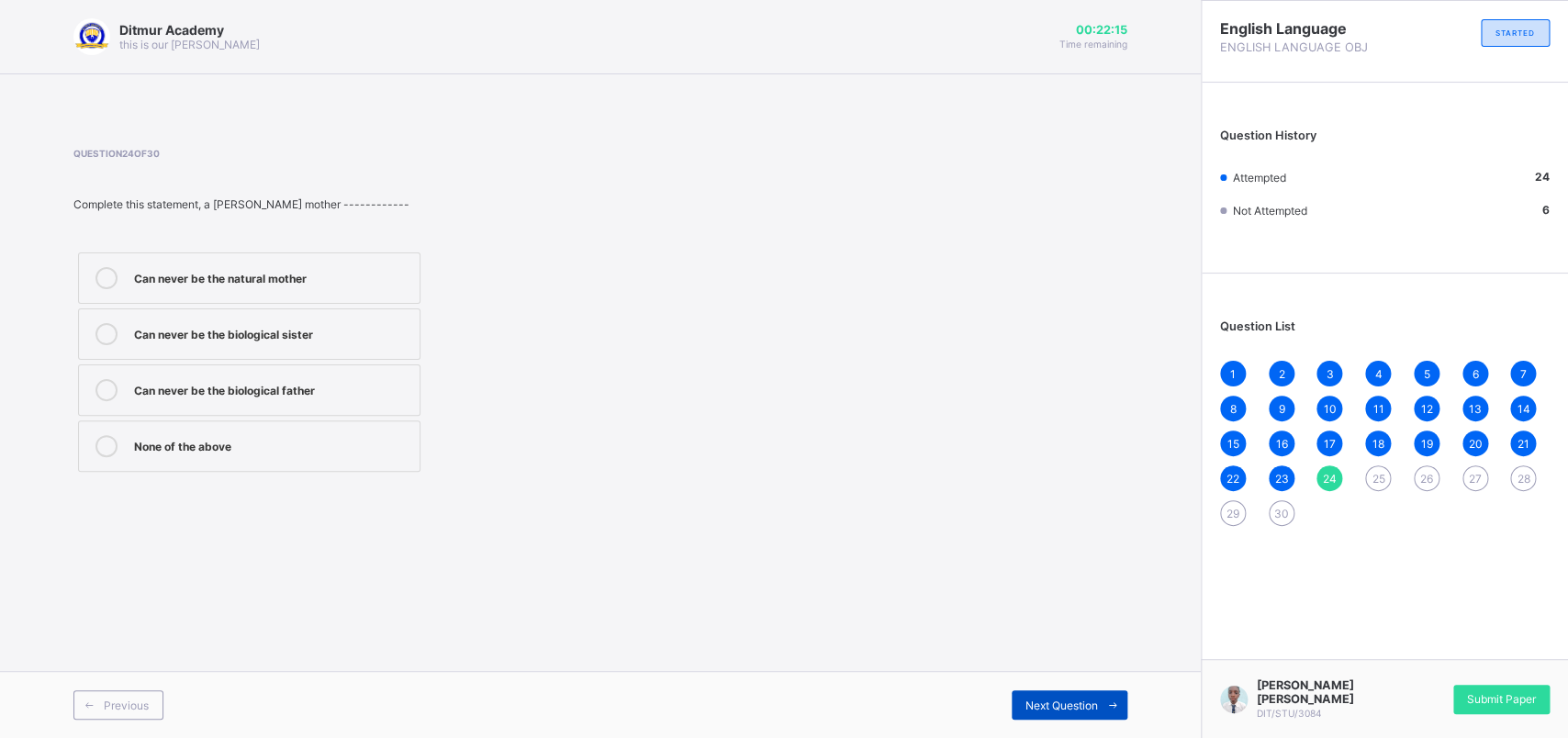 click on "Next Question" at bounding box center [1070, 705] 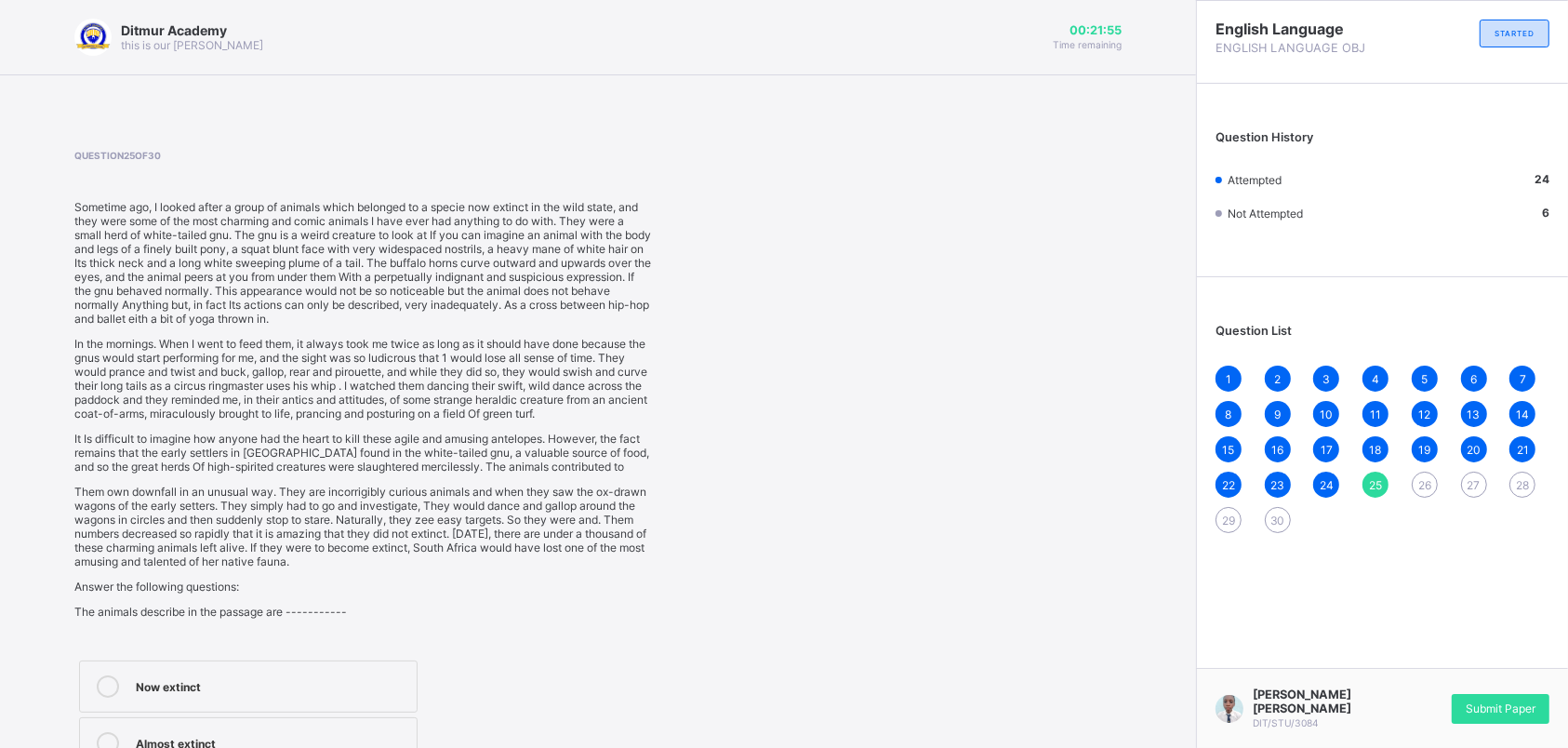 click on "Now extinct" at bounding box center (248, 687) 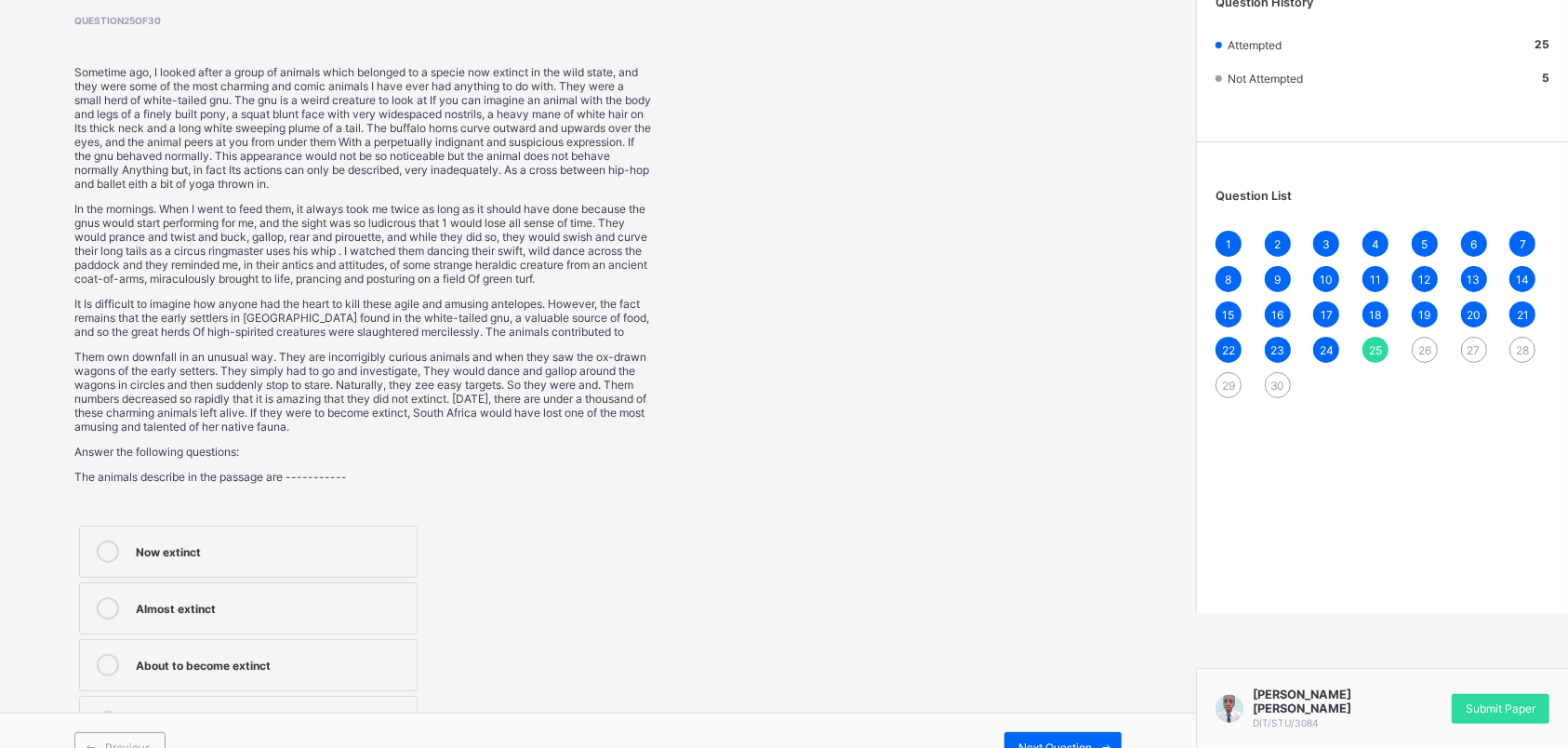 scroll, scrollTop: 140, scrollLeft: 0, axis: vertical 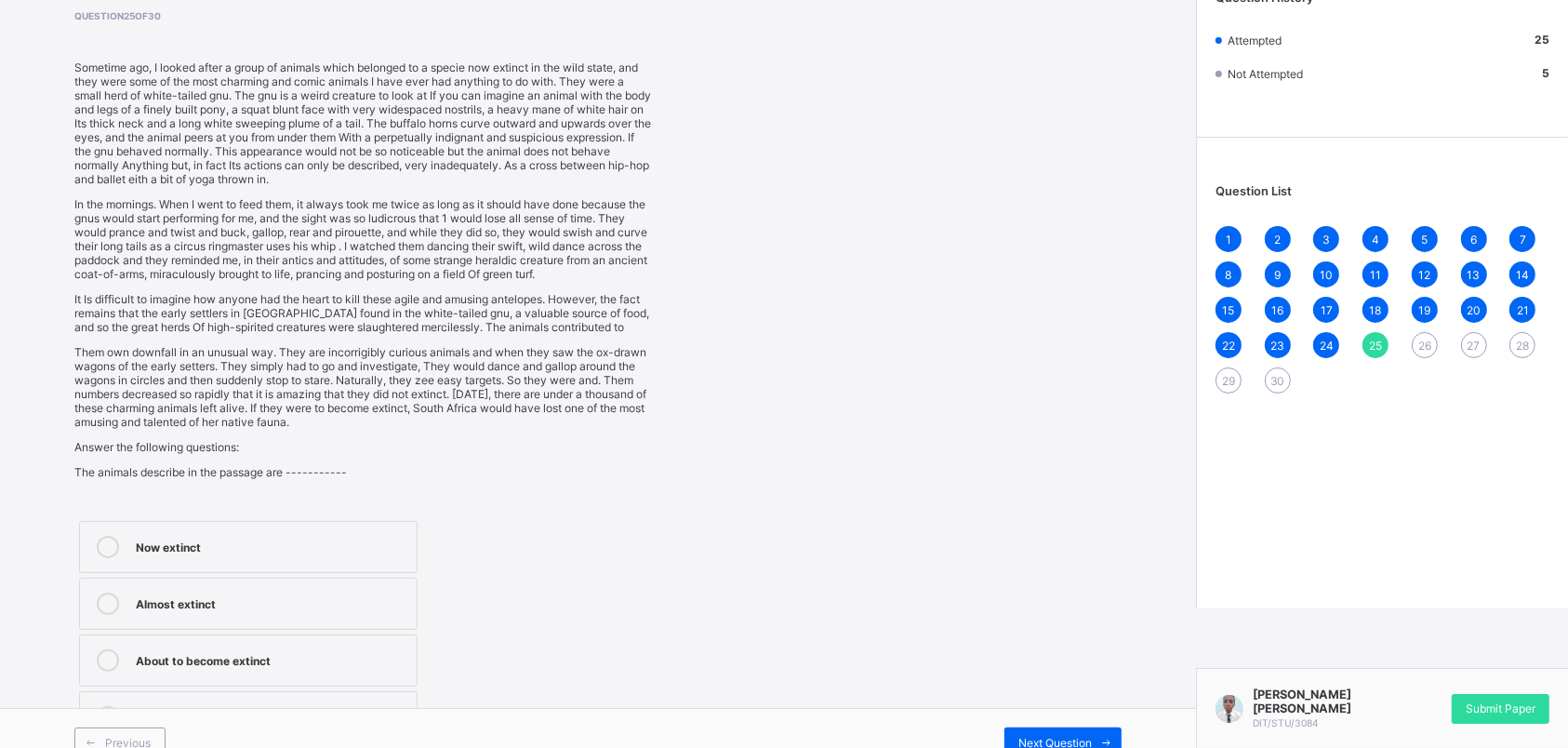 click on "Almost extinct" at bounding box center [272, 604] 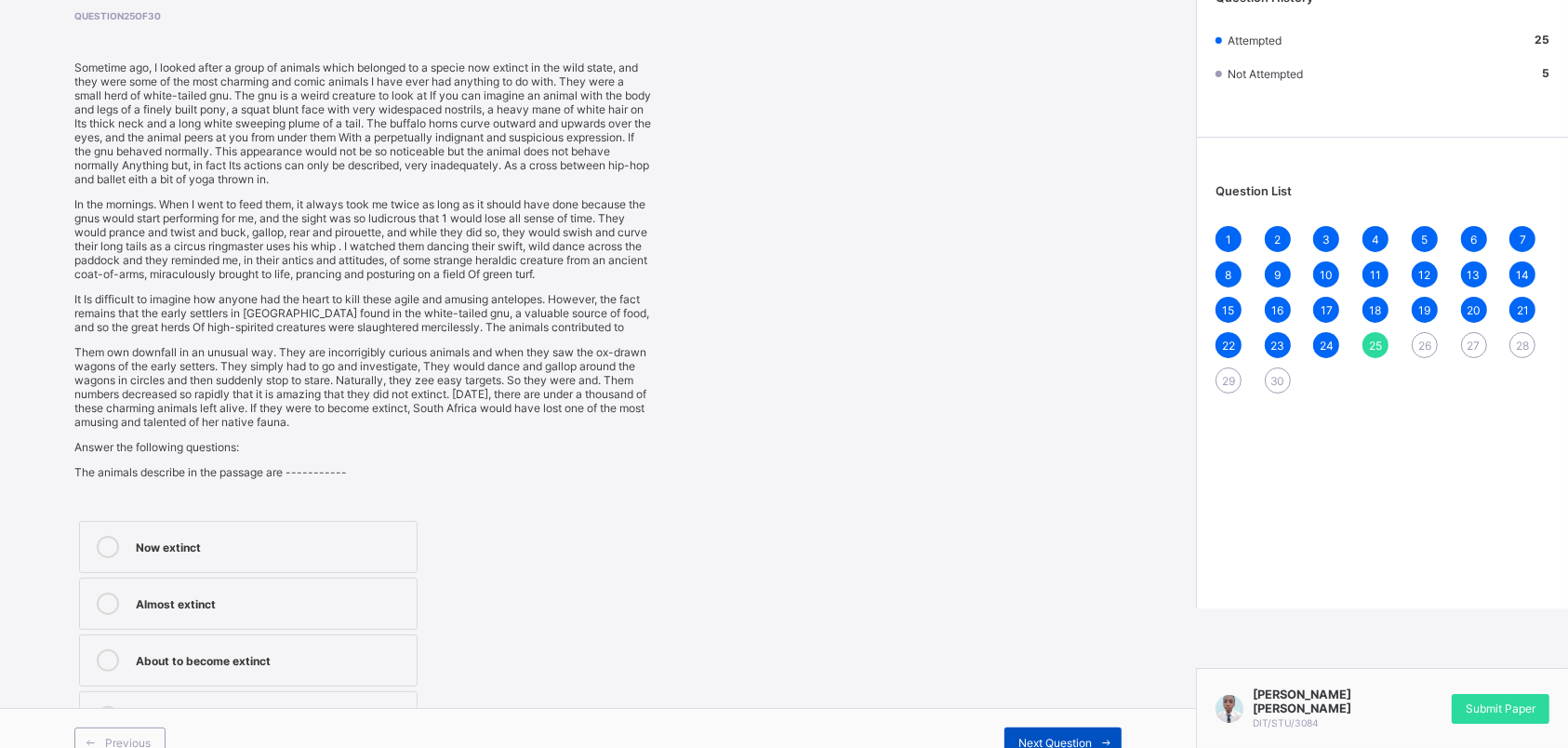 click on "Next Question" at bounding box center (1055, 742) 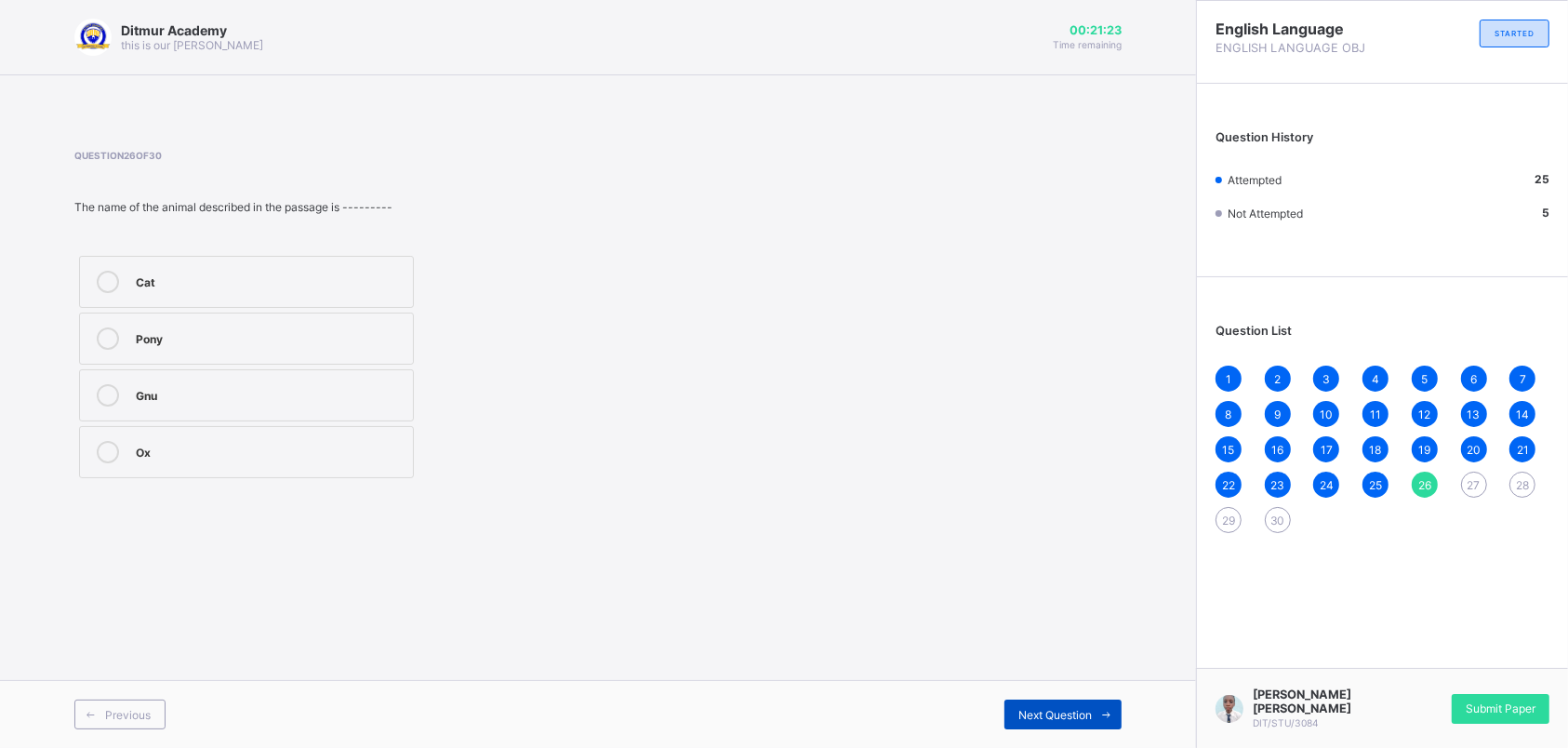 scroll, scrollTop: 0, scrollLeft: 0, axis: both 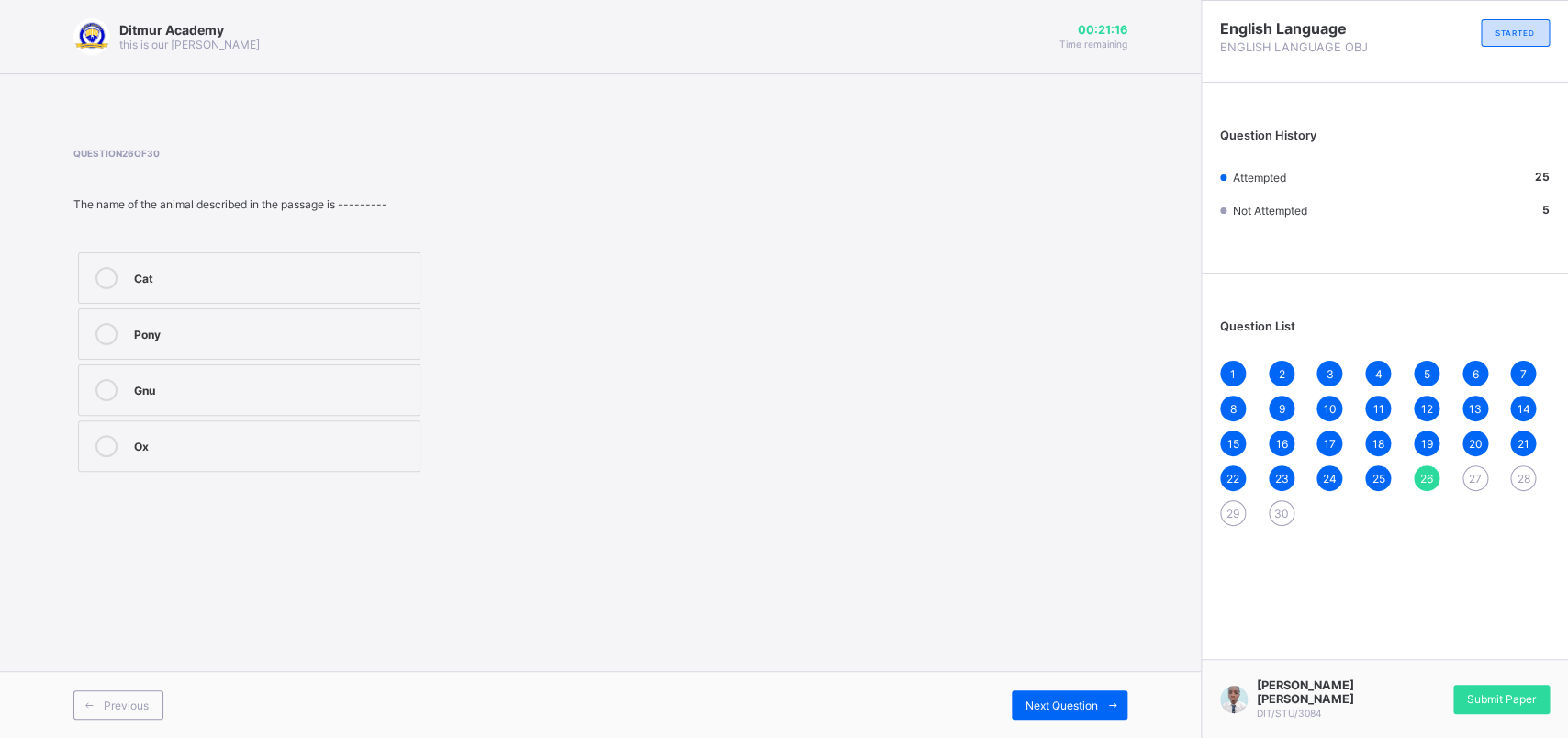 click on "Gnu" at bounding box center (272, 390) 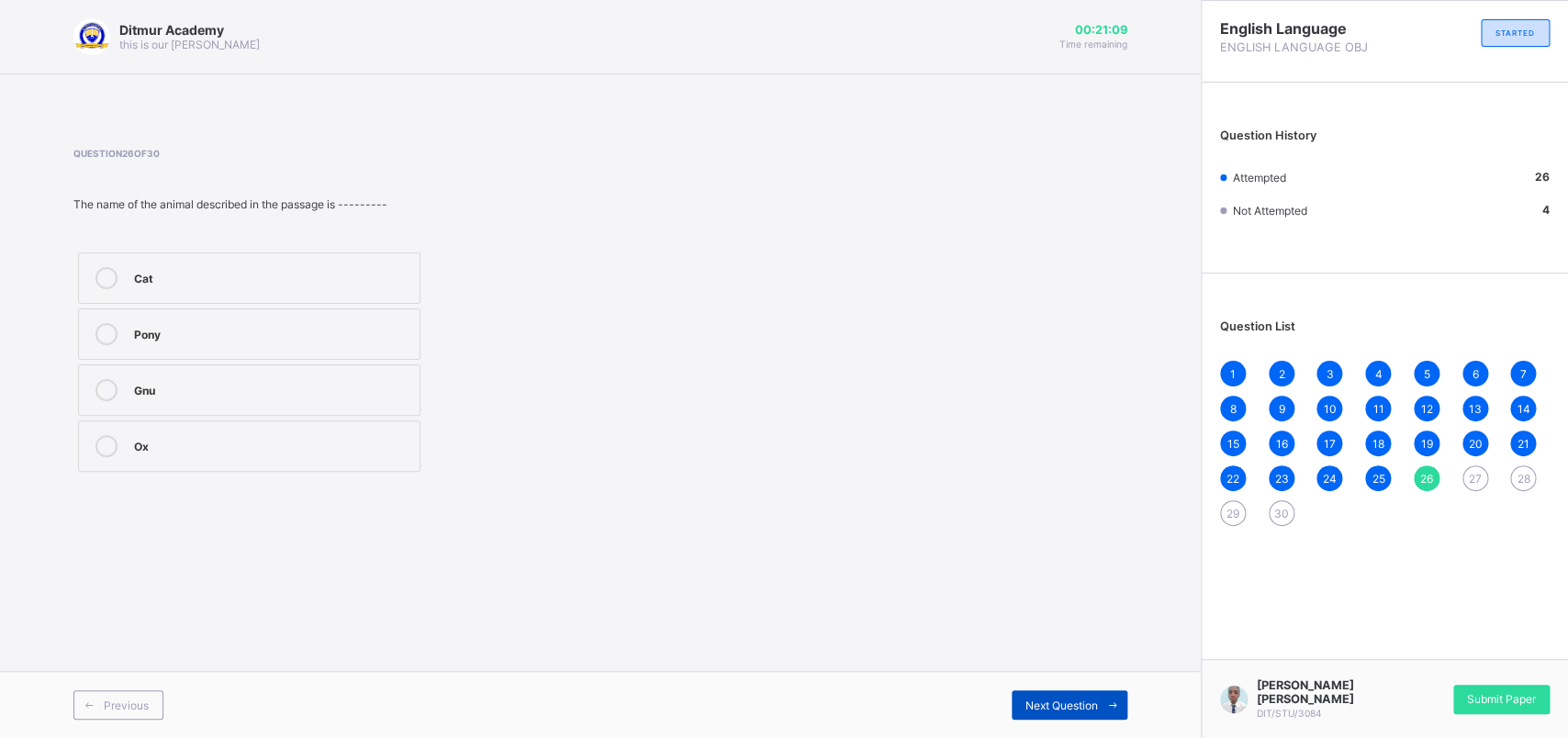 click on "Next Question" at bounding box center (1061, 705) 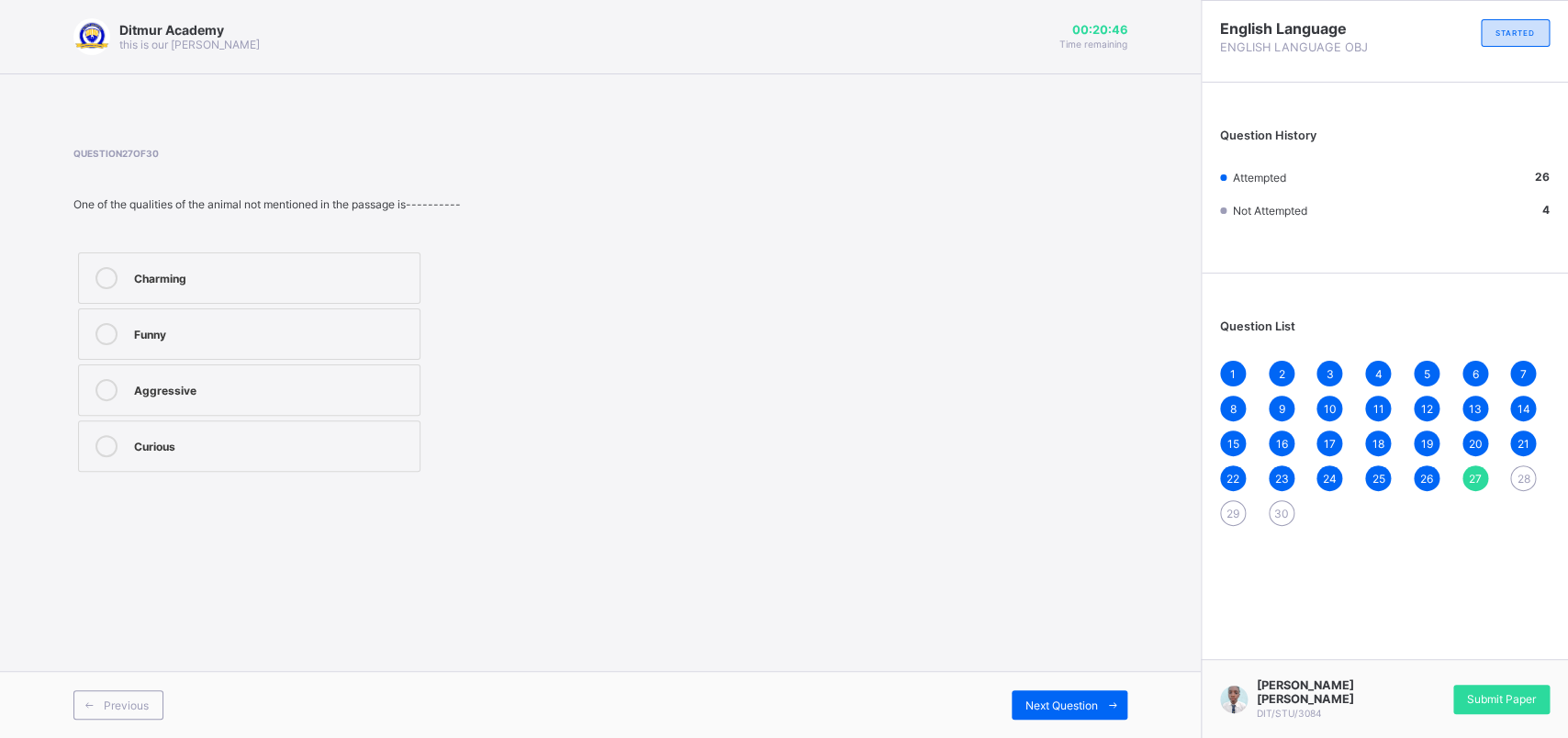 click on "Charming  Funny  Aggressive  Curious" at bounding box center [249, 362] 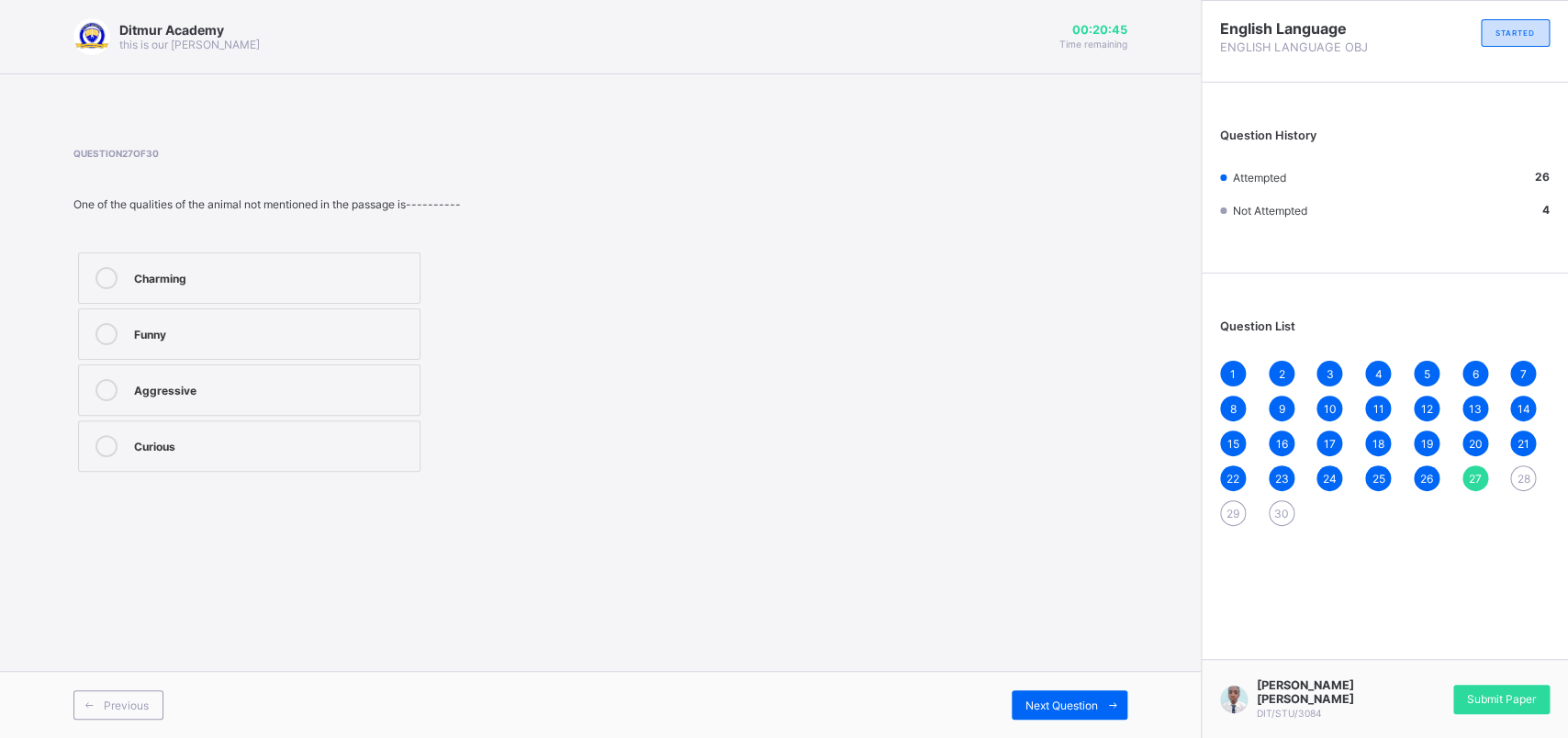 click on "Charming" at bounding box center [272, 276] 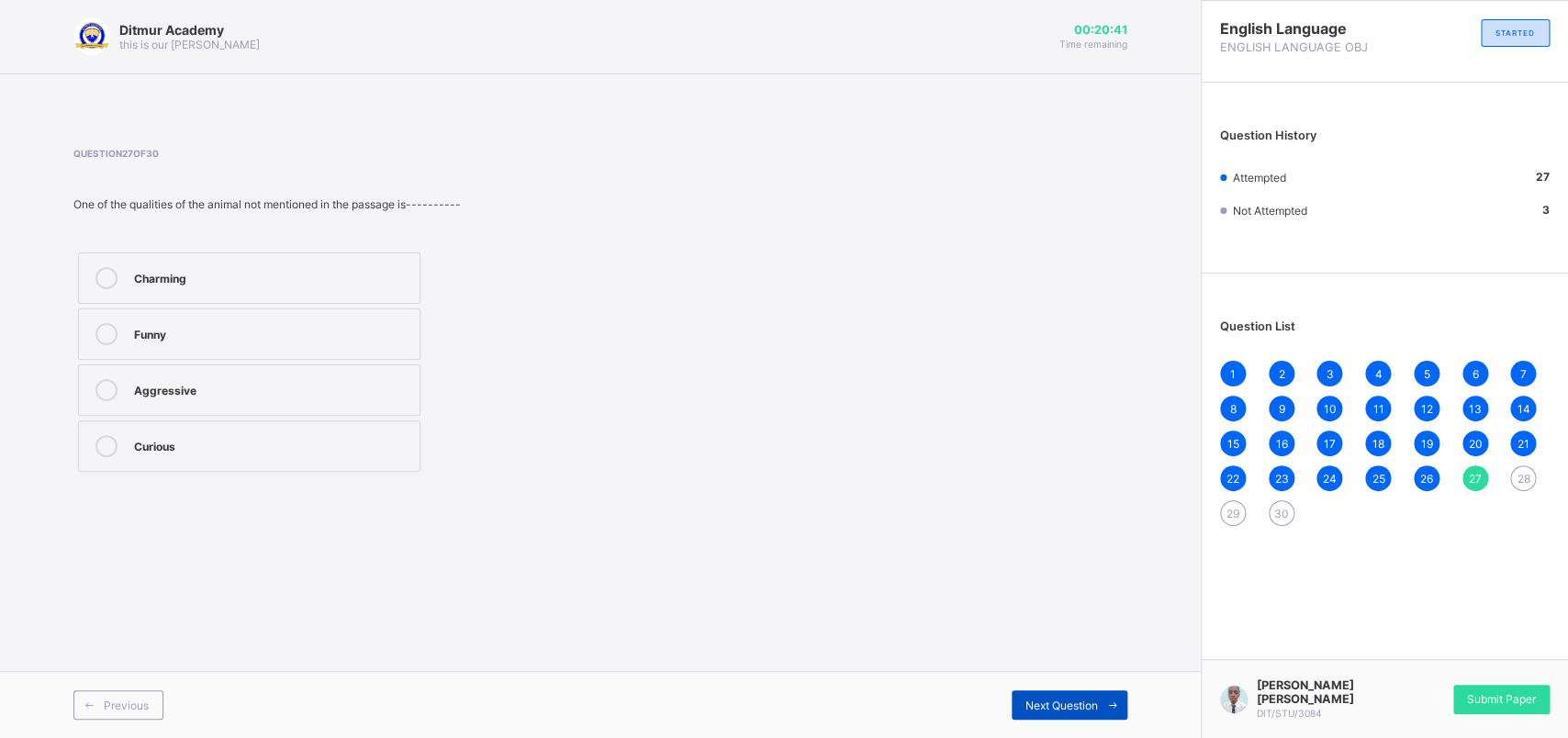 click on "Next Question" at bounding box center [1070, 705] 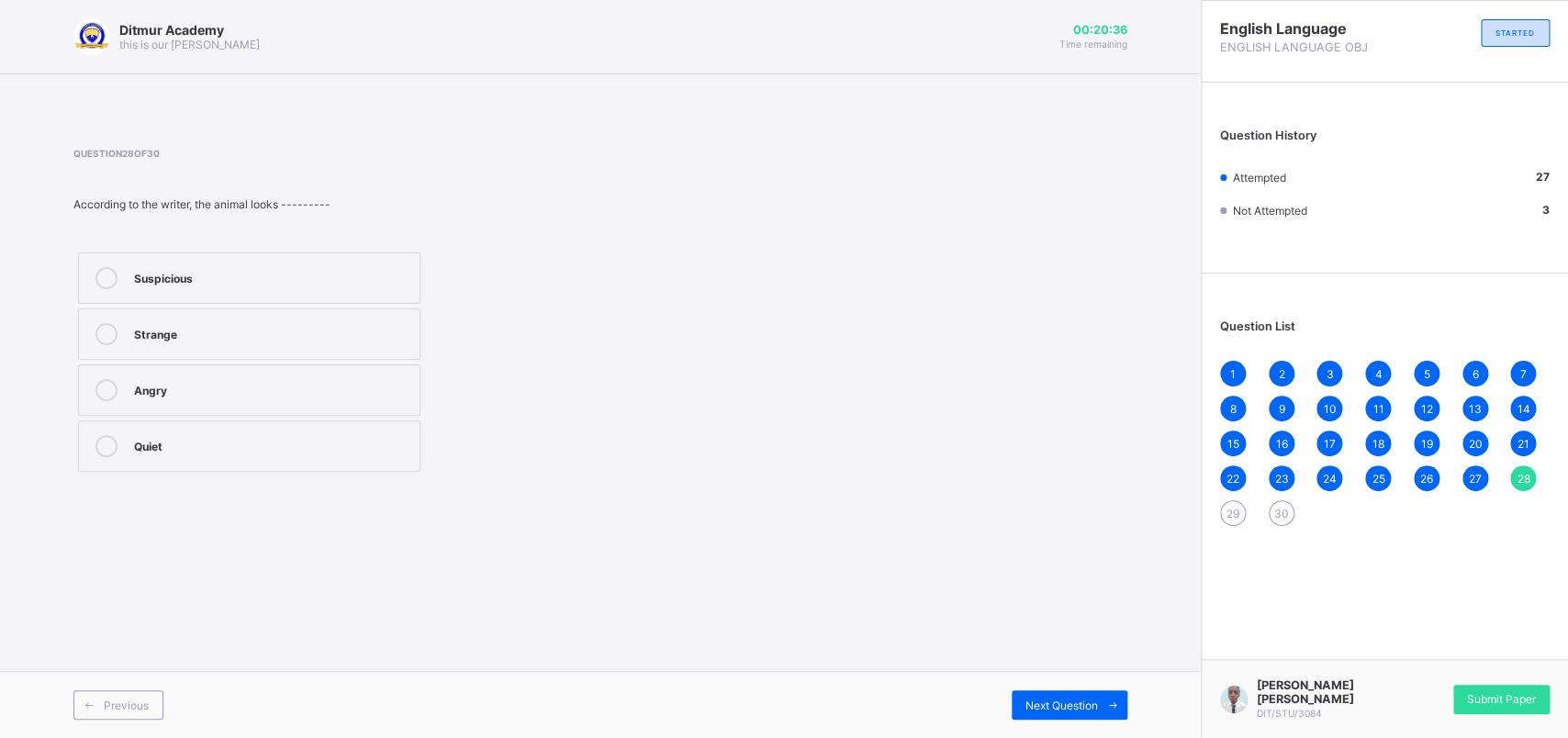 click on "Strange" at bounding box center (272, 332) 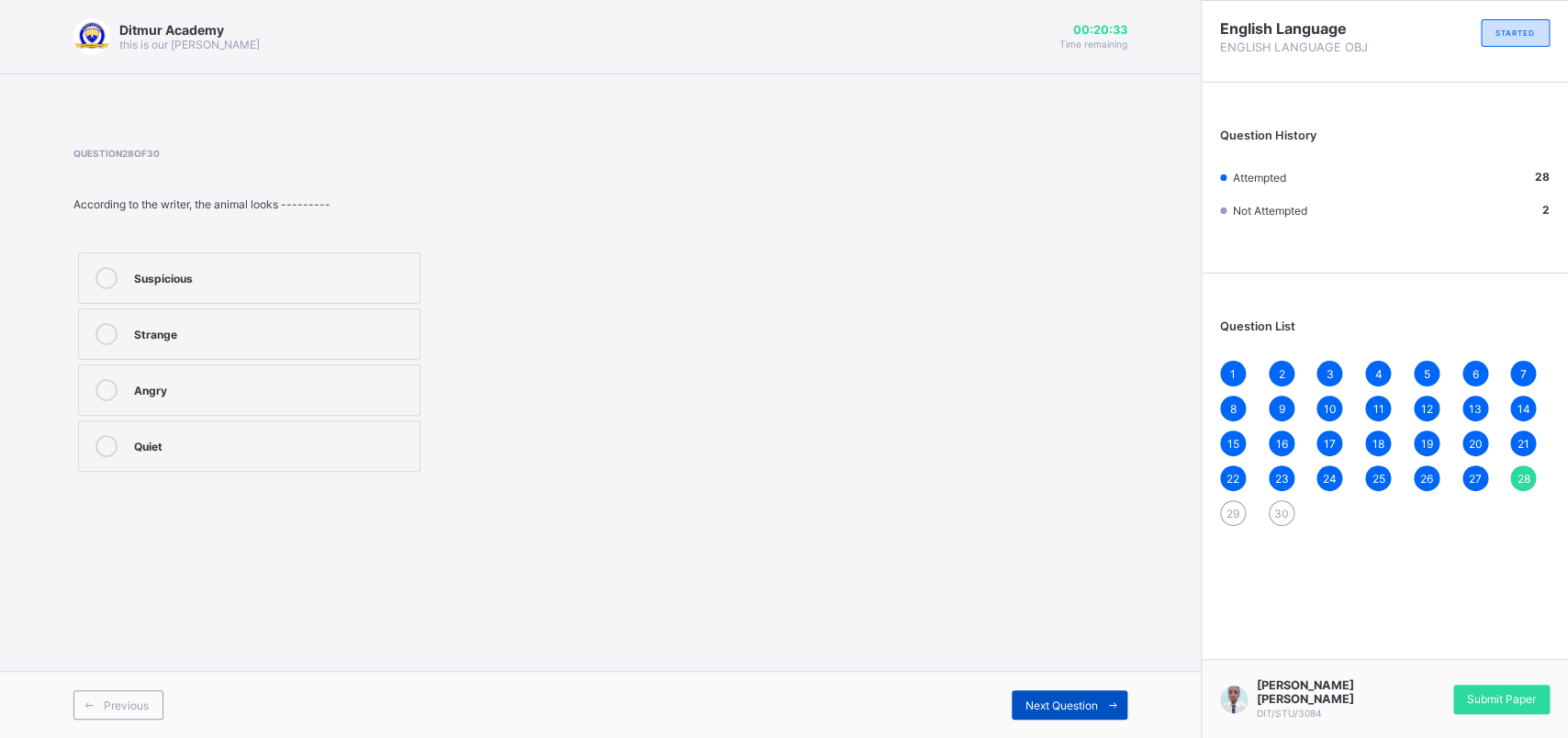 click on "Next Question" at bounding box center [1061, 705] 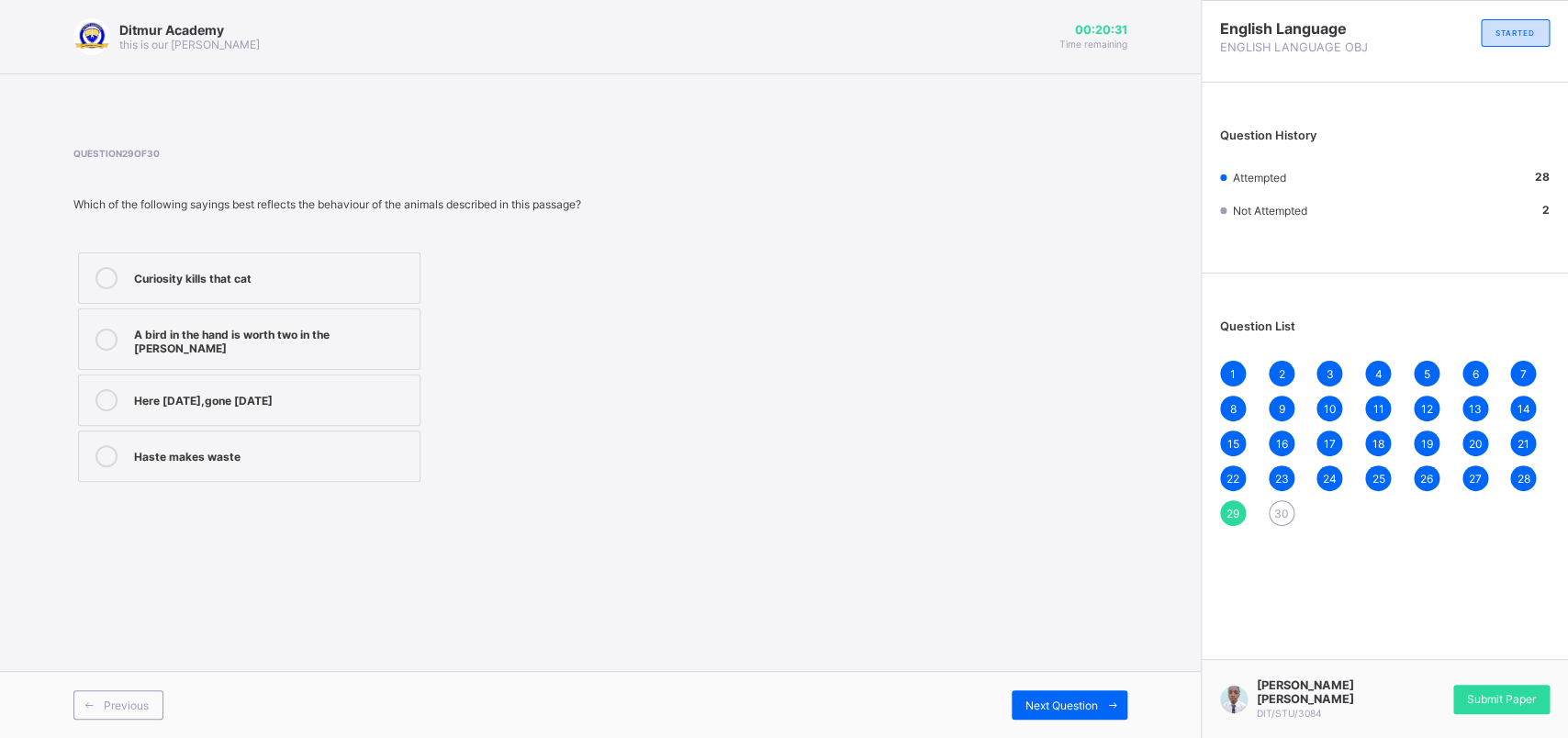click on "Curiosity kills that cat" at bounding box center [272, 276] 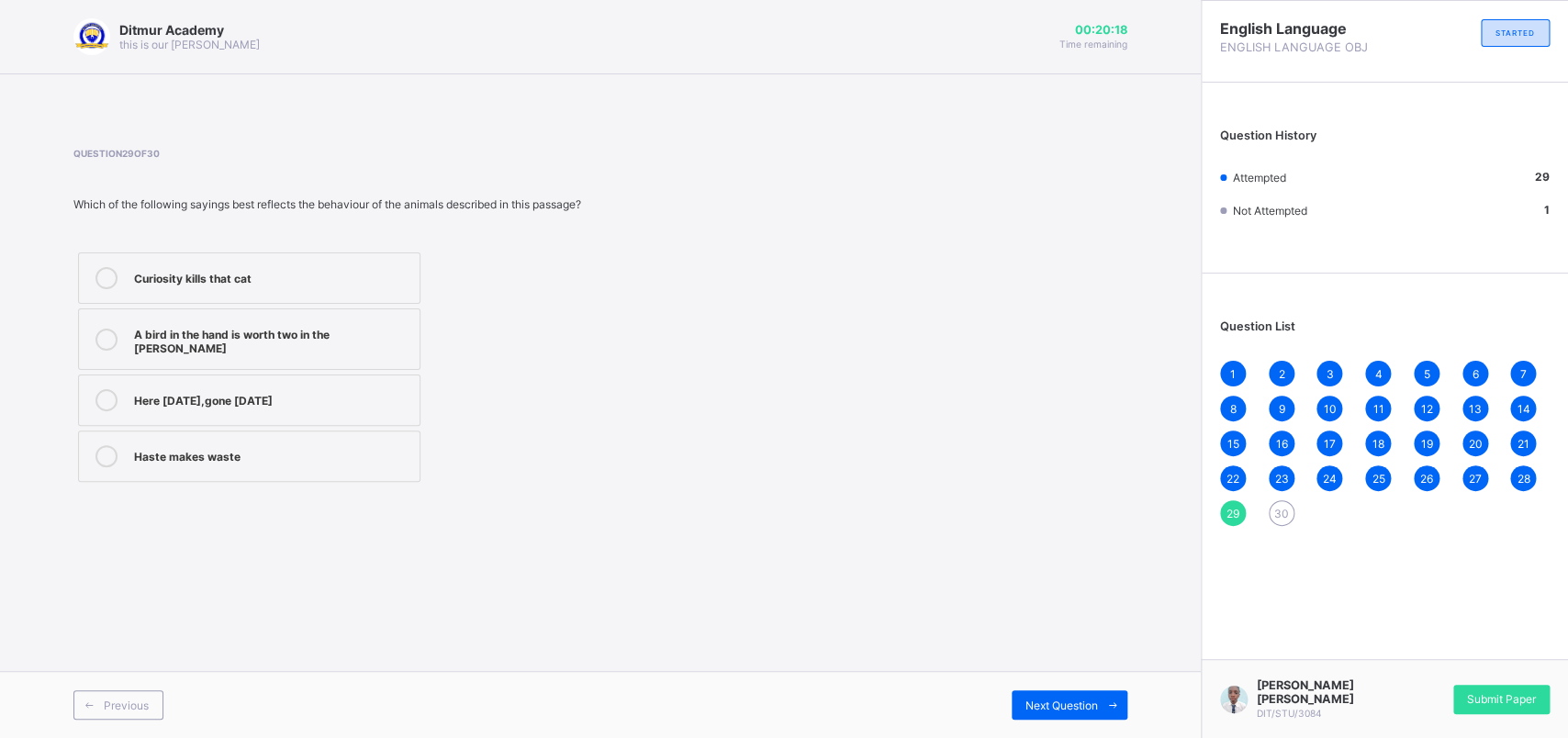 click on "Here [DATE],gone [DATE]" at bounding box center (249, 400) 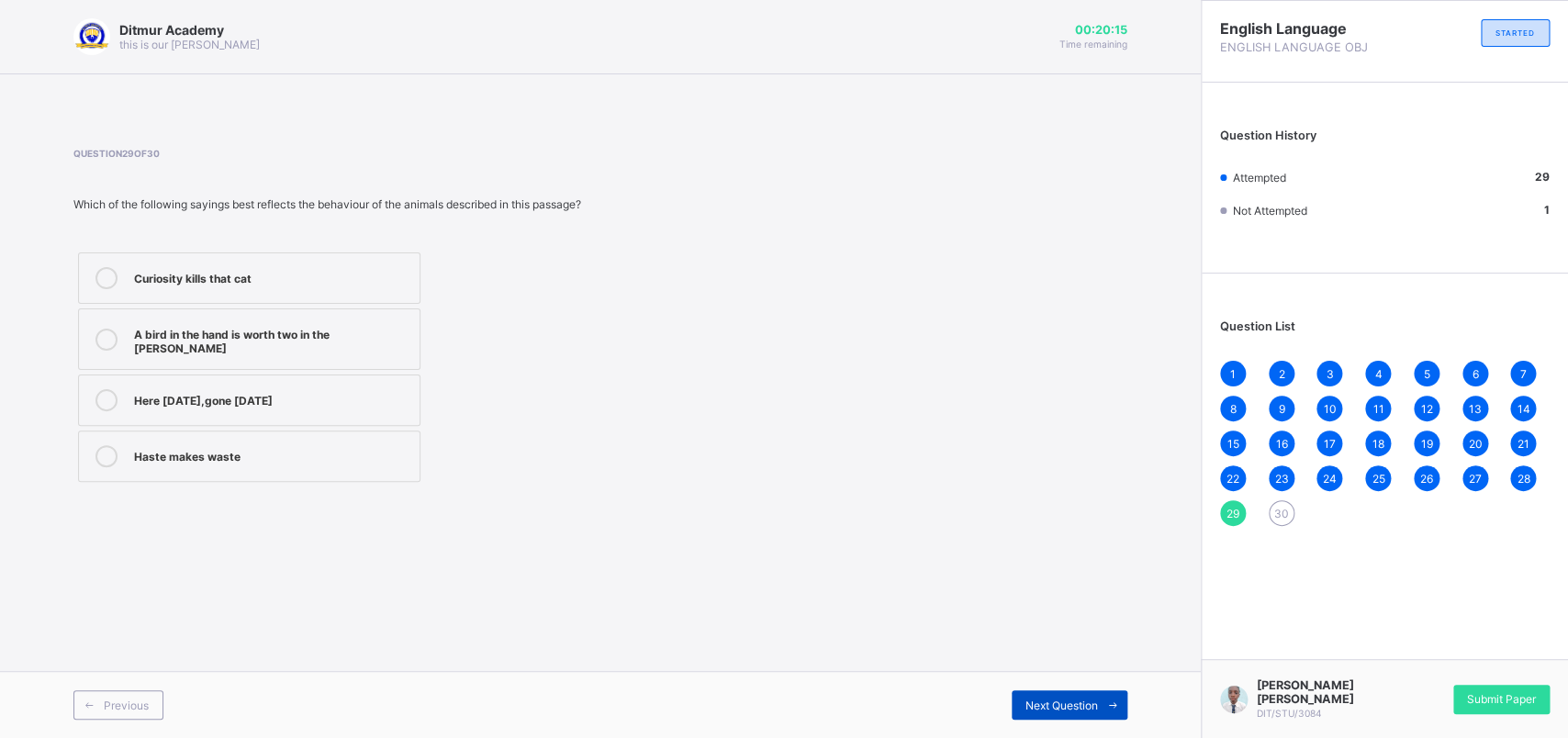 click on "Next Question" at bounding box center [1070, 705] 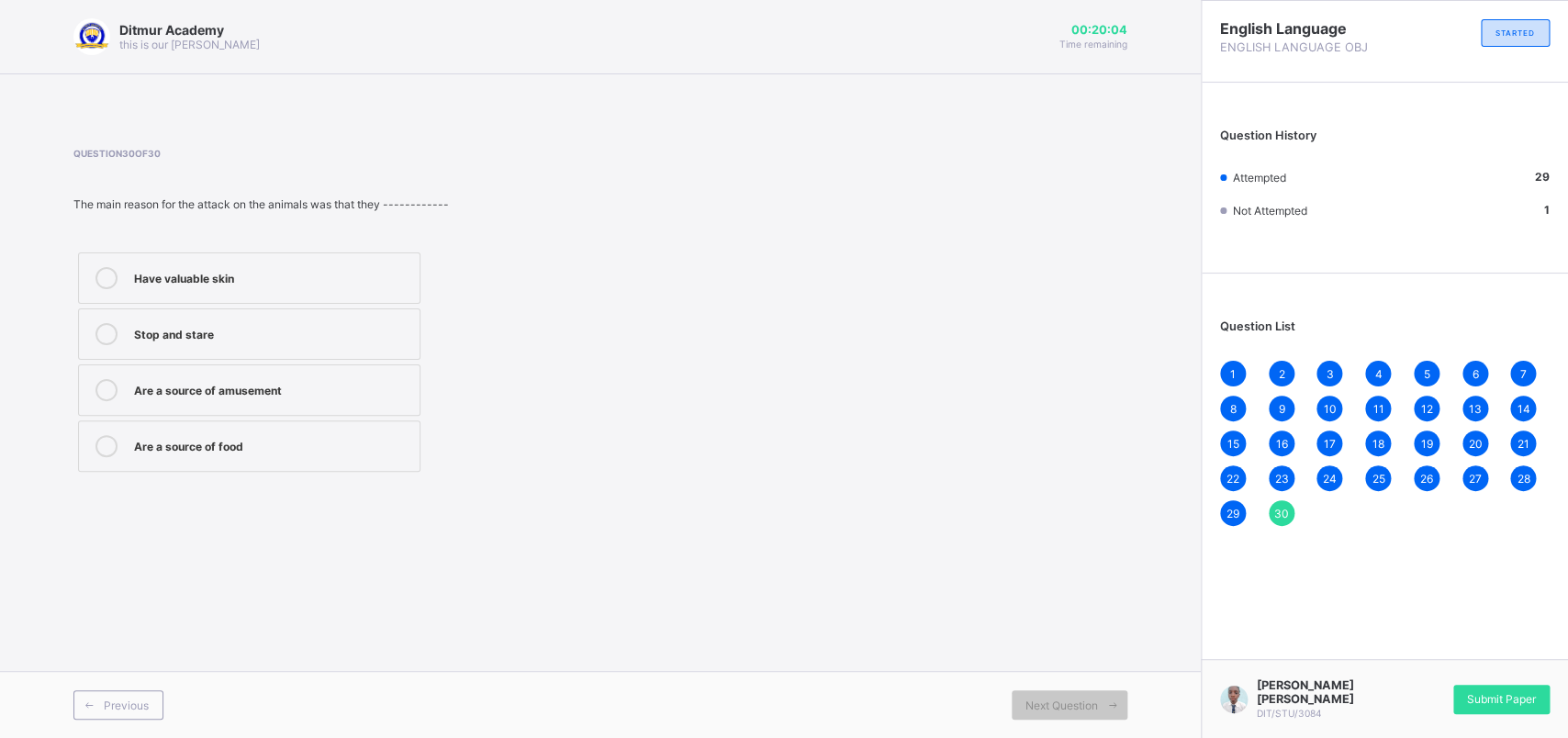 click on "Have valuable skin" at bounding box center (272, 278) 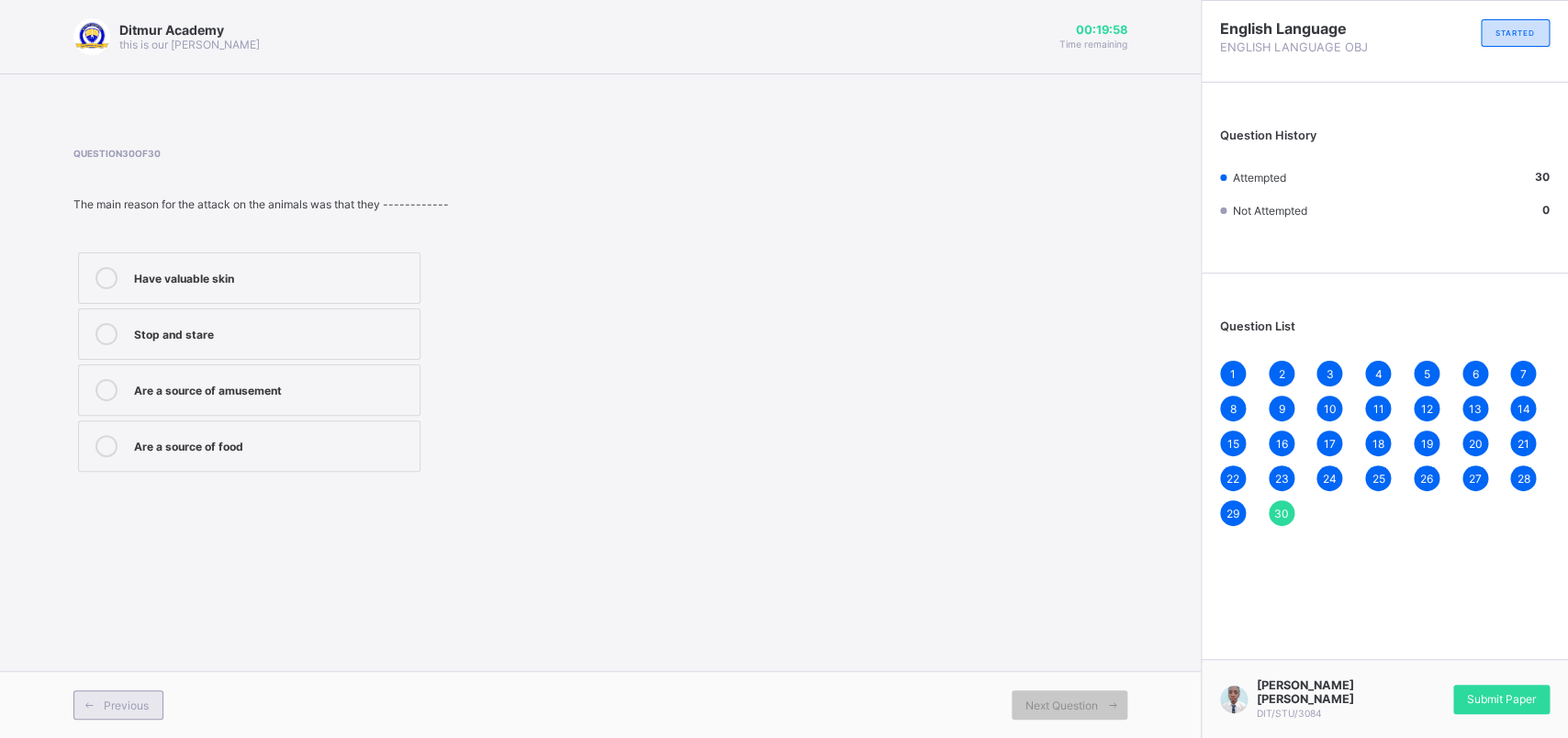 click on "Previous" at bounding box center (126, 705) 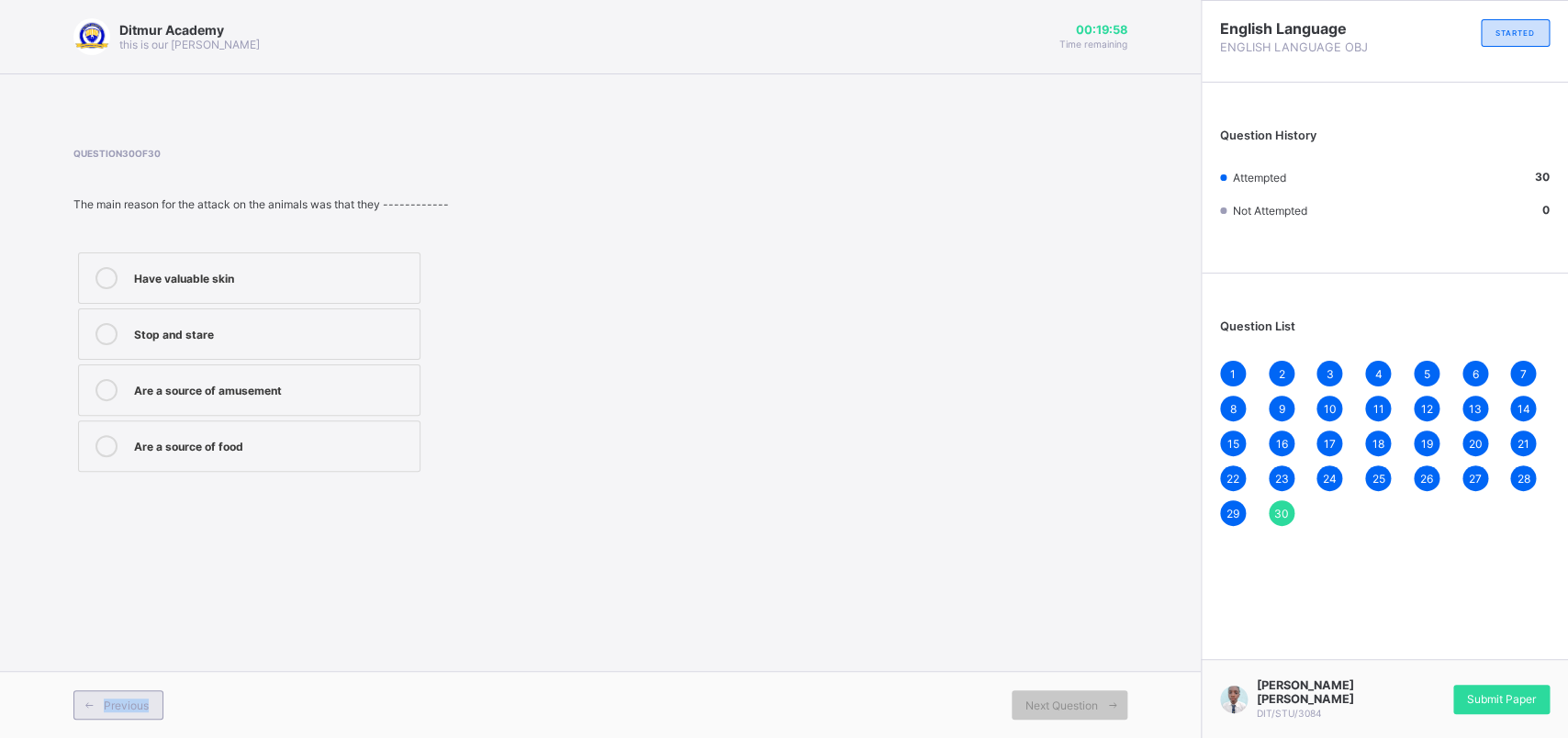click on "Previous" at bounding box center (126, 705) 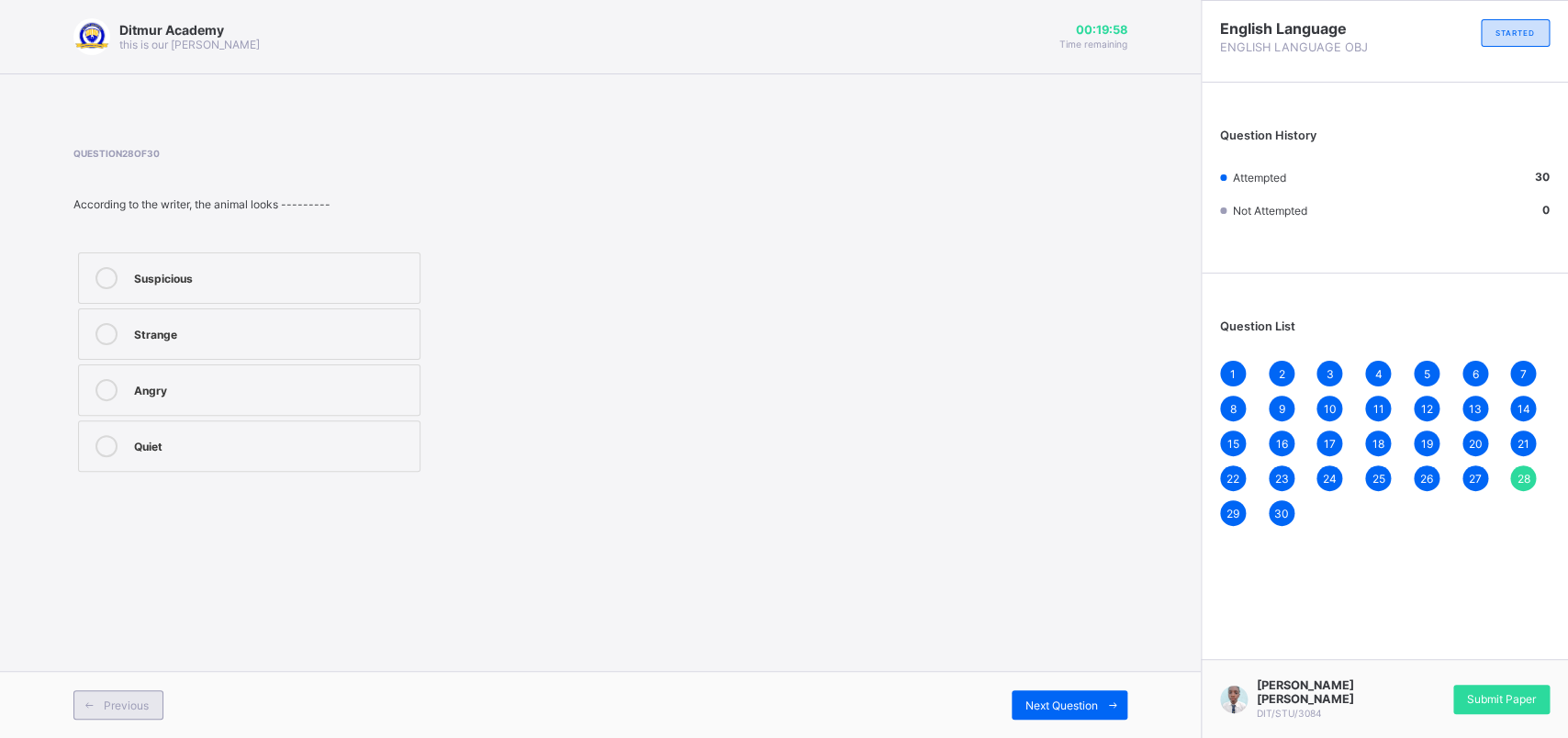 click on "Previous" at bounding box center (126, 705) 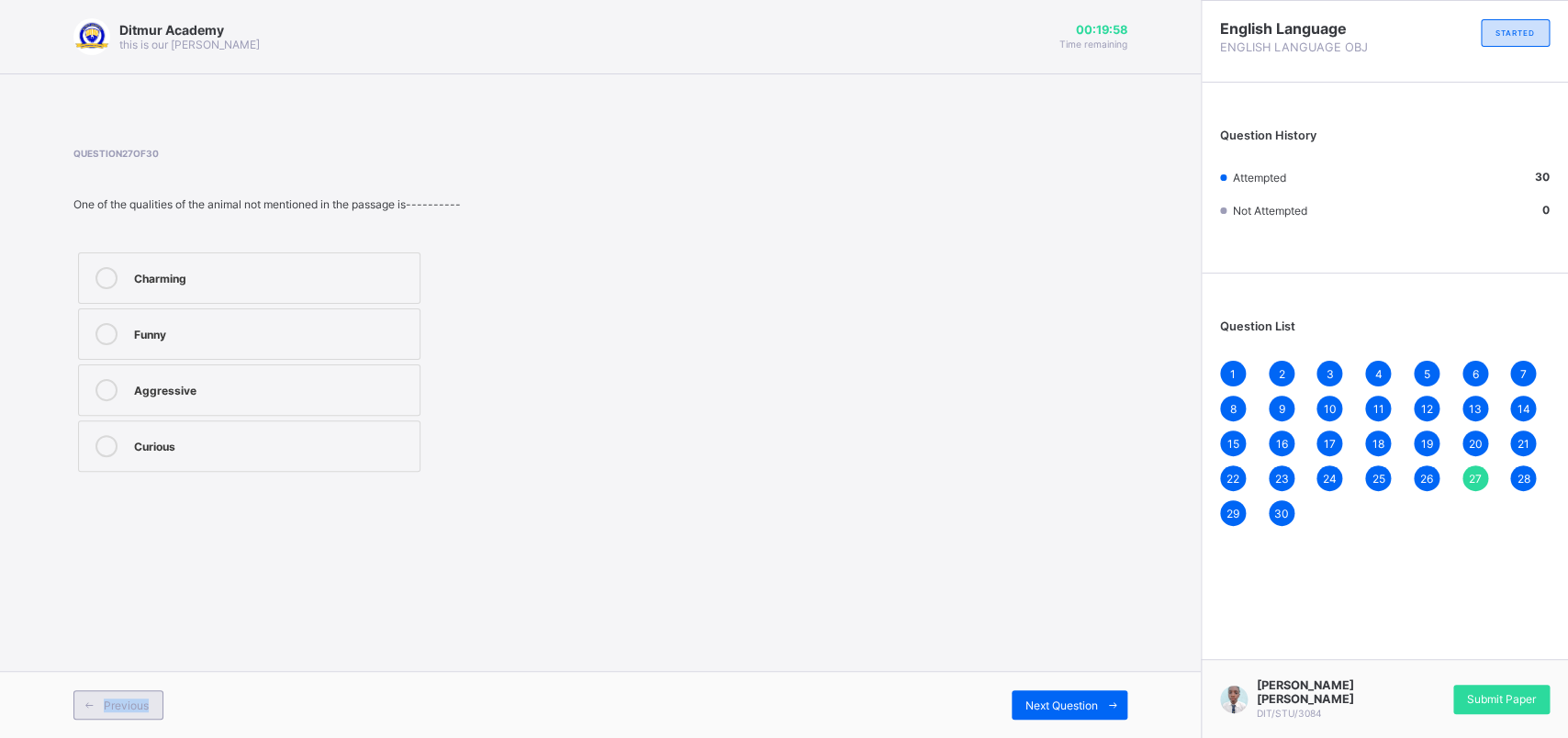 click on "Previous" at bounding box center (126, 705) 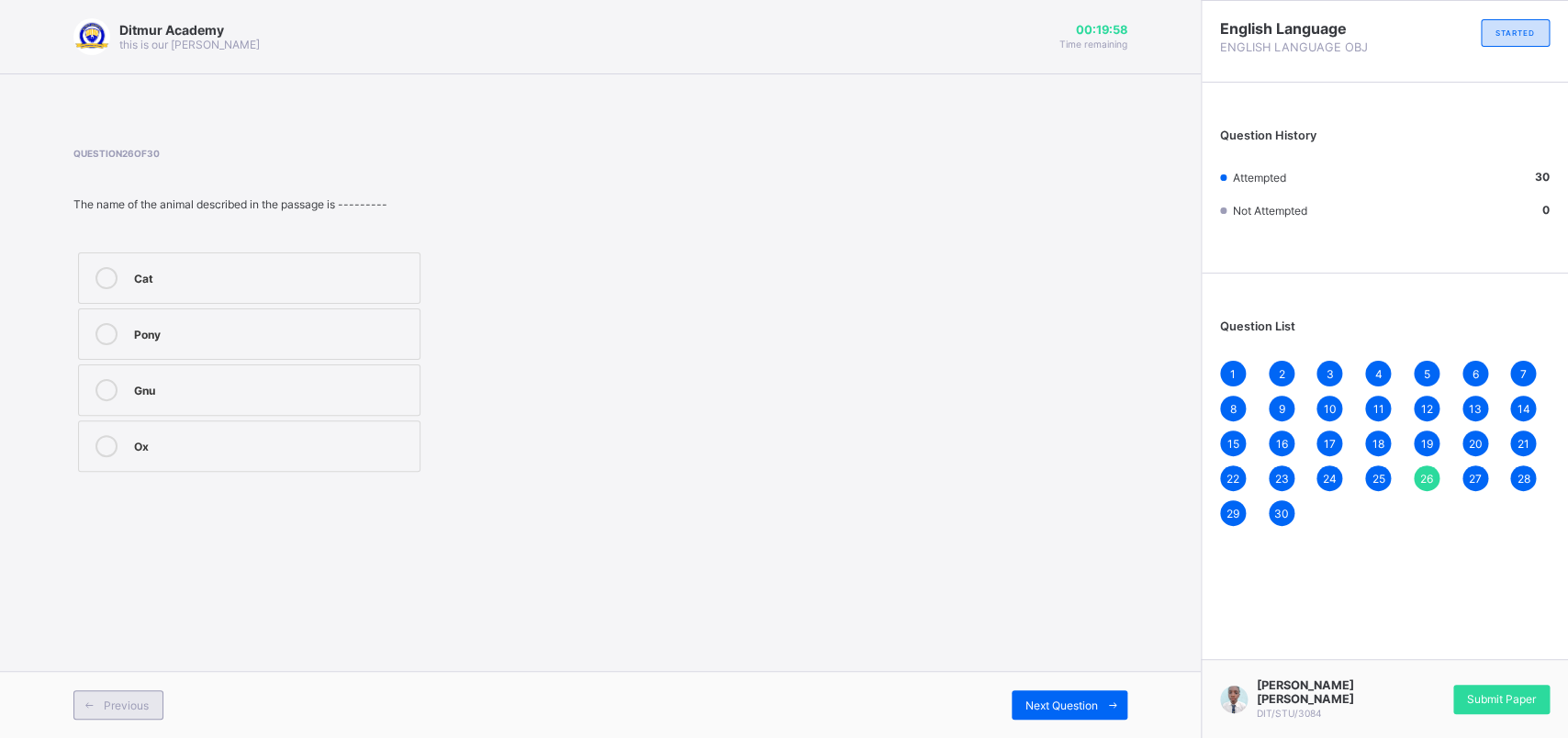 click on "Previous" at bounding box center [126, 705] 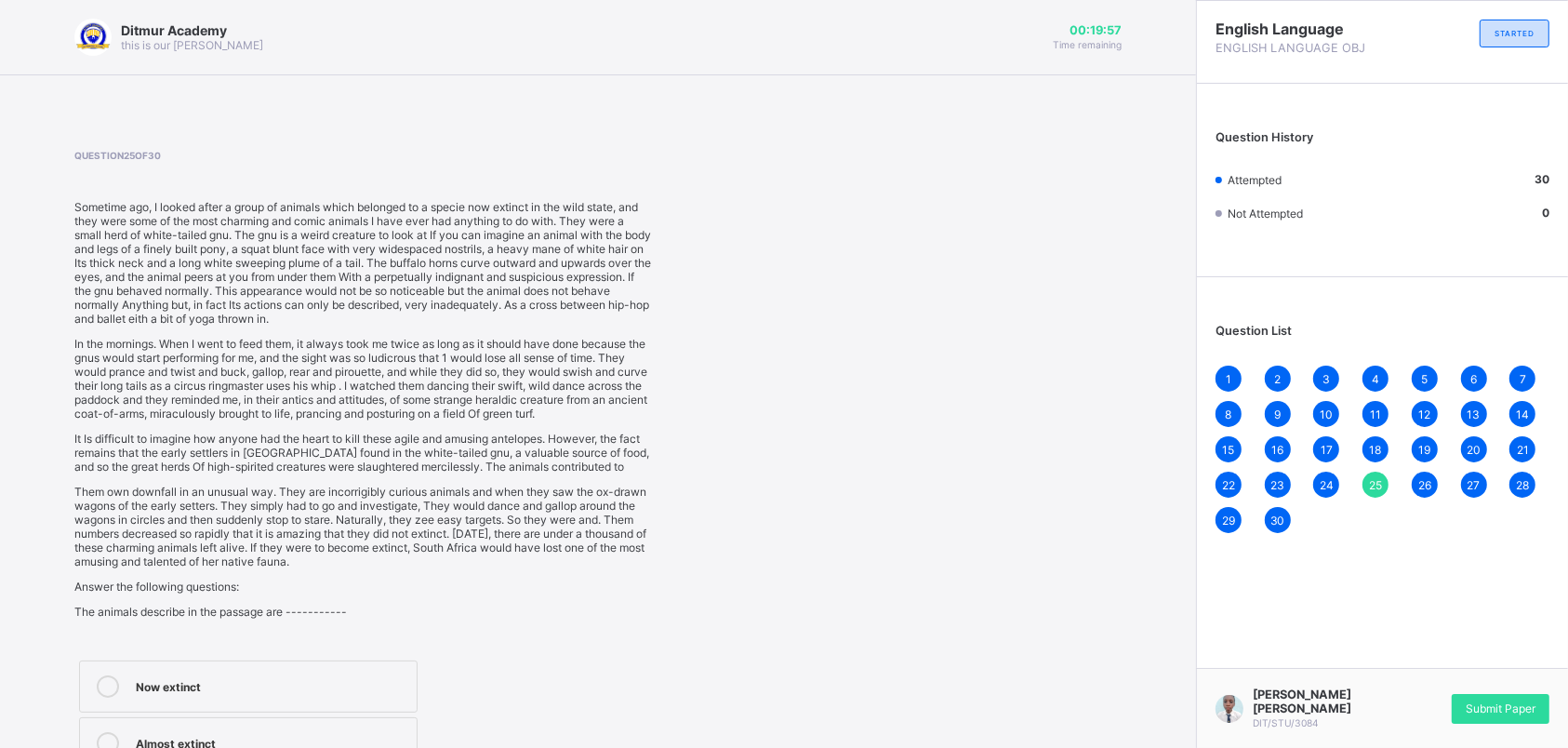 click on "Almost extinct" at bounding box center [248, 743] 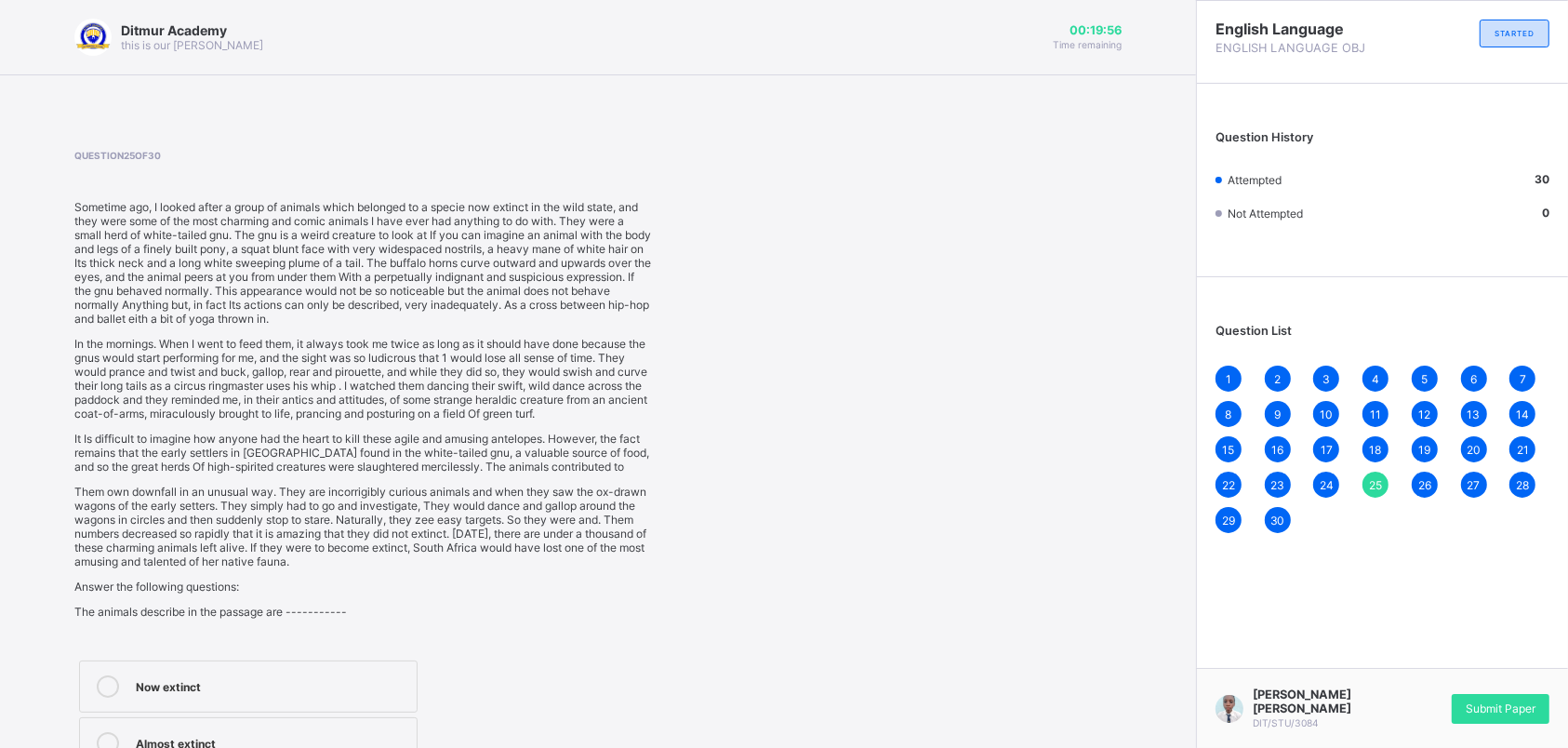 click on "Almost extinct" at bounding box center (248, 743) 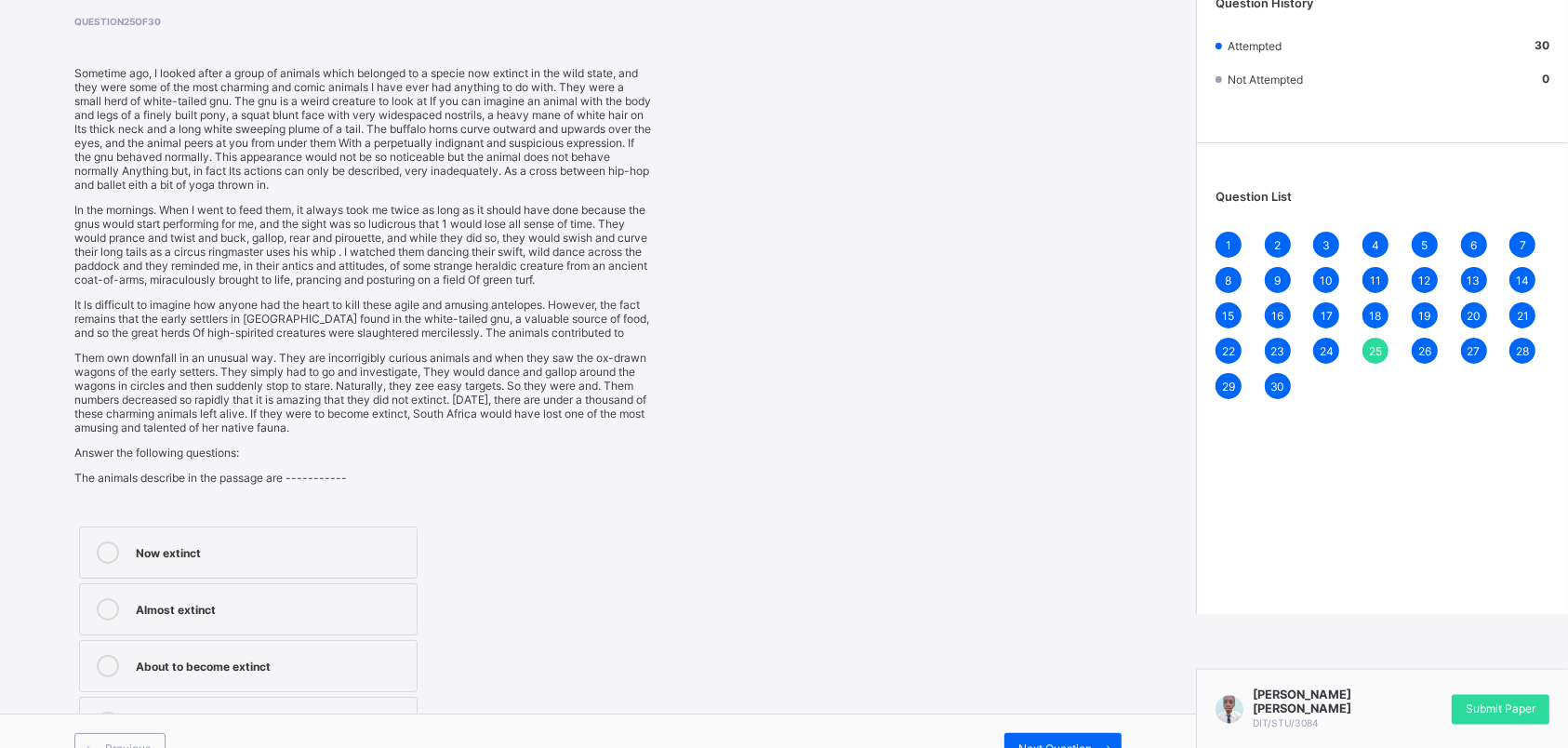 scroll, scrollTop: 140, scrollLeft: 0, axis: vertical 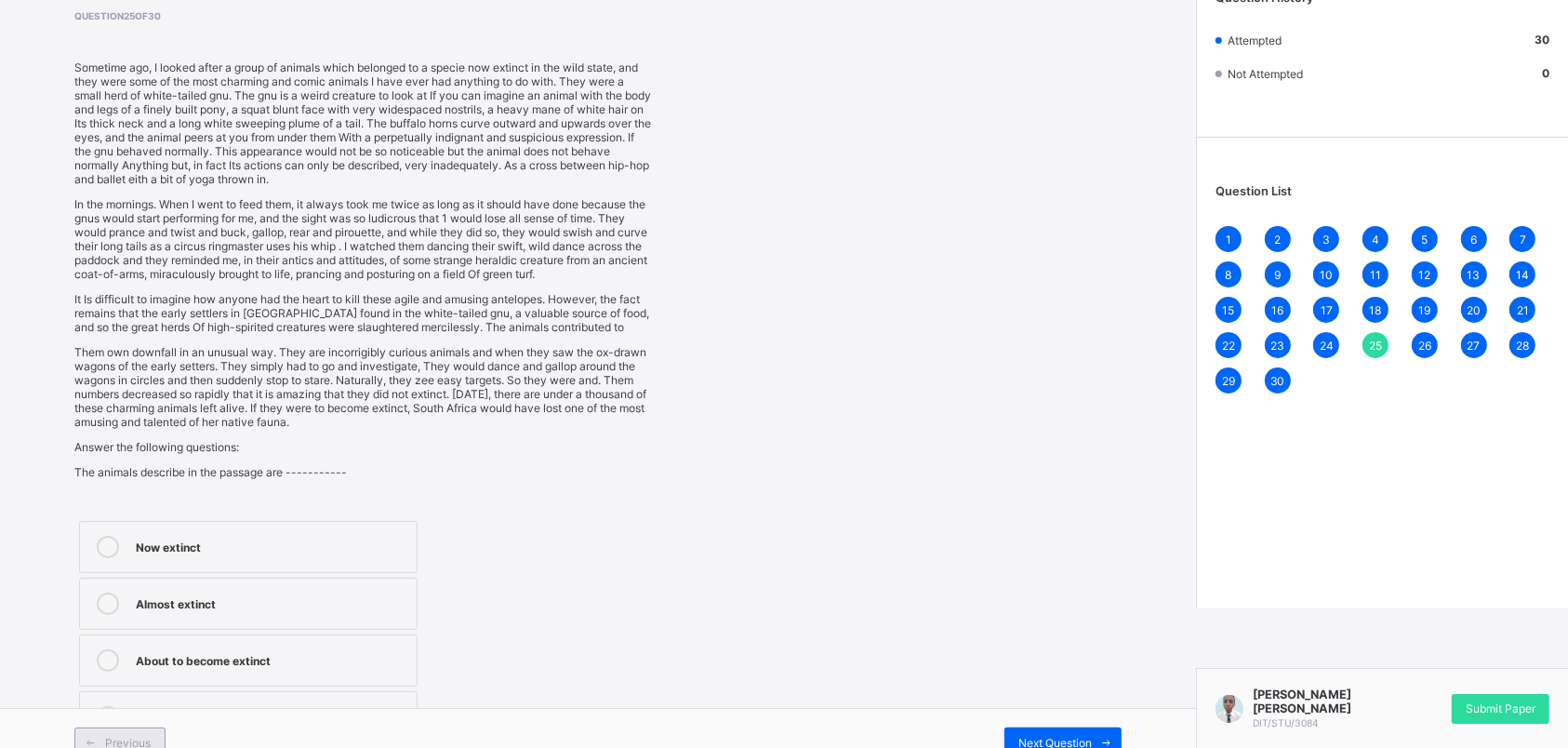 click on "Previous" at bounding box center [120, 742] 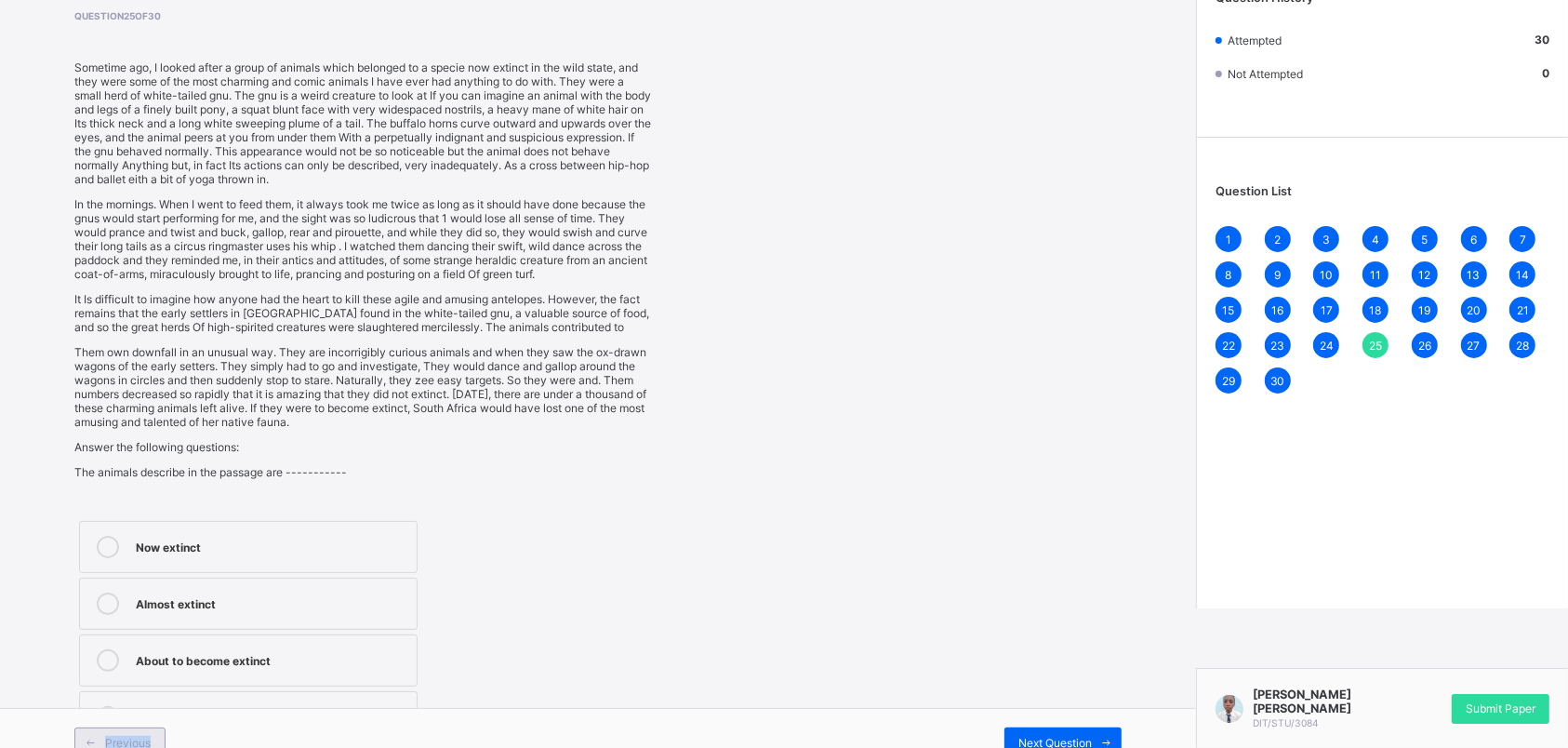 click on "Previous" at bounding box center (120, 742) 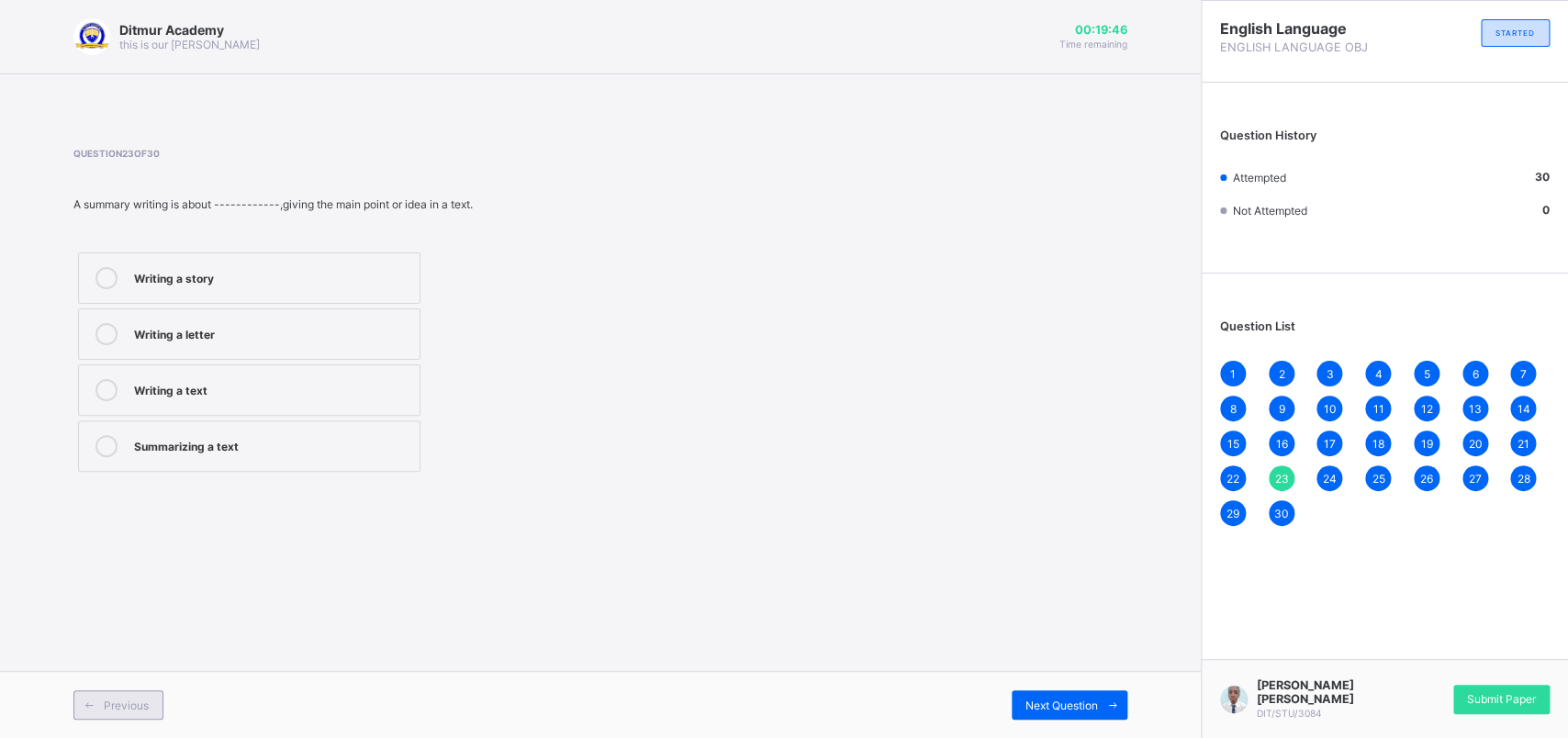 click on "Previous" at bounding box center [118, 705] 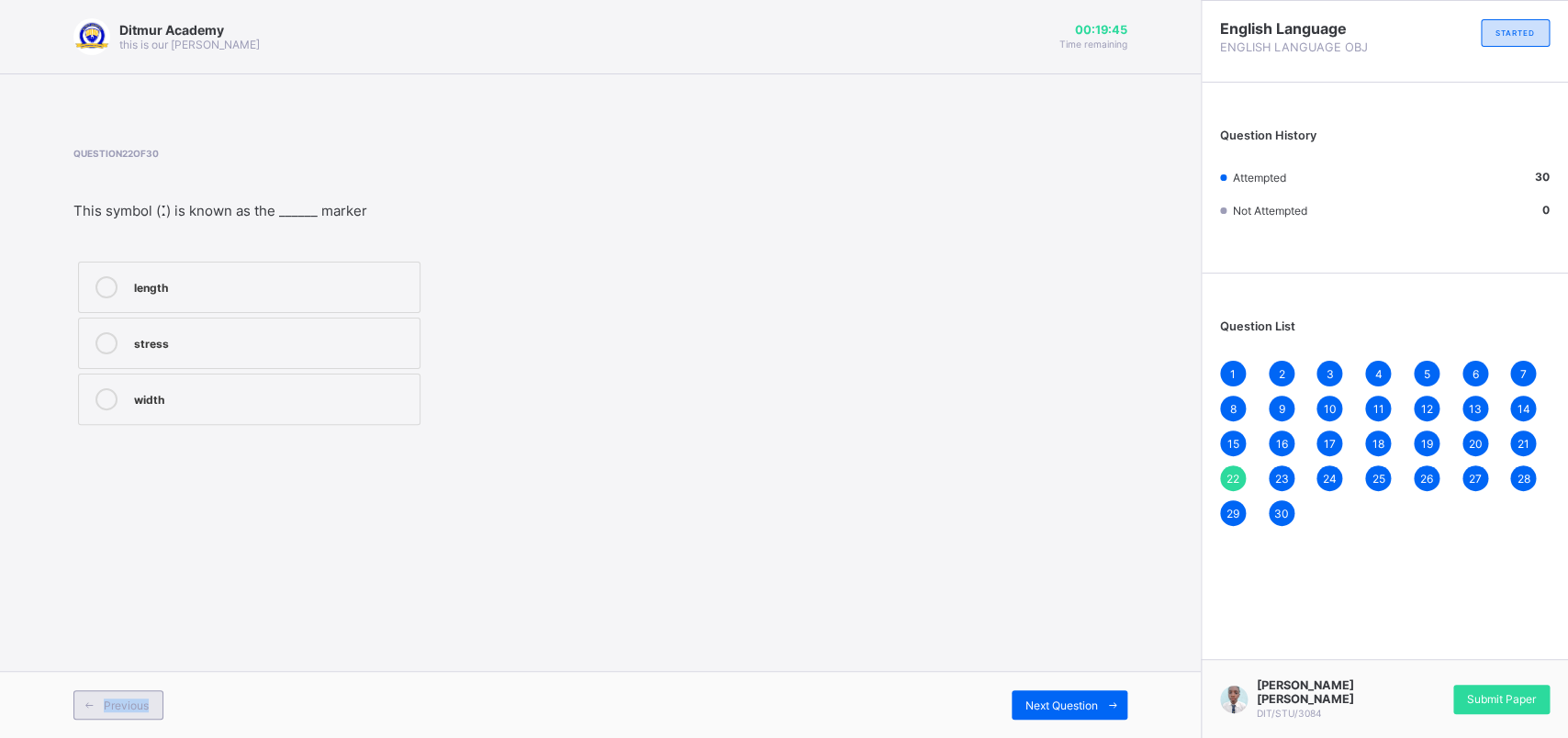 click on "Previous" at bounding box center [118, 705] 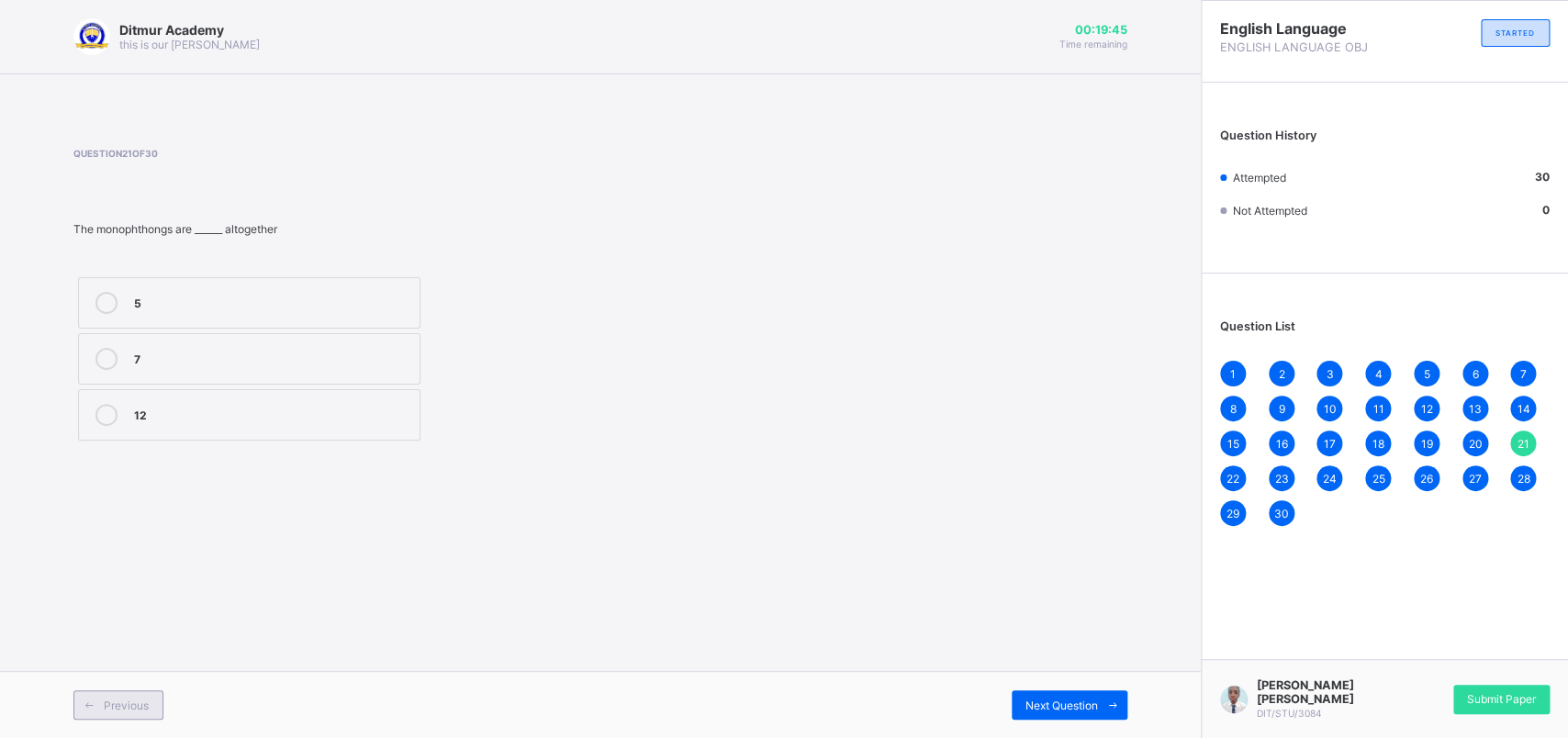 click on "Previous" at bounding box center (118, 705) 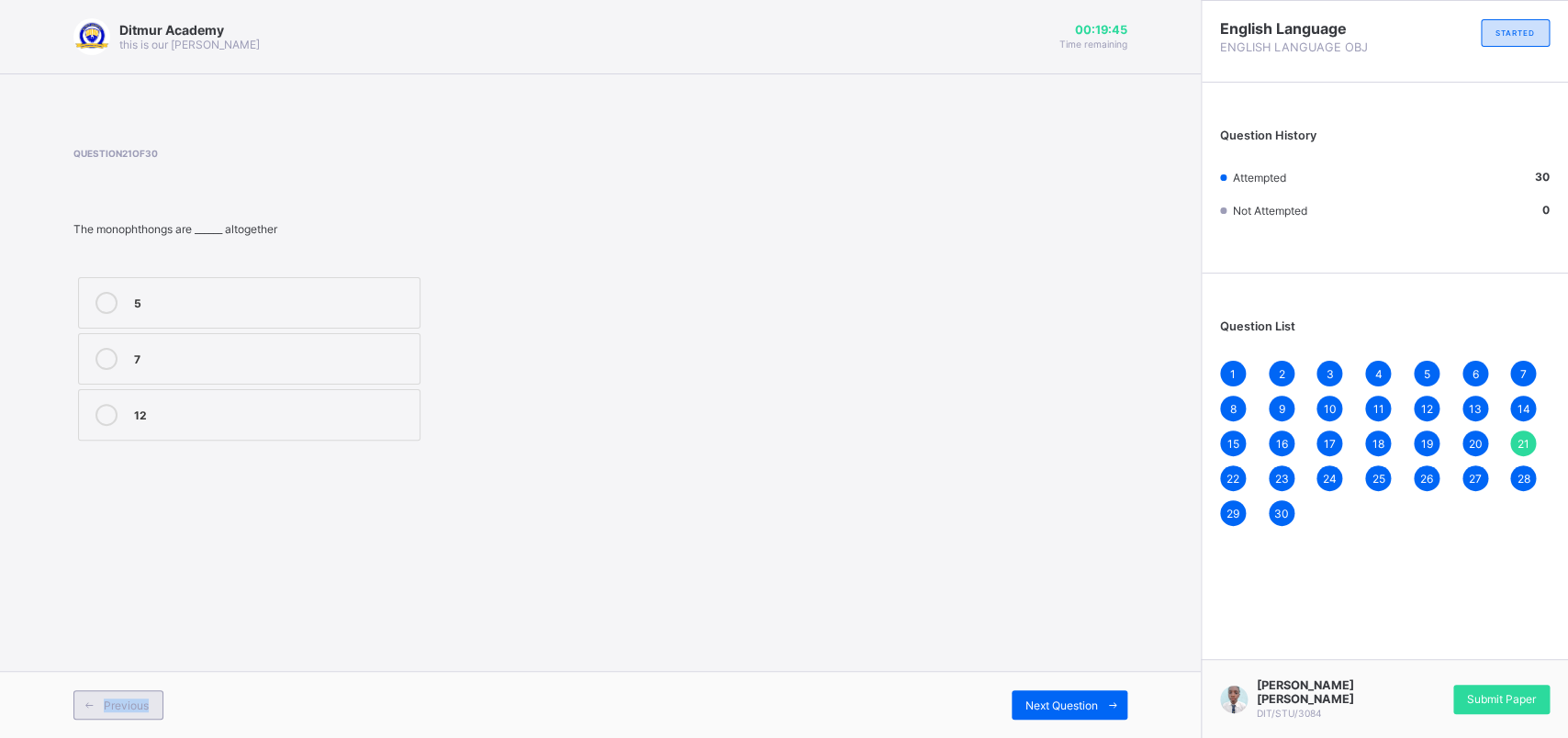 click on "Previous" at bounding box center [118, 705] 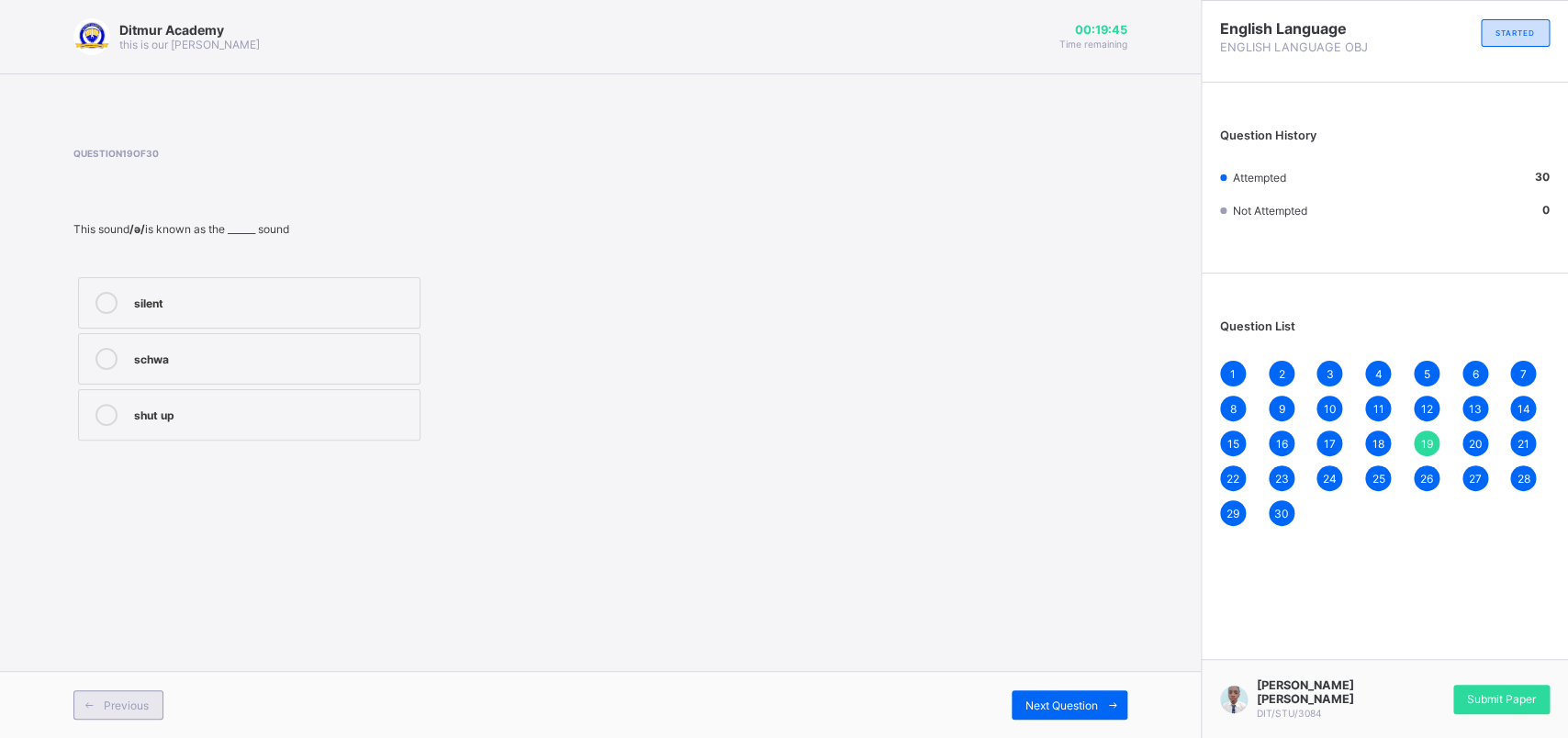 click on "Previous" at bounding box center (118, 705) 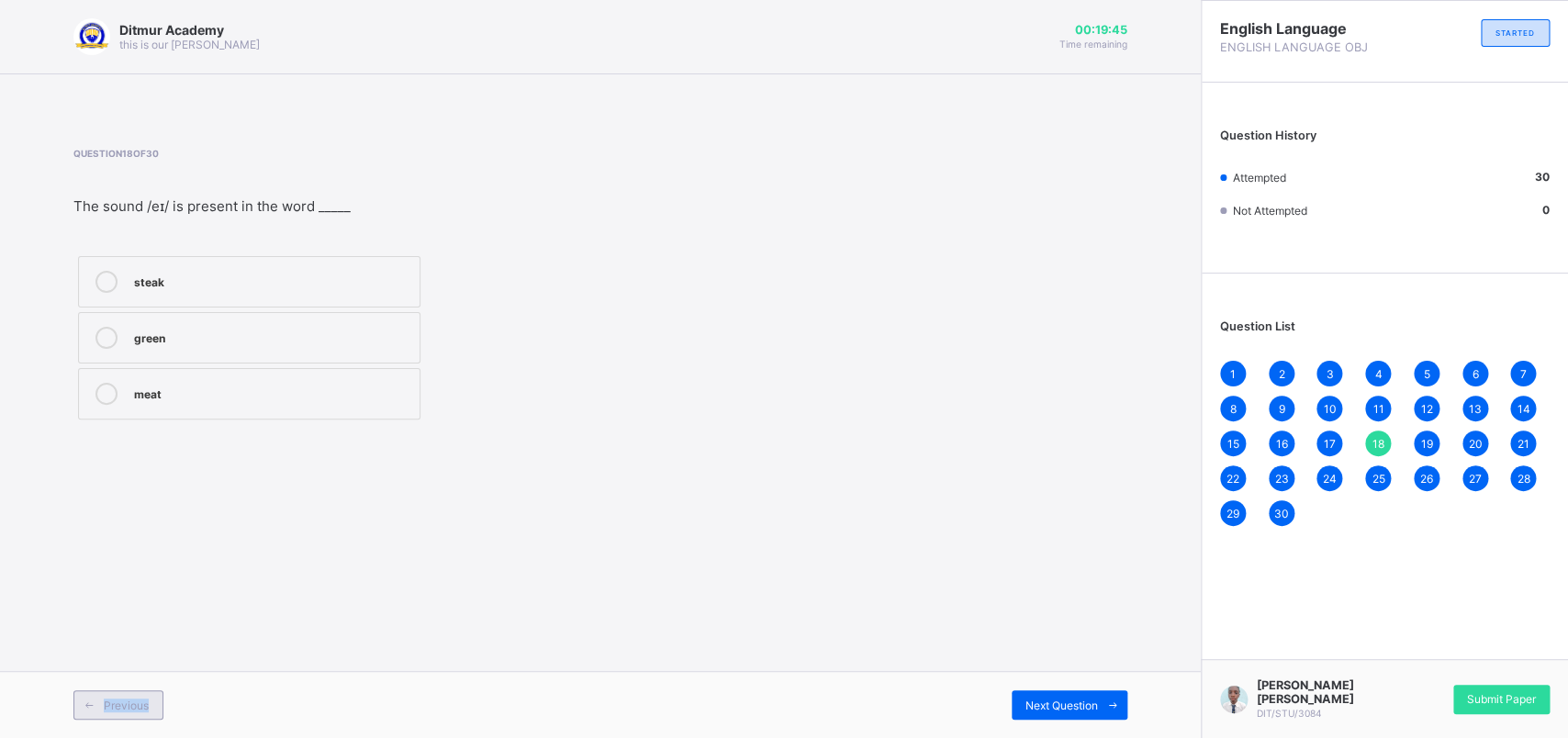 click on "Previous" at bounding box center [118, 705] 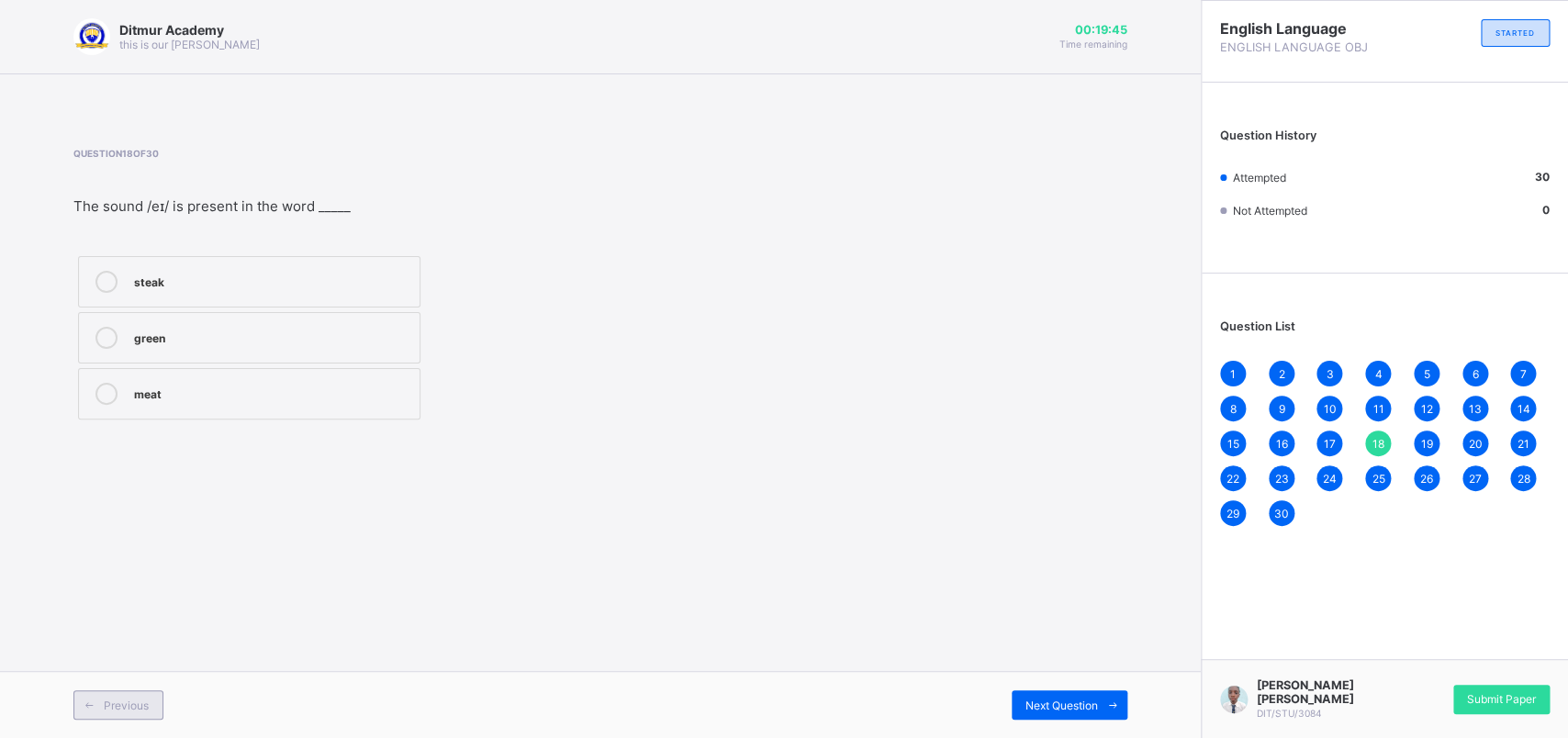 click on "Previous" at bounding box center [118, 705] 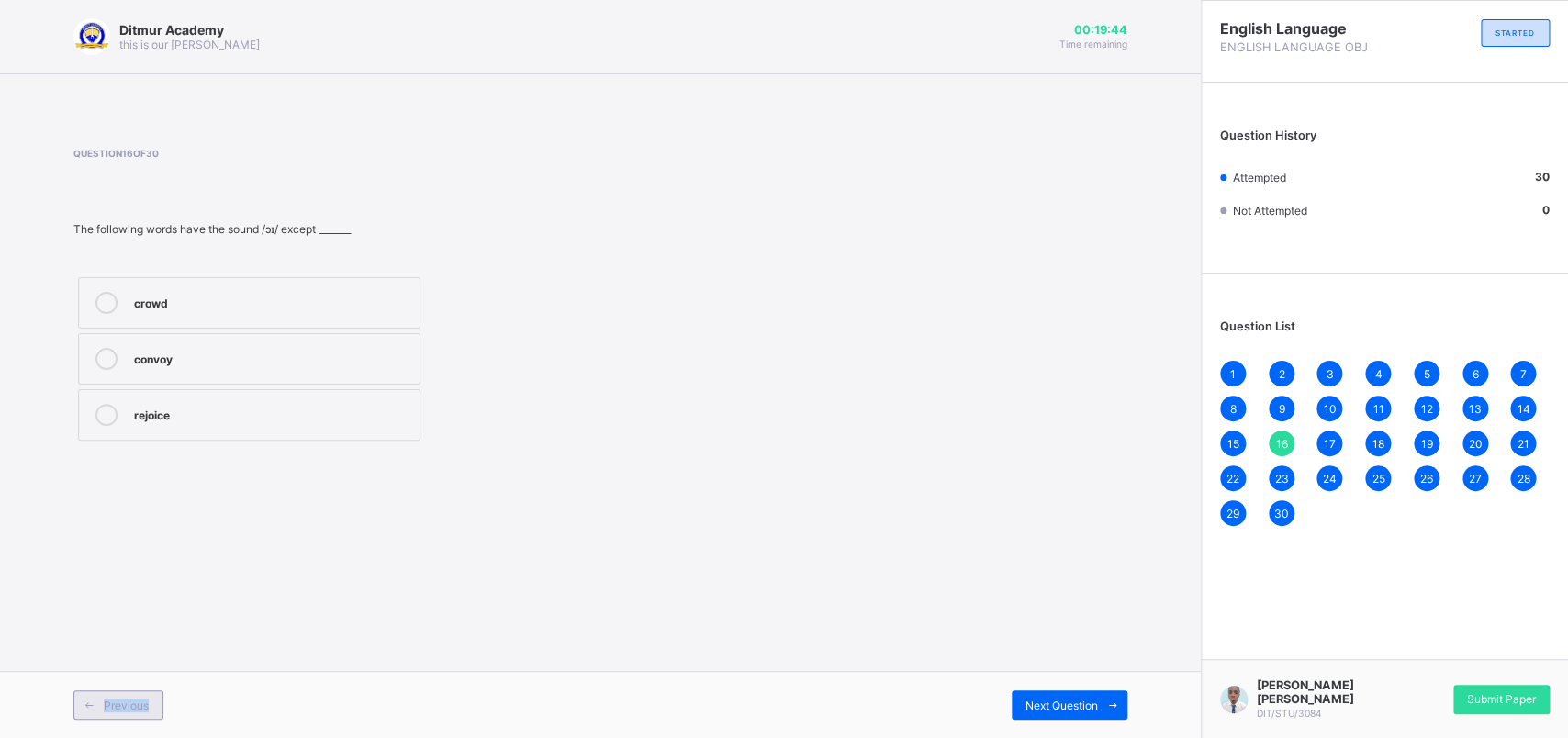 click on "Previous" at bounding box center (118, 705) 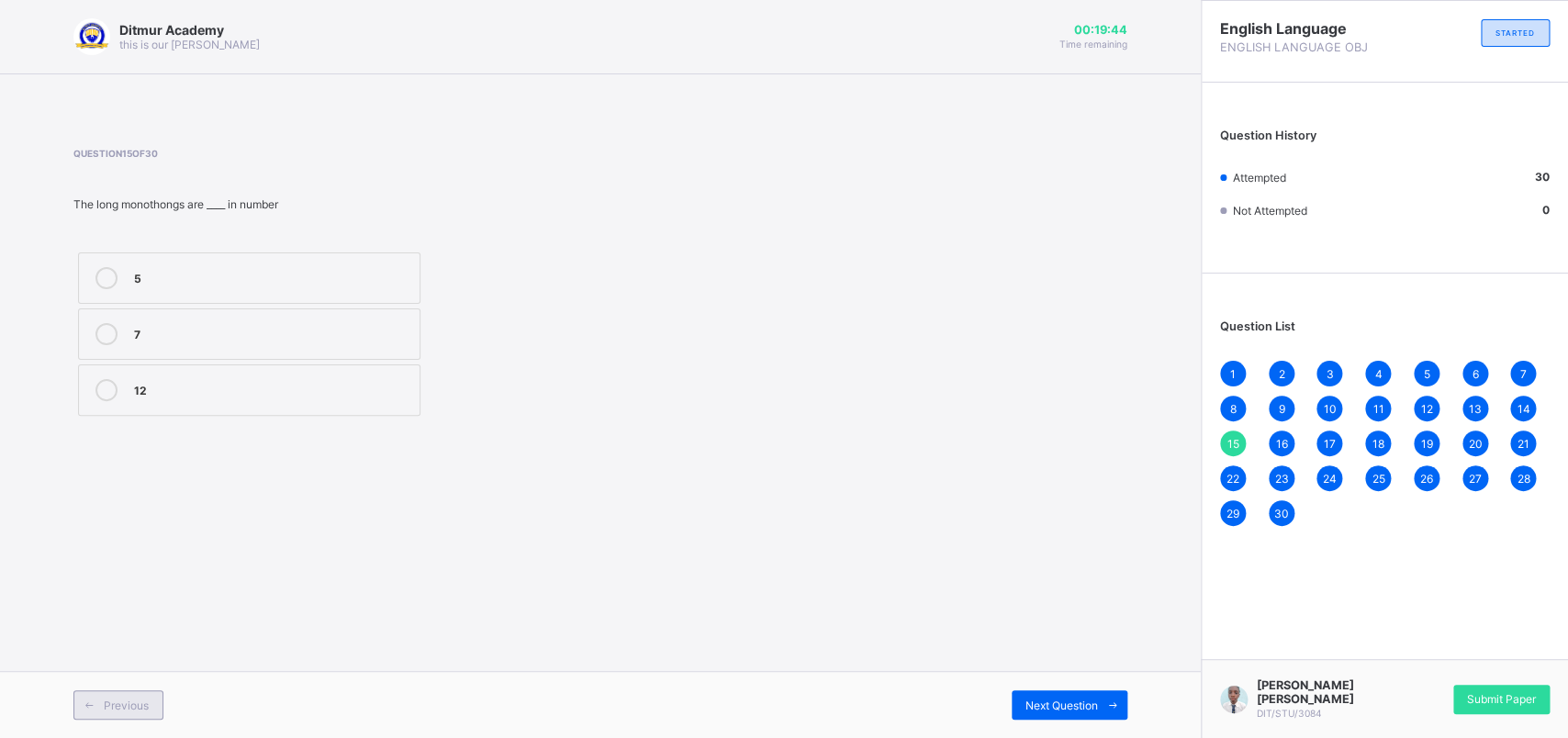 click on "Previous" at bounding box center (118, 705) 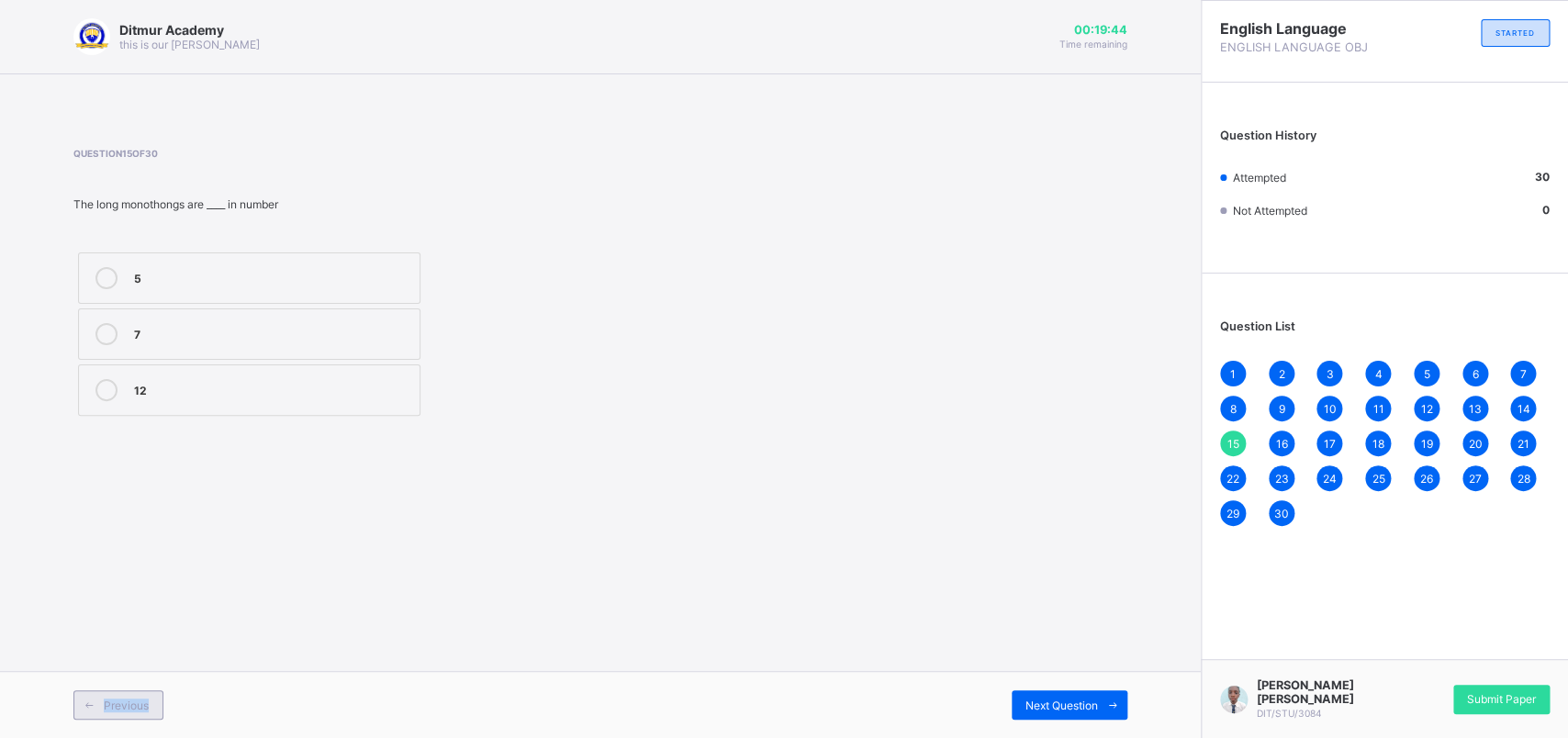 click on "Previous" at bounding box center (118, 705) 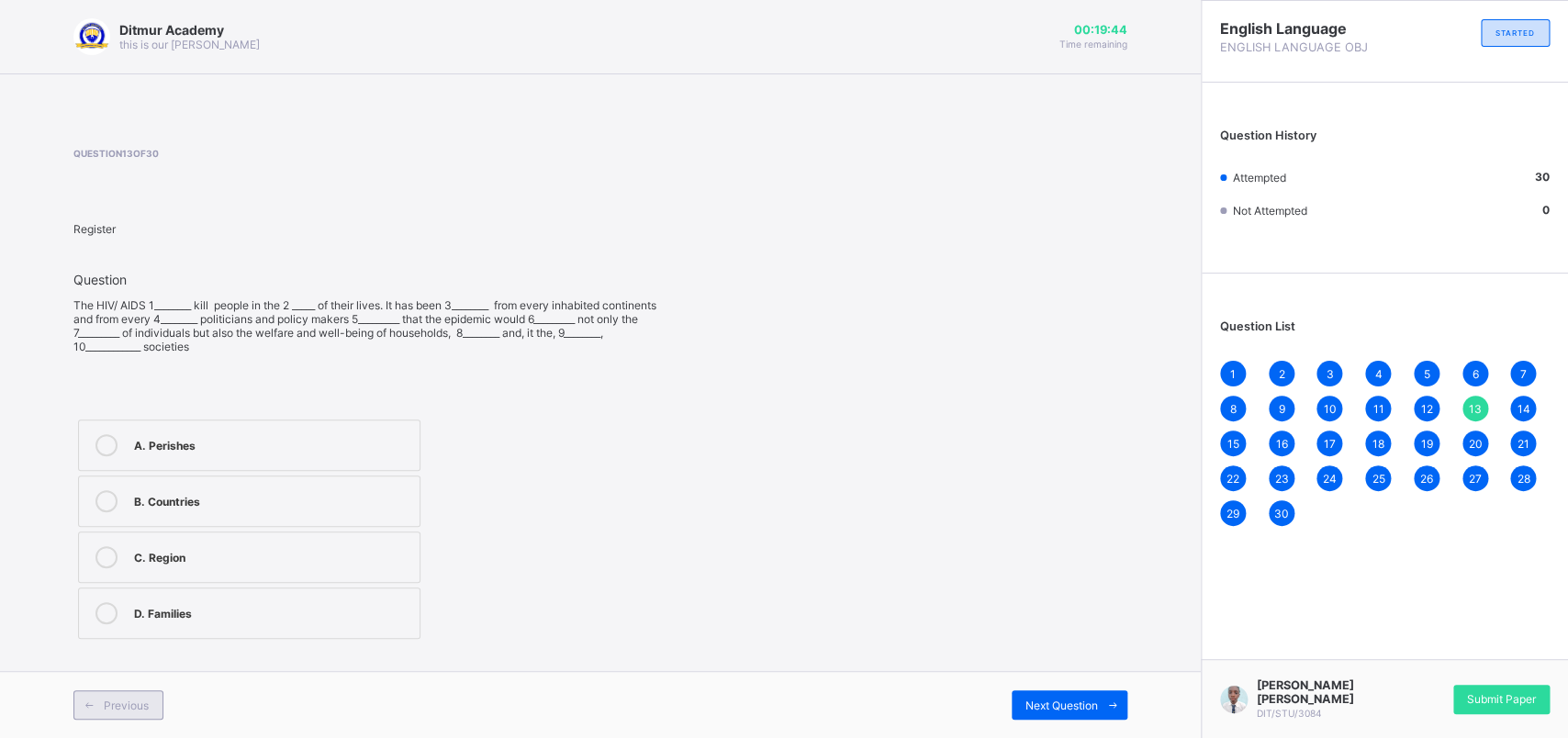 click on "Previous" at bounding box center [118, 705] 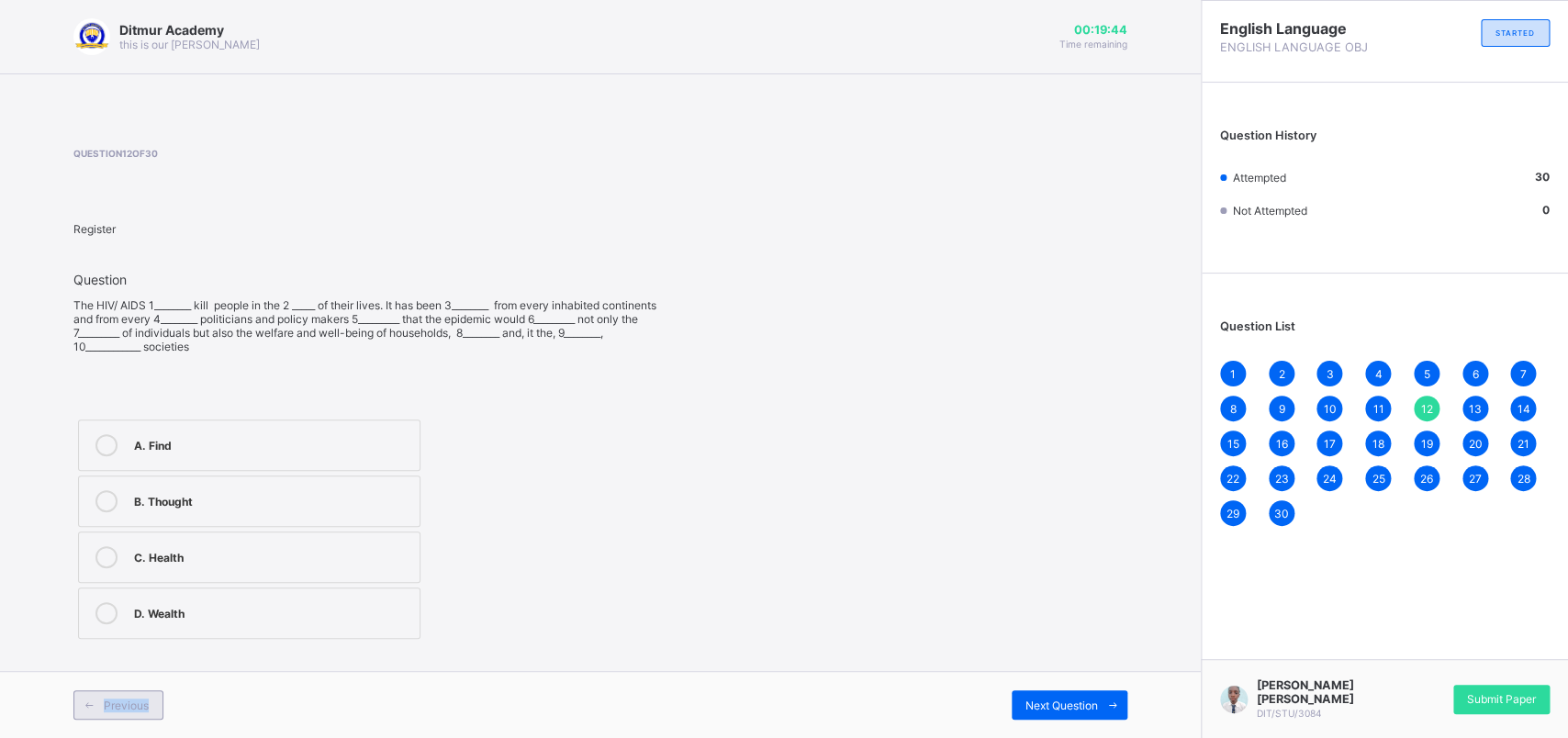 click on "Previous" at bounding box center (118, 705) 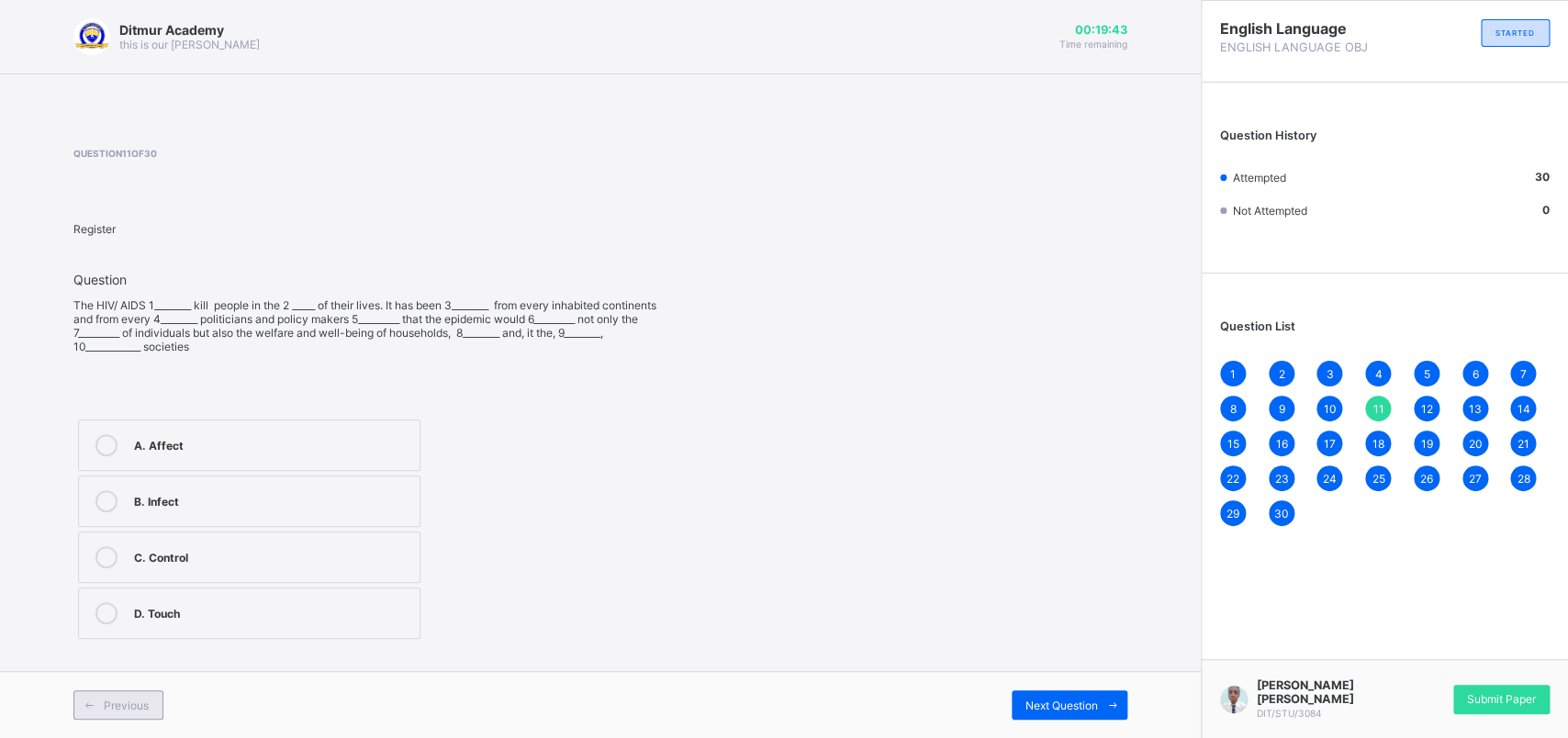 click on "Previous" at bounding box center (118, 705) 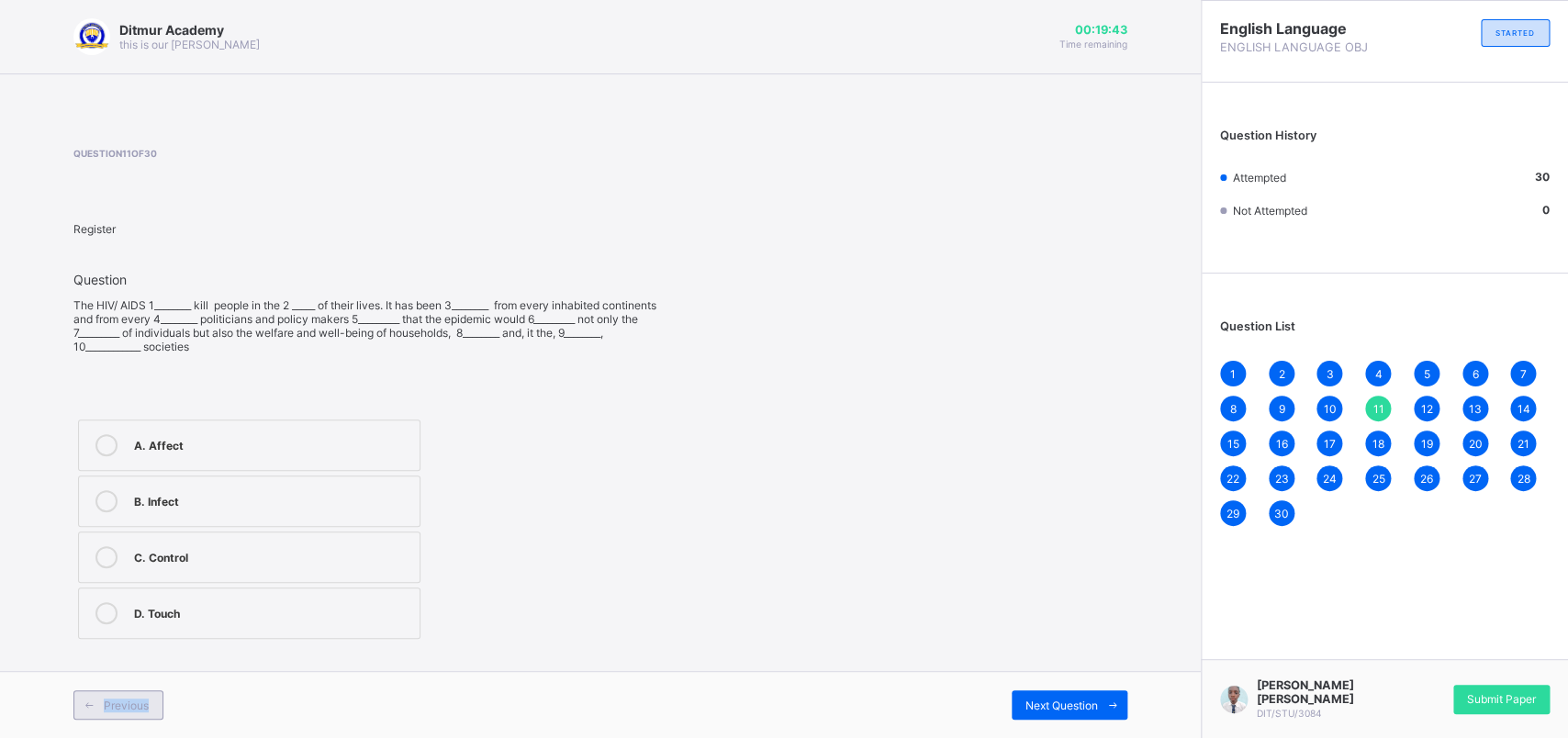 click on "Previous" at bounding box center (118, 705) 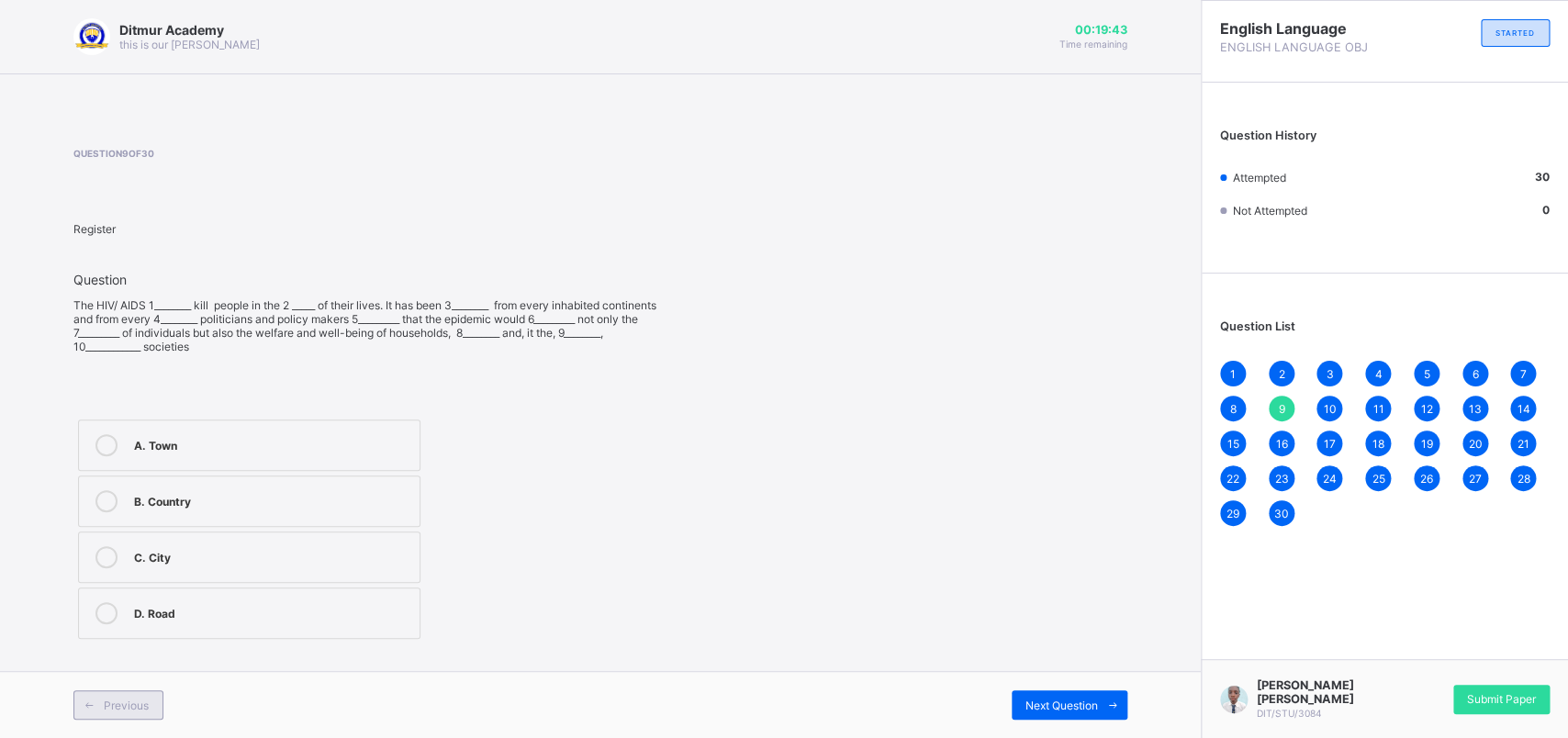 click on "Previous" at bounding box center [118, 705] 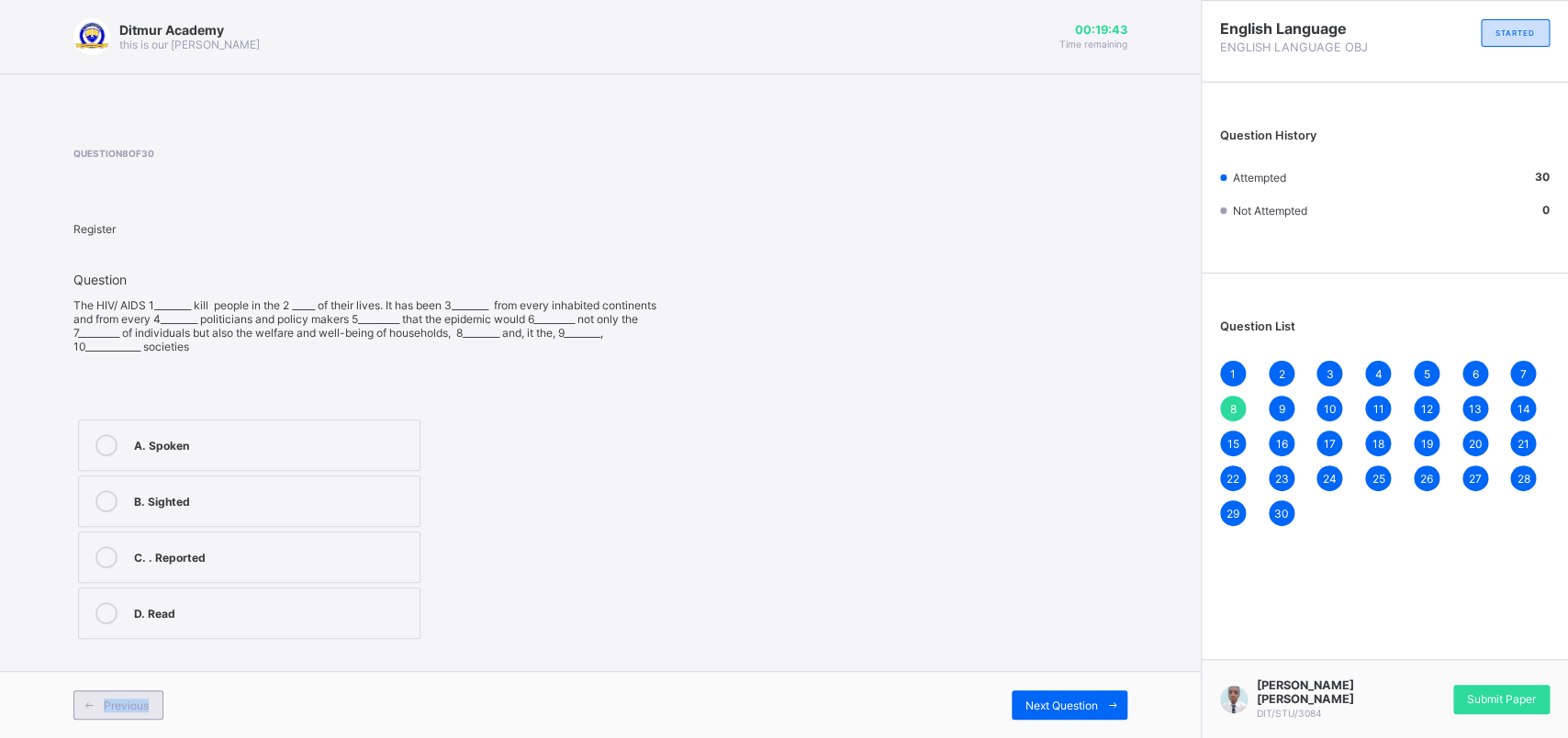 click on "Previous" at bounding box center (118, 705) 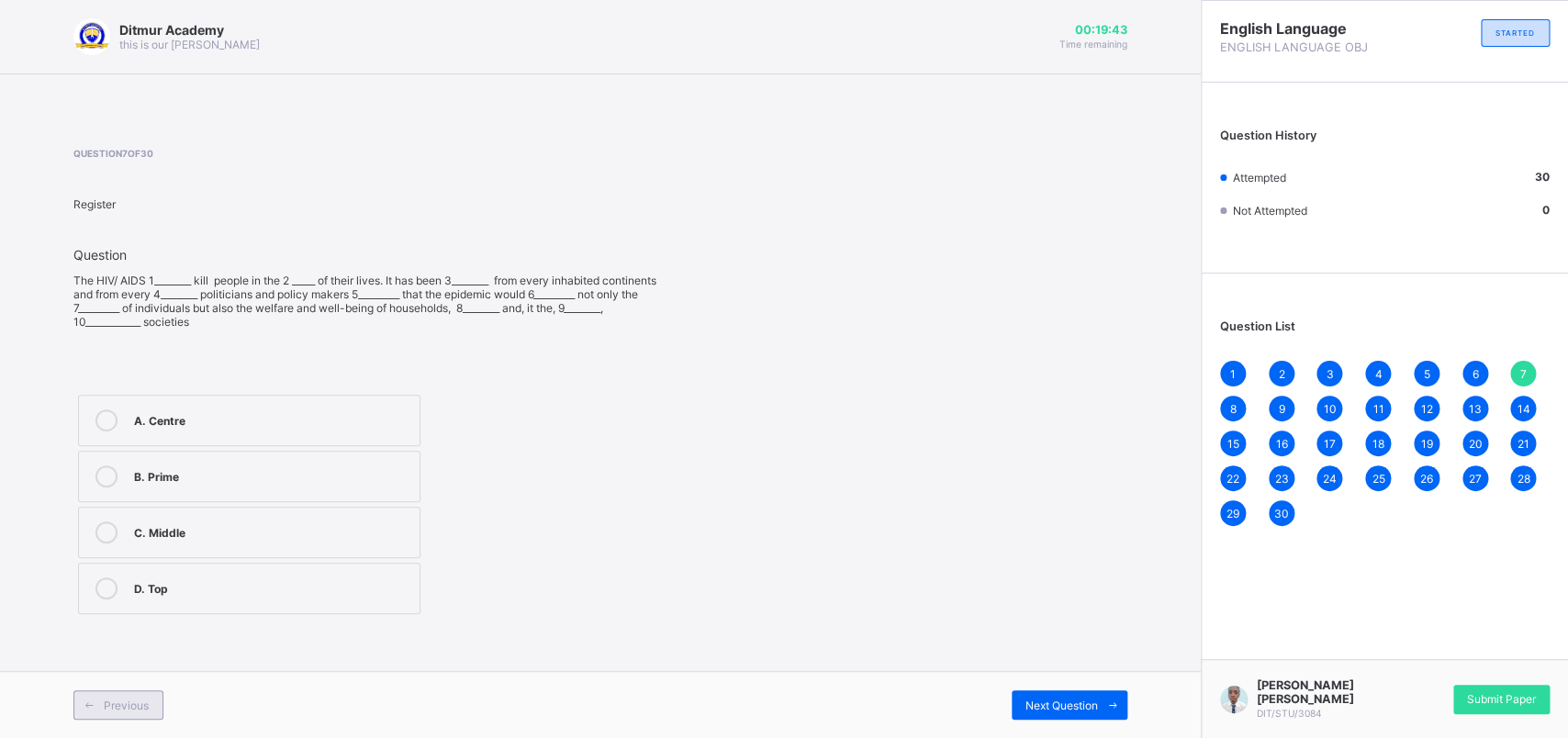 click on "Previous" at bounding box center [118, 705] 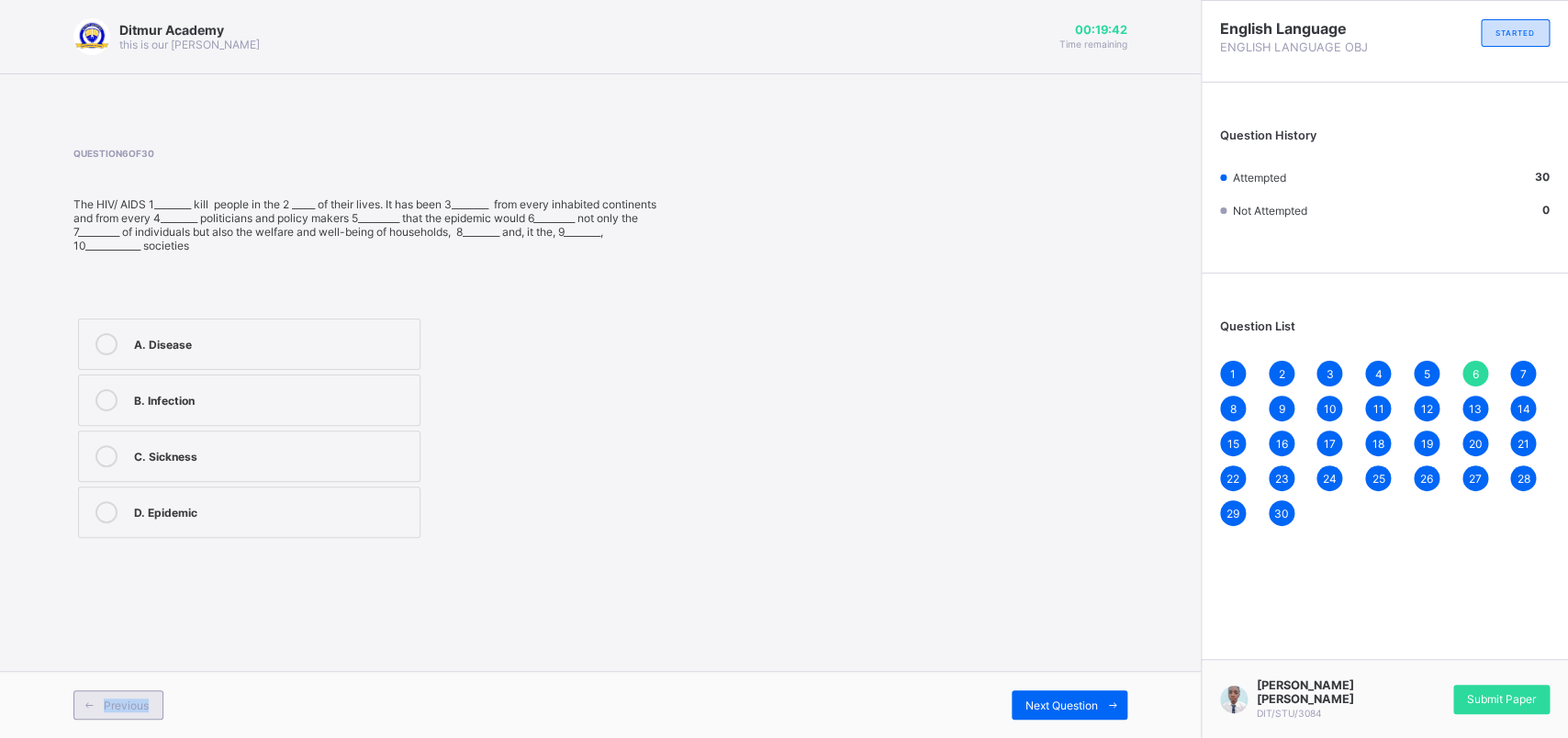 click on "Previous" at bounding box center (118, 705) 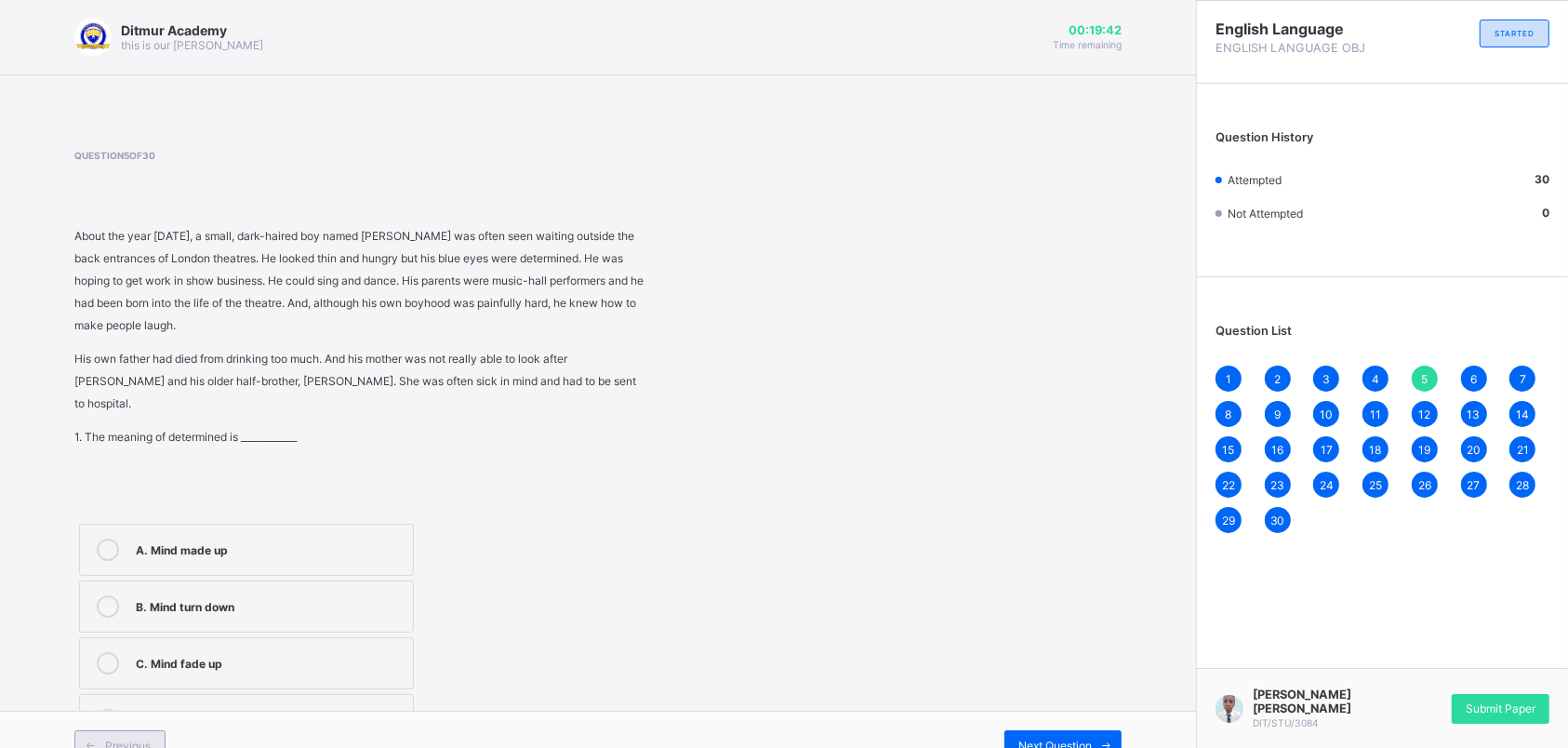 click on "Previous Next Question" at bounding box center (598, 744) 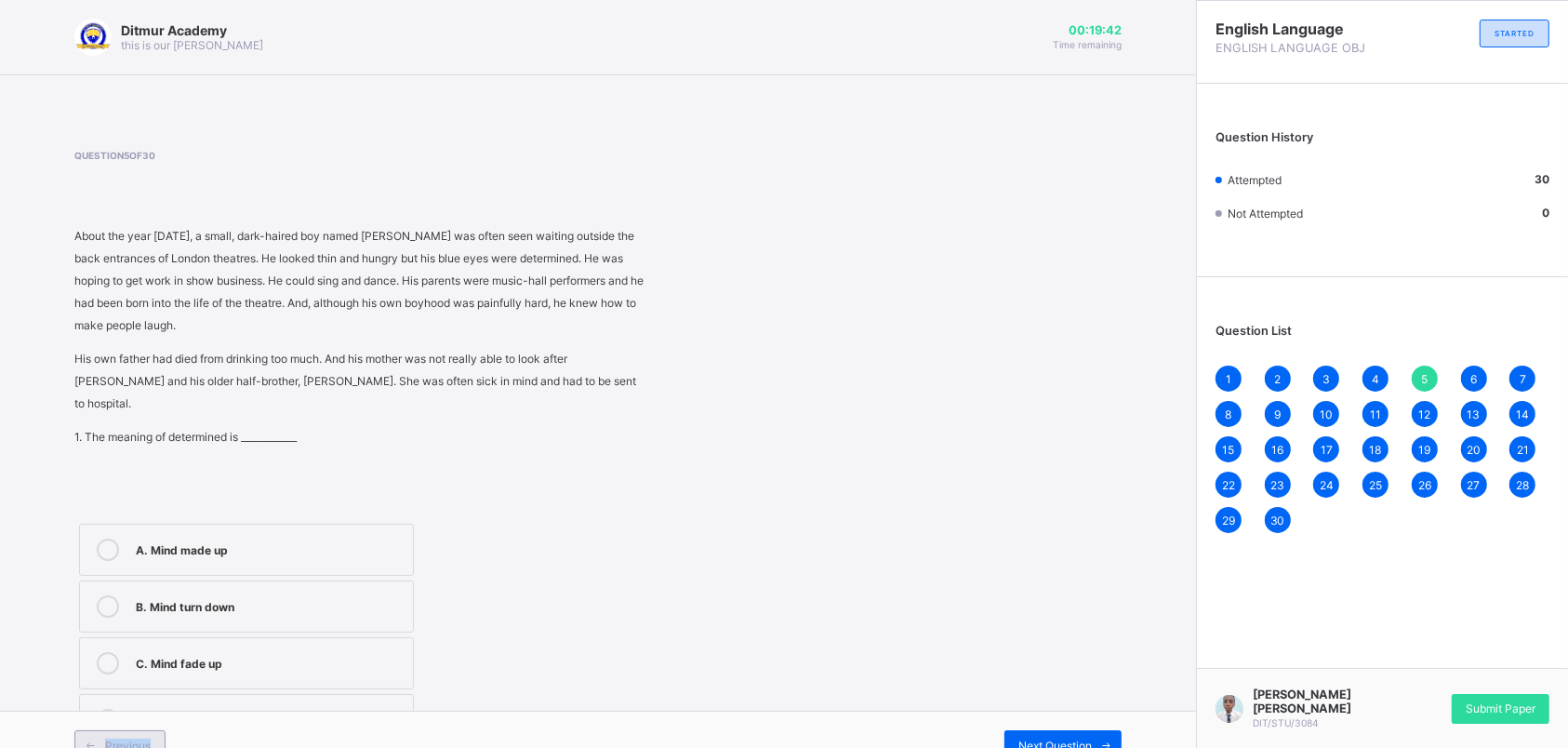 click on "Previous Next Question" at bounding box center [598, 744] 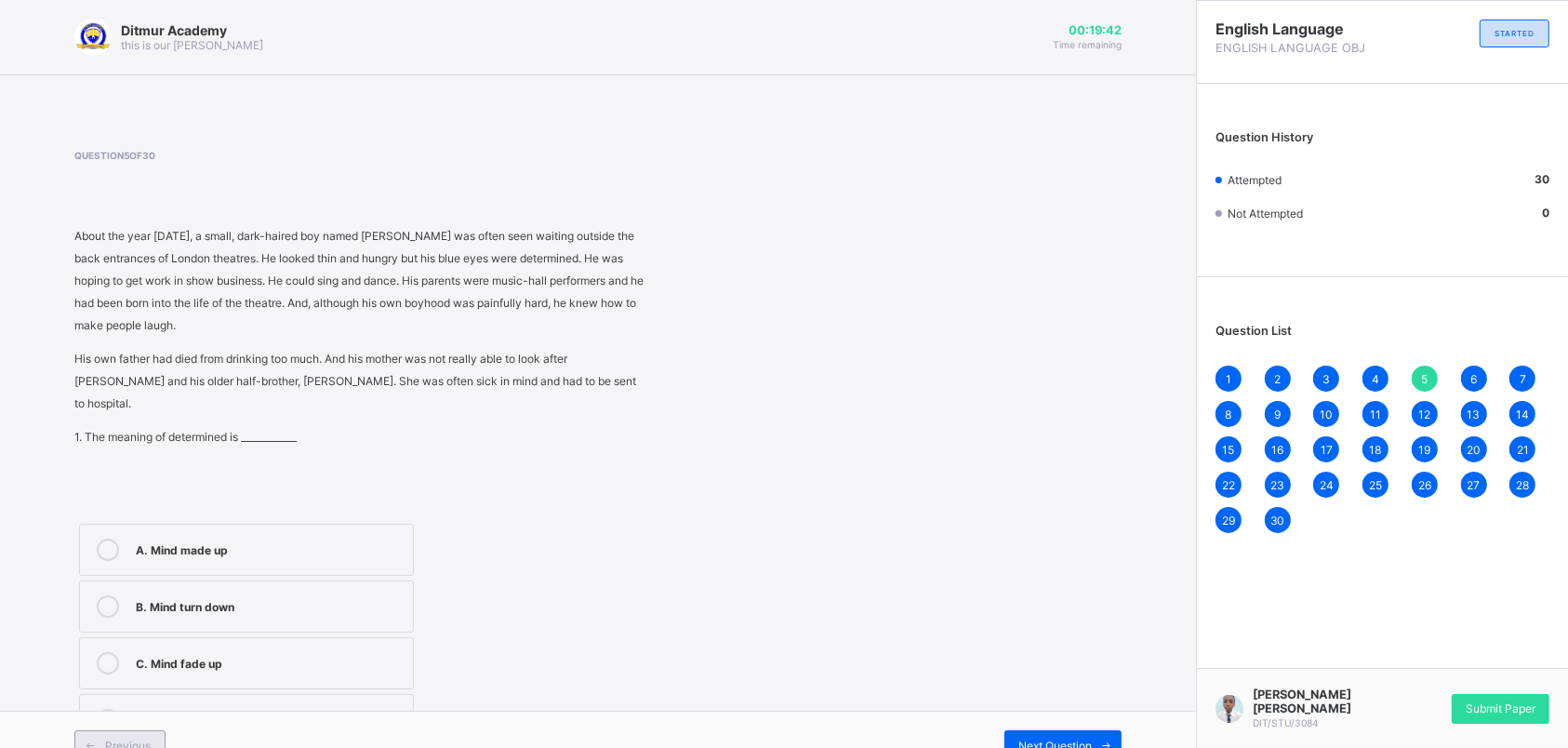 click on "Previous Next Question" at bounding box center [598, 744] 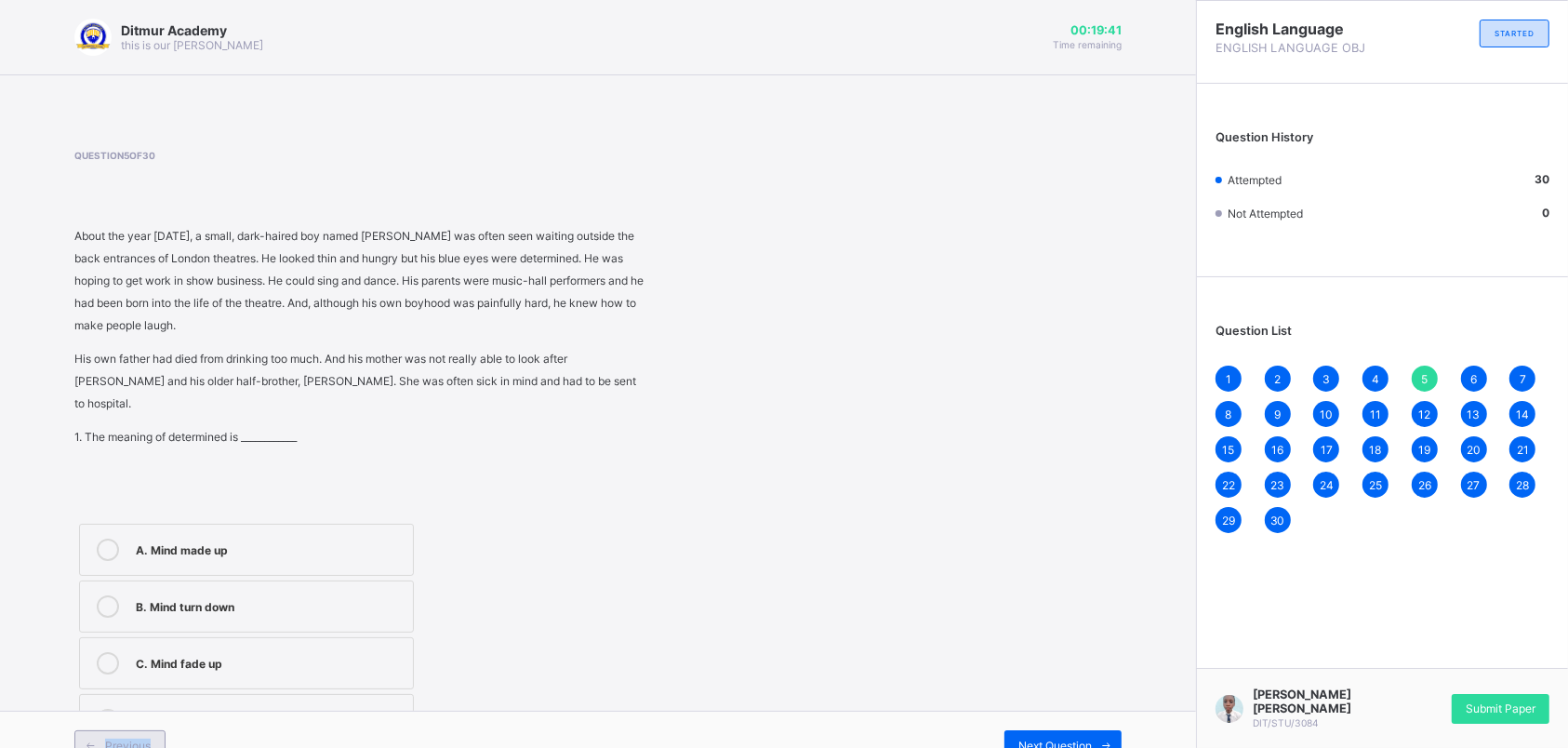 click on "Previous Next Question" at bounding box center (598, 744) 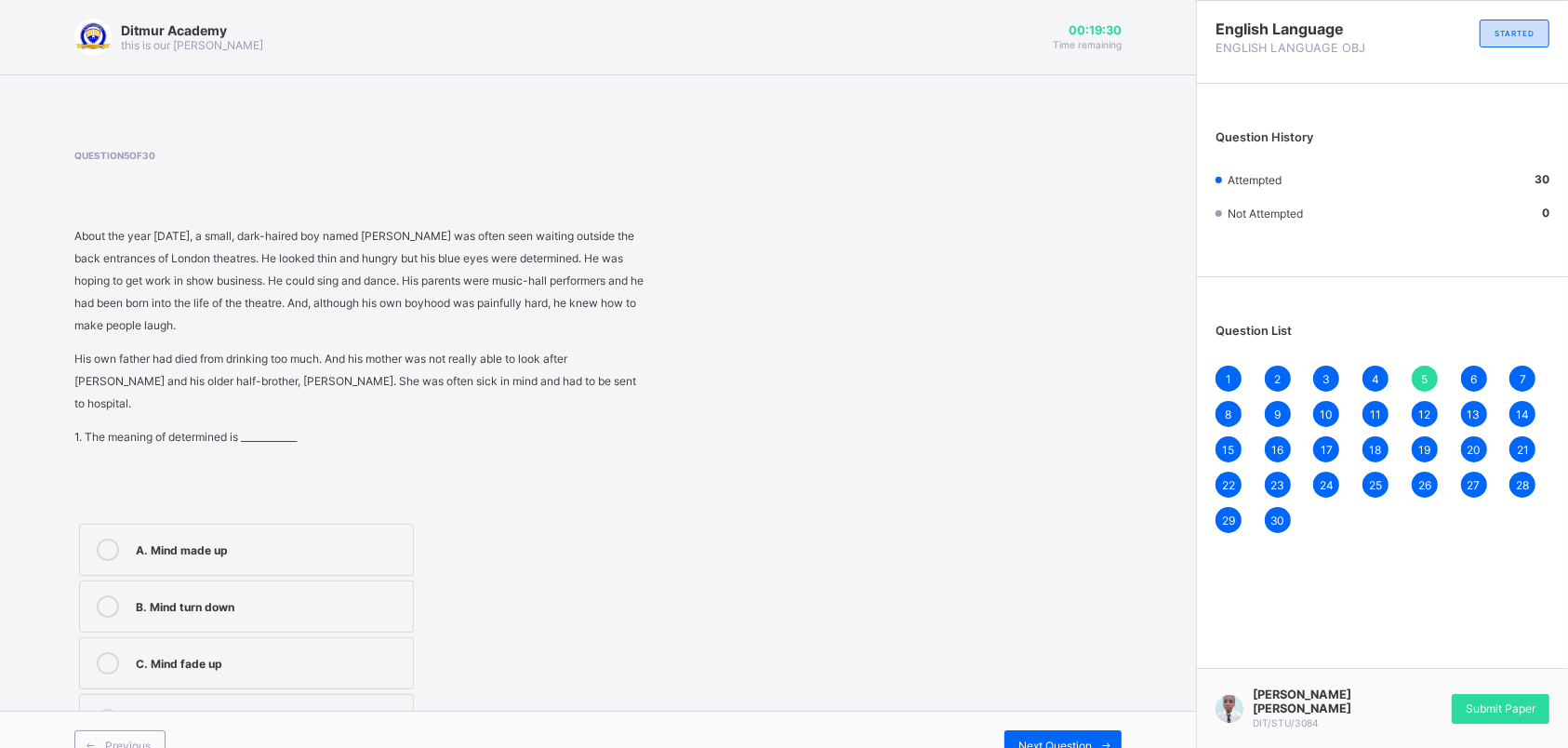 click on "[PERSON_NAME] [PERSON_NAME] DIT/STU/3084 Submit Paper" at bounding box center (1382, 708) 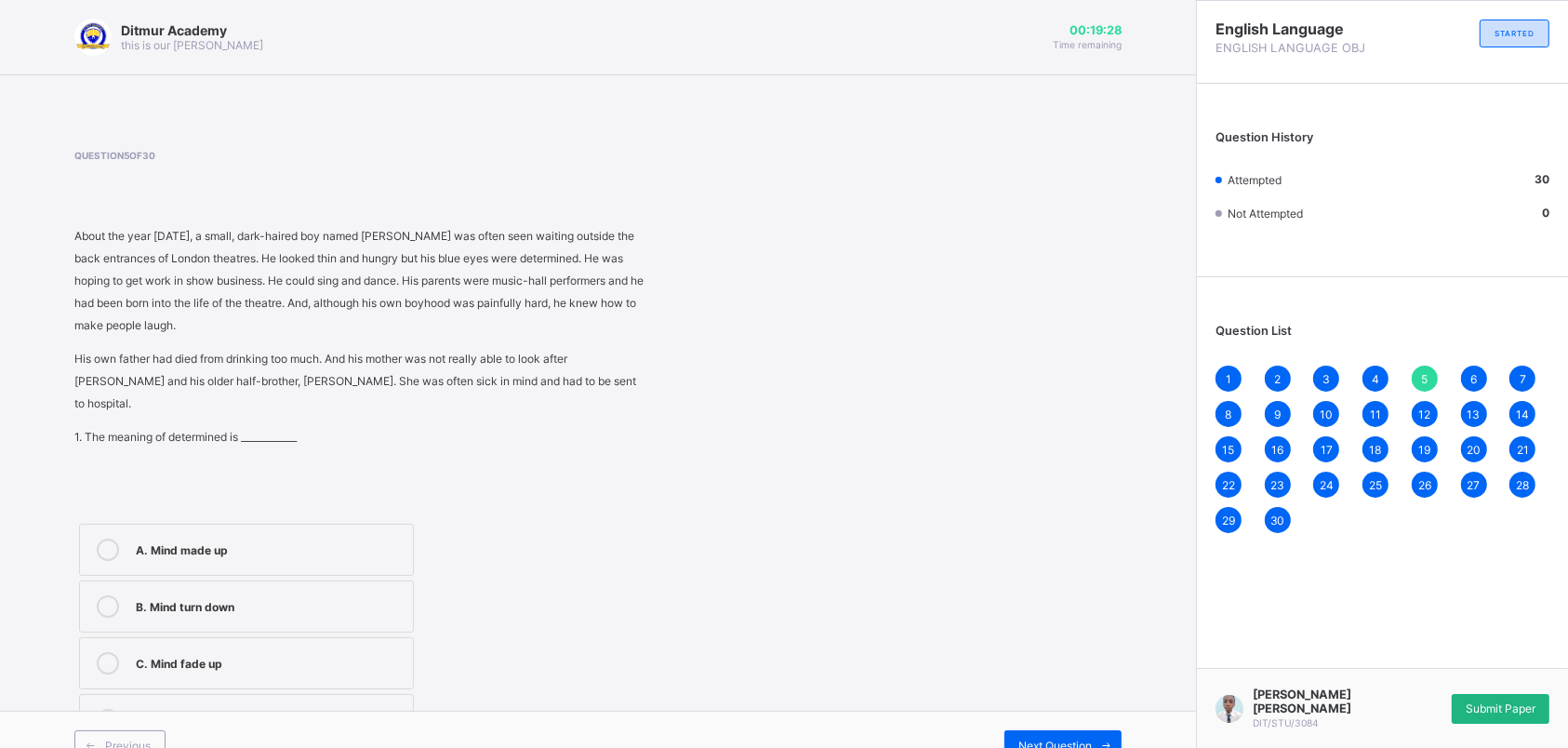 click on "Submit Paper" at bounding box center [1500, 709] 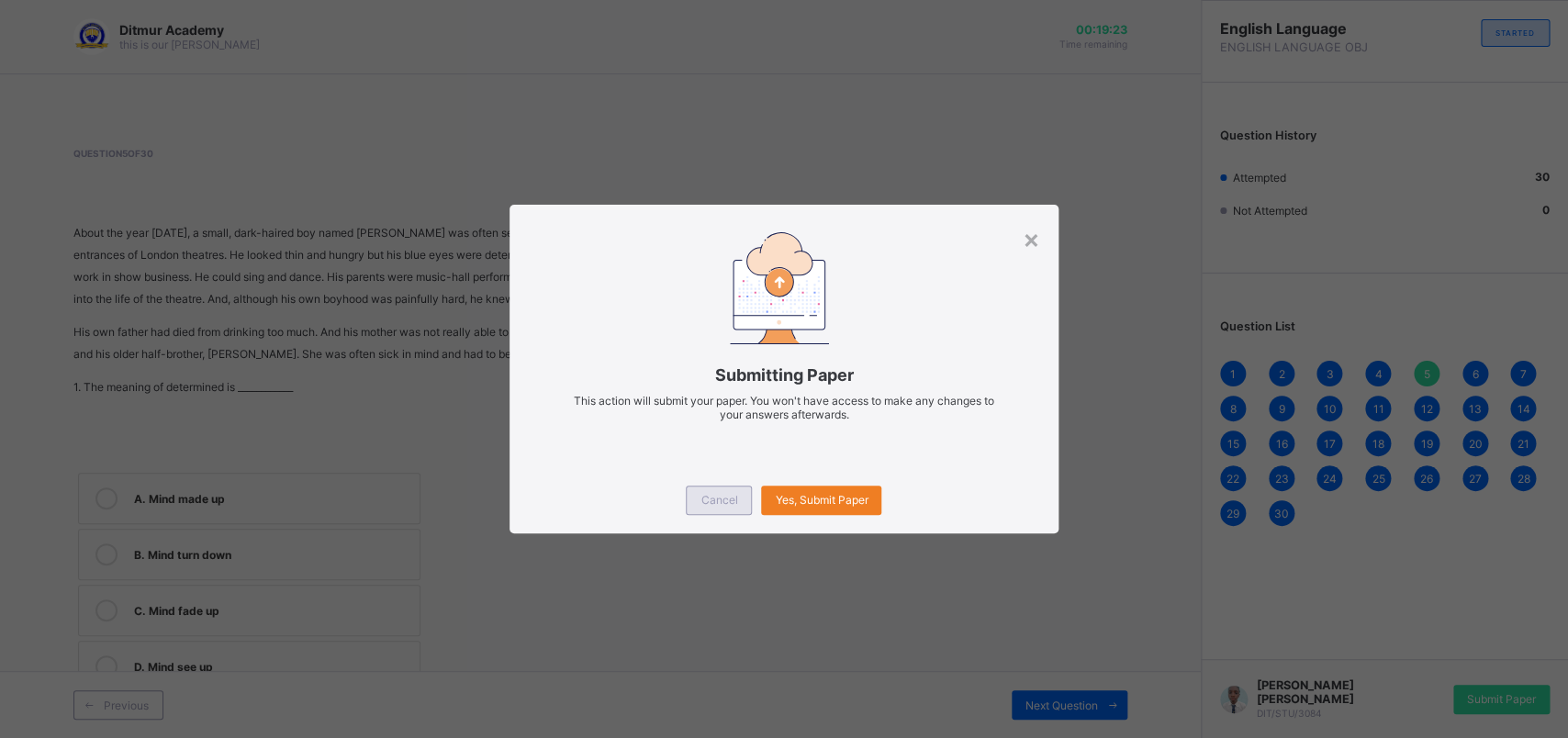 click on "Cancel" at bounding box center [719, 499] 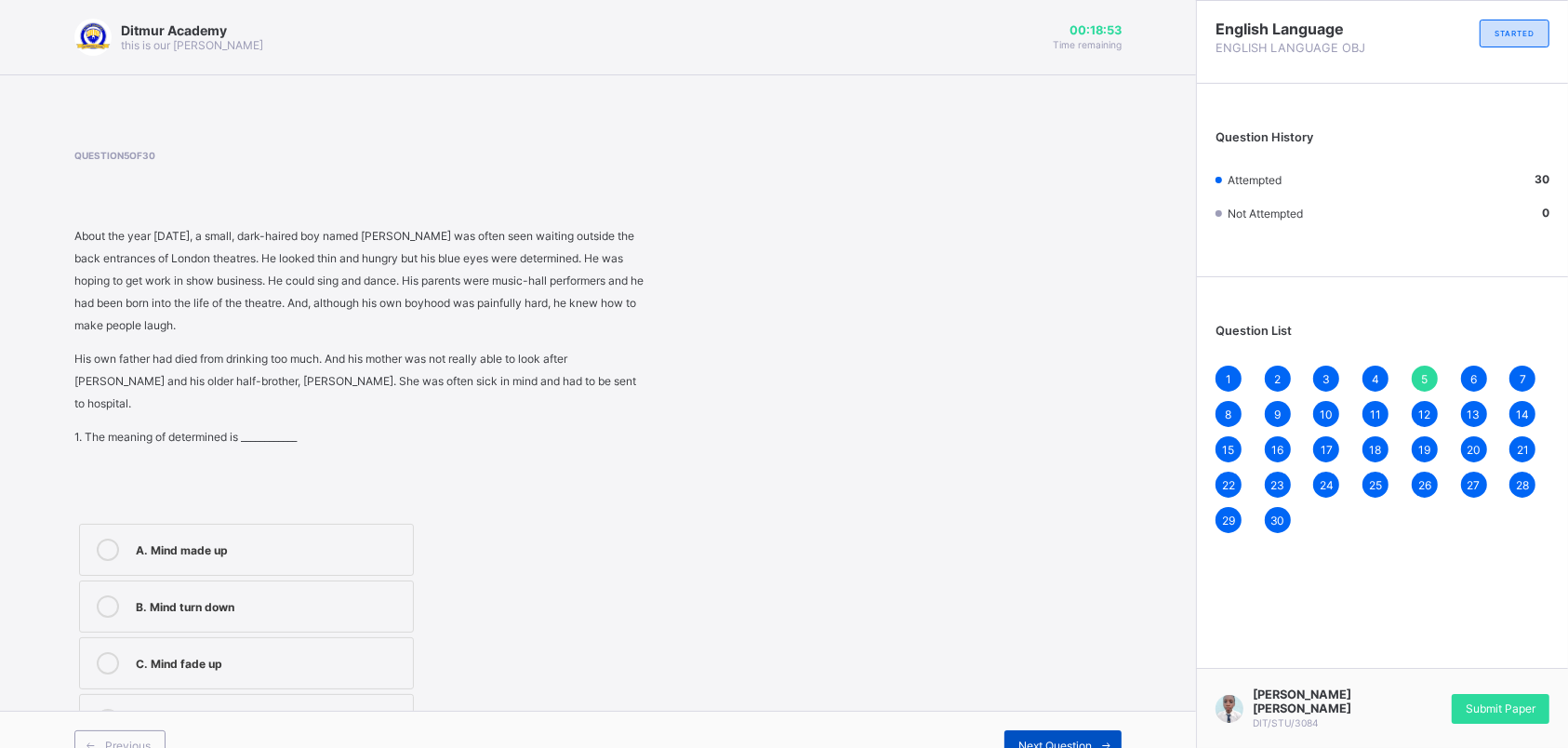 click on "Next Question" at bounding box center (1063, 745) 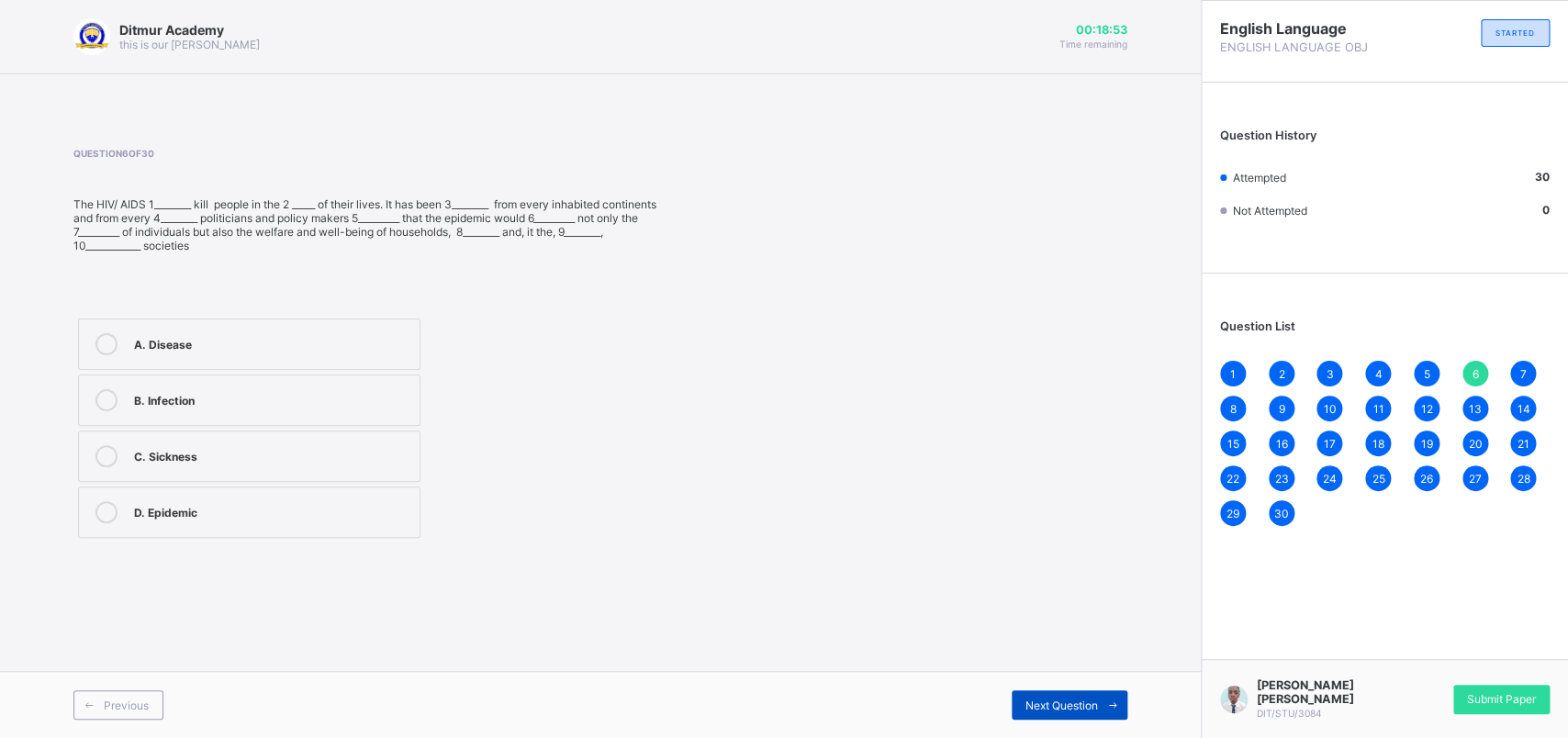 click on "Next Question" at bounding box center [1061, 705] 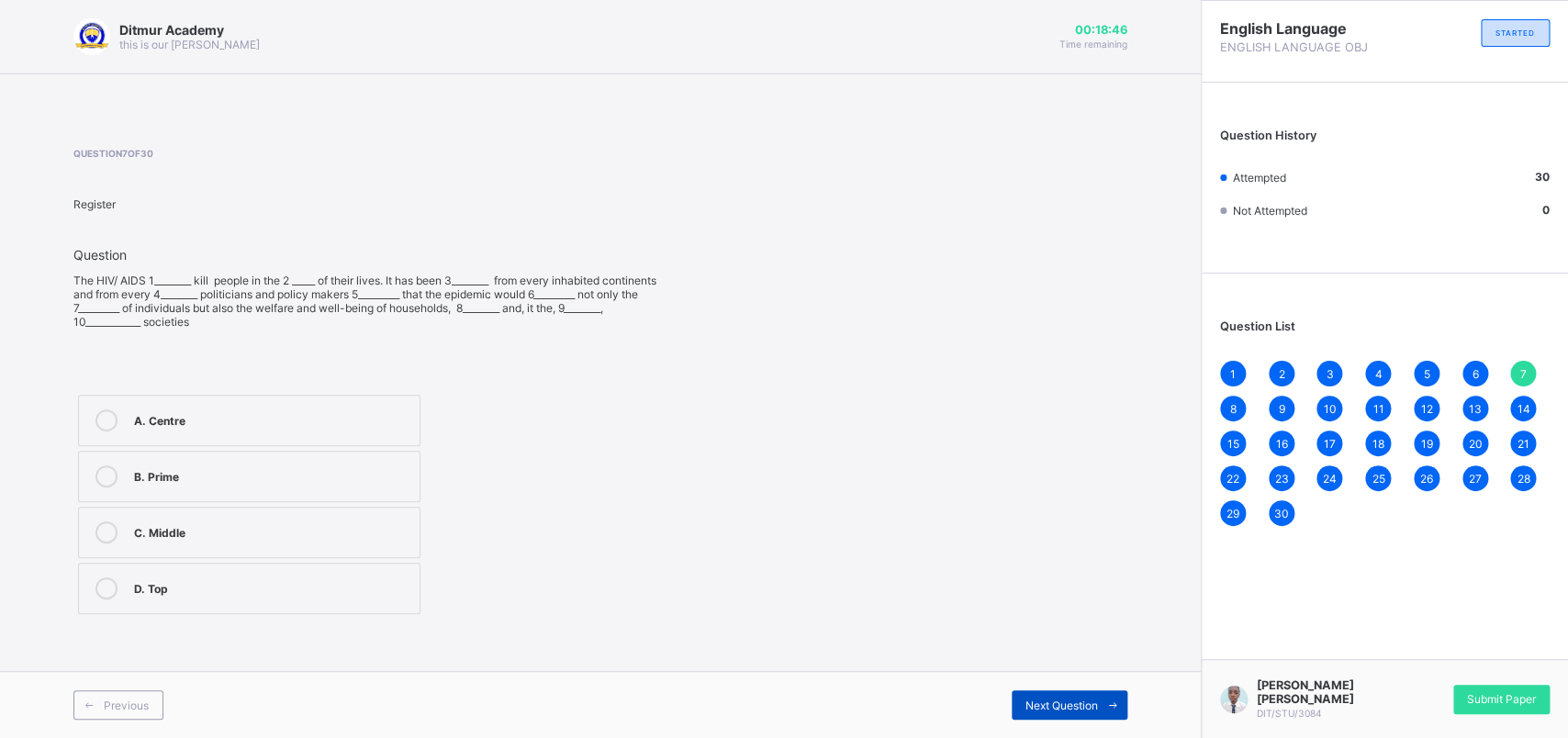 click on "Next Question" at bounding box center (1061, 705) 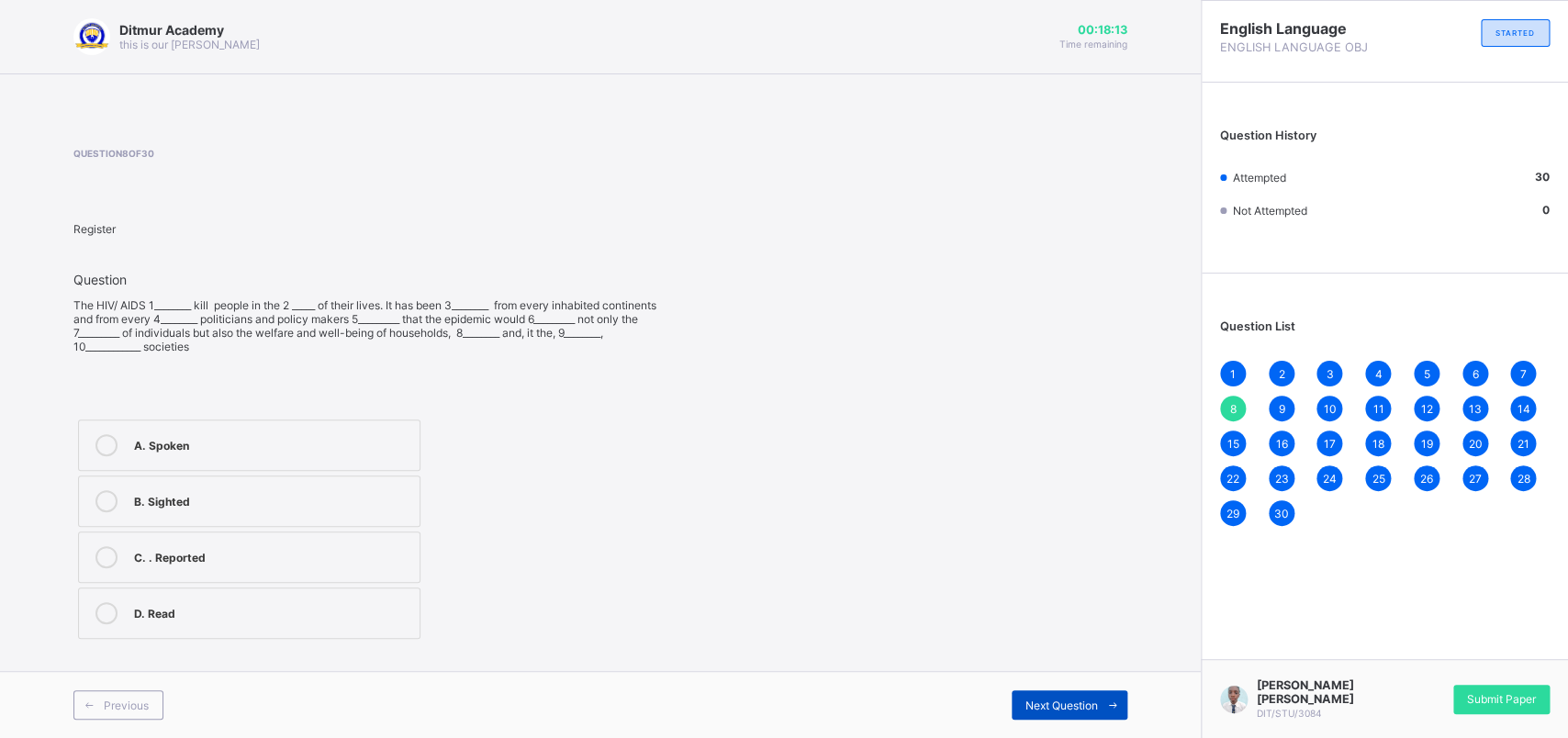 click at bounding box center (1113, 705) 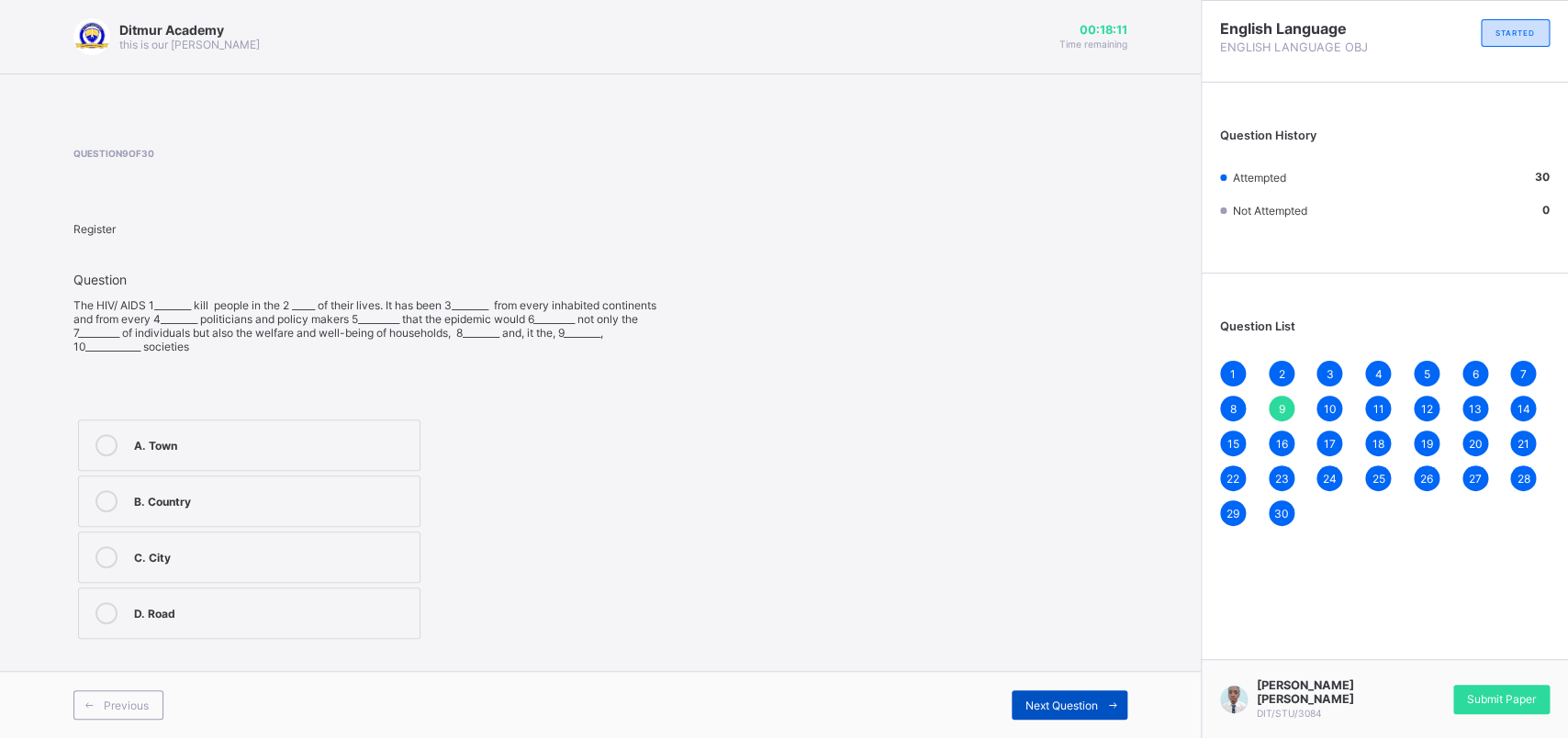 click at bounding box center (1113, 705) 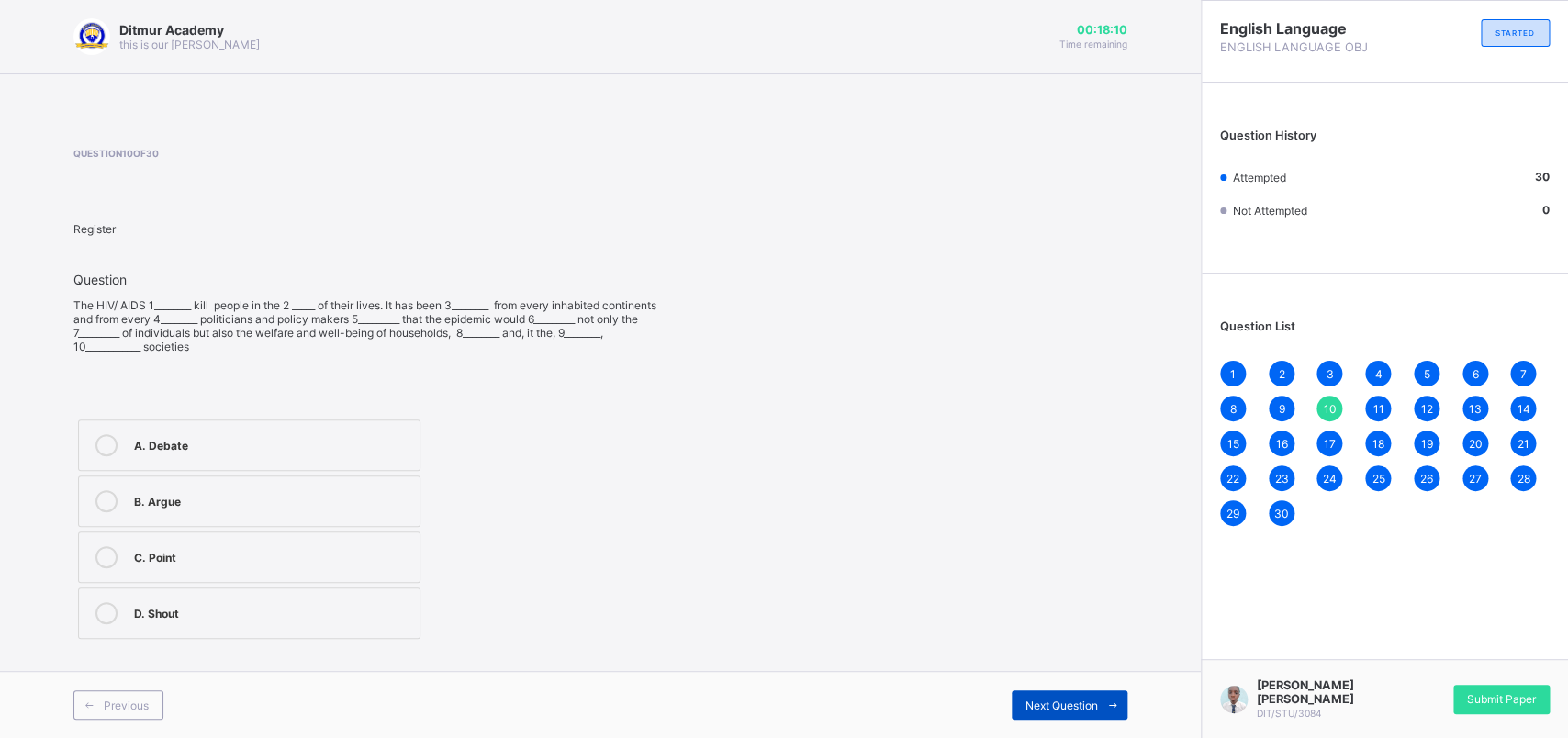 click at bounding box center [1113, 705] 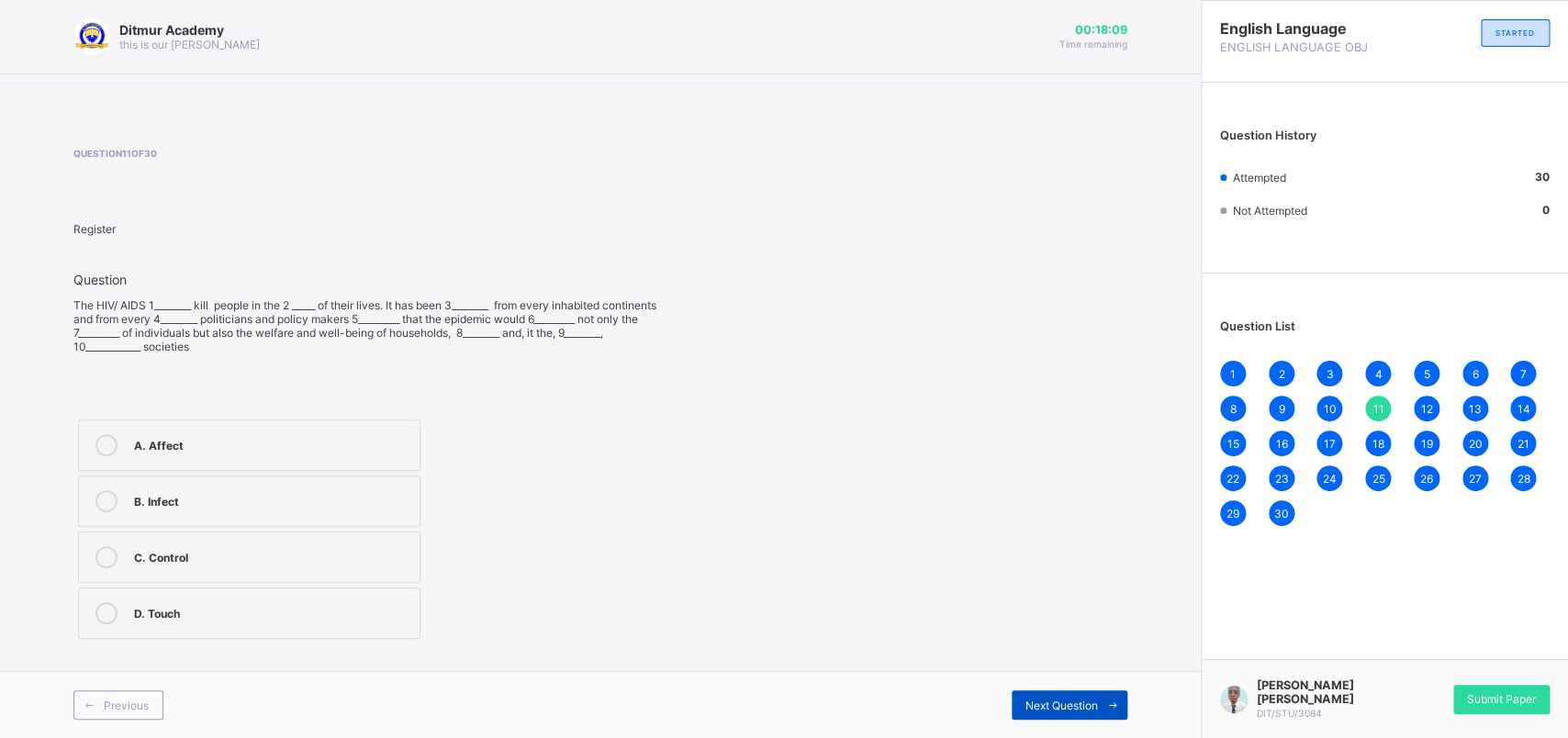 click at bounding box center [1113, 705] 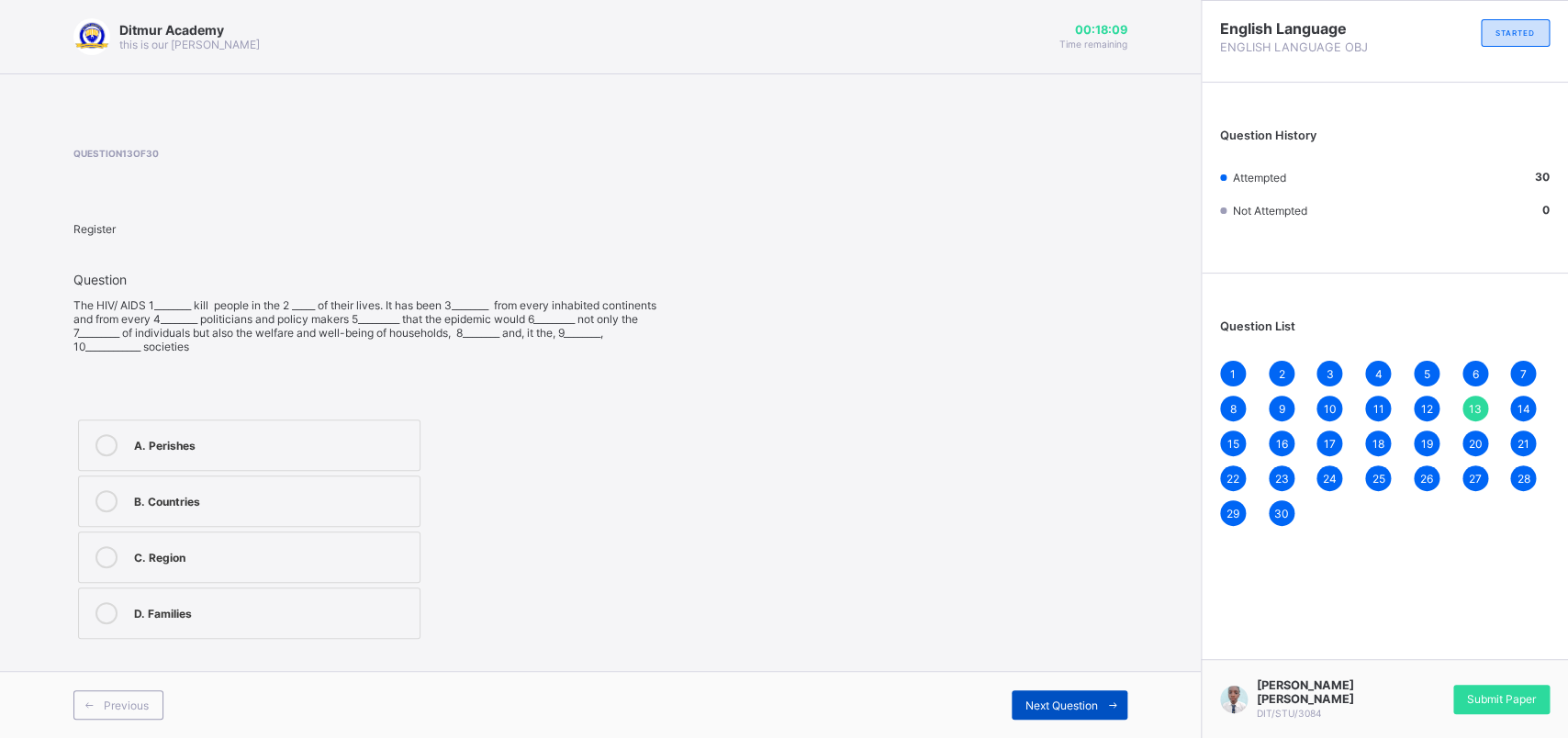 click at bounding box center (1113, 705) 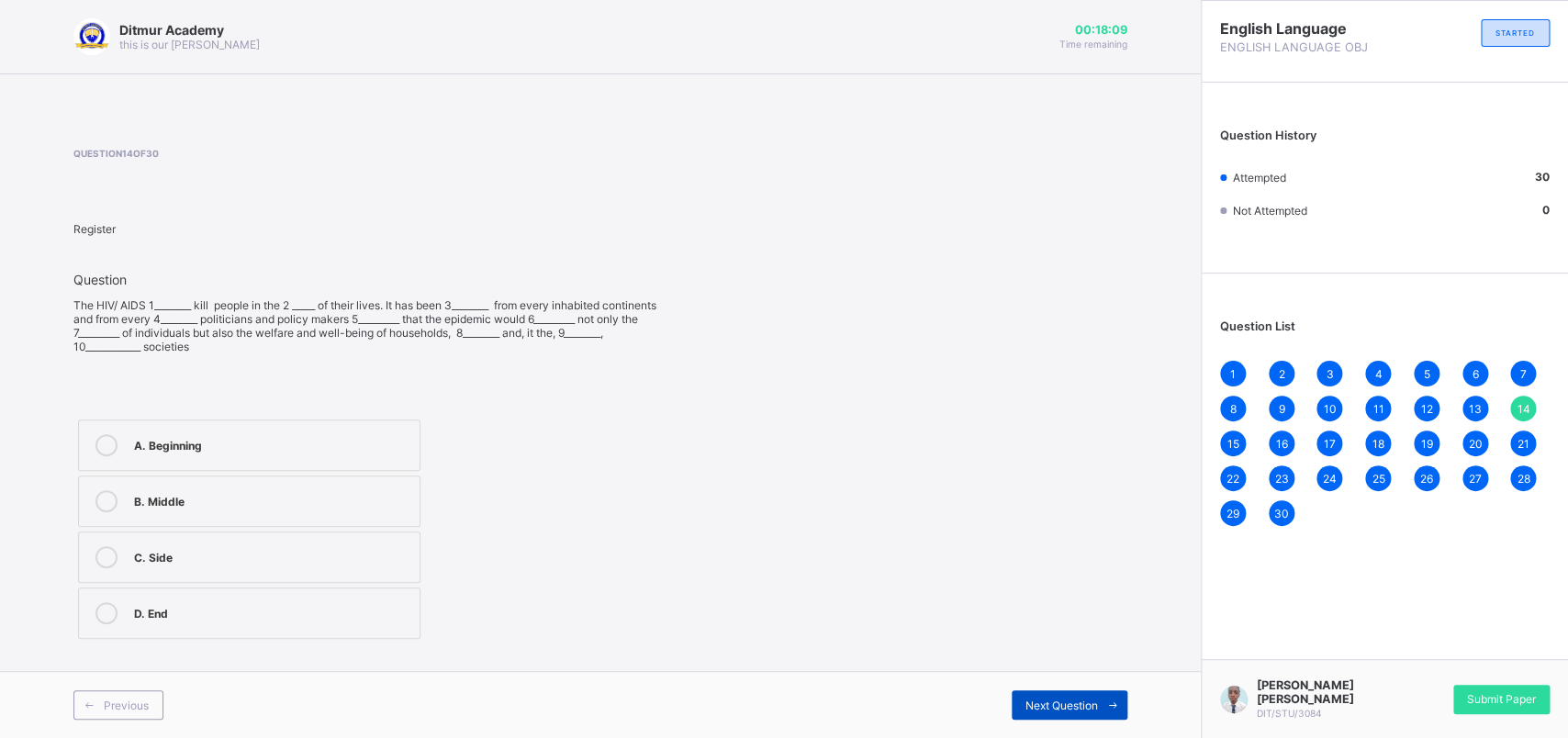 click at bounding box center (1113, 705) 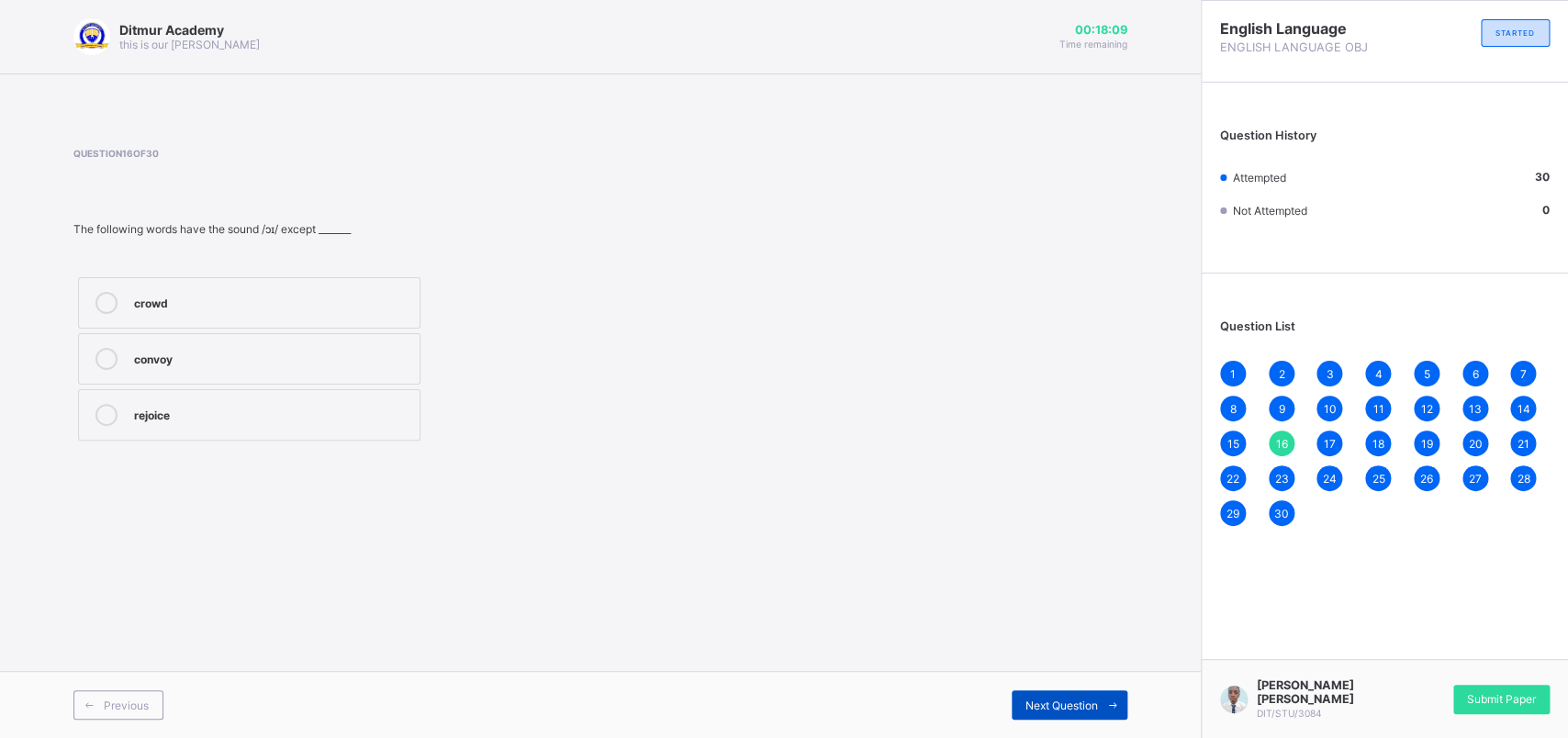 click at bounding box center [1113, 705] 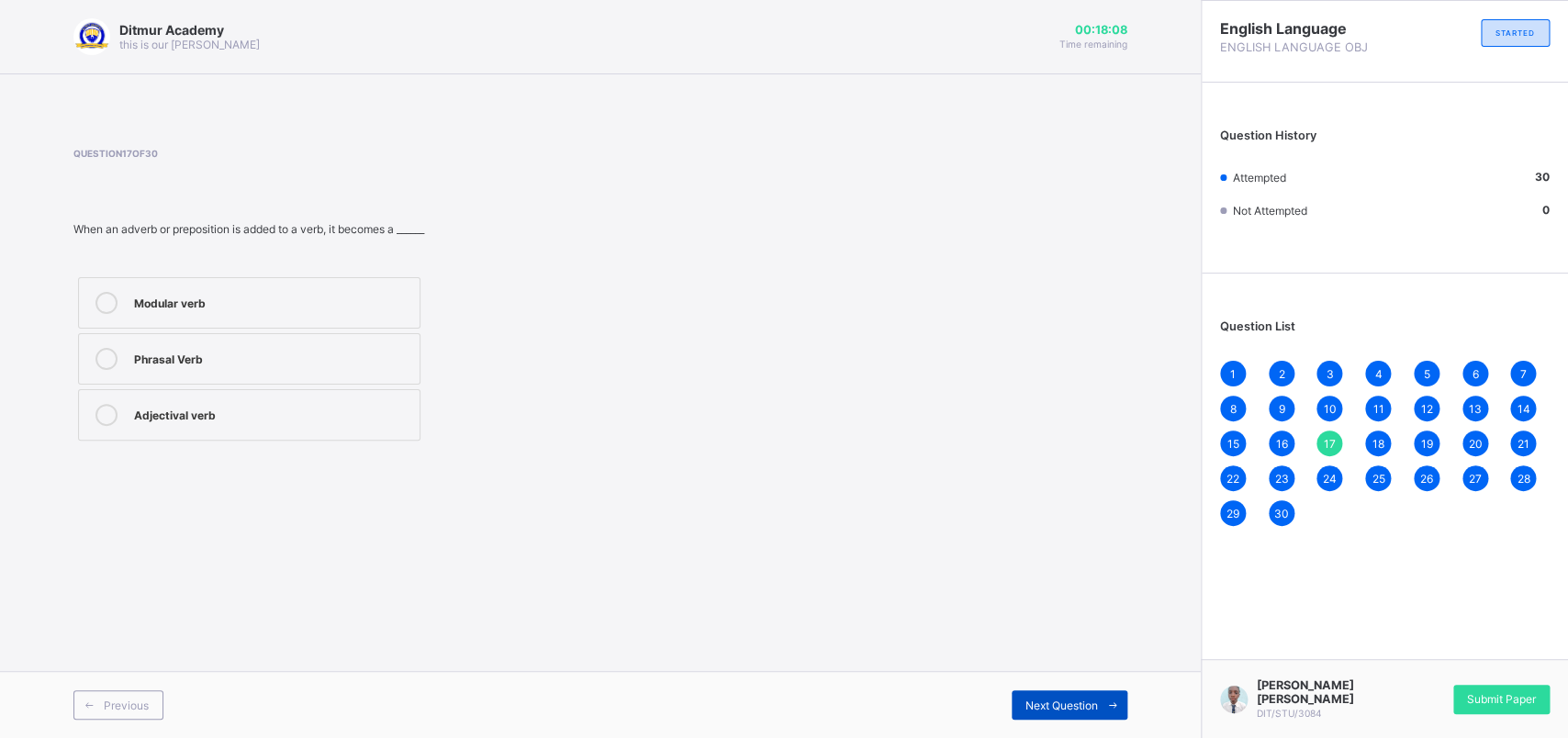click at bounding box center [1113, 705] 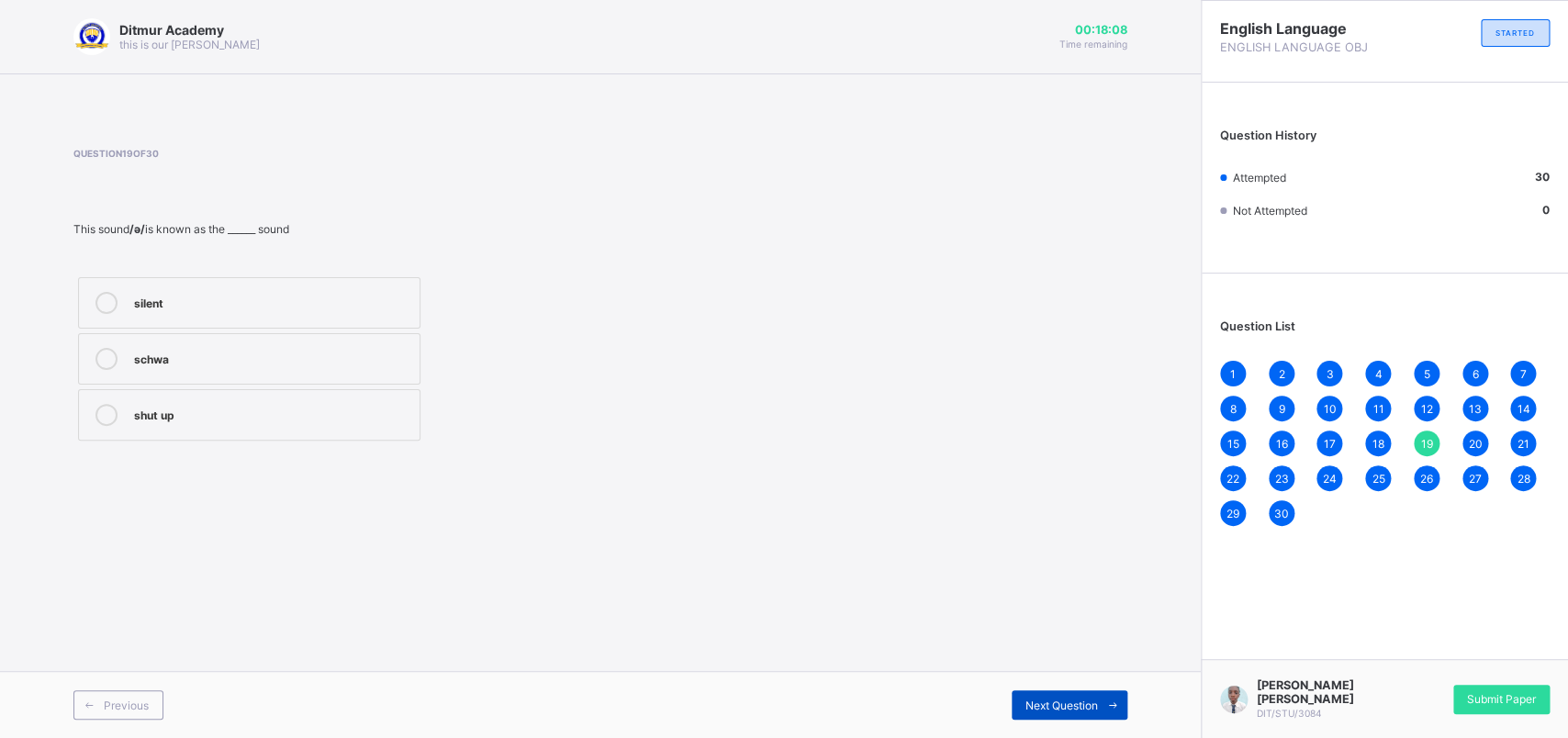 click at bounding box center (1113, 705) 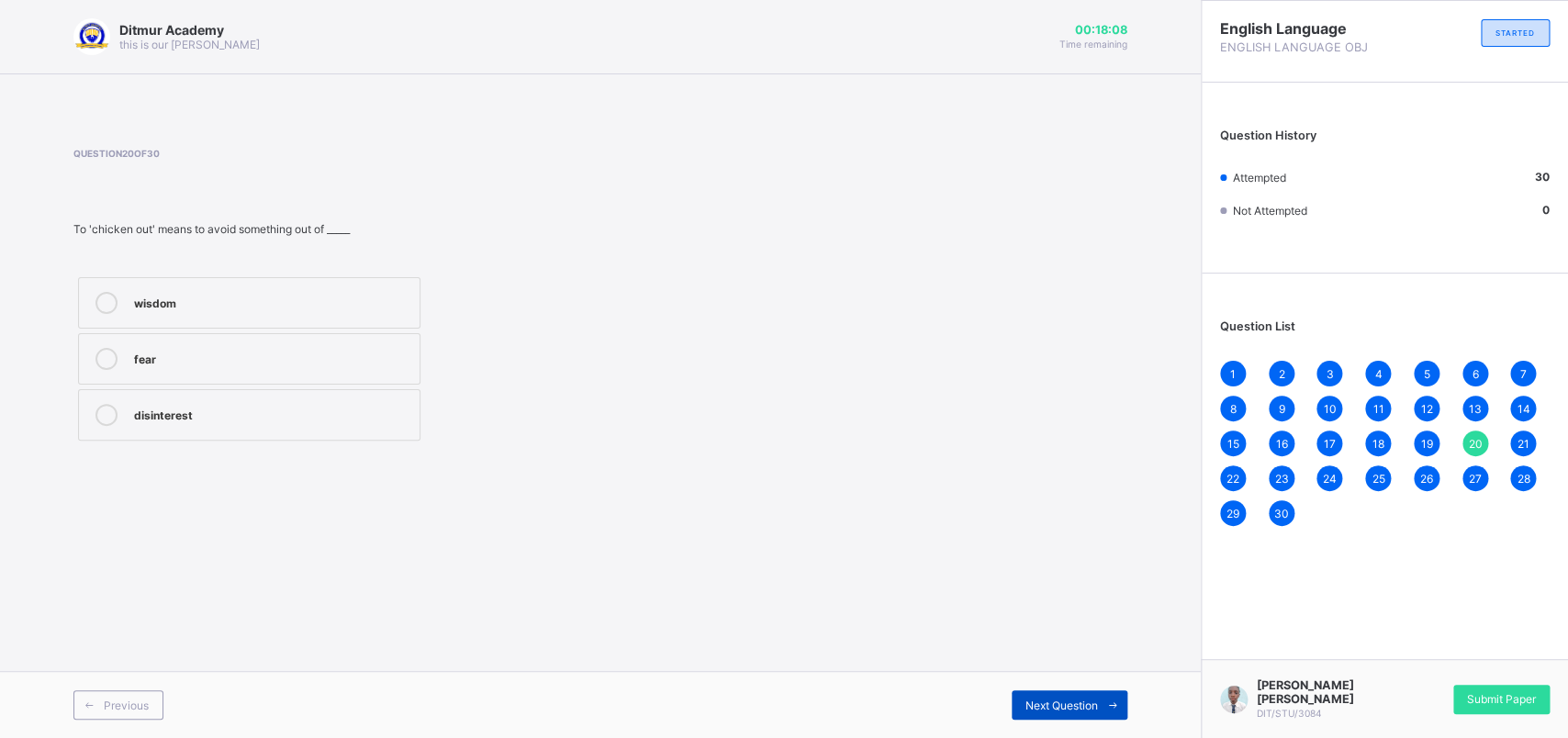 click at bounding box center [1113, 705] 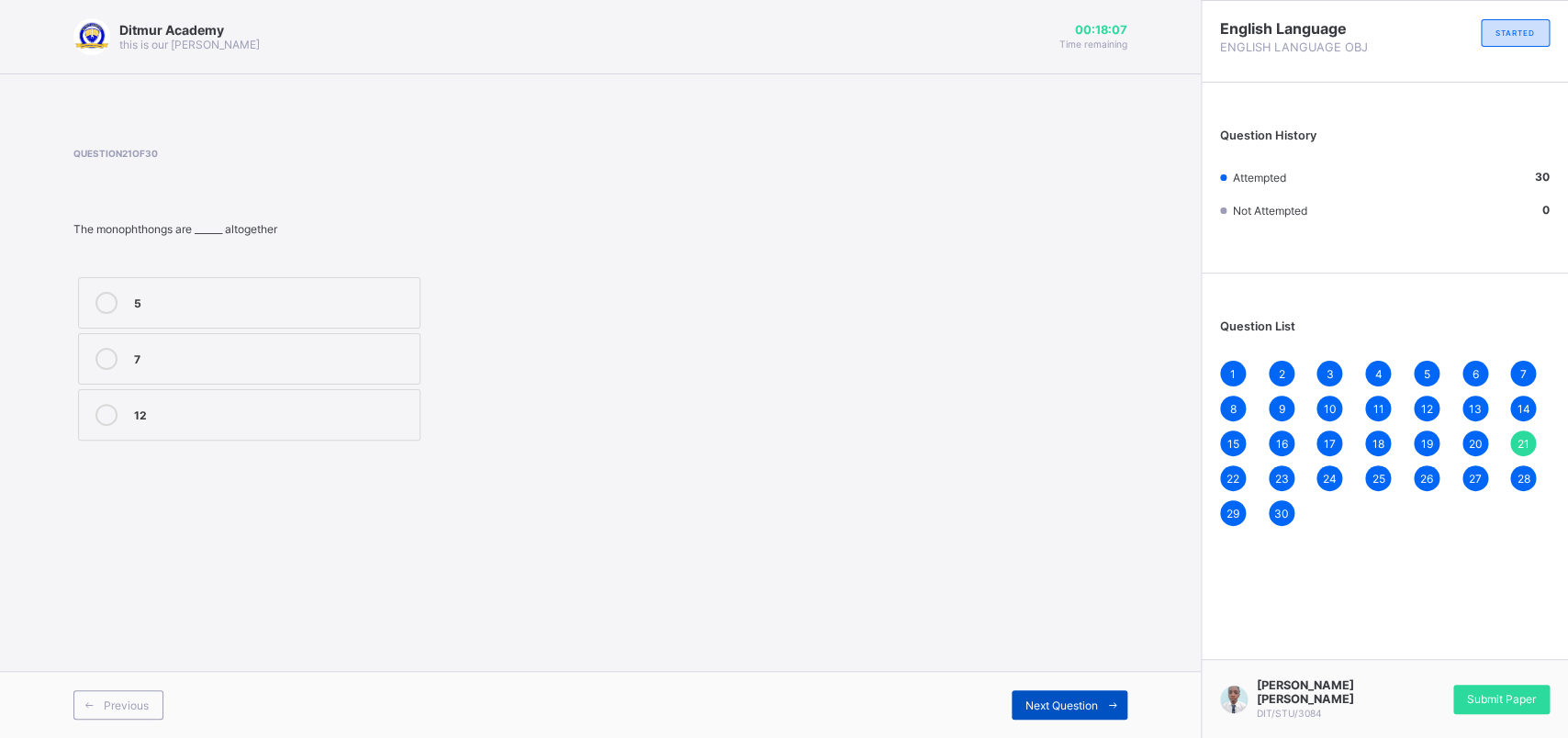 click at bounding box center (1113, 705) 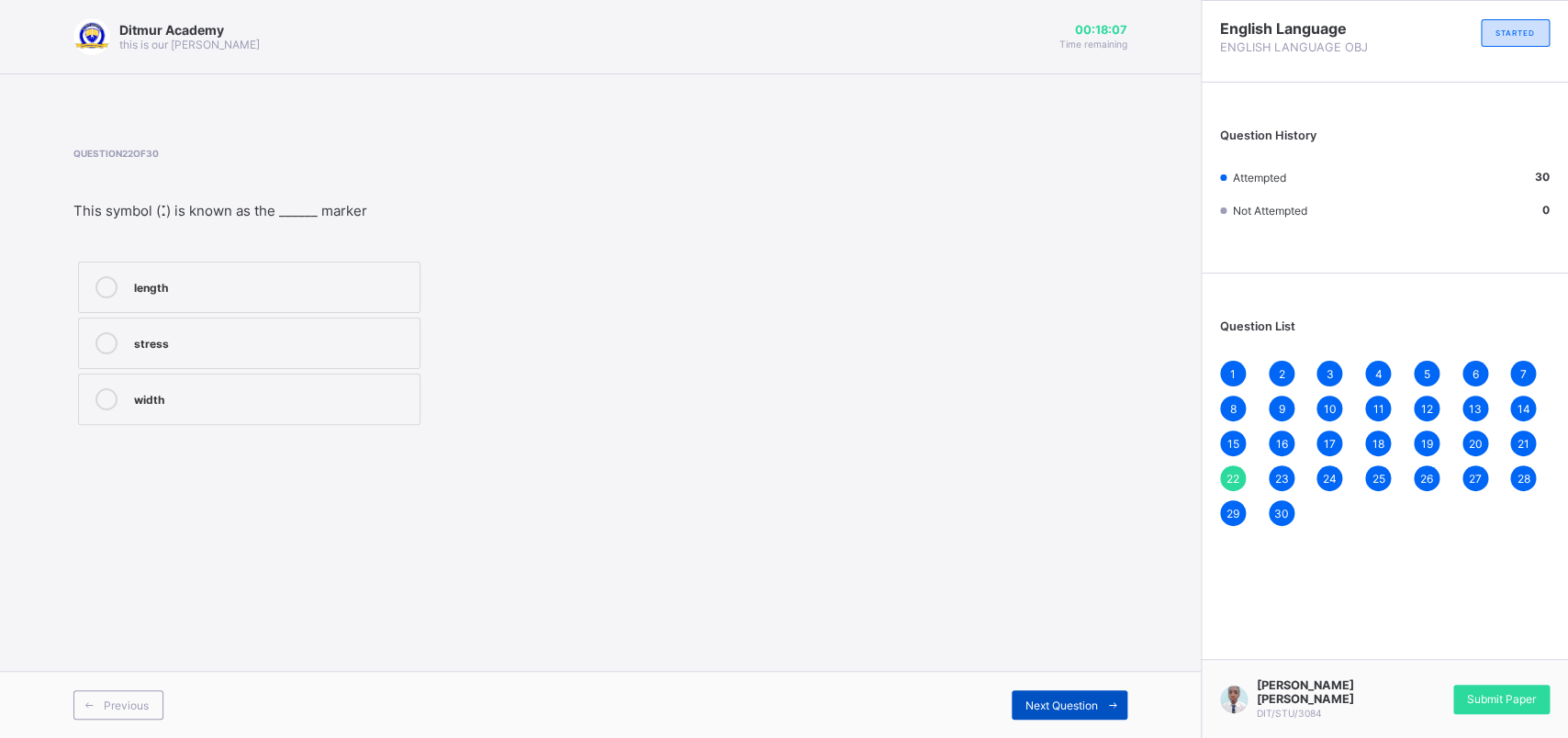 click at bounding box center (1113, 705) 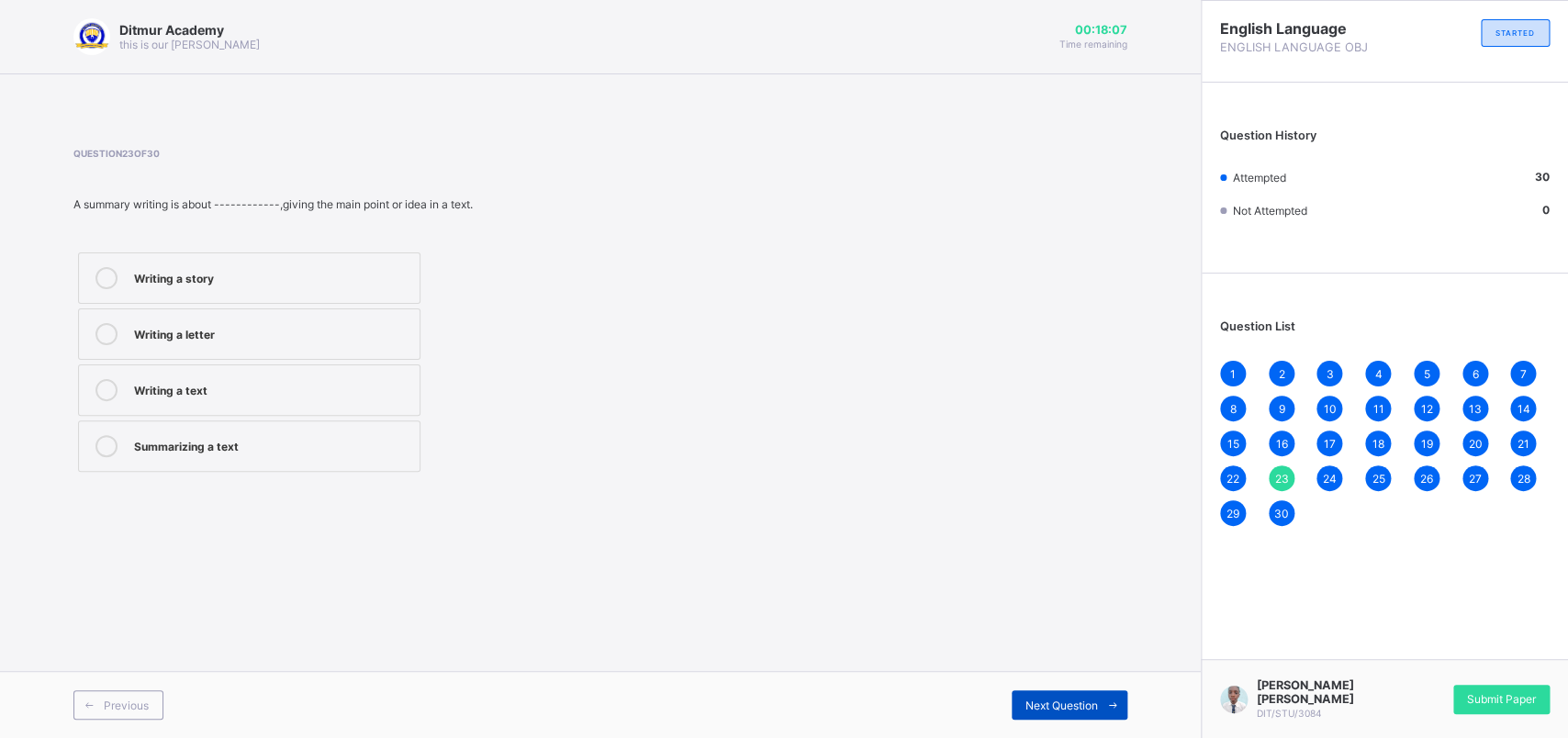 click at bounding box center [1113, 705] 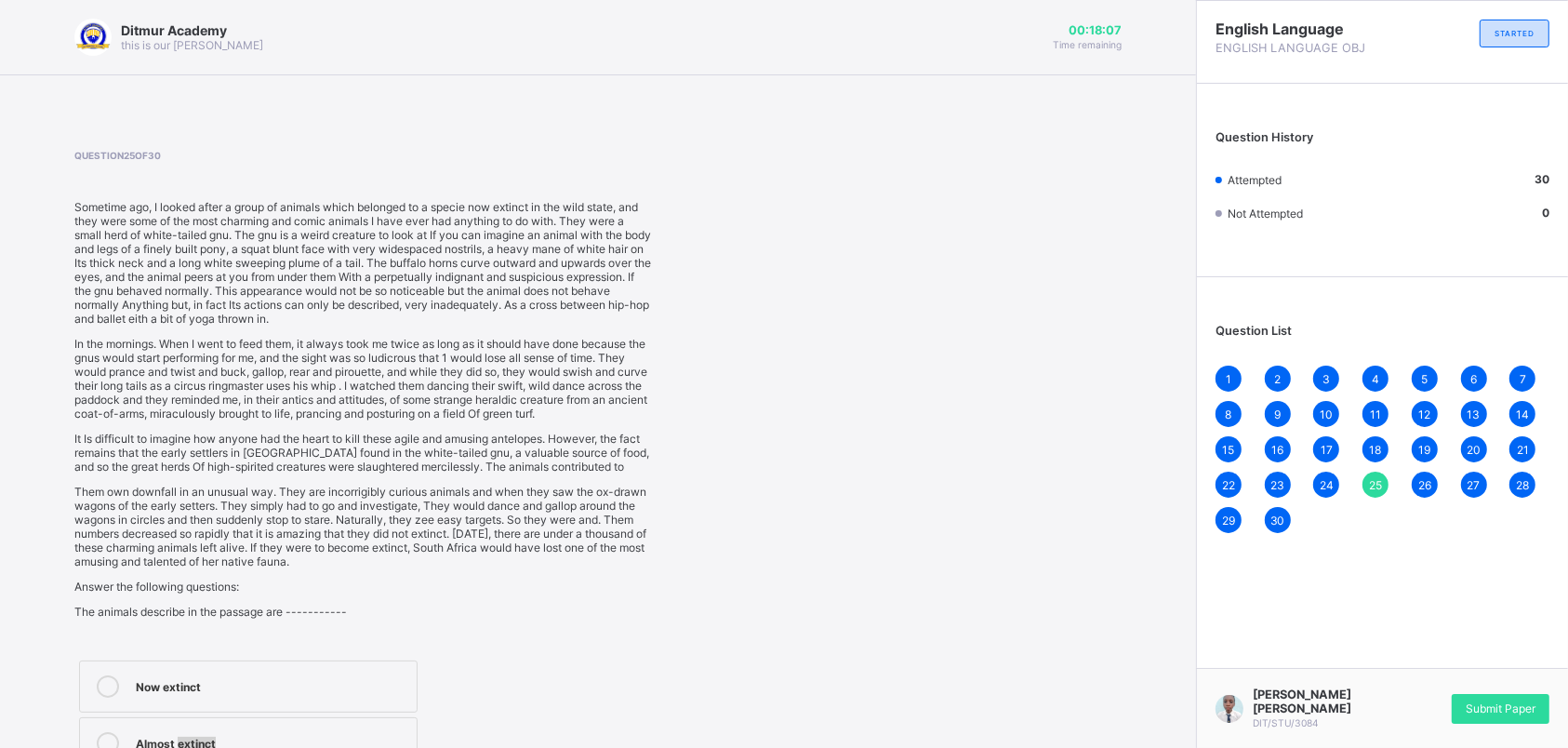 click on "Question  25  of  30 Sometime ago, I looked after a group of animals which belonged to a specie now extinct in the wild state, and they were some of the most charming and comic animals I have ever had anything to do with. They were a small herd of white-tailed gnu. The gnu is a weird creature to look at If you can imagine an animal with the body and legs of a finely built pony, a squat blunt face with very widespaced nostrils, a heavy mane of white hair on Its thick neck and a long white sweeping plume of a tail. The buffalo horns curve outward and upwards over the eyes, and the animal peers at you from under them With a perpetually indignant and suspicious expression. If the gnu behaved normally. This appearance would not be so noticeable but the animal does not behave normally Anything but, in fact Its actions can only be described, very inadequately. As a cross between hip-hop and ballet eith a bit of yoga thrown in.
Answer the following questions: The animals describe in the passage are -----------" at bounding box center (598, 518) 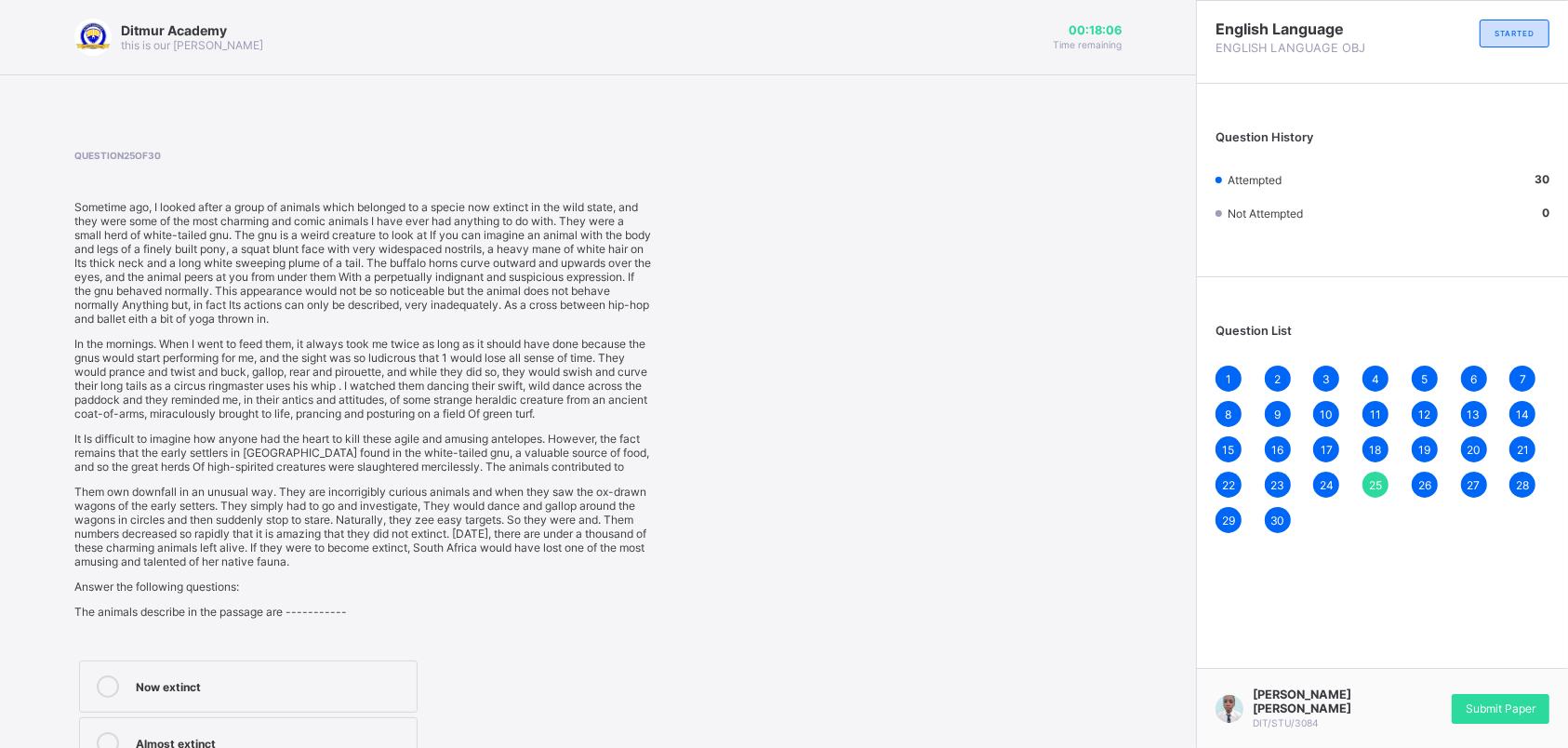 click on "Question  25  of  30 Sometime ago, I looked after a group of animals which belonged to a specie now extinct in the wild state, and they were some of the most charming and comic animals I have ever had anything to do with. They were a small herd of white-tailed gnu. The gnu is a weird creature to look at If you can imagine an animal with the body and legs of a finely built pony, a squat blunt face with very widespaced nostrils, a heavy mane of white hair on Its thick neck and a long white sweeping plume of a tail. The buffalo horns curve outward and upwards over the eyes, and the animal peers at you from under them With a perpetually indignant and suspicious expression. If the gnu behaved normally. This appearance would not be so noticeable but the animal does not behave normally Anything but, in fact Its actions can only be described, very inadequately. As a cross between hip-hop and ballet eith a bit of yoga thrown in.
Answer the following questions: The animals describe in the passage are -----------" at bounding box center (598, 518) 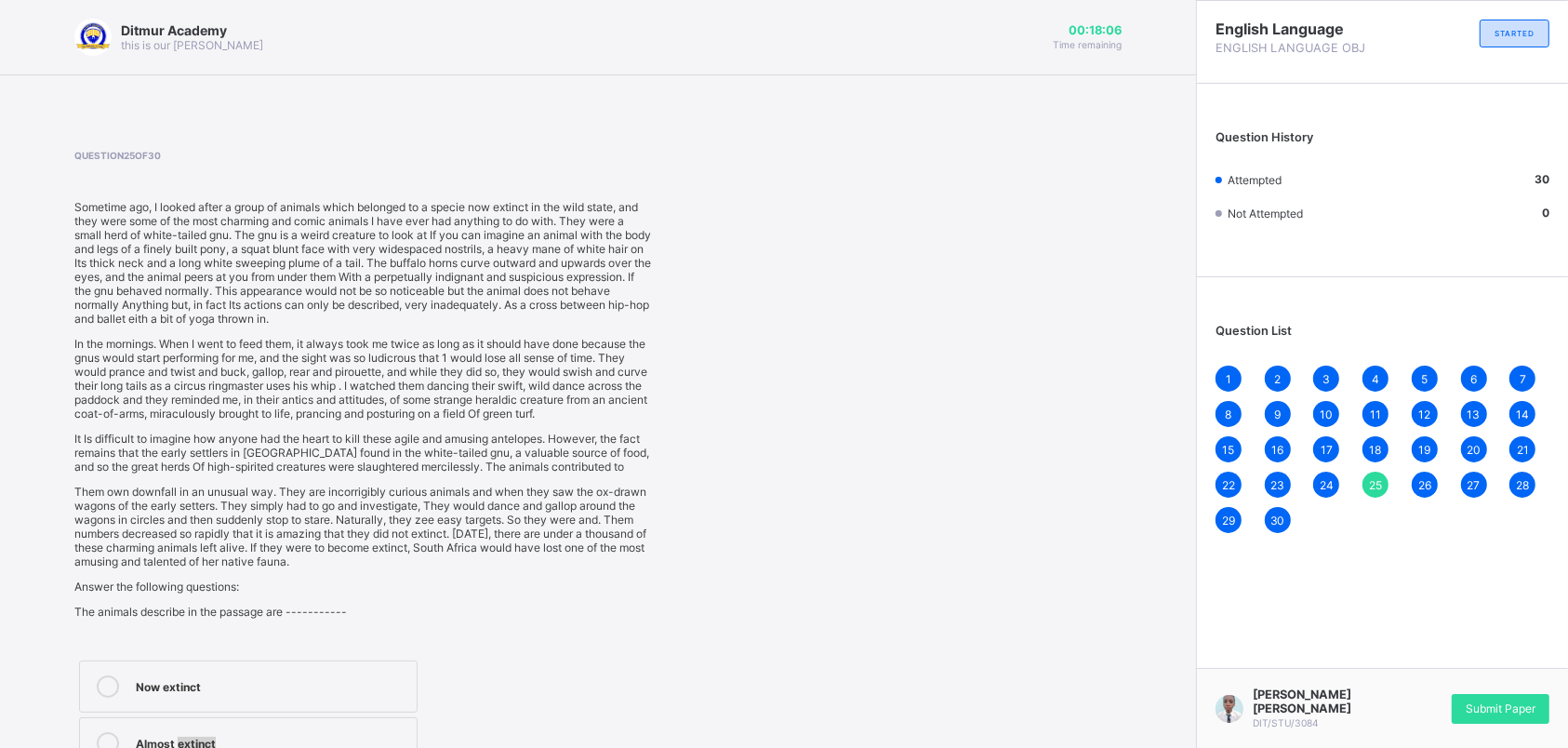 click on "Question  25  of  30 Sometime ago, I looked after a group of animals which belonged to a specie now extinct in the wild state, and they were some of the most charming and comic animals I have ever had anything to do with. They were a small herd of white-tailed gnu. The gnu is a weird creature to look at If you can imagine an animal with the body and legs of a finely built pony, a squat blunt face with very widespaced nostrils, a heavy mane of white hair on Its thick neck and a long white sweeping plume of a tail. The buffalo horns curve outward and upwards over the eyes, and the animal peers at you from under them With a perpetually indignant and suspicious expression. If the gnu behaved normally. This appearance would not be so noticeable but the animal does not behave normally Anything but, in fact Its actions can only be described, very inadequately. As a cross between hip-hop and ballet eith a bit of yoga thrown in.
Answer the following questions: The animals describe in the passage are -----------" at bounding box center [598, 518] 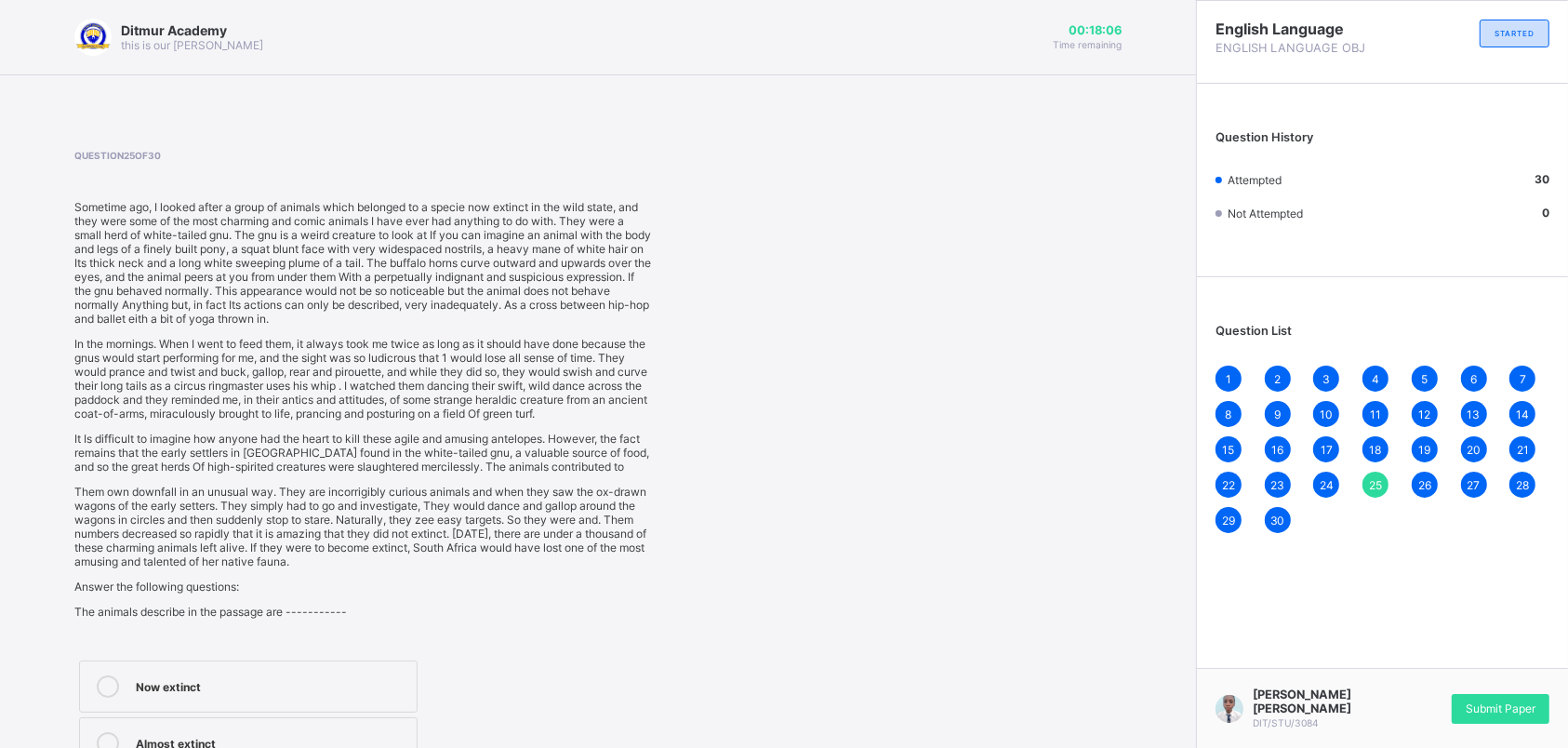 click on "Question  25  of  30 Sometime ago, I looked after a group of animals which belonged to a specie now extinct in the wild state, and they were some of the most charming and comic animals I have ever had anything to do with. They were a small herd of white-tailed gnu. The gnu is a weird creature to look at If you can imagine an animal with the body and legs of a finely built pony, a squat blunt face with very widespaced nostrils, a heavy mane of white hair on Its thick neck and a long white sweeping plume of a tail. The buffalo horns curve outward and upwards over the eyes, and the animal peers at you from under them With a perpetually indignant and suspicious expression. If the gnu behaved normally. This appearance would not be so noticeable but the animal does not behave normally Anything but, in fact Its actions can only be described, very inadequately. As a cross between hip-hop and ballet eith a bit of yoga thrown in.
Answer the following questions: The animals describe in the passage are -----------" at bounding box center (598, 518) 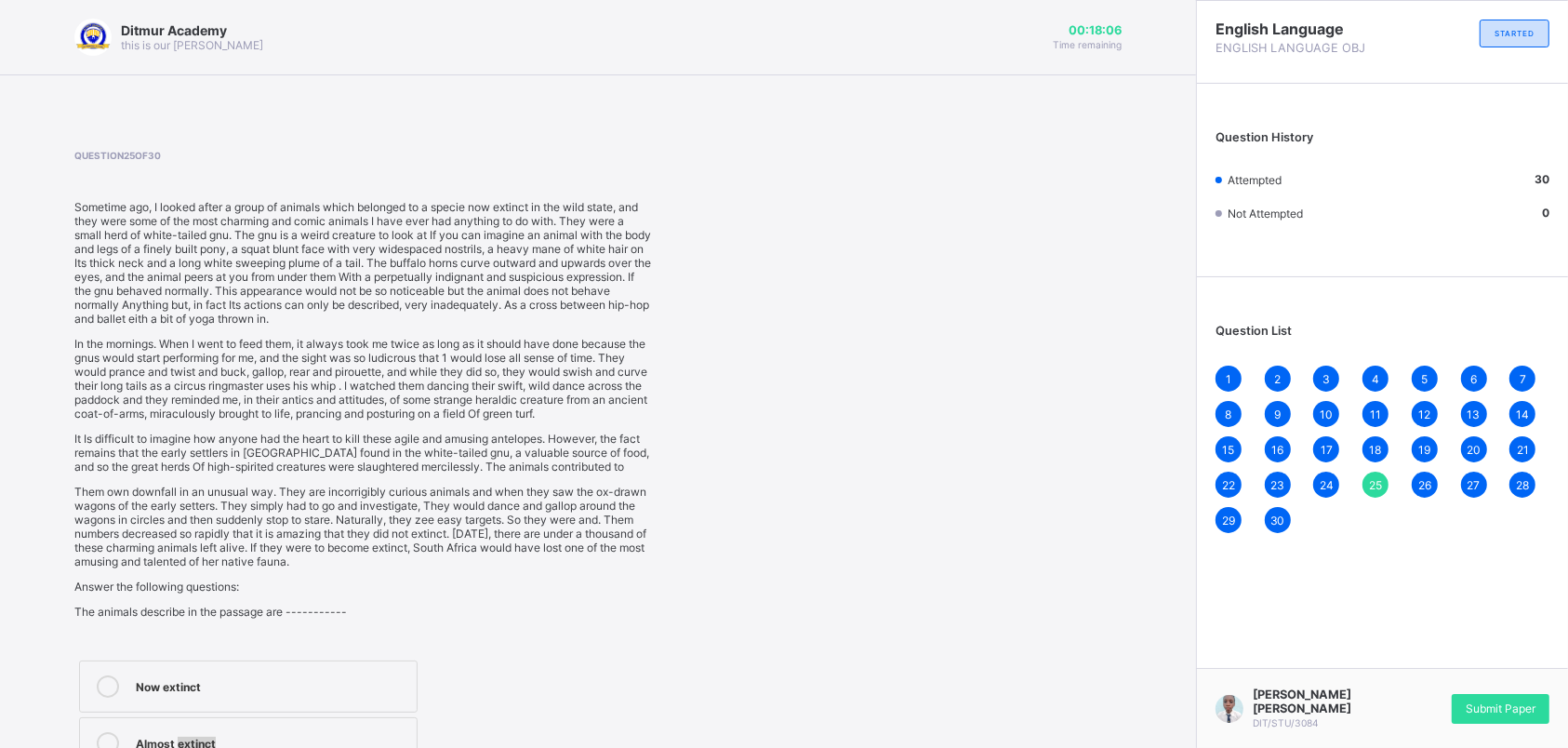 click on "Question  25  of  30 Sometime ago, I looked after a group of animals which belonged to a specie now extinct in the wild state, and they were some of the most charming and comic animals I have ever had anything to do with. They were a small herd of white-tailed gnu. The gnu is a weird creature to look at If you can imagine an animal with the body and legs of a finely built pony, a squat blunt face with very widespaced nostrils, a heavy mane of white hair on Its thick neck and a long white sweeping plume of a tail. The buffalo horns curve outward and upwards over the eyes, and the animal peers at you from under them With a perpetually indignant and suspicious expression. If the gnu behaved normally. This appearance would not be so noticeable but the animal does not behave normally Anything but, in fact Its actions can only be described, very inadequately. As a cross between hip-hop and ballet eith a bit of yoga thrown in.
Answer the following questions: The animals describe in the passage are -----------" at bounding box center [598, 518] 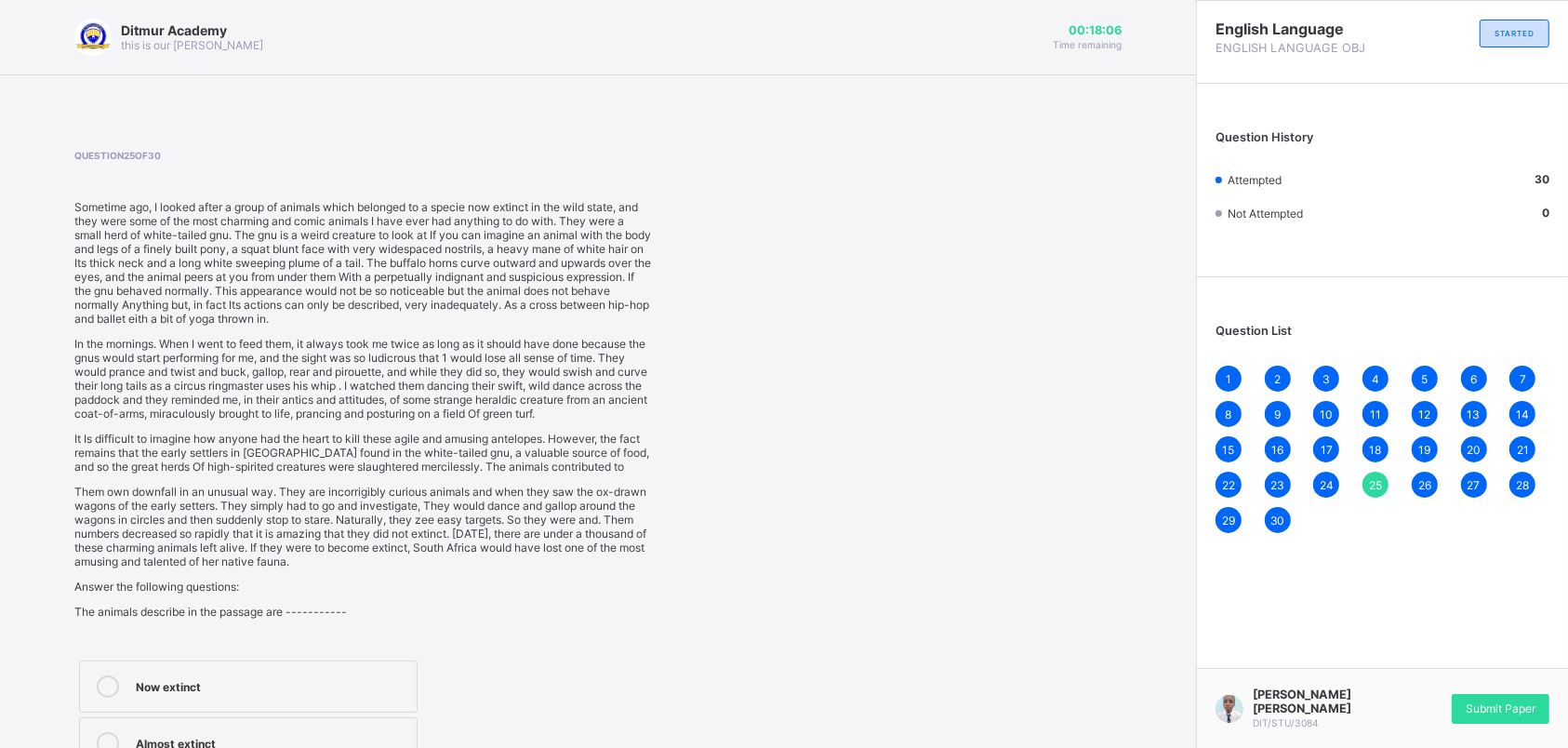 click on "Question  25  of  30 Sometime ago, I looked after a group of animals which belonged to a specie now extinct in the wild state, and they were some of the most charming and comic animals I have ever had anything to do with. They were a small herd of white-tailed gnu. The gnu is a weird creature to look at If you can imagine an animal with the body and legs of a finely built pony, a squat blunt face with very widespaced nostrils, a heavy mane of white hair on Its thick neck and a long white sweeping plume of a tail. The buffalo horns curve outward and upwards over the eyes, and the animal peers at you from under them With a perpetually indignant and suspicious expression. If the gnu behaved normally. This appearance would not be so noticeable but the animal does not behave normally Anything but, in fact Its actions can only be described, very inadequately. As a cross between hip-hop and ballet eith a bit of yoga thrown in.
Answer the following questions: The animals describe in the passage are -----------" at bounding box center [598, 518] 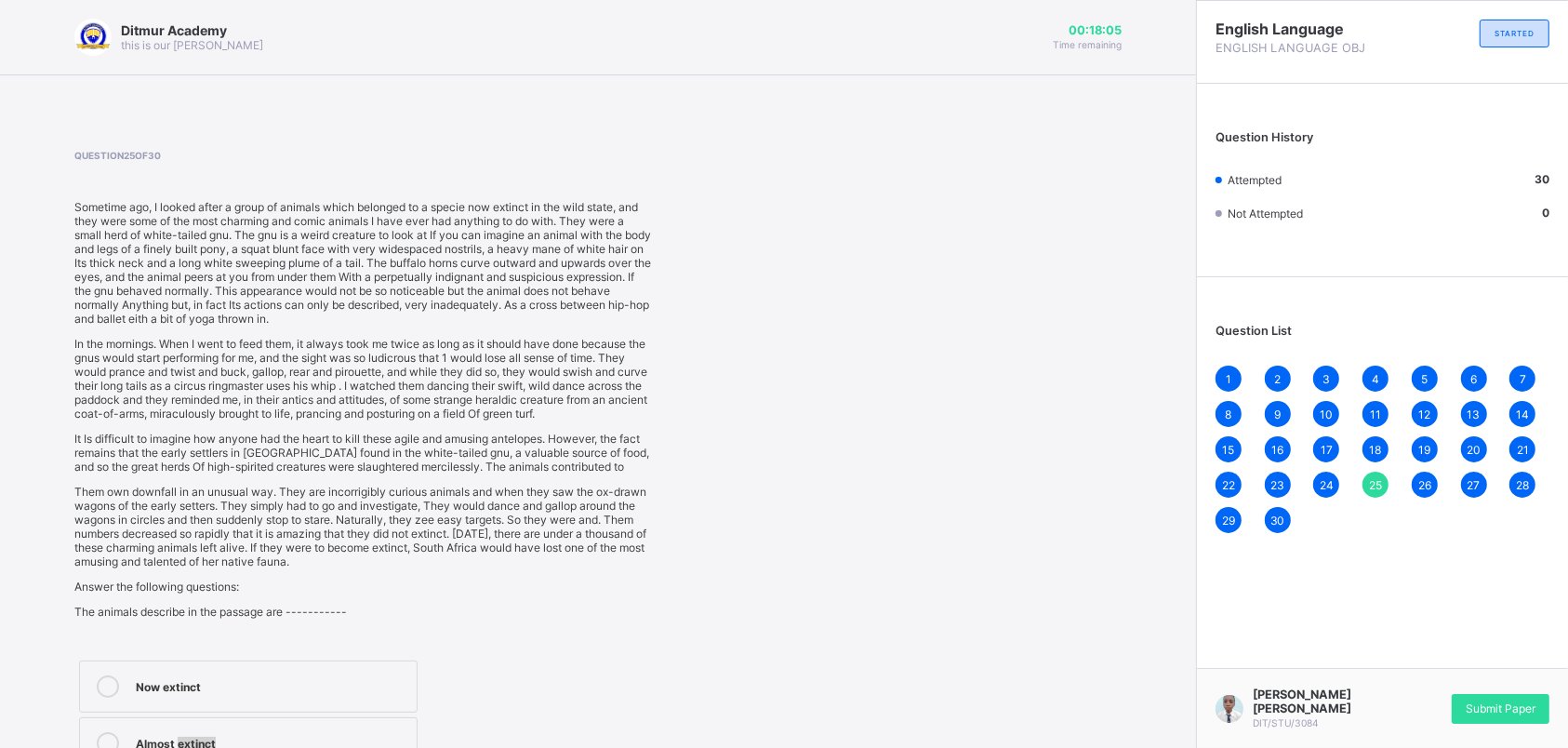 click on "Question  25  of  30 Sometime ago, I looked after a group of animals which belonged to a specie now extinct in the wild state, and they were some of the most charming and comic animals I have ever had anything to do with. They were a small herd of white-tailed gnu. The gnu is a weird creature to look at If you can imagine an animal with the body and legs of a finely built pony, a squat blunt face with very widespaced nostrils, a heavy mane of white hair on Its thick neck and a long white sweeping plume of a tail. The buffalo horns curve outward and upwards over the eyes, and the animal peers at you from under them With a perpetually indignant and suspicious expression. If the gnu behaved normally. This appearance would not be so noticeable but the animal does not behave normally Anything but, in fact Its actions can only be described, very inadequately. As a cross between hip-hop and ballet eith a bit of yoga thrown in.
Answer the following questions: The animals describe in the passage are -----------" at bounding box center (598, 518) 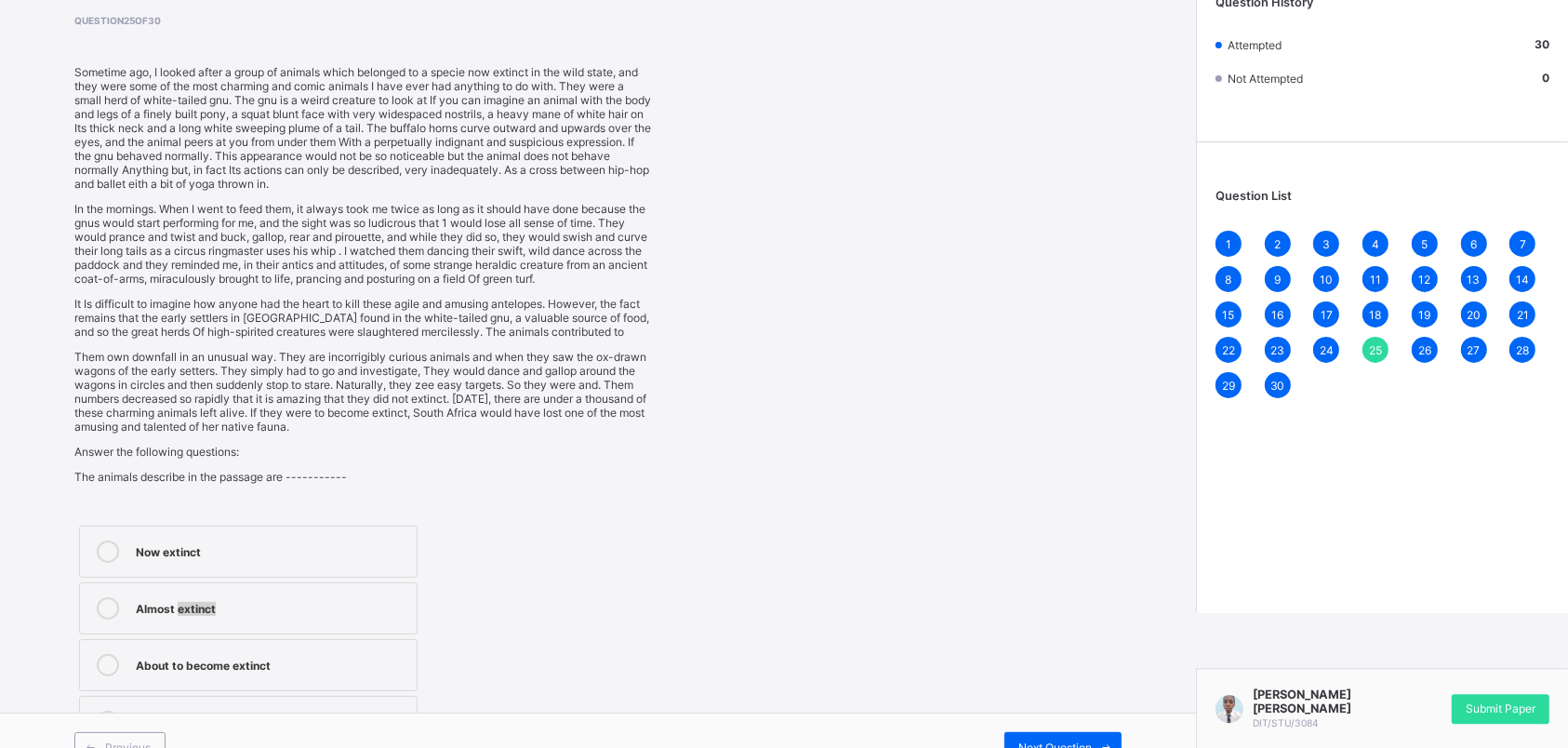scroll, scrollTop: 140, scrollLeft: 0, axis: vertical 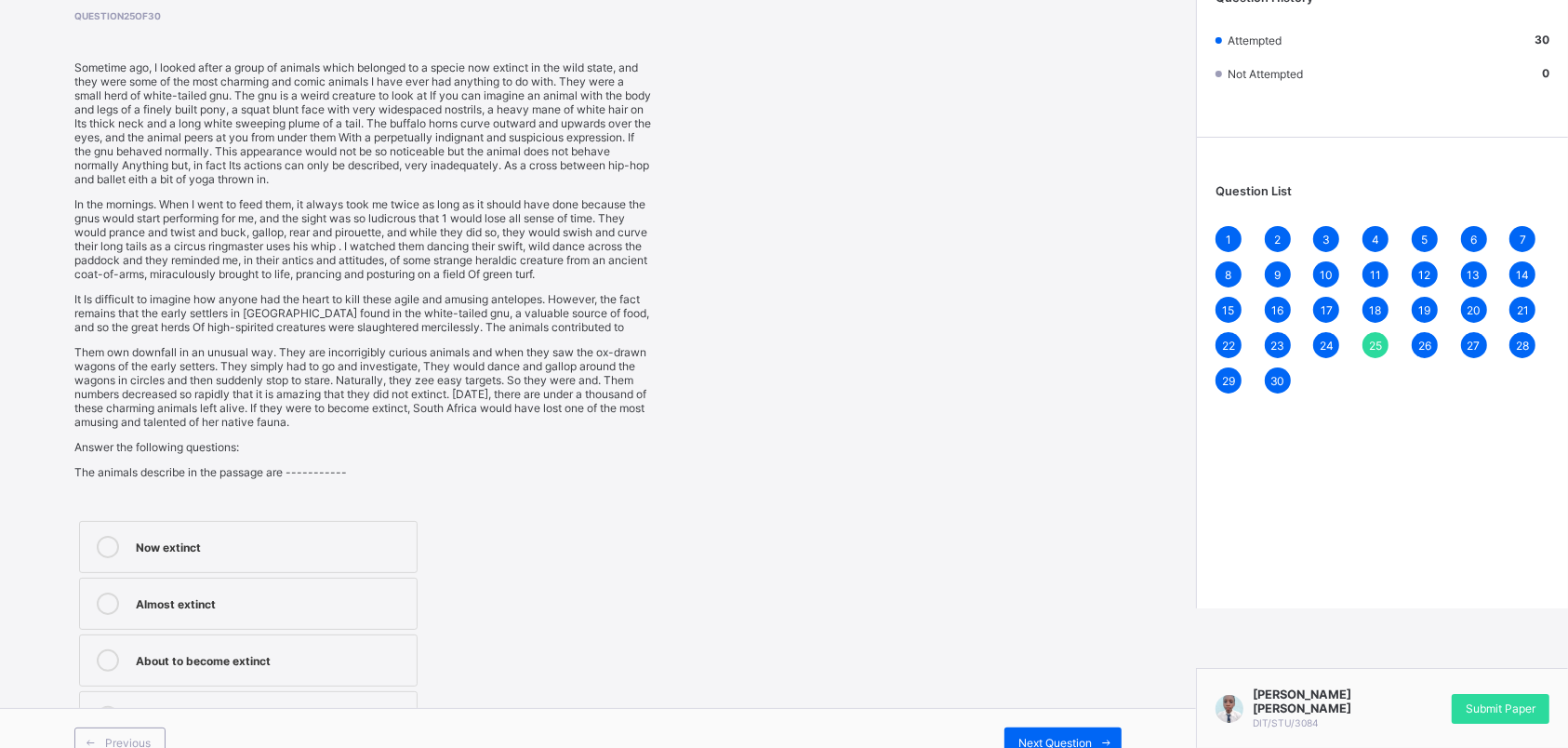 click on "Question  25  of  30 Sometime ago, I looked after a group of animals which belonged to a specie now extinct in the wild state, and they were some of the most charming and comic animals I have ever had anything to do with. They were a small herd of white-tailed gnu. The gnu is a weird creature to look at If you can imagine an animal with the body and legs of a finely built pony, a squat blunt face with very widespaced nostrils, a heavy mane of white hair on Its thick neck and a long white sweeping plume of a tail. The buffalo horns curve outward and upwards over the eyes, and the animal peers at you from under them With a perpetually indignant and suspicious expression. If the gnu behaved normally. This appearance would not be so noticeable but the animal does not behave normally Anything but, in fact Its actions can only be described, very inadequately. As a cross between hip-hop and ballet eith a bit of yoga thrown in.
Answer the following questions: The animals describe in the passage are -----------" at bounding box center [598, 379] 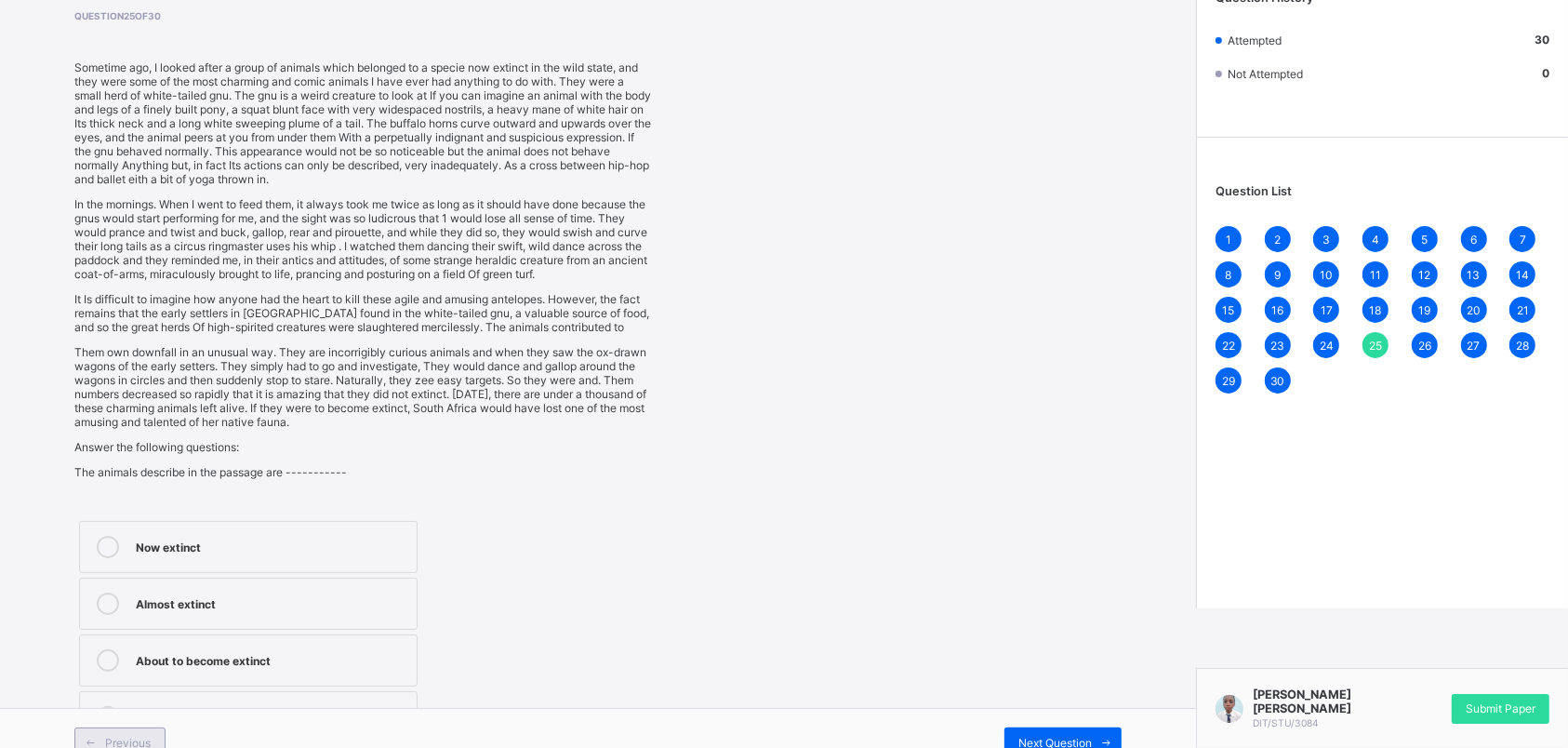 click at bounding box center [90, 742] 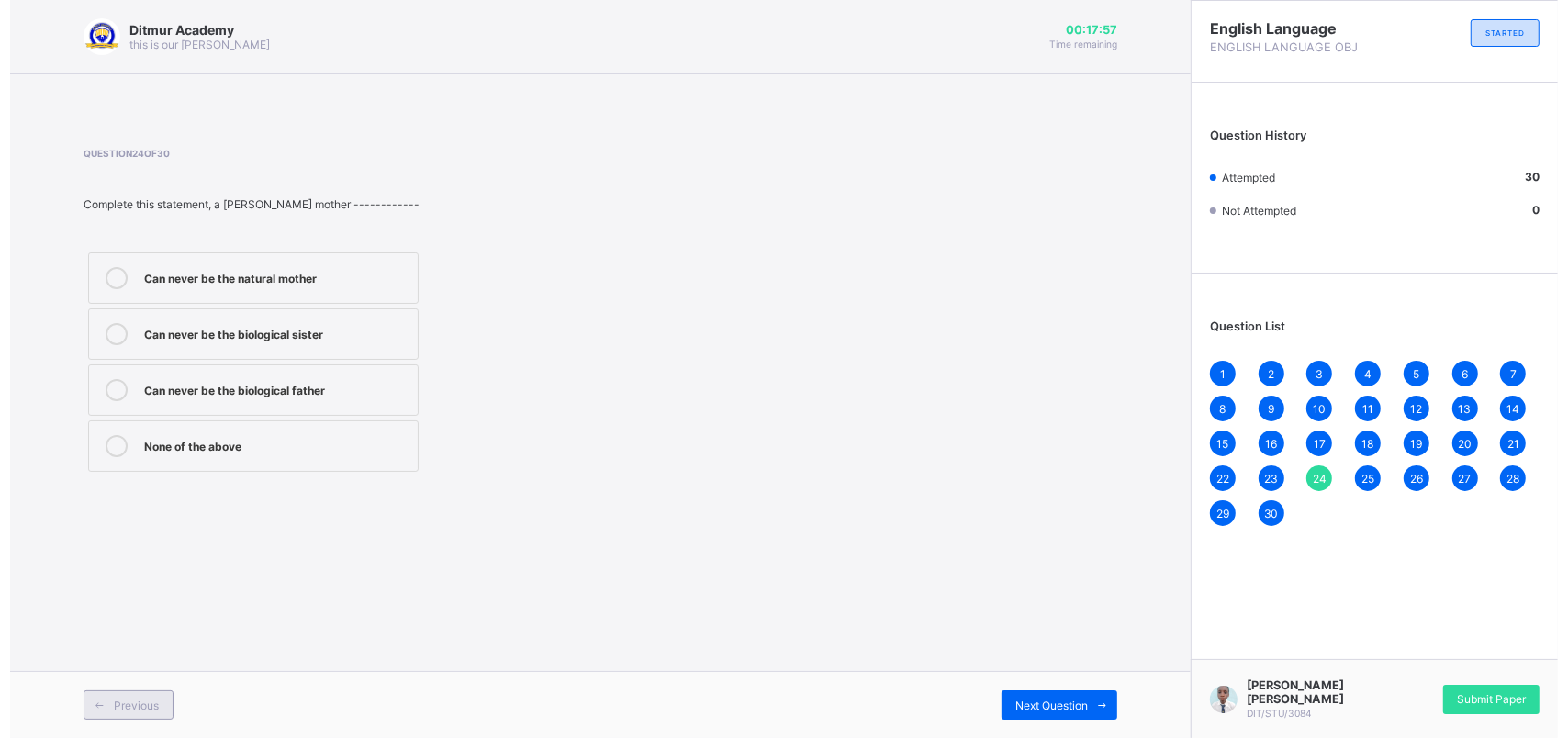 scroll, scrollTop: 0, scrollLeft: 0, axis: both 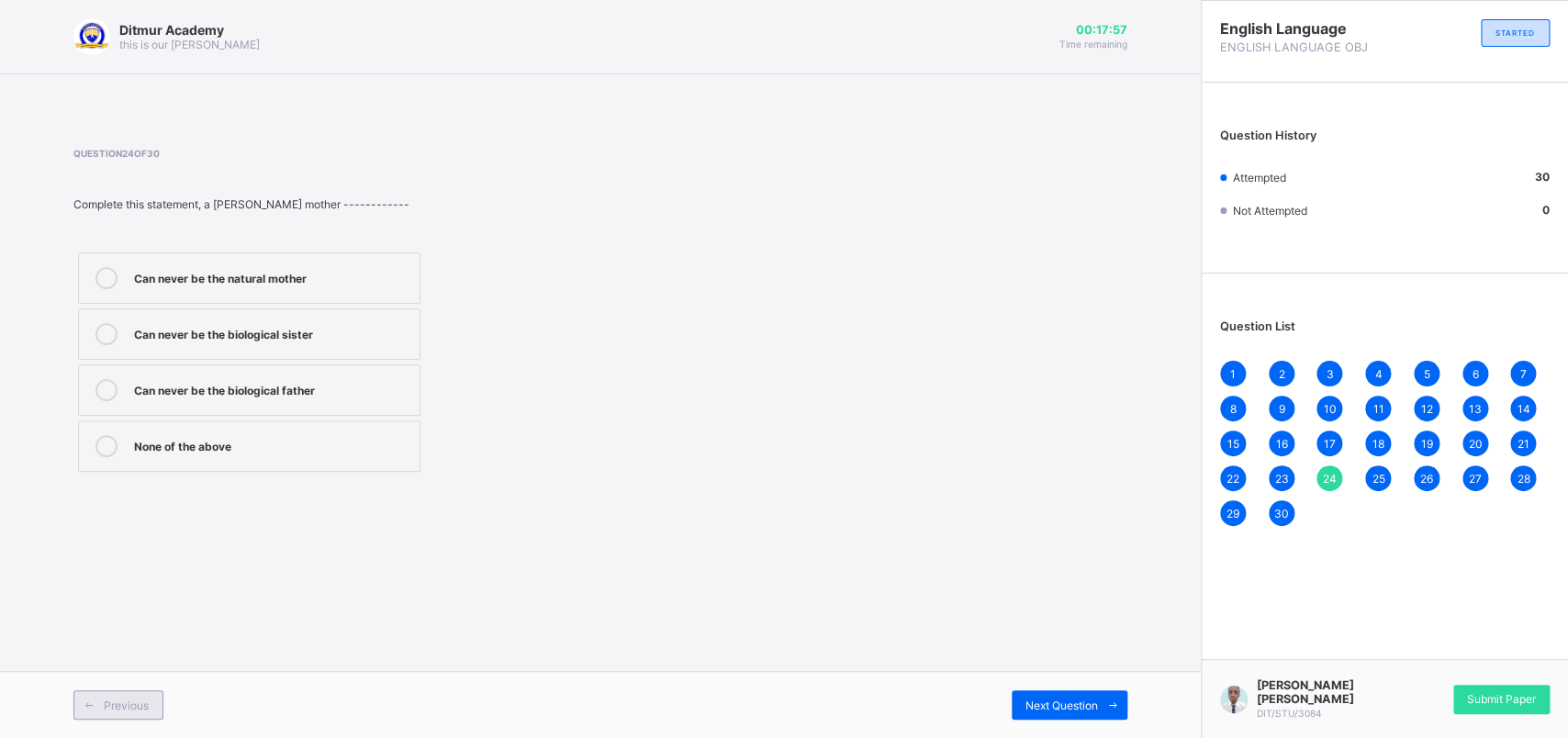 click at bounding box center (89, 705) 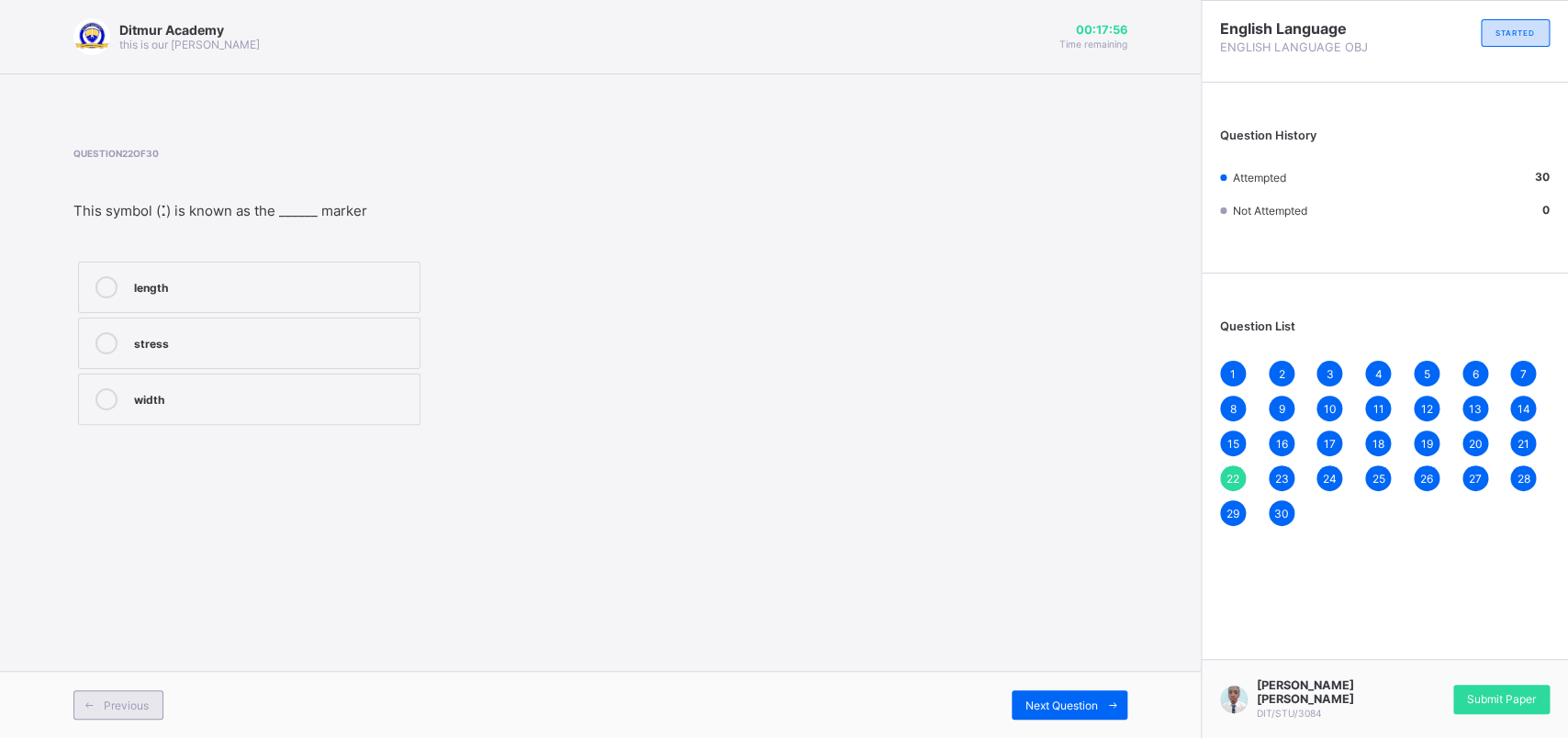 click at bounding box center (89, 705) 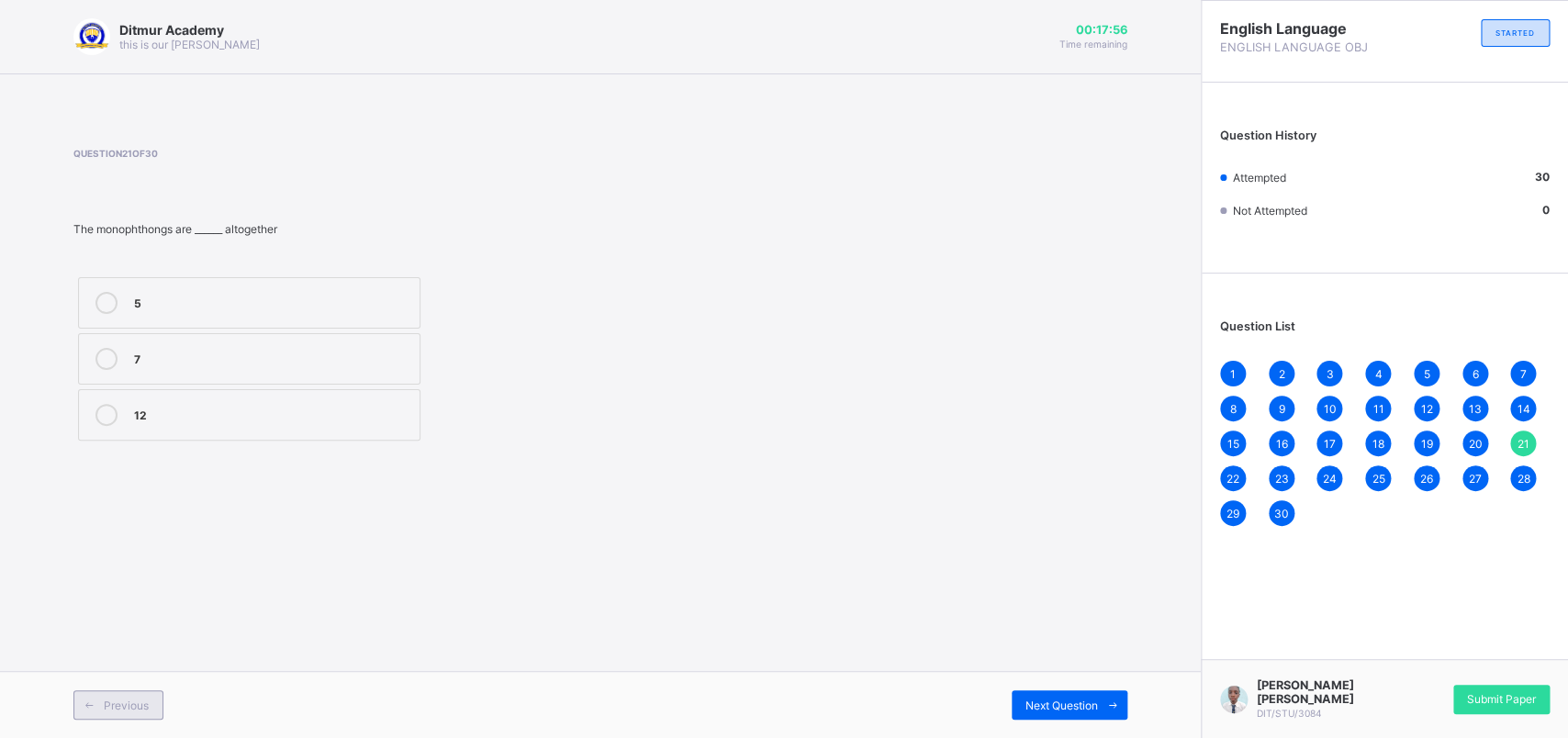 click at bounding box center [89, 705] 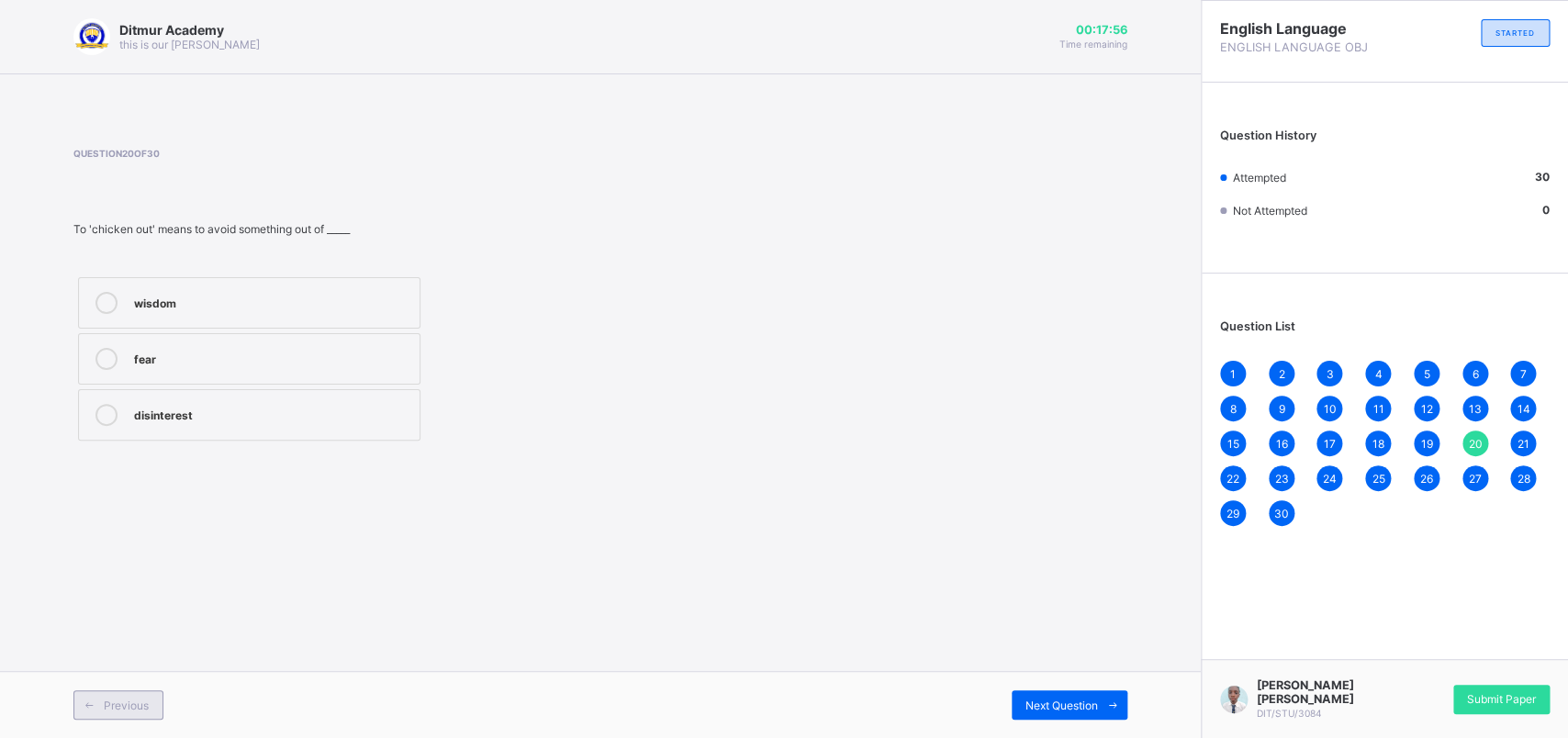 click at bounding box center [89, 705] 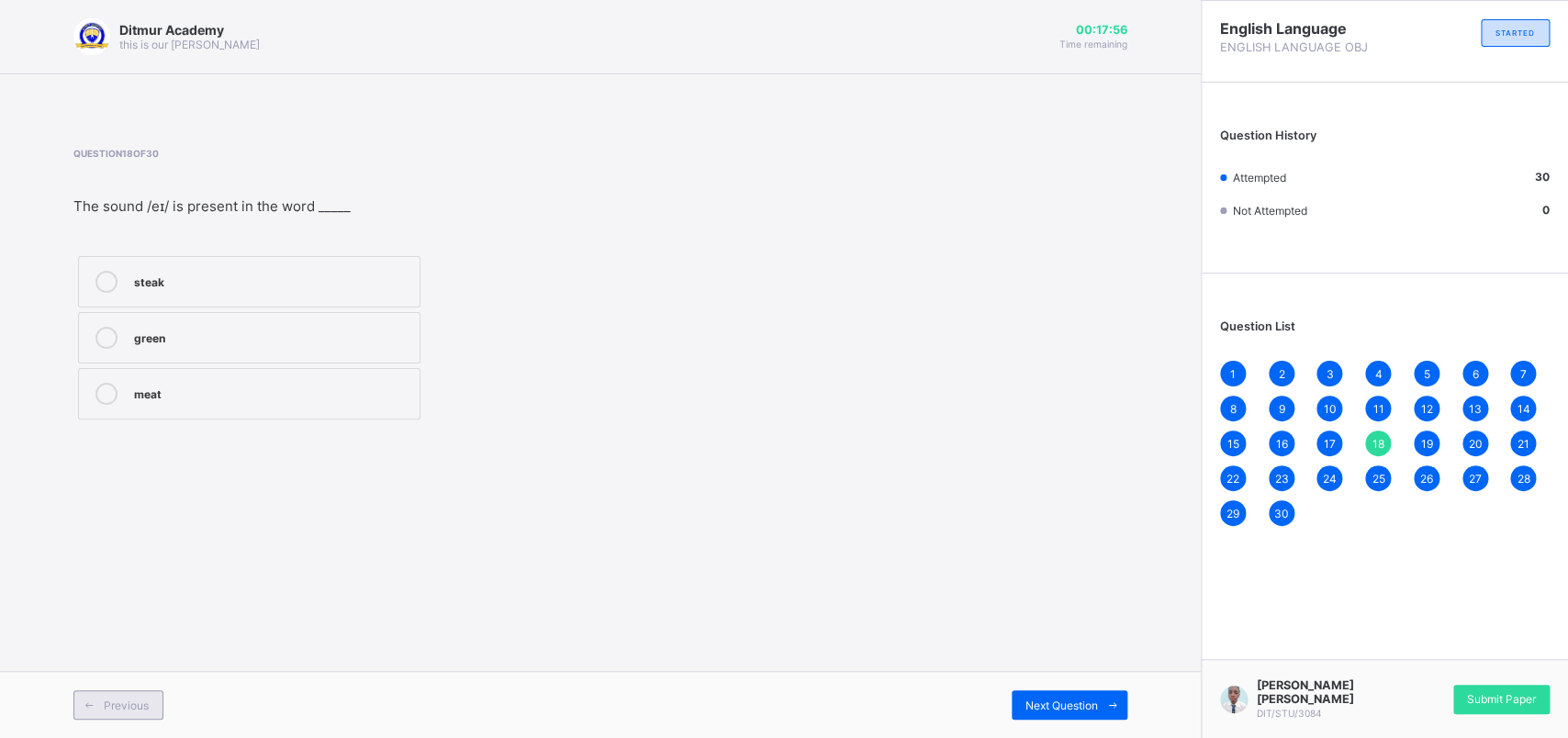 click at bounding box center (89, 705) 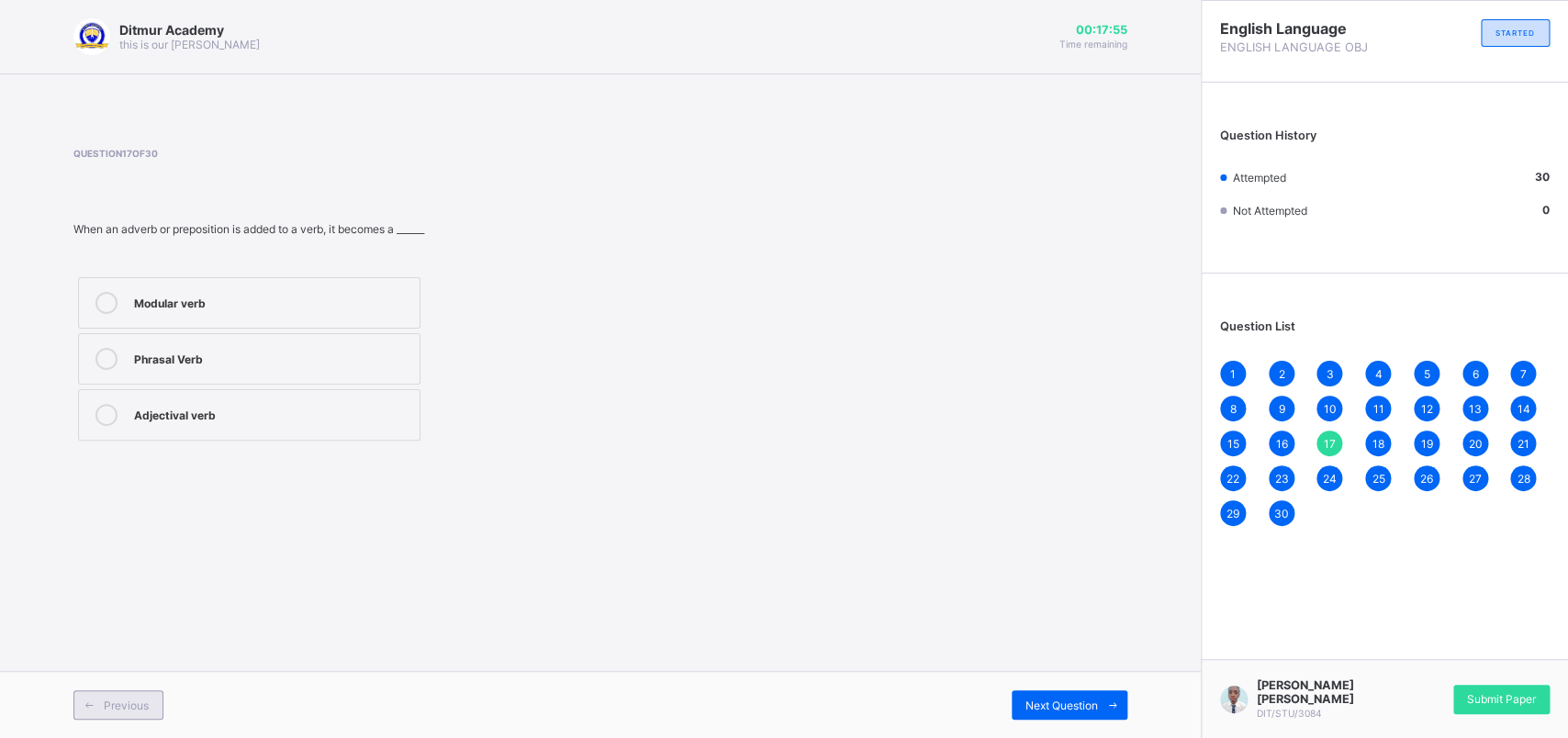 click at bounding box center (89, 705) 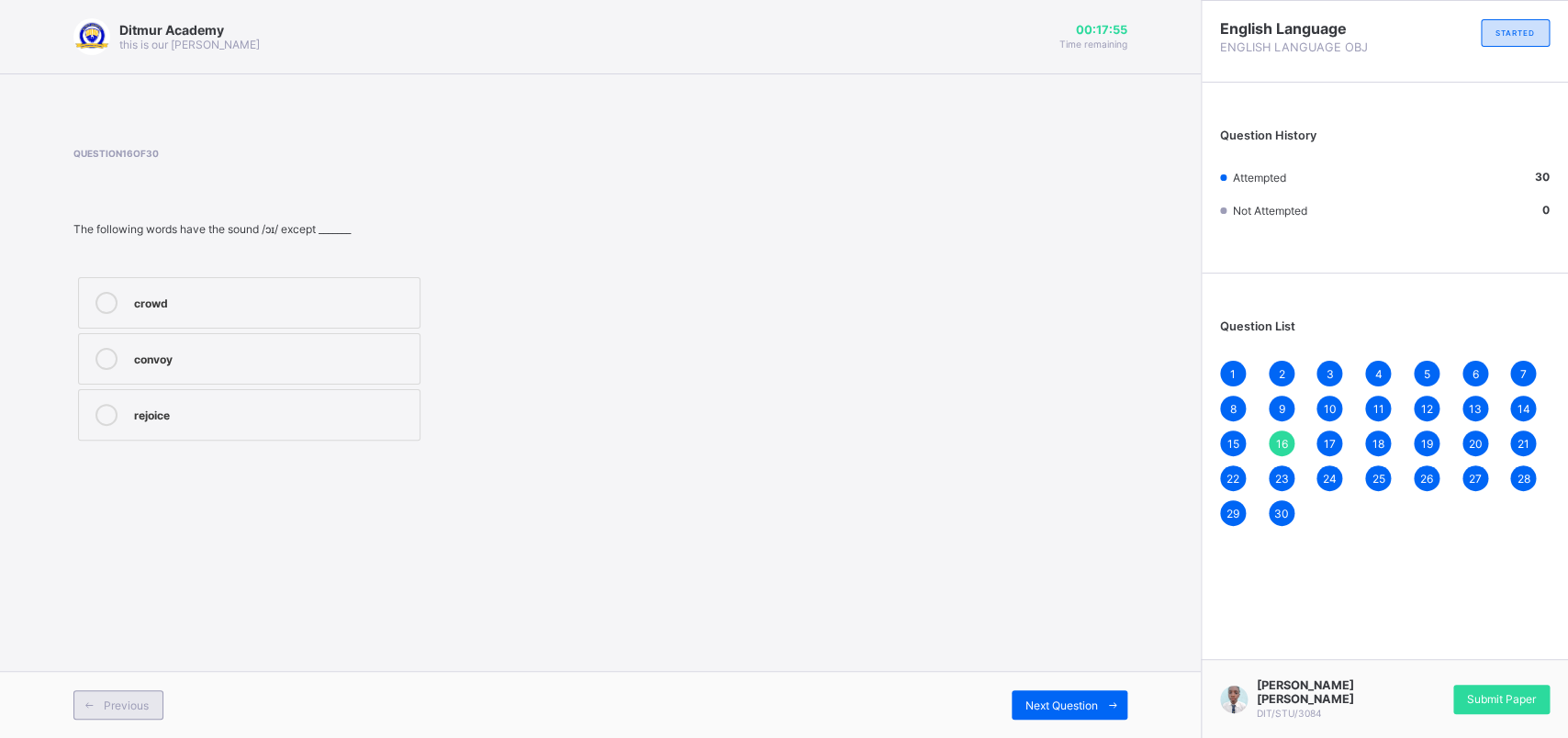 click at bounding box center [89, 705] 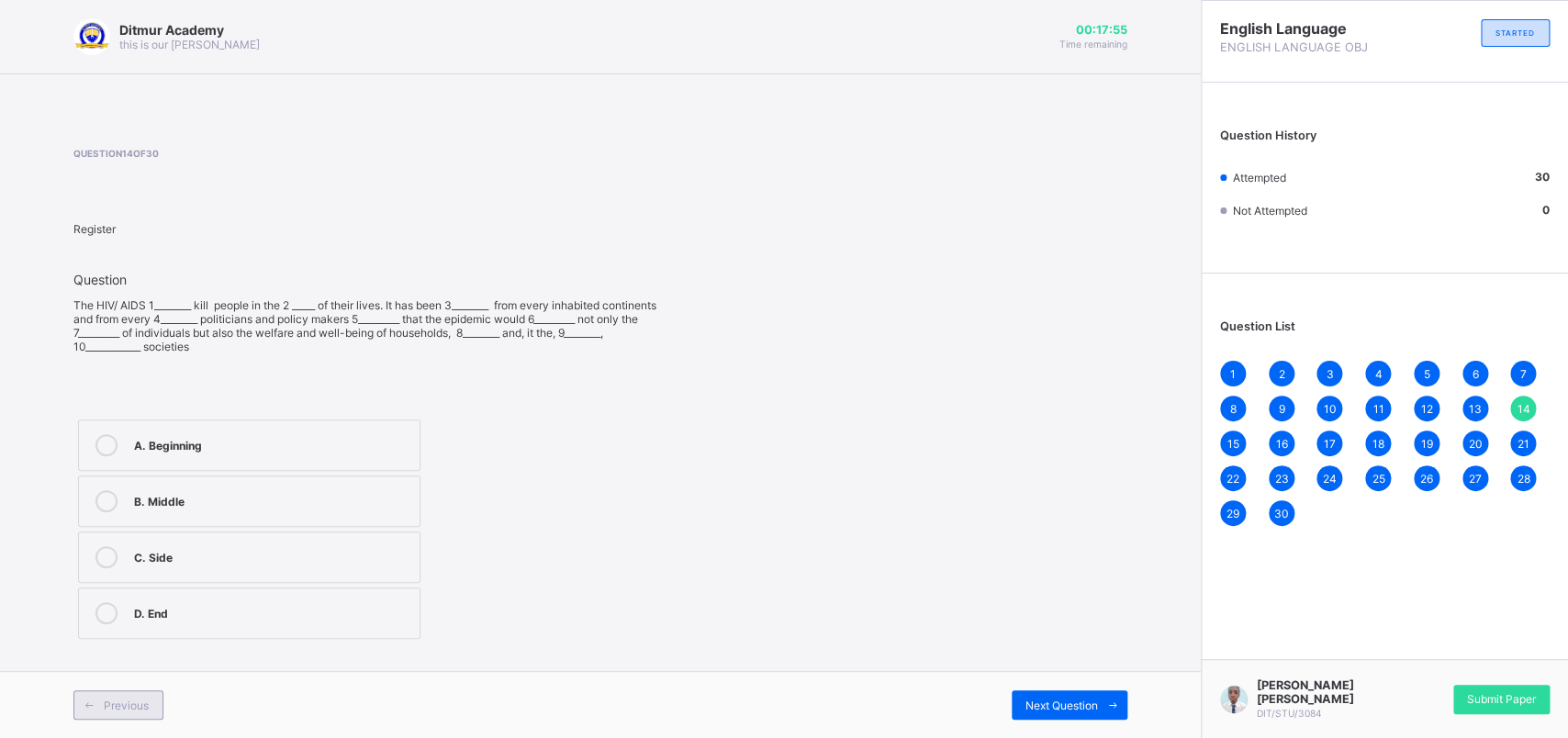 click at bounding box center [89, 705] 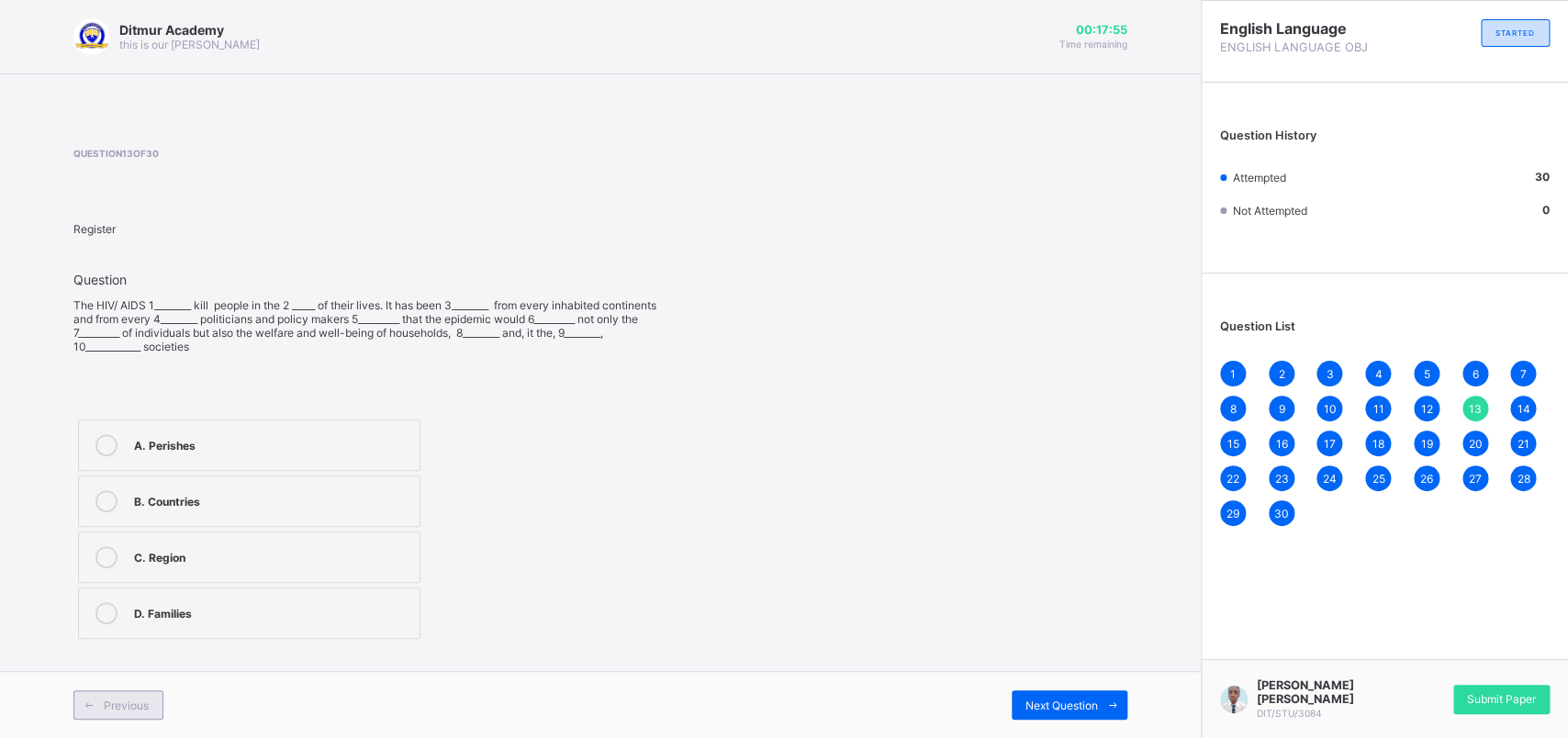 click at bounding box center (89, 705) 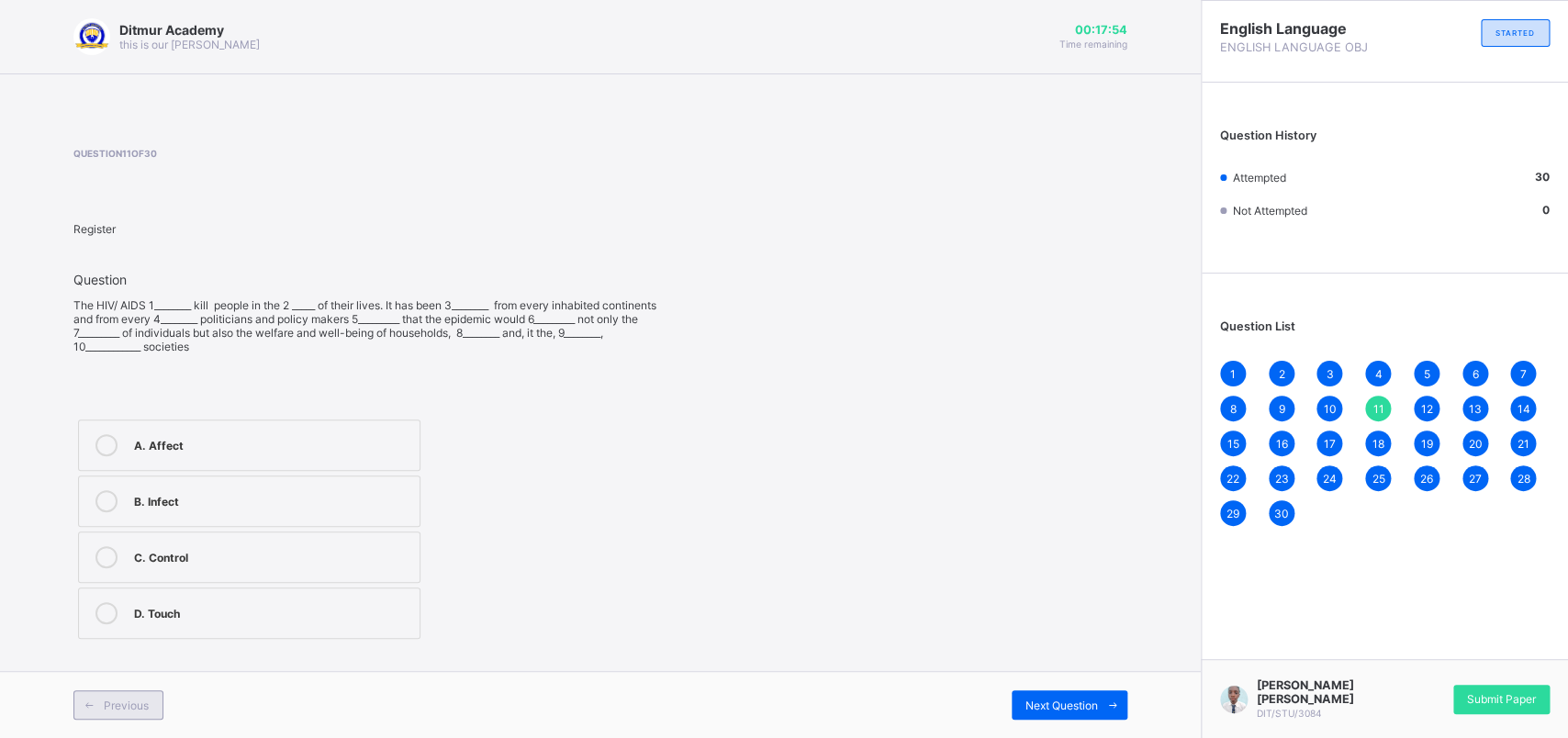 click at bounding box center [89, 705] 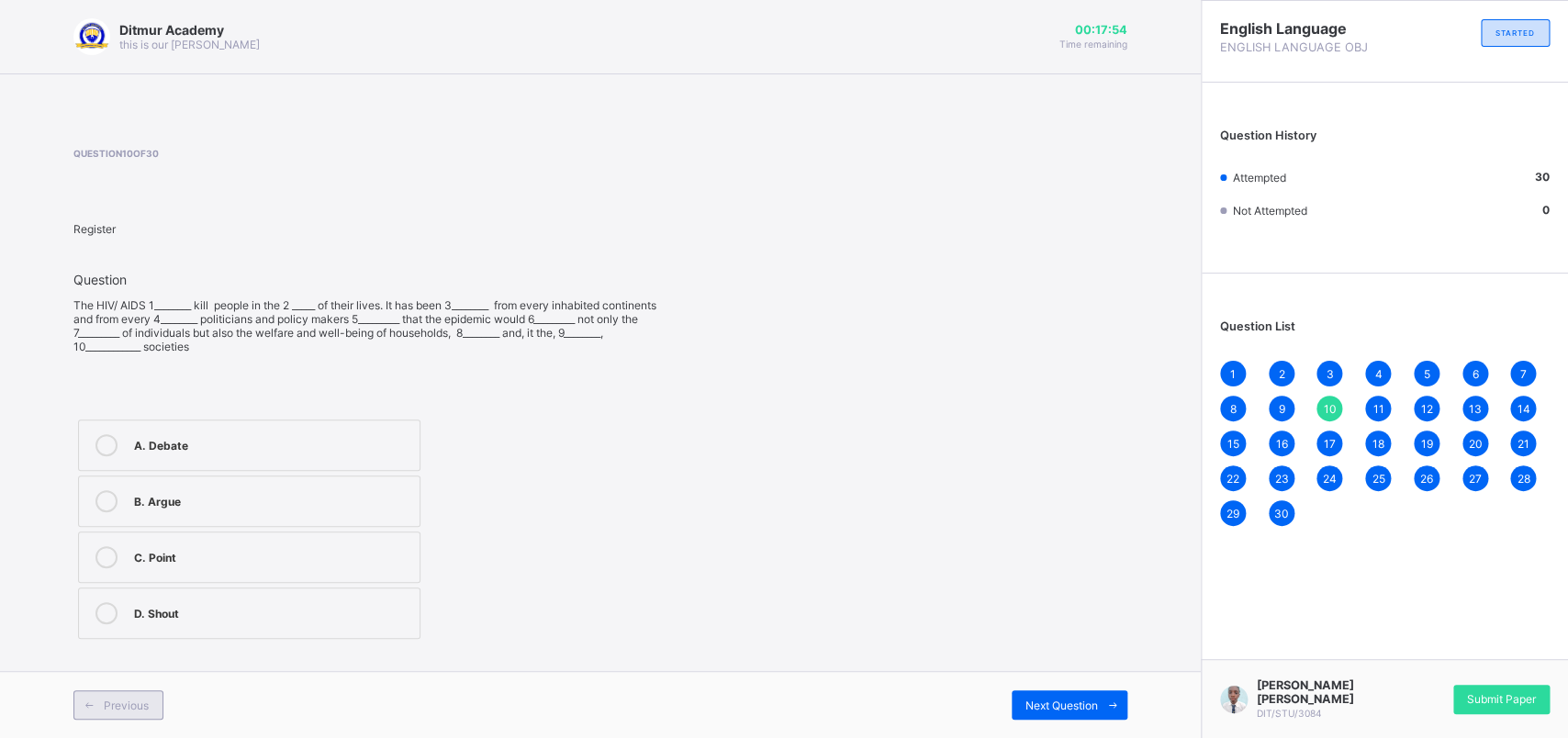 click at bounding box center [89, 705] 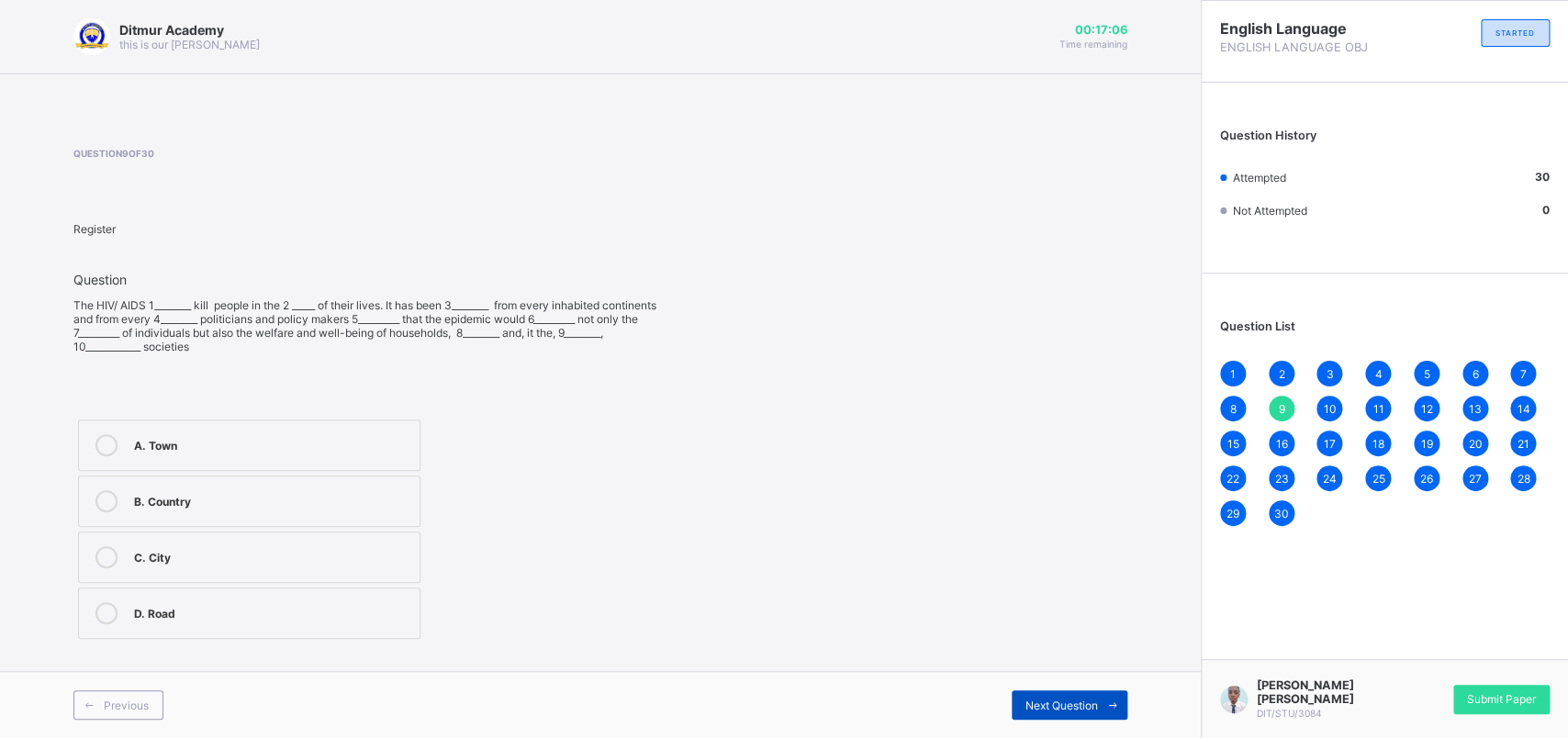click on "Next Question" at bounding box center [1061, 705] 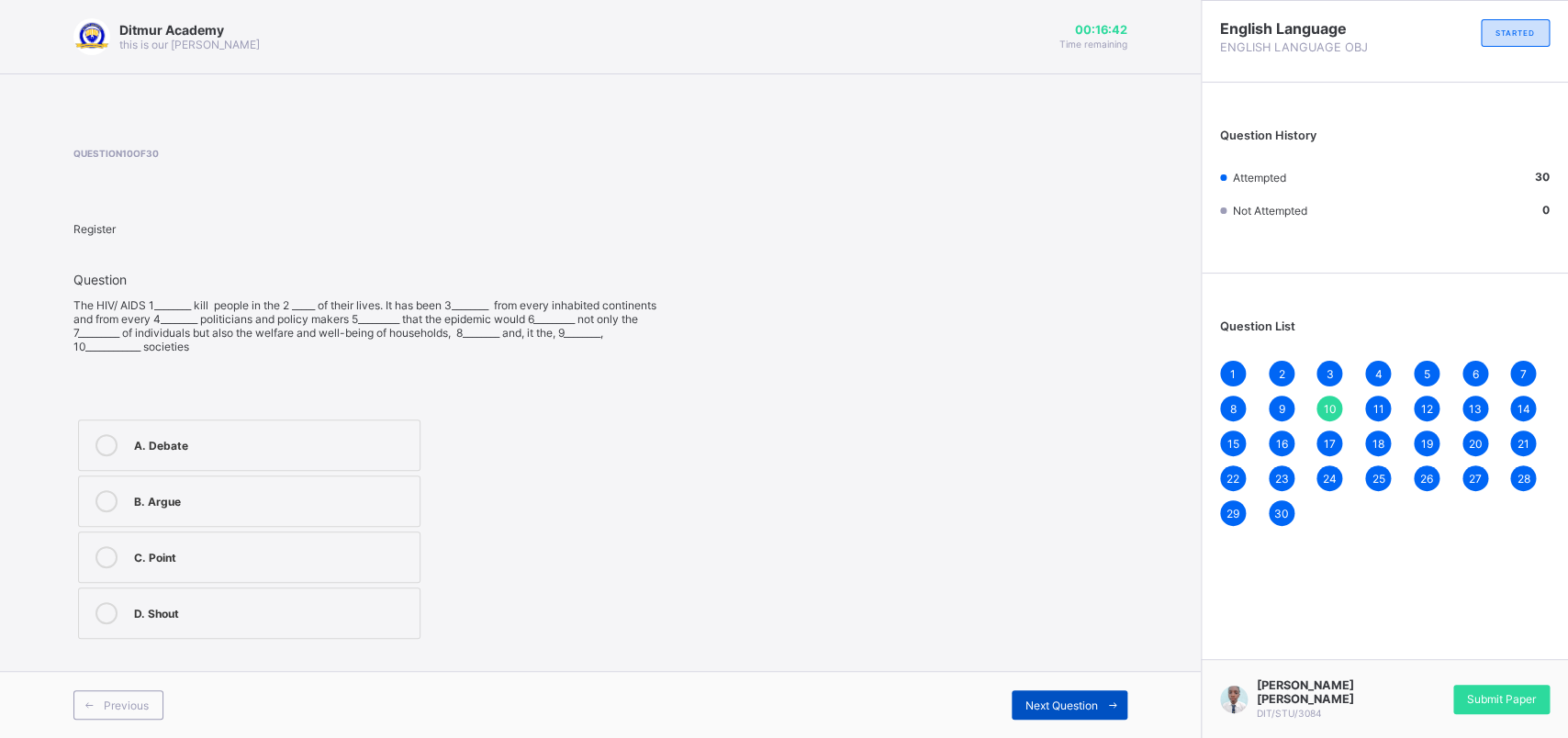 click on "Next Question" at bounding box center [1061, 705] 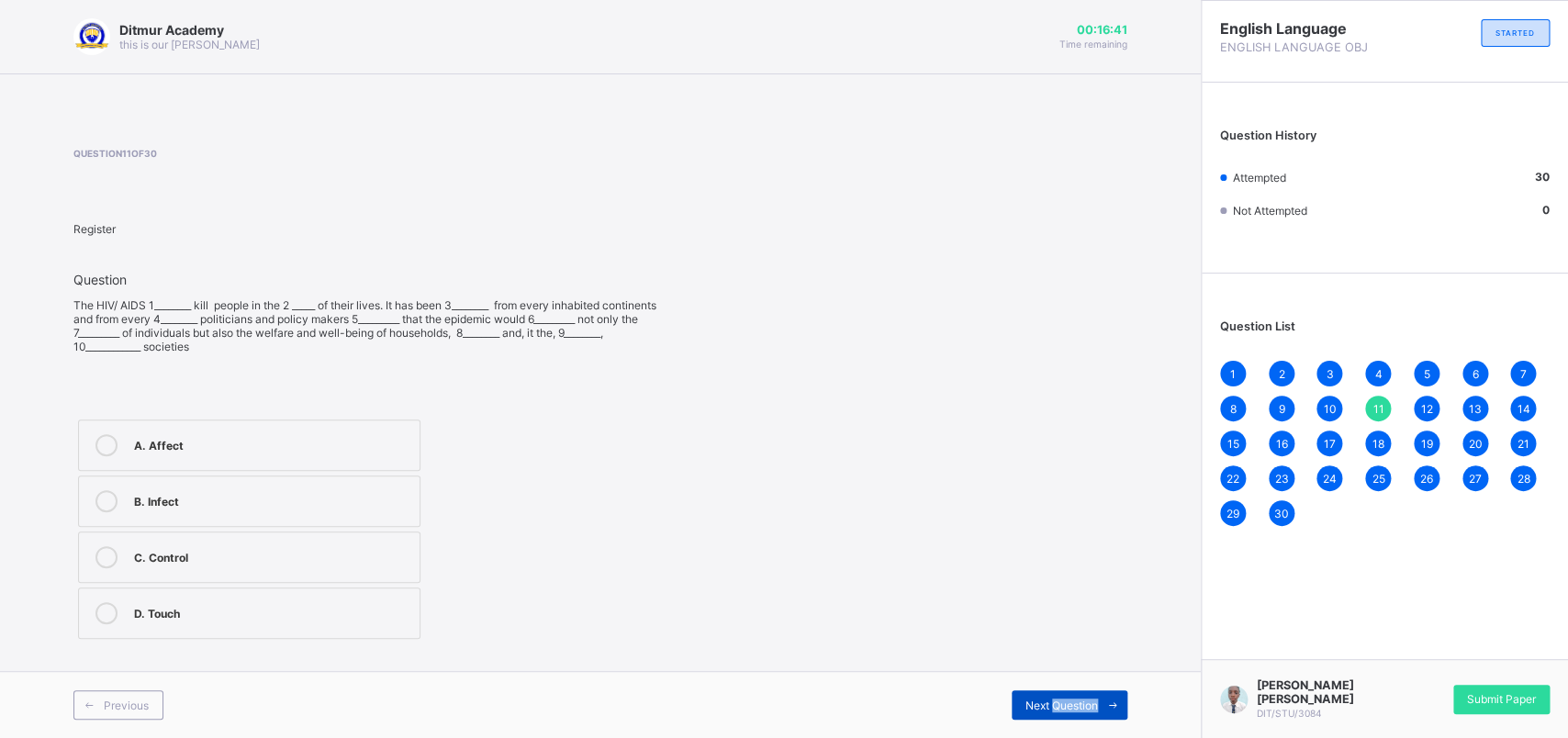 click on "Next Question" at bounding box center (1061, 705) 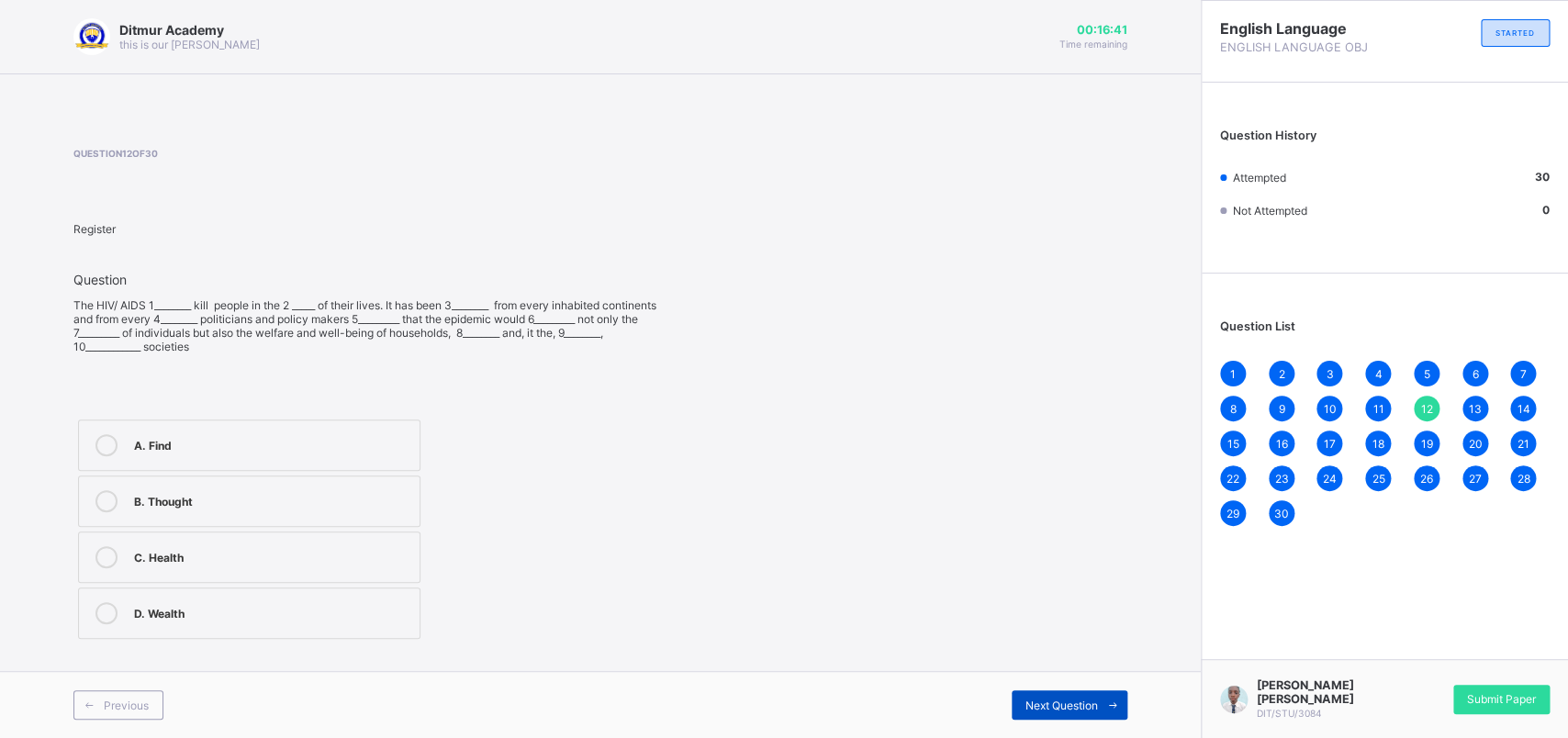 click on "Next Question" at bounding box center [1061, 705] 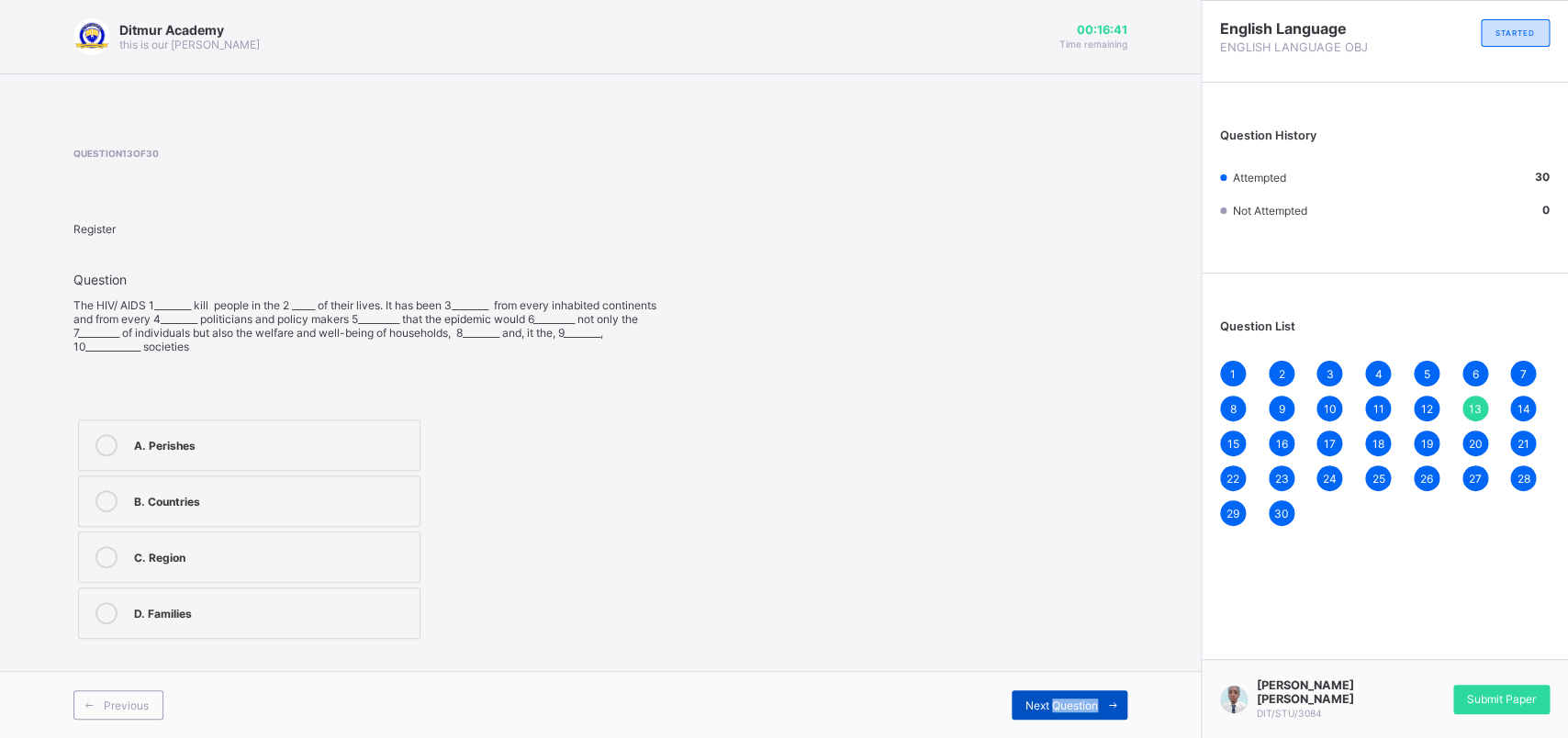 click on "Next Question" at bounding box center [1061, 705] 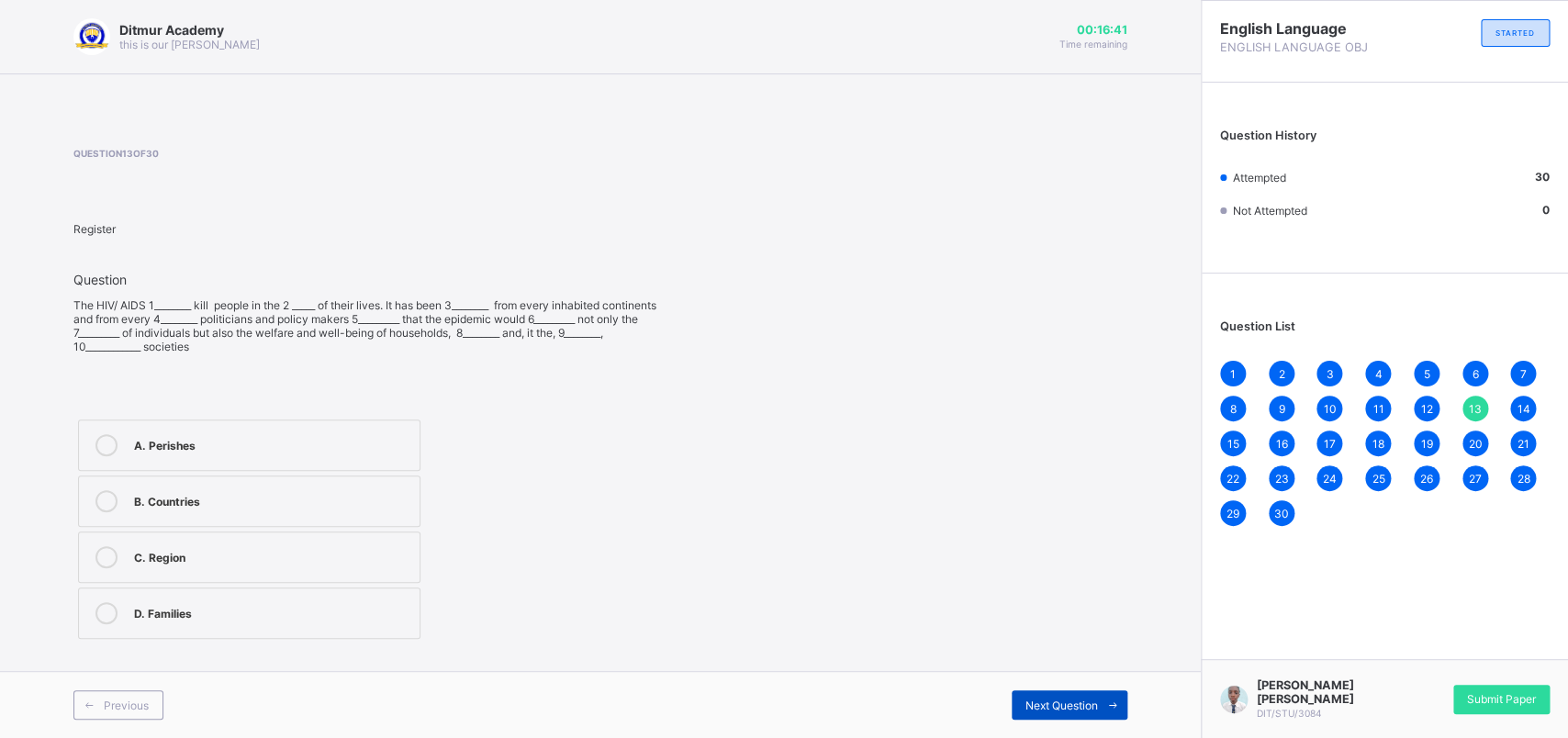 click on "Next Question" at bounding box center [1061, 705] 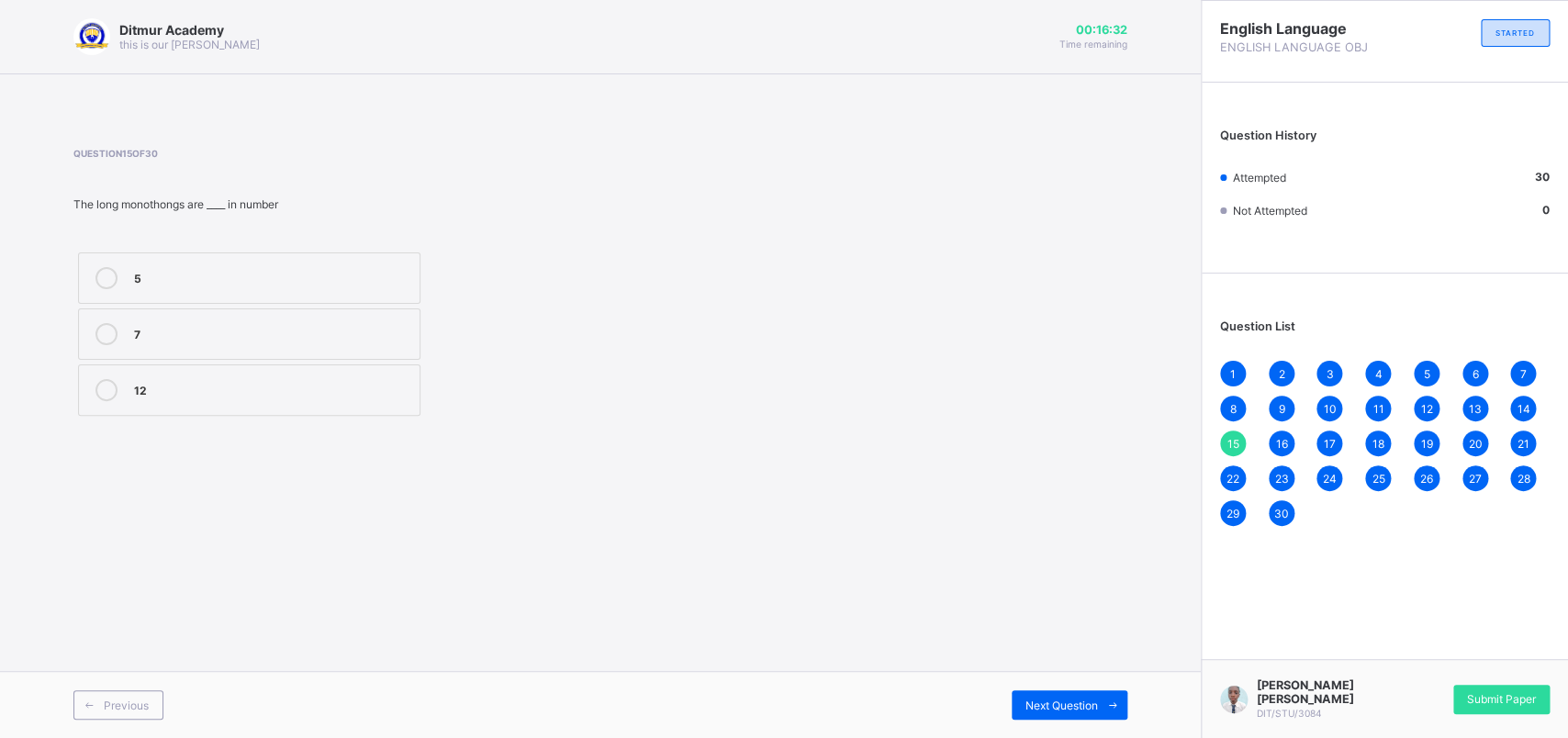 click on "5" at bounding box center [249, 278] 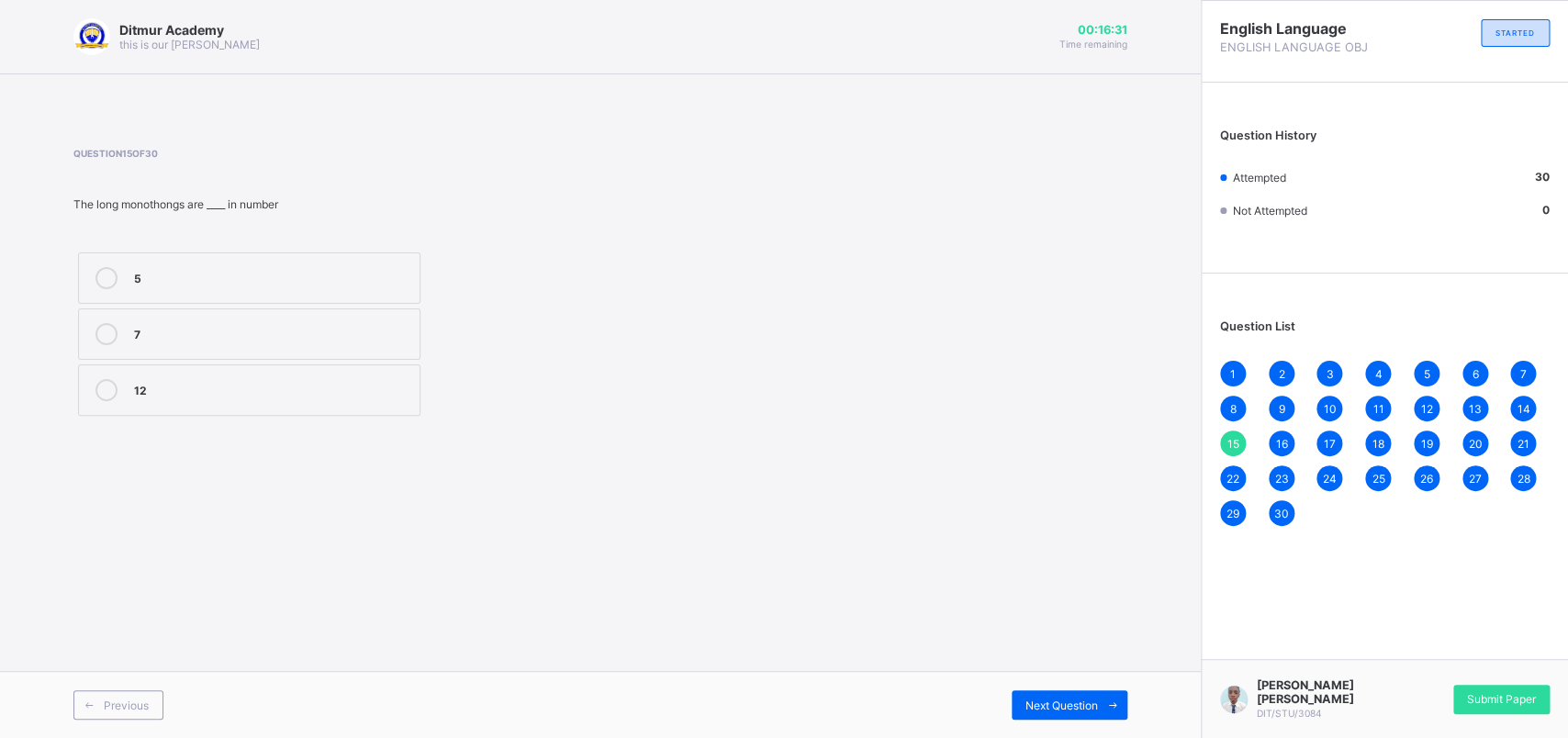 click on "7" at bounding box center (249, 334) 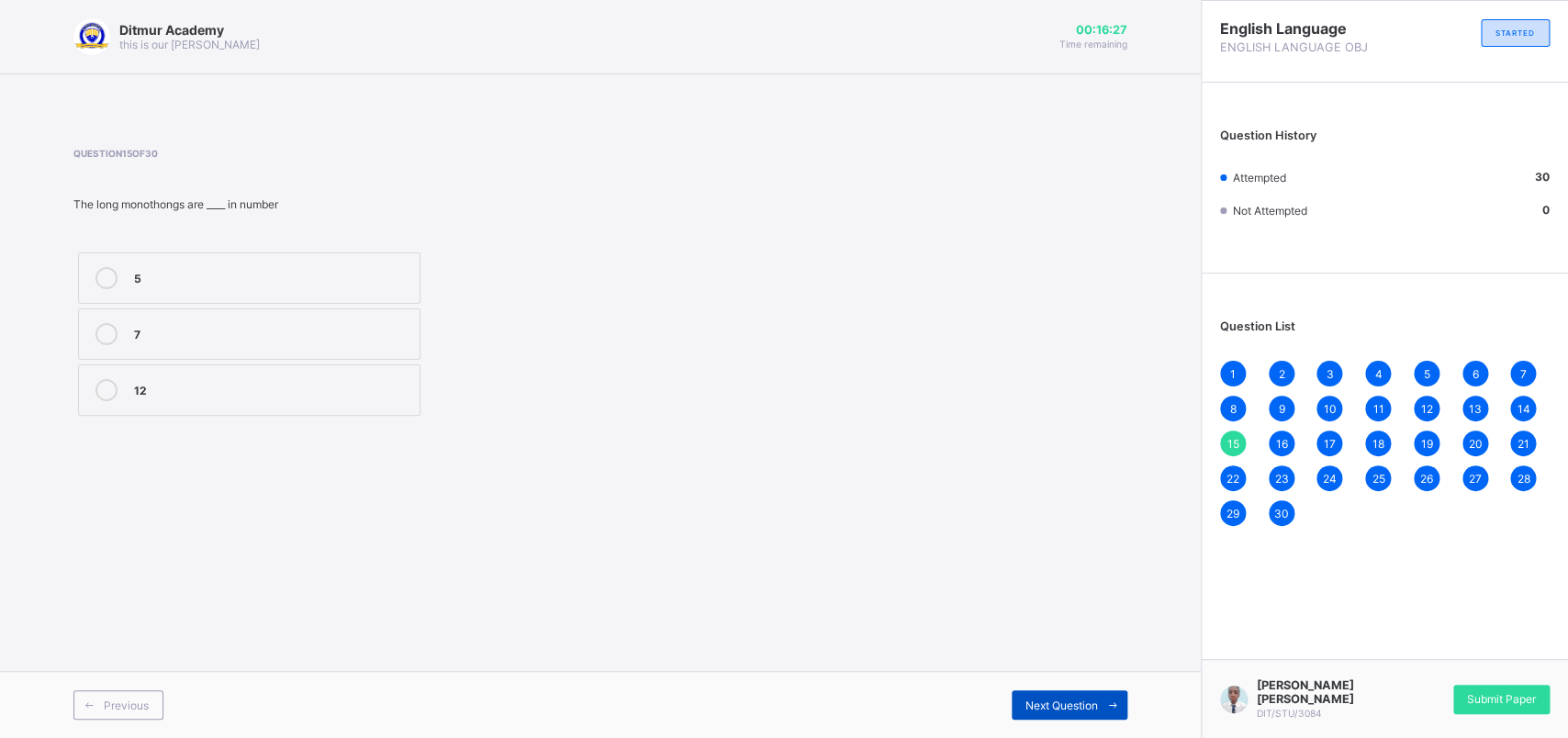 click on "Next Question" at bounding box center [1070, 705] 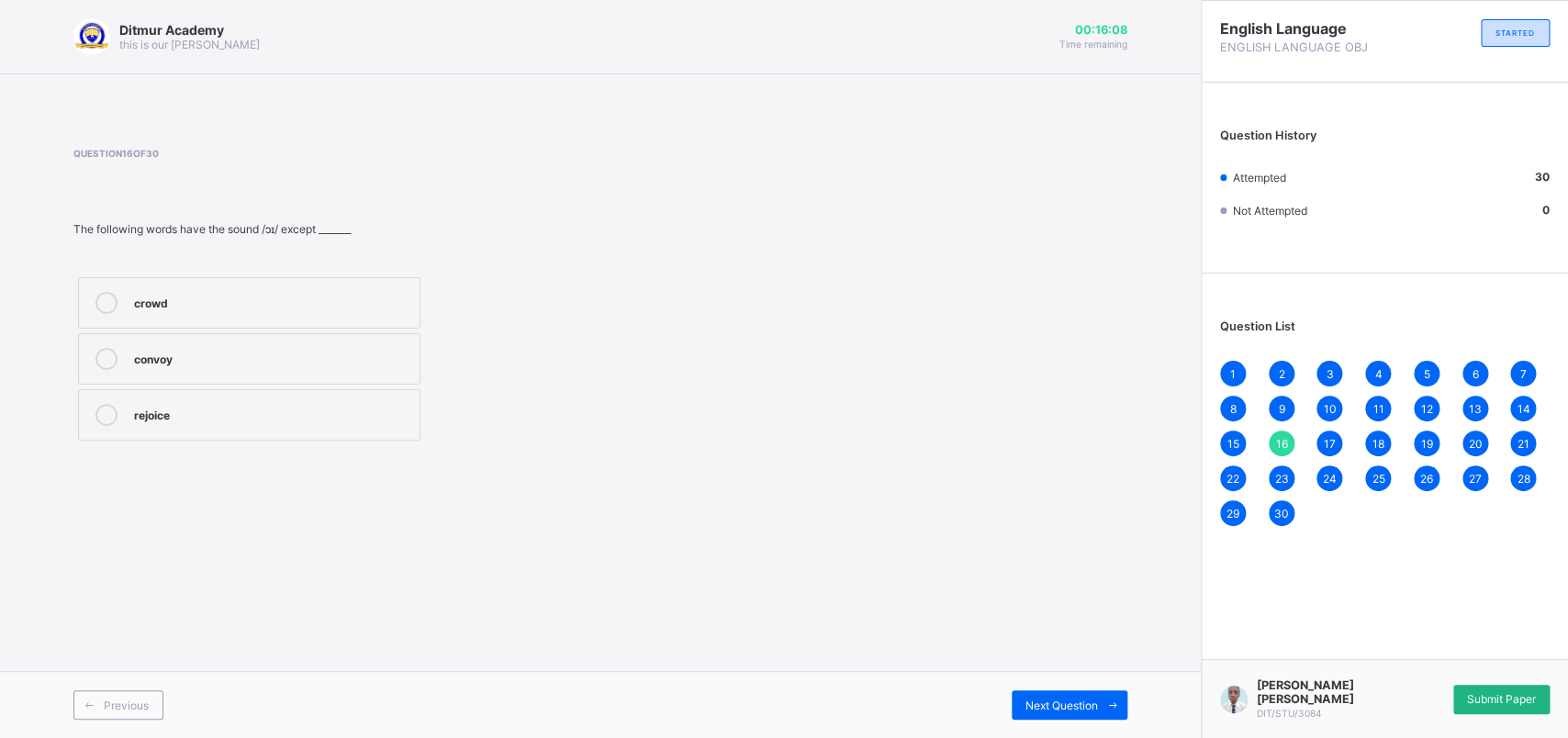 click on "Submit Paper" at bounding box center (1501, 699) 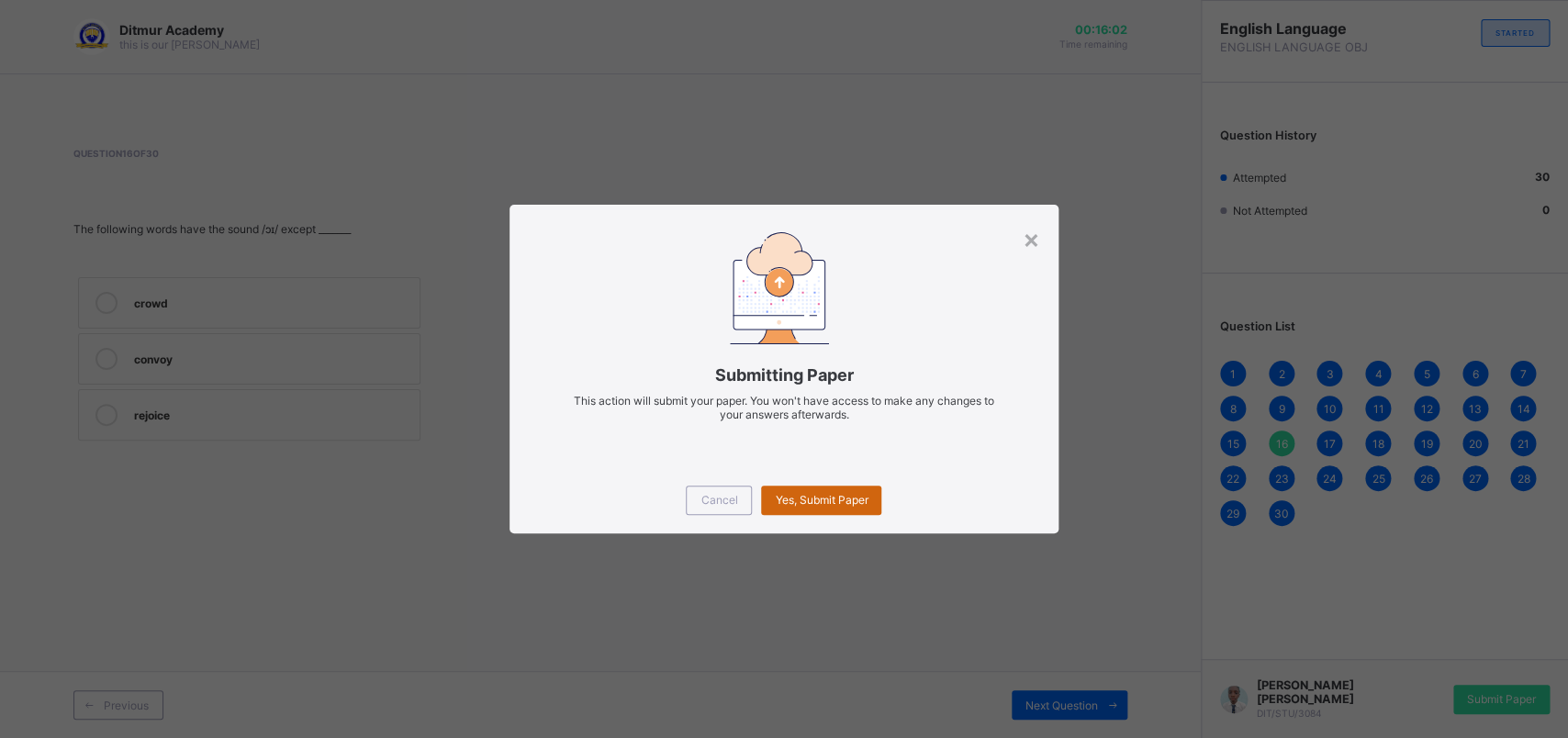 click on "Yes, Submit Paper" at bounding box center [821, 500] 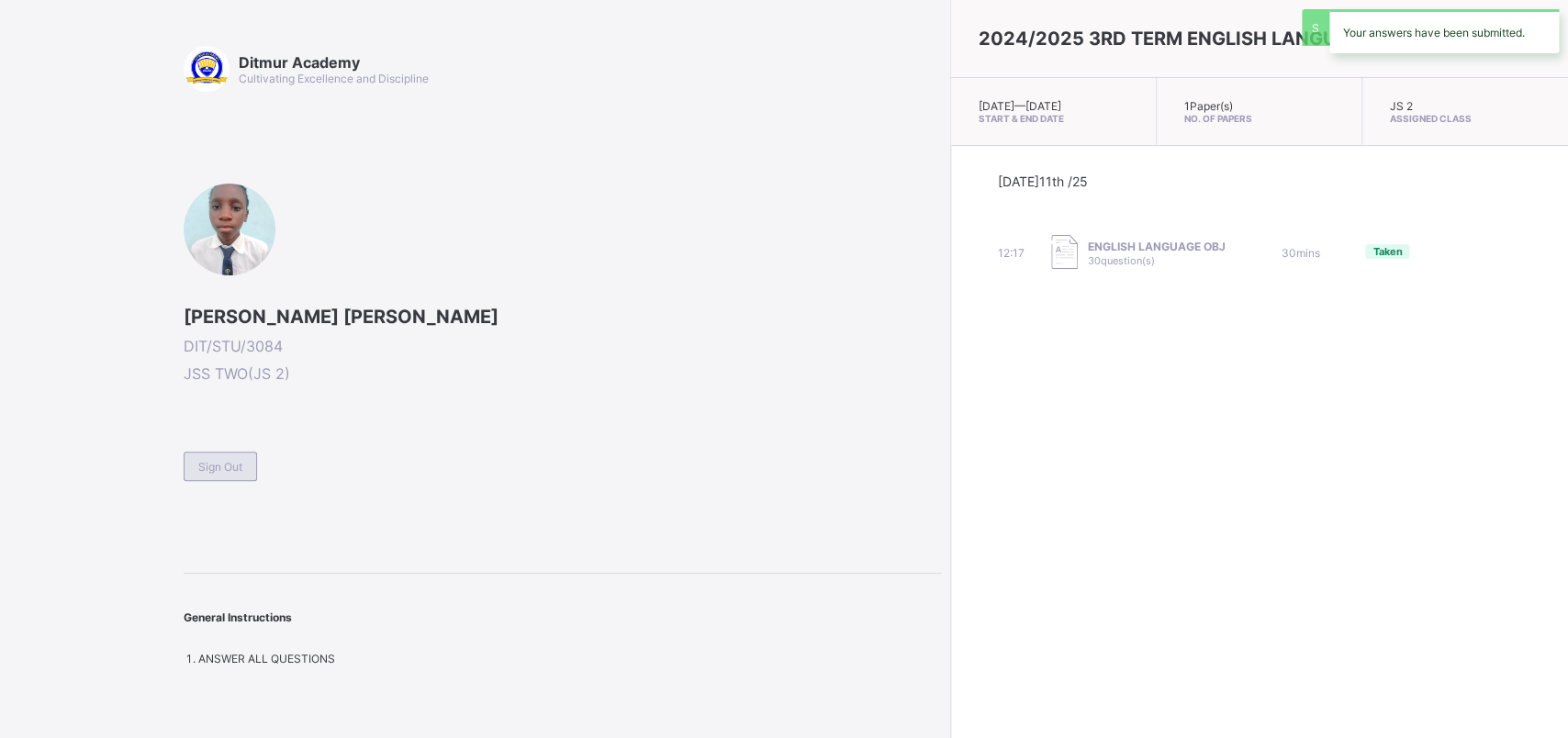 click on "Sign Out" at bounding box center [562, 458] 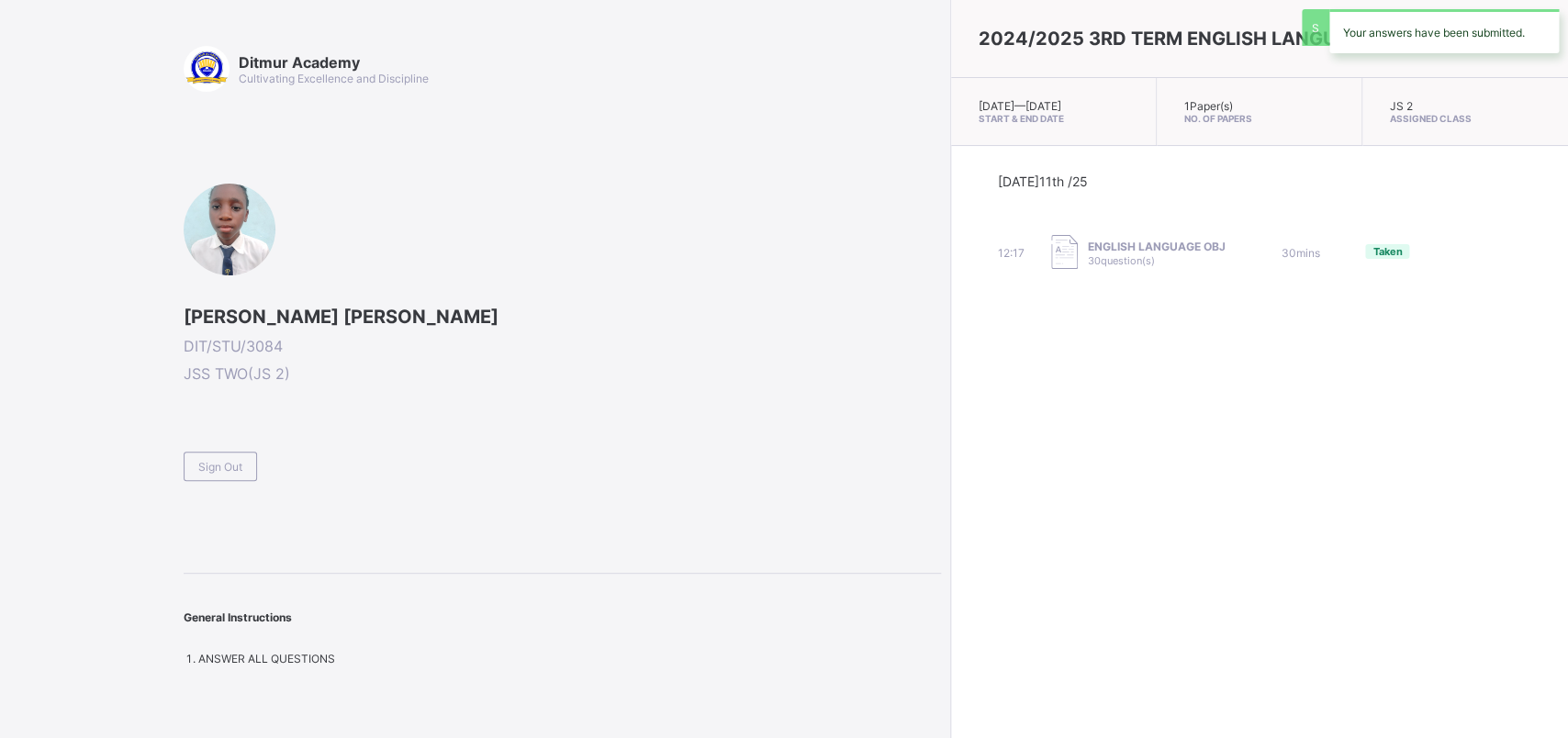 click on "Sign Out" at bounding box center (562, 458) 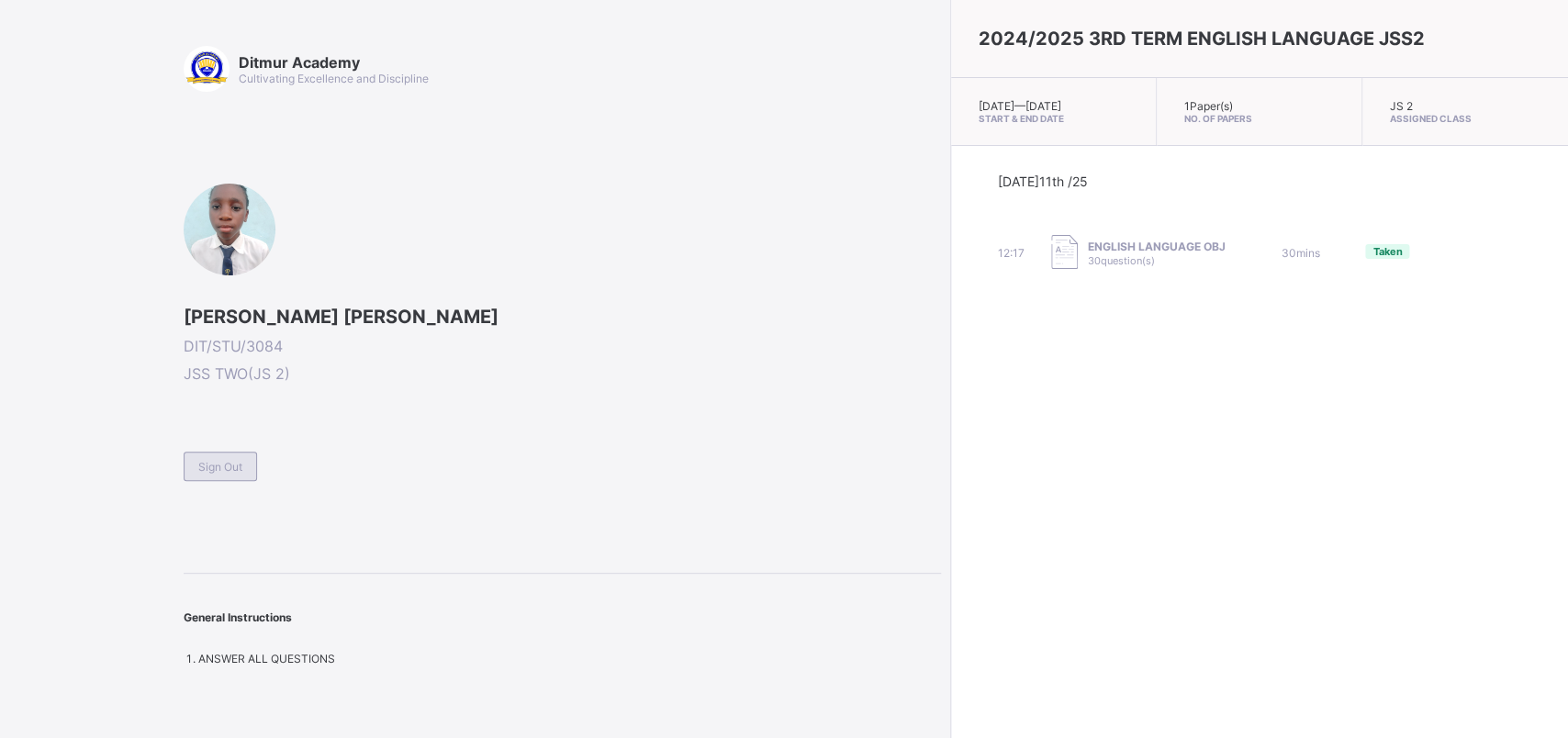 drag, startPoint x: 281, startPoint y: 464, endPoint x: 235, endPoint y: 472, distance: 46.69047 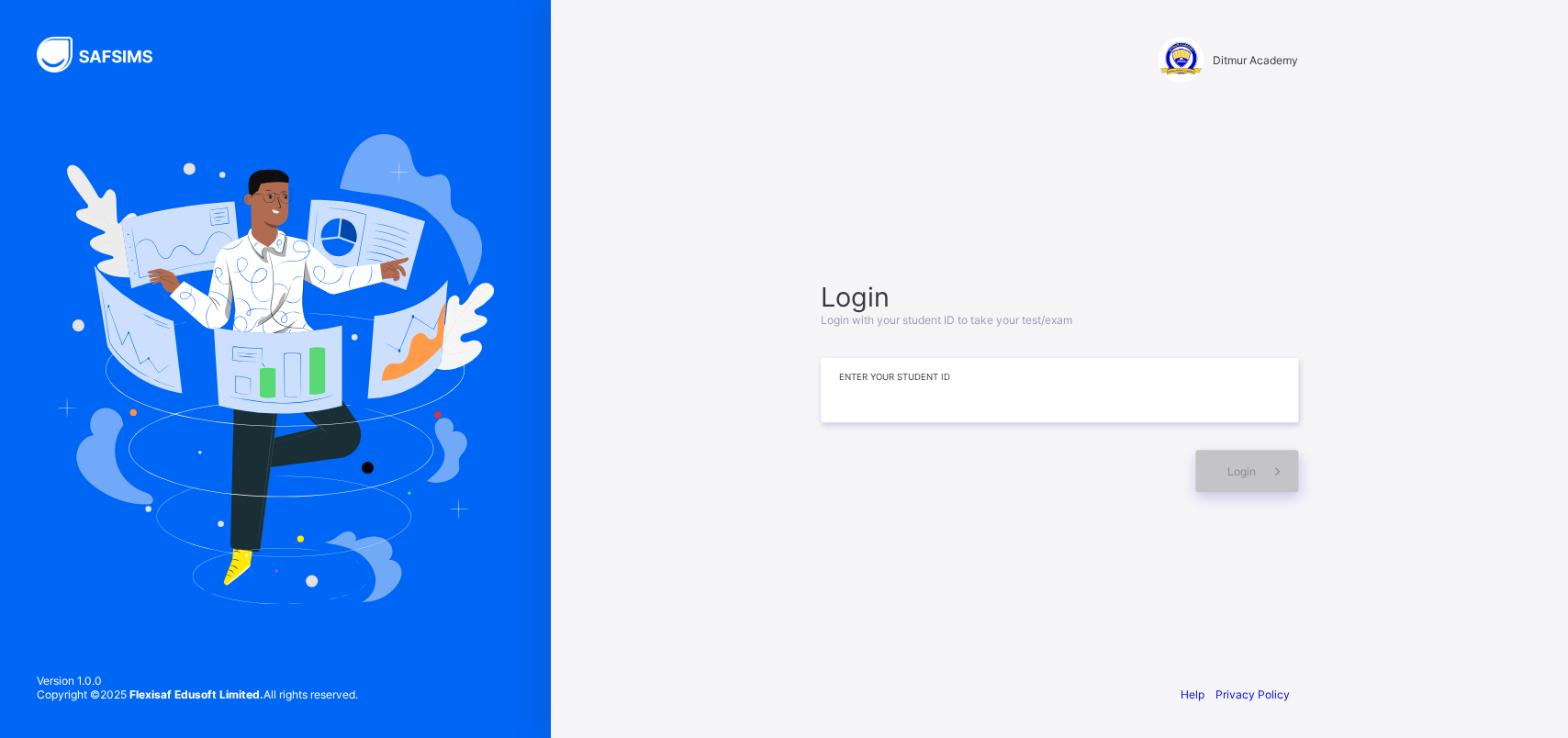 click at bounding box center (1059, 390) 